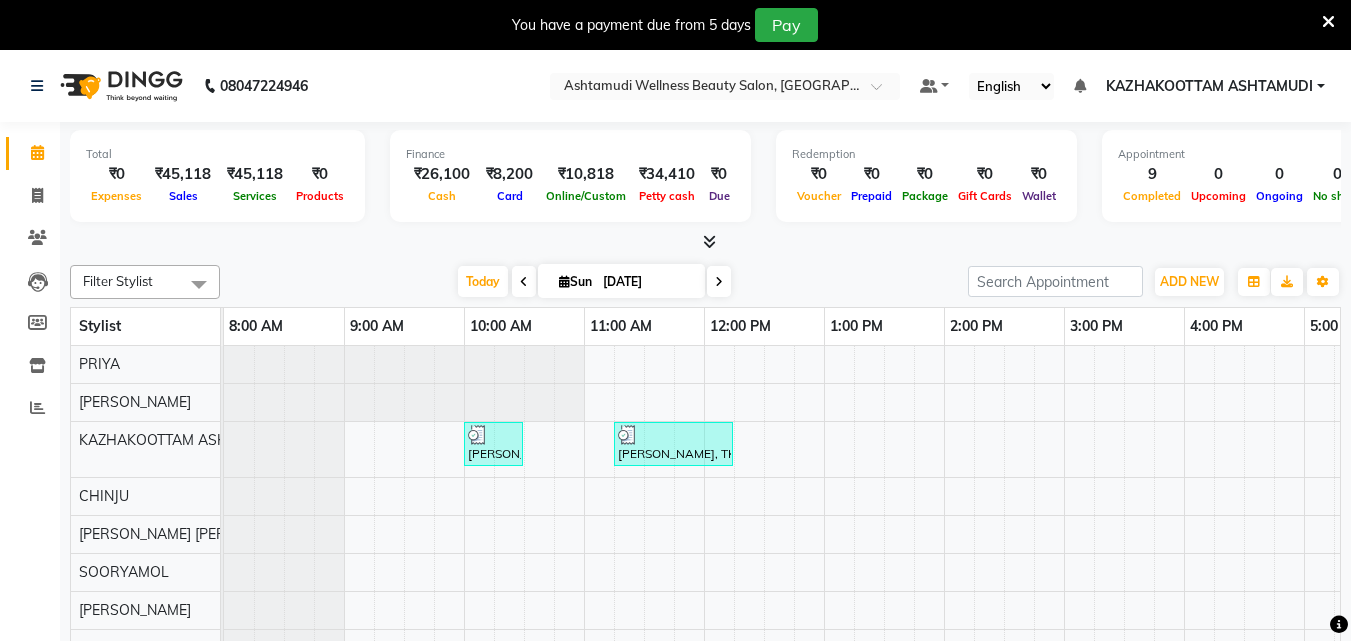 scroll, scrollTop: 0, scrollLeft: 0, axis: both 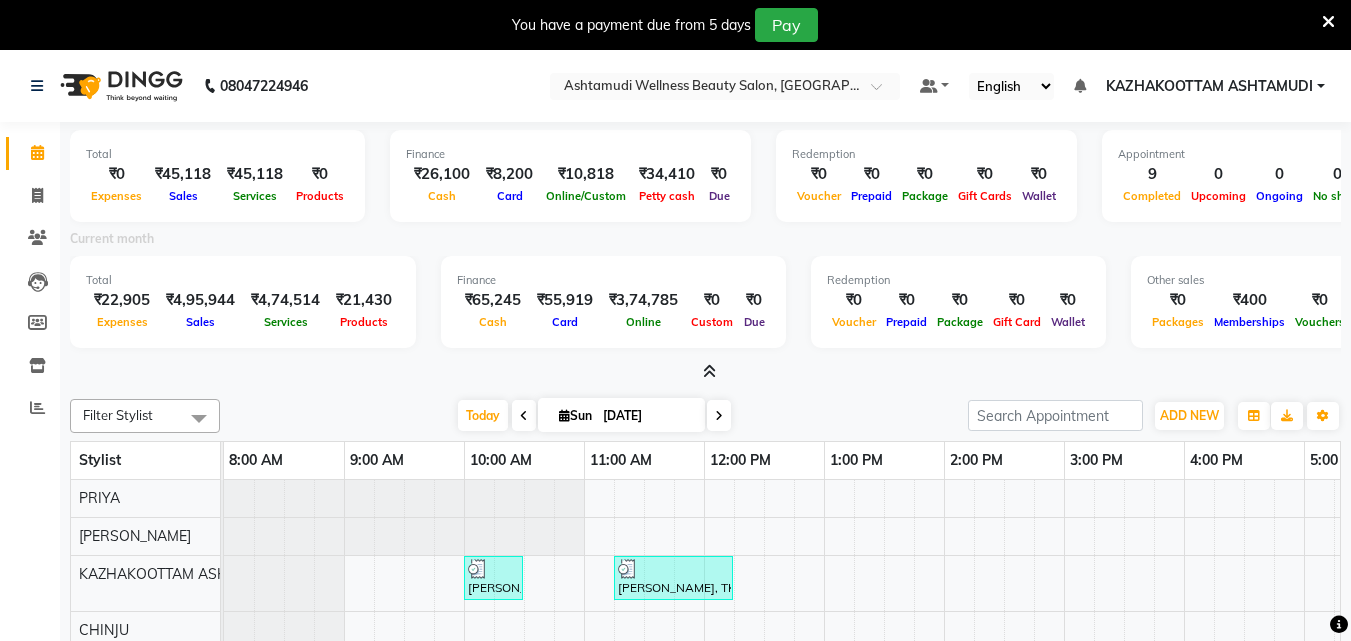 click at bounding box center [709, 371] 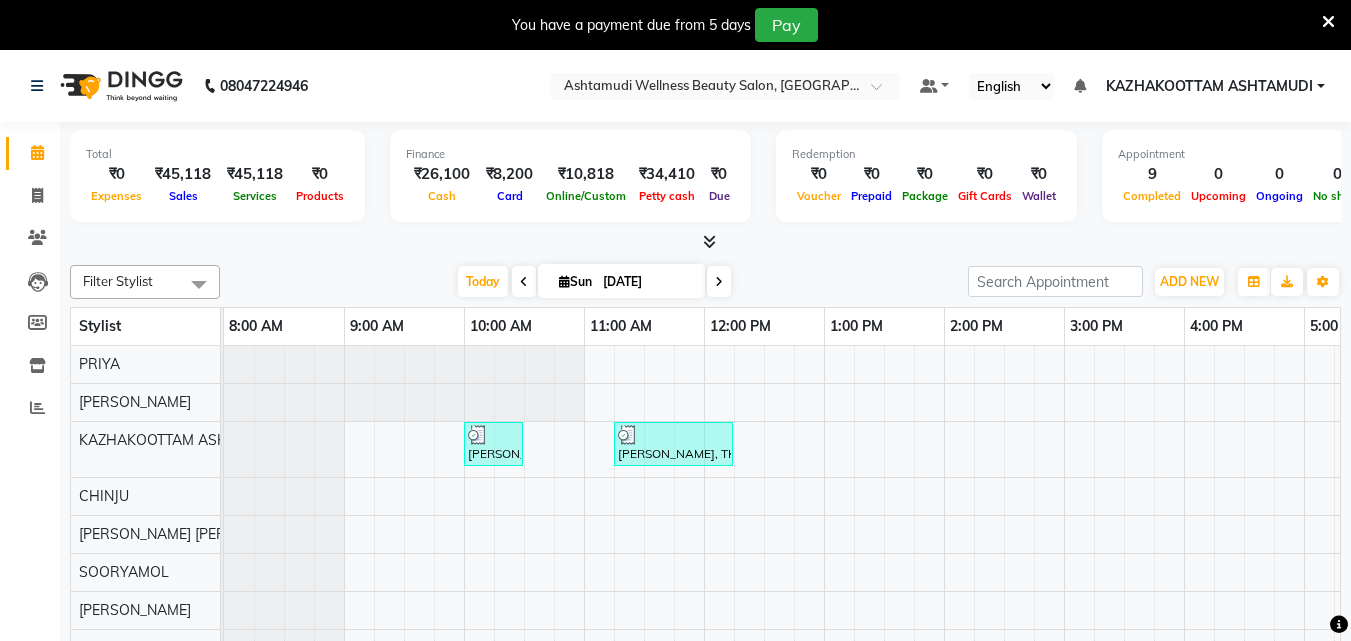 scroll, scrollTop: 100, scrollLeft: 0, axis: vertical 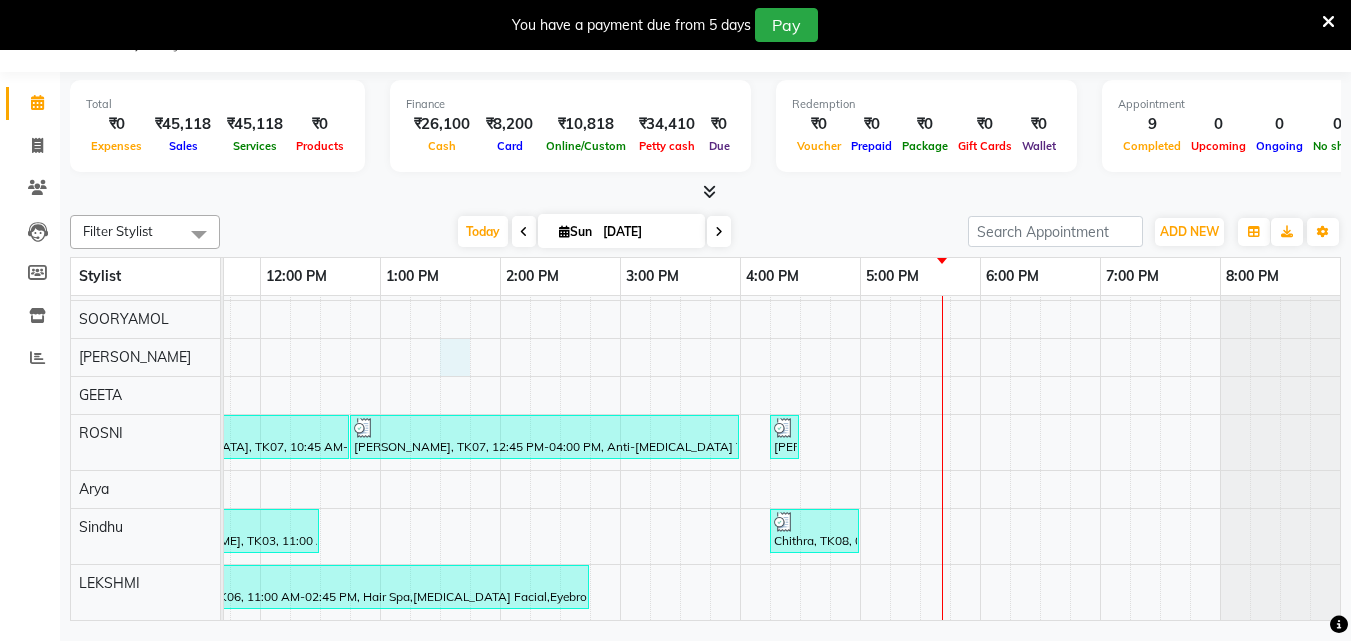 click on "[PERSON_NAME], TK01, 10:00 AM-10:30 AM, Make up     [PERSON_NAME], TK05, 11:15 AM-12:15 PM, Glass Skin Make up,Ornaments Collection     [PERSON_NAME], TK07, 10:45 AM-12:45 PM, NANOPLASTIA OFFER - ELBOW LENGTH     [PERSON_NAME], TK07, 12:45 PM-04:00 PM, Anti-[MEDICAL_DATA] Treatment,NANOPLASTIA OFFER - ELBOW LENGTH,Layer Cut,D-Tan Facial,Eyebrows Threading     [PERSON_NAME], TK09, 04:15 PM-04:30 PM, Eyebrows Threading     mahi, TK04, 10:30 AM-10:45 AM, Eyebrows Threading     [PERSON_NAME], TK03, 11:00 AM-12:30 PM, U Cut,Hair Cut With Fringes     Chithra, TK08, 04:15 PM-05:00 PM, Eyebrows Threading,Upper Lip Threading     sujitha UST, TK06, 11:00 AM-02:45 PM, Hair Spa,[MEDICAL_DATA] Facial,Eyebrows Threading,Upper Lip Threading,Aroma Pedicure" at bounding box center [560, 356] 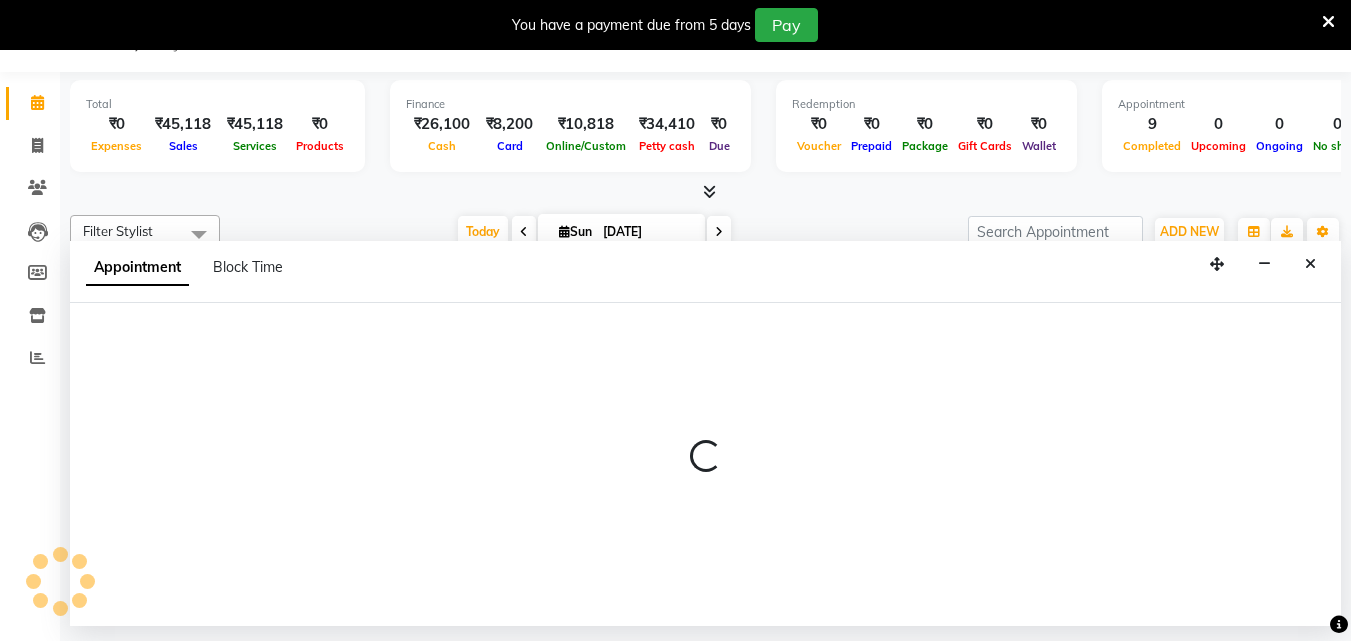 select on "49525" 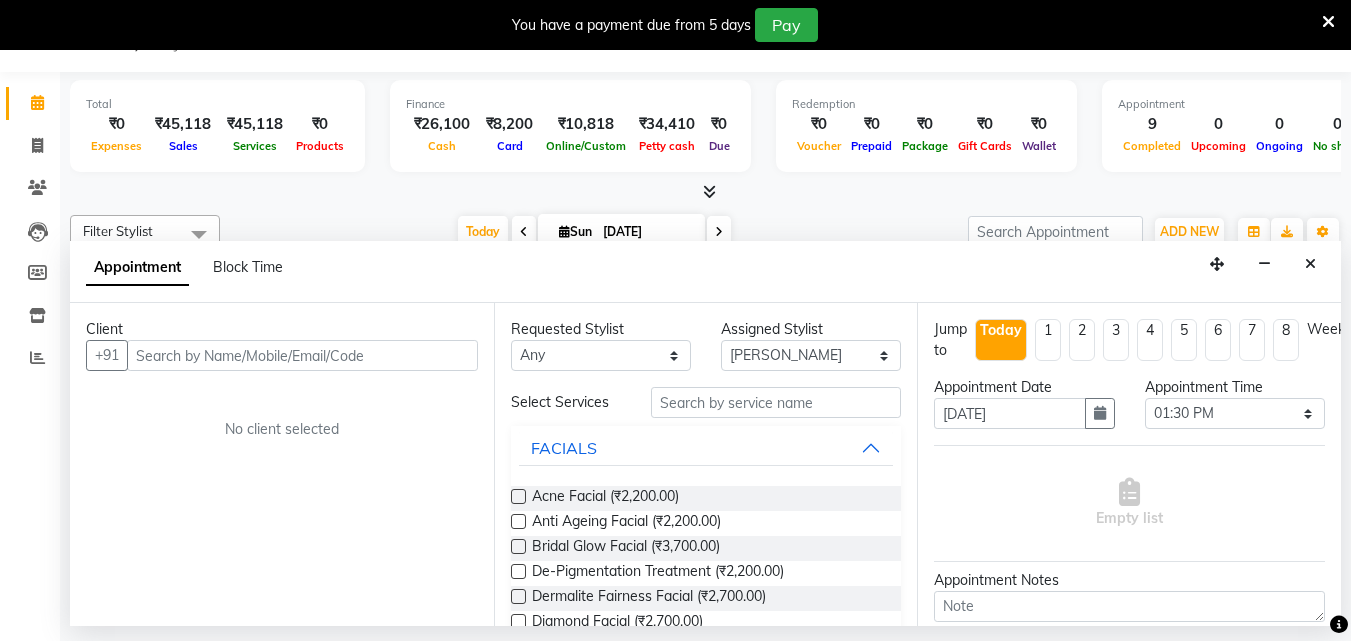 click at bounding box center (302, 355) 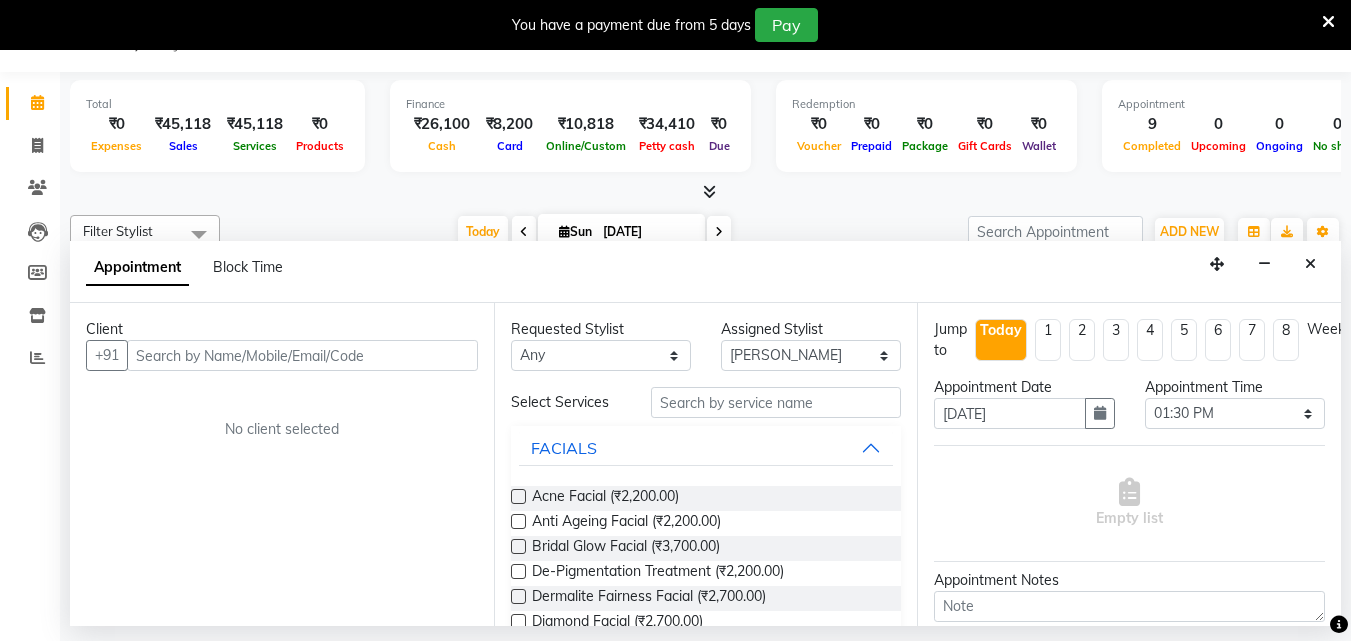scroll, scrollTop: 0, scrollLeft: 0, axis: both 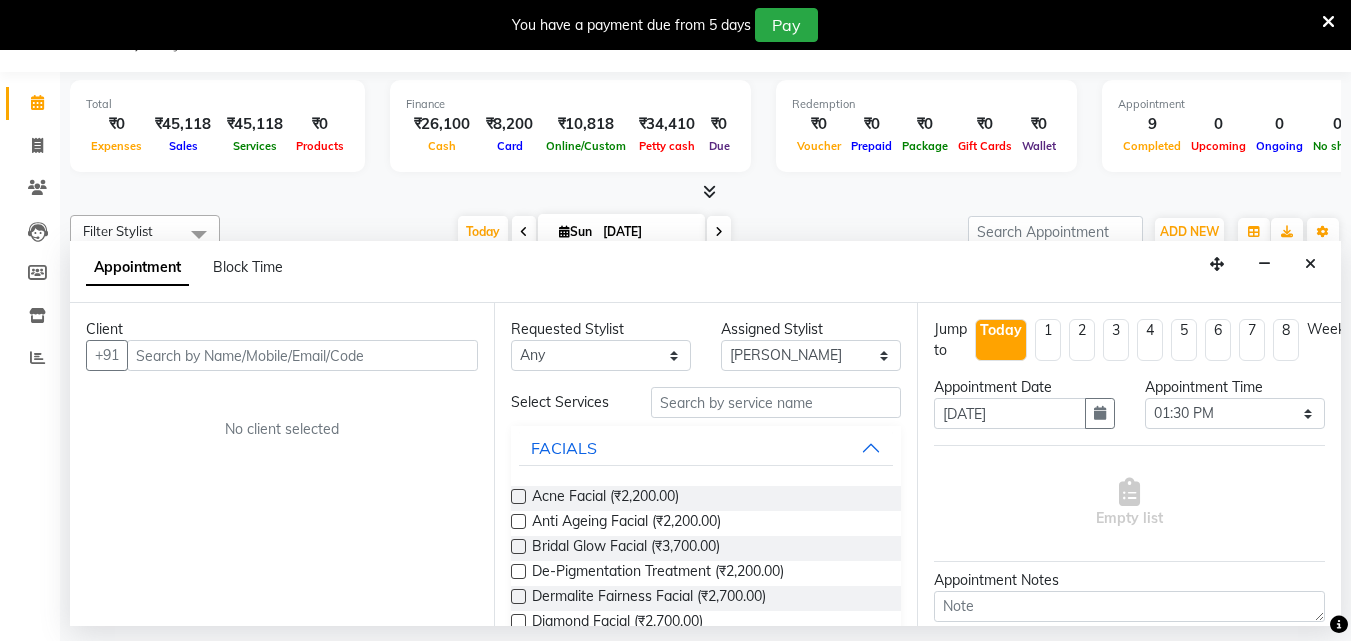 drag, startPoint x: 1316, startPoint y: 261, endPoint x: 1297, endPoint y: 280, distance: 26.870058 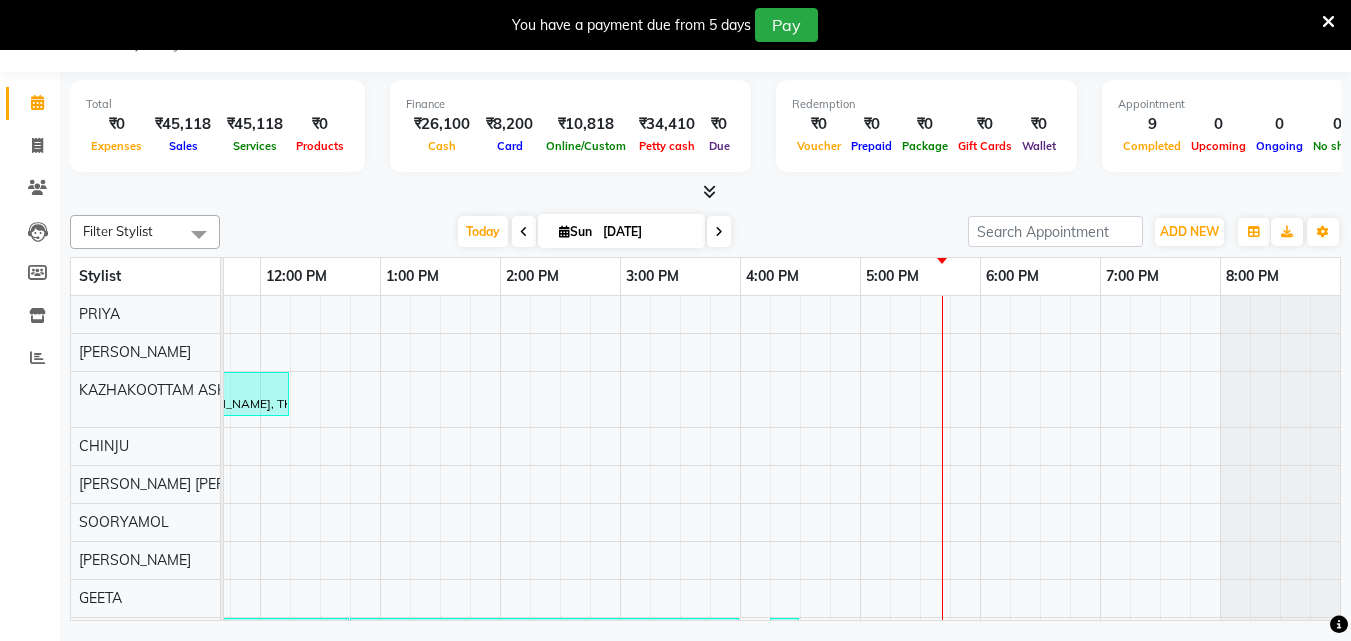 scroll, scrollTop: 100, scrollLeft: 459, axis: both 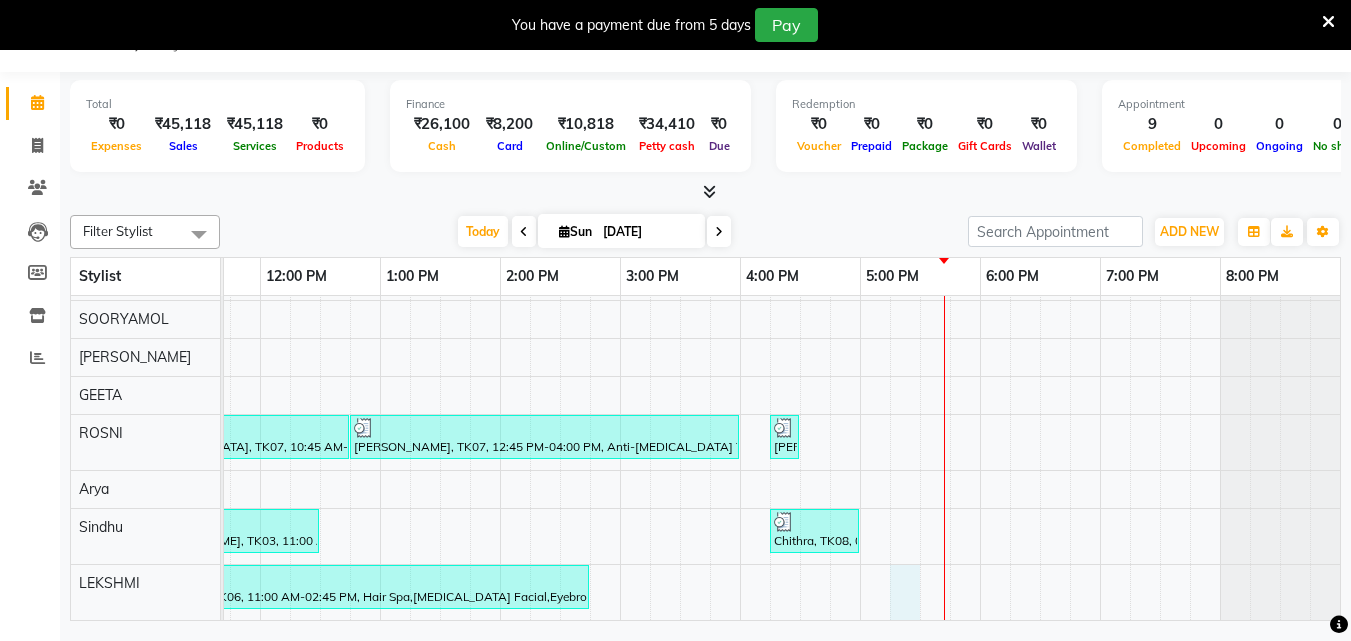 click on "[PERSON_NAME], TK01, 10:00 AM-10:30 AM, Make up     [PERSON_NAME], TK05, 11:15 AM-12:15 PM, Glass Skin Make up,Ornaments Collection     [PERSON_NAME], TK07, 10:45 AM-12:45 PM, NANOPLASTIA OFFER - ELBOW LENGTH     [PERSON_NAME], TK07, 12:45 PM-04:00 PM, Anti-[MEDICAL_DATA] Treatment,NANOPLASTIA OFFER - ELBOW LENGTH,Layer Cut,D-Tan Facial,Eyebrows Threading     [PERSON_NAME], TK09, 04:15 PM-04:30 PM, Eyebrows Threading     mahi, TK04, 10:30 AM-10:45 AM, Eyebrows Threading     [PERSON_NAME], TK03, 11:00 AM-12:30 PM, U Cut,Hair Cut With Fringes     Chithra, TK08, 04:15 PM-05:00 PM, Eyebrows Threading,Upper Lip Threading     sujitha UST, TK06, 11:00 AM-02:45 PM, Hair Spa,[MEDICAL_DATA] Facial,Eyebrows Threading,Upper Lip Threading,Aroma Pedicure" at bounding box center (560, 356) 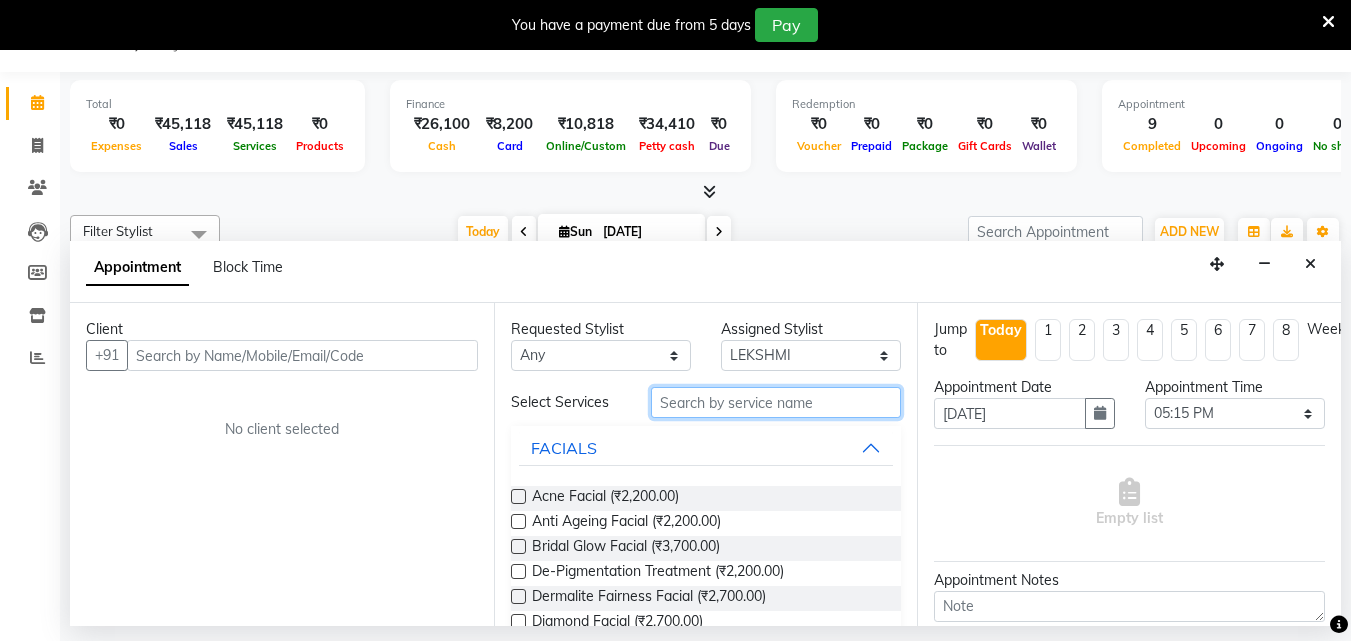 click at bounding box center [776, 402] 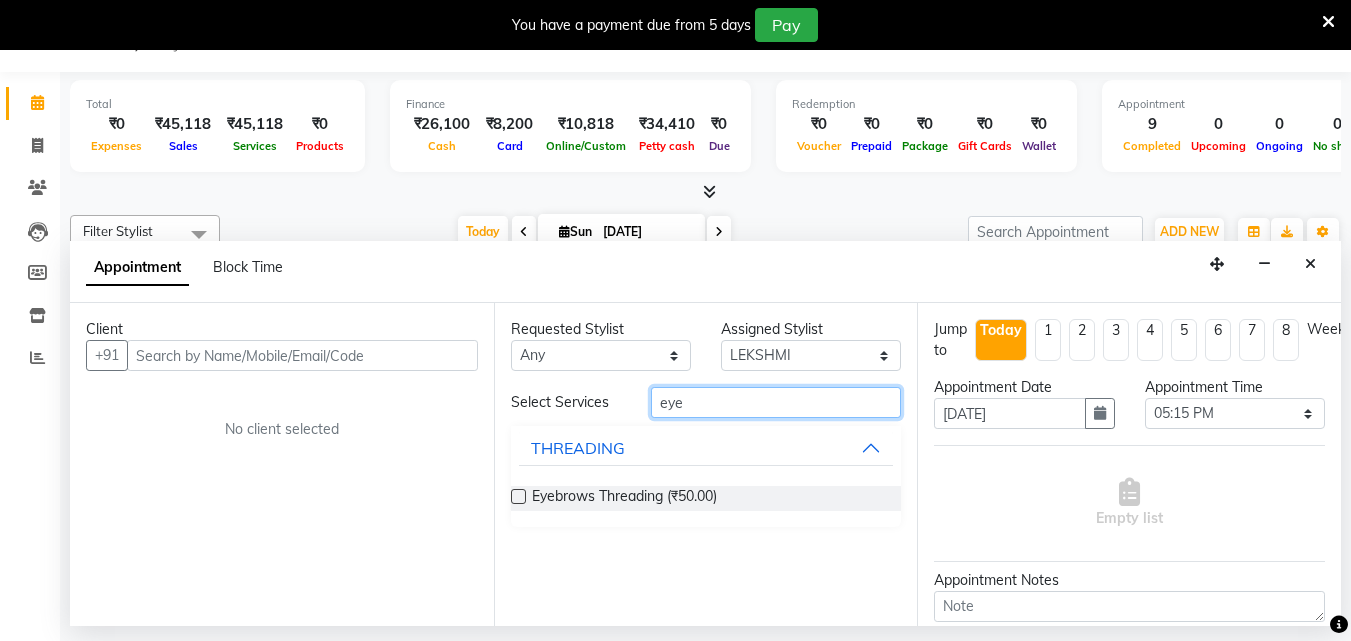 type on "eye" 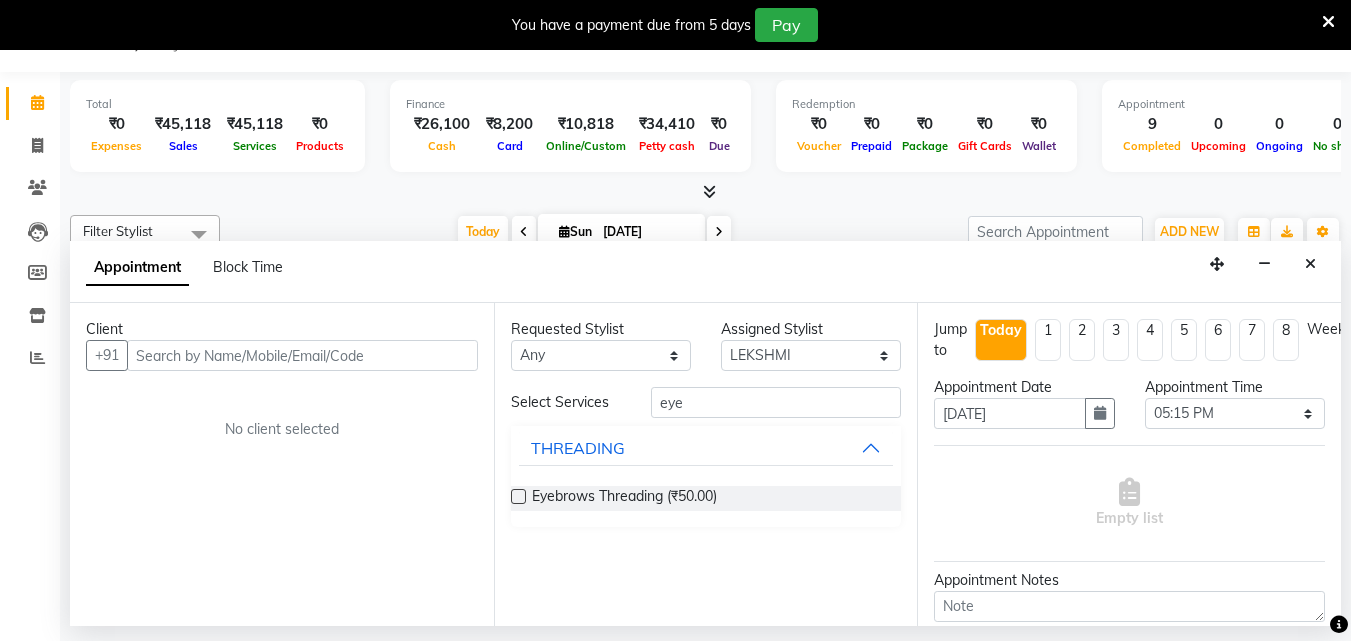 drag, startPoint x: 518, startPoint y: 495, endPoint x: 540, endPoint y: 480, distance: 26.627054 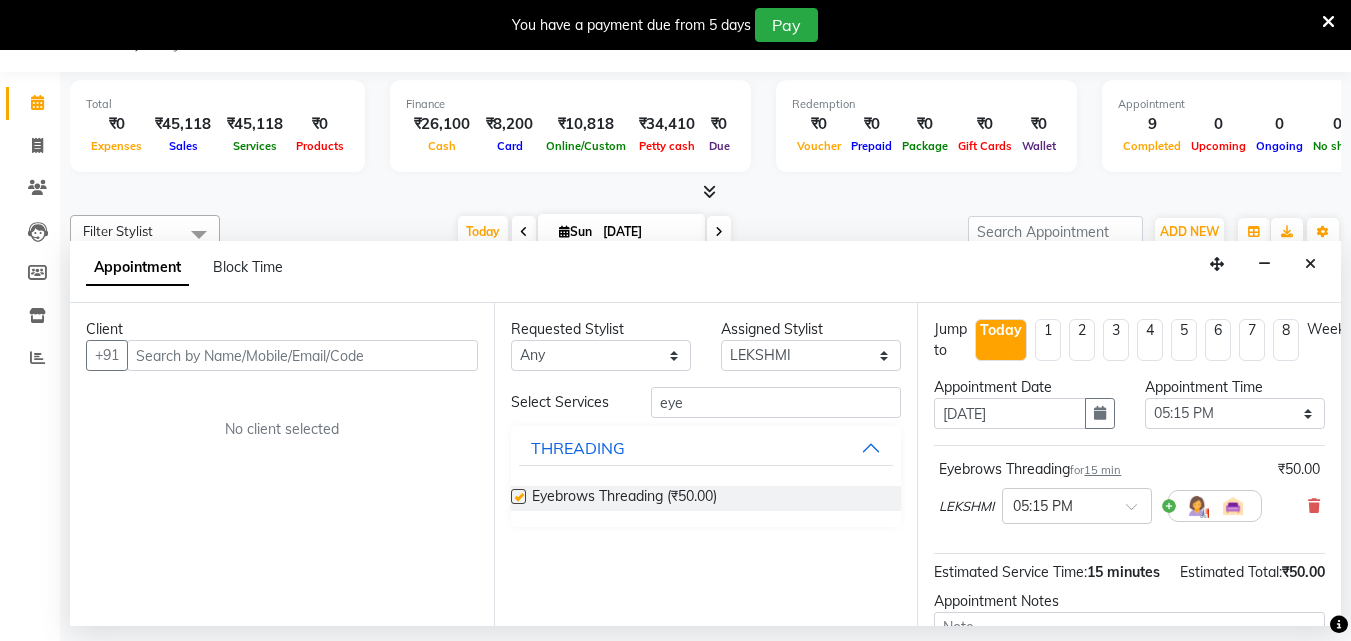checkbox on "false" 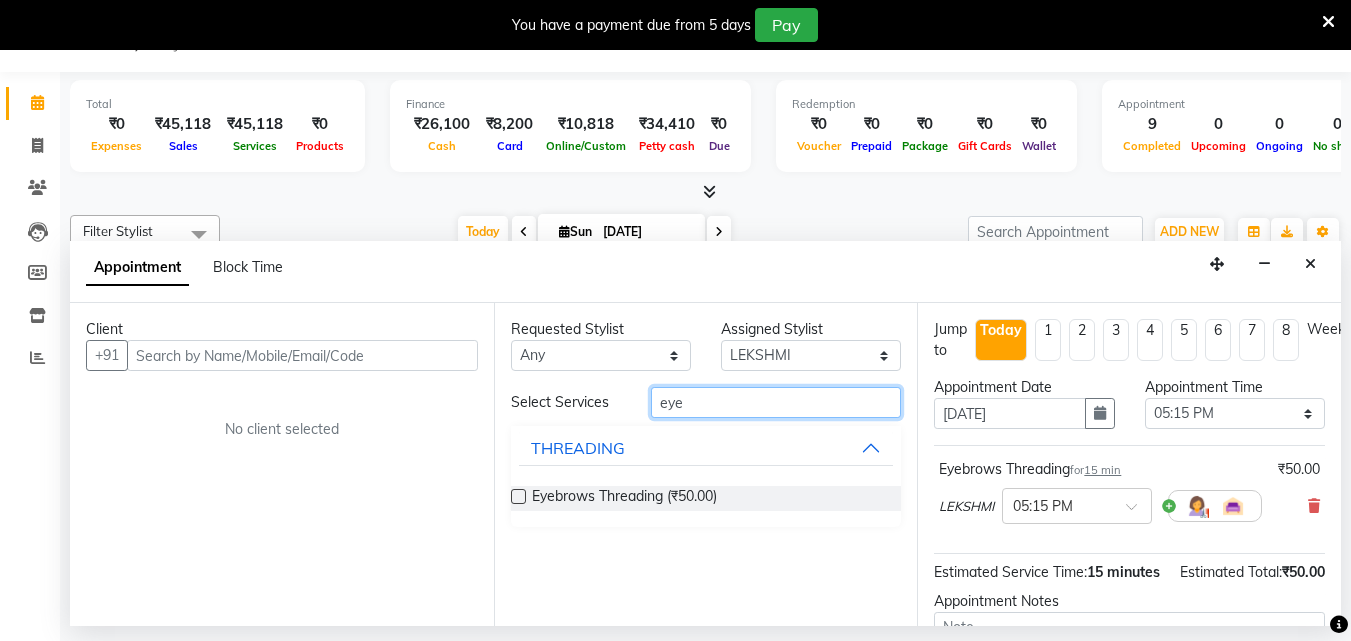 click on "eye" at bounding box center [776, 402] 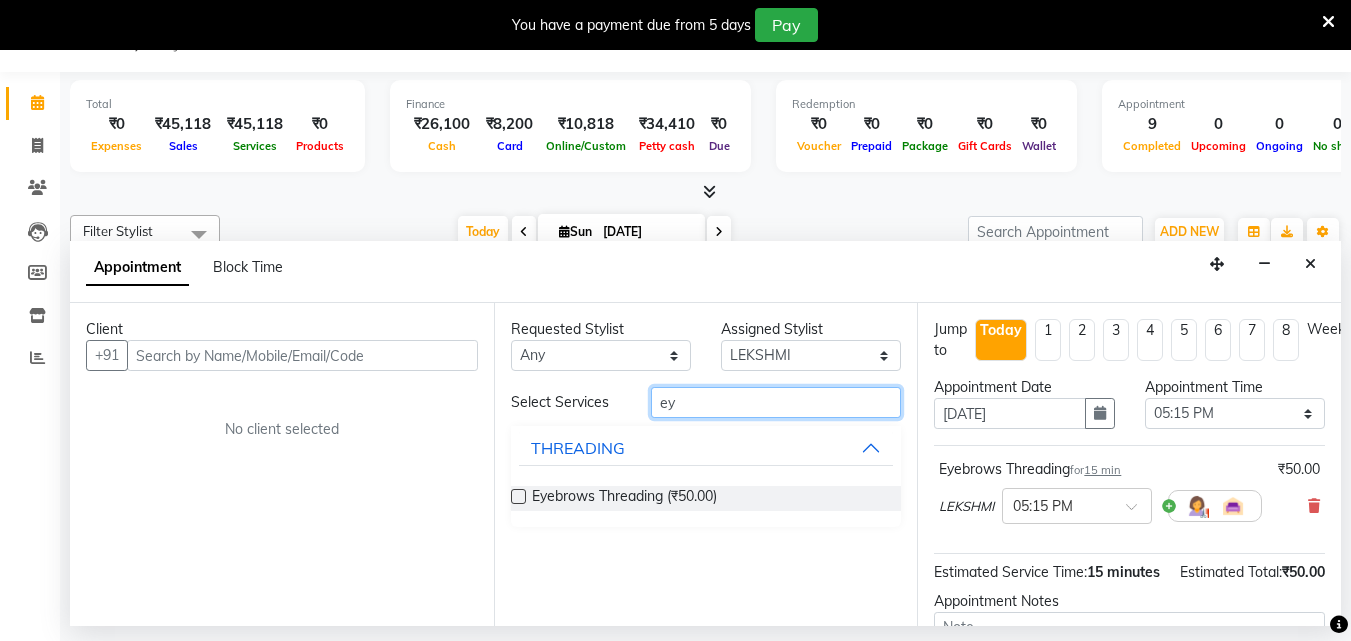 type on "e" 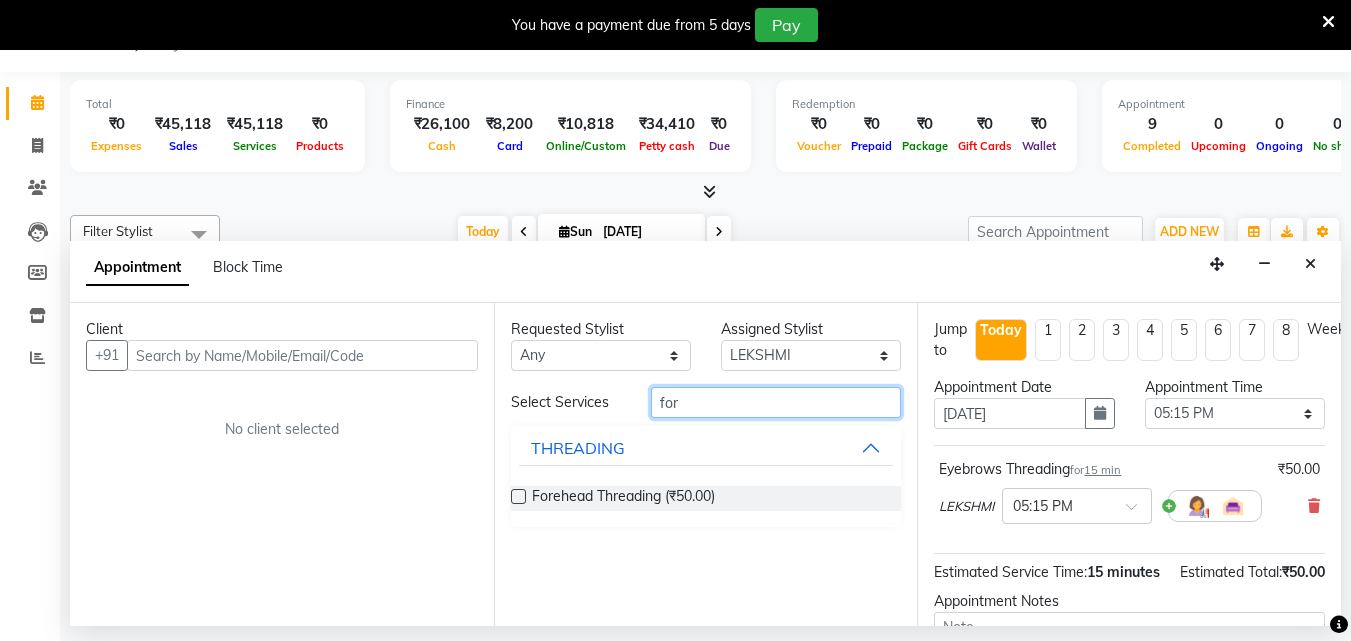 type on "for" 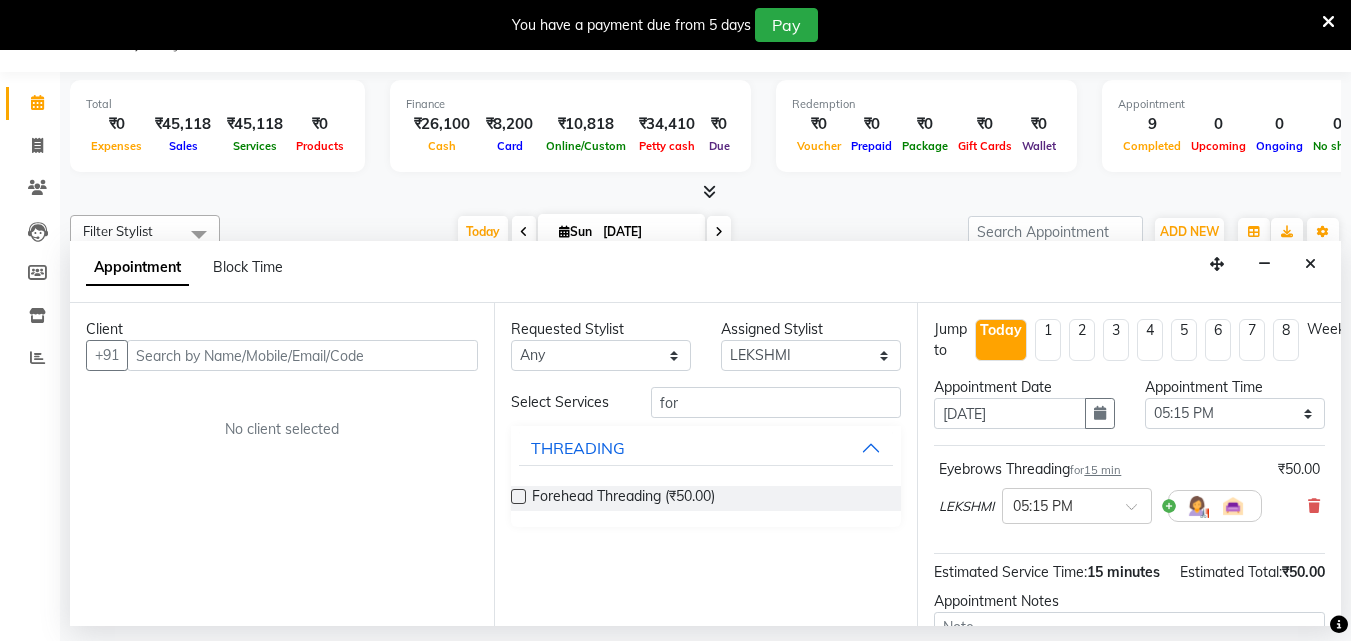click at bounding box center [518, 496] 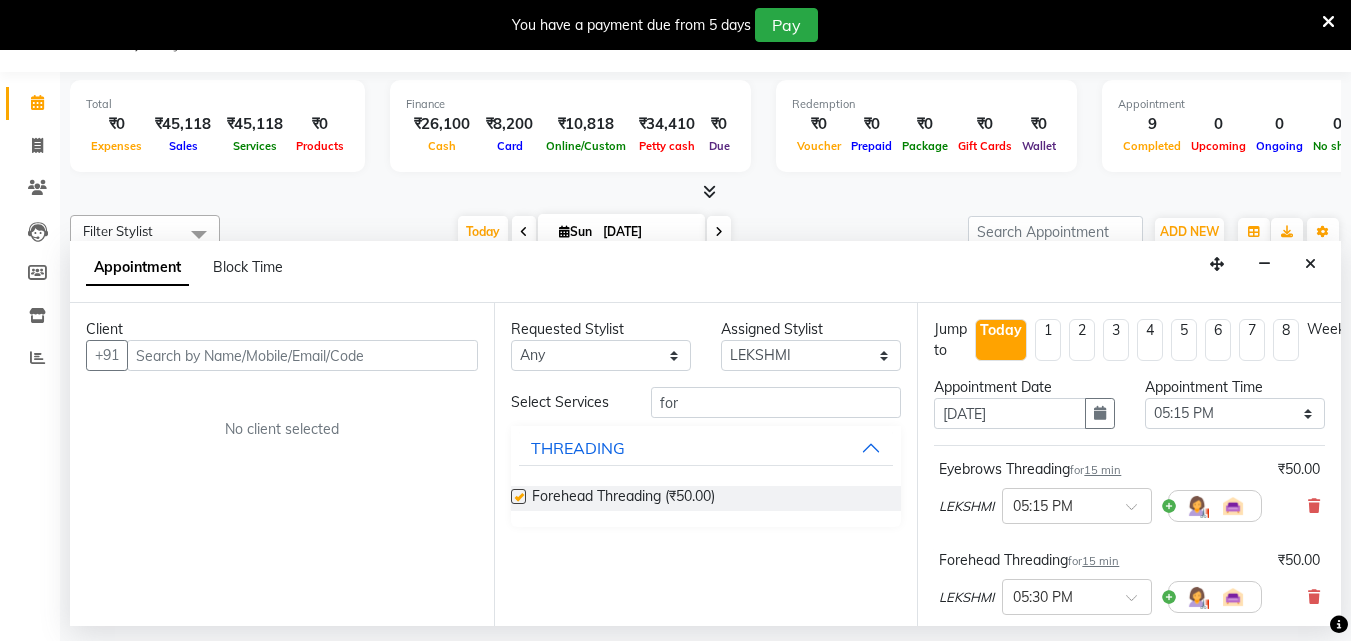 checkbox on "false" 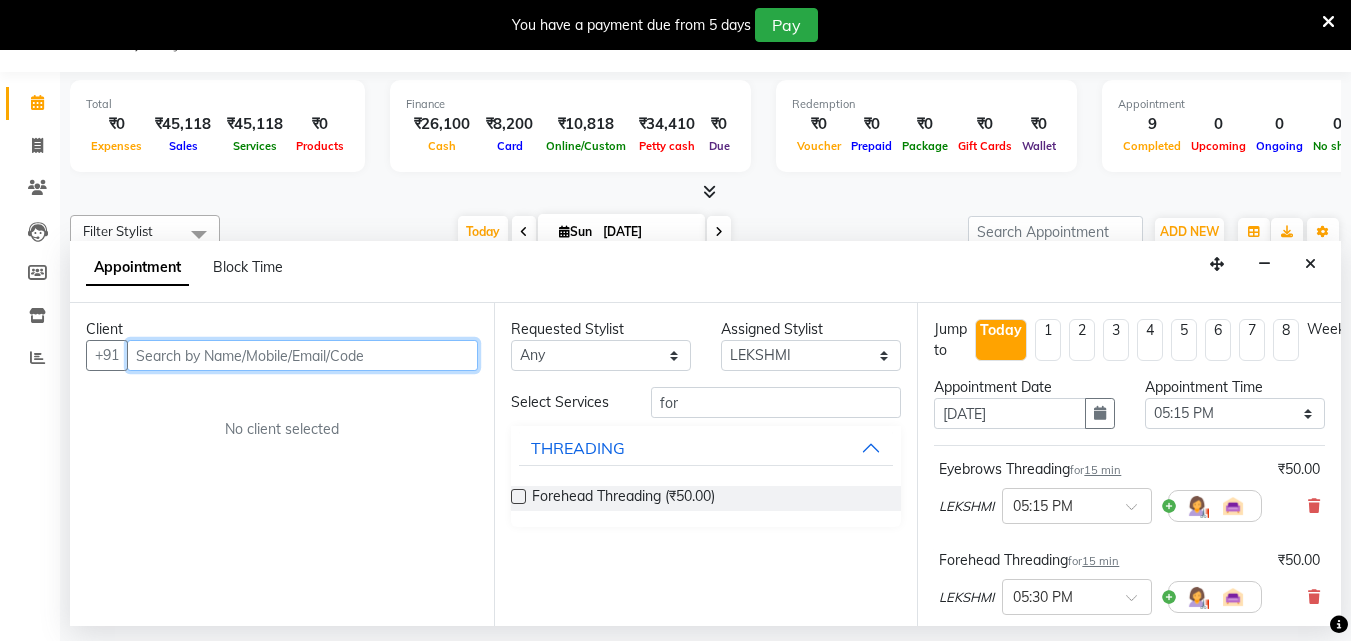 click at bounding box center [302, 355] 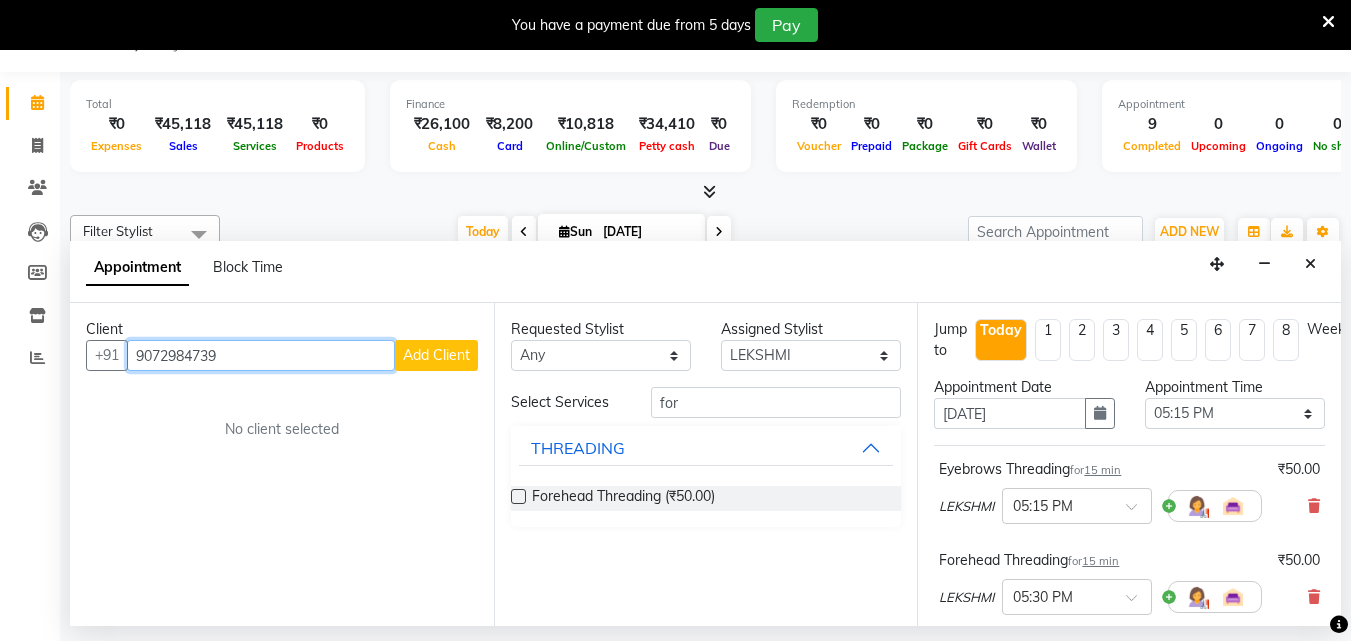 type on "9072984739" 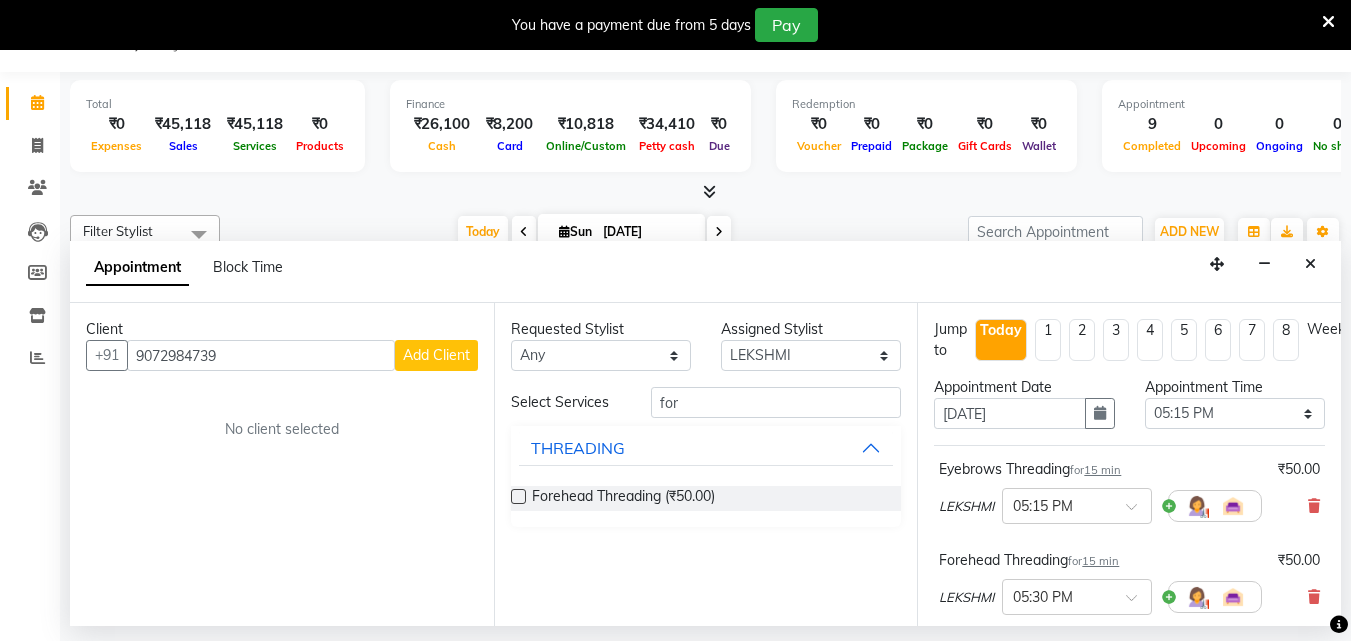 click on "Add Client" at bounding box center [436, 355] 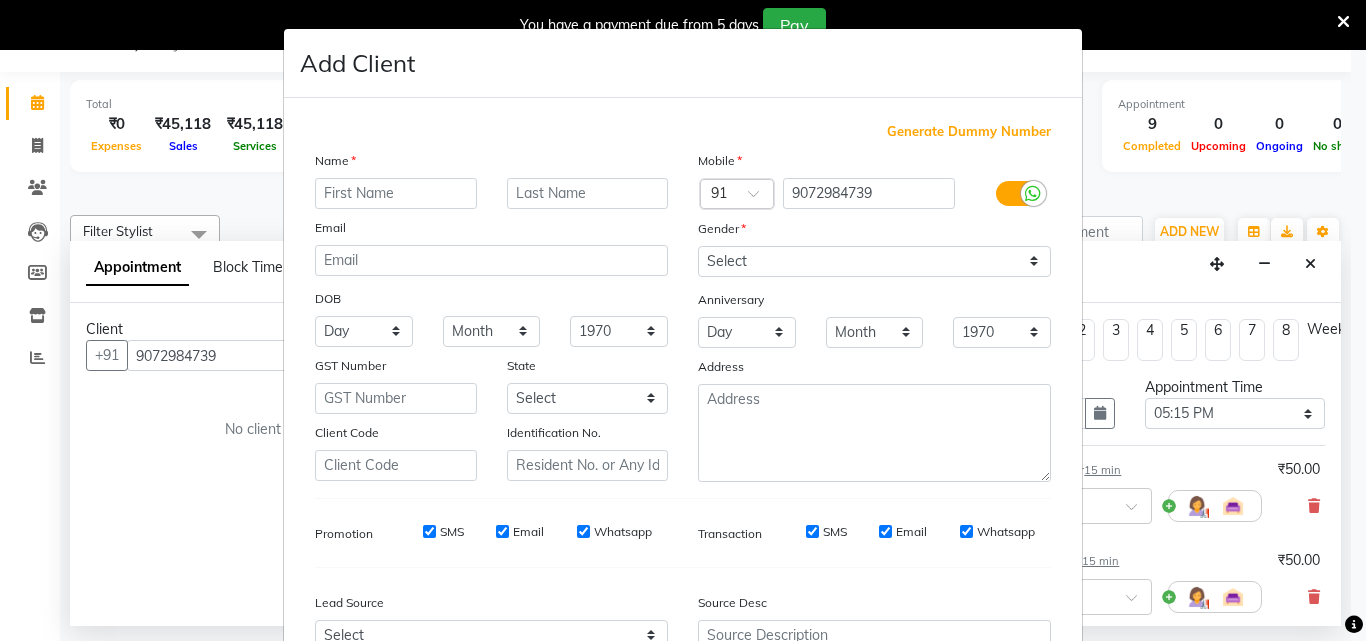 click at bounding box center [396, 193] 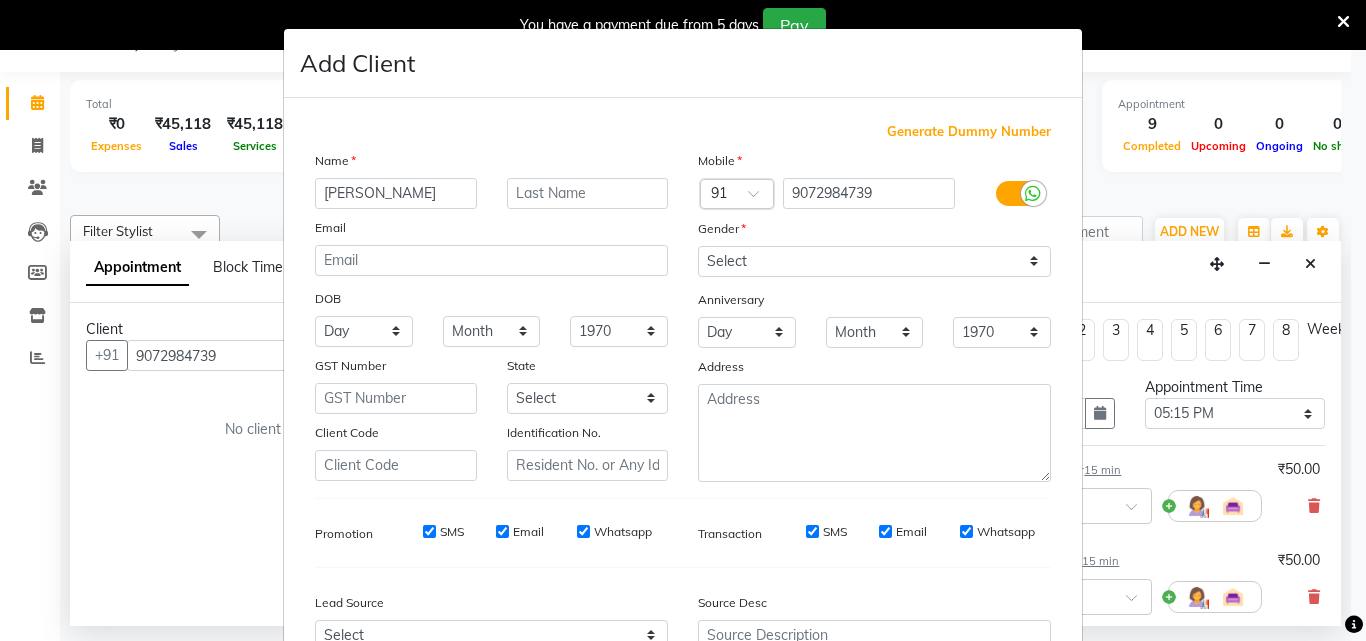 type on "[PERSON_NAME]" 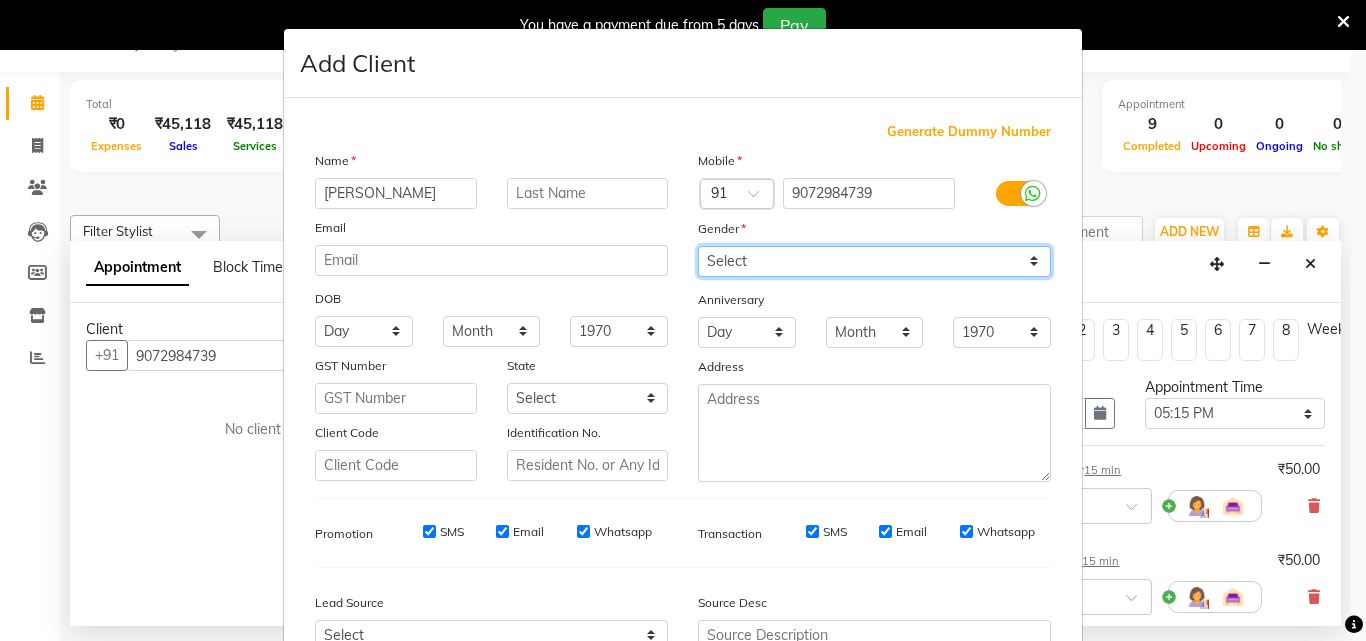 click on "Select [DEMOGRAPHIC_DATA] [DEMOGRAPHIC_DATA] Other Prefer Not To Say" at bounding box center [874, 261] 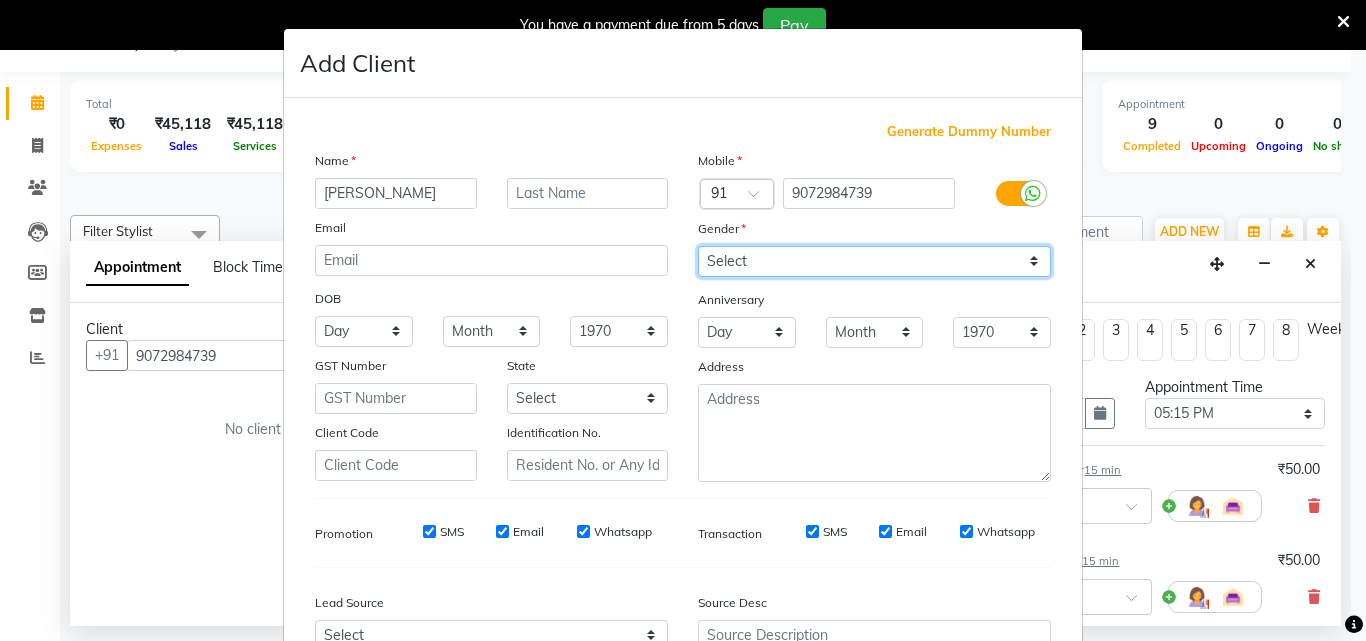 select on "[DEMOGRAPHIC_DATA]" 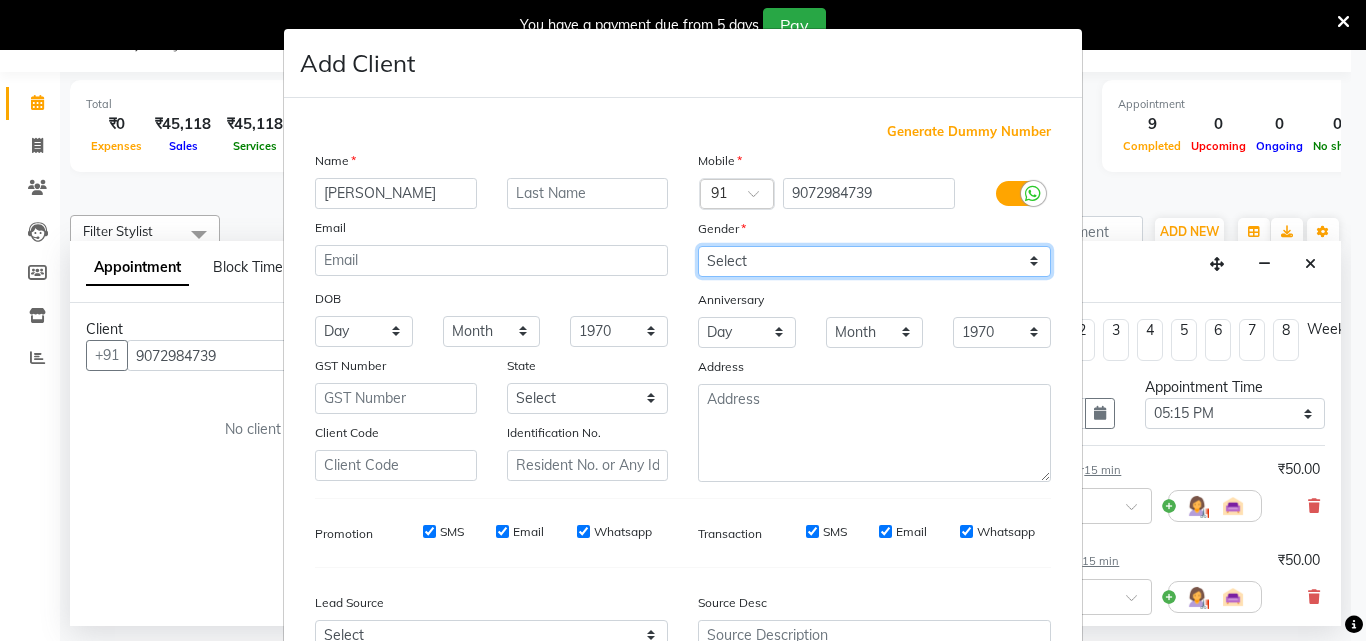 click on "Select [DEMOGRAPHIC_DATA] [DEMOGRAPHIC_DATA] Other Prefer Not To Say" at bounding box center [874, 261] 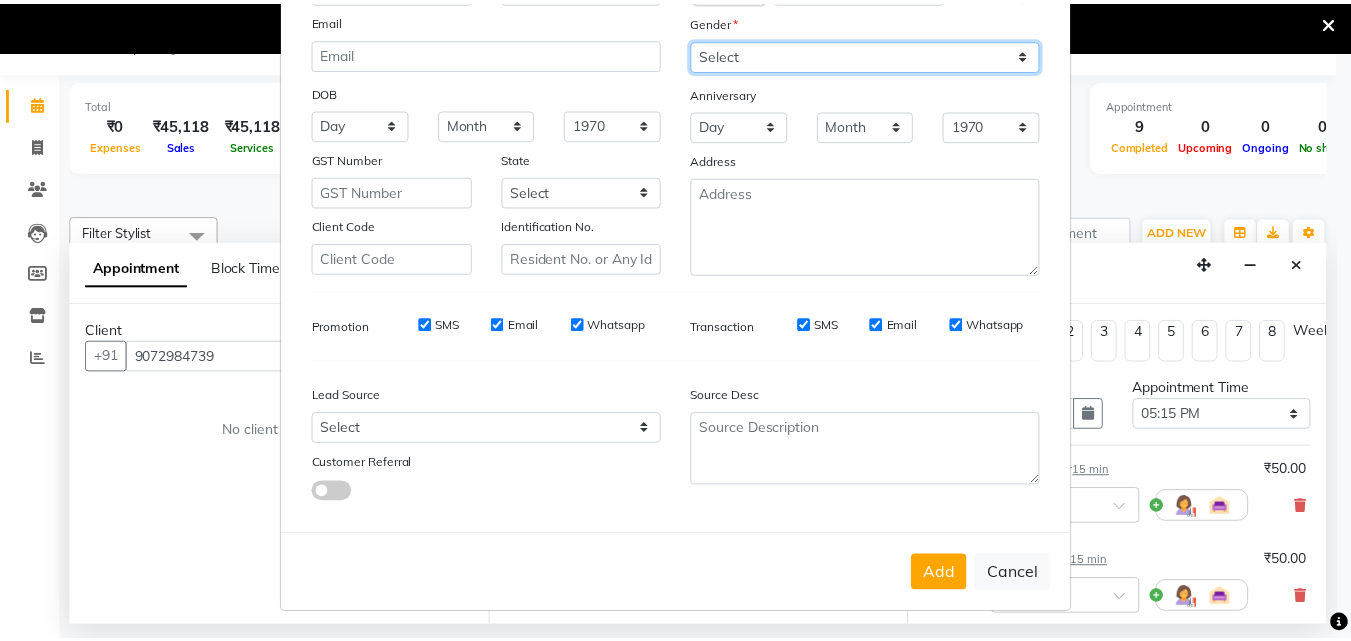 scroll, scrollTop: 208, scrollLeft: 0, axis: vertical 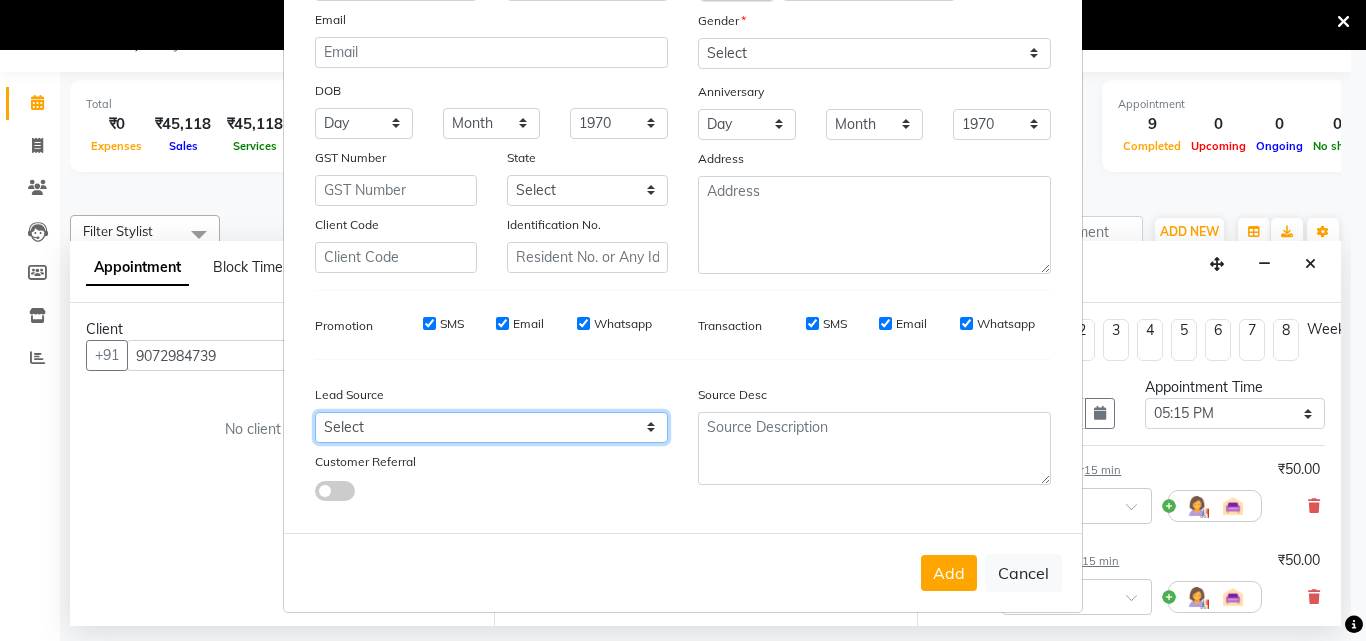 click on "Select Walk-in Referral Internet Friend Word of Mouth Advertisement Facebook JustDial Google Other Instagram  YouTube  WhatsApp" at bounding box center [491, 427] 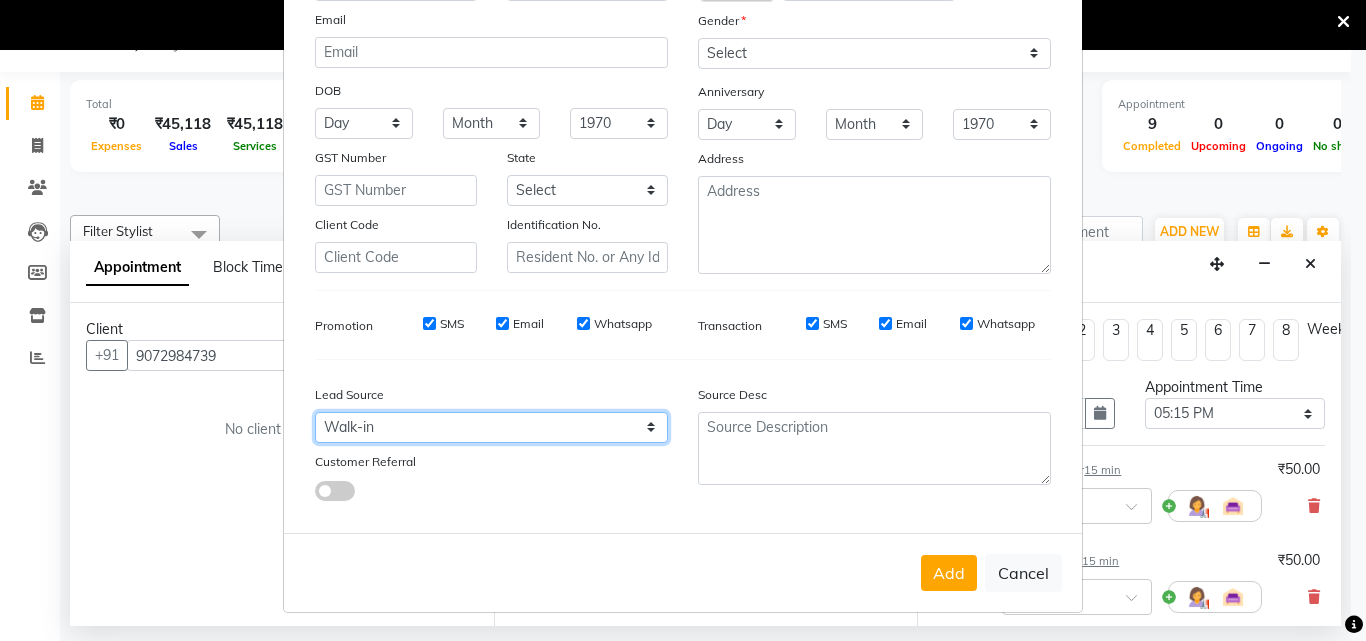 click on "Select Walk-in Referral Internet Friend Word of Mouth Advertisement Facebook JustDial Google Other Instagram  YouTube  WhatsApp" at bounding box center [491, 427] 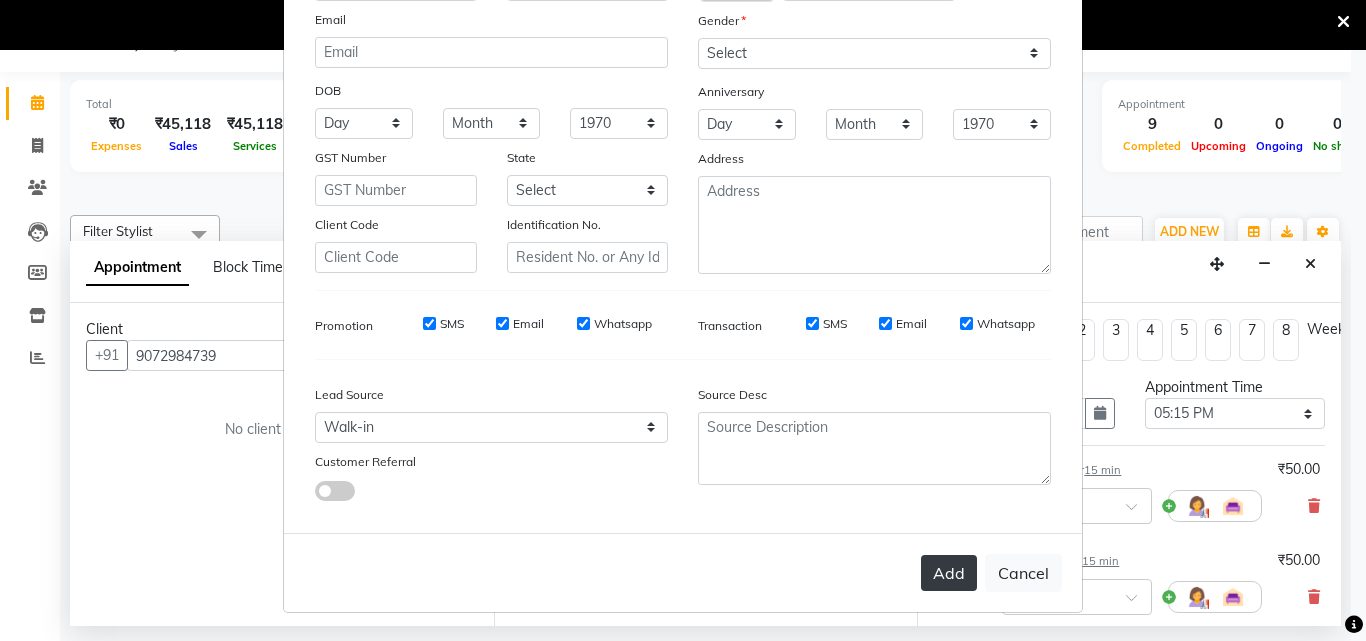 click on "Add" at bounding box center (949, 573) 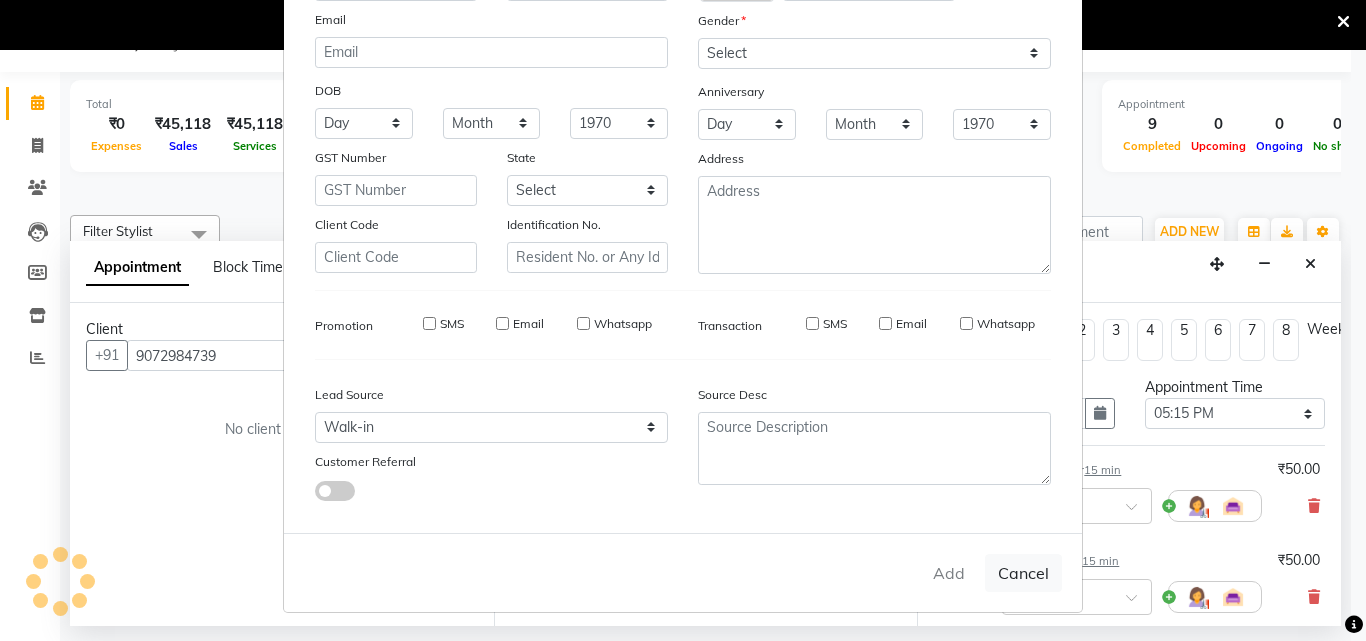 type 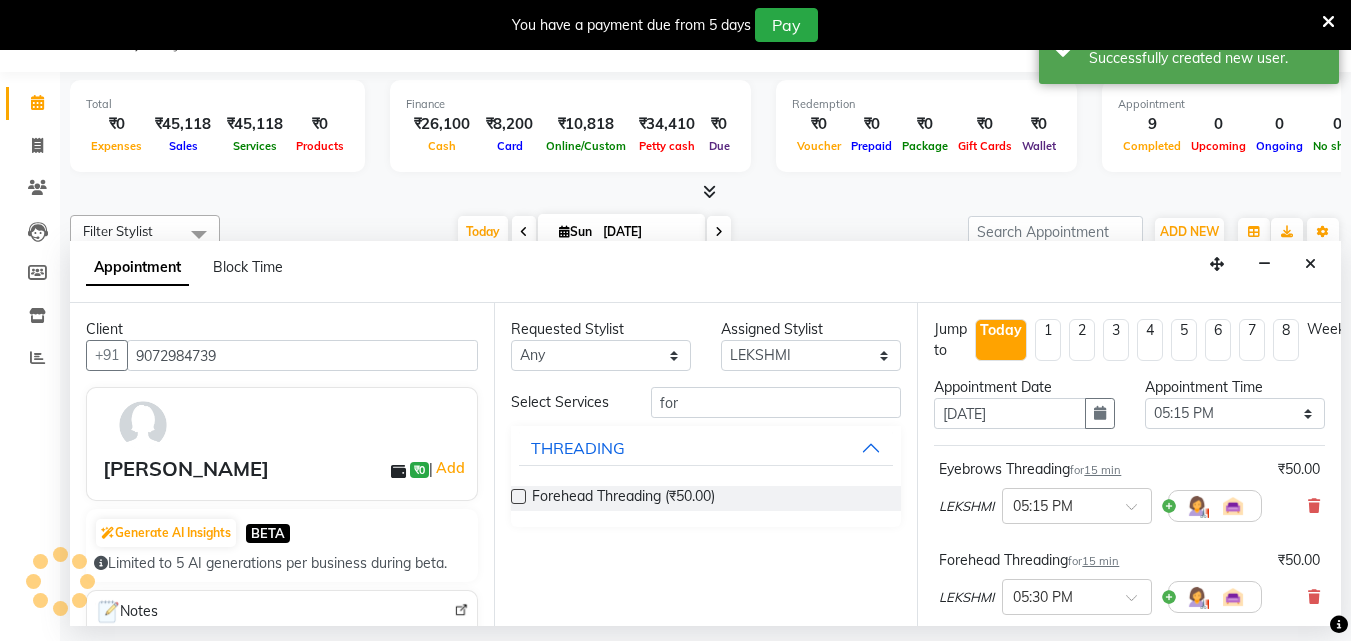 scroll, scrollTop: 0, scrollLeft: 429, axis: horizontal 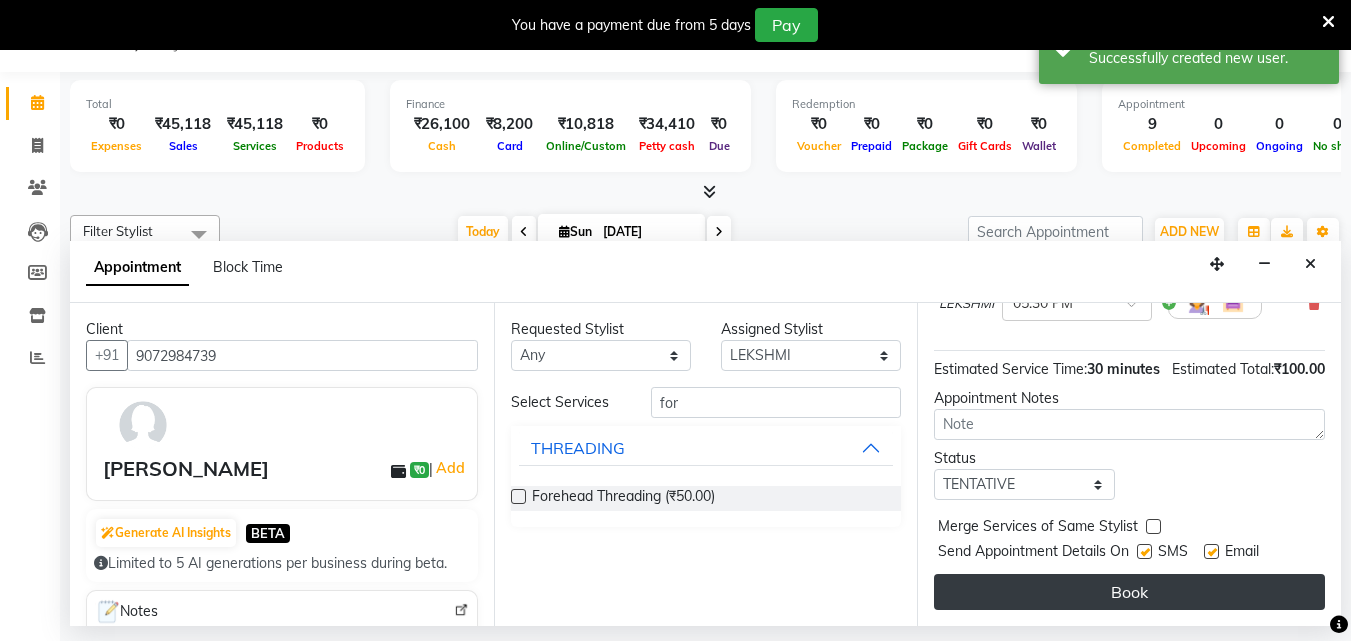 click on "Book" at bounding box center [1129, 592] 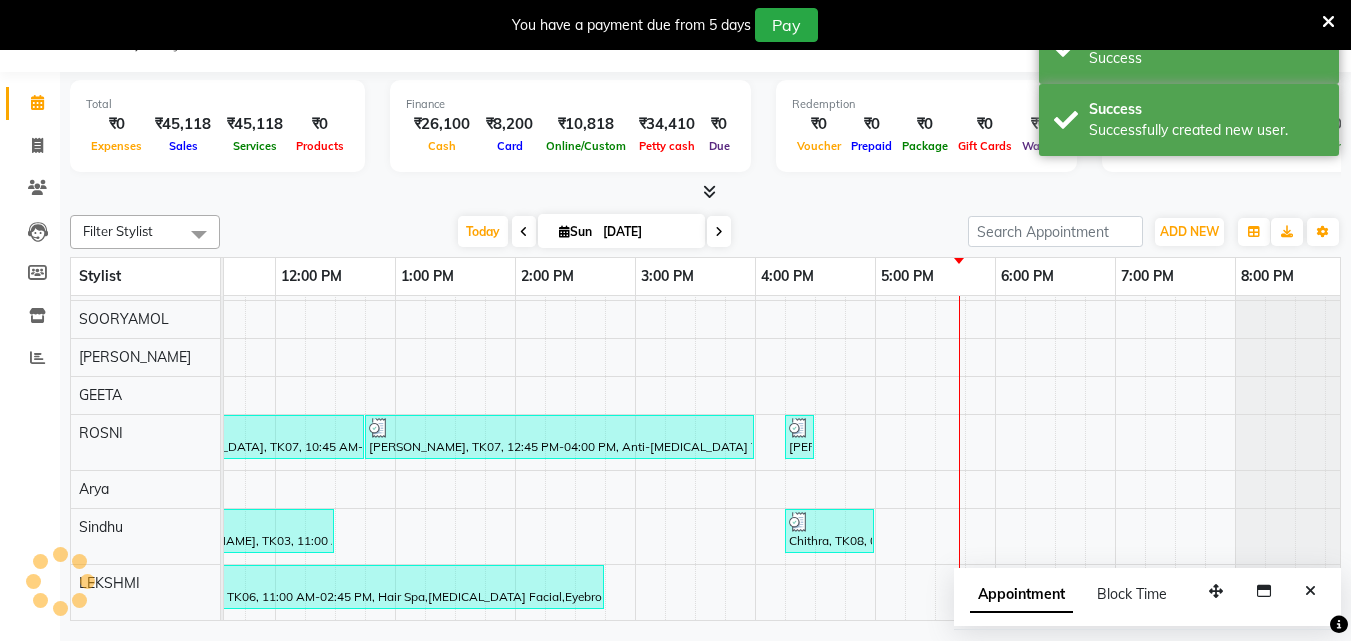 scroll, scrollTop: 0, scrollLeft: 0, axis: both 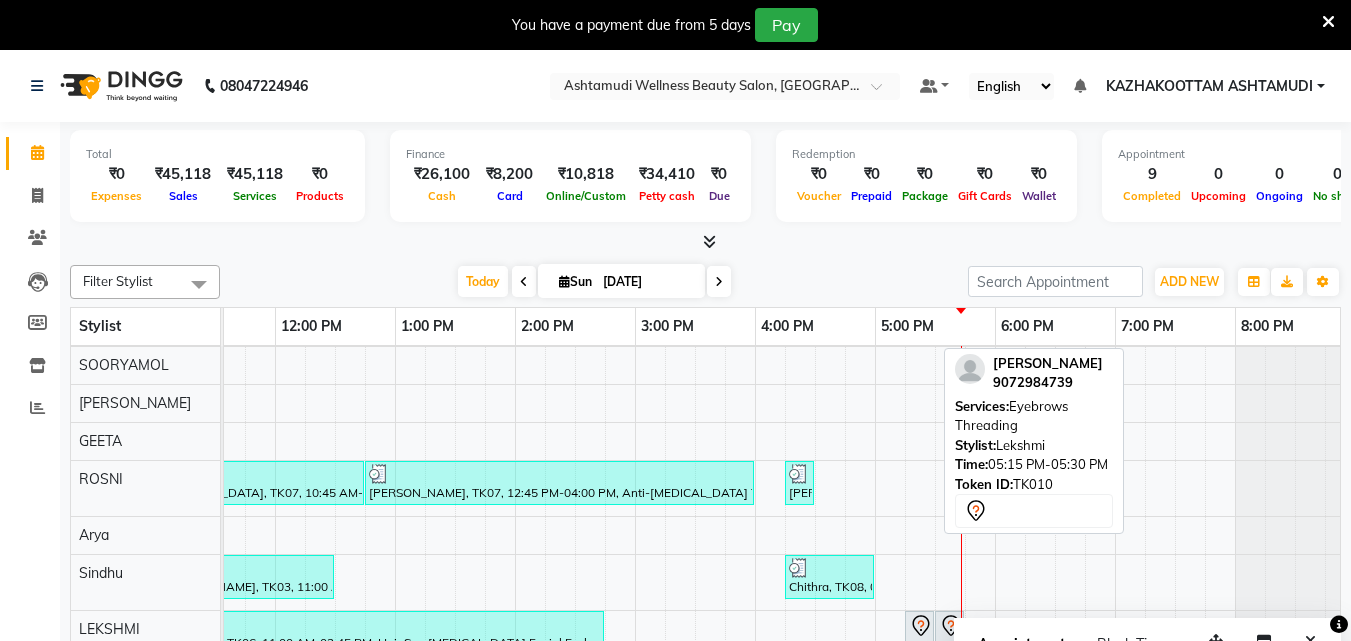 click on "[PERSON_NAME], TK10, 05:15 PM-05:30 PM, Eyebrows Threading" at bounding box center (919, 635) 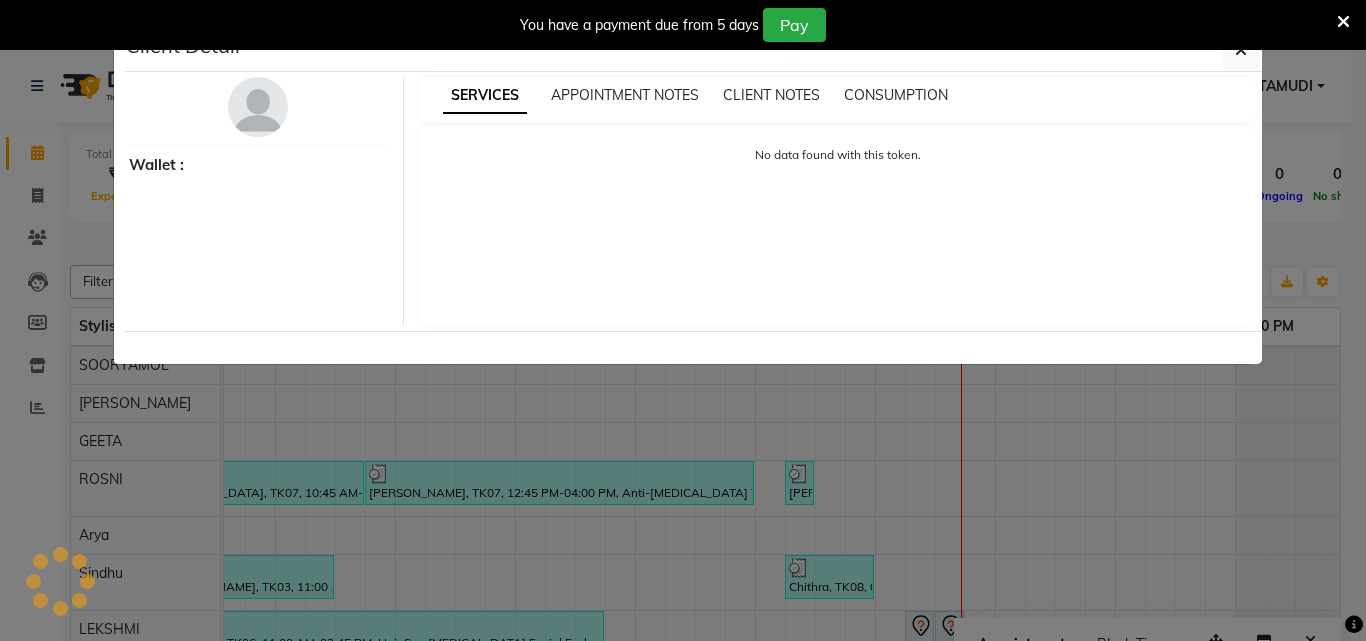 select on "7" 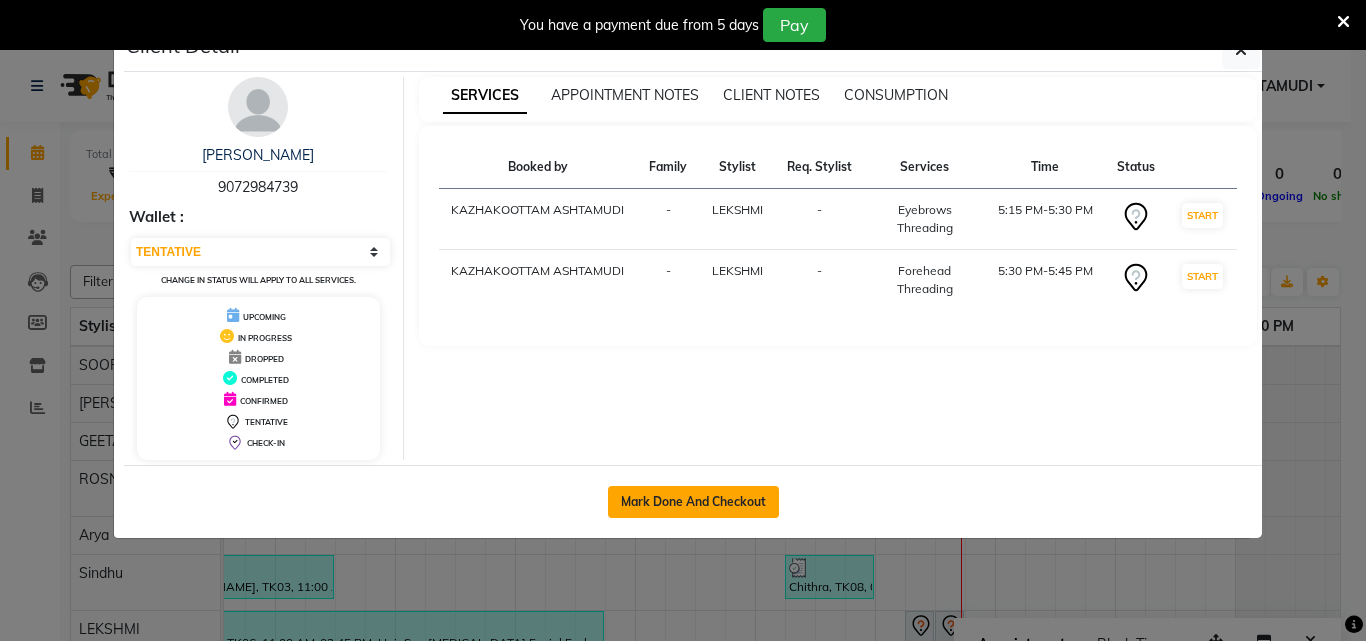click on "Mark Done And Checkout" 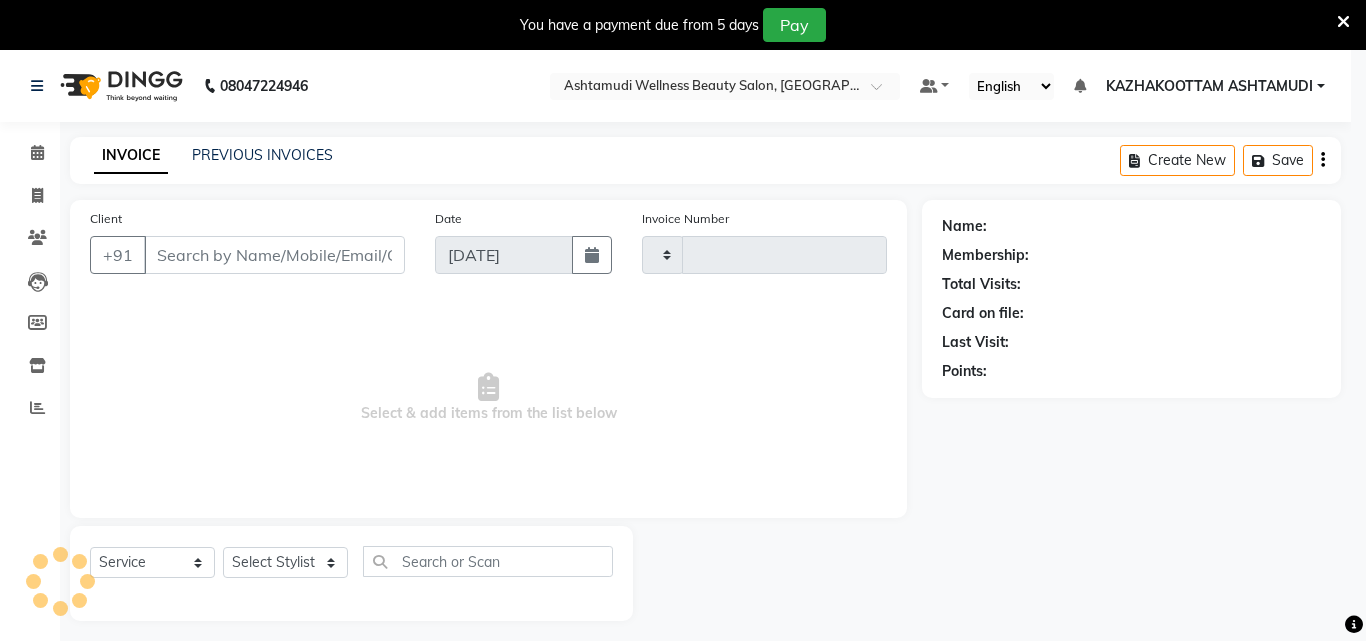 type on "2243" 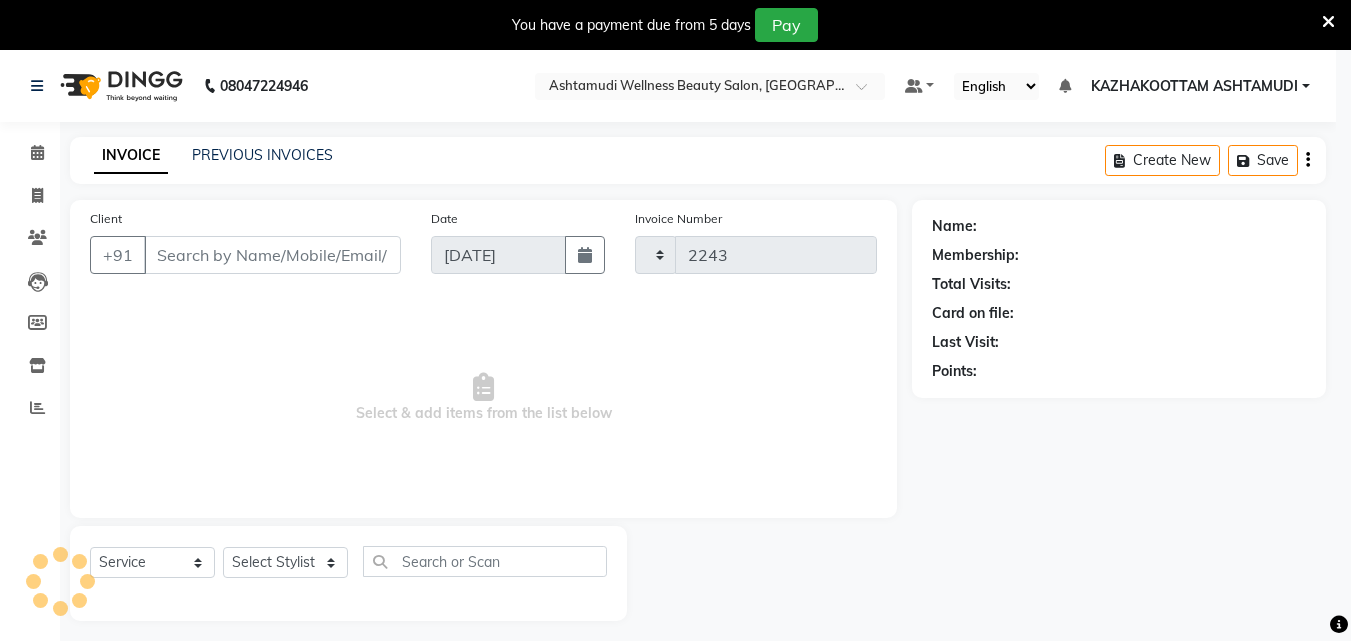 select on "4662" 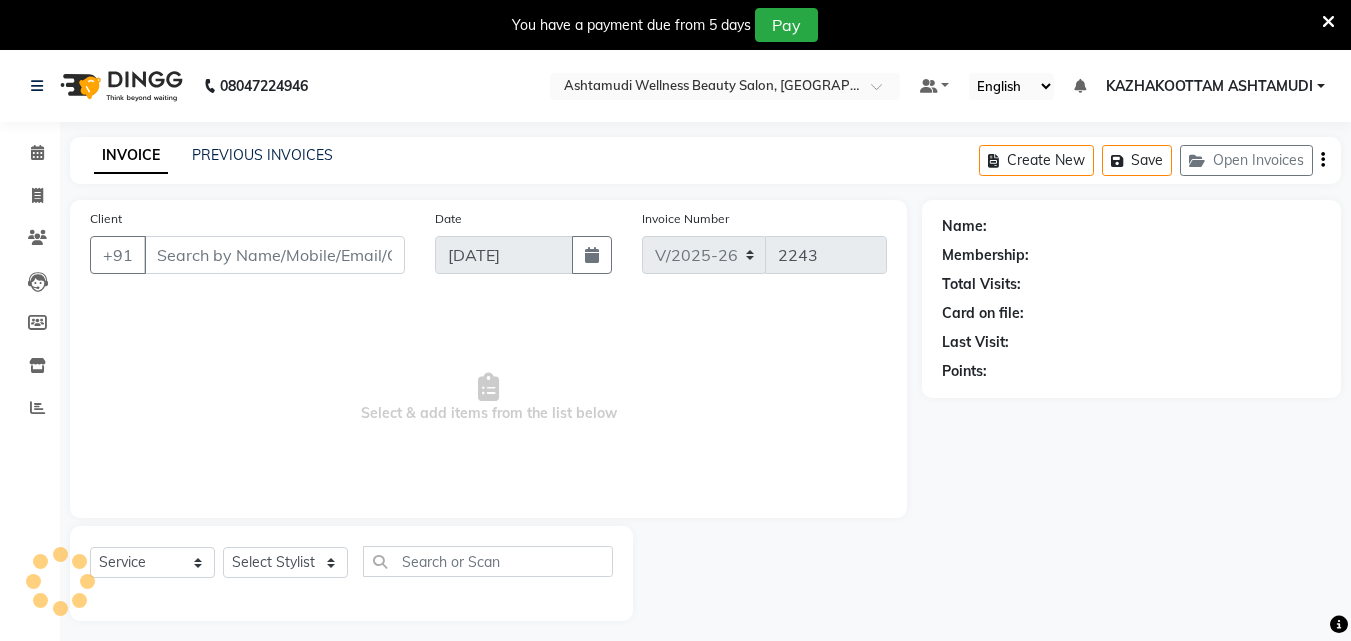 type on "9072984739" 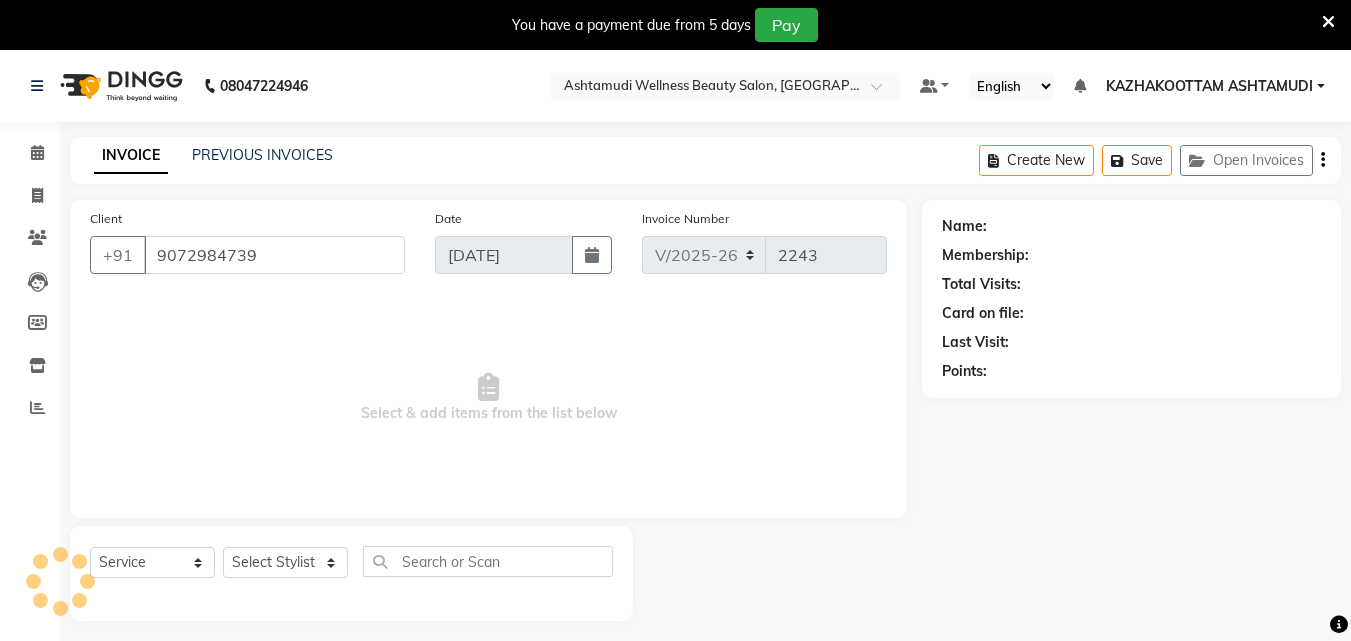 select on "85074" 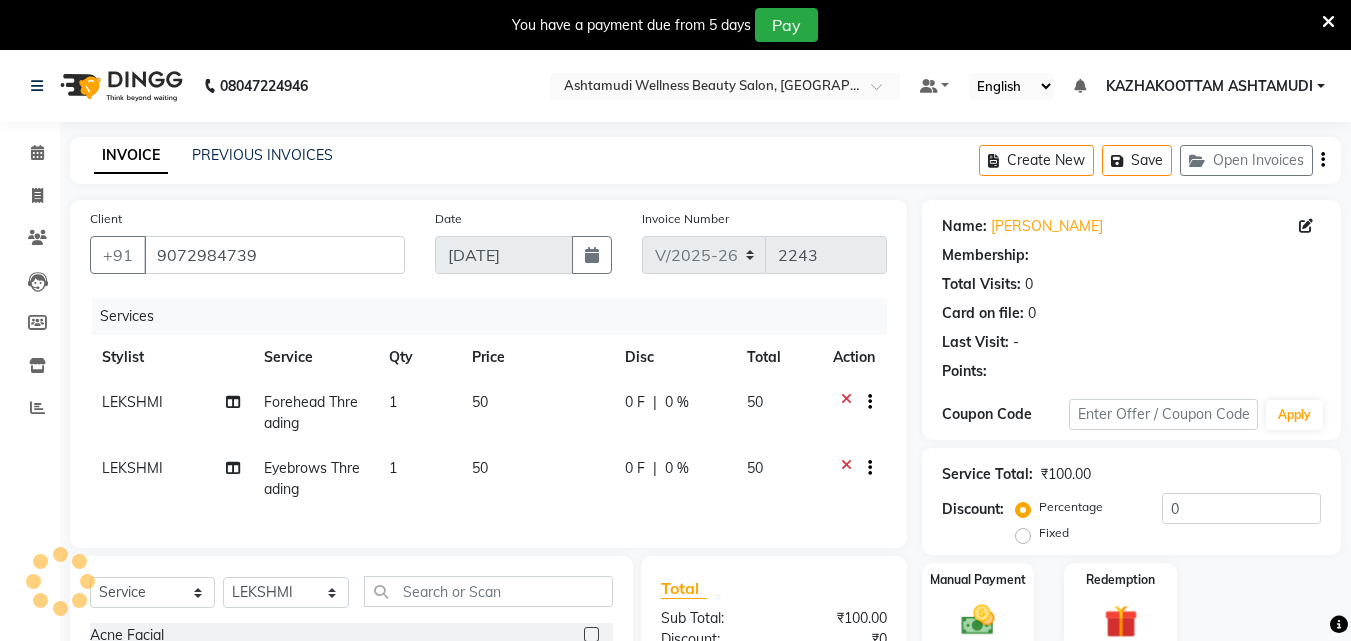 select on "1: Object" 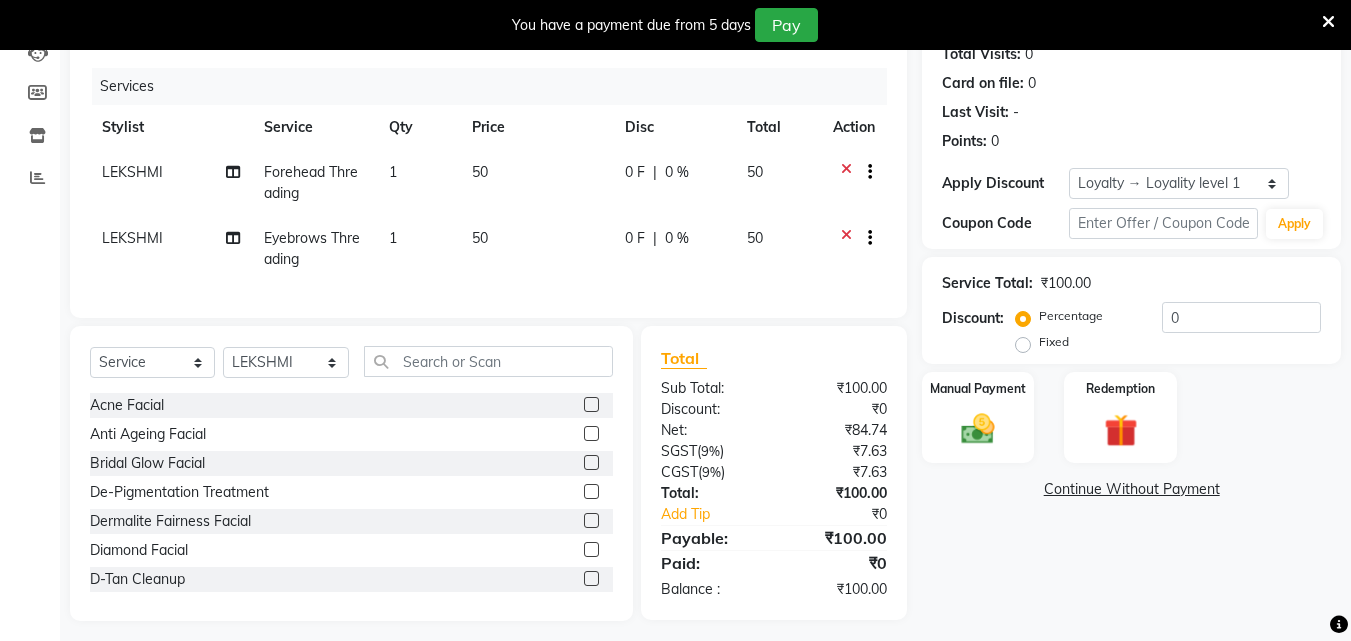 scroll, scrollTop: 255, scrollLeft: 0, axis: vertical 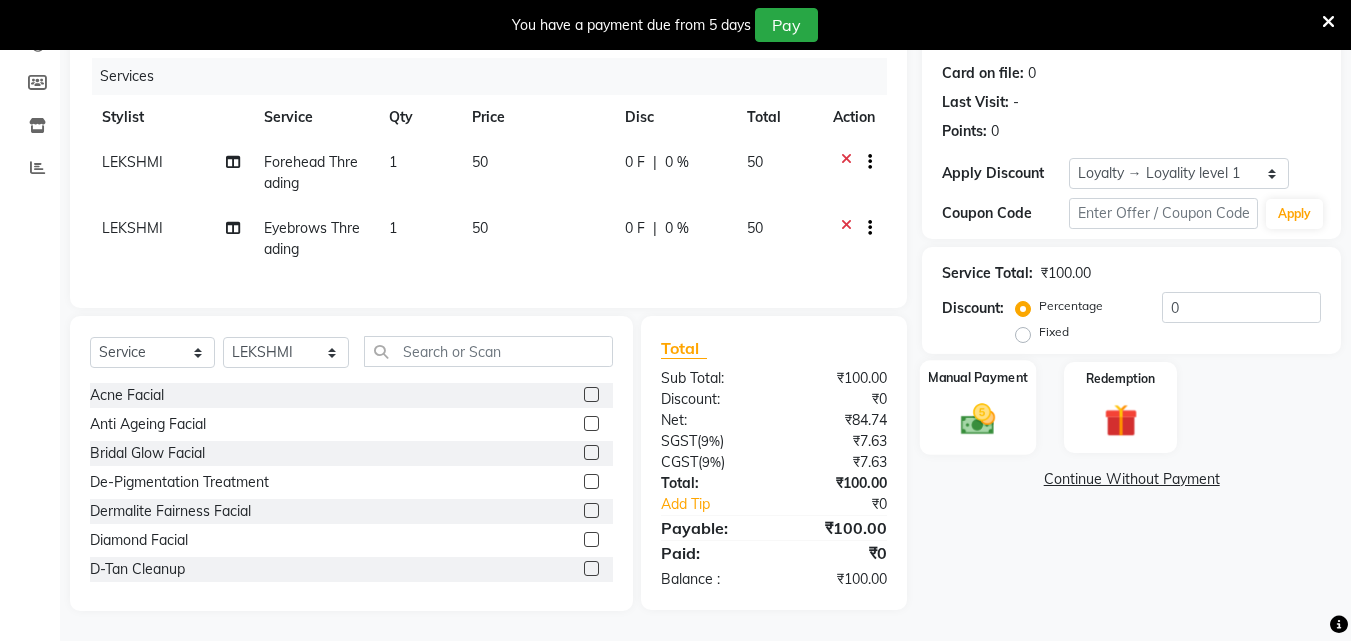 click 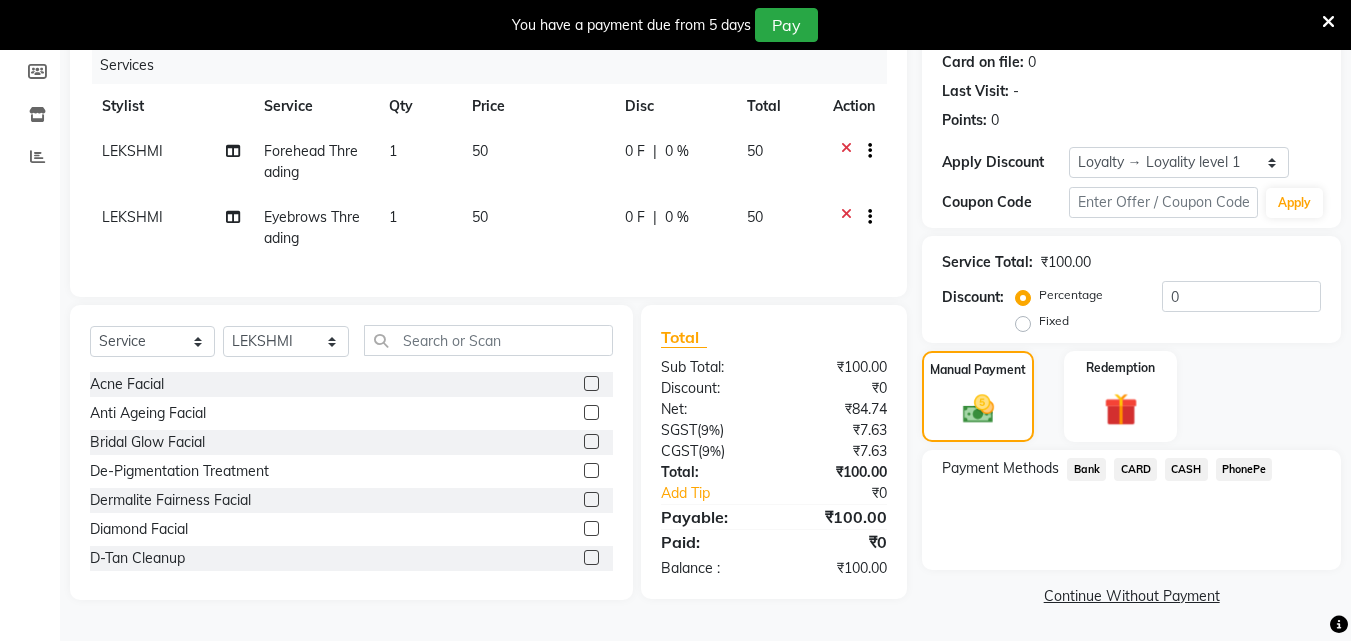 click on "PhonePe" 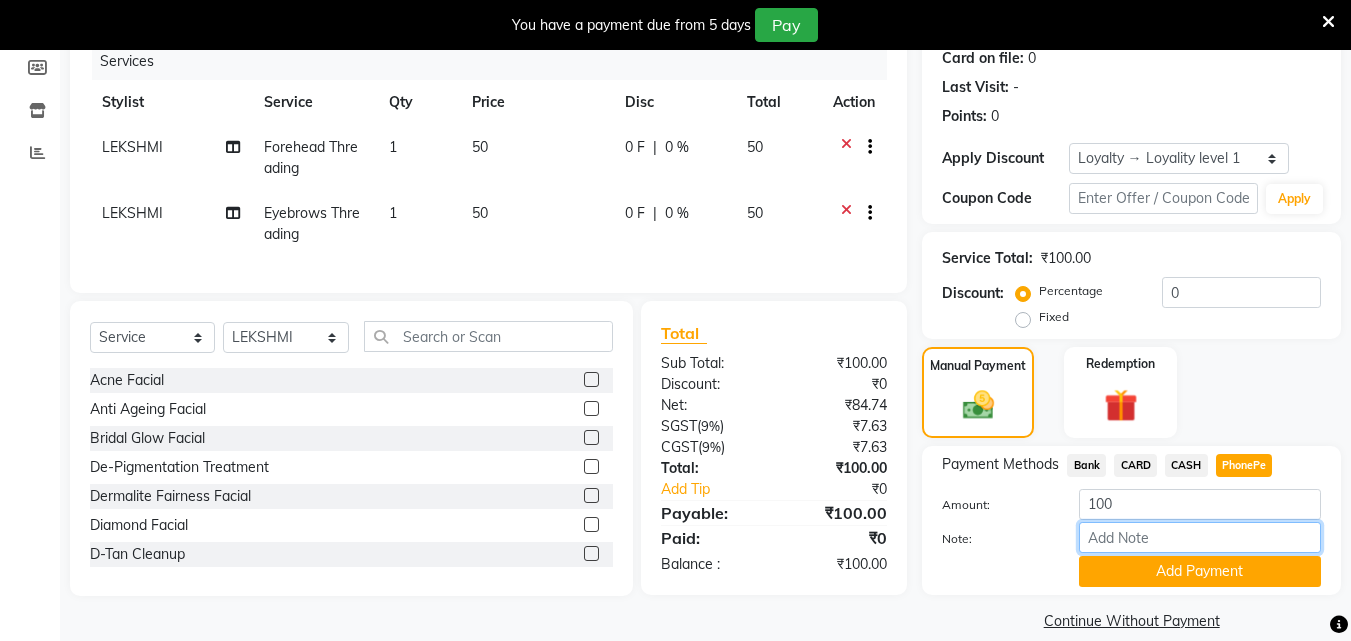 click on "Note:" at bounding box center (1200, 537) 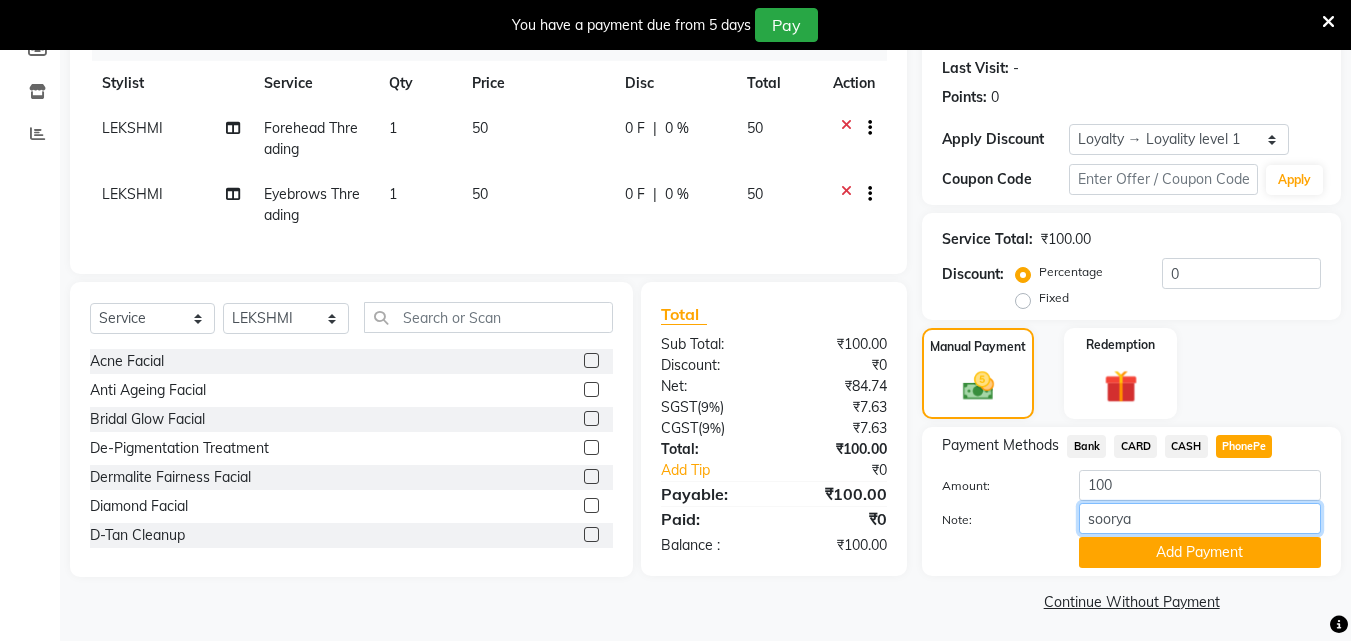scroll, scrollTop: 280, scrollLeft: 0, axis: vertical 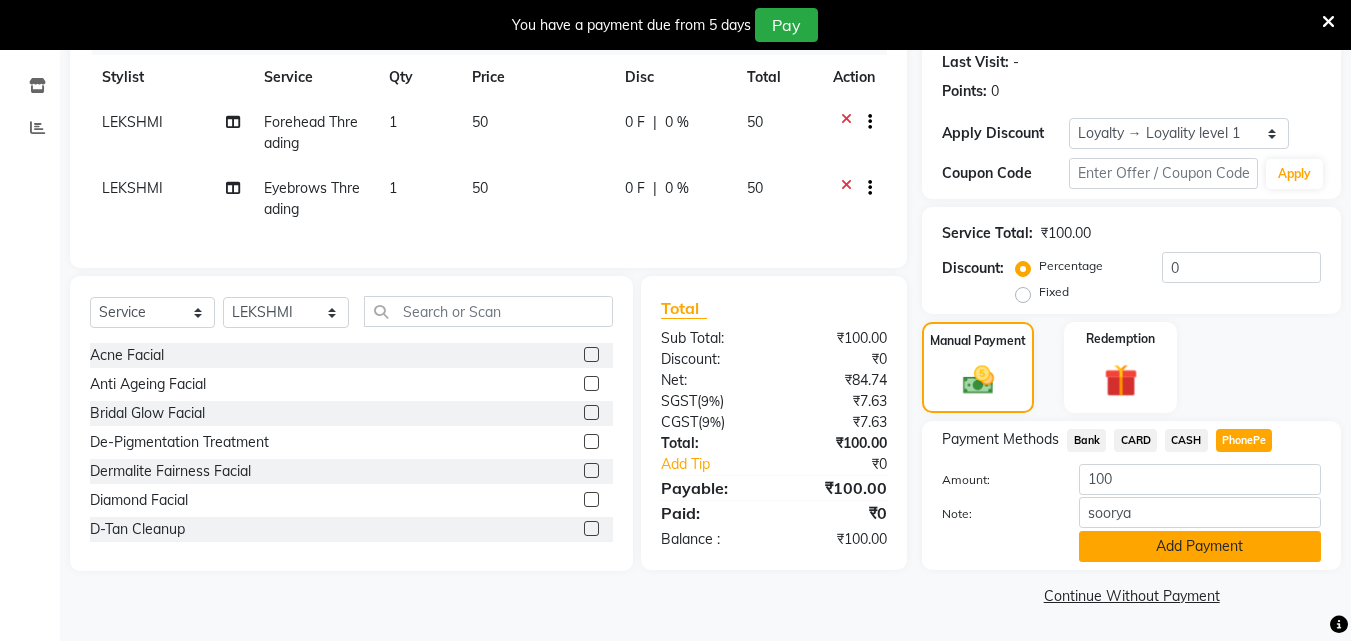 click on "Add Payment" 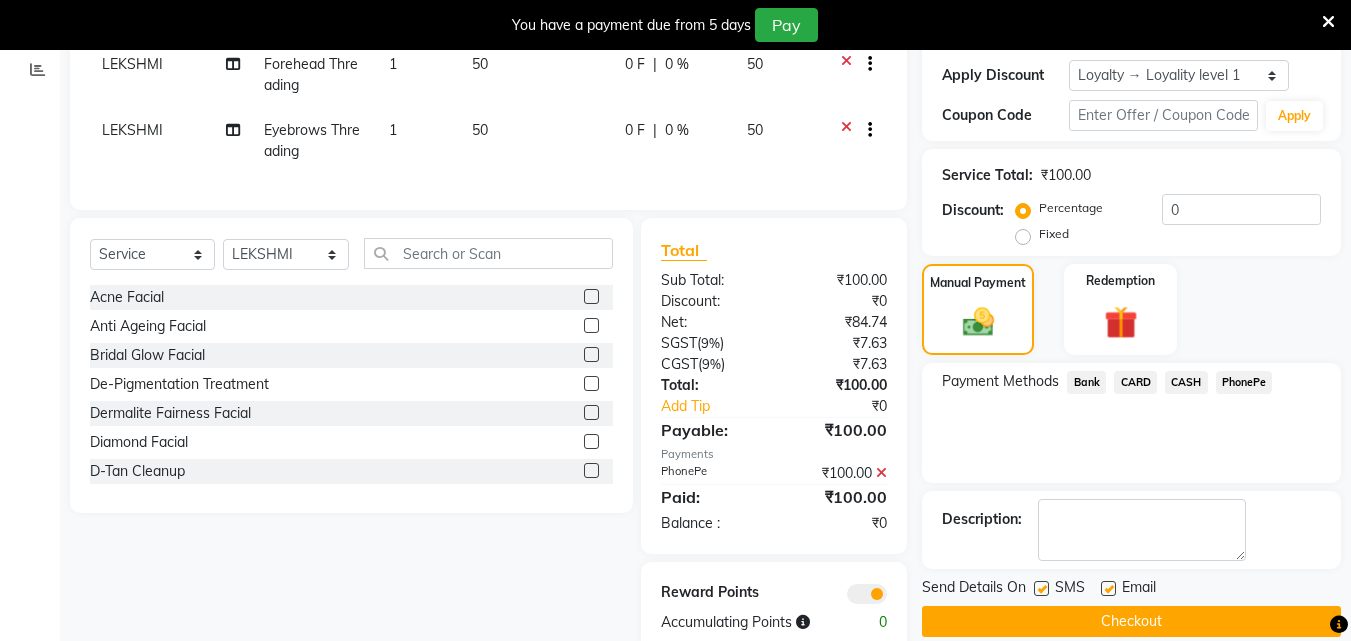 scroll, scrollTop: 395, scrollLeft: 0, axis: vertical 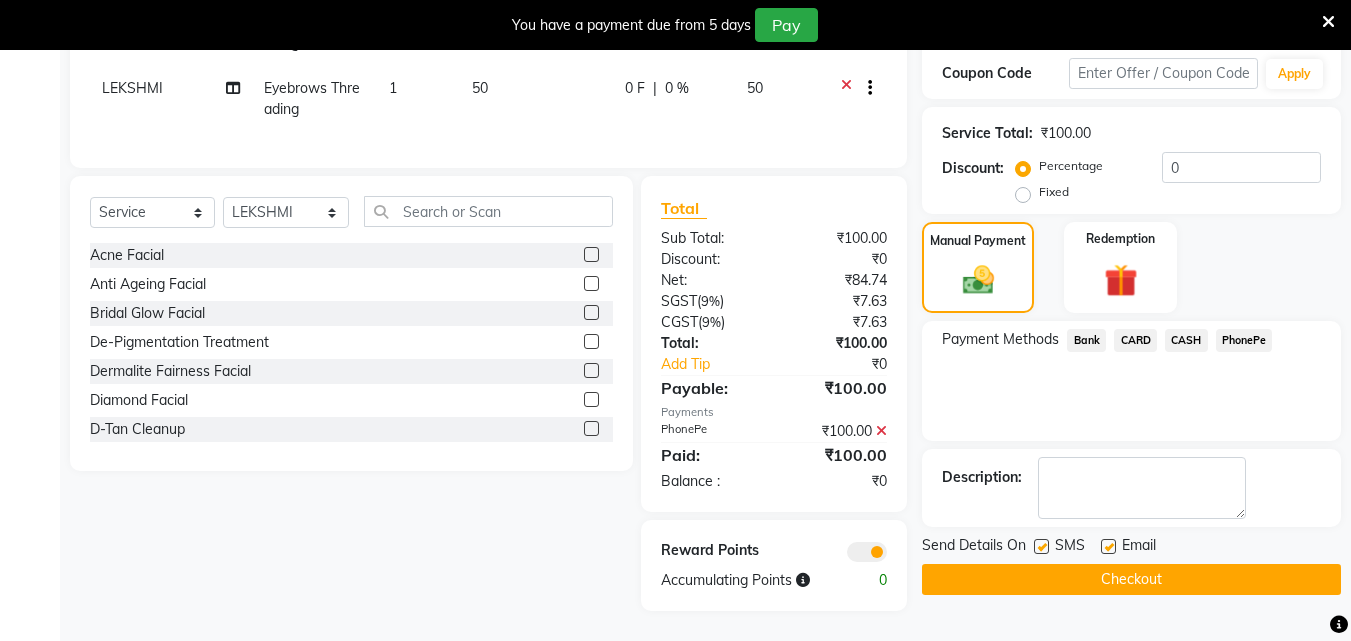 drag, startPoint x: 1040, startPoint y: 532, endPoint x: 1084, endPoint y: 529, distance: 44.102154 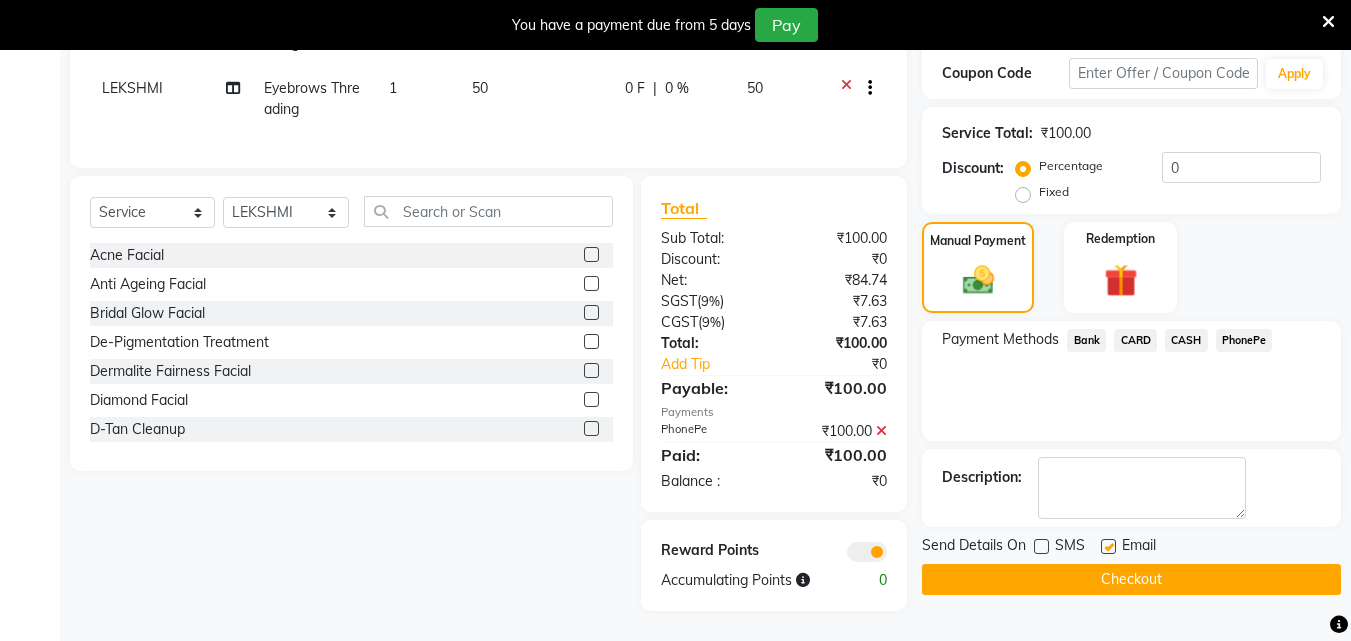 click 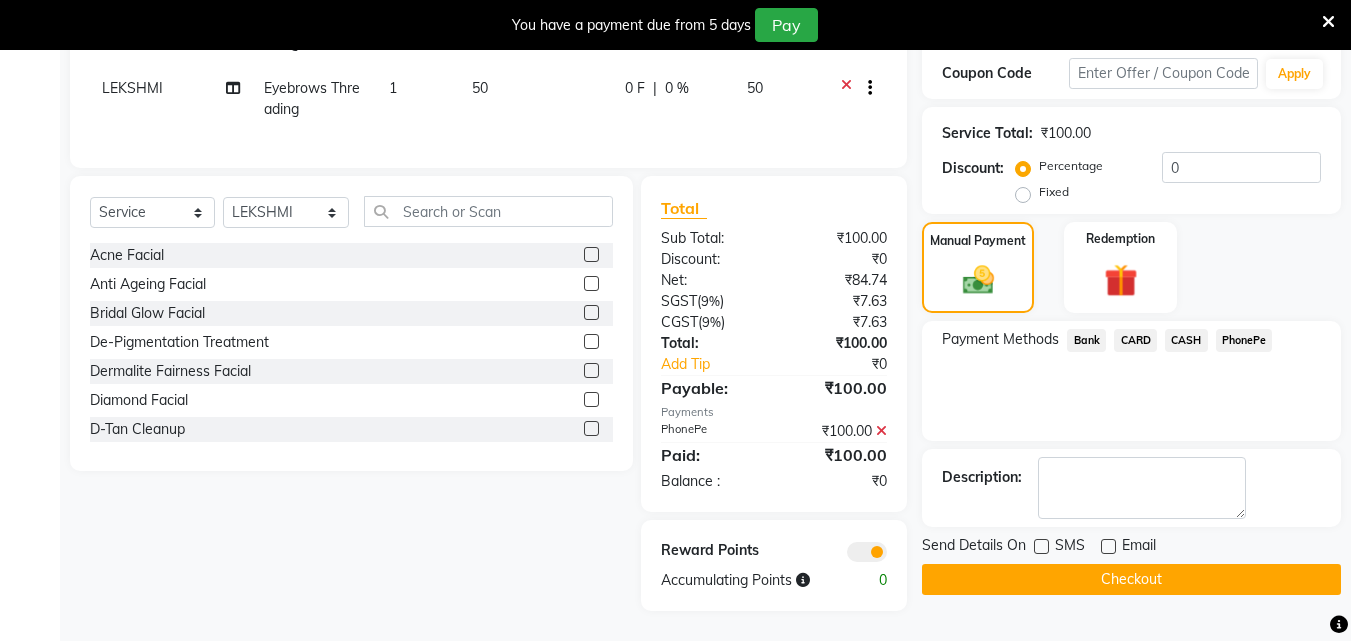 click on "Checkout" 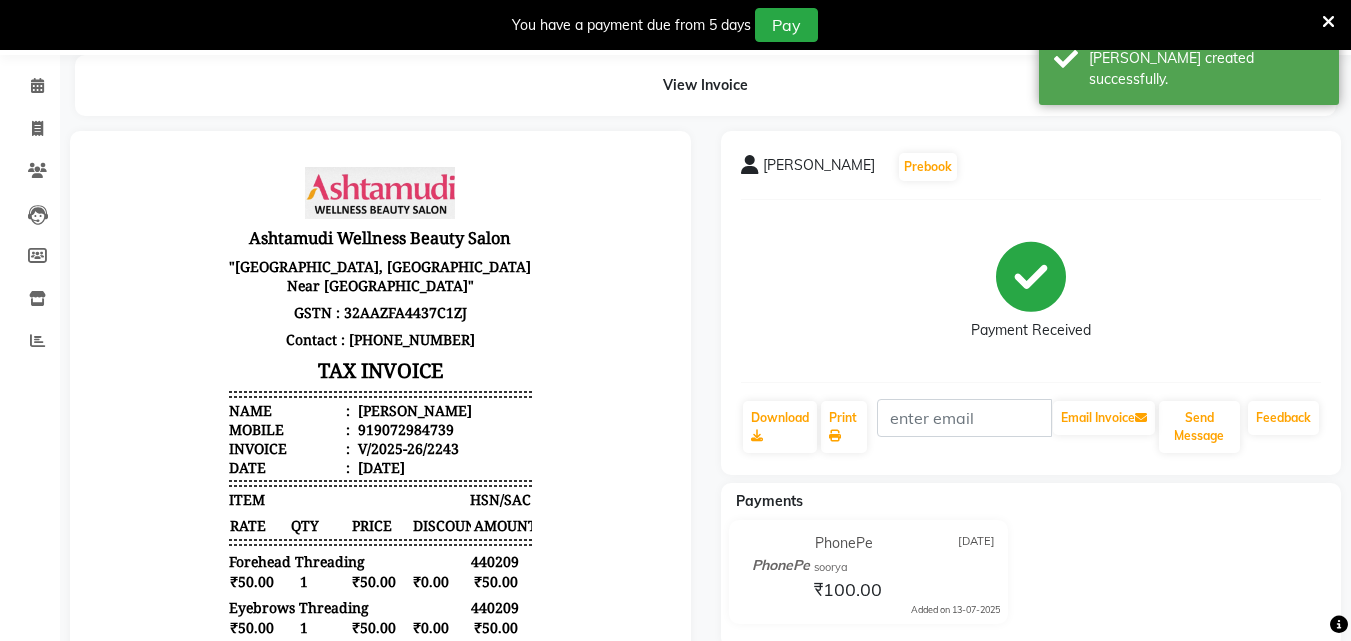 scroll, scrollTop: 0, scrollLeft: 0, axis: both 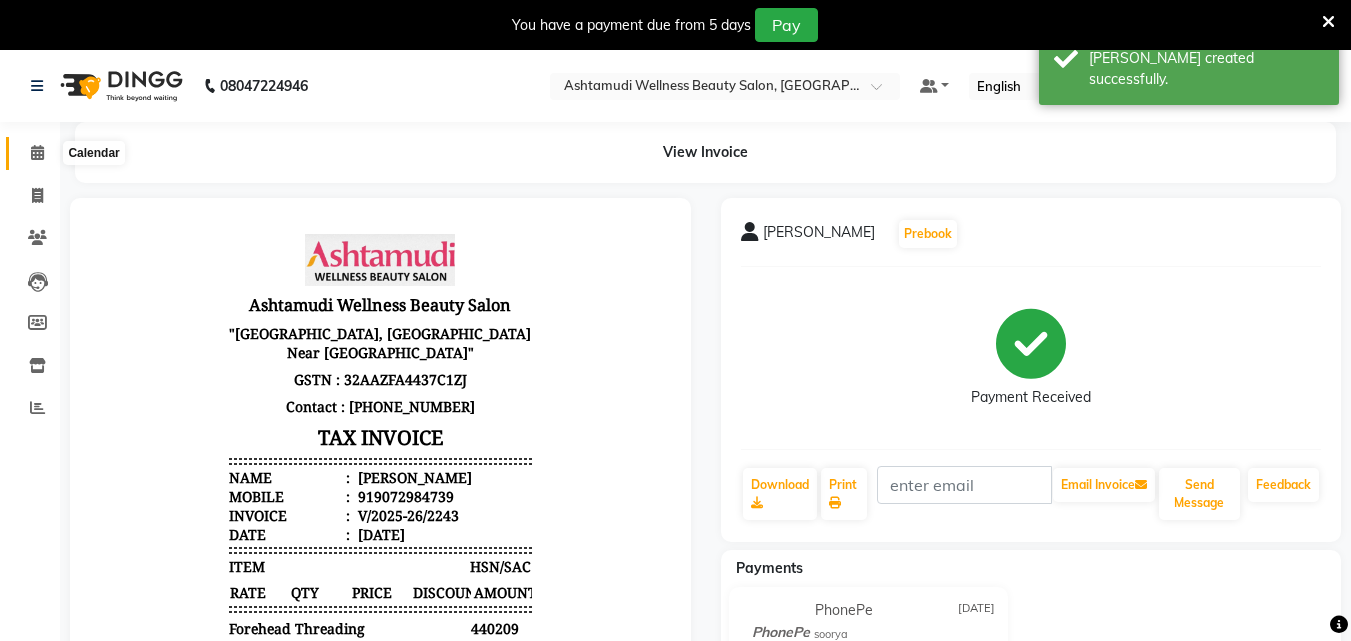 click 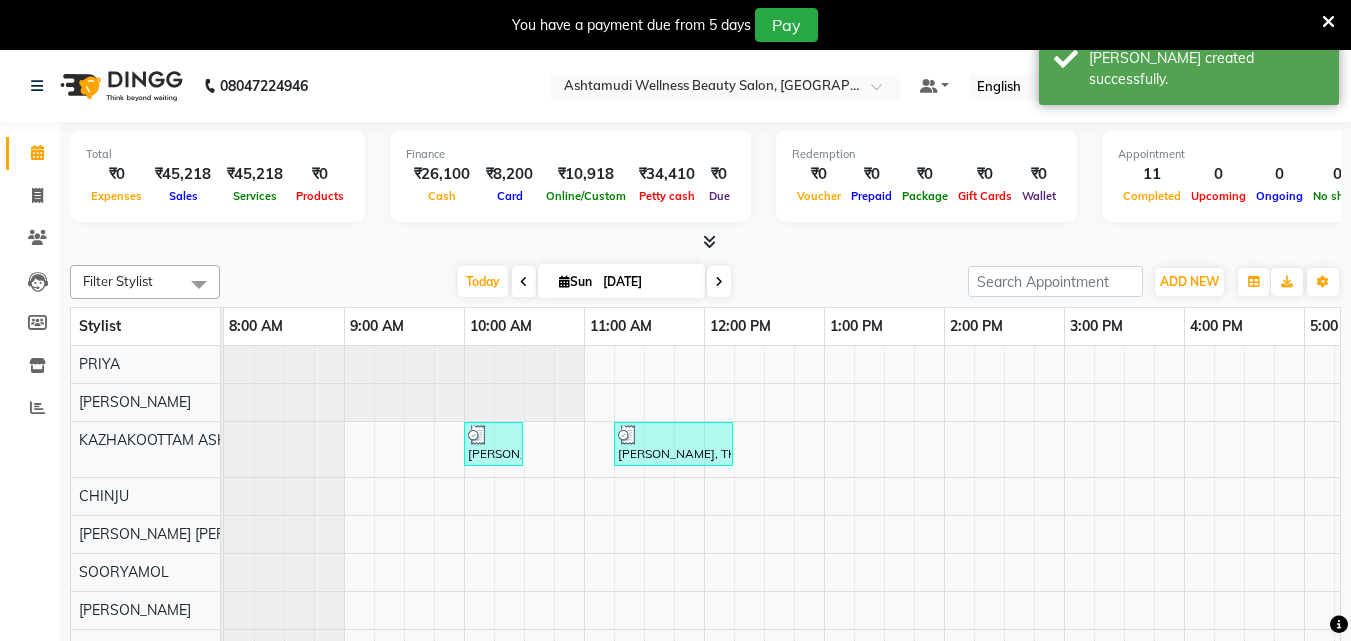 scroll, scrollTop: 88, scrollLeft: 0, axis: vertical 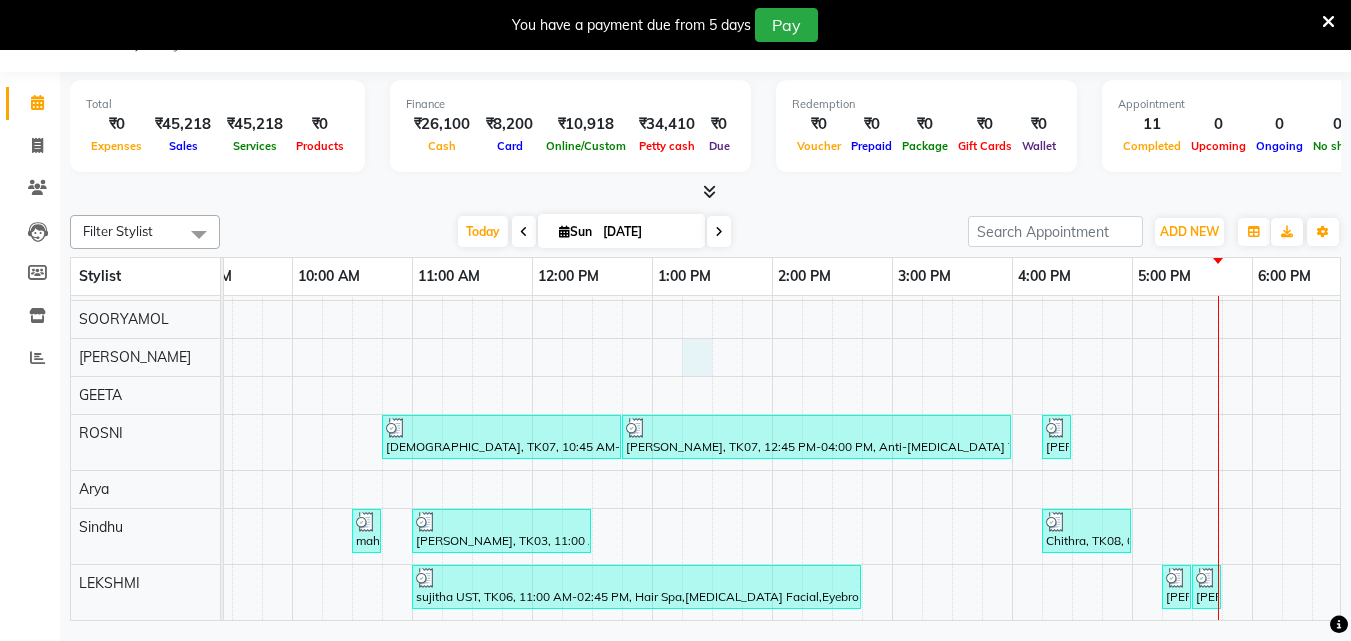 click on "[PERSON_NAME], TK01, 10:00 AM-10:30 AM, Make up     [PERSON_NAME], TK05, 11:15 AM-12:15 PM, Glass Skin Make up,Ornaments Collection     [PERSON_NAME], TK07, 10:45 AM-12:45 PM, NANOPLASTIA OFFER - ELBOW LENGTH     [PERSON_NAME], TK07, 12:45 PM-04:00 PM, Anti-[MEDICAL_DATA] Treatment,NANOPLASTIA OFFER - ELBOW LENGTH,Layer Cut,D-Tan Facial,Eyebrows Threading     [PERSON_NAME], TK09, 04:15 PM-04:30 PM, Eyebrows Threading     mahi, TK04, 10:30 AM-10:45 AM, Eyebrows Threading     [PERSON_NAME], TK03, 11:00 AM-12:30 PM, U Cut,Hair Cut With Fringes     Chithra, TK08, 04:15 PM-05:00 PM, Eyebrows Threading,Upper Lip Threading     sujitha UST, TK06, 11:00 AM-02:45 PM, Hair Spa,[MEDICAL_DATA] Facial,Eyebrows Threading,Upper Lip Threading,Aroma Pedicure     [PERSON_NAME], TK10, 05:15 PM-05:30 PM, Eyebrows Threading     [PERSON_NAME], TK10, 05:30 PM-05:45 PM, Forehead Threading" at bounding box center (832, 356) 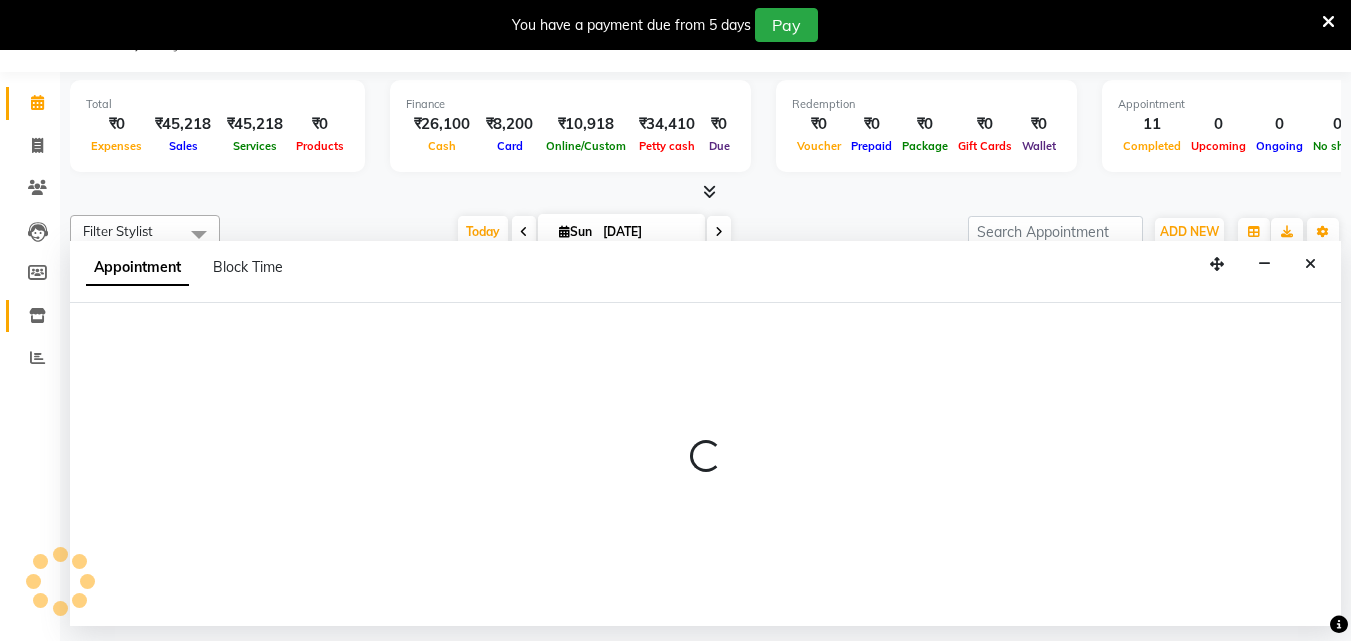 select on "49525" 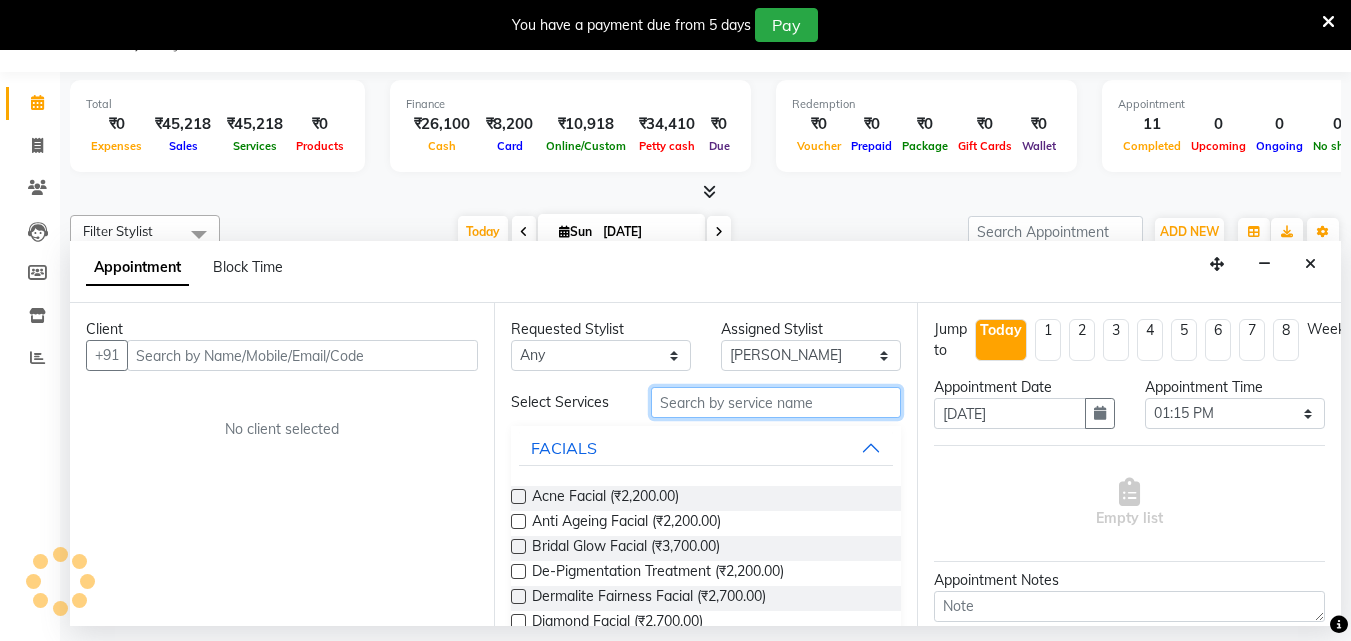 click at bounding box center (776, 402) 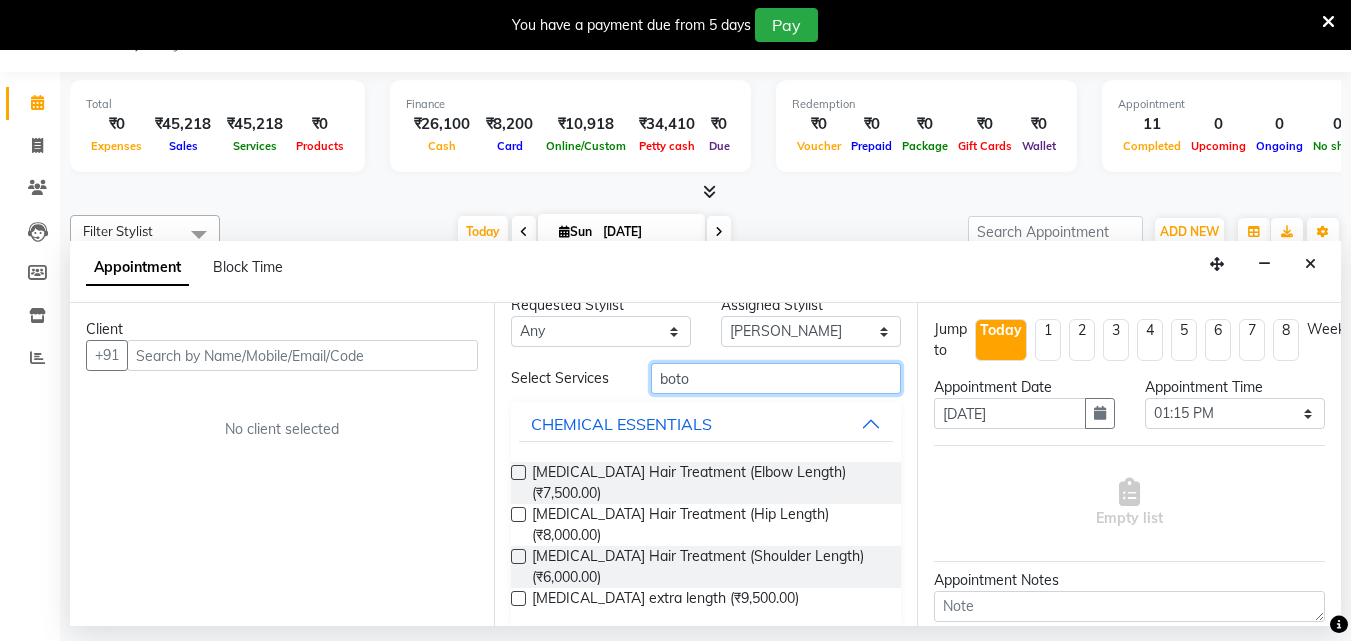 scroll, scrollTop: 36, scrollLeft: 0, axis: vertical 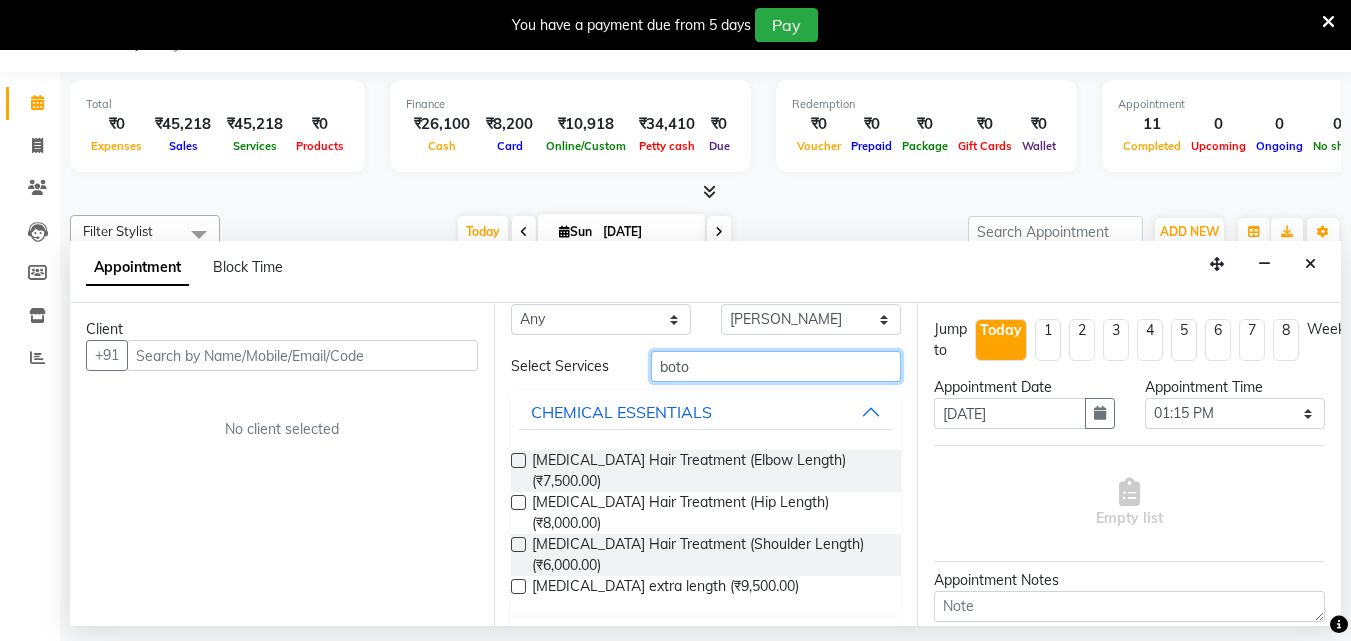 type on "boto" 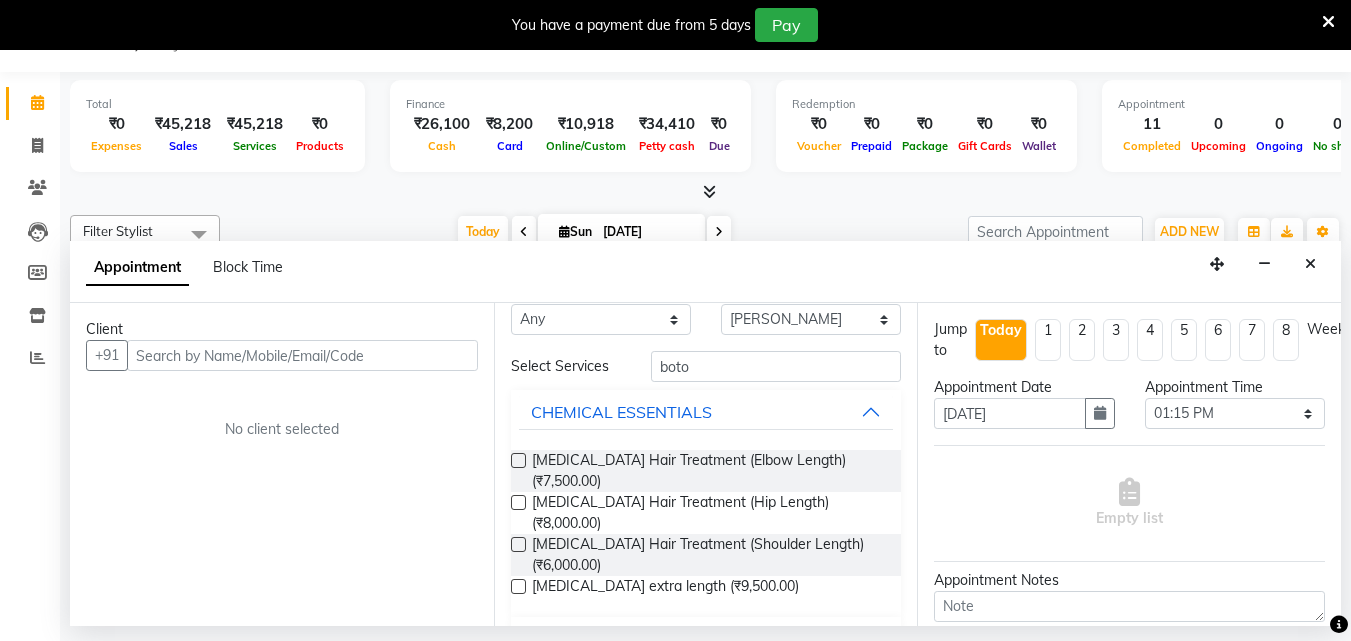 click on "OFFER ZONE" at bounding box center [706, 639] 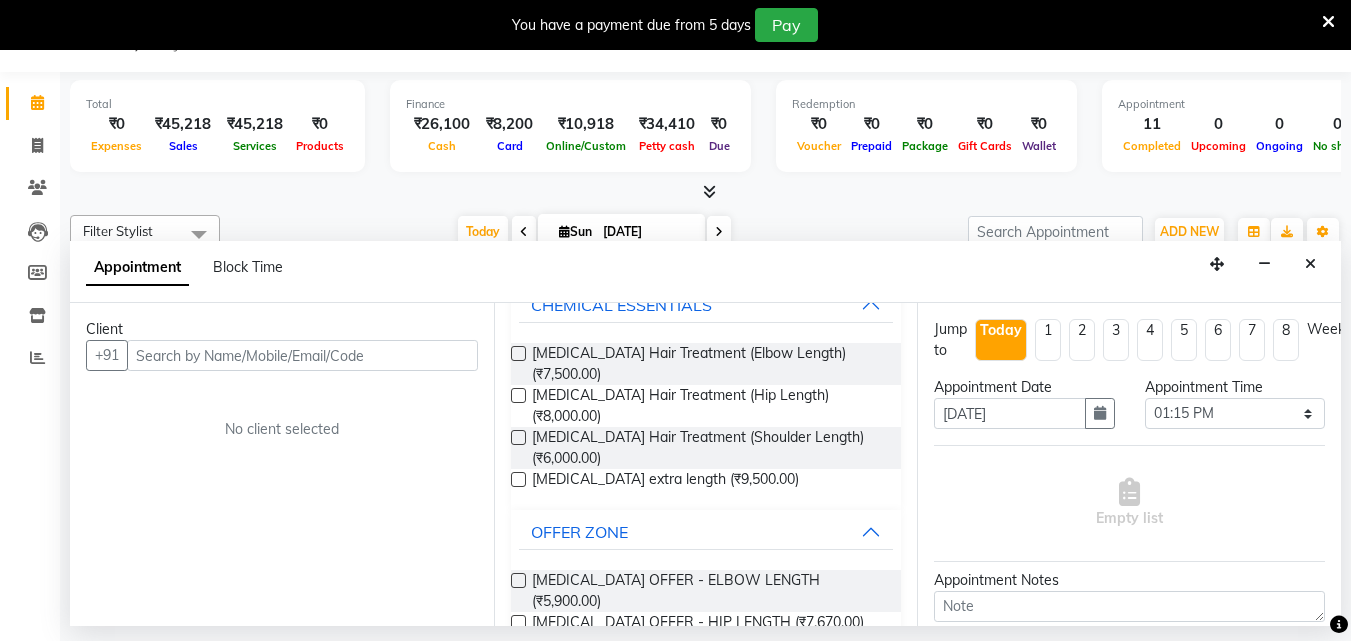 click at bounding box center (518, 580) 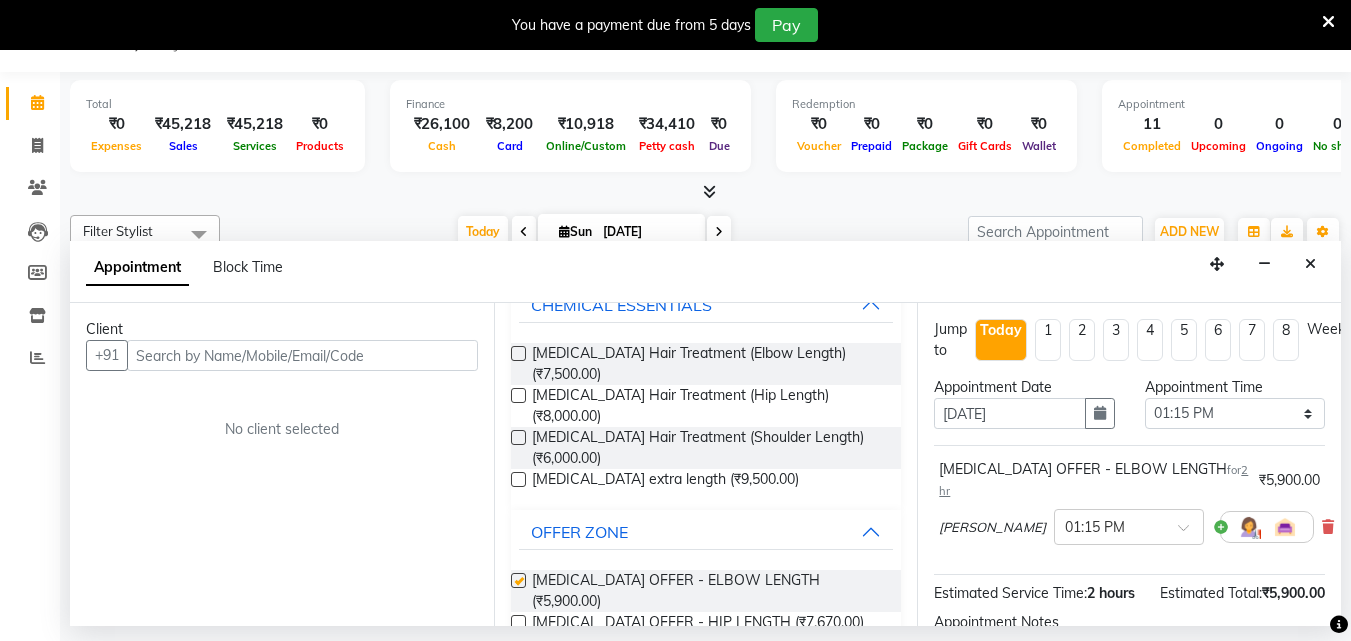 checkbox on "false" 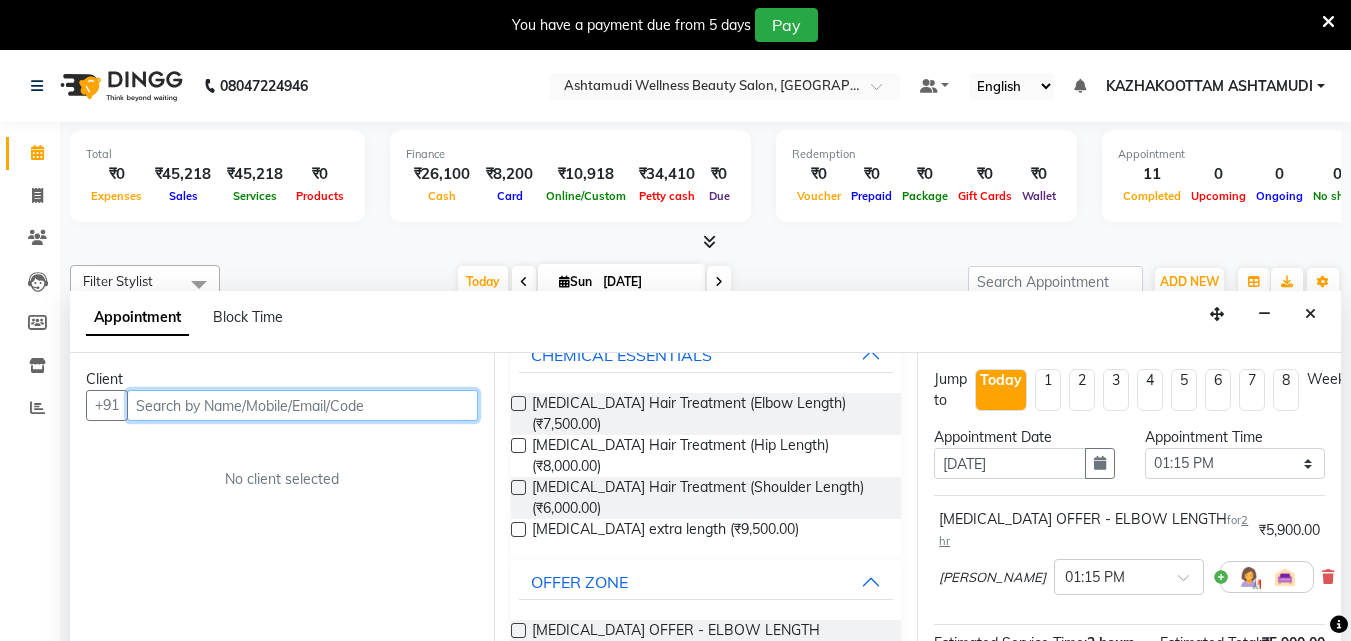 click at bounding box center (302, 405) 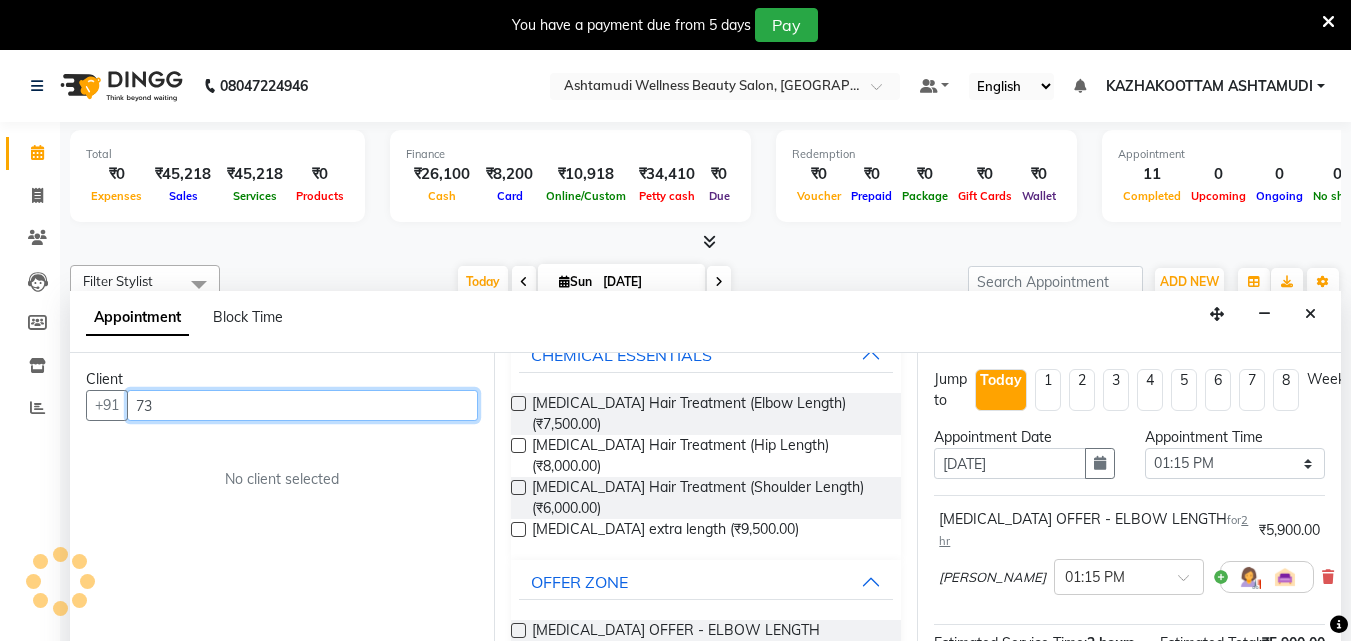 type on "7" 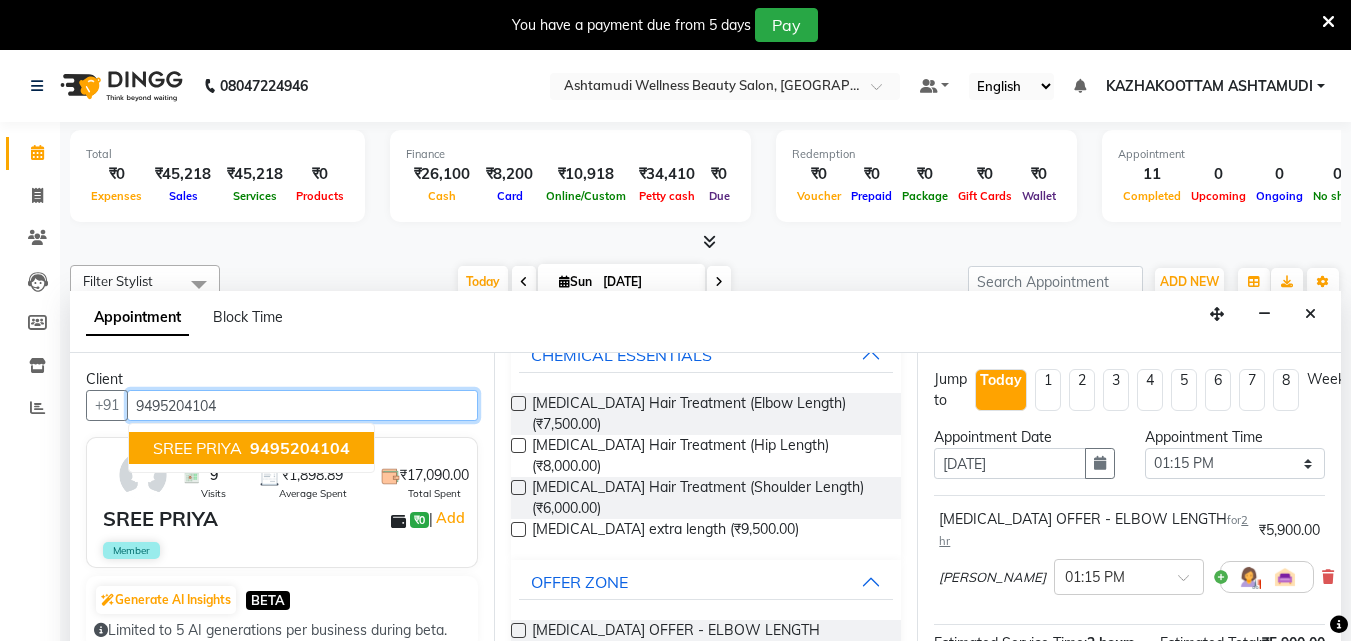 click on "9495204104" at bounding box center (300, 448) 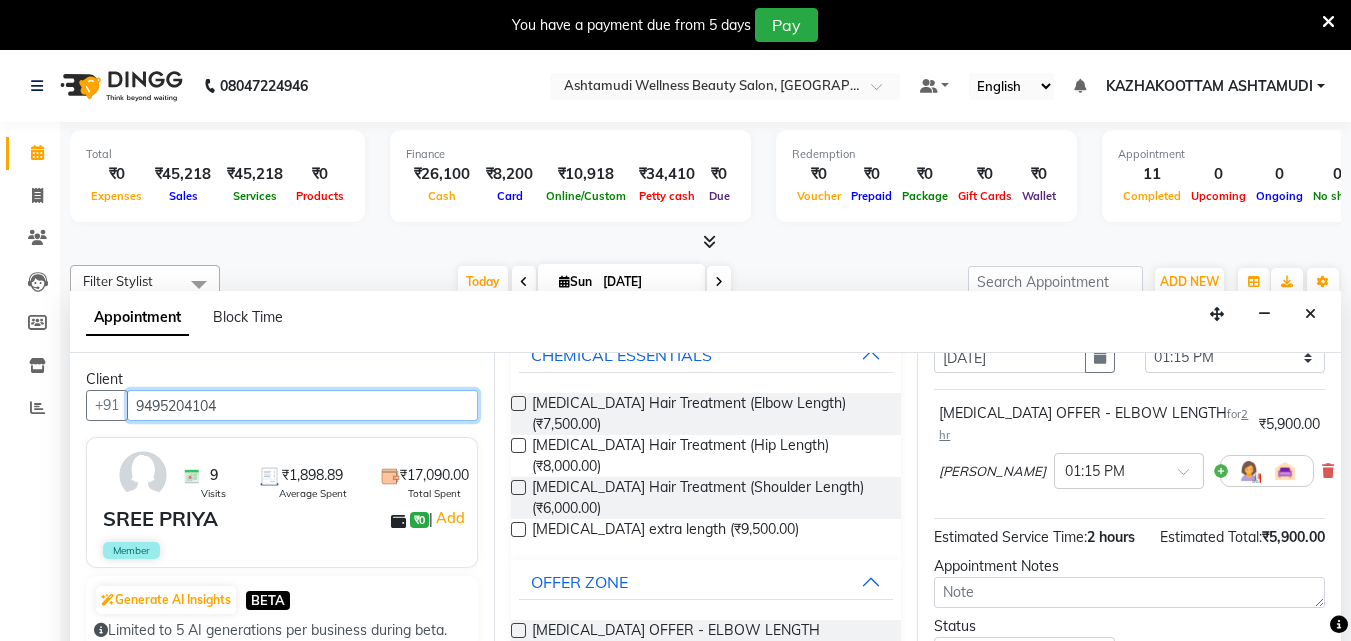 scroll, scrollTop: 242, scrollLeft: 0, axis: vertical 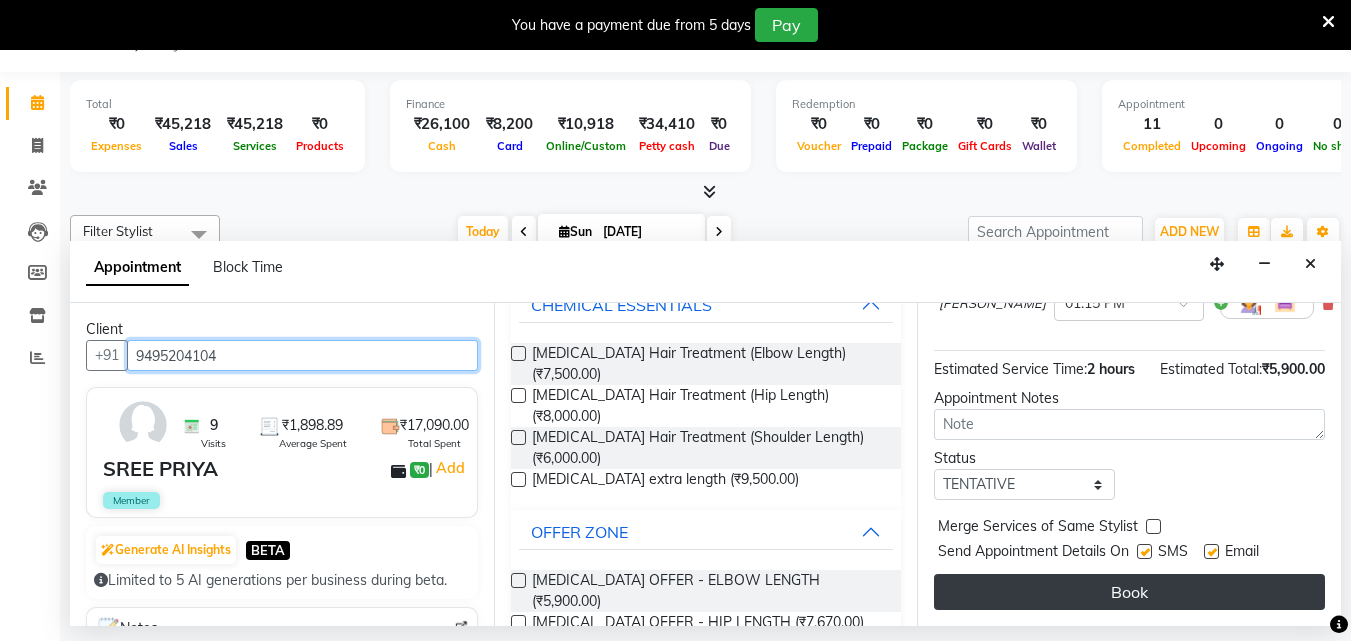 type on "9495204104" 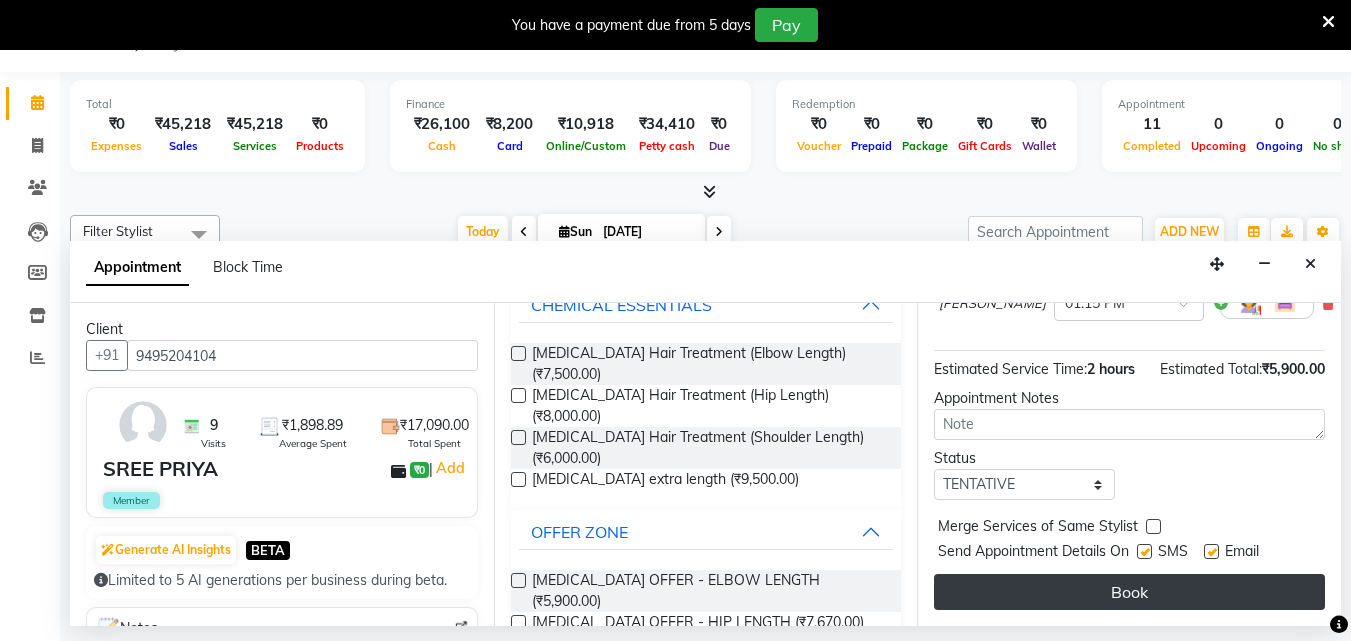 click on "Book" at bounding box center (1129, 592) 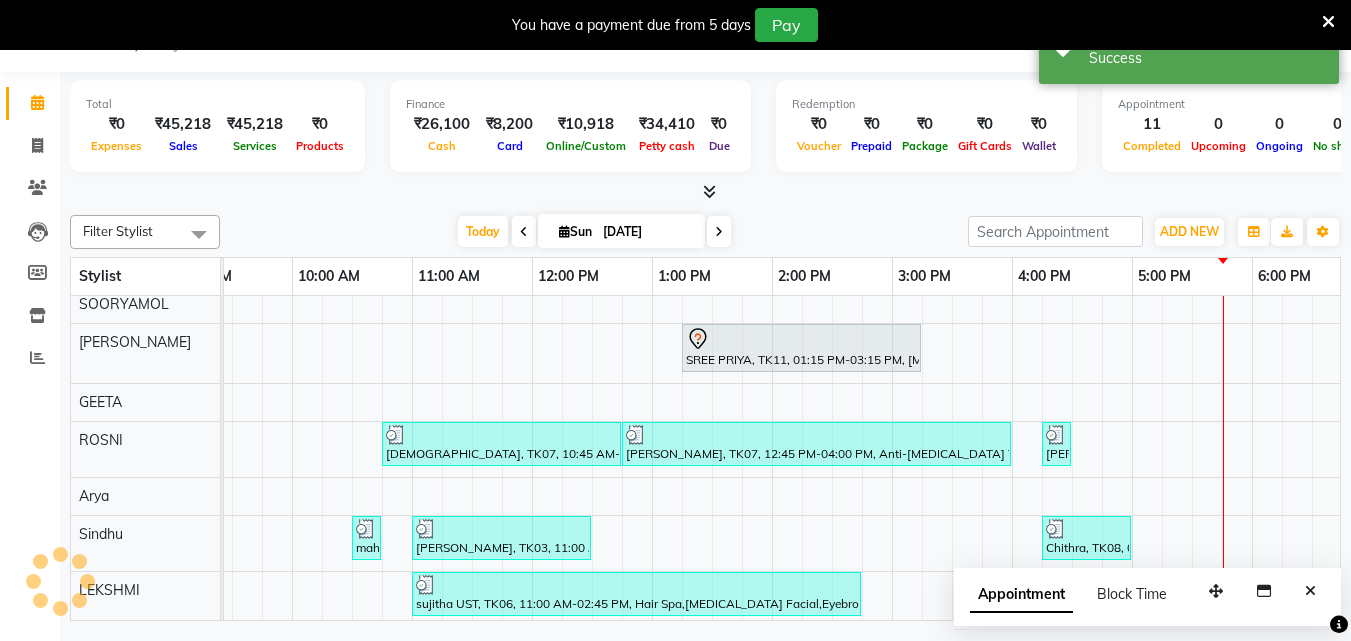 scroll, scrollTop: 0, scrollLeft: 0, axis: both 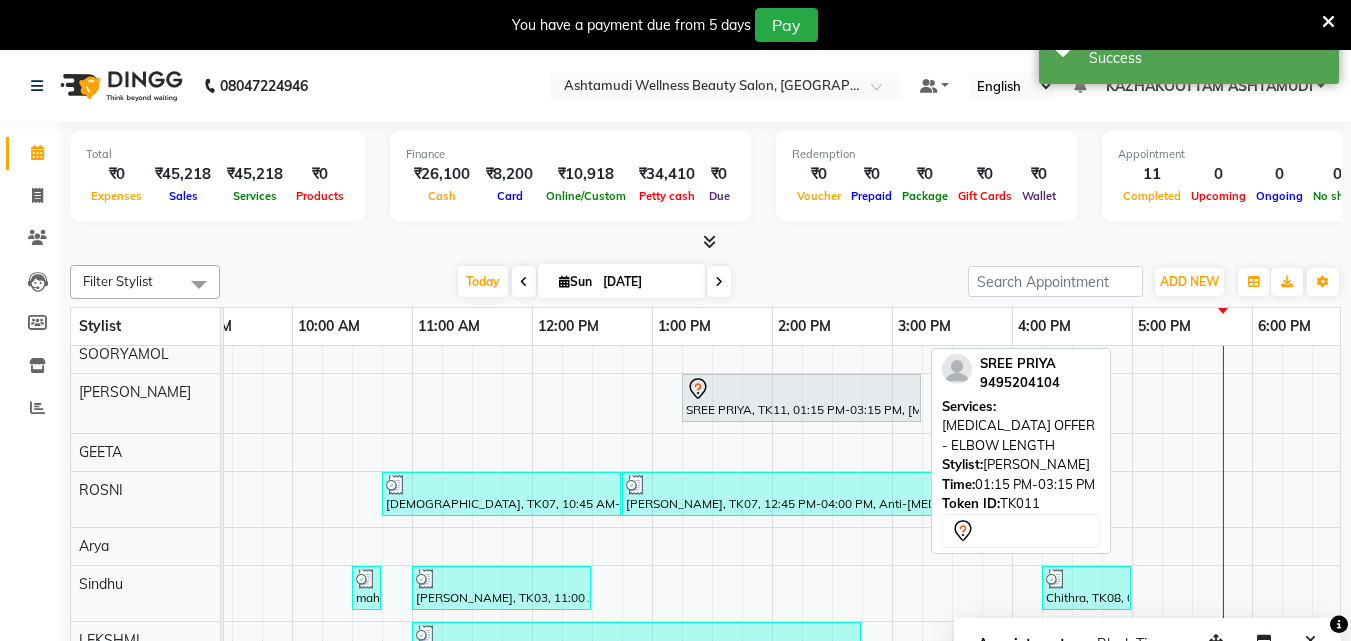 click at bounding box center (801, 389) 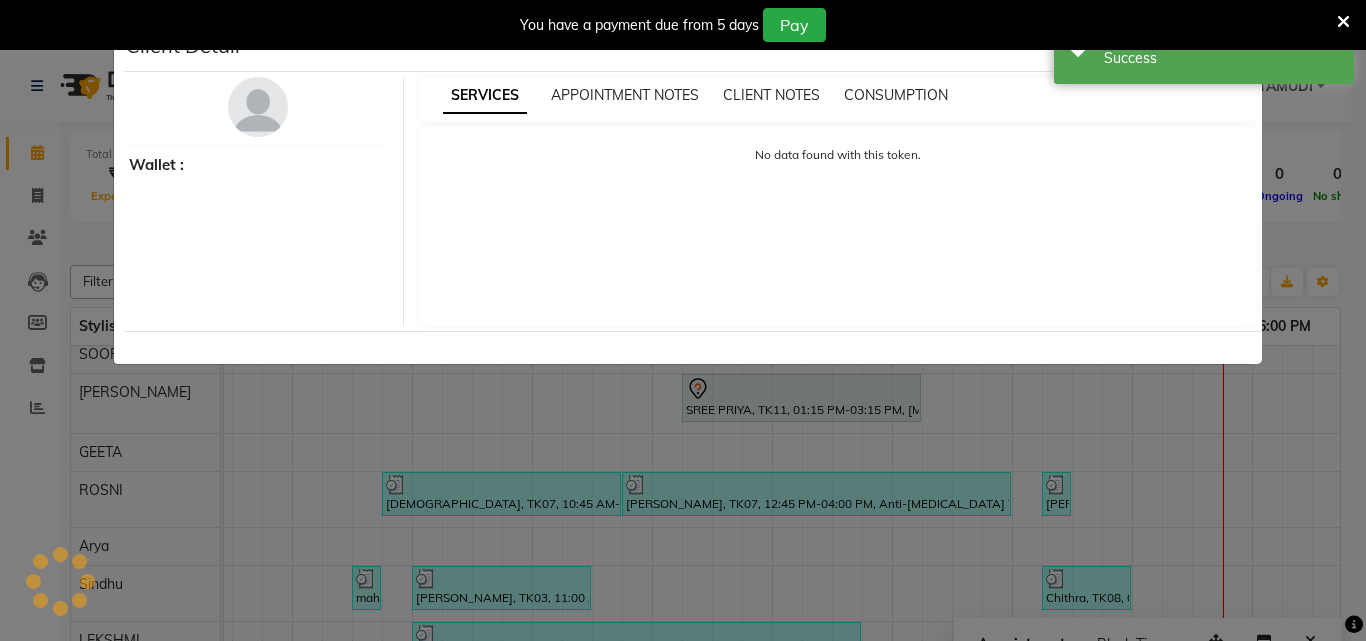 select on "7" 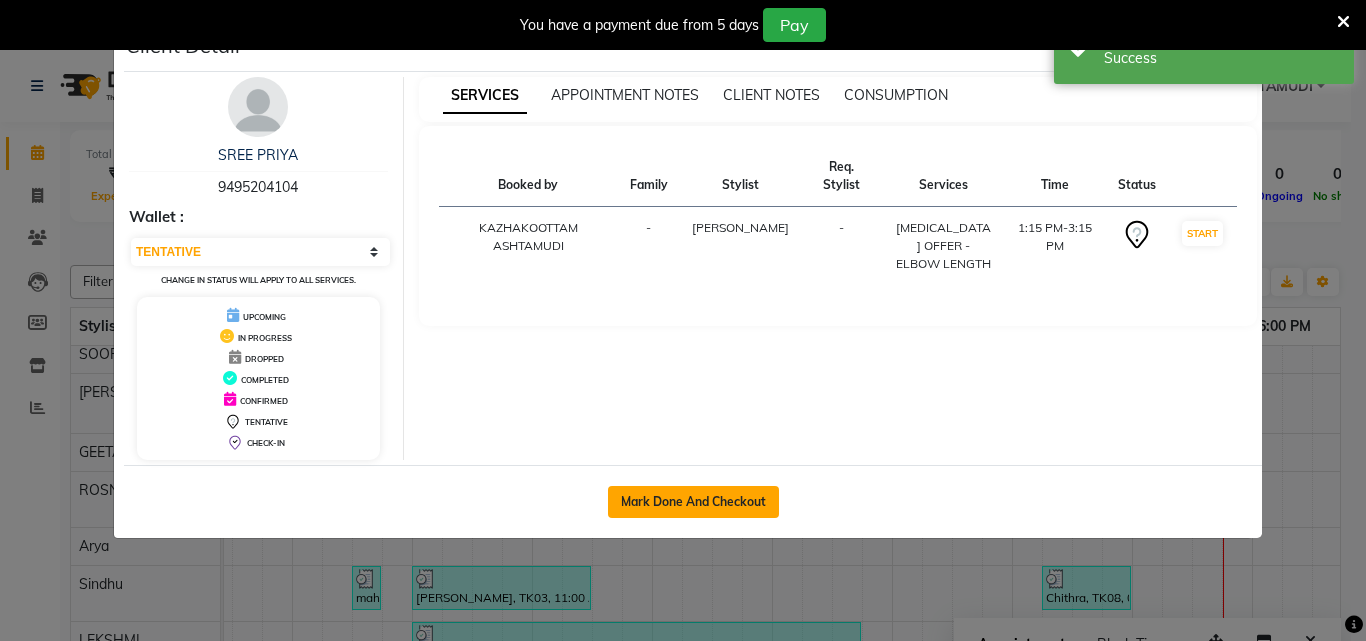 click on "Mark Done And Checkout" 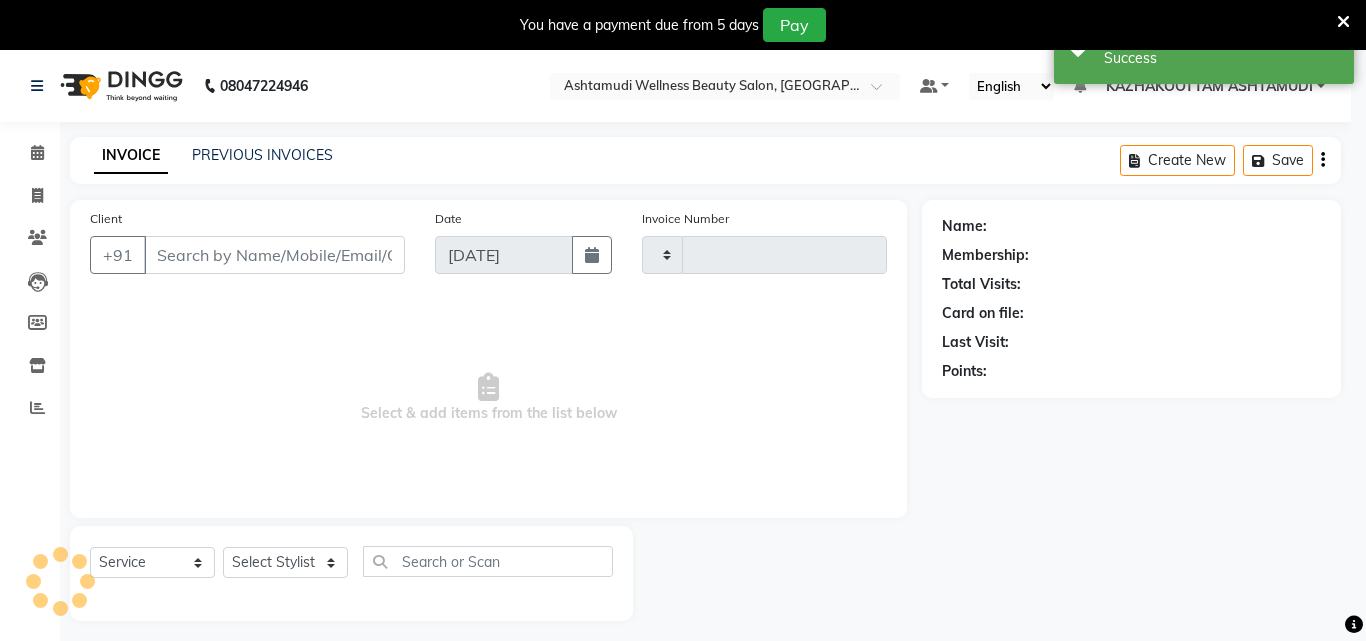 type on "2244" 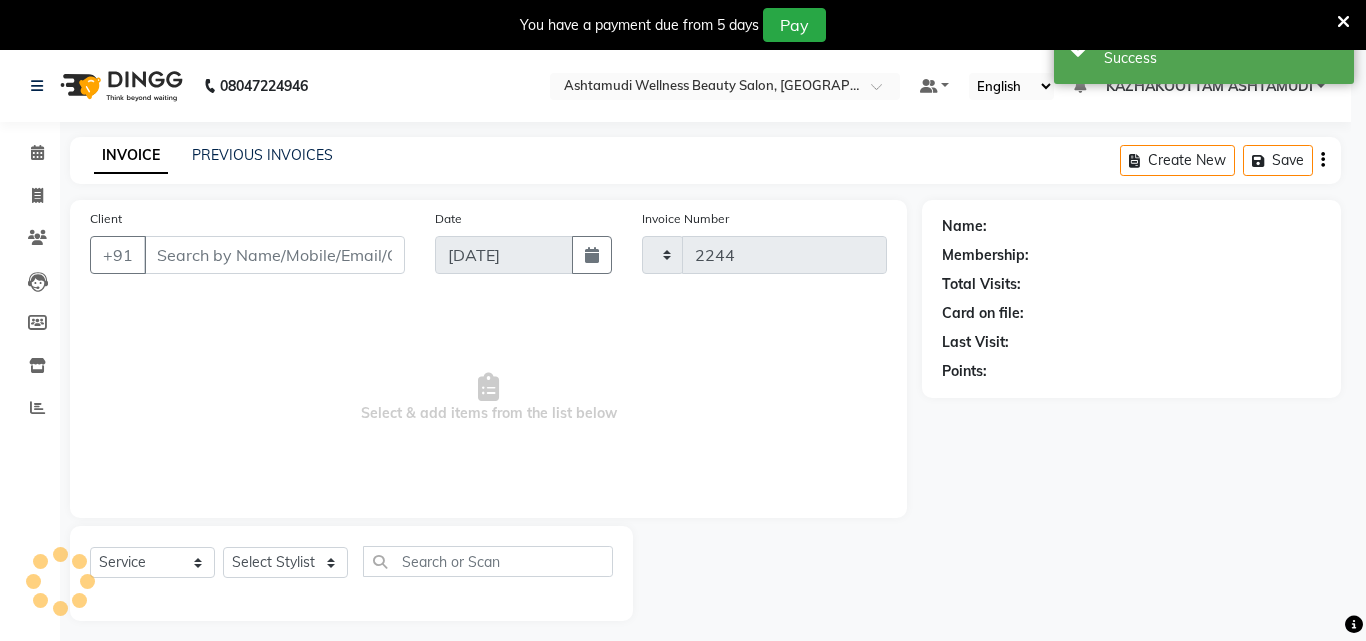 select on "4662" 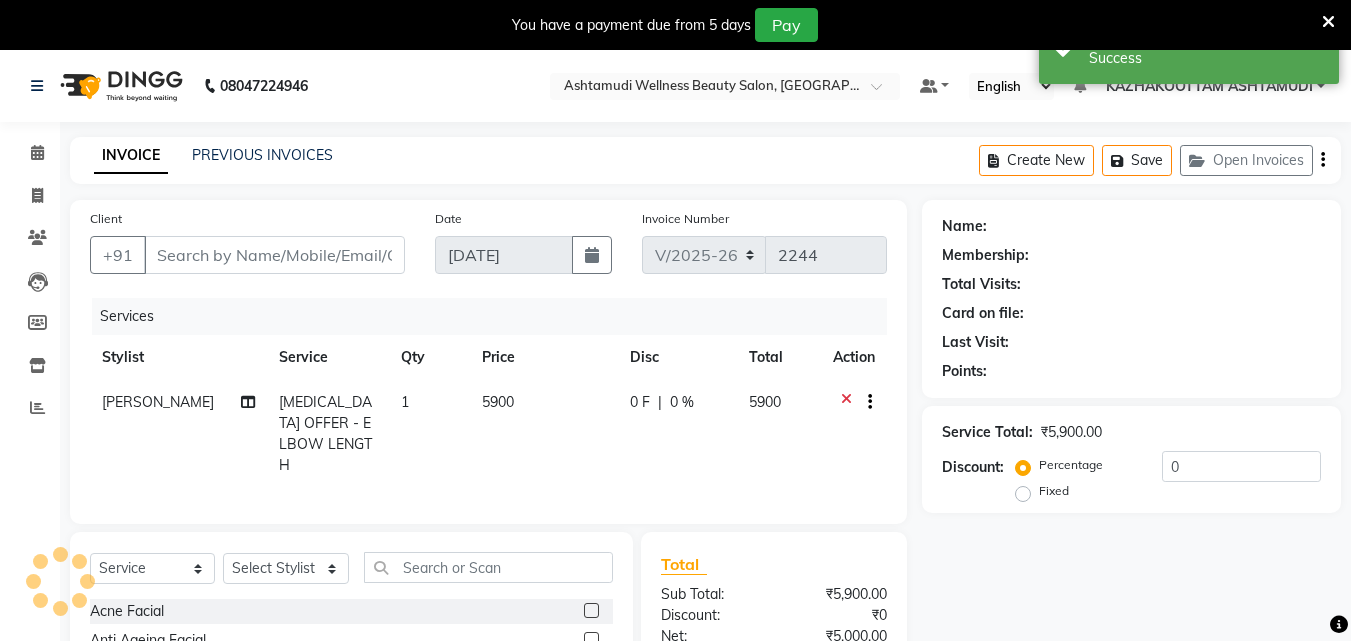 type on "9495204104" 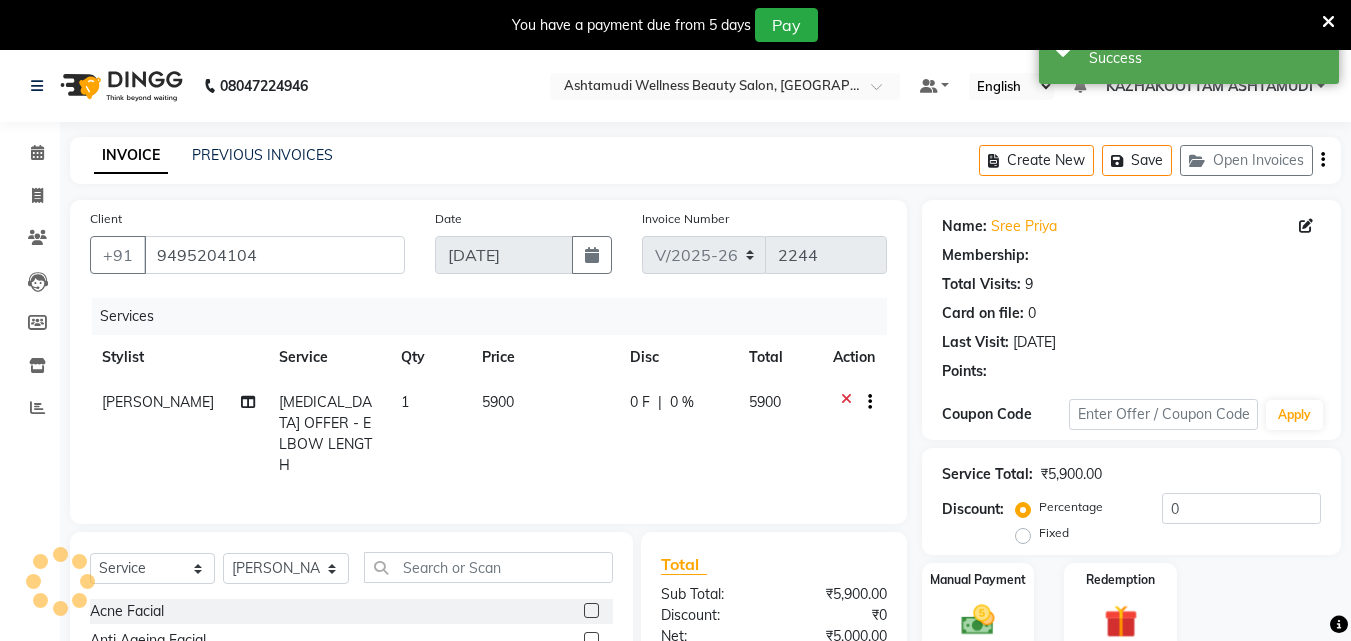 select on "1: Object" 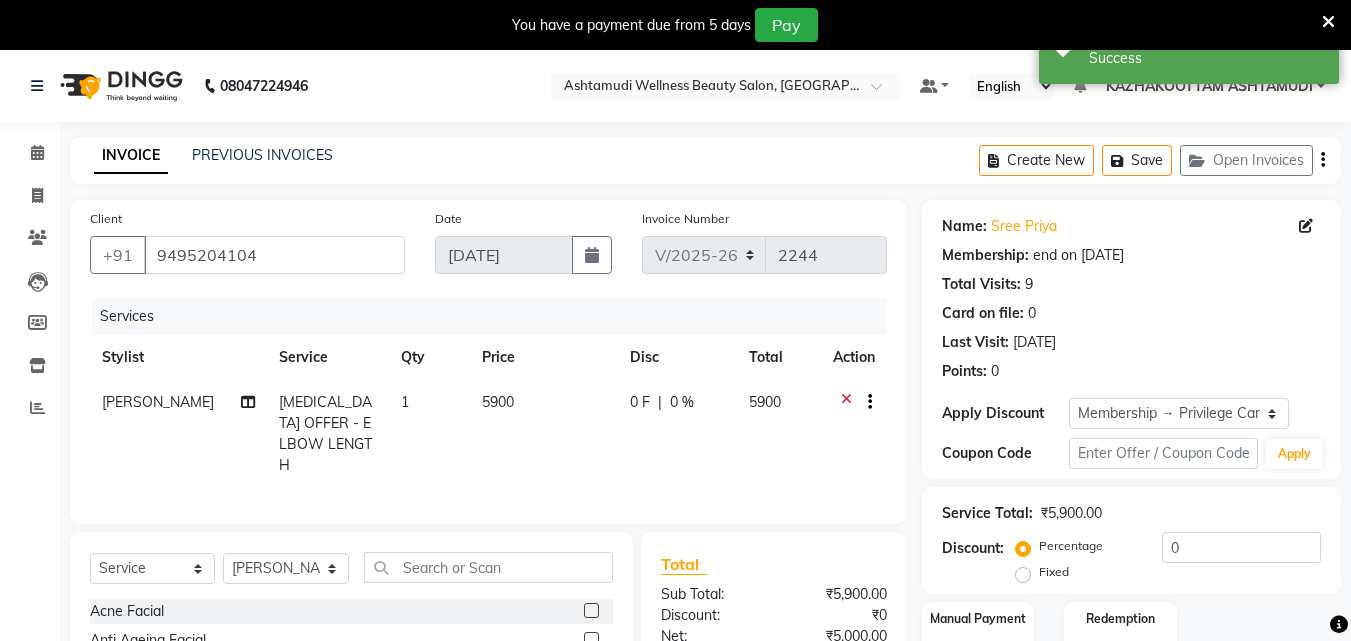 type on "15" 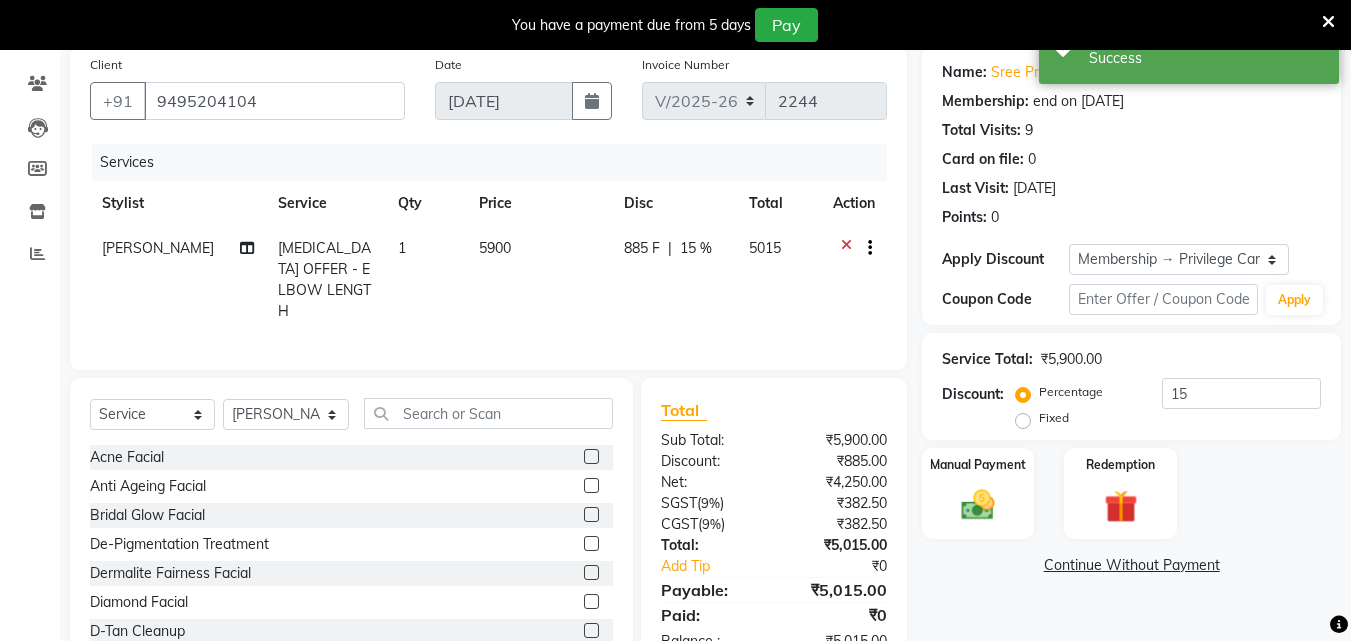 scroll, scrollTop: 200, scrollLeft: 0, axis: vertical 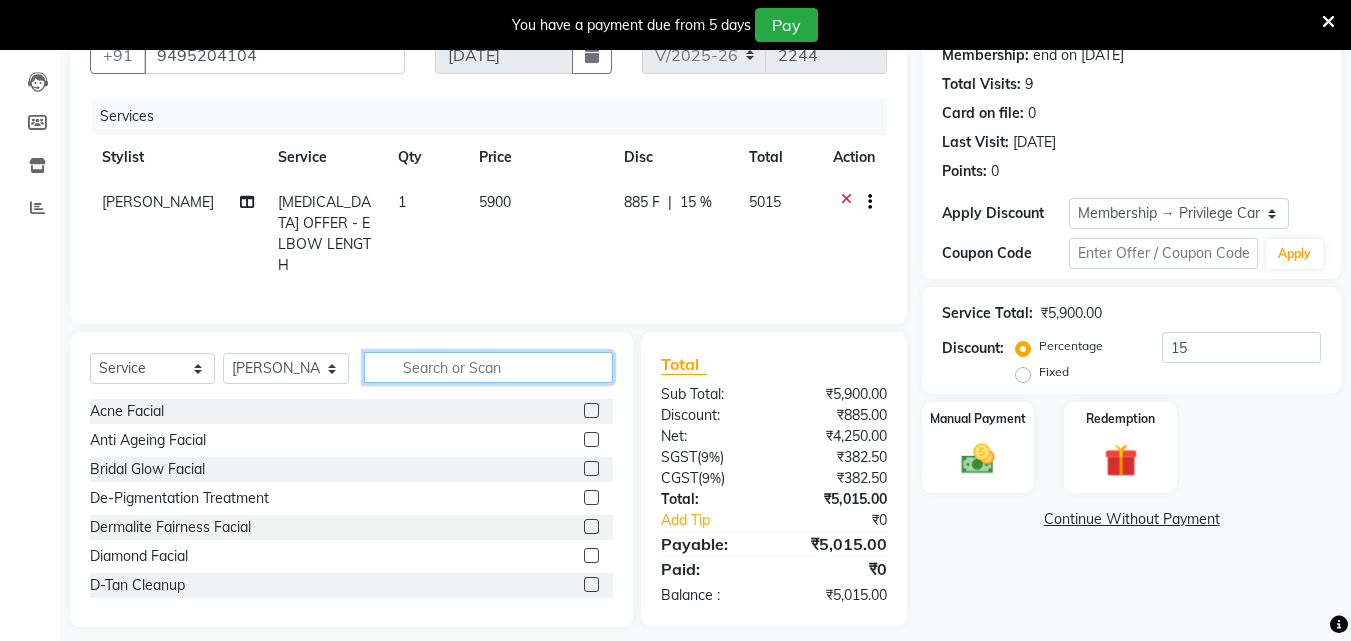 click 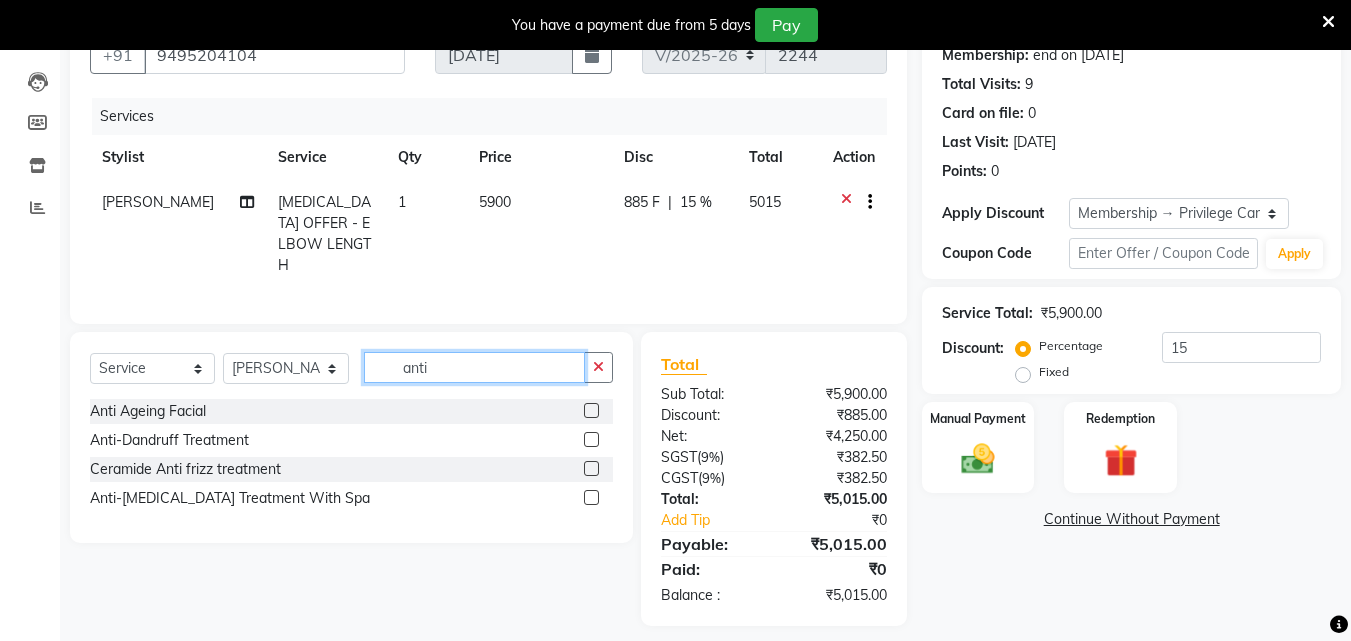 type on "anti" 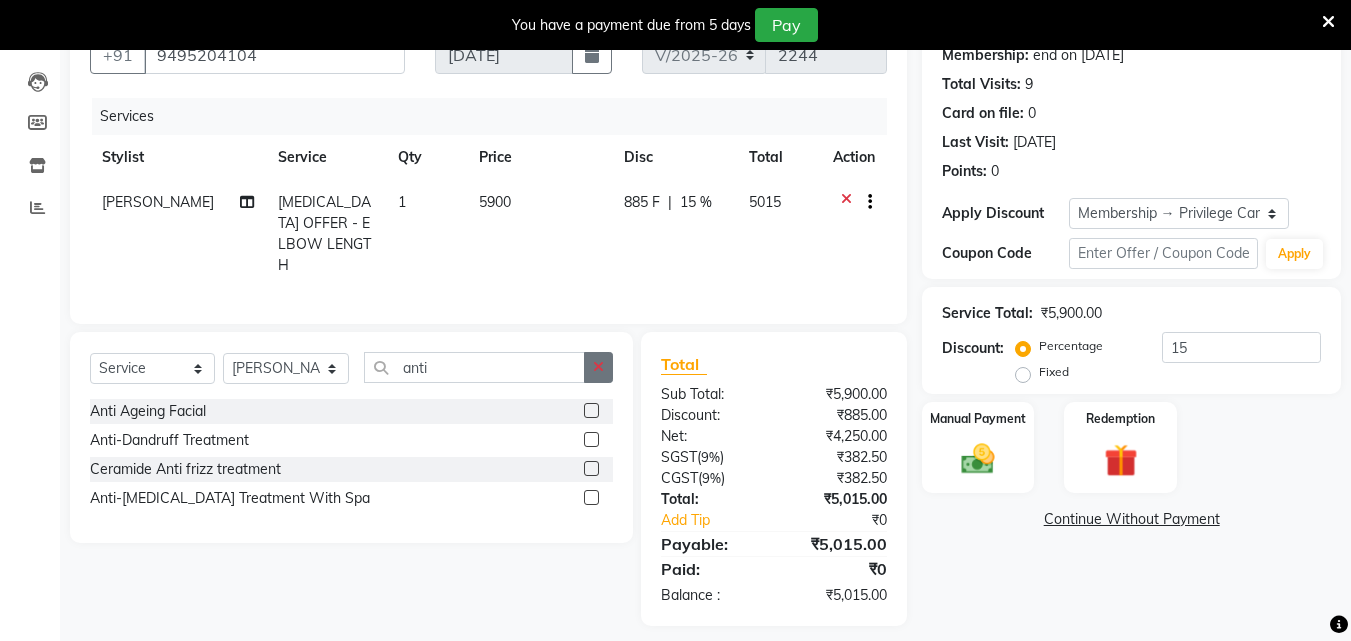 click 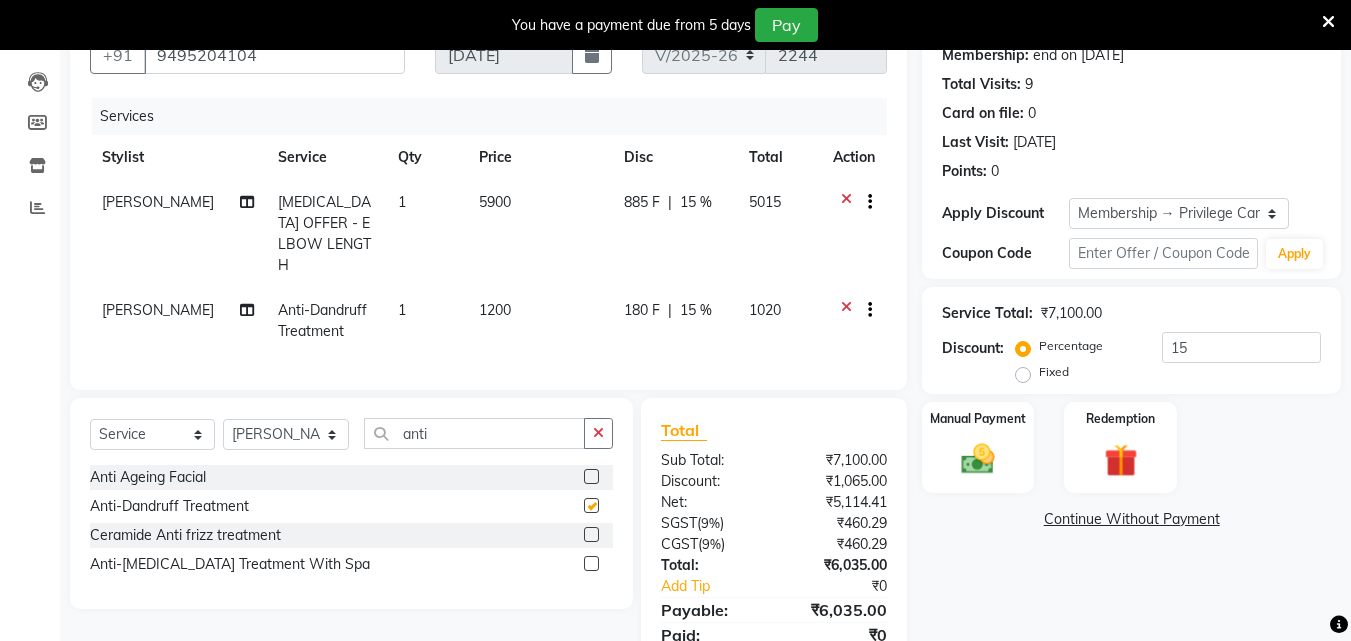 checkbox on "false" 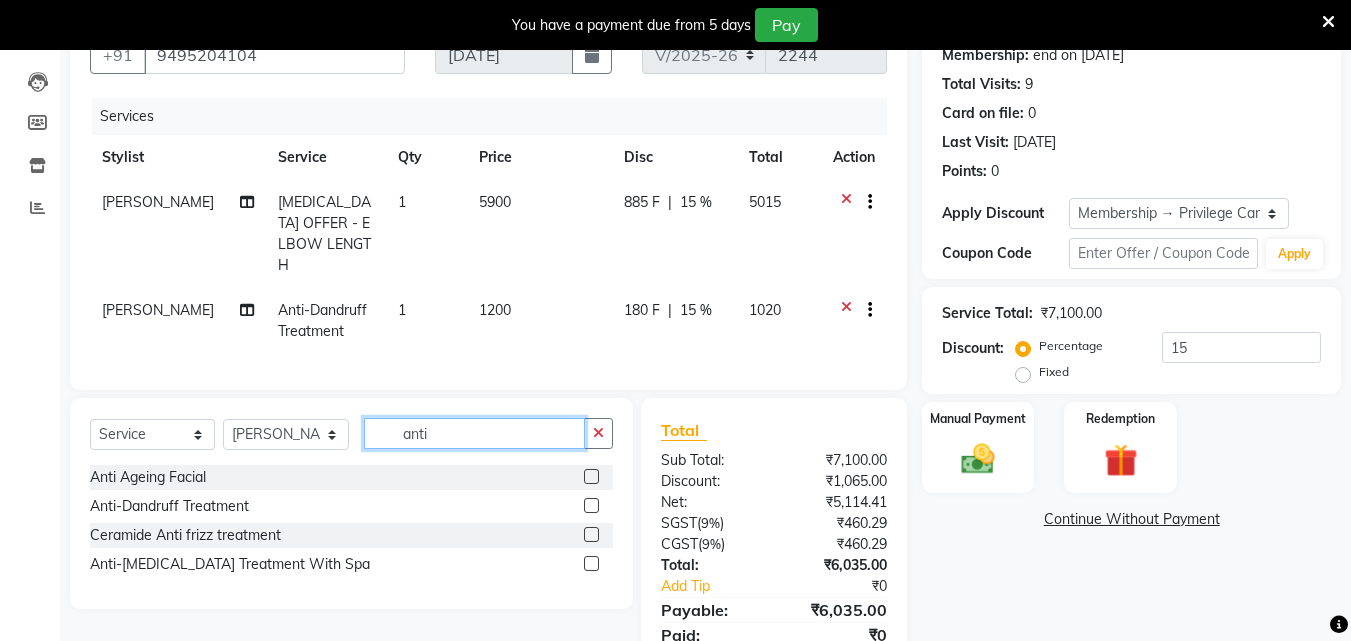 click on "anti" 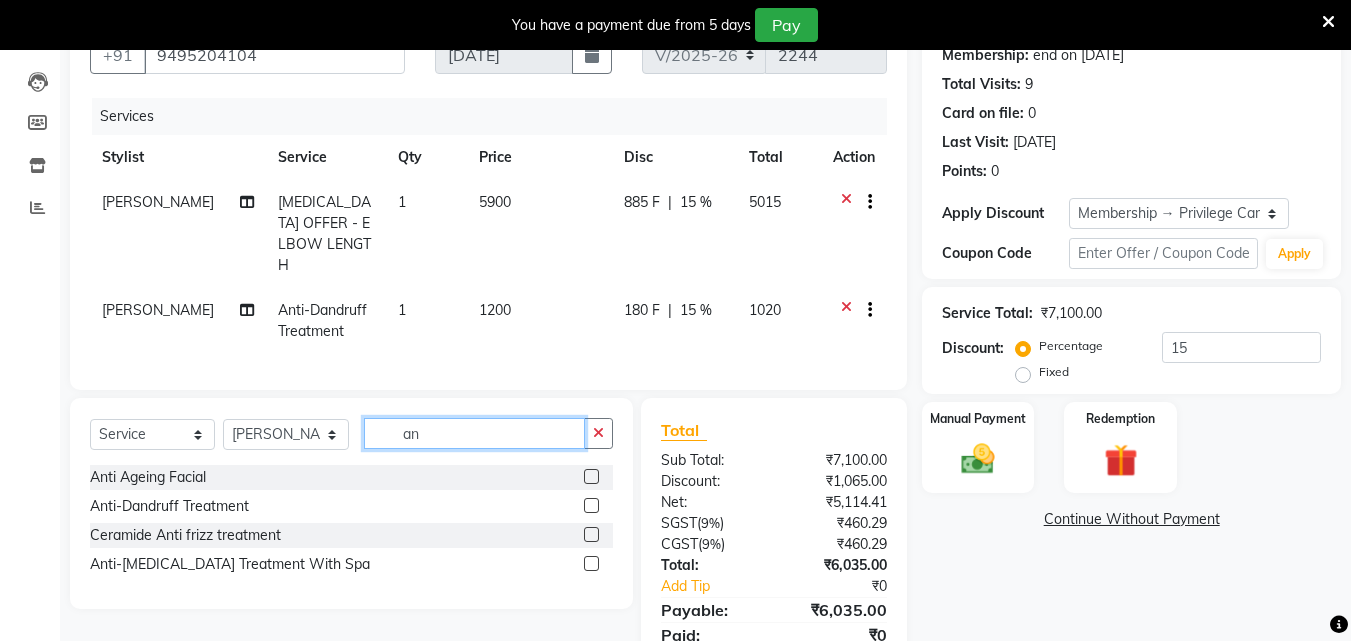 type on "a" 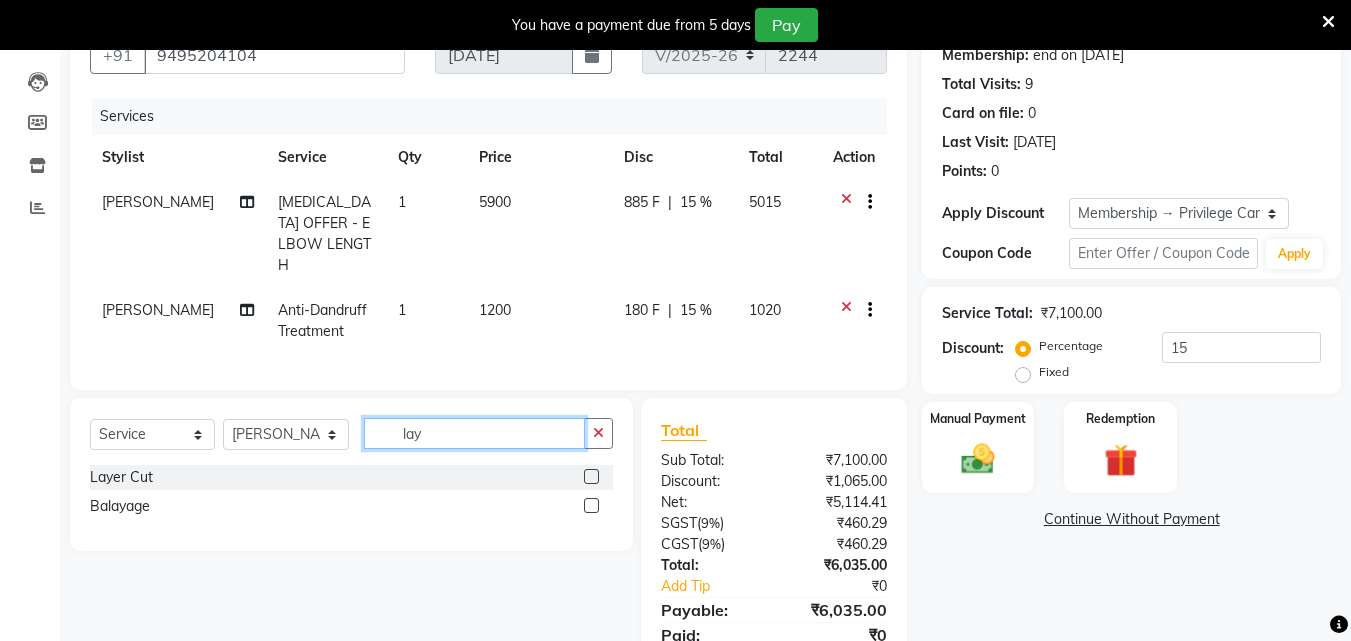 type on "lay" 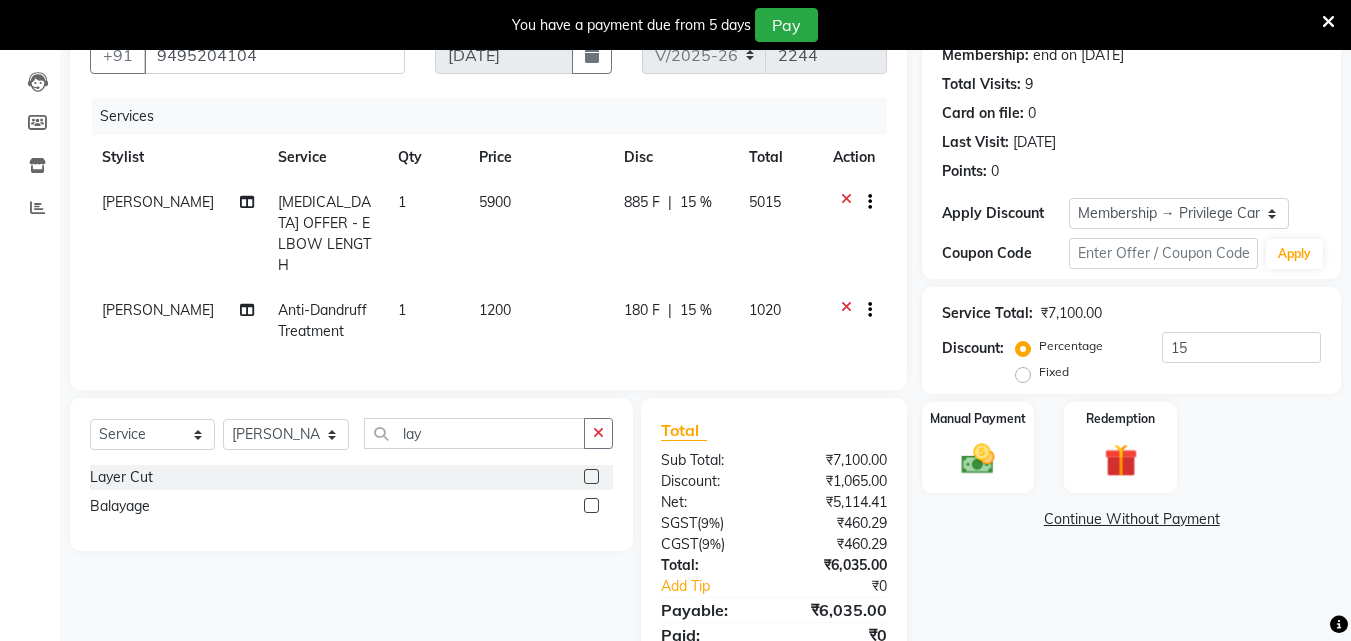click 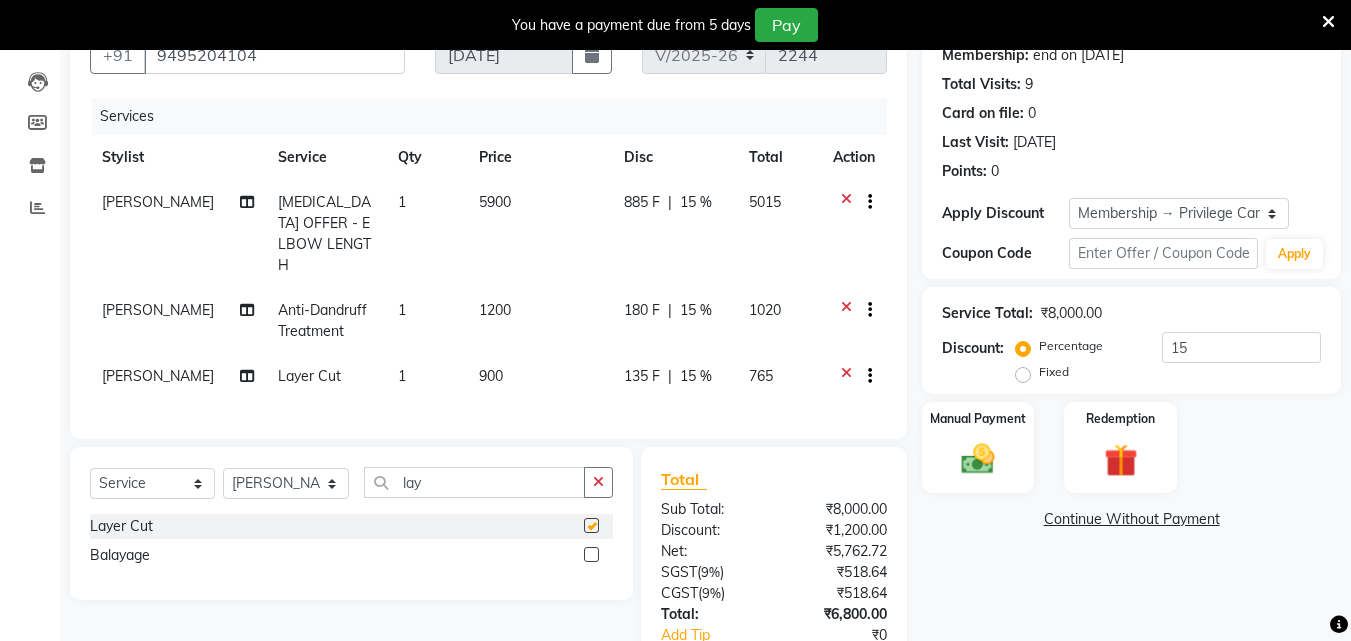 checkbox on "false" 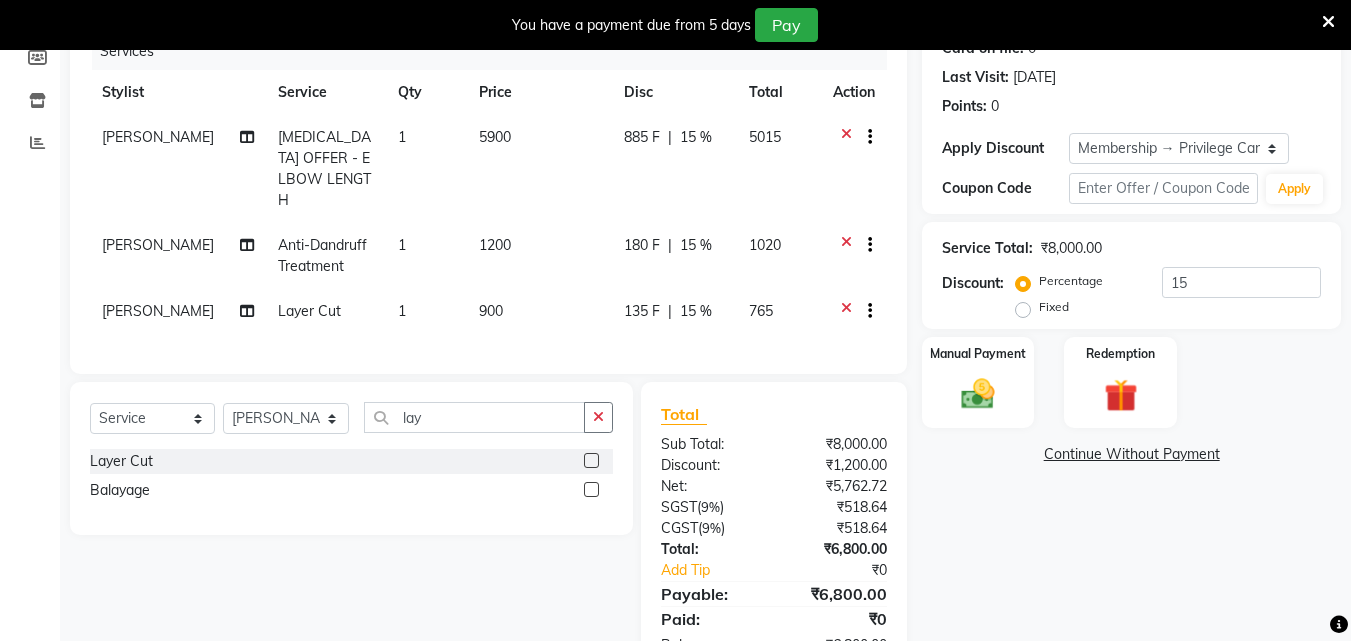 scroll, scrollTop: 300, scrollLeft: 0, axis: vertical 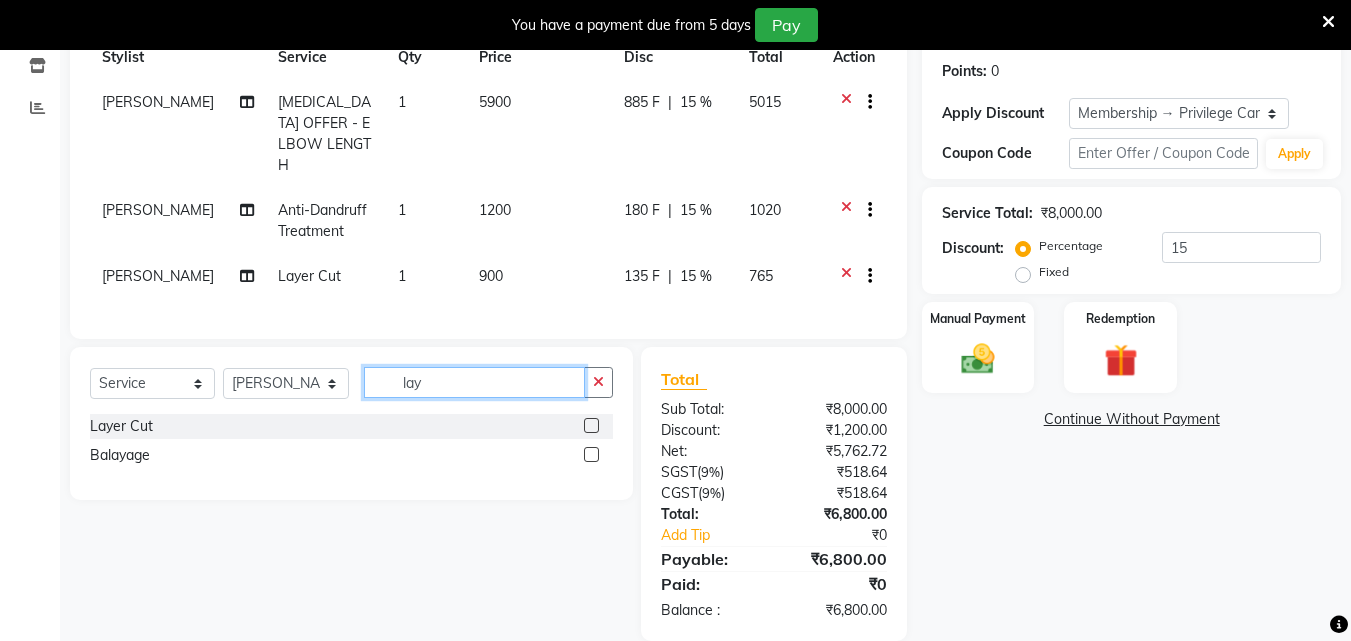 click on "lay" 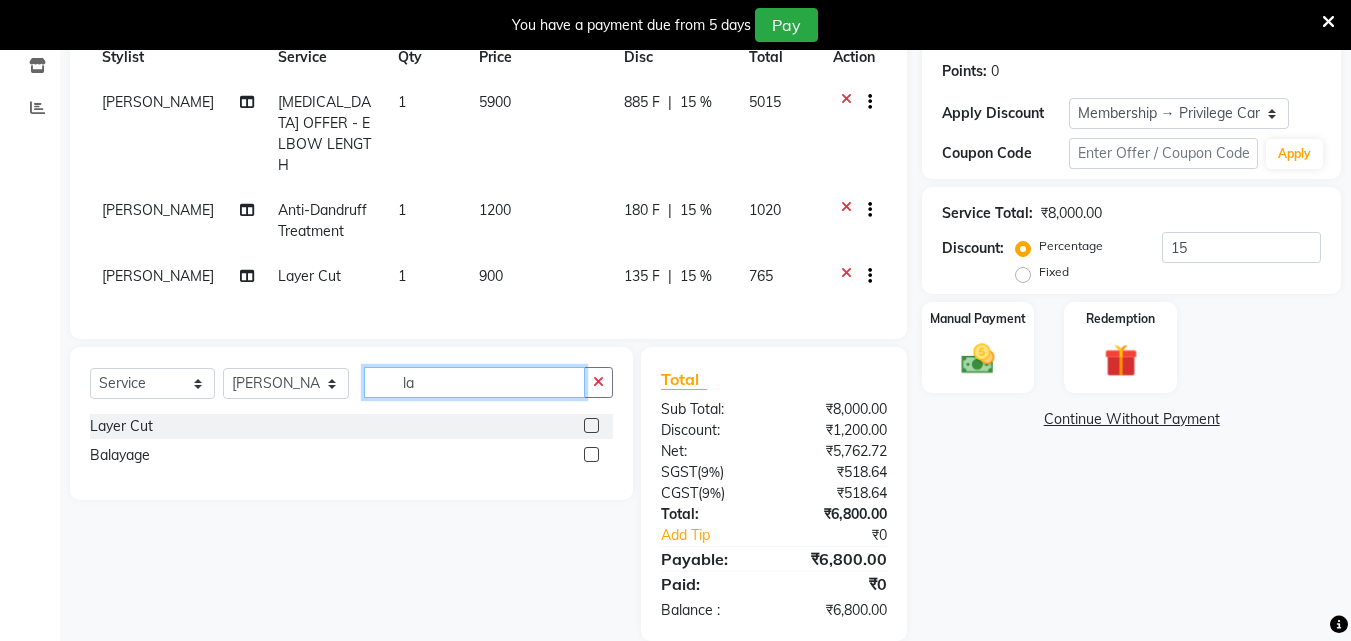 type on "l" 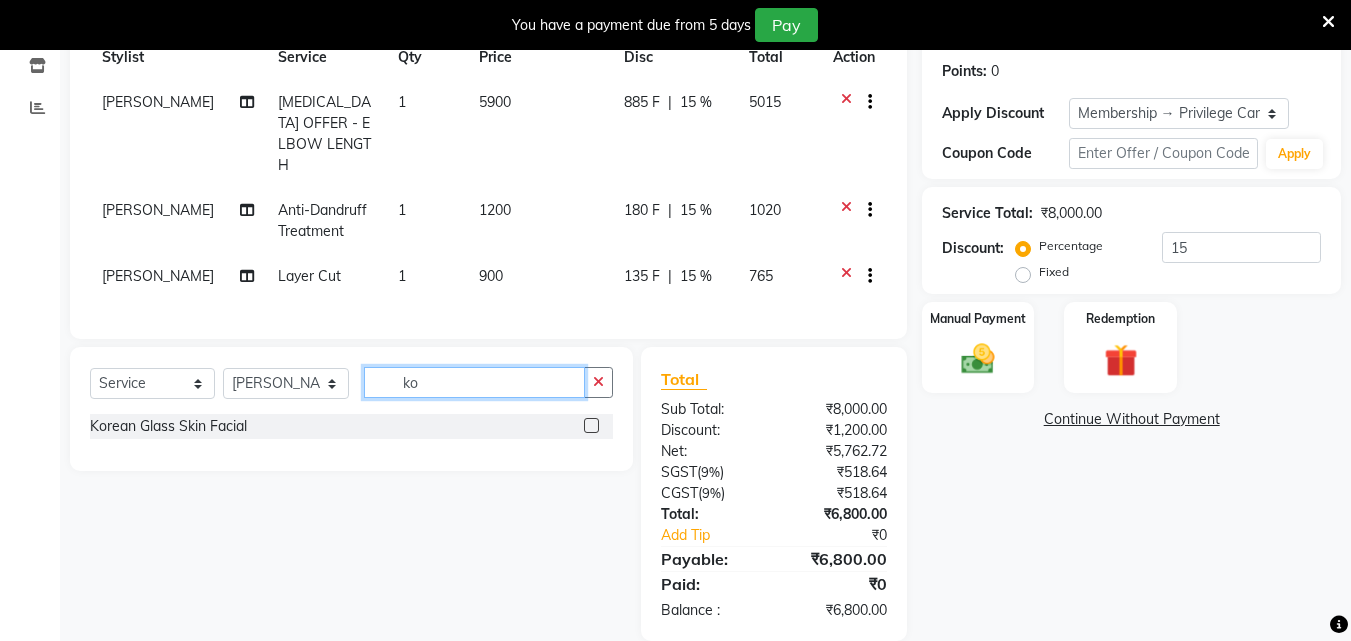 type on "k" 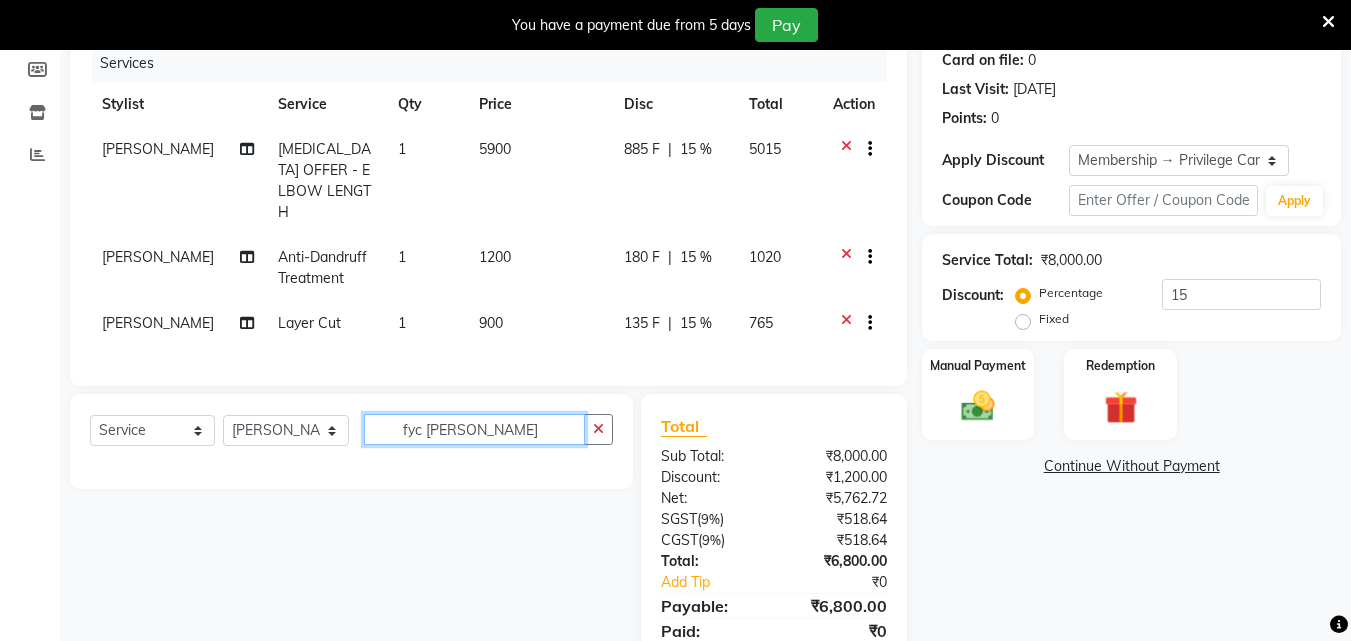 scroll, scrollTop: 300, scrollLeft: 0, axis: vertical 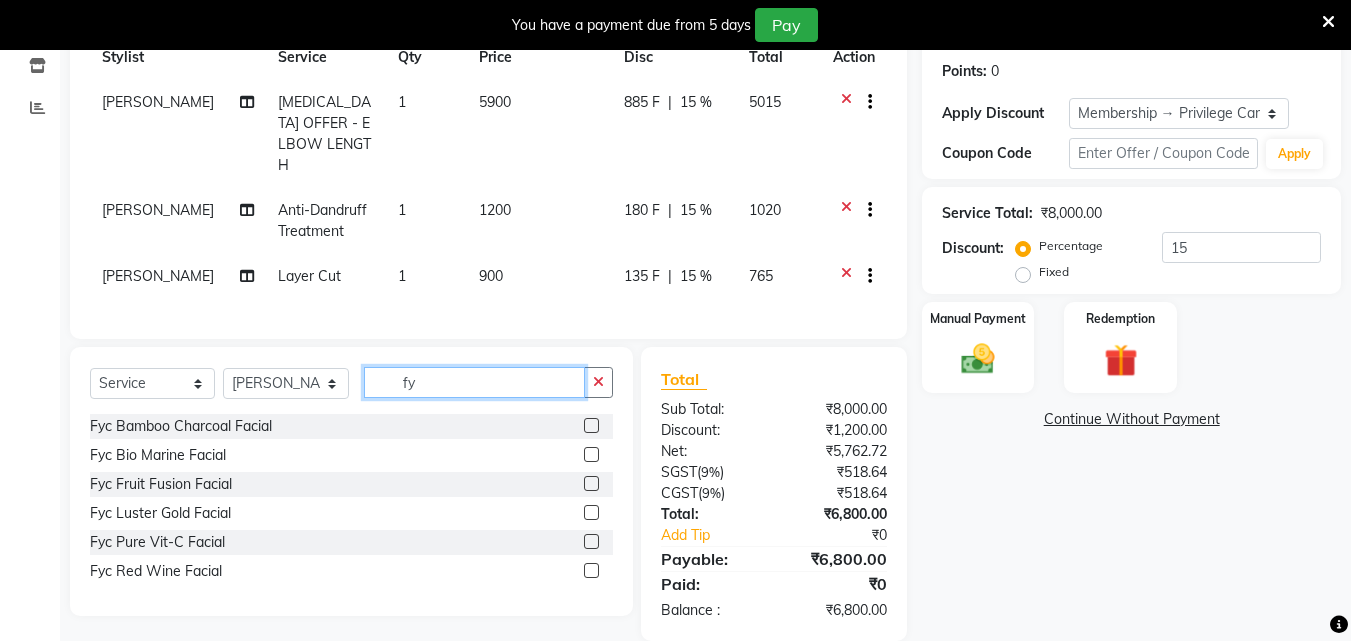 type on "f" 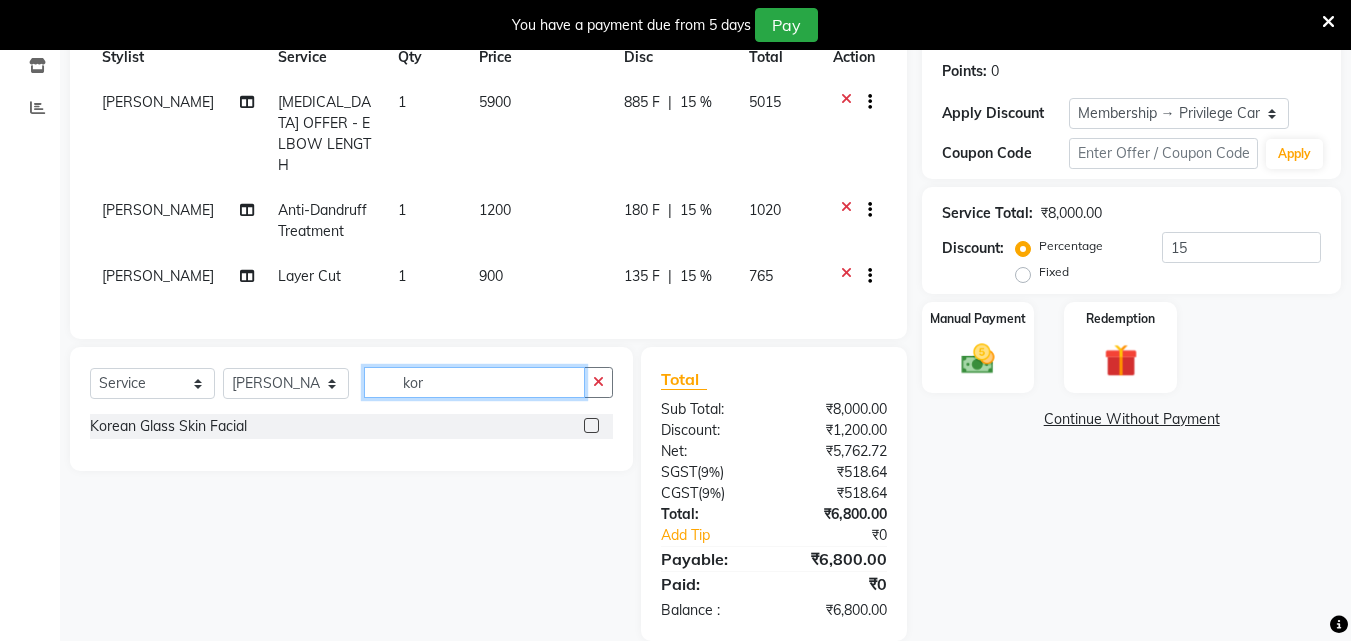 type on "kor" 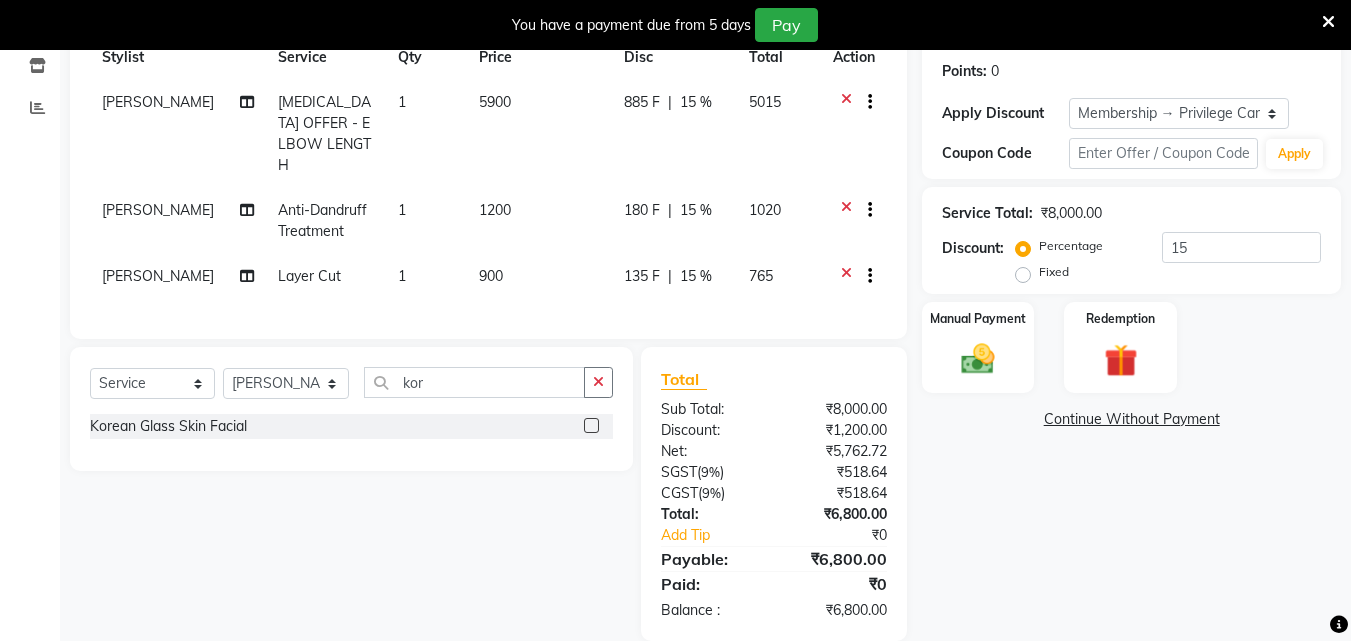 click 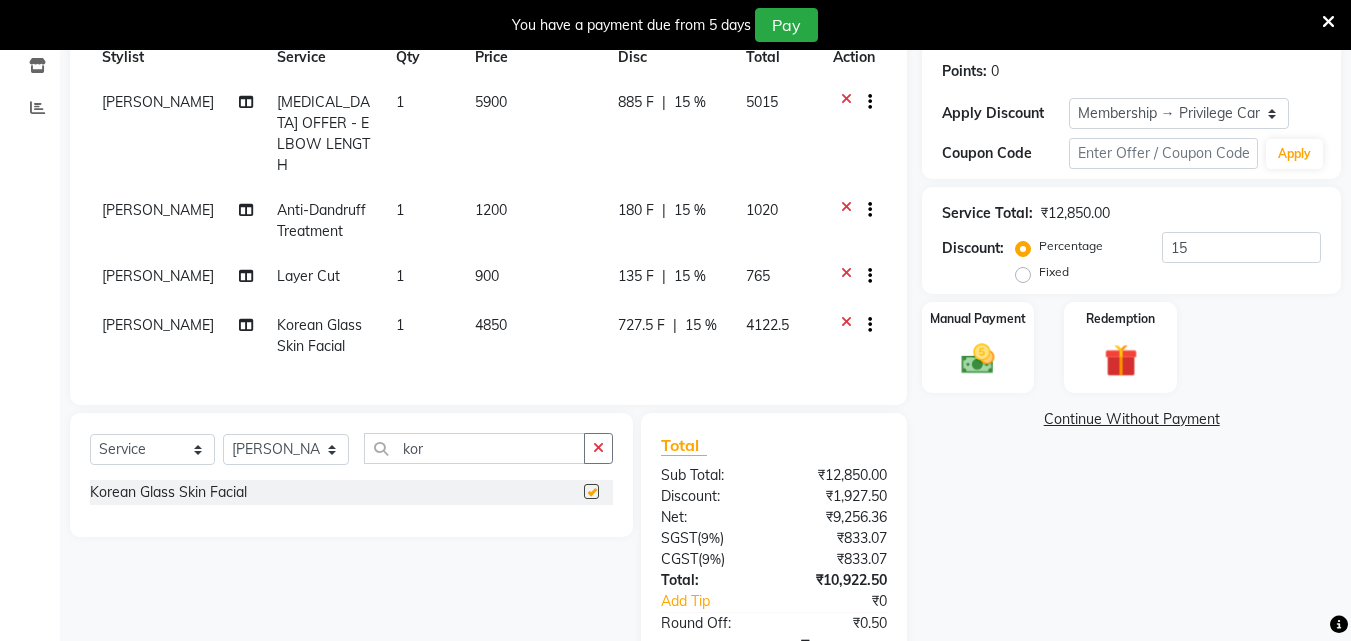 checkbox on "false" 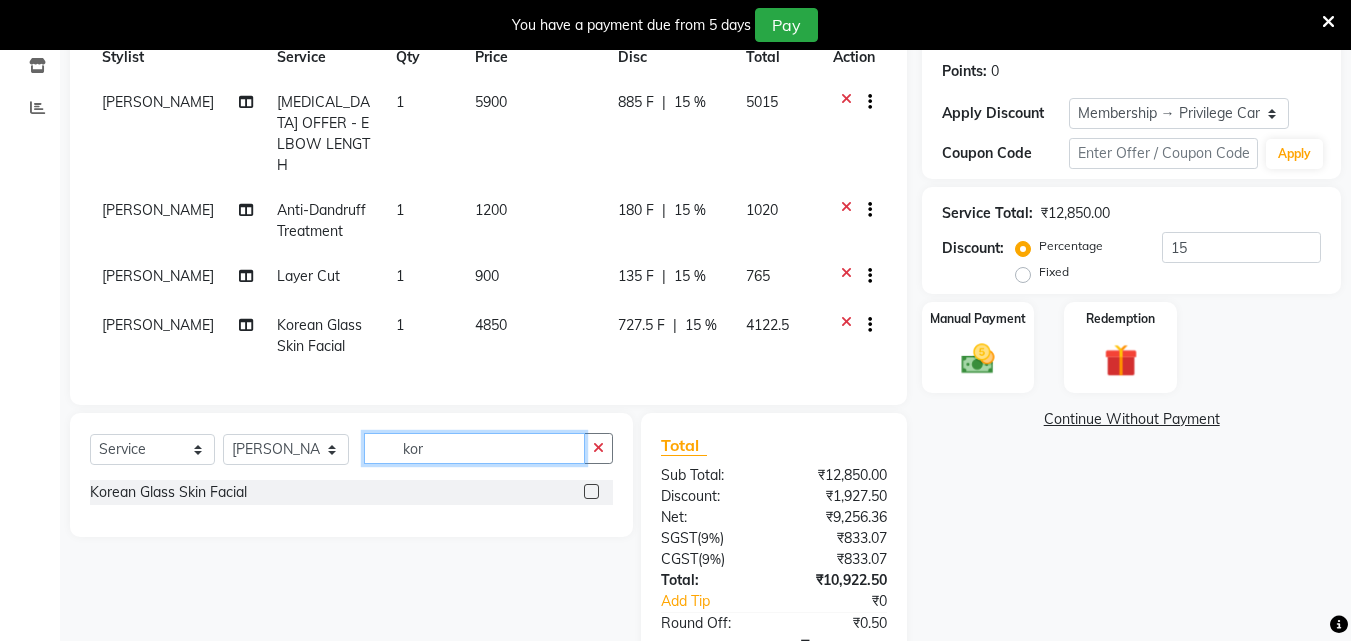 click on "kor" 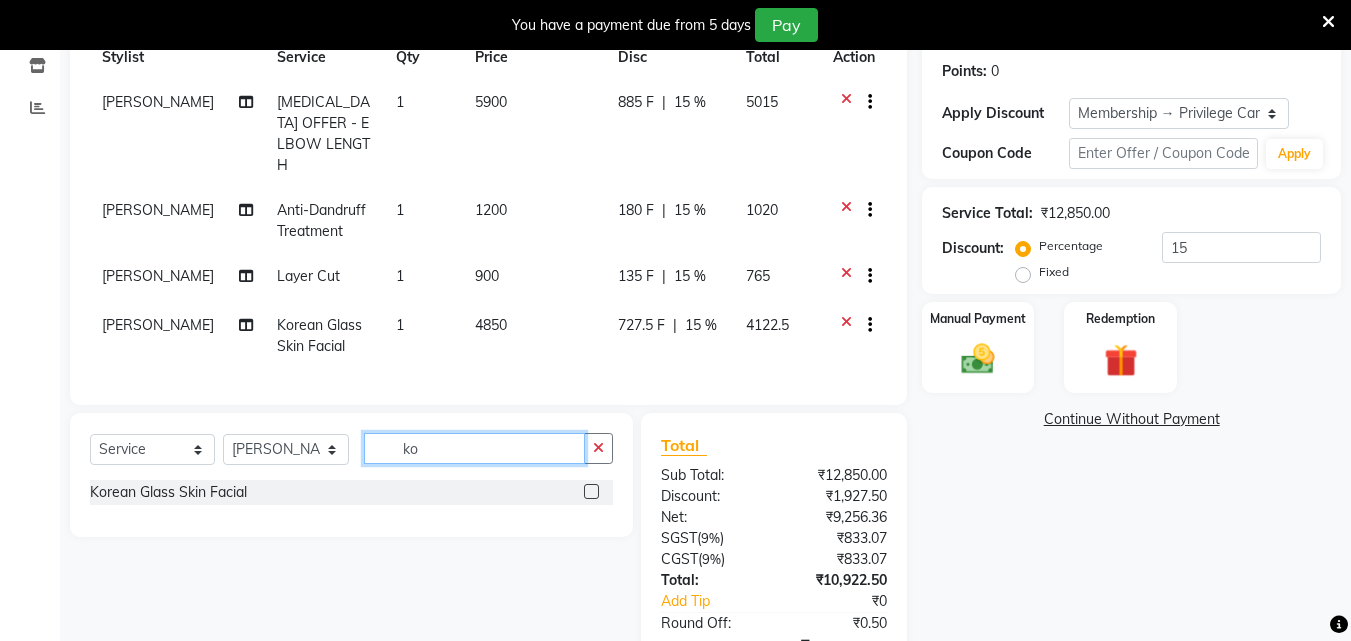 type on "k" 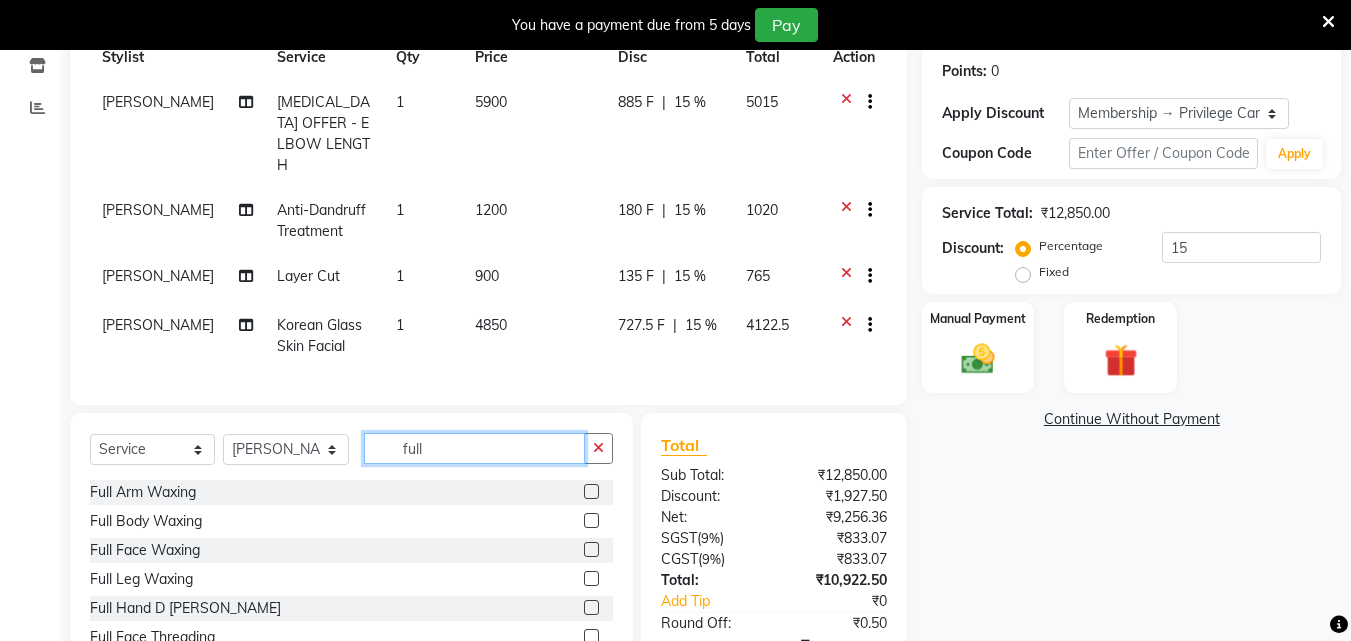 type on "full" 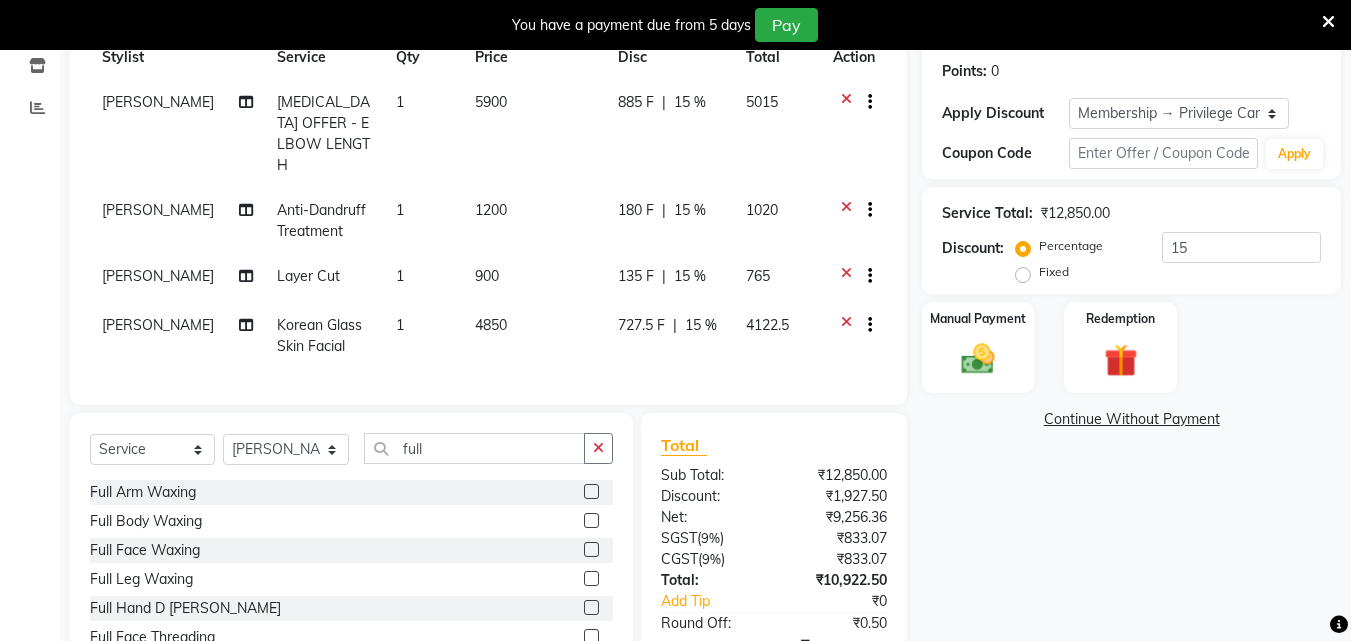 click 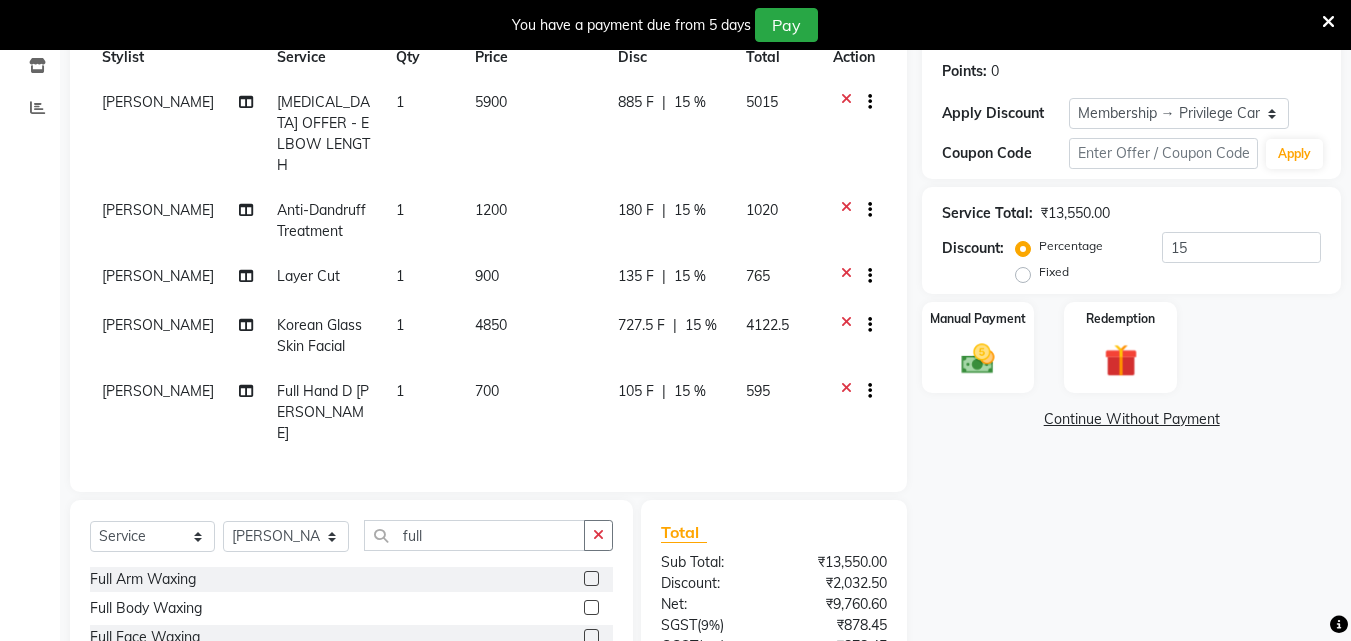 checkbox on "false" 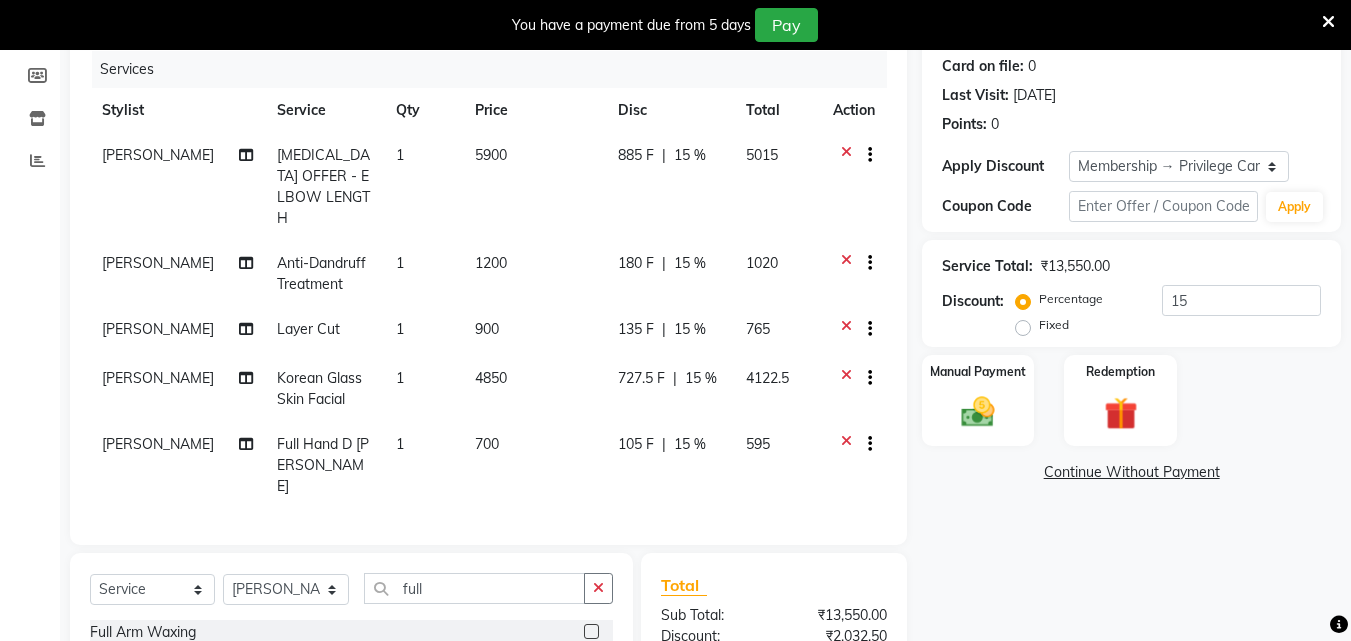 scroll, scrollTop: 200, scrollLeft: 0, axis: vertical 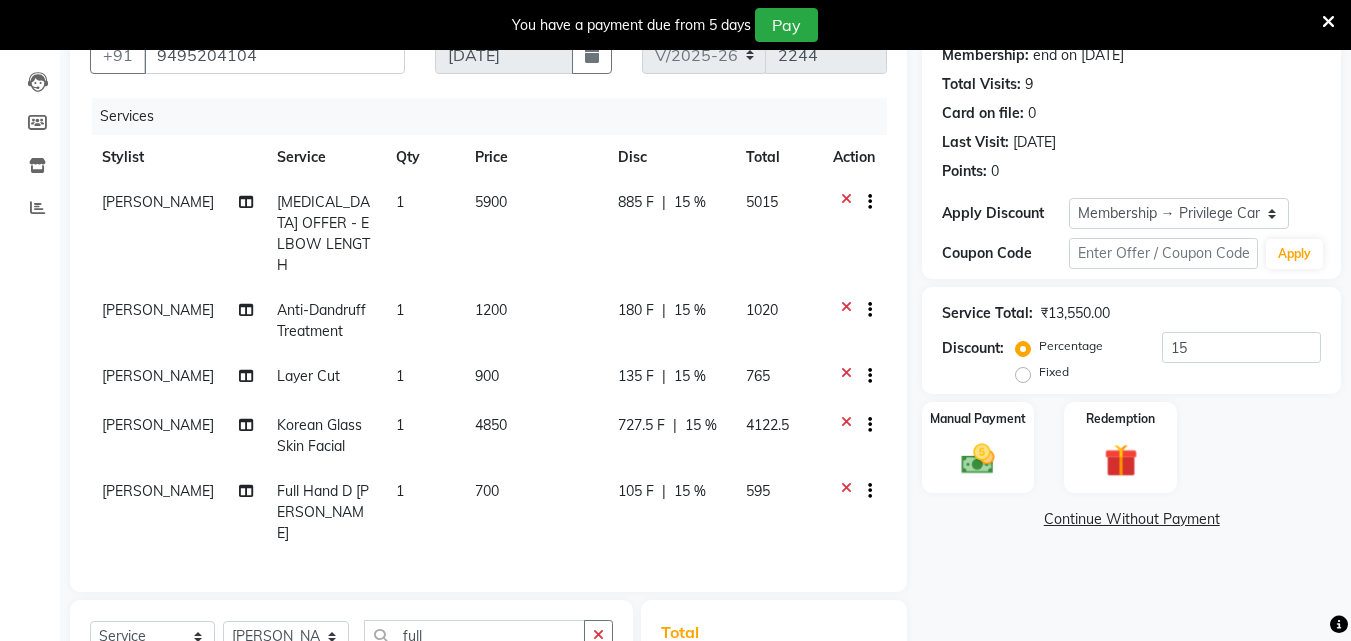 click on "885 F | 15 %" 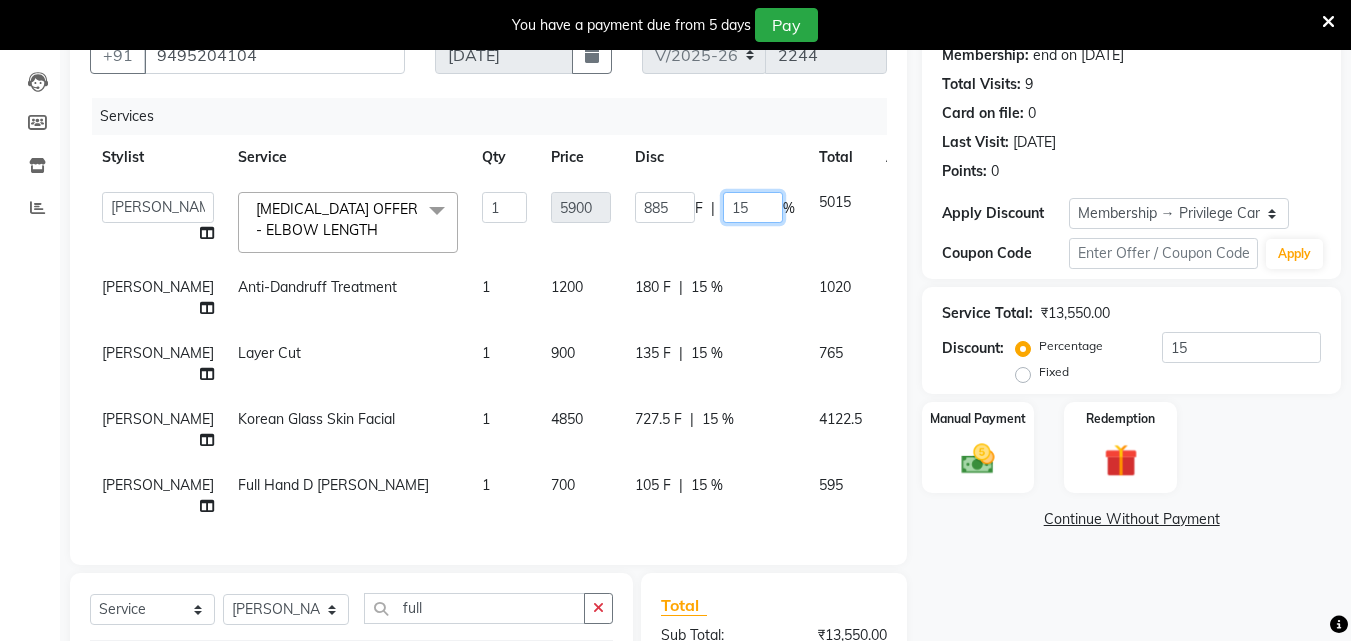 click on "15" 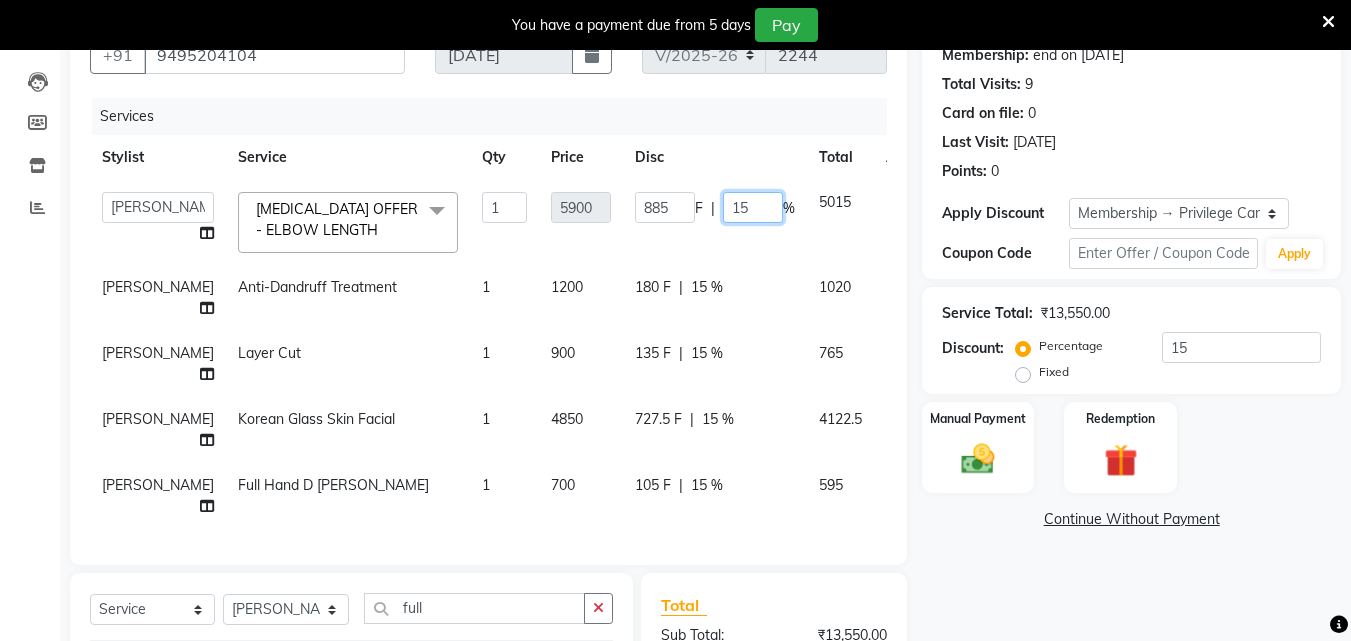 type on "1" 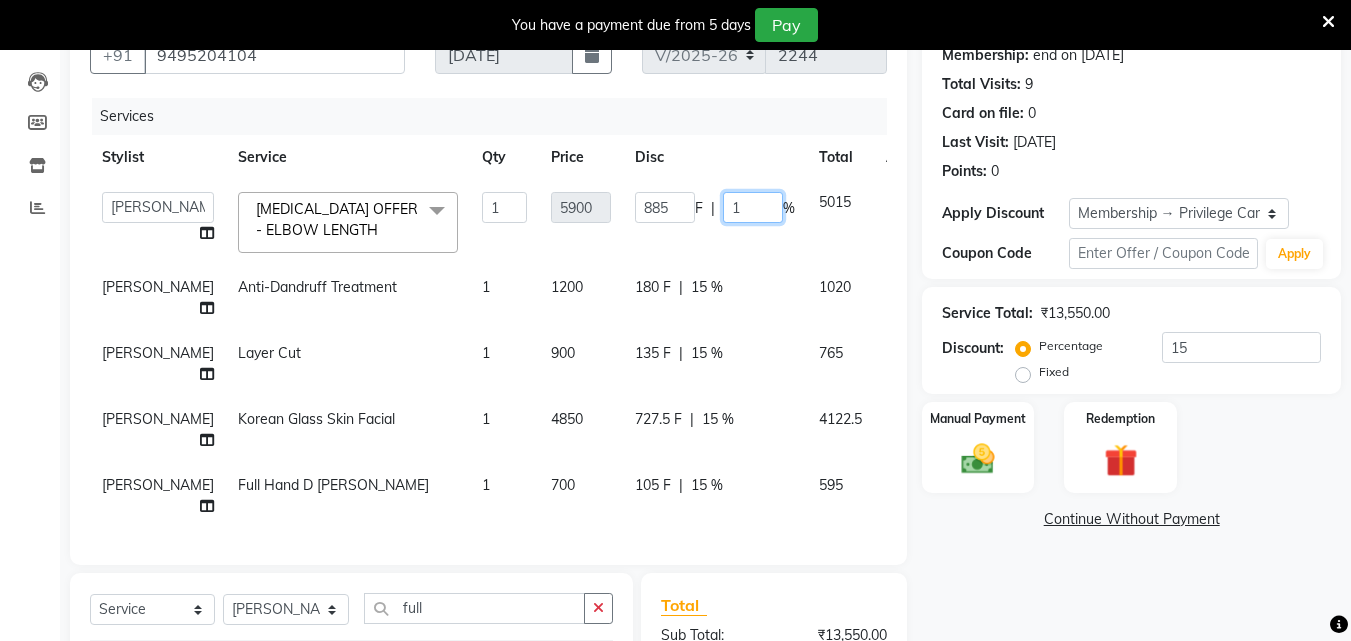 type 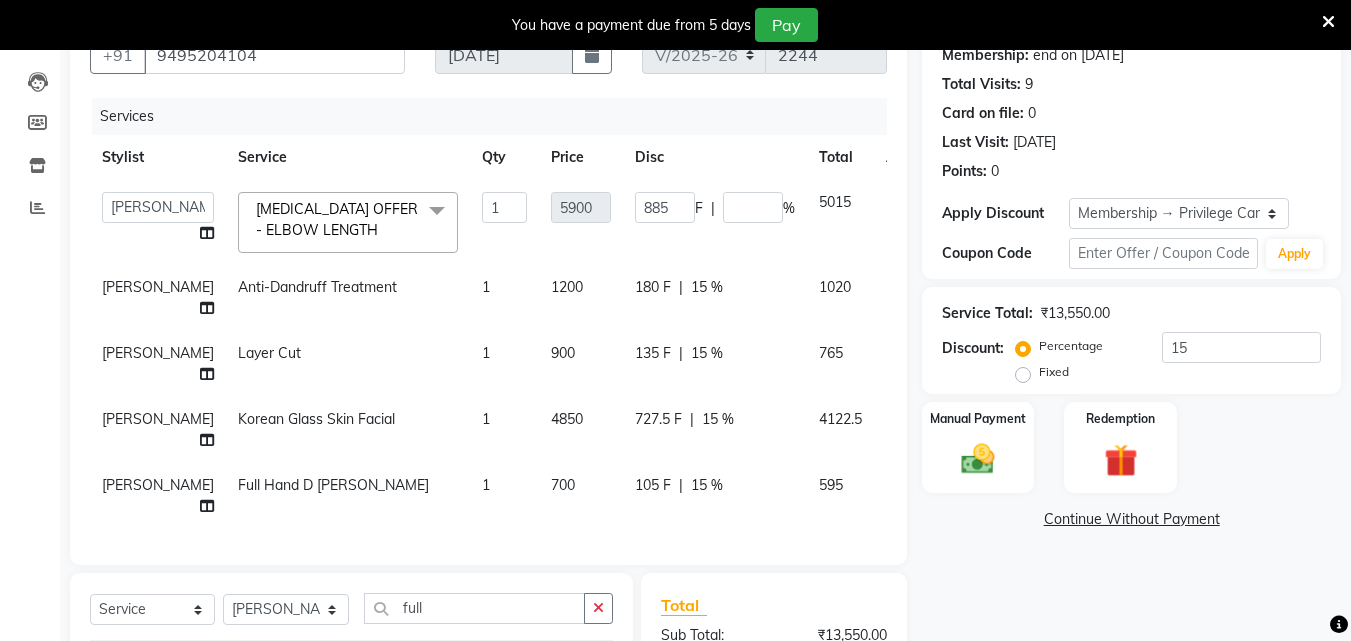 click on "885 F | %" 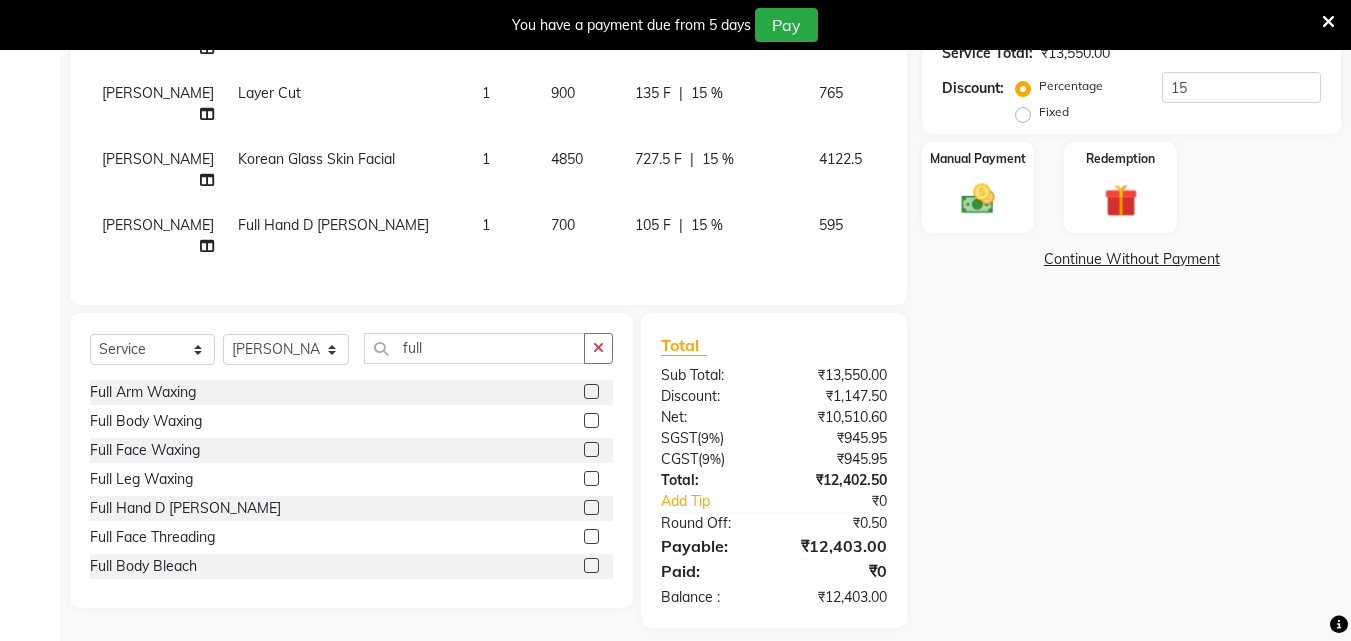scroll, scrollTop: 492, scrollLeft: 0, axis: vertical 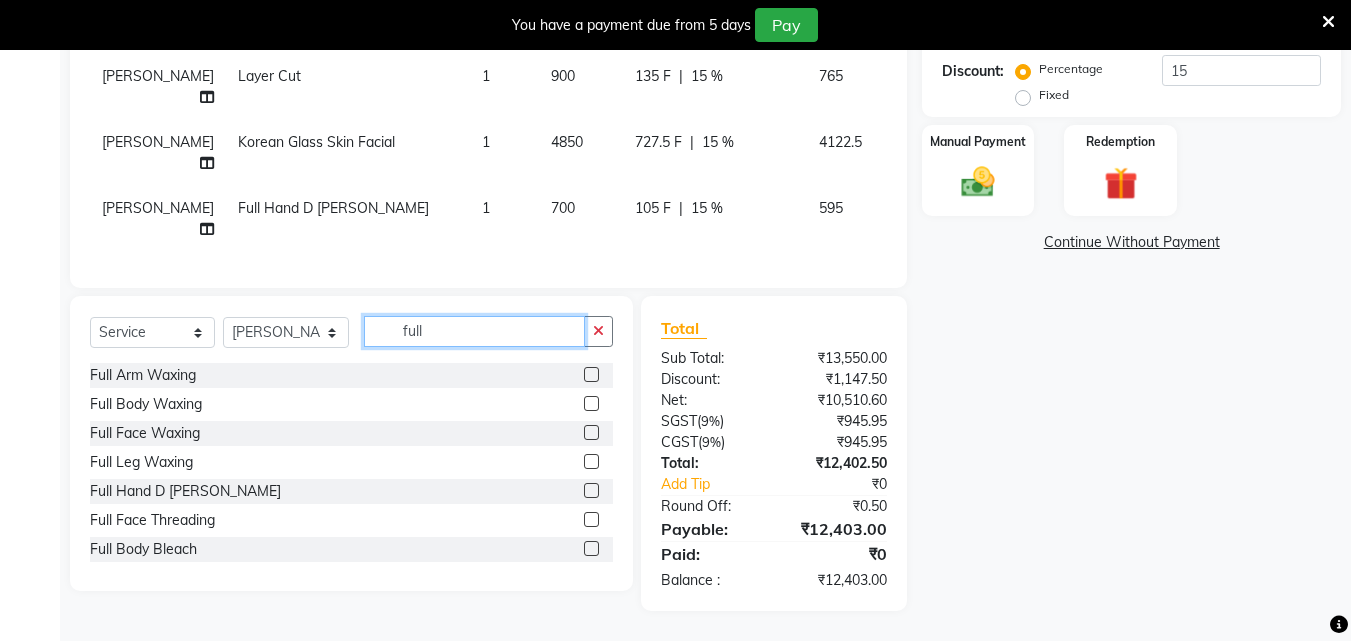 click on "full" 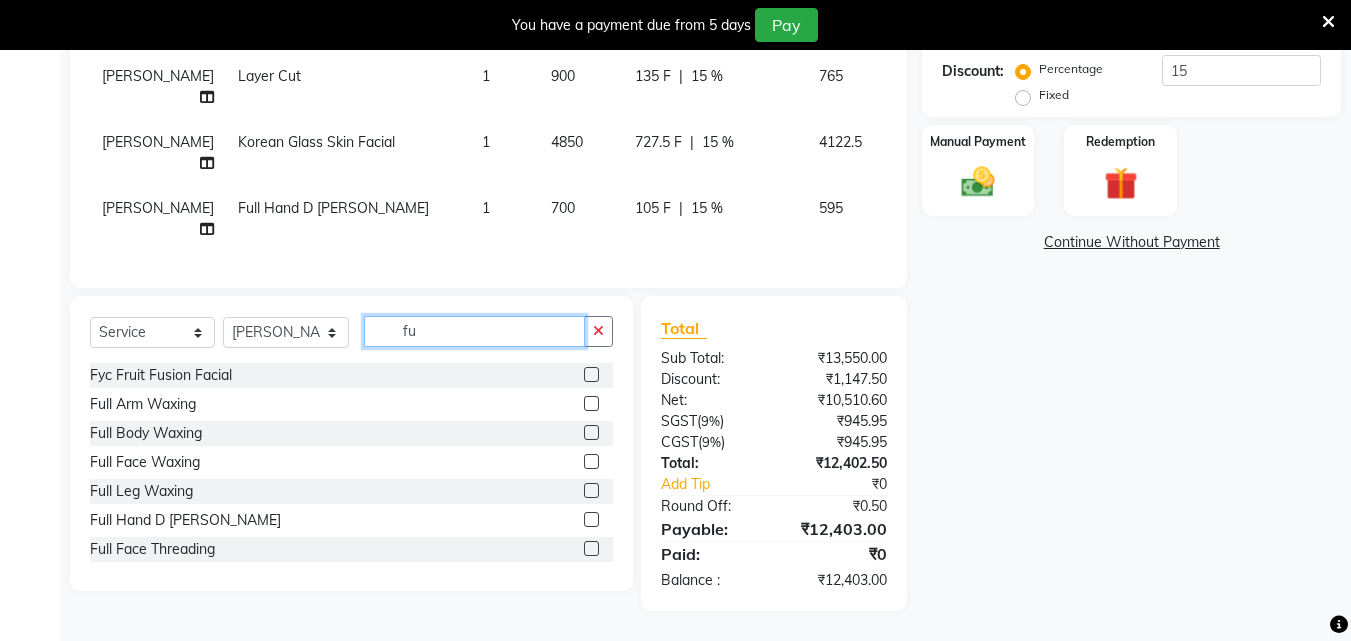 type on "f" 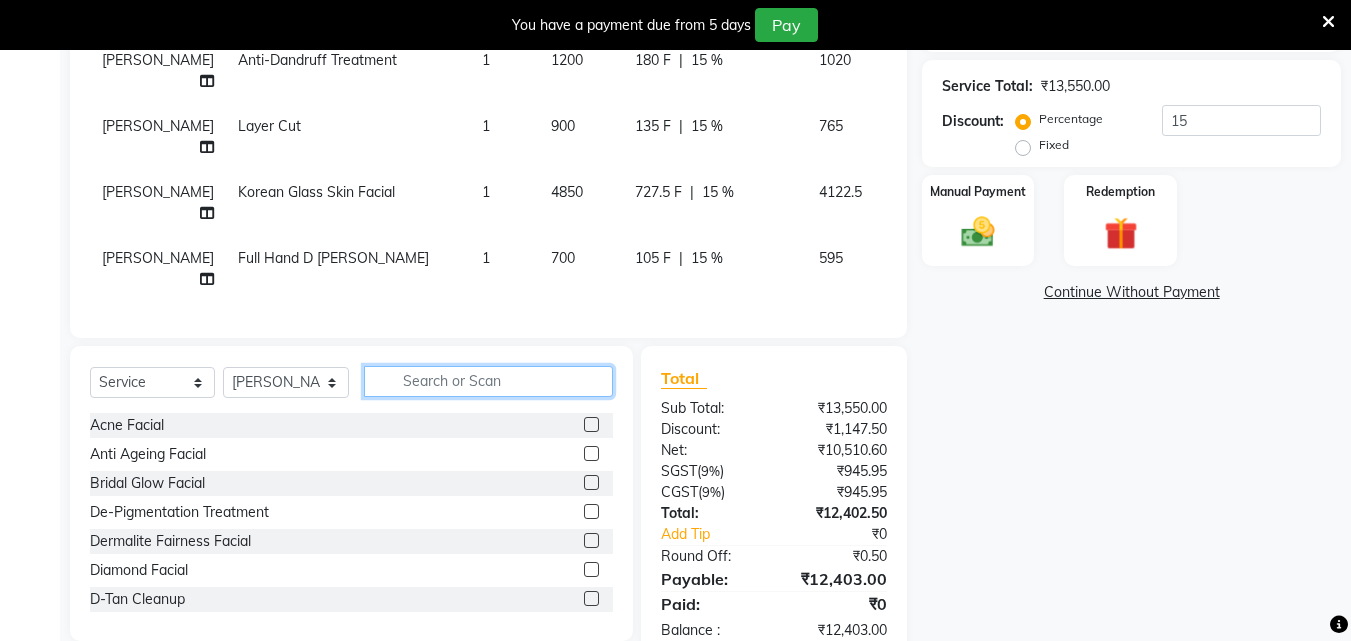 scroll, scrollTop: 392, scrollLeft: 0, axis: vertical 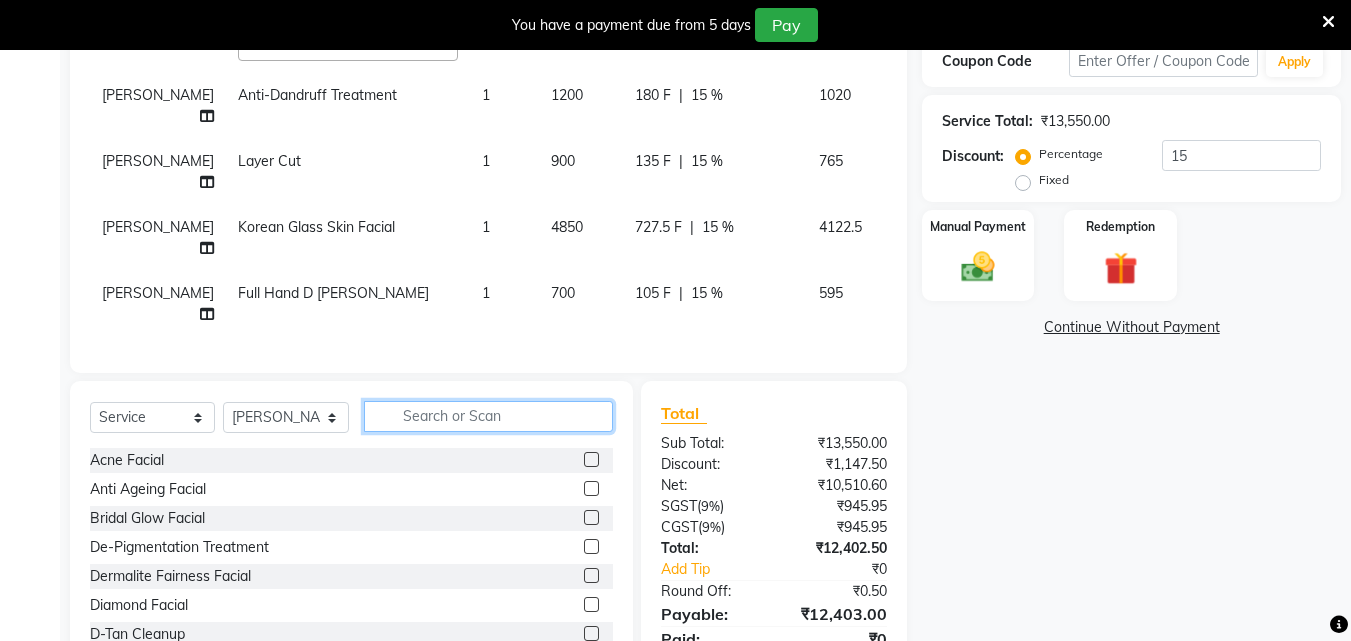 type 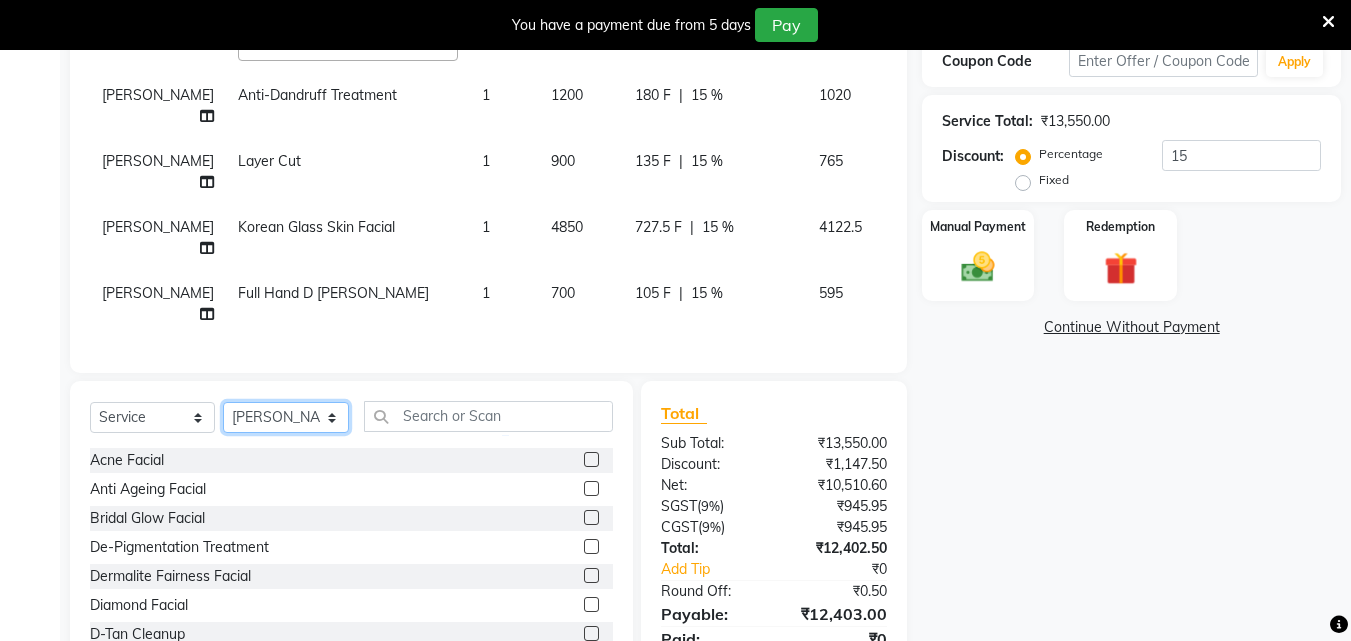 click on "Select Stylist Arya  CHINJU GEETA KAZHAKOOTTAM ASHTAMUDI [PERSON_NAME] [PERSON_NAME] [PERSON_NAME] [PERSON_NAME] SOORYAMOL" 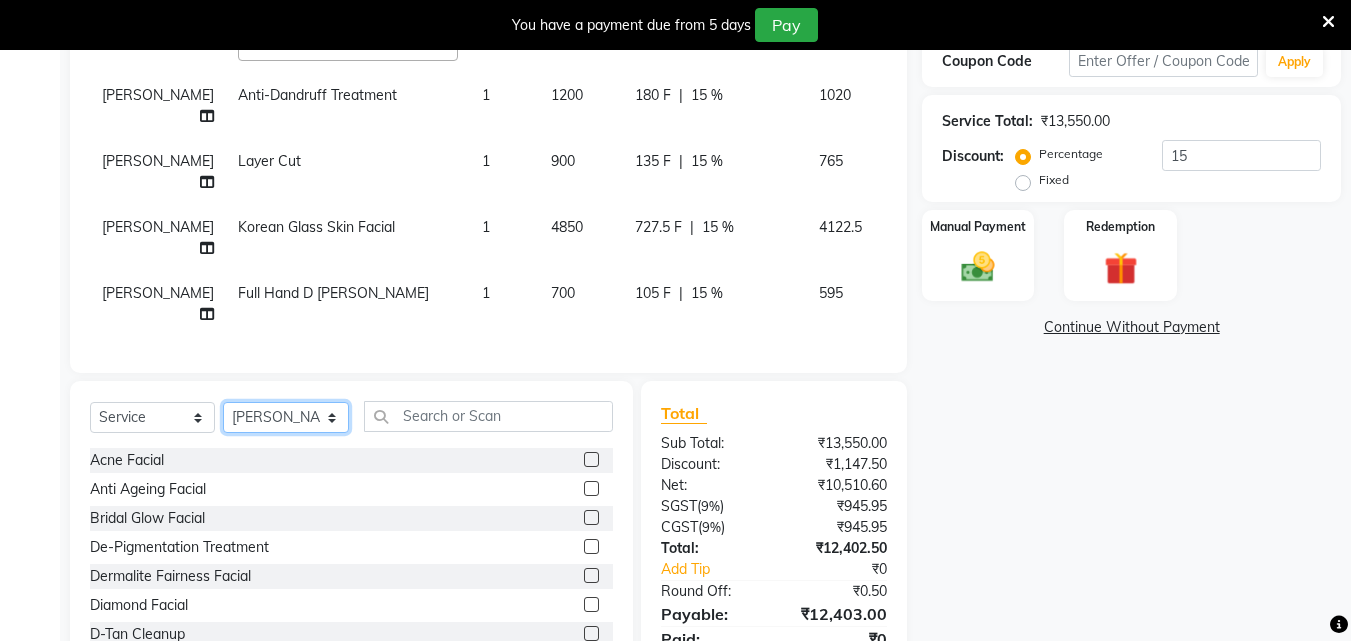 select on "49717" 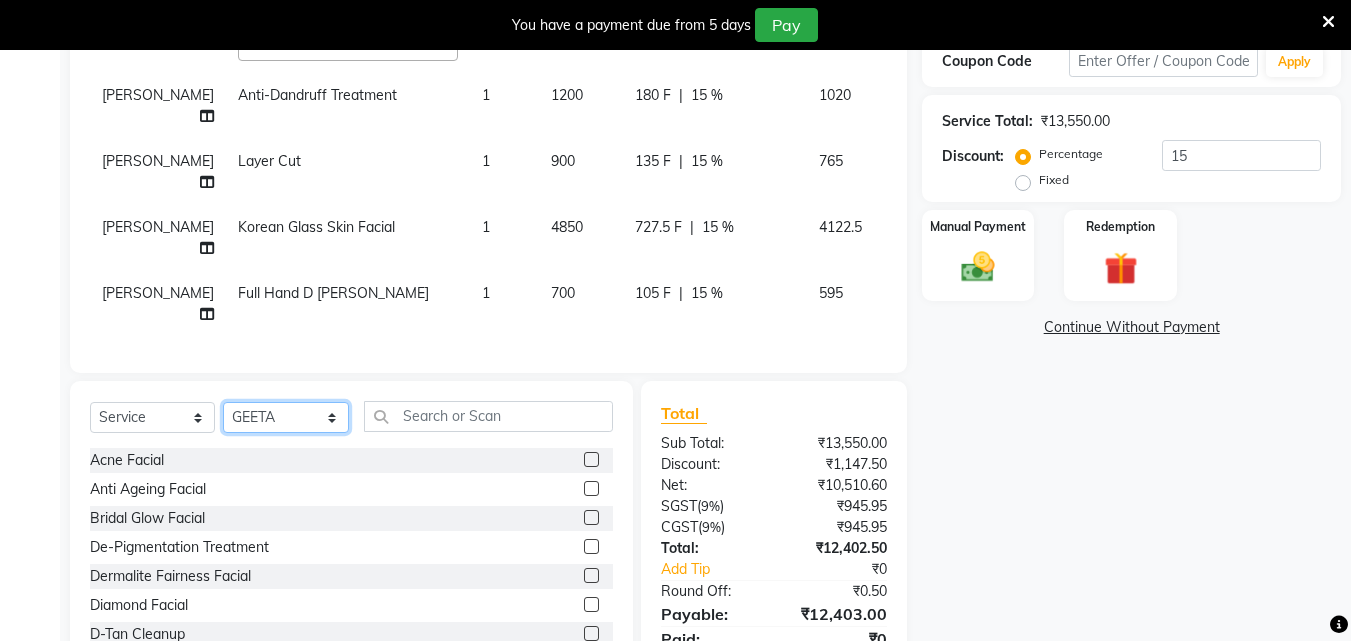 click on "Select Stylist Arya  CHINJU GEETA KAZHAKOOTTAM ASHTAMUDI [PERSON_NAME] [PERSON_NAME] [PERSON_NAME] [PERSON_NAME] SOORYAMOL" 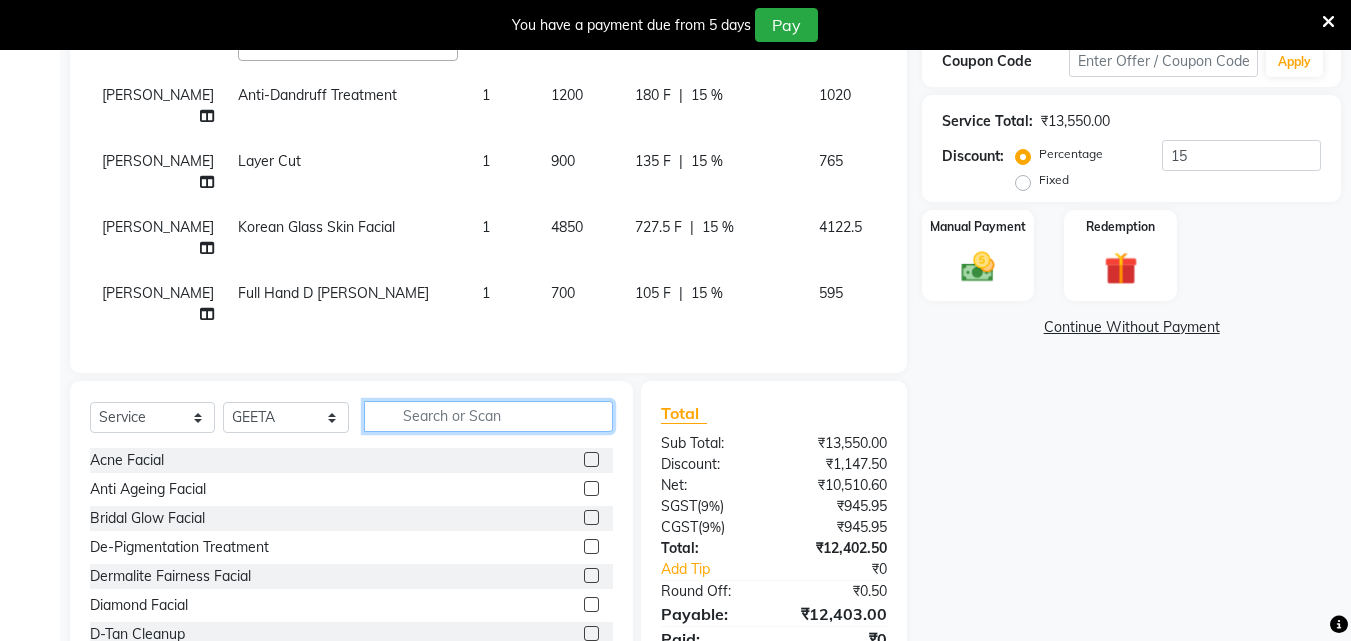 click 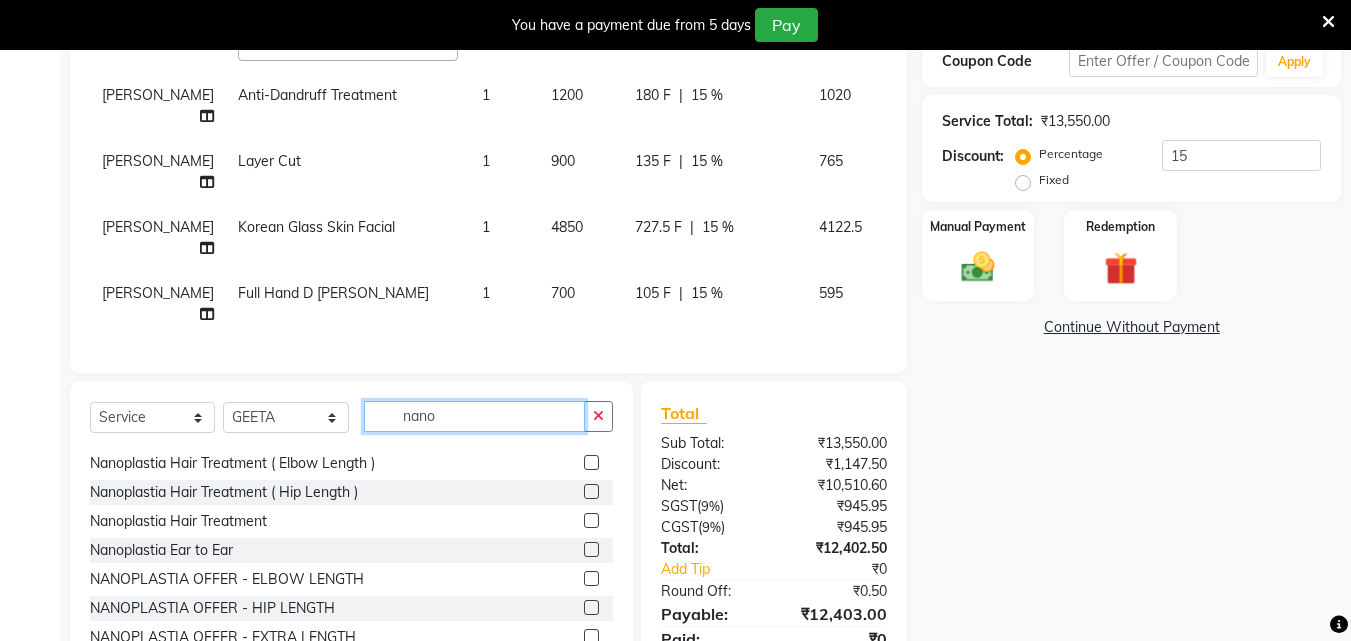 scroll, scrollTop: 32, scrollLeft: 0, axis: vertical 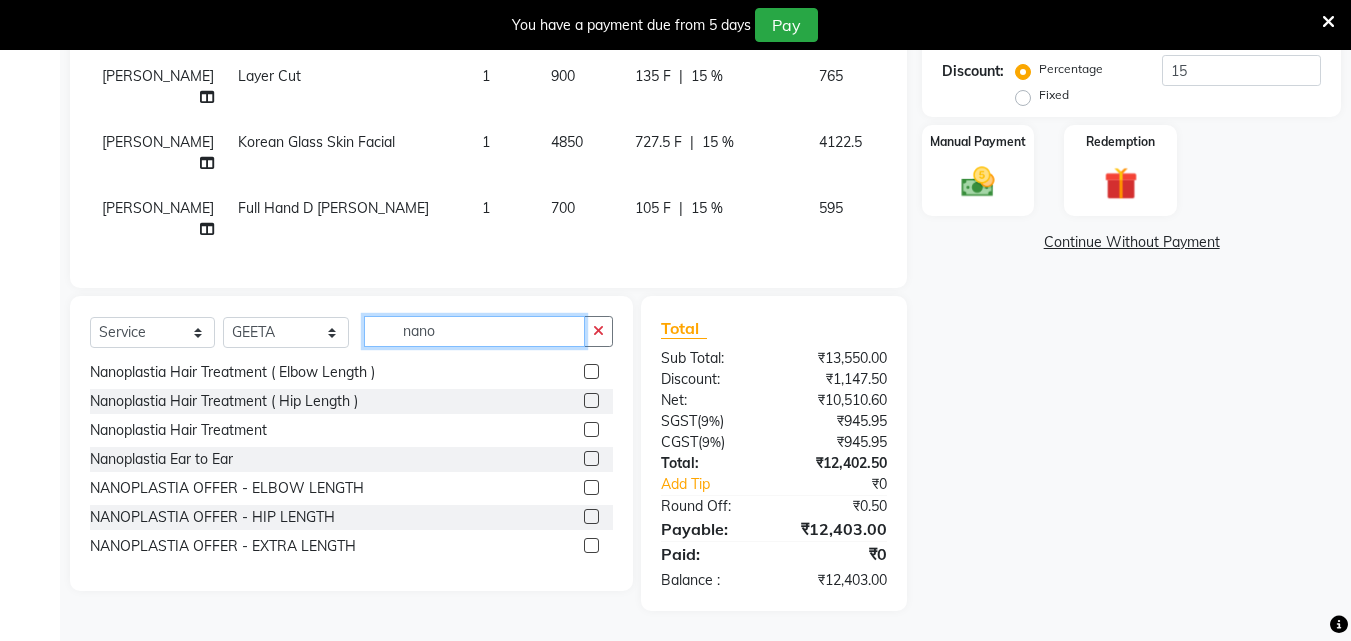 type on "nano" 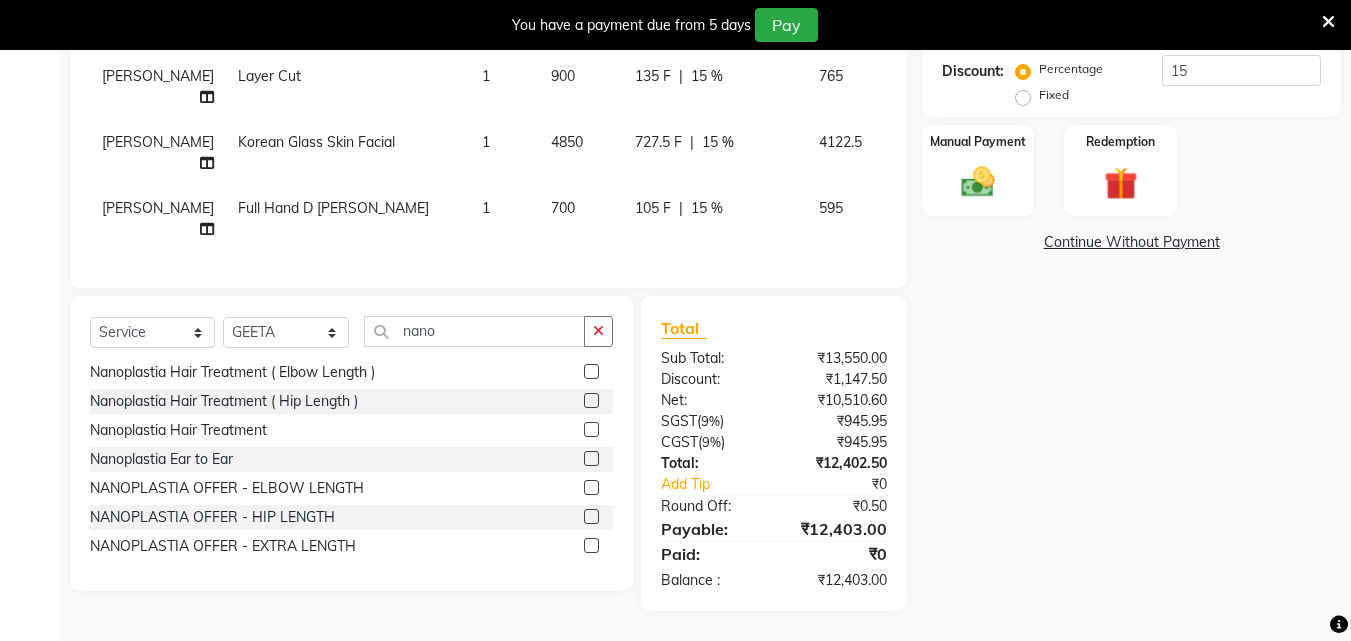 click 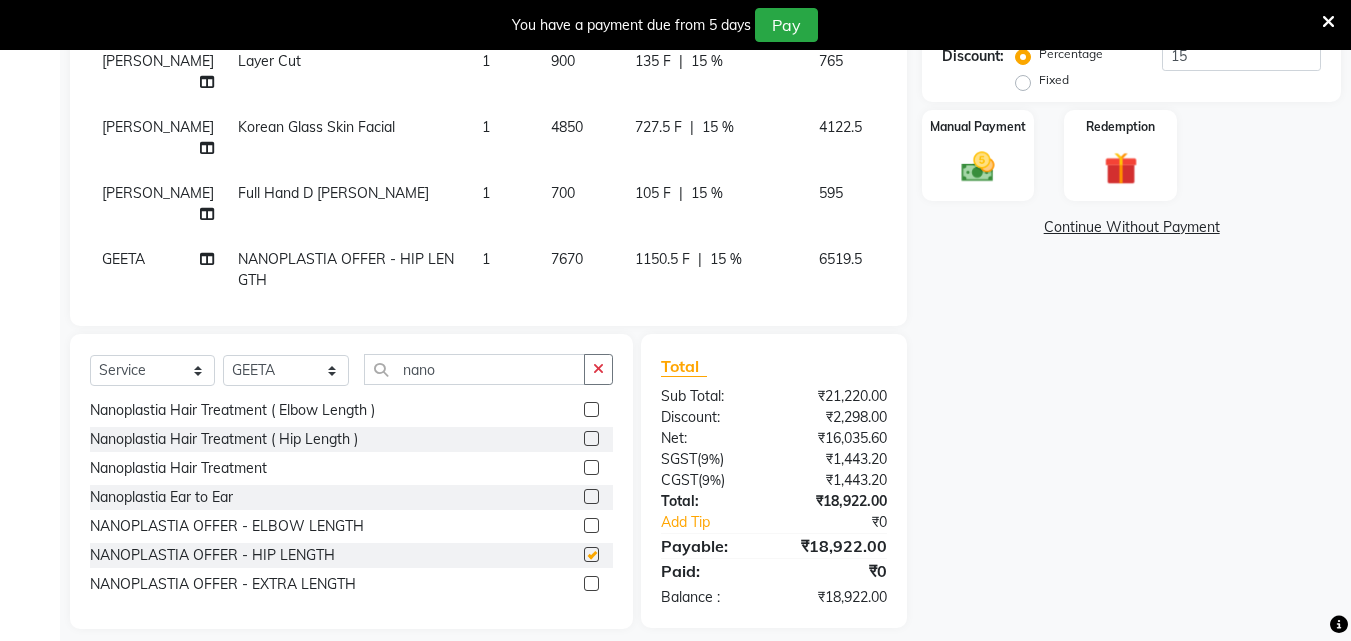 checkbox on "false" 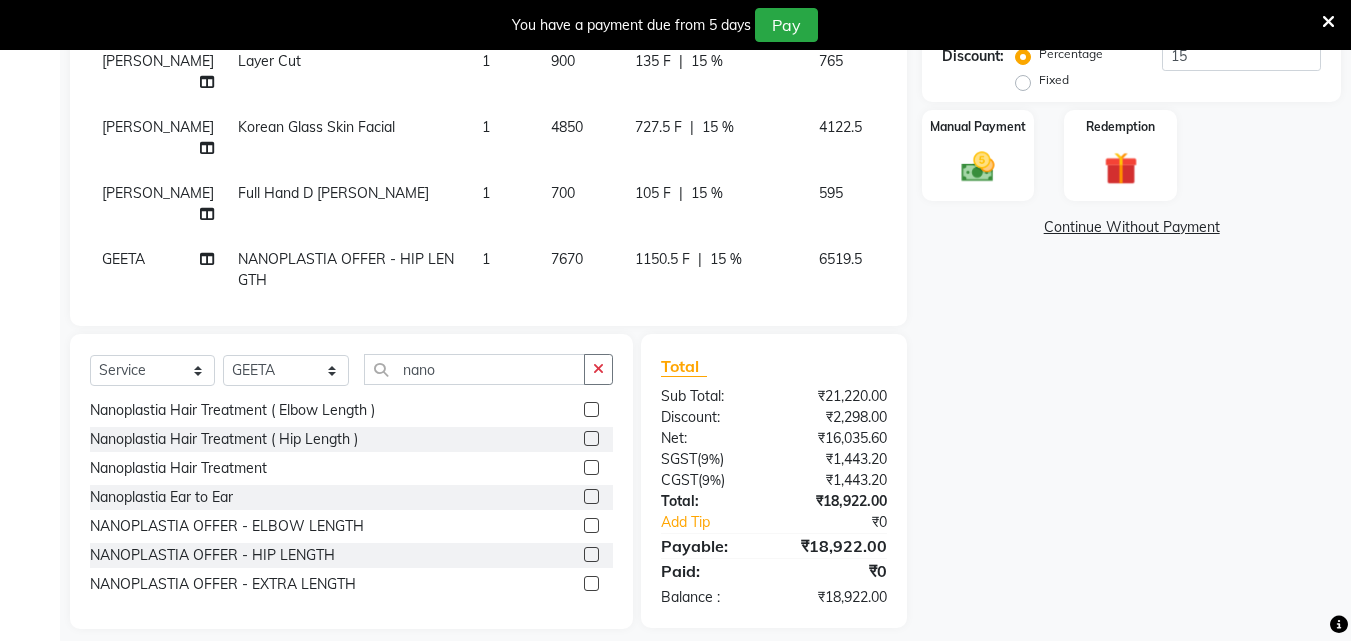 click 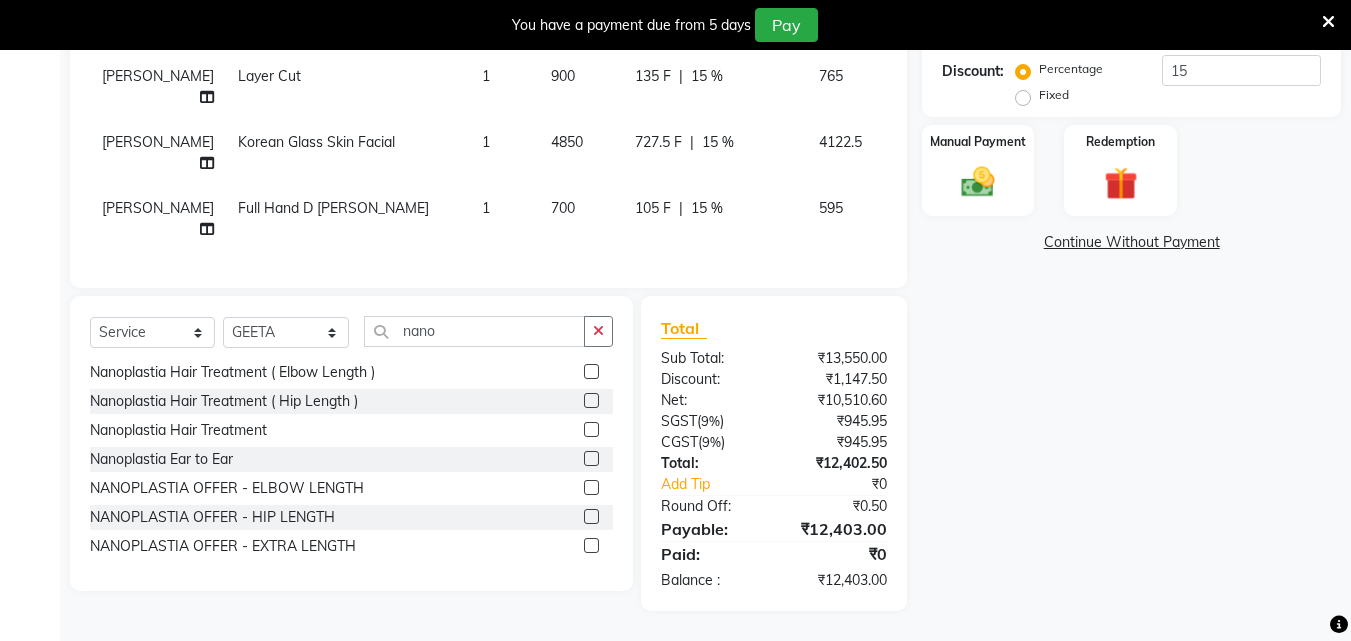 click 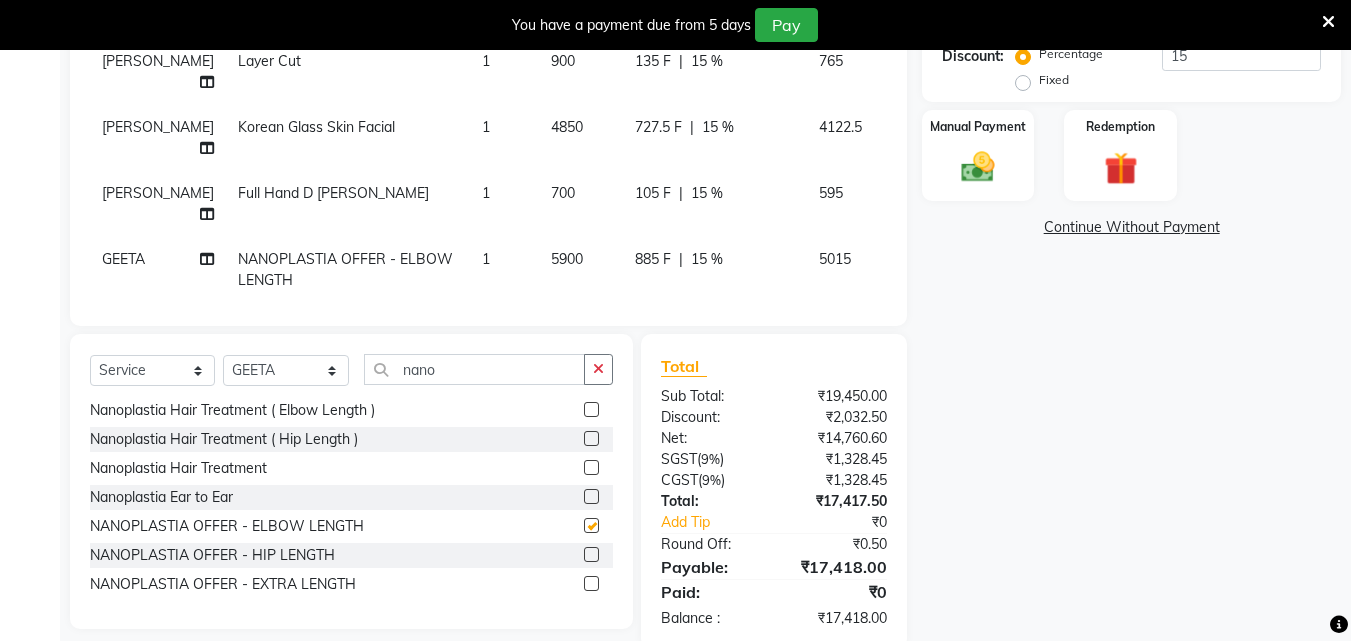 checkbox on "false" 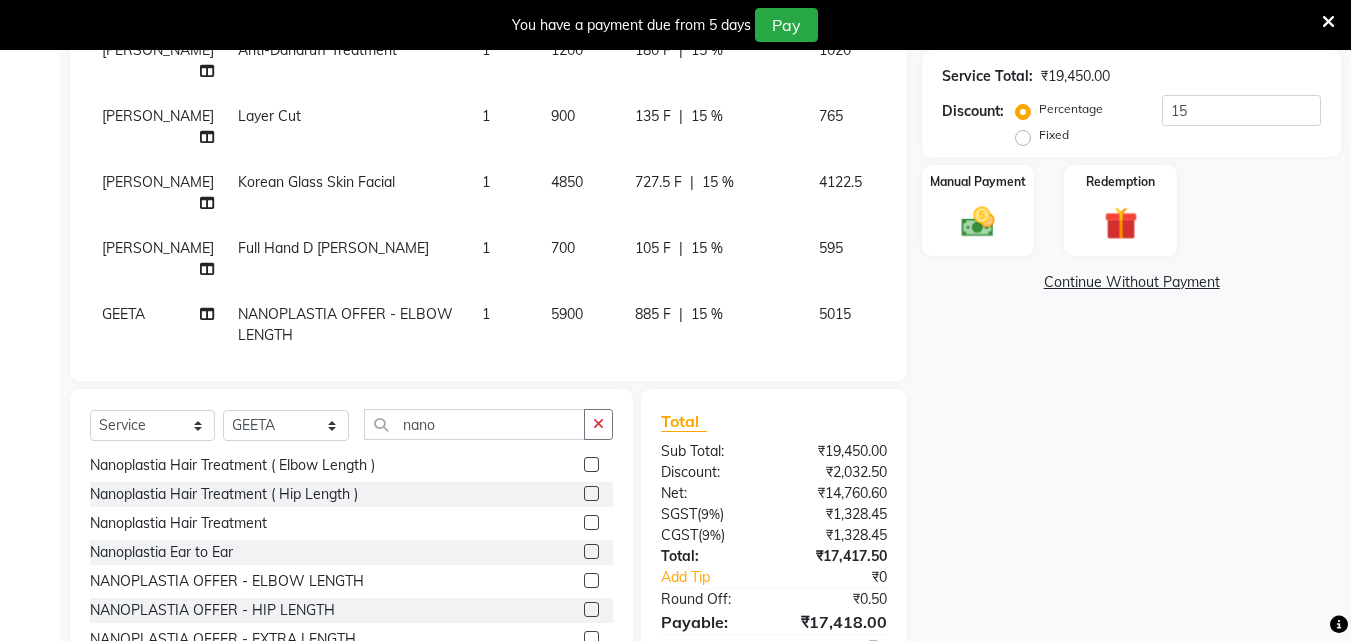 scroll, scrollTop: 392, scrollLeft: 0, axis: vertical 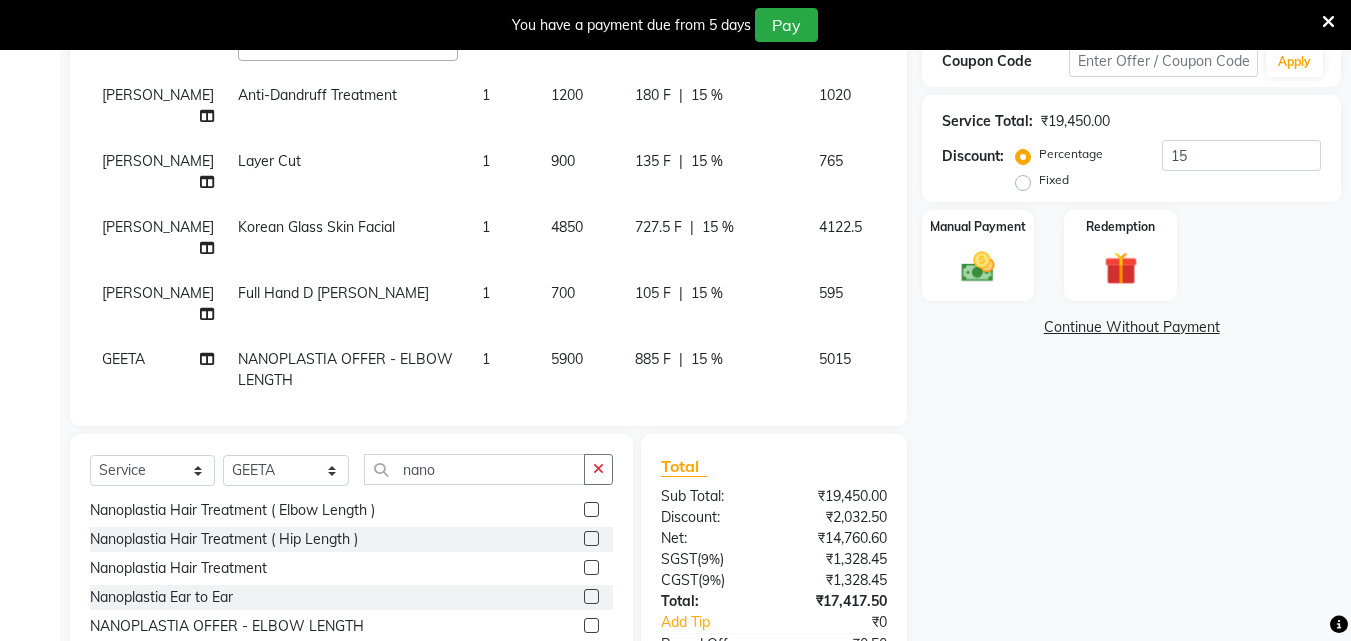 click on "885 F | 15 %" 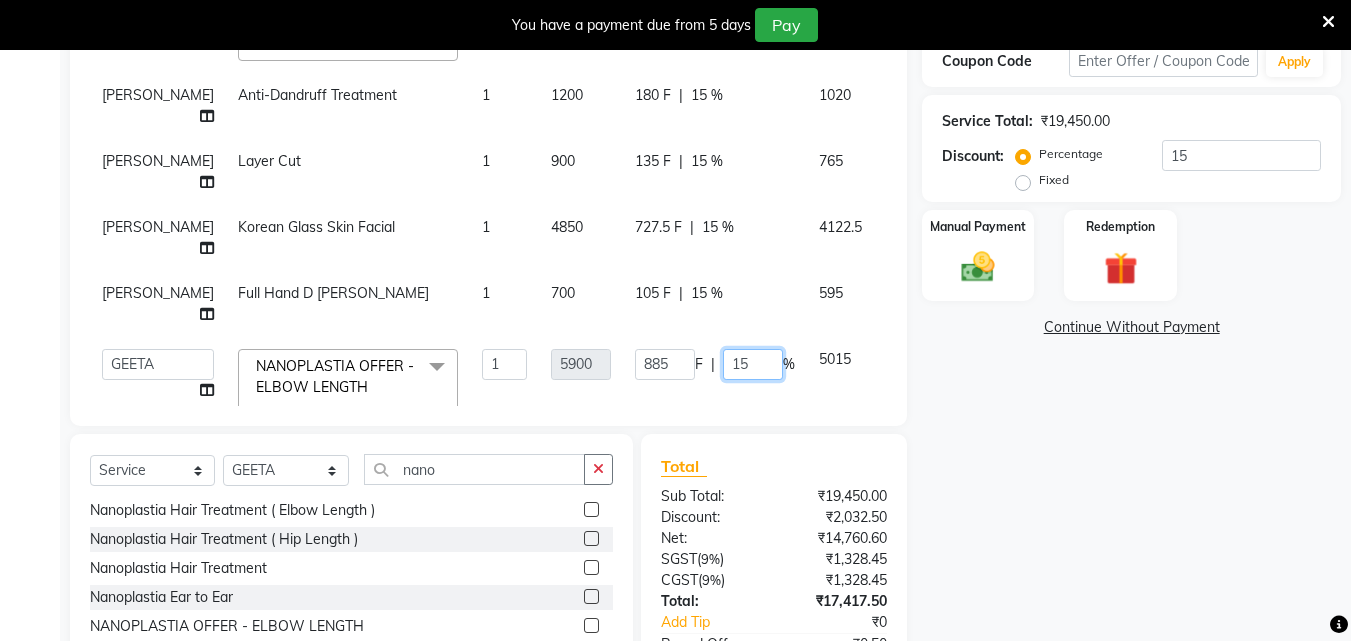 click on "15" 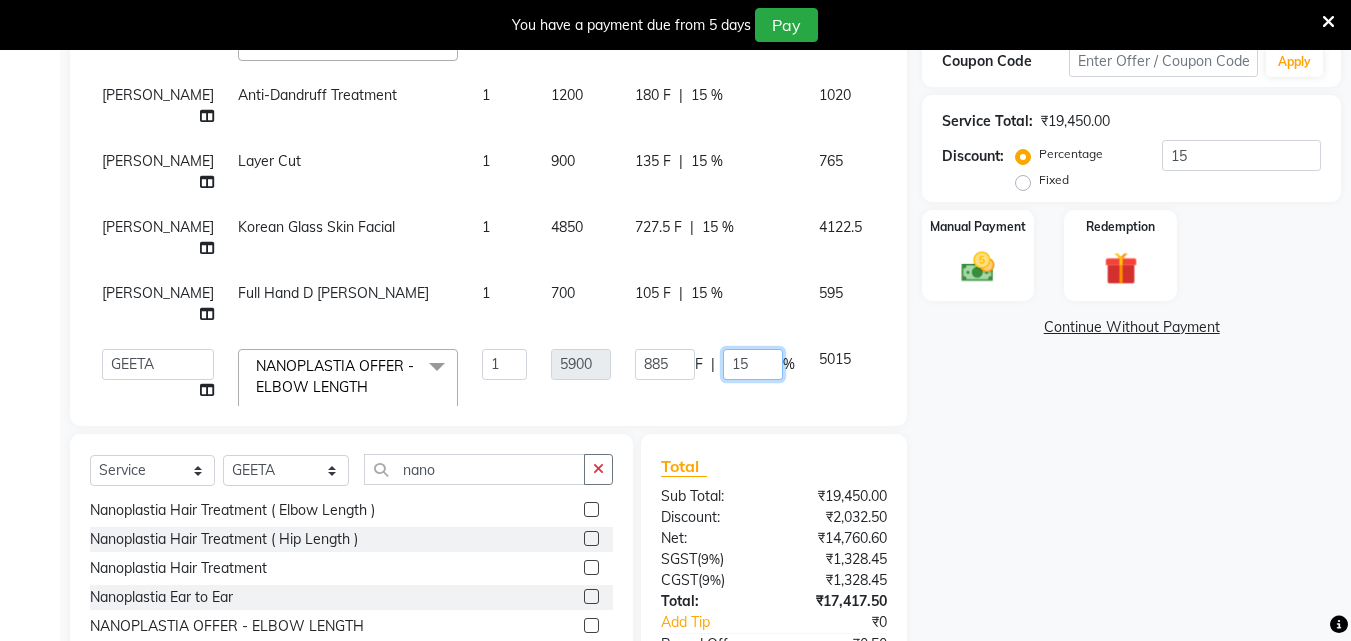 type on "1" 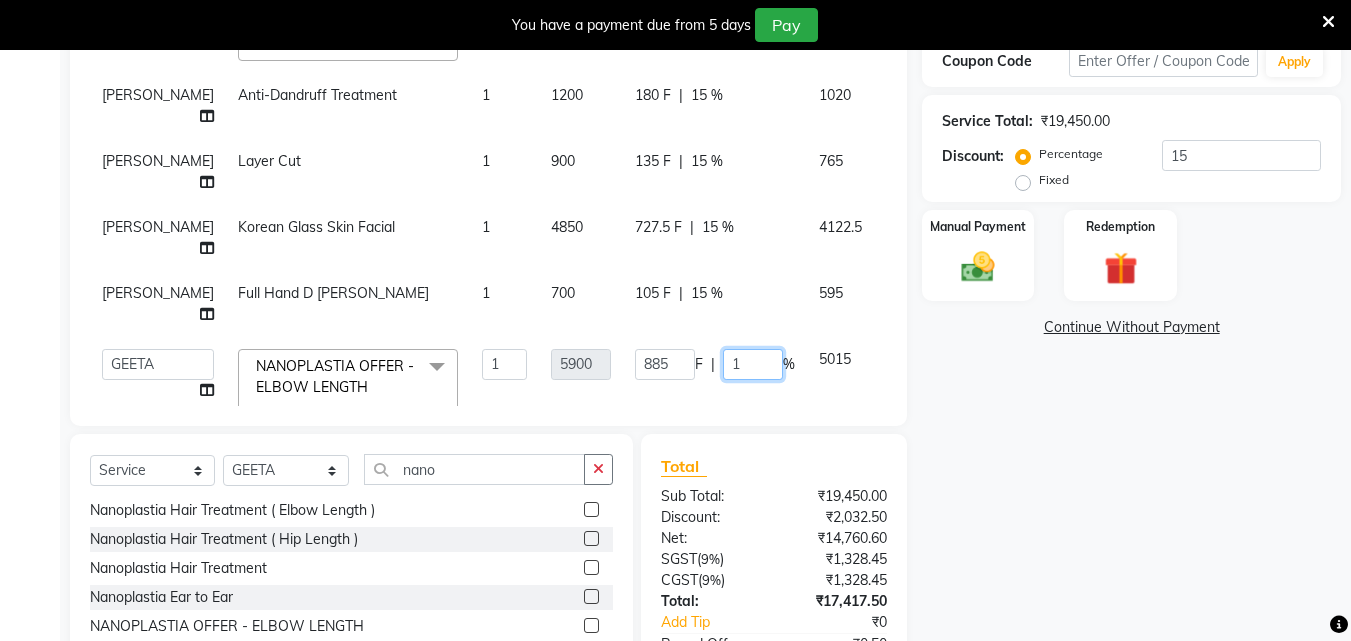 type 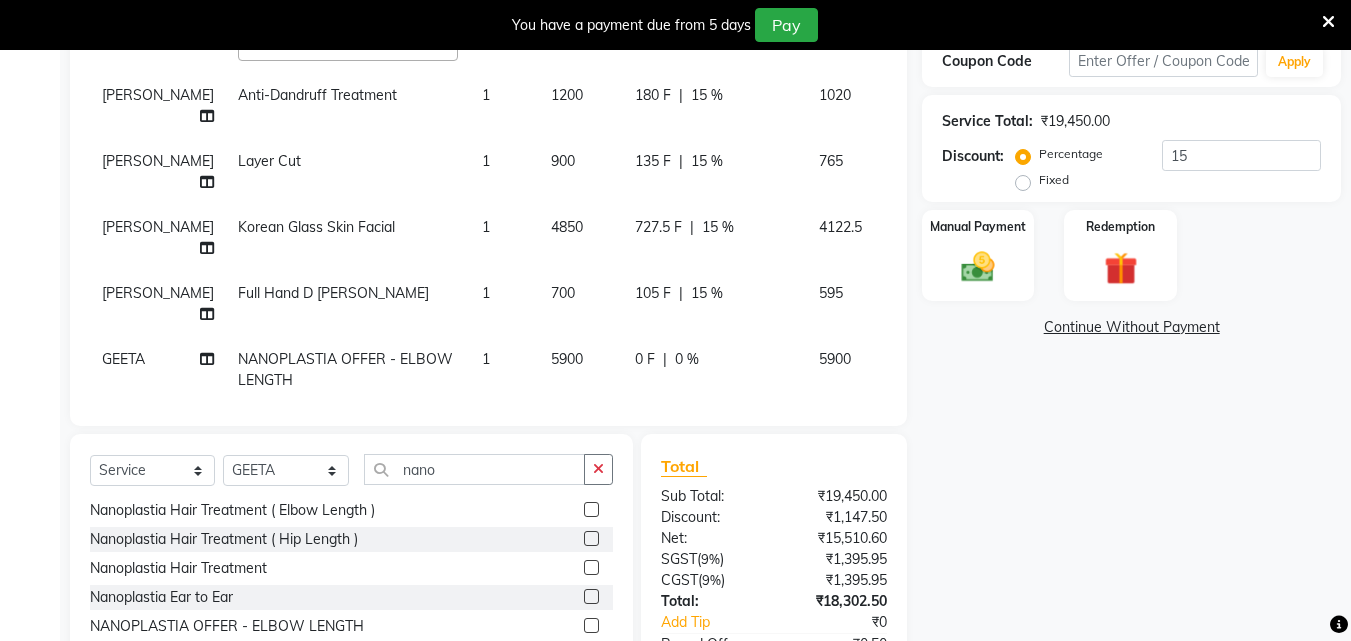 click on "5900" 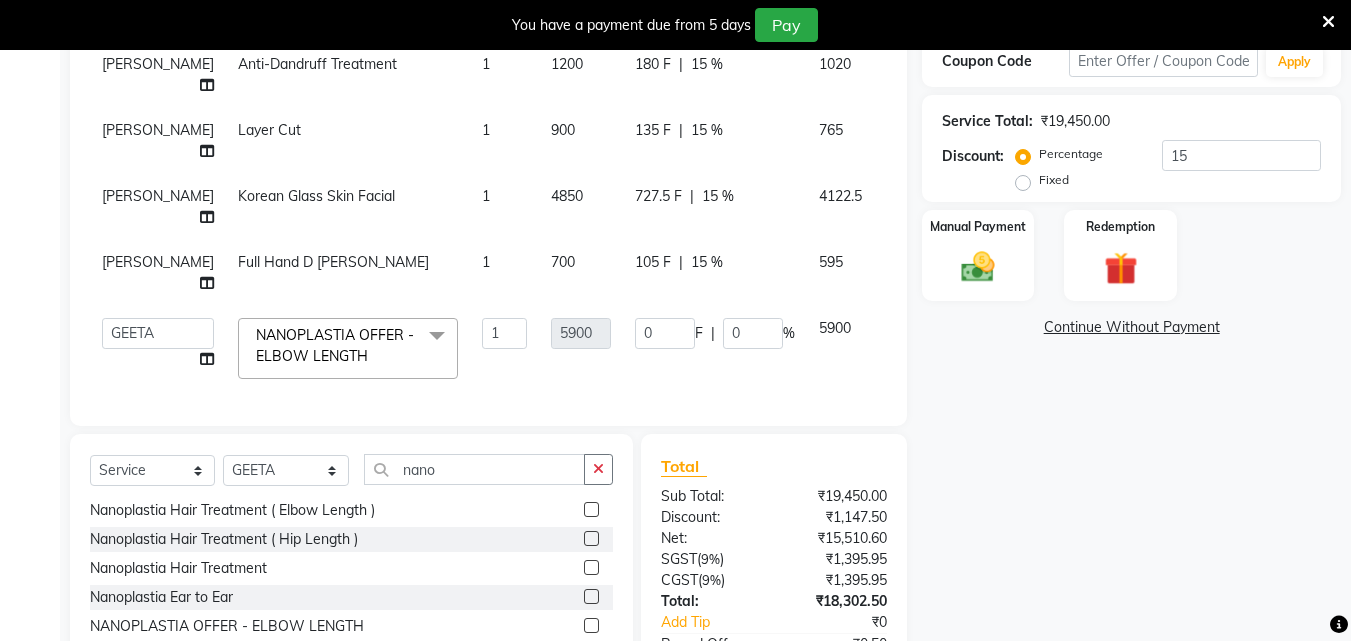 scroll, scrollTop: 47, scrollLeft: 0, axis: vertical 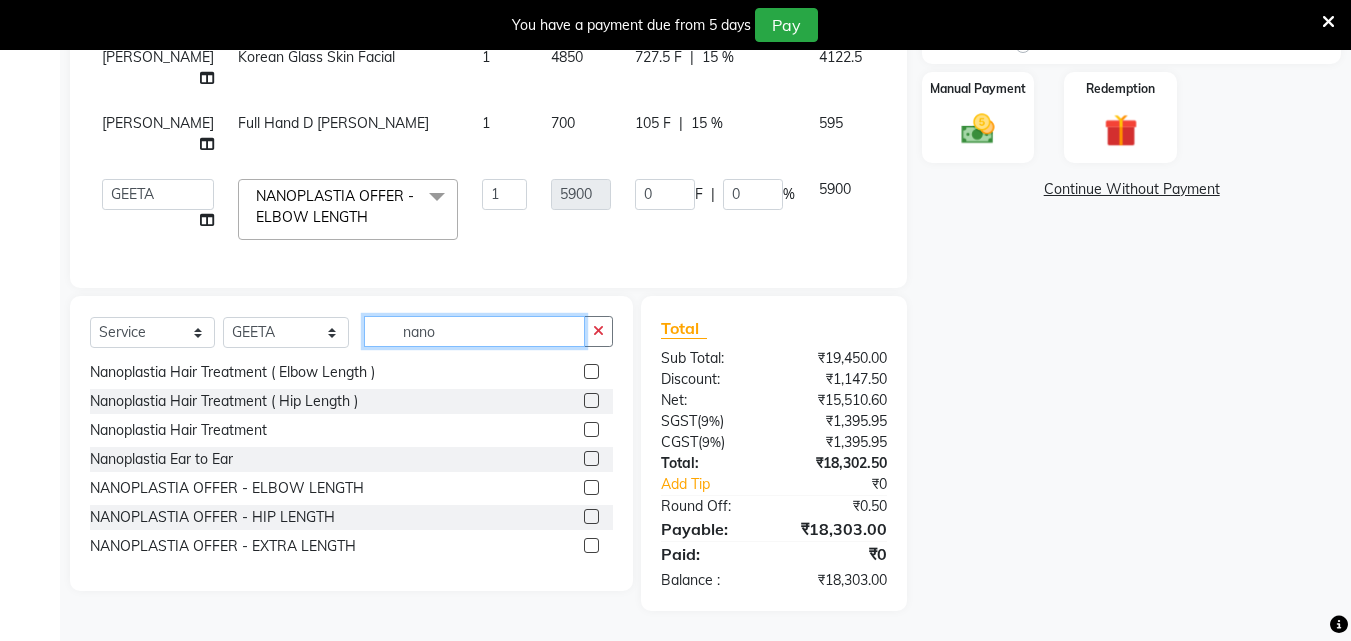click on "nano" 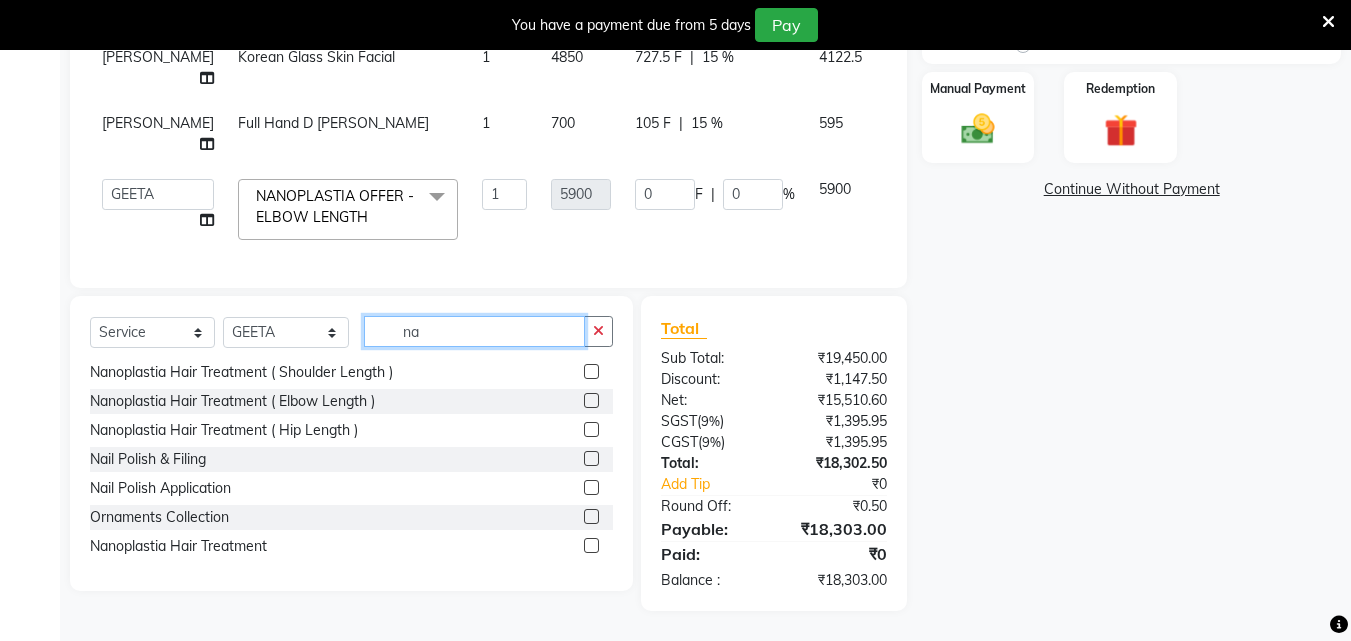 scroll, scrollTop: 61, scrollLeft: 0, axis: vertical 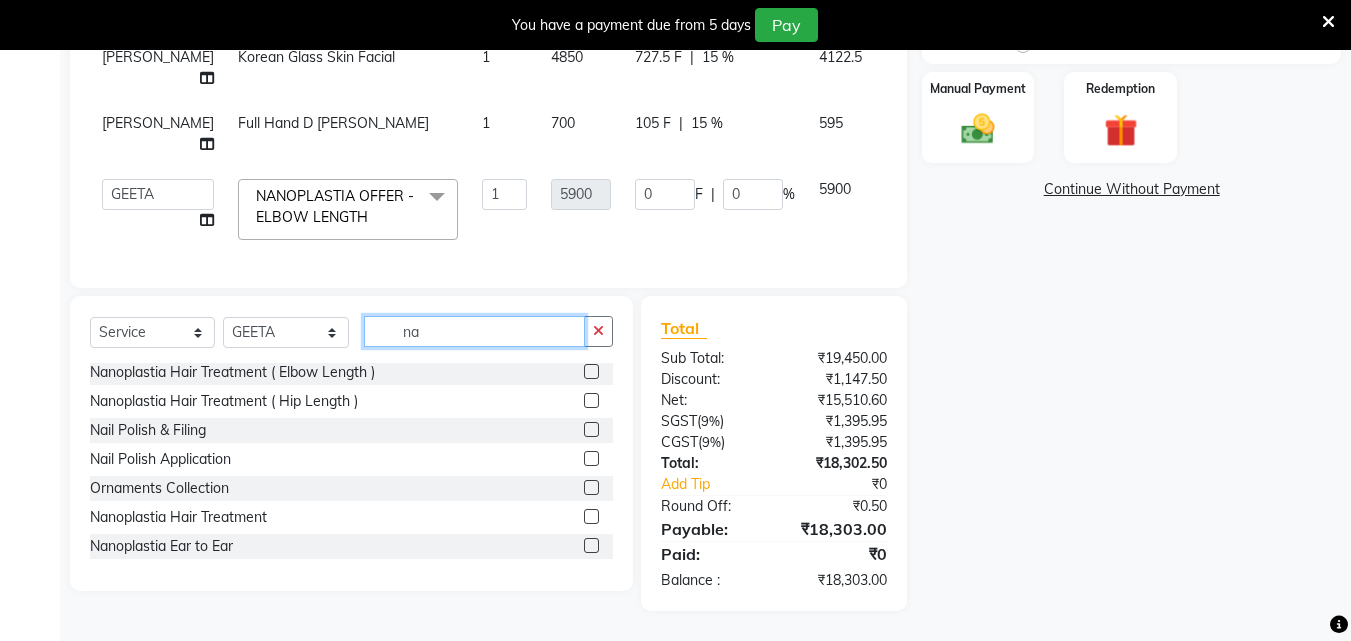 type on "n" 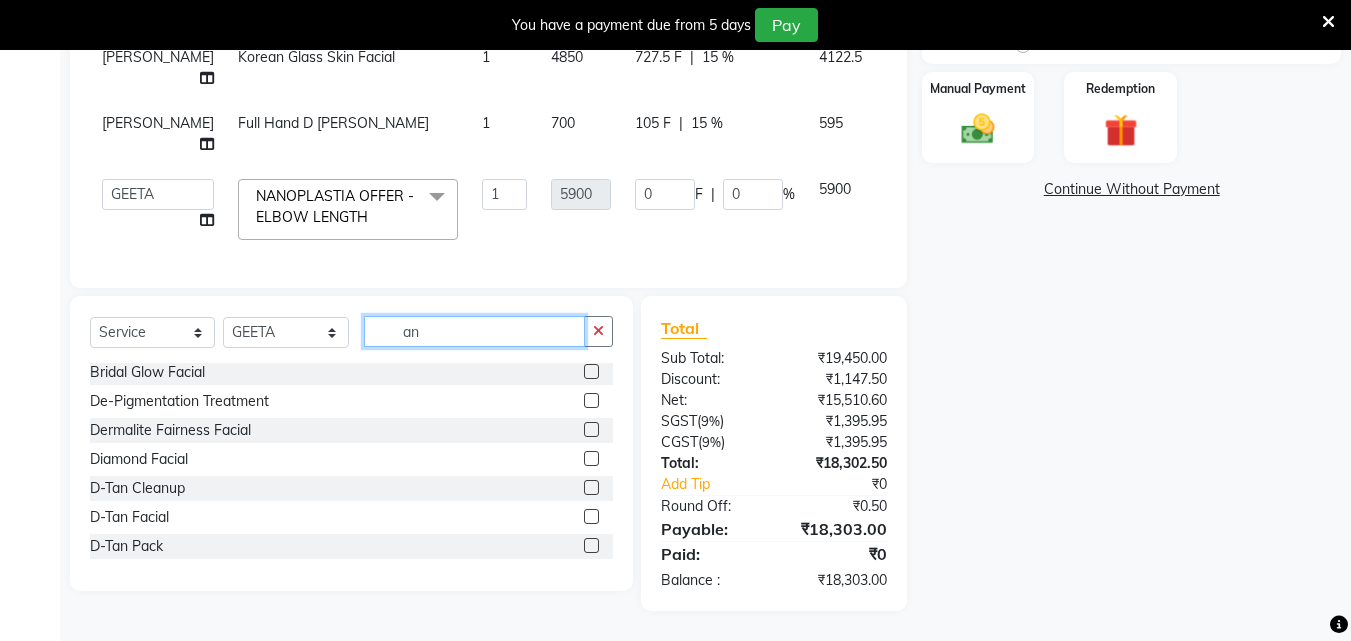 scroll, scrollTop: 0, scrollLeft: 0, axis: both 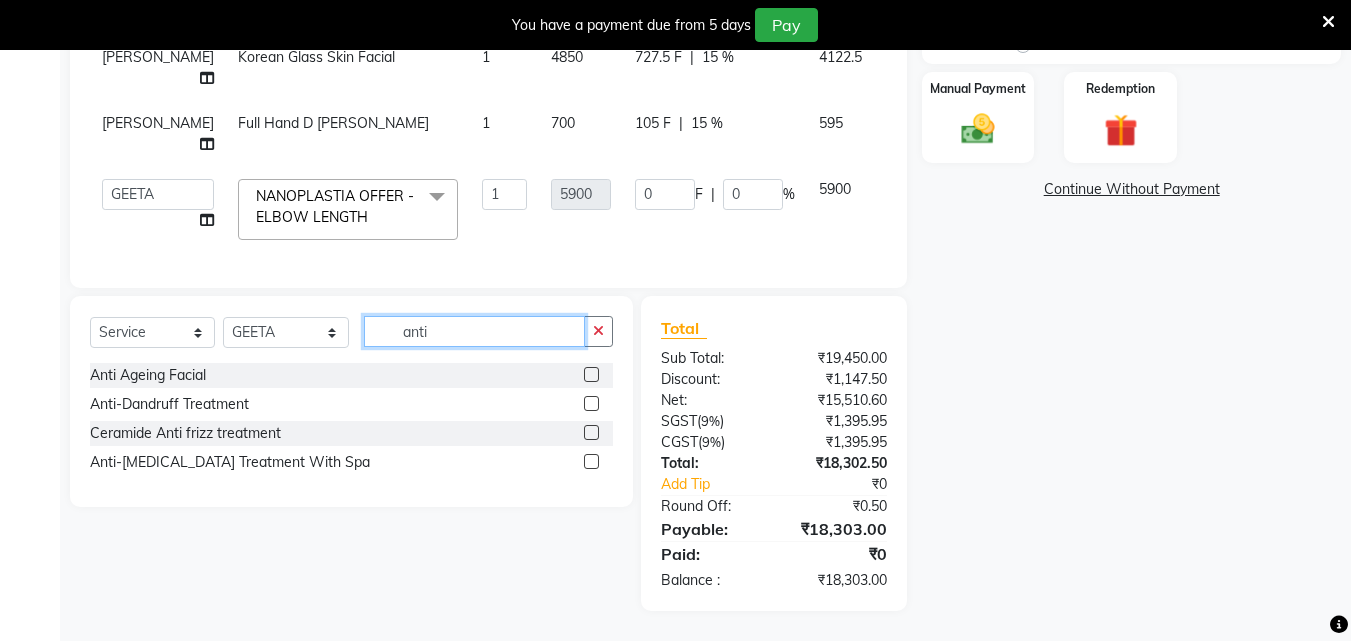 type on "anti" 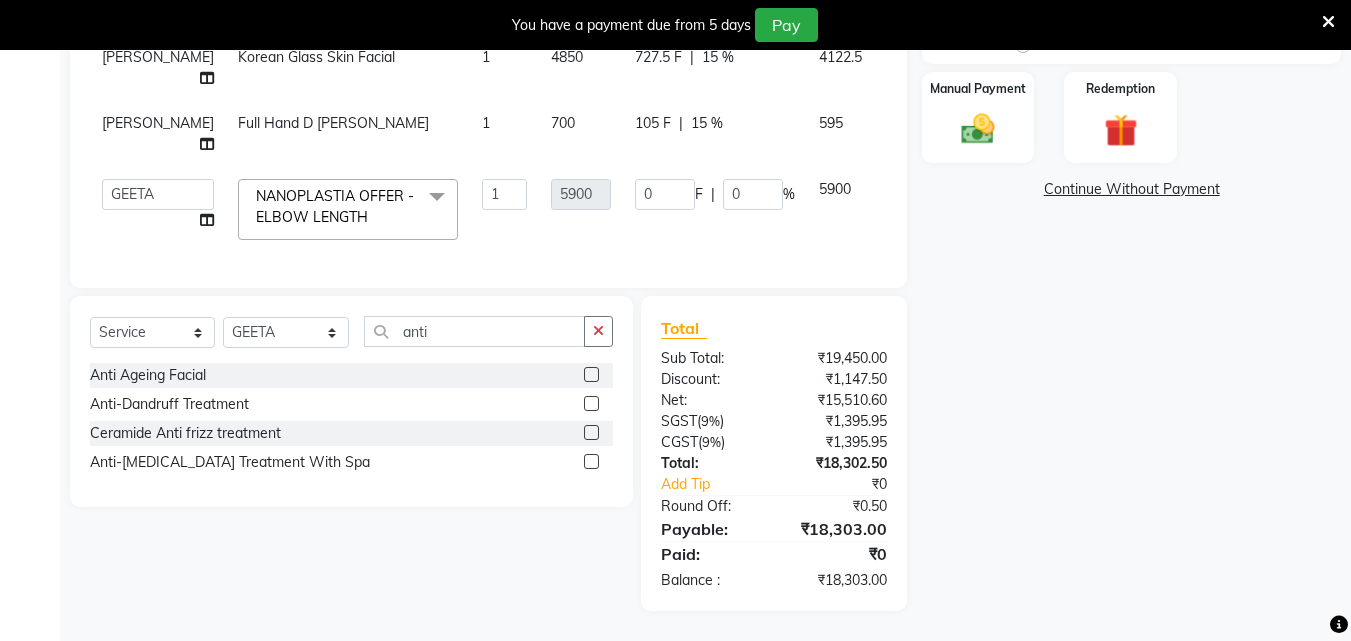 click 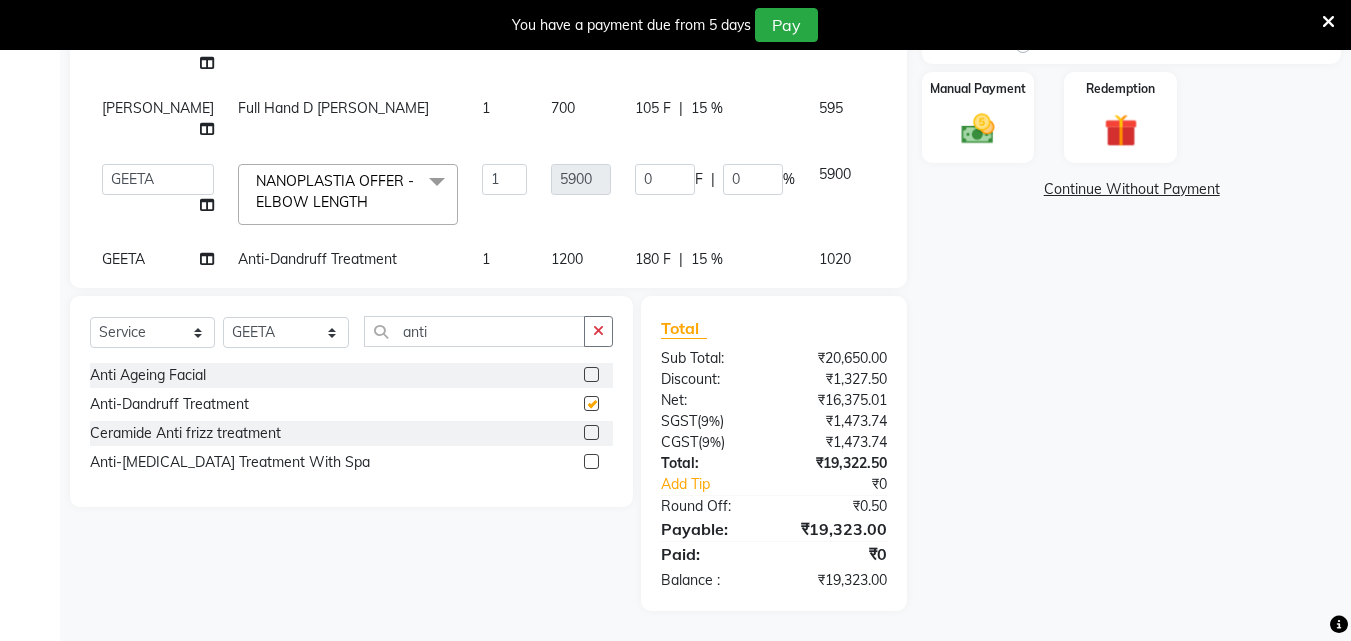checkbox on "false" 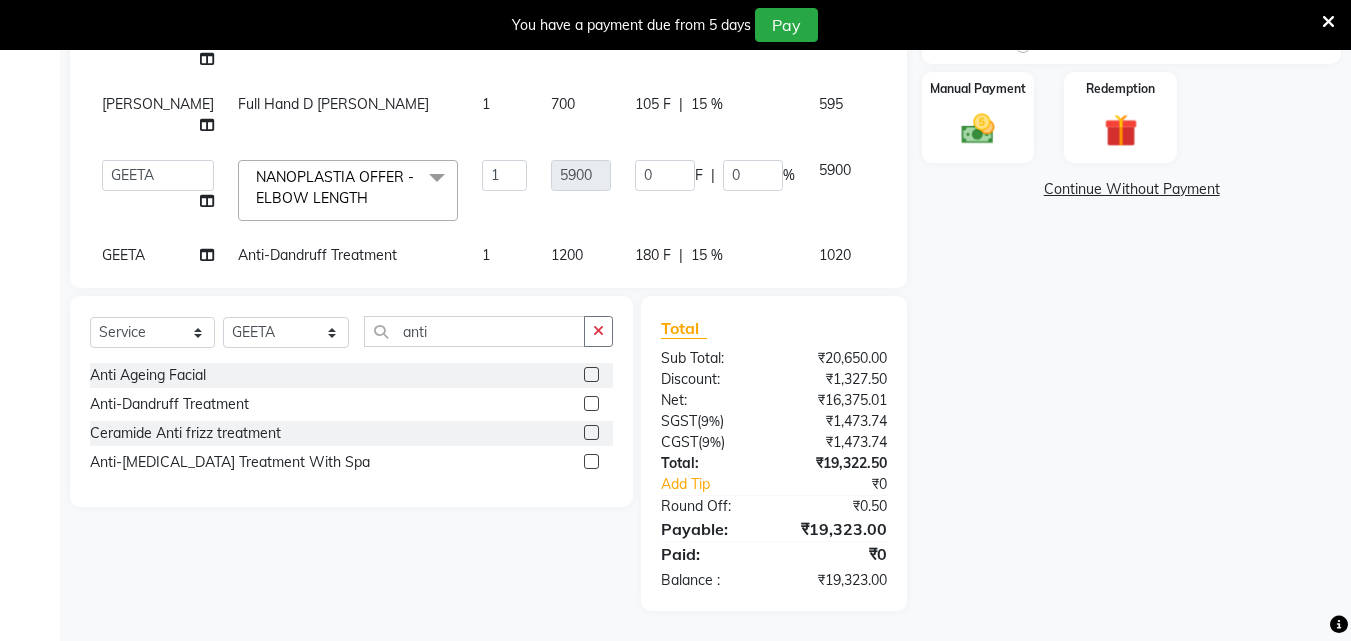 scroll, scrollTop: 96, scrollLeft: 0, axis: vertical 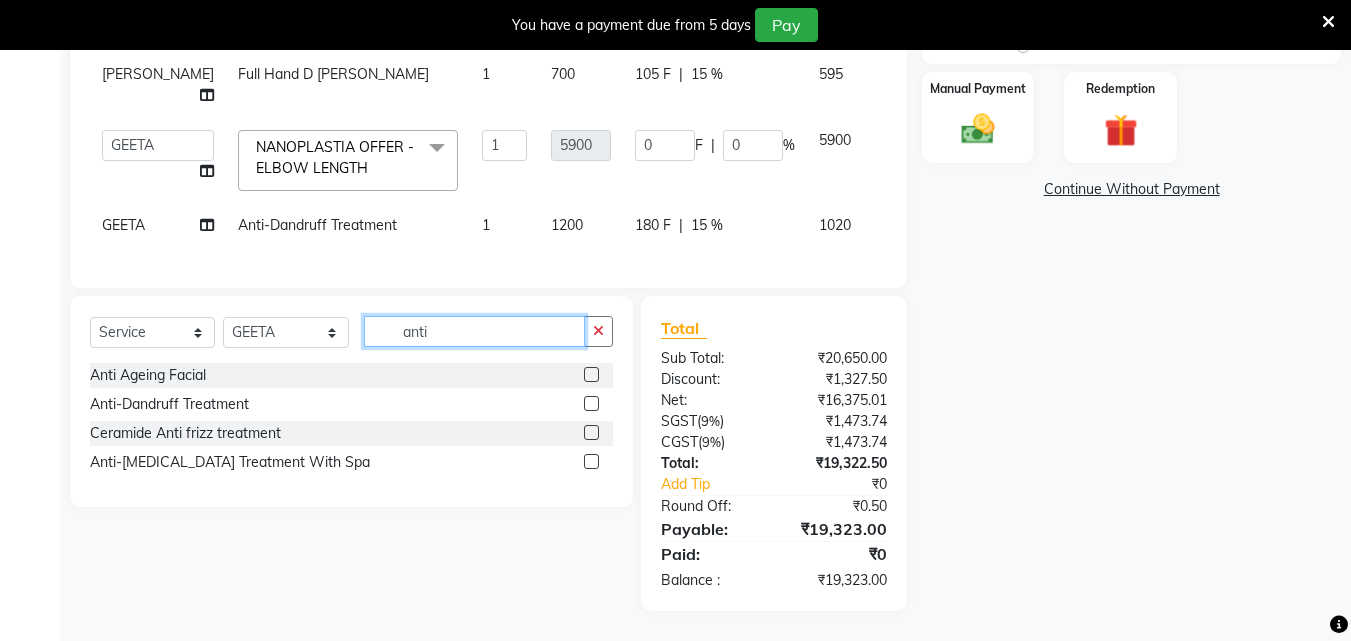 click on "anti" 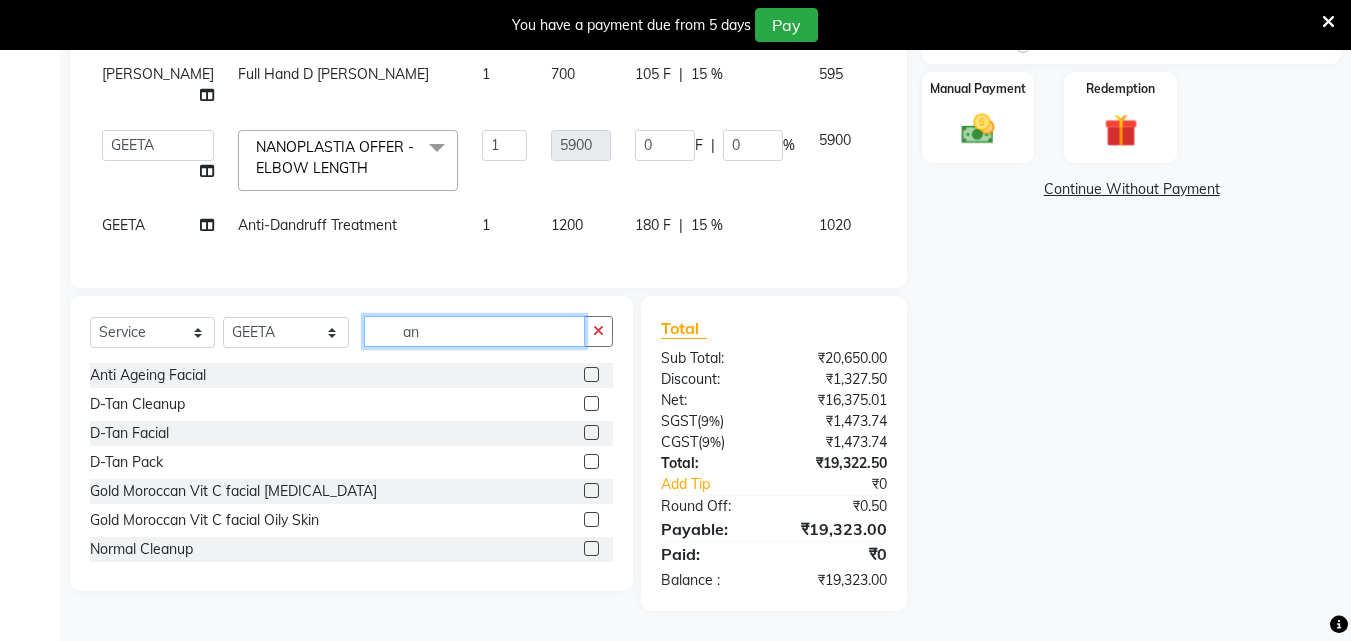 type on "a" 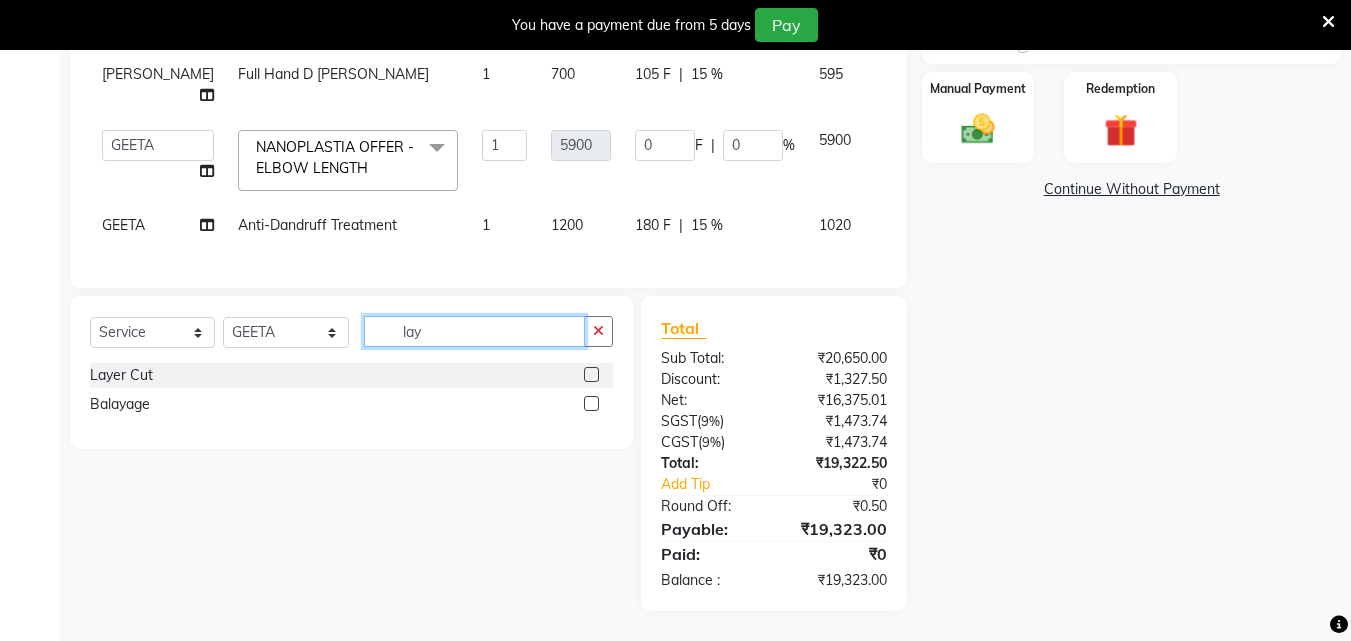 type on "lay" 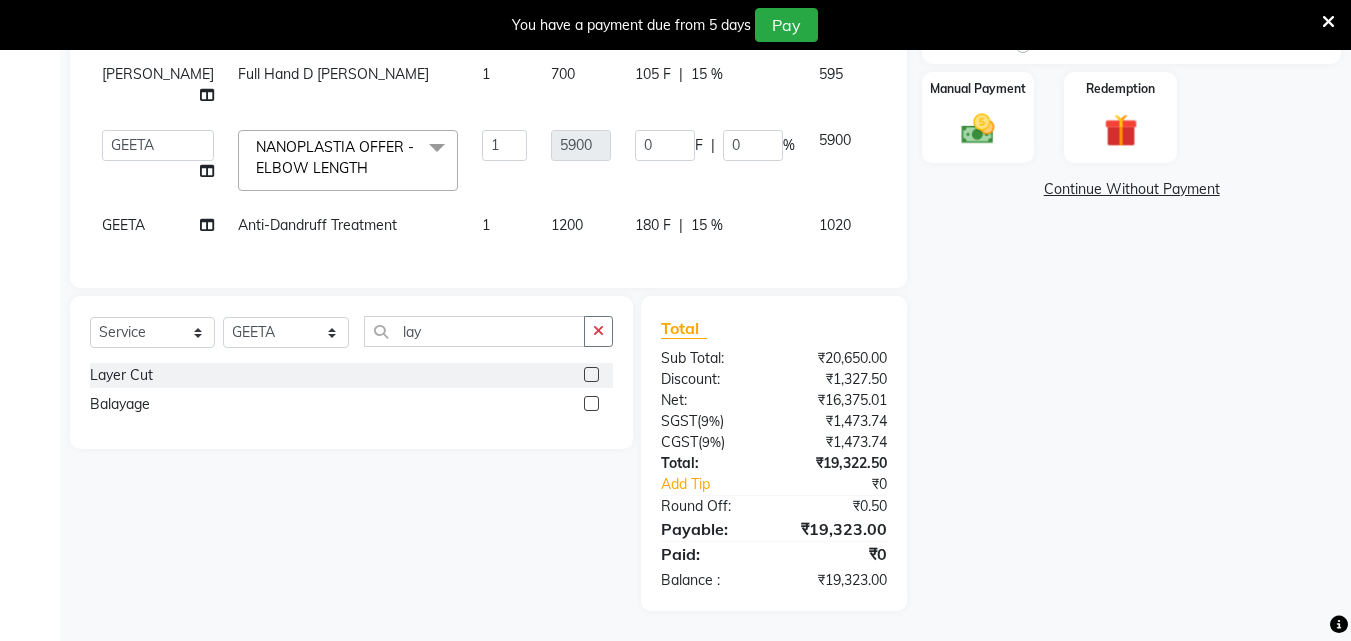 click 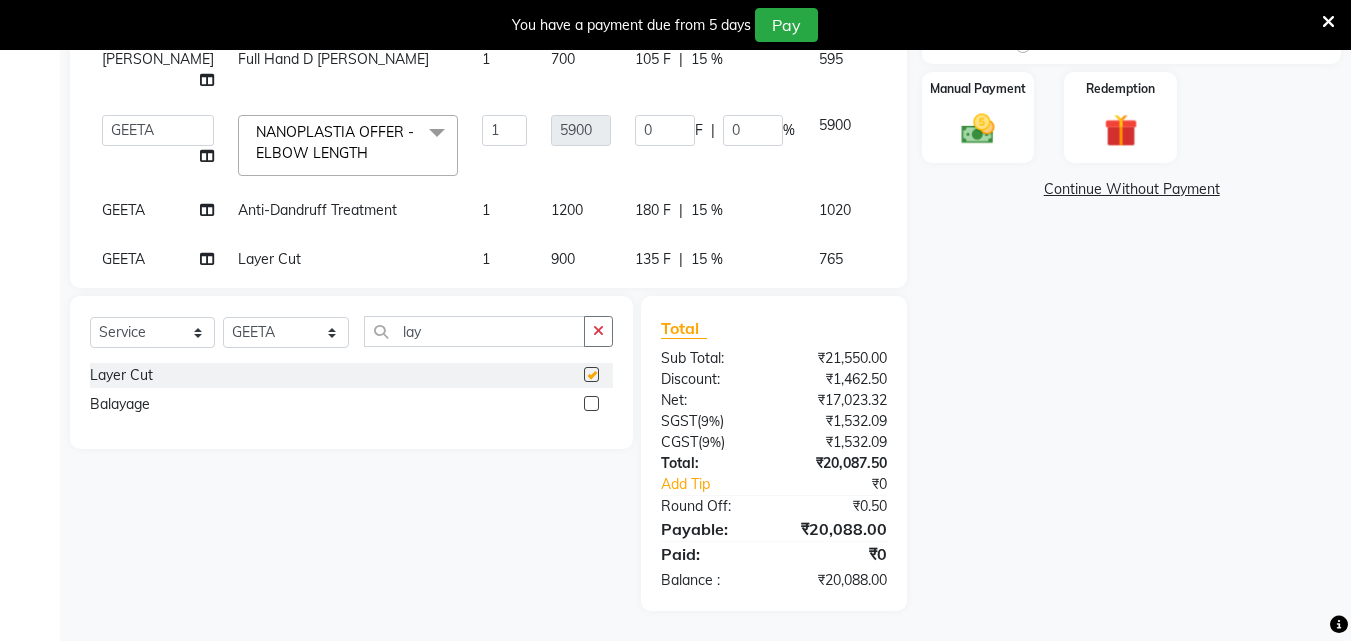 checkbox on "false" 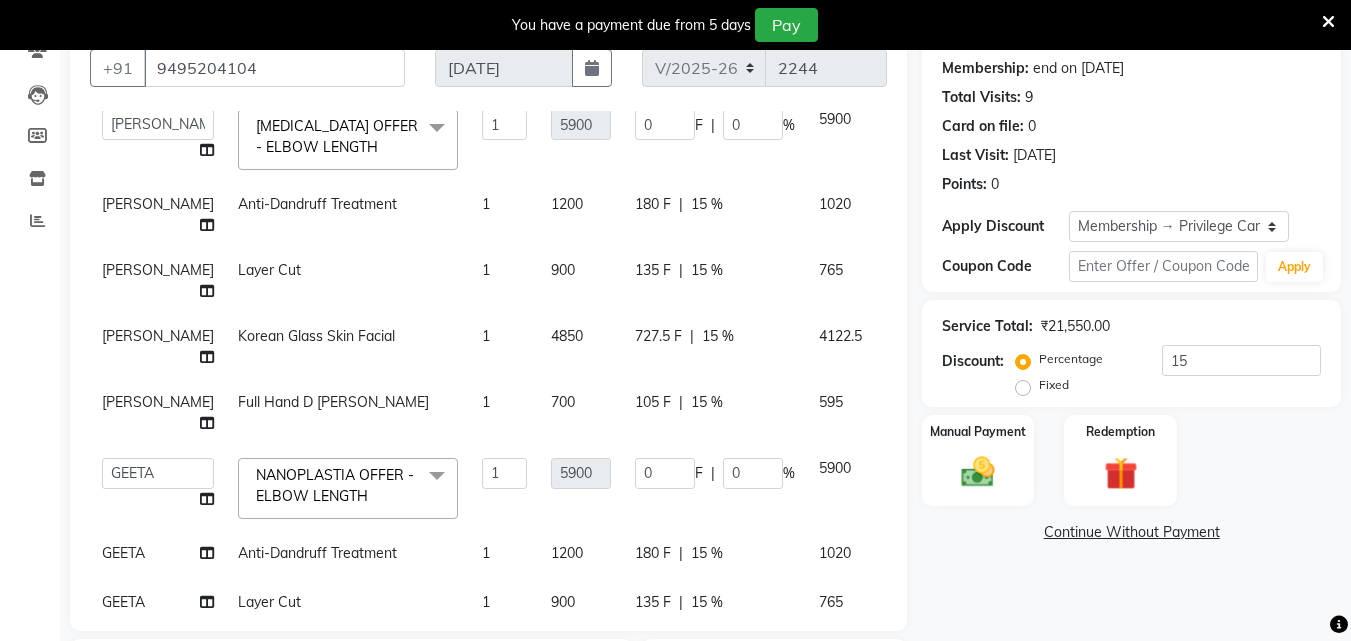 scroll, scrollTop: 130, scrollLeft: 0, axis: vertical 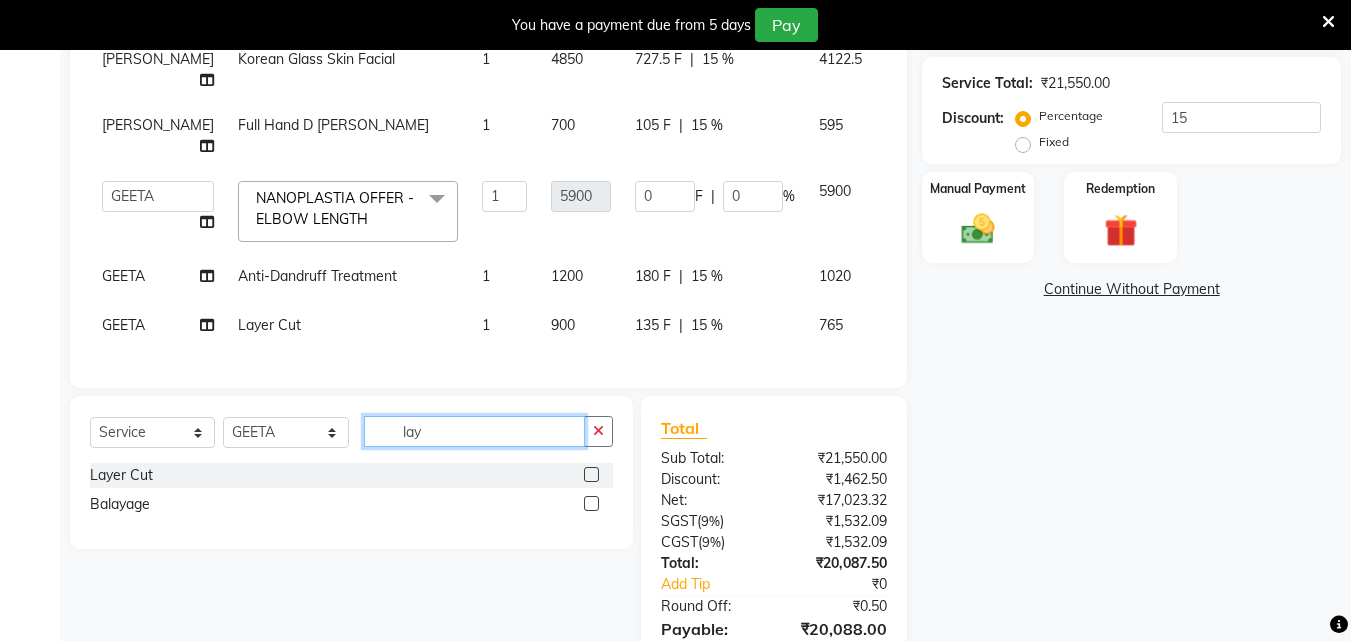 click on "lay" 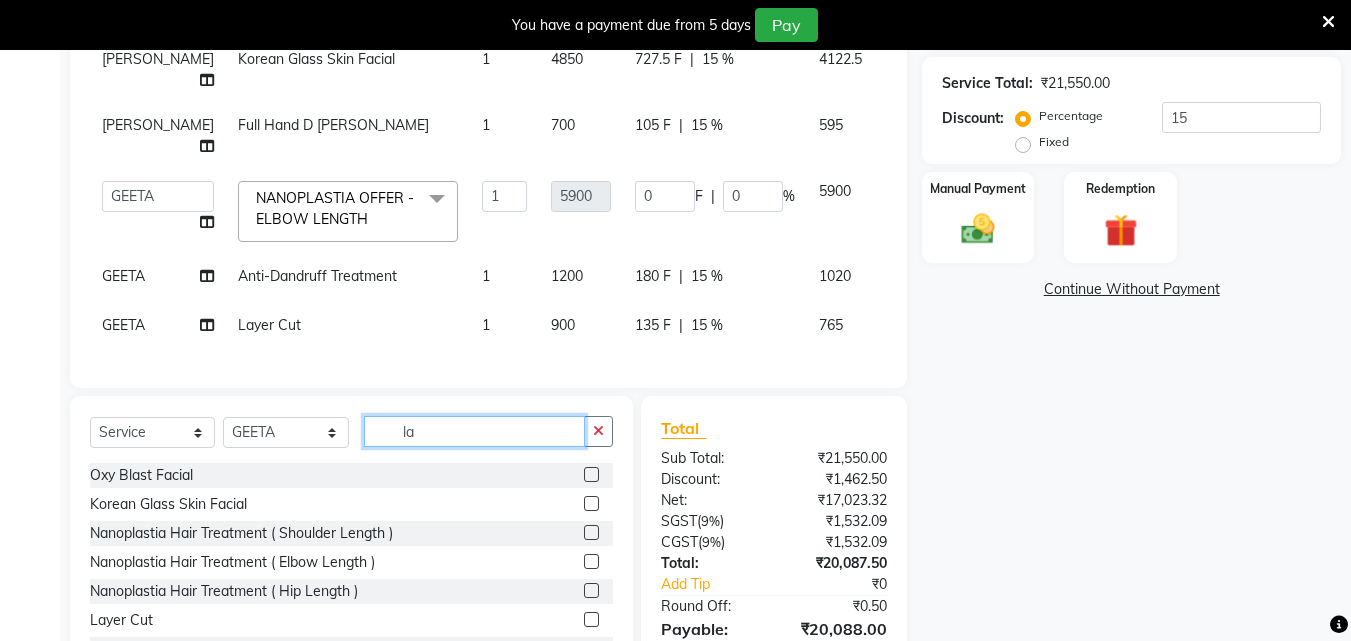 type on "l" 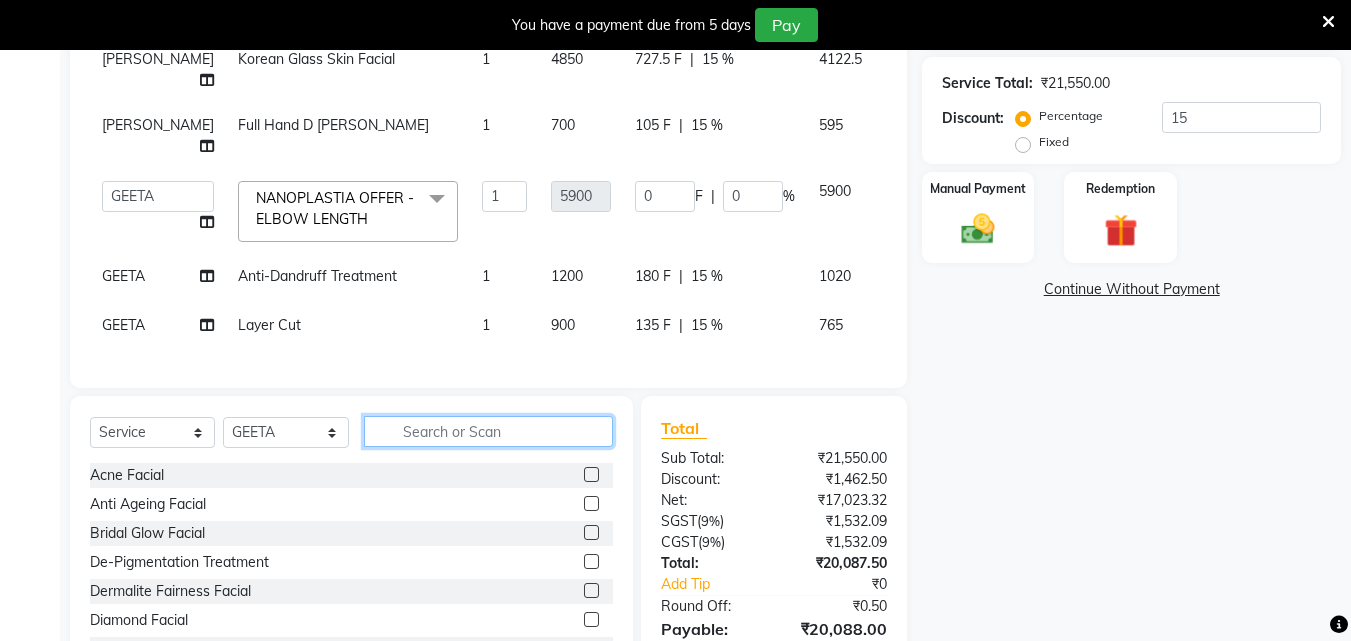type 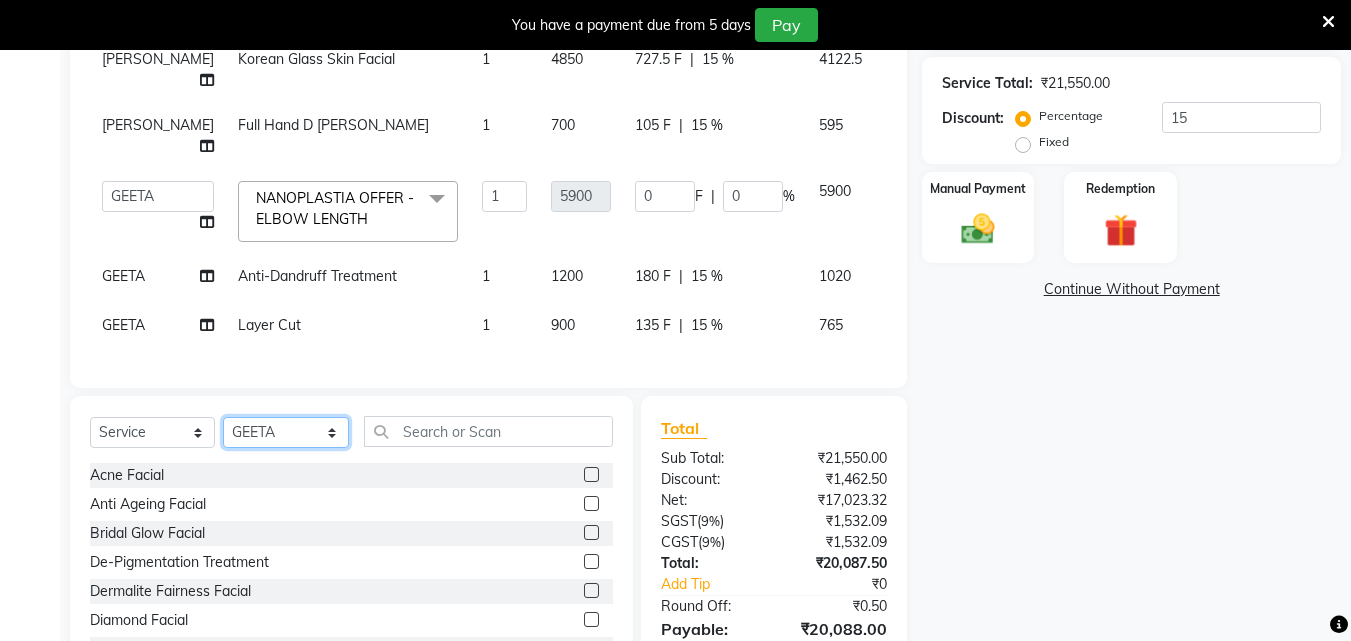 click on "Select Stylist Arya  CHINJU GEETA KAZHAKOOTTAM ASHTAMUDI [PERSON_NAME] [PERSON_NAME] [PERSON_NAME] [PERSON_NAME] SOORYAMOL" 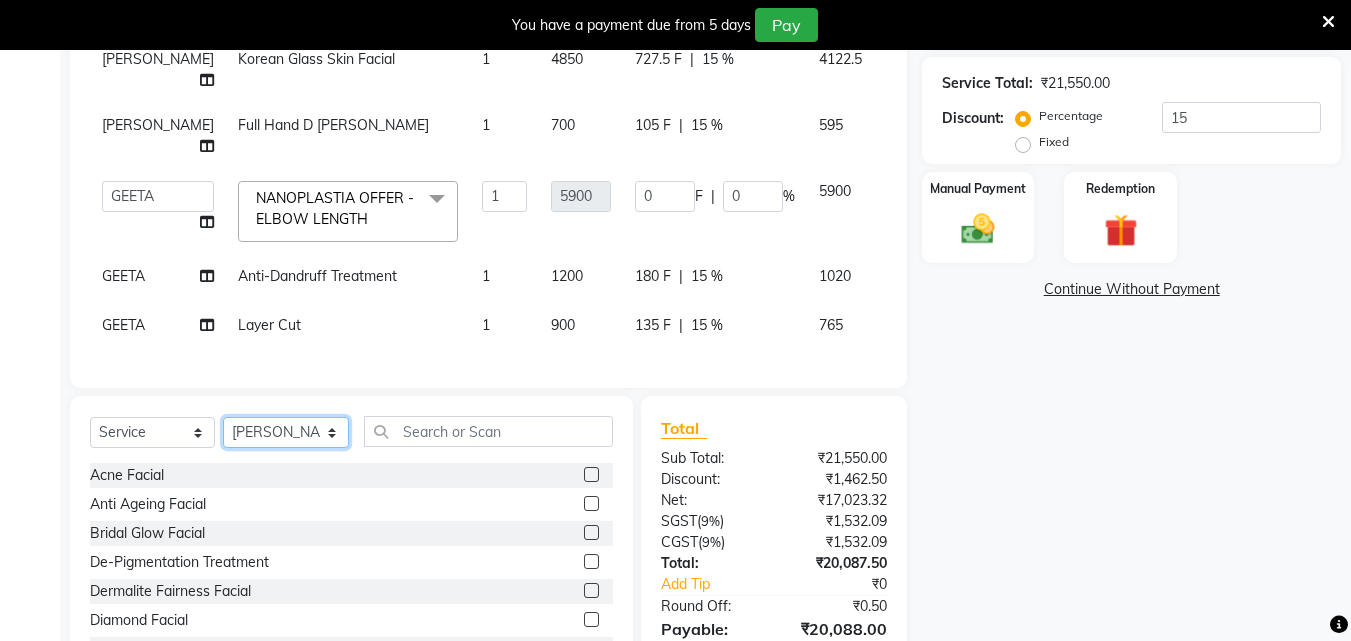 click on "Select Stylist Arya  CHINJU GEETA KAZHAKOOTTAM ASHTAMUDI [PERSON_NAME] [PERSON_NAME] [PERSON_NAME] [PERSON_NAME] SOORYAMOL" 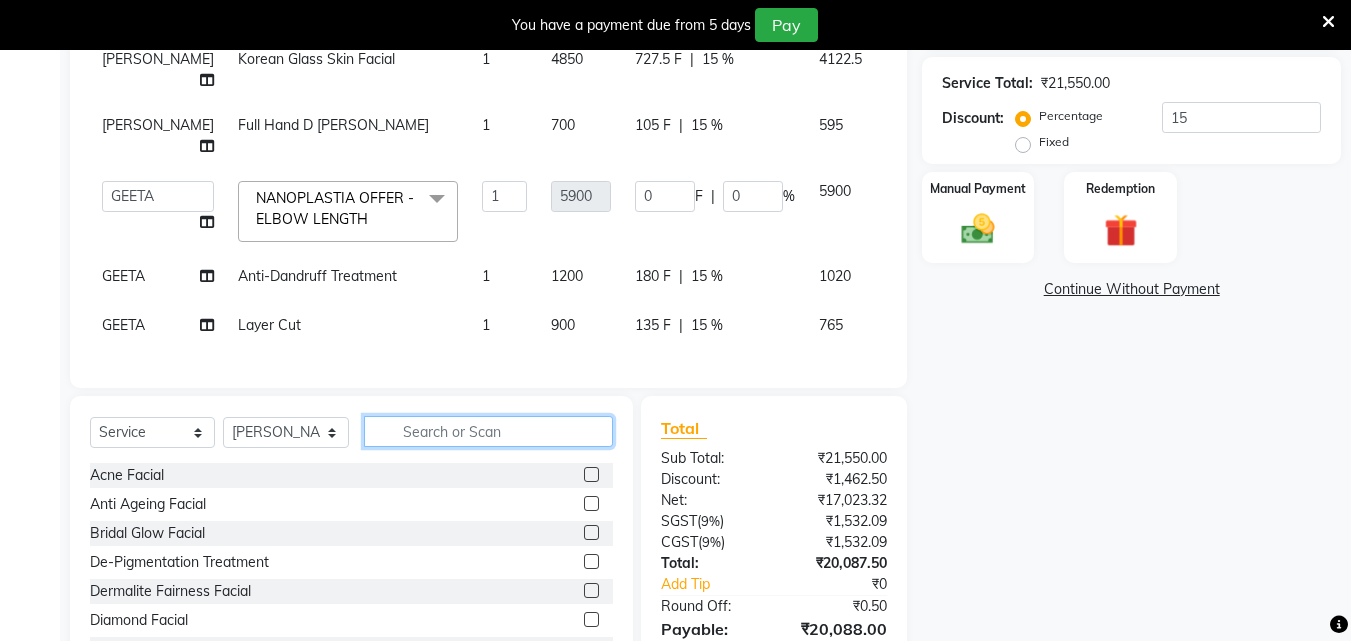 click 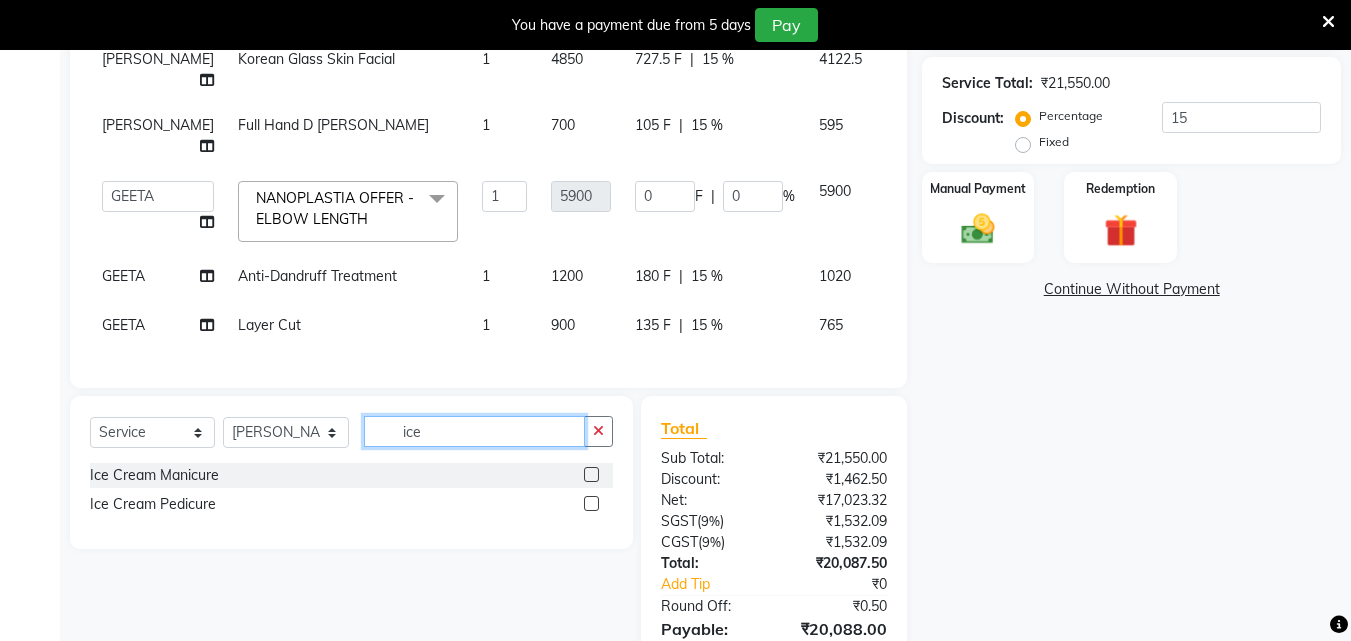 type on "ice" 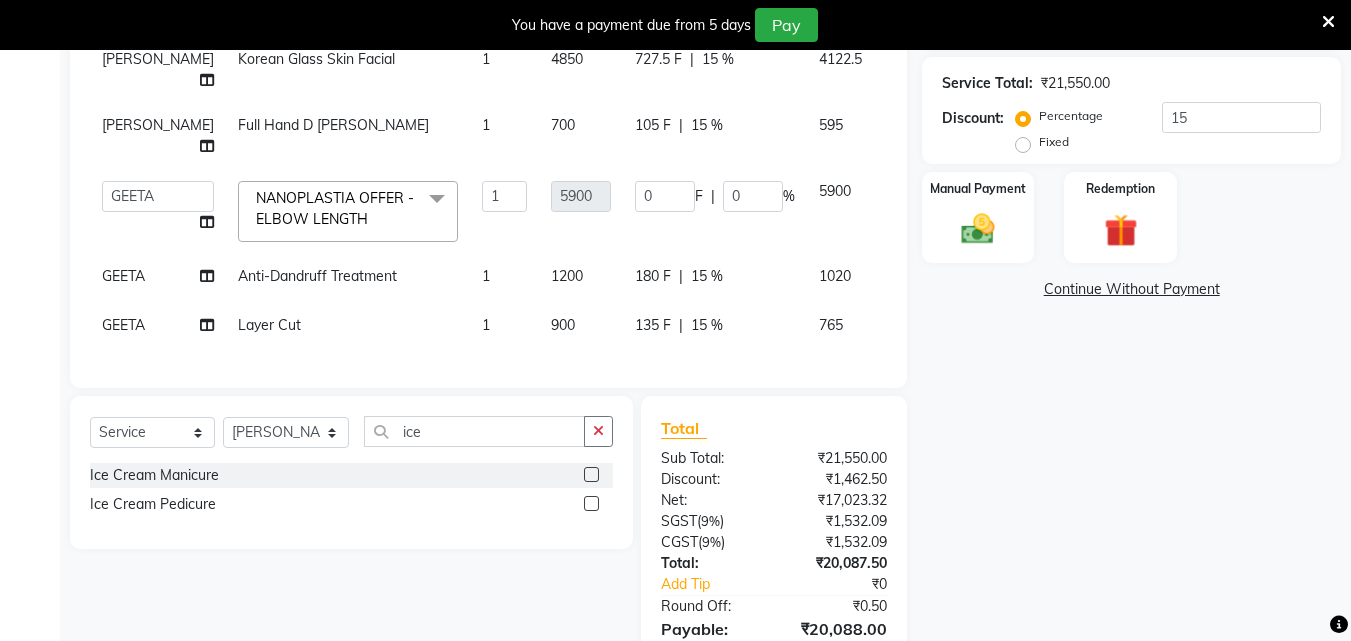 click 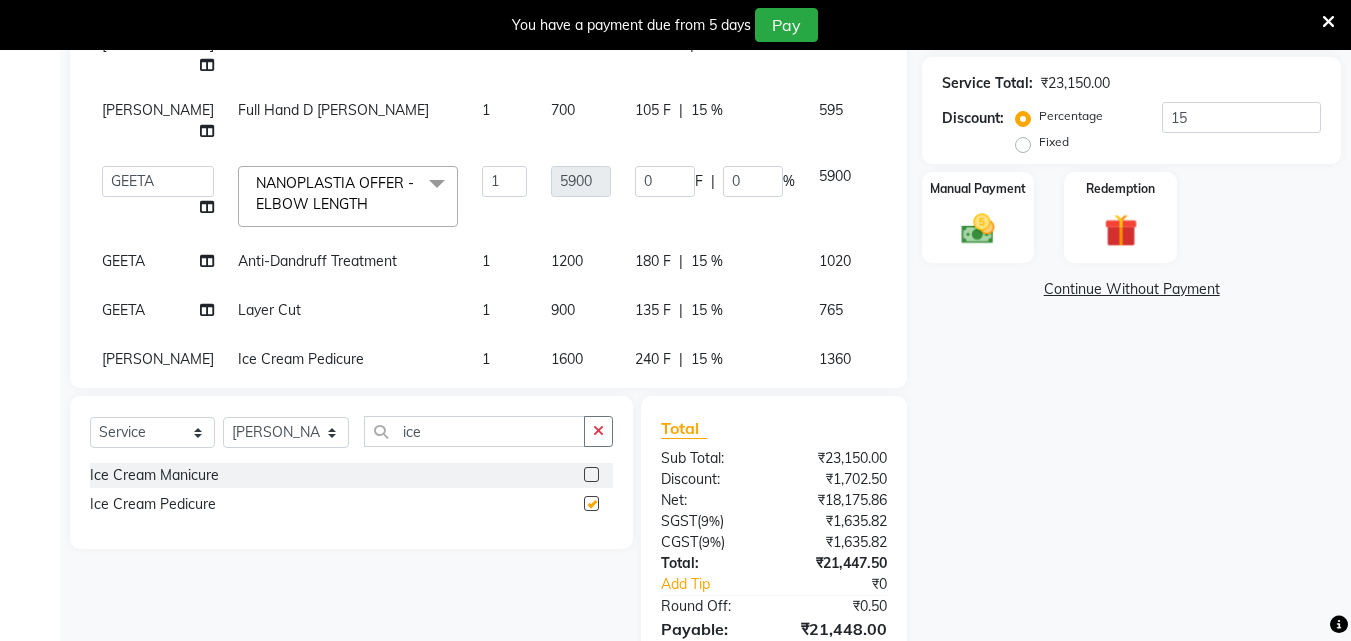 checkbox on "false" 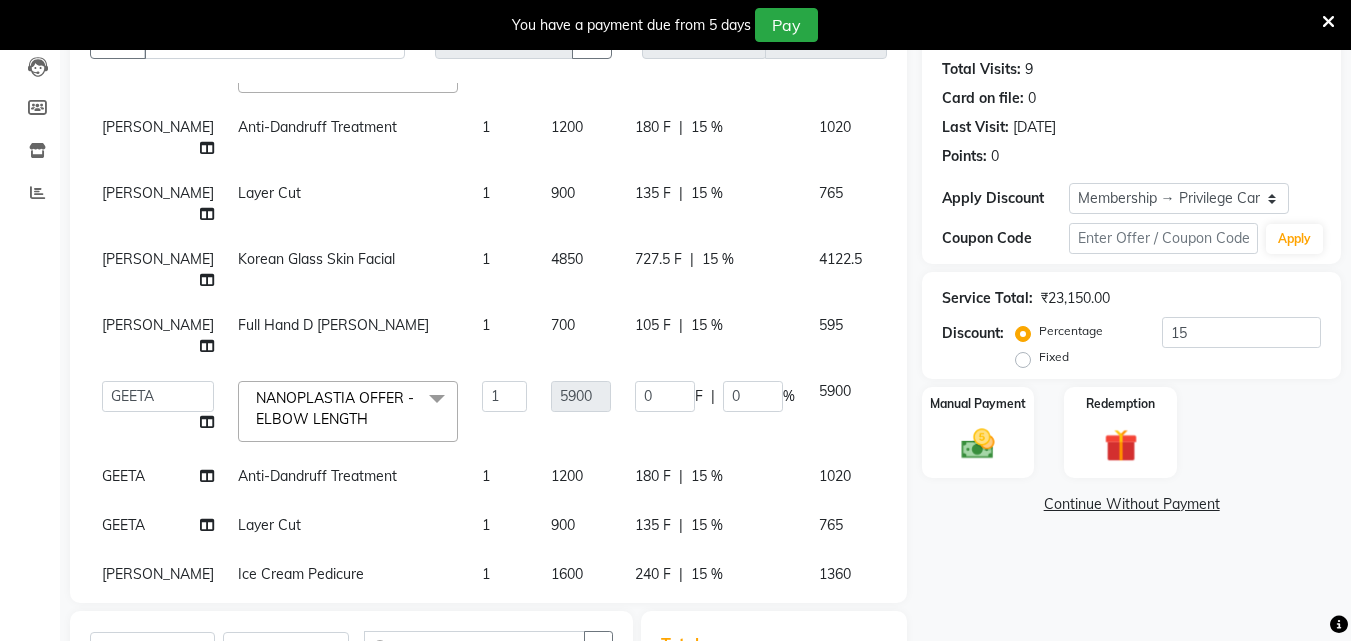 scroll, scrollTop: 130, scrollLeft: 0, axis: vertical 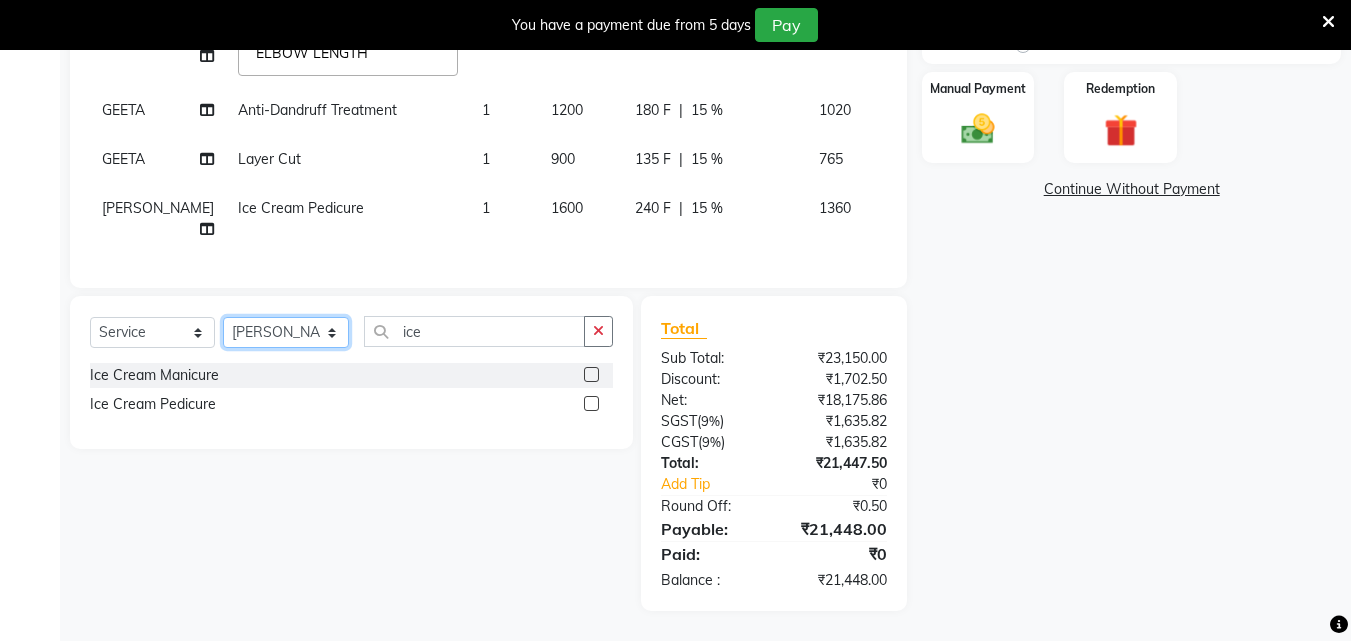 click on "Select Stylist Arya  CHINJU GEETA KAZHAKOOTTAM ASHTAMUDI [PERSON_NAME] [PERSON_NAME] [PERSON_NAME] [PERSON_NAME] SOORYAMOL" 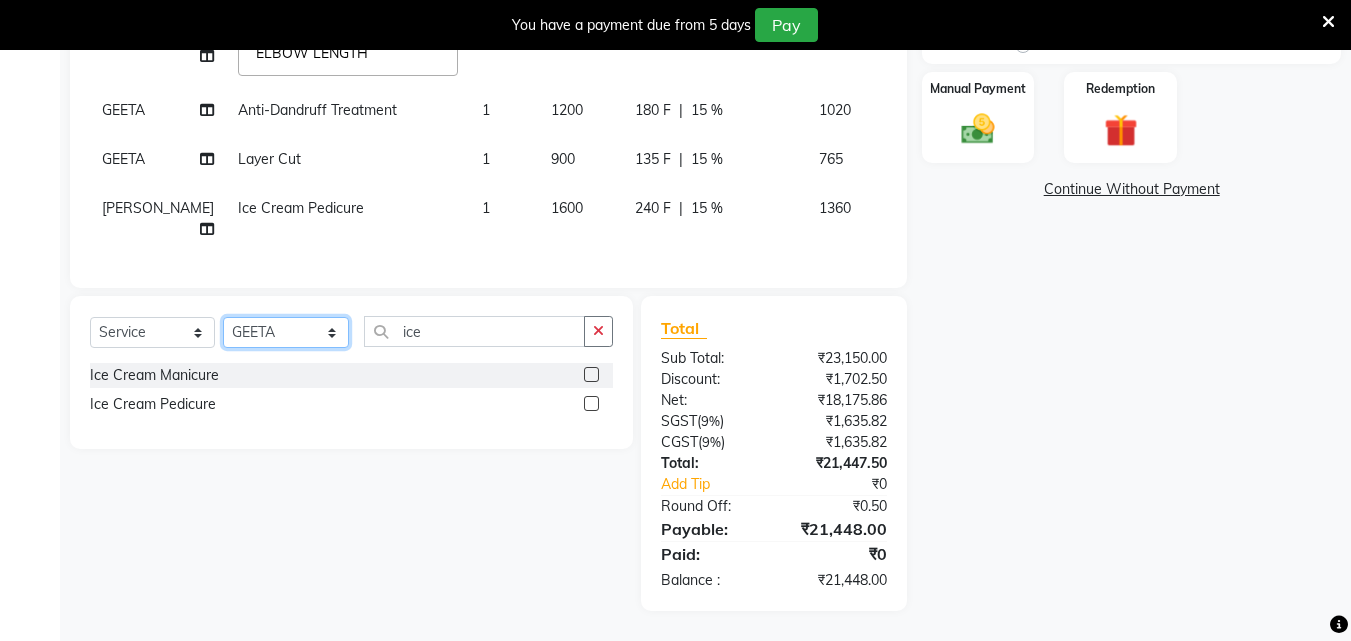 click on "Select Stylist Arya  CHINJU GEETA KAZHAKOOTTAM ASHTAMUDI [PERSON_NAME] [PERSON_NAME] [PERSON_NAME] [PERSON_NAME] SOORYAMOL" 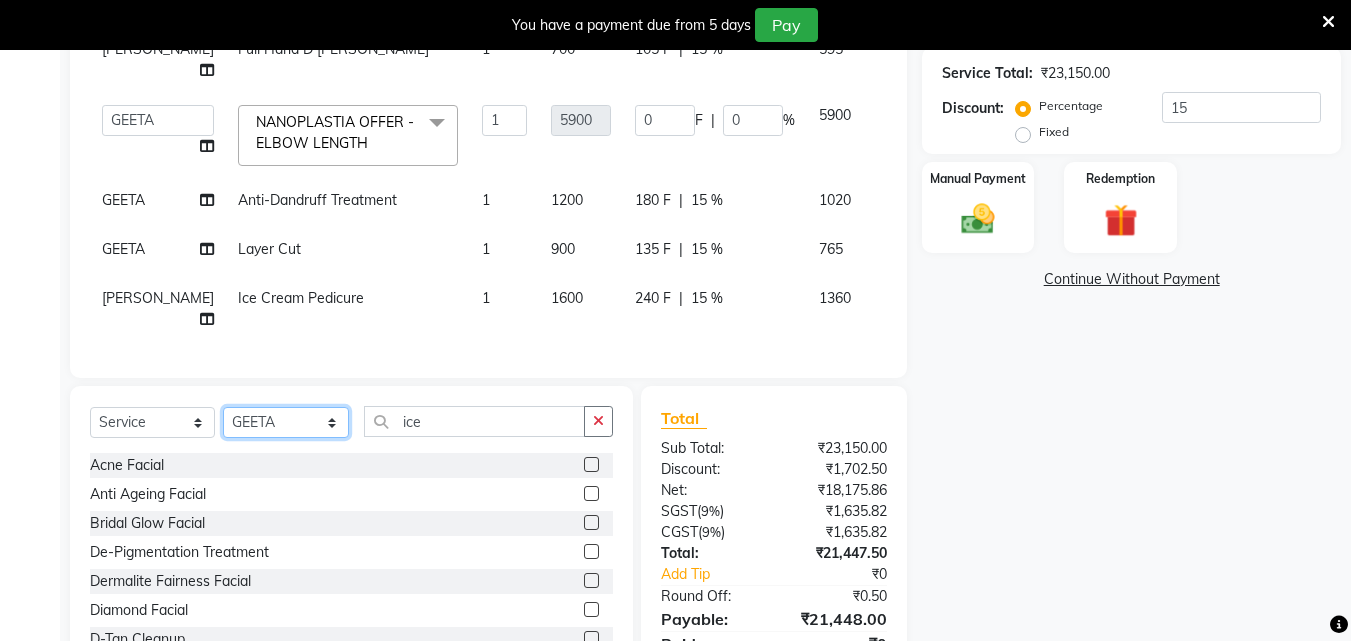 scroll, scrollTop: 430, scrollLeft: 0, axis: vertical 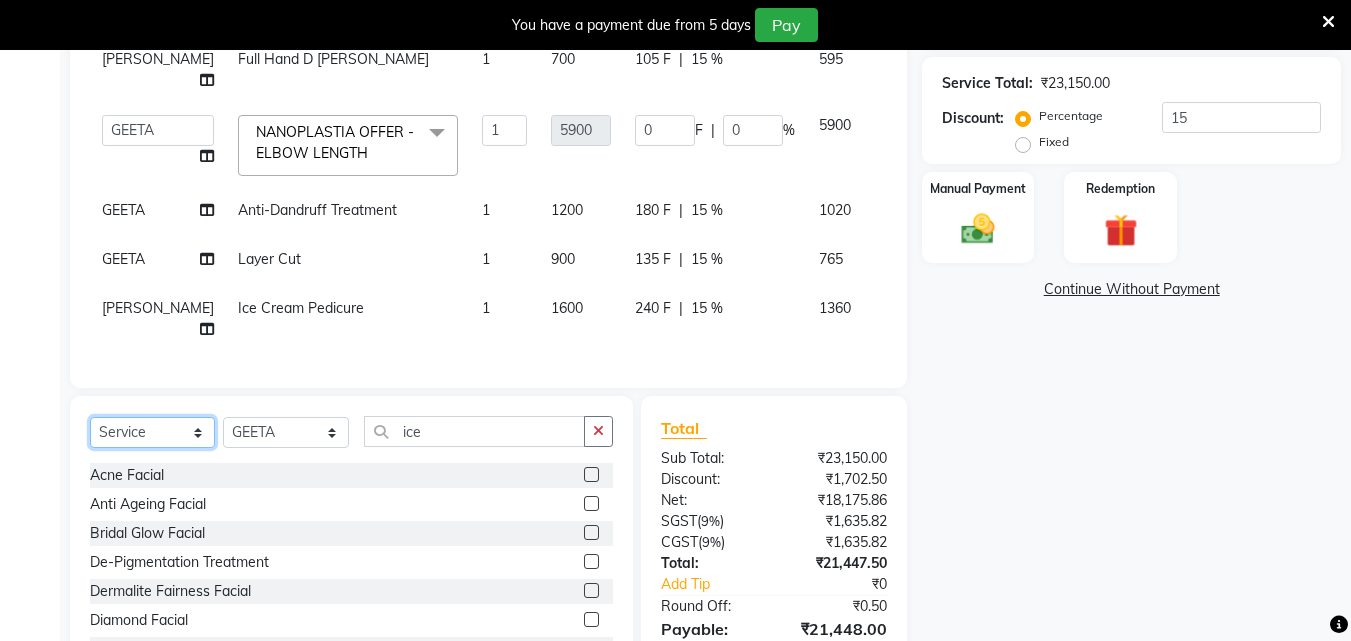 click on "Select  Service  Product  Membership  Package Voucher Prepaid Gift Card" 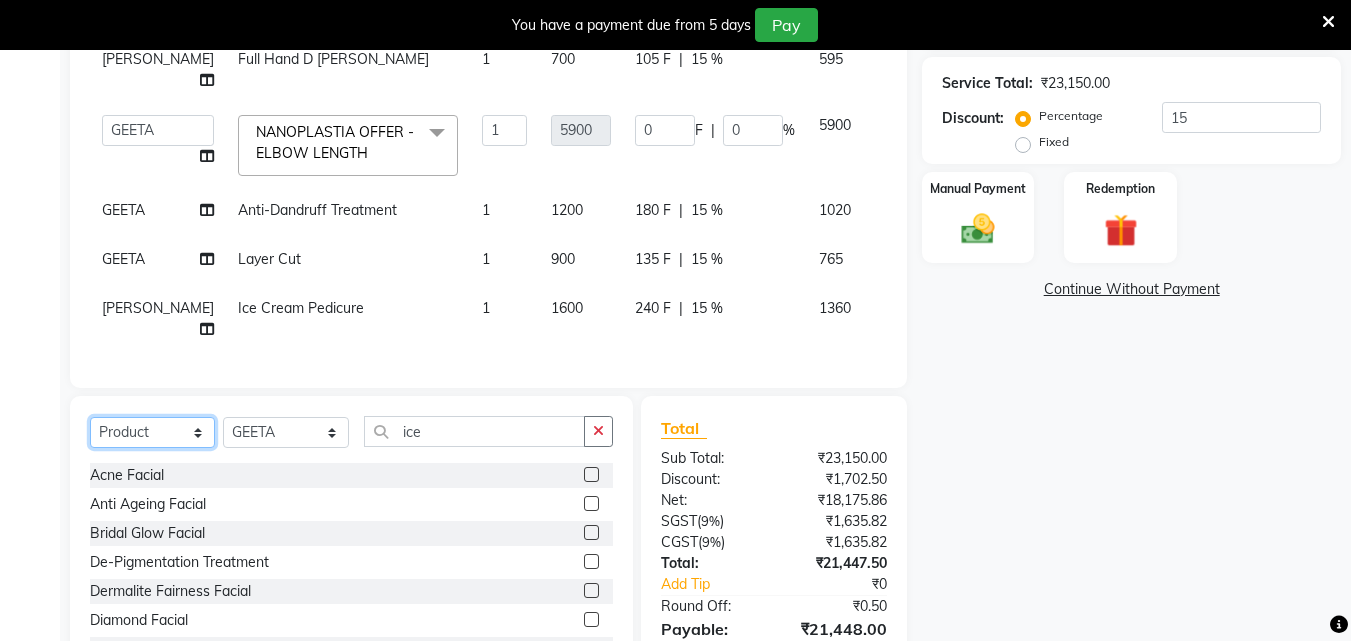 click on "Select  Service  Product  Membership  Package Voucher Prepaid Gift Card" 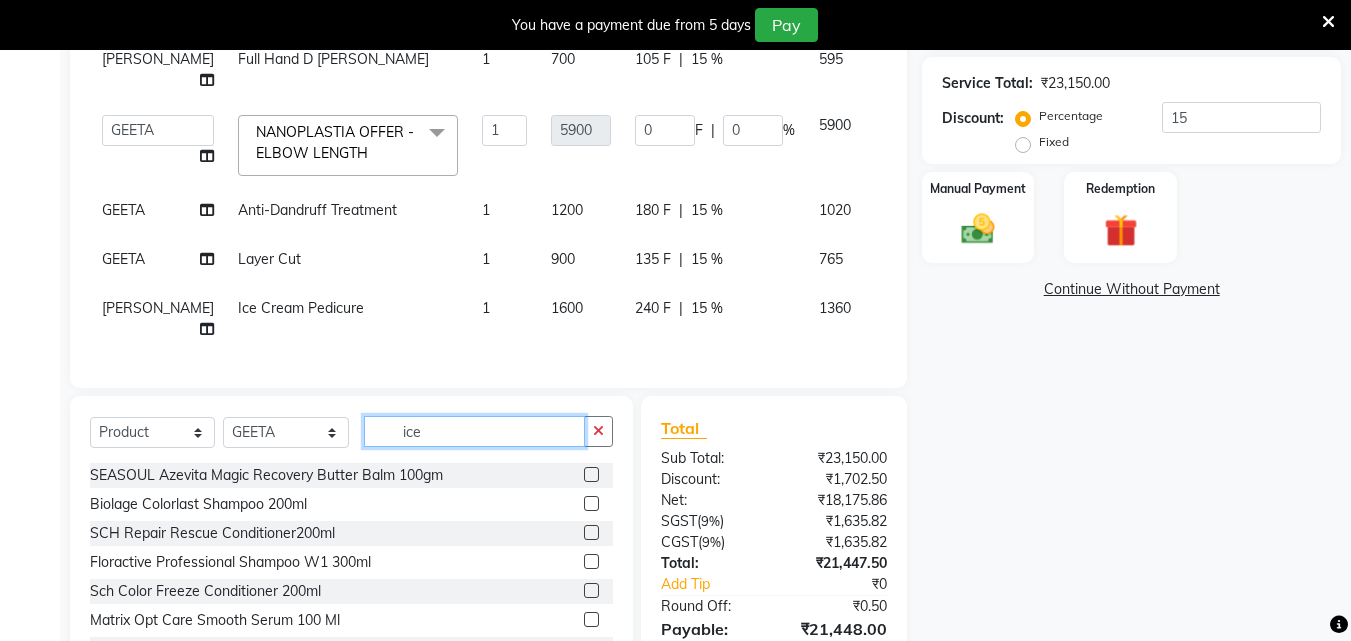 click on "ice" 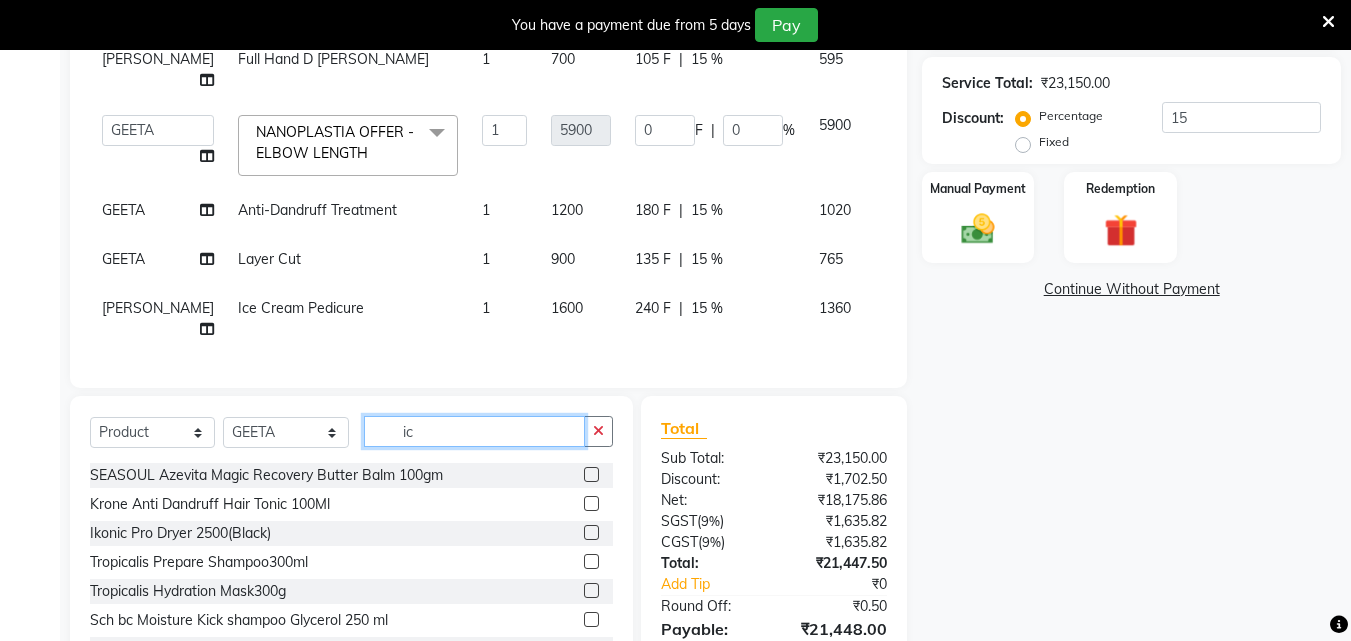 type on "i" 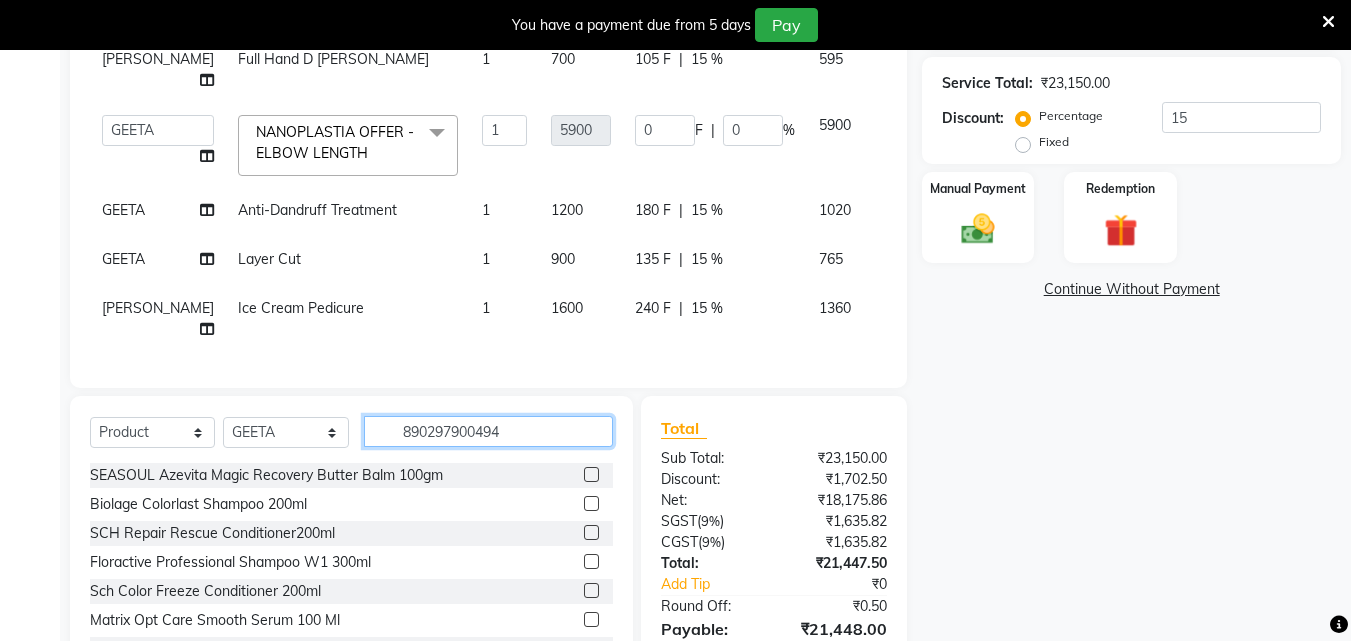 type on "8902979004947" 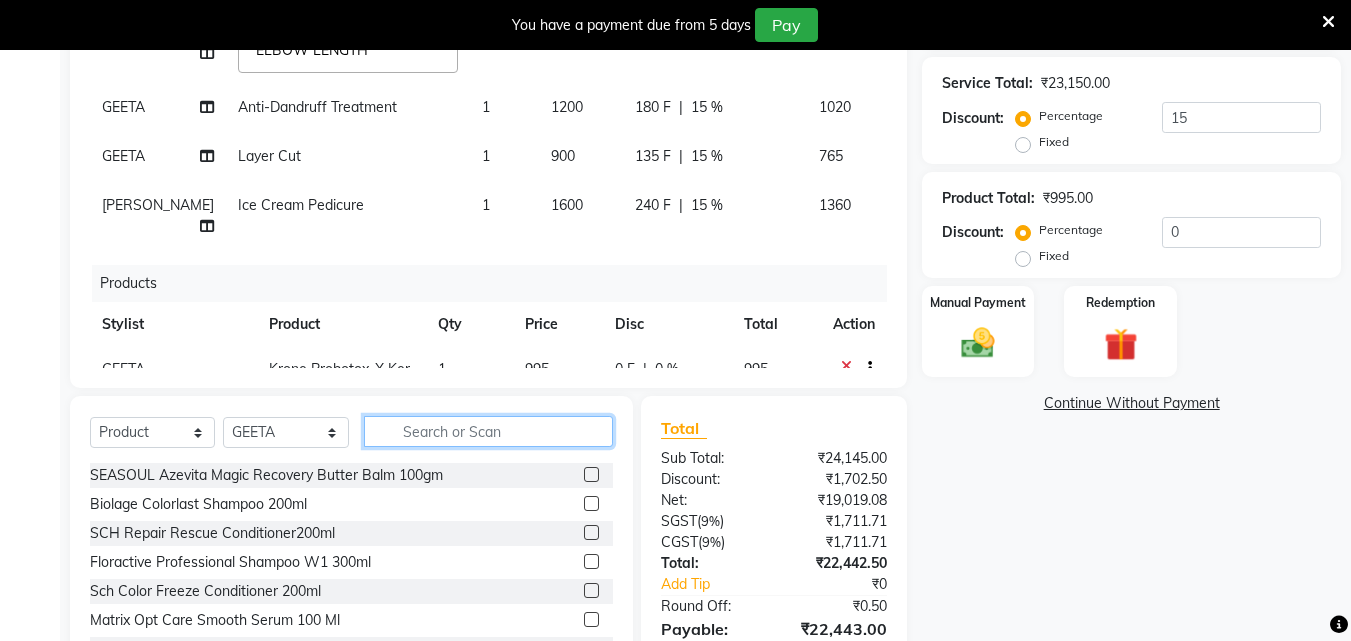 scroll, scrollTop: 396, scrollLeft: 0, axis: vertical 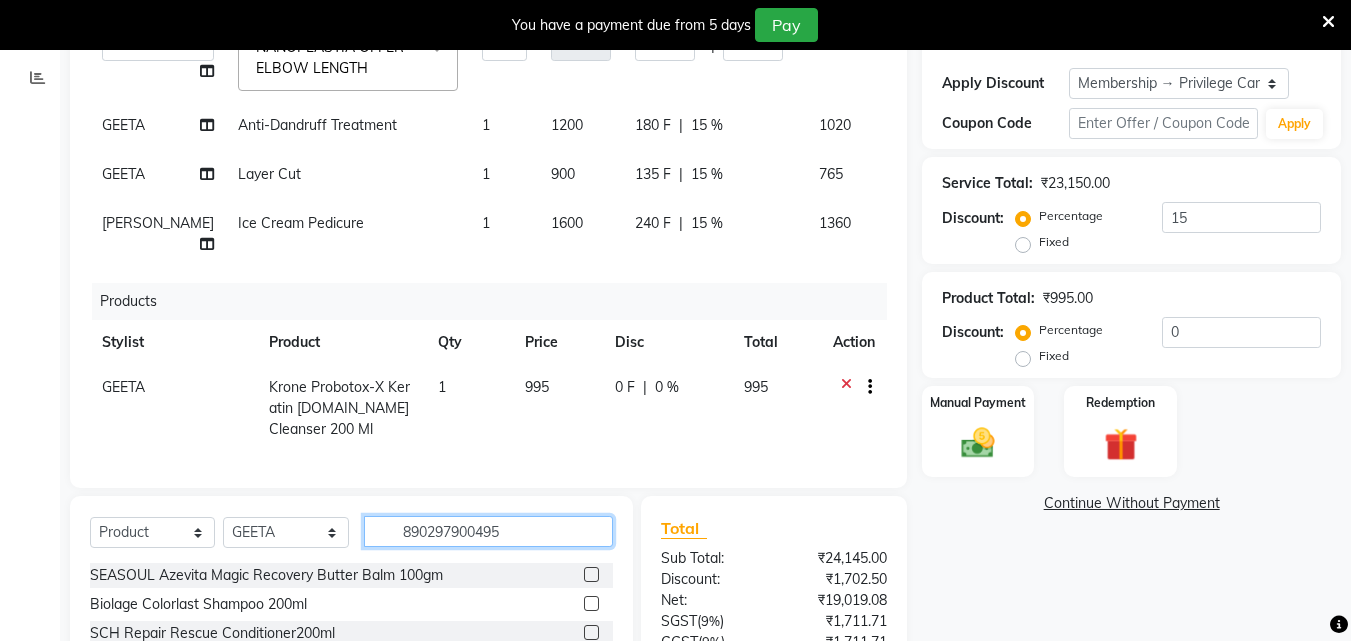 type on "8902979004954" 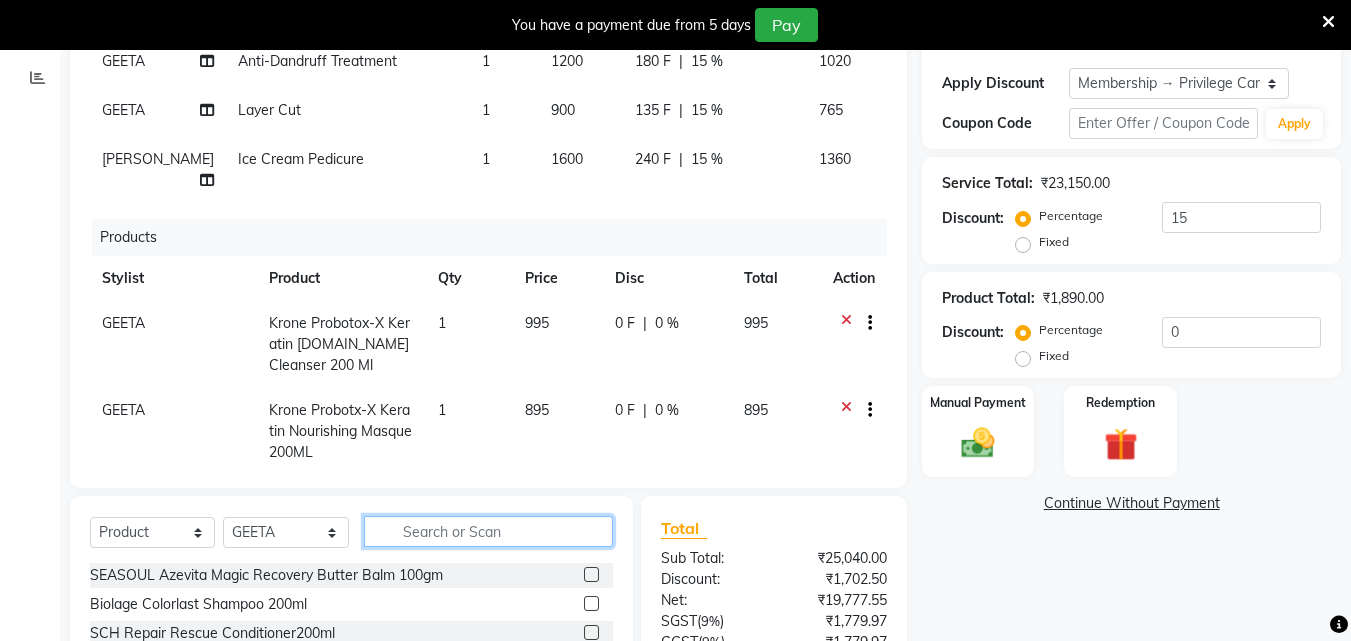 scroll, scrollTop: 483, scrollLeft: 0, axis: vertical 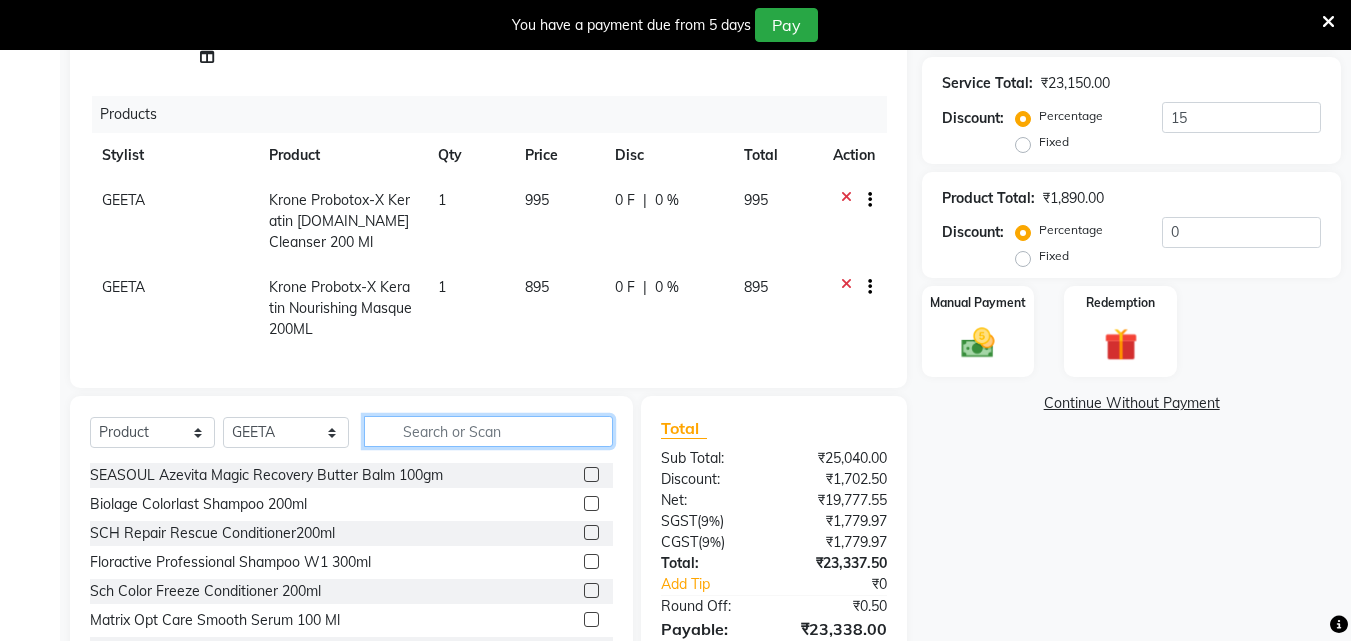 type 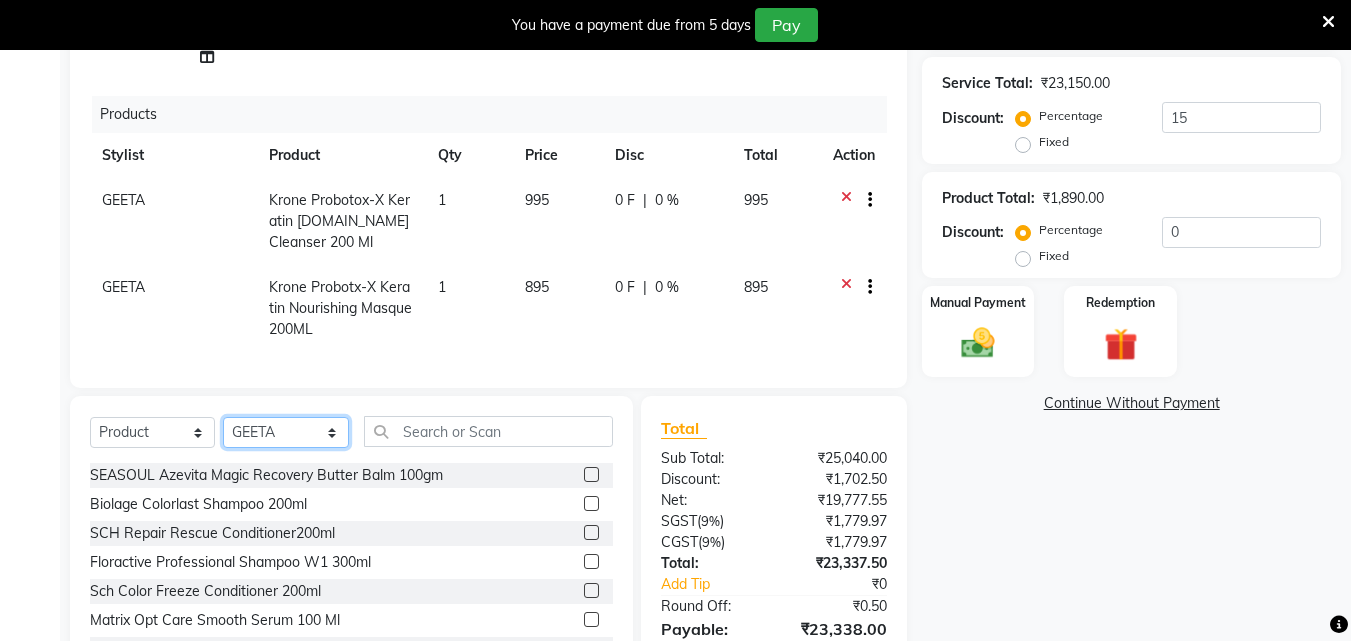click on "Select Stylist Arya  CHINJU GEETA KAZHAKOOTTAM ASHTAMUDI [PERSON_NAME] [PERSON_NAME] [PERSON_NAME] [PERSON_NAME] SOORYAMOL" 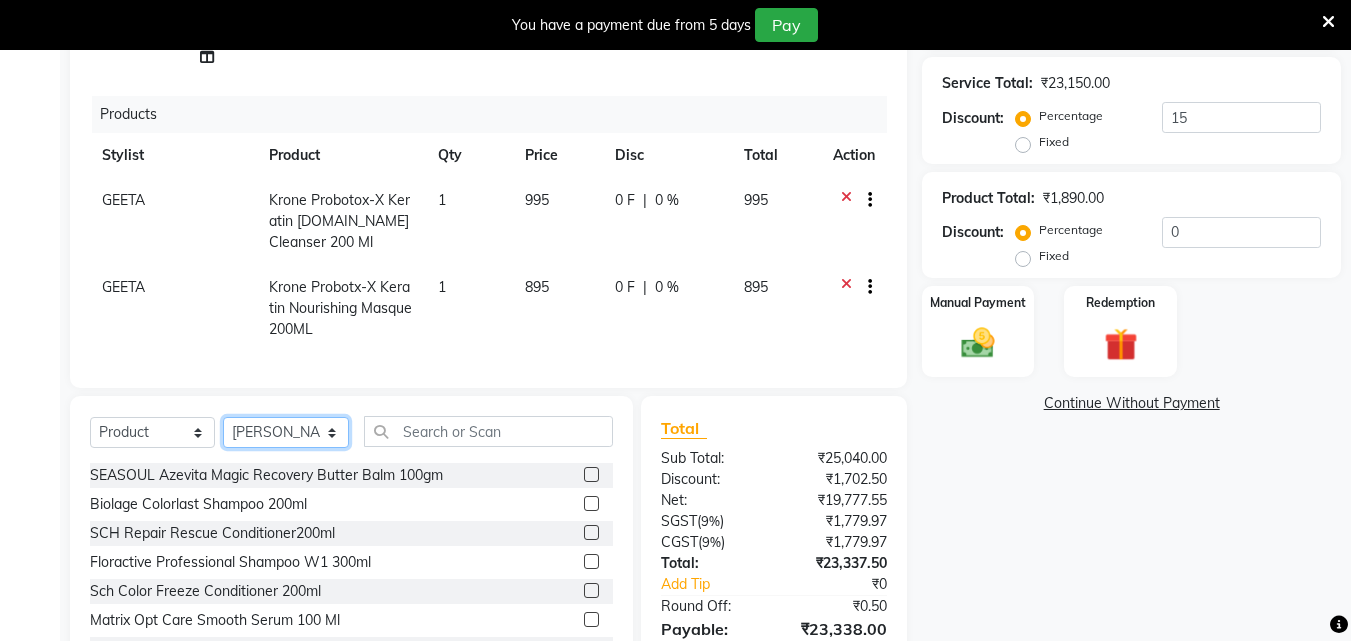 click on "Select Stylist Arya  CHINJU GEETA KAZHAKOOTTAM ASHTAMUDI [PERSON_NAME] [PERSON_NAME] [PERSON_NAME] [PERSON_NAME] SOORYAMOL" 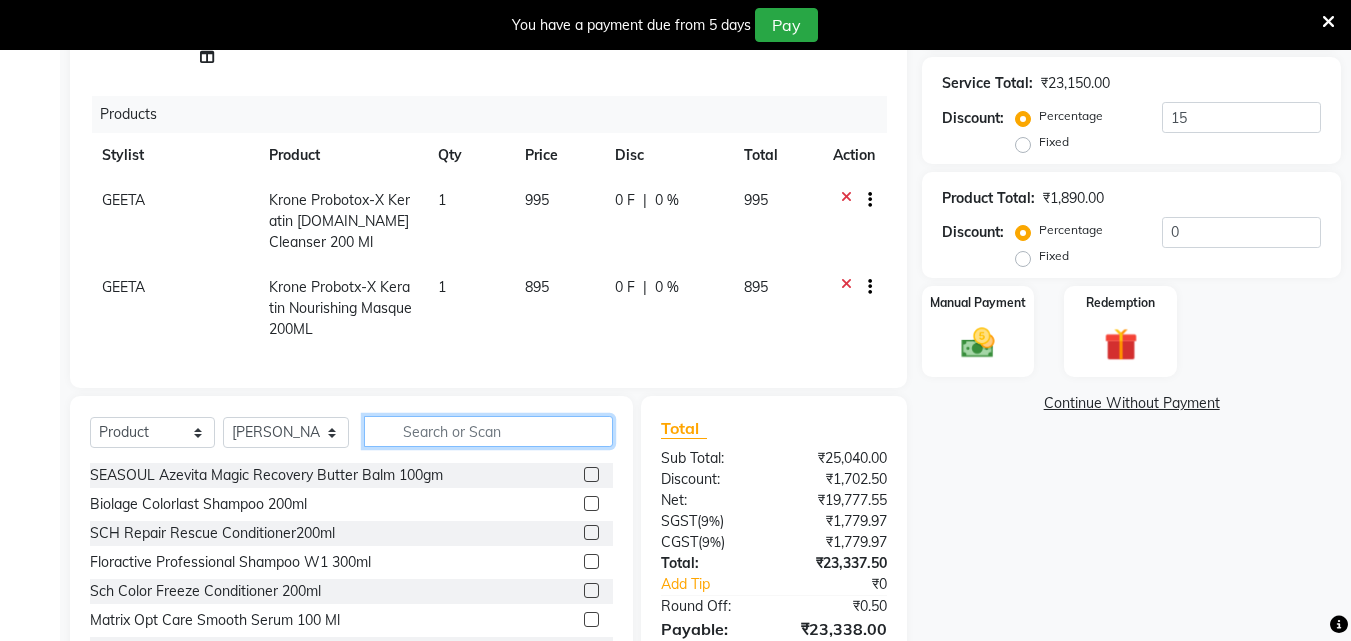 click 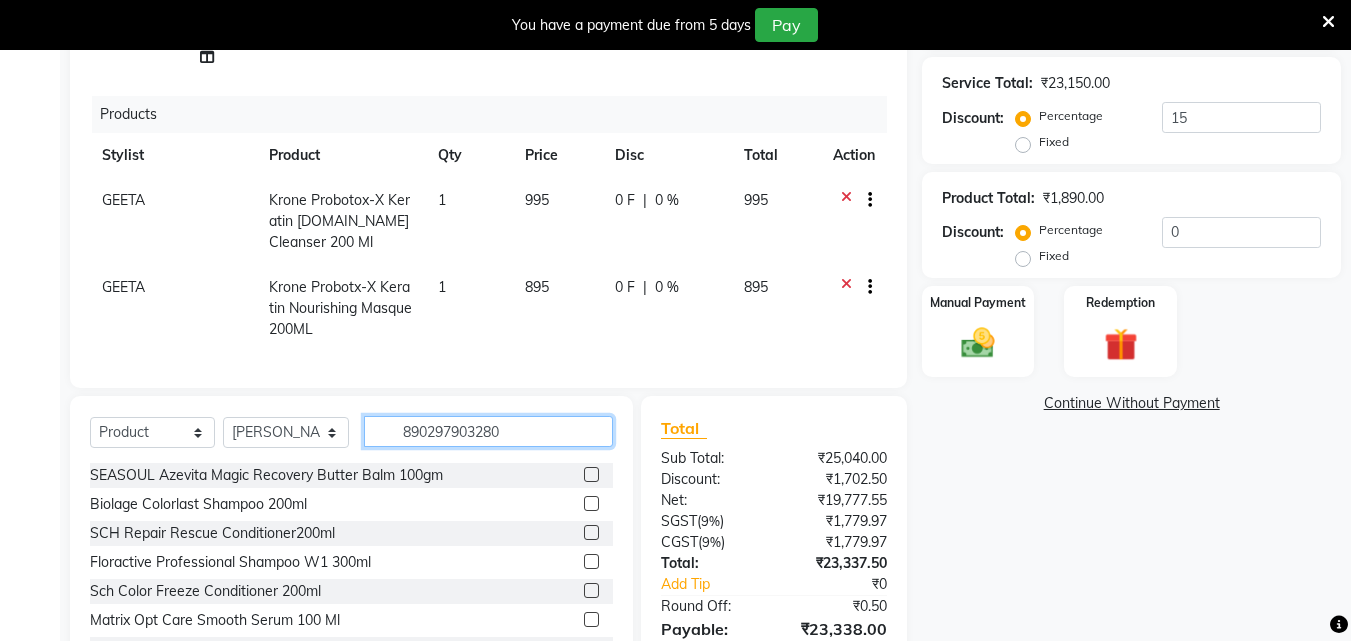 type on "8902979032803" 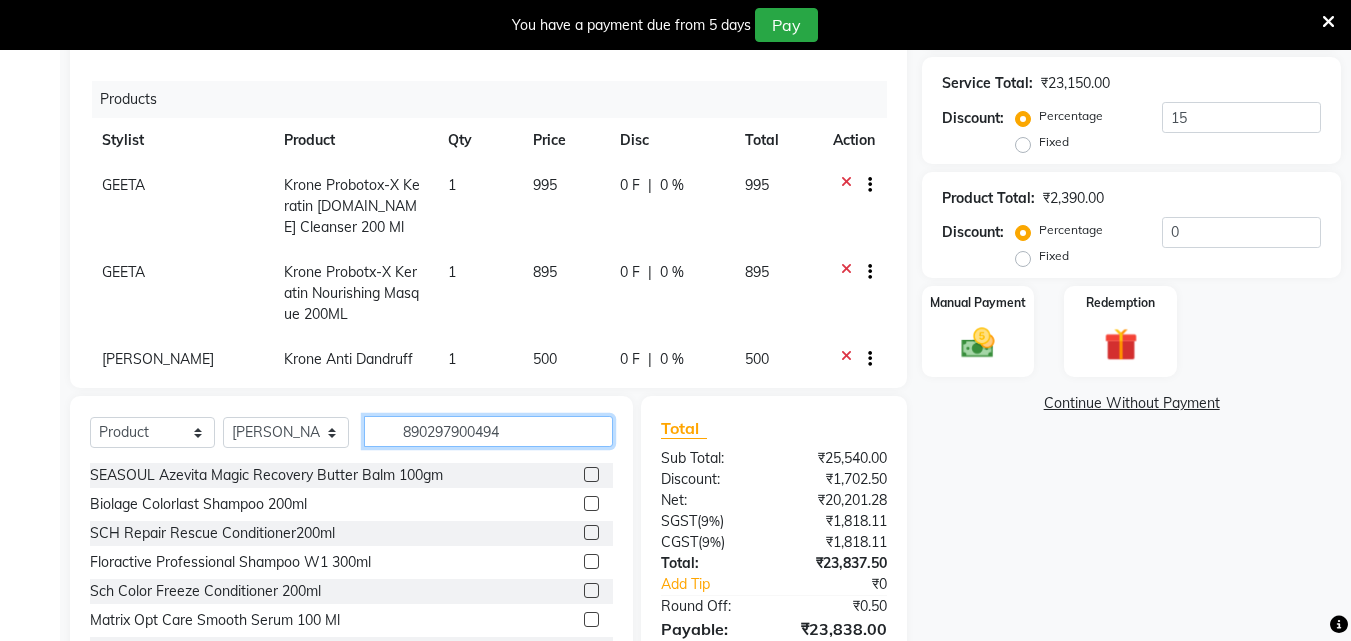 type on "8902979004947" 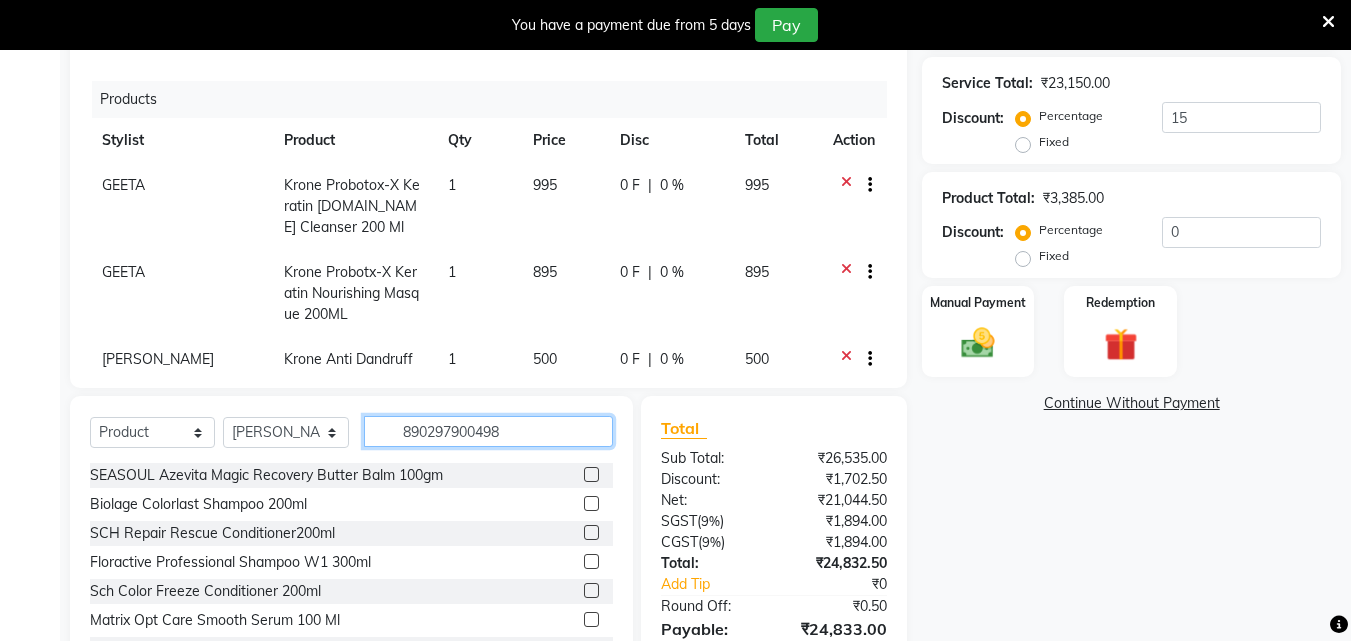 type on "8902979004985" 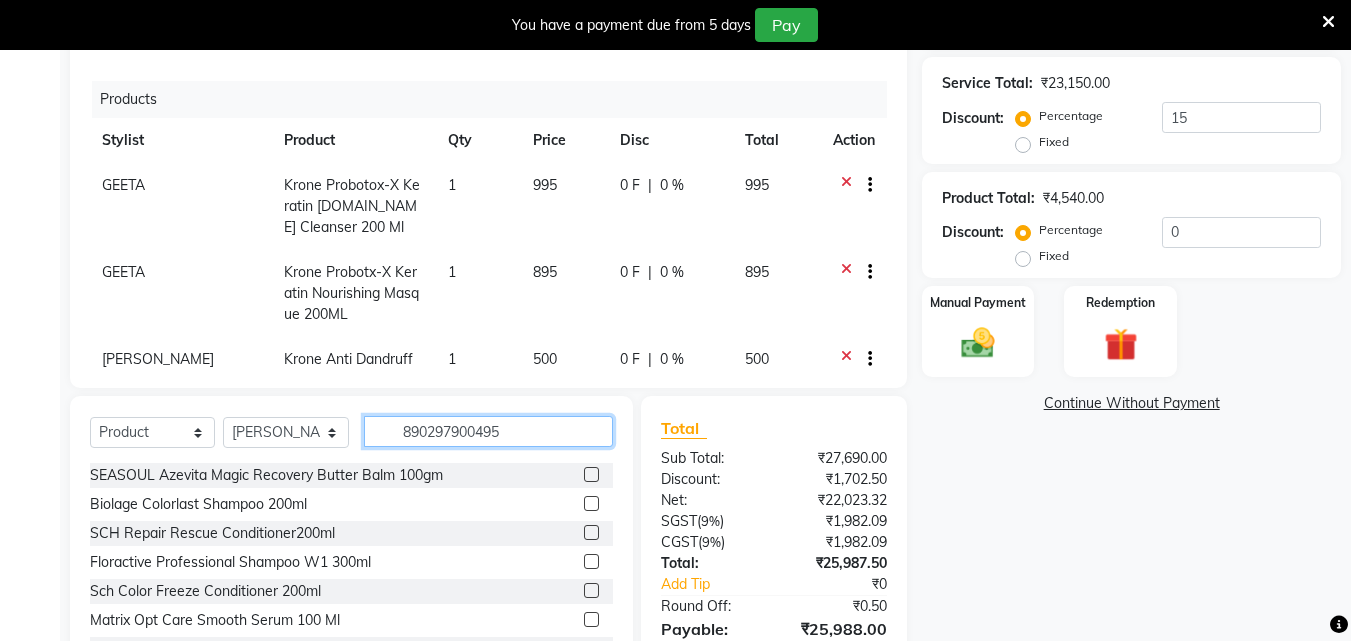type on "8902979004954" 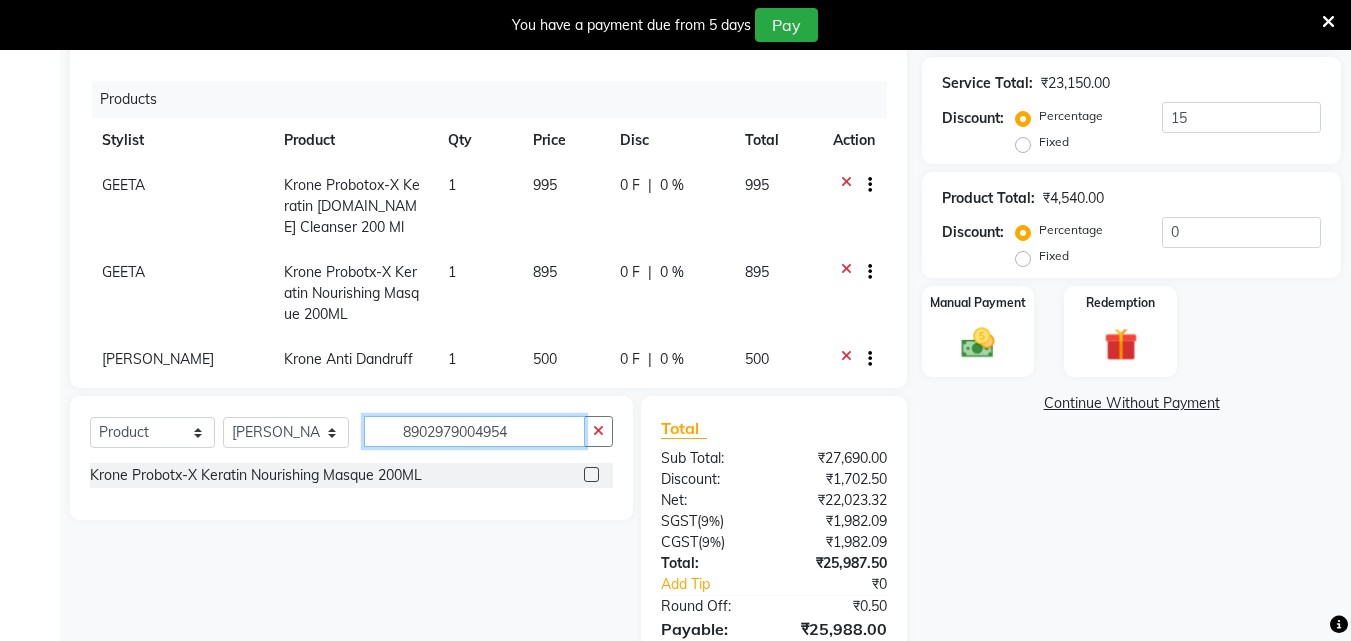 type 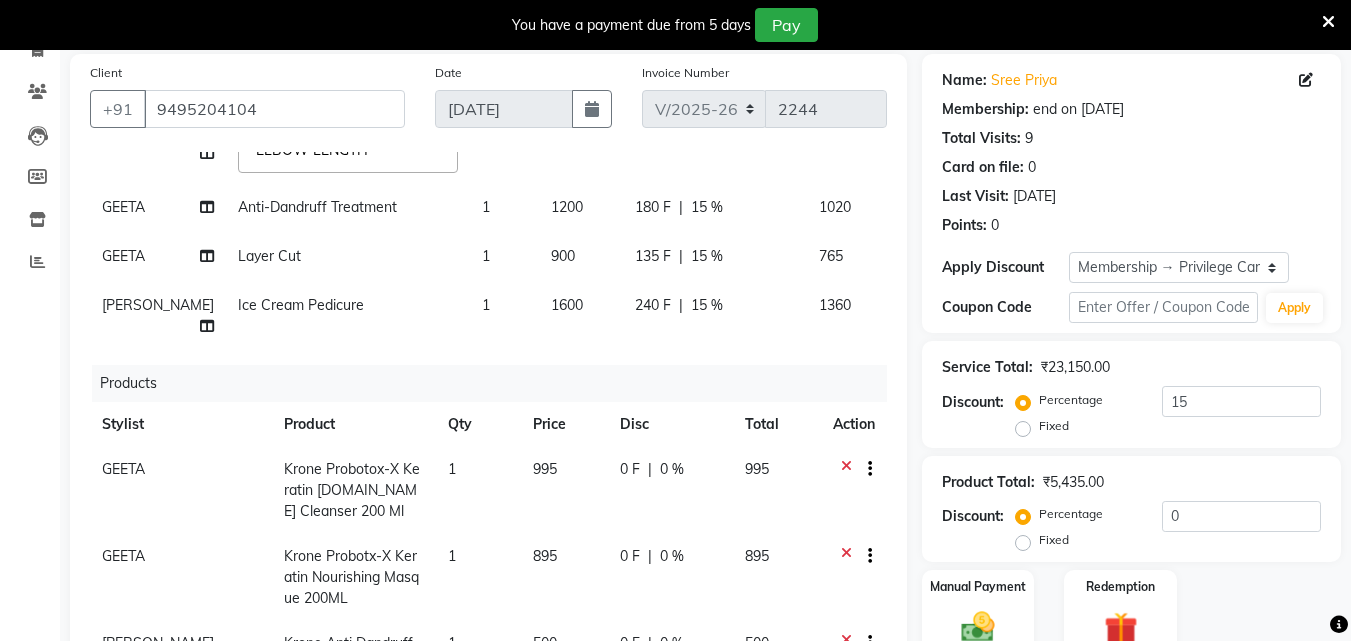 scroll, scrollTop: 130, scrollLeft: 0, axis: vertical 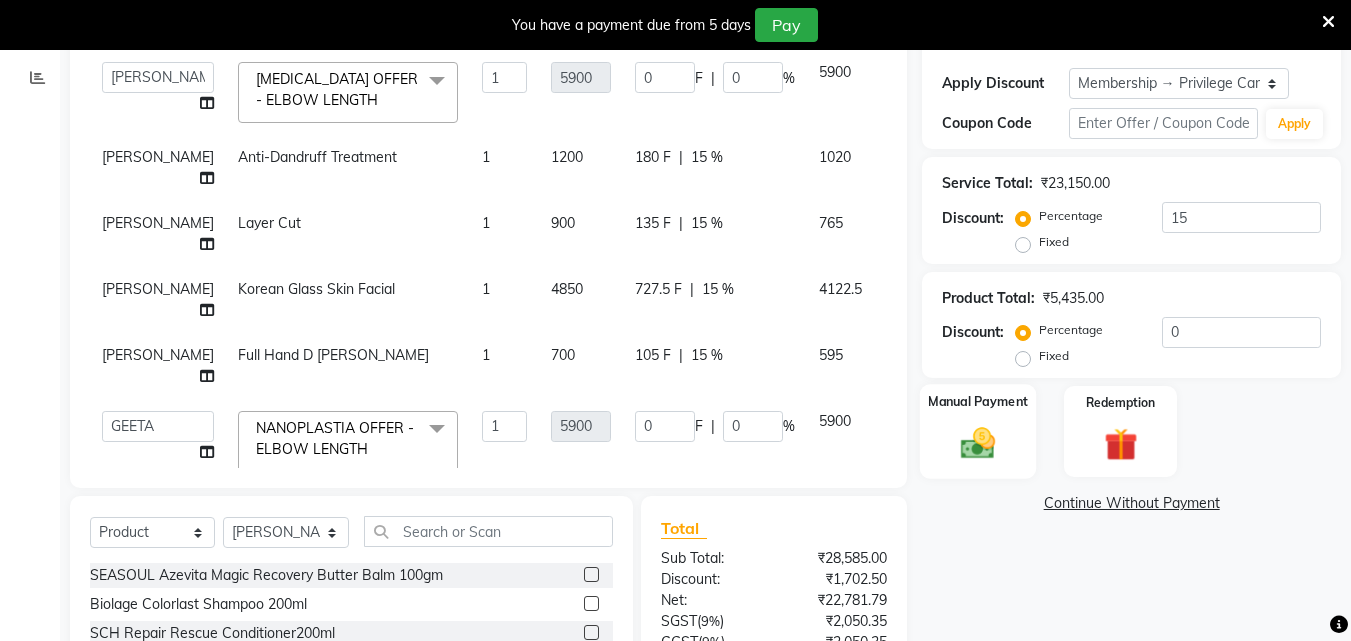 click 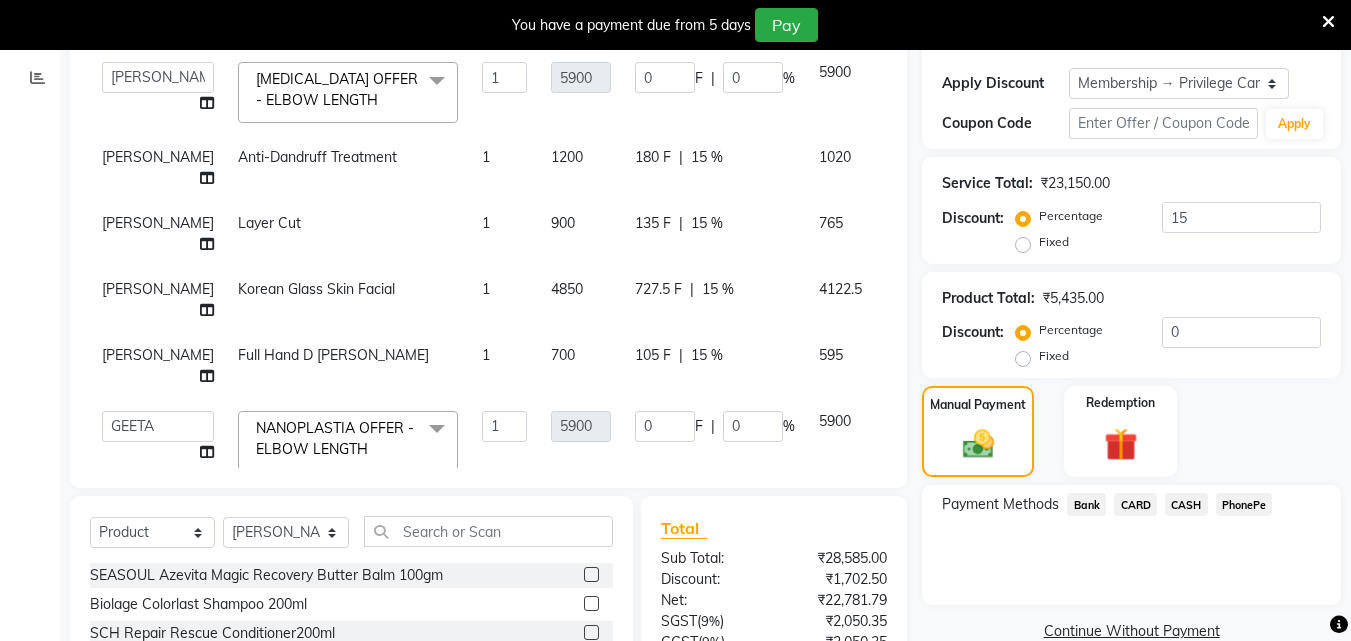 drag, startPoint x: 1242, startPoint y: 503, endPoint x: 1241, endPoint y: 475, distance: 28.01785 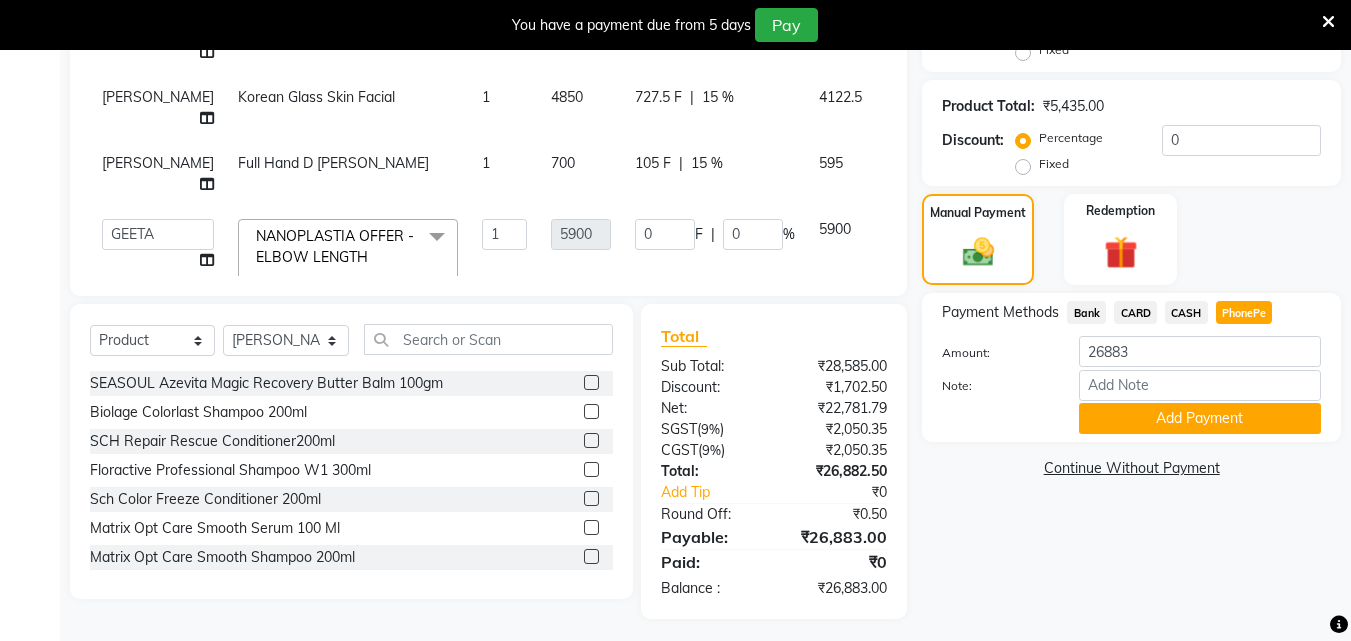 scroll, scrollTop: 530, scrollLeft: 0, axis: vertical 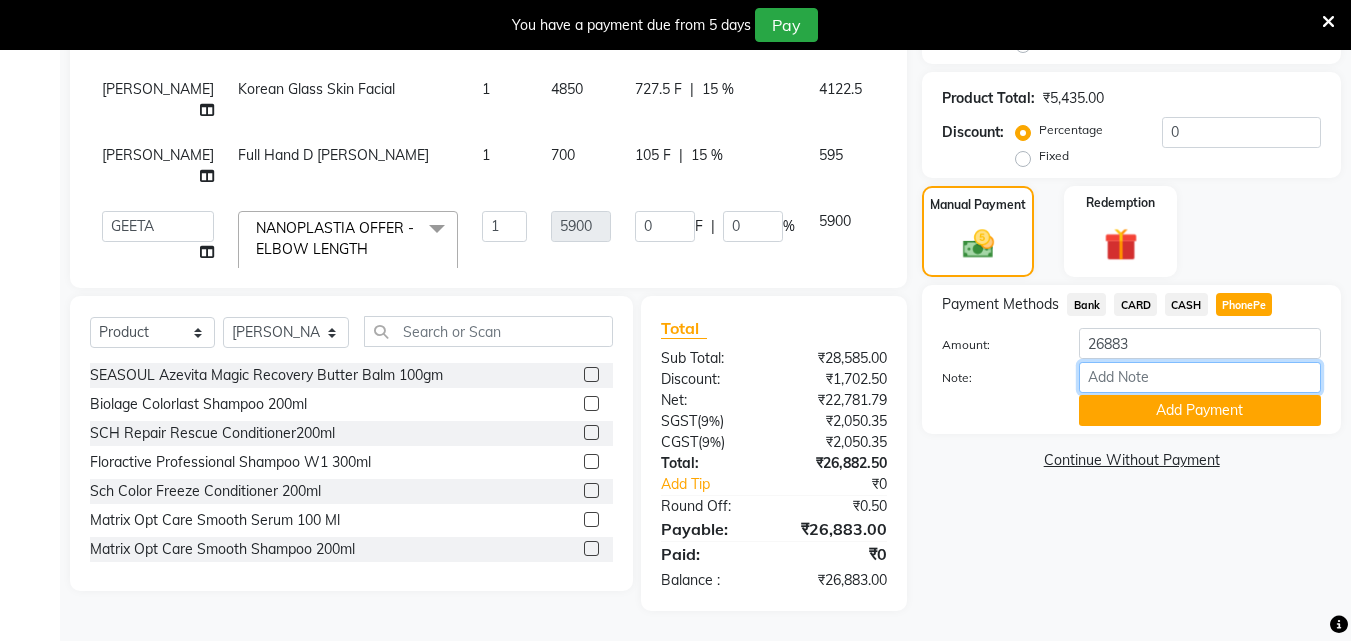 click on "Note:" at bounding box center (1200, 377) 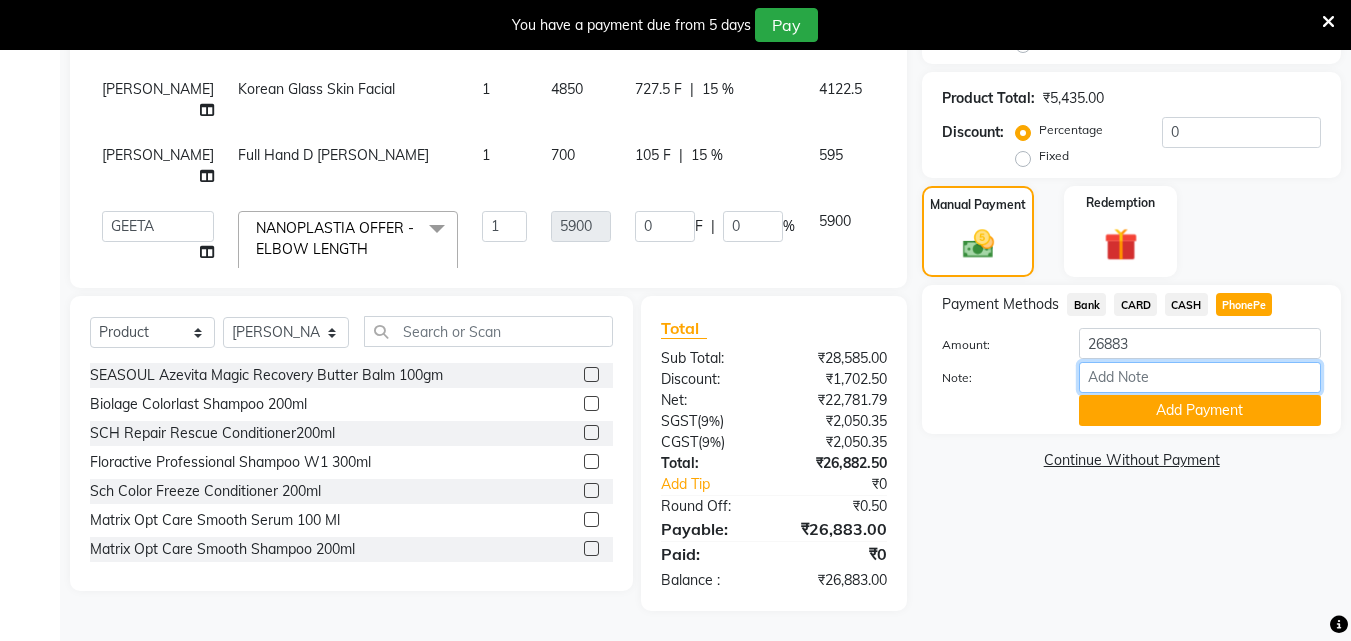 type on "soorya" 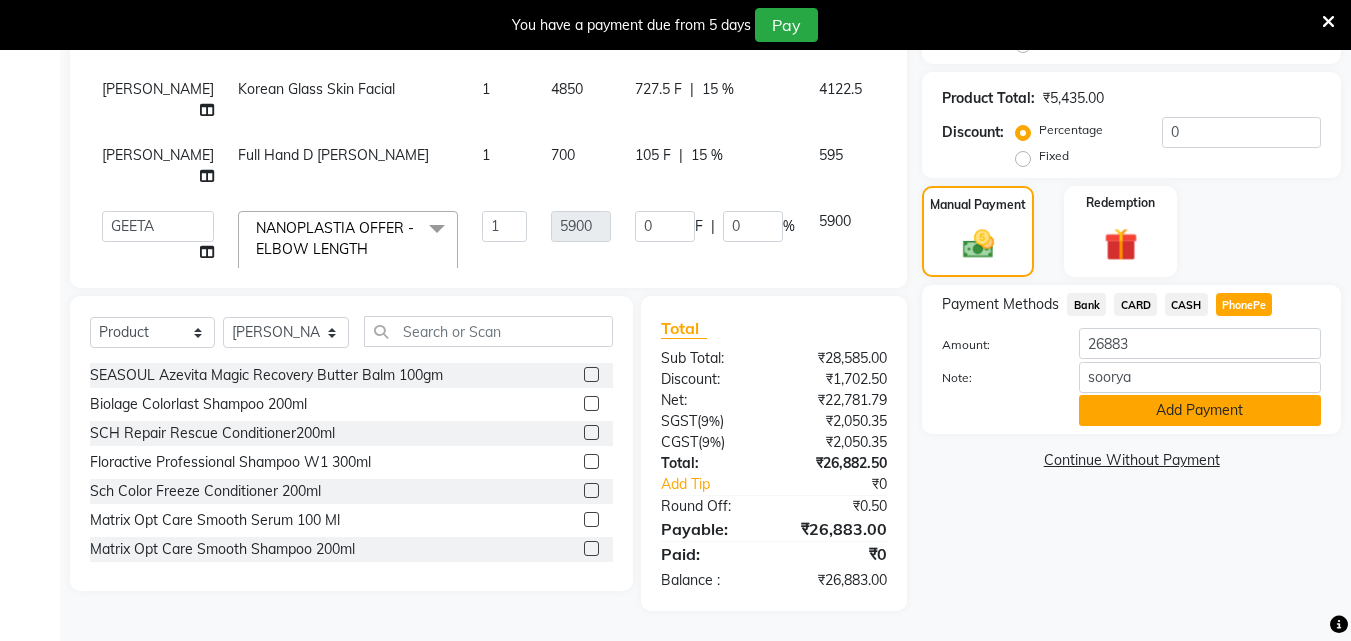 click on "Add Payment" 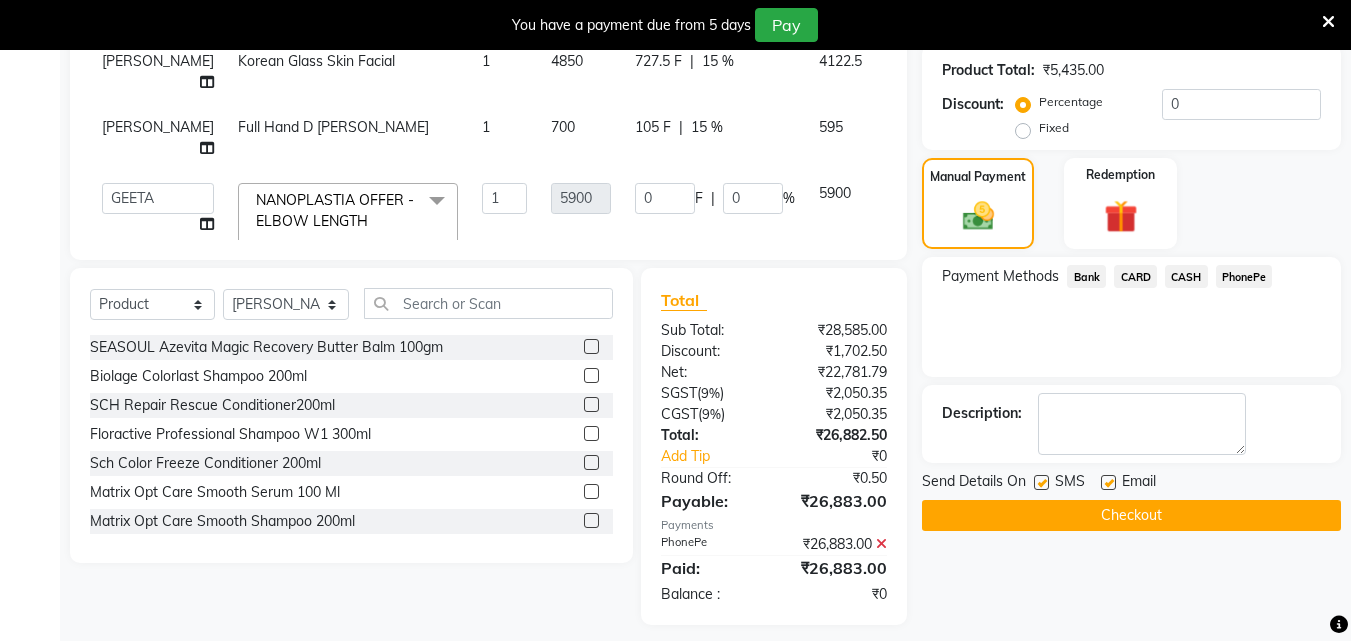 scroll, scrollTop: 572, scrollLeft: 0, axis: vertical 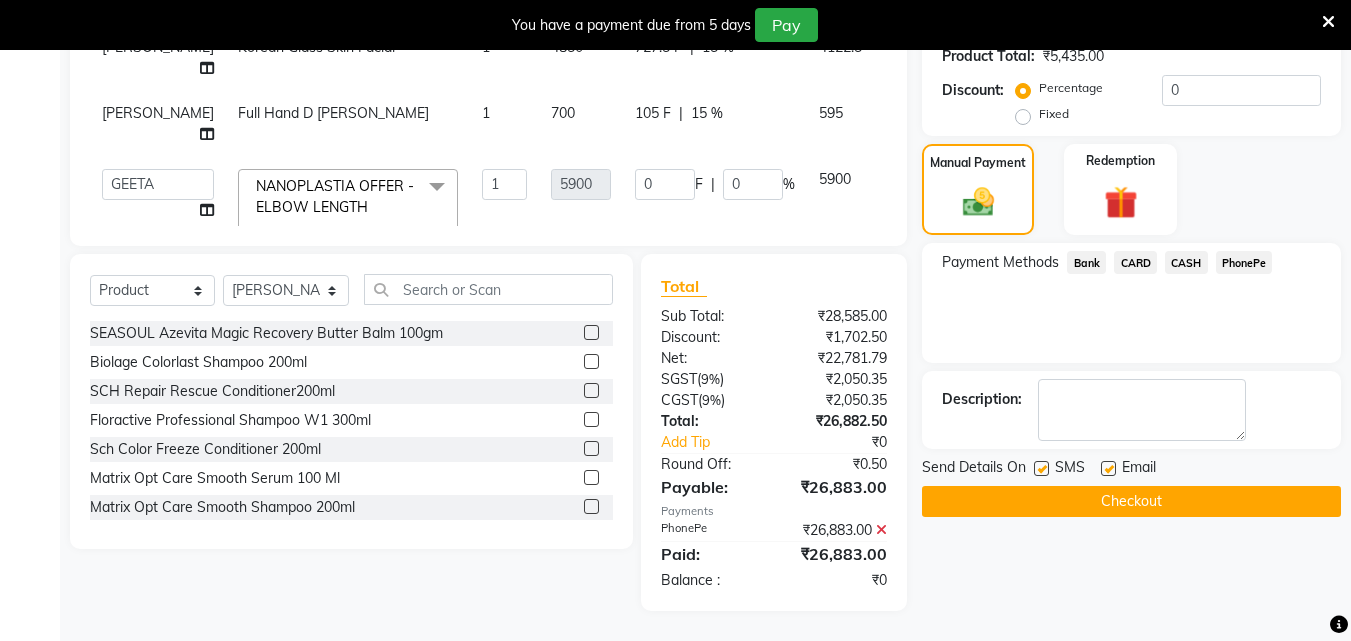 click 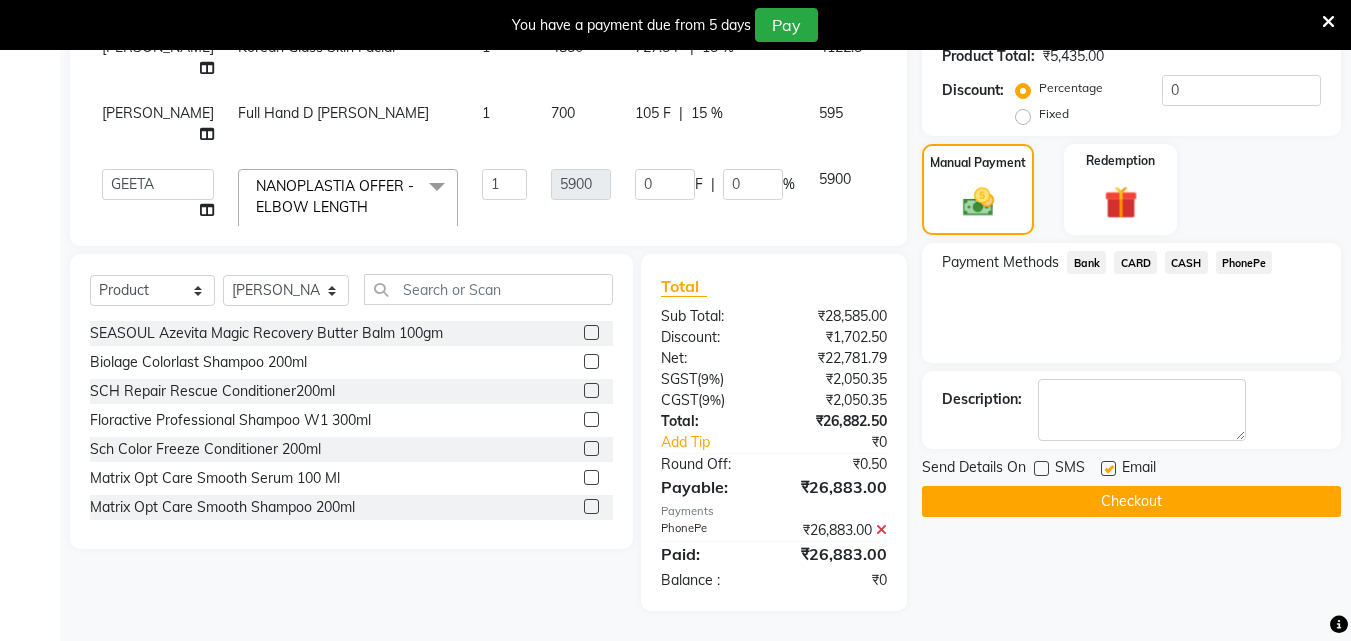 click 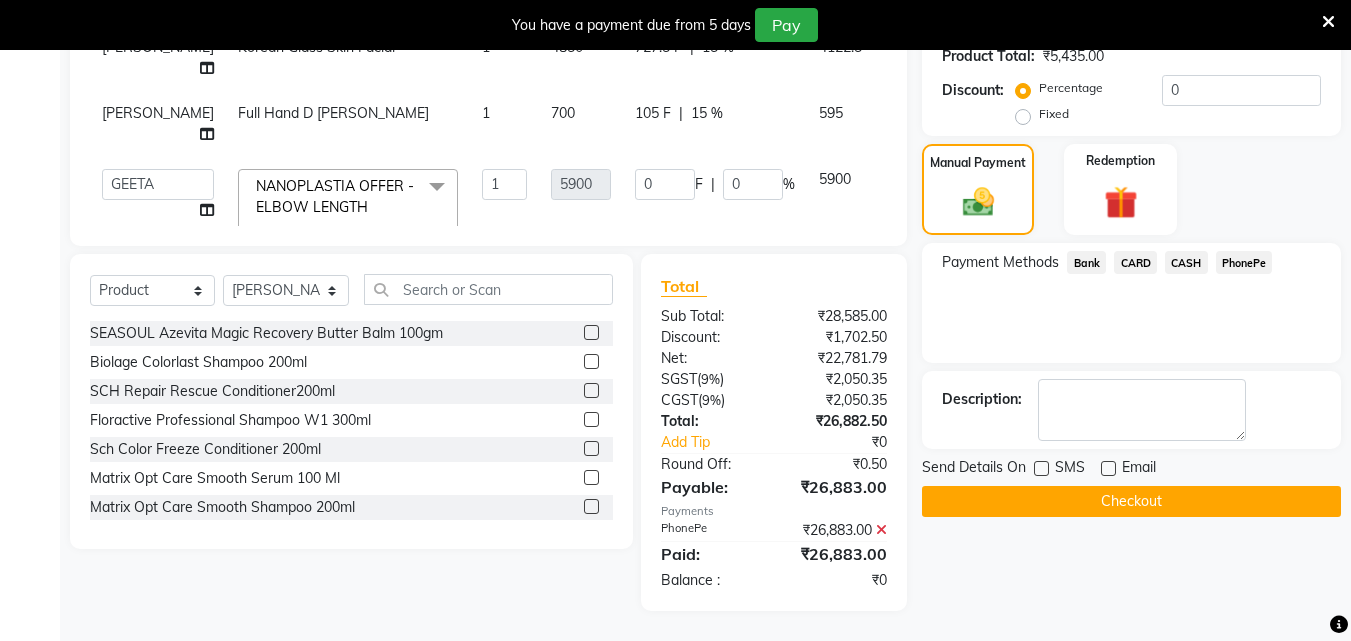 click on "Checkout" 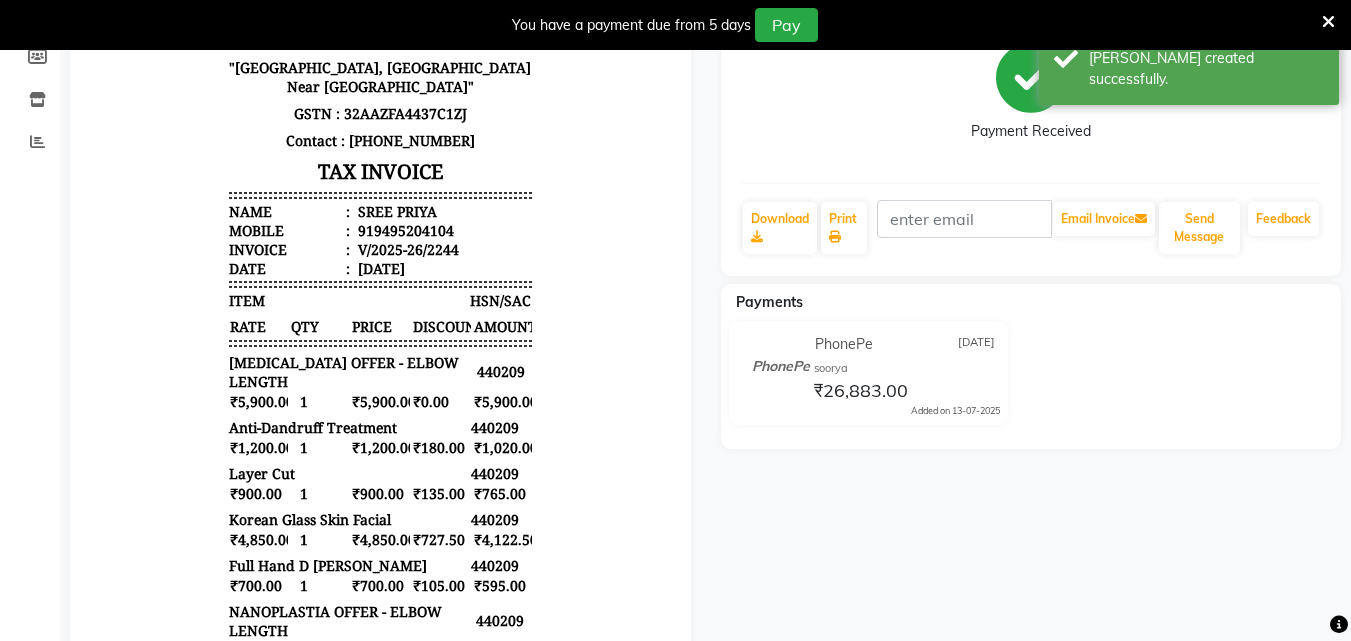 scroll, scrollTop: 172, scrollLeft: 0, axis: vertical 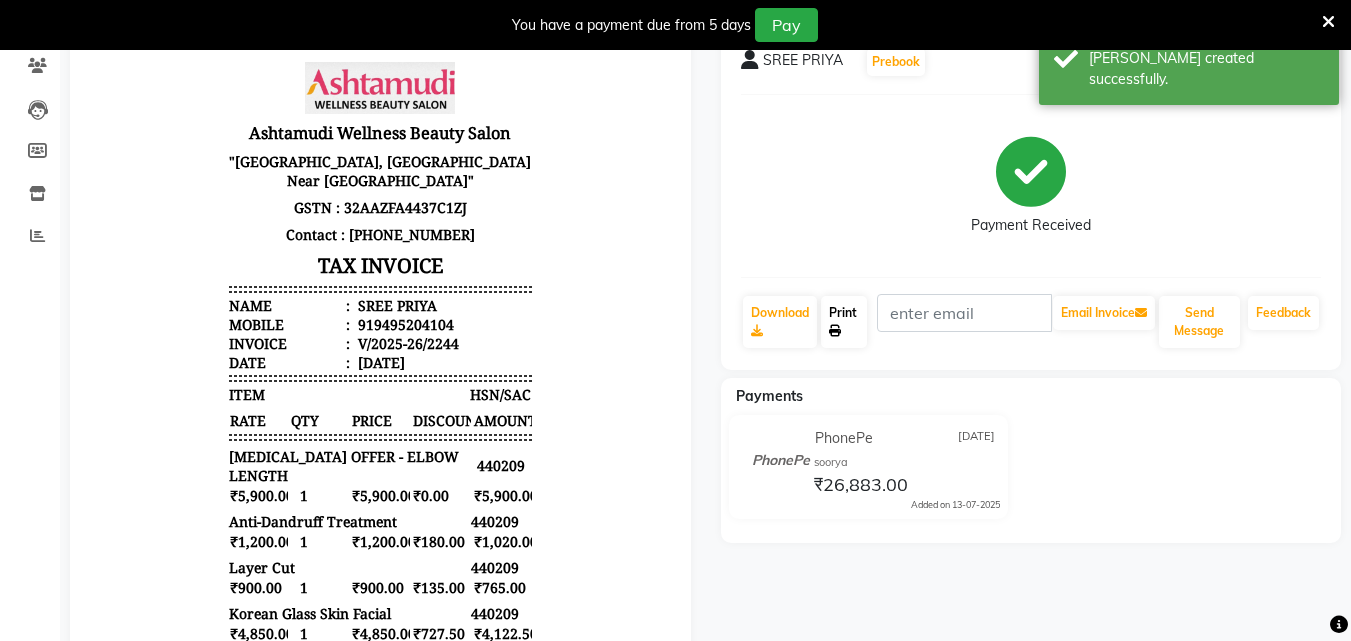 click on "Print" 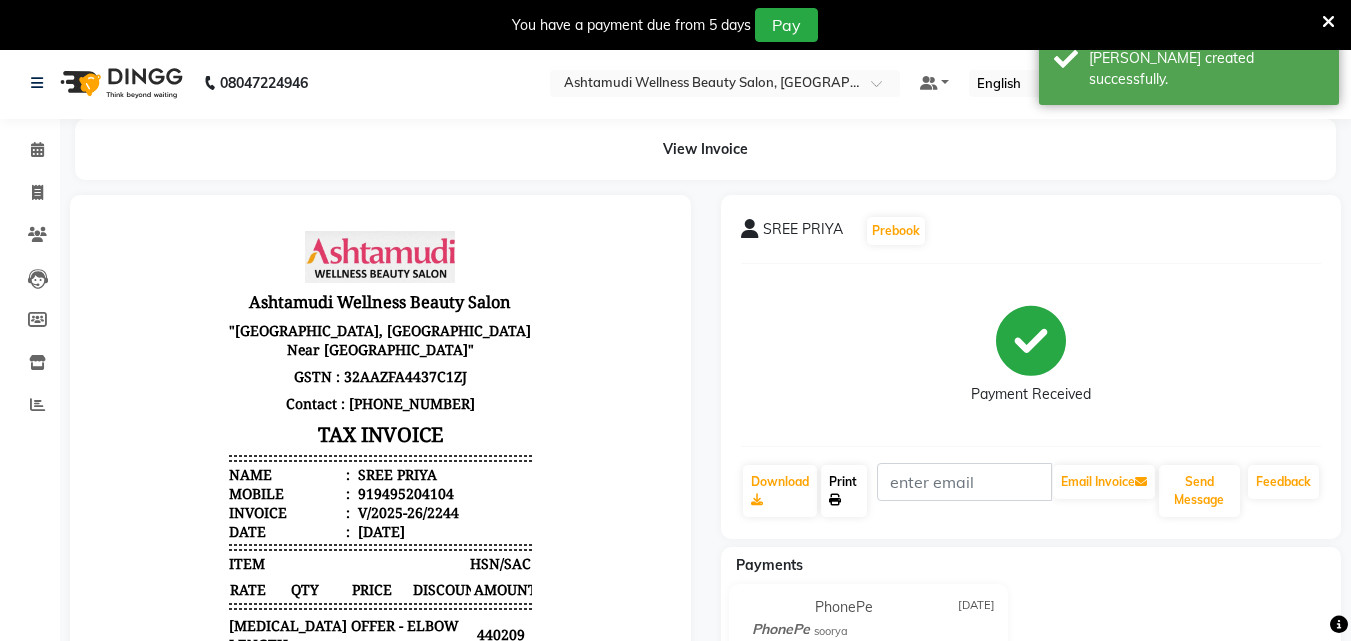 scroll, scrollTop: 0, scrollLeft: 0, axis: both 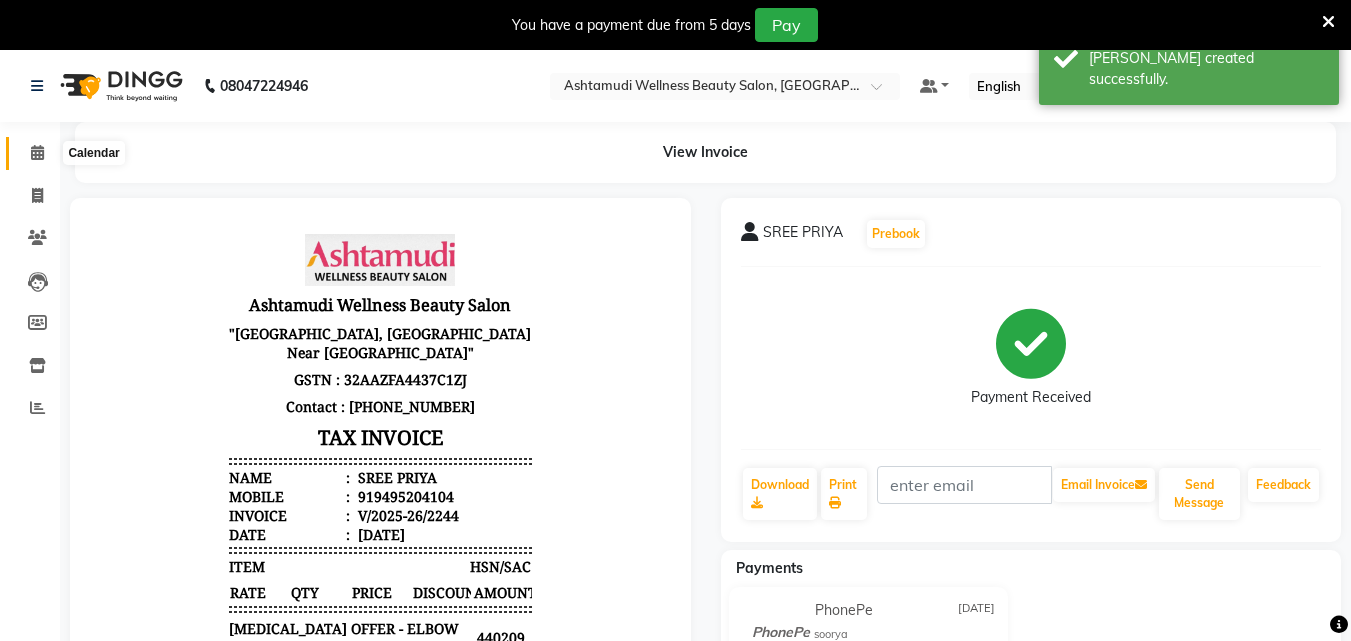 click 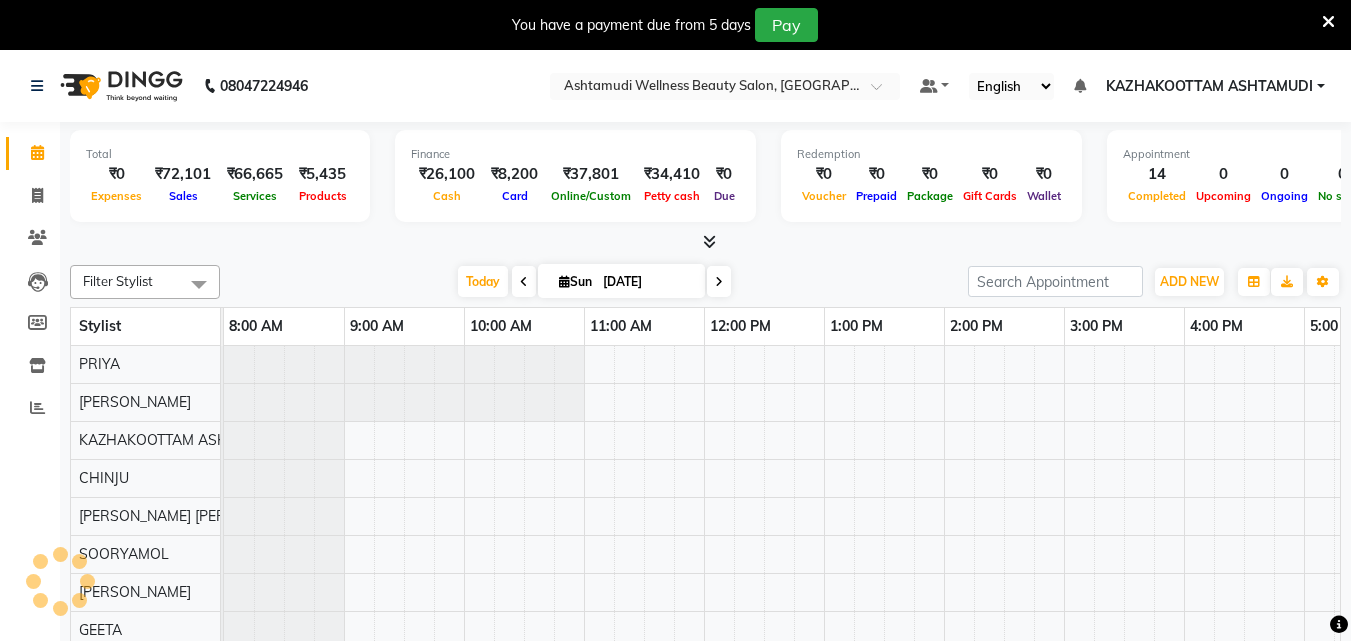 scroll, scrollTop: 0, scrollLeft: 0, axis: both 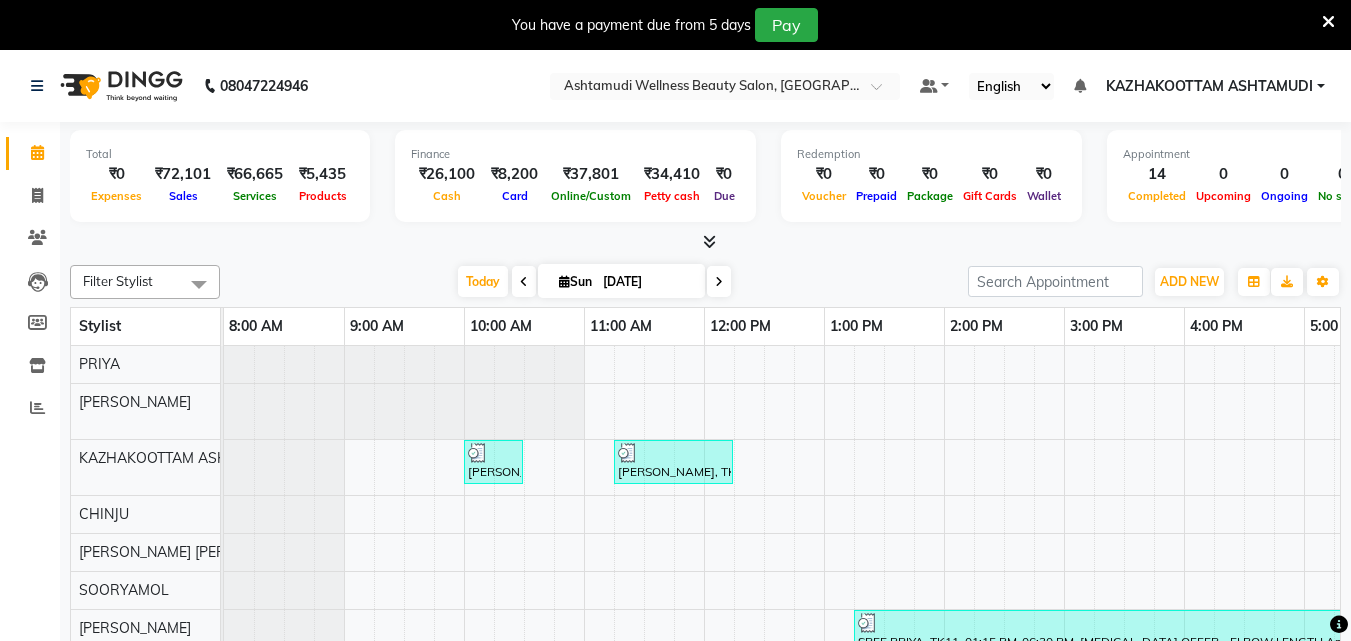 click at bounding box center (709, 241) 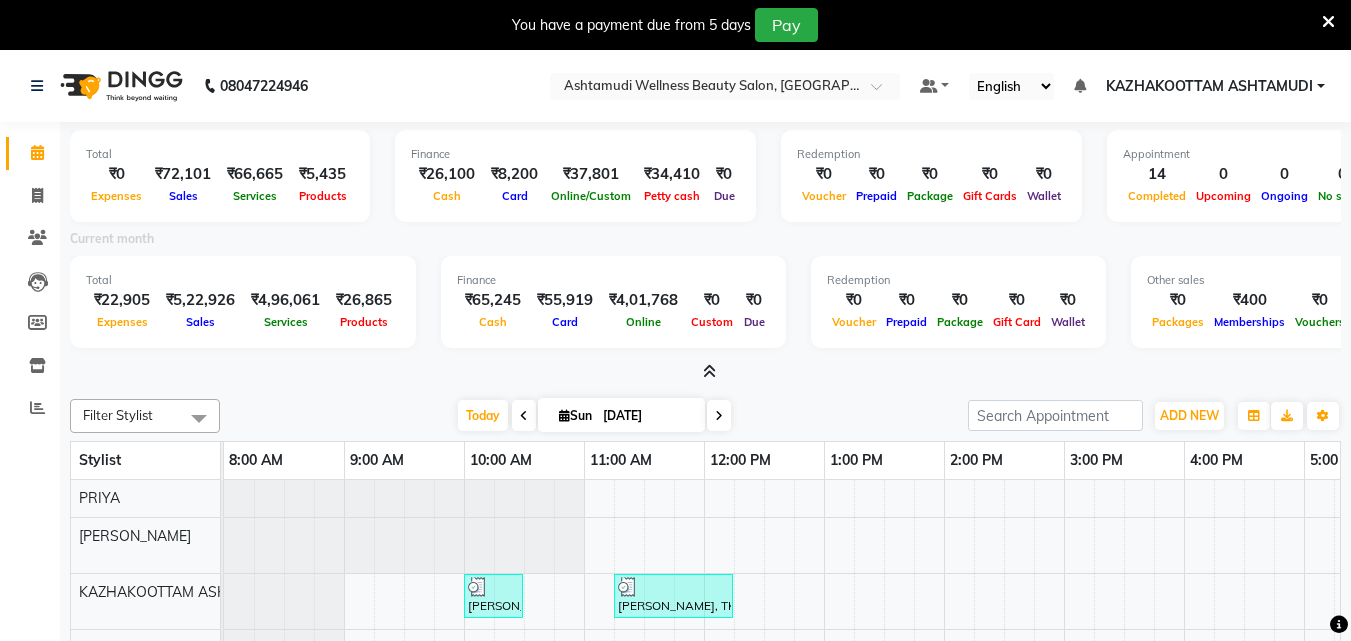 click at bounding box center [709, 371] 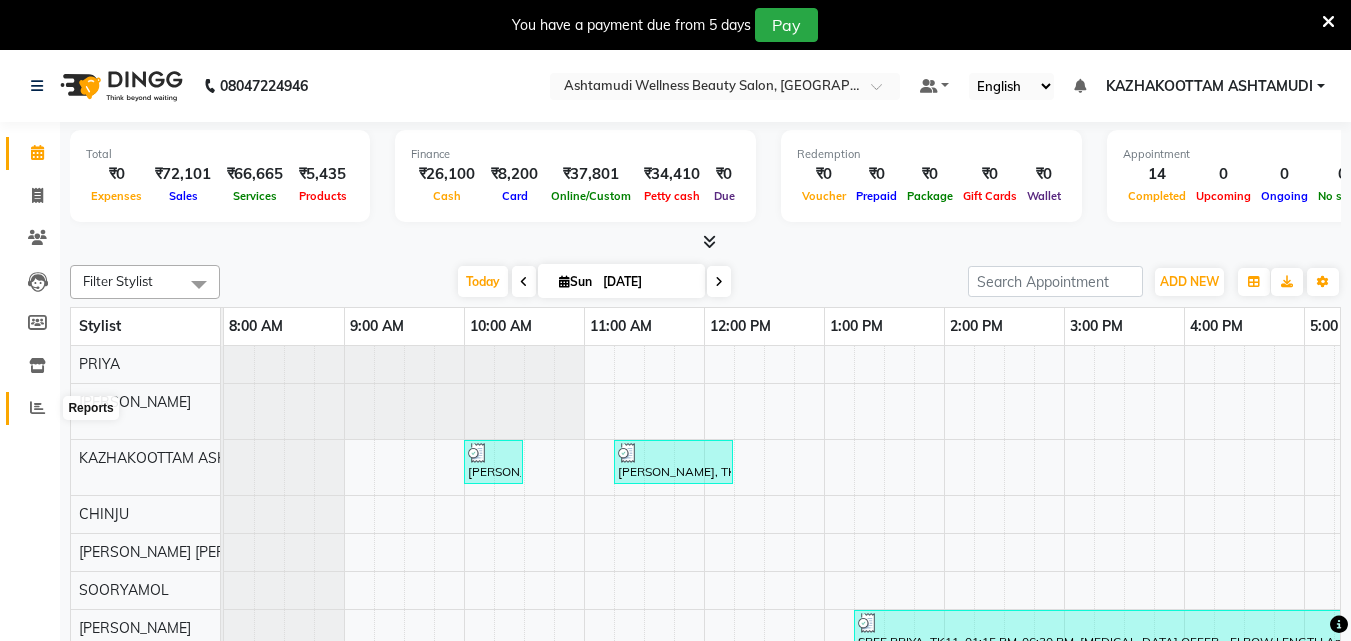 click 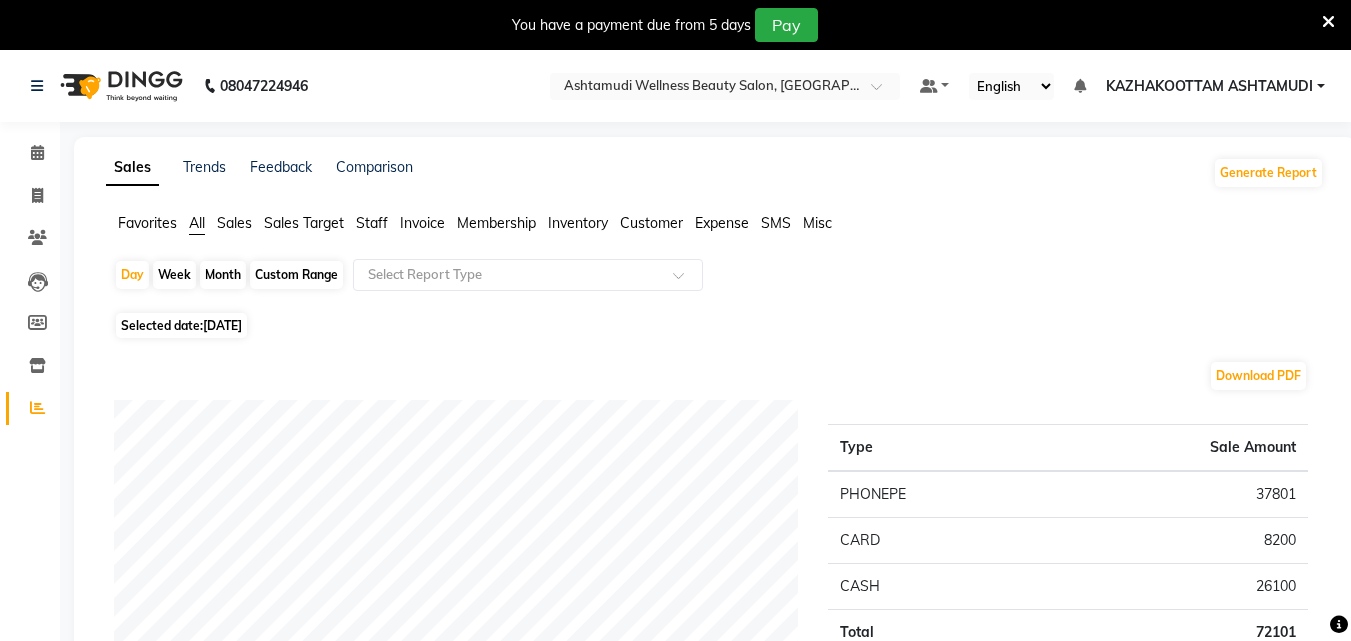 click on "Custom Range" 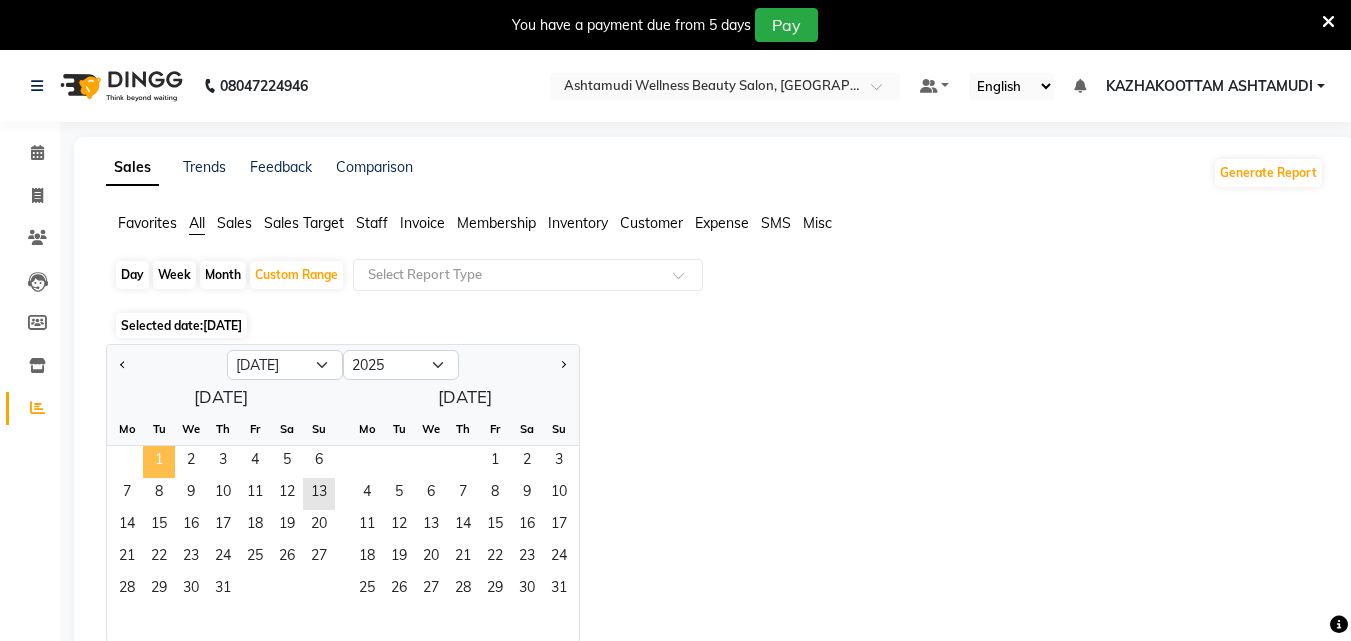 click on "1" 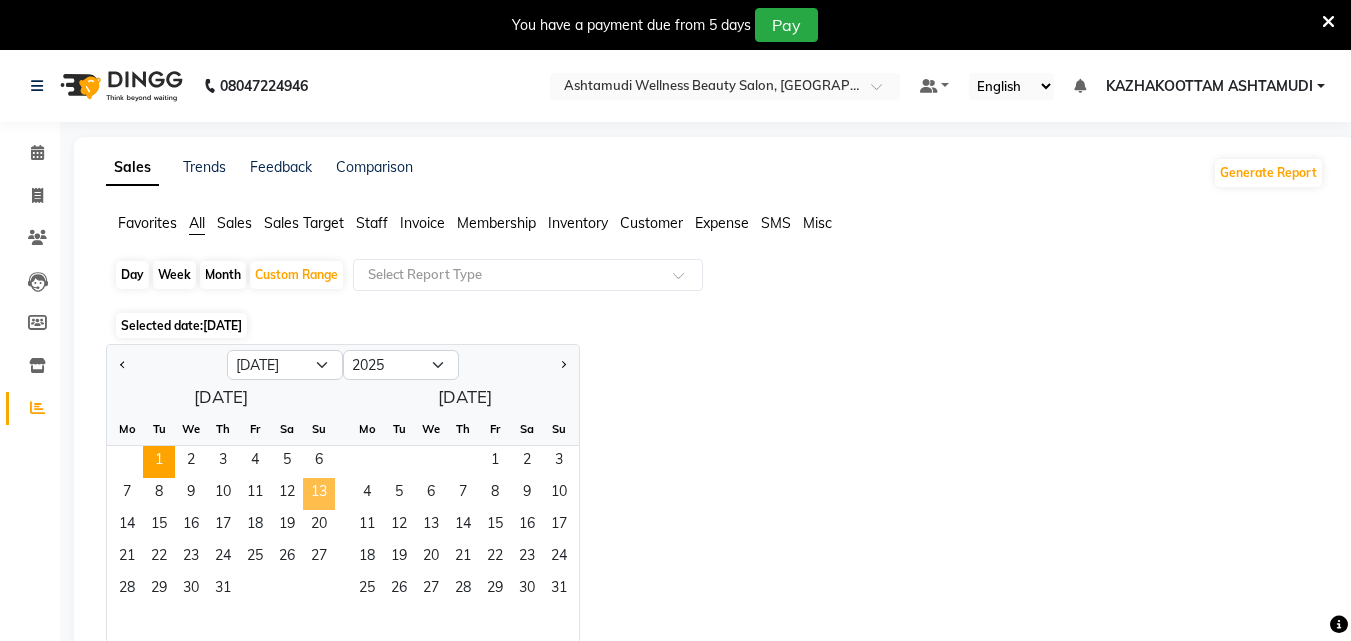 click on "13" 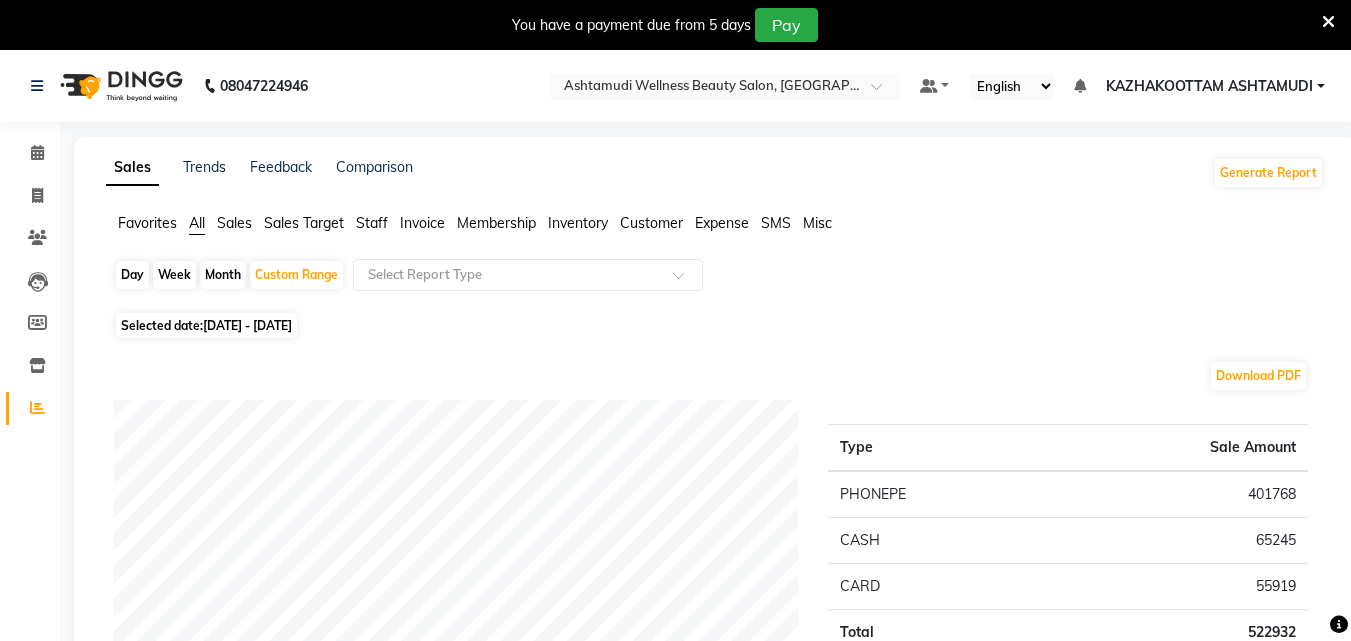 click on "Staff" 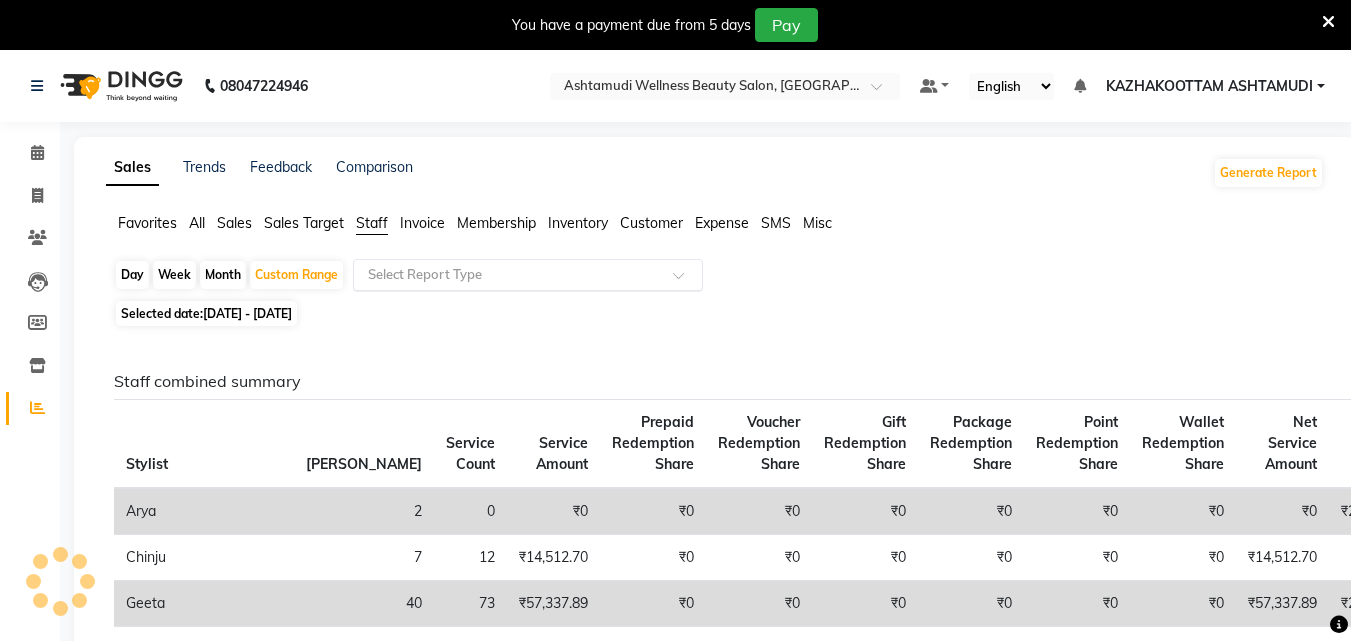 click 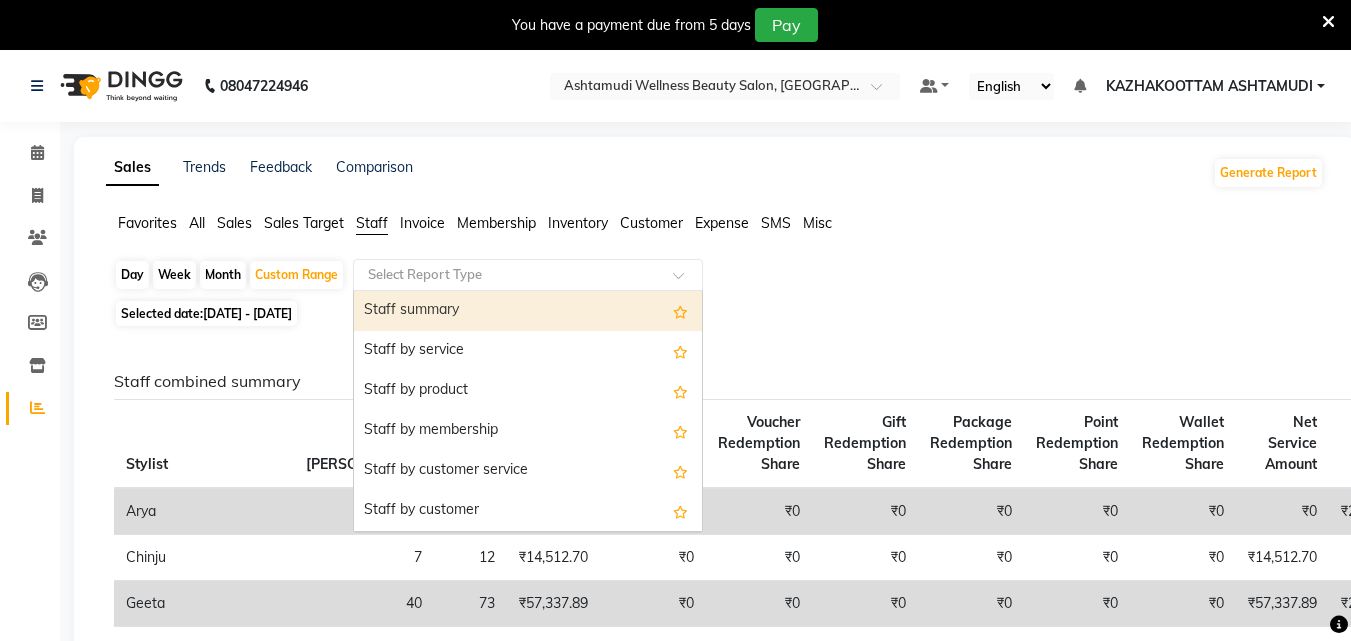 click on "Staff summary" at bounding box center (528, 311) 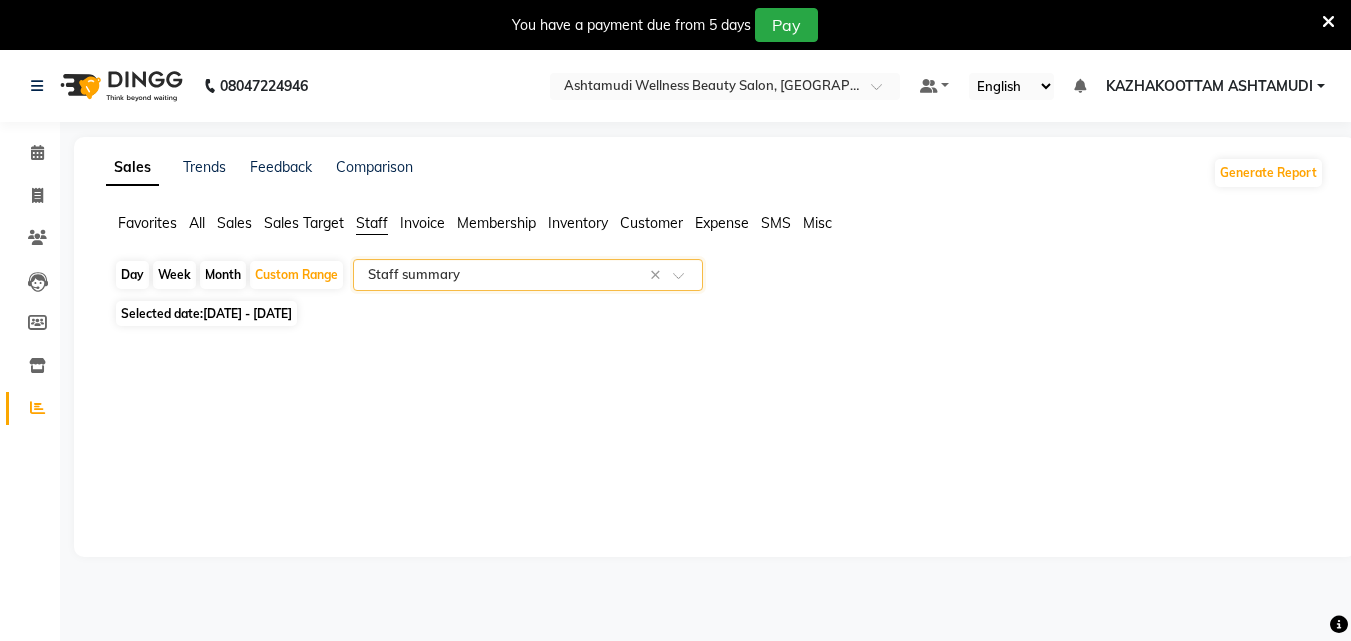 select on "full_report" 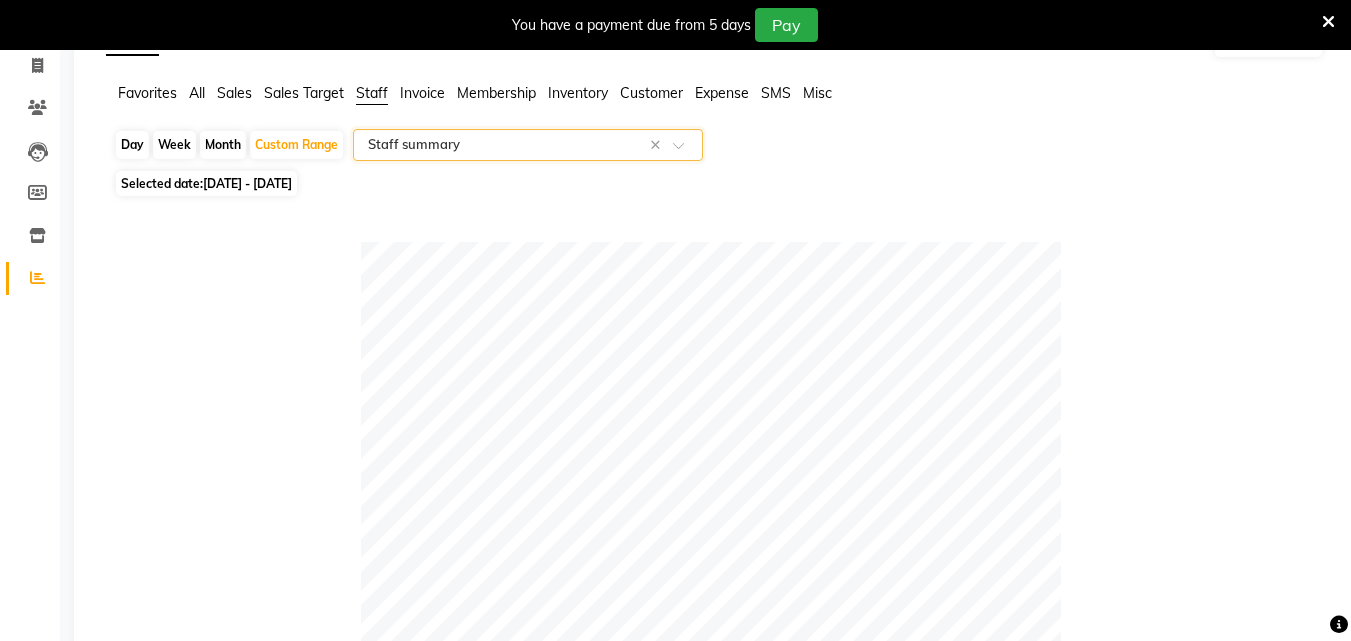 scroll, scrollTop: 0, scrollLeft: 0, axis: both 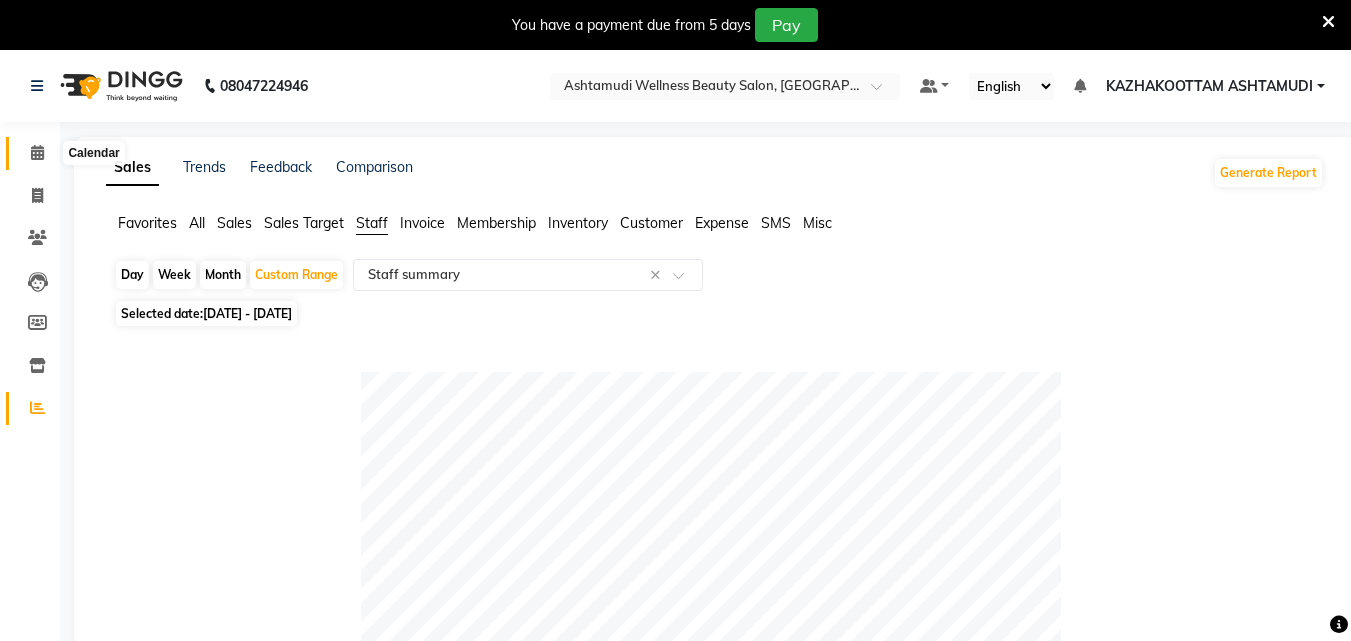 click 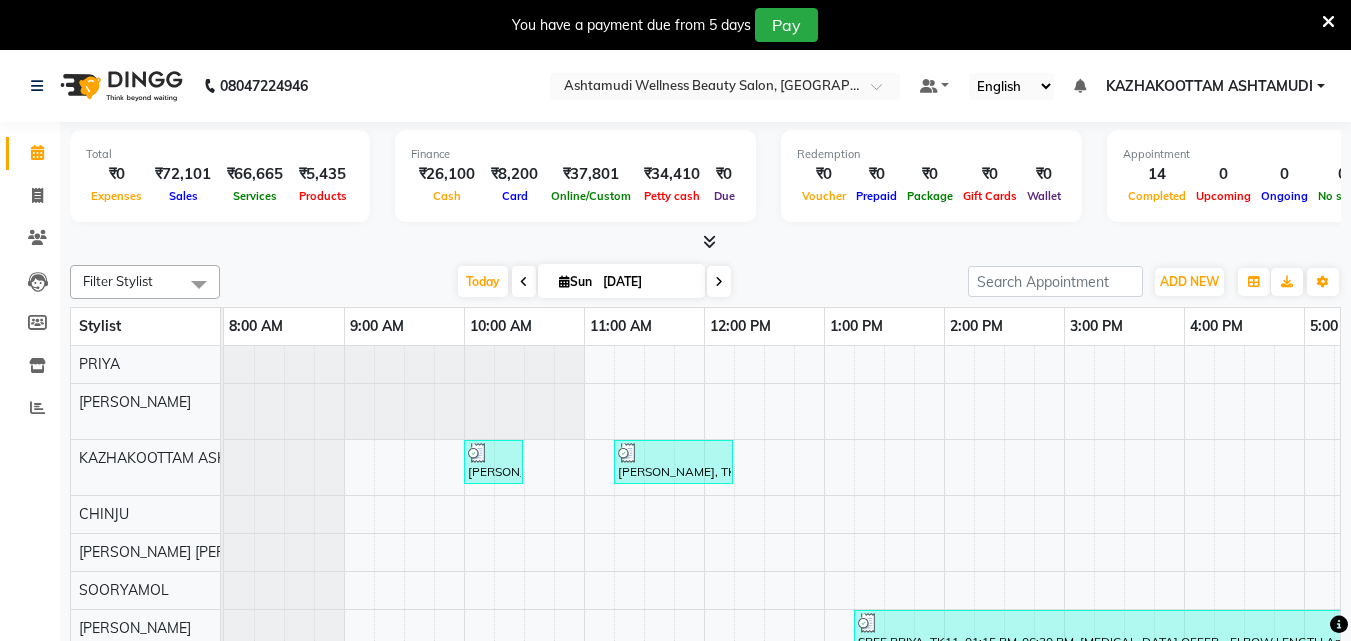 click at bounding box center (709, 241) 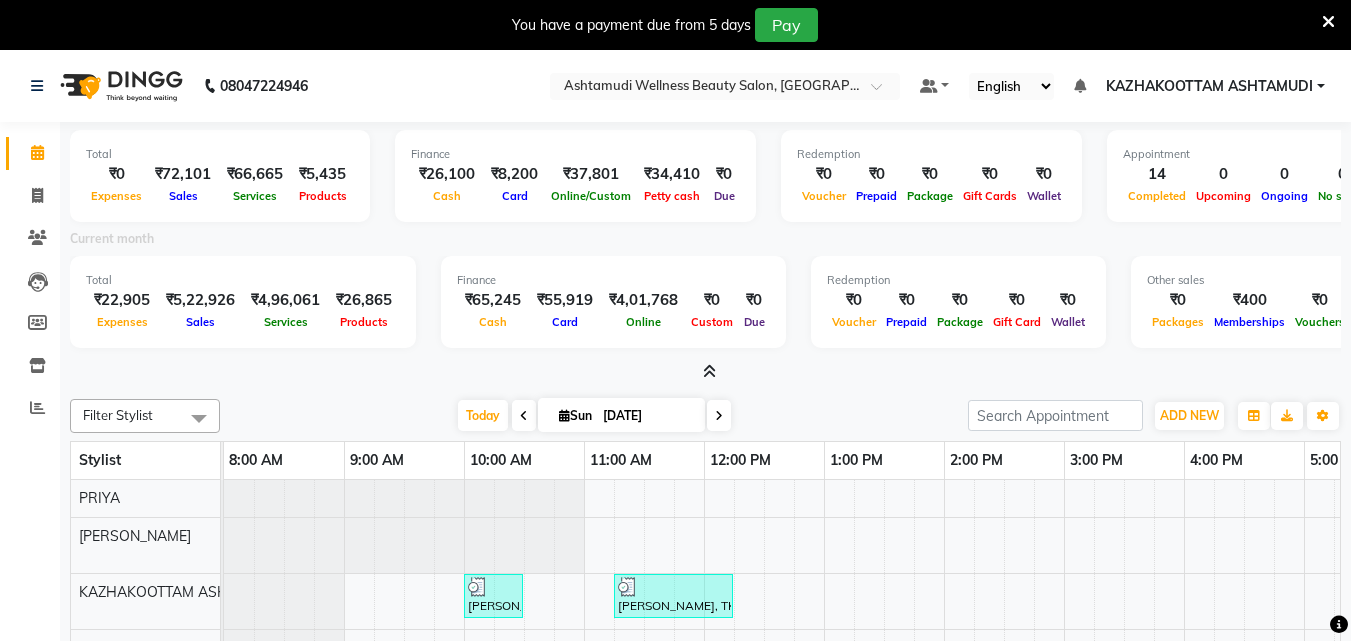 click at bounding box center (709, 371) 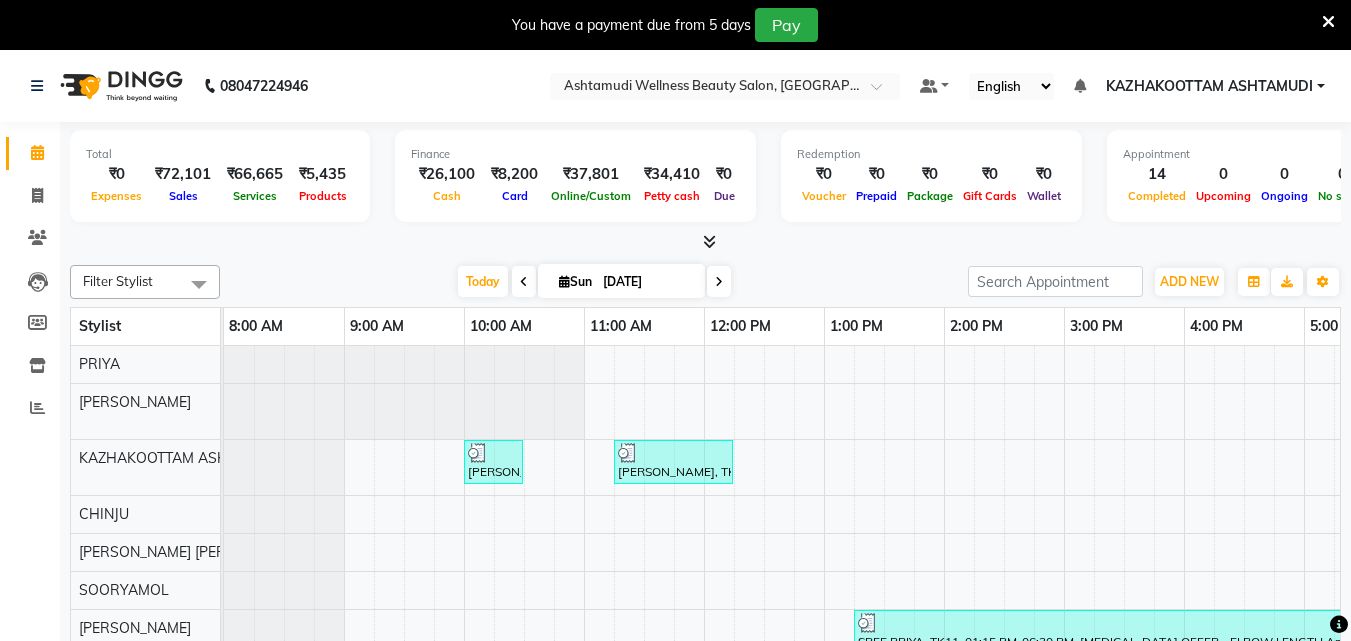 scroll, scrollTop: 25, scrollLeft: 0, axis: vertical 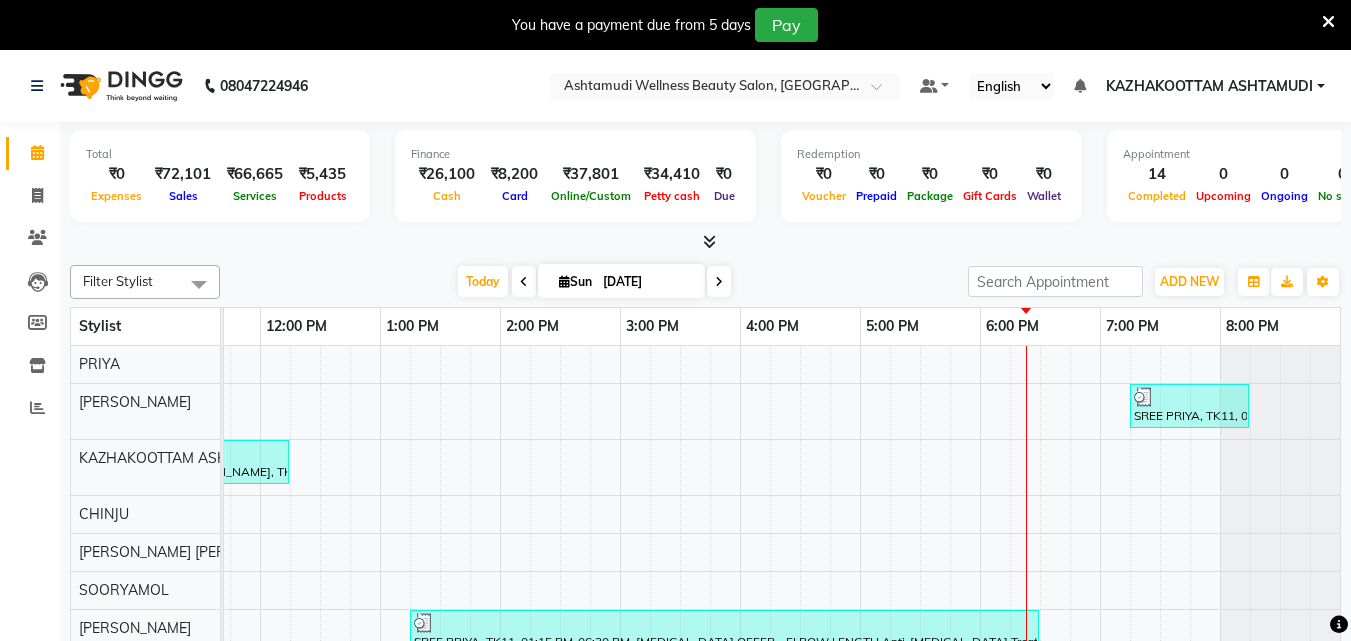 click on "SREE PRIYA, TK11, 07:15 PM-08:15 PM, Ice Cream Pedicure     [PERSON_NAME], TK01, 10:00 AM-10:30 AM, Make up     [PERSON_NAME], TK05, 11:15 AM-12:15 PM, Glass Skin Make up,Ornaments Collection     SREE PRIYA, TK11, 01:15 PM-06:30 PM, [MEDICAL_DATA] OFFER - ELBOW LENGTH,Anti-[MEDICAL_DATA] Treatment,Layer Cut,Korean Glass Skin Facial,Full Hand D Tan     SREE PRIYA, TK11, 03:15 PM-07:15 PM, NANOPLASTIA OFFER - ELBOW LENGTH,Anti-[MEDICAL_DATA] Treatment,Layer Cut     [PERSON_NAME], TK07, 10:45 AM-12:45 PM, NANOPLASTIA OFFER - ELBOW LENGTH     [PERSON_NAME], TK07, 12:45 PM-04:00 PM, Anti-[MEDICAL_DATA] Treatment,NANOPLASTIA OFFER - ELBOW LENGTH,Layer Cut,D-Tan Facial,Eyebrows Threading     [PERSON_NAME], TK09, 04:15 PM-04:30 PM, Eyebrows Threading     mahi, TK04, 10:30 AM-10:45 AM, Eyebrows Threading     [PERSON_NAME], TK03, 11:00 AM-12:30 PM, U Cut,Hair Cut With Fringes     Chithra, TK08, 04:15 PM-05:00 PM, Eyebrows Threading,Upper Lip Threading         [PERSON_NAME], TK10, 05:15 PM-05:30 PM, Eyebrows Threading" at bounding box center [560, 636] 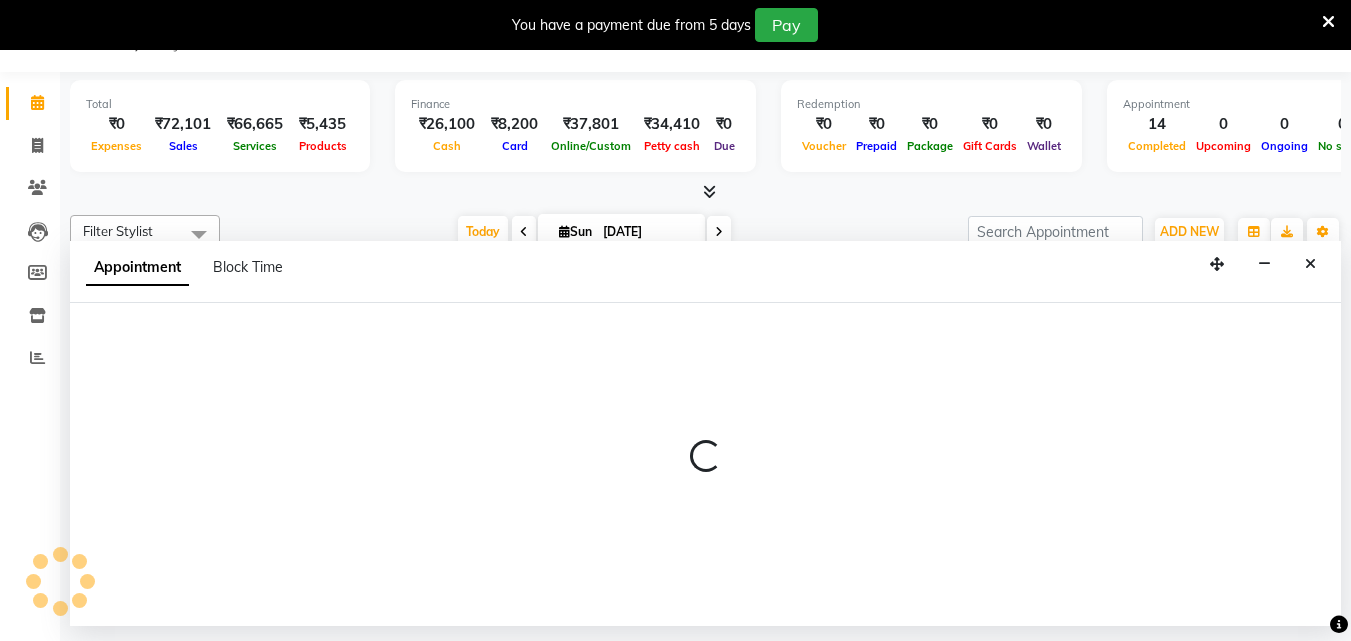 select on "27414" 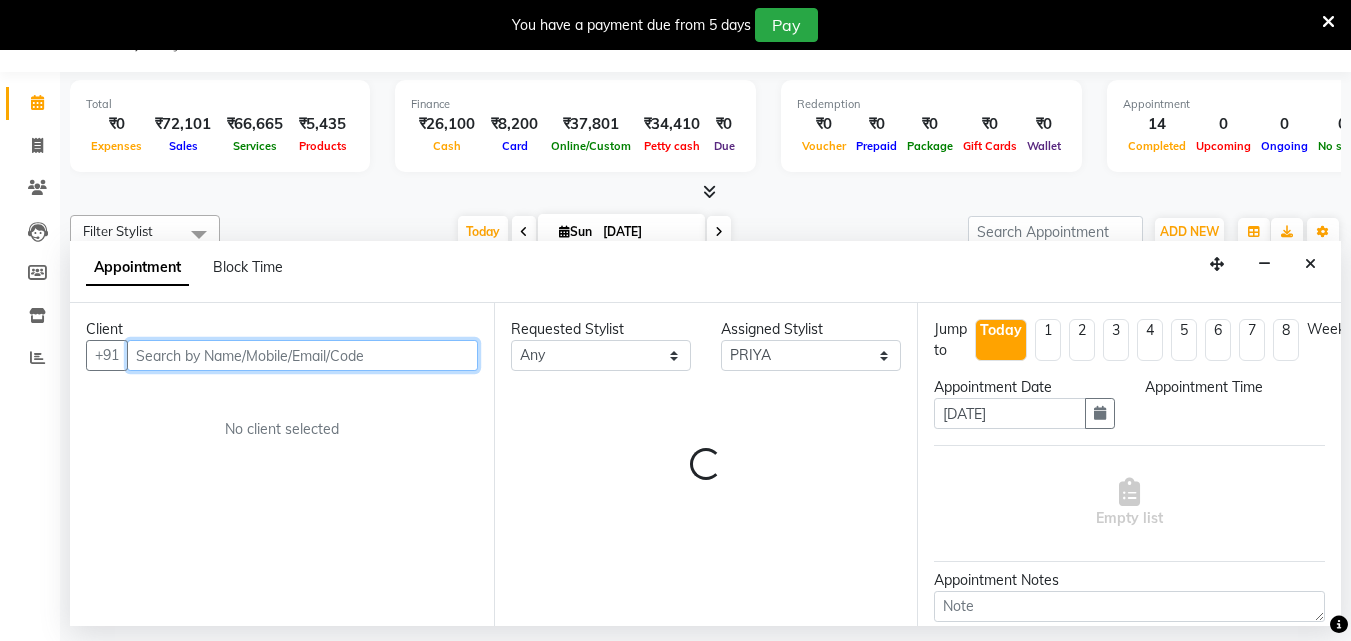 select on "1050" 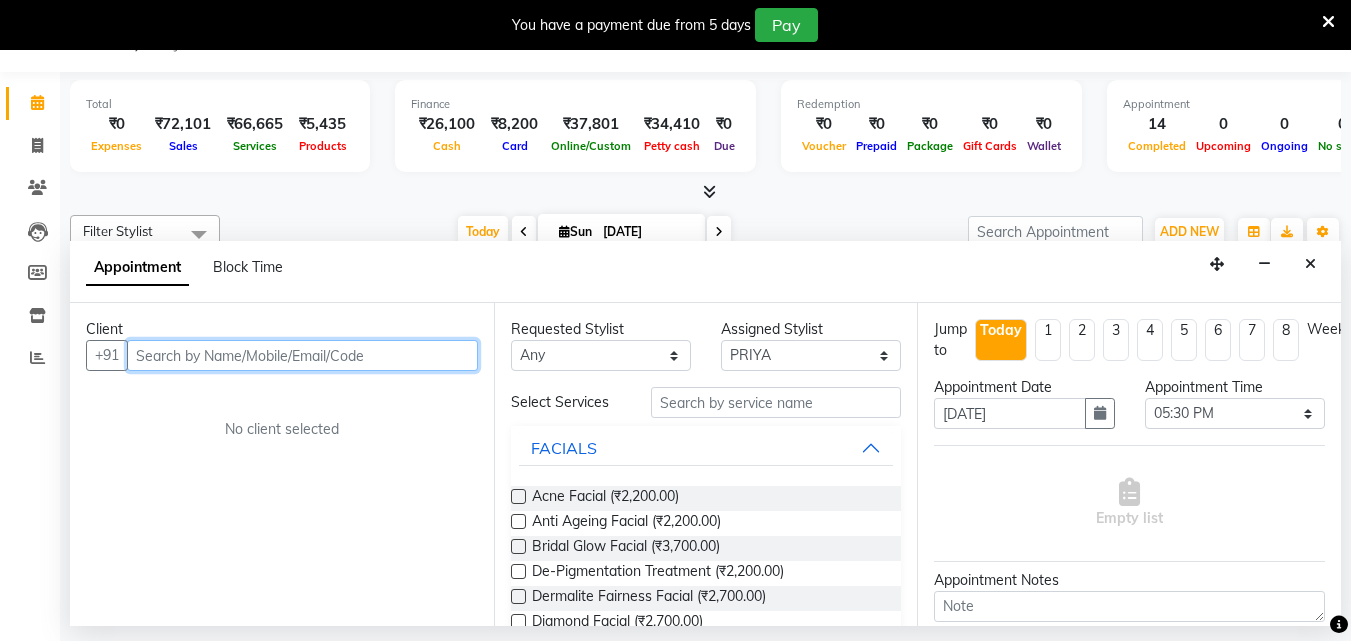click at bounding box center (302, 355) 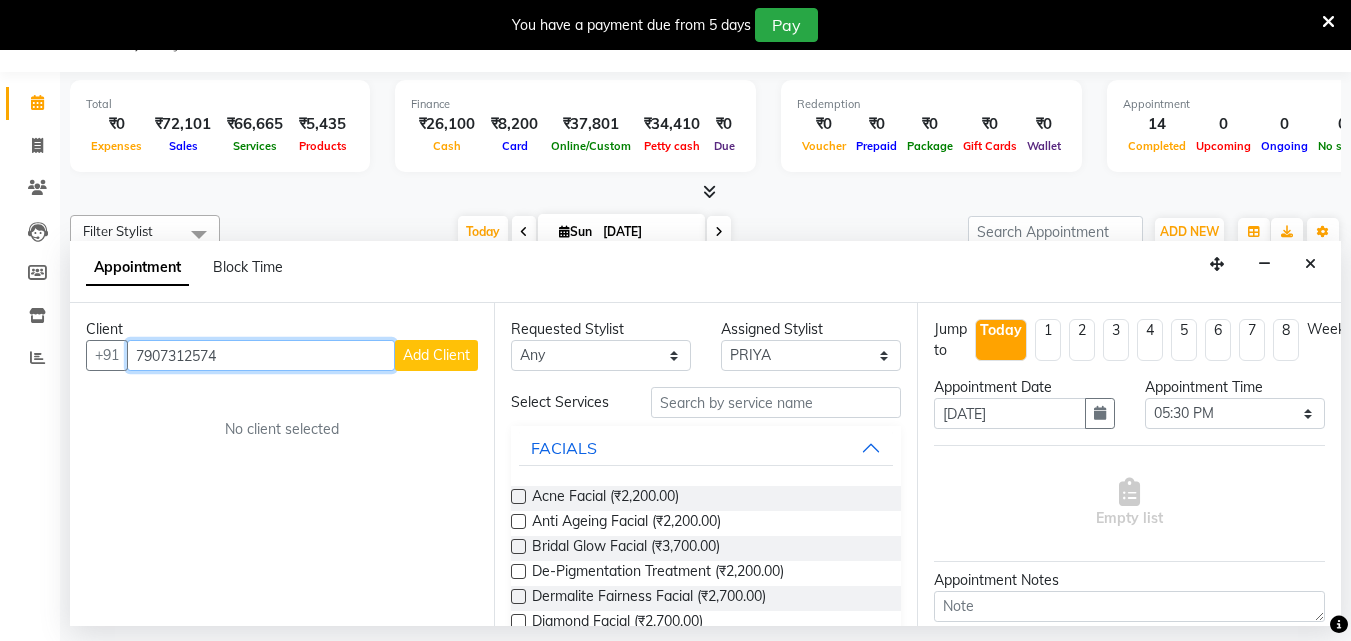 type on "7907312574" 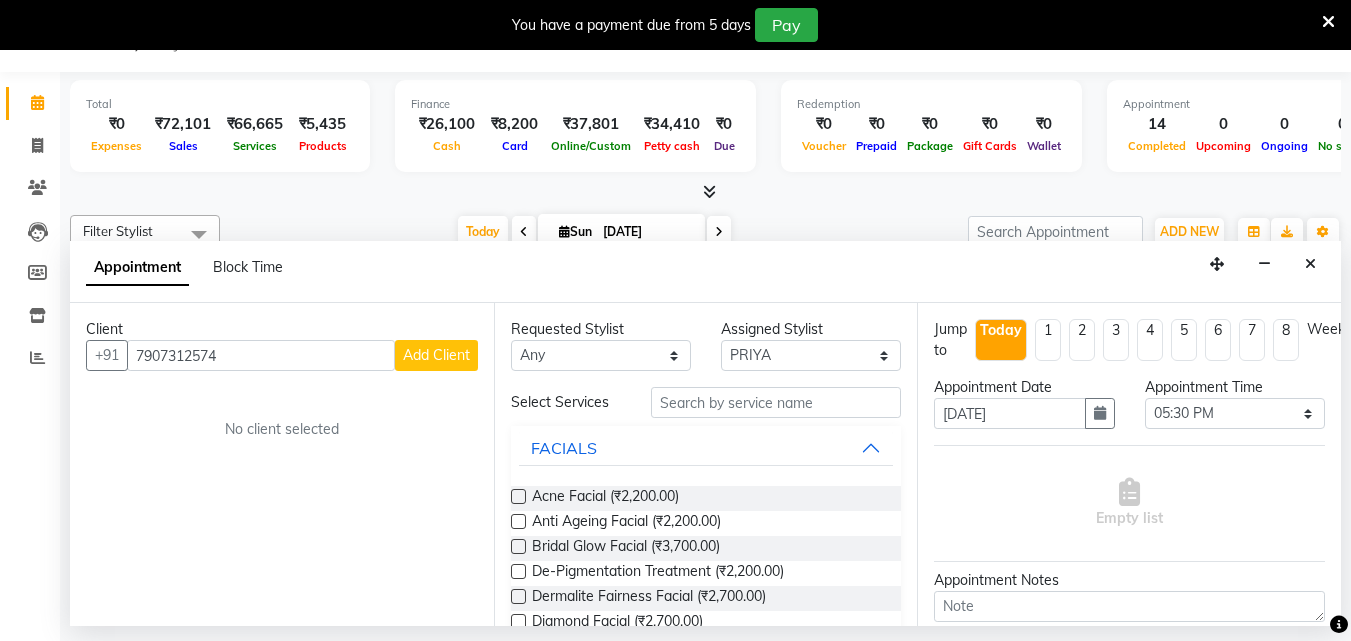 click on "Add Client" at bounding box center [436, 355] 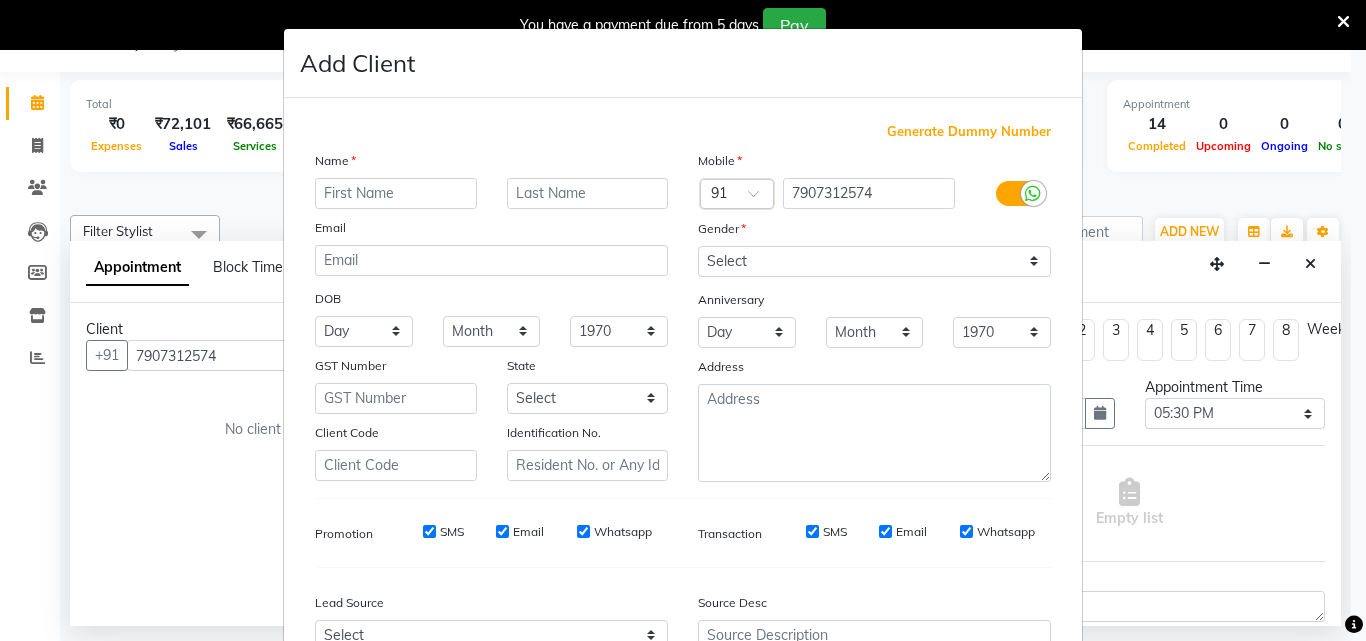 click at bounding box center [396, 193] 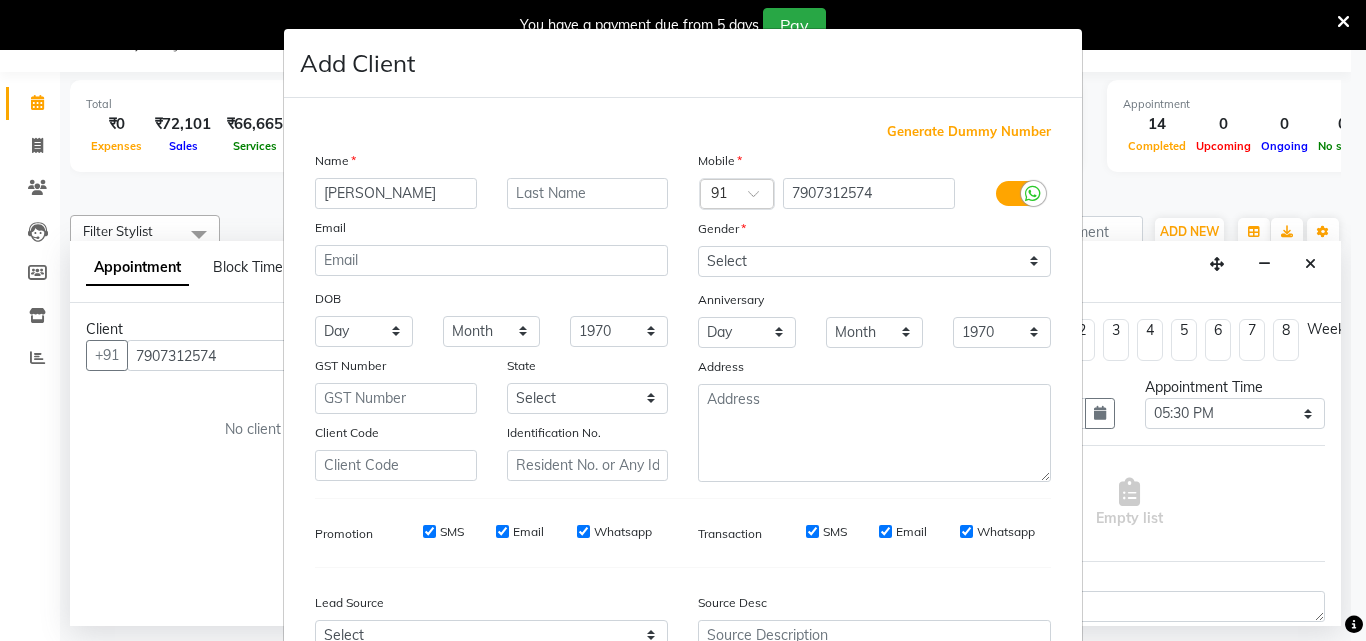 type on "[PERSON_NAME]" 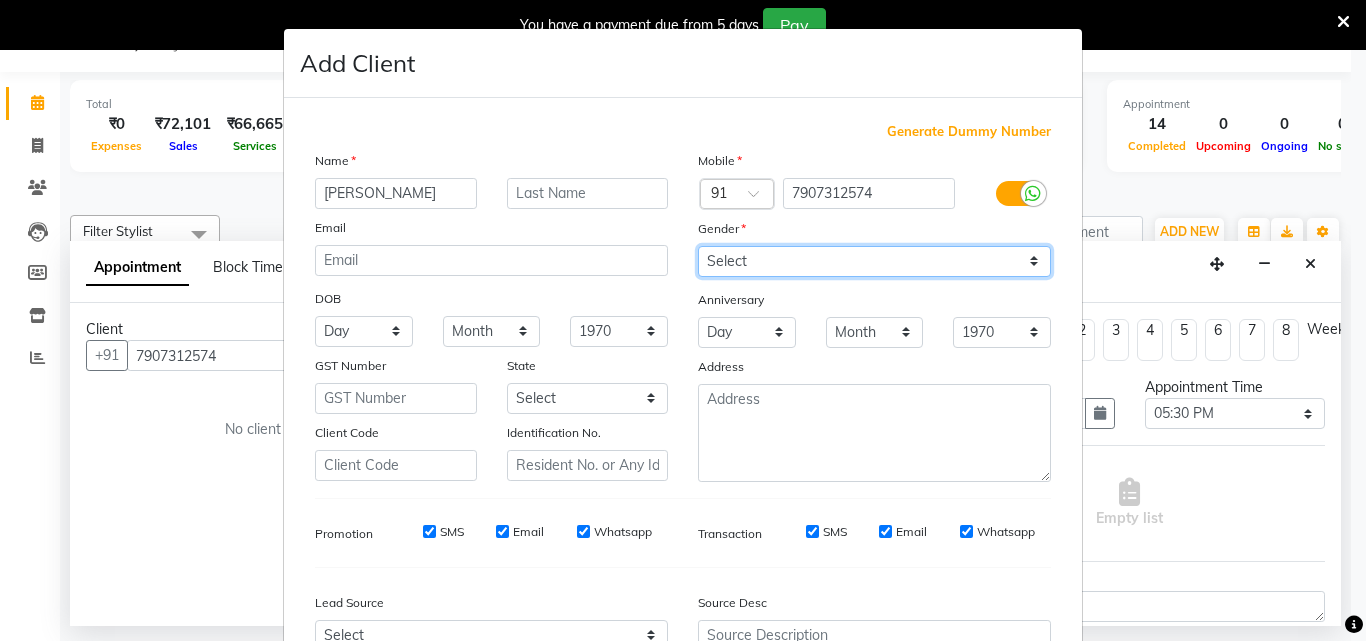 click on "Select [DEMOGRAPHIC_DATA] [DEMOGRAPHIC_DATA] Other Prefer Not To Say" at bounding box center [874, 261] 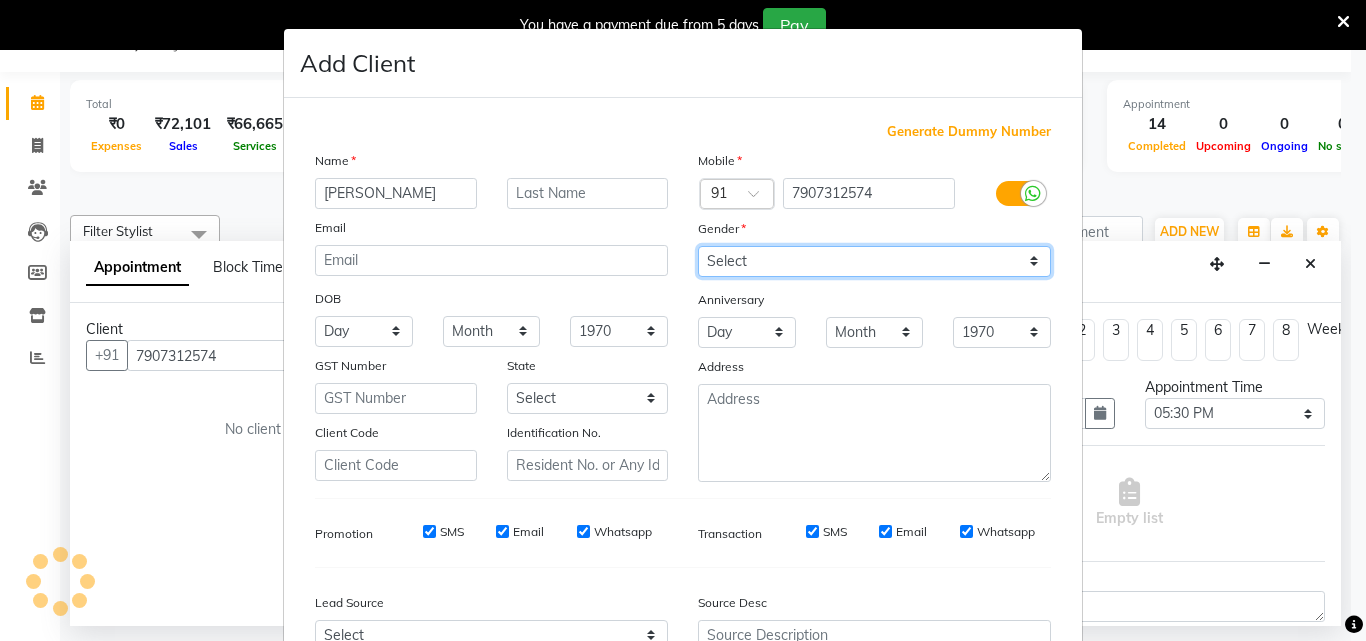 select on "[DEMOGRAPHIC_DATA]" 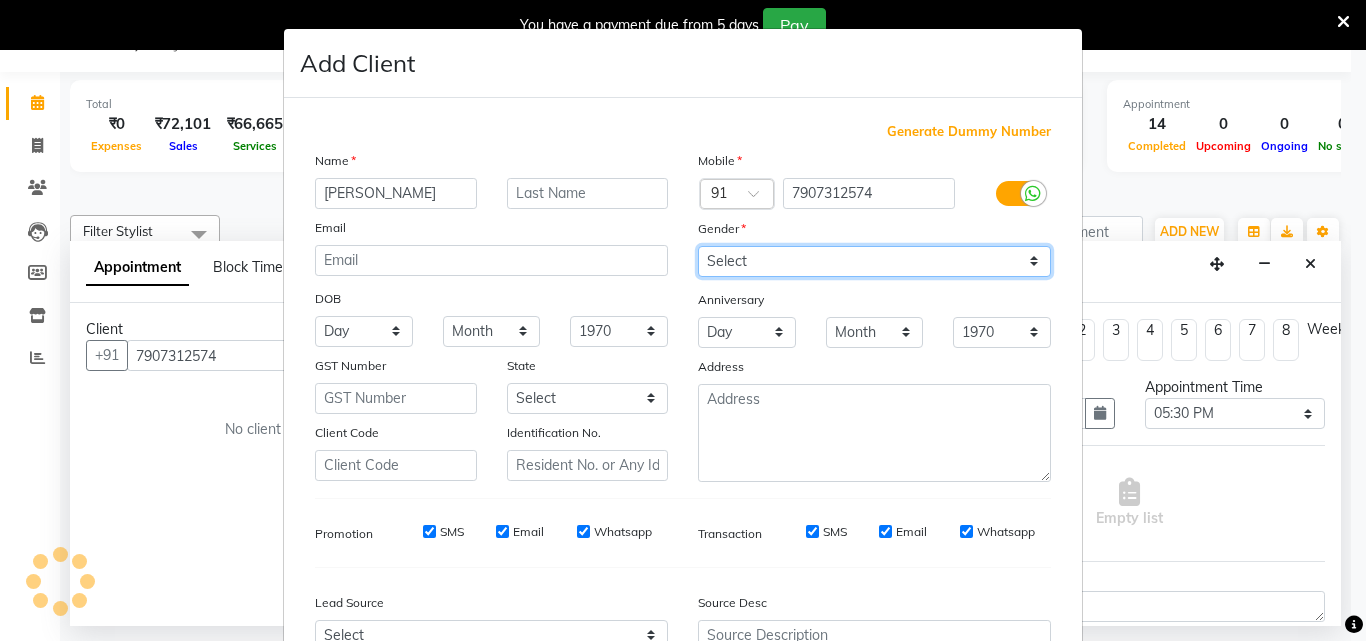 click on "Select [DEMOGRAPHIC_DATA] [DEMOGRAPHIC_DATA] Other Prefer Not To Say" at bounding box center (874, 261) 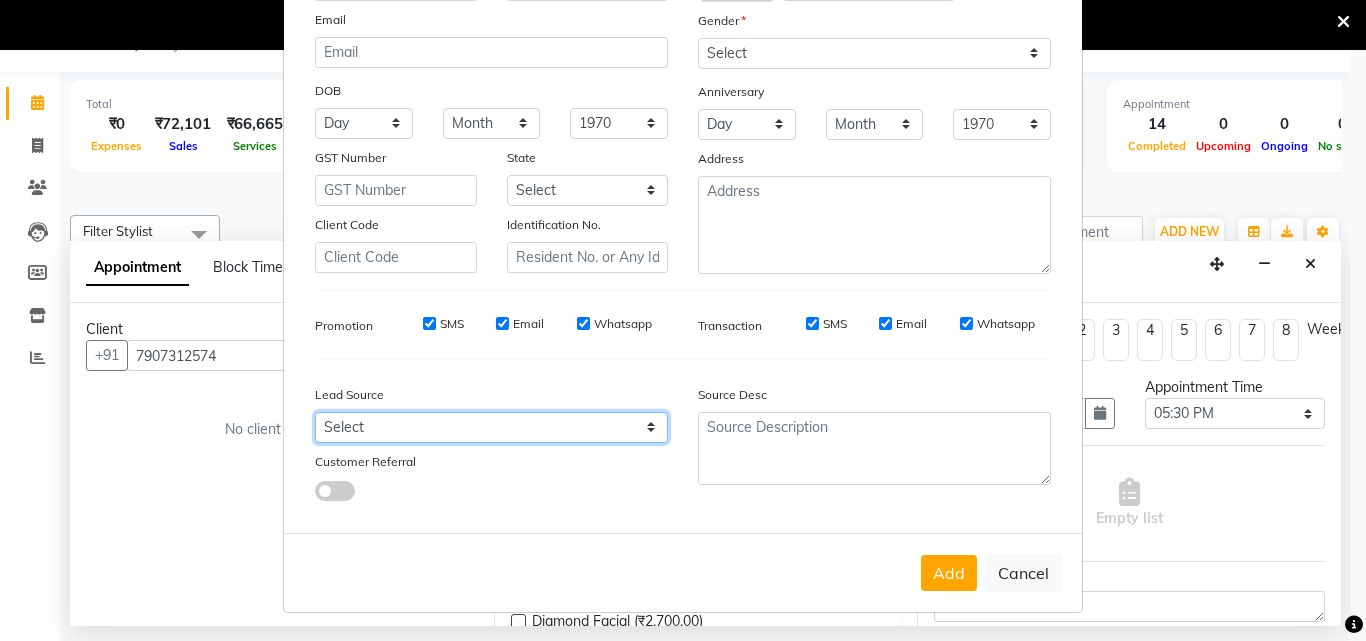 click on "Select Walk-in Referral Internet Friend Word of Mouth Advertisement Facebook JustDial Google Other Instagram  YouTube  WhatsApp" at bounding box center (491, 427) 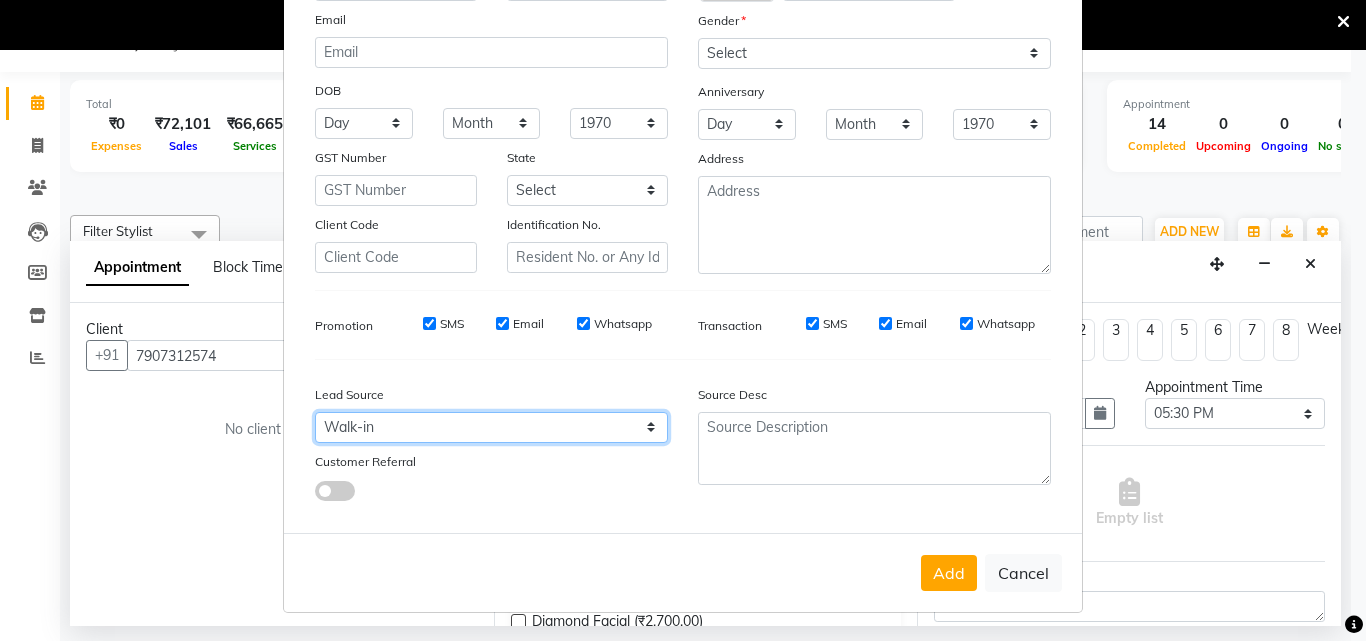 click on "Select Walk-in Referral Internet Friend Word of Mouth Advertisement Facebook JustDial Google Other Instagram  YouTube  WhatsApp" at bounding box center [491, 427] 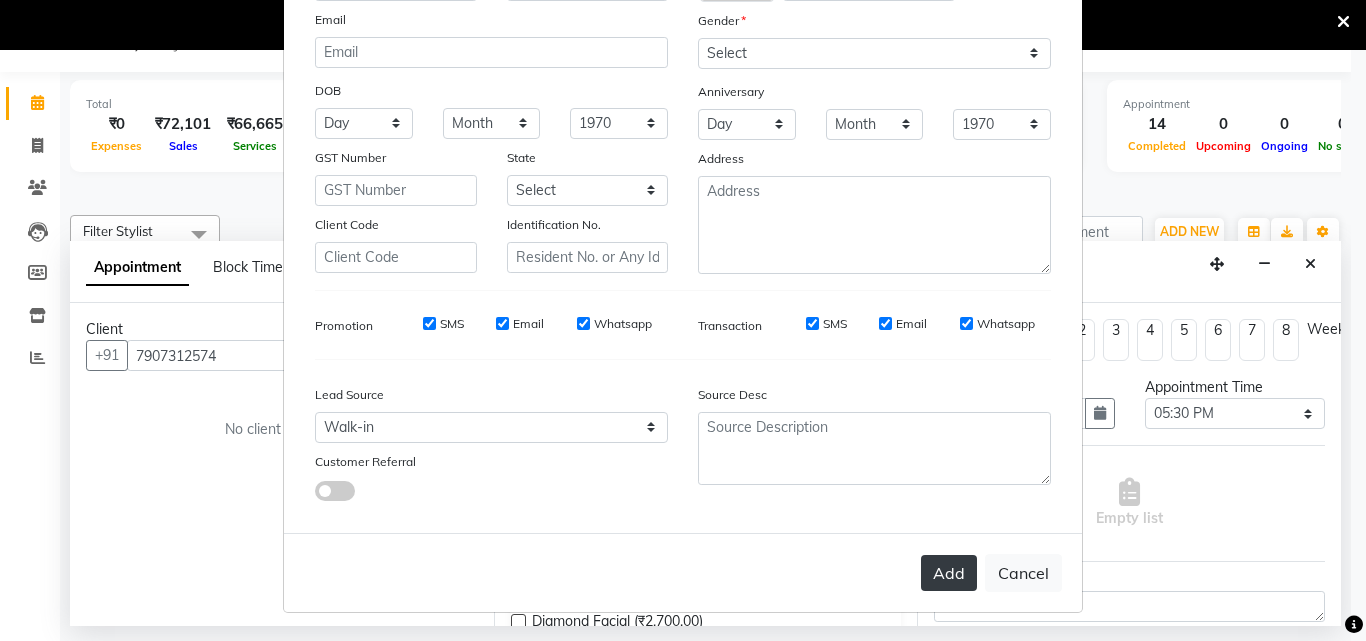 click on "Add" at bounding box center (949, 573) 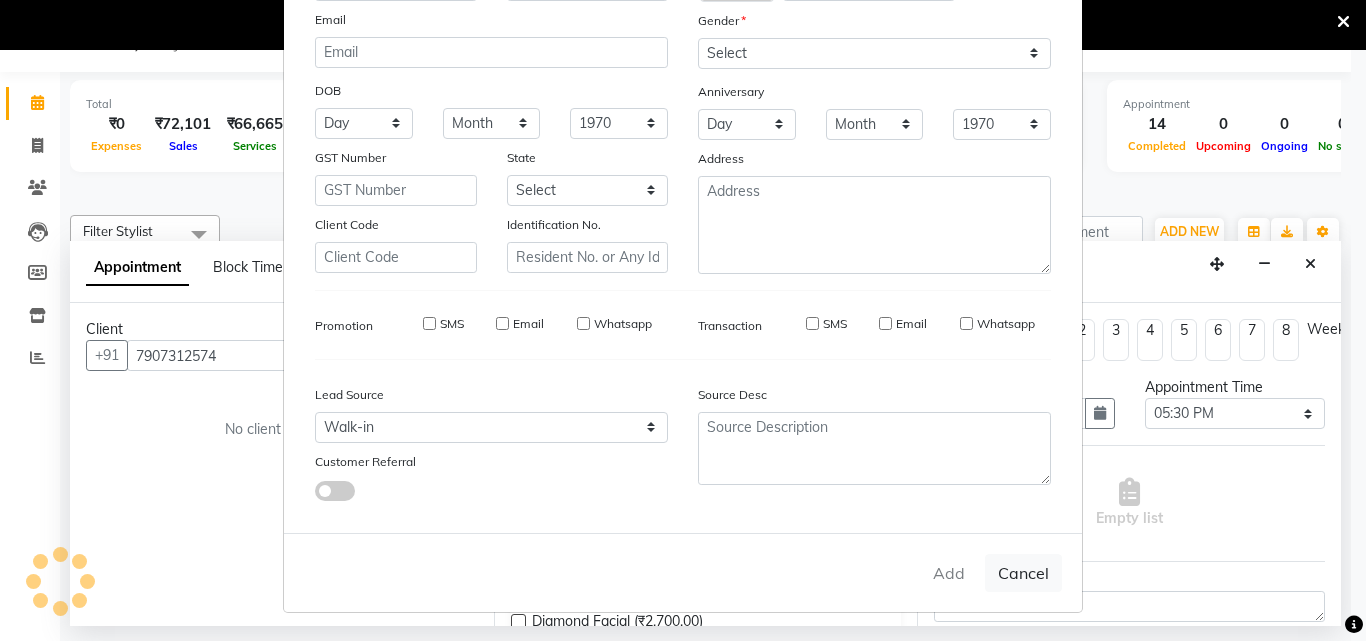 type 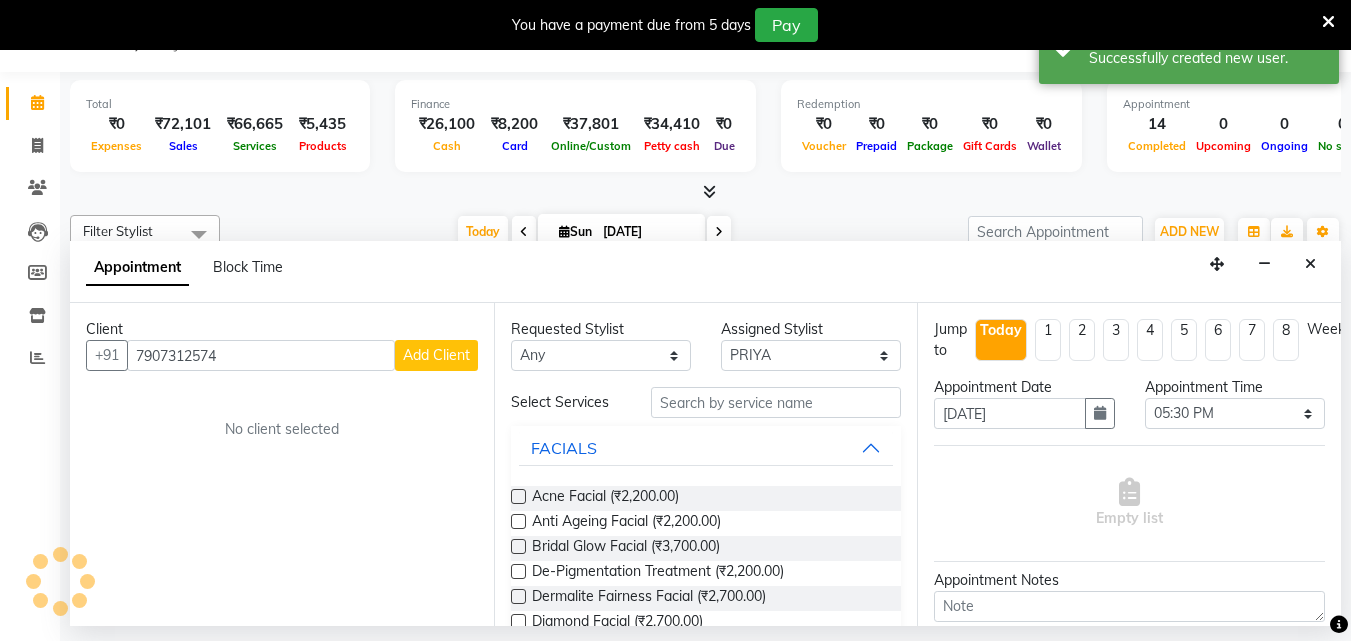 scroll, scrollTop: 0, scrollLeft: 429, axis: horizontal 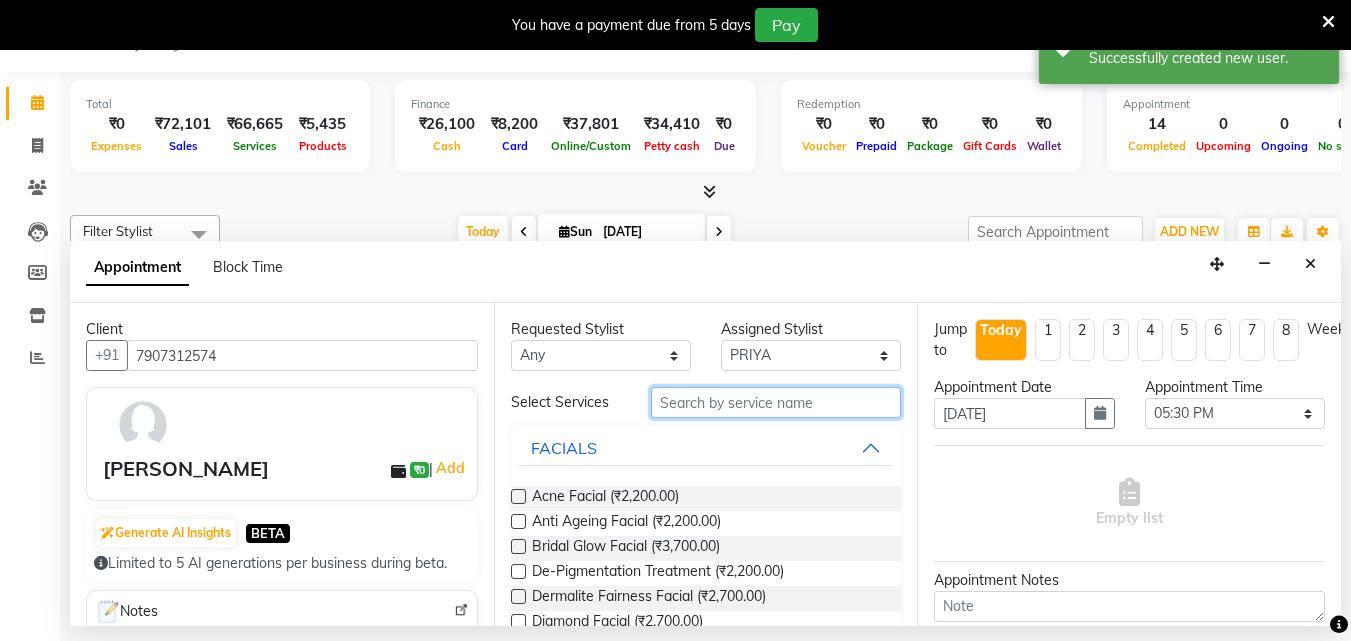 click at bounding box center (776, 402) 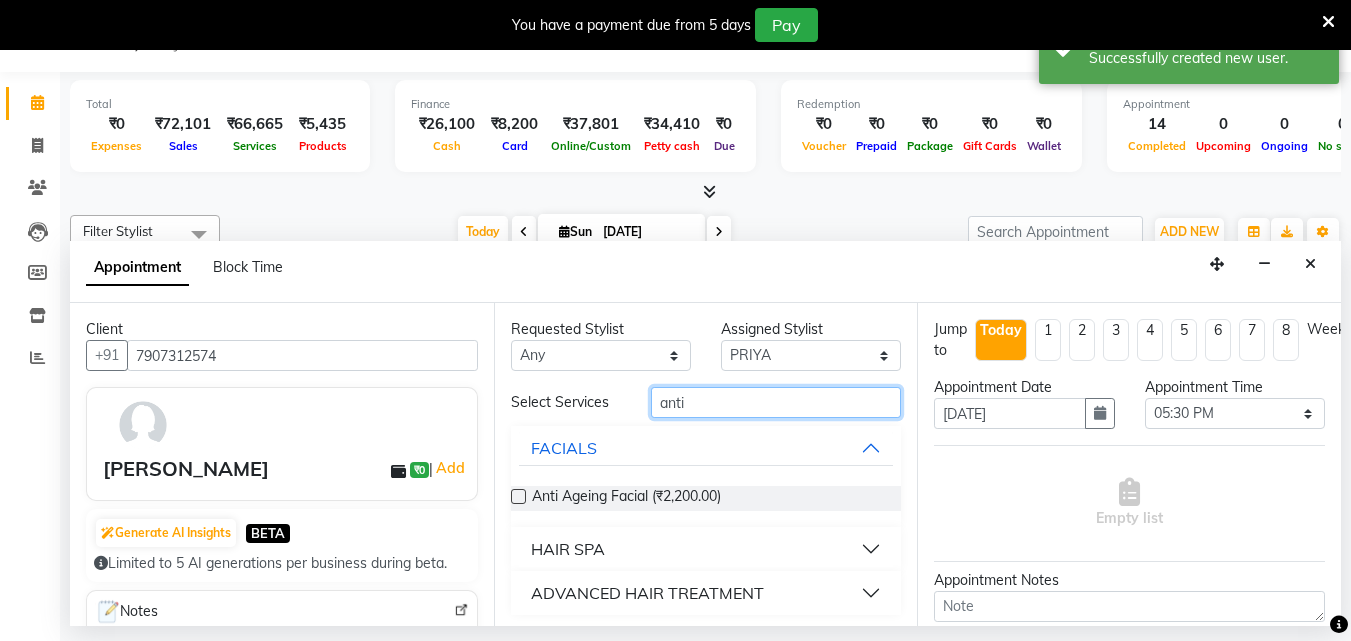 type on "anti" 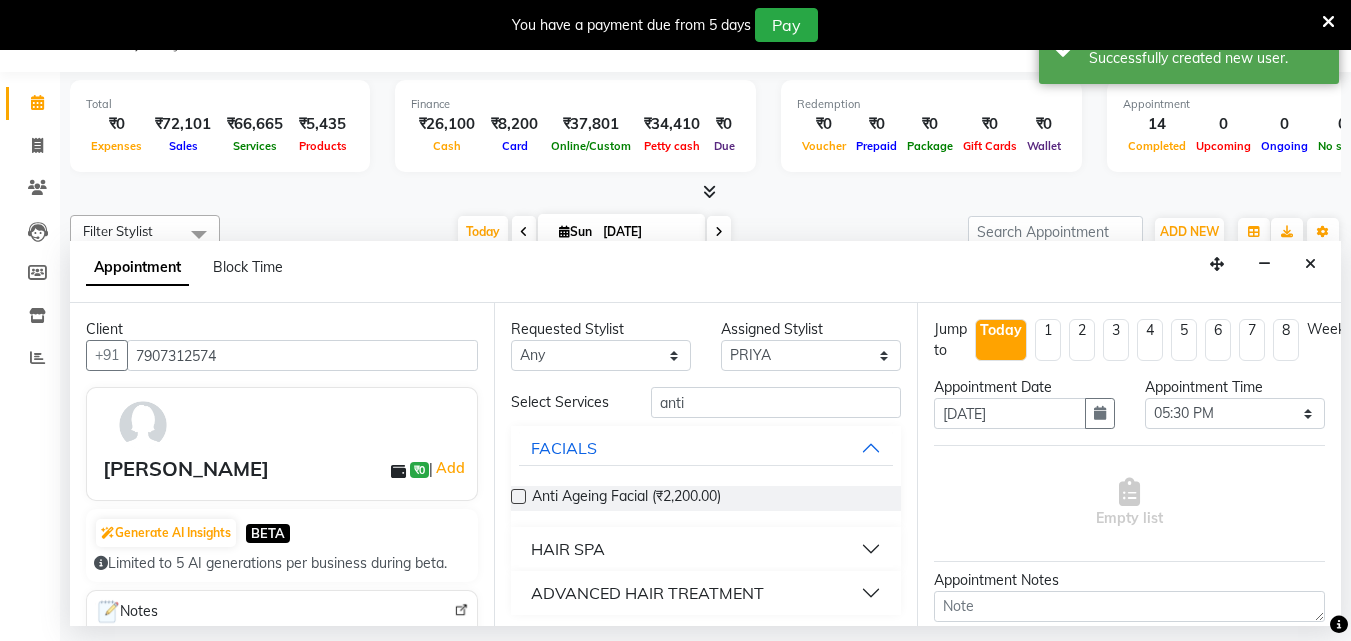drag, startPoint x: 763, startPoint y: 597, endPoint x: 781, endPoint y: 552, distance: 48.466484 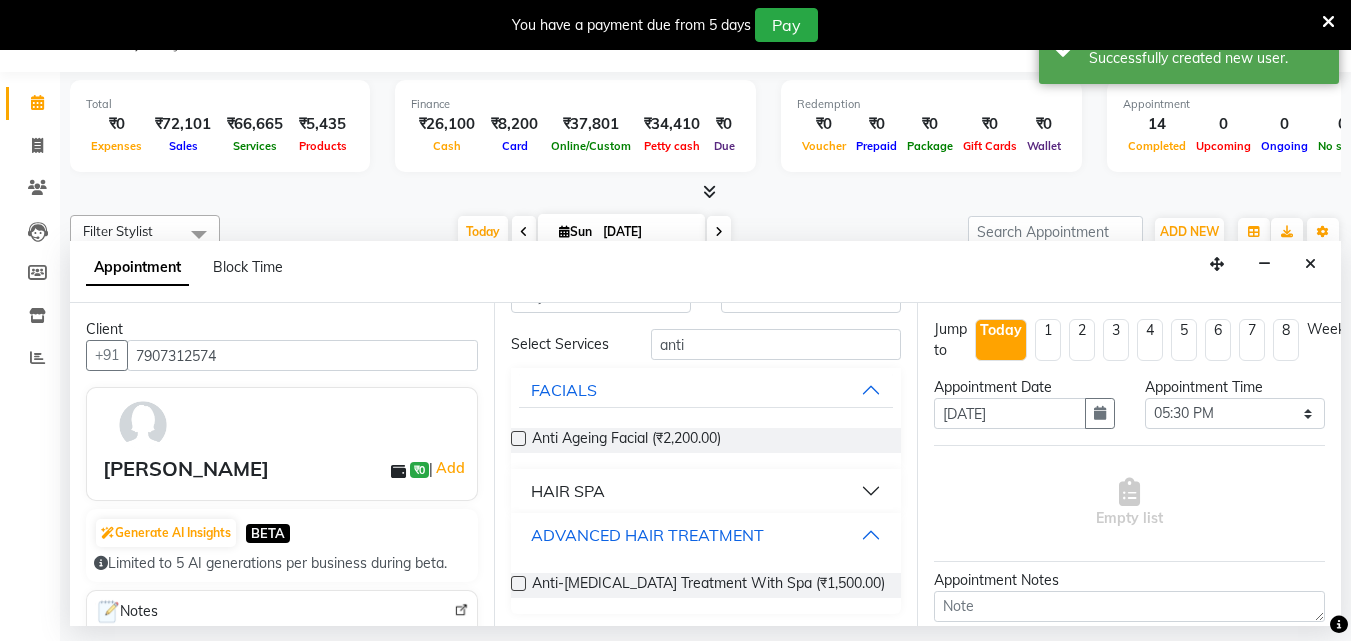 scroll, scrollTop: 59, scrollLeft: 0, axis: vertical 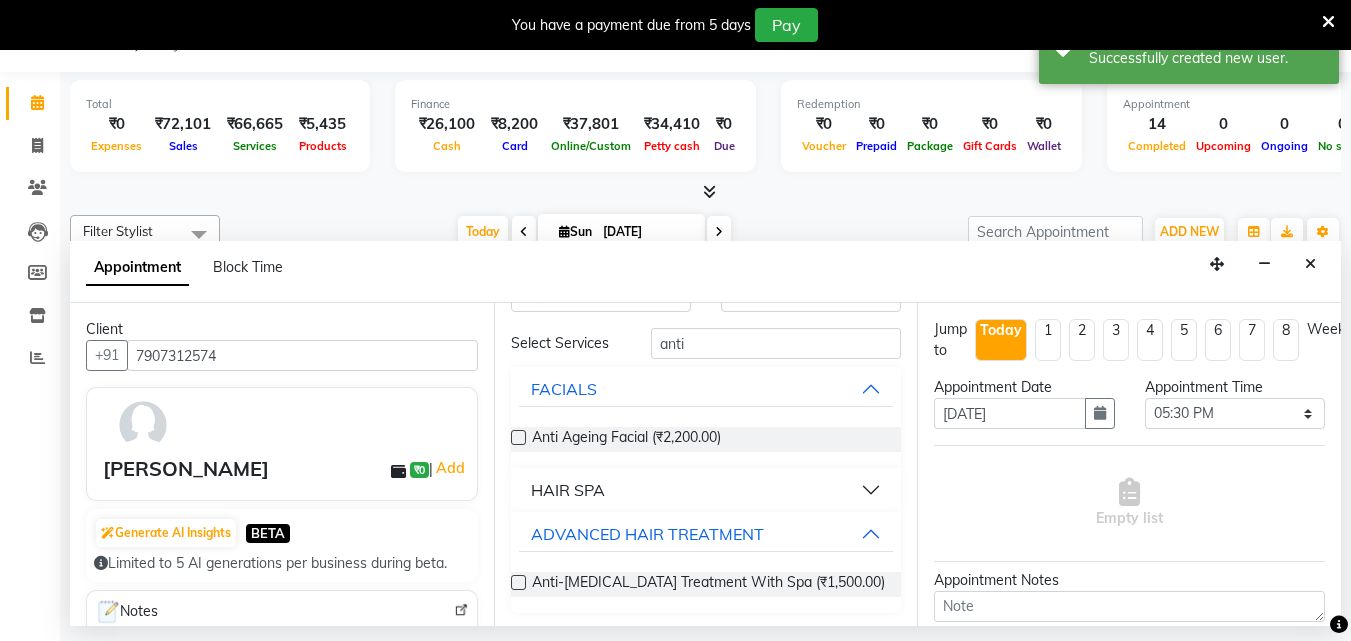 click at bounding box center (518, 582) 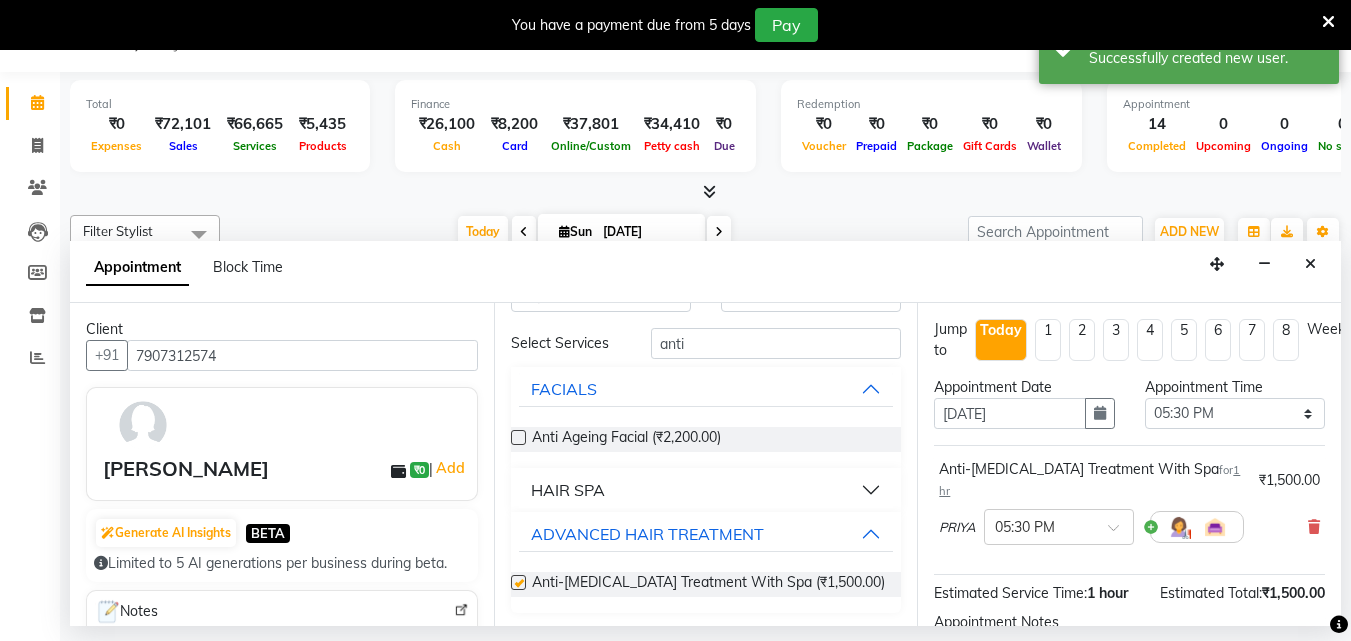 checkbox on "false" 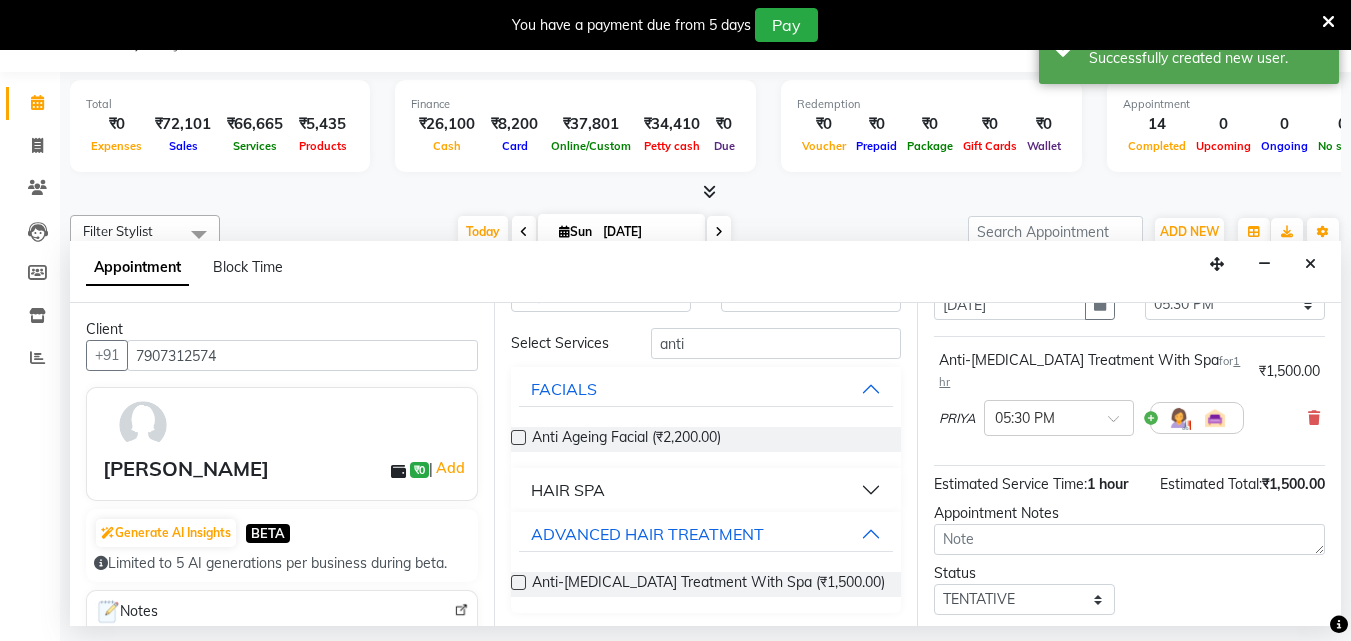 scroll, scrollTop: 218, scrollLeft: 0, axis: vertical 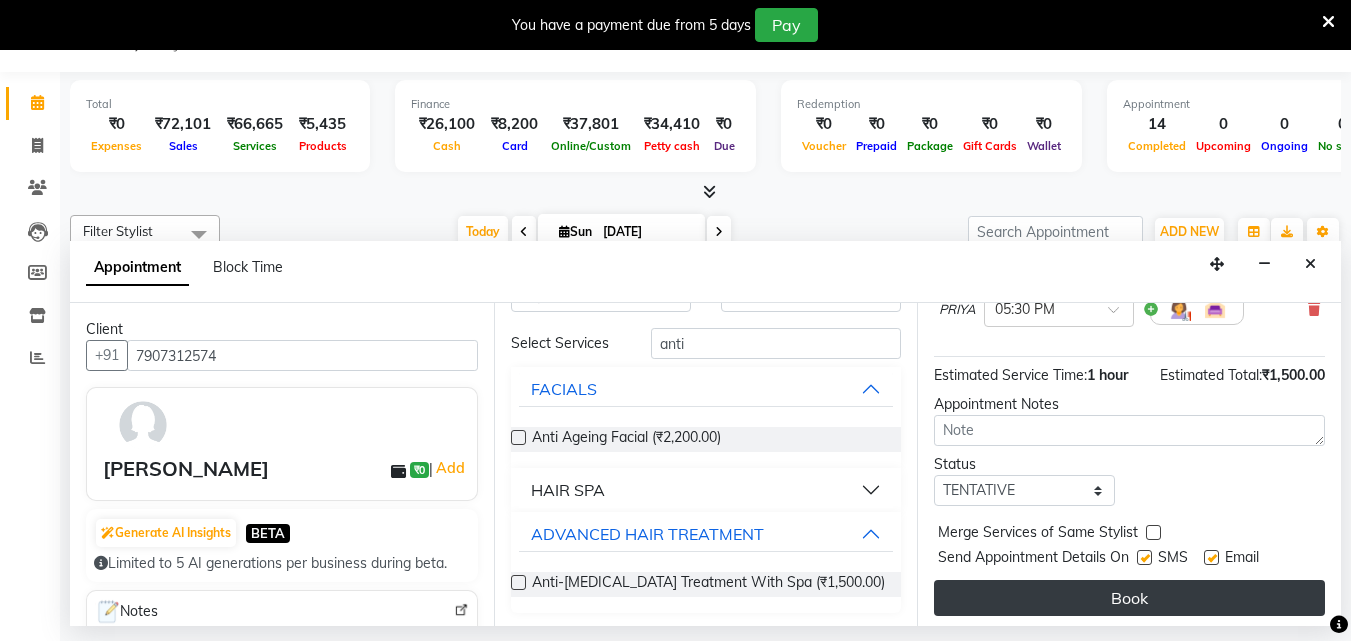 click on "Book" at bounding box center (1129, 598) 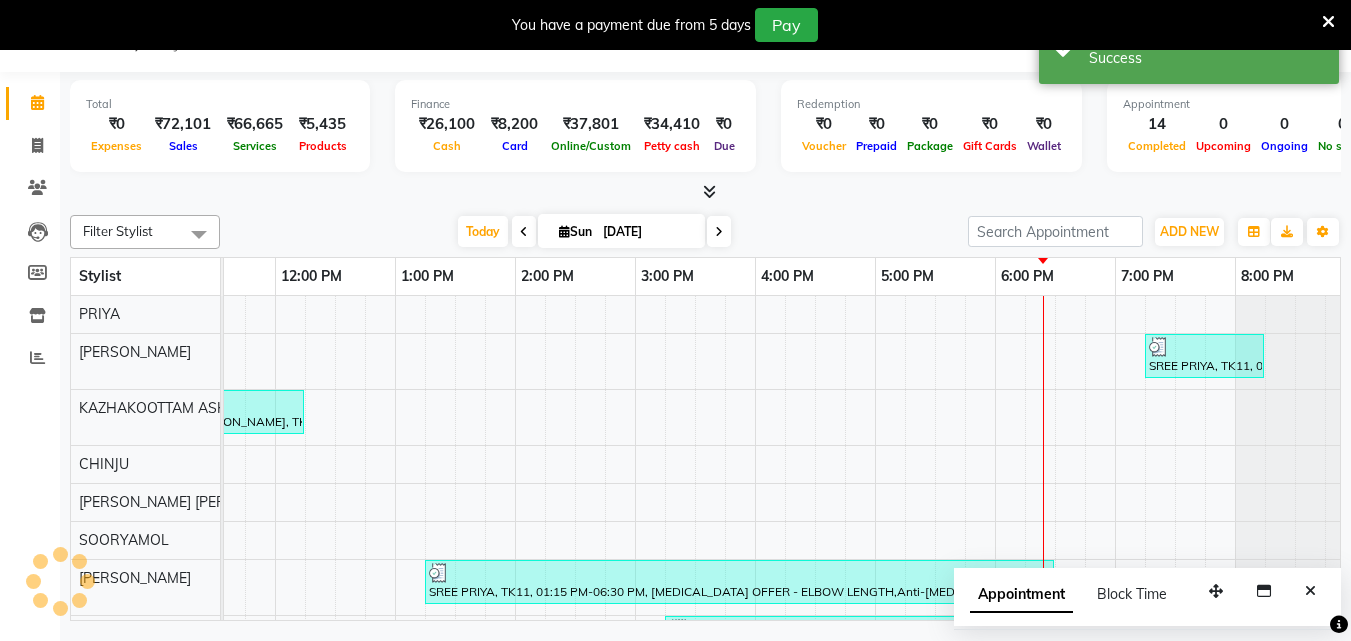 scroll, scrollTop: 0, scrollLeft: 0, axis: both 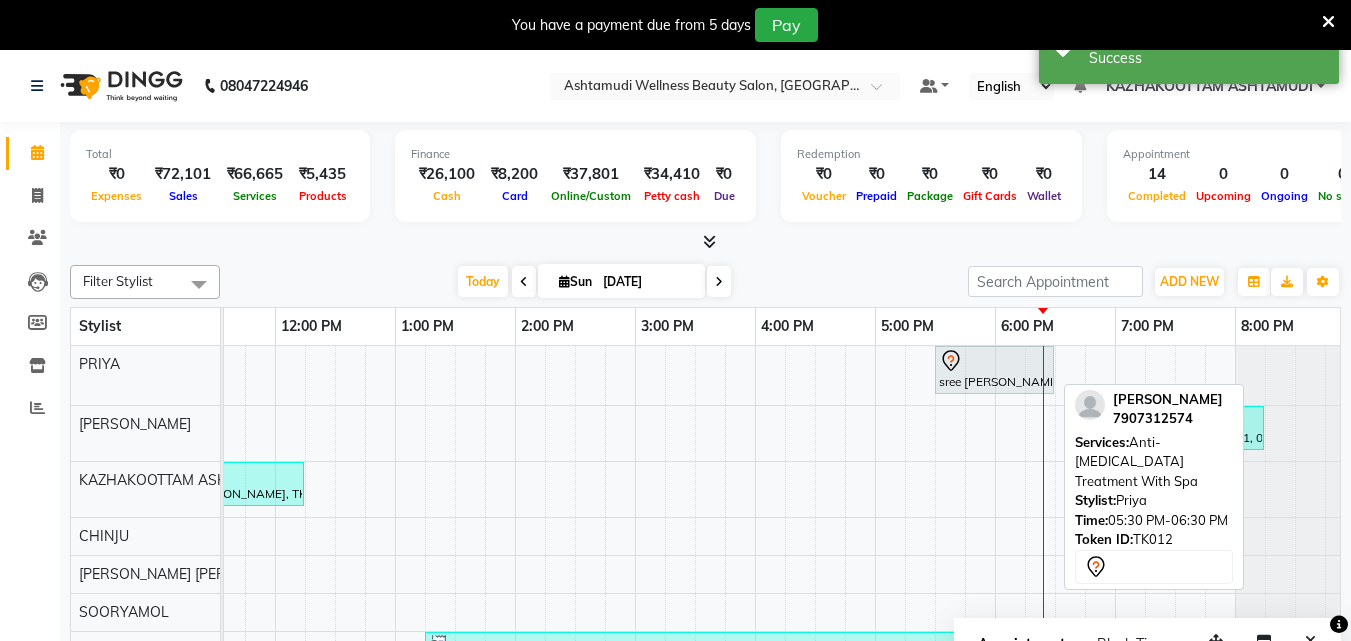 click at bounding box center (994, 361) 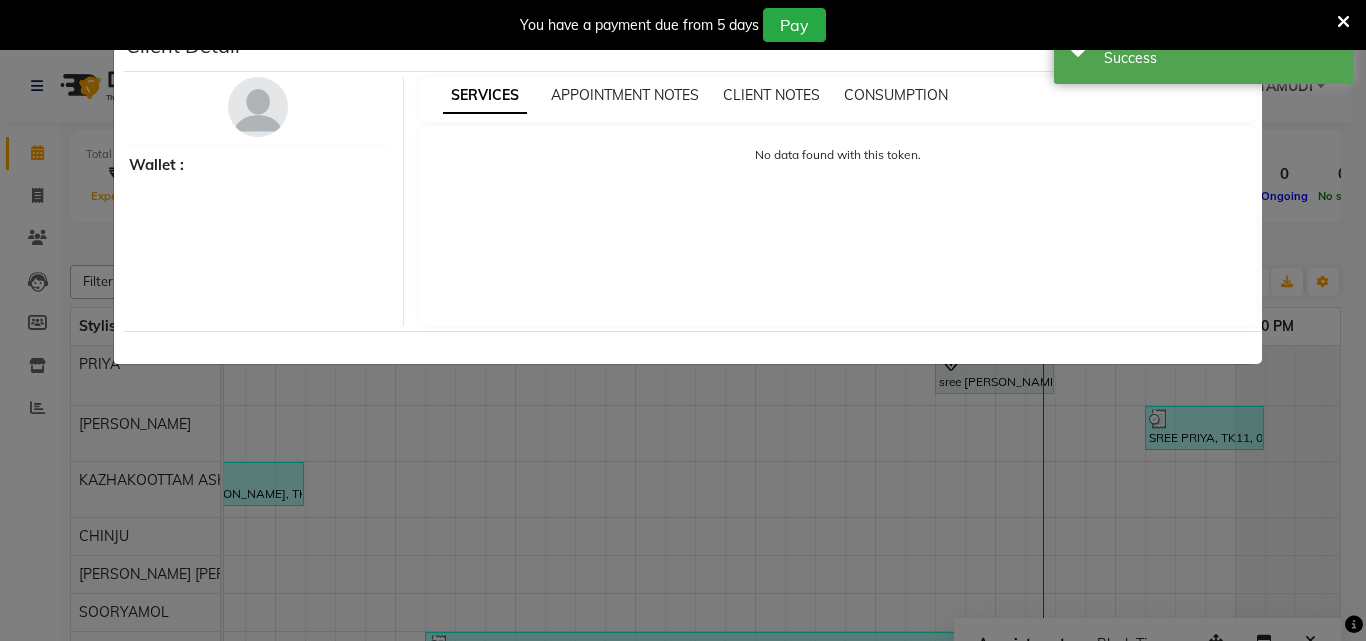 select on "7" 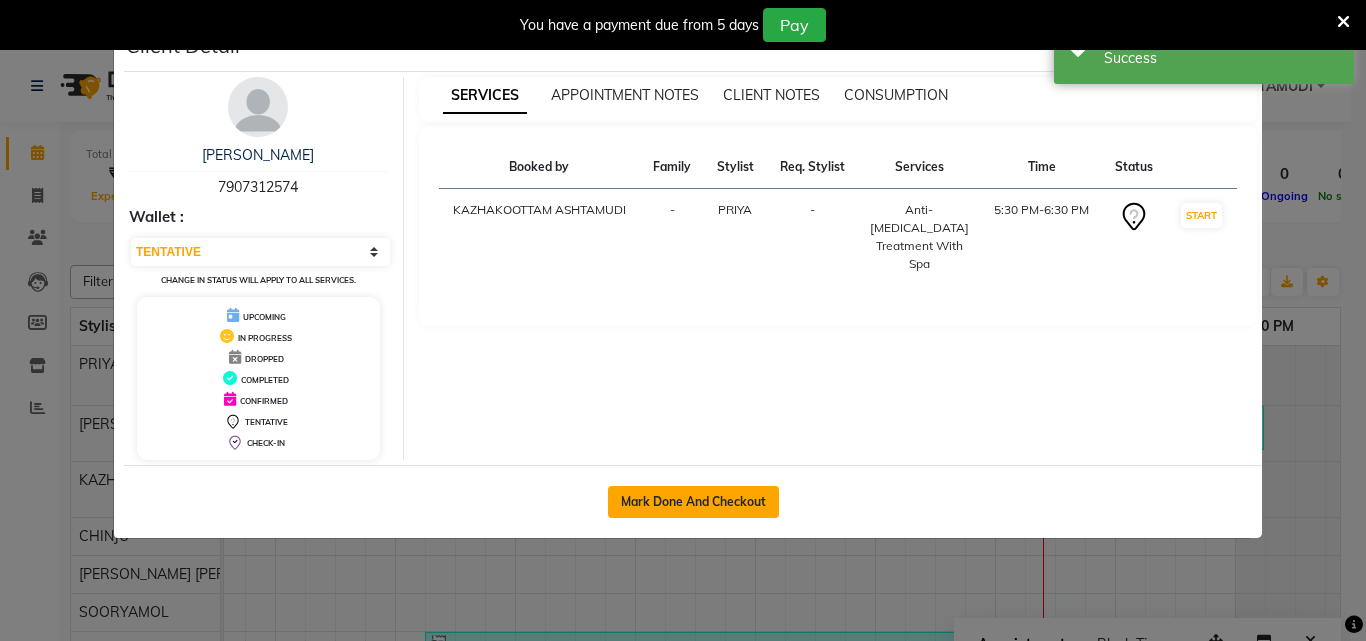 click on "Mark Done And Checkout" 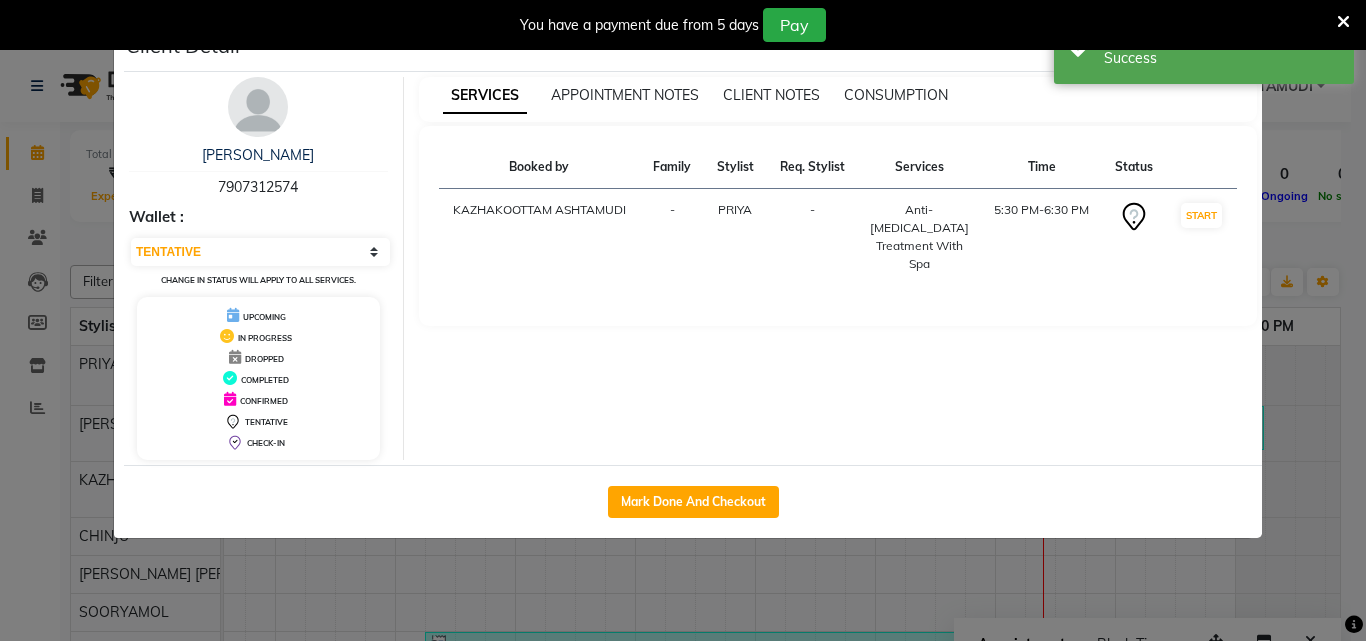 select on "service" 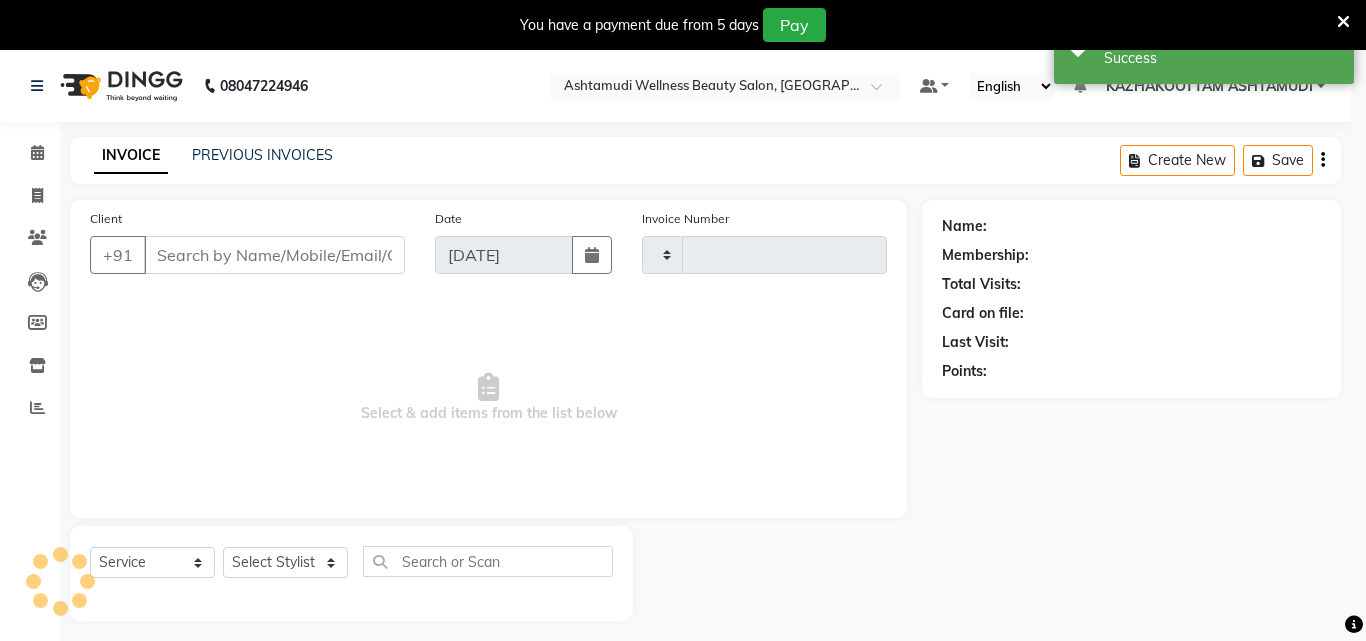 type on "2245" 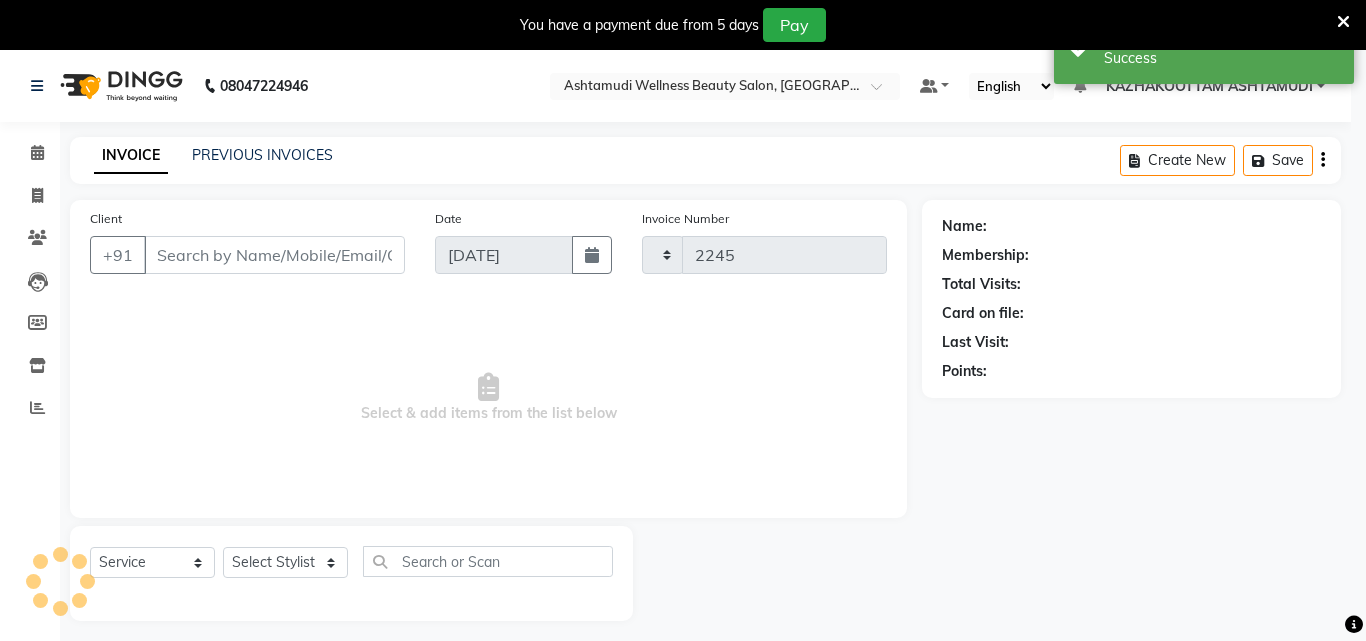 select on "4662" 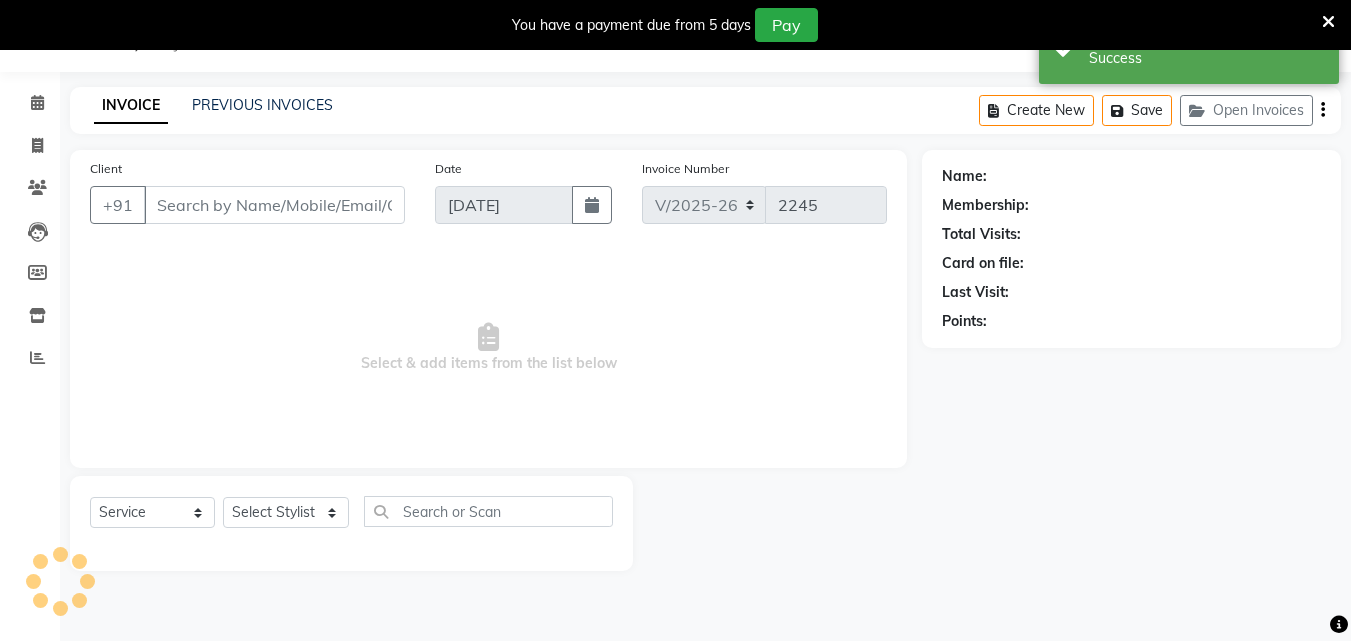 type on "7907312574" 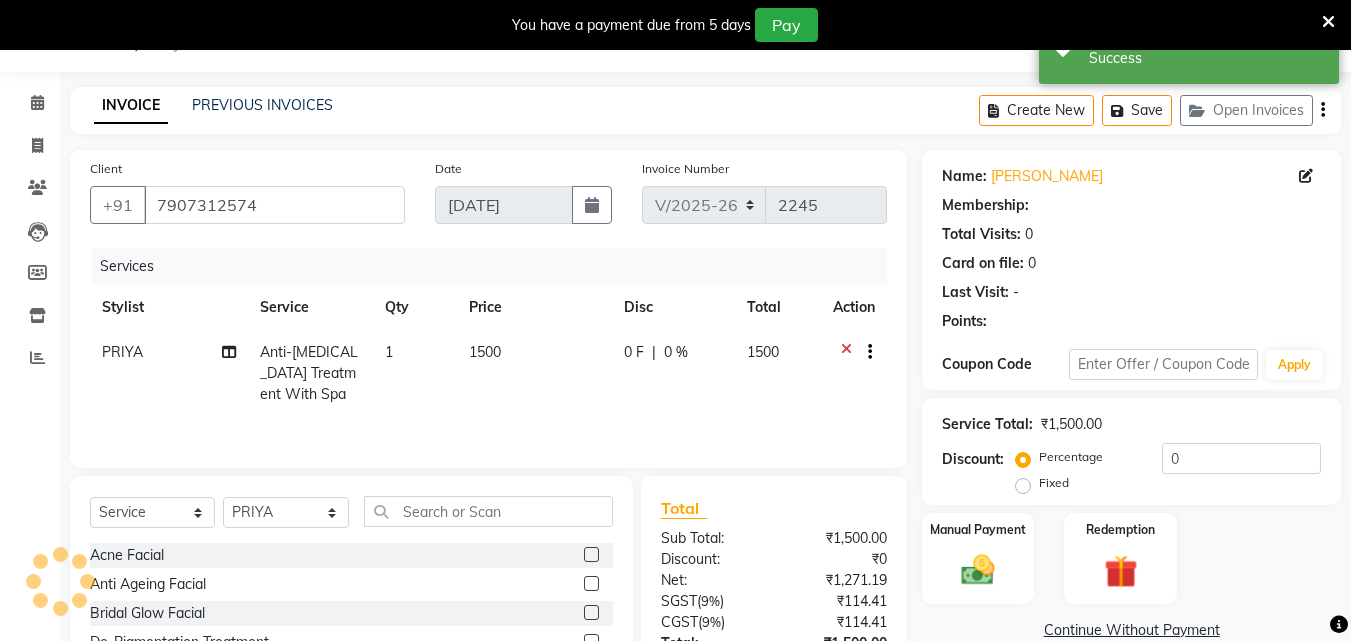 select on "1: Object" 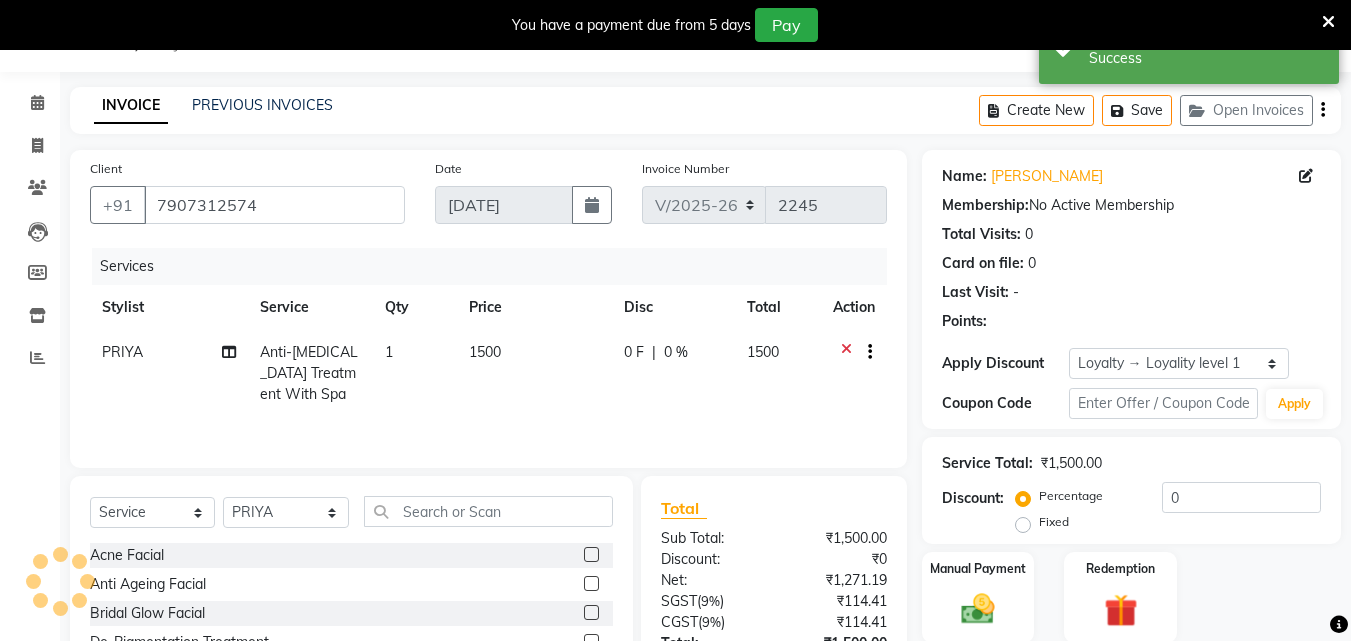 scroll, scrollTop: 210, scrollLeft: 0, axis: vertical 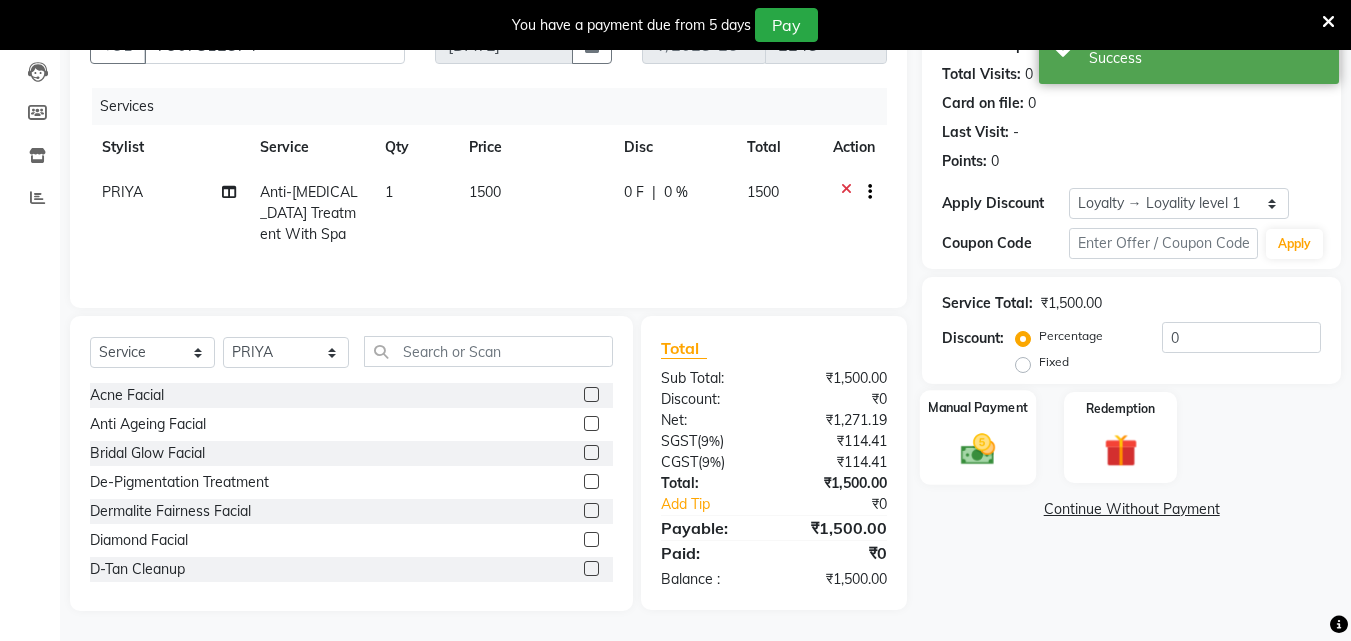 click 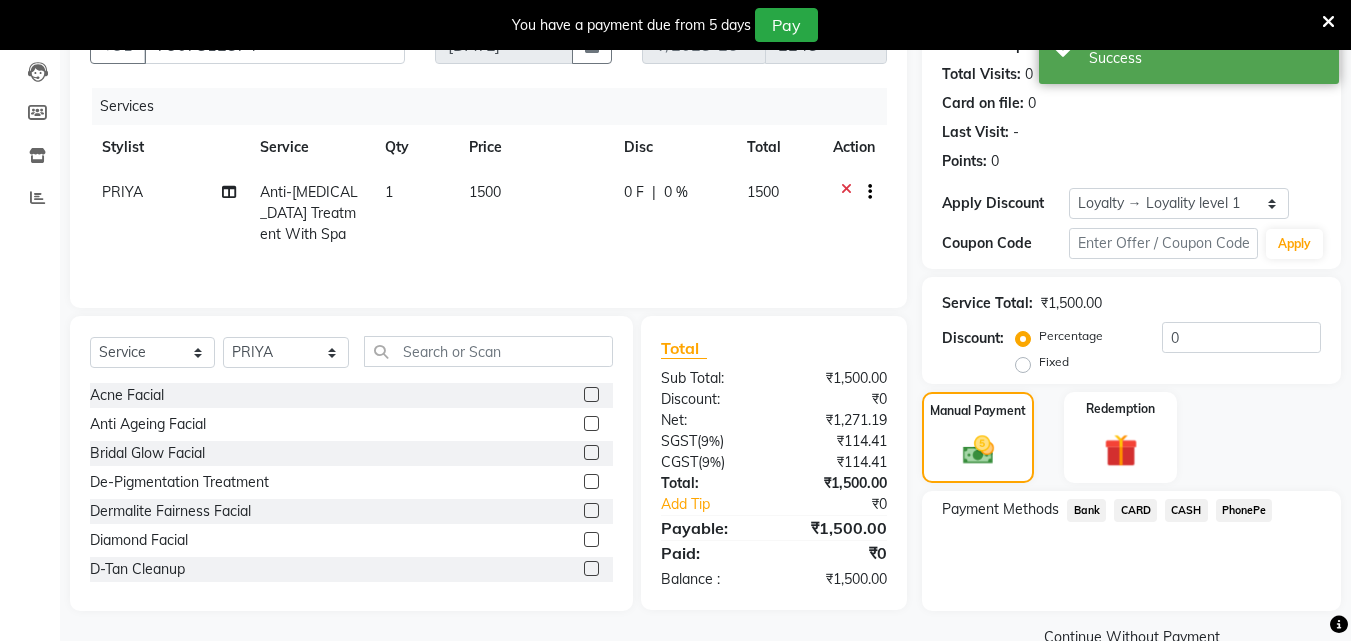 click on "PhonePe" 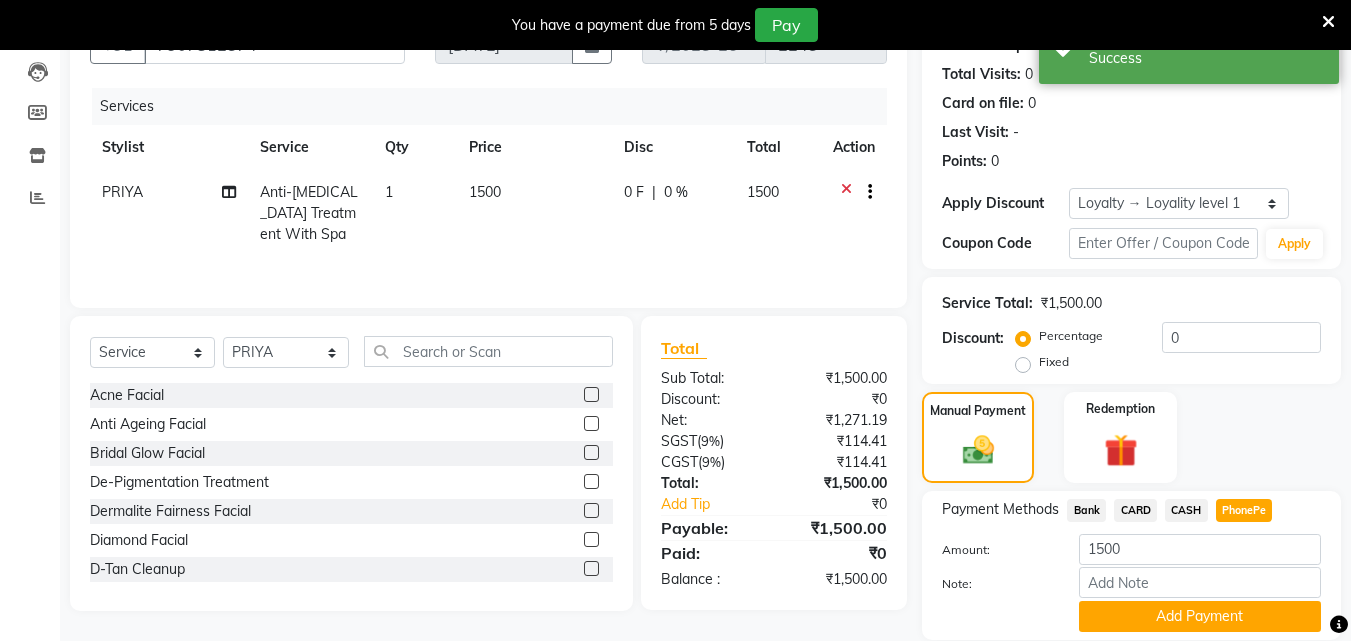 scroll, scrollTop: 280, scrollLeft: 0, axis: vertical 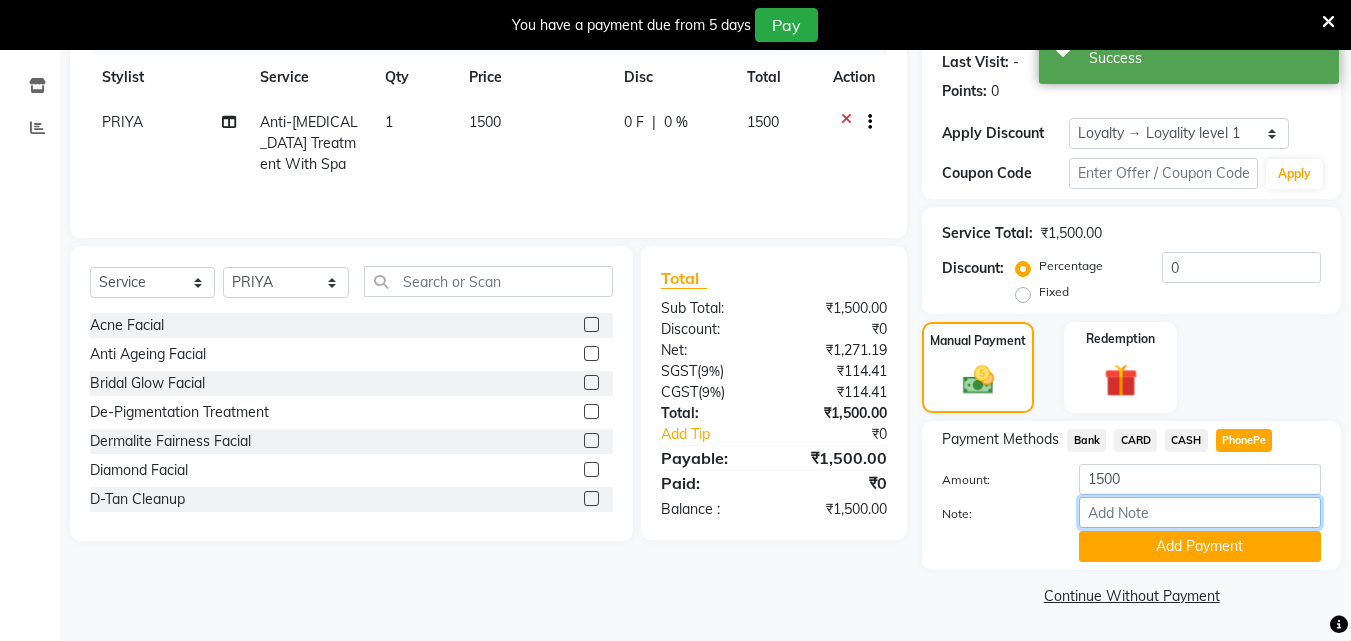 drag, startPoint x: 1141, startPoint y: 510, endPoint x: 1153, endPoint y: 509, distance: 12.0415945 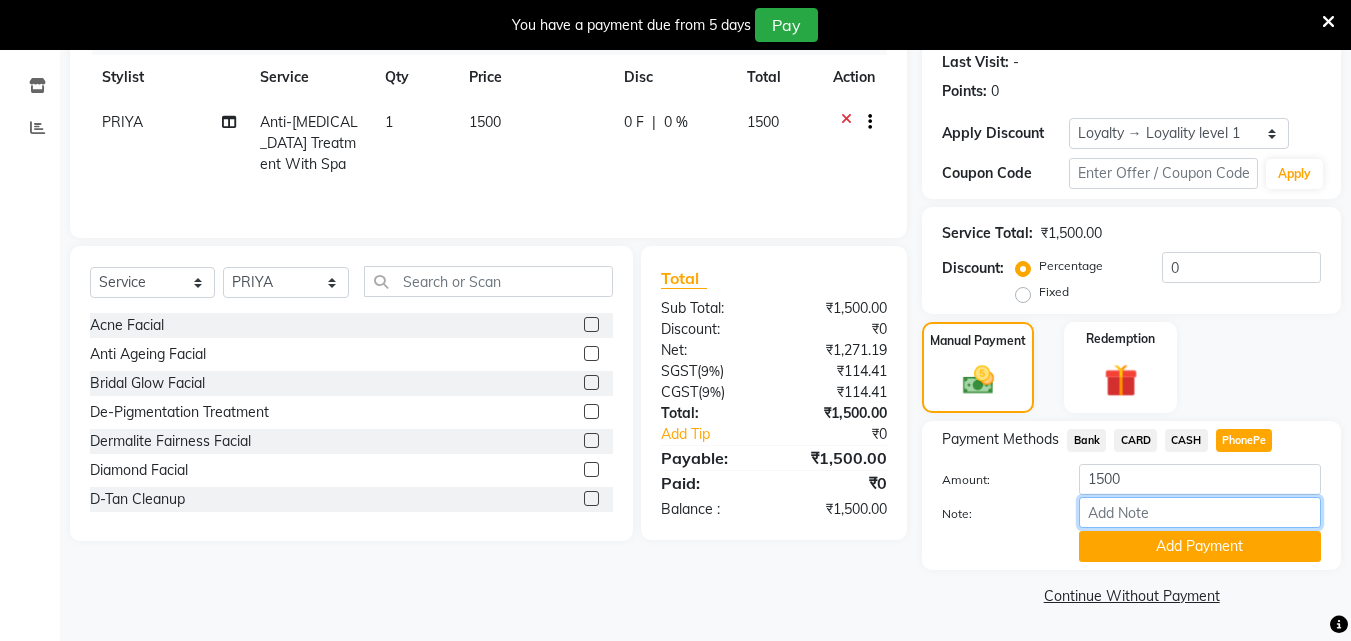 type on "soorya" 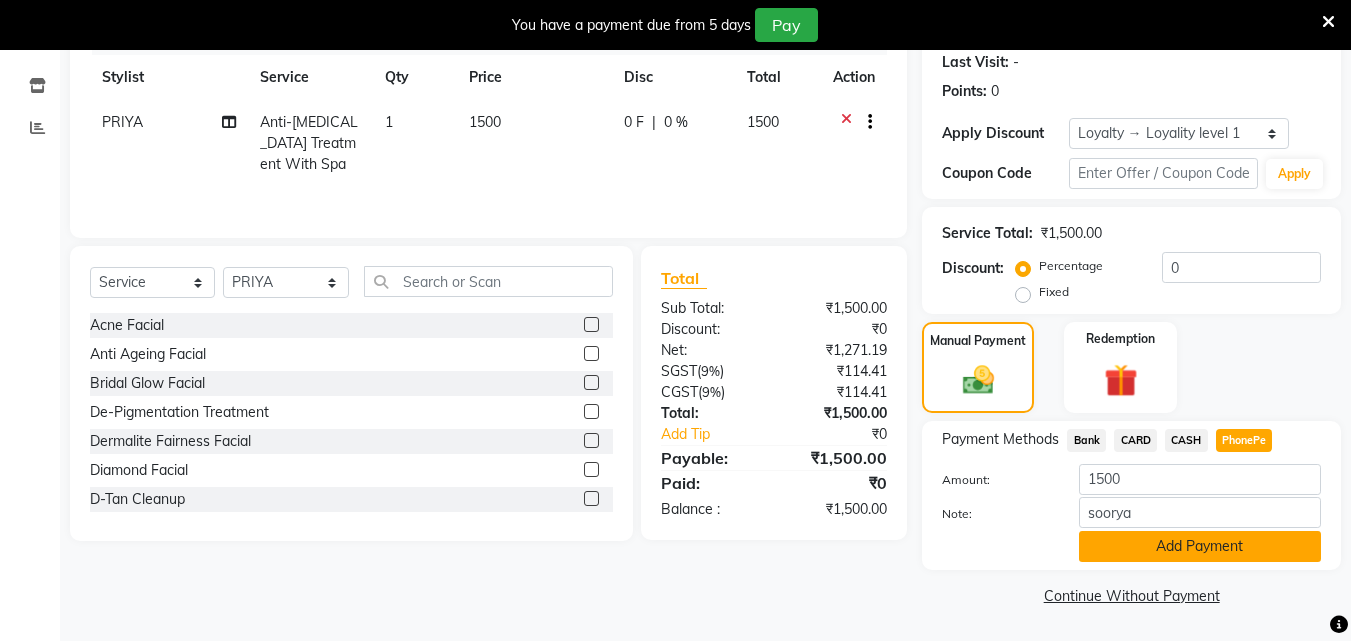 click on "Add Payment" 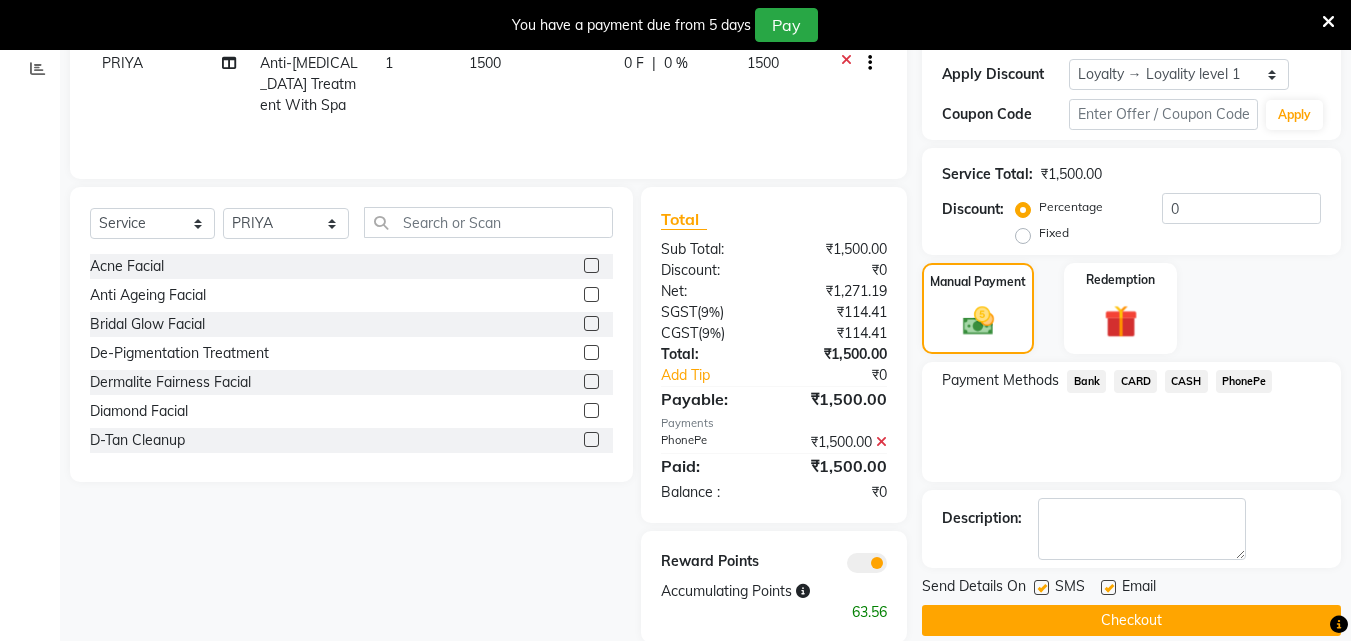 scroll, scrollTop: 371, scrollLeft: 0, axis: vertical 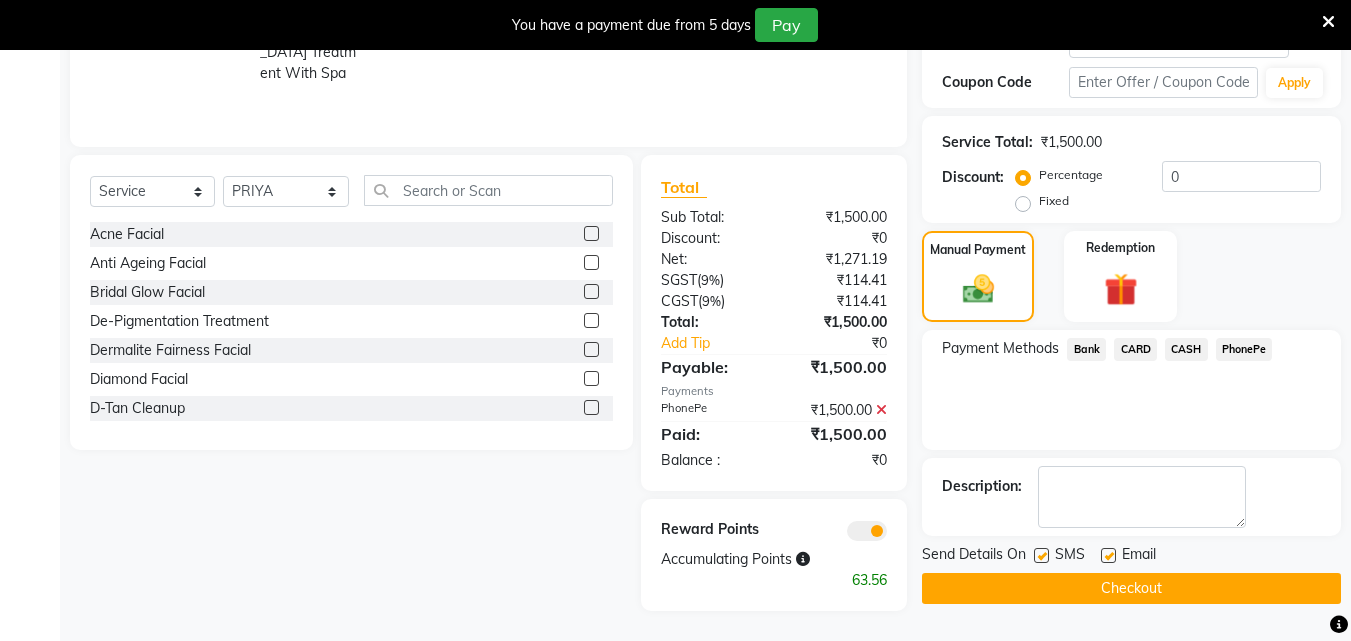 click 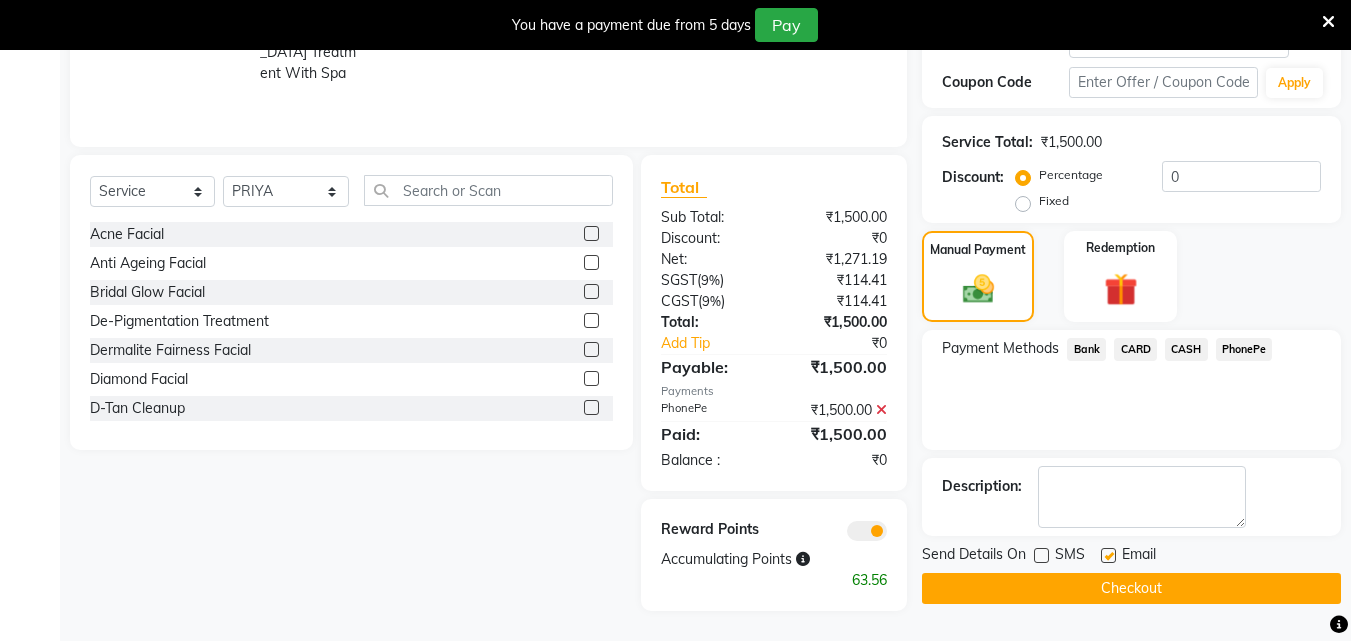 drag, startPoint x: 1105, startPoint y: 554, endPoint x: 1125, endPoint y: 565, distance: 22.825424 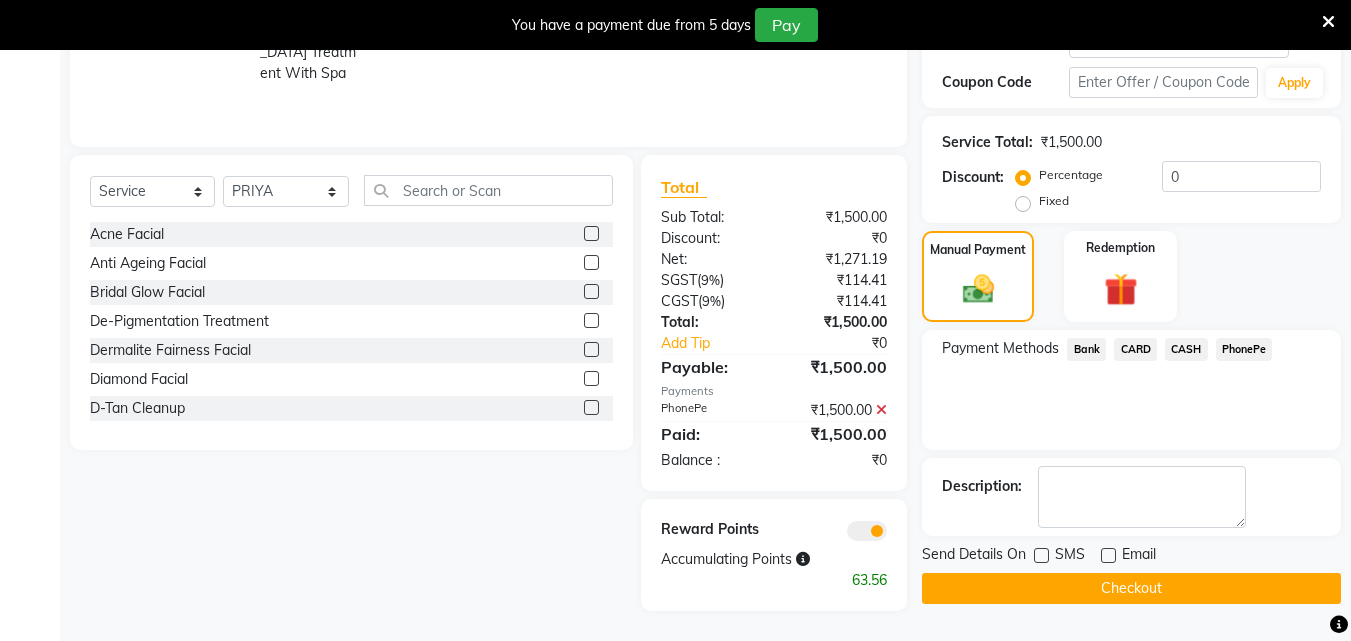 click on "Checkout" 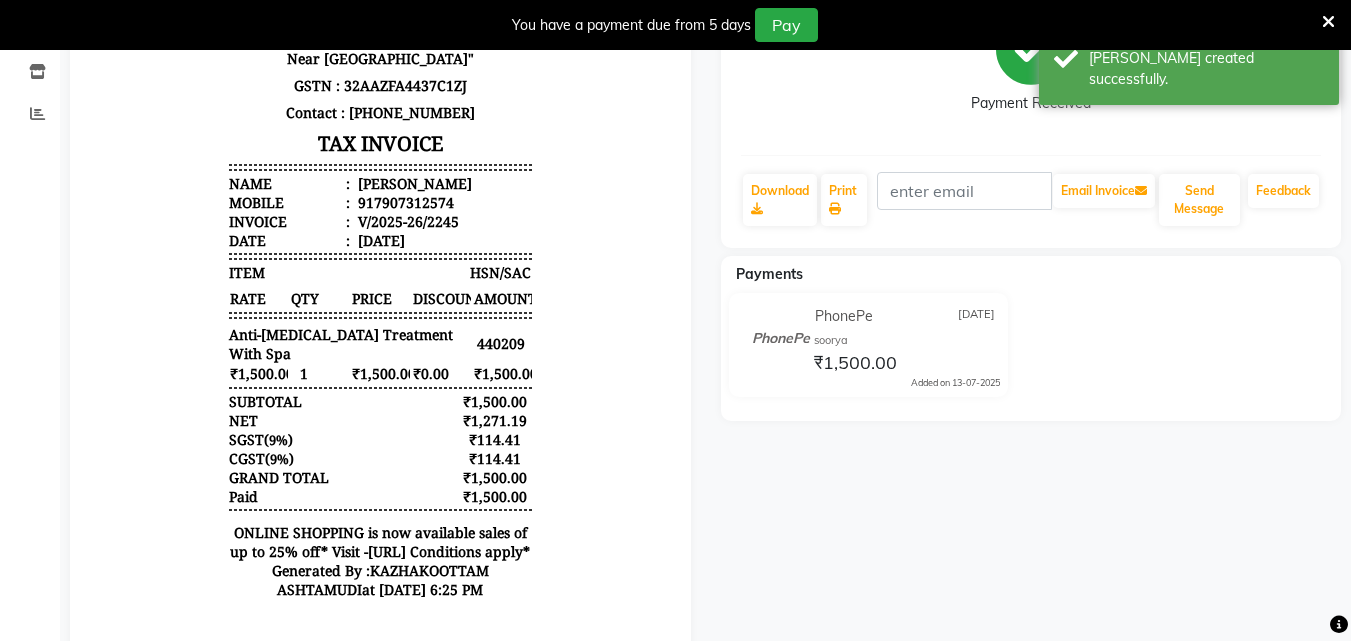 scroll, scrollTop: 154, scrollLeft: 0, axis: vertical 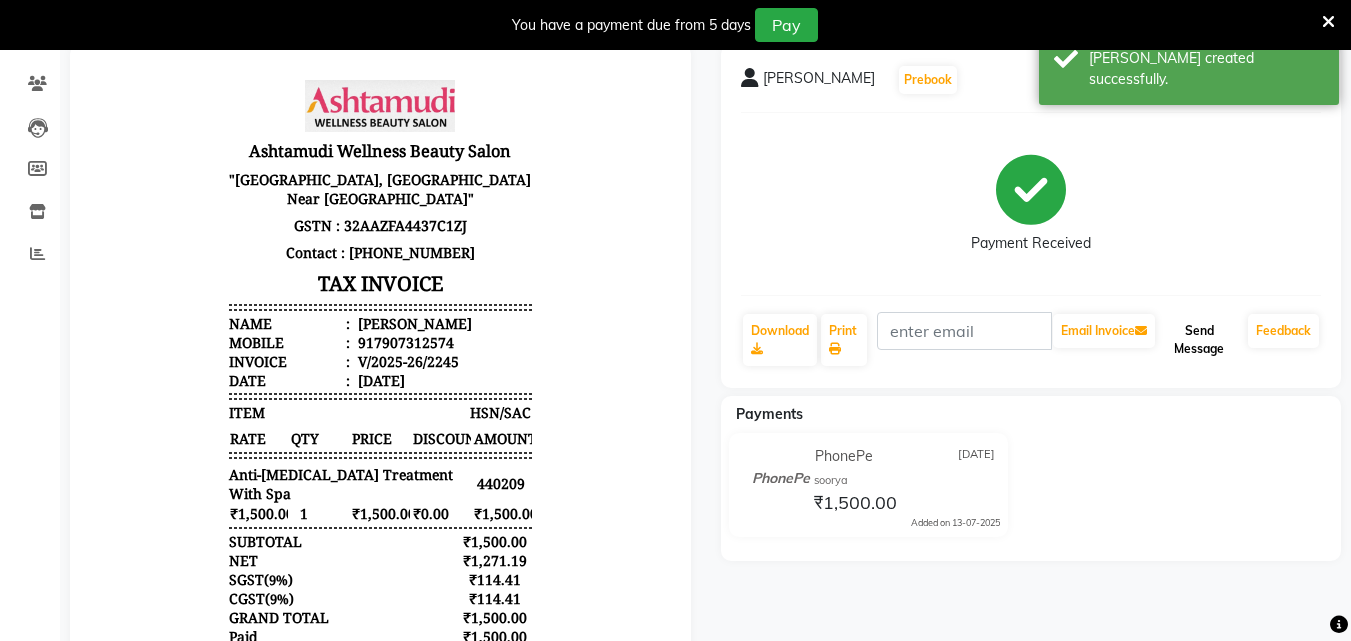 click on "Send Message" 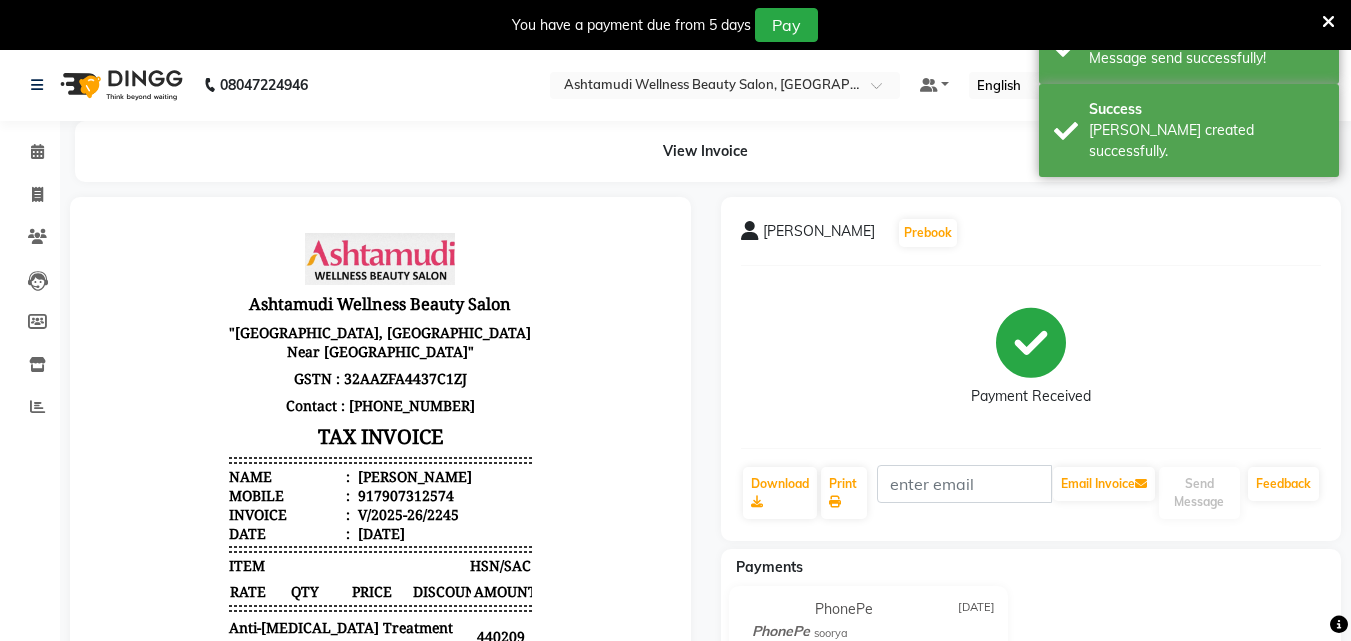 scroll, scrollTop: 0, scrollLeft: 0, axis: both 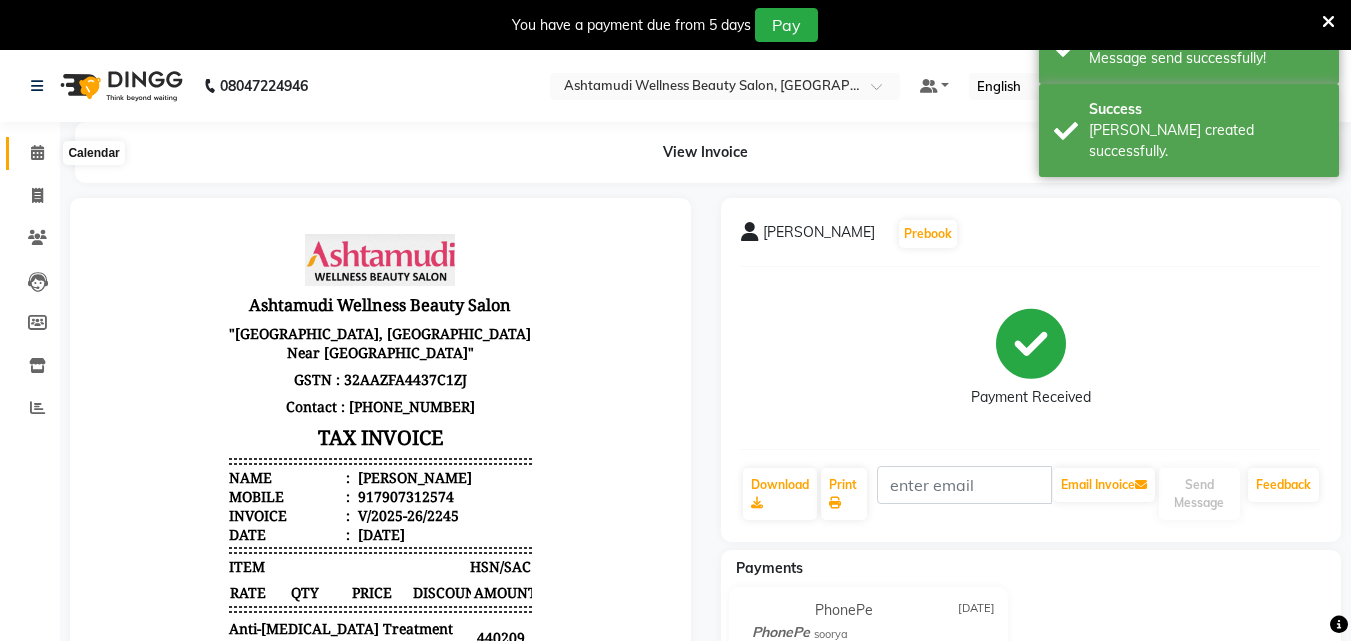 click 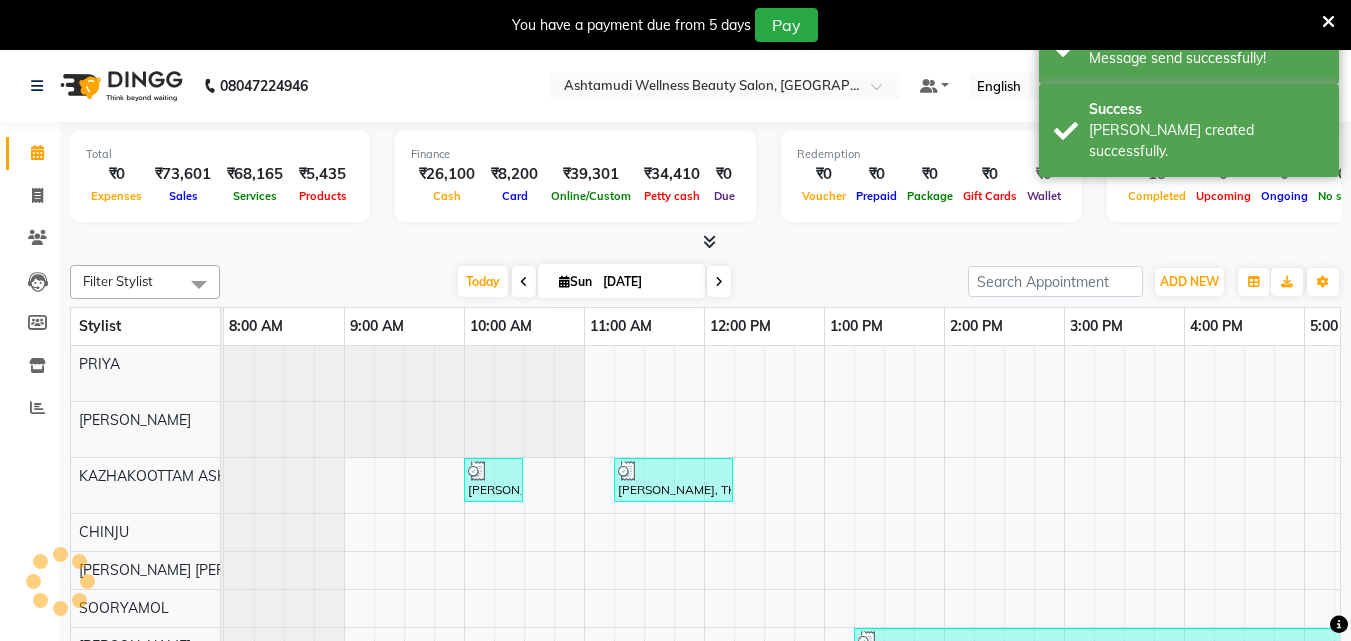scroll, scrollTop: 0, scrollLeft: 0, axis: both 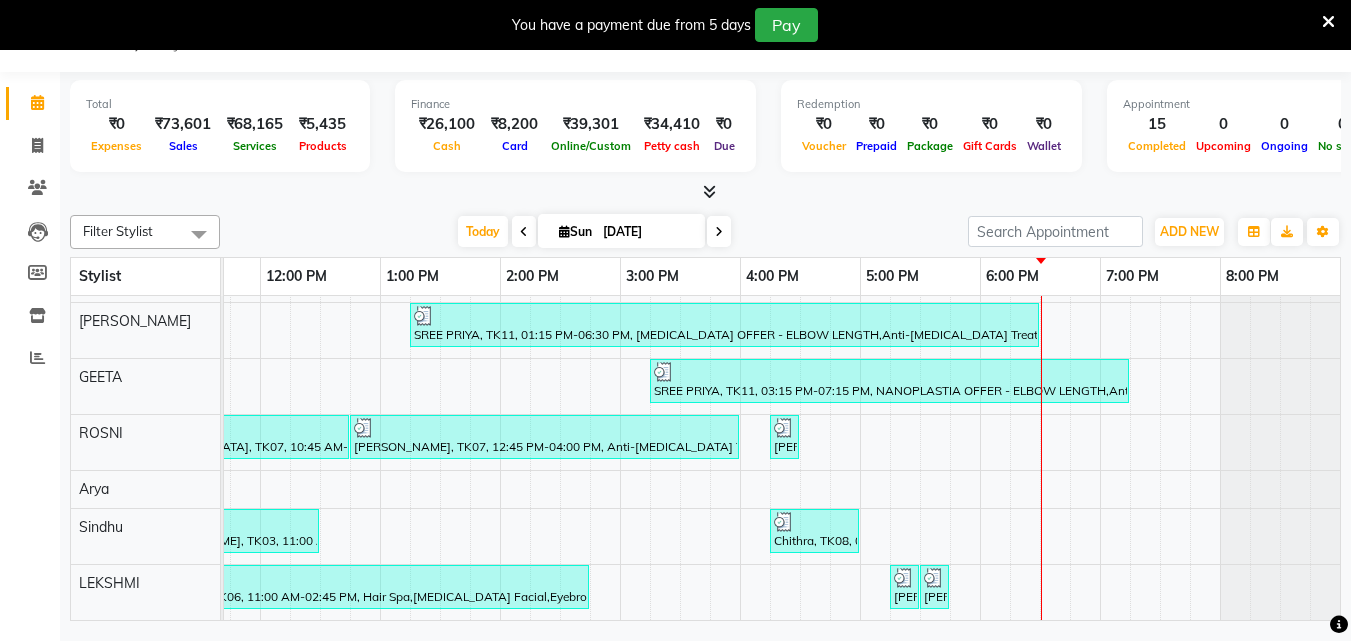 click on "sree [PERSON_NAME], TK12, 05:30 PM-06:30 PM, Anti-[MEDICAL_DATA] Treatment With Spa     SREE PRIYA, TK11, 07:15 PM-08:15 PM, Ice Cream Pedicure     [PERSON_NAME], TK01, 10:00 AM-10:30 AM, Make up     [PERSON_NAME], TK05, 11:15 AM-12:15 PM, Glass Skin Make up,Ornaments Collection     SREE PRIYA, TK11, 01:15 PM-06:30 PM, [MEDICAL_DATA] OFFER - ELBOW LENGTH,Anti-[MEDICAL_DATA] Treatment,Layer Cut,Korean Glass Skin Facial,Full Hand D Tan     SREE PRIYA, TK11, 03:15 PM-07:15 PM, NANOPLASTIA OFFER - ELBOW LENGTH,Anti-[MEDICAL_DATA] Treatment,Layer Cut     [PERSON_NAME], TK07, 10:45 AM-12:45 PM, NANOPLASTIA OFFER - ELBOW LENGTH     [PERSON_NAME], TK07, 12:45 PM-04:00 PM, Anti-[MEDICAL_DATA] Treatment,NANOPLASTIA OFFER - ELBOW LENGTH,Layer Cut,D-Tan Facial,Eyebrows Threading     [PERSON_NAME], TK09, 04:15 PM-04:30 PM, Eyebrows Threading     mahi, TK04, 10:30 AM-10:45 AM, Eyebrows Threading     [PERSON_NAME], TK03, 11:00 AM-12:30 PM, U Cut,Hair Cut With Fringes     Chithra, TK08, 04:15 PM-05:00 PM, Eyebrows Threading,Upper Lip Threading" at bounding box center [560, 320] 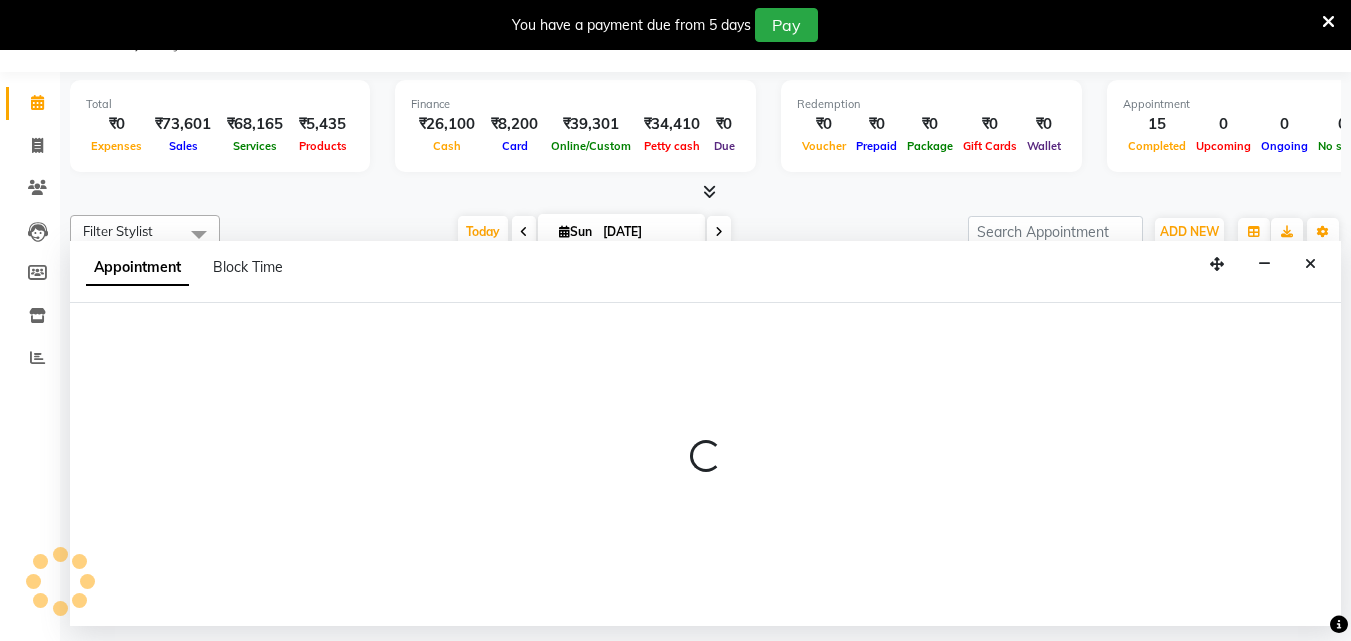 select on "52755" 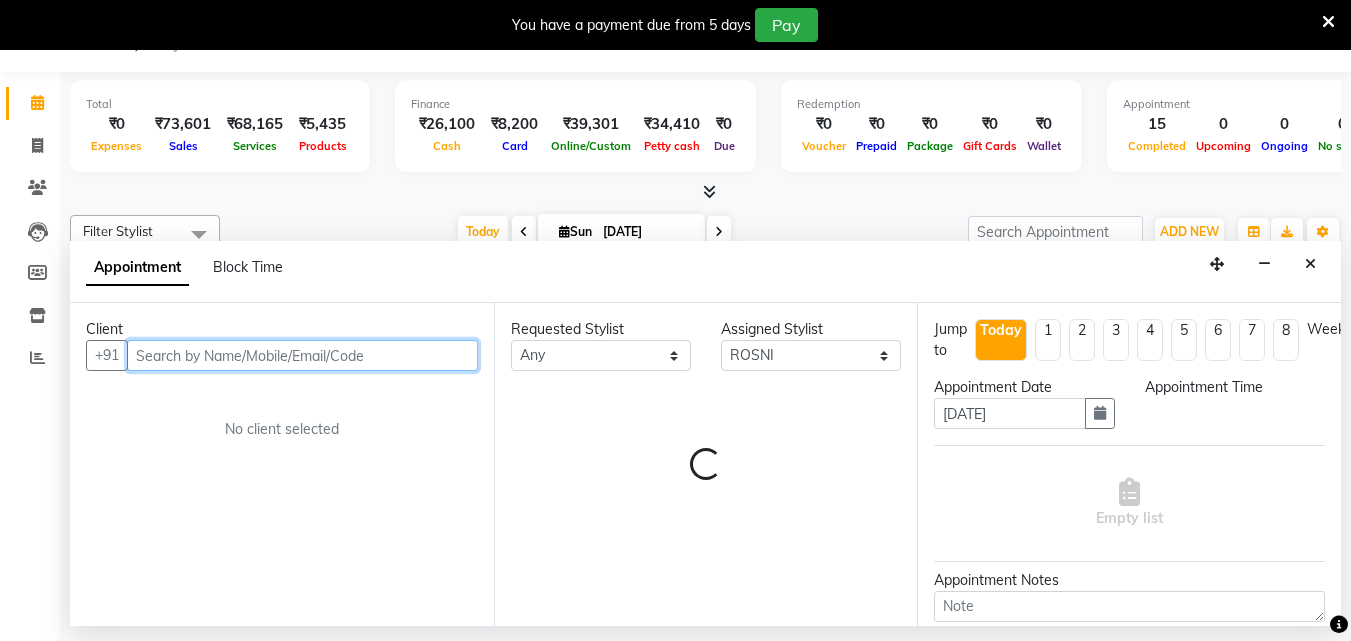 select on "1020" 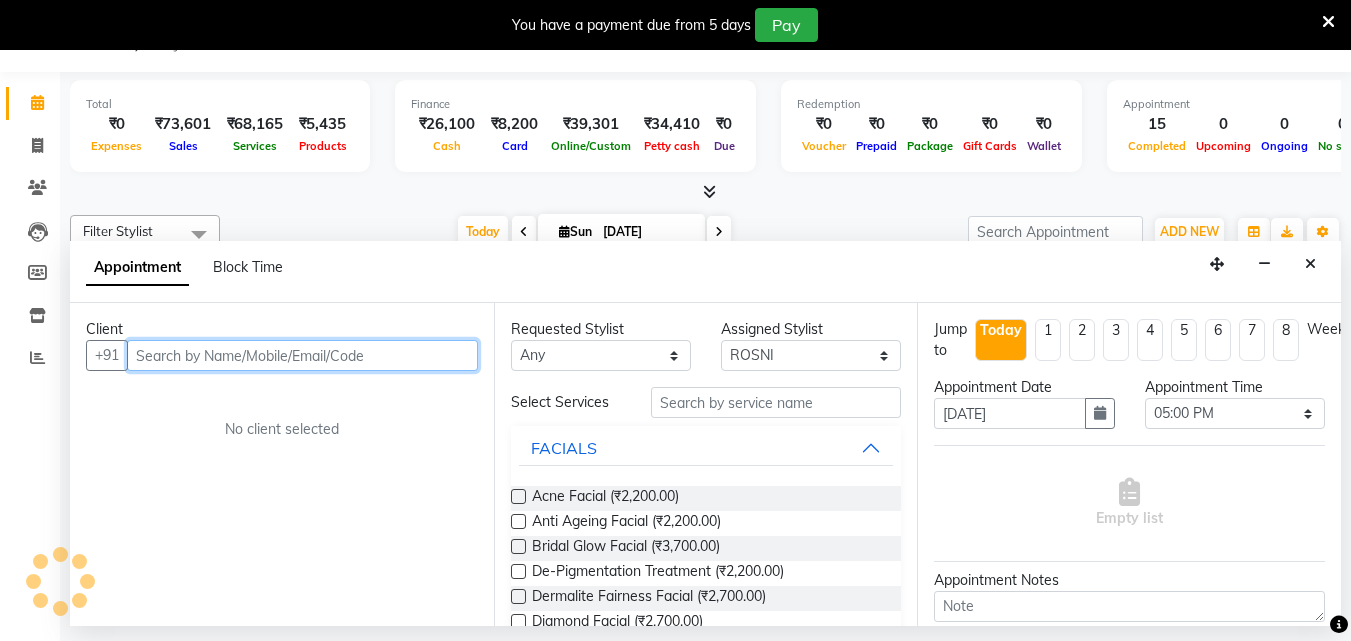 click at bounding box center (302, 355) 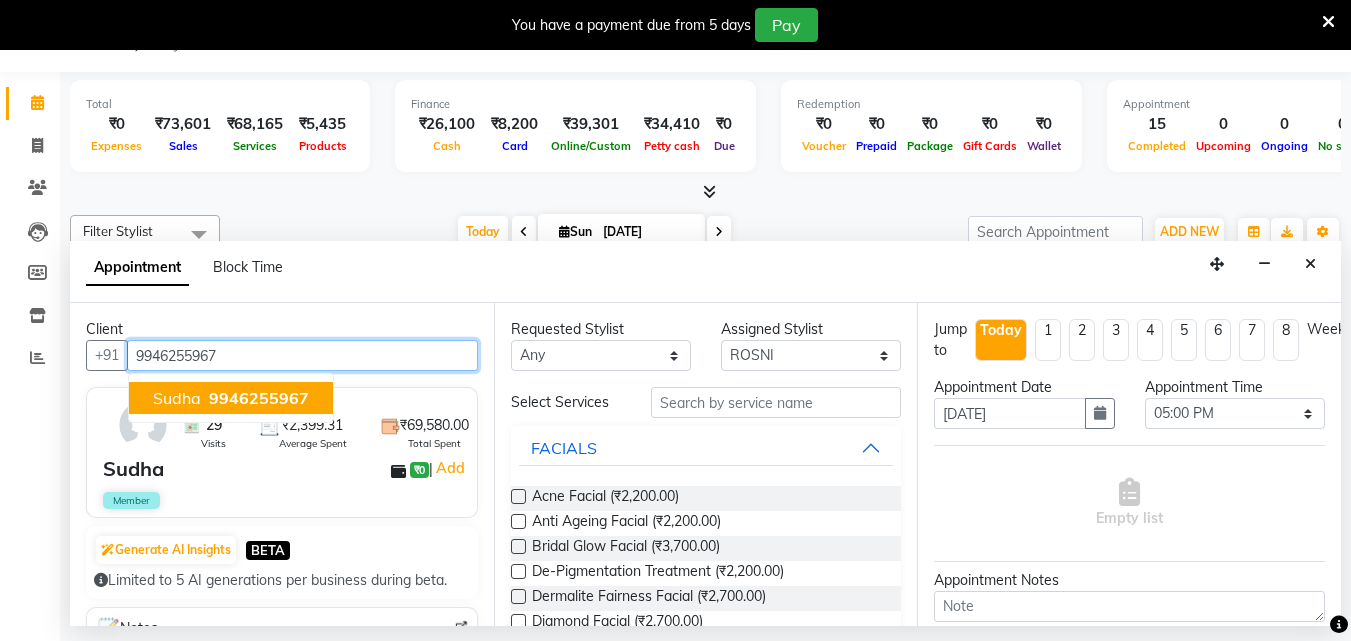 click on "Sudha   9946255967" at bounding box center (231, 398) 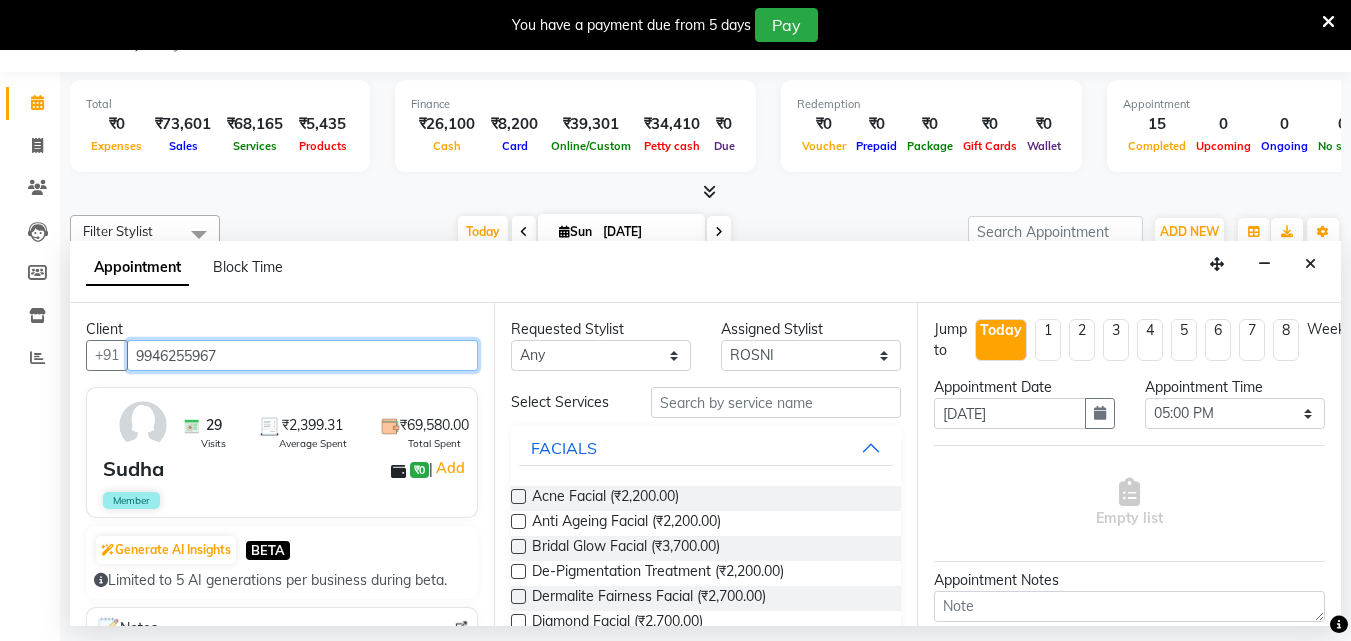 type on "9946255967" 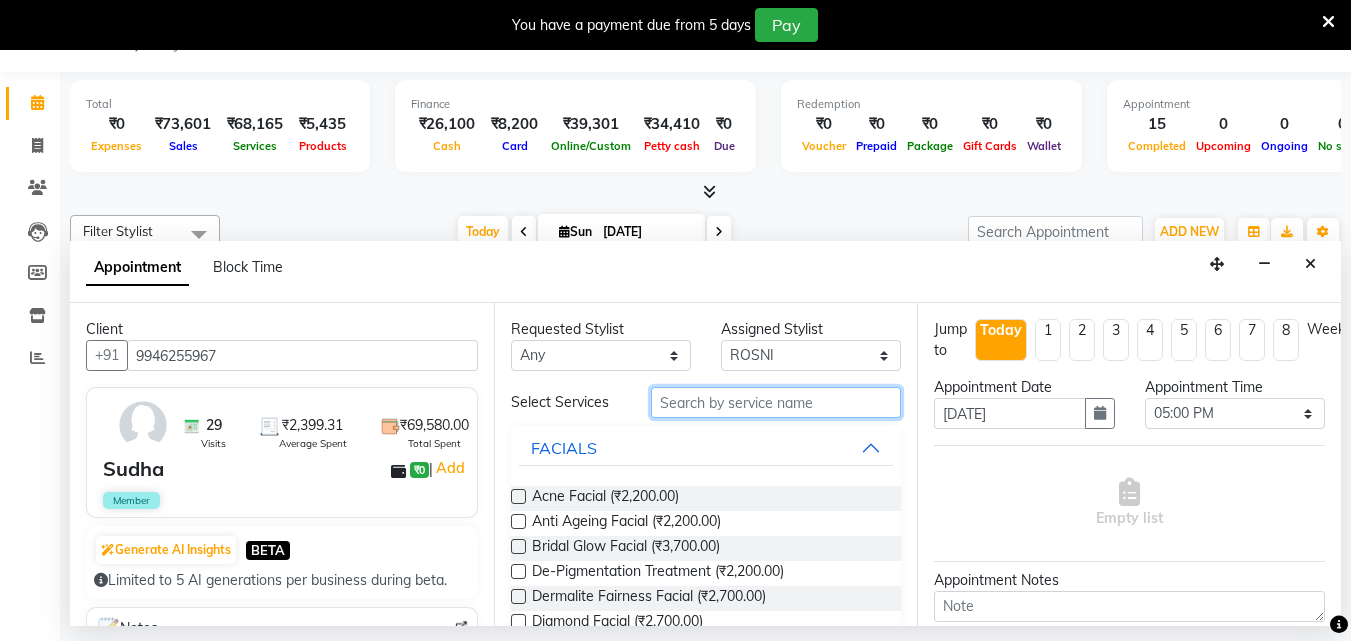 click at bounding box center (776, 402) 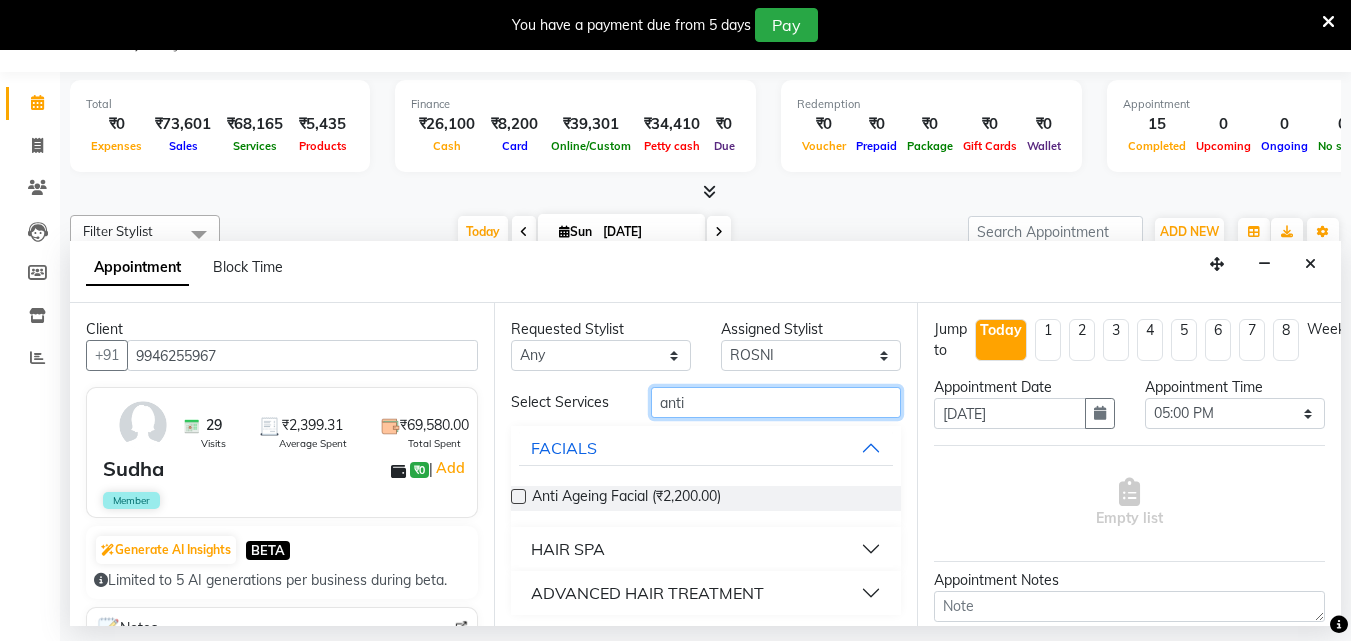 scroll, scrollTop: 5, scrollLeft: 0, axis: vertical 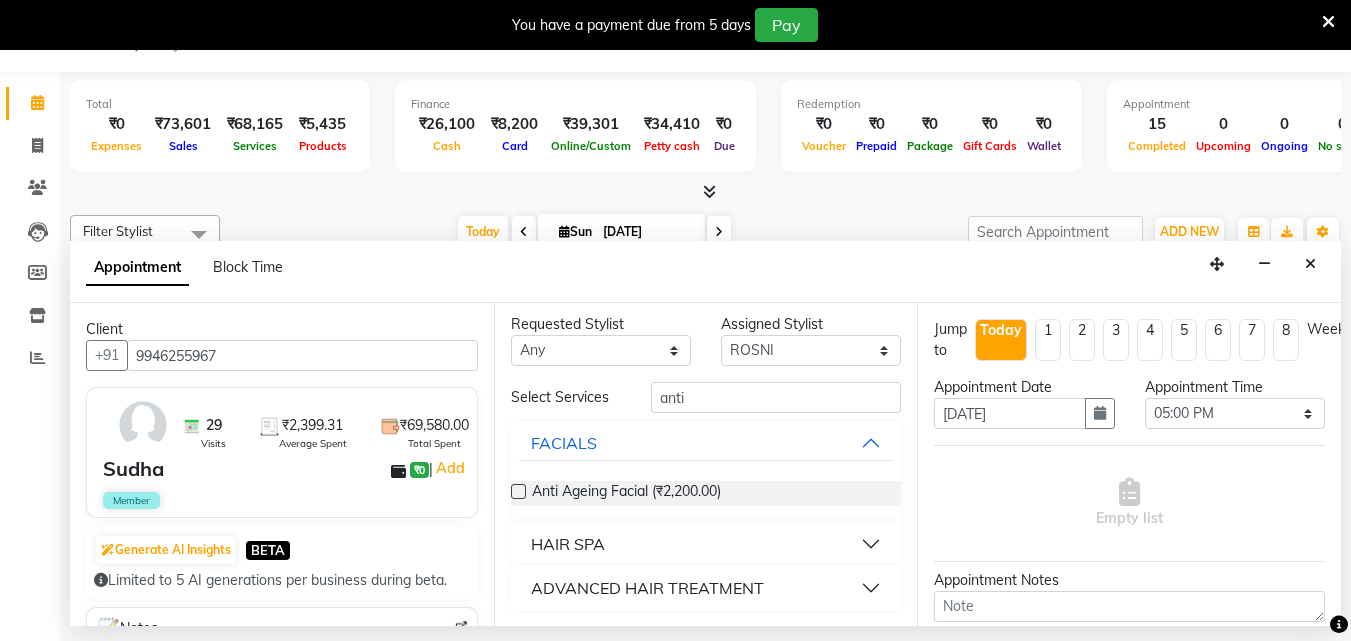 drag, startPoint x: 764, startPoint y: 582, endPoint x: 778, endPoint y: 582, distance: 14 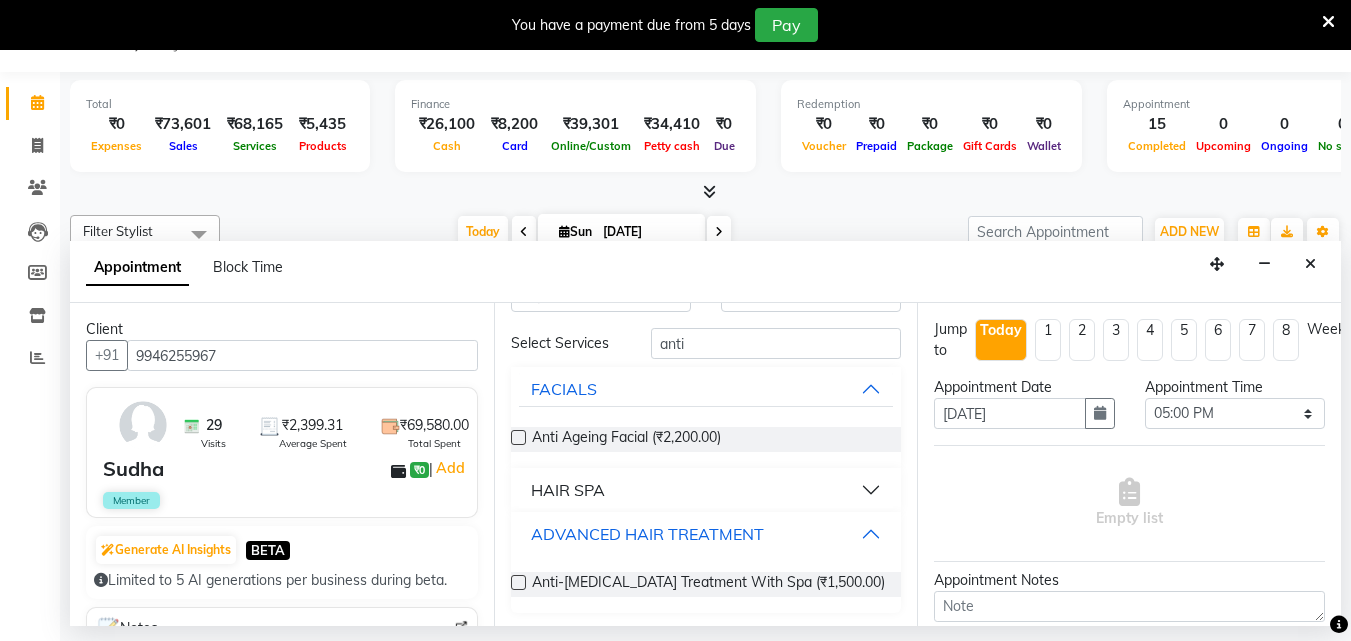 scroll, scrollTop: 62, scrollLeft: 0, axis: vertical 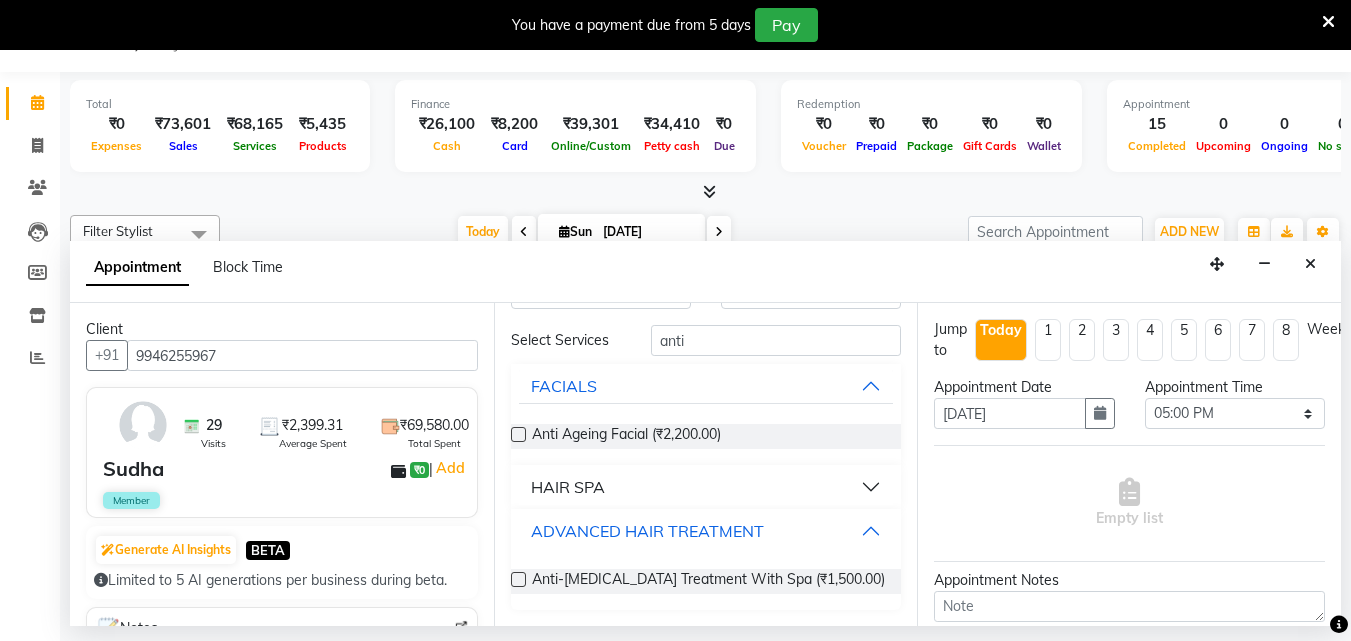 click on "ADVANCED HAIR TREATMENT" at bounding box center (706, 531) 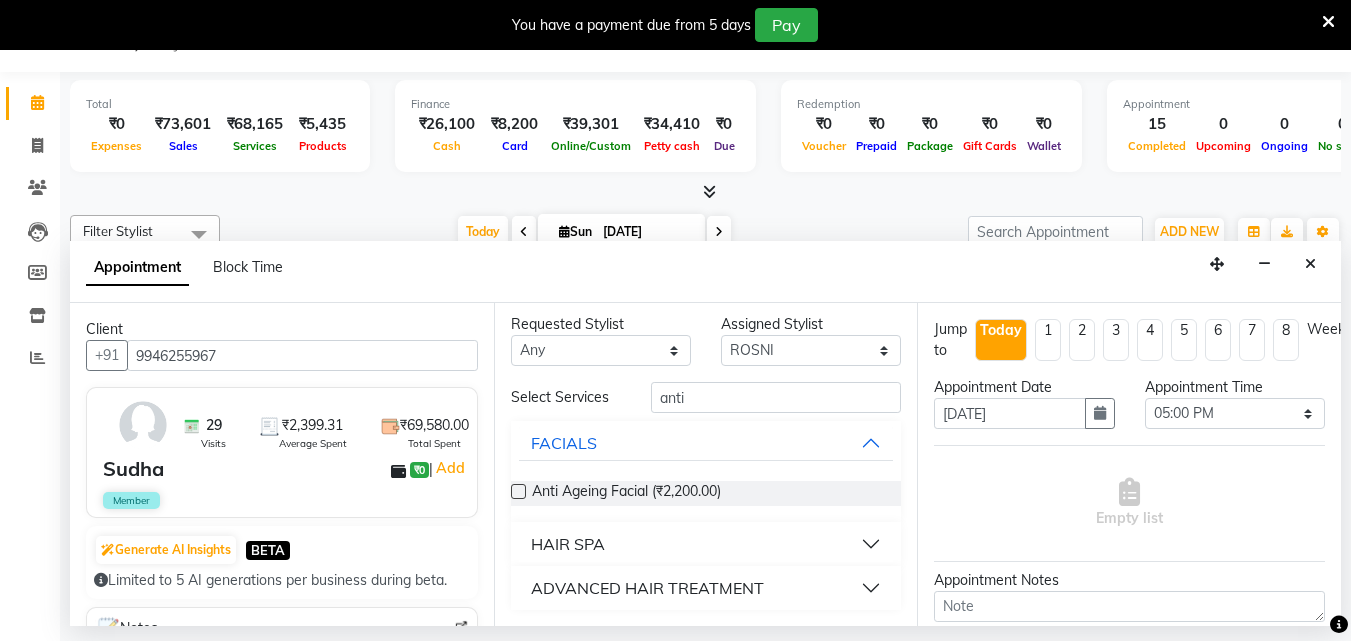 scroll, scrollTop: 5, scrollLeft: 0, axis: vertical 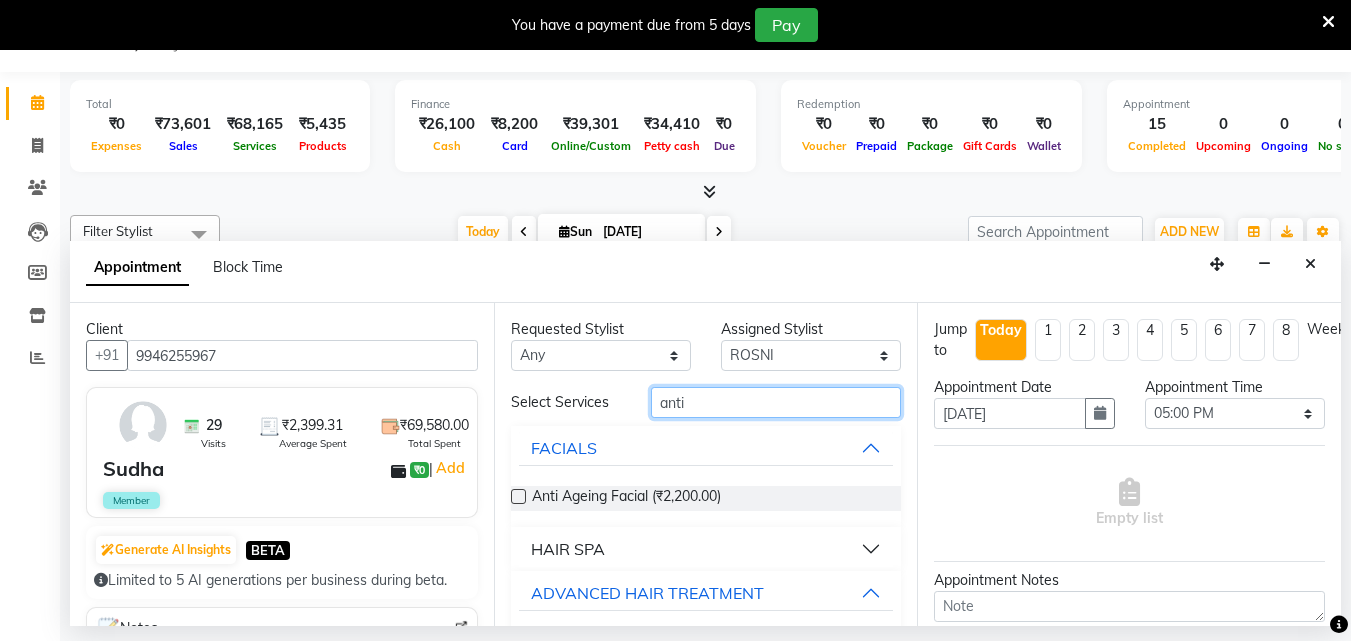 click on "anti" at bounding box center [776, 402] 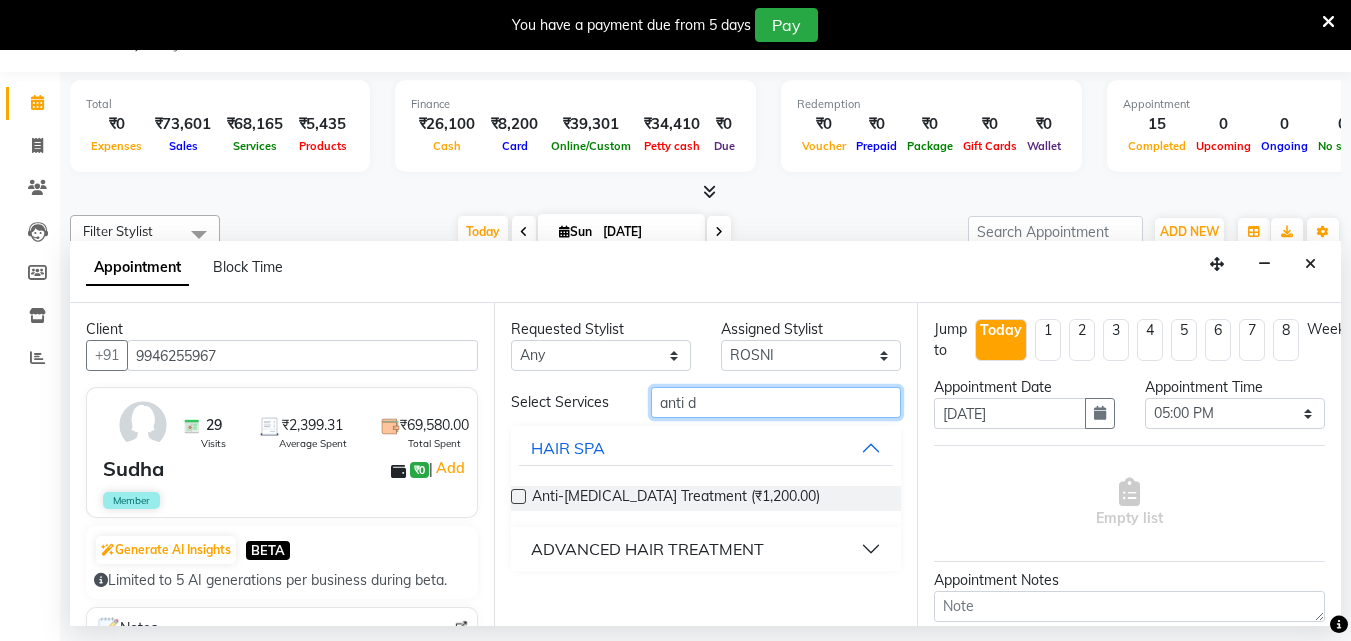 type on "anti d" 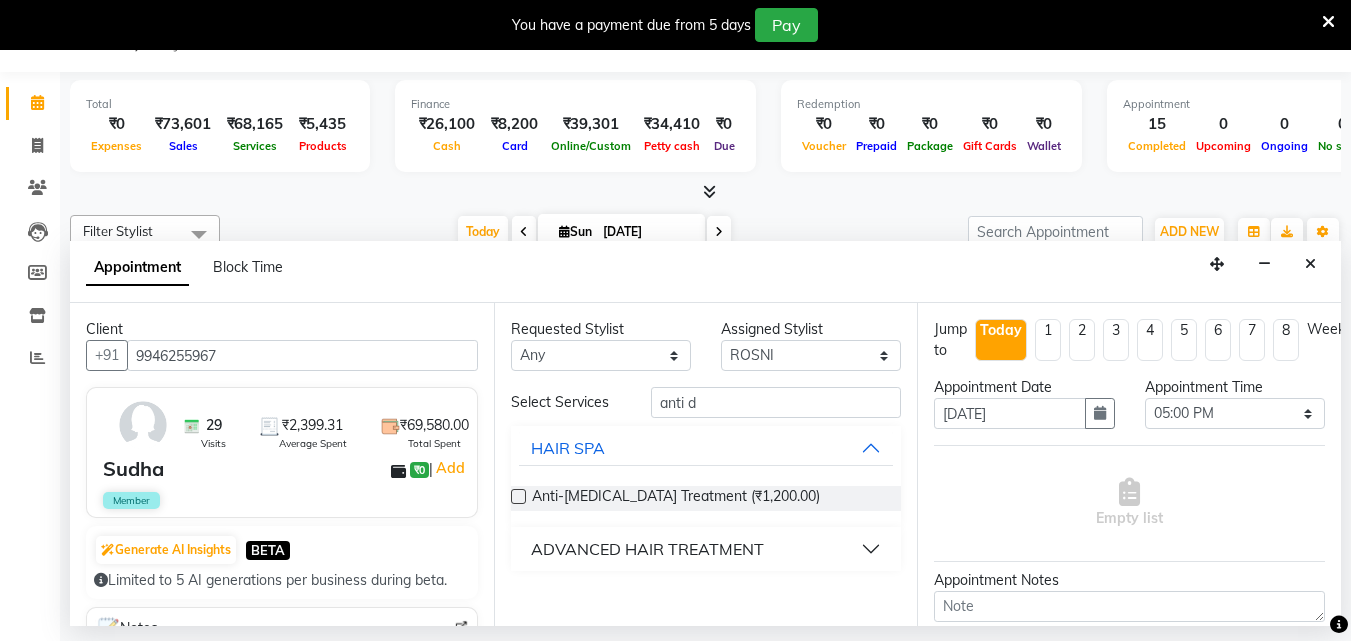 drag, startPoint x: 517, startPoint y: 491, endPoint x: 555, endPoint y: 491, distance: 38 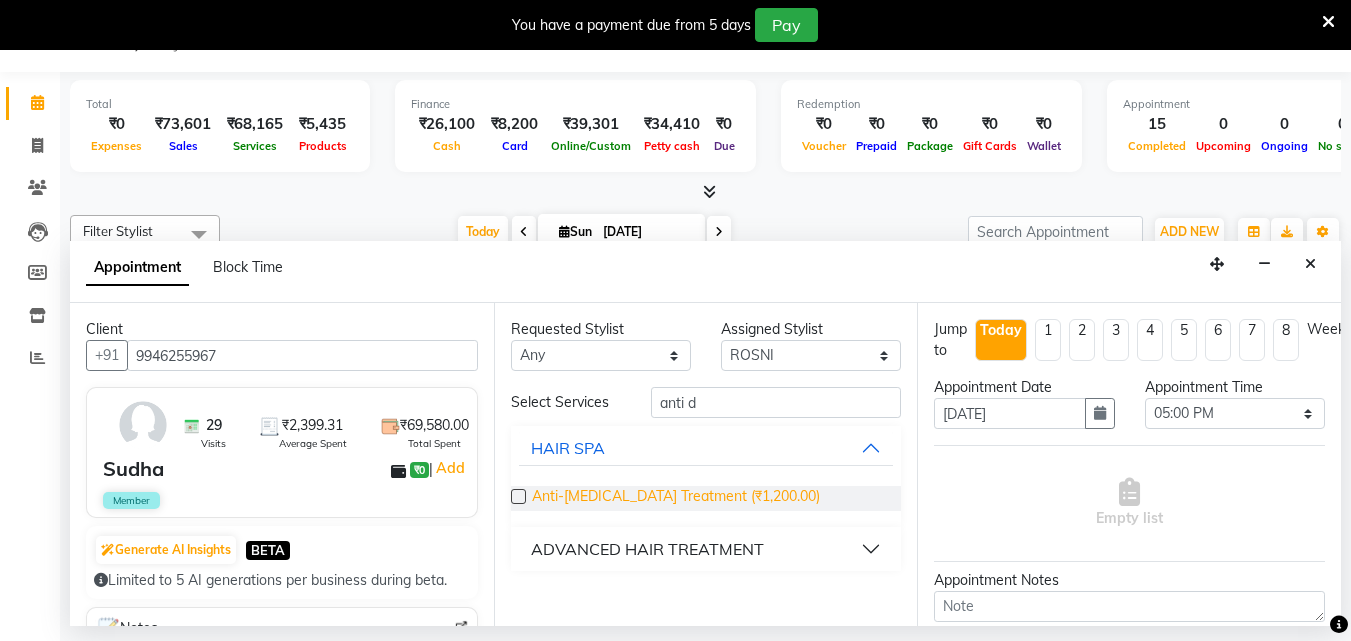 click at bounding box center (518, 496) 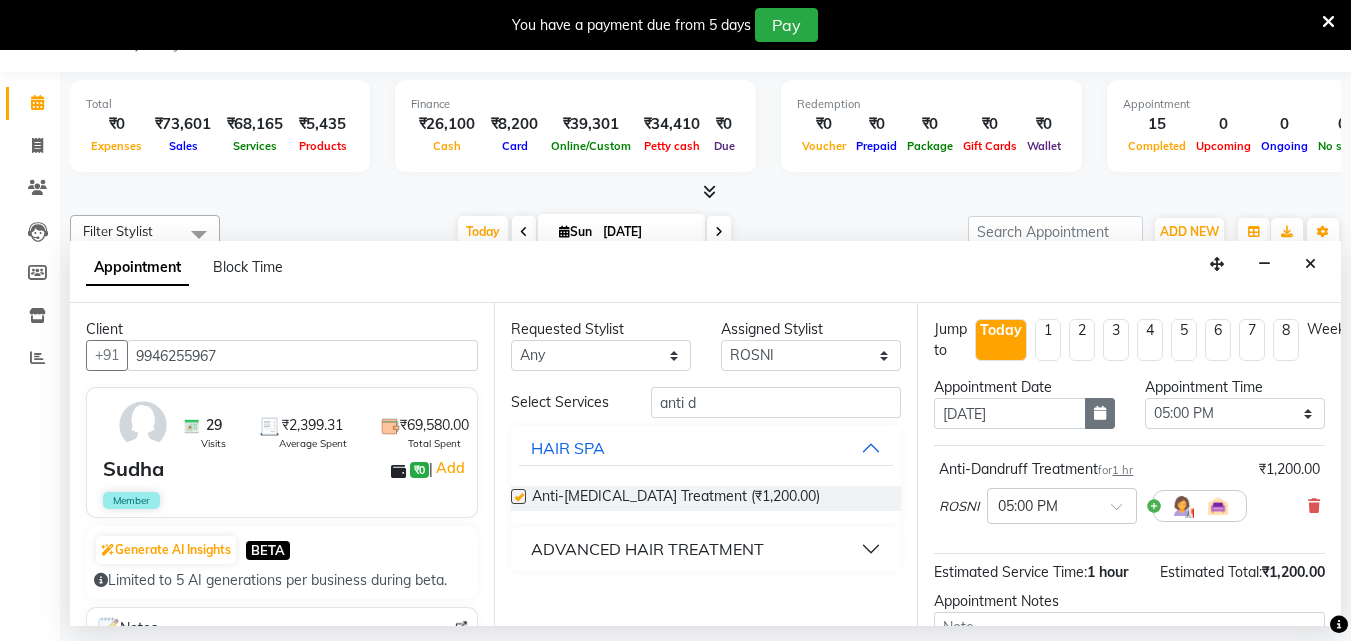 checkbox on "false" 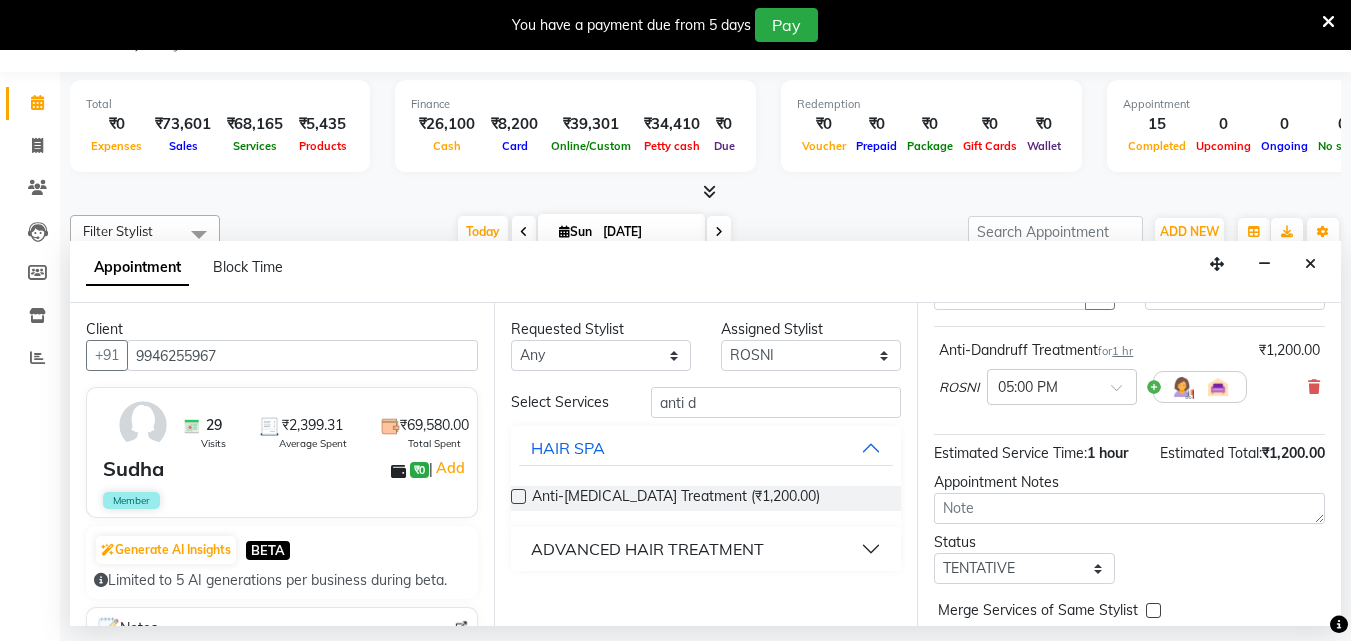 scroll, scrollTop: 218, scrollLeft: 0, axis: vertical 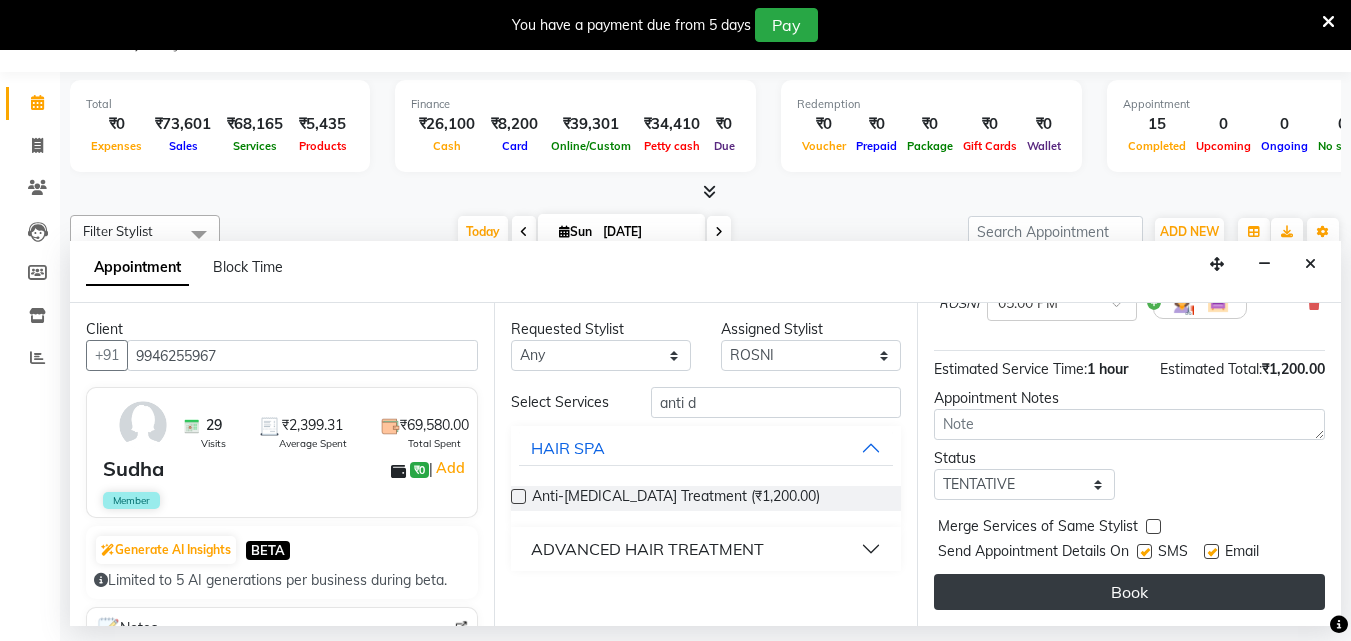 click on "Book" at bounding box center (1129, 592) 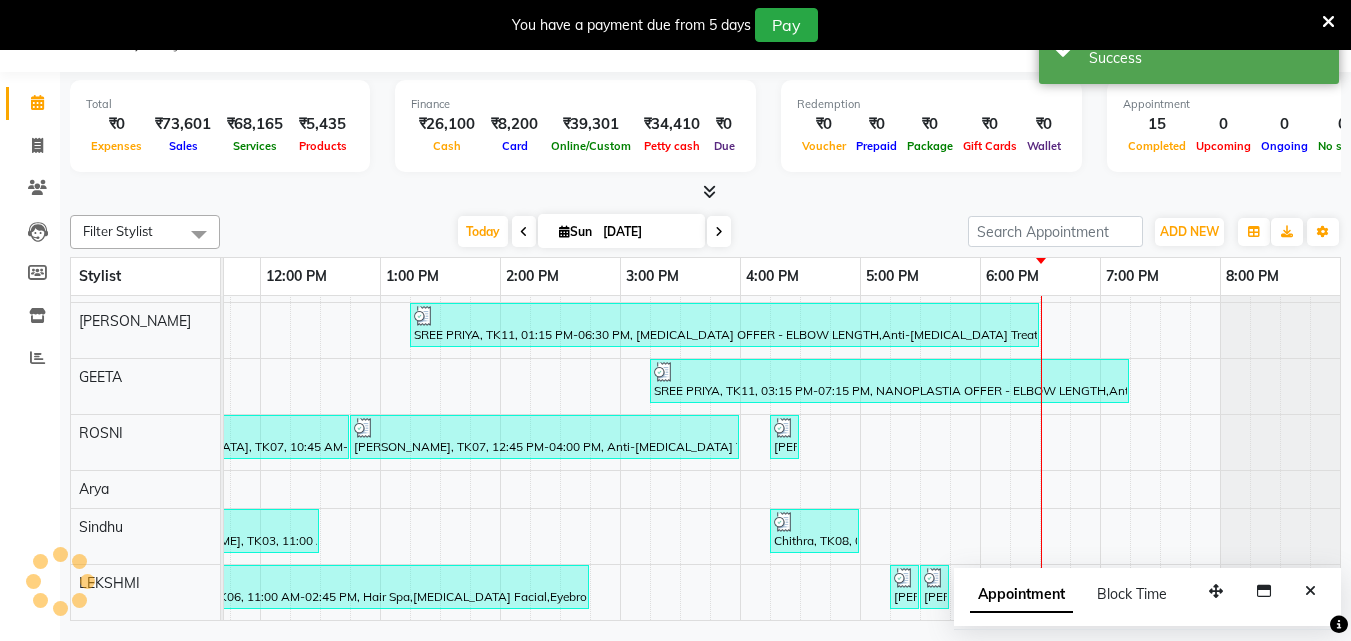 scroll, scrollTop: 0, scrollLeft: 0, axis: both 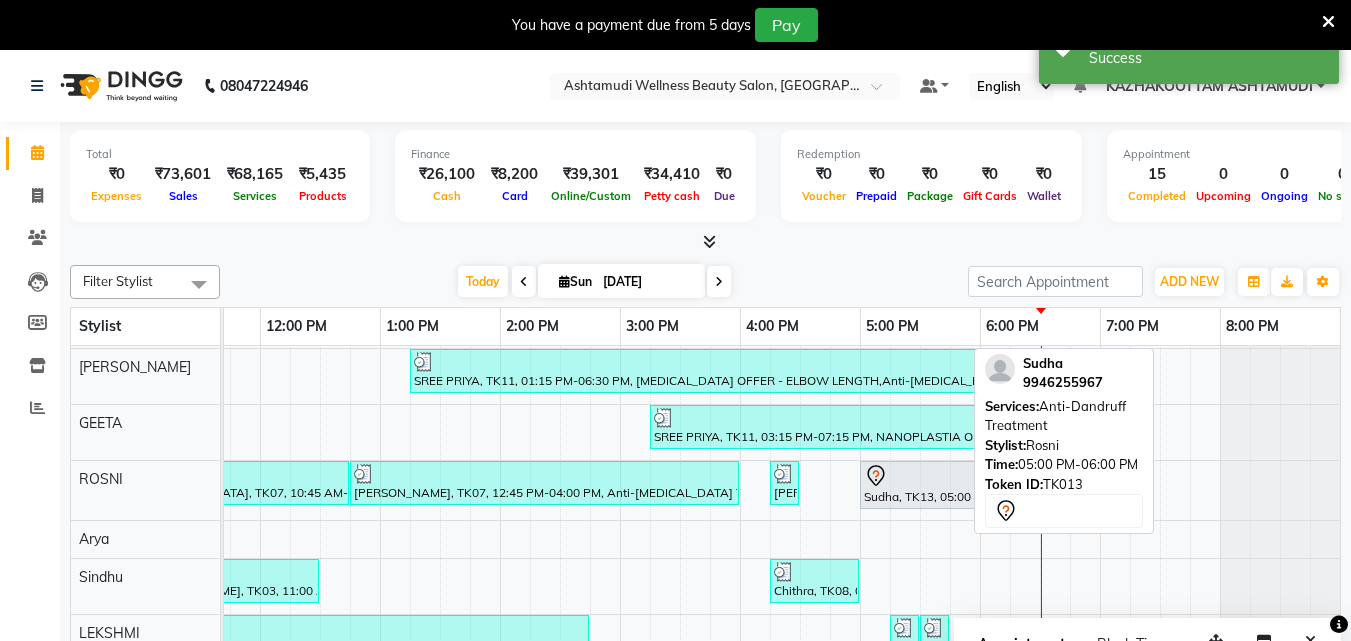 click at bounding box center [919, 476] 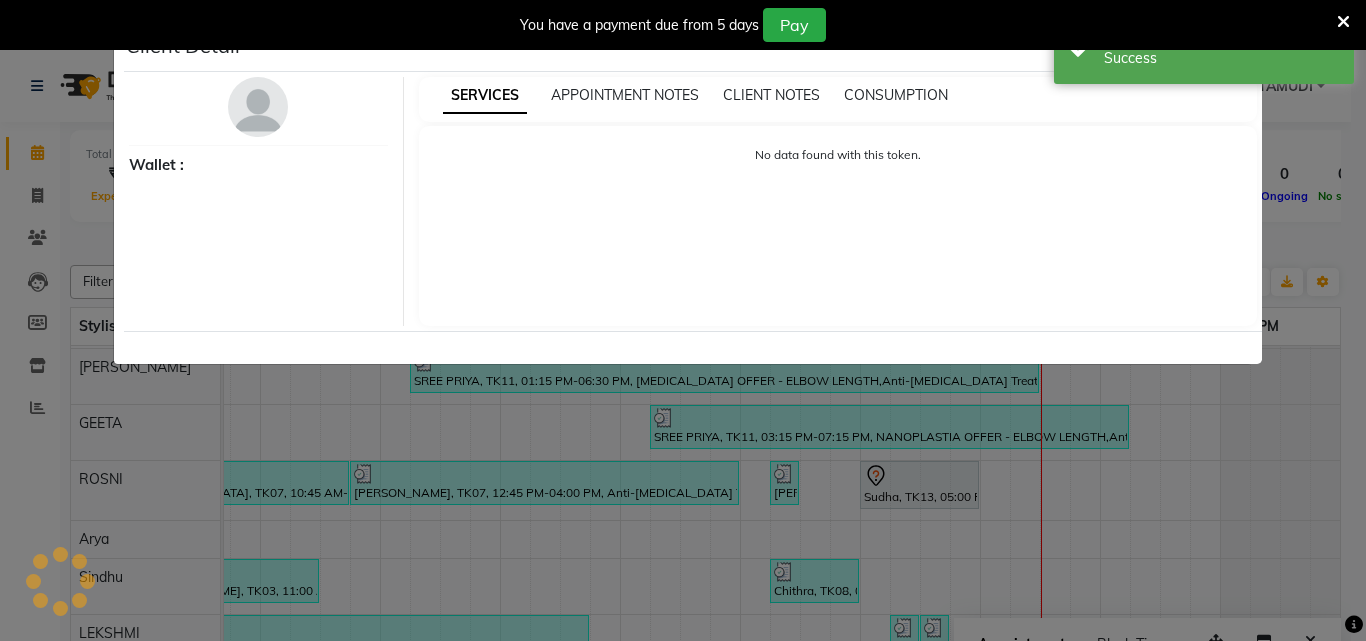 select on "7" 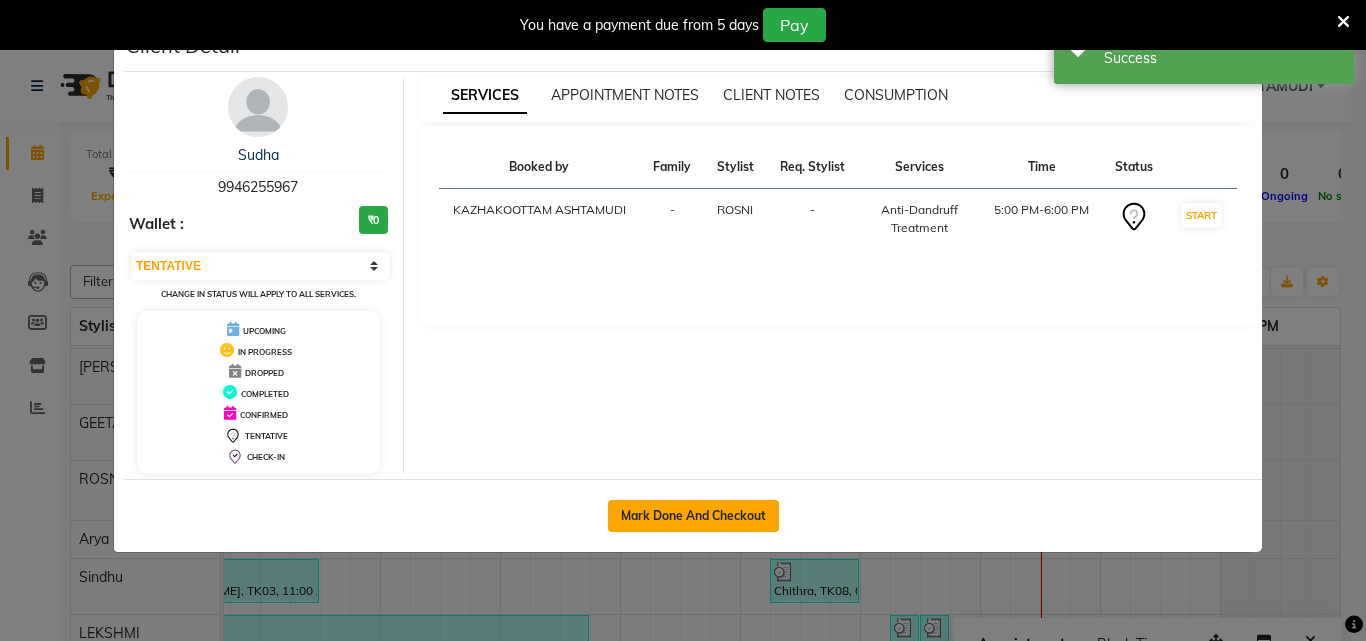 click on "Mark Done And Checkout" 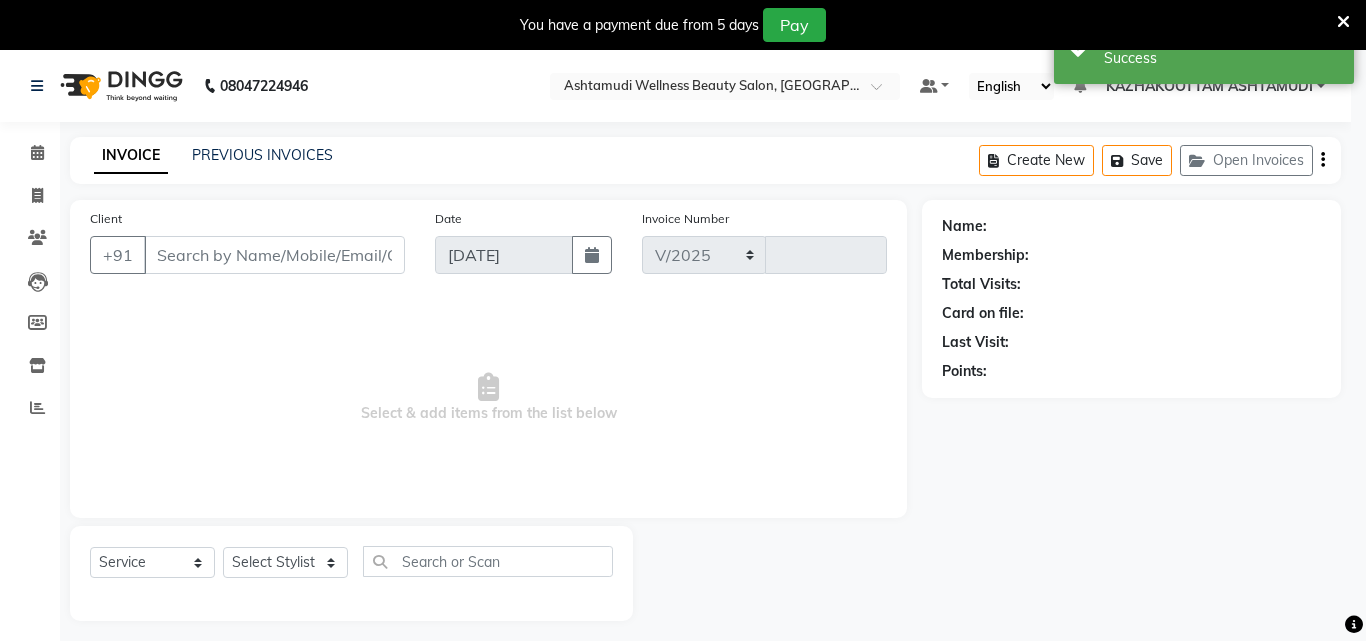 select on "4662" 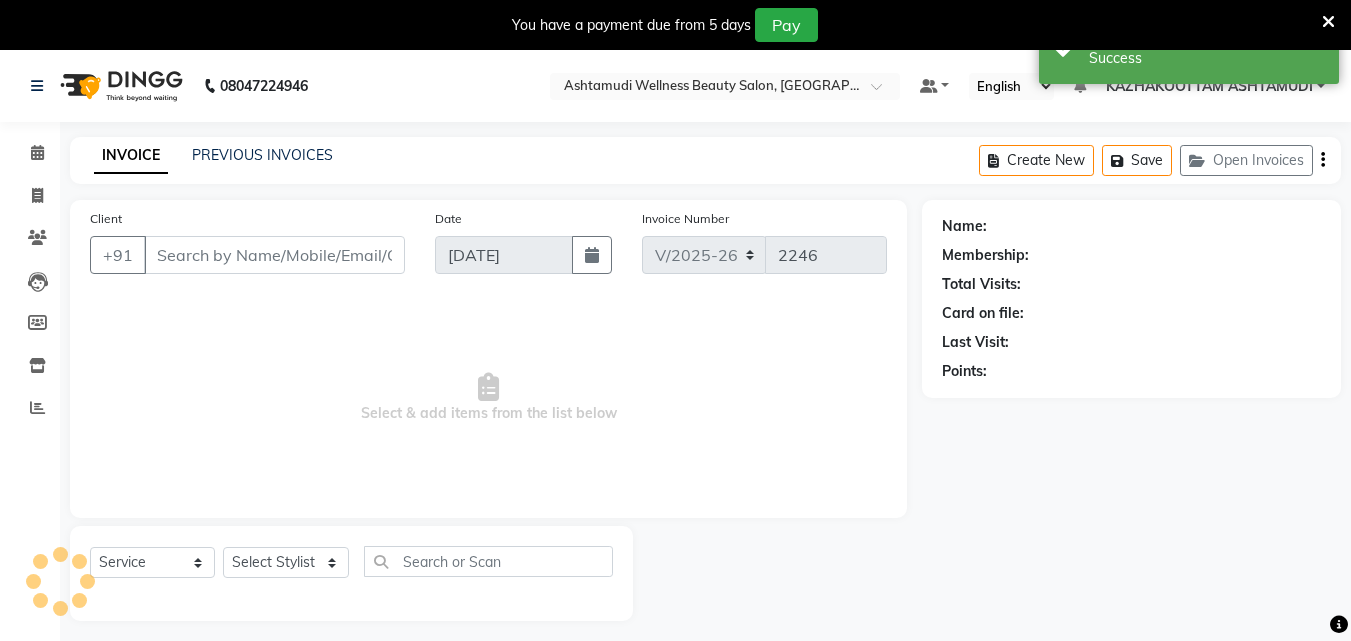 type on "9946255967" 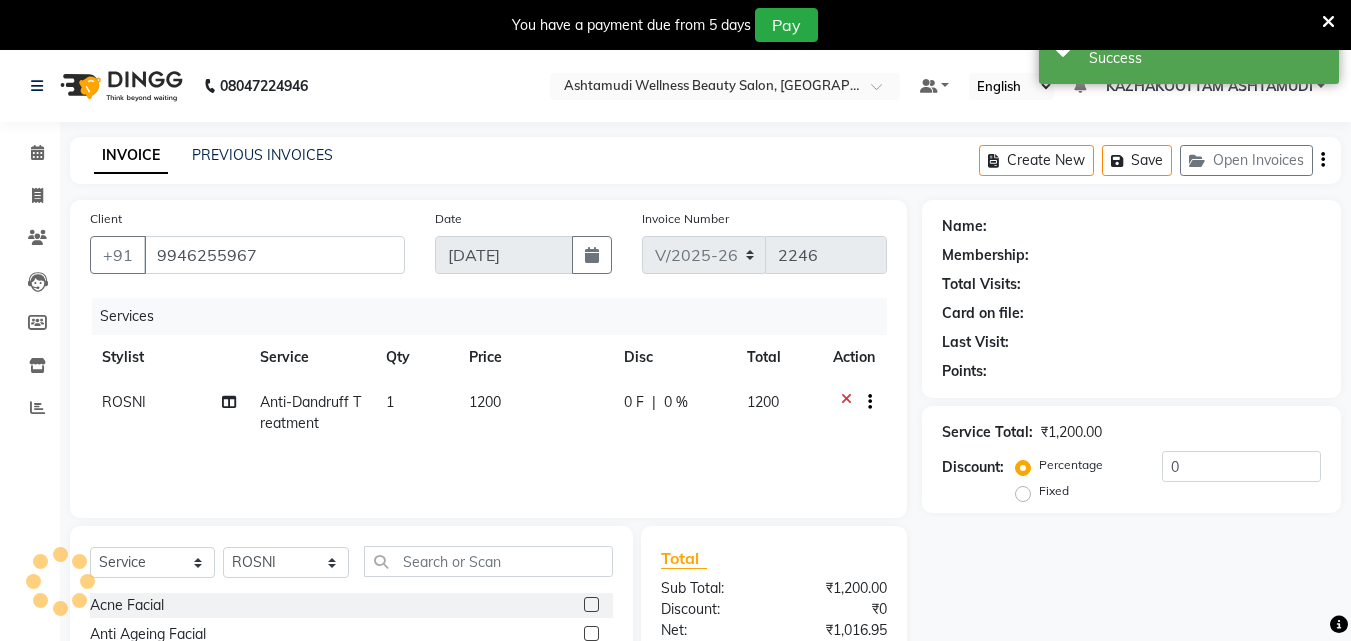select on "2: Object" 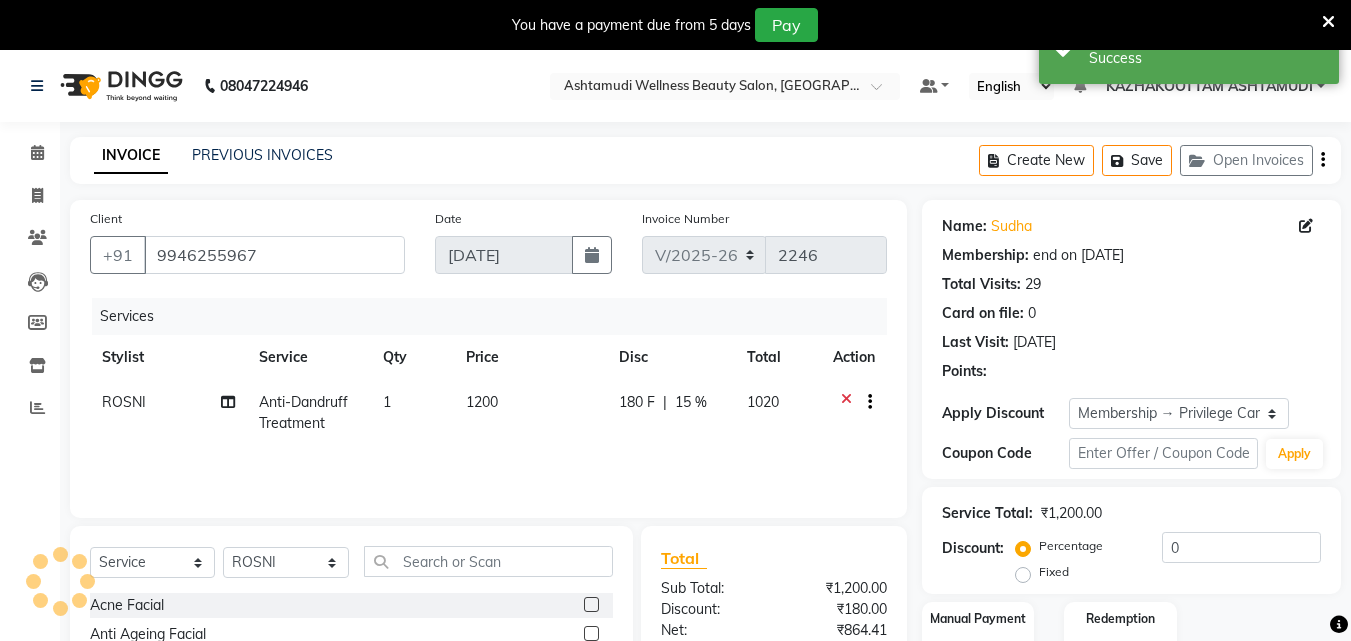 type on "15" 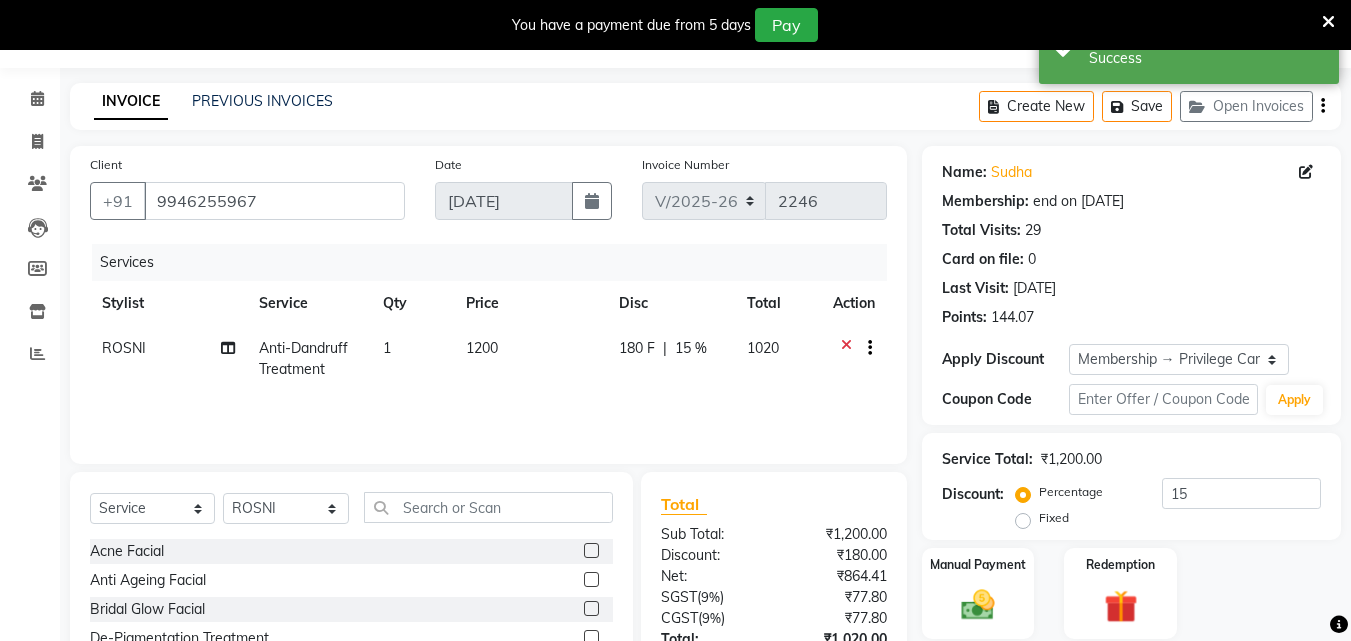 scroll, scrollTop: 100, scrollLeft: 0, axis: vertical 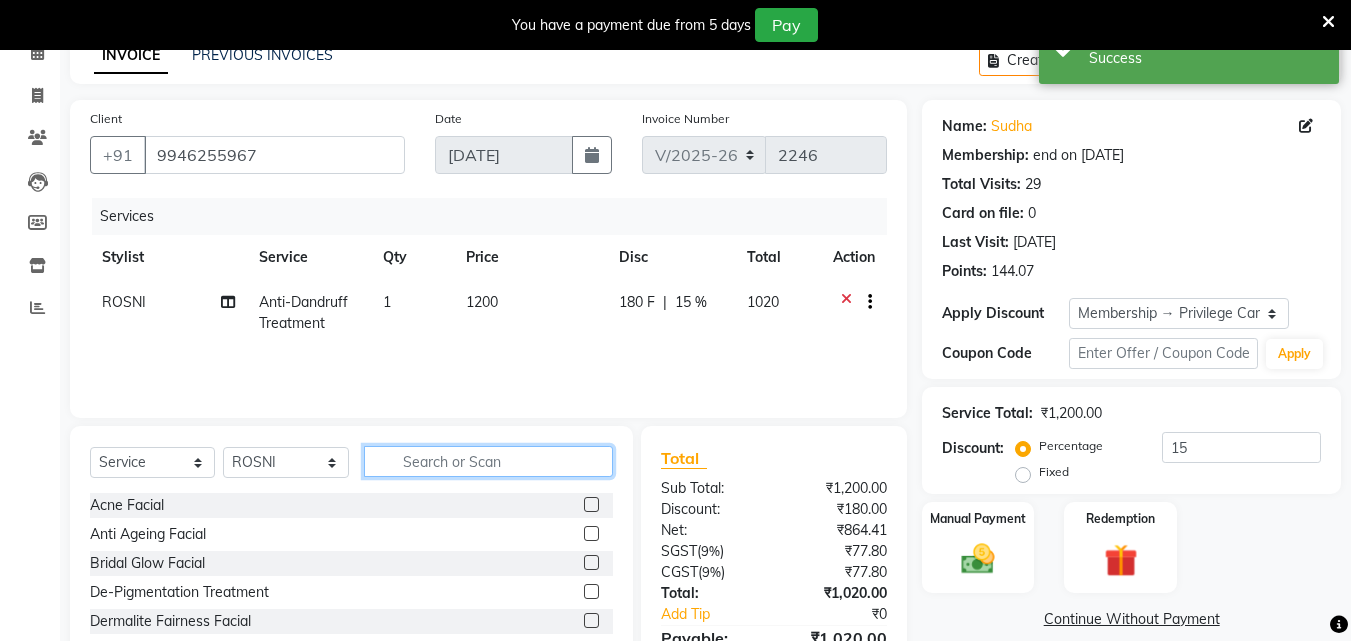 click 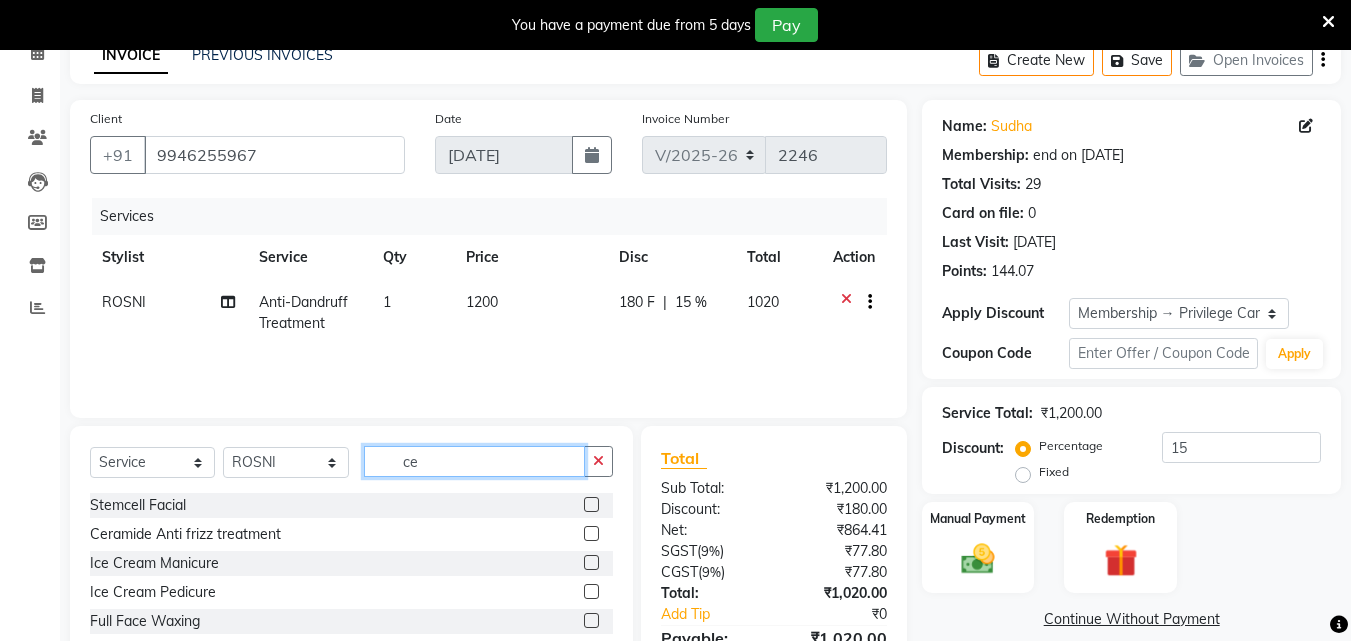 type on "ce" 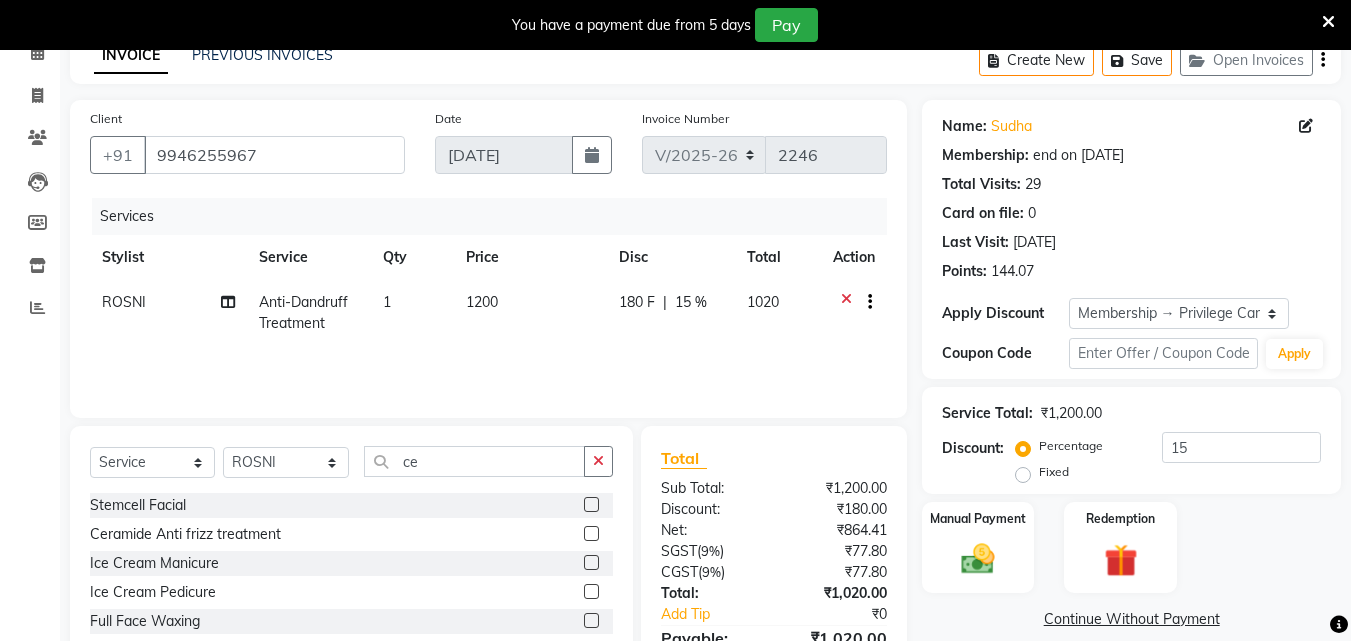 click 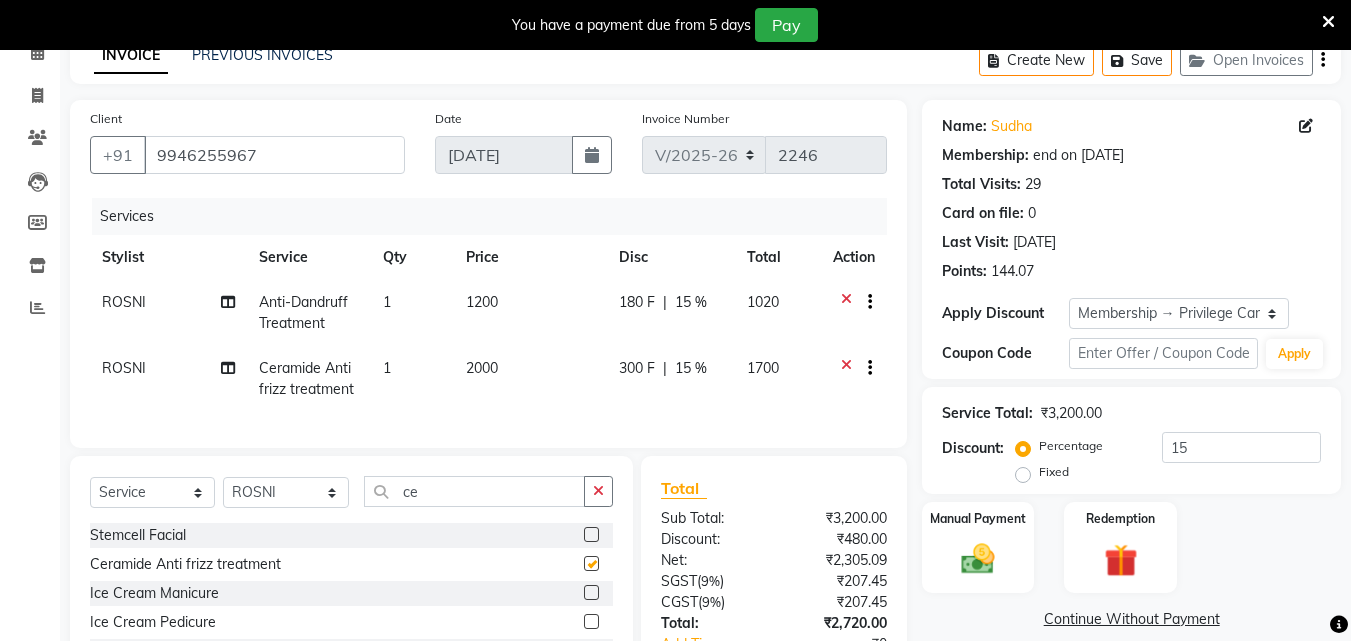 checkbox on "false" 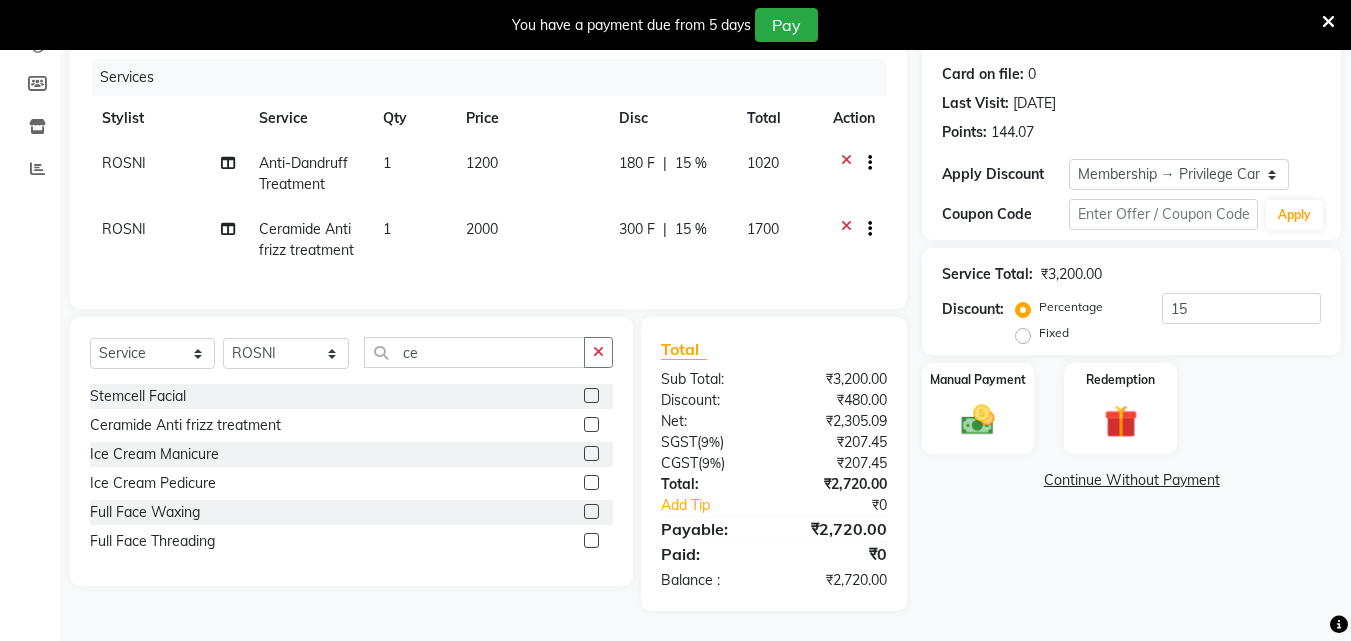 scroll, scrollTop: 254, scrollLeft: 0, axis: vertical 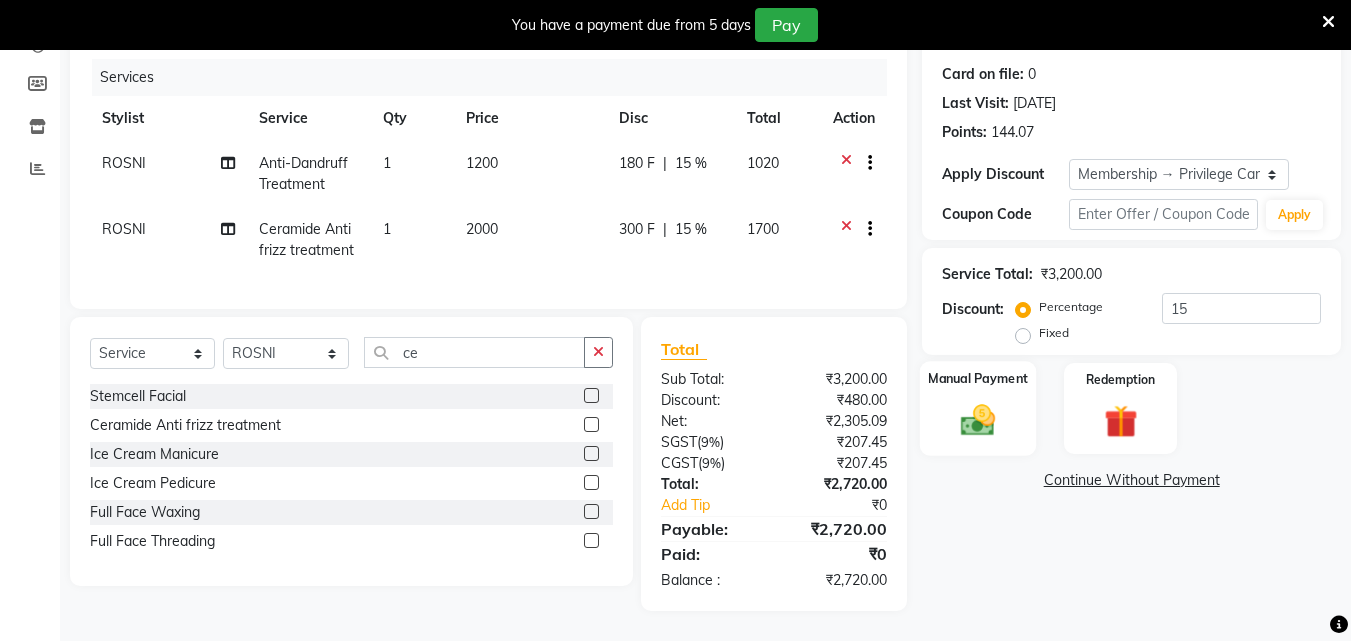 click 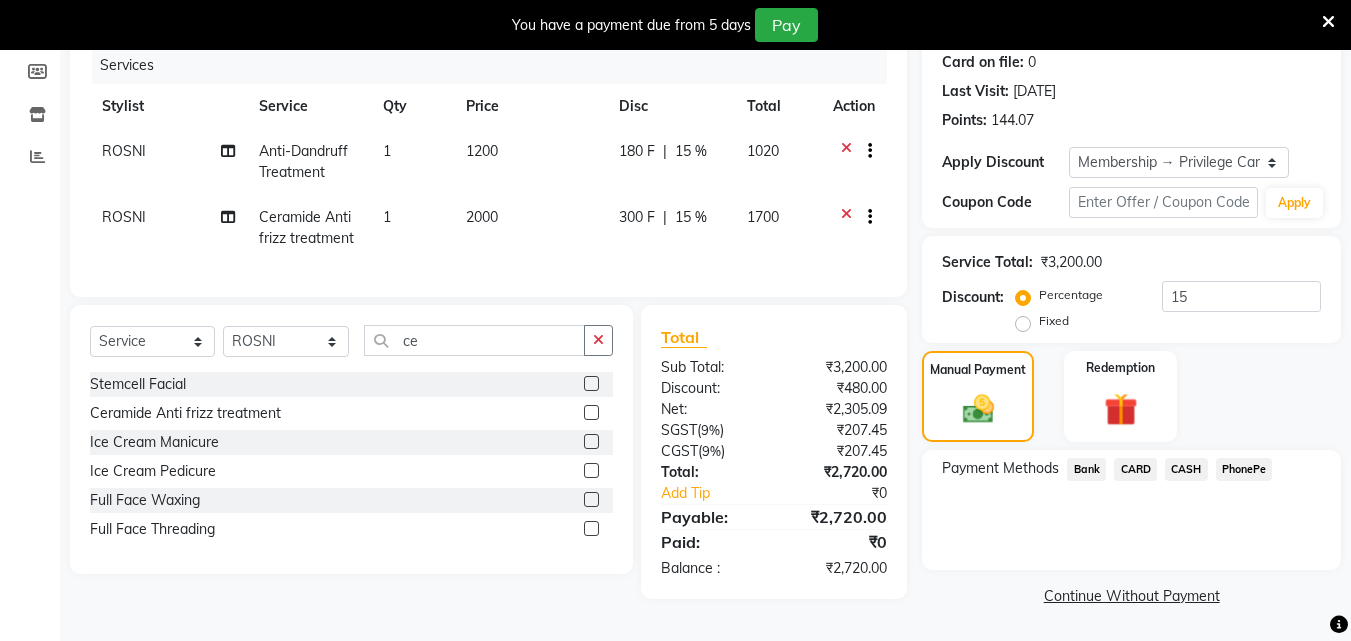 click on "PhonePe" 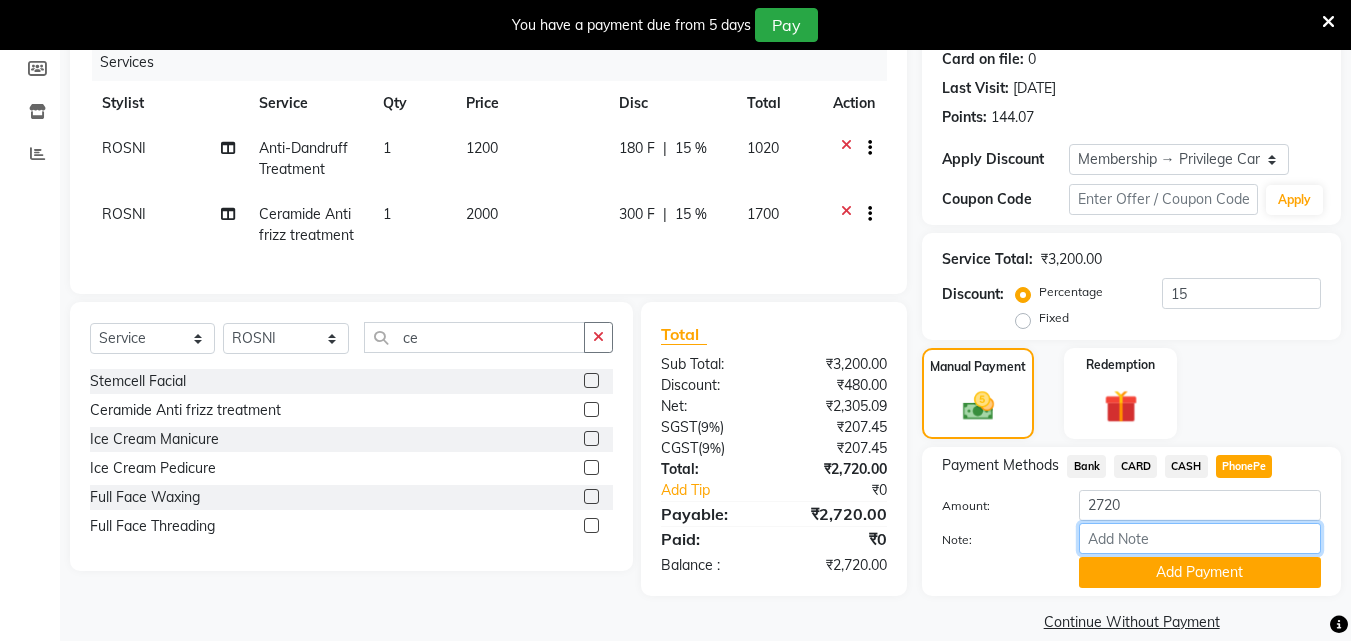 click on "Note:" at bounding box center (1200, 538) 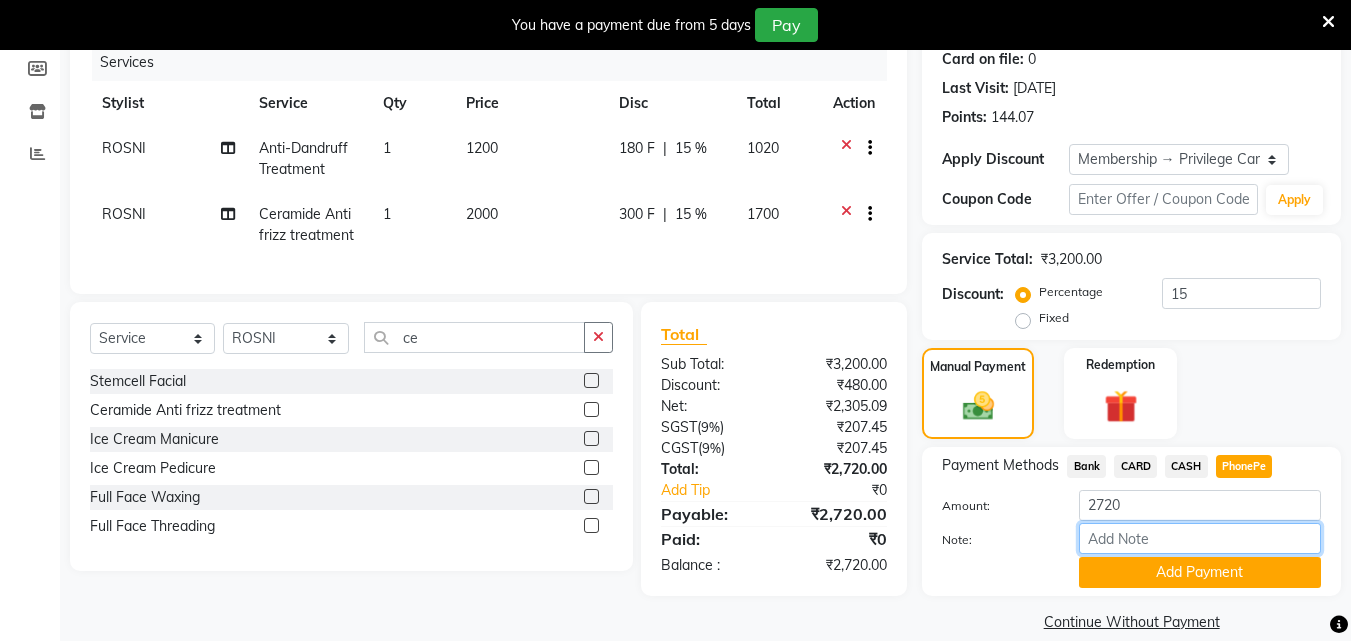 type on "soorya" 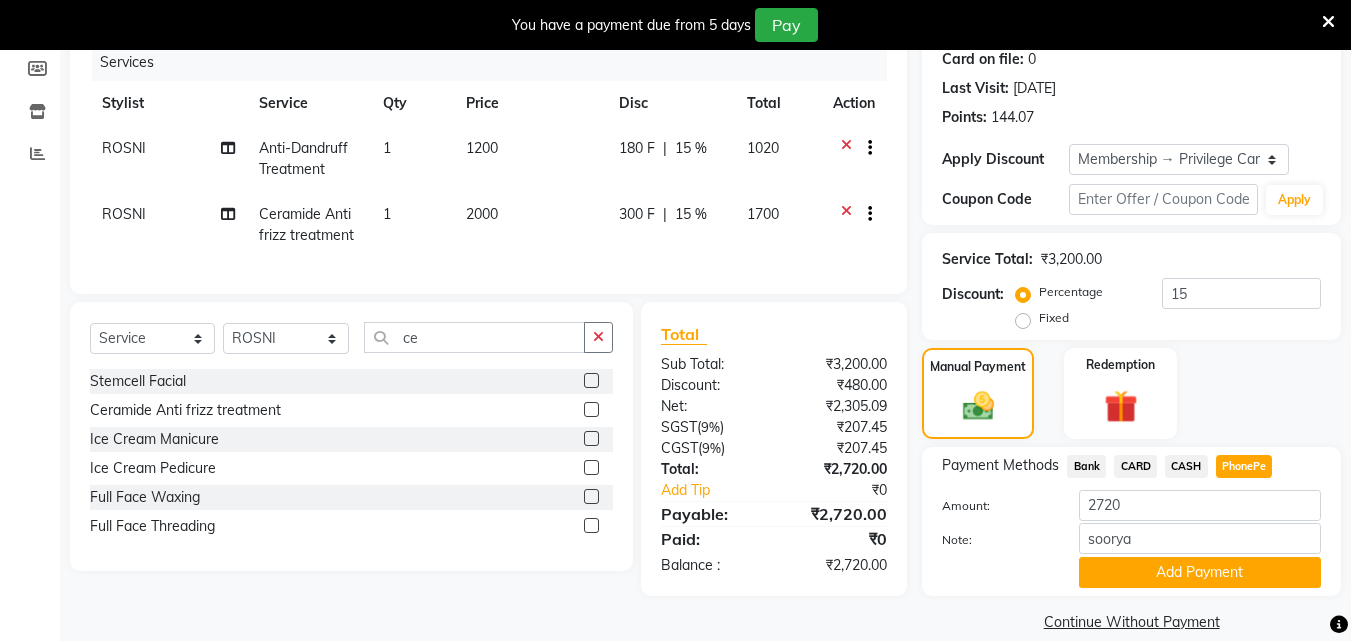 click on "Add Payment" 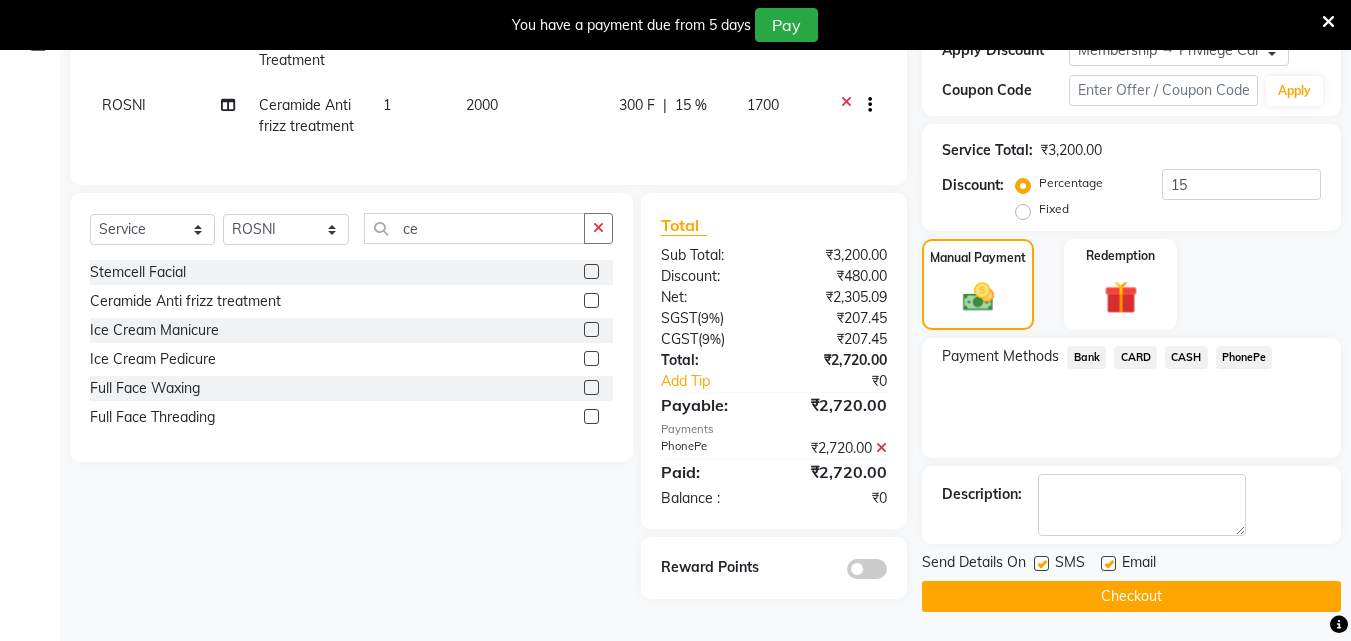 scroll, scrollTop: 366, scrollLeft: 0, axis: vertical 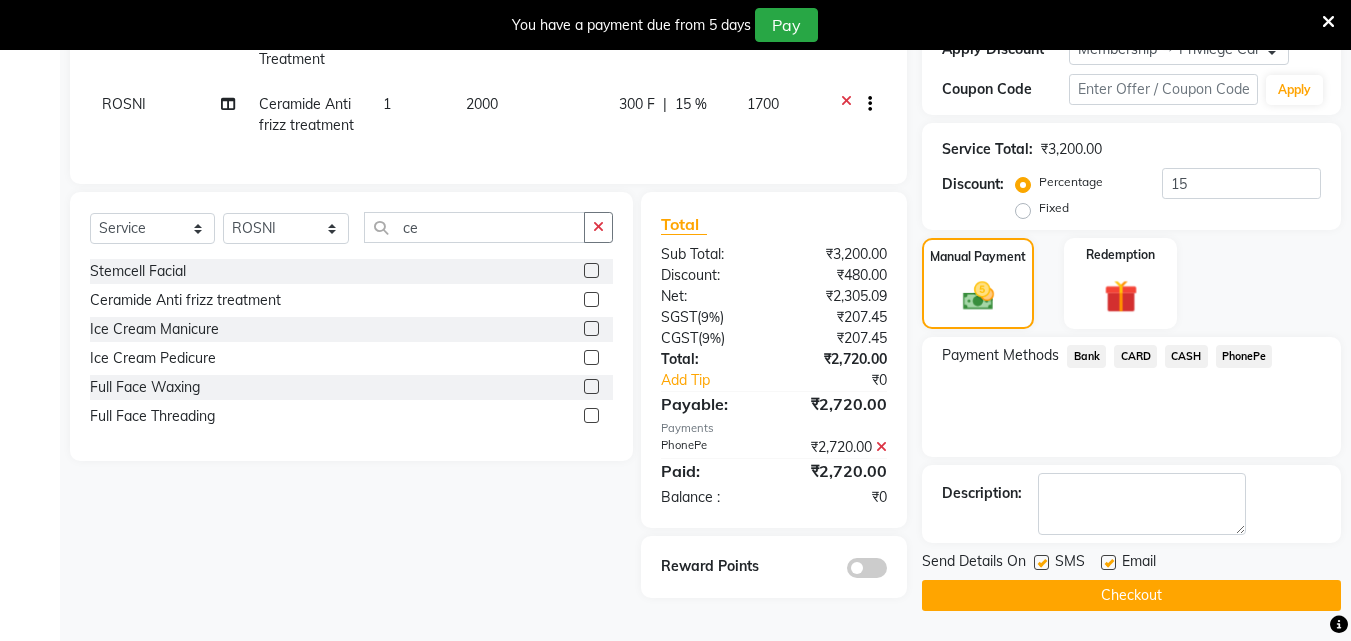 click 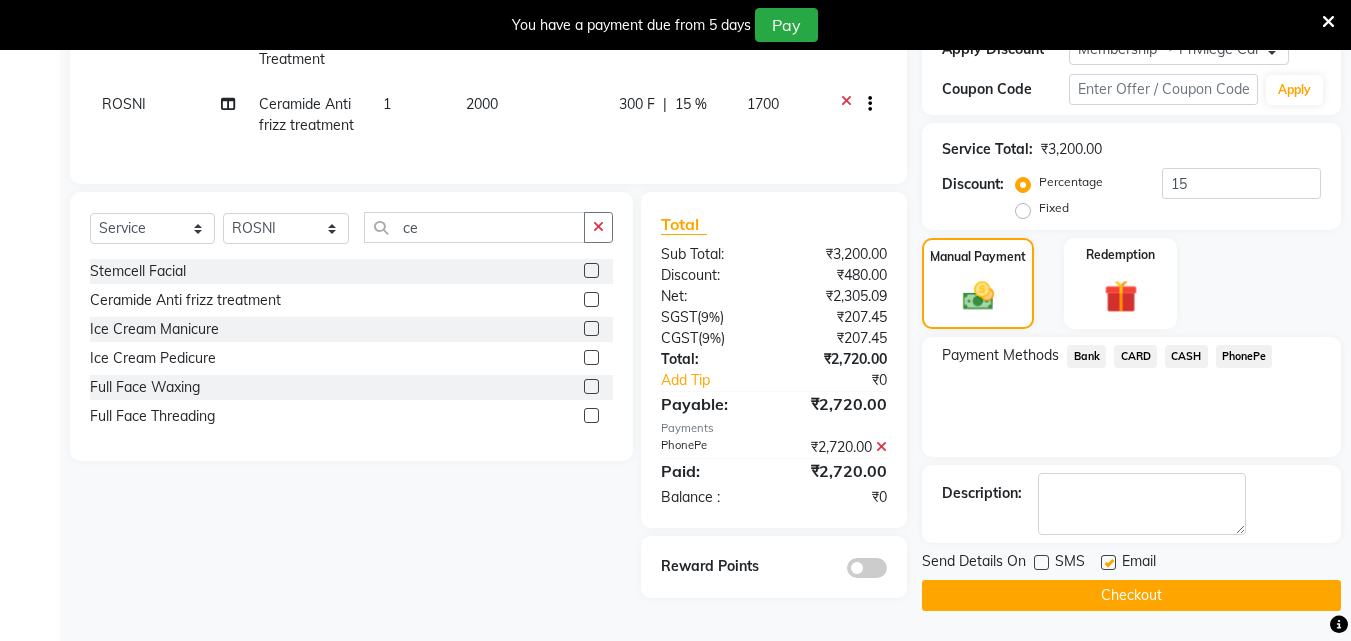 click 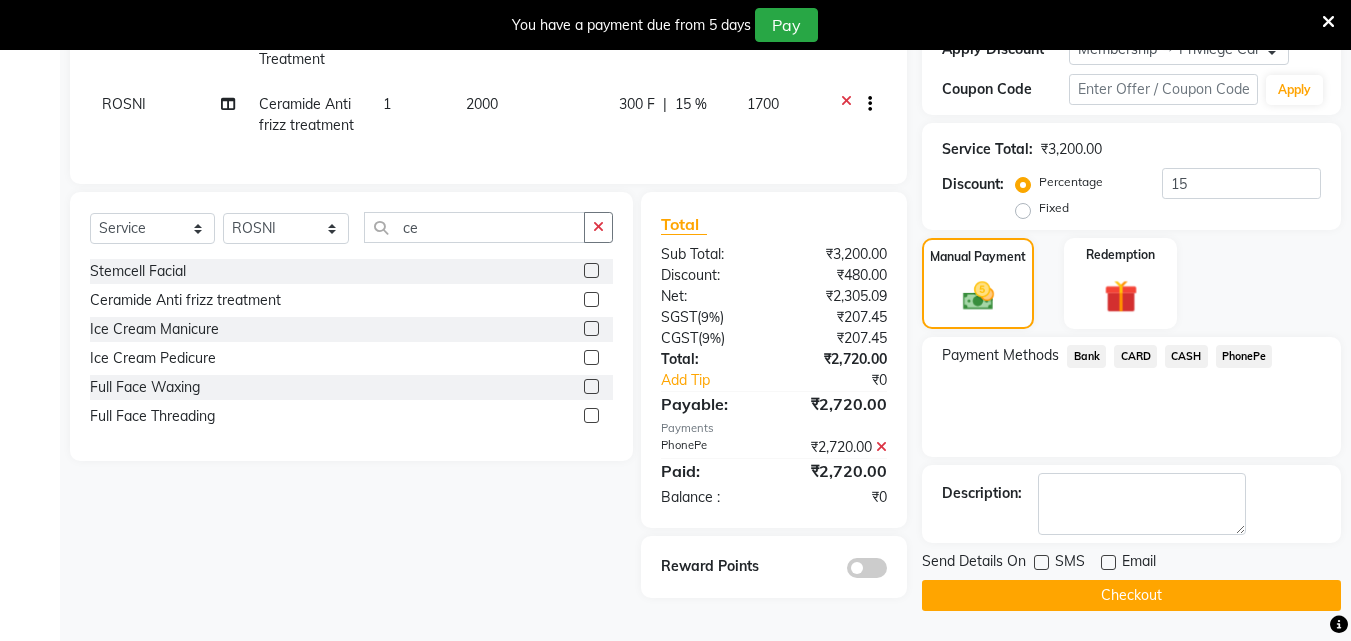 click on "Checkout" 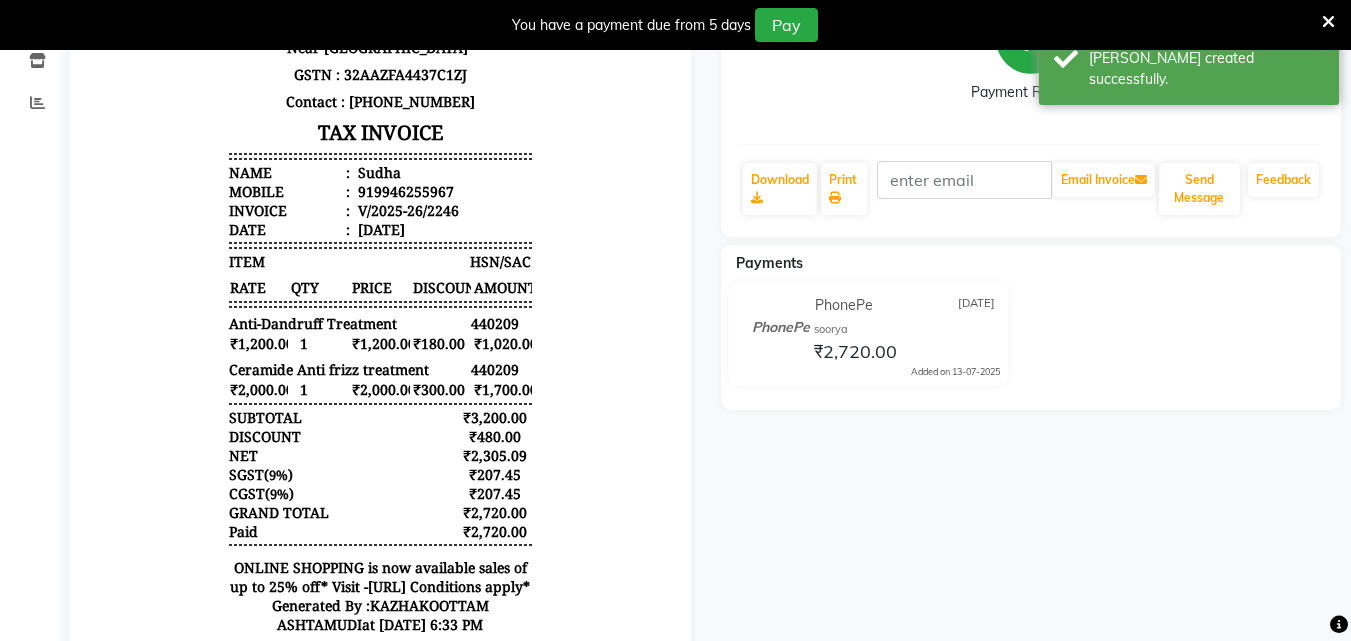 scroll, scrollTop: 19, scrollLeft: 0, axis: vertical 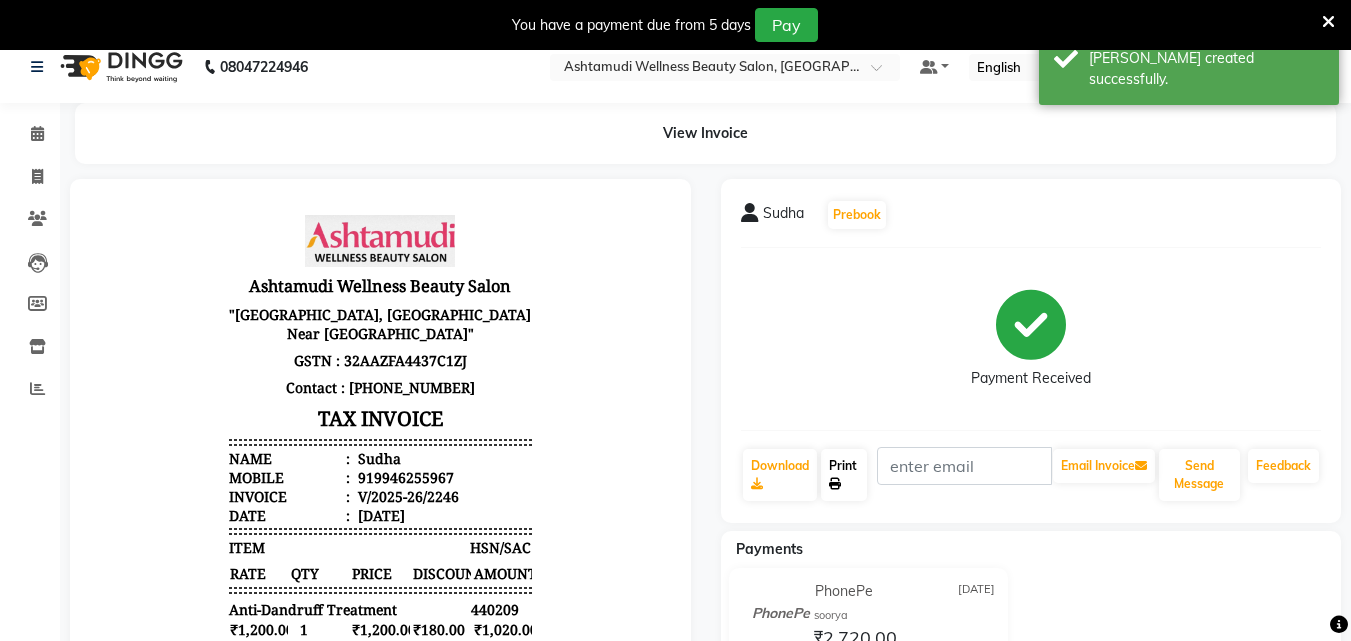 click 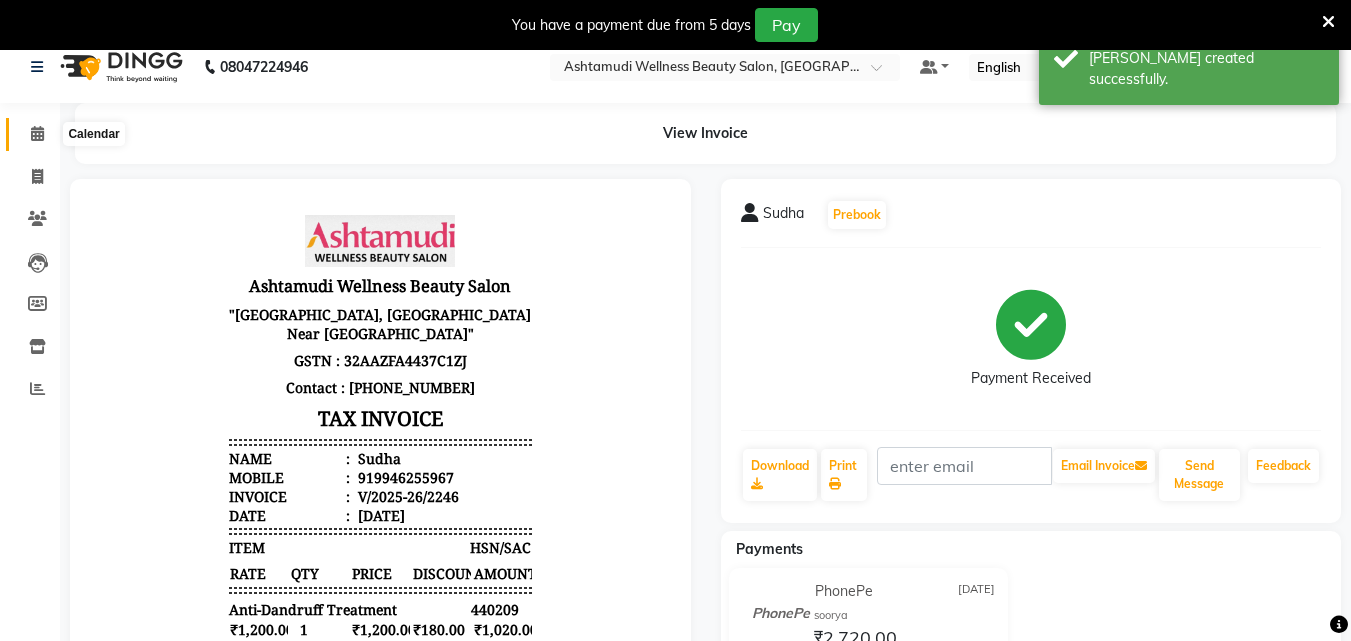 click 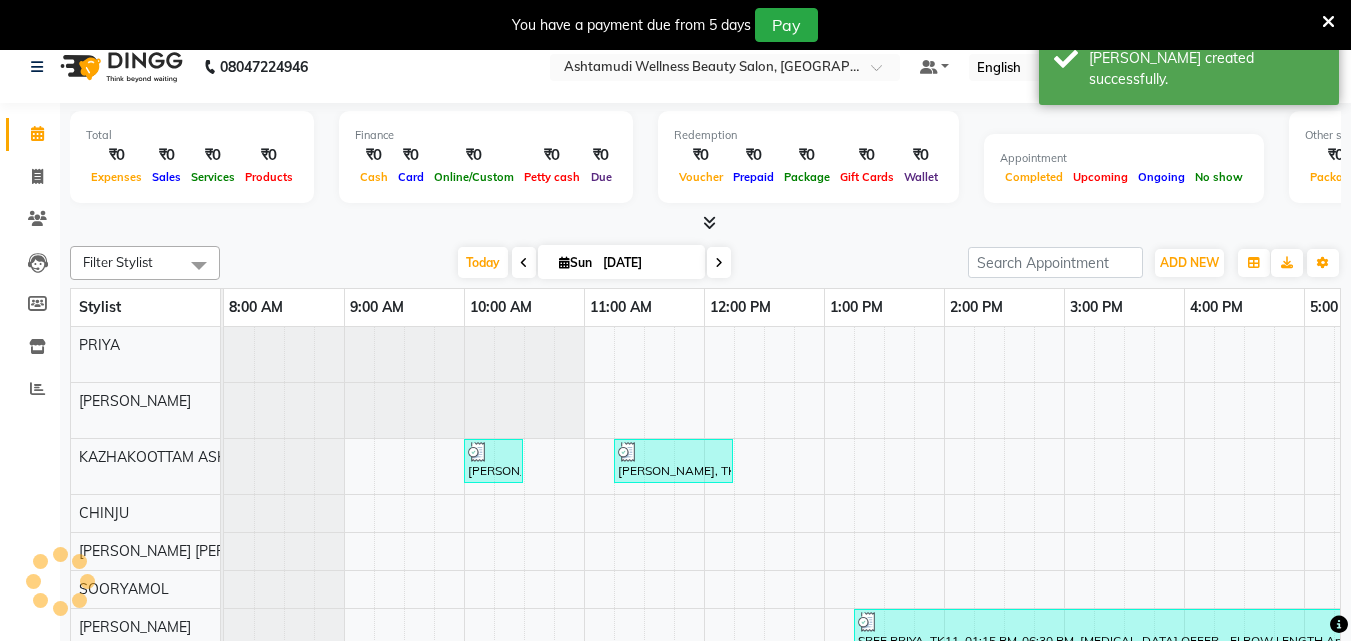 scroll, scrollTop: 0, scrollLeft: 0, axis: both 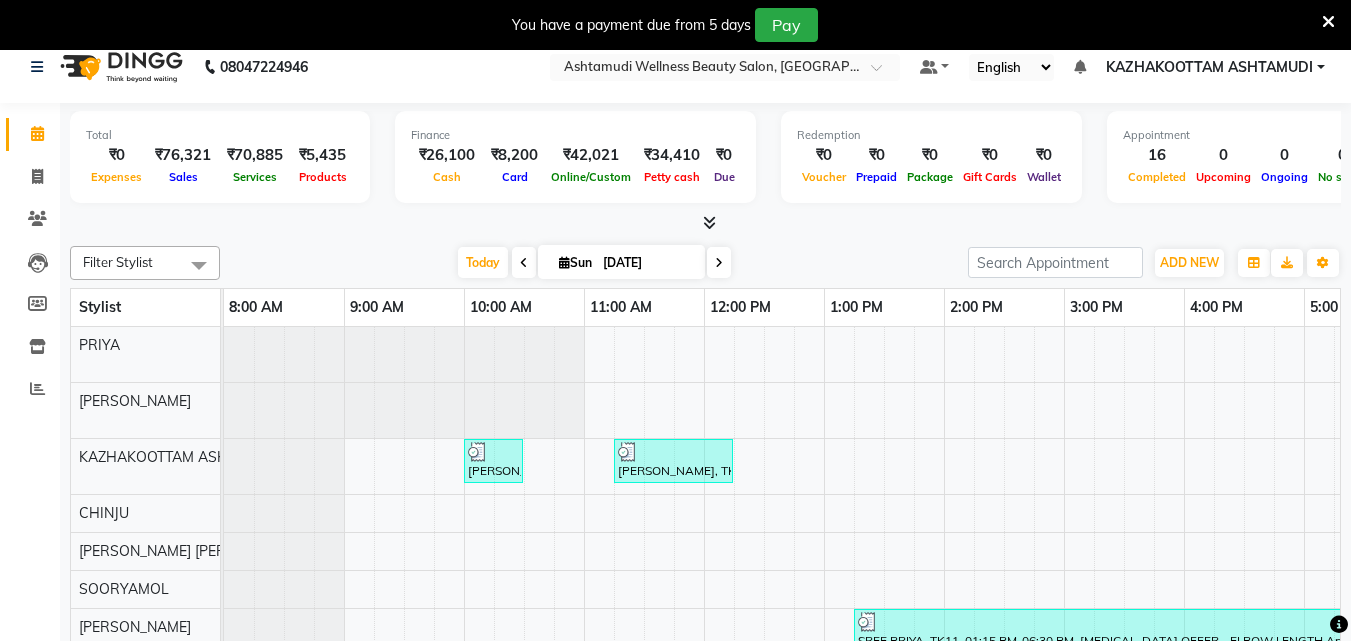 click at bounding box center [709, 222] 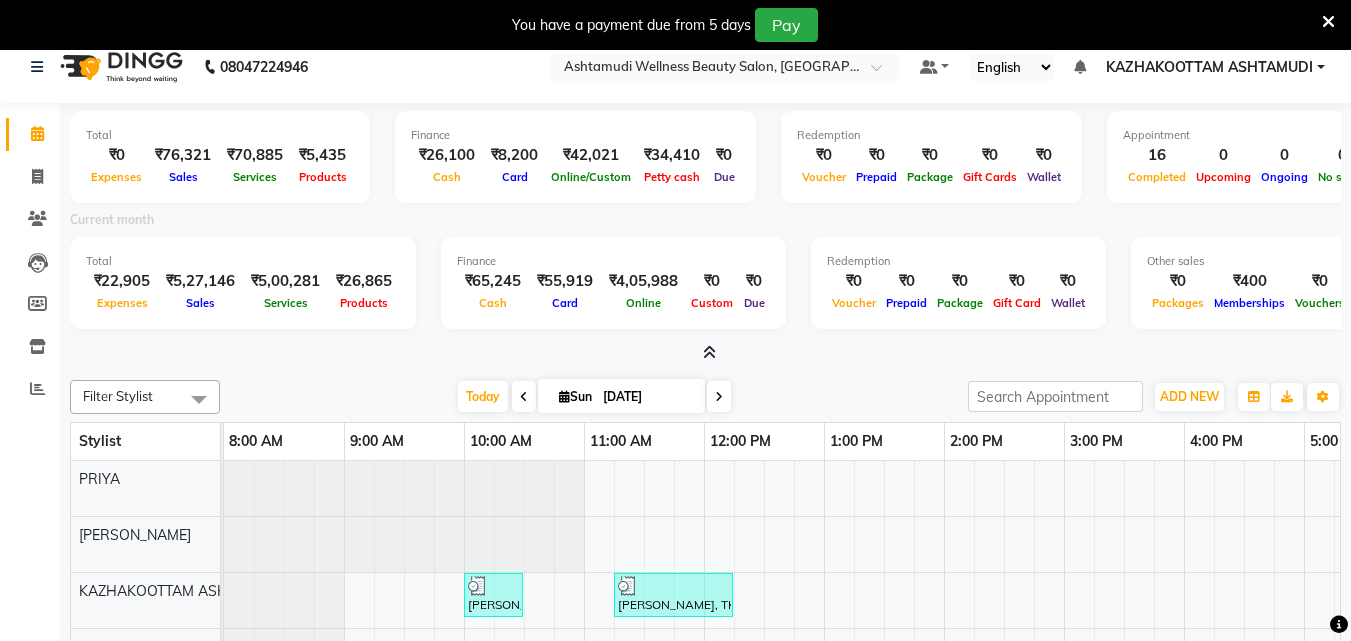 click at bounding box center (709, 352) 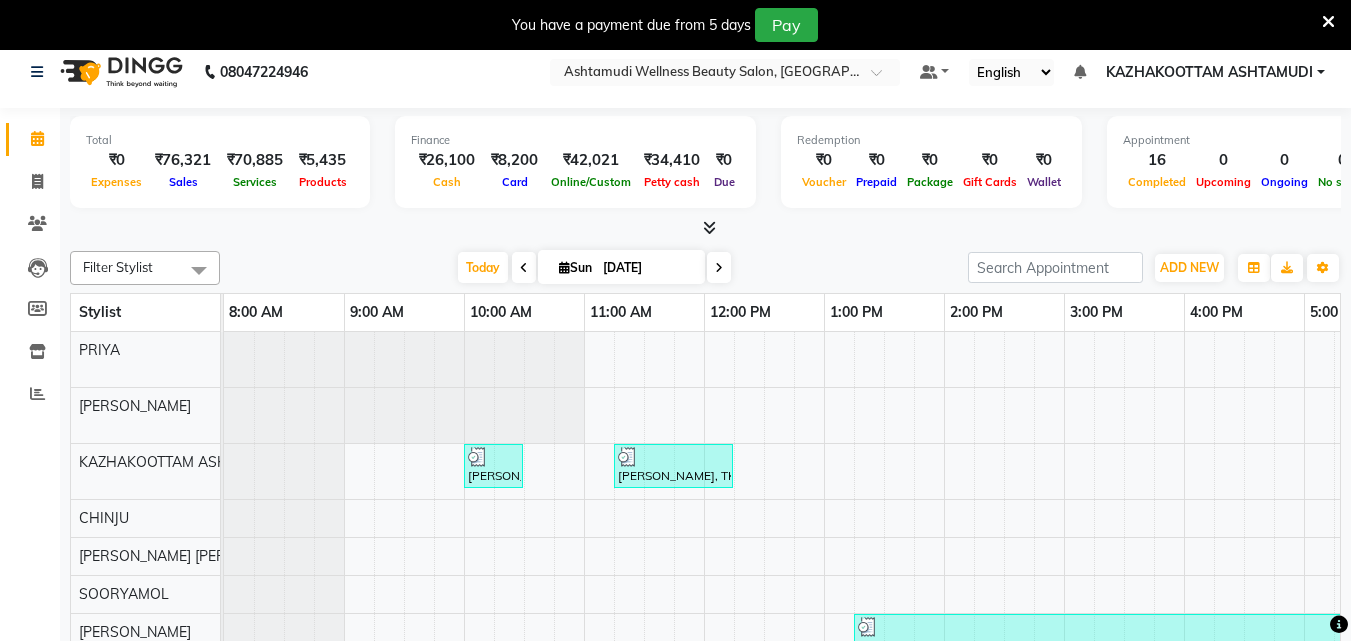 scroll, scrollTop: 0, scrollLeft: 0, axis: both 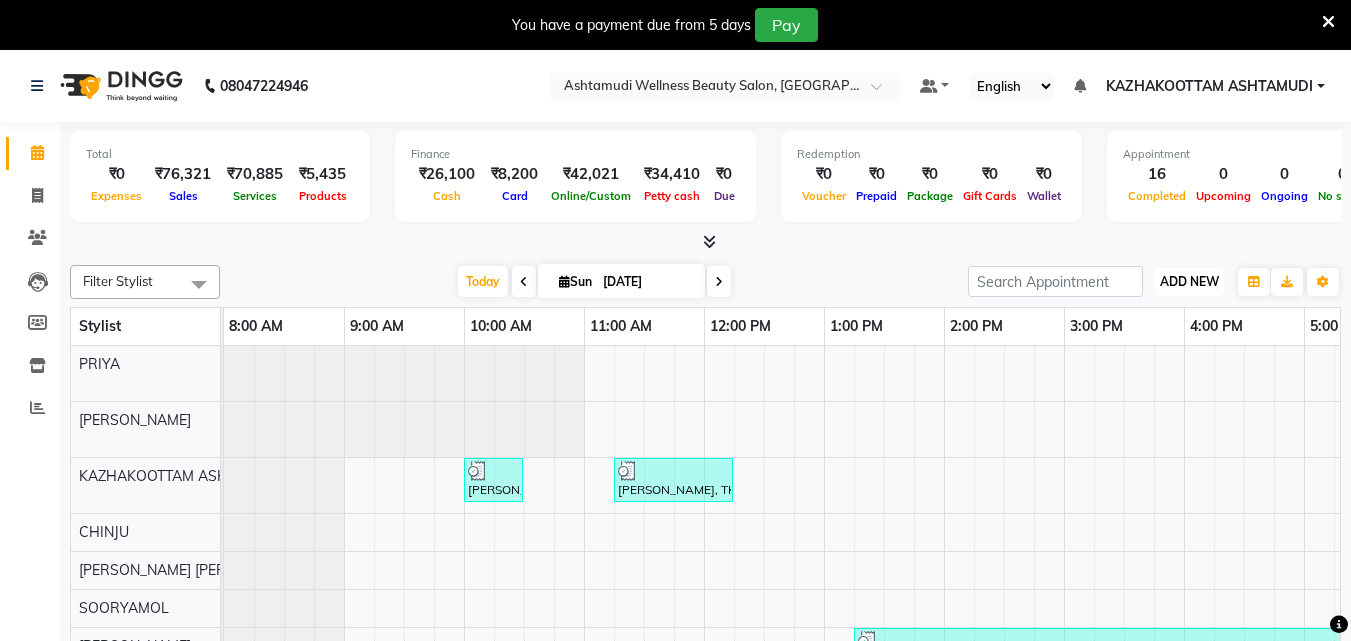 click on "ADD NEW" at bounding box center (1189, 281) 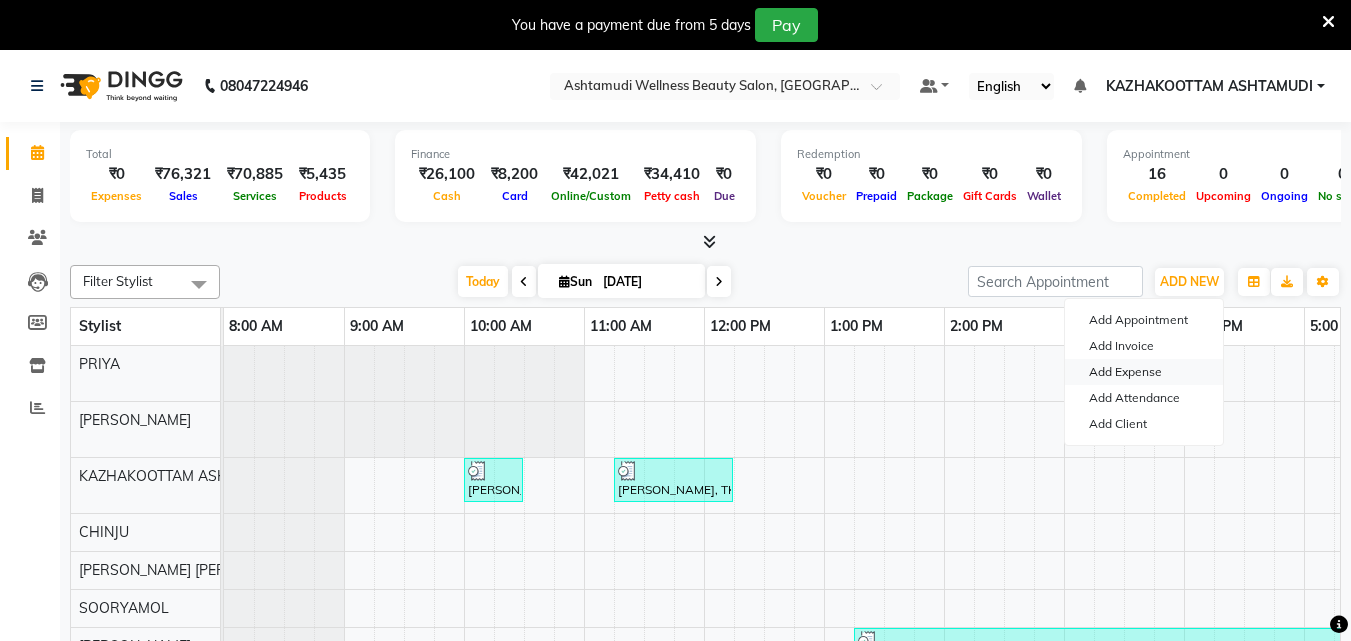 click on "Add Expense" at bounding box center [1144, 372] 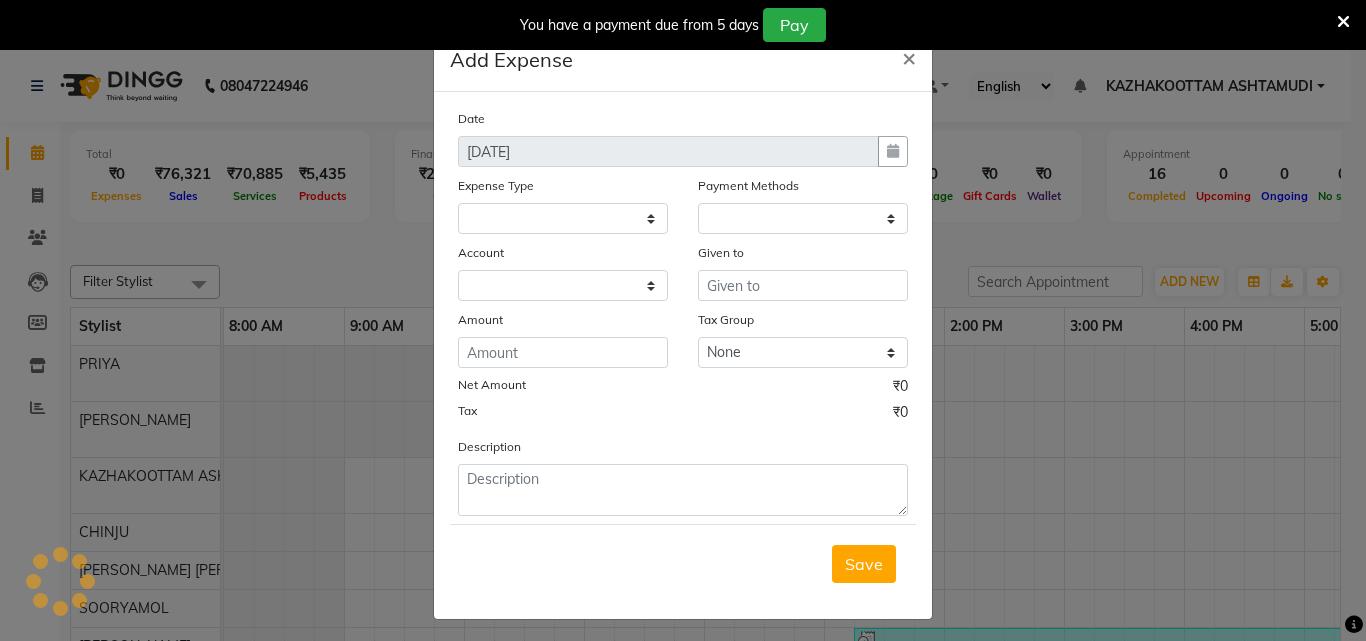 select 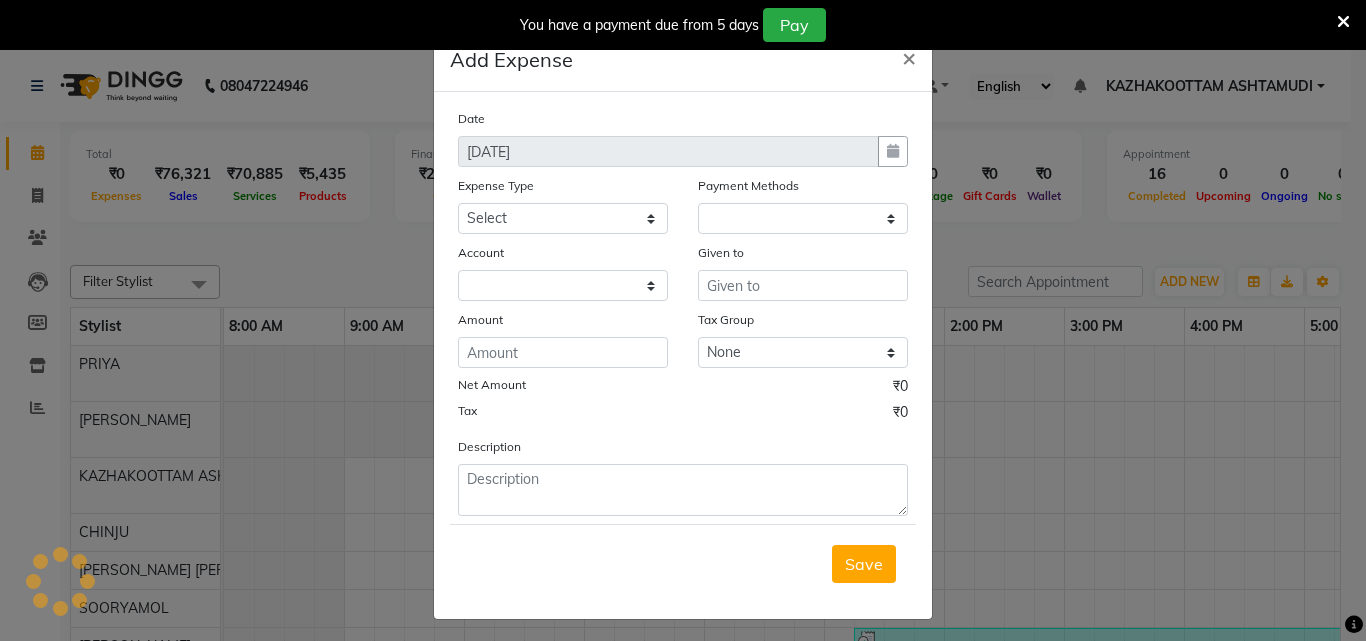 select on "1" 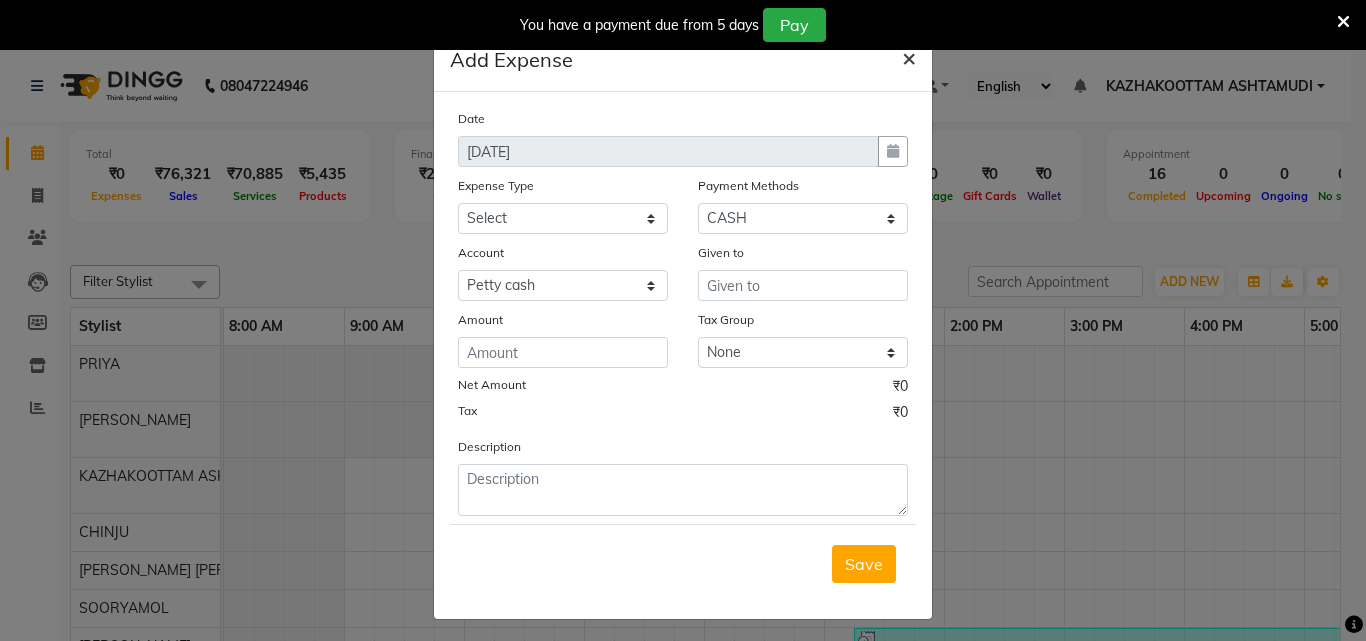 click on "×" 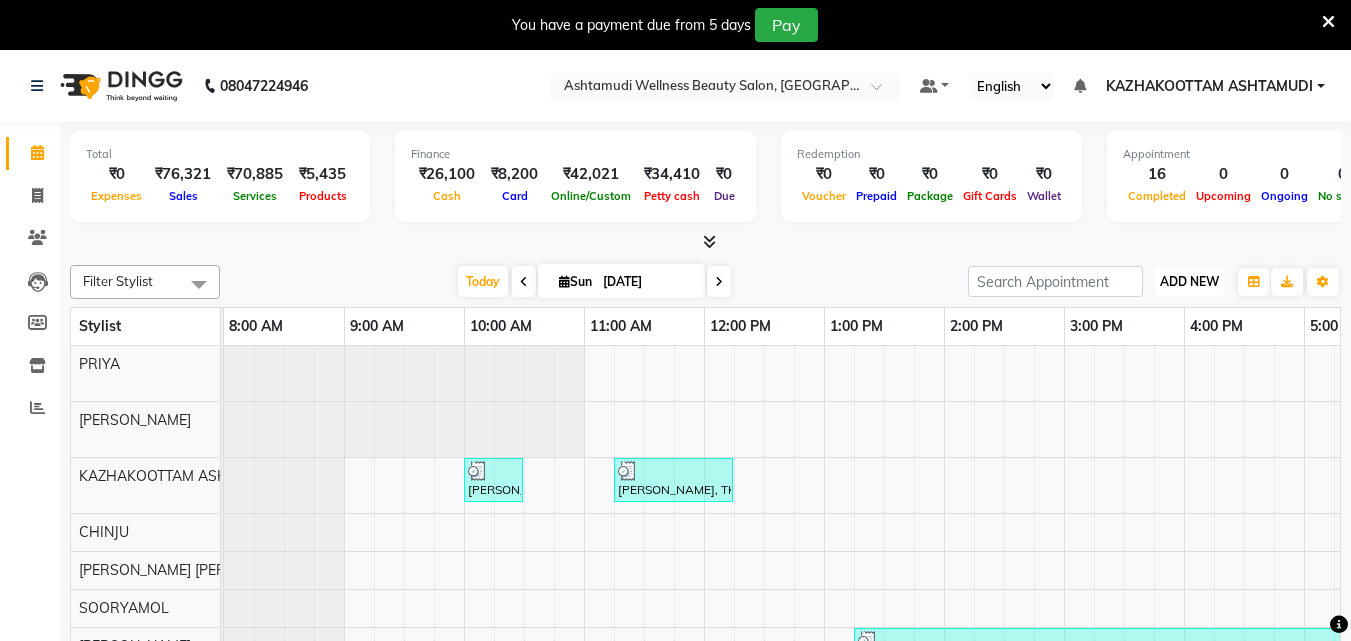 click on "ADD NEW" at bounding box center [1189, 281] 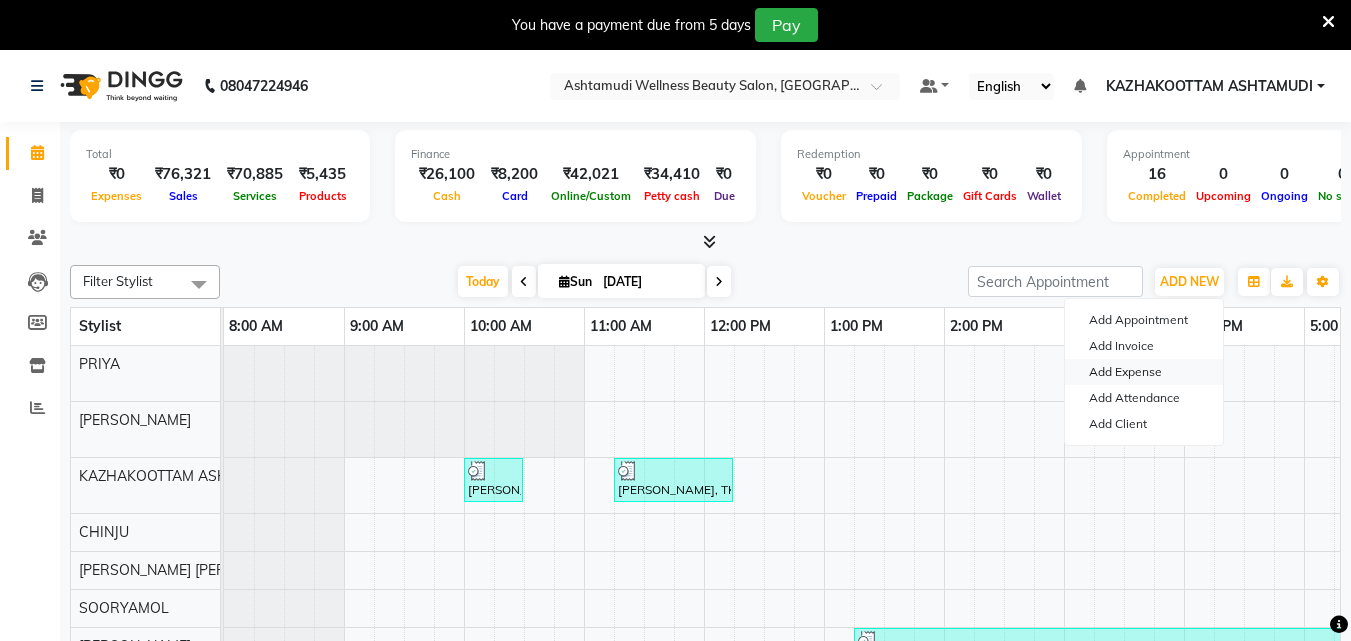 click on "Add Expense" at bounding box center (1144, 372) 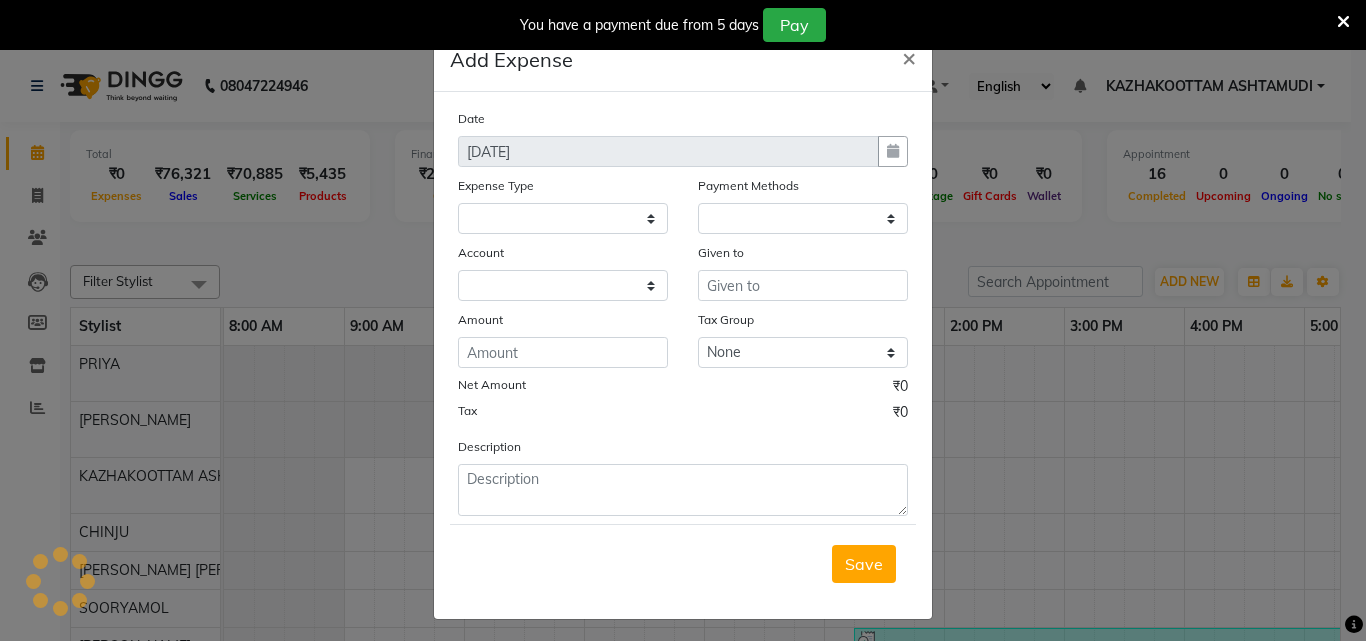 select 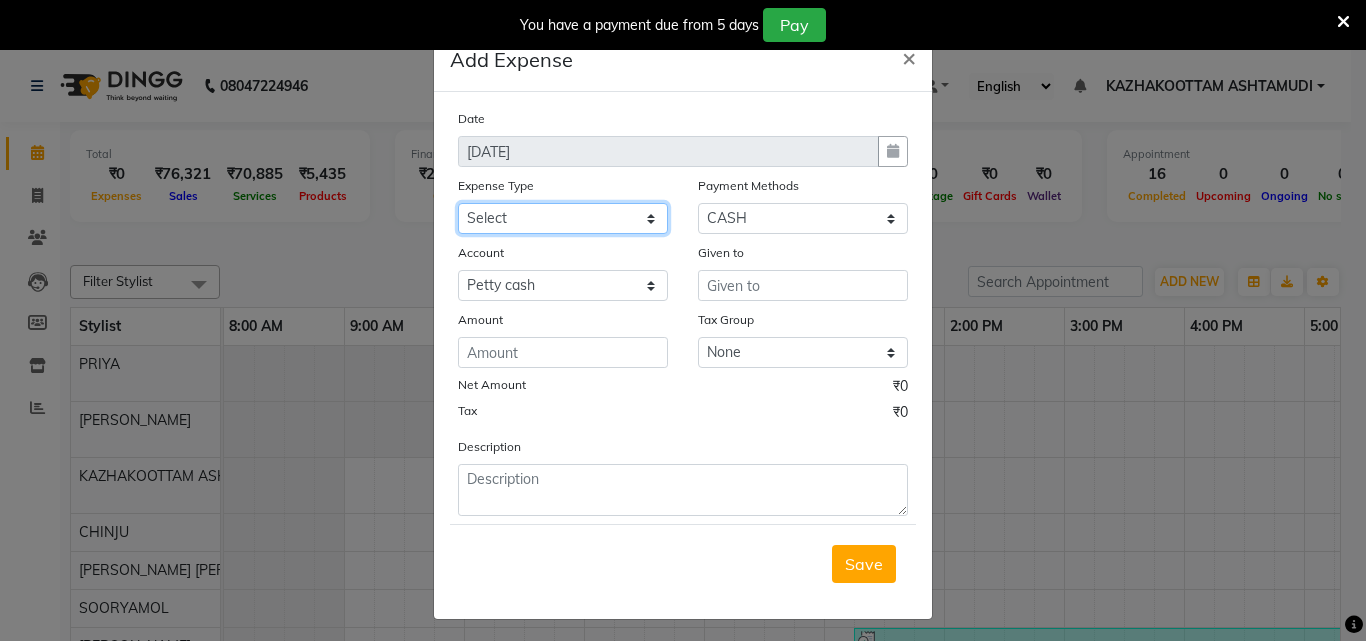 click on "Select ACCOMODATION EXPENSES ADVERTISEMENT SALES PROMOTIONAL EXPENSES Bonus BRIDAL ACCESSORIES REFUND BRIDAL COMMISSION BRIDAL FOOD BRIDAL INCENTIVES BRIDAL ORNAMENTS REFUND BRIDAL TA CASH DEPOSIT RAK BANK COMPUTER ACCESSORIES MOBILE PHONE Donation and Charity Expenses ELECTRICITY CHARGES ELECTRONICS FITTINGS Event Expense FISH FOOD EXPENSES FOOD REFRESHMENT FOR CLIENTS FOOD REFRESHMENT FOR STAFFS Freight And Forwarding Charges FUEL FOR GENERATOR FURNITURE AND EQUIPMENTS Gifts for Clients GIFTS FOR STAFFS GOKULAM CHITS HOSTEL RENT LAUNDRY EXPENSES LICENSE OTHER FEES LOADING UNLOADING CHARGES Medical Expenses MEHNDI PAYMENTS MISCELLANEOUS EXPENSES NEWSPAPER PERIODICALS Ornaments Maintenance Expense OVERTIME ALLOWANCES Payment For Pest Control Perfomance based incentives POSTAGE COURIER CHARGES Printing PRINTING STATIONERY EXPENSES PROFESSIONAL TAX REPAIRS MAINTENANCE ROUND OFF Salary SALARY ADVANCE Sales Incentives Membership Card SALES INCENTIVES PRODUCT SALES INCENTIVES SERVICES SALON ESSENTIALS SALON RENT" 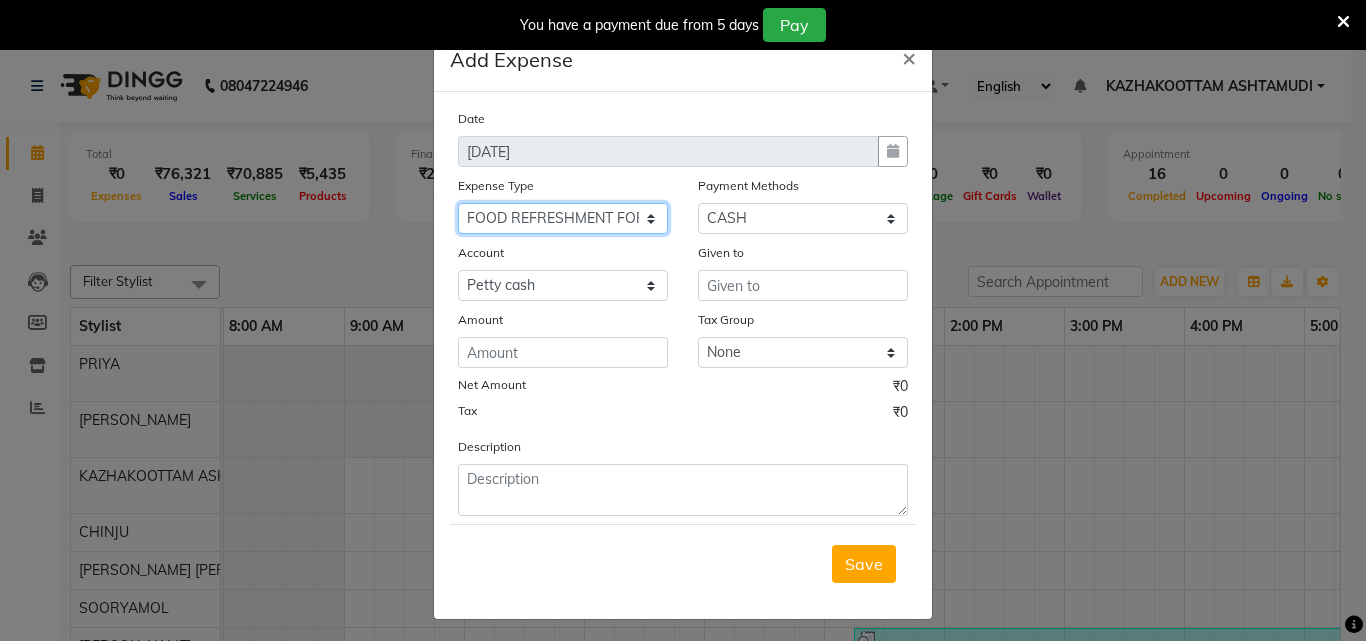 click on "Select ACCOMODATION EXPENSES ADVERTISEMENT SALES PROMOTIONAL EXPENSES Bonus BRIDAL ACCESSORIES REFUND BRIDAL COMMISSION BRIDAL FOOD BRIDAL INCENTIVES BRIDAL ORNAMENTS REFUND BRIDAL TA CASH DEPOSIT RAK BANK COMPUTER ACCESSORIES MOBILE PHONE Donation and Charity Expenses ELECTRICITY CHARGES ELECTRONICS FITTINGS Event Expense FISH FOOD EXPENSES FOOD REFRESHMENT FOR CLIENTS FOOD REFRESHMENT FOR STAFFS Freight And Forwarding Charges FUEL FOR GENERATOR FURNITURE AND EQUIPMENTS Gifts for Clients GIFTS FOR STAFFS GOKULAM CHITS HOSTEL RENT LAUNDRY EXPENSES LICENSE OTHER FEES LOADING UNLOADING CHARGES Medical Expenses MEHNDI PAYMENTS MISCELLANEOUS EXPENSES NEWSPAPER PERIODICALS Ornaments Maintenance Expense OVERTIME ALLOWANCES Payment For Pest Control Perfomance based incentives POSTAGE COURIER CHARGES Printing PRINTING STATIONERY EXPENSES PROFESSIONAL TAX REPAIRS MAINTENANCE ROUND OFF Salary SALARY ADVANCE Sales Incentives Membership Card SALES INCENTIVES PRODUCT SALES INCENTIVES SERVICES SALON ESSENTIALS SALON RENT" 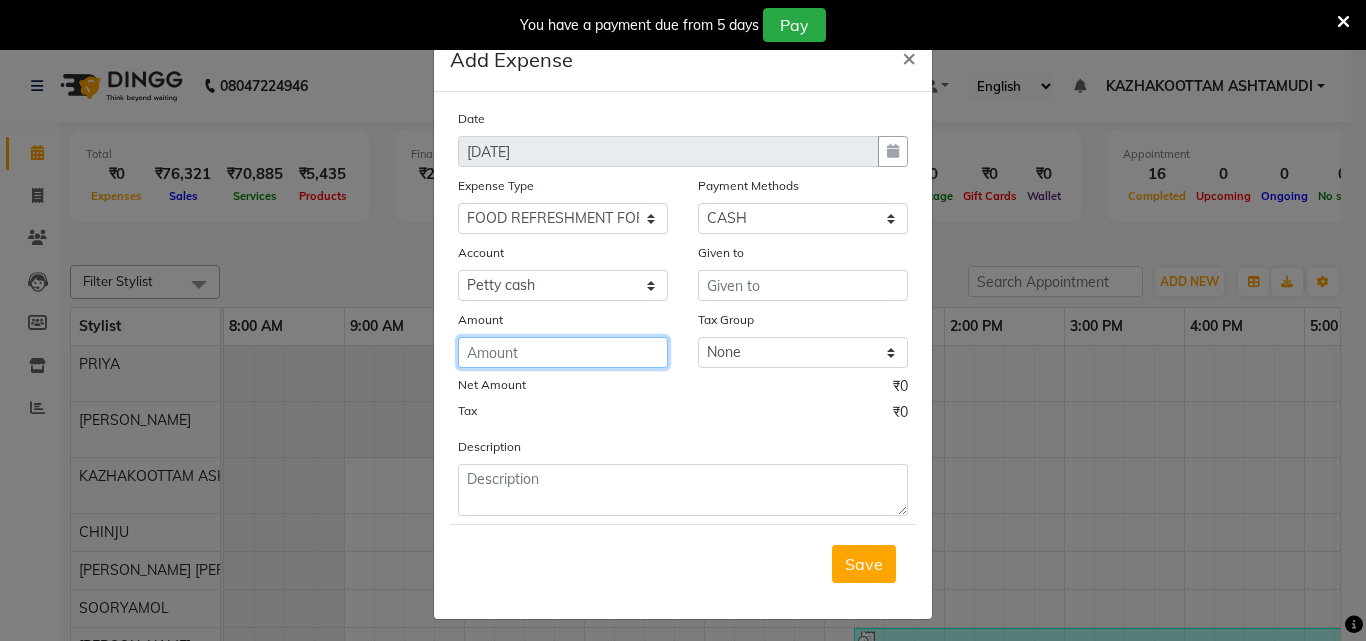 click 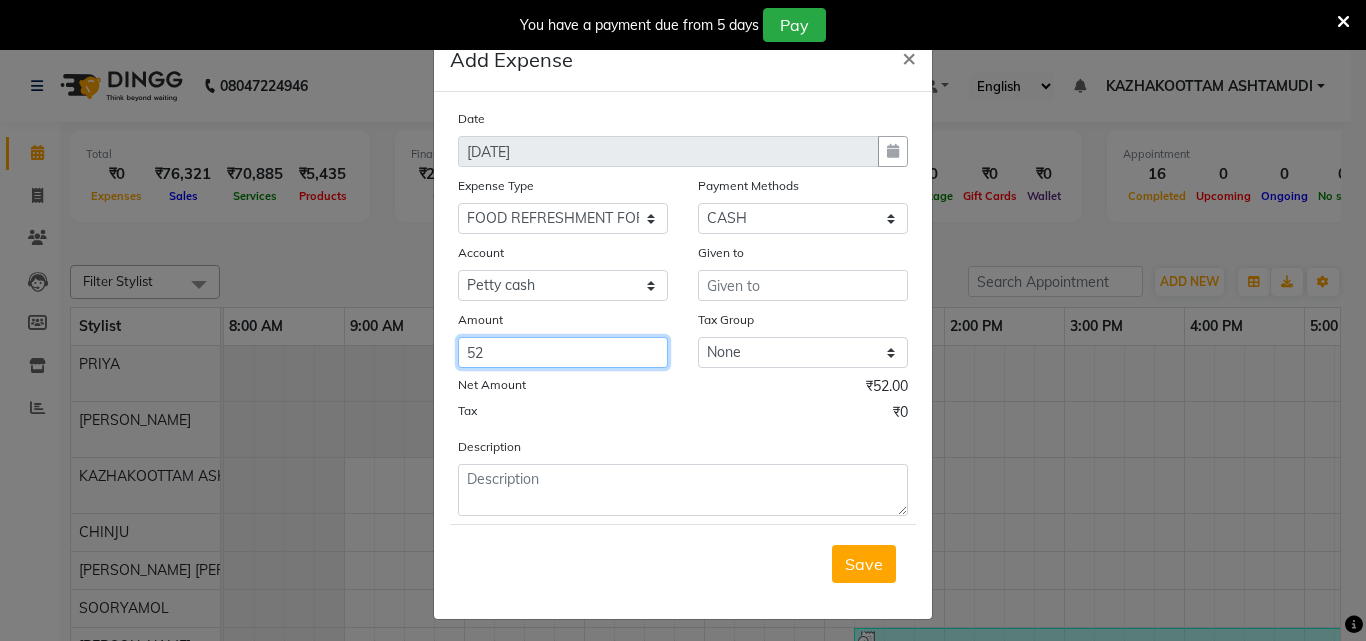 type on "52" 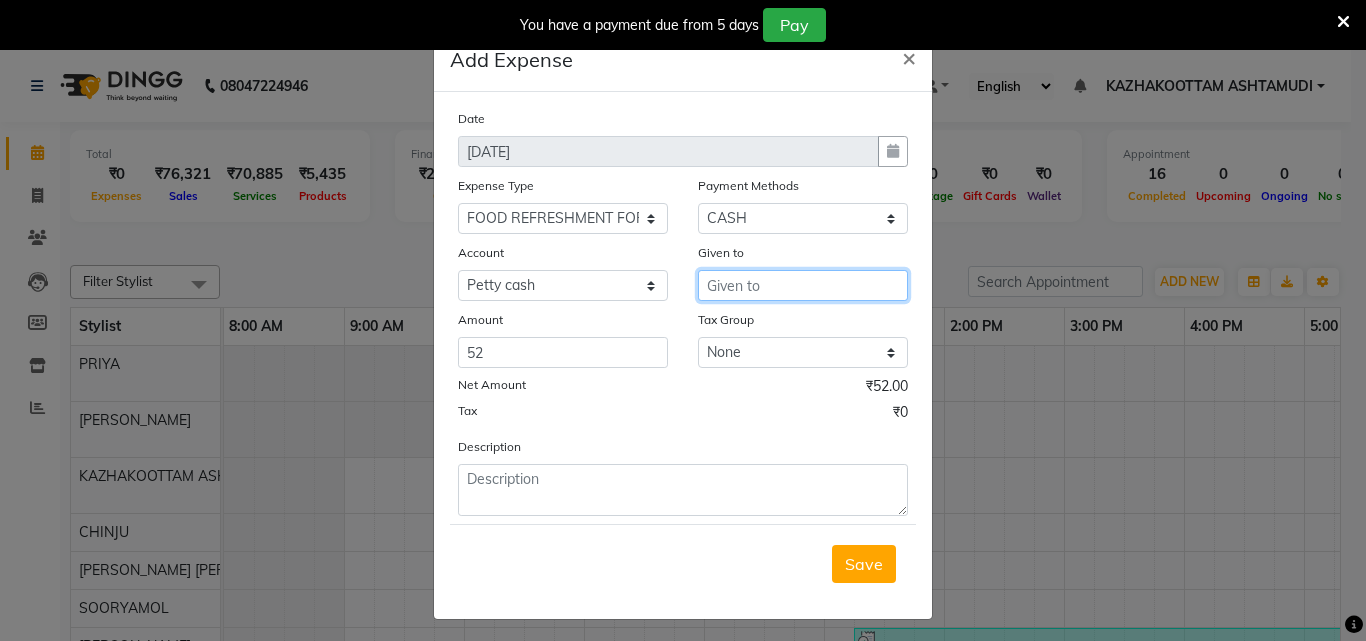 click at bounding box center [803, 285] 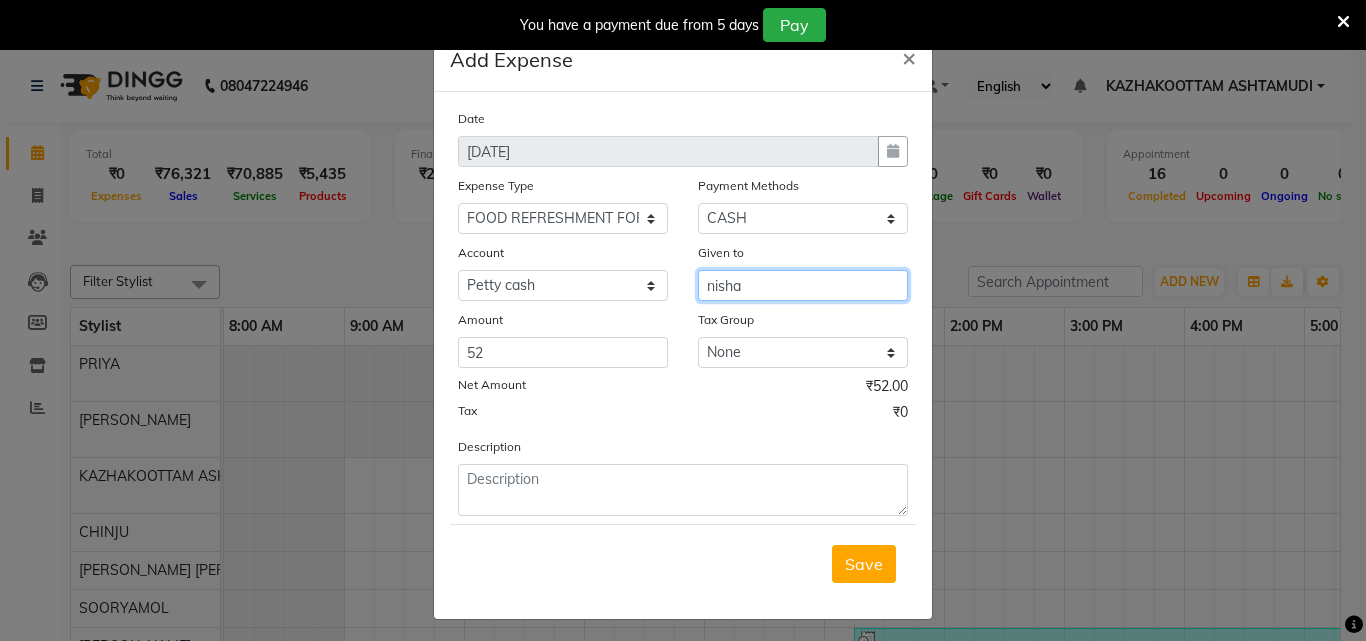 type on "nisha" 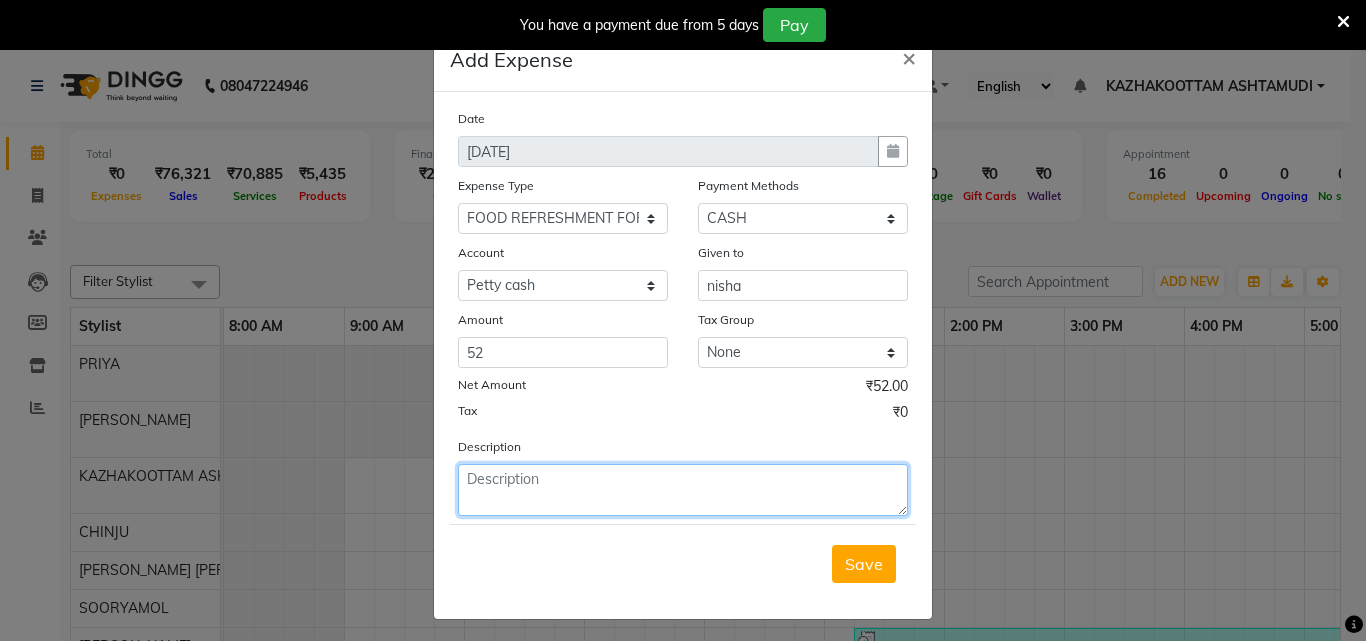 click 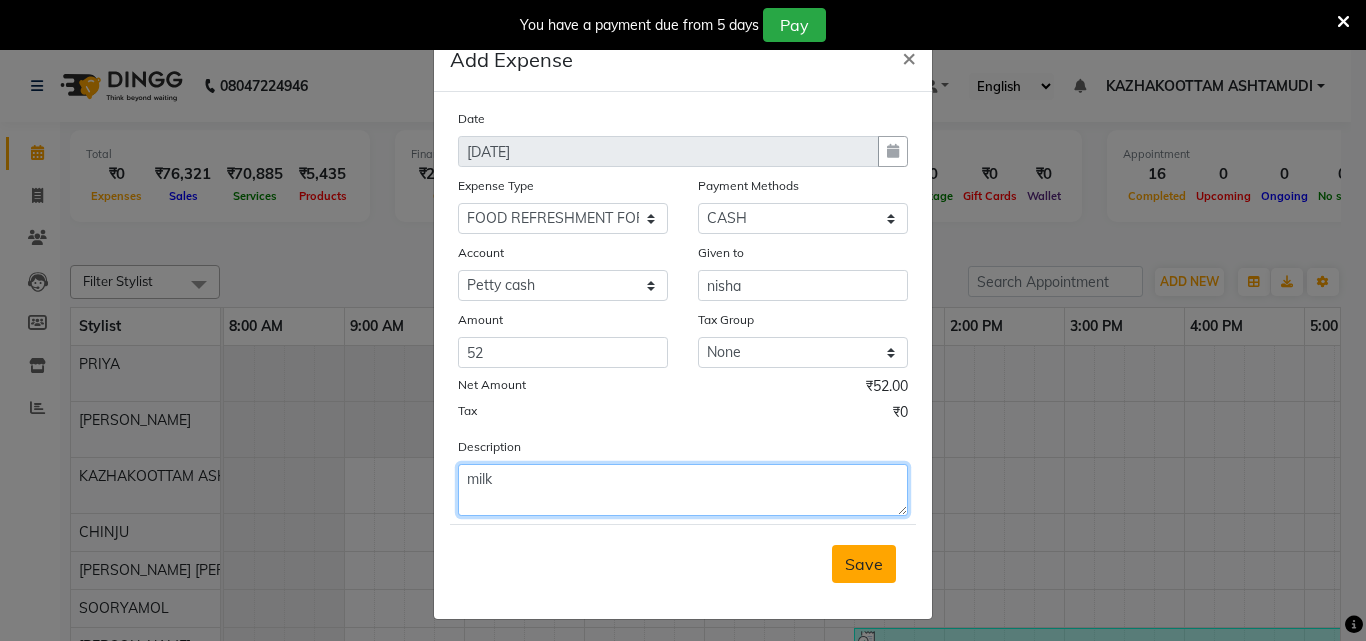 type on "milk" 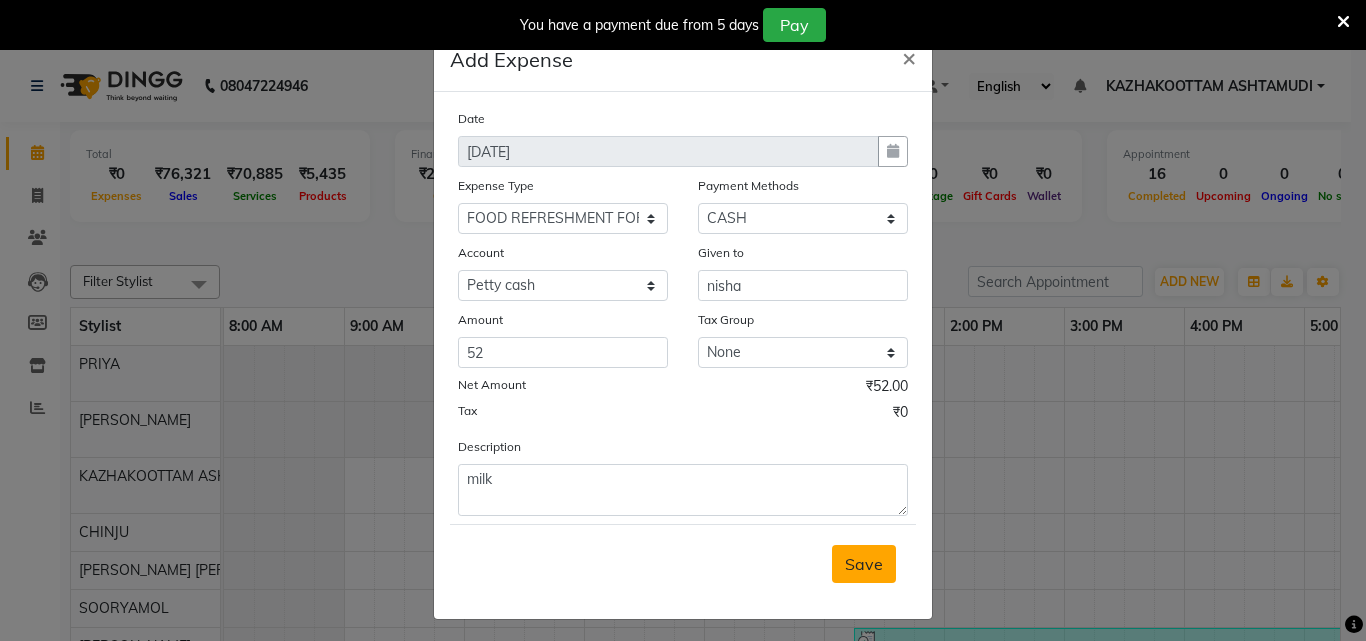 click on "Save" at bounding box center (864, 564) 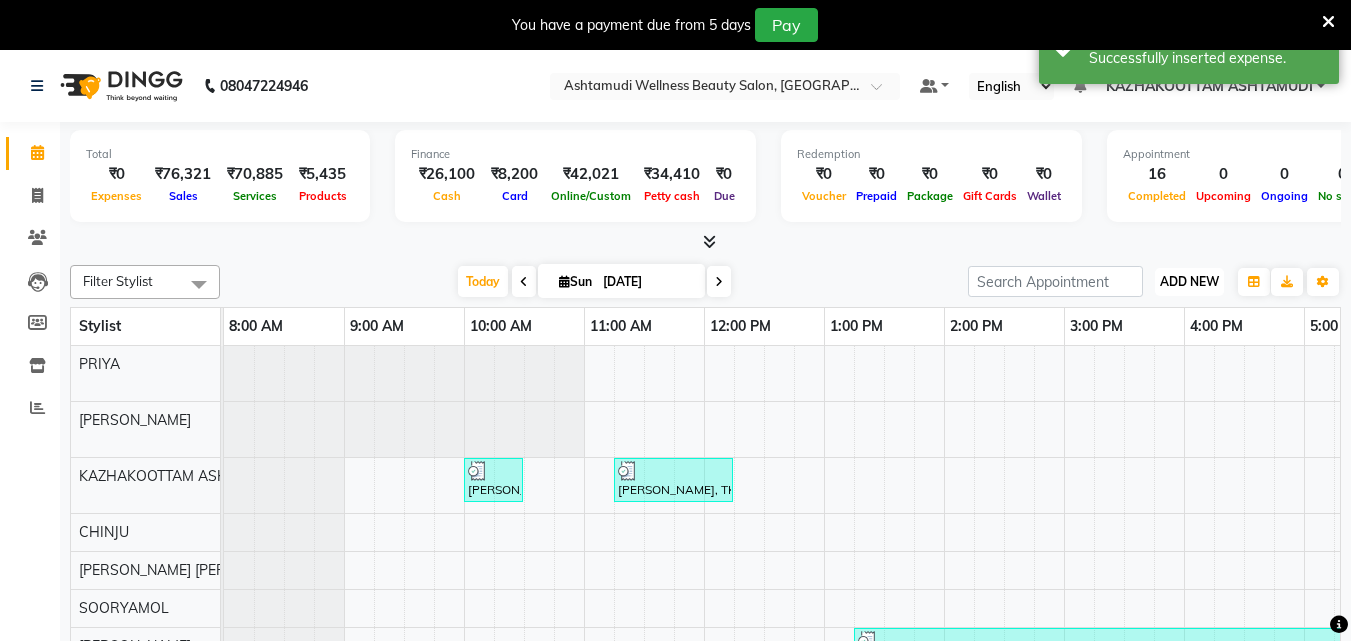 click on "ADD NEW" at bounding box center [1189, 281] 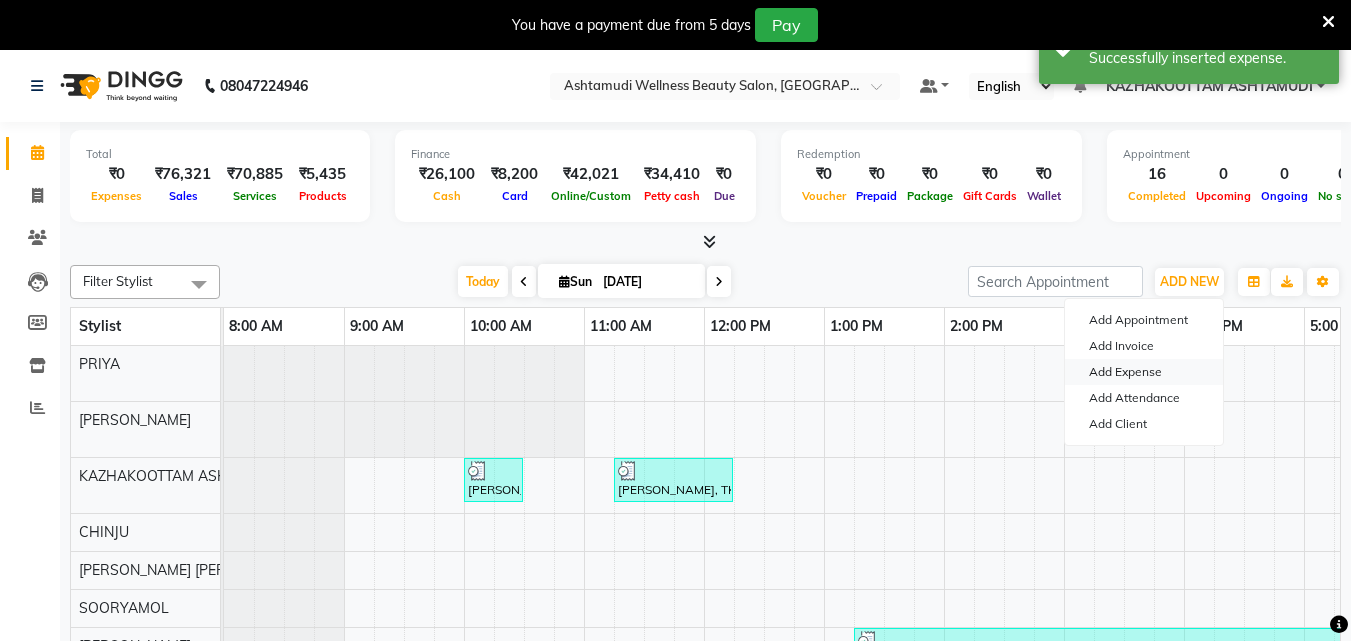 click on "Add Expense" at bounding box center [1144, 372] 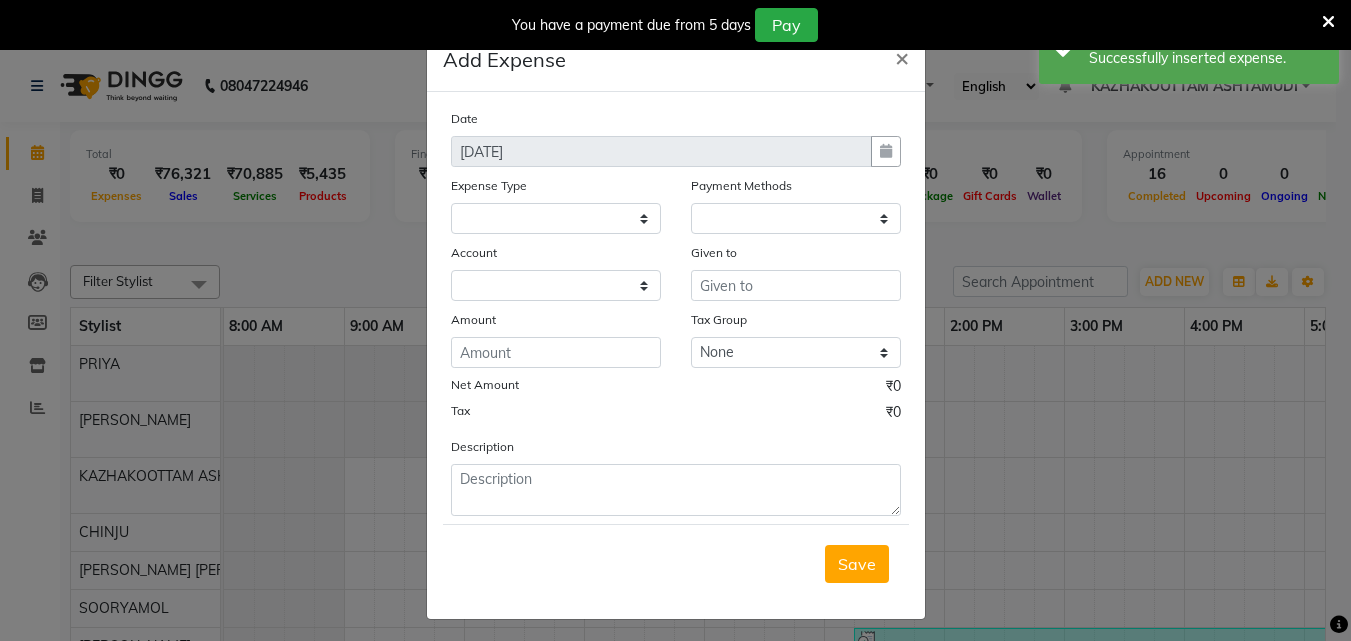select 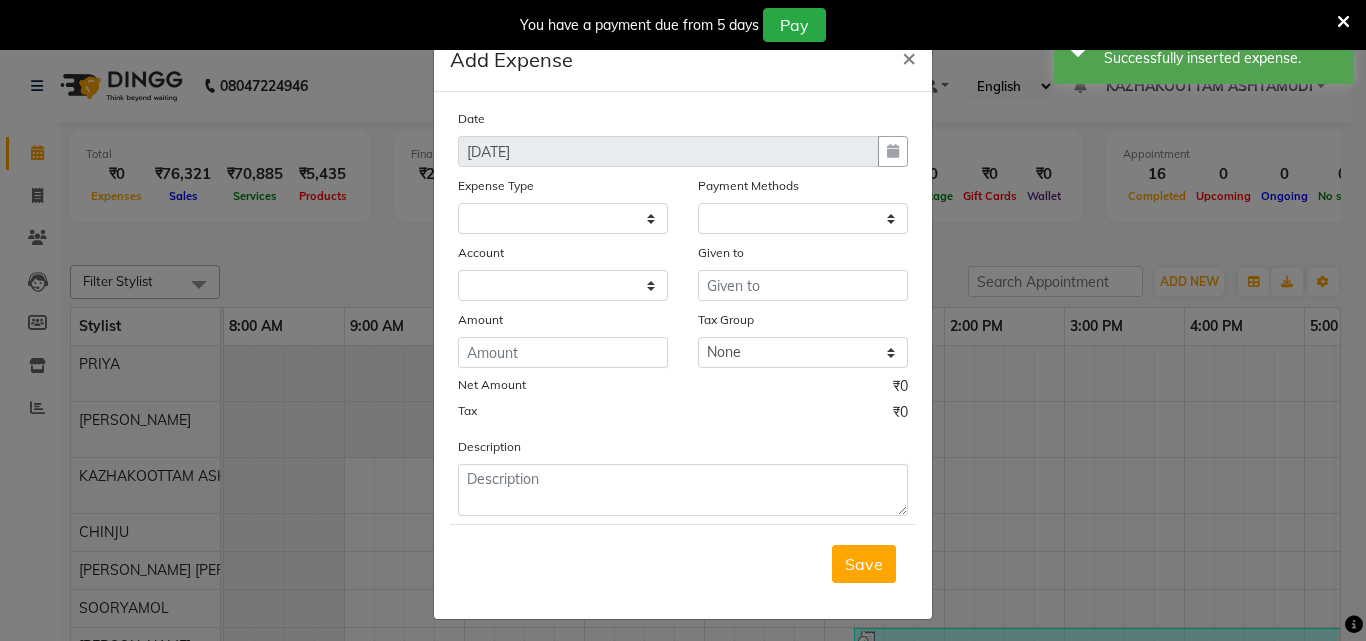 select on "1" 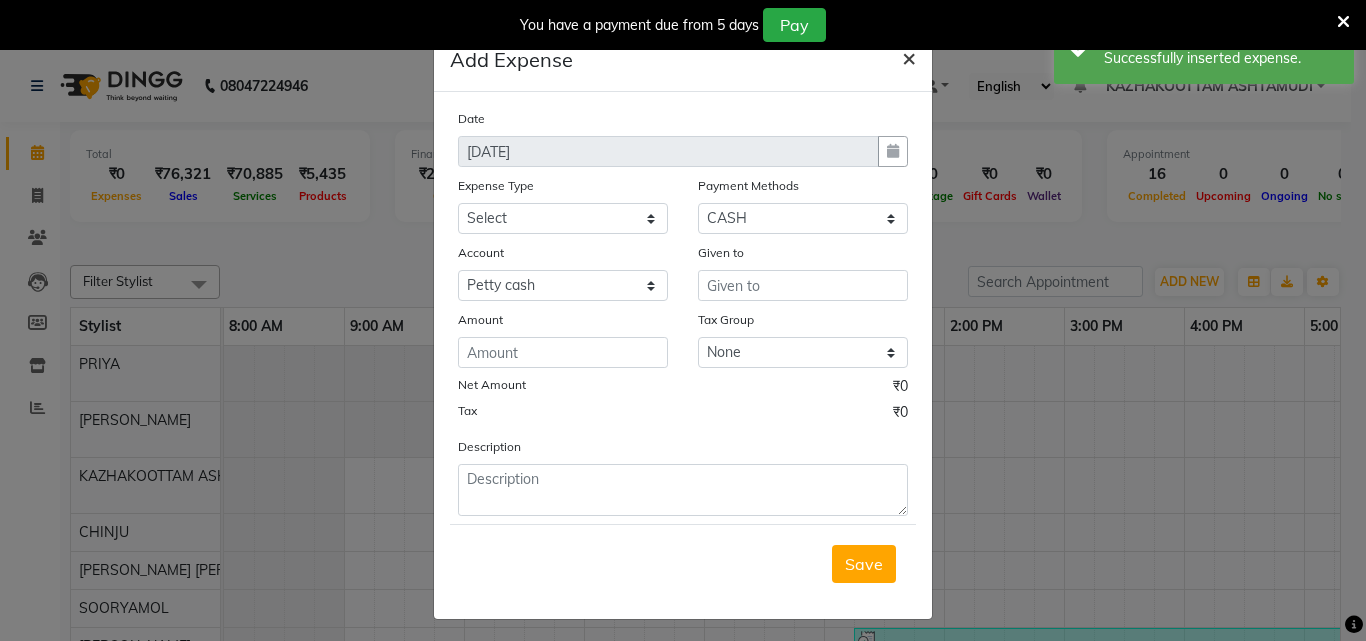 click on "×" 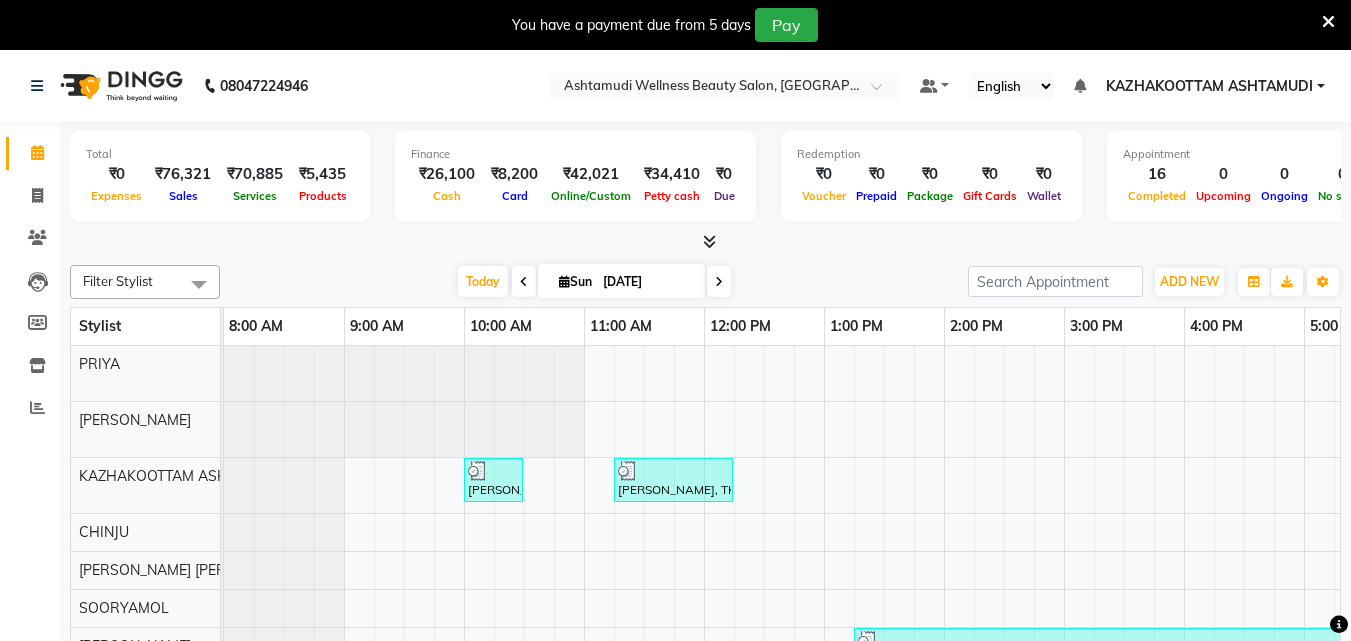 scroll, scrollTop: 26, scrollLeft: 0, axis: vertical 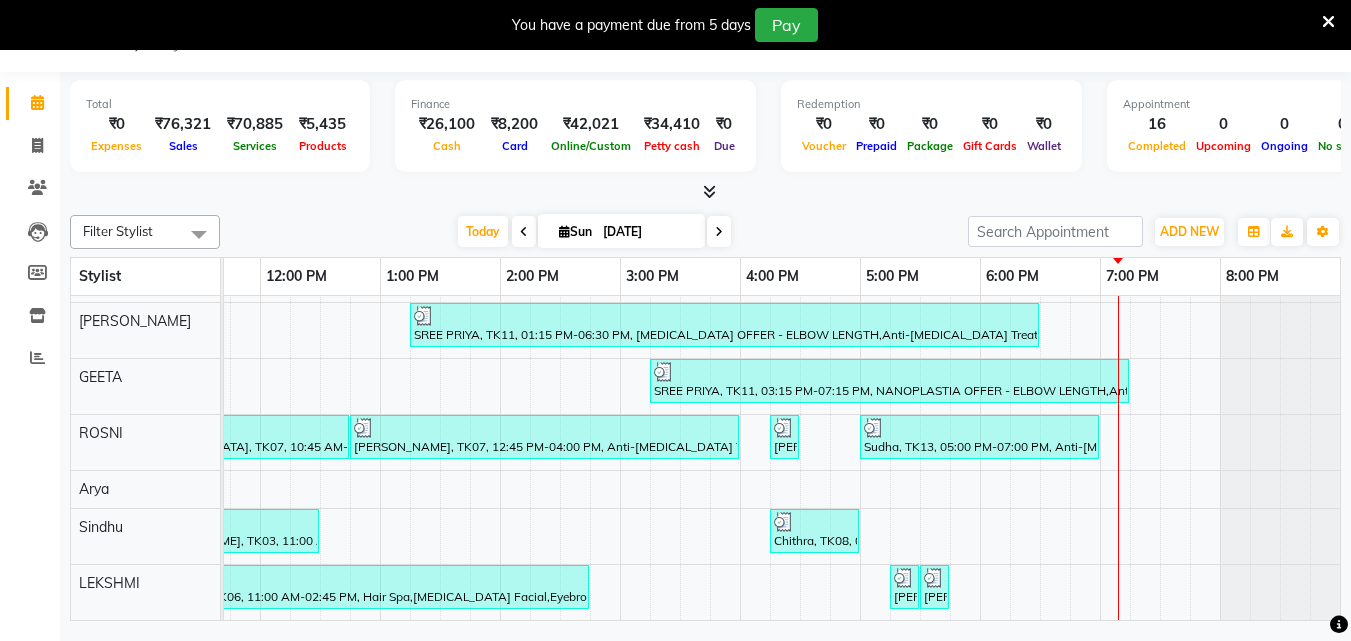 click on "sree [PERSON_NAME], TK12, 05:30 PM-06:30 PM, Anti-[MEDICAL_DATA] Treatment With Spa     SREE PRIYA, TK11, 07:15 PM-08:15 PM, Ice Cream Pedicure     [PERSON_NAME], TK01, 10:00 AM-10:30 AM, Make up     [PERSON_NAME], TK05, 11:15 AM-12:15 PM, Glass Skin Make up,Ornaments Collection     SREE PRIYA, TK11, 01:15 PM-06:30 PM, [MEDICAL_DATA] OFFER - ELBOW LENGTH,Anti-[MEDICAL_DATA] Treatment,Layer Cut,Korean Glass Skin Facial,Full Hand D Tan     SREE PRIYA, TK11, 03:15 PM-07:15 PM, NANOPLASTIA OFFER - ELBOW LENGTH,Anti-[MEDICAL_DATA] Treatment,Layer Cut     [PERSON_NAME], TK07, 10:45 AM-12:45 PM, NANOPLASTIA OFFER - ELBOW LENGTH     [PERSON_NAME], TK07, 12:45 PM-04:00 PM, Anti-[MEDICAL_DATA] Treatment,NANOPLASTIA OFFER - ELBOW LENGTH,Layer Cut,D-Tan Facial,Eyebrows Threading     [PERSON_NAME], TK09, 04:15 PM-04:30 PM, Eyebrows Threading     Sudha, TK13, 05:00 PM-07:00 PM, Anti-[MEDICAL_DATA] Treatment,Ceramide  Anti frizz treatment     mahi, TK04, 10:30 AM-10:45 AM, Eyebrows Threading     [PERSON_NAME], TK03, 11:00 AM-12:30 PM, U Cut,Hair Cut With Fringes" at bounding box center (560, 320) 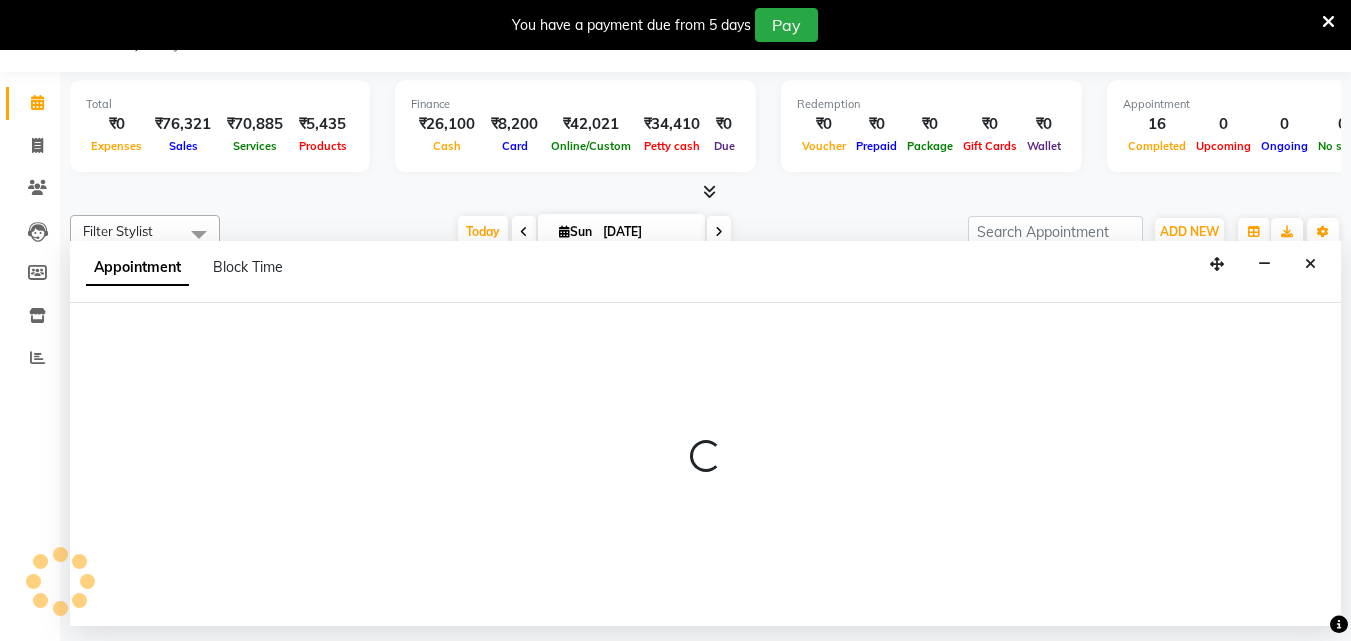 select on "49717" 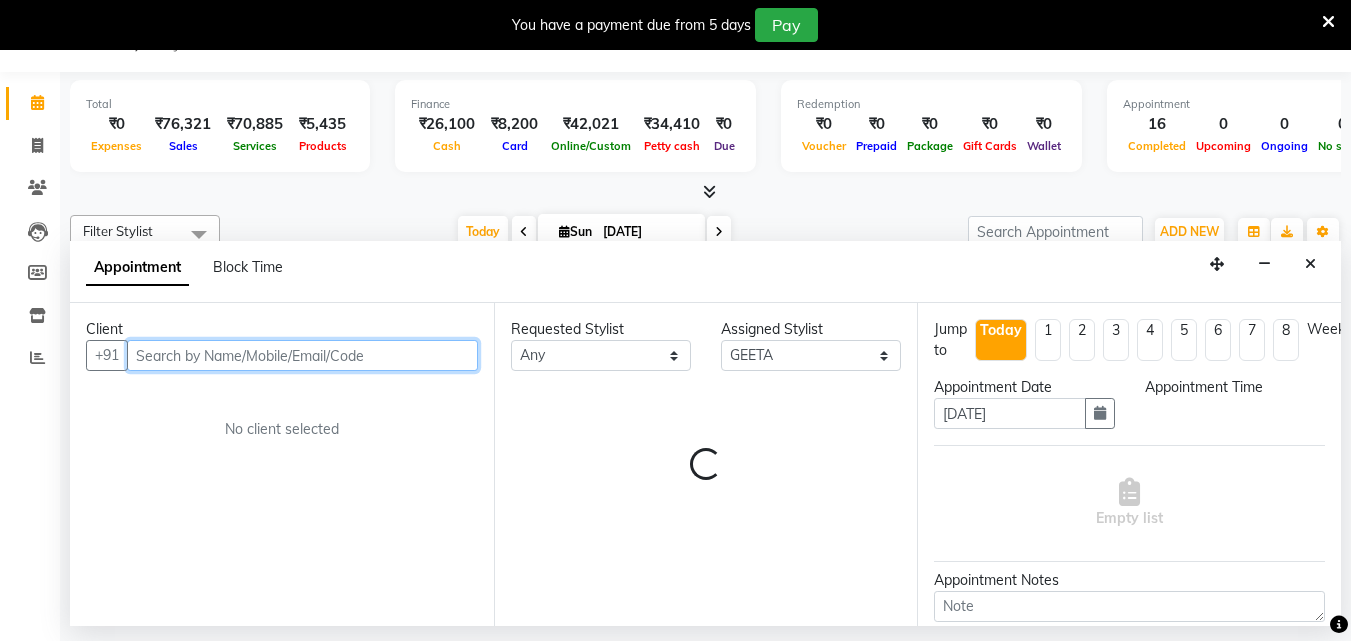 select on "1155" 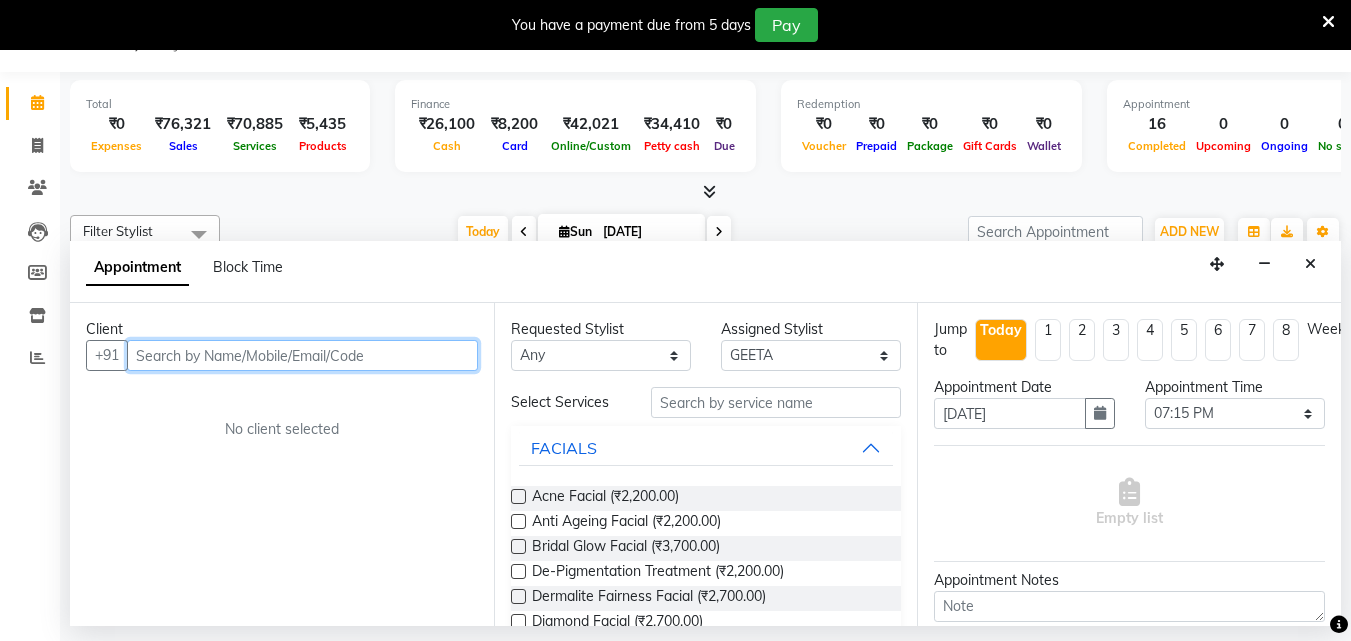 click at bounding box center (302, 355) 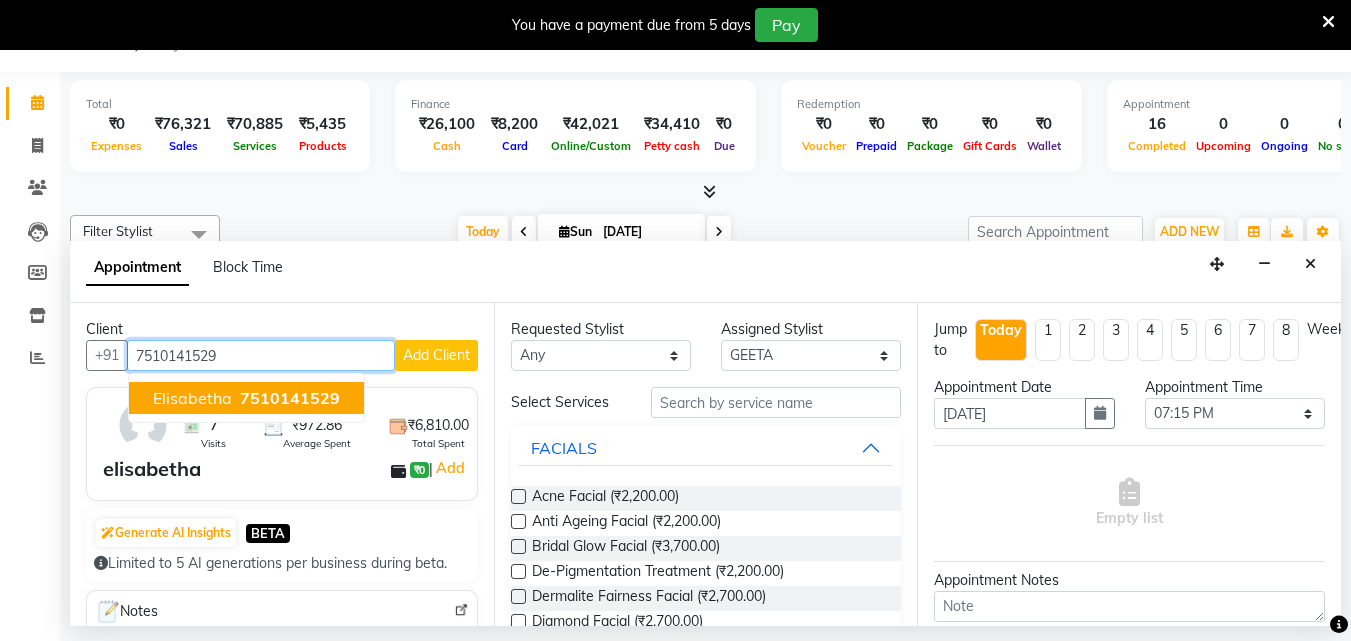 drag, startPoint x: 314, startPoint y: 395, endPoint x: 430, endPoint y: 412, distance: 117.239075 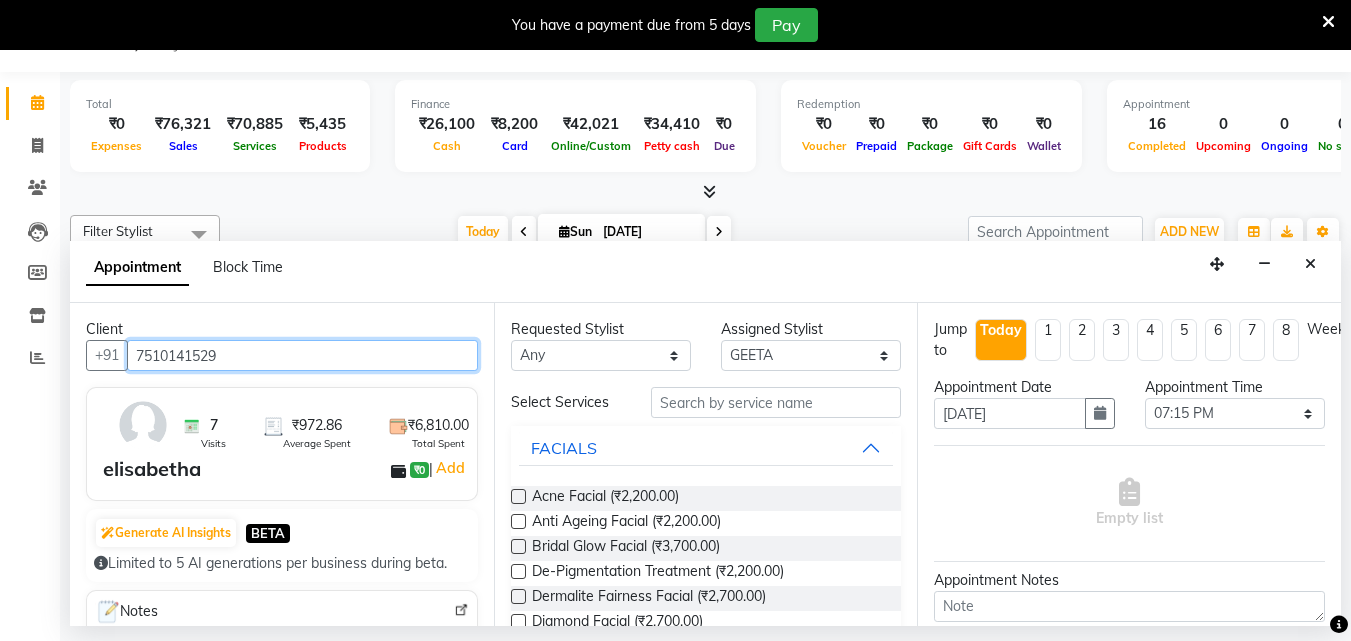 type on "7510141529" 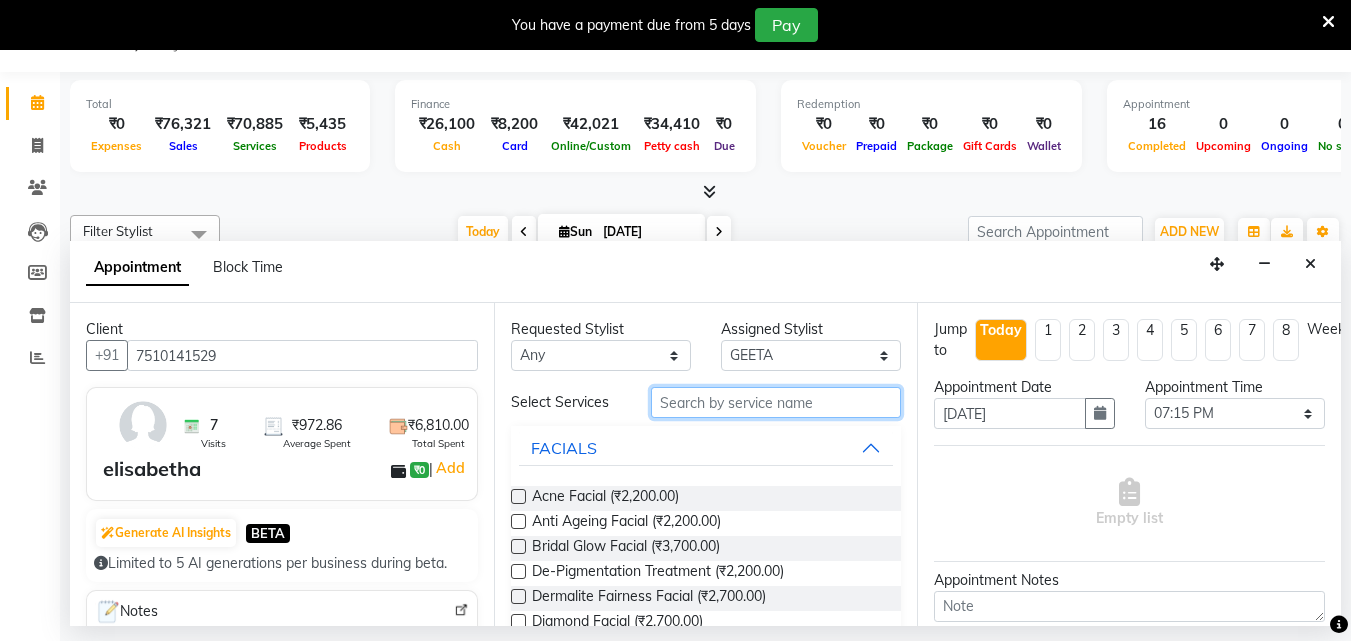 click at bounding box center (776, 402) 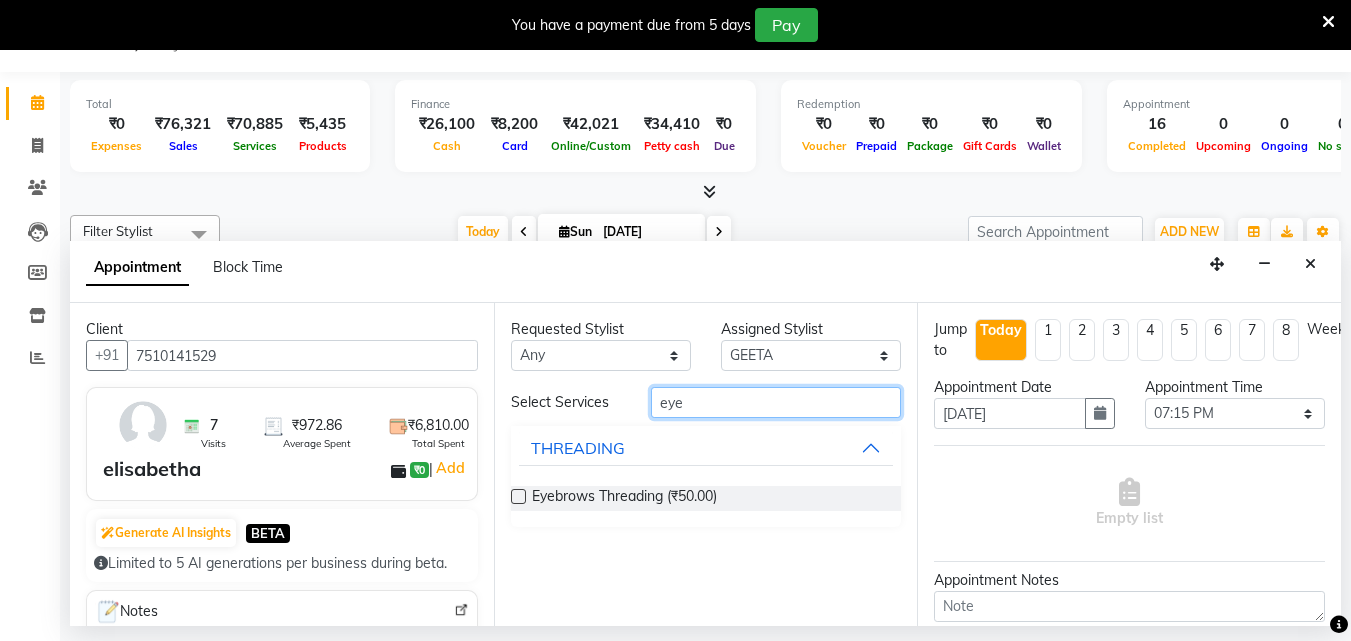 type on "eye" 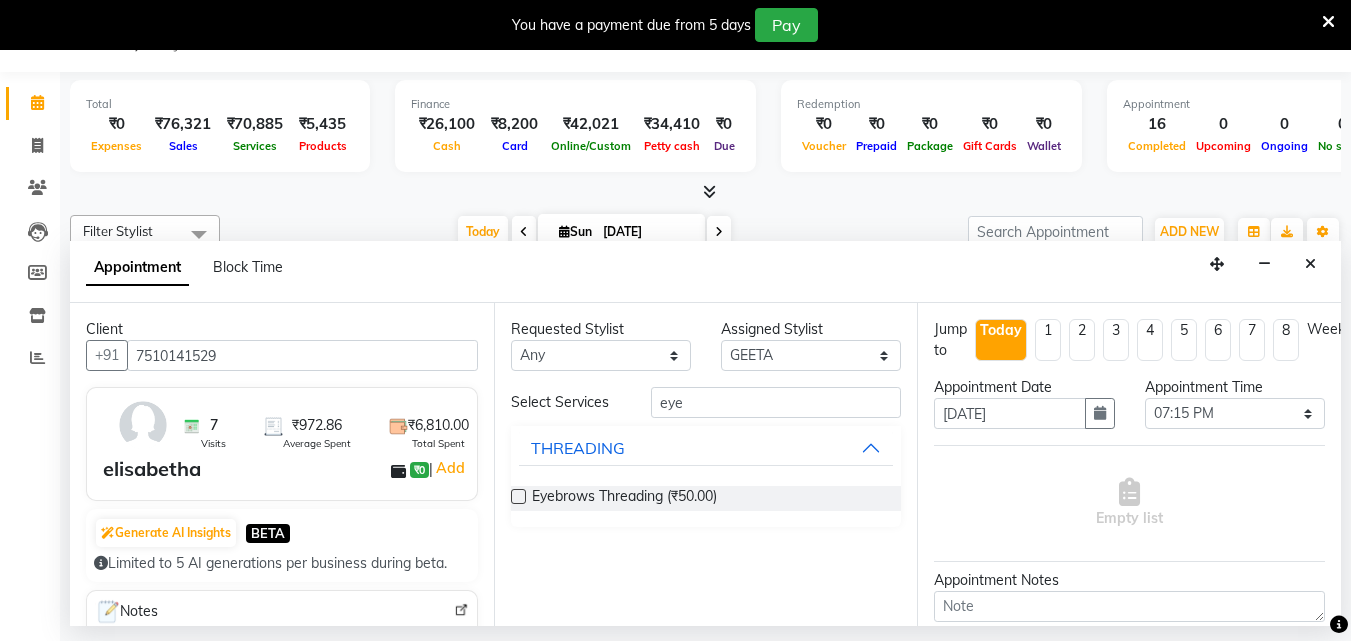 drag, startPoint x: 518, startPoint y: 495, endPoint x: 529, endPoint y: 495, distance: 11 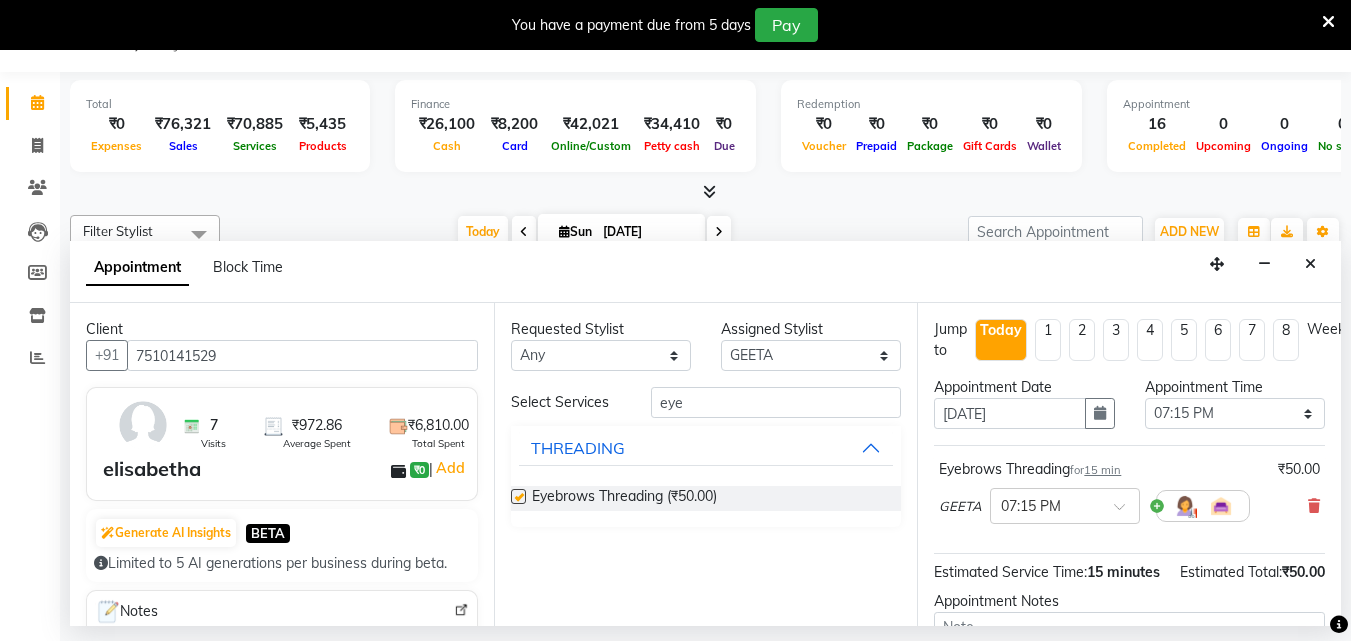 checkbox on "false" 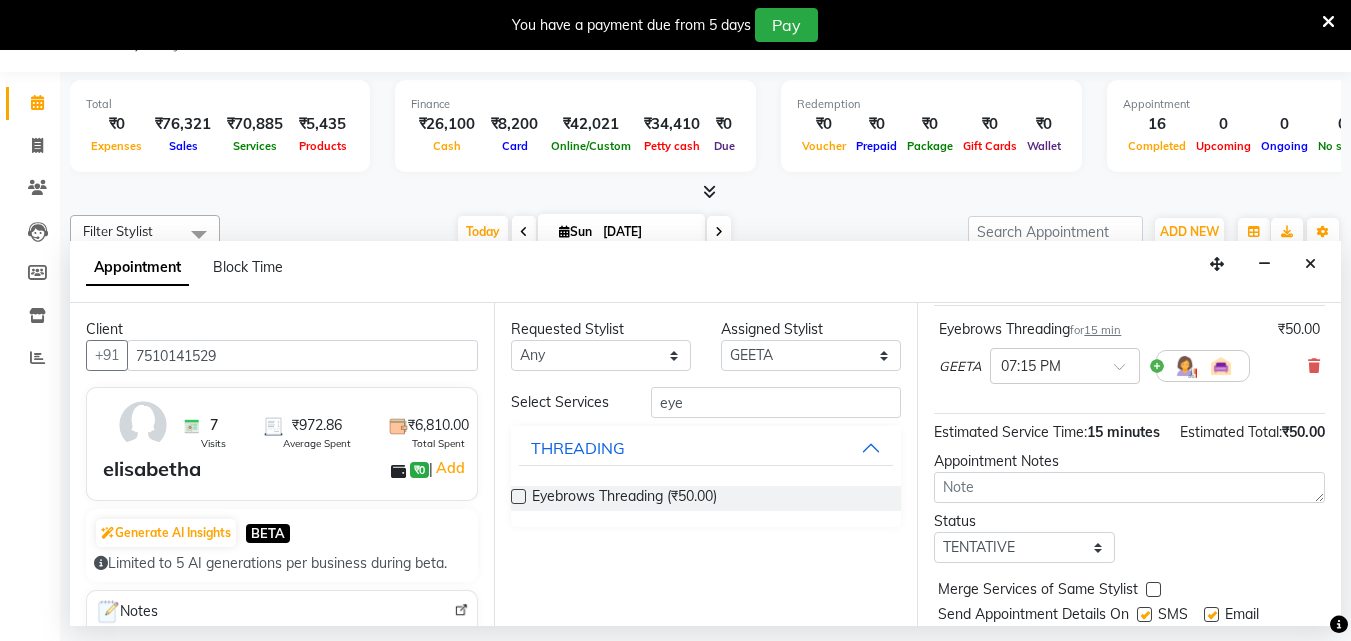 scroll, scrollTop: 239, scrollLeft: 0, axis: vertical 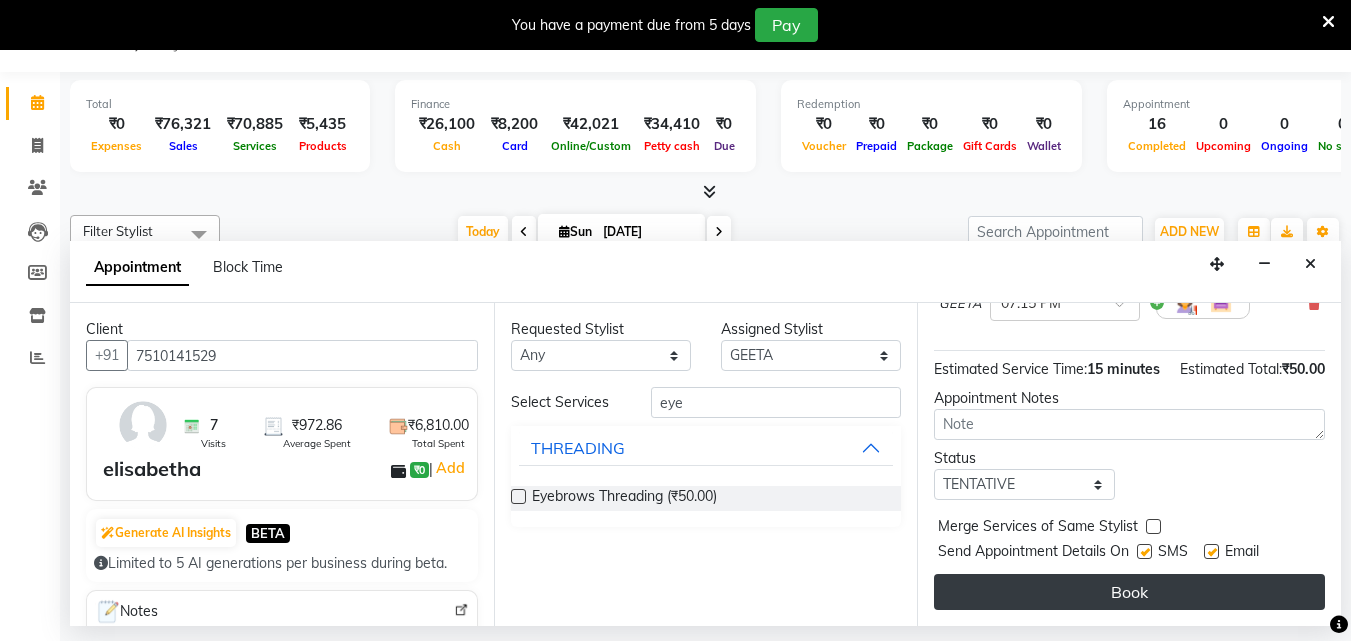 click on "Book" at bounding box center [1129, 592] 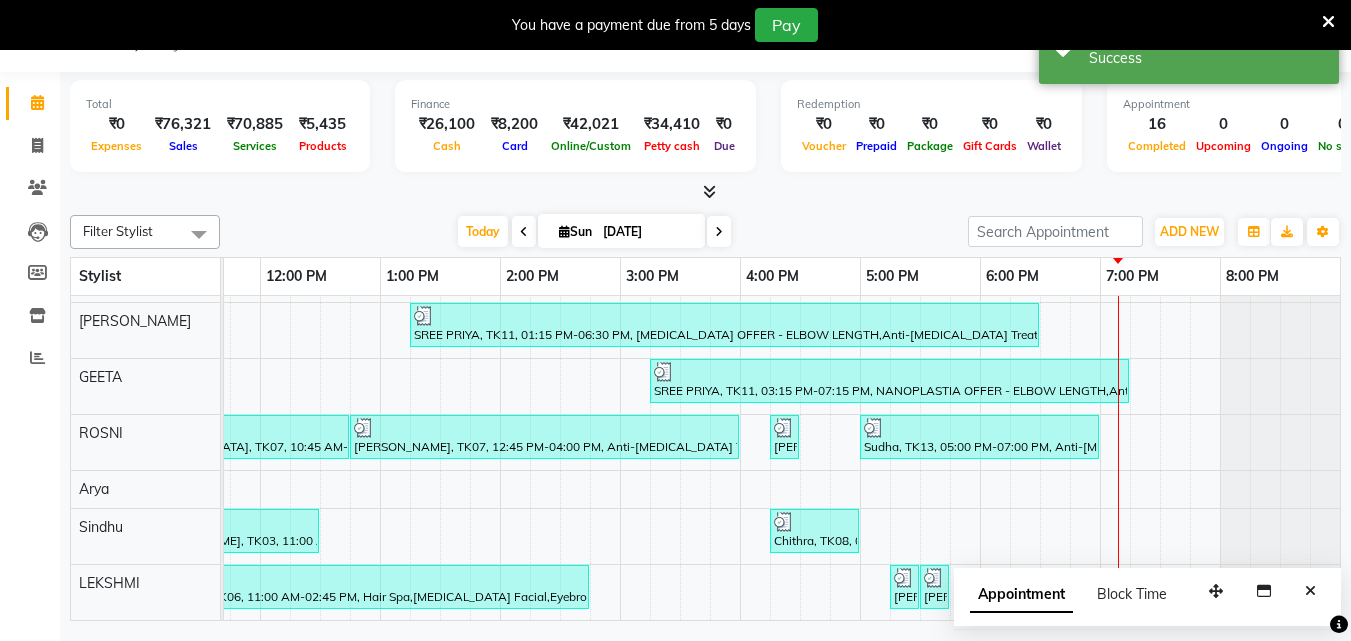 scroll, scrollTop: 0, scrollLeft: 0, axis: both 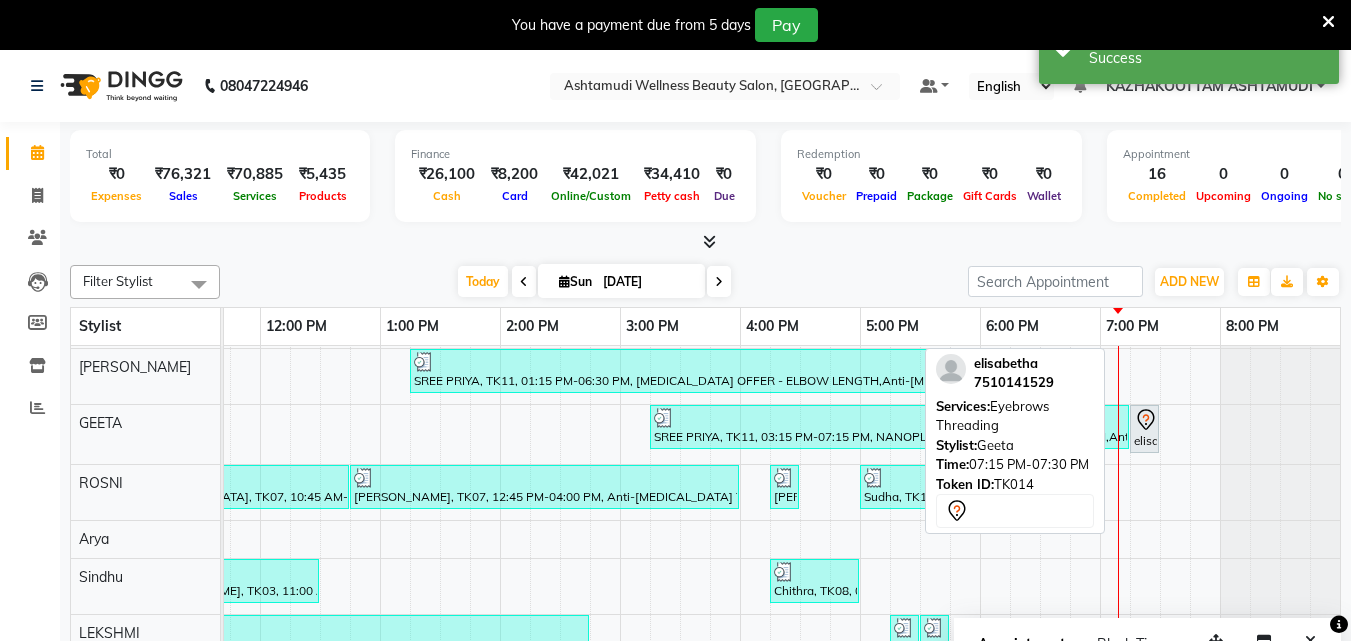 click 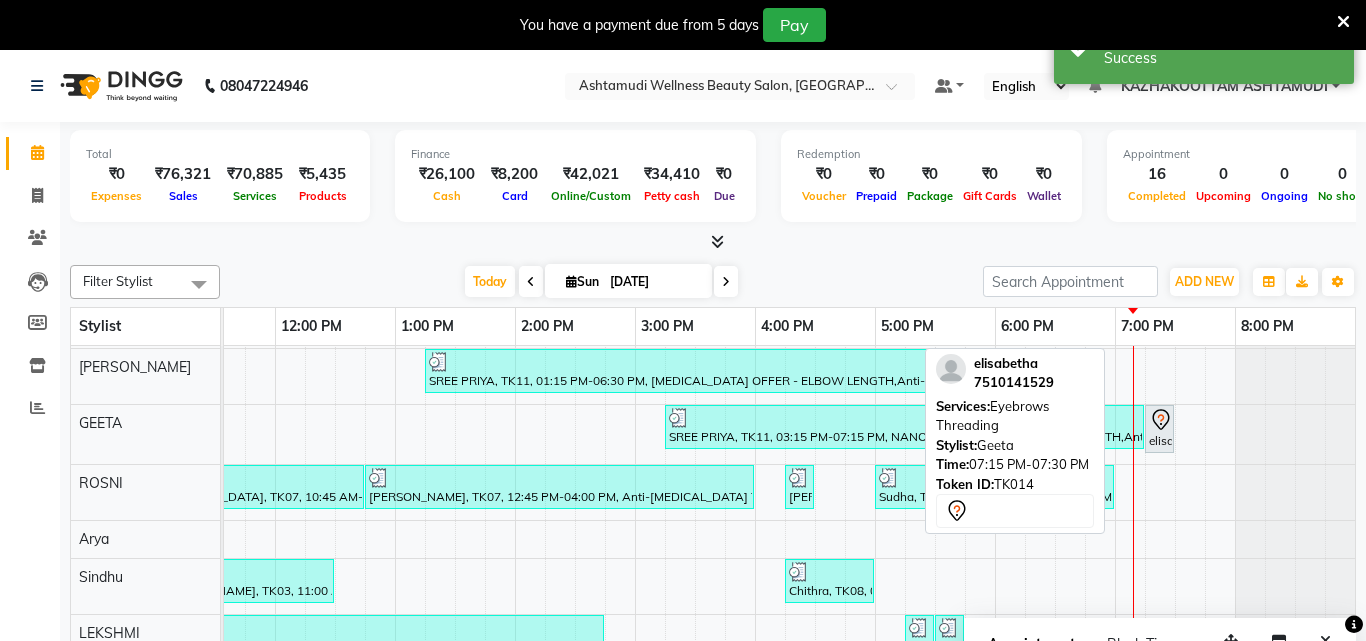 select on "7" 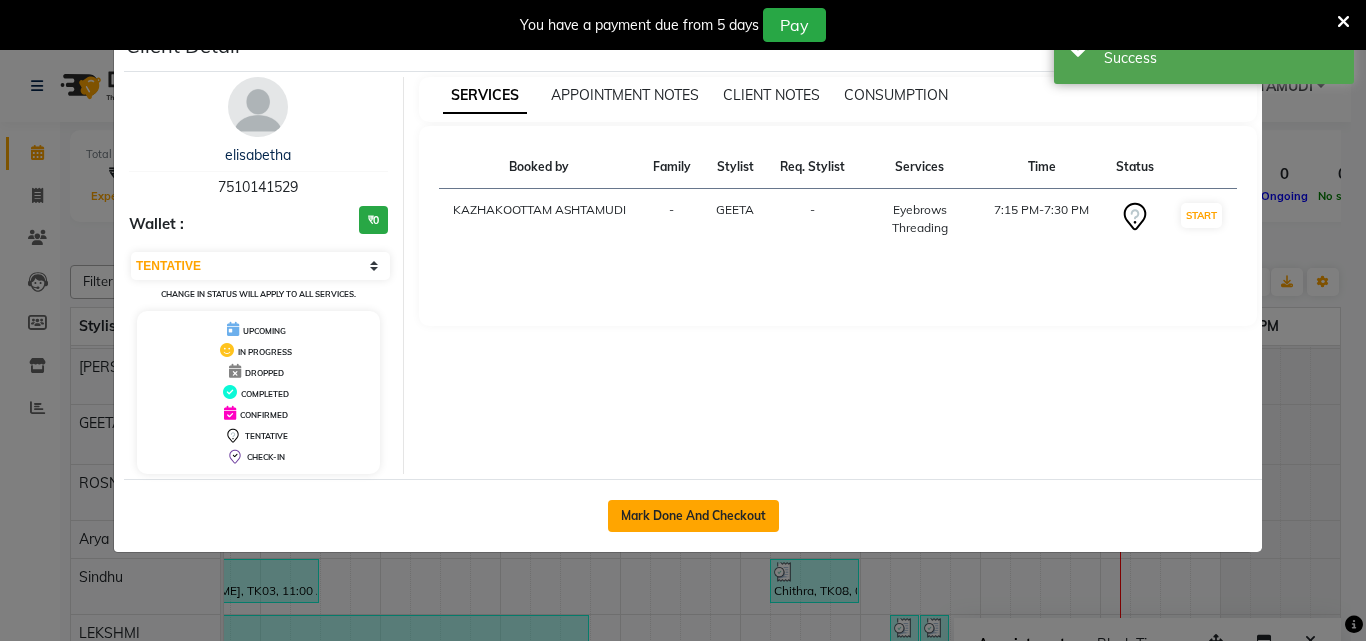 click on "Mark Done And Checkout" 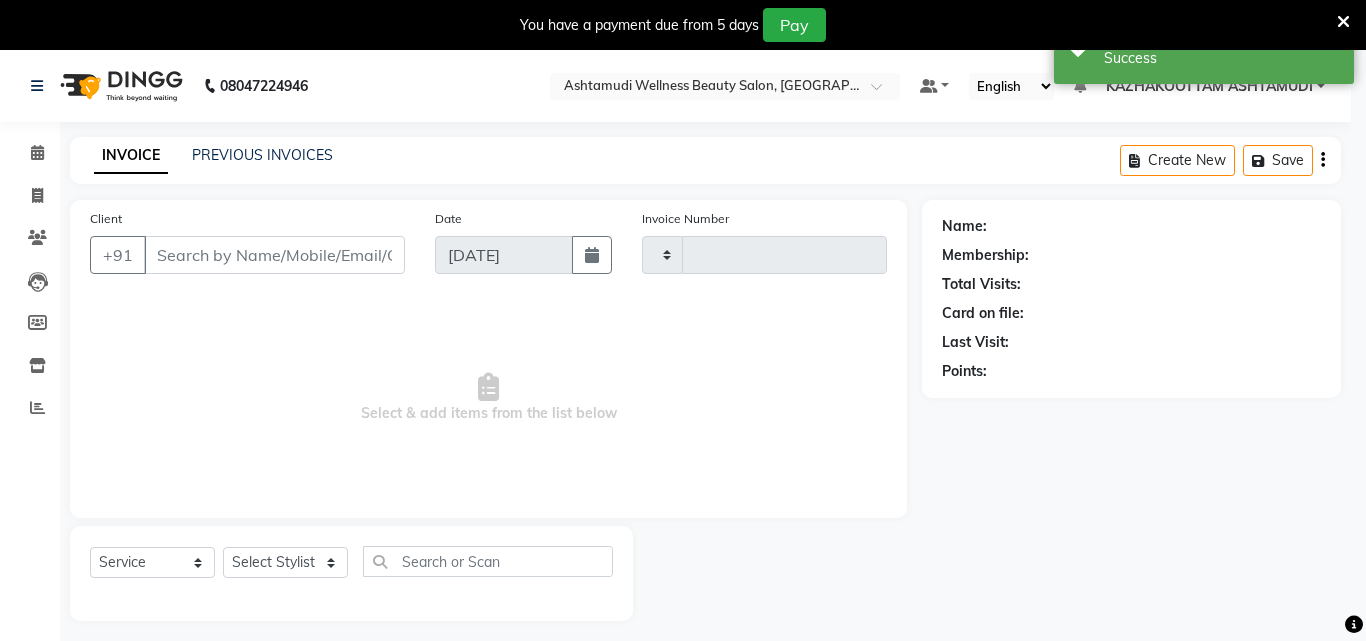 type on "2247" 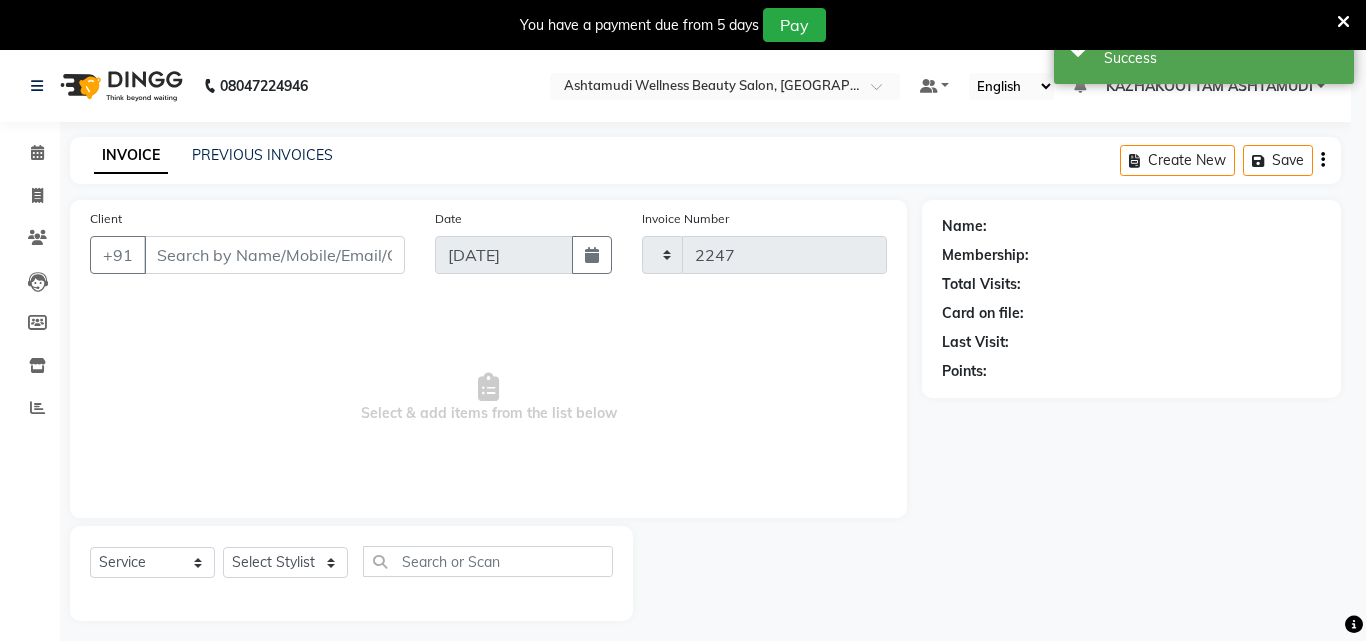 select on "4662" 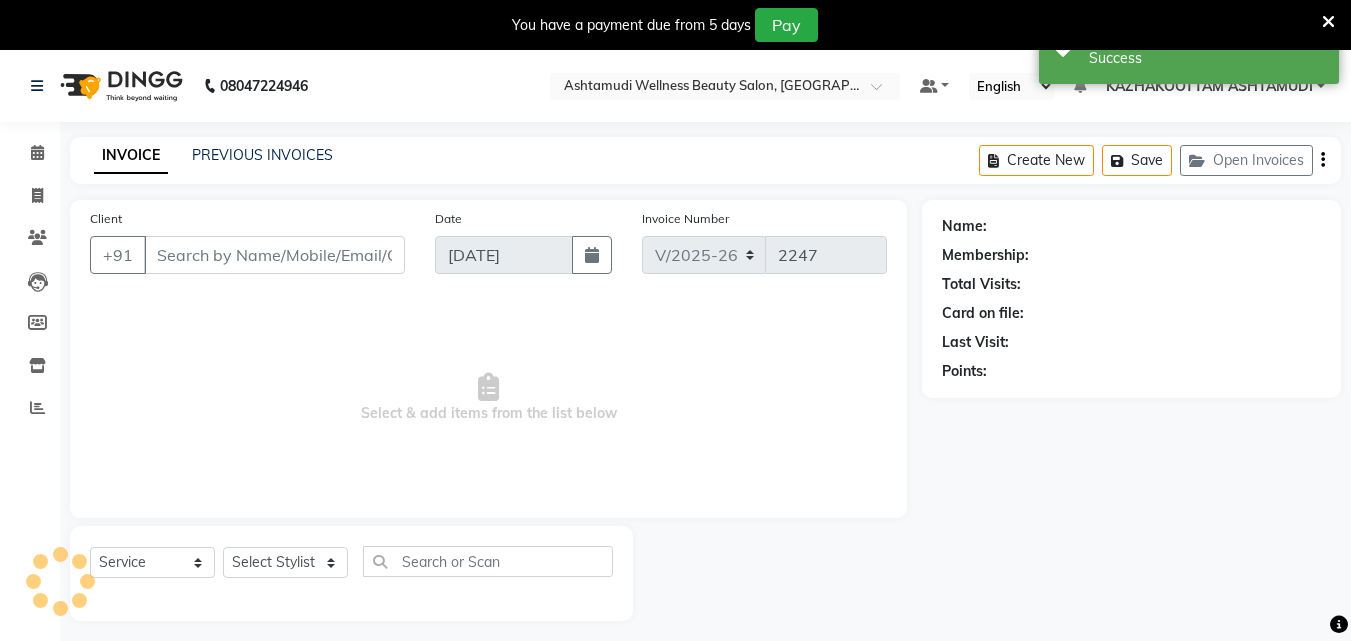 type on "7510141529" 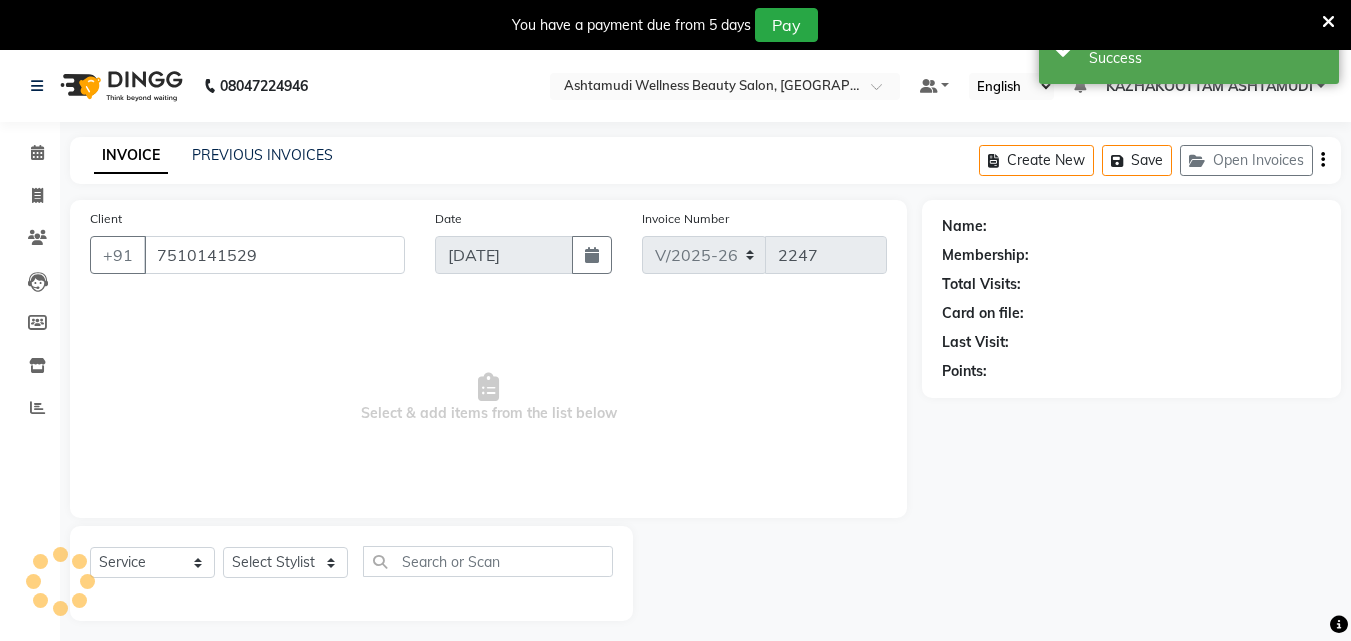 select on "49717" 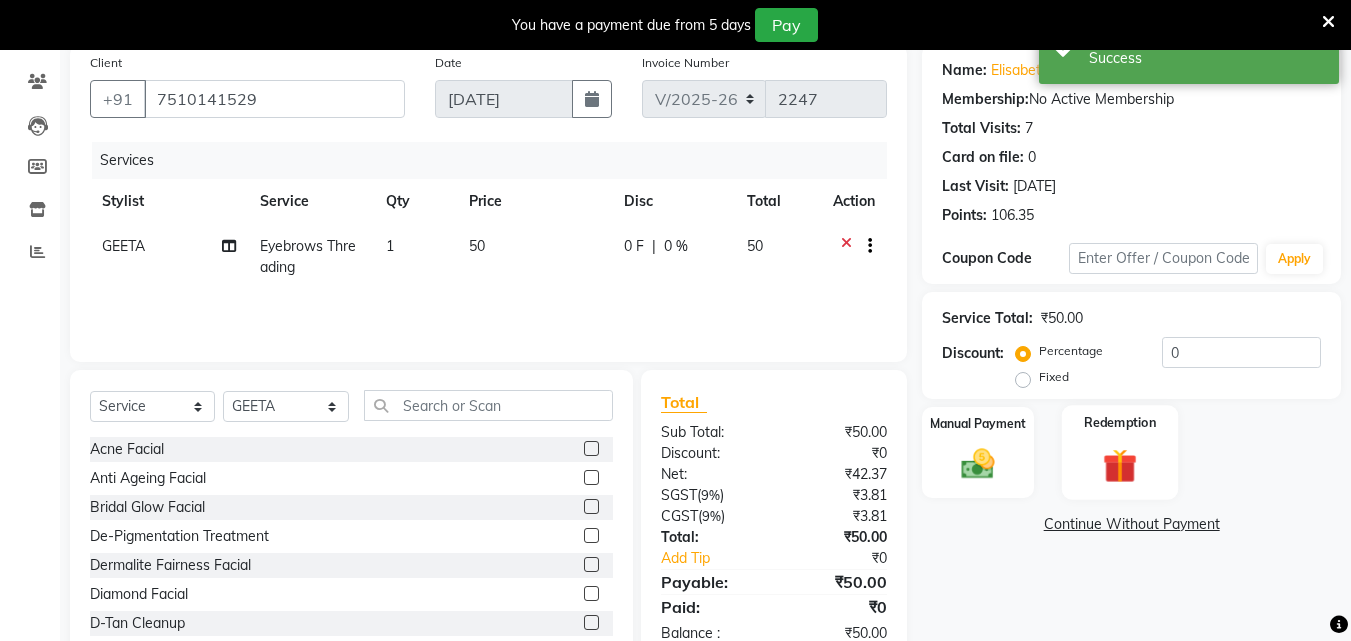 scroll, scrollTop: 200, scrollLeft: 0, axis: vertical 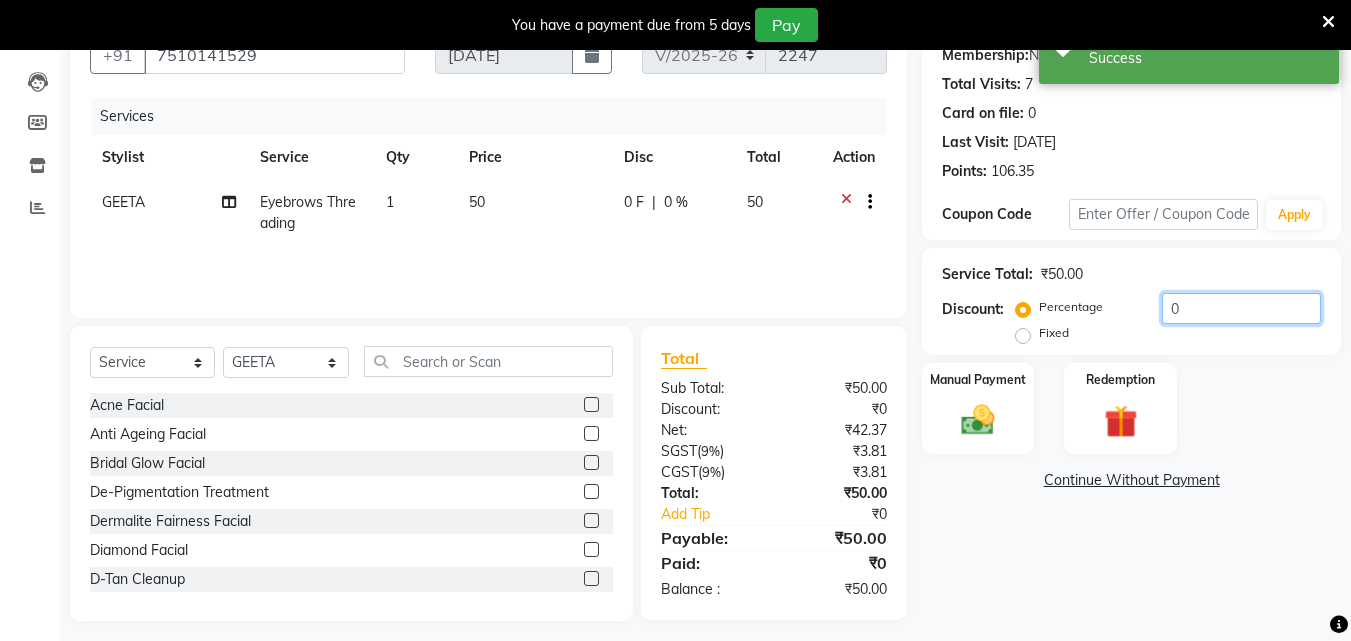 click on "0" 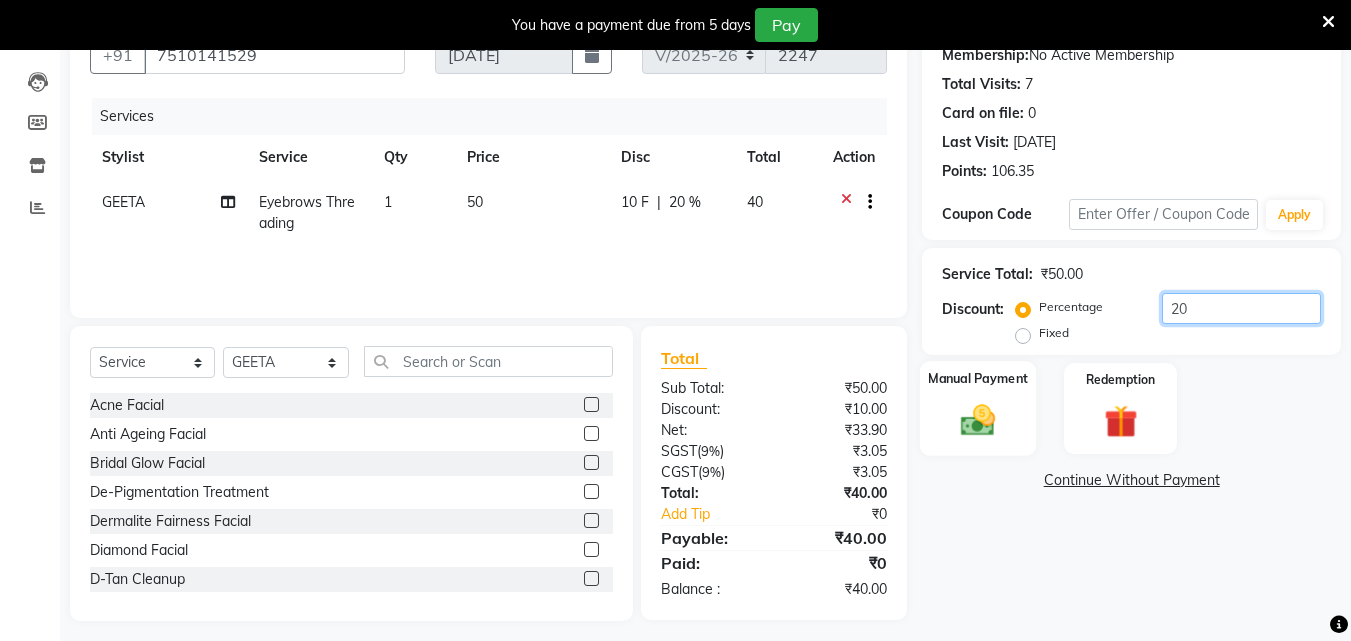 type on "20" 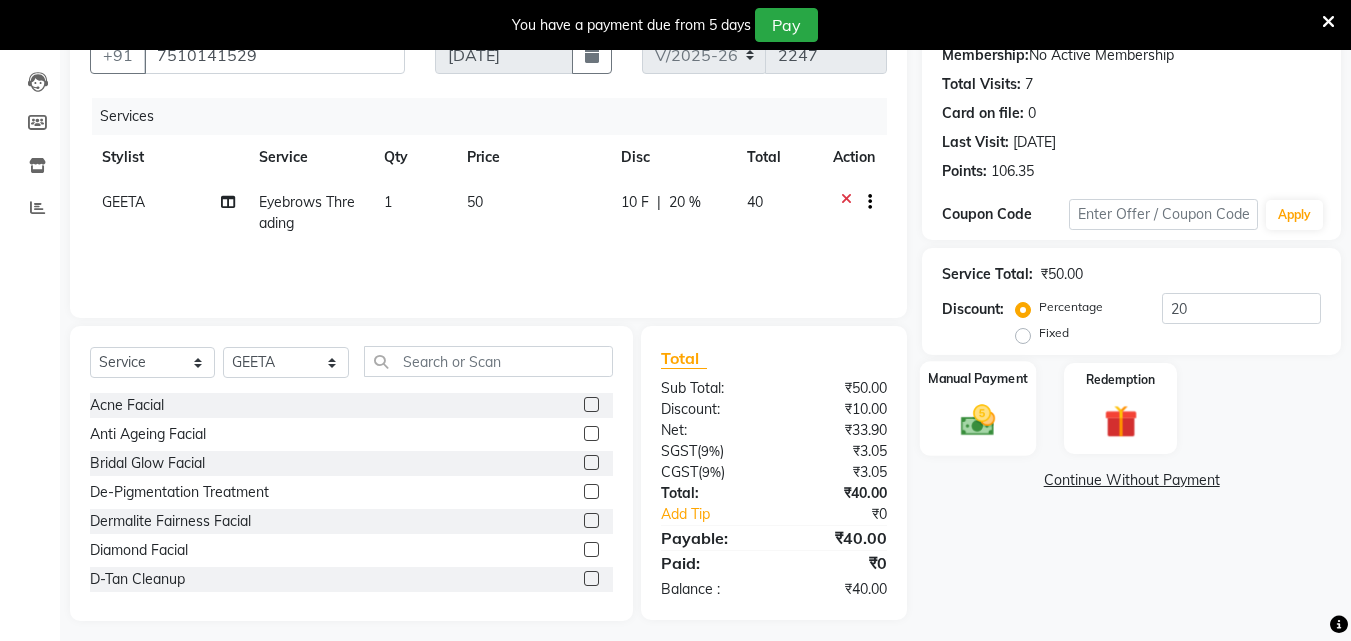 click 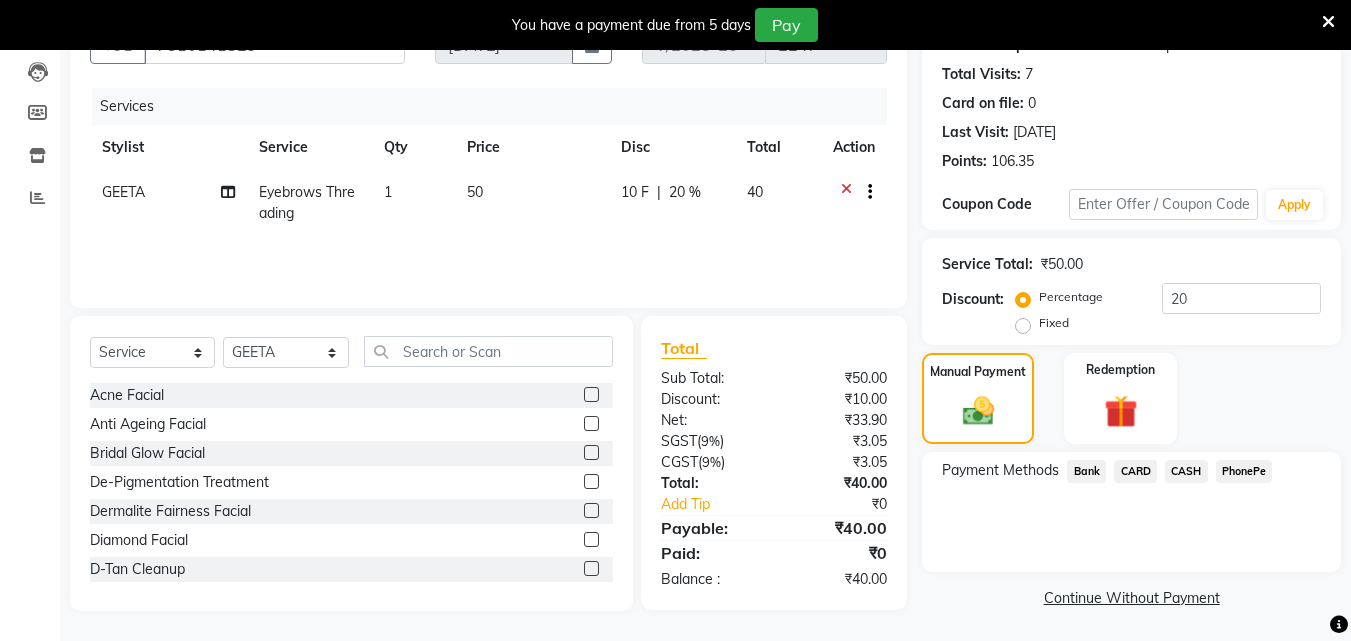 scroll, scrollTop: 212, scrollLeft: 0, axis: vertical 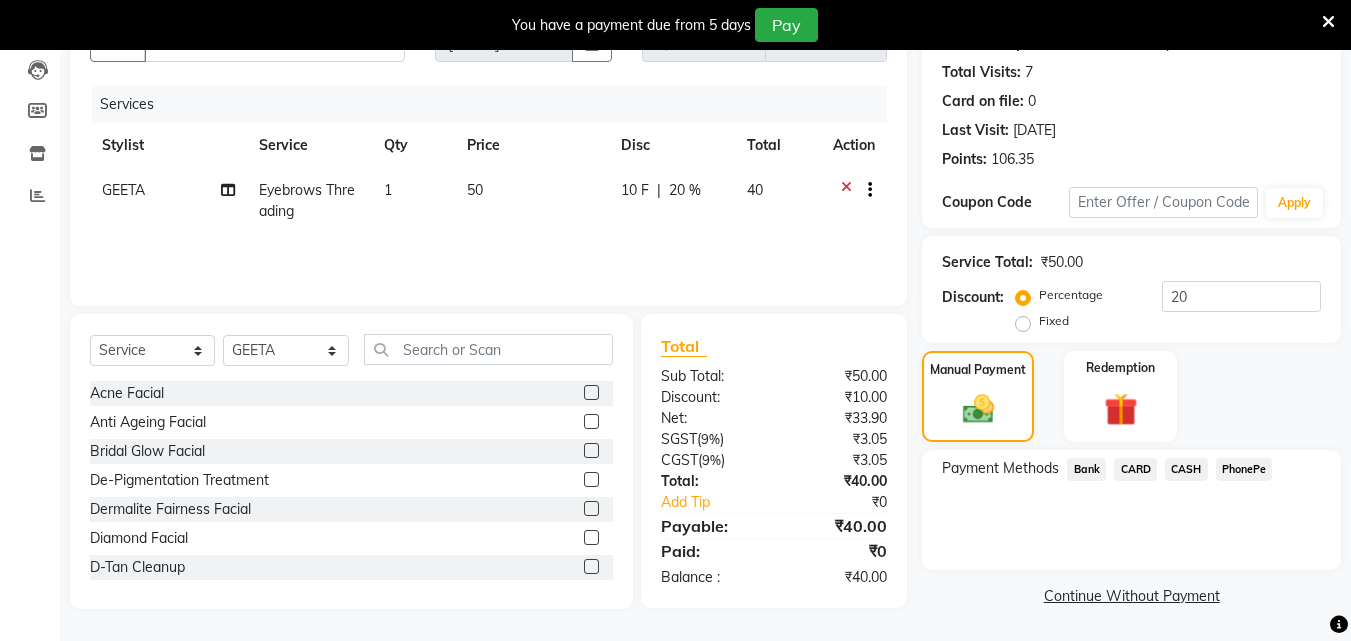 click on "PhonePe" 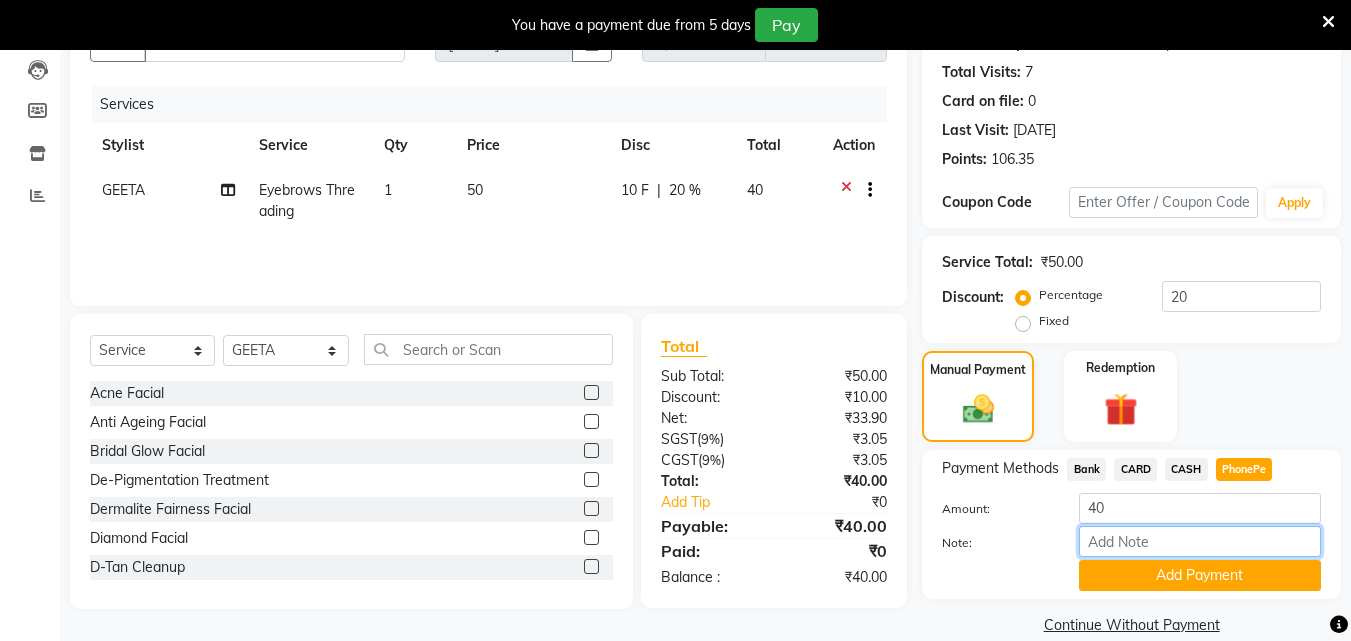 click on "Note:" at bounding box center (1200, 541) 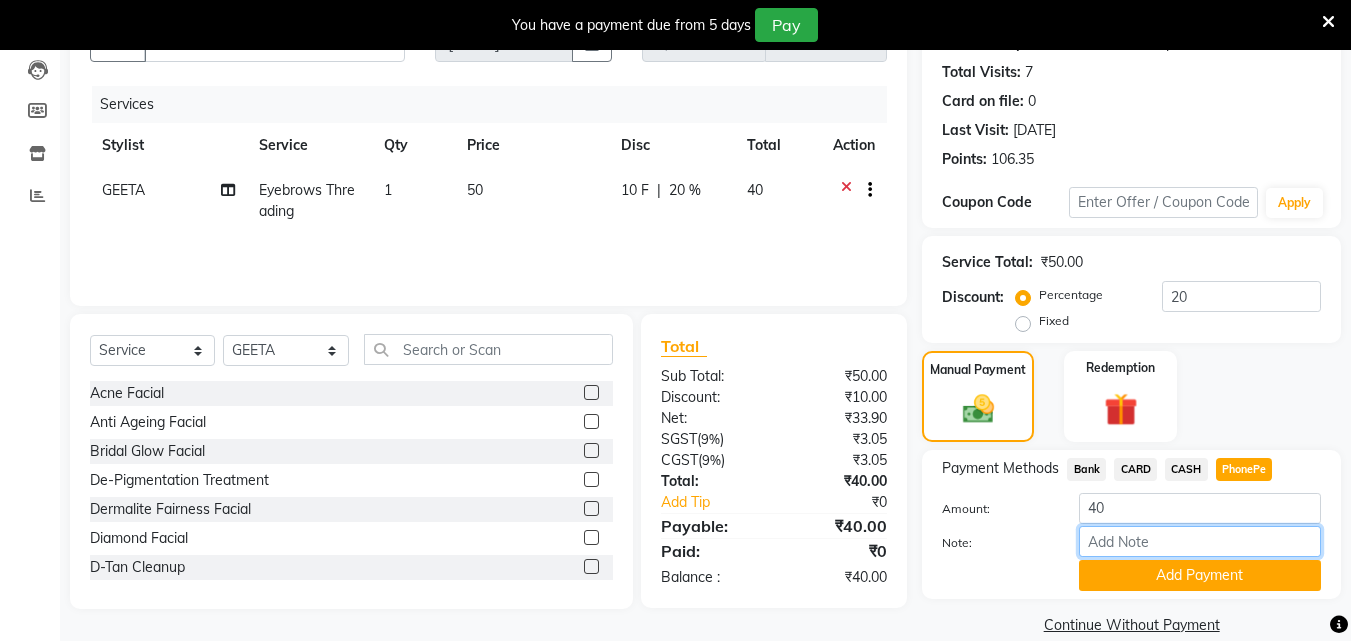 type on "soorya" 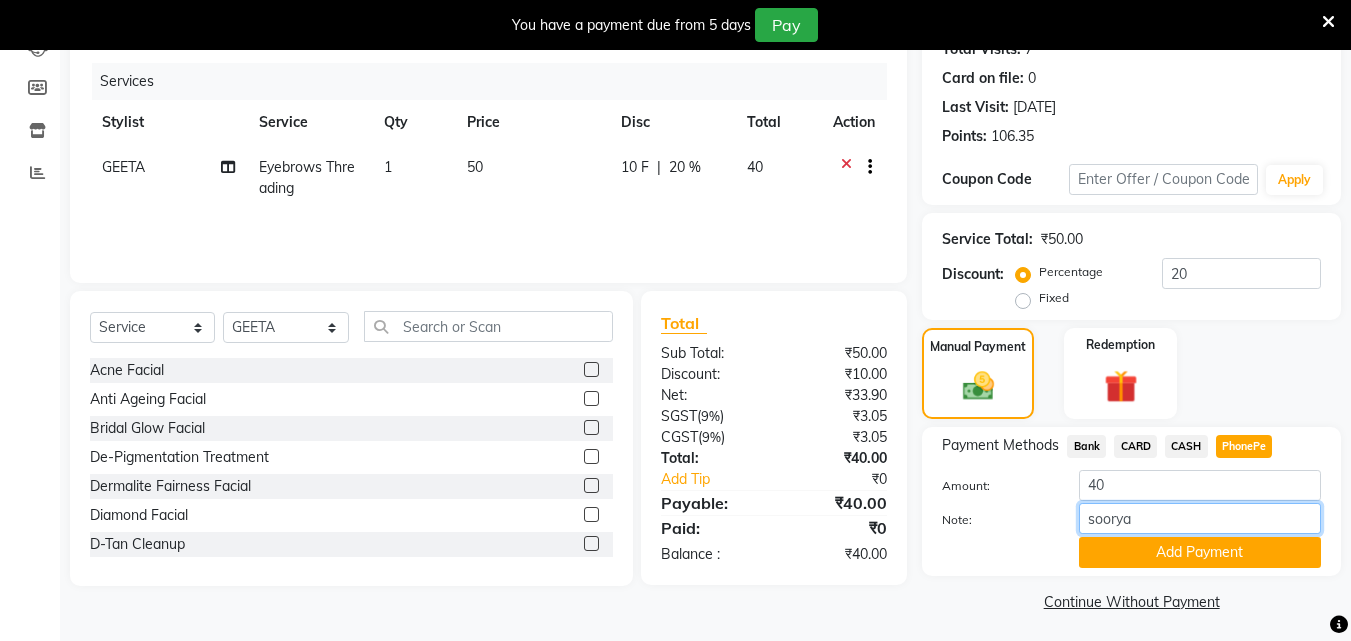 scroll, scrollTop: 241, scrollLeft: 0, axis: vertical 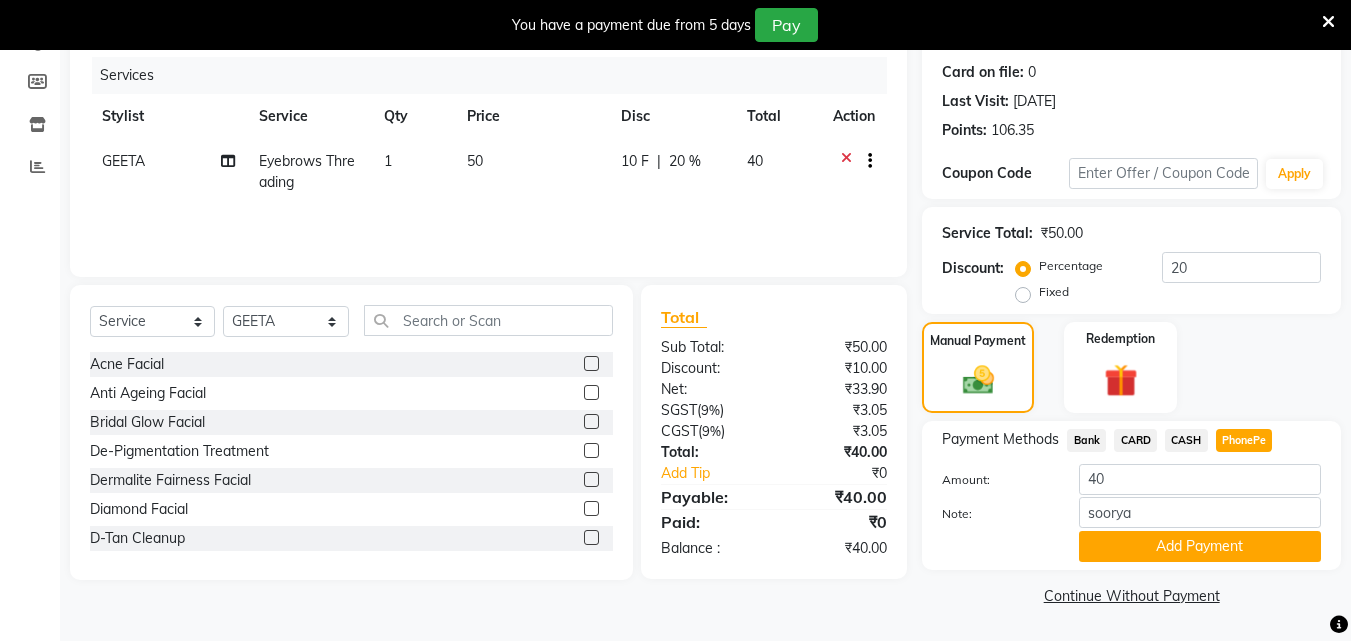 click on "Add Payment" 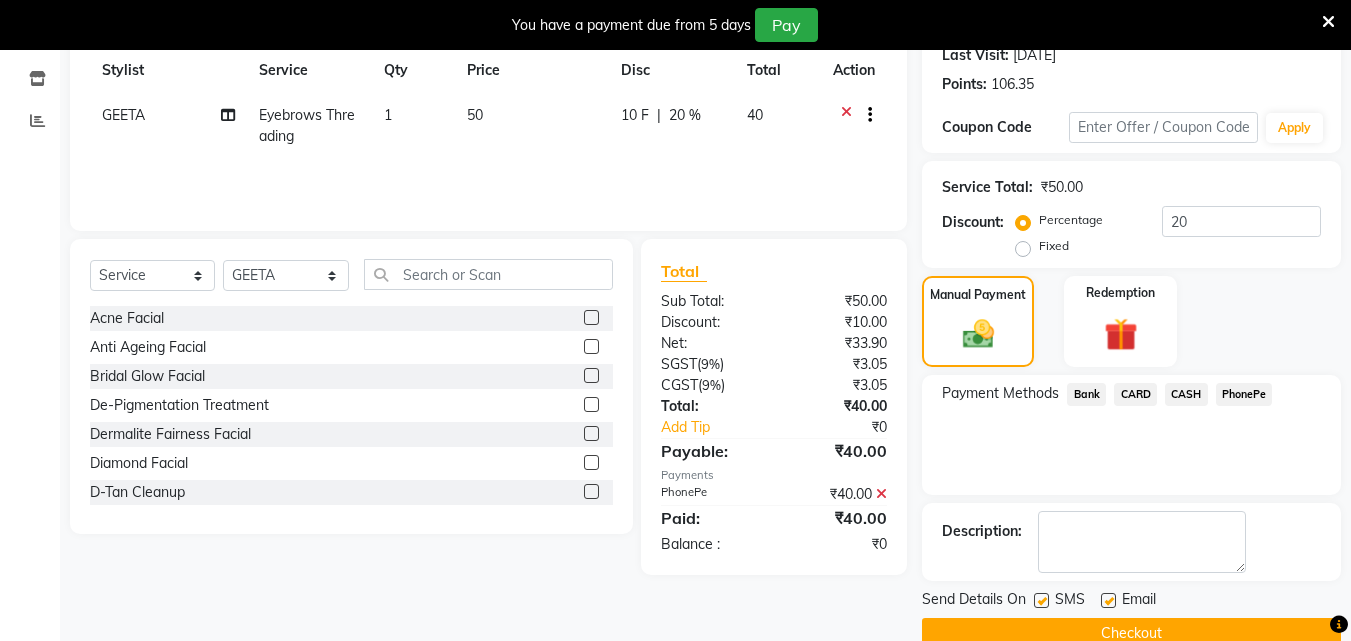 scroll, scrollTop: 325, scrollLeft: 0, axis: vertical 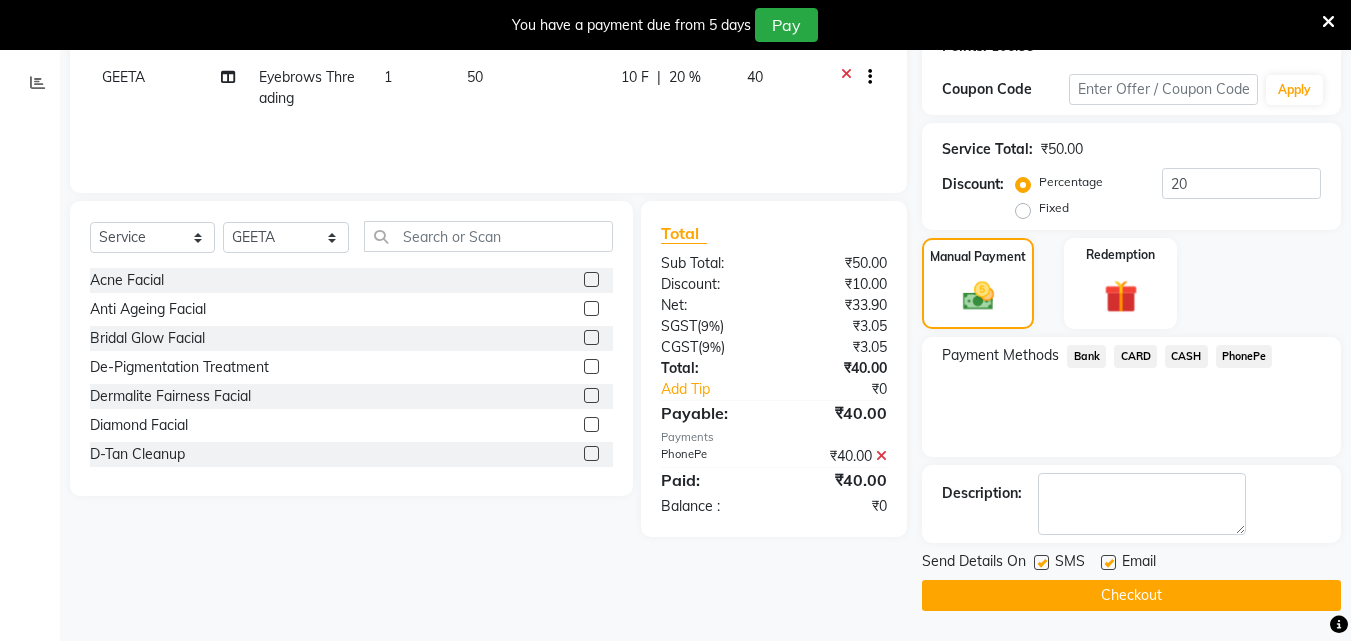 drag, startPoint x: 1038, startPoint y: 562, endPoint x: 1095, endPoint y: 565, distance: 57.07889 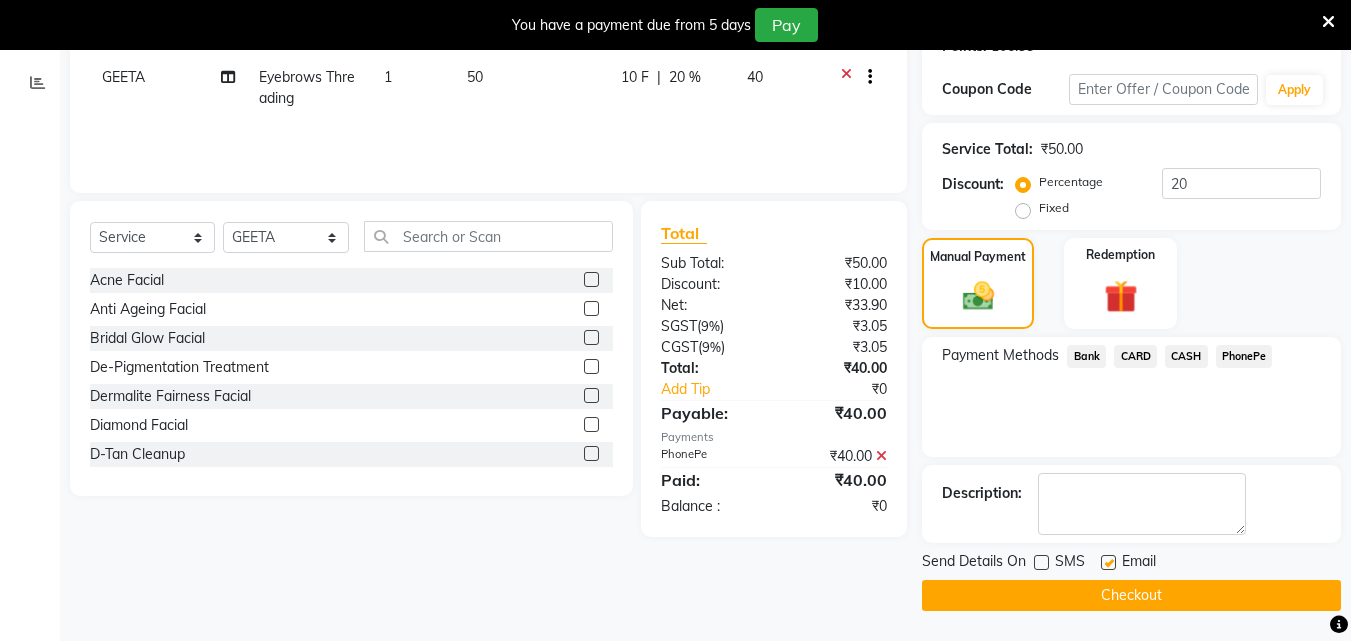 click 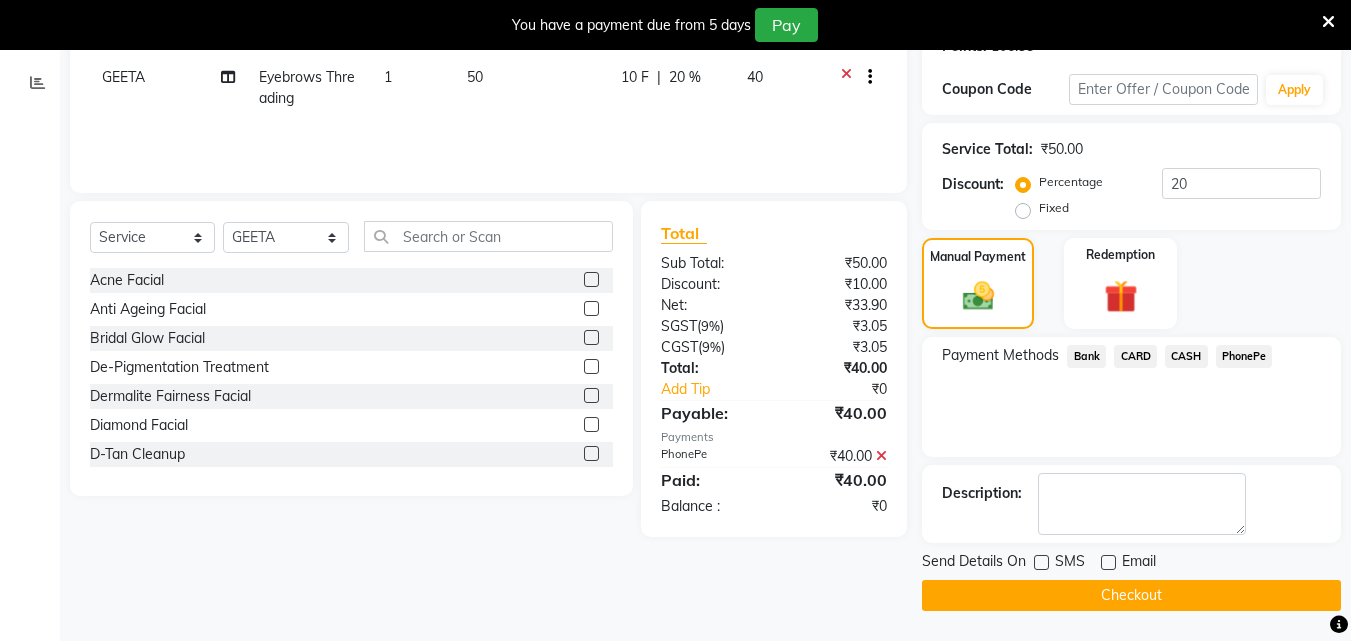 click on "Checkout" 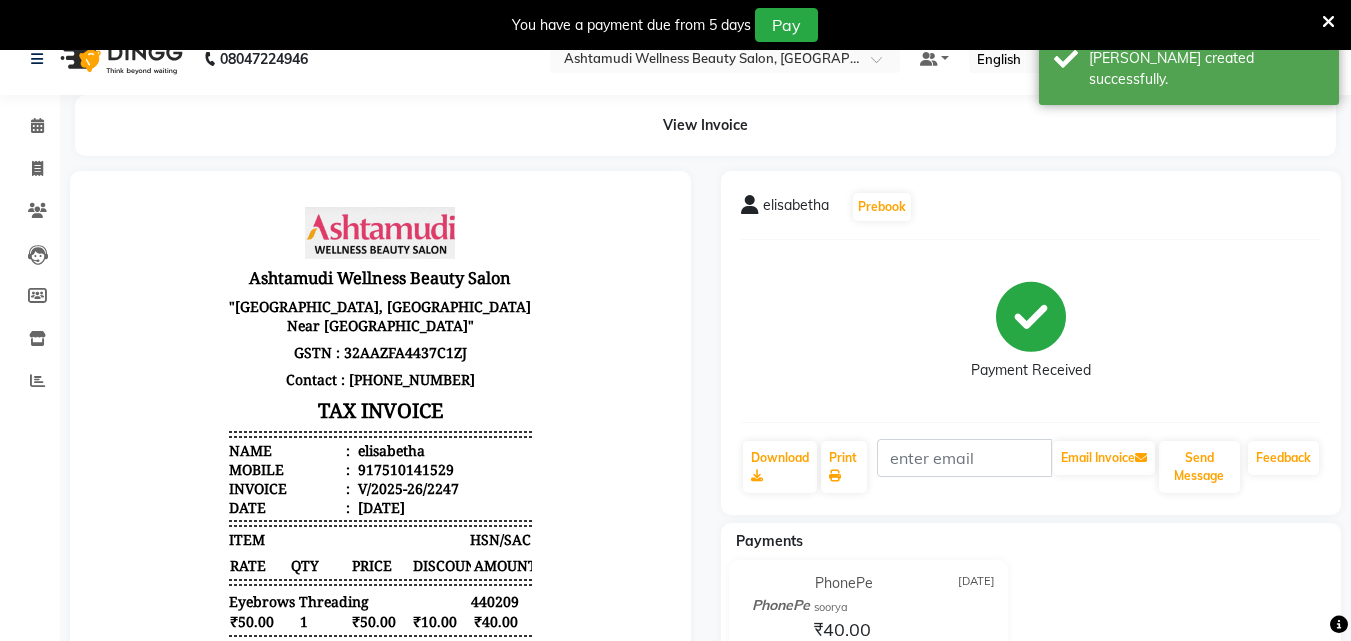 scroll, scrollTop: 25, scrollLeft: 0, axis: vertical 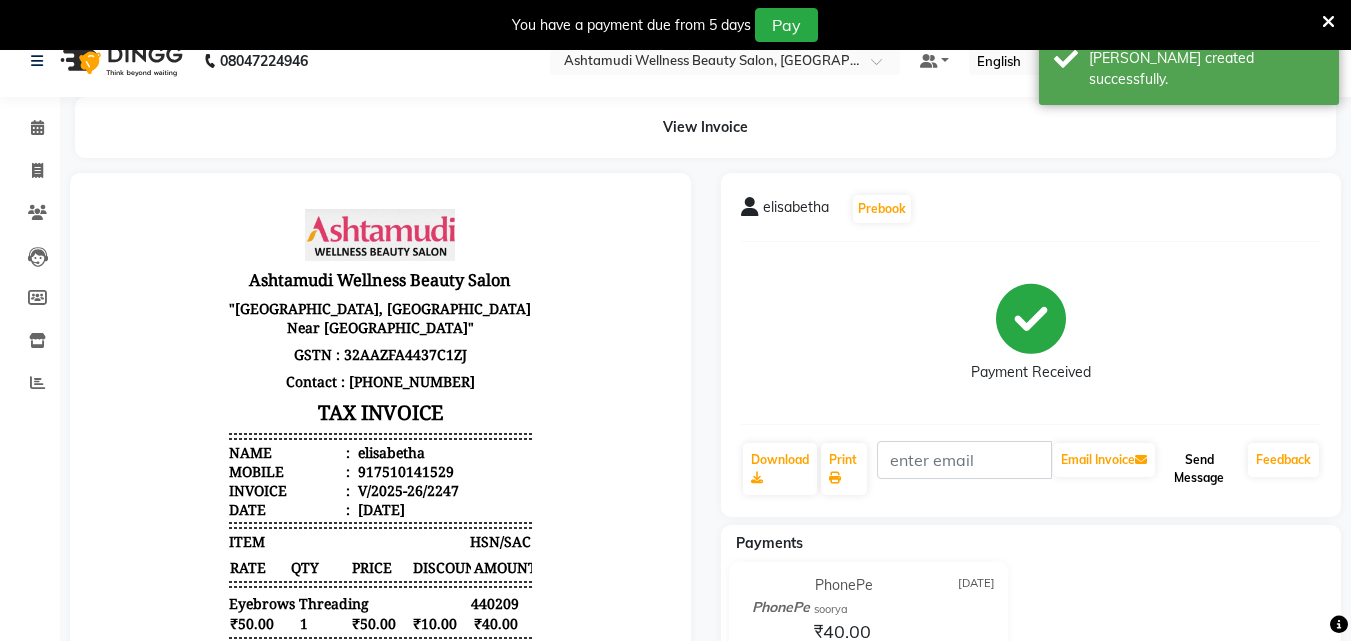 click on "Send Message" 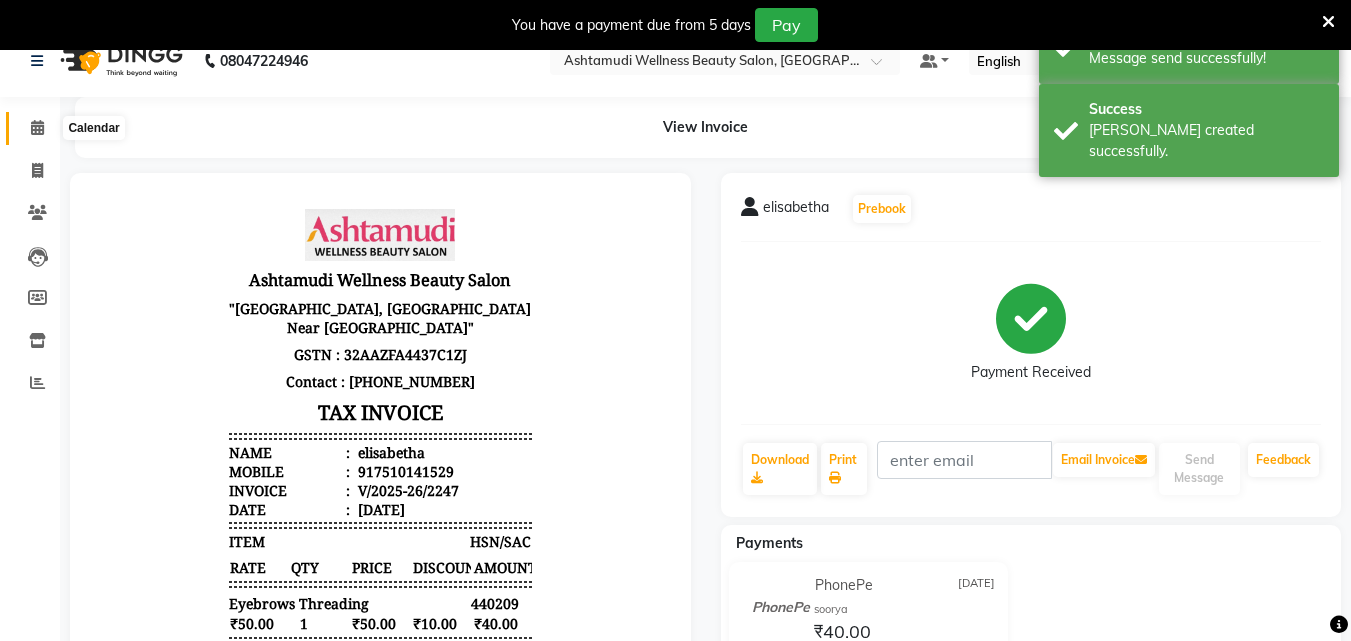 click 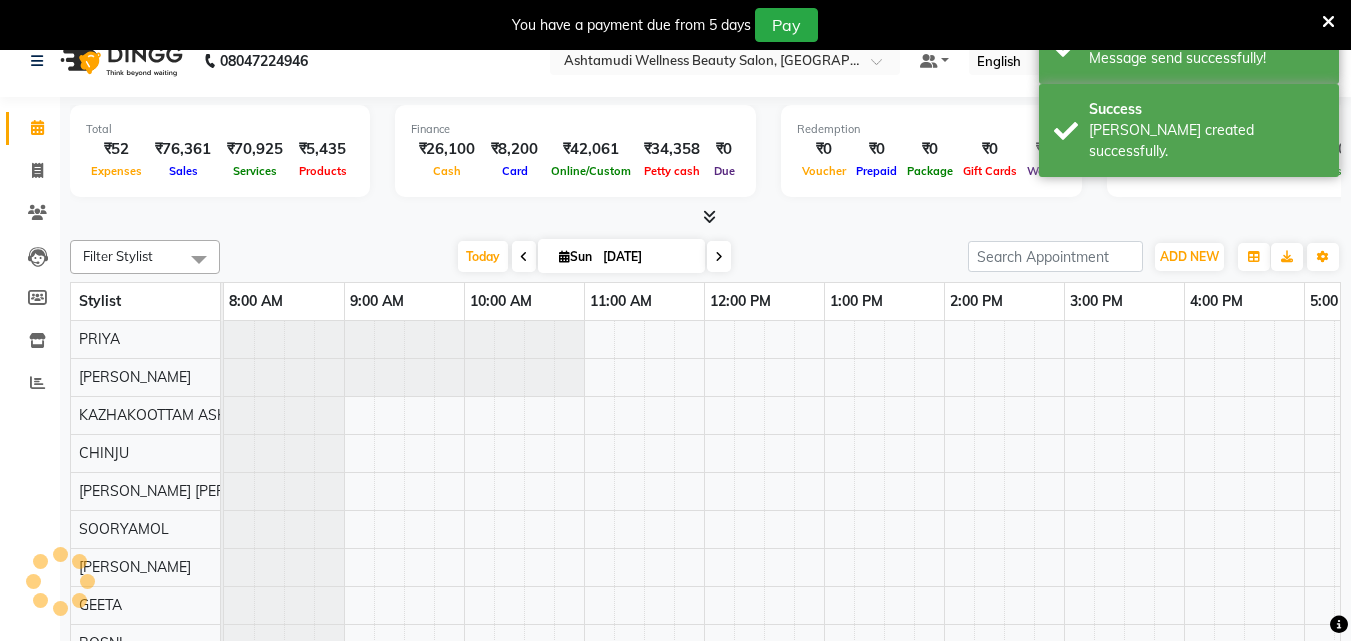 scroll, scrollTop: 0, scrollLeft: 444, axis: horizontal 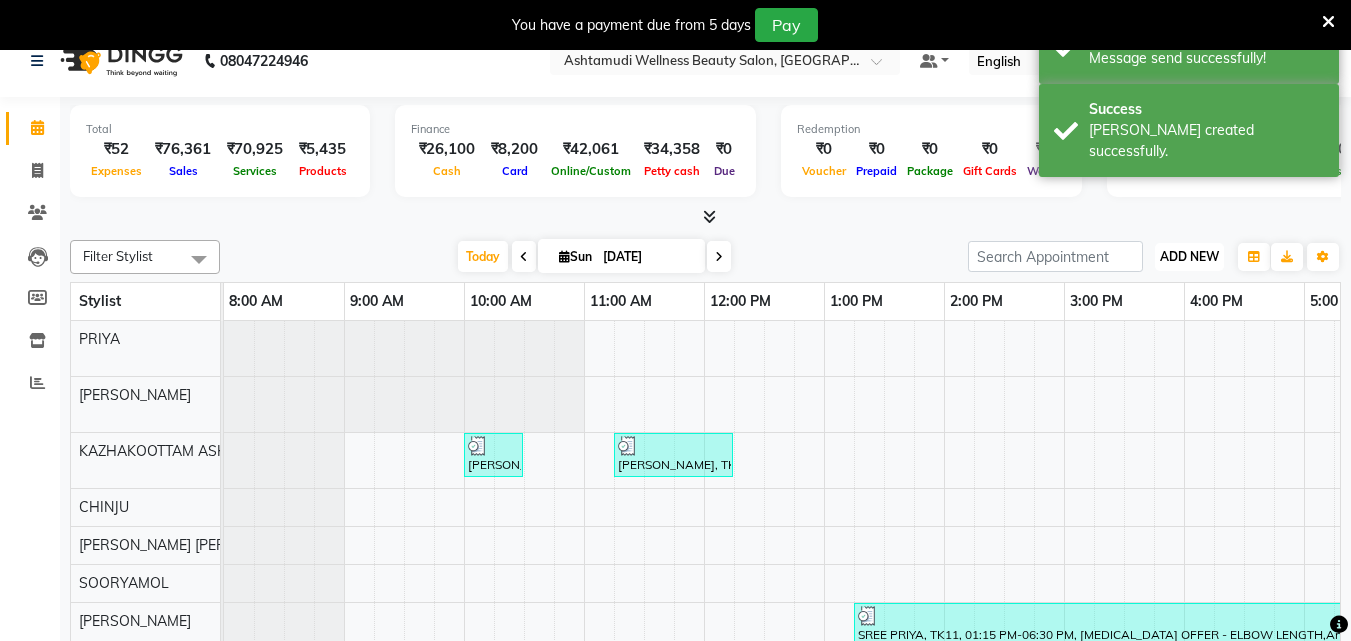 click on "ADD NEW" at bounding box center (1189, 256) 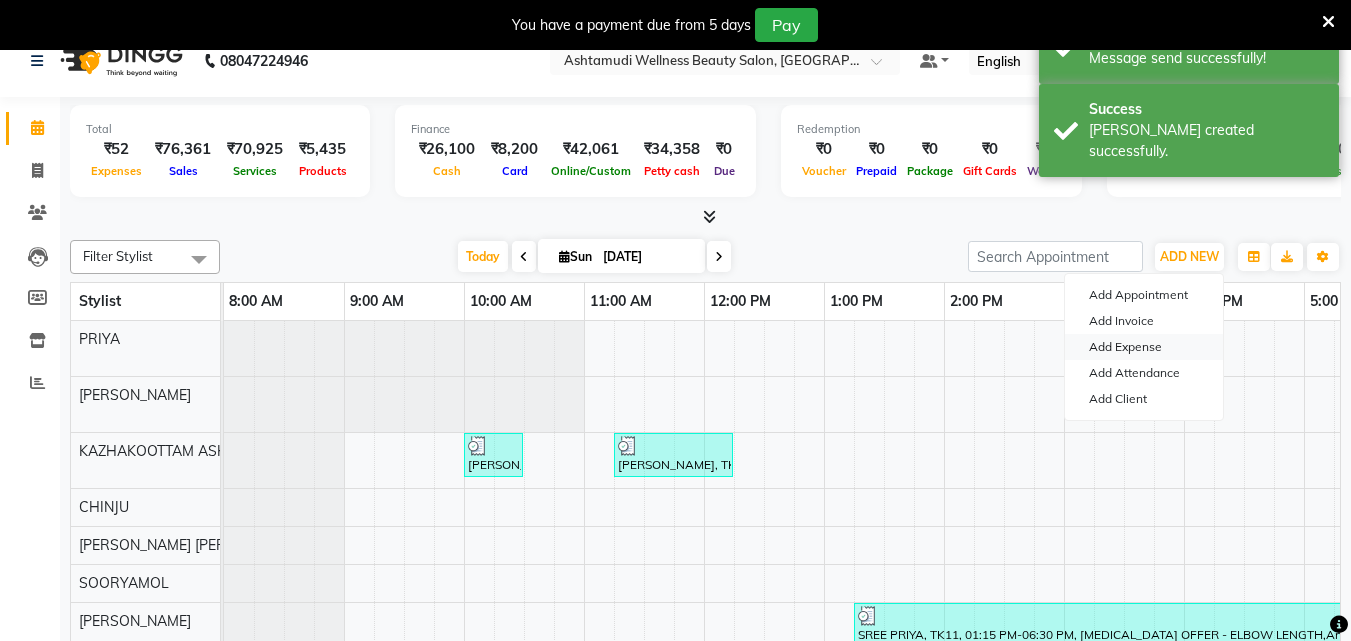 click on "Add Expense" at bounding box center (1144, 347) 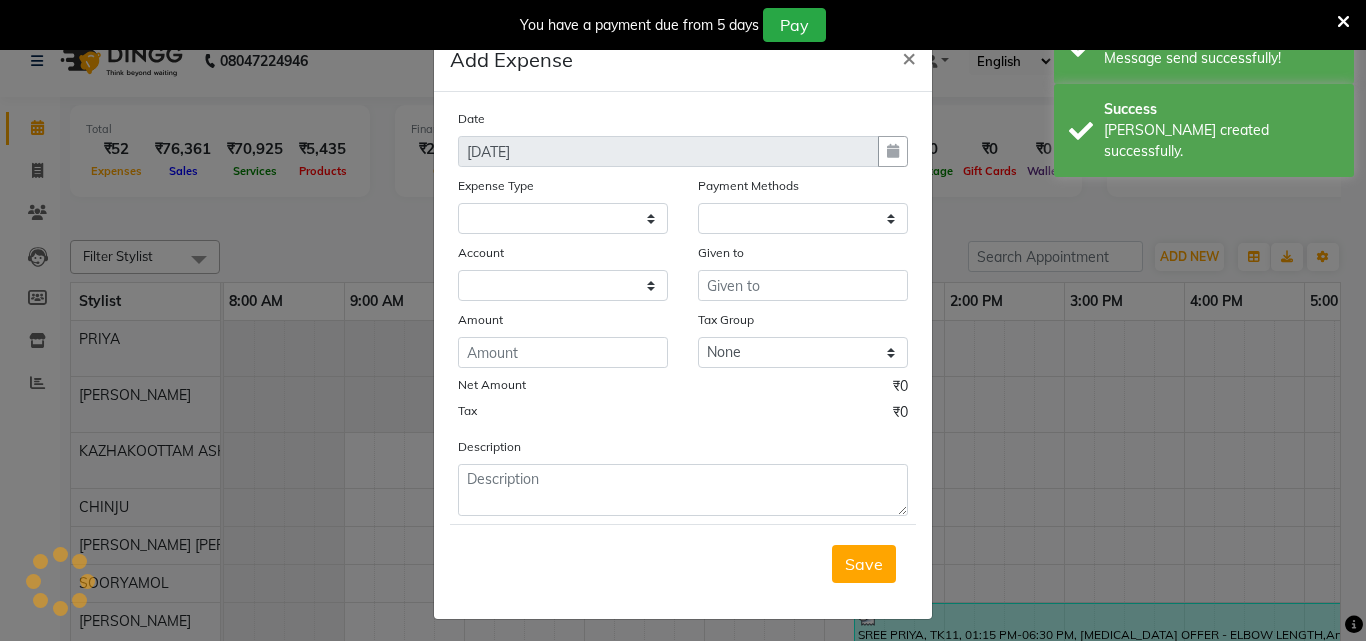 select on "1" 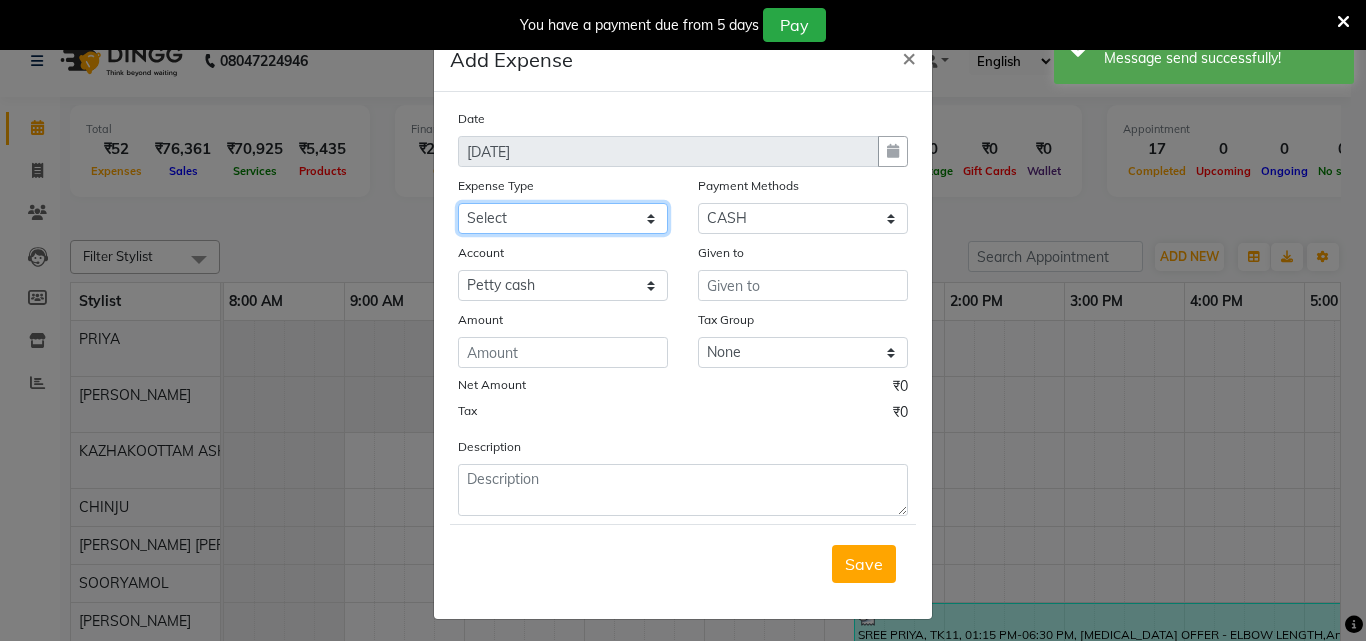 click on "Select ACCOMODATION EXPENSES ADVERTISEMENT SALES PROMOTIONAL EXPENSES Bonus BRIDAL ACCESSORIES REFUND BRIDAL COMMISSION BRIDAL FOOD BRIDAL INCENTIVES BRIDAL ORNAMENTS REFUND BRIDAL TA CASH DEPOSIT RAK BANK COMPUTER ACCESSORIES MOBILE PHONE Donation and Charity Expenses ELECTRICITY CHARGES ELECTRONICS FITTINGS Event Expense FISH FOOD EXPENSES FOOD REFRESHMENT FOR CLIENTS FOOD REFRESHMENT FOR STAFFS Freight And Forwarding Charges FUEL FOR GENERATOR FURNITURE AND EQUIPMENTS Gifts for Clients GIFTS FOR STAFFS GOKULAM CHITS HOSTEL RENT LAUNDRY EXPENSES LICENSE OTHER FEES LOADING UNLOADING CHARGES Medical Expenses MEHNDI PAYMENTS MISCELLANEOUS EXPENSES NEWSPAPER PERIODICALS Ornaments Maintenance Expense OVERTIME ALLOWANCES Payment For Pest Control Perfomance based incentives POSTAGE COURIER CHARGES Printing PRINTING STATIONERY EXPENSES PROFESSIONAL TAX REPAIRS MAINTENANCE ROUND OFF Salary SALARY ADVANCE Sales Incentives Membership Card SALES INCENTIVES PRODUCT SALES INCENTIVES SERVICES SALON ESSENTIALS SALON RENT" 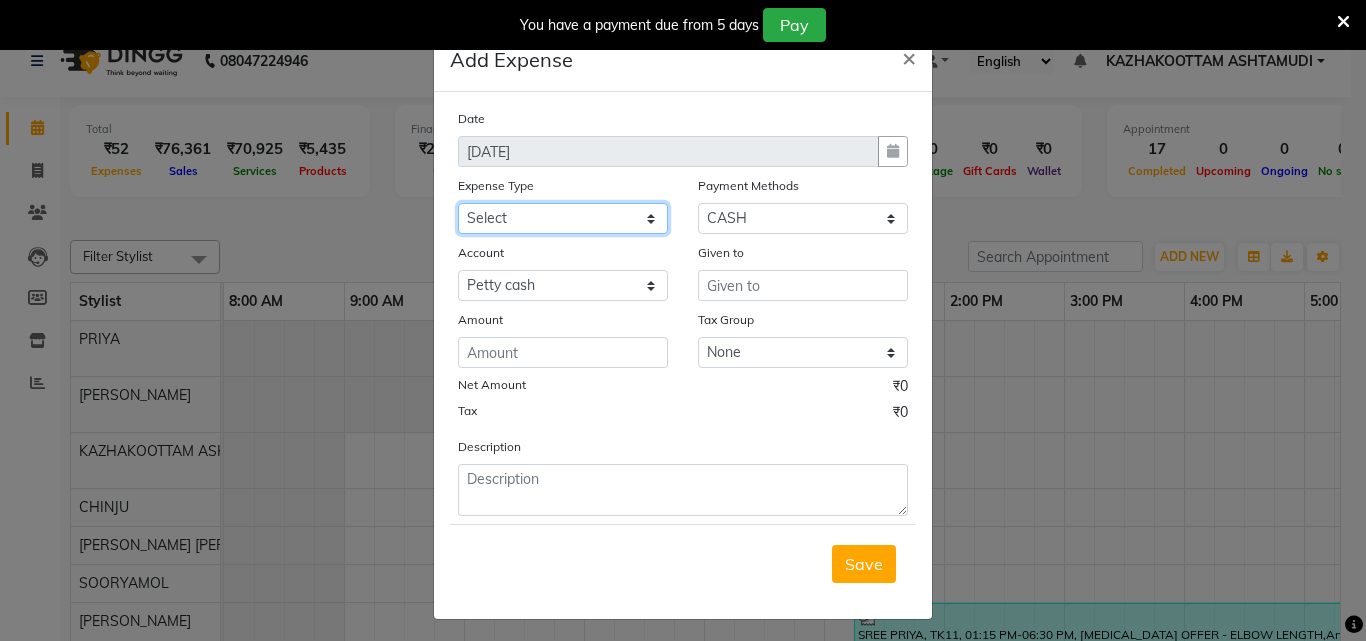 select on "6166" 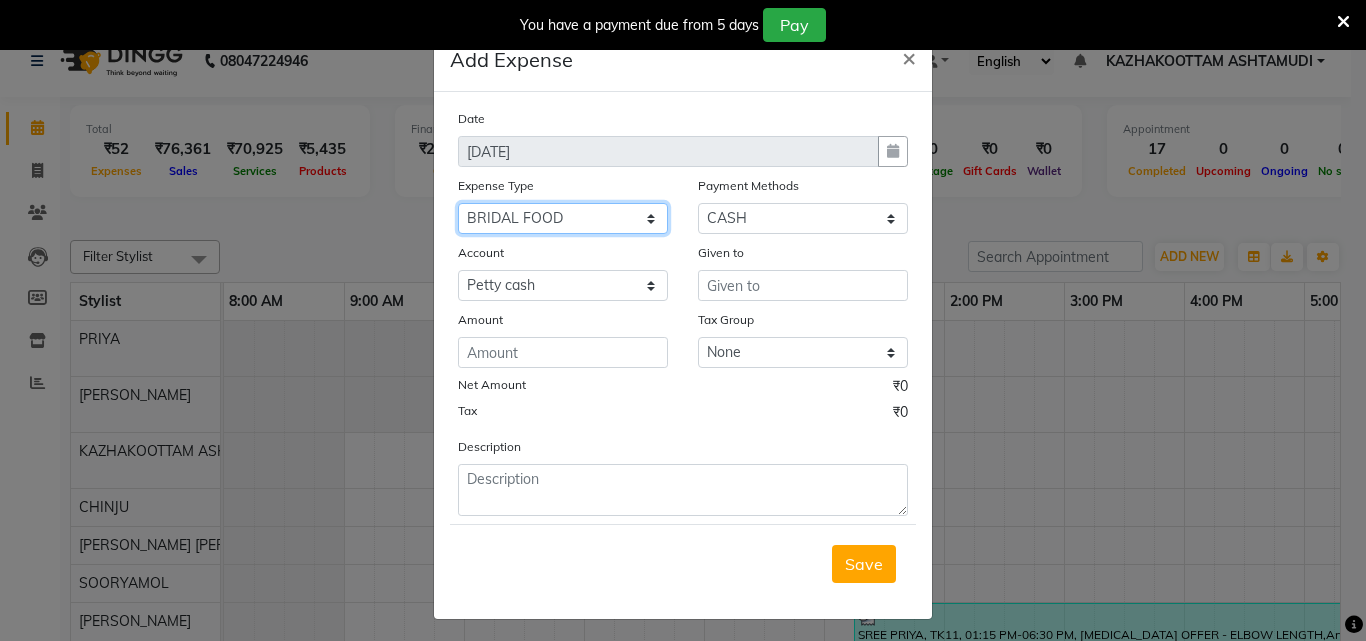 click on "Select ACCOMODATION EXPENSES ADVERTISEMENT SALES PROMOTIONAL EXPENSES Bonus BRIDAL ACCESSORIES REFUND BRIDAL COMMISSION BRIDAL FOOD BRIDAL INCENTIVES BRIDAL ORNAMENTS REFUND BRIDAL TA CASH DEPOSIT RAK BANK COMPUTER ACCESSORIES MOBILE PHONE Donation and Charity Expenses ELECTRICITY CHARGES ELECTRONICS FITTINGS Event Expense FISH FOOD EXPENSES FOOD REFRESHMENT FOR CLIENTS FOOD REFRESHMENT FOR STAFFS Freight And Forwarding Charges FUEL FOR GENERATOR FURNITURE AND EQUIPMENTS Gifts for Clients GIFTS FOR STAFFS GOKULAM CHITS HOSTEL RENT LAUNDRY EXPENSES LICENSE OTHER FEES LOADING UNLOADING CHARGES Medical Expenses MEHNDI PAYMENTS MISCELLANEOUS EXPENSES NEWSPAPER PERIODICALS Ornaments Maintenance Expense OVERTIME ALLOWANCES Payment For Pest Control Perfomance based incentives POSTAGE COURIER CHARGES Printing PRINTING STATIONERY EXPENSES PROFESSIONAL TAX REPAIRS MAINTENANCE ROUND OFF Salary SALARY ADVANCE Sales Incentives Membership Card SALES INCENTIVES PRODUCT SALES INCENTIVES SERVICES SALON ESSENTIALS SALON RENT" 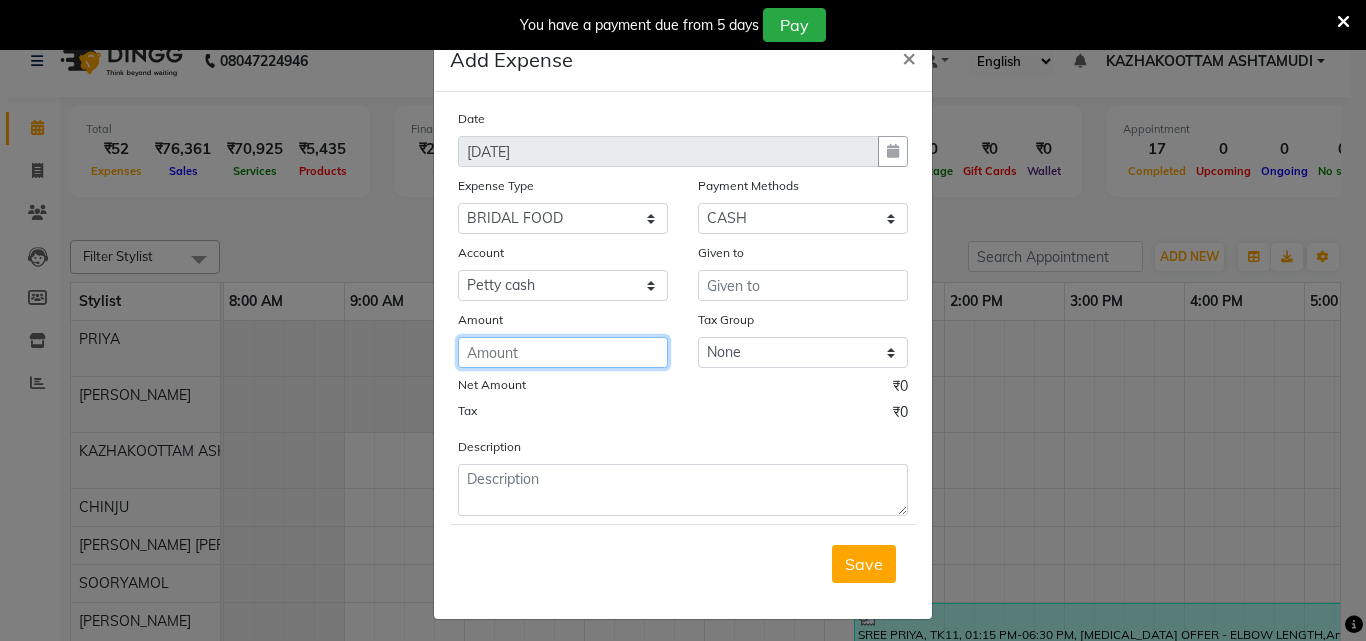 click 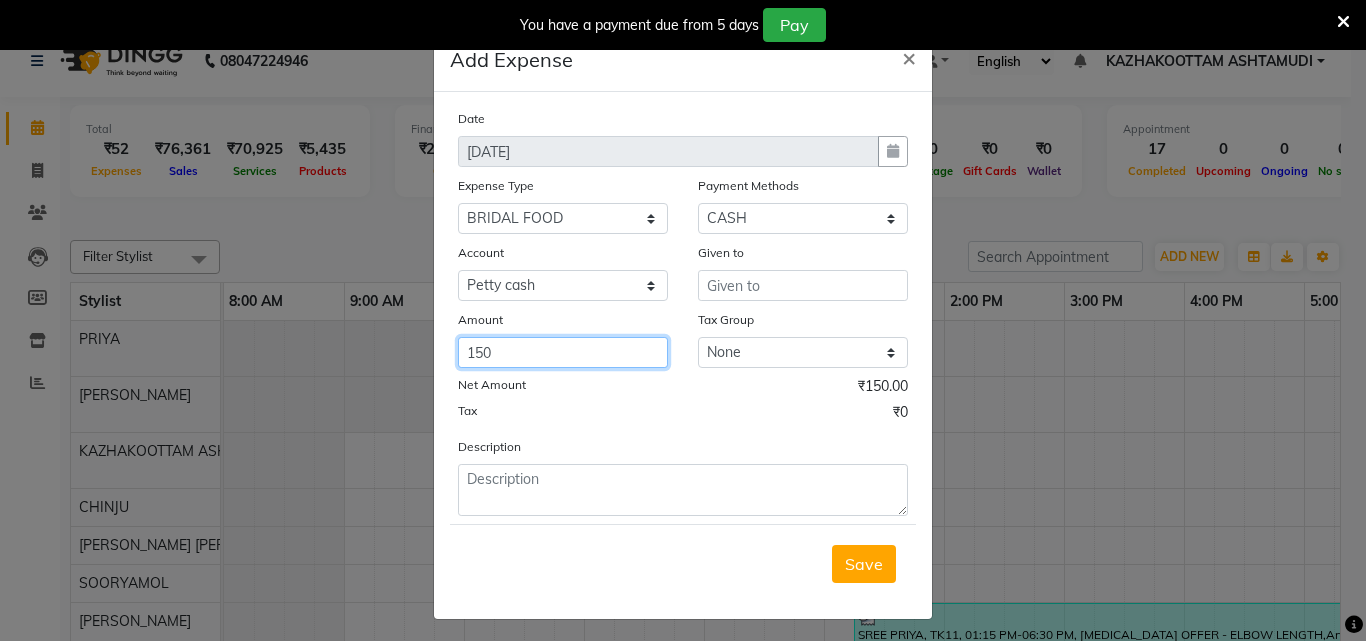 type on "150" 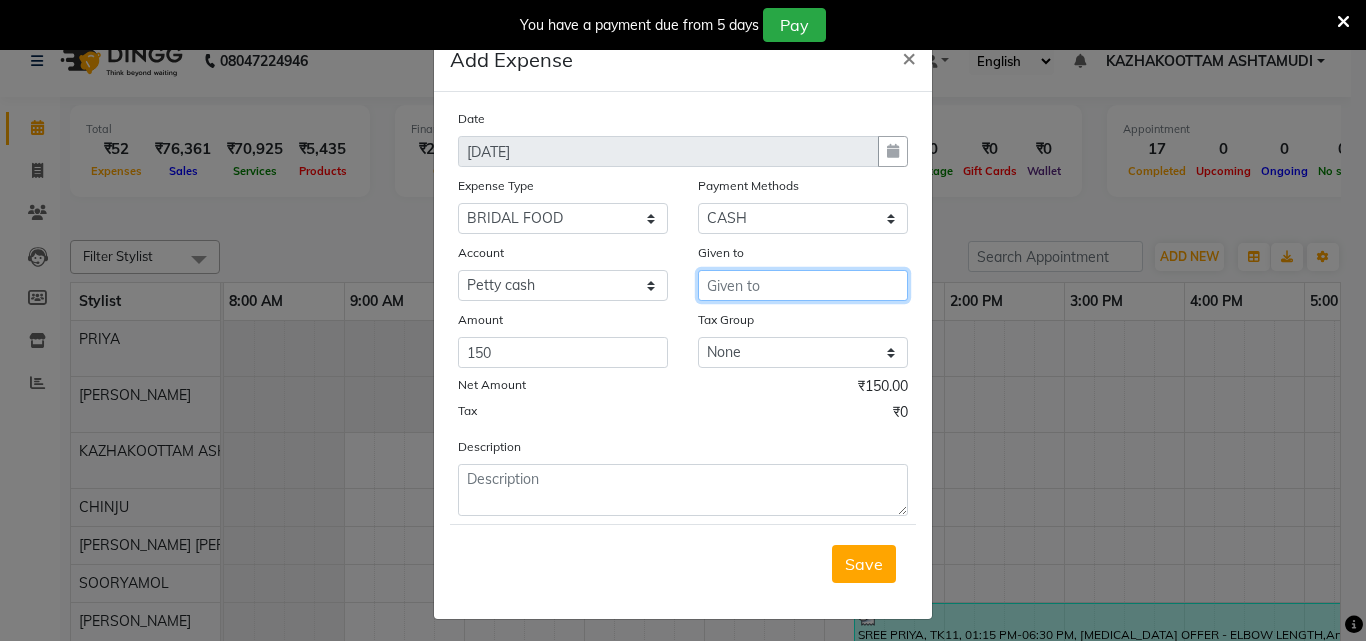 click at bounding box center (803, 285) 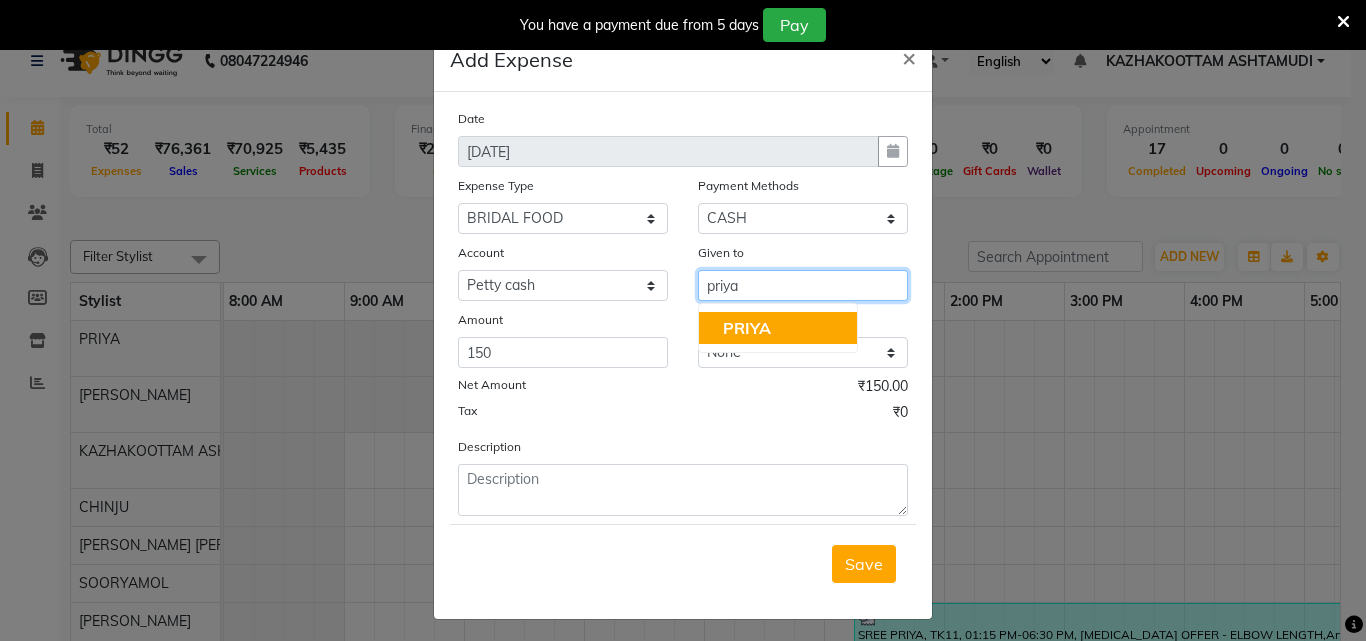 click on "PRIYA" at bounding box center [778, 328] 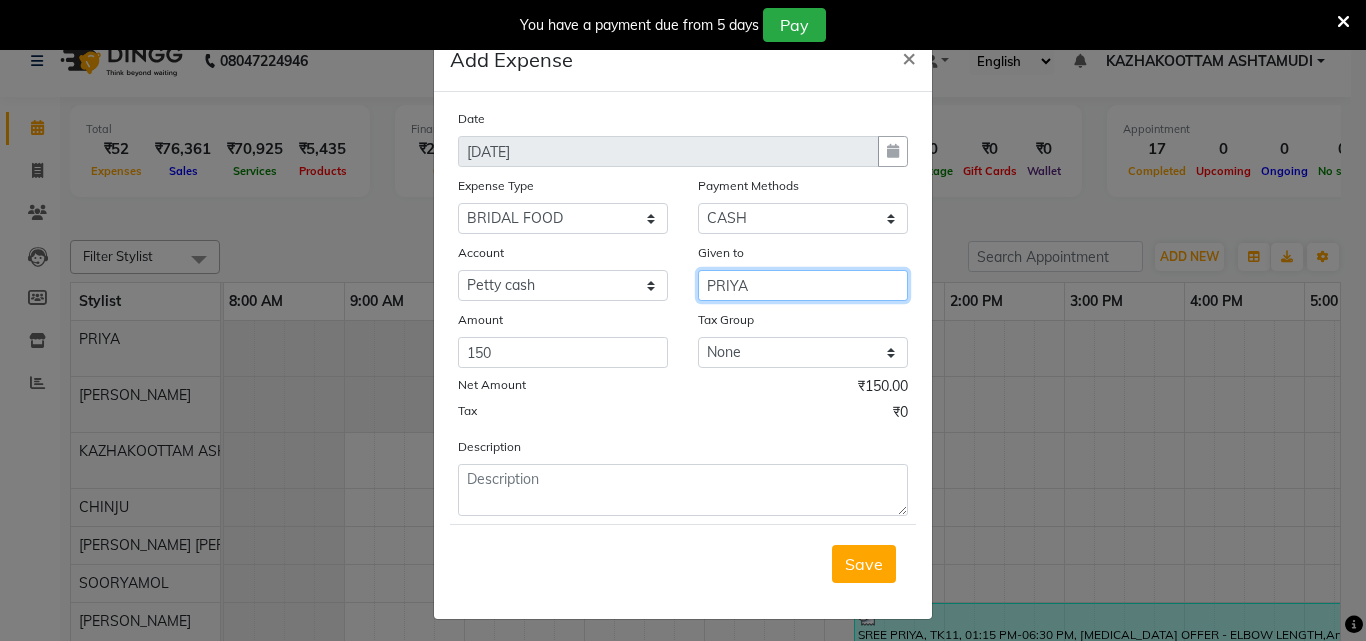 type on "PRIYA" 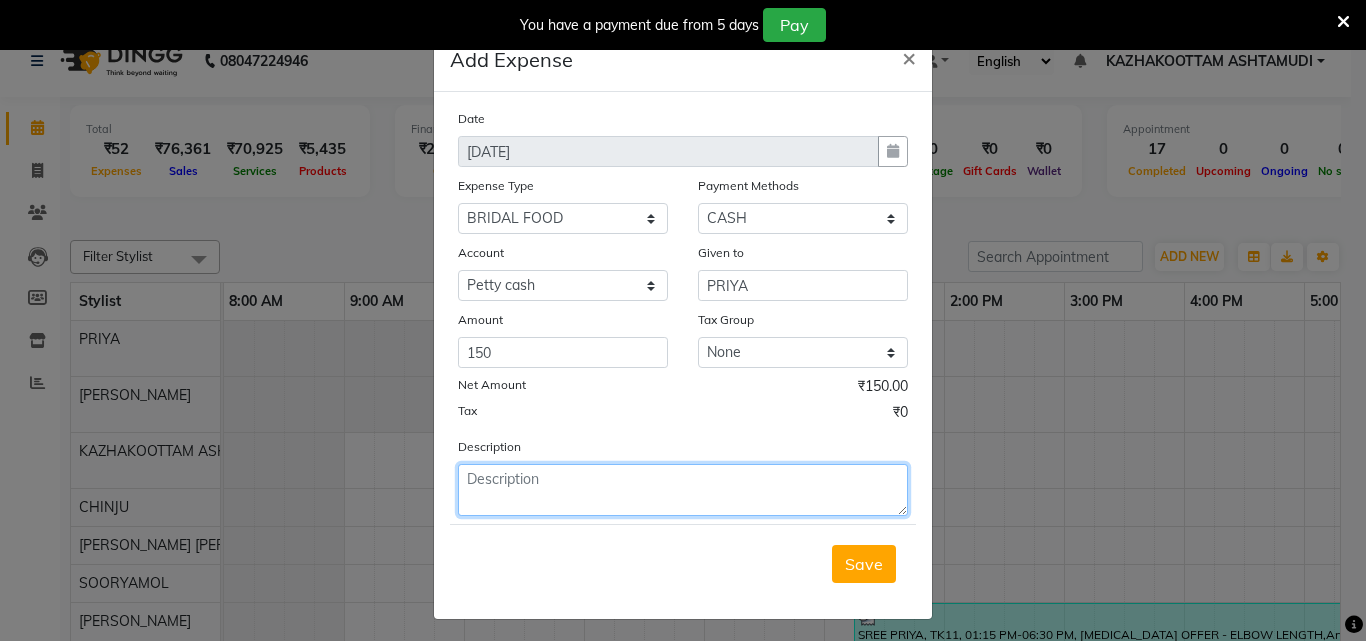 click 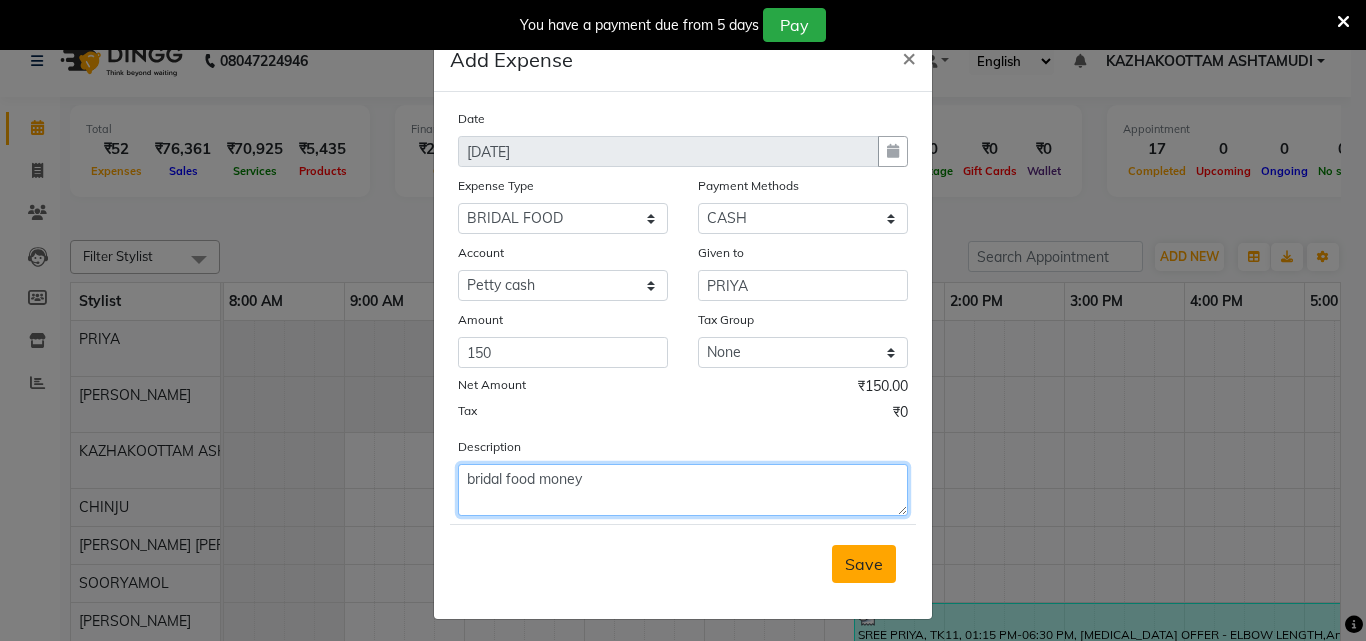 type on "bridal food money" 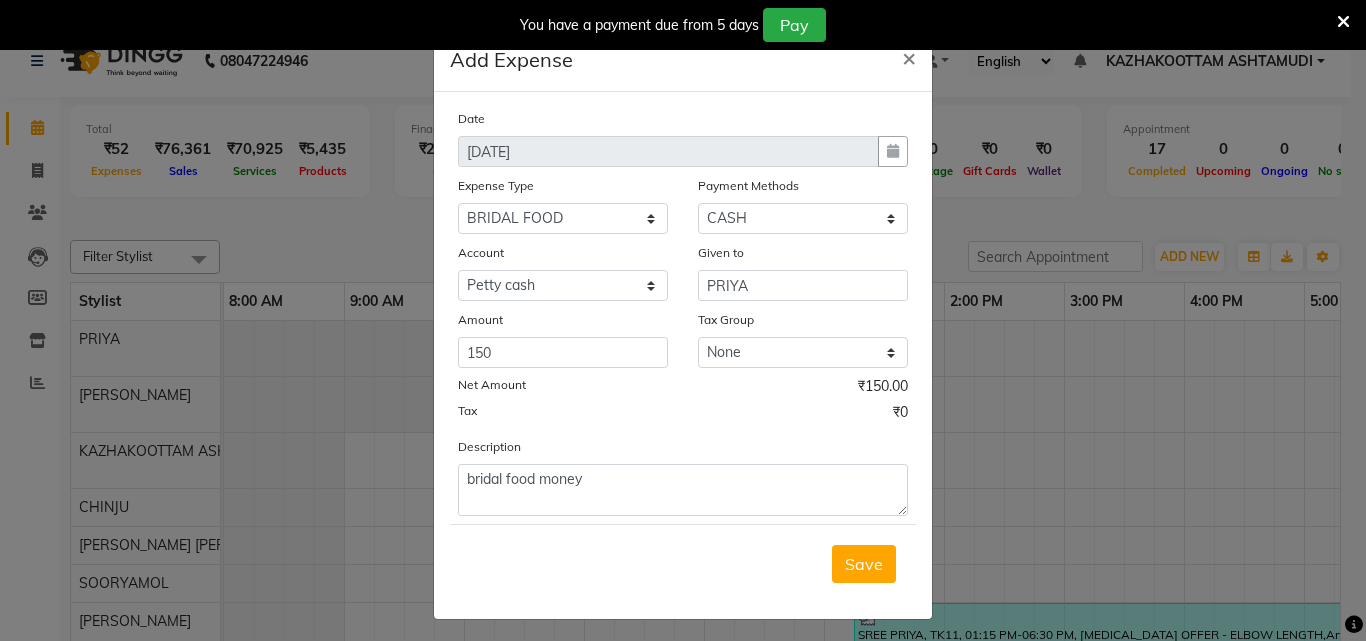 click on "Save" at bounding box center (864, 564) 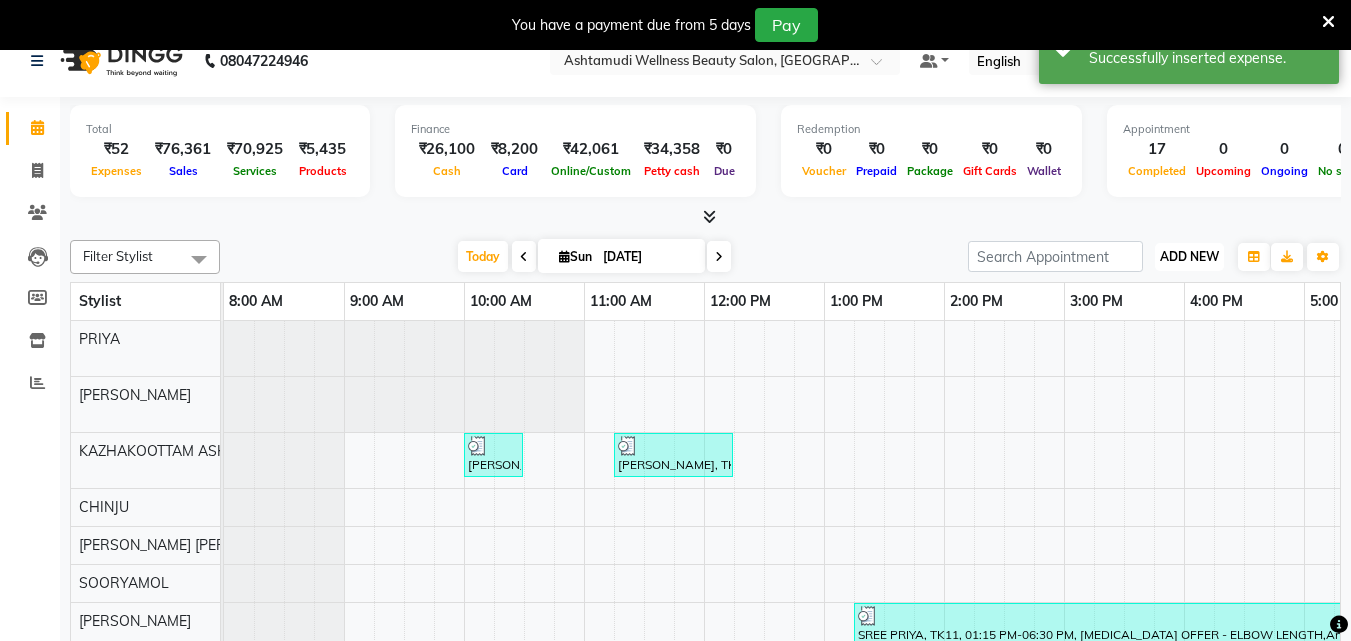 click on "ADD NEW" at bounding box center (1189, 256) 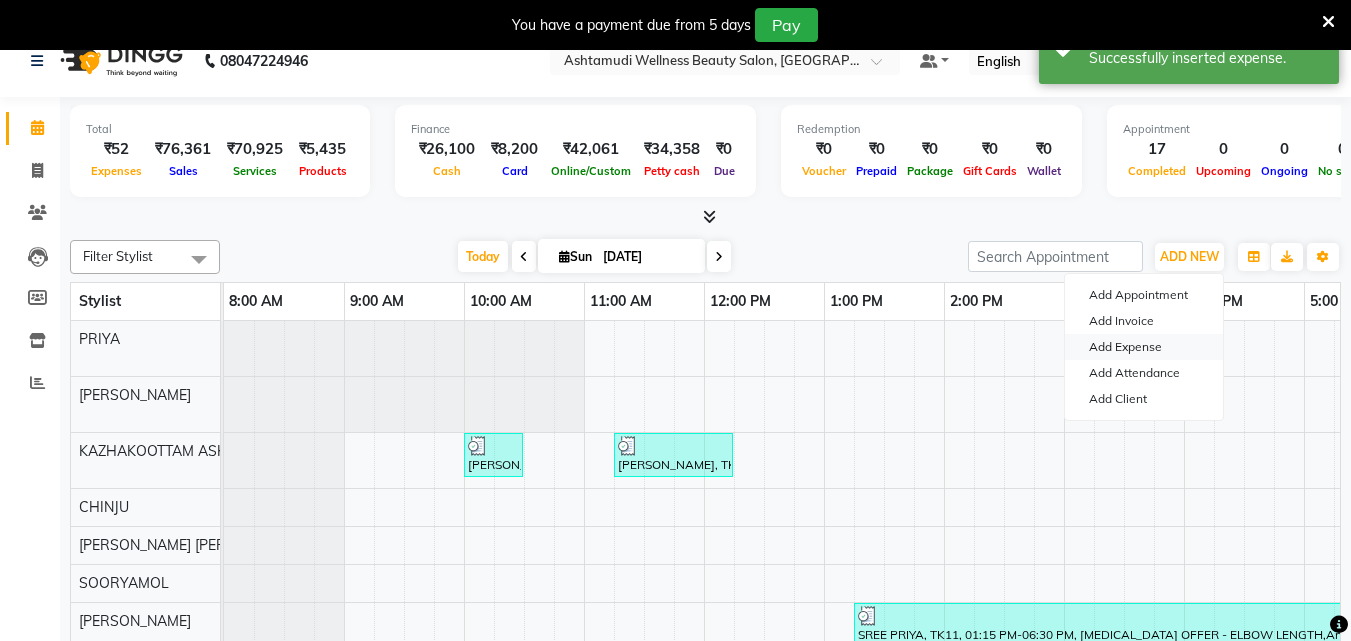 click on "Add Expense" at bounding box center (1144, 347) 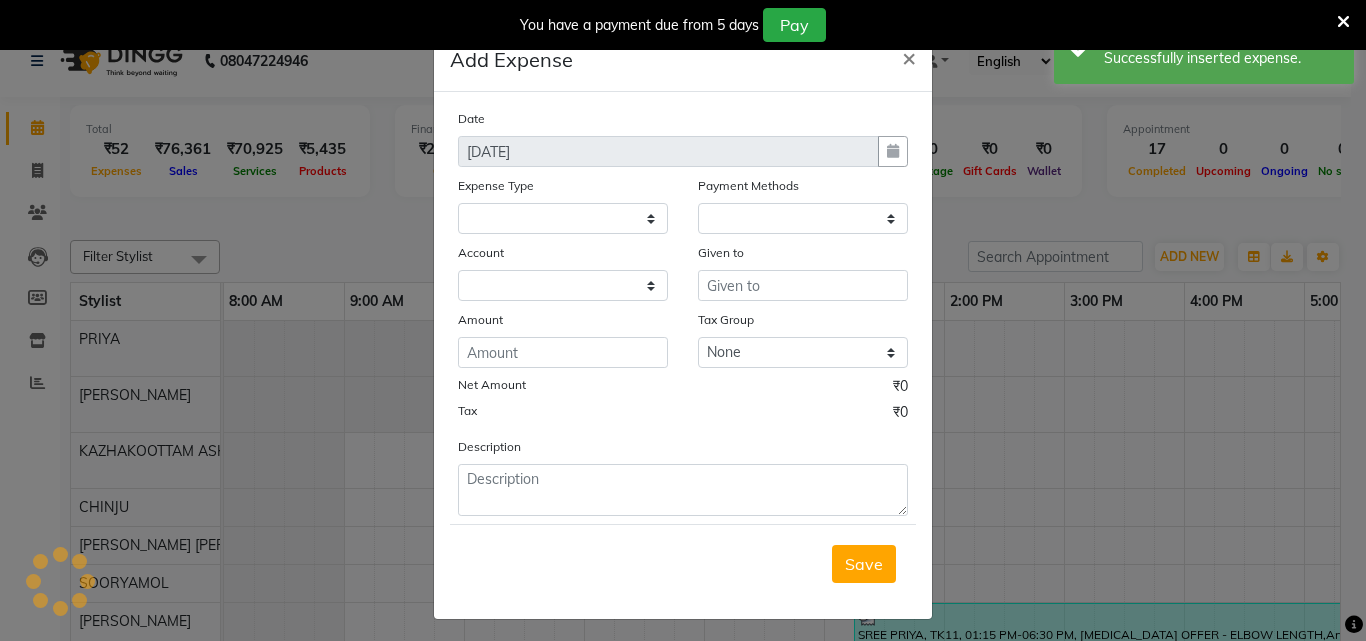 select 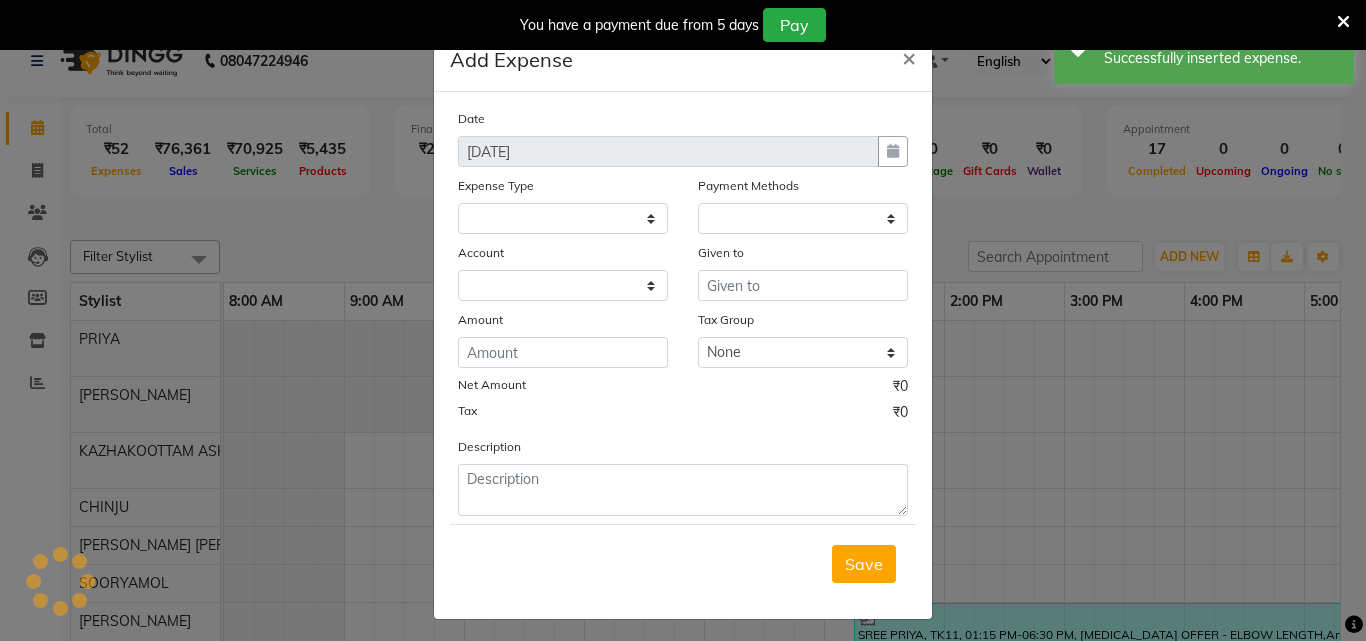 select on "1" 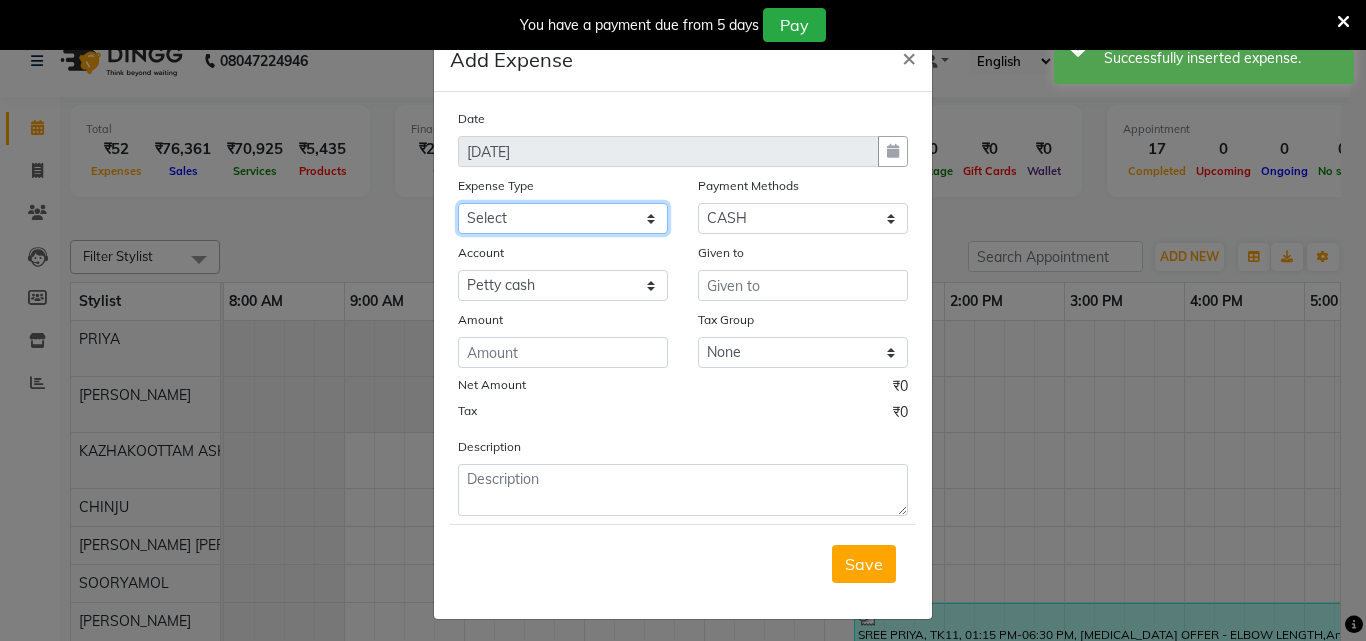 click on "Select ACCOMODATION EXPENSES ADVERTISEMENT SALES PROMOTIONAL EXPENSES Bonus BRIDAL ACCESSORIES REFUND BRIDAL COMMISSION BRIDAL FOOD BRIDAL INCENTIVES BRIDAL ORNAMENTS REFUND BRIDAL TA CASH DEPOSIT RAK BANK COMPUTER ACCESSORIES MOBILE PHONE Donation and Charity Expenses ELECTRICITY CHARGES ELECTRONICS FITTINGS Event Expense FISH FOOD EXPENSES FOOD REFRESHMENT FOR CLIENTS FOOD REFRESHMENT FOR STAFFS Freight And Forwarding Charges FUEL FOR GENERATOR FURNITURE AND EQUIPMENTS Gifts for Clients GIFTS FOR STAFFS GOKULAM CHITS HOSTEL RENT LAUNDRY EXPENSES LICENSE OTHER FEES LOADING UNLOADING CHARGES Medical Expenses MEHNDI PAYMENTS MISCELLANEOUS EXPENSES NEWSPAPER PERIODICALS Ornaments Maintenance Expense OVERTIME ALLOWANCES Payment For Pest Control Perfomance based incentives POSTAGE COURIER CHARGES Printing PRINTING STATIONERY EXPENSES PROFESSIONAL TAX REPAIRS MAINTENANCE ROUND OFF Salary SALARY ADVANCE Sales Incentives Membership Card SALES INCENTIVES PRODUCT SALES INCENTIVES SERVICES SALON ESSENTIALS SALON RENT" 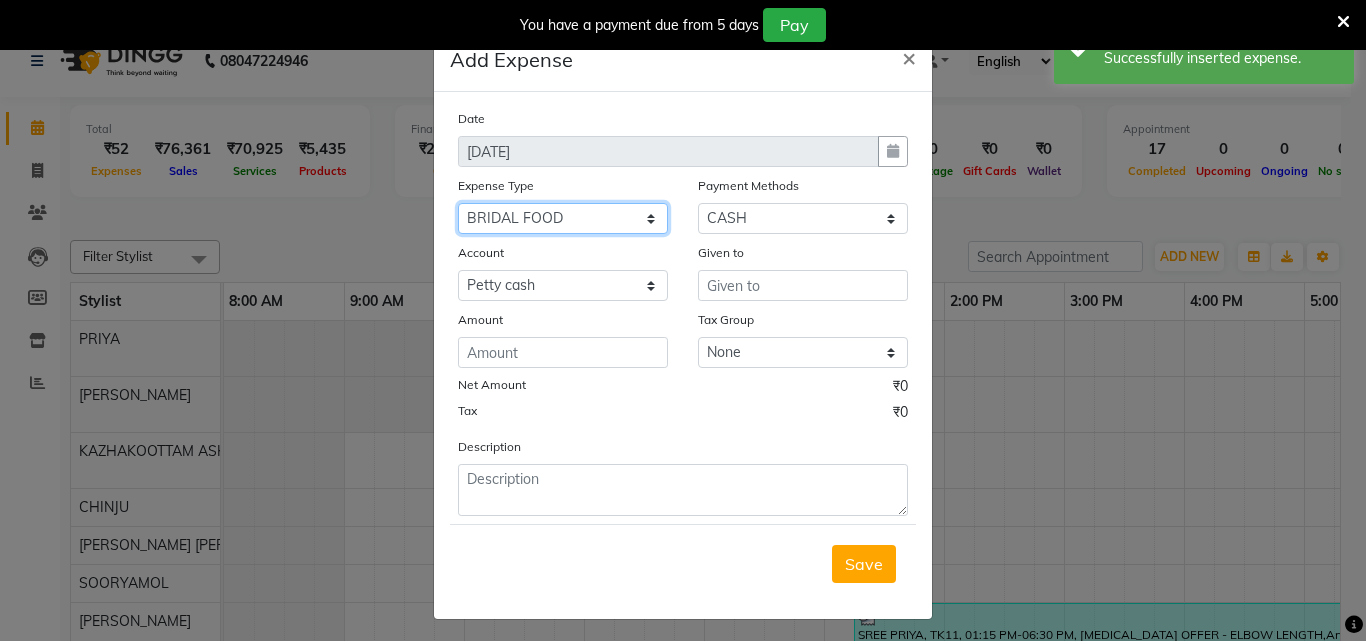 click on "Select ACCOMODATION EXPENSES ADVERTISEMENT SALES PROMOTIONAL EXPENSES Bonus BRIDAL ACCESSORIES REFUND BRIDAL COMMISSION BRIDAL FOOD BRIDAL INCENTIVES BRIDAL ORNAMENTS REFUND BRIDAL TA CASH DEPOSIT RAK BANK COMPUTER ACCESSORIES MOBILE PHONE Donation and Charity Expenses ELECTRICITY CHARGES ELECTRONICS FITTINGS Event Expense FISH FOOD EXPENSES FOOD REFRESHMENT FOR CLIENTS FOOD REFRESHMENT FOR STAFFS Freight And Forwarding Charges FUEL FOR GENERATOR FURNITURE AND EQUIPMENTS Gifts for Clients GIFTS FOR STAFFS GOKULAM CHITS HOSTEL RENT LAUNDRY EXPENSES LICENSE OTHER FEES LOADING UNLOADING CHARGES Medical Expenses MEHNDI PAYMENTS MISCELLANEOUS EXPENSES NEWSPAPER PERIODICALS Ornaments Maintenance Expense OVERTIME ALLOWANCES Payment For Pest Control Perfomance based incentives POSTAGE COURIER CHARGES Printing PRINTING STATIONERY EXPENSES PROFESSIONAL TAX REPAIRS MAINTENANCE ROUND OFF Salary SALARY ADVANCE Sales Incentives Membership Card SALES INCENTIVES PRODUCT SALES INCENTIVES SERVICES SALON ESSENTIALS SALON RENT" 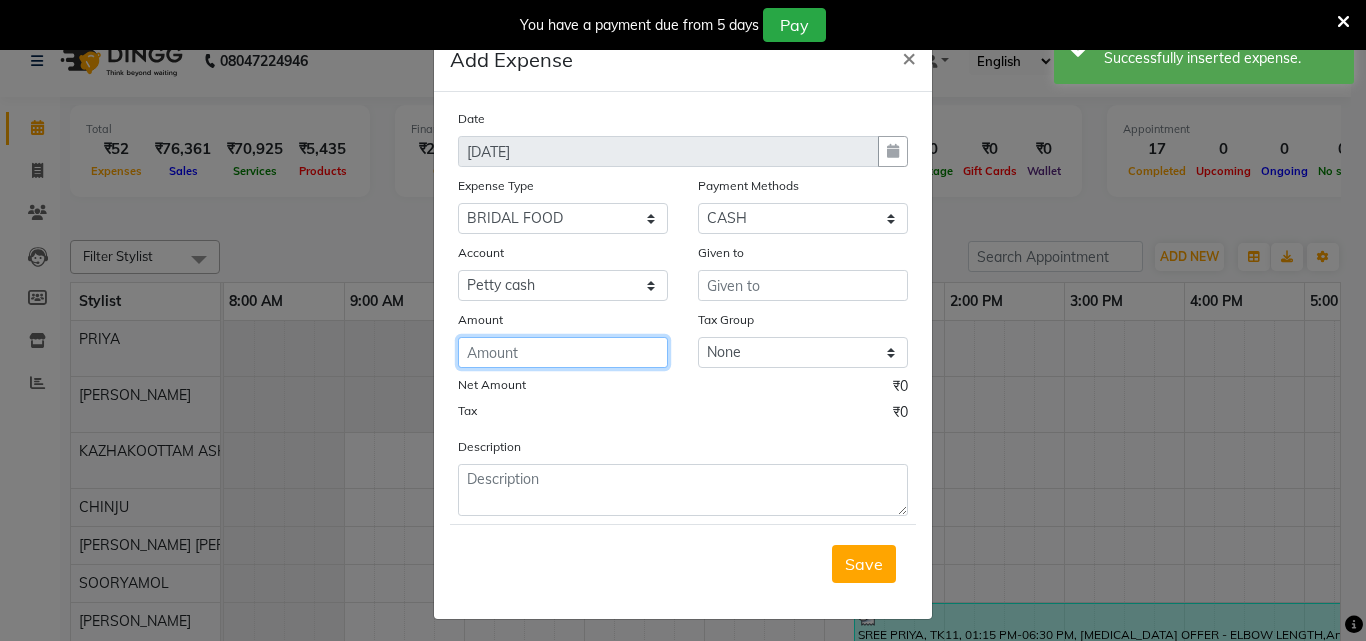 click 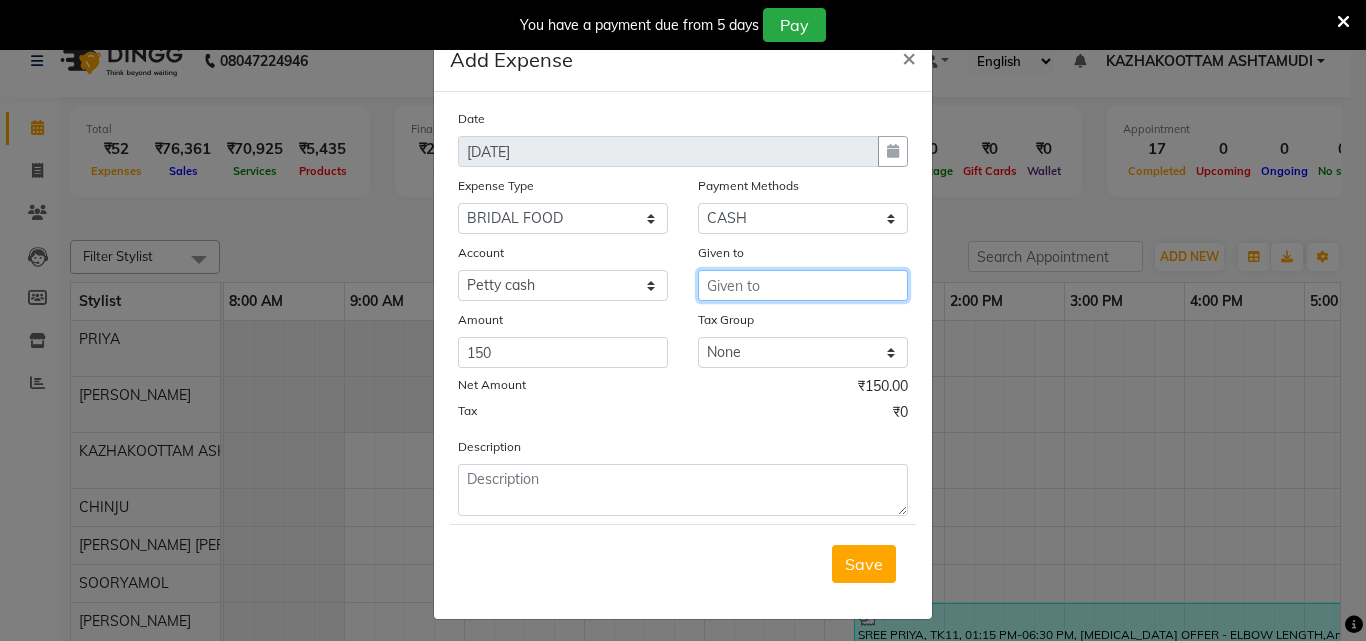 click at bounding box center (803, 285) 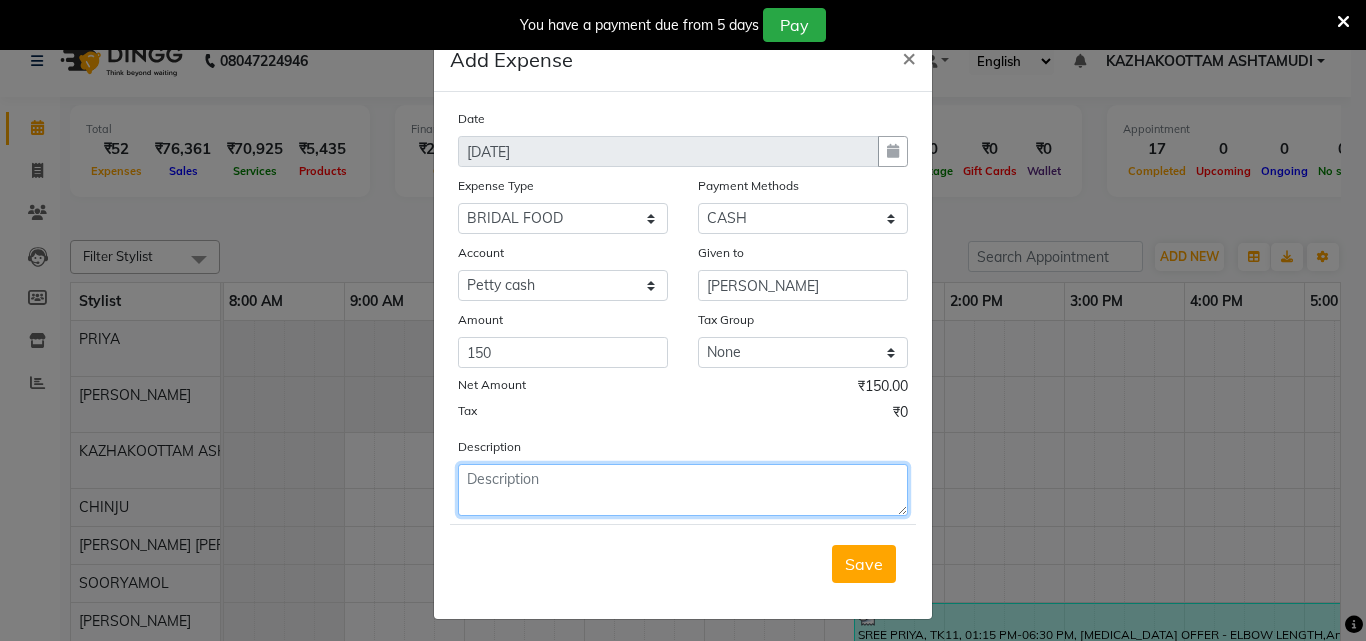 drag, startPoint x: 558, startPoint y: 483, endPoint x: 557, endPoint y: 525, distance: 42.0119 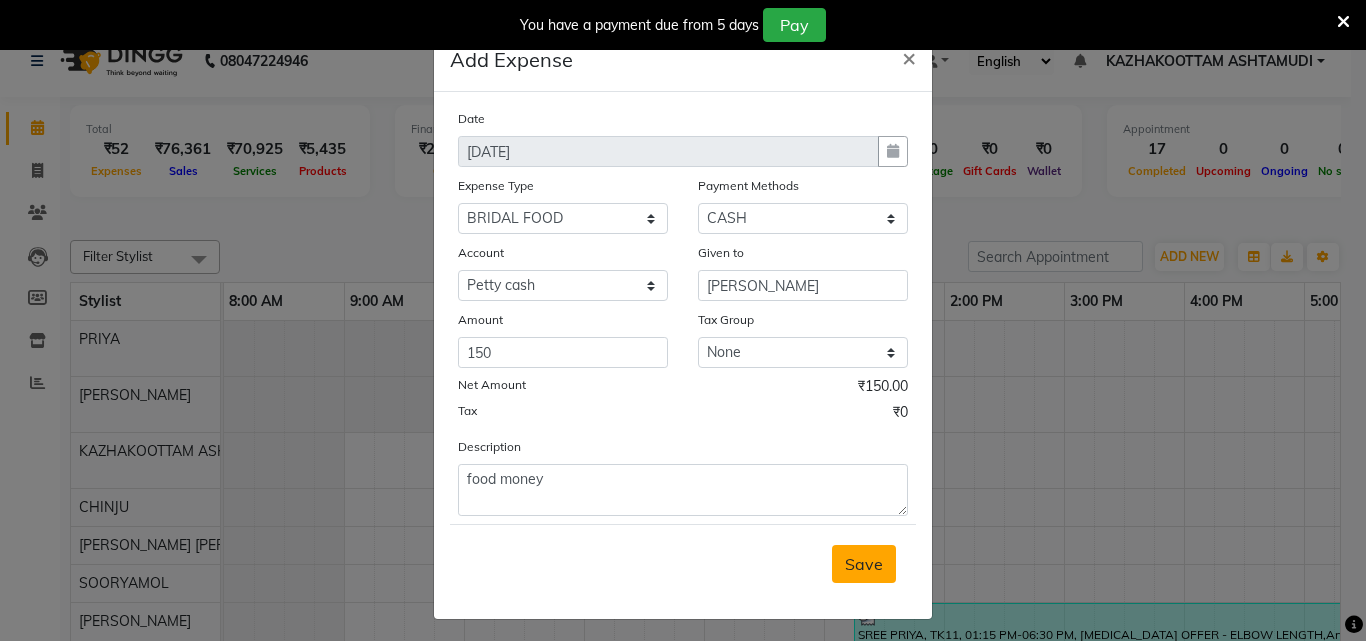 click on "Save" at bounding box center (864, 564) 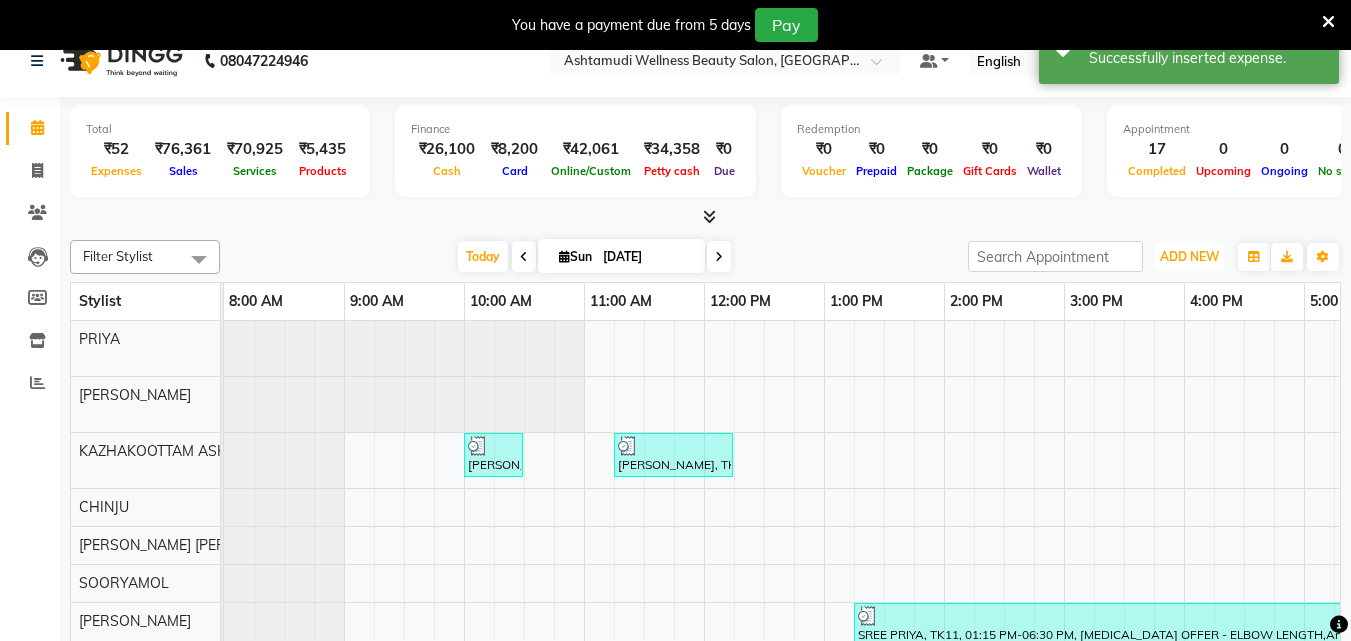 drag, startPoint x: 1181, startPoint y: 251, endPoint x: 1202, endPoint y: 321, distance: 73.082146 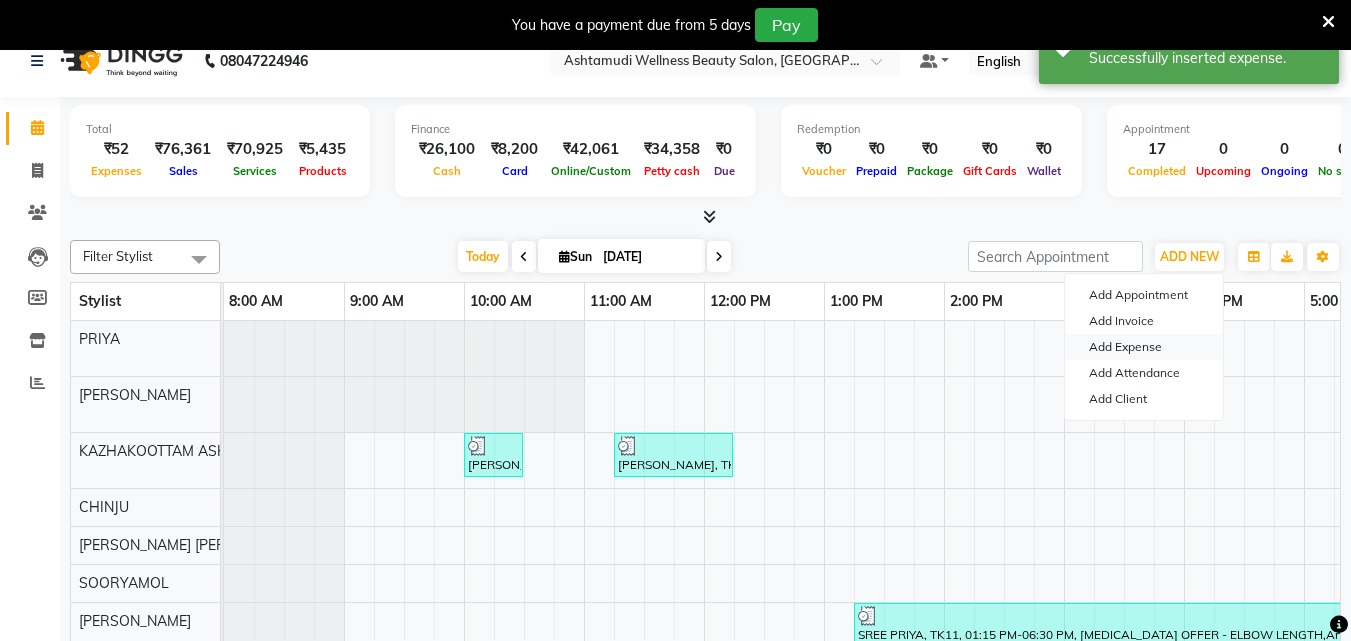 click on "Add Expense" at bounding box center (1144, 347) 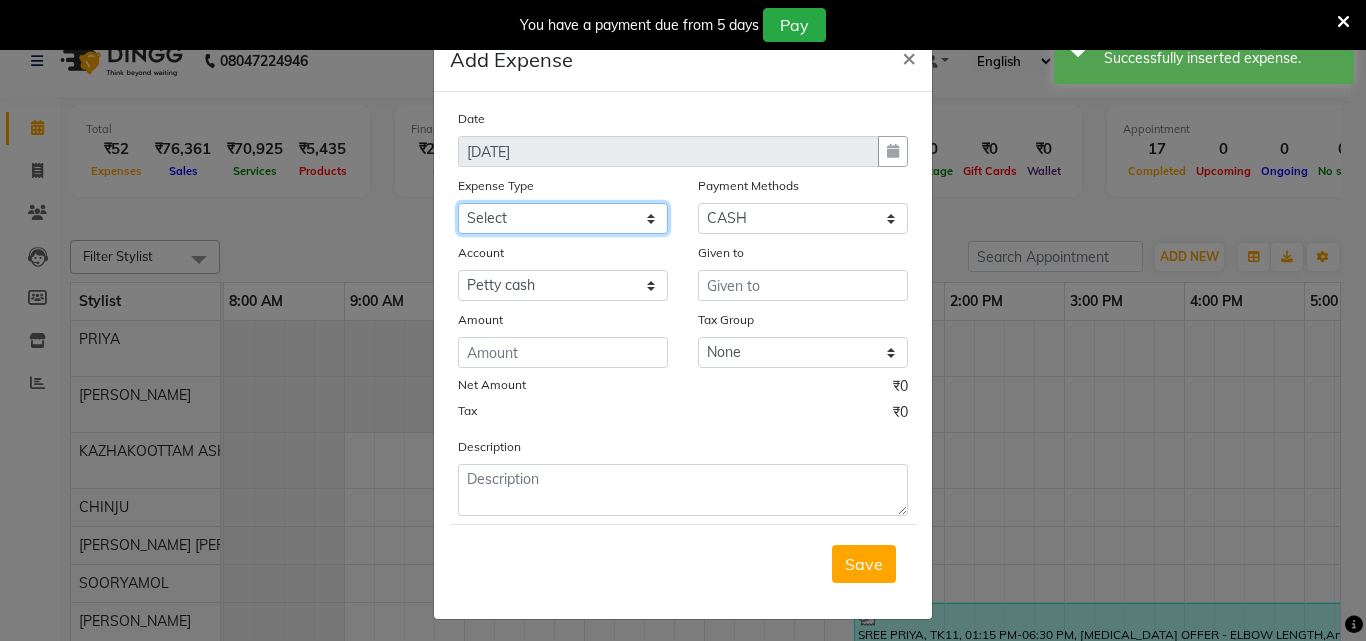 click on "Select ACCOMODATION EXPENSES ADVERTISEMENT SALES PROMOTIONAL EXPENSES Bonus BRIDAL ACCESSORIES REFUND BRIDAL COMMISSION BRIDAL FOOD BRIDAL INCENTIVES BRIDAL ORNAMENTS REFUND BRIDAL TA CASH DEPOSIT RAK BANK COMPUTER ACCESSORIES MOBILE PHONE Donation and Charity Expenses ELECTRICITY CHARGES ELECTRONICS FITTINGS Event Expense FISH FOOD EXPENSES FOOD REFRESHMENT FOR CLIENTS FOOD REFRESHMENT FOR STAFFS Freight And Forwarding Charges FUEL FOR GENERATOR FURNITURE AND EQUIPMENTS Gifts for Clients GIFTS FOR STAFFS GOKULAM CHITS HOSTEL RENT LAUNDRY EXPENSES LICENSE OTHER FEES LOADING UNLOADING CHARGES Medical Expenses MEHNDI PAYMENTS MISCELLANEOUS EXPENSES NEWSPAPER PERIODICALS Ornaments Maintenance Expense OVERTIME ALLOWANCES Payment For Pest Control Perfomance based incentives POSTAGE COURIER CHARGES Printing PRINTING STATIONERY EXPENSES PROFESSIONAL TAX REPAIRS MAINTENANCE ROUND OFF Salary SALARY ADVANCE Sales Incentives Membership Card SALES INCENTIVES PRODUCT SALES INCENTIVES SERVICES SALON ESSENTIALS SALON RENT" 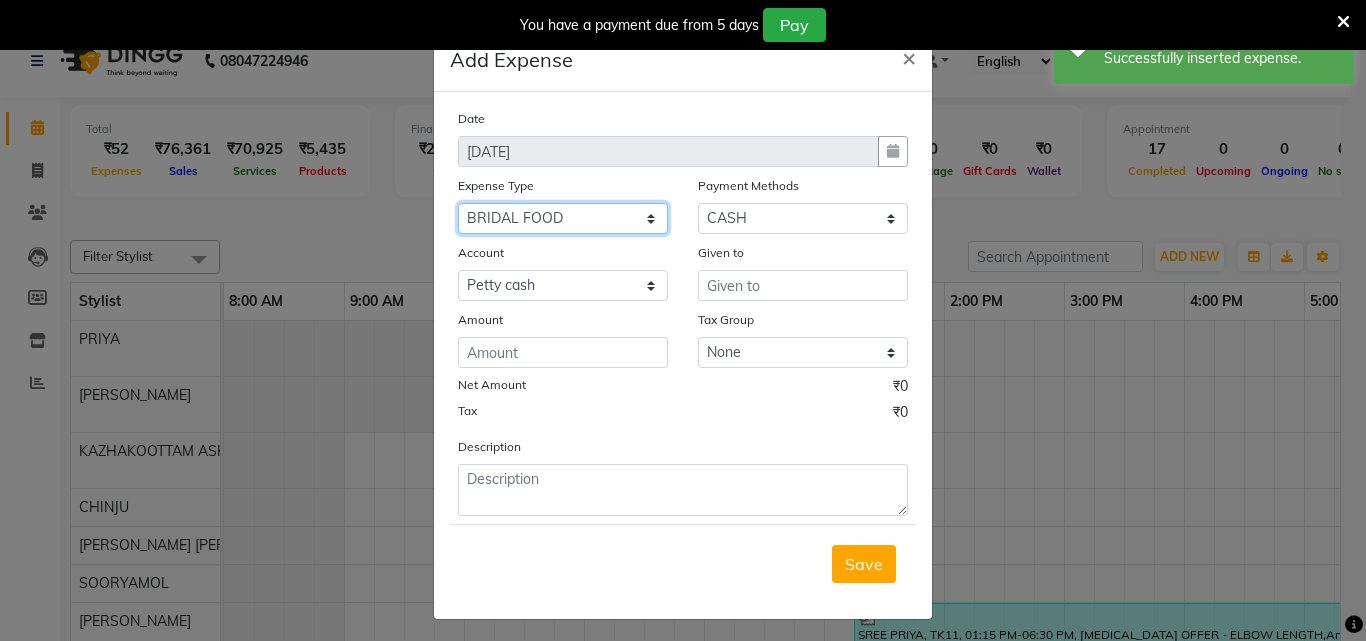 click on "Select ACCOMODATION EXPENSES ADVERTISEMENT SALES PROMOTIONAL EXPENSES Bonus BRIDAL ACCESSORIES REFUND BRIDAL COMMISSION BRIDAL FOOD BRIDAL INCENTIVES BRIDAL ORNAMENTS REFUND BRIDAL TA CASH DEPOSIT RAK BANK COMPUTER ACCESSORIES MOBILE PHONE Donation and Charity Expenses ELECTRICITY CHARGES ELECTRONICS FITTINGS Event Expense FISH FOOD EXPENSES FOOD REFRESHMENT FOR CLIENTS FOOD REFRESHMENT FOR STAFFS Freight And Forwarding Charges FUEL FOR GENERATOR FURNITURE AND EQUIPMENTS Gifts for Clients GIFTS FOR STAFFS GOKULAM CHITS HOSTEL RENT LAUNDRY EXPENSES LICENSE OTHER FEES LOADING UNLOADING CHARGES Medical Expenses MEHNDI PAYMENTS MISCELLANEOUS EXPENSES NEWSPAPER PERIODICALS Ornaments Maintenance Expense OVERTIME ALLOWANCES Payment For Pest Control Perfomance based incentives POSTAGE COURIER CHARGES Printing PRINTING STATIONERY EXPENSES PROFESSIONAL TAX REPAIRS MAINTENANCE ROUND OFF Salary SALARY ADVANCE Sales Incentives Membership Card SALES INCENTIVES PRODUCT SALES INCENTIVES SERVICES SALON ESSENTIALS SALON RENT" 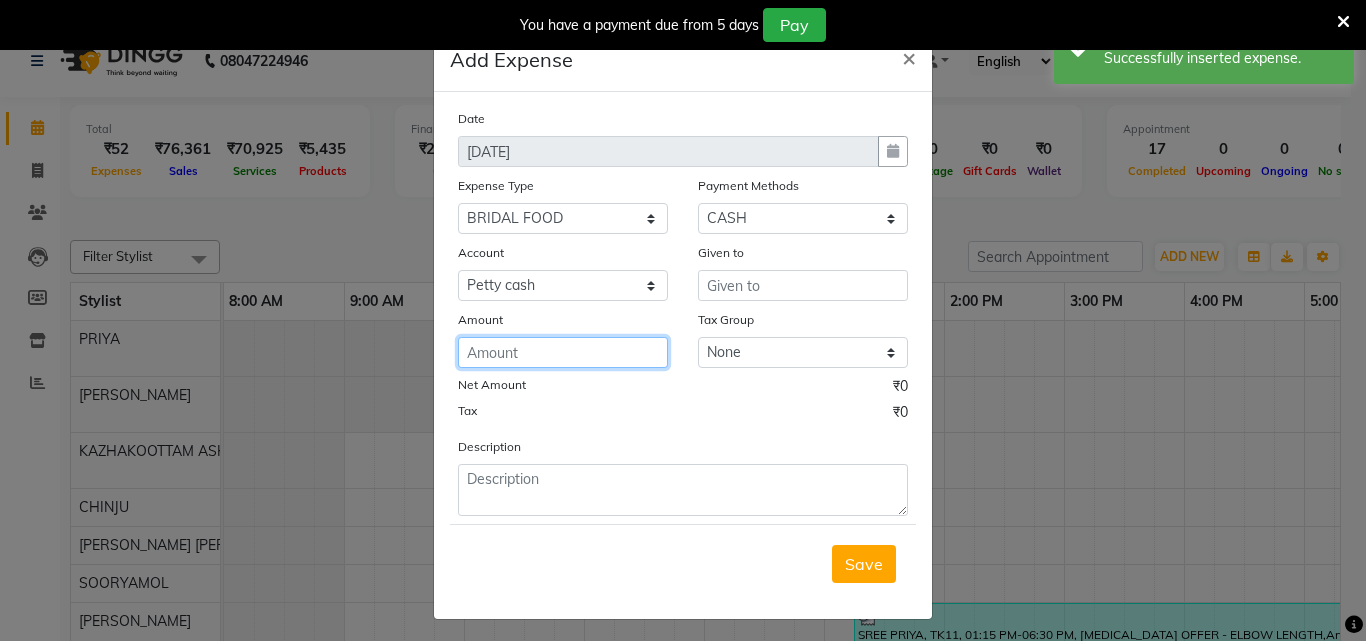 click 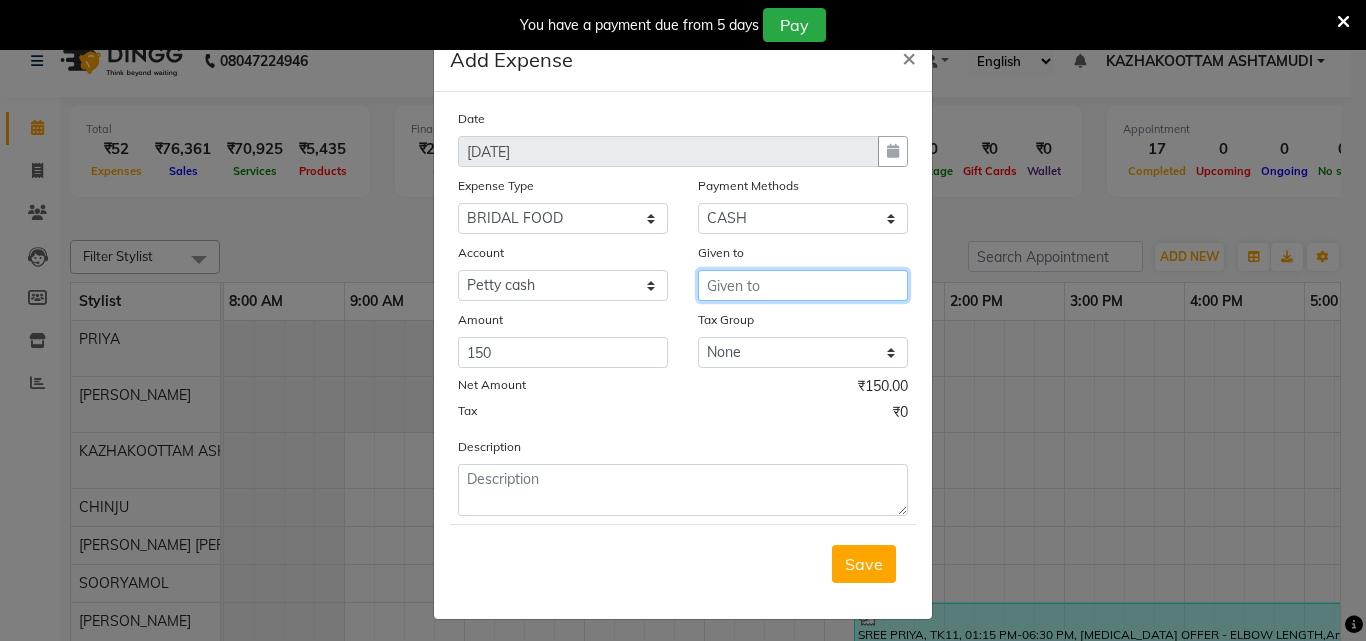 click at bounding box center [803, 285] 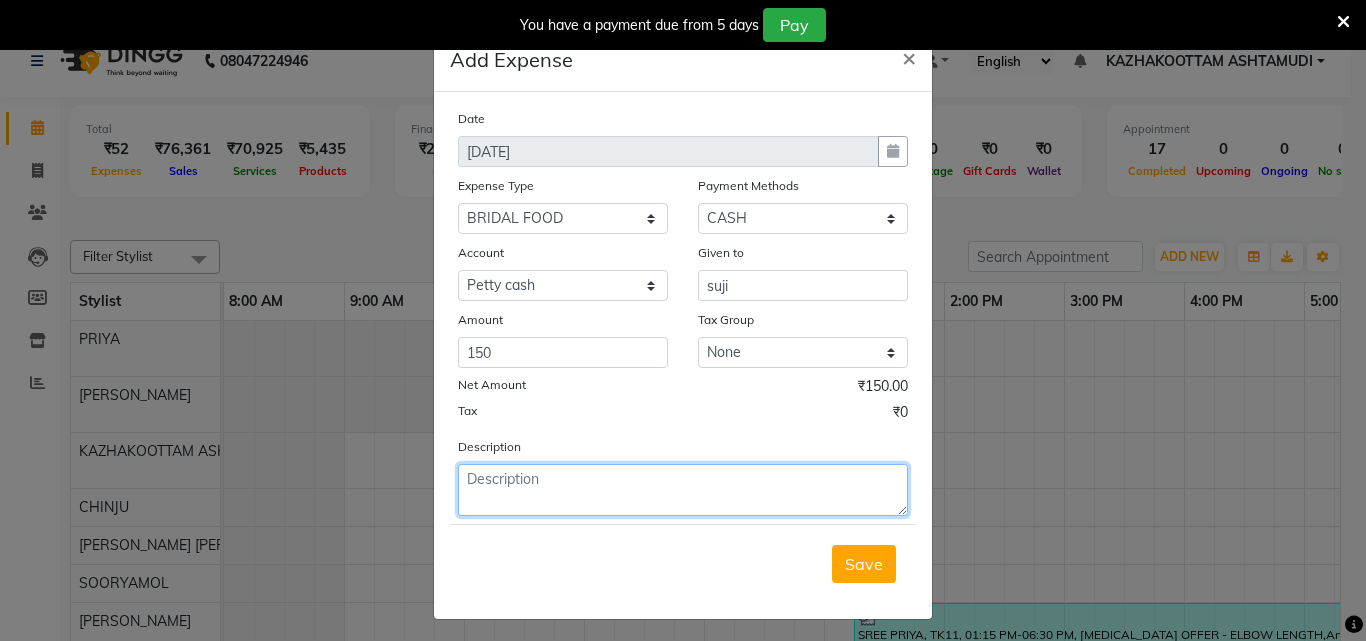 click 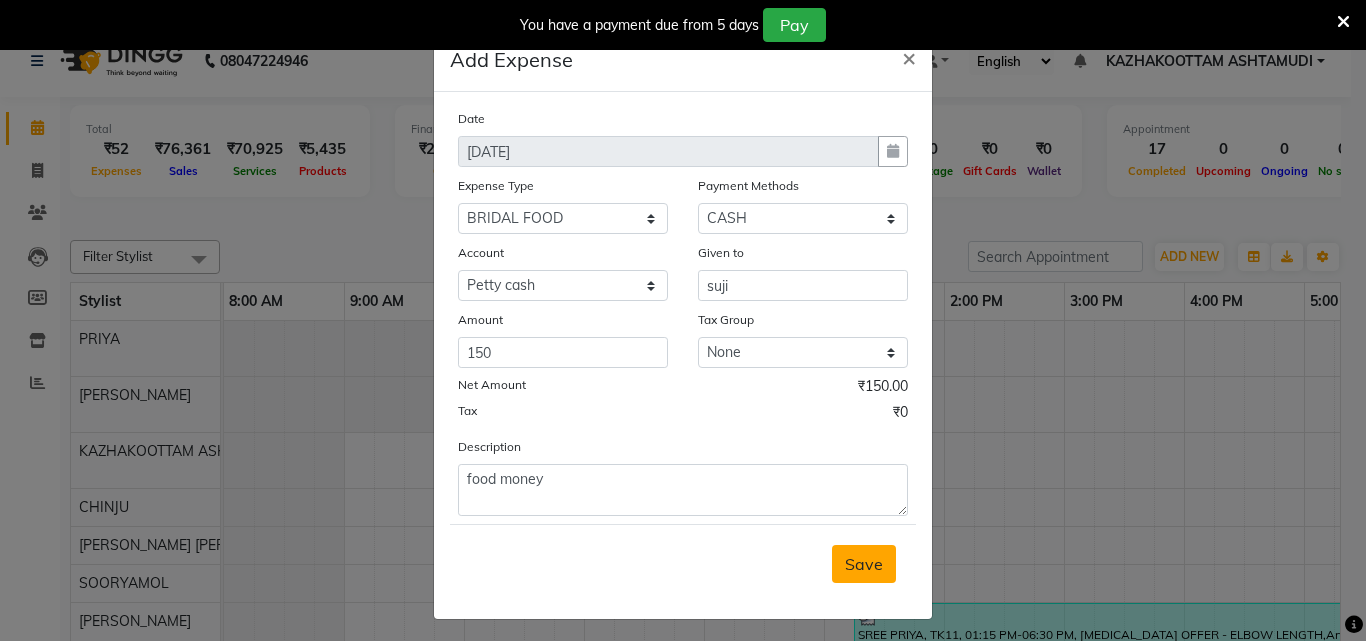 click on "Save" at bounding box center [864, 564] 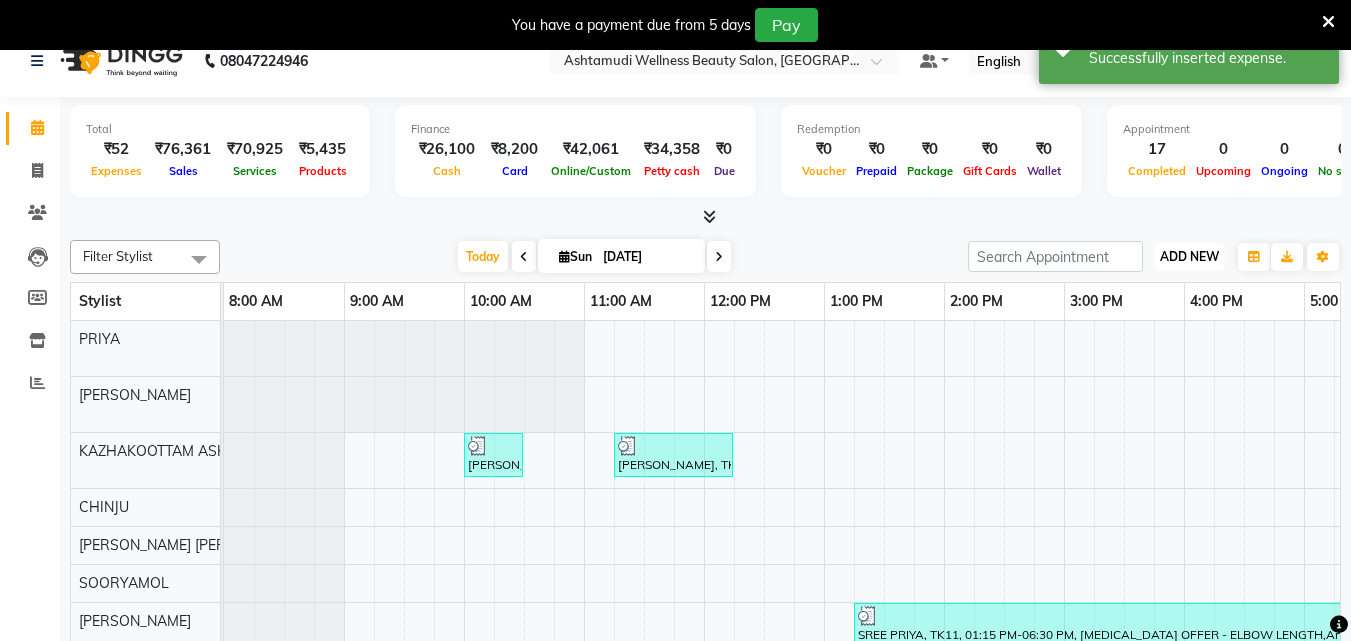 click on "ADD NEW" at bounding box center [1189, 256] 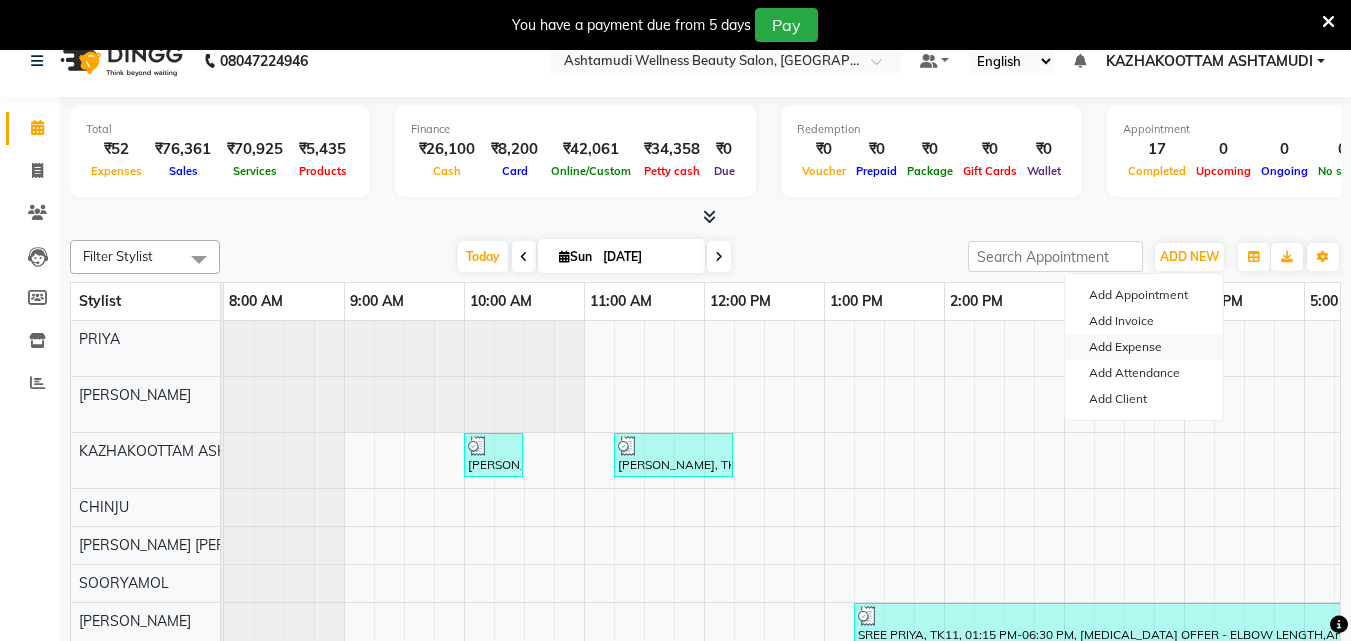 click on "Add Expense" at bounding box center [1144, 347] 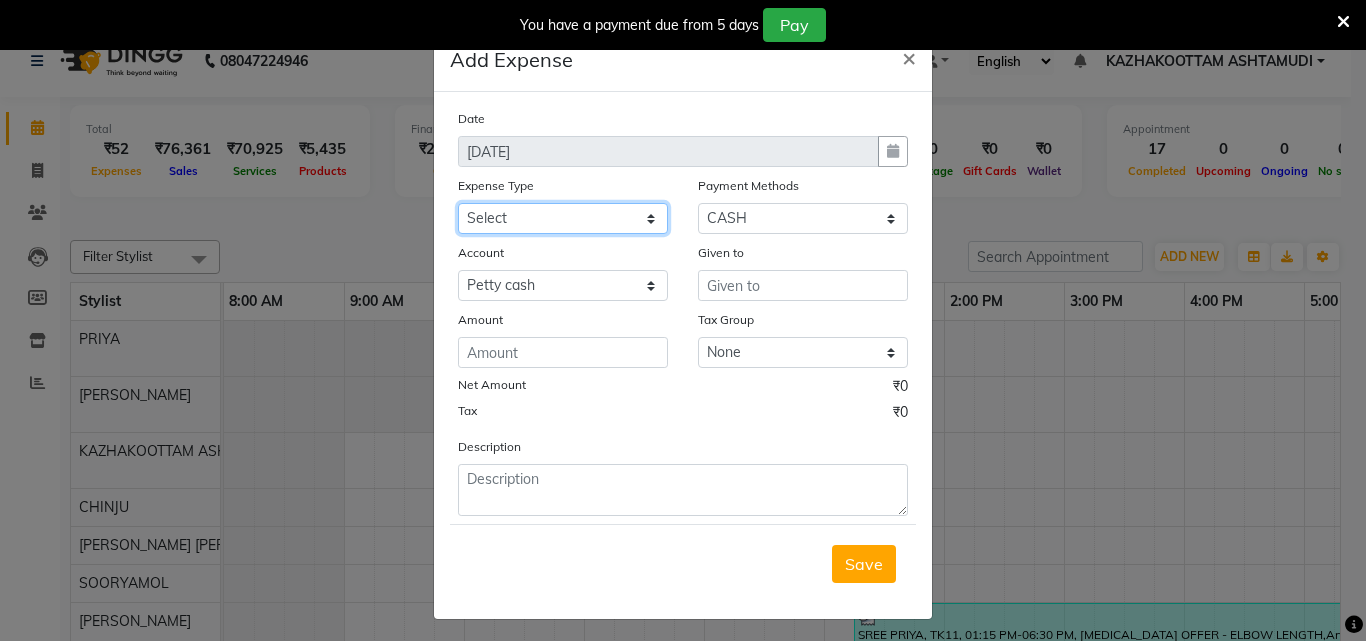 click on "Select ACCOMODATION EXPENSES ADVERTISEMENT SALES PROMOTIONAL EXPENSES Bonus BRIDAL ACCESSORIES REFUND BRIDAL COMMISSION BRIDAL FOOD BRIDAL INCENTIVES BRIDAL ORNAMENTS REFUND BRIDAL TA CASH DEPOSIT RAK BANK COMPUTER ACCESSORIES MOBILE PHONE Donation and Charity Expenses ELECTRICITY CHARGES ELECTRONICS FITTINGS Event Expense FISH FOOD EXPENSES FOOD REFRESHMENT FOR CLIENTS FOOD REFRESHMENT FOR STAFFS Freight And Forwarding Charges FUEL FOR GENERATOR FURNITURE AND EQUIPMENTS Gifts for Clients GIFTS FOR STAFFS GOKULAM CHITS HOSTEL RENT LAUNDRY EXPENSES LICENSE OTHER FEES LOADING UNLOADING CHARGES Medical Expenses MEHNDI PAYMENTS MISCELLANEOUS EXPENSES NEWSPAPER PERIODICALS Ornaments Maintenance Expense OVERTIME ALLOWANCES Payment For Pest Control Perfomance based incentives POSTAGE COURIER CHARGES Printing PRINTING STATIONERY EXPENSES PROFESSIONAL TAX REPAIRS MAINTENANCE ROUND OFF Salary SALARY ADVANCE Sales Incentives Membership Card SALES INCENTIVES PRODUCT SALES INCENTIVES SERVICES SALON ESSENTIALS SALON RENT" 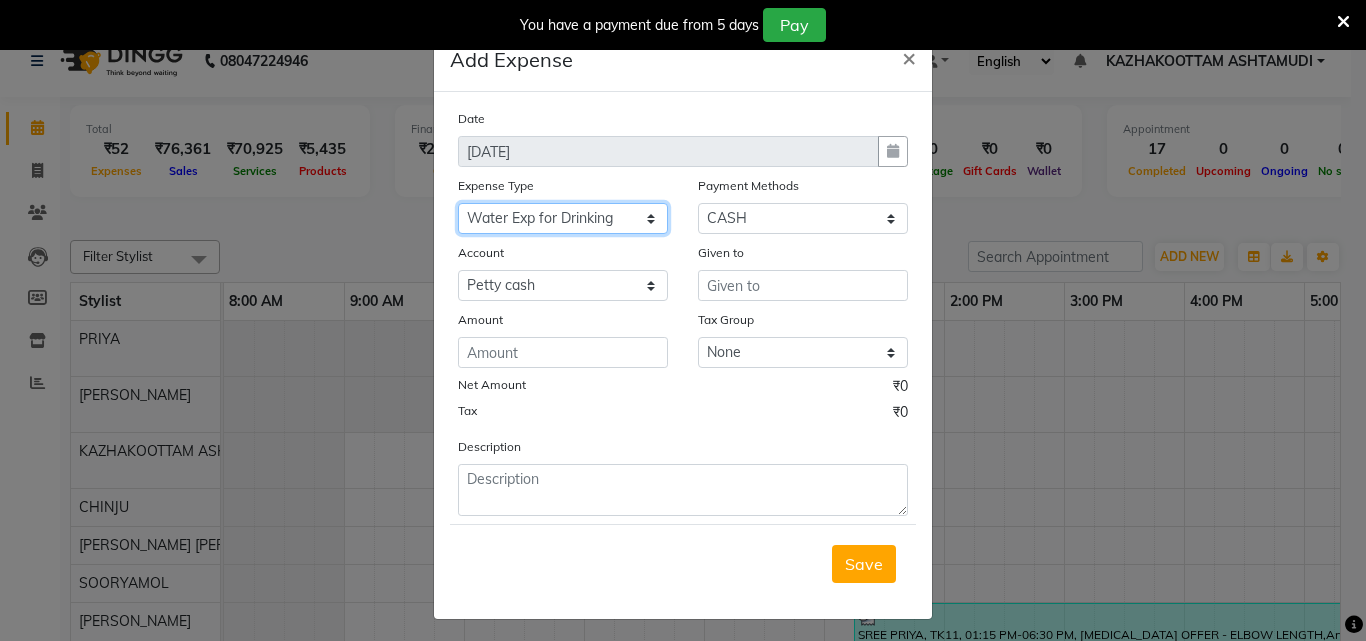 click on "Select ACCOMODATION EXPENSES ADVERTISEMENT SALES PROMOTIONAL EXPENSES Bonus BRIDAL ACCESSORIES REFUND BRIDAL COMMISSION BRIDAL FOOD BRIDAL INCENTIVES BRIDAL ORNAMENTS REFUND BRIDAL TA CASH DEPOSIT RAK BANK COMPUTER ACCESSORIES MOBILE PHONE Donation and Charity Expenses ELECTRICITY CHARGES ELECTRONICS FITTINGS Event Expense FISH FOOD EXPENSES FOOD REFRESHMENT FOR CLIENTS FOOD REFRESHMENT FOR STAFFS Freight And Forwarding Charges FUEL FOR GENERATOR FURNITURE AND EQUIPMENTS Gifts for Clients GIFTS FOR STAFFS GOKULAM CHITS HOSTEL RENT LAUNDRY EXPENSES LICENSE OTHER FEES LOADING UNLOADING CHARGES Medical Expenses MEHNDI PAYMENTS MISCELLANEOUS EXPENSES NEWSPAPER PERIODICALS Ornaments Maintenance Expense OVERTIME ALLOWANCES Payment For Pest Control Perfomance based incentives POSTAGE COURIER CHARGES Printing PRINTING STATIONERY EXPENSES PROFESSIONAL TAX REPAIRS MAINTENANCE ROUND OFF Salary SALARY ADVANCE Sales Incentives Membership Card SALES INCENTIVES PRODUCT SALES INCENTIVES SERVICES SALON ESSENTIALS SALON RENT" 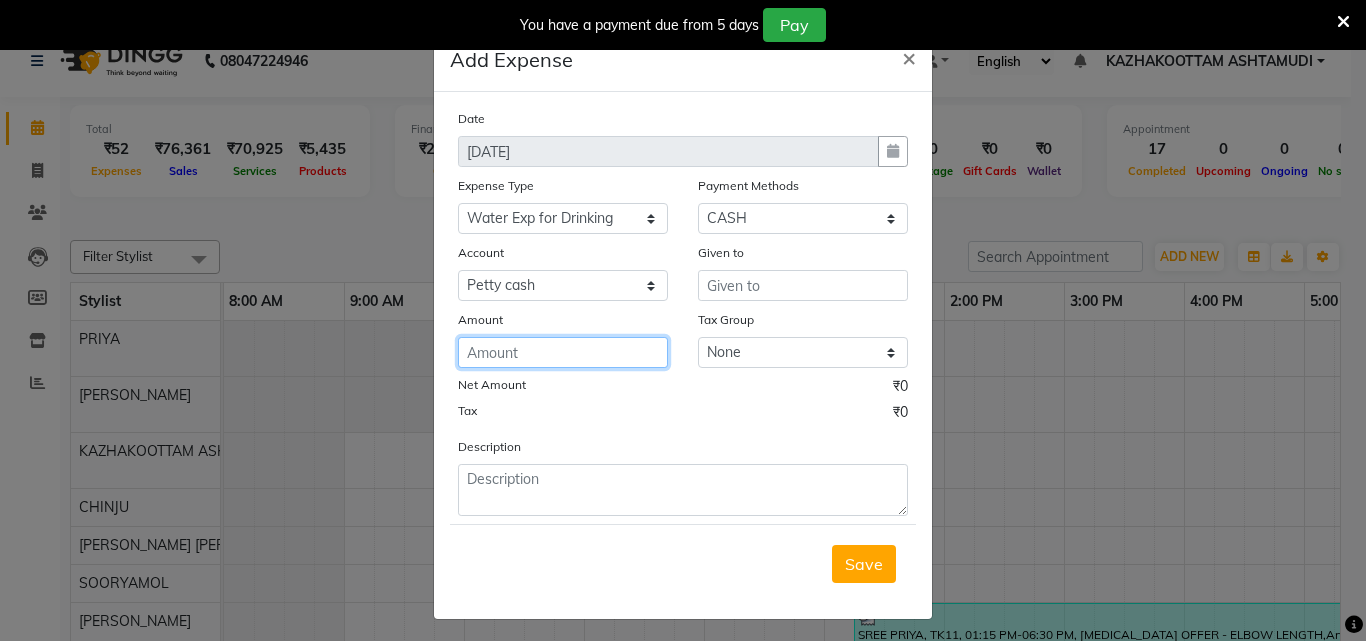 click 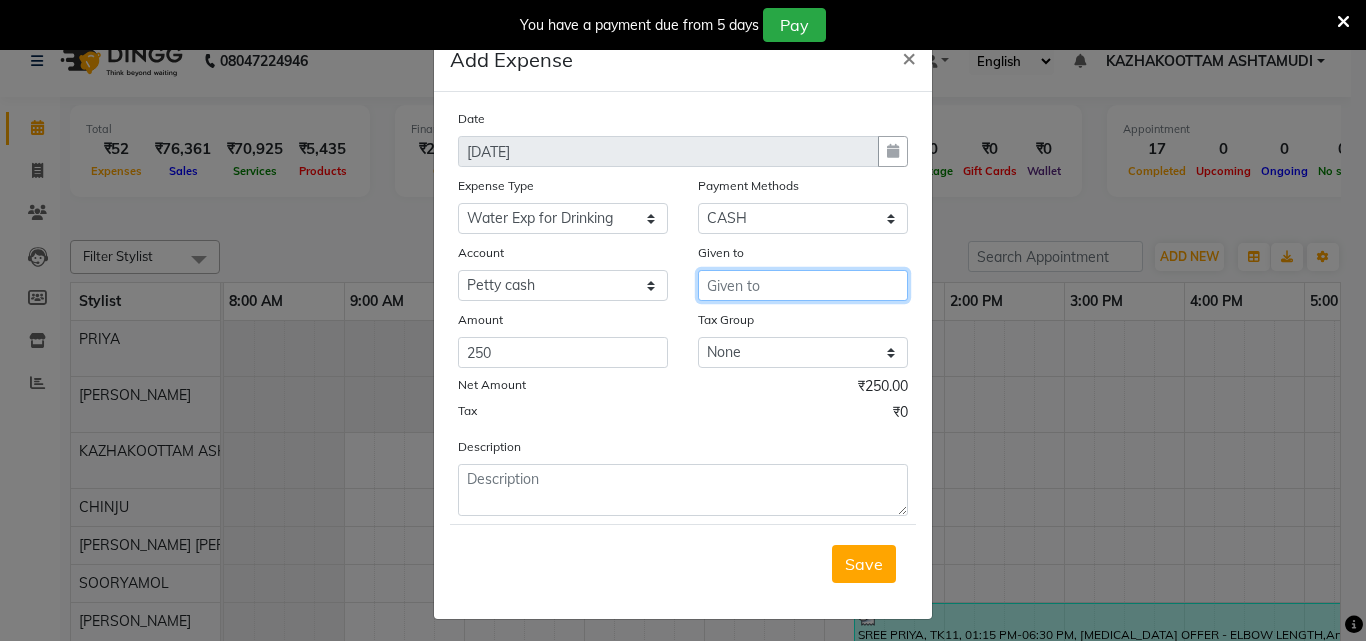 click at bounding box center (803, 285) 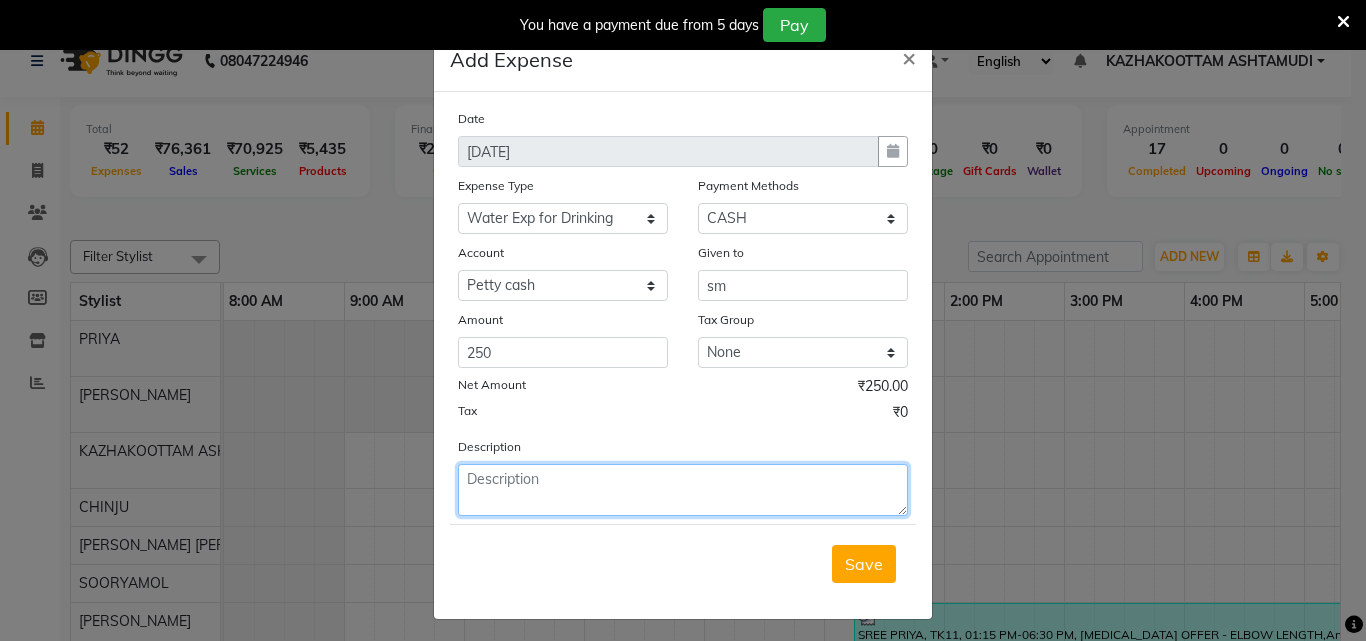 click 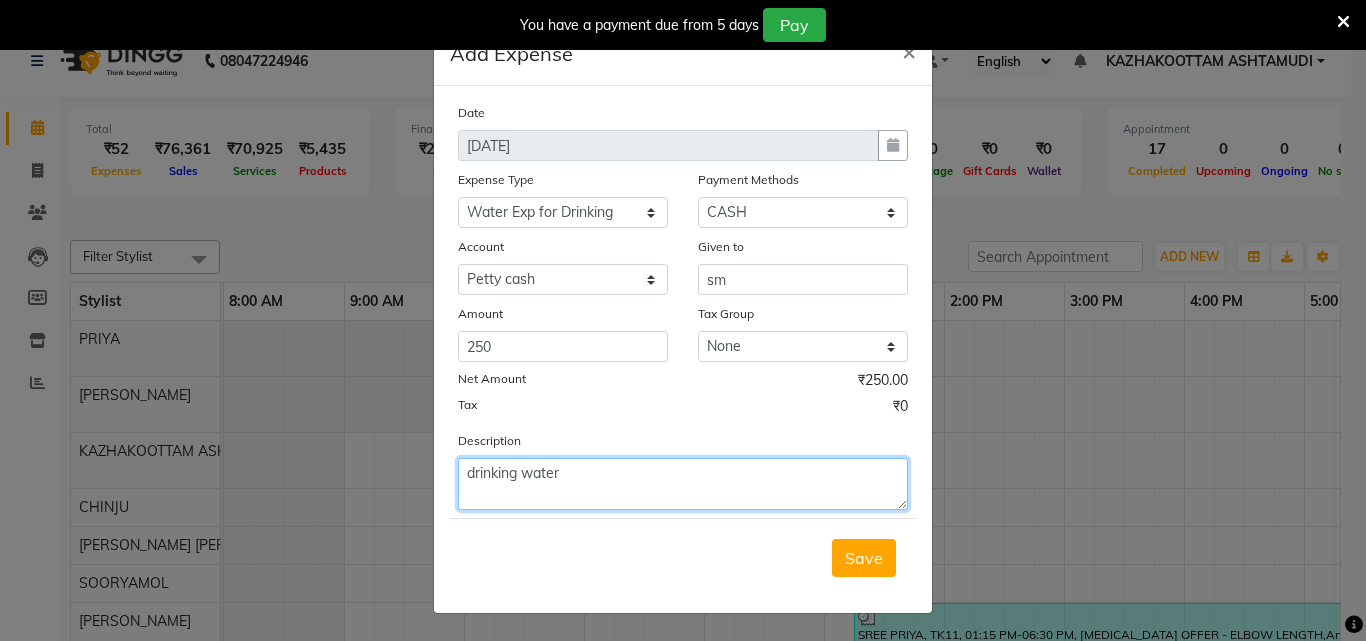 scroll, scrollTop: 7, scrollLeft: 0, axis: vertical 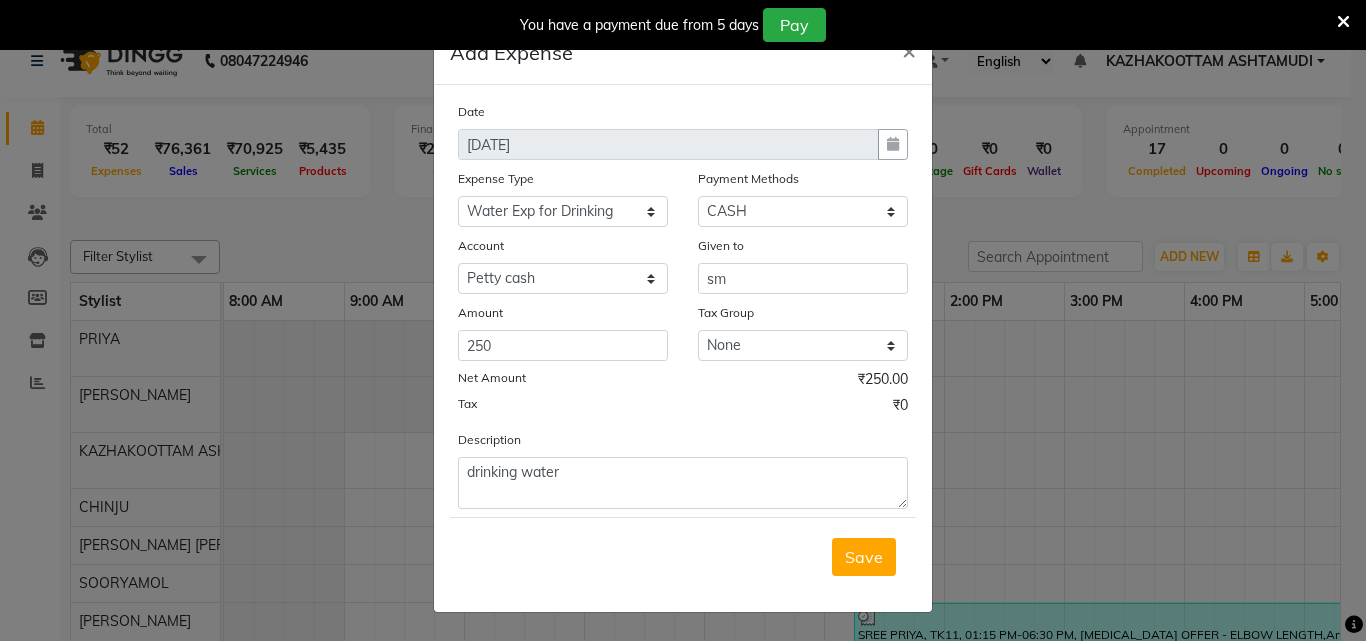 click on "Save" at bounding box center [864, 557] 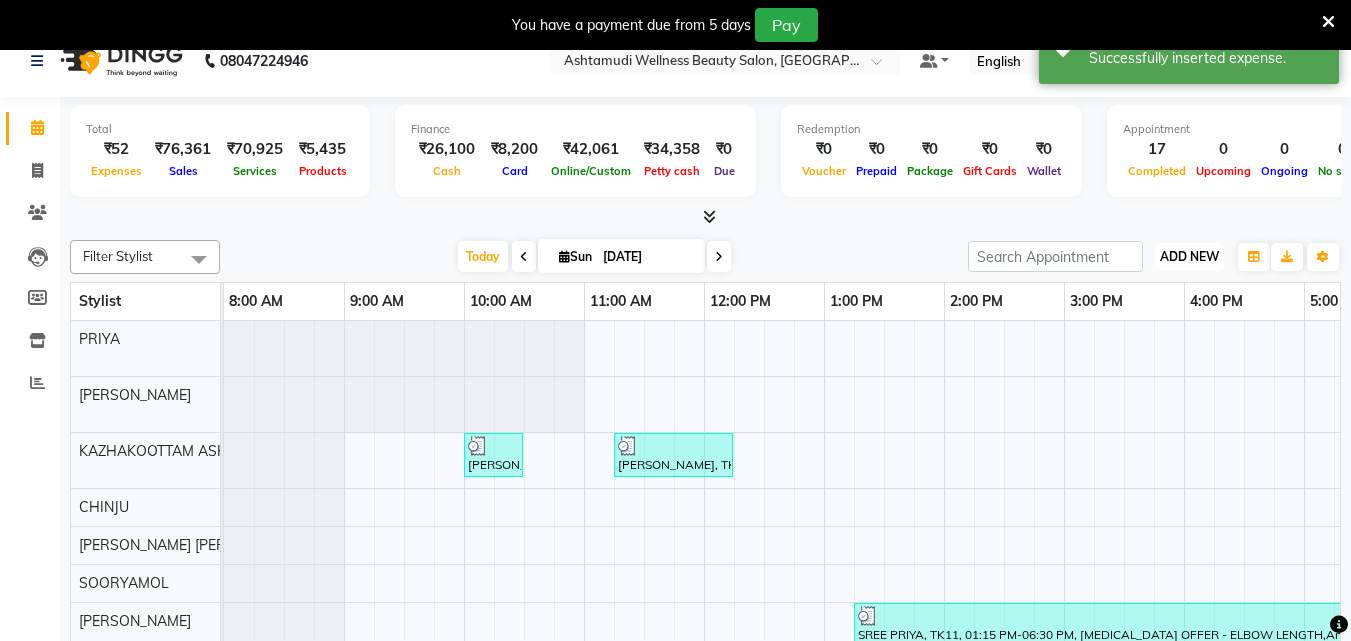 click on "ADD NEW" at bounding box center [1189, 256] 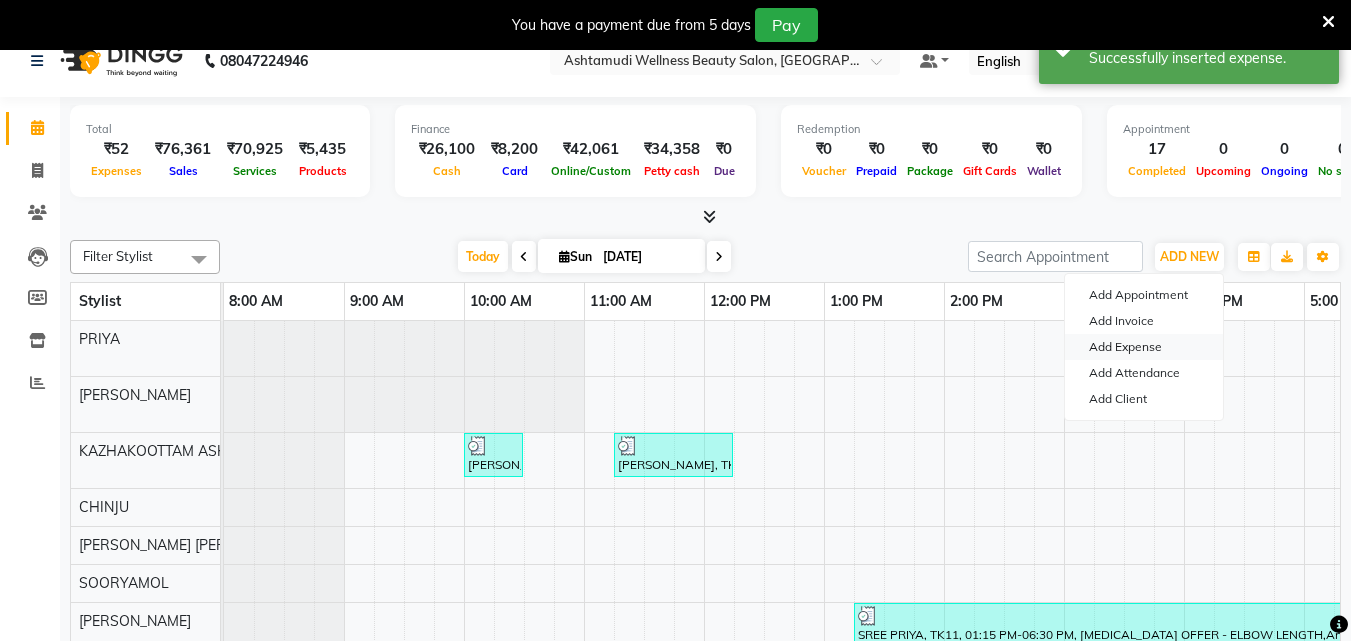click on "Add Expense" at bounding box center (1144, 347) 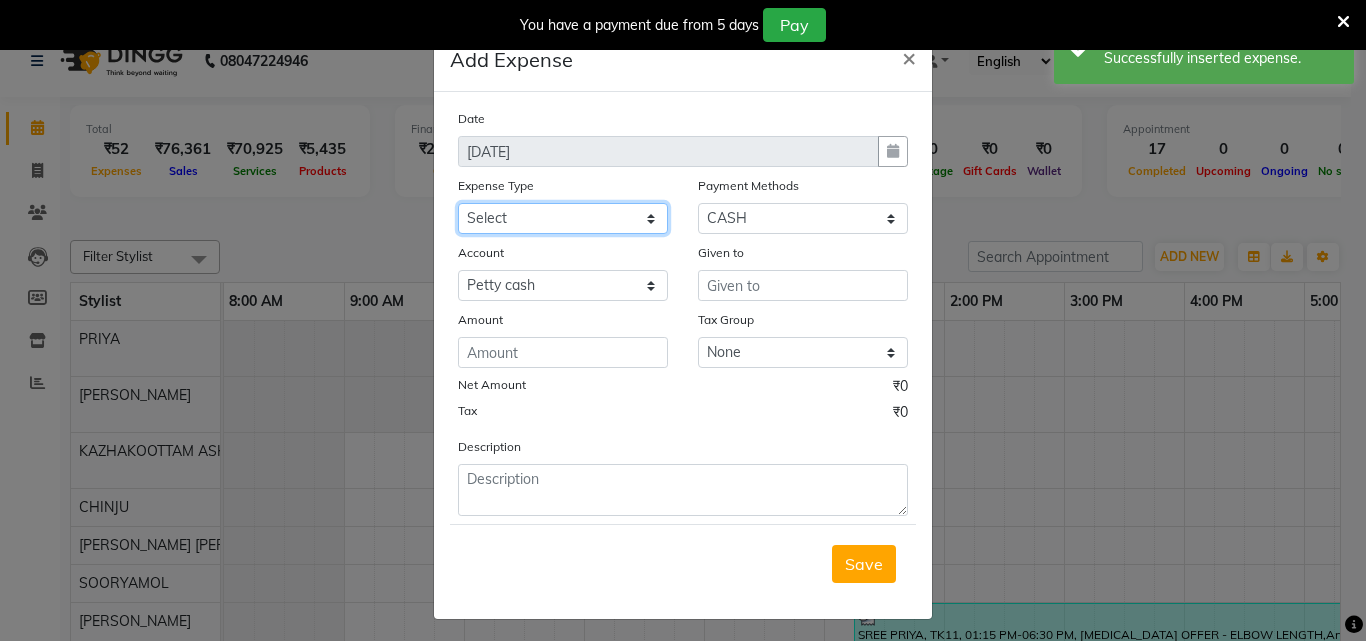 click on "Select ACCOMODATION EXPENSES ADVERTISEMENT SALES PROMOTIONAL EXPENSES Bonus BRIDAL ACCESSORIES REFUND BRIDAL COMMISSION BRIDAL FOOD BRIDAL INCENTIVES BRIDAL ORNAMENTS REFUND BRIDAL TA CASH DEPOSIT RAK BANK COMPUTER ACCESSORIES MOBILE PHONE Donation and Charity Expenses ELECTRICITY CHARGES ELECTRONICS FITTINGS Event Expense FISH FOOD EXPENSES FOOD REFRESHMENT FOR CLIENTS FOOD REFRESHMENT FOR STAFFS Freight And Forwarding Charges FUEL FOR GENERATOR FURNITURE AND EQUIPMENTS Gifts for Clients GIFTS FOR STAFFS GOKULAM CHITS HOSTEL RENT LAUNDRY EXPENSES LICENSE OTHER FEES LOADING UNLOADING CHARGES Medical Expenses MEHNDI PAYMENTS MISCELLANEOUS EXPENSES NEWSPAPER PERIODICALS Ornaments Maintenance Expense OVERTIME ALLOWANCES Payment For Pest Control Perfomance based incentives POSTAGE COURIER CHARGES Printing PRINTING STATIONERY EXPENSES PROFESSIONAL TAX REPAIRS MAINTENANCE ROUND OFF Salary SALARY ADVANCE Sales Incentives Membership Card SALES INCENTIVES PRODUCT SALES INCENTIVES SERVICES SALON ESSENTIALS SALON RENT" 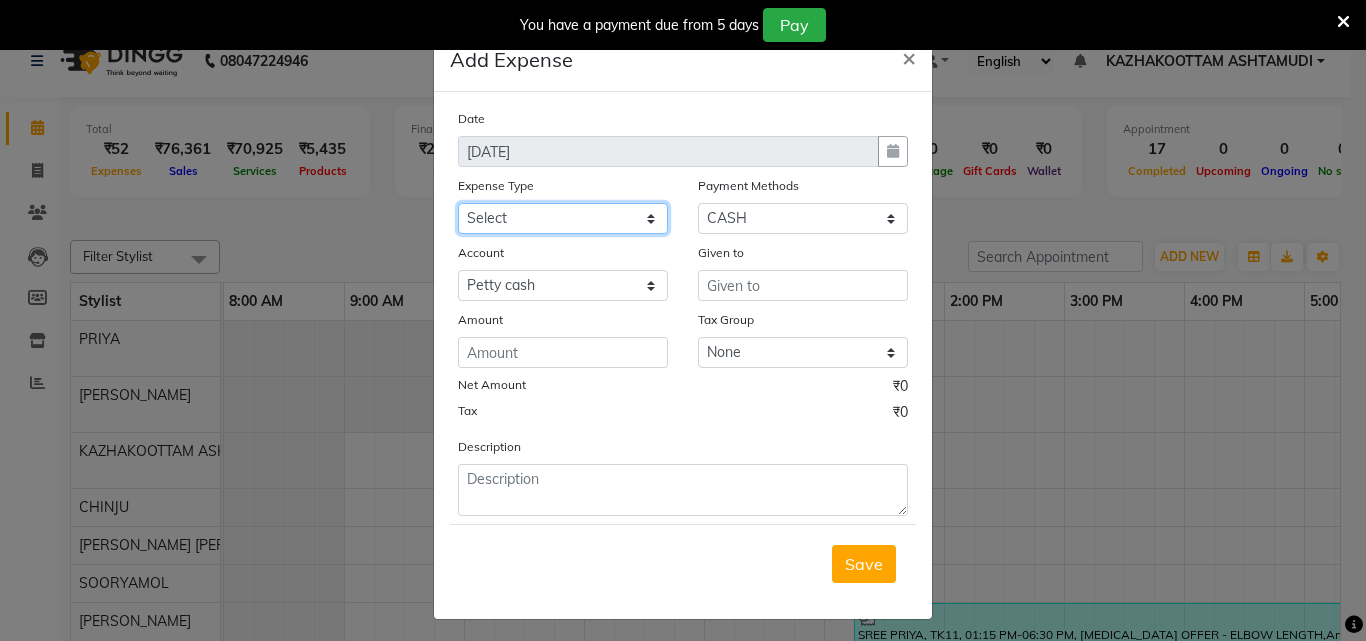 click on "Select ACCOMODATION EXPENSES ADVERTISEMENT SALES PROMOTIONAL EXPENSES Bonus BRIDAL ACCESSORIES REFUND BRIDAL COMMISSION BRIDAL FOOD BRIDAL INCENTIVES BRIDAL ORNAMENTS REFUND BRIDAL TA CASH DEPOSIT RAK BANK COMPUTER ACCESSORIES MOBILE PHONE Donation and Charity Expenses ELECTRICITY CHARGES ELECTRONICS FITTINGS Event Expense FISH FOOD EXPENSES FOOD REFRESHMENT FOR CLIENTS FOOD REFRESHMENT FOR STAFFS Freight And Forwarding Charges FUEL FOR GENERATOR FURNITURE AND EQUIPMENTS Gifts for Clients GIFTS FOR STAFFS GOKULAM CHITS HOSTEL RENT LAUNDRY EXPENSES LICENSE OTHER FEES LOADING UNLOADING CHARGES Medical Expenses MEHNDI PAYMENTS MISCELLANEOUS EXPENSES NEWSPAPER PERIODICALS Ornaments Maintenance Expense OVERTIME ALLOWANCES Payment For Pest Control Perfomance based incentives POSTAGE COURIER CHARGES Printing PRINTING STATIONERY EXPENSES PROFESSIONAL TAX REPAIRS MAINTENANCE ROUND OFF Salary SALARY ADVANCE Sales Incentives Membership Card SALES INCENTIVES PRODUCT SALES INCENTIVES SERVICES SALON ESSENTIALS SALON RENT" 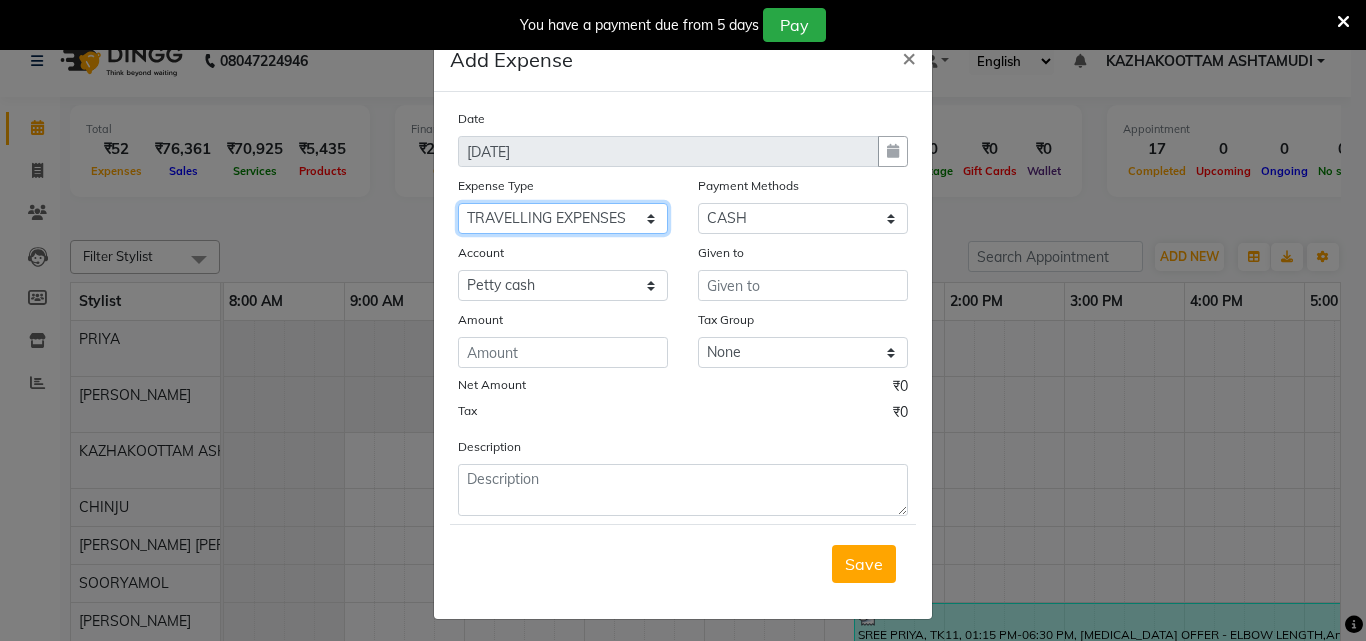 click on "Select ACCOMODATION EXPENSES ADVERTISEMENT SALES PROMOTIONAL EXPENSES Bonus BRIDAL ACCESSORIES REFUND BRIDAL COMMISSION BRIDAL FOOD BRIDAL INCENTIVES BRIDAL ORNAMENTS REFUND BRIDAL TA CASH DEPOSIT RAK BANK COMPUTER ACCESSORIES MOBILE PHONE Donation and Charity Expenses ELECTRICITY CHARGES ELECTRONICS FITTINGS Event Expense FISH FOOD EXPENSES FOOD REFRESHMENT FOR CLIENTS FOOD REFRESHMENT FOR STAFFS Freight And Forwarding Charges FUEL FOR GENERATOR FURNITURE AND EQUIPMENTS Gifts for Clients GIFTS FOR STAFFS GOKULAM CHITS HOSTEL RENT LAUNDRY EXPENSES LICENSE OTHER FEES LOADING UNLOADING CHARGES Medical Expenses MEHNDI PAYMENTS MISCELLANEOUS EXPENSES NEWSPAPER PERIODICALS Ornaments Maintenance Expense OVERTIME ALLOWANCES Payment For Pest Control Perfomance based incentives POSTAGE COURIER CHARGES Printing PRINTING STATIONERY EXPENSES PROFESSIONAL TAX REPAIRS MAINTENANCE ROUND OFF Salary SALARY ADVANCE Sales Incentives Membership Card SALES INCENTIVES PRODUCT SALES INCENTIVES SERVICES SALON ESSENTIALS SALON RENT" 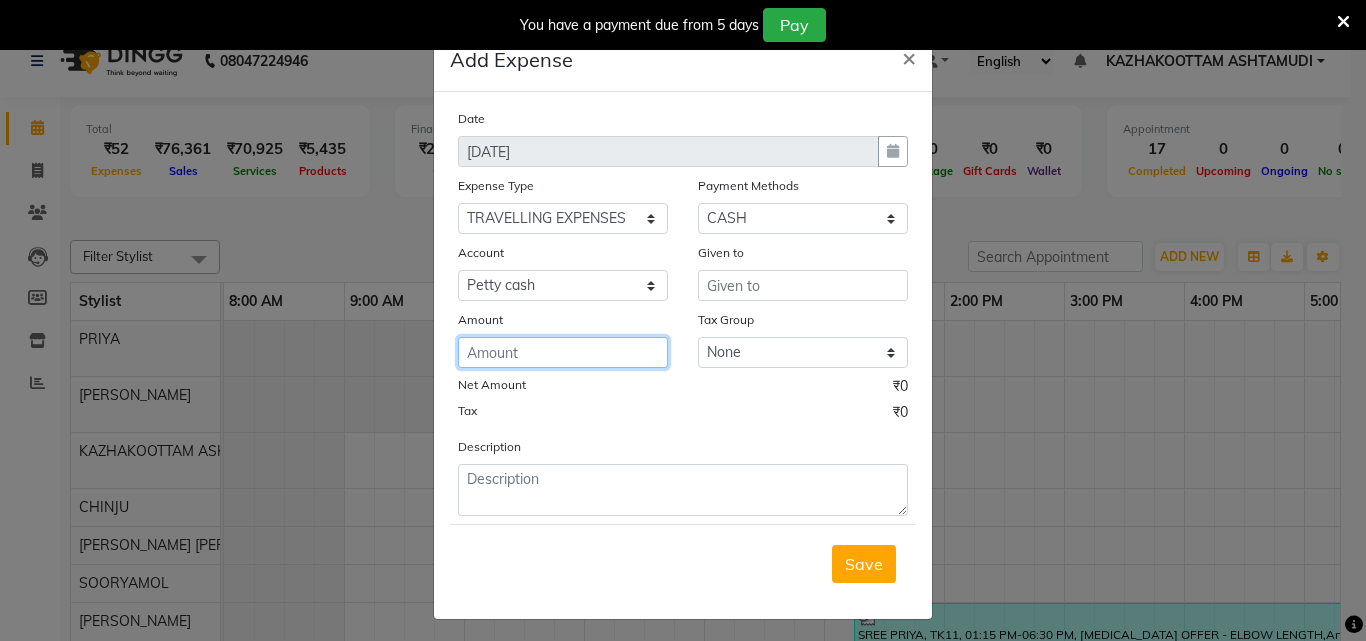 click 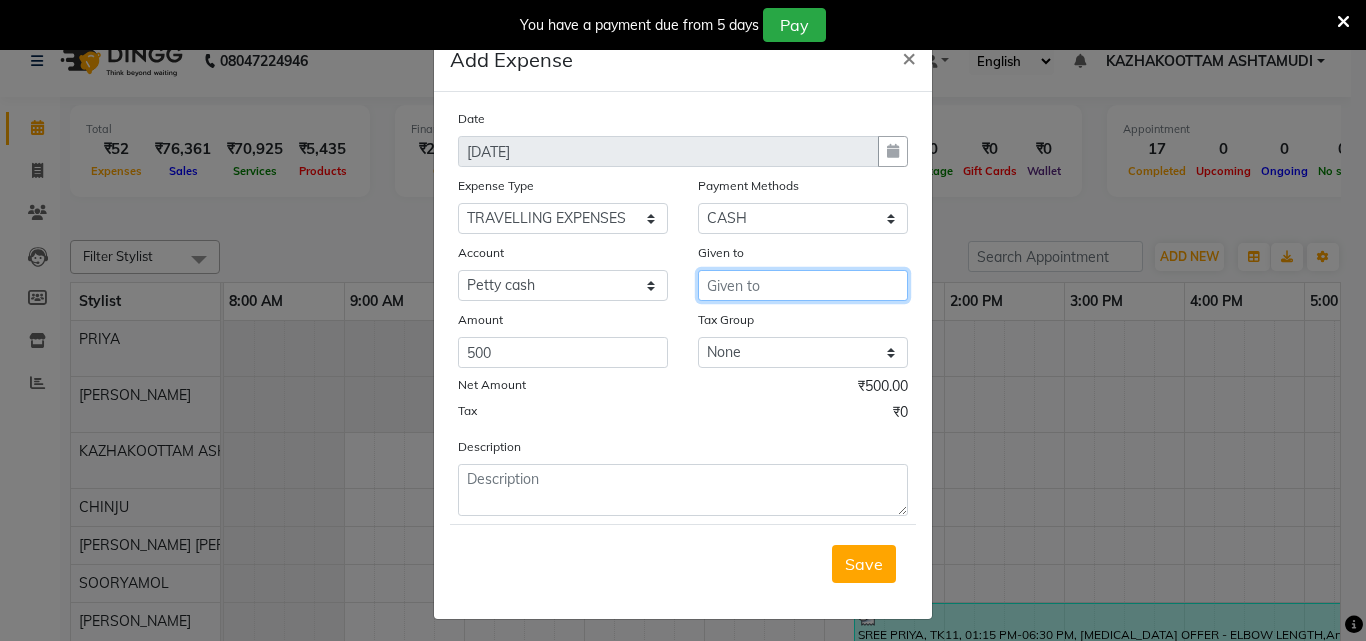 click at bounding box center [803, 285] 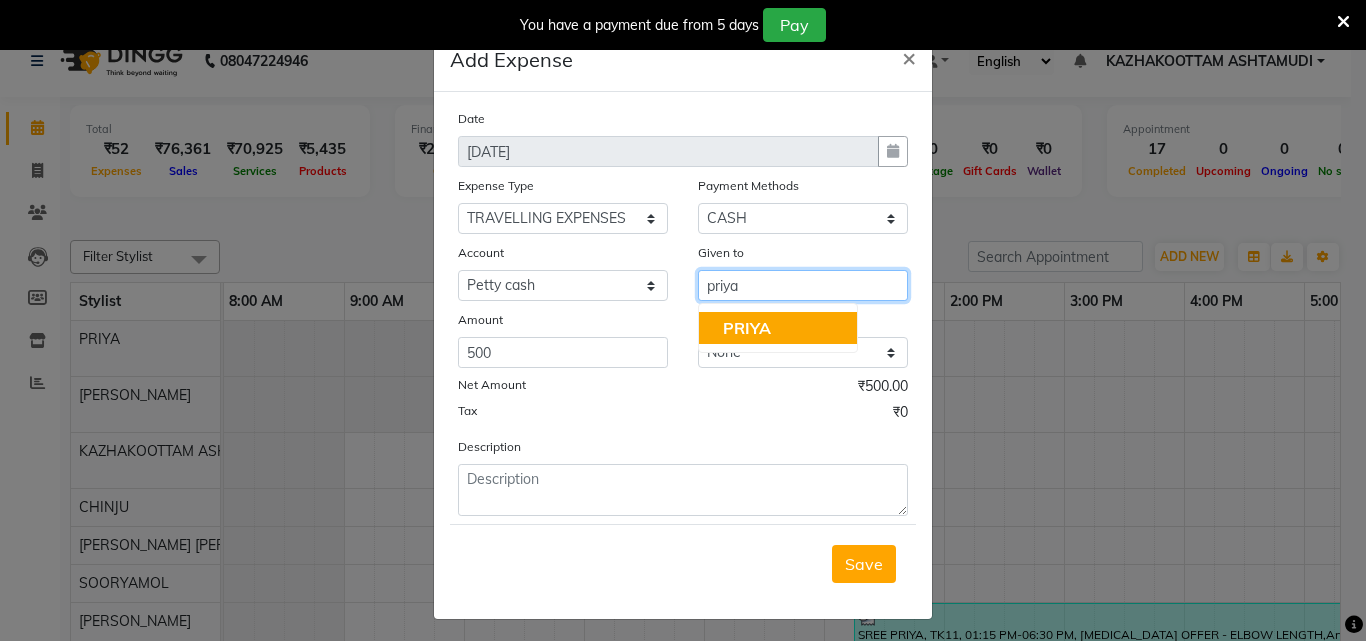 click on "PRIYA" at bounding box center [778, 328] 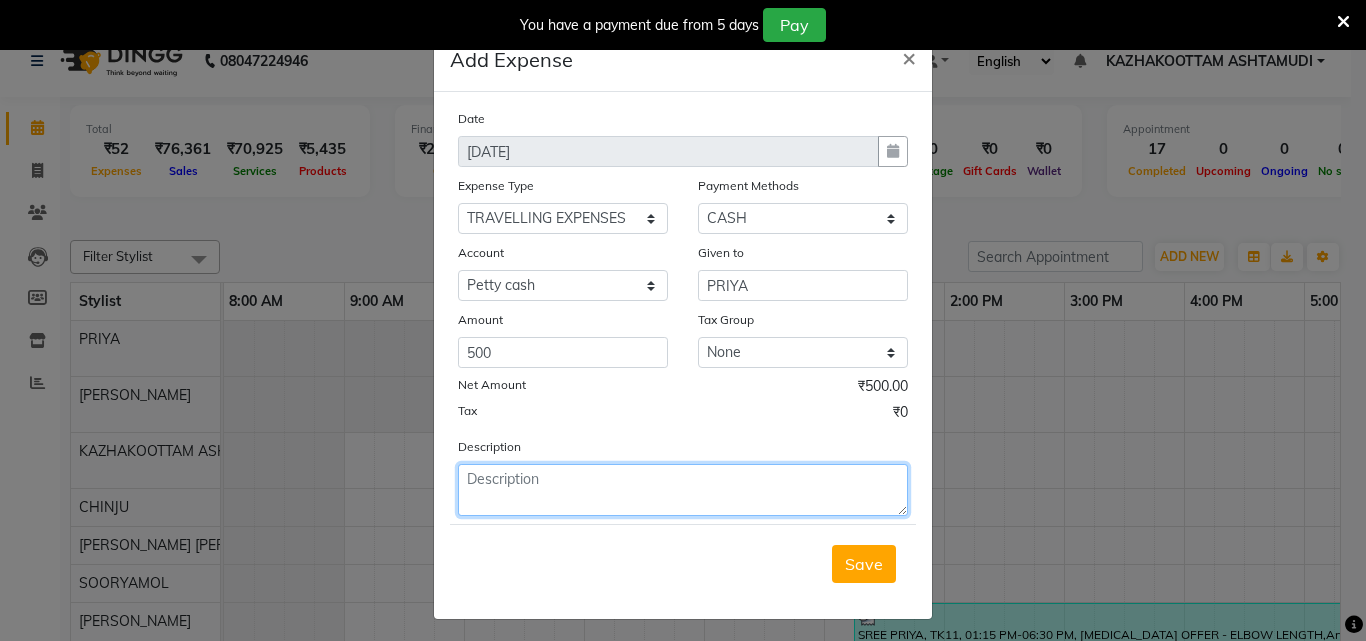 click 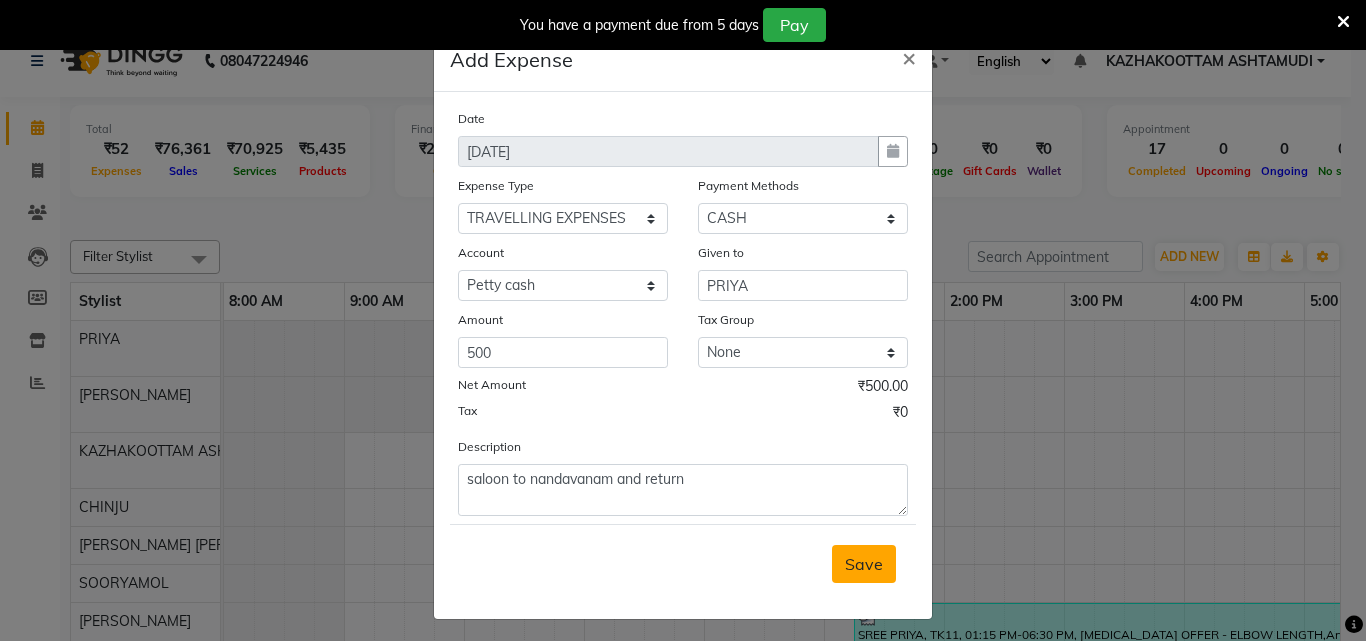click on "Save" at bounding box center [864, 564] 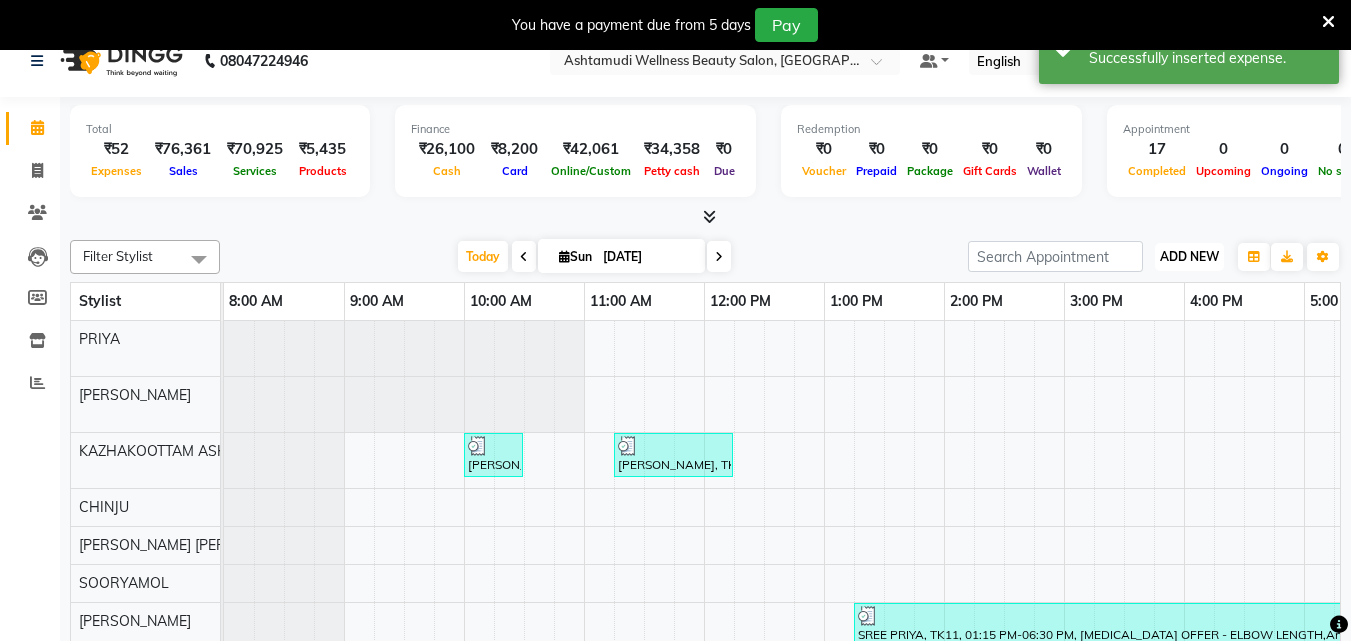 click on "ADD NEW" at bounding box center [1189, 256] 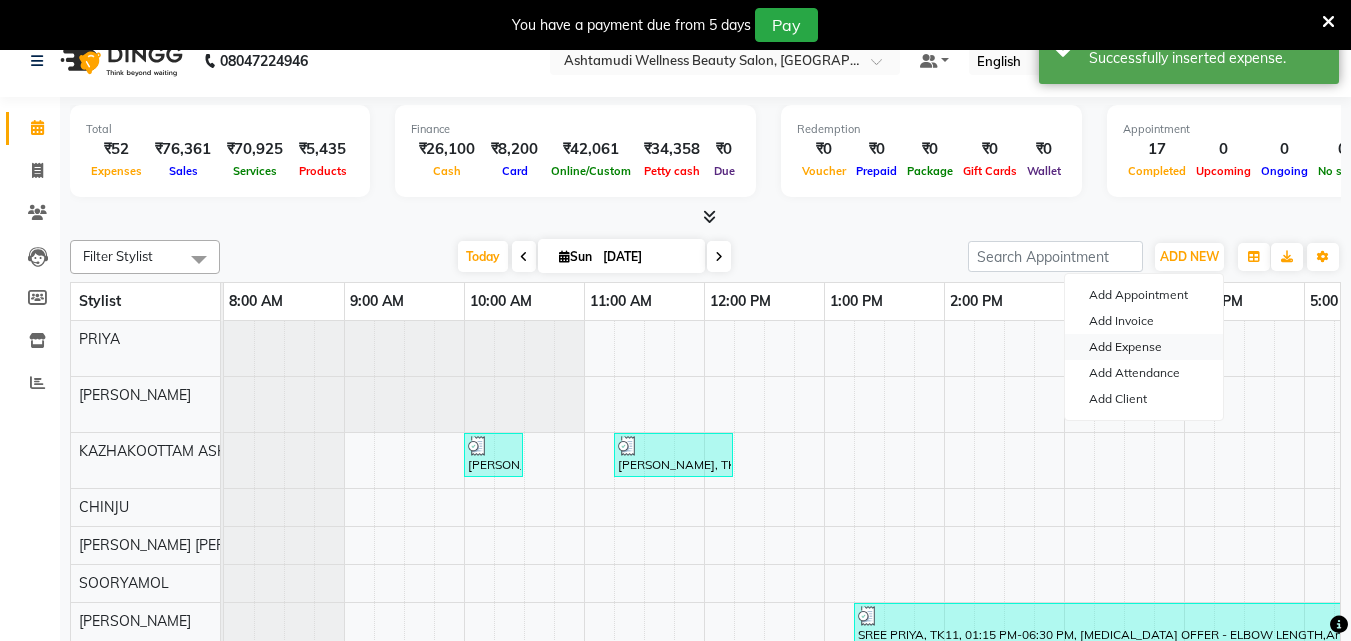 click on "Add Expense" at bounding box center [1144, 347] 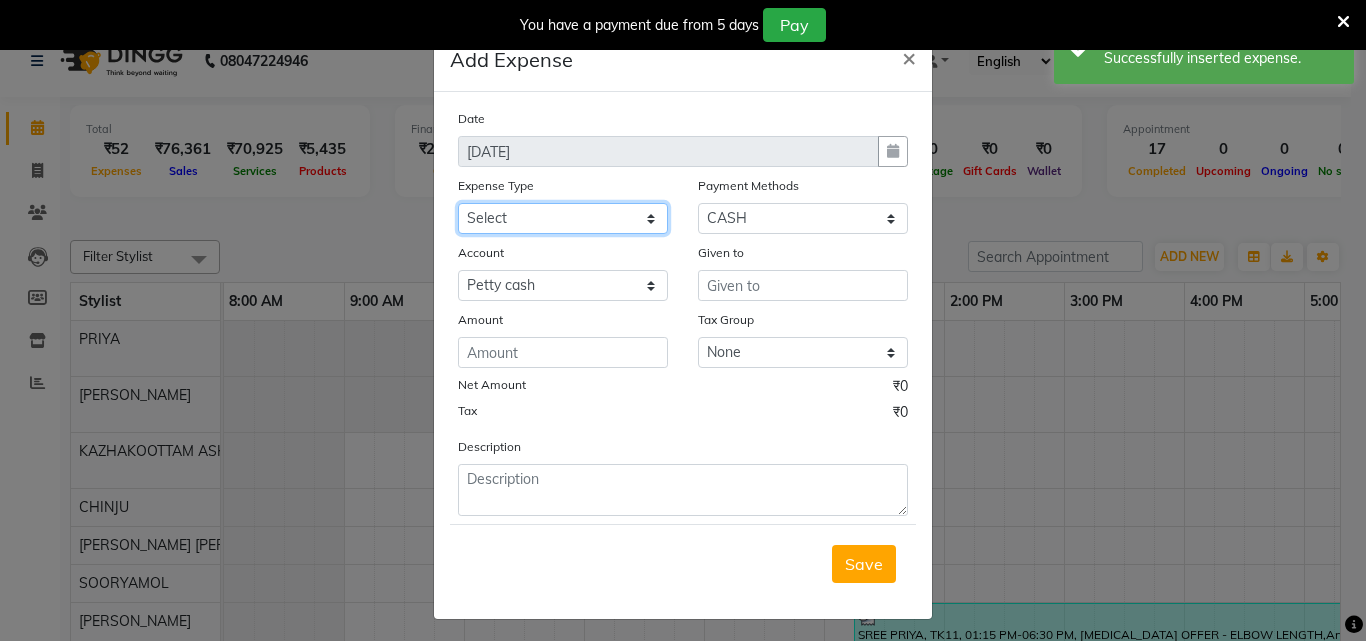 click on "Select ACCOMODATION EXPENSES ADVERTISEMENT SALES PROMOTIONAL EXPENSES Bonus BRIDAL ACCESSORIES REFUND BRIDAL COMMISSION BRIDAL FOOD BRIDAL INCENTIVES BRIDAL ORNAMENTS REFUND BRIDAL TA CASH DEPOSIT RAK BANK COMPUTER ACCESSORIES MOBILE PHONE Donation and Charity Expenses ELECTRICITY CHARGES ELECTRONICS FITTINGS Event Expense FISH FOOD EXPENSES FOOD REFRESHMENT FOR CLIENTS FOOD REFRESHMENT FOR STAFFS Freight And Forwarding Charges FUEL FOR GENERATOR FURNITURE AND EQUIPMENTS Gifts for Clients GIFTS FOR STAFFS GOKULAM CHITS HOSTEL RENT LAUNDRY EXPENSES LICENSE OTHER FEES LOADING UNLOADING CHARGES Medical Expenses MEHNDI PAYMENTS MISCELLANEOUS EXPENSES NEWSPAPER PERIODICALS Ornaments Maintenance Expense OVERTIME ALLOWANCES Payment For Pest Control Perfomance based incentives POSTAGE COURIER CHARGES Printing PRINTING STATIONERY EXPENSES PROFESSIONAL TAX REPAIRS MAINTENANCE ROUND OFF Salary SALARY ADVANCE Sales Incentives Membership Card SALES INCENTIVES PRODUCT SALES INCENTIVES SERVICES SALON ESSENTIALS SALON RENT" 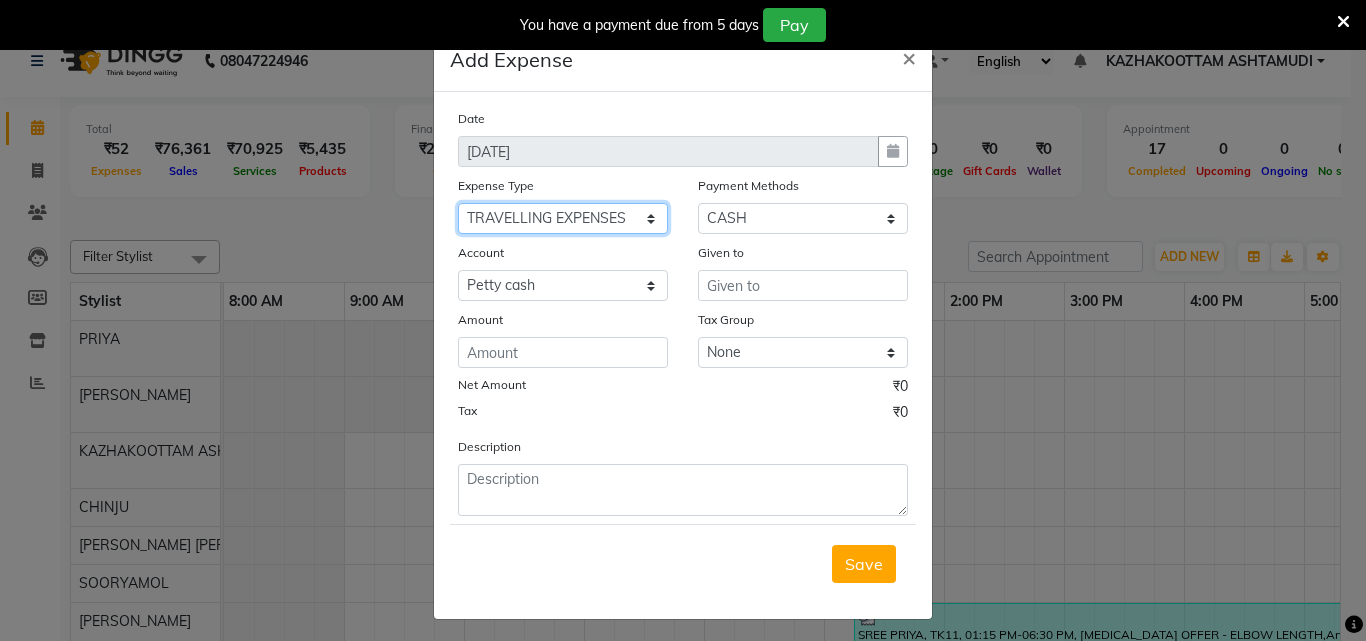 click on "Select ACCOMODATION EXPENSES ADVERTISEMENT SALES PROMOTIONAL EXPENSES Bonus BRIDAL ACCESSORIES REFUND BRIDAL COMMISSION BRIDAL FOOD BRIDAL INCENTIVES BRIDAL ORNAMENTS REFUND BRIDAL TA CASH DEPOSIT RAK BANK COMPUTER ACCESSORIES MOBILE PHONE Donation and Charity Expenses ELECTRICITY CHARGES ELECTRONICS FITTINGS Event Expense FISH FOOD EXPENSES FOOD REFRESHMENT FOR CLIENTS FOOD REFRESHMENT FOR STAFFS Freight And Forwarding Charges FUEL FOR GENERATOR FURNITURE AND EQUIPMENTS Gifts for Clients GIFTS FOR STAFFS GOKULAM CHITS HOSTEL RENT LAUNDRY EXPENSES LICENSE OTHER FEES LOADING UNLOADING CHARGES Medical Expenses MEHNDI PAYMENTS MISCELLANEOUS EXPENSES NEWSPAPER PERIODICALS Ornaments Maintenance Expense OVERTIME ALLOWANCES Payment For Pest Control Perfomance based incentives POSTAGE COURIER CHARGES Printing PRINTING STATIONERY EXPENSES PROFESSIONAL TAX REPAIRS MAINTENANCE ROUND OFF Salary SALARY ADVANCE Sales Incentives Membership Card SALES INCENTIVES PRODUCT SALES INCENTIVES SERVICES SALON ESSENTIALS SALON RENT" 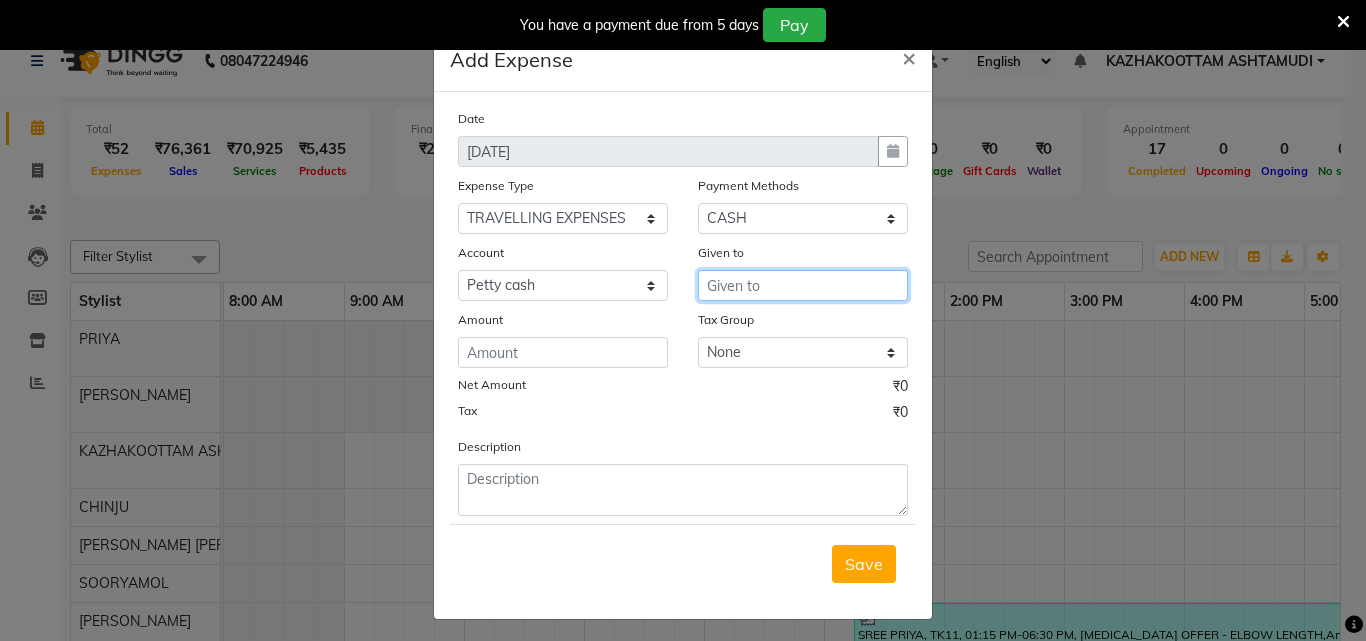 click at bounding box center [803, 285] 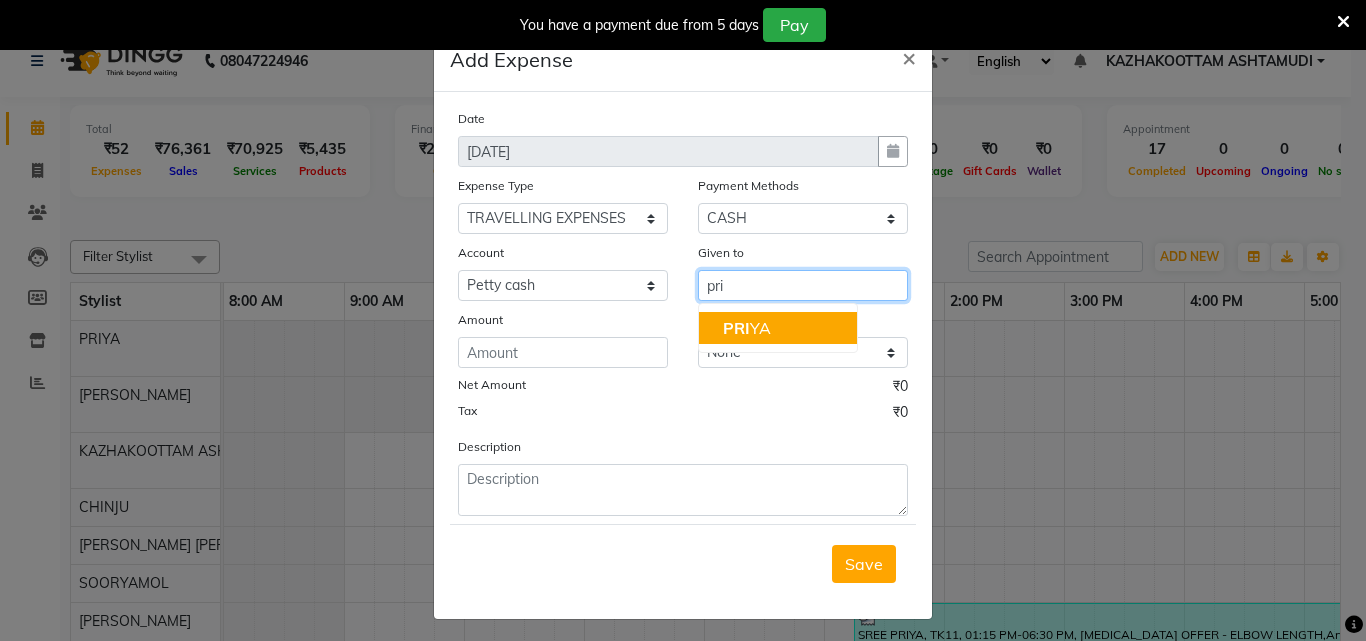 click on "PRI YA" at bounding box center (778, 328) 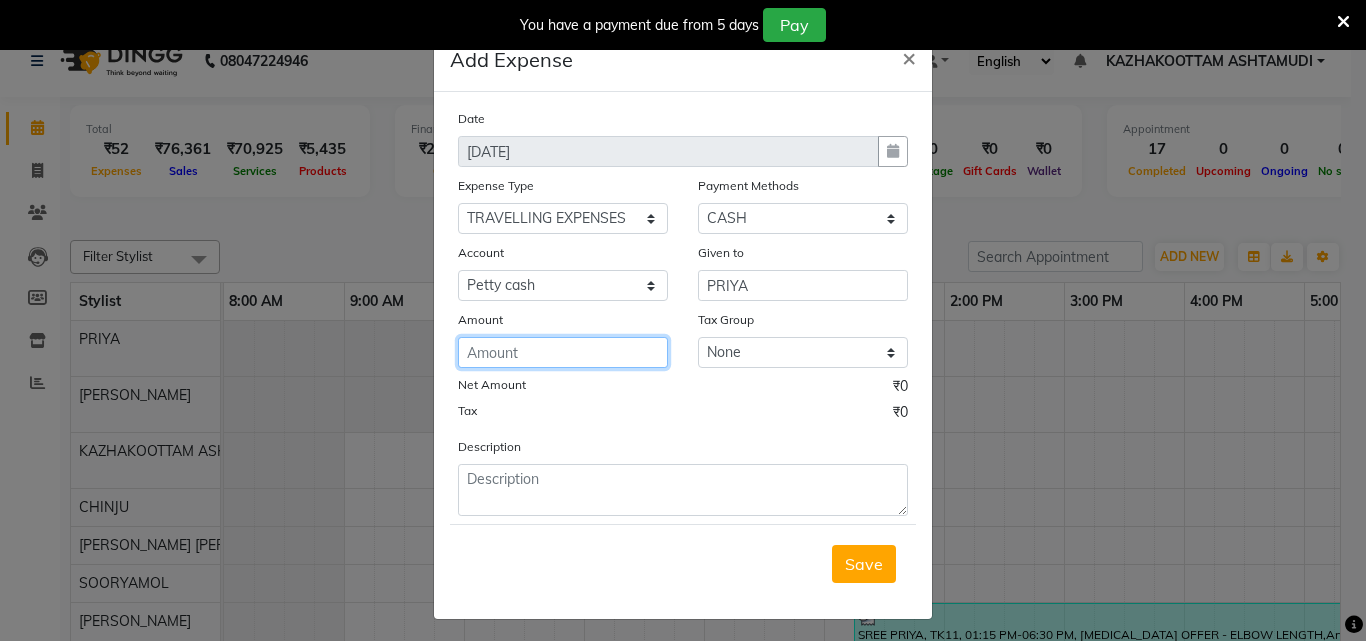 click 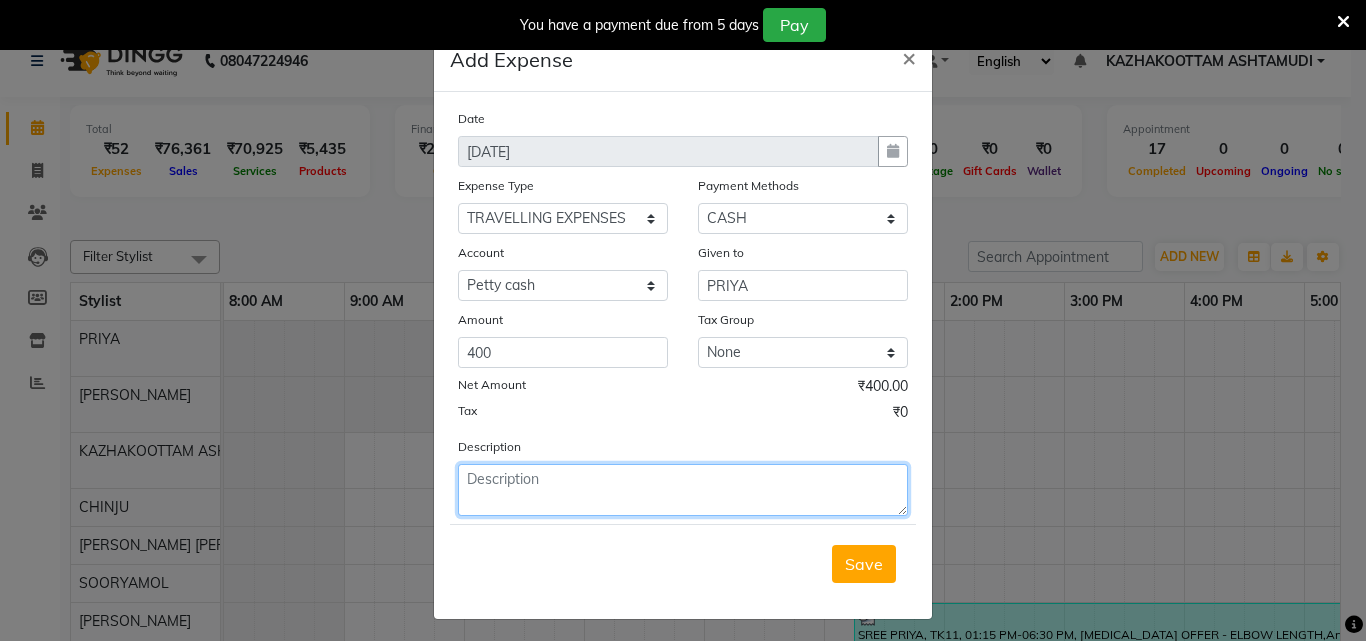 click 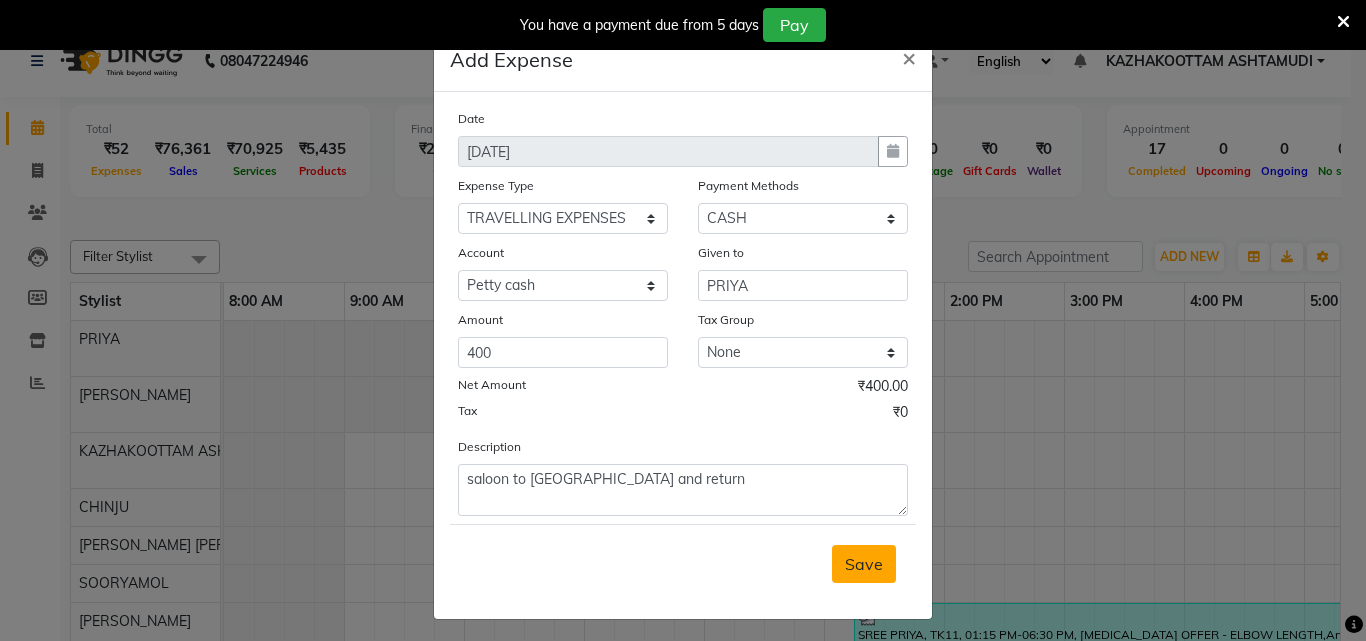 click on "Save" at bounding box center [864, 564] 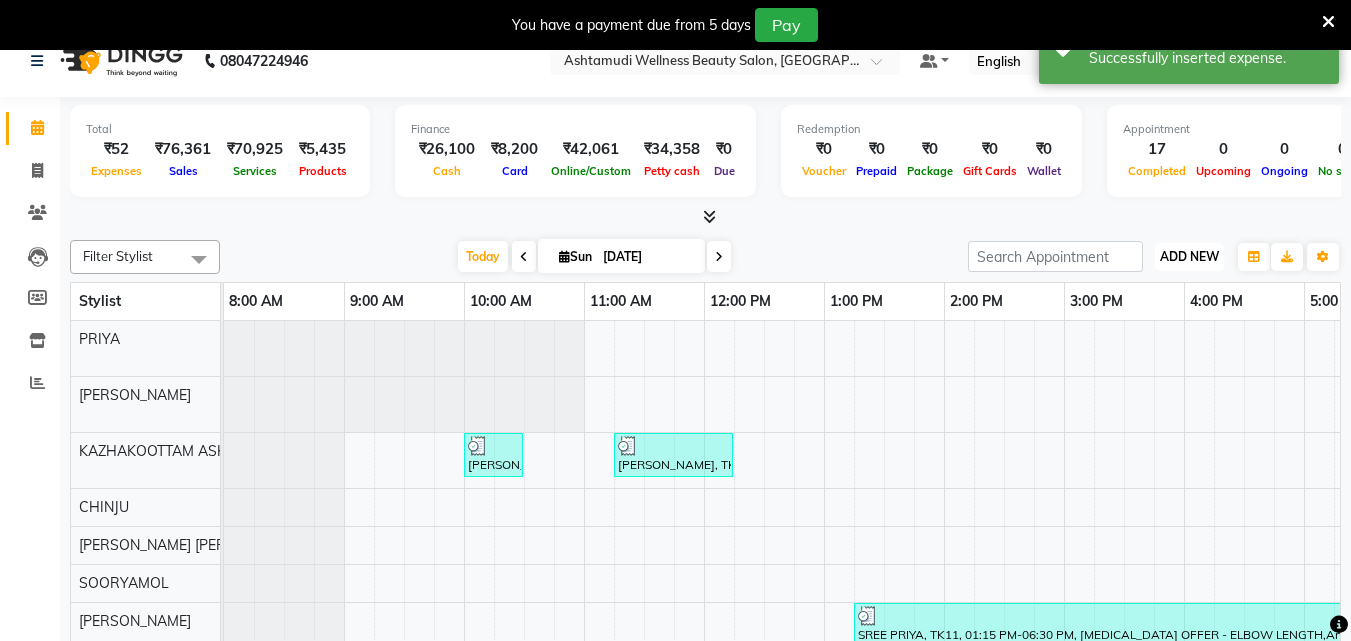 click on "ADD NEW" at bounding box center (1189, 256) 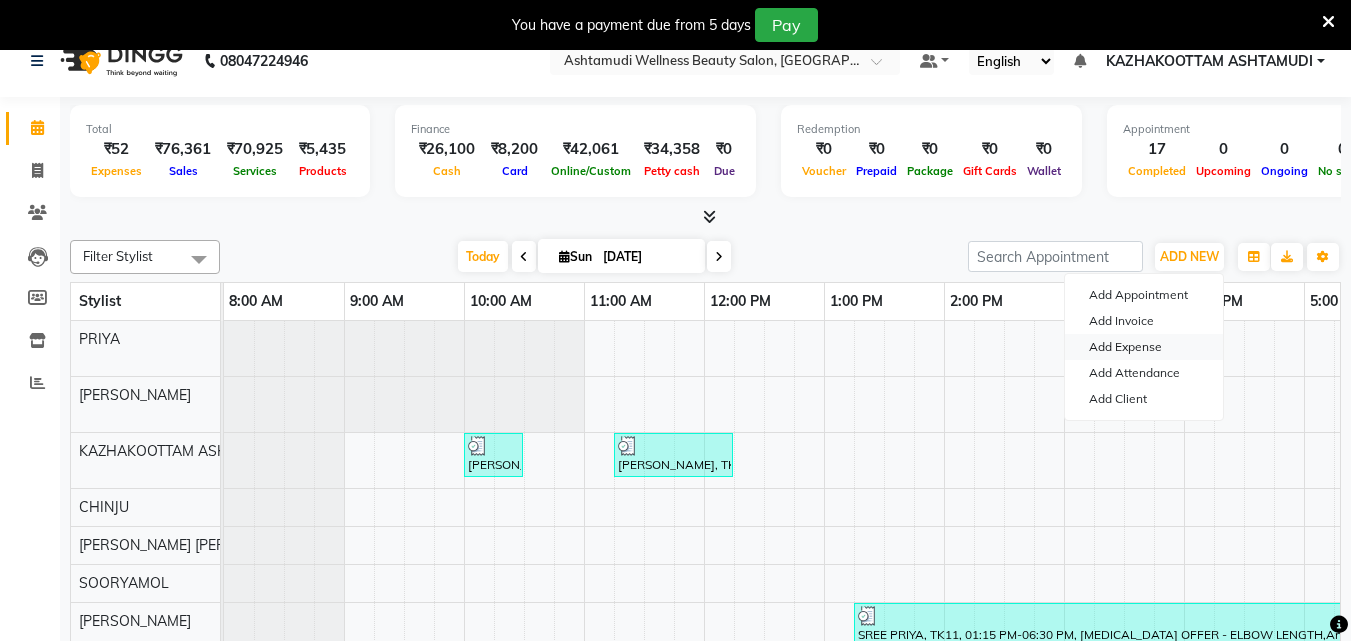 click on "Add Expense" at bounding box center [1144, 347] 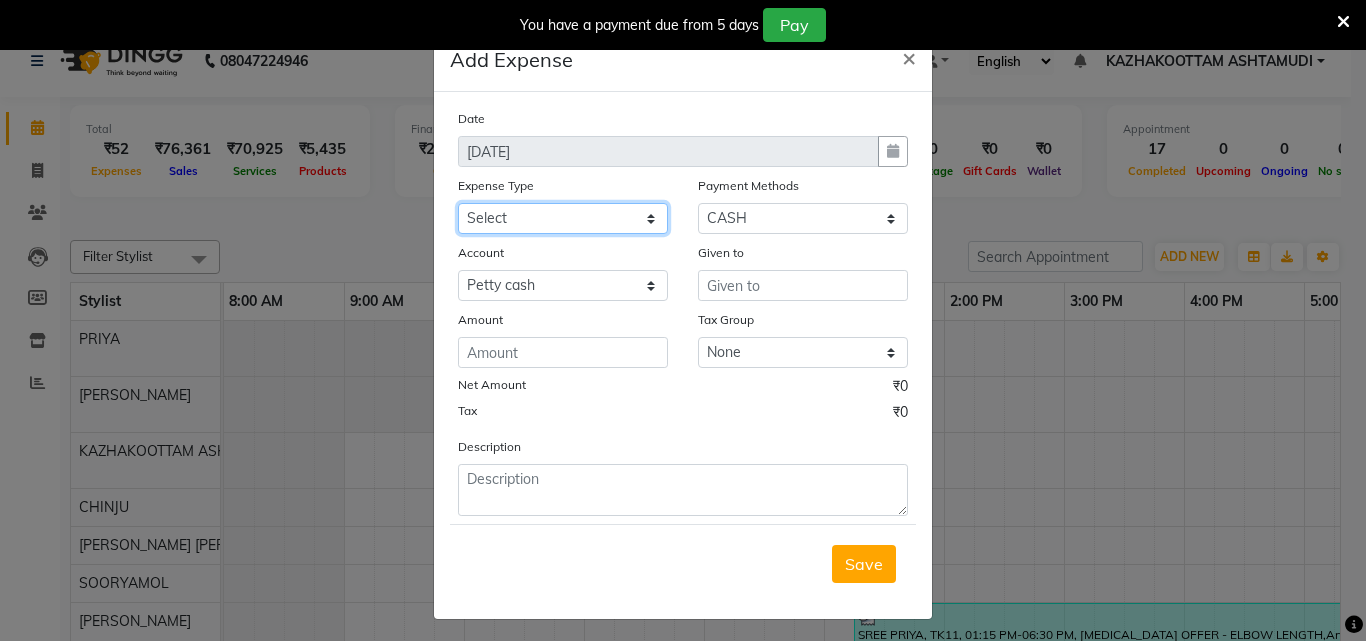 click on "Select ACCOMODATION EXPENSES ADVERTISEMENT SALES PROMOTIONAL EXPENSES Bonus BRIDAL ACCESSORIES REFUND BRIDAL COMMISSION BRIDAL FOOD BRIDAL INCENTIVES BRIDAL ORNAMENTS REFUND BRIDAL TA CASH DEPOSIT RAK BANK COMPUTER ACCESSORIES MOBILE PHONE Donation and Charity Expenses ELECTRICITY CHARGES ELECTRONICS FITTINGS Event Expense FISH FOOD EXPENSES FOOD REFRESHMENT FOR CLIENTS FOOD REFRESHMENT FOR STAFFS Freight And Forwarding Charges FUEL FOR GENERATOR FURNITURE AND EQUIPMENTS Gifts for Clients GIFTS FOR STAFFS GOKULAM CHITS HOSTEL RENT LAUNDRY EXPENSES LICENSE OTHER FEES LOADING UNLOADING CHARGES Medical Expenses MEHNDI PAYMENTS MISCELLANEOUS EXPENSES NEWSPAPER PERIODICALS Ornaments Maintenance Expense OVERTIME ALLOWANCES Payment For Pest Control Perfomance based incentives POSTAGE COURIER CHARGES Printing PRINTING STATIONERY EXPENSES PROFESSIONAL TAX REPAIRS MAINTENANCE ROUND OFF Salary SALARY ADVANCE Sales Incentives Membership Card SALES INCENTIVES PRODUCT SALES INCENTIVES SERVICES SALON ESSENTIALS SALON RENT" 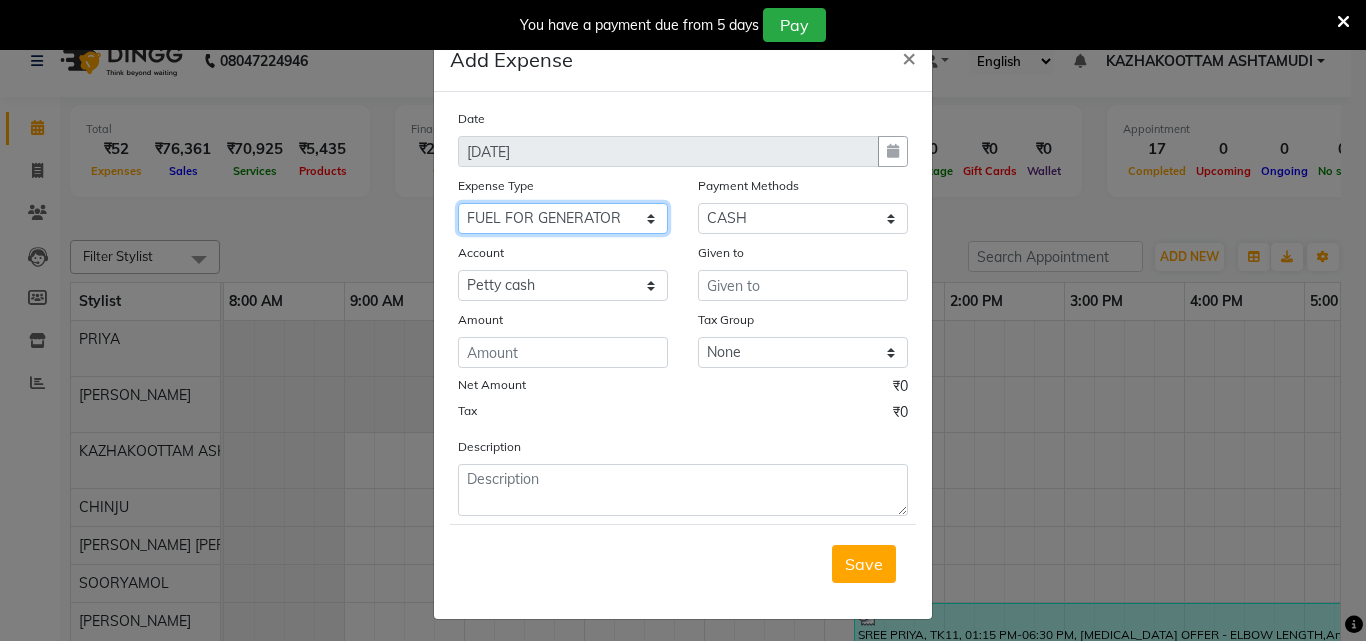 click on "Select ACCOMODATION EXPENSES ADVERTISEMENT SALES PROMOTIONAL EXPENSES Bonus BRIDAL ACCESSORIES REFUND BRIDAL COMMISSION BRIDAL FOOD BRIDAL INCENTIVES BRIDAL ORNAMENTS REFUND BRIDAL TA CASH DEPOSIT RAK BANK COMPUTER ACCESSORIES MOBILE PHONE Donation and Charity Expenses ELECTRICITY CHARGES ELECTRONICS FITTINGS Event Expense FISH FOOD EXPENSES FOOD REFRESHMENT FOR CLIENTS FOOD REFRESHMENT FOR STAFFS Freight And Forwarding Charges FUEL FOR GENERATOR FURNITURE AND EQUIPMENTS Gifts for Clients GIFTS FOR STAFFS GOKULAM CHITS HOSTEL RENT LAUNDRY EXPENSES LICENSE OTHER FEES LOADING UNLOADING CHARGES Medical Expenses MEHNDI PAYMENTS MISCELLANEOUS EXPENSES NEWSPAPER PERIODICALS Ornaments Maintenance Expense OVERTIME ALLOWANCES Payment For Pest Control Perfomance based incentives POSTAGE COURIER CHARGES Printing PRINTING STATIONERY EXPENSES PROFESSIONAL TAX REPAIRS MAINTENANCE ROUND OFF Salary SALARY ADVANCE Sales Incentives Membership Card SALES INCENTIVES PRODUCT SALES INCENTIVES SERVICES SALON ESSENTIALS SALON RENT" 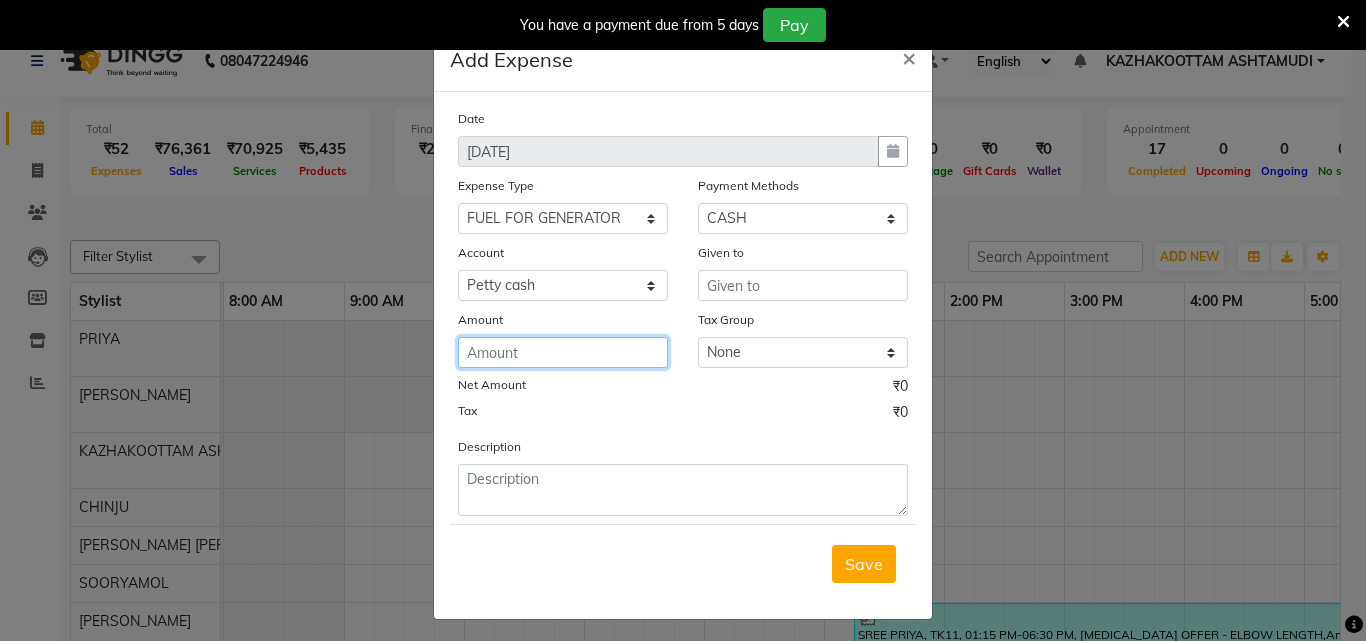 click 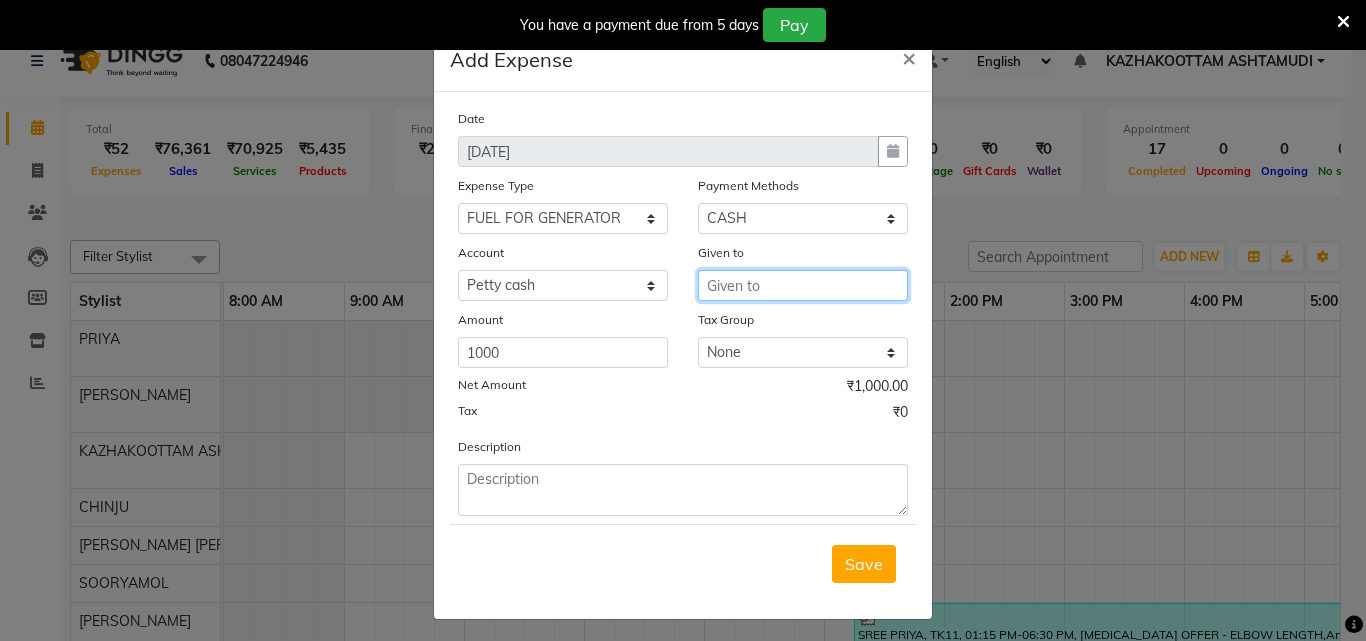 click at bounding box center [803, 285] 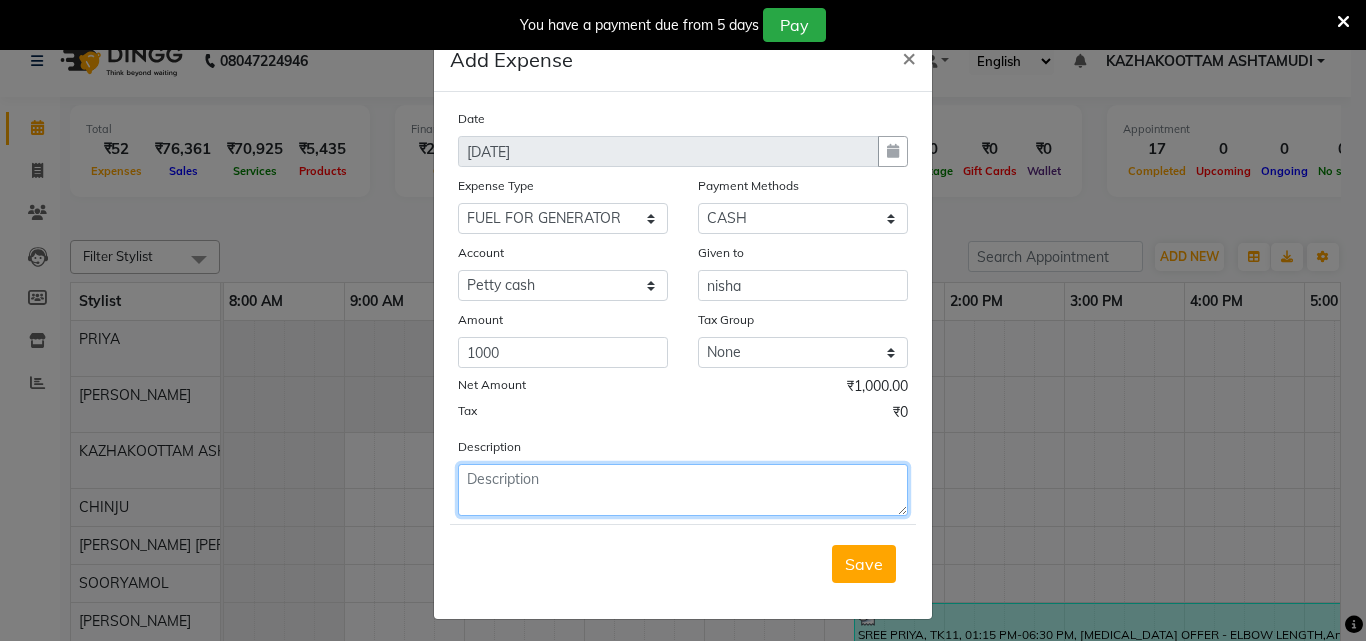 click 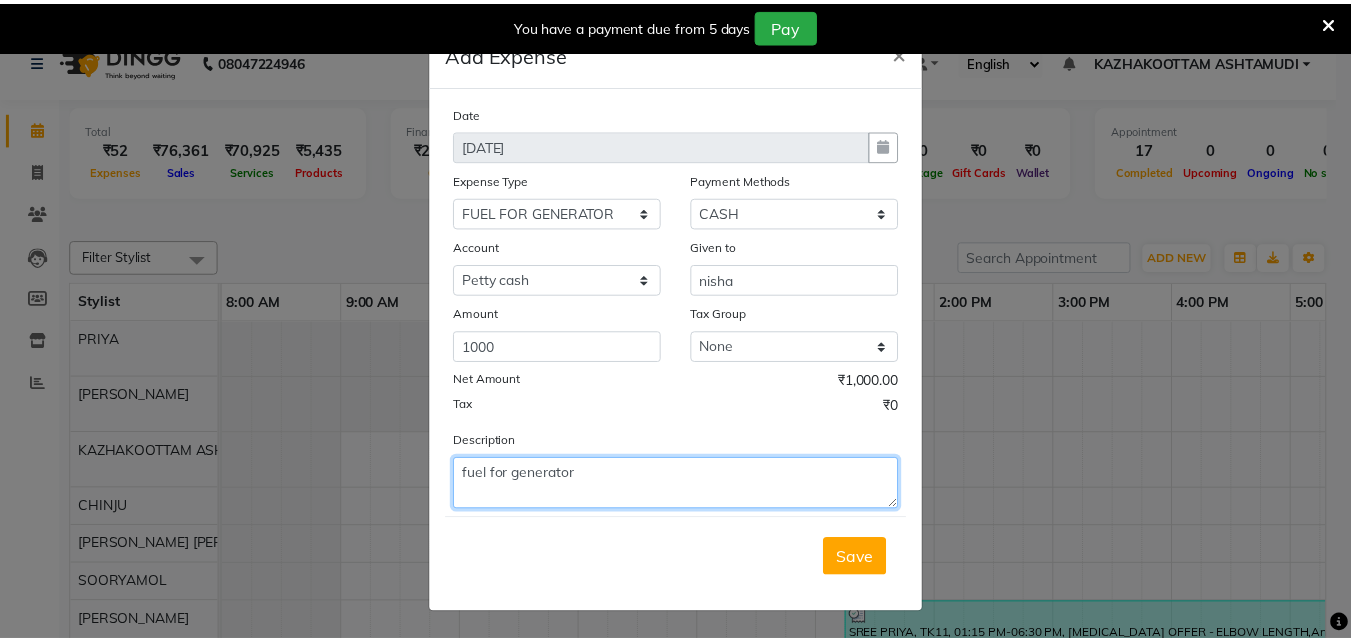 scroll, scrollTop: 7, scrollLeft: 0, axis: vertical 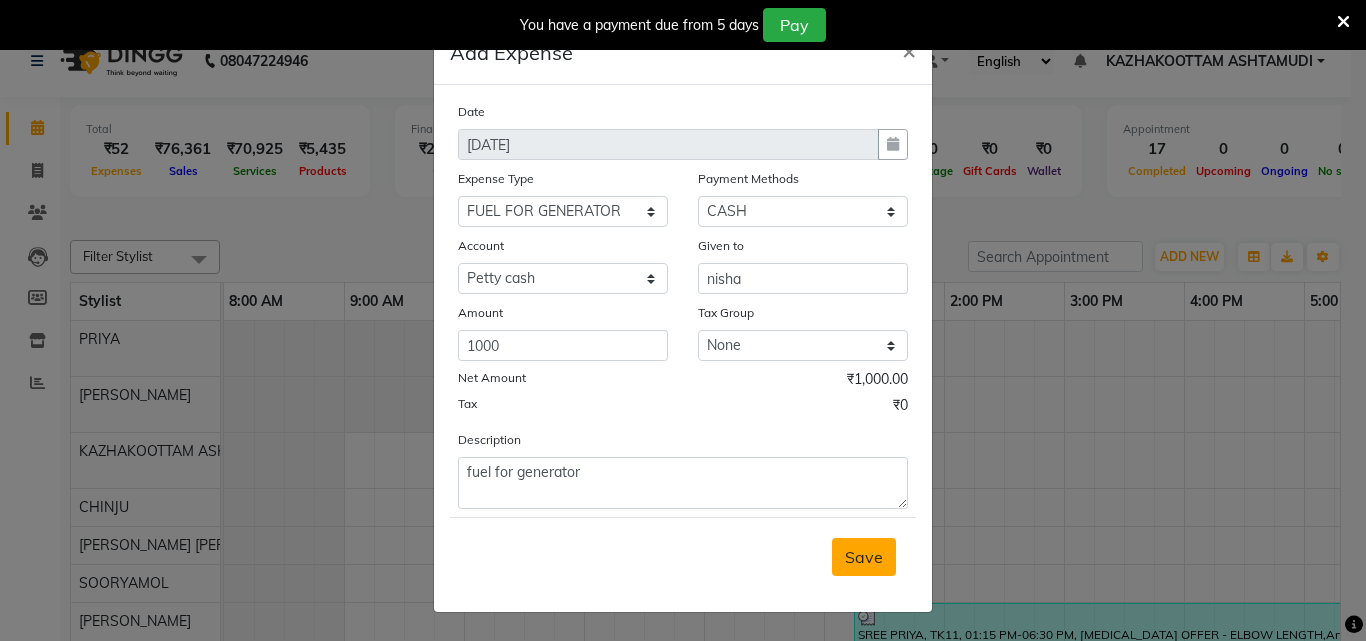 click on "Save" at bounding box center (864, 557) 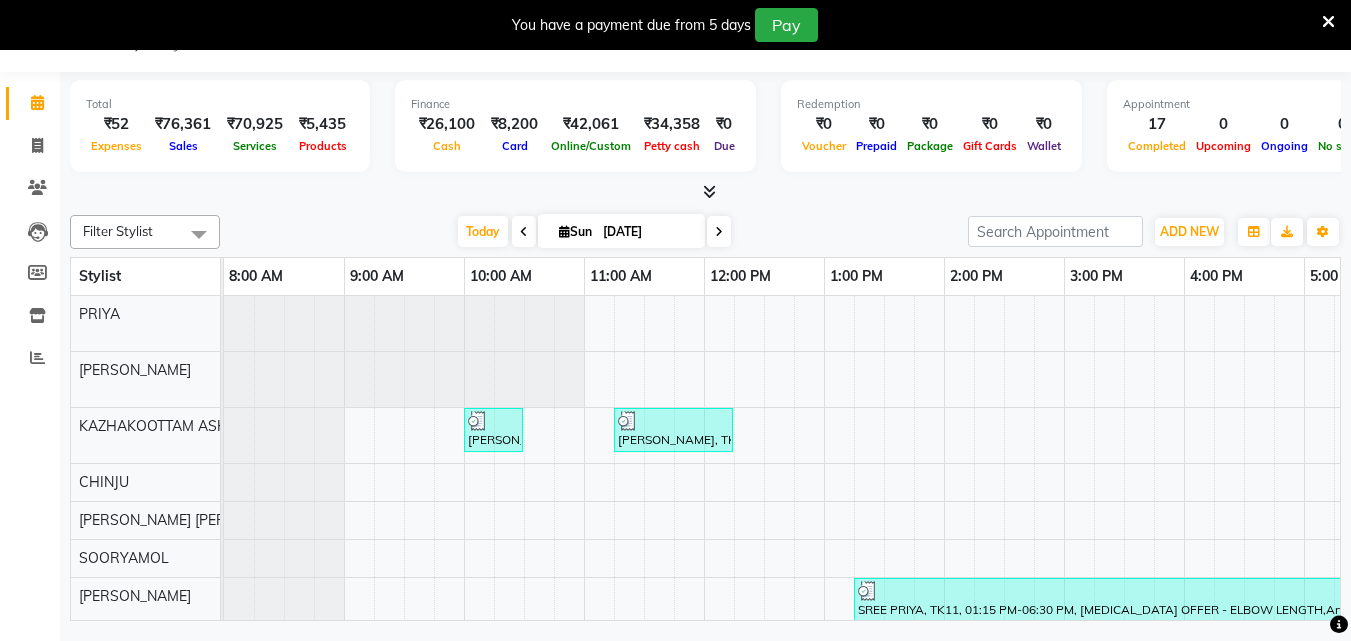 scroll, scrollTop: 0, scrollLeft: 0, axis: both 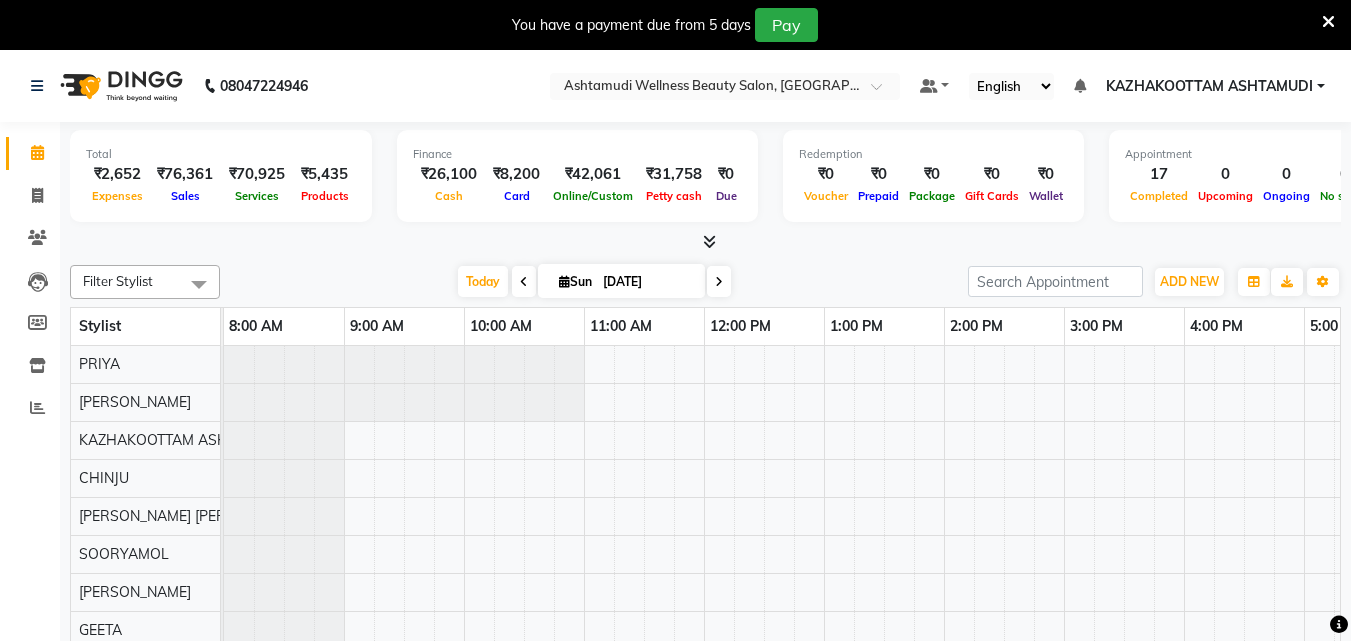 select on "en" 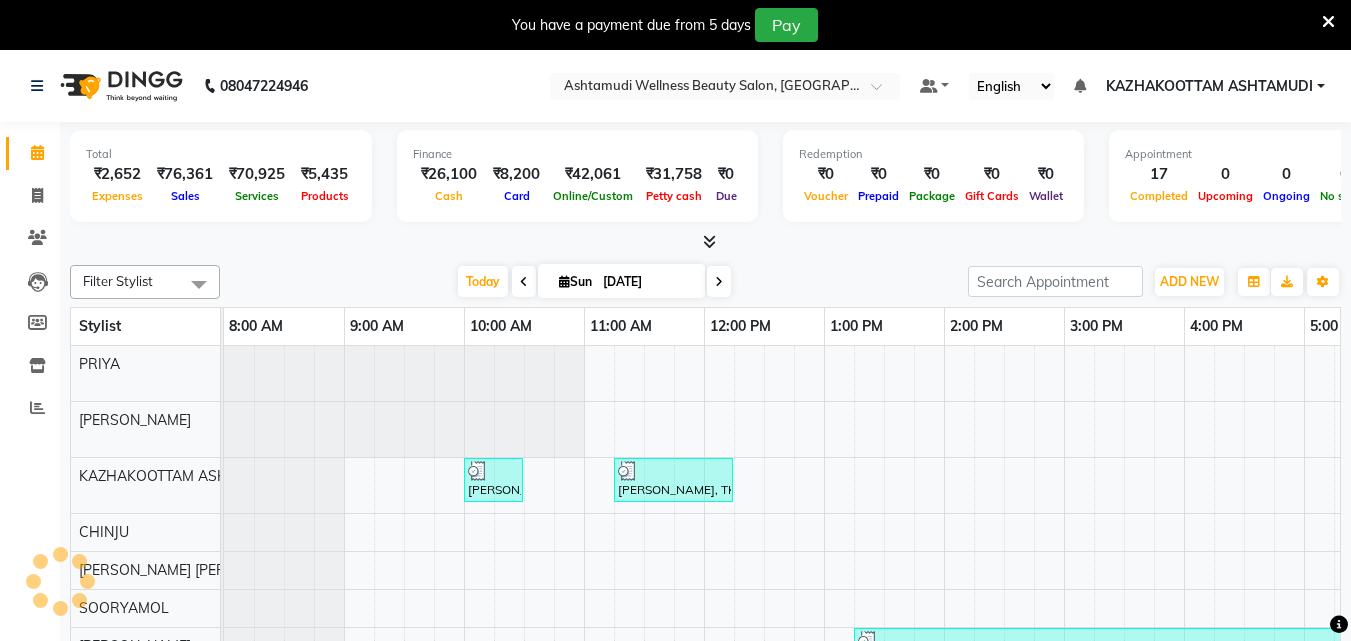 scroll, scrollTop: 0, scrollLeft: 0, axis: both 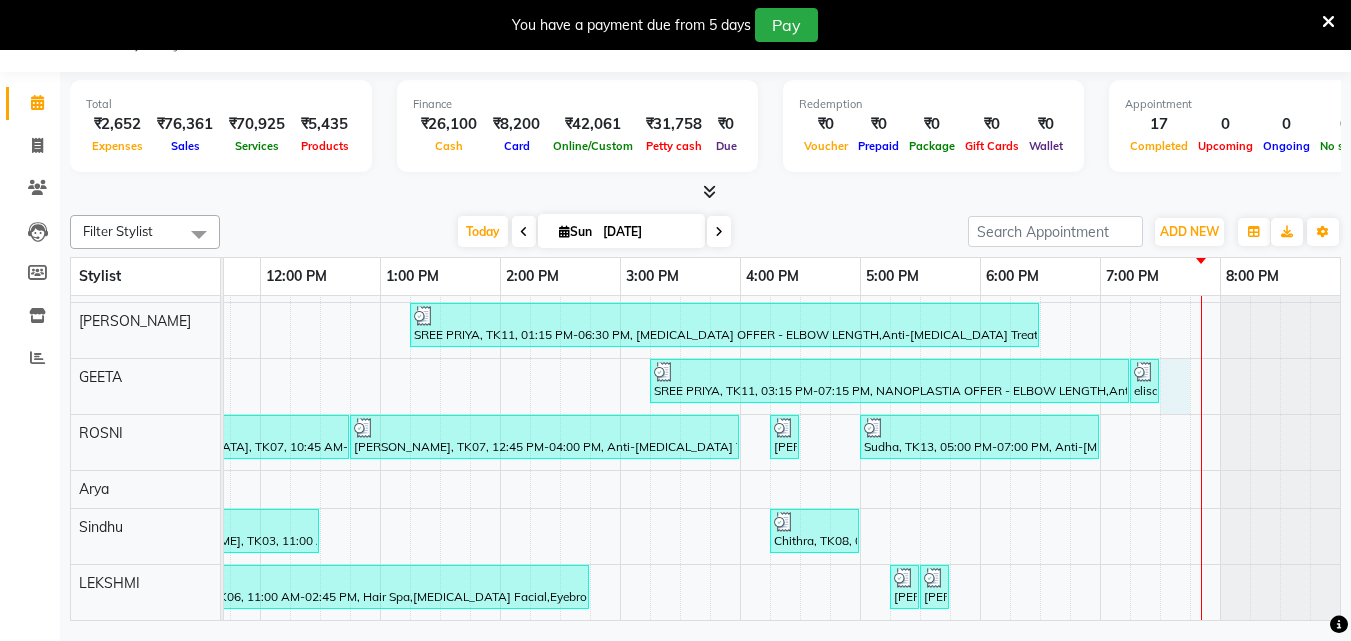 click on "sree leshmi, TK12, 05:30 PM-06:30 PM, Anti-Dandruff Treatment With Spa     SREE PRIYA, TK11, 07:15 PM-08:15 PM, Ice Cream Pedicure     Kasia matuza, TK01, 10:00 AM-10:30 AM, Make up     neethu, TK05, 11:15 AM-12:15 PM, Glass Skin Make up,Ornaments Collection     SREE PRIYA, TK11, 01:15 PM-06:30 PM, BOTOX OFFER - ELBOW LENGTH,Anti-Dandruff Treatment,Layer Cut,Korean Glass Skin Facial,Full Hand D Tan     SREE PRIYA, TK11, 03:15 PM-07:15 PM, NANOPLASTIA OFFER - ELBOW LENGTH,Anti-Dandruff Treatment,Layer Cut     elisabetha, TK14, 07:15 PM-07:30 PM, Eyebrows Threading     Vaishnavi, TK07, 10:45 AM-12:45 PM, NANOPLASTIA OFFER - ELBOW LENGTH     Vaishnavi, TK07, 12:45 PM-04:00 PM, Anti-Dandruff Treatment,NANOPLASTIA OFFER - ELBOW LENGTH,Layer Cut,D-Tan Facial,Eyebrows Threading     preethika, TK09, 04:15 PM-04:30 PM, Eyebrows Threading     Sudha, TK13, 05:00 PM-07:00 PM, Anti-Dandruff Treatment,Ceramide  Anti frizz treatment     mahi, TK04, 10:30 AM-10:45 AM, Eyebrows Threading" at bounding box center (560, 320) 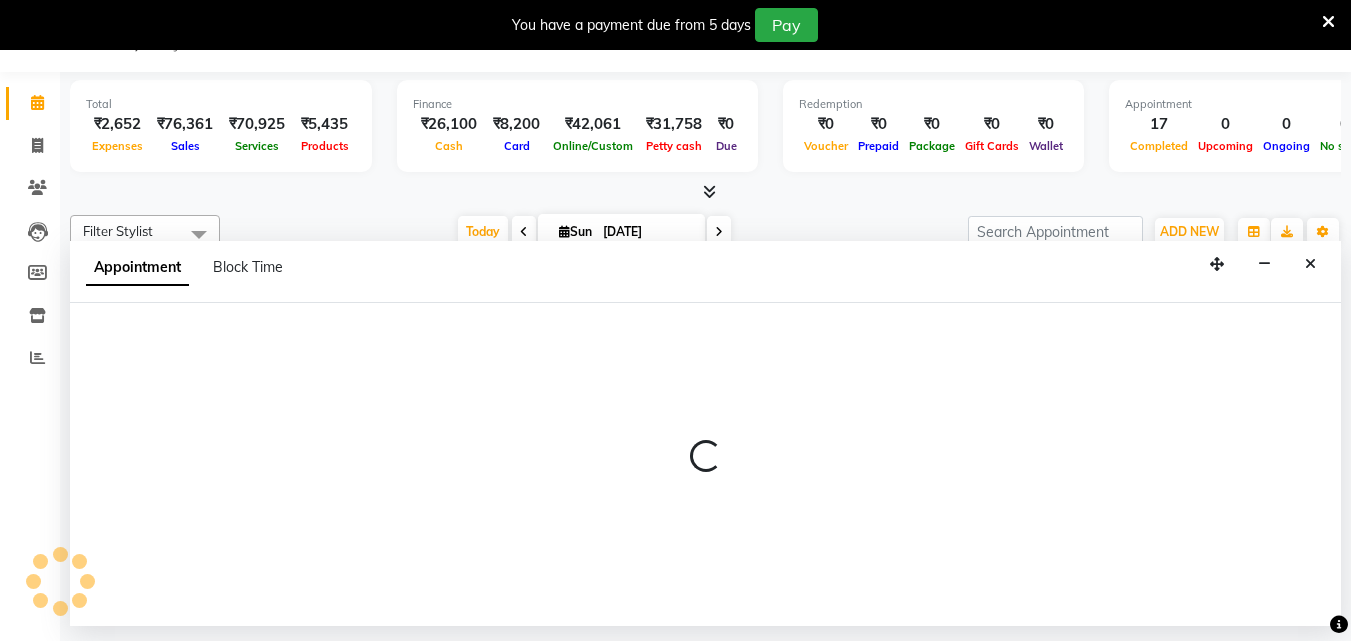 select on "49717" 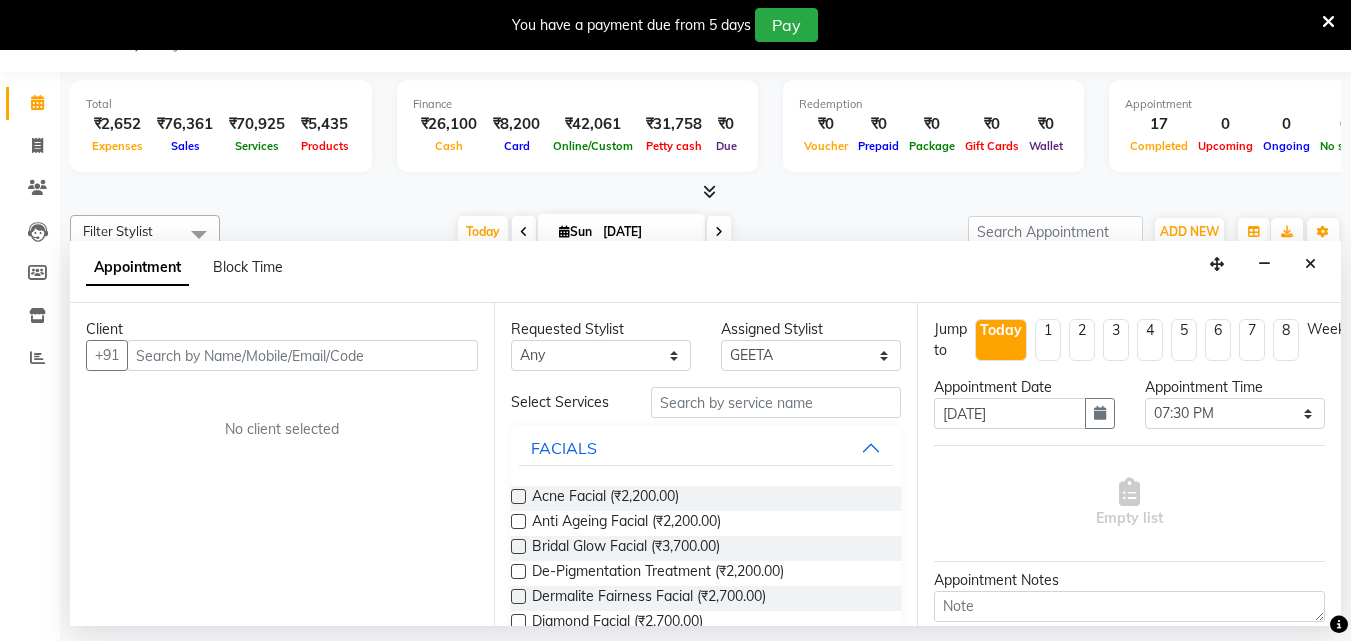 click at bounding box center (302, 355) 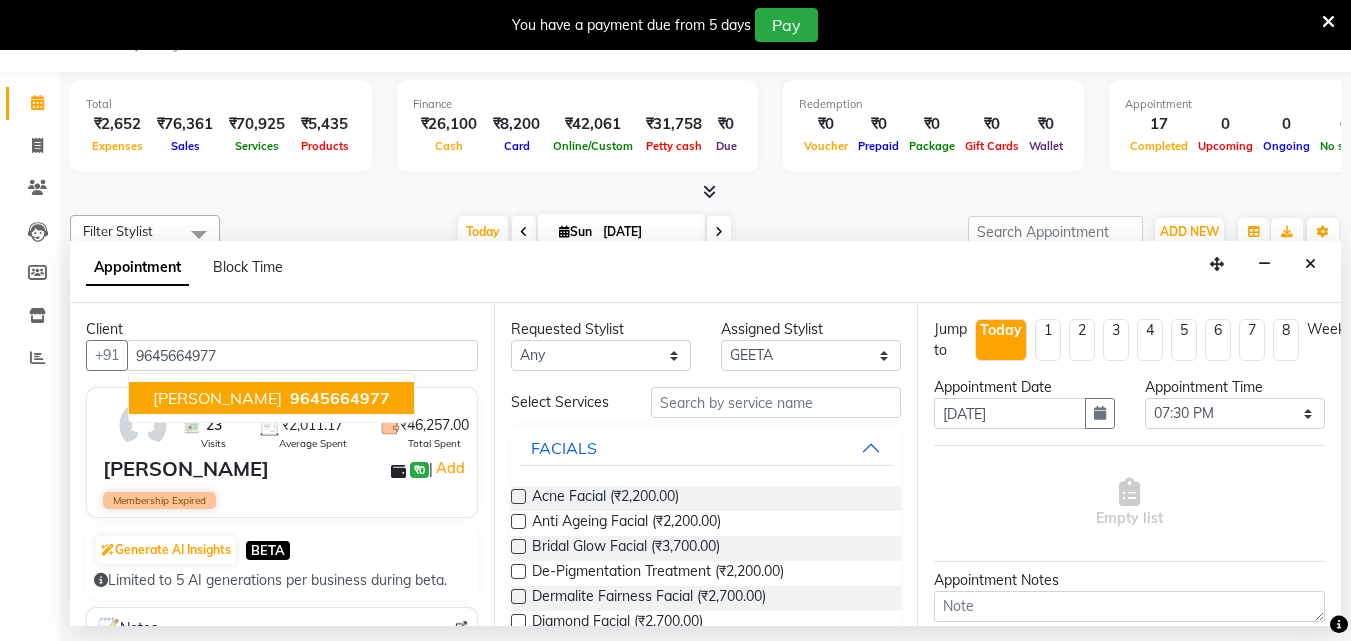 drag, startPoint x: 285, startPoint y: 400, endPoint x: 309, endPoint y: 400, distance: 24 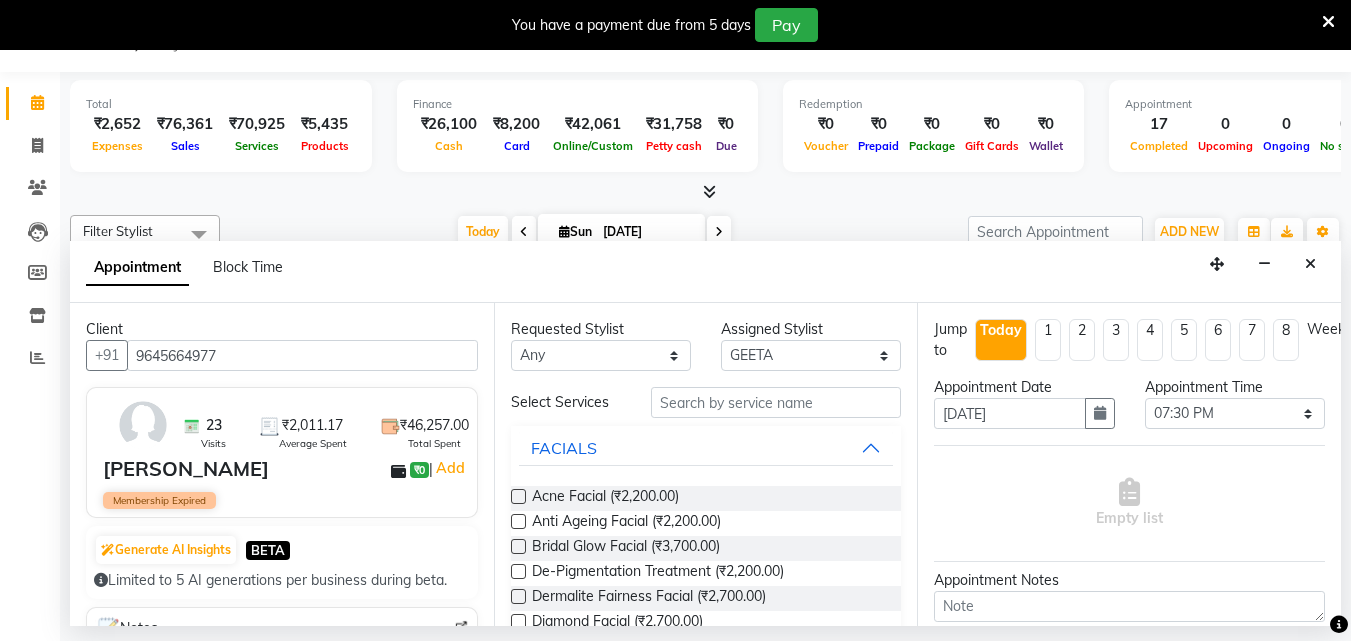 type on "9645664977" 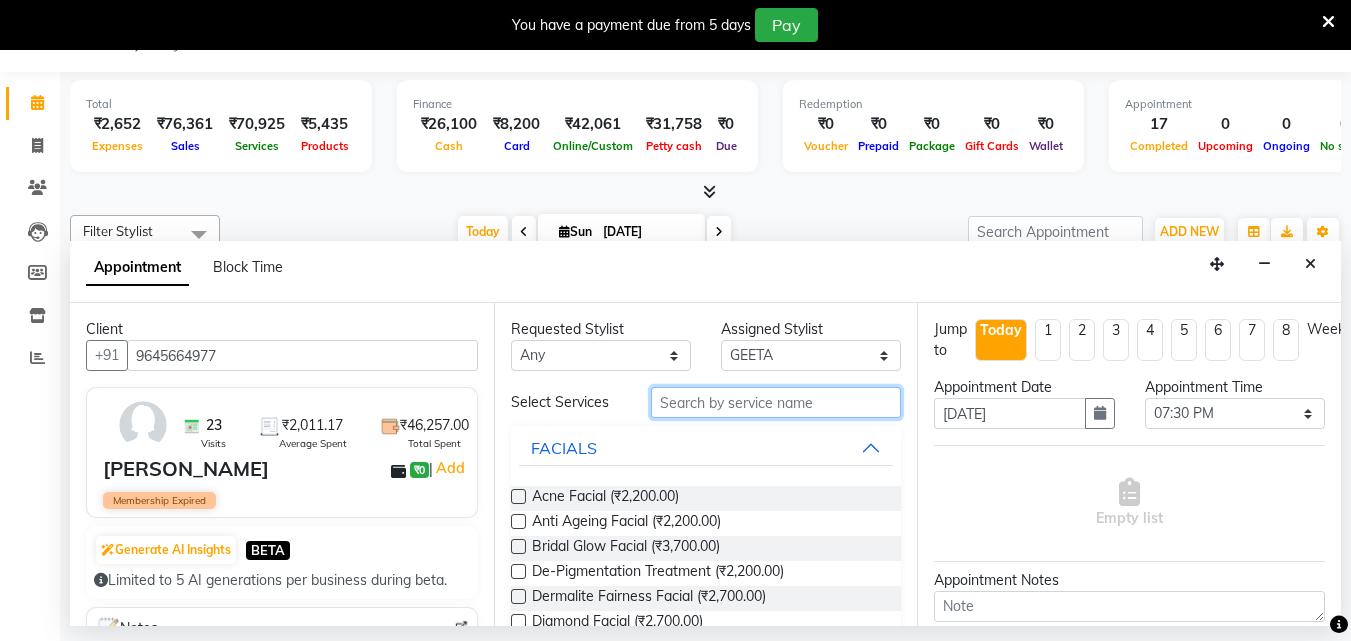 click at bounding box center [776, 402] 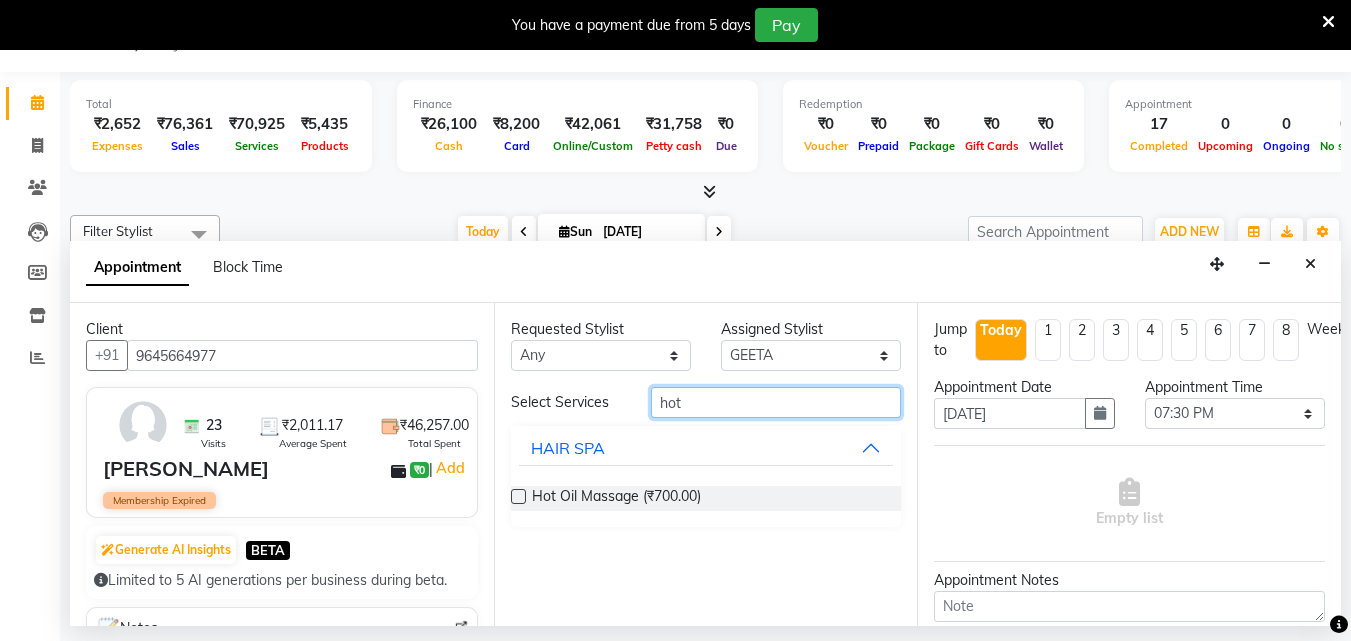 type on "hot" 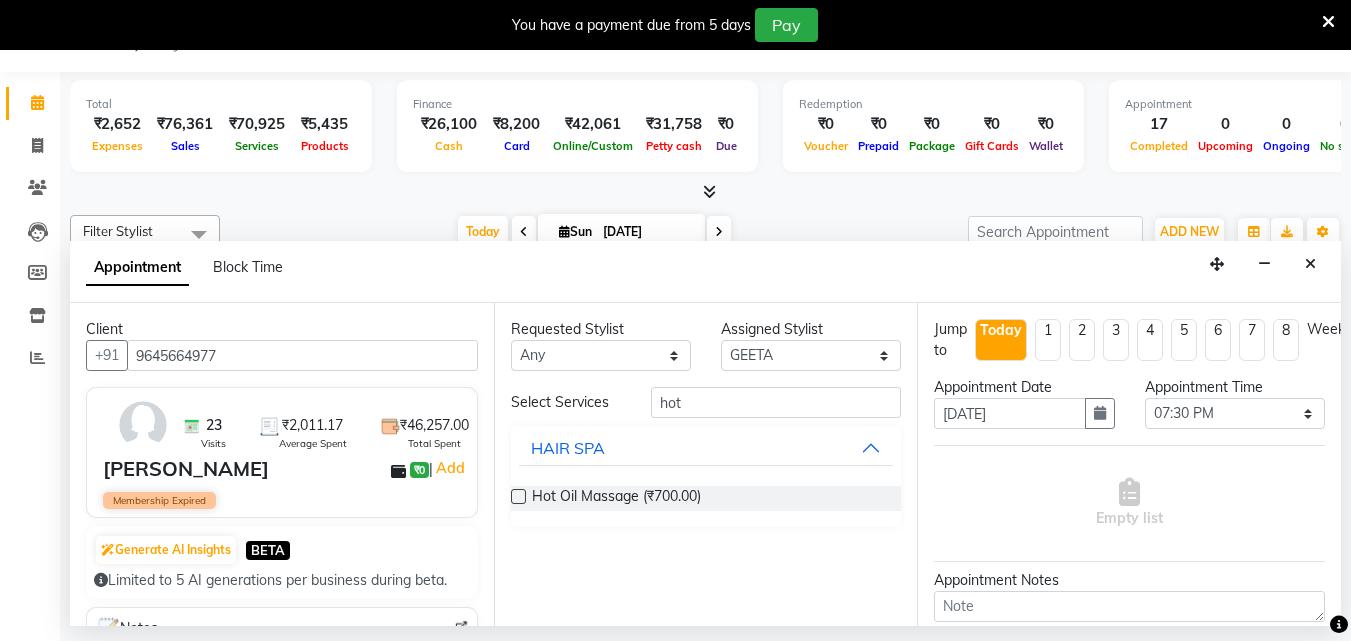 click at bounding box center (518, 496) 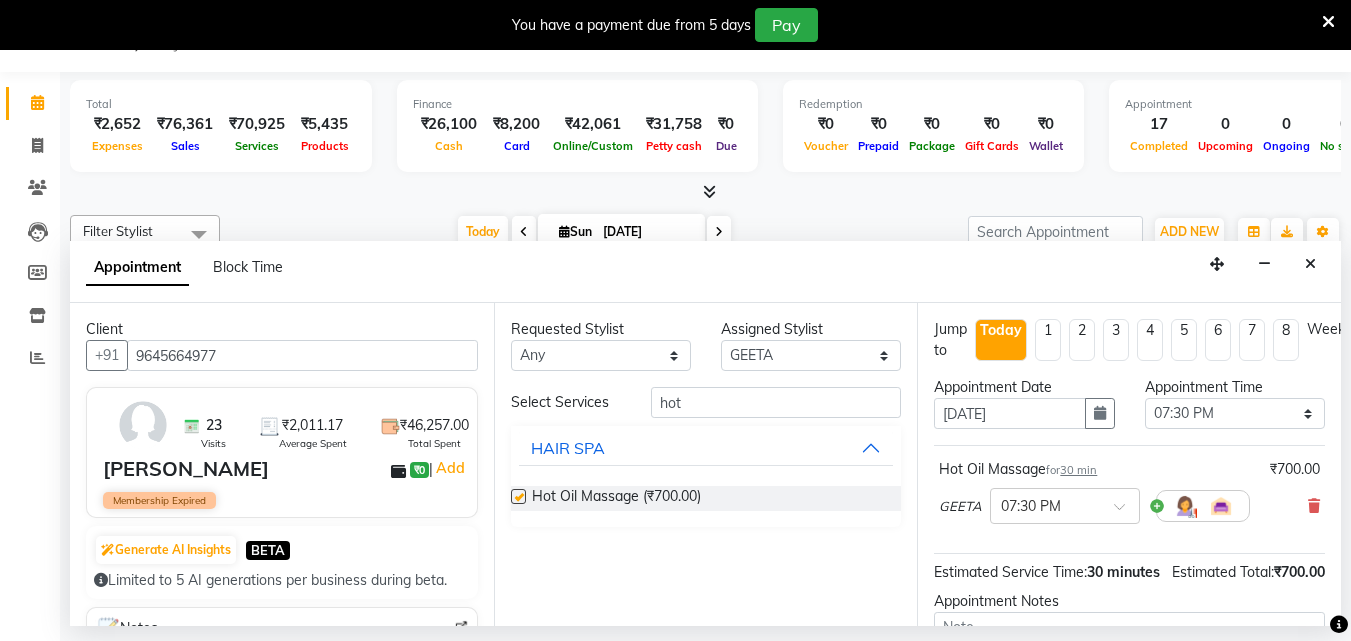 checkbox on "false" 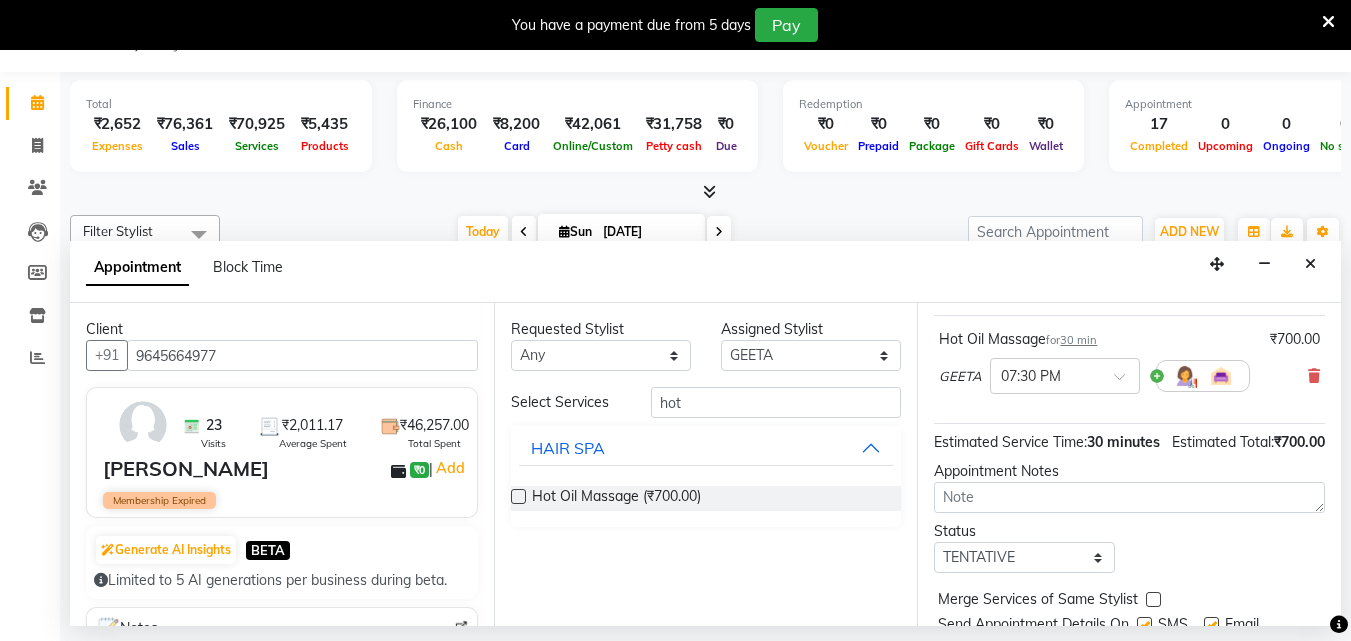 scroll, scrollTop: 239, scrollLeft: 0, axis: vertical 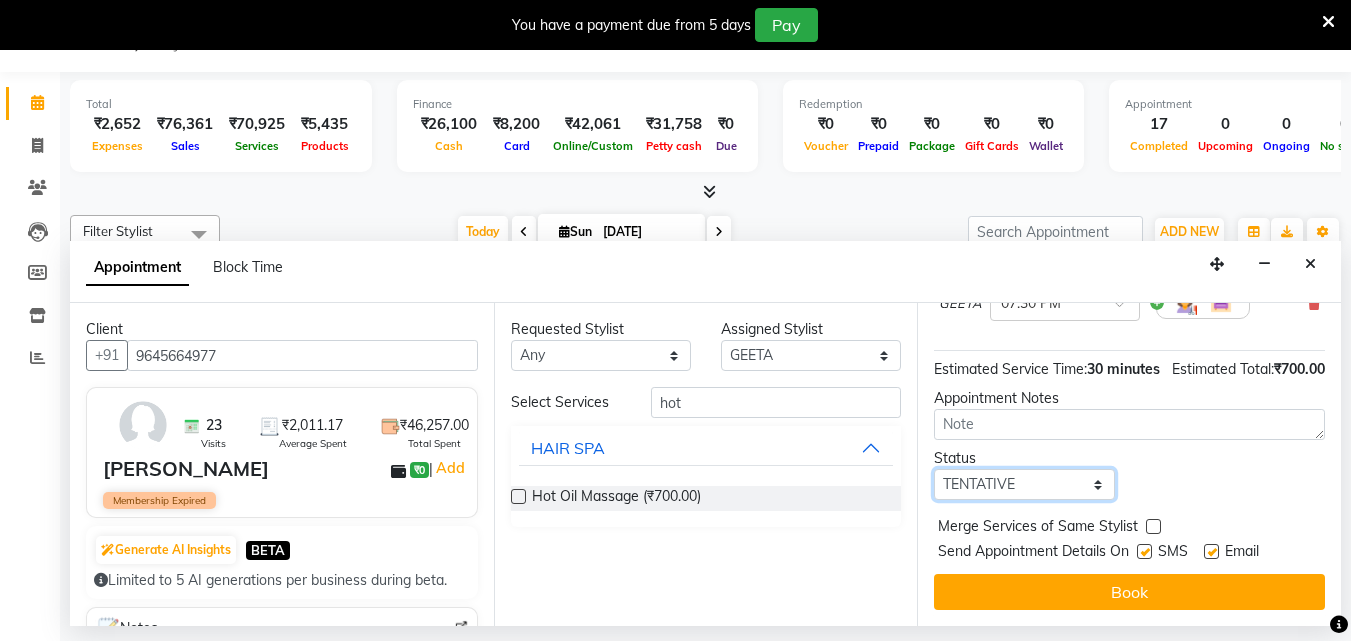 click on "Select TENTATIVE CONFIRM CHECK-IN UPCOMING" at bounding box center (1024, 484) 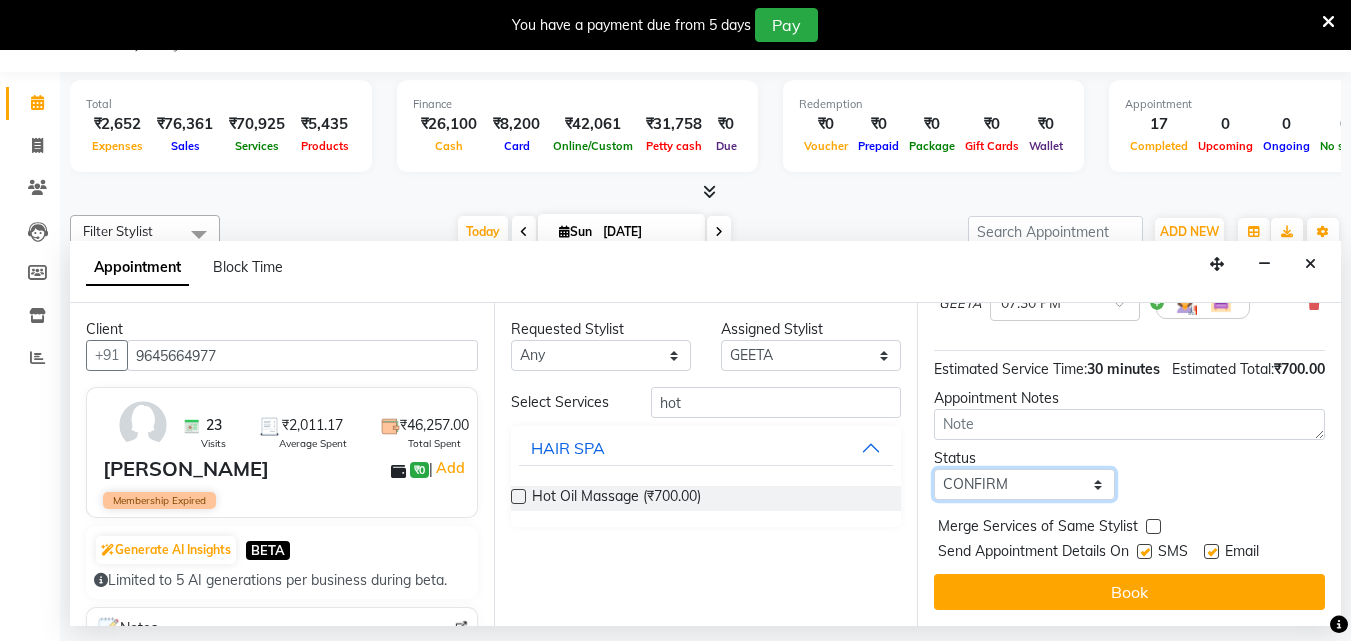 click on "Select TENTATIVE CONFIRM CHECK-IN UPCOMING" at bounding box center [1024, 484] 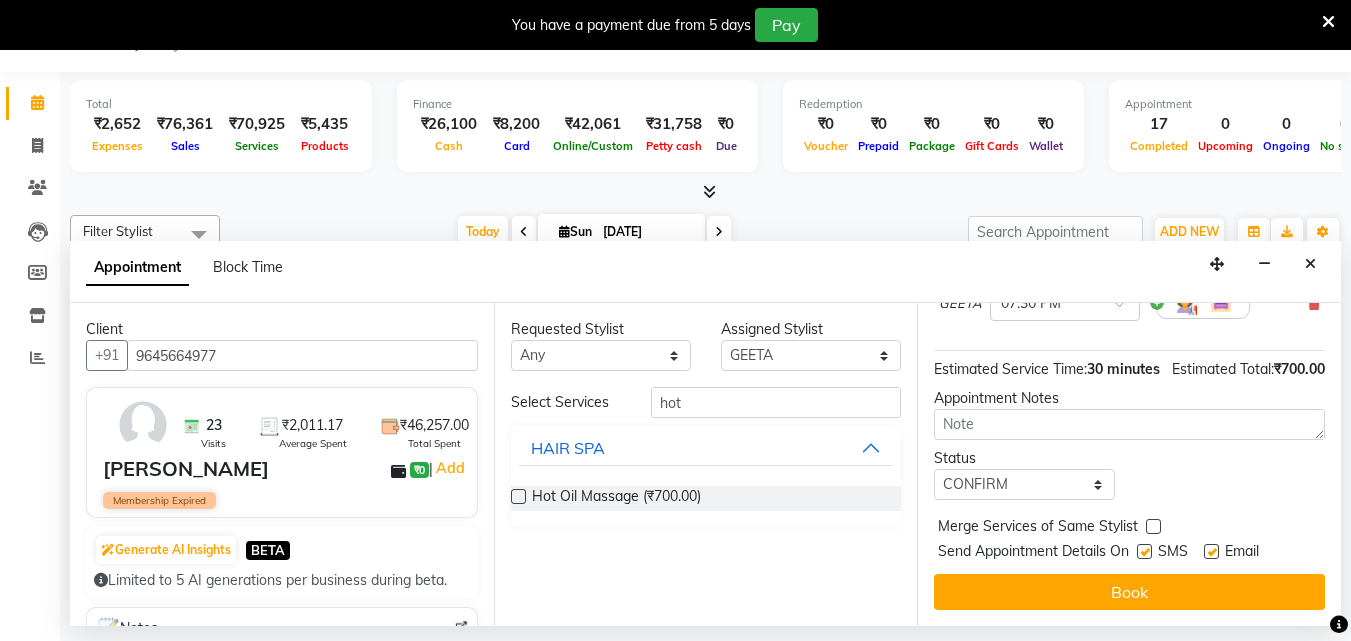 click on "Book" at bounding box center (1129, 592) 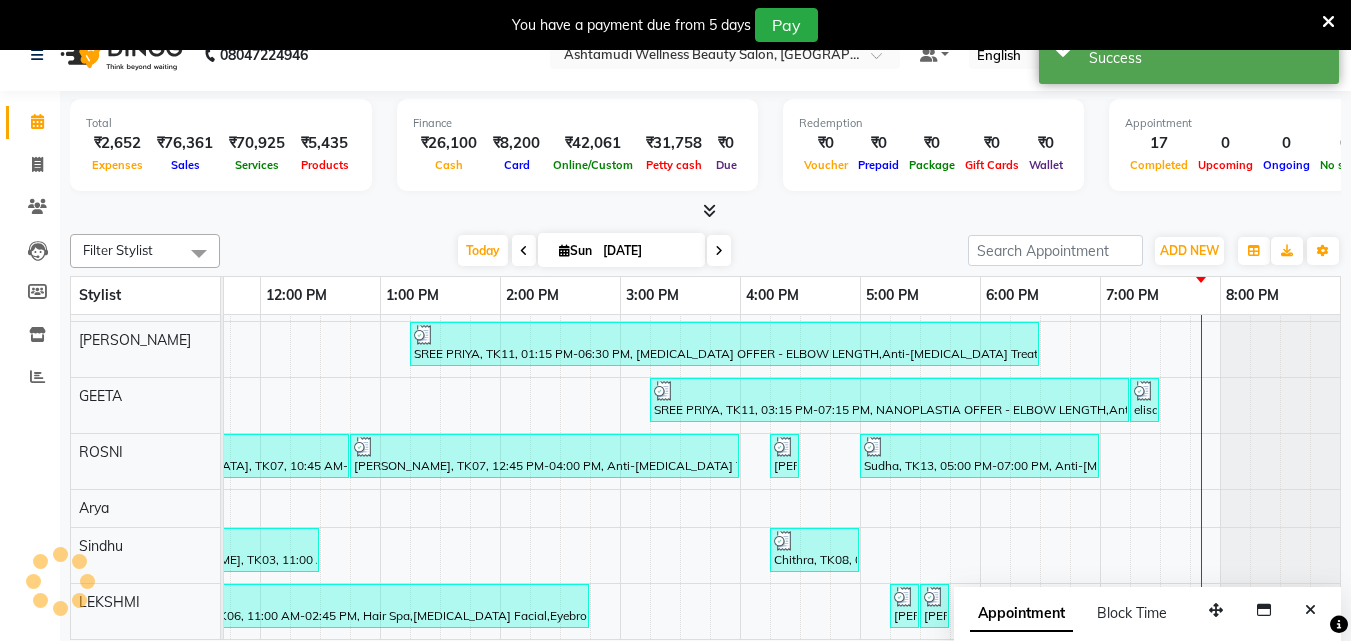 scroll, scrollTop: 0, scrollLeft: 0, axis: both 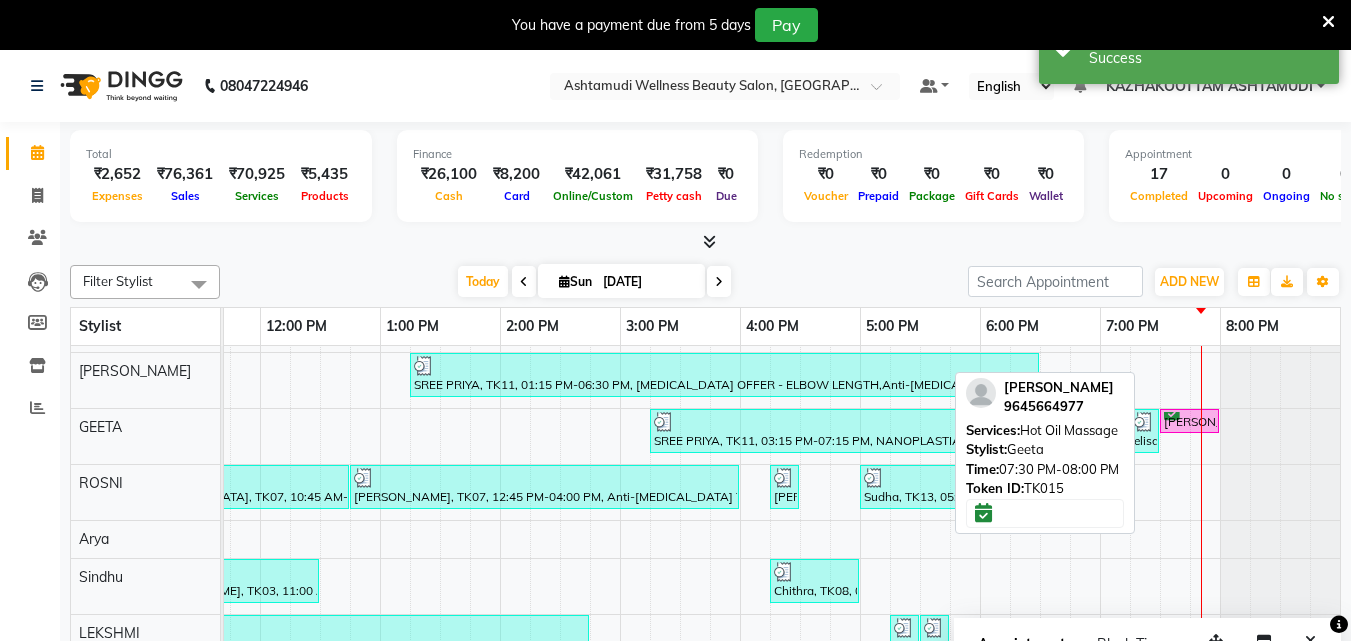 click on "athira, TK15, 07:30 PM-08:00 PM, Hot Oil Massage" at bounding box center [1189, 421] 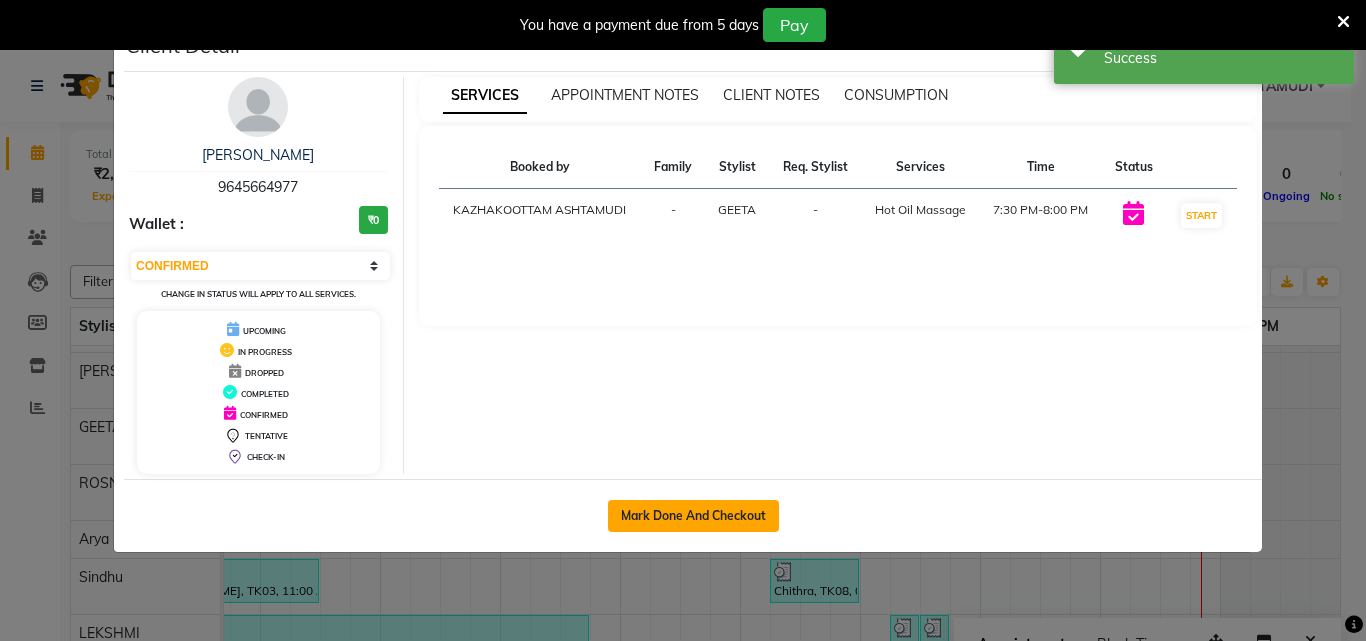 click on "Mark Done And Checkout" 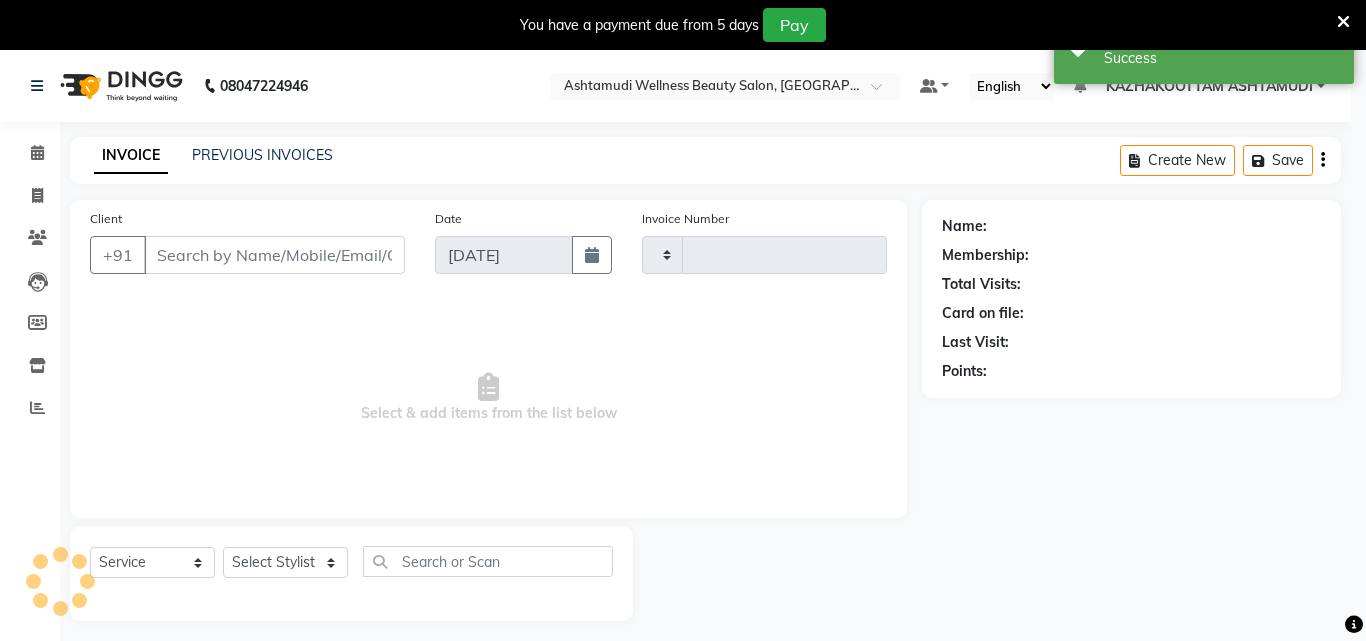 type on "2248" 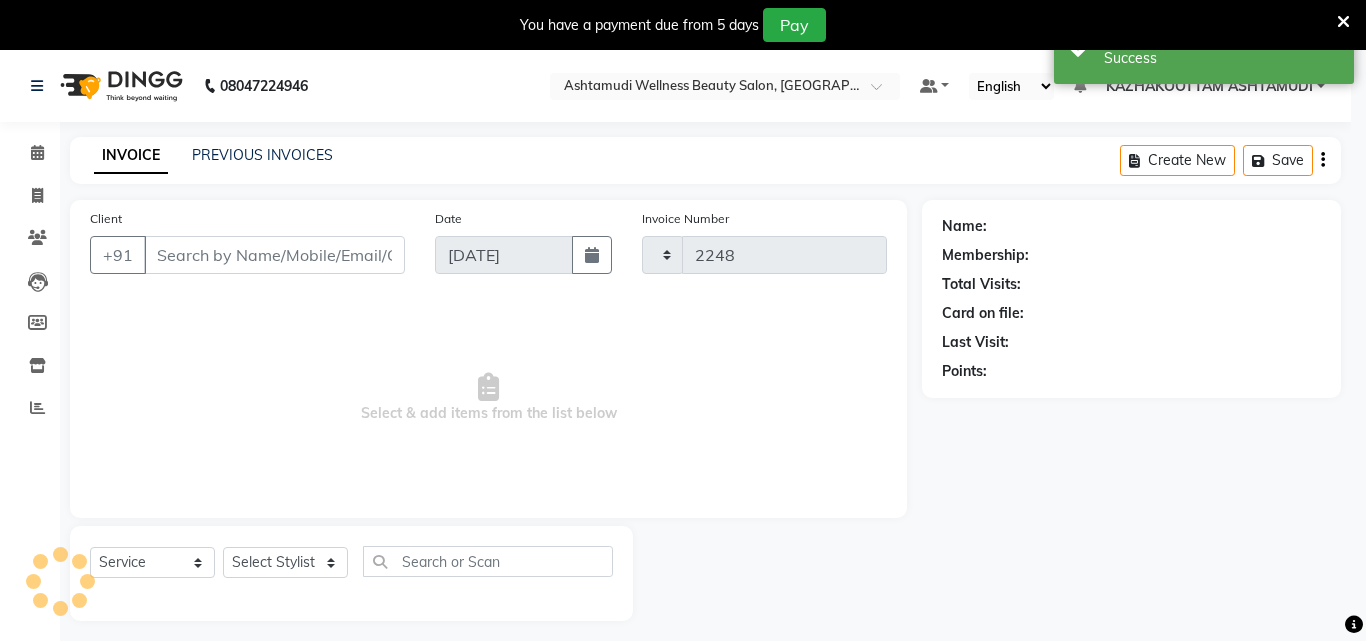 select on "4662" 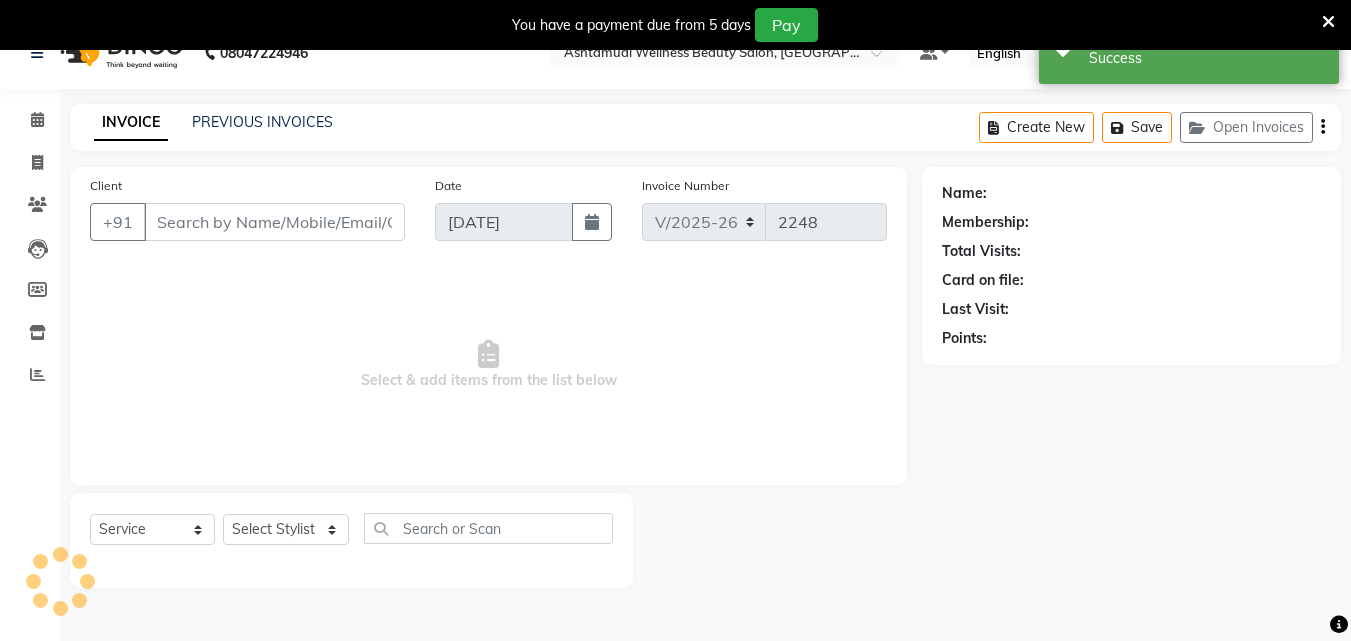 type on "9645664977" 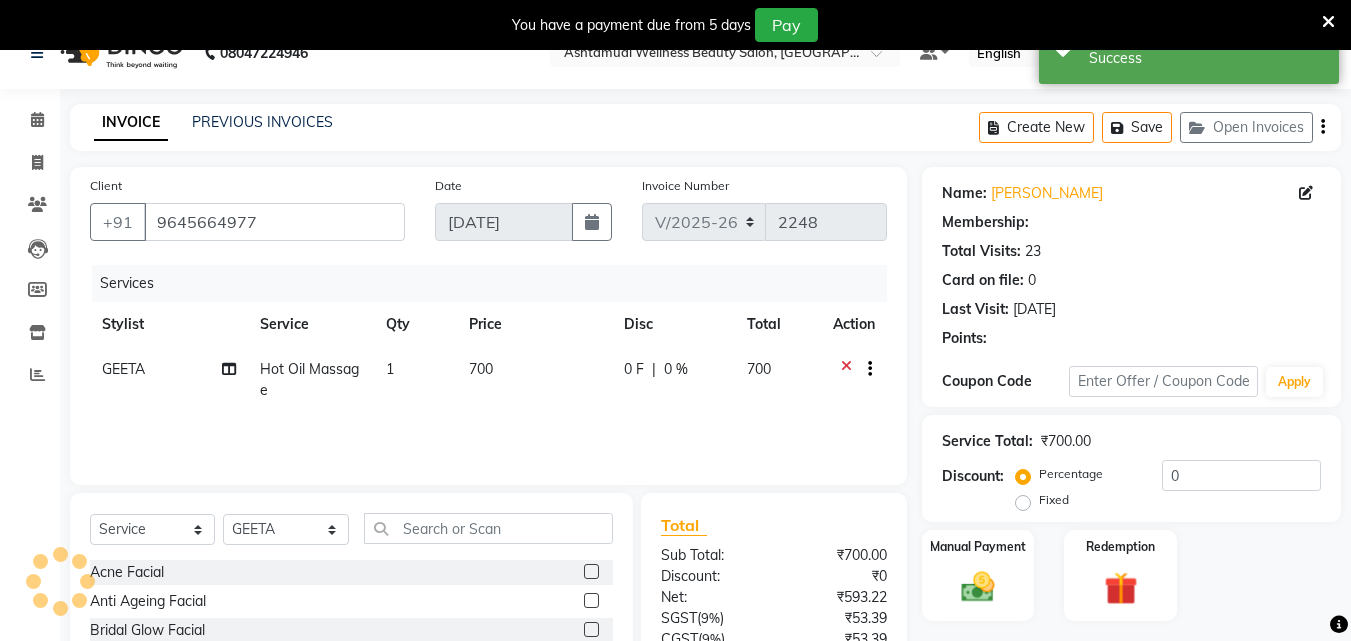 scroll, scrollTop: 50, scrollLeft: 0, axis: vertical 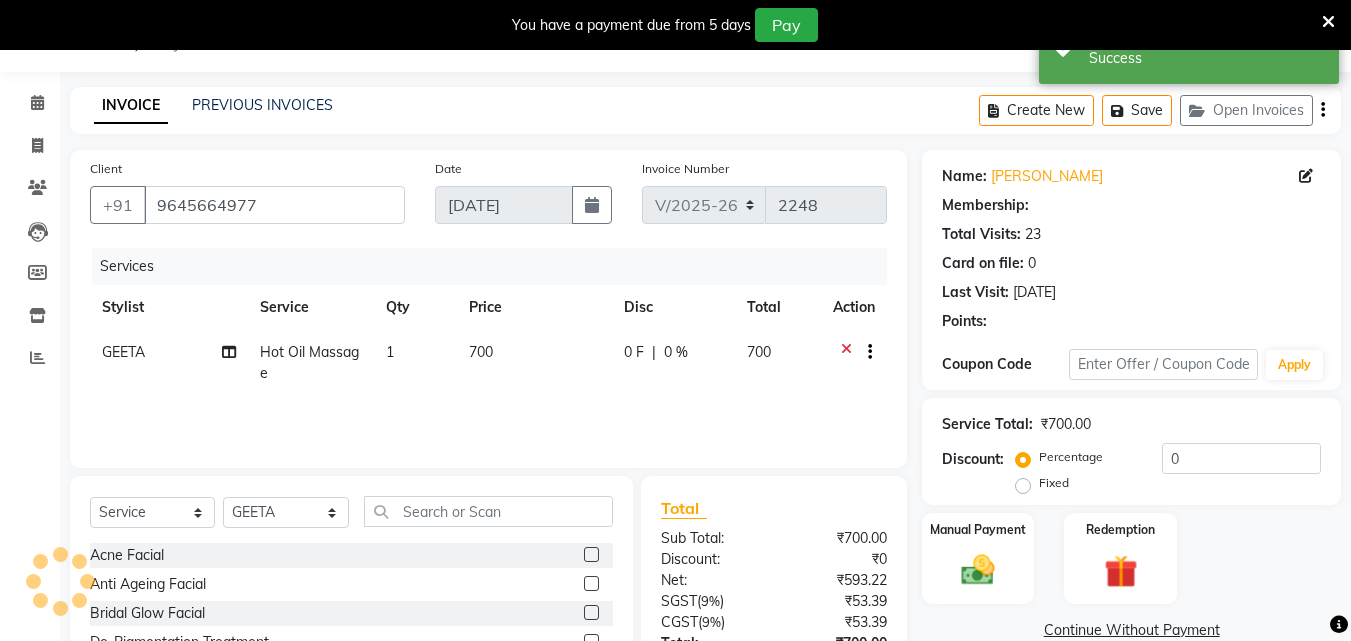 select on "1: Object" 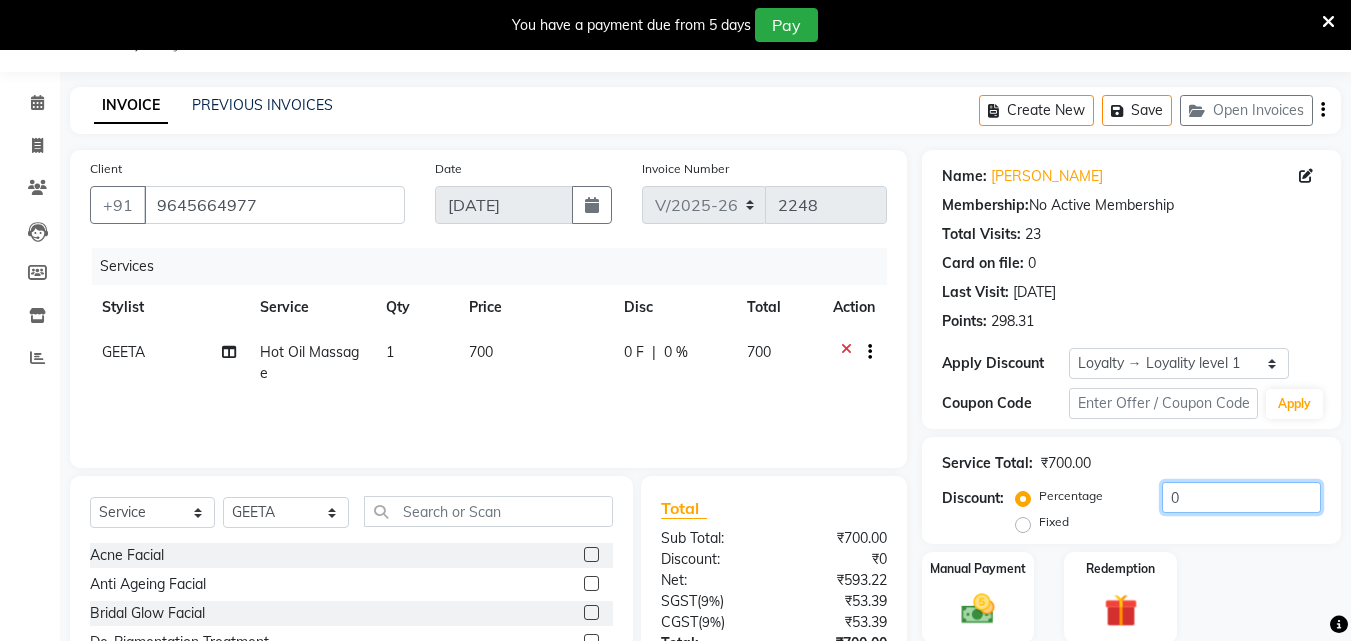 click on "0" 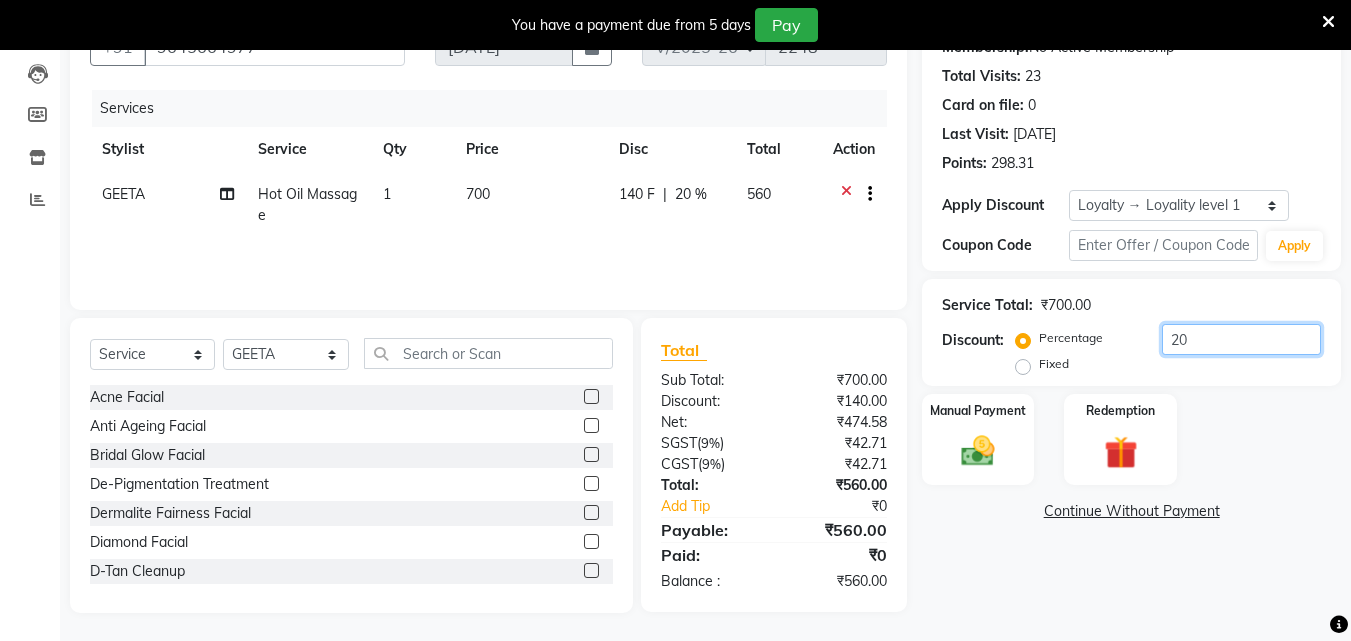 scroll, scrollTop: 210, scrollLeft: 0, axis: vertical 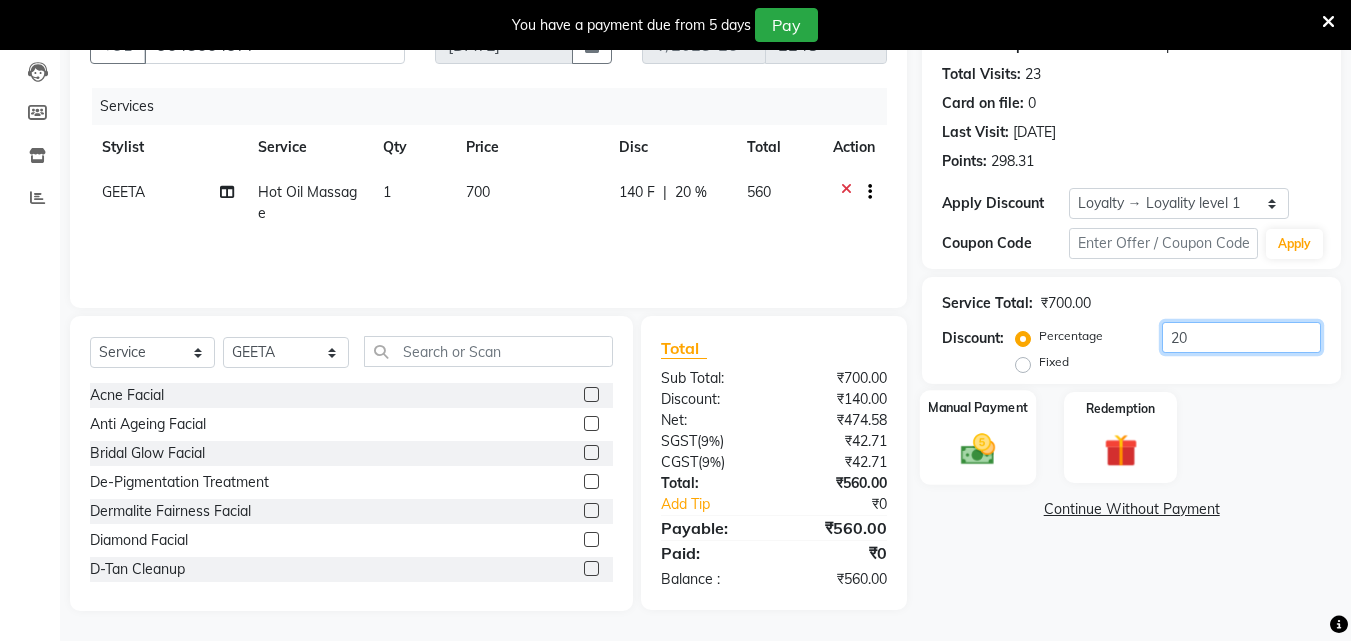 type on "20" 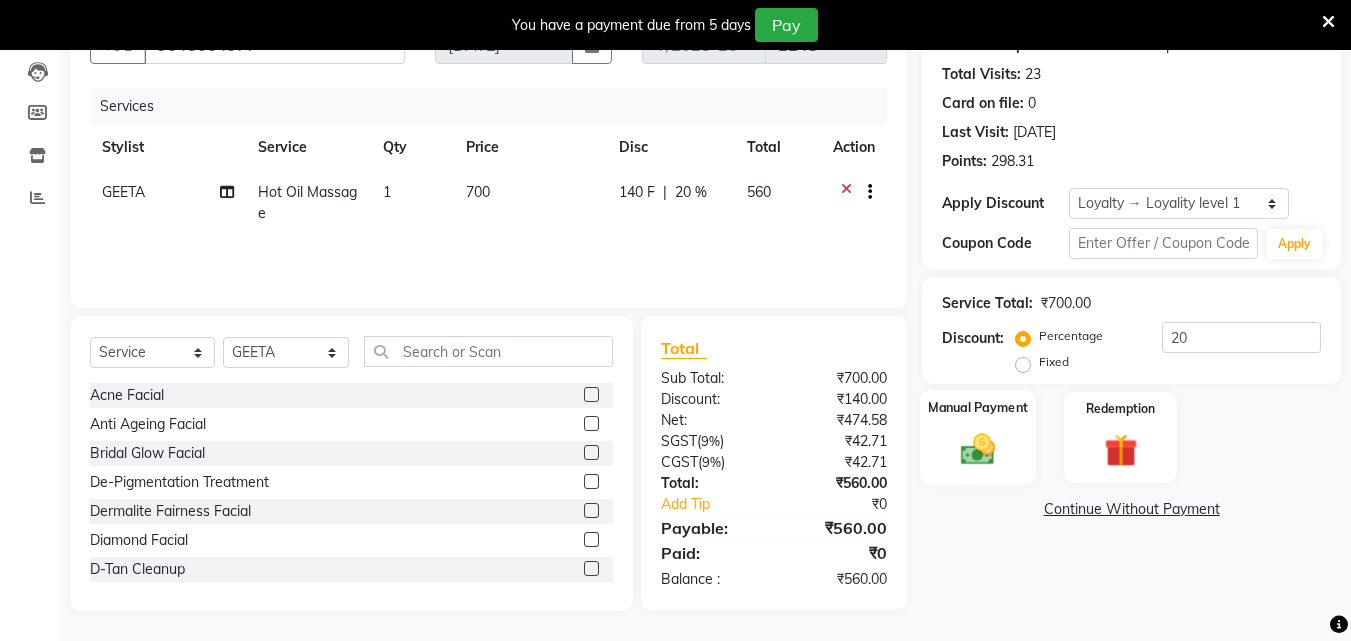 click 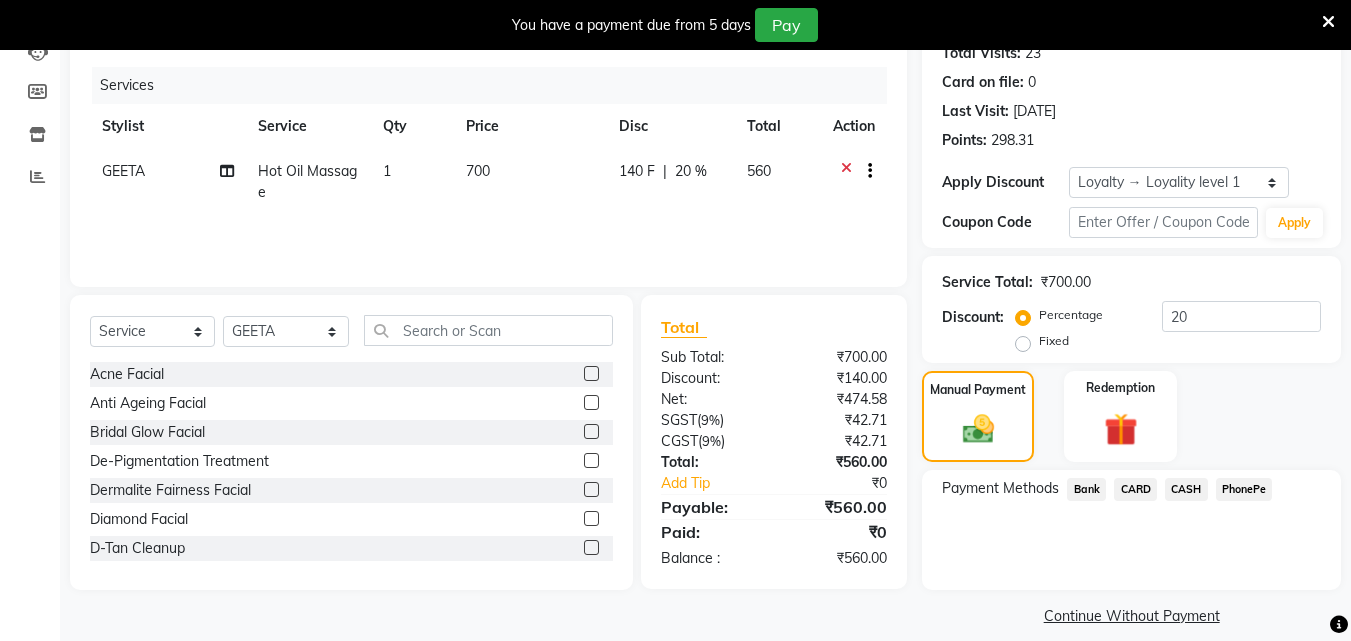 scroll, scrollTop: 251, scrollLeft: 0, axis: vertical 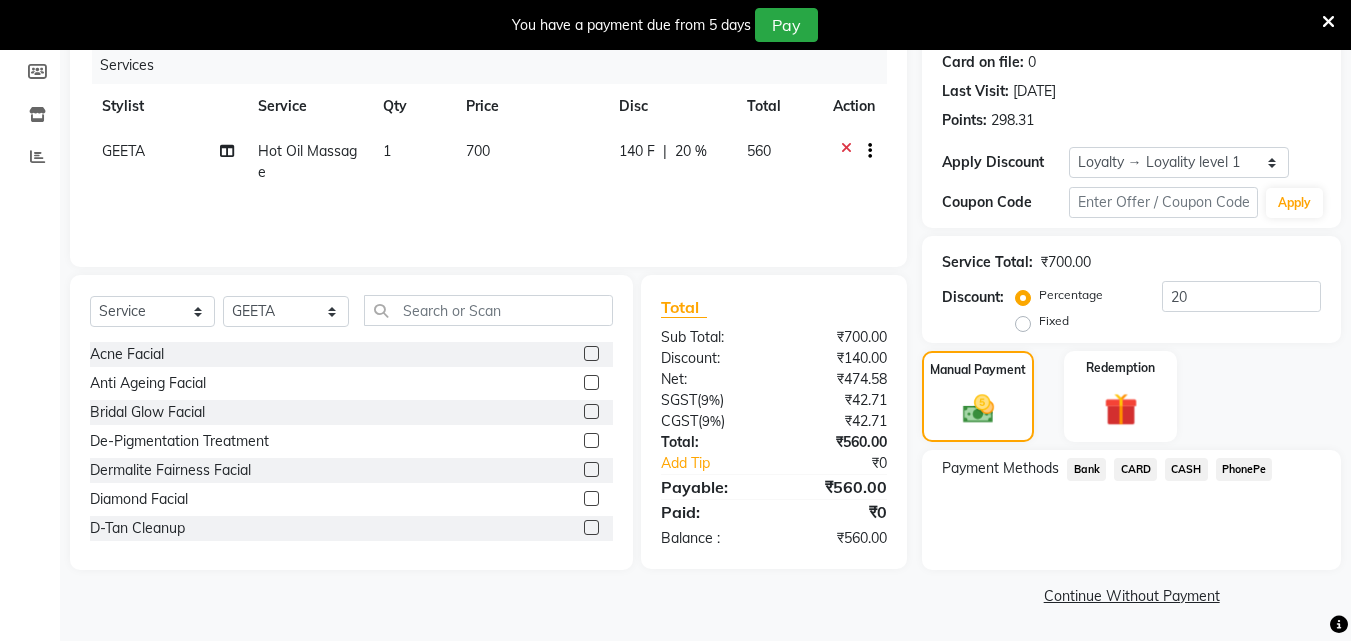 click on "PhonePe" 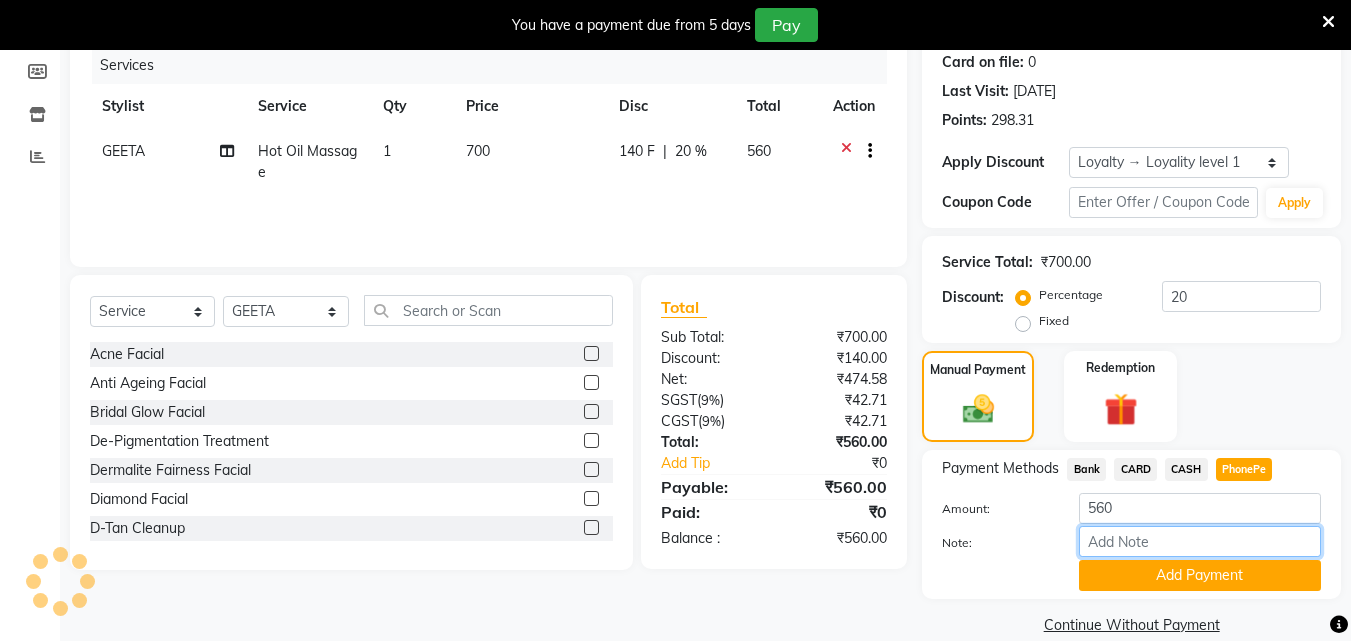click on "Note:" at bounding box center (1200, 541) 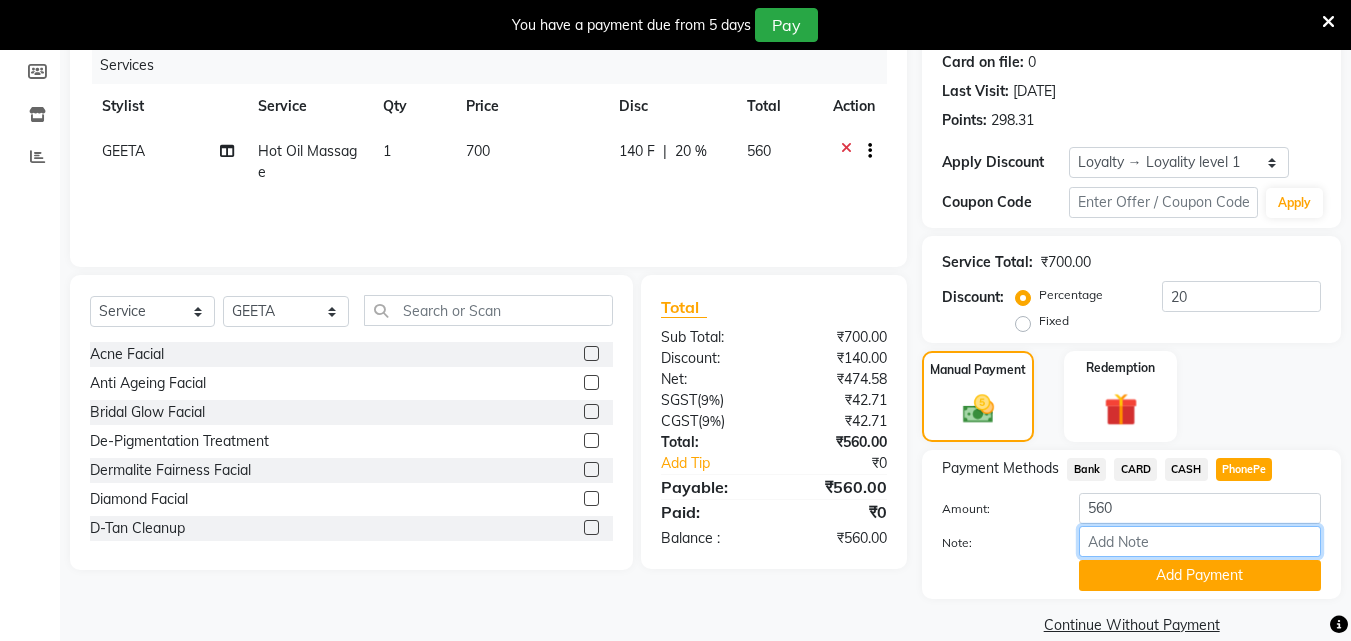 type on "soorya" 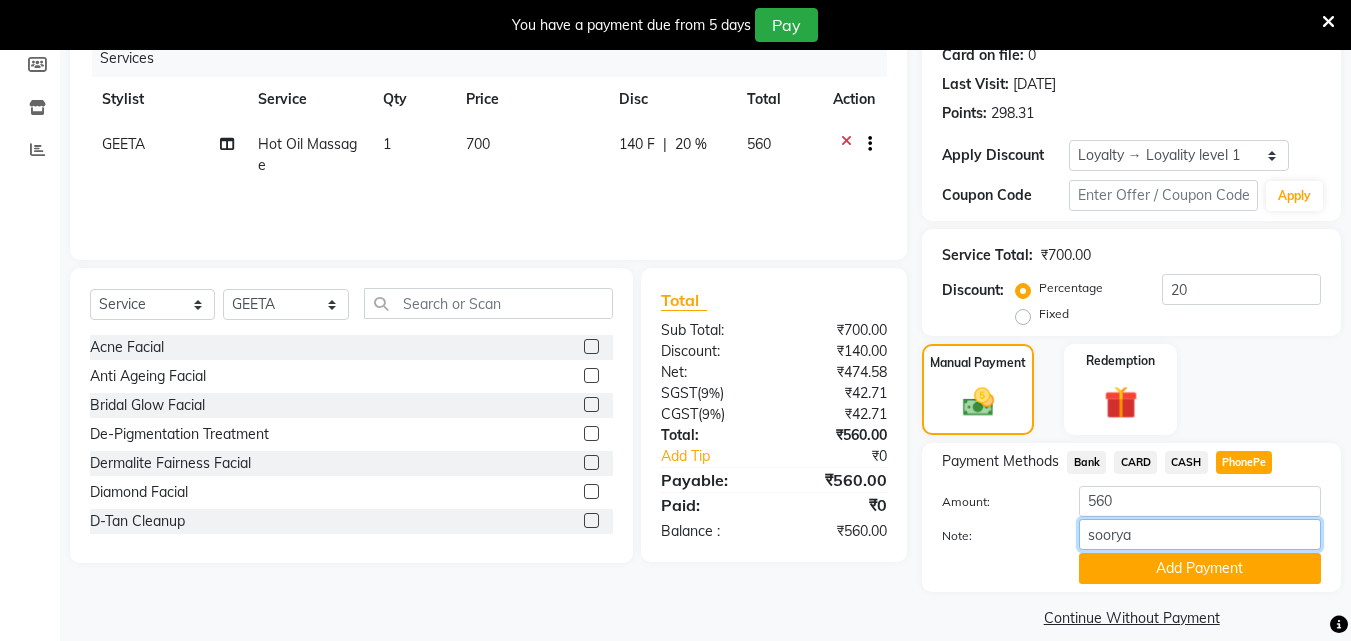 scroll, scrollTop: 280, scrollLeft: 0, axis: vertical 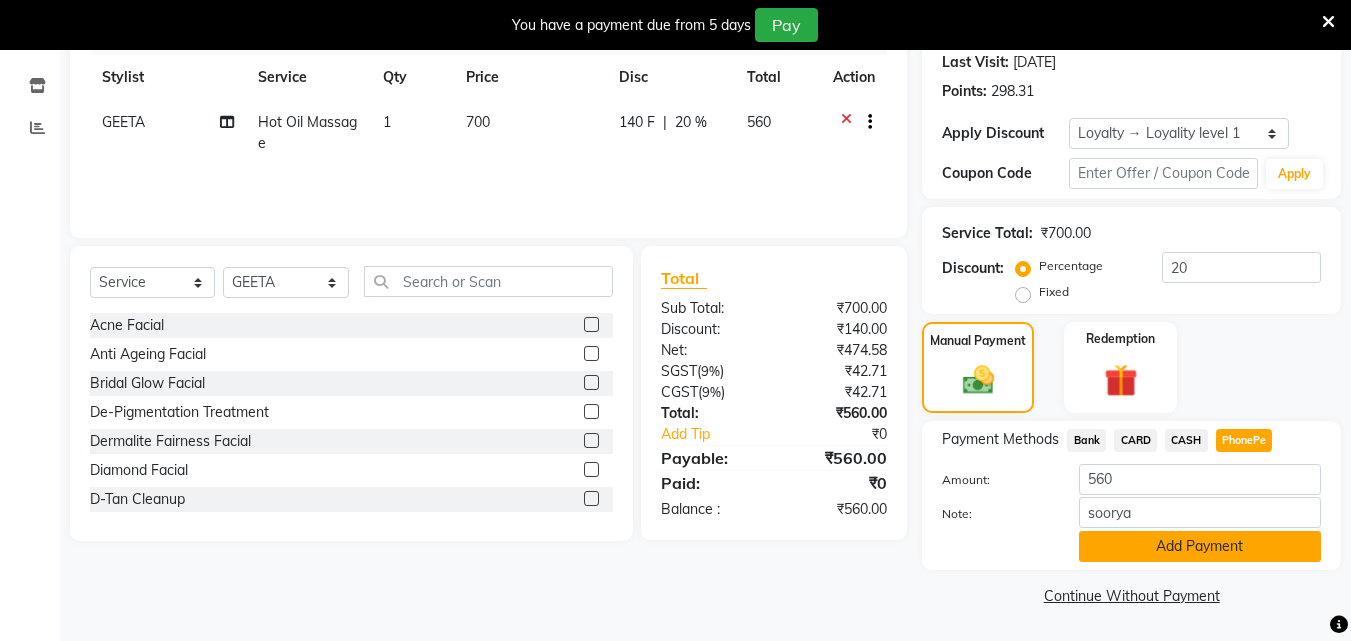 click on "Add Payment" 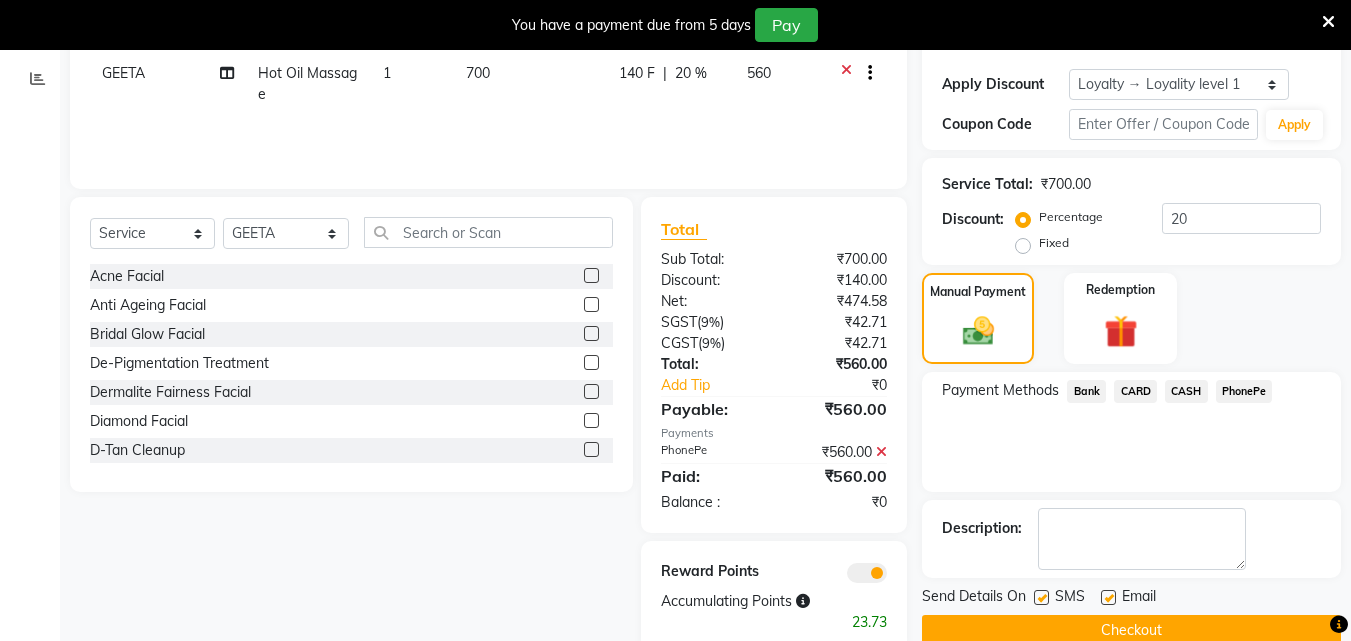 scroll, scrollTop: 371, scrollLeft: 0, axis: vertical 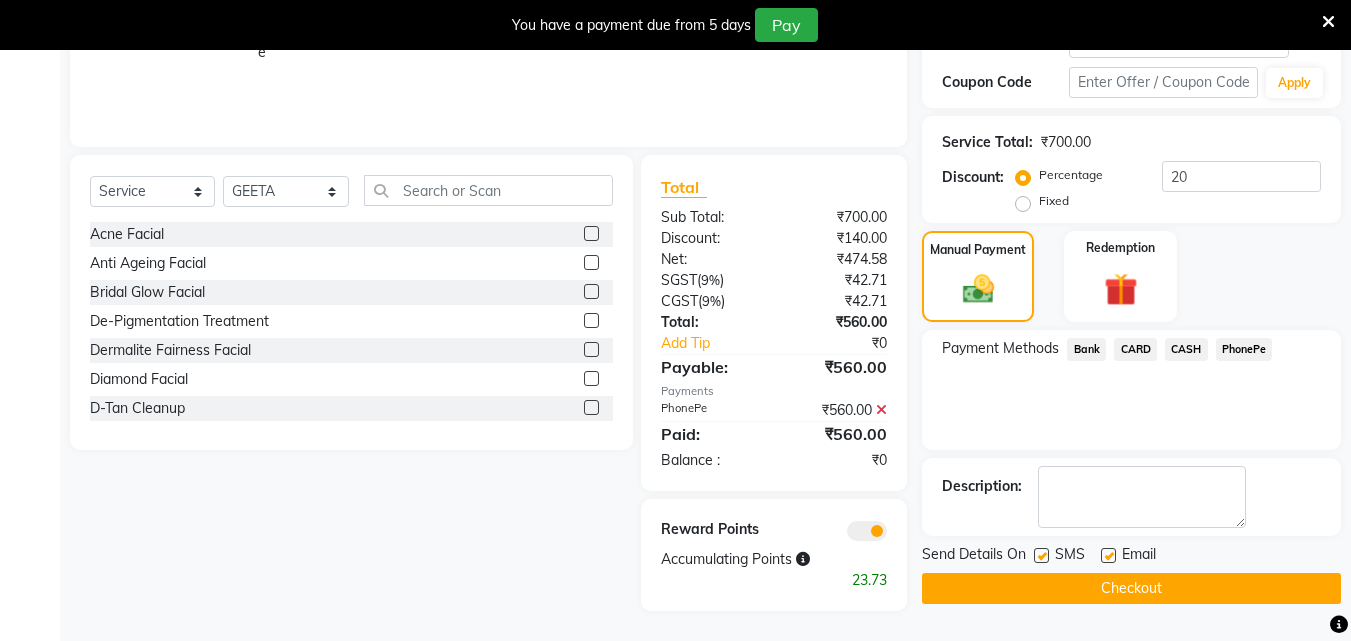 click 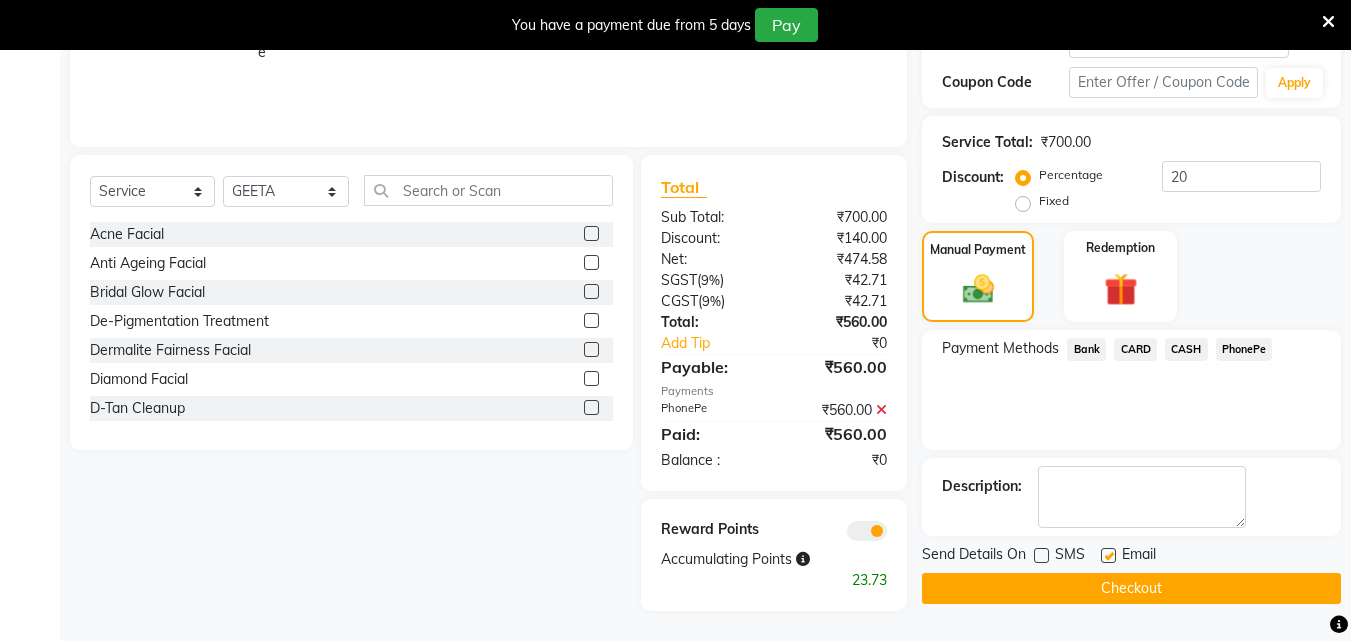 drag, startPoint x: 1106, startPoint y: 556, endPoint x: 1122, endPoint y: 554, distance: 16.124516 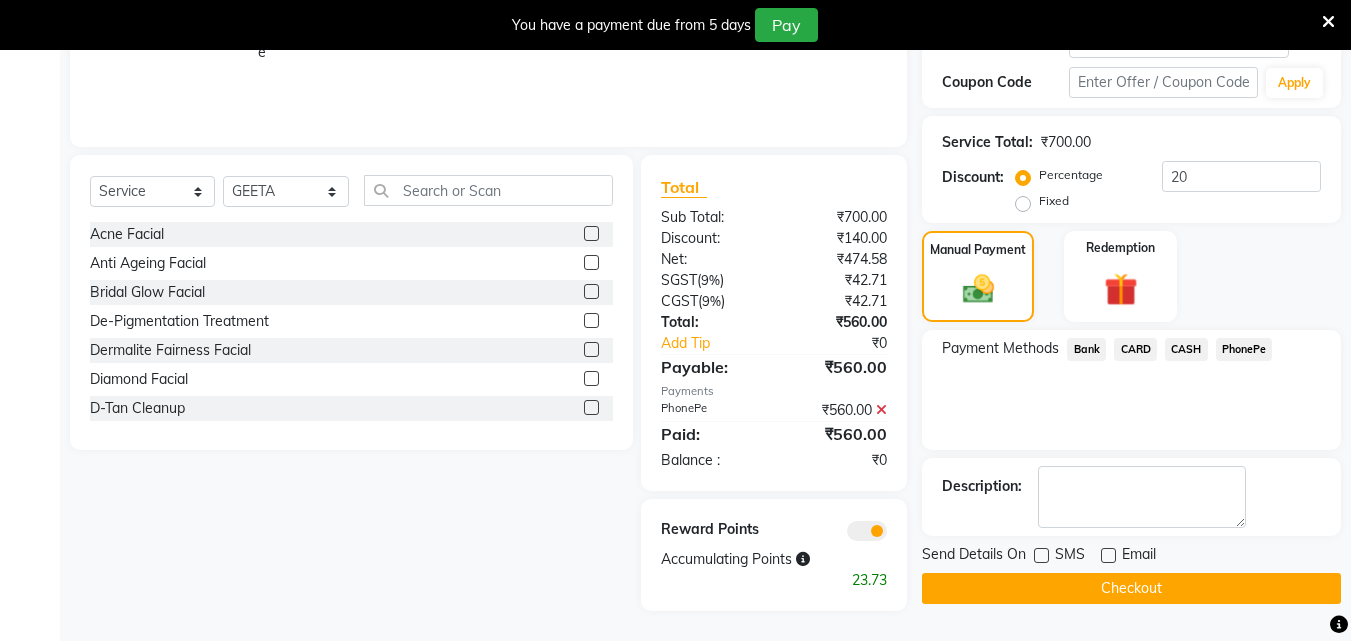 click on "Checkout" 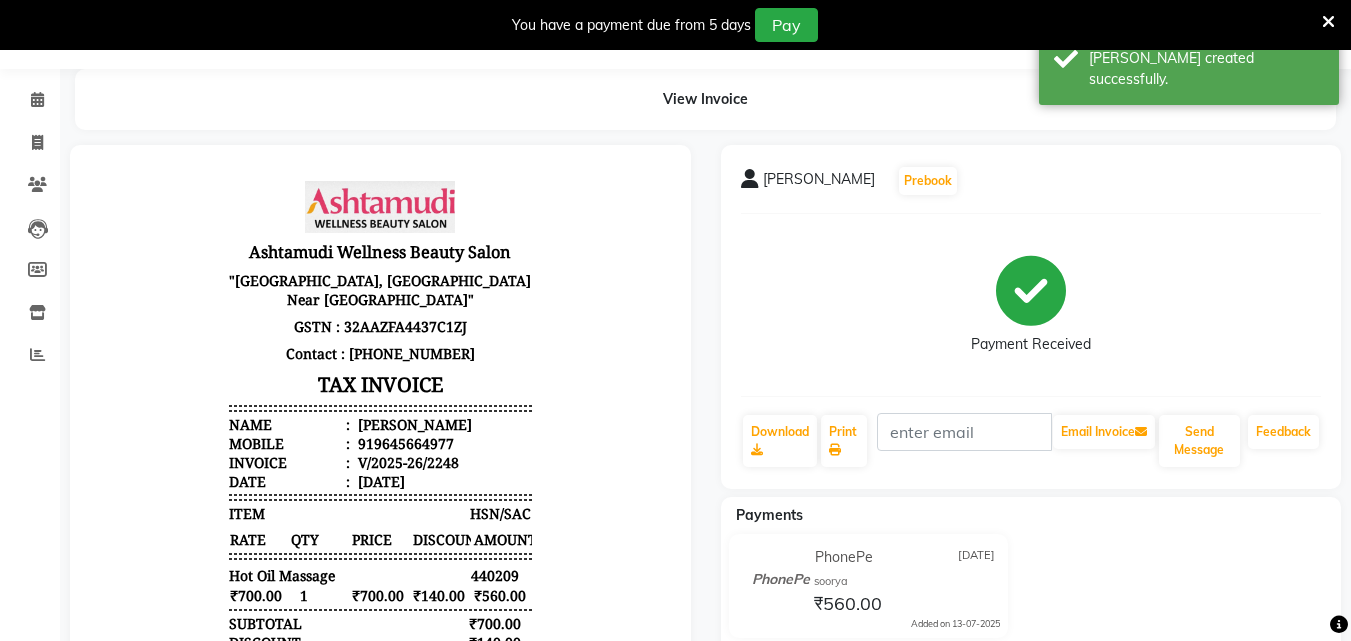 scroll, scrollTop: 0, scrollLeft: 0, axis: both 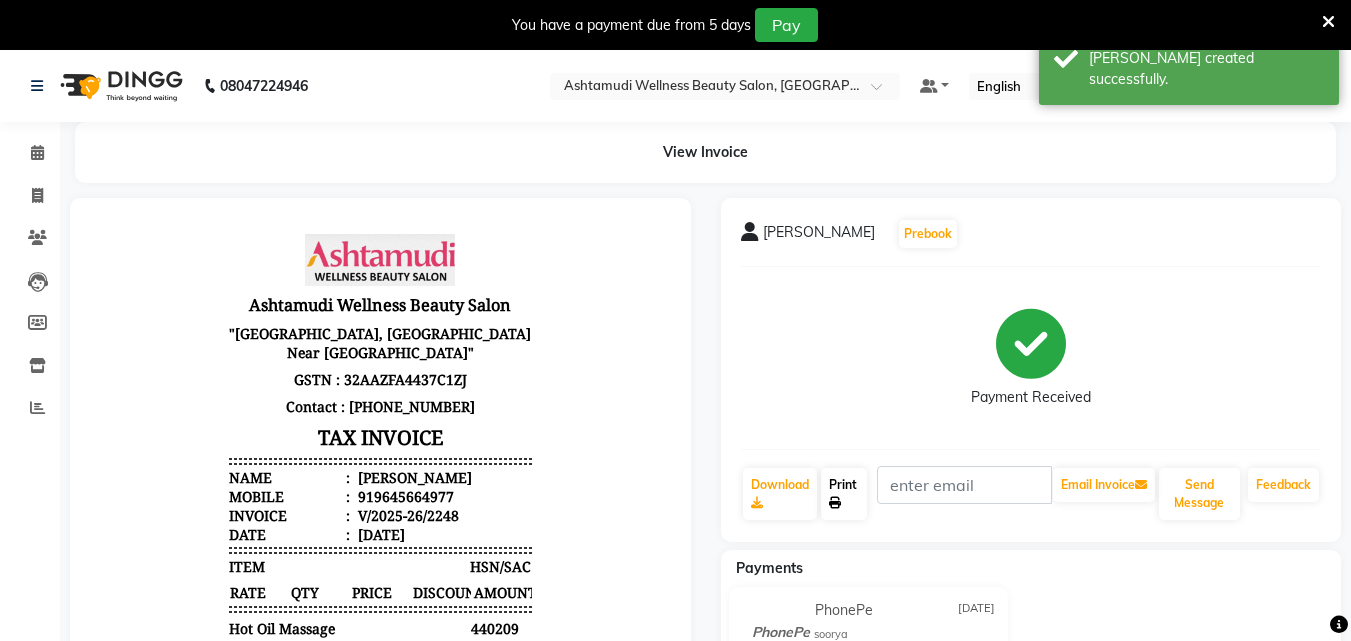 click on "Print" 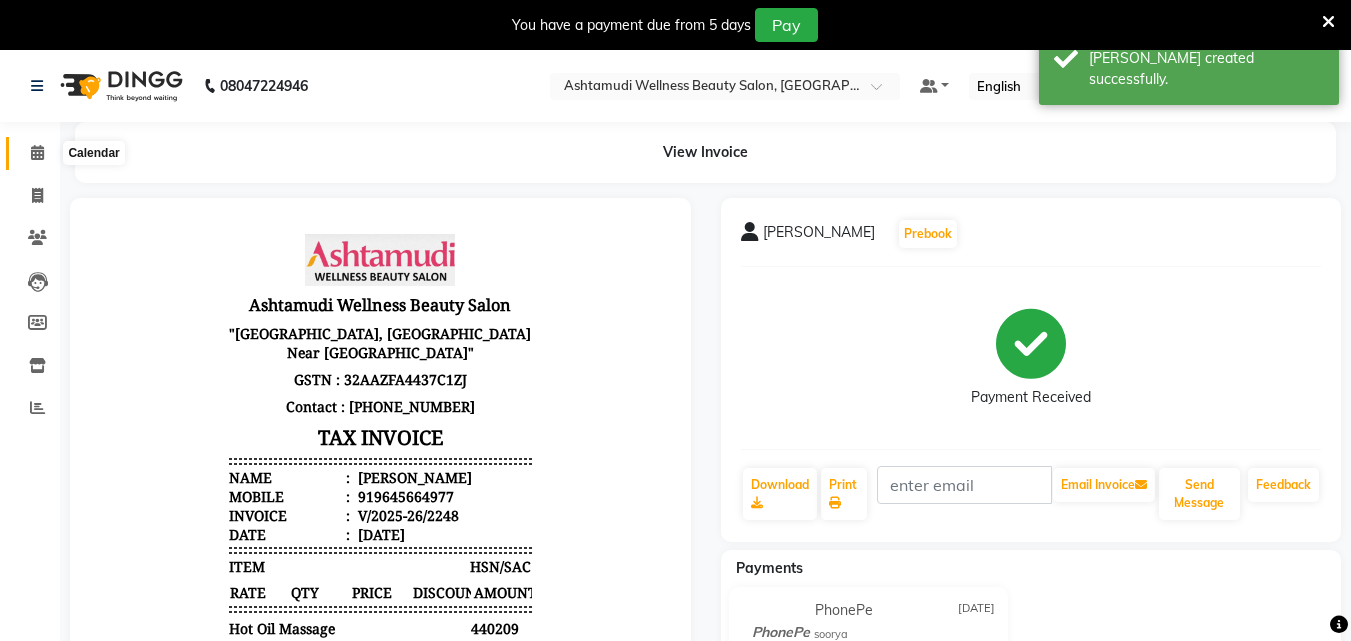 click 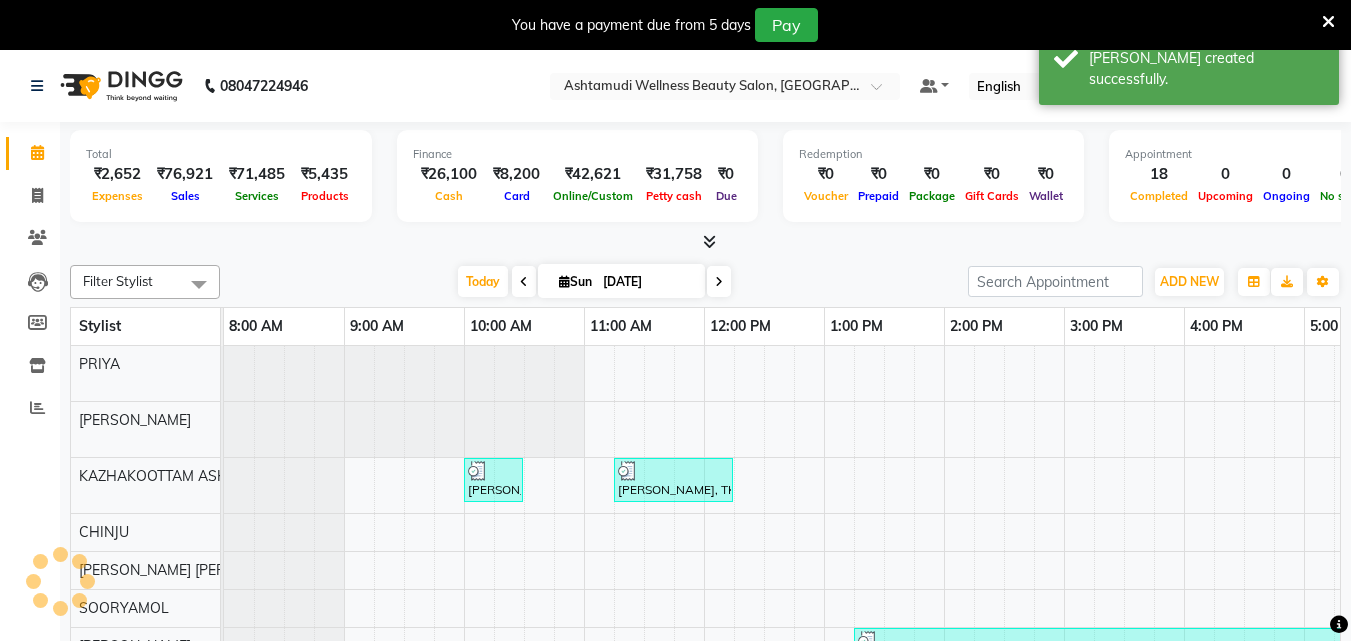 scroll, scrollTop: 0, scrollLeft: 0, axis: both 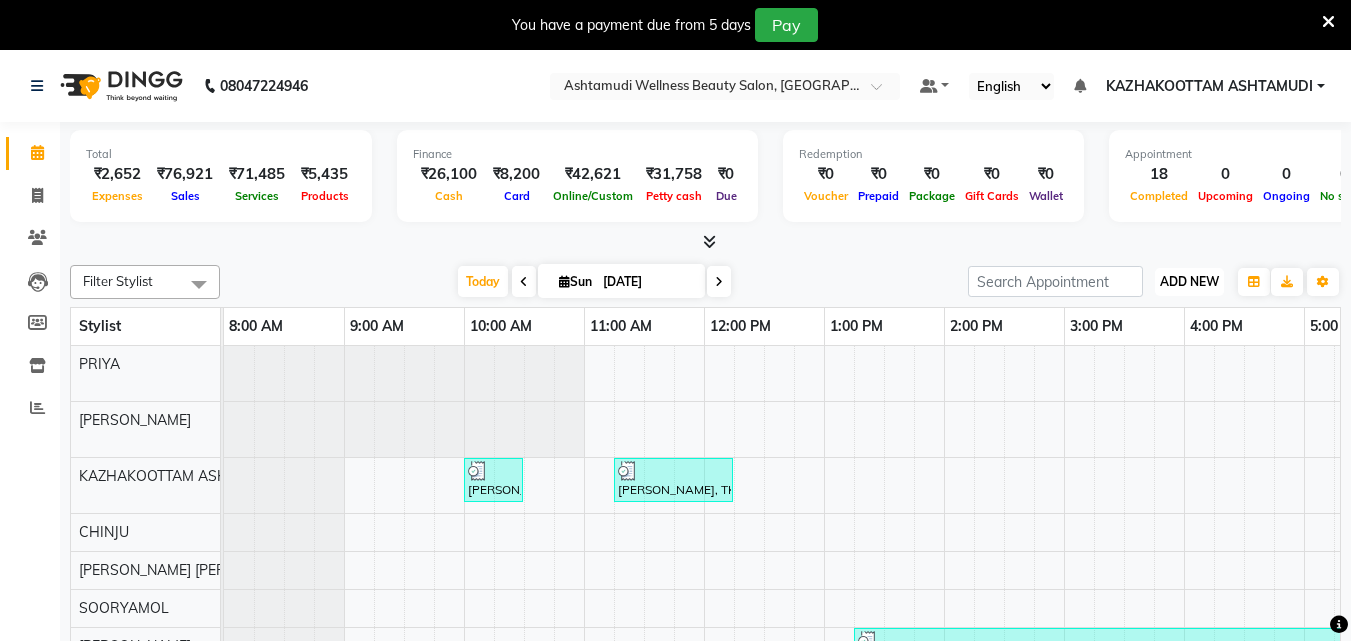 click on "ADD NEW" at bounding box center [1189, 281] 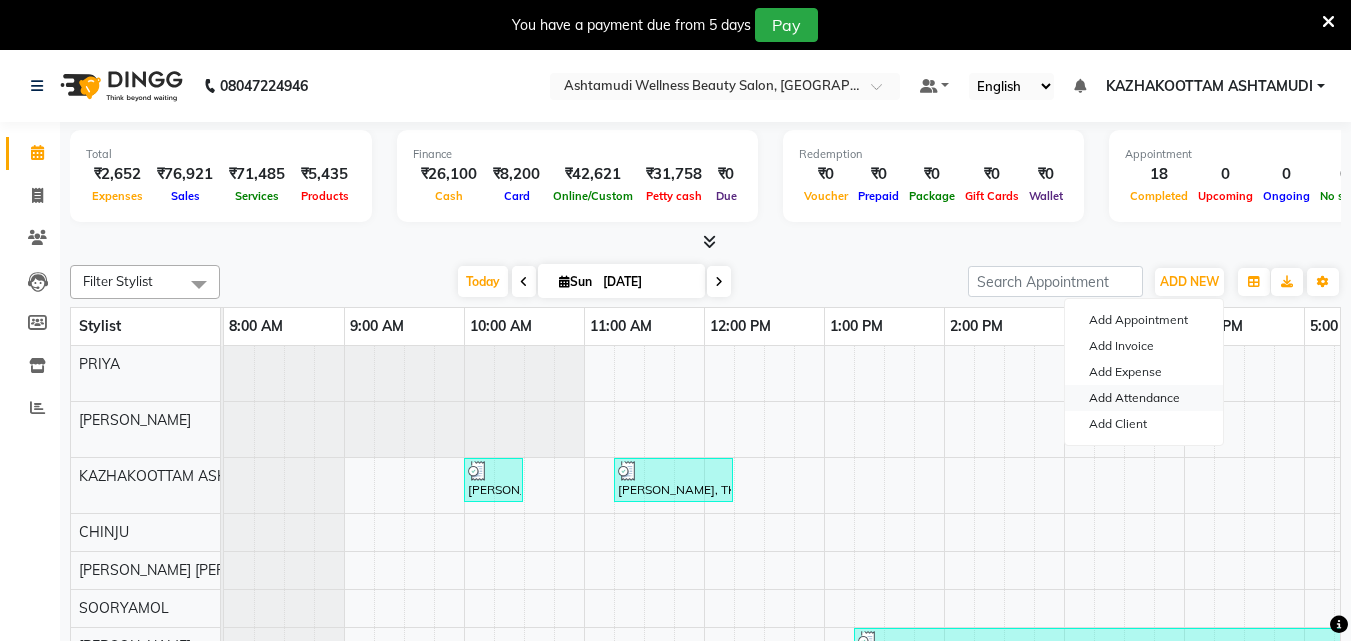 click on "Add Attendance" at bounding box center [1144, 398] 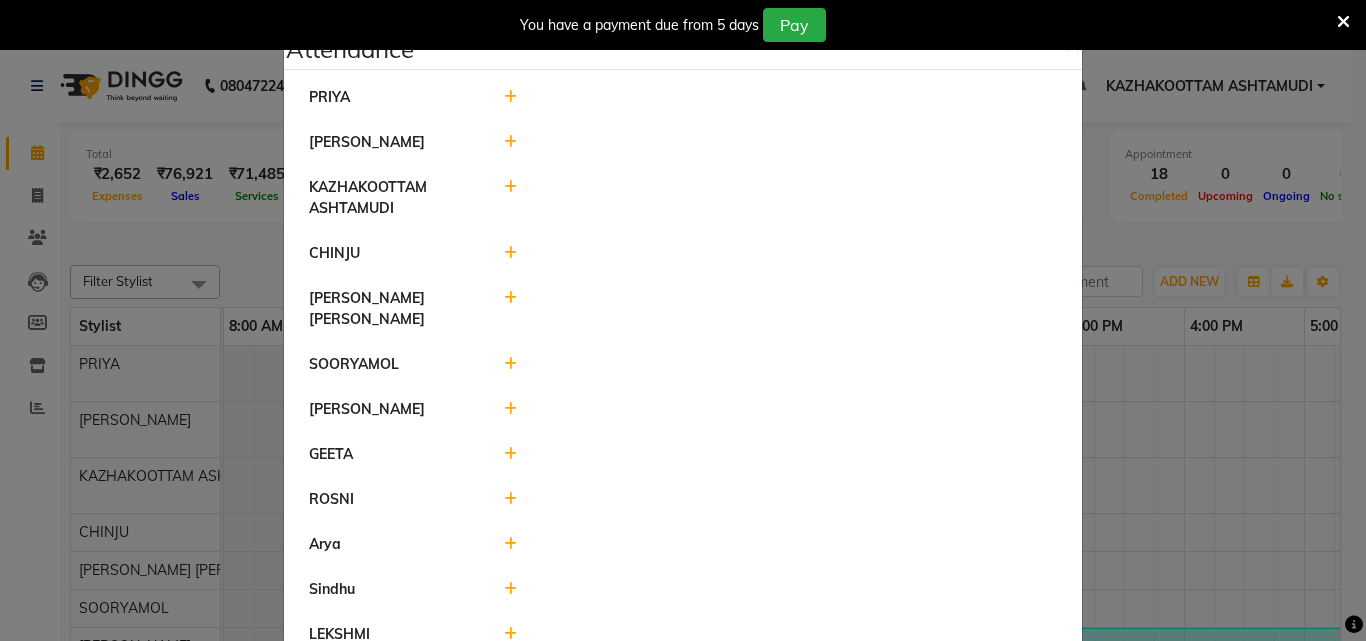 click 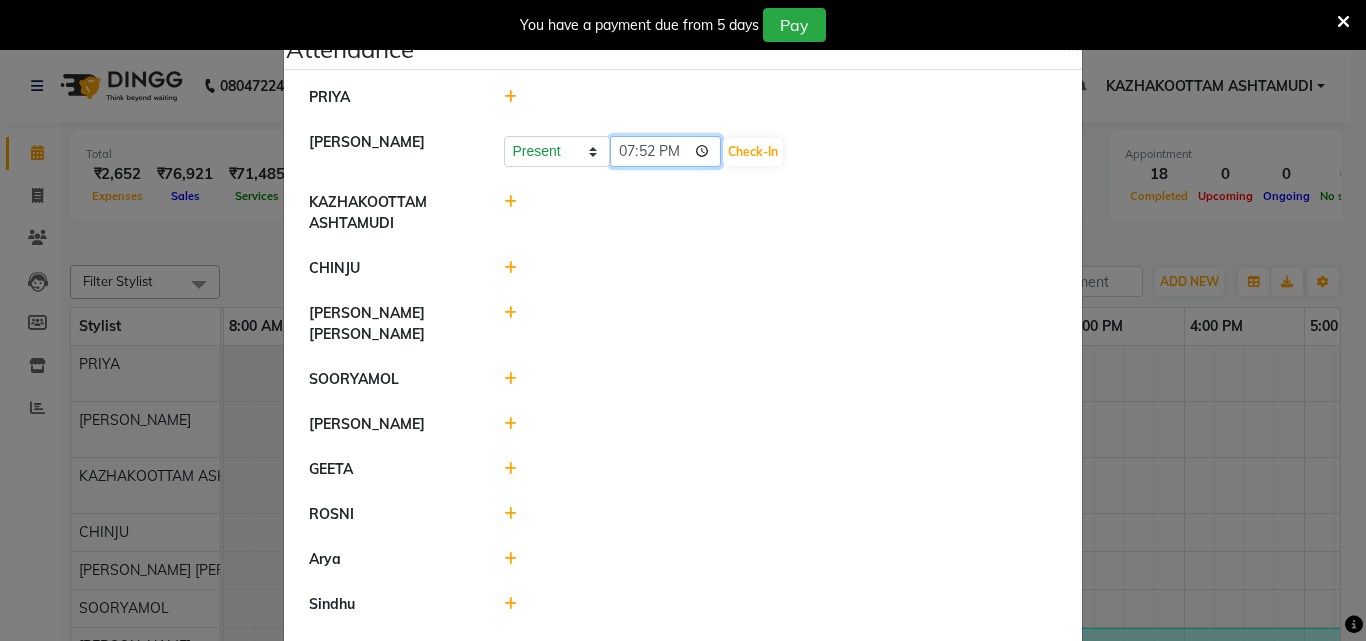 click on "19:52" 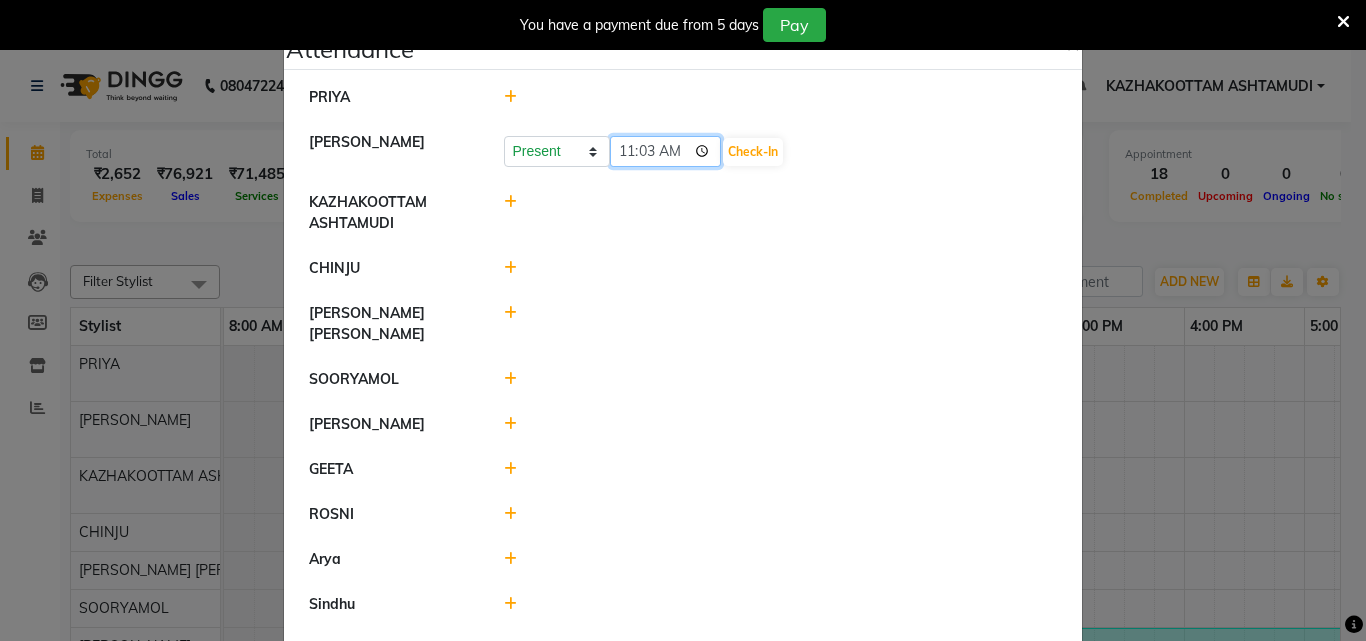 type on "11:30" 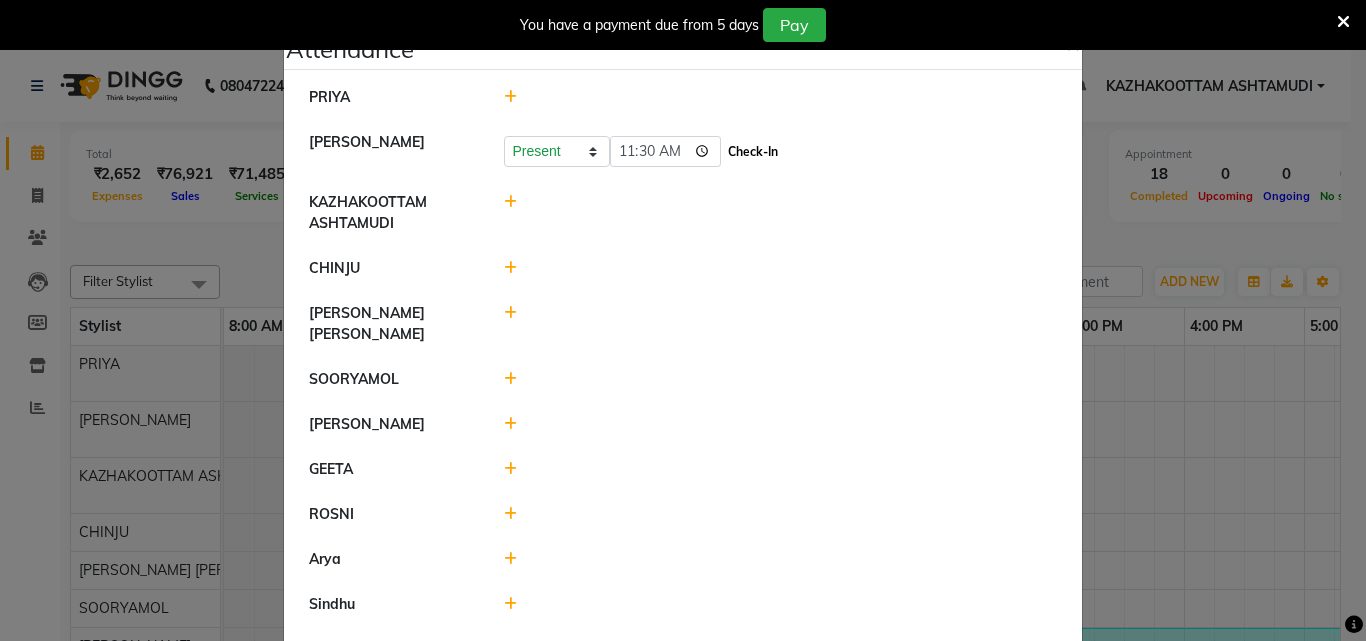 click on "Check-In" 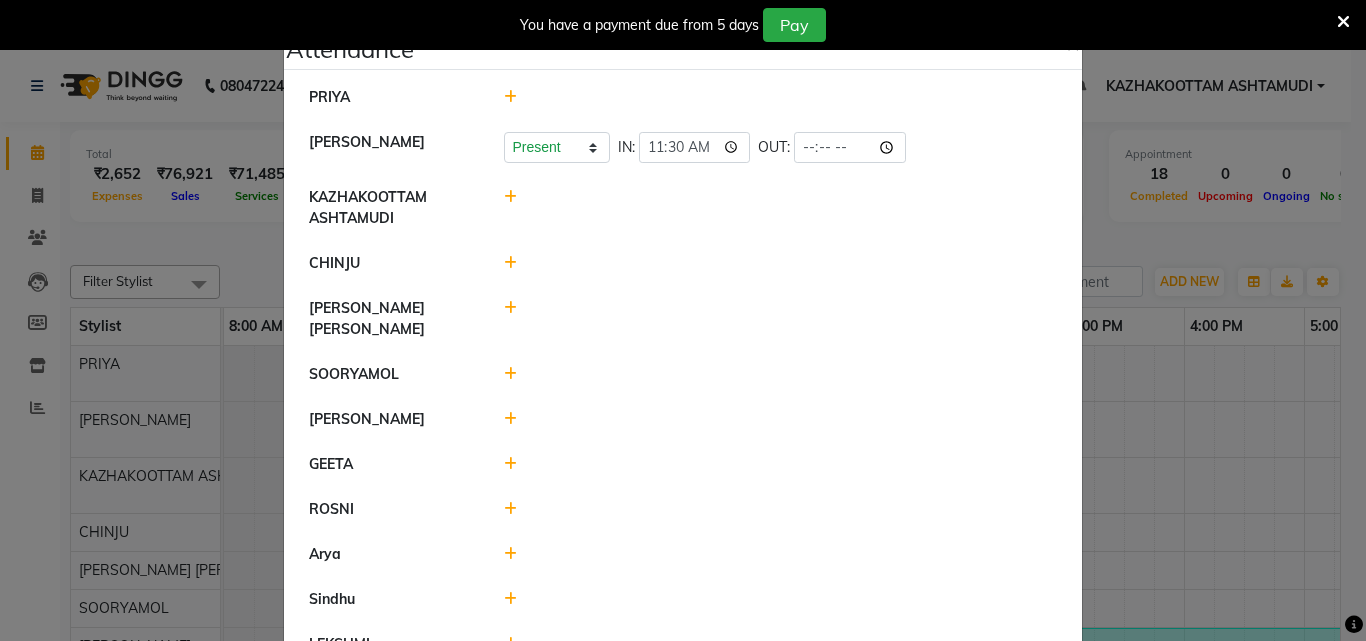 click 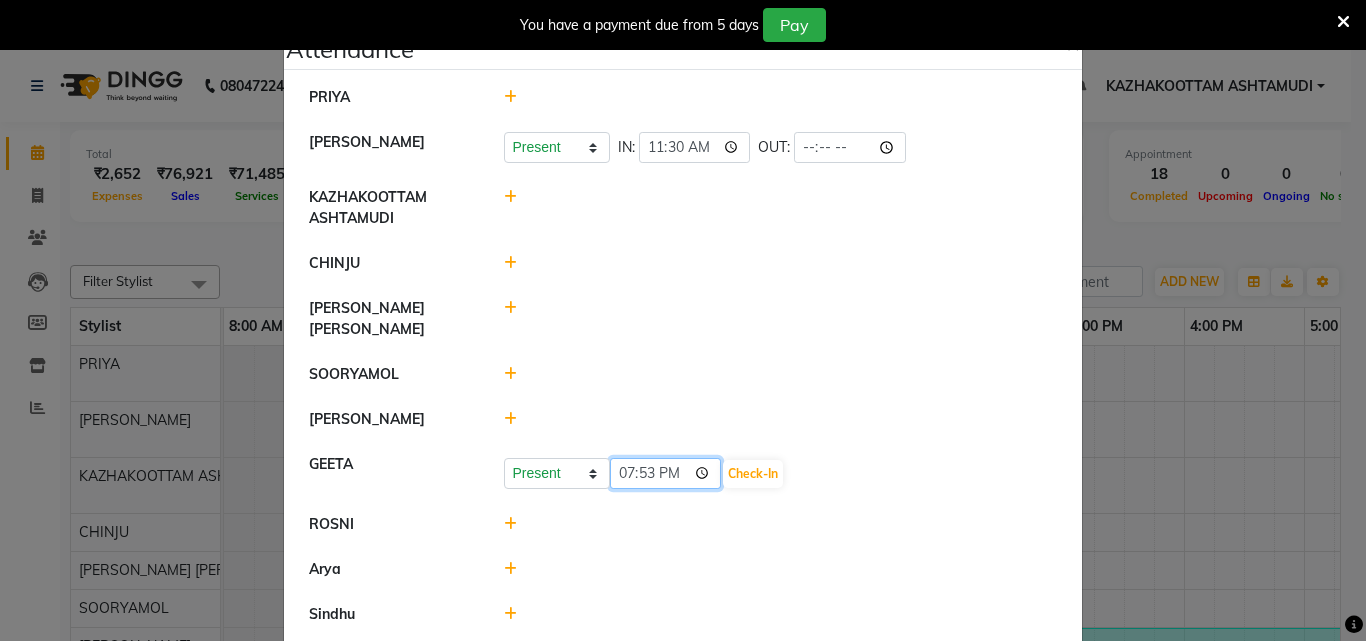 click on "19:53" 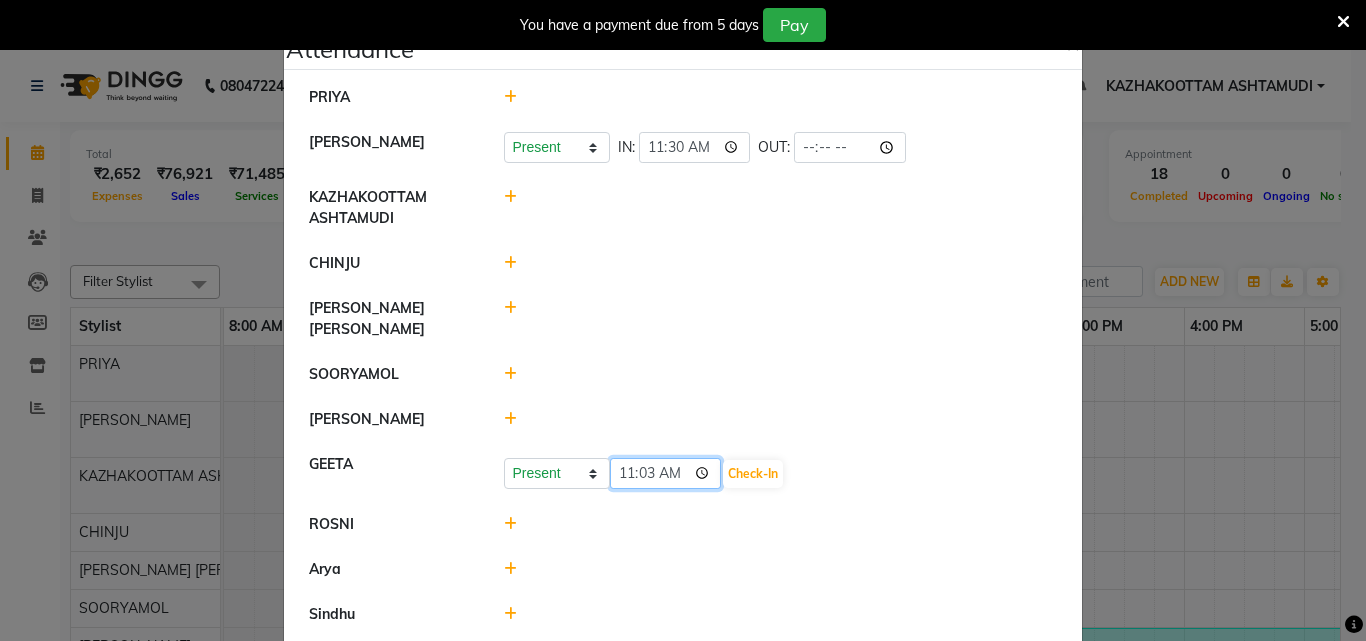type on "11:30" 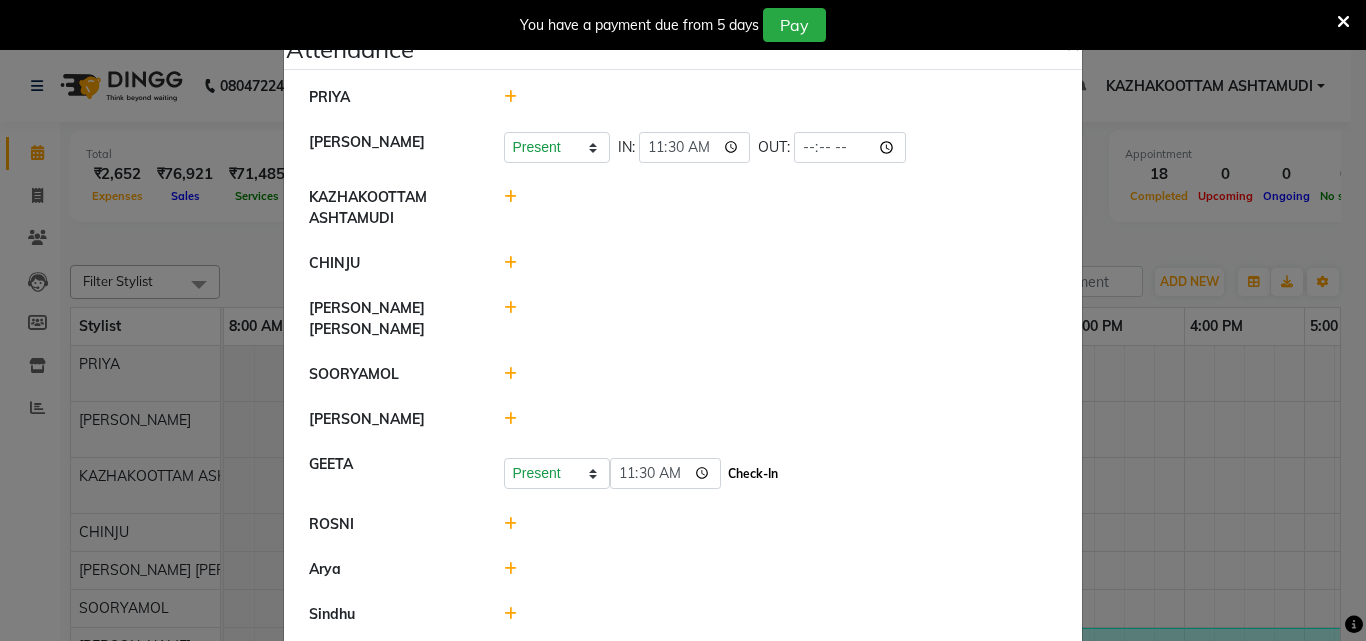 click on "Check-In" 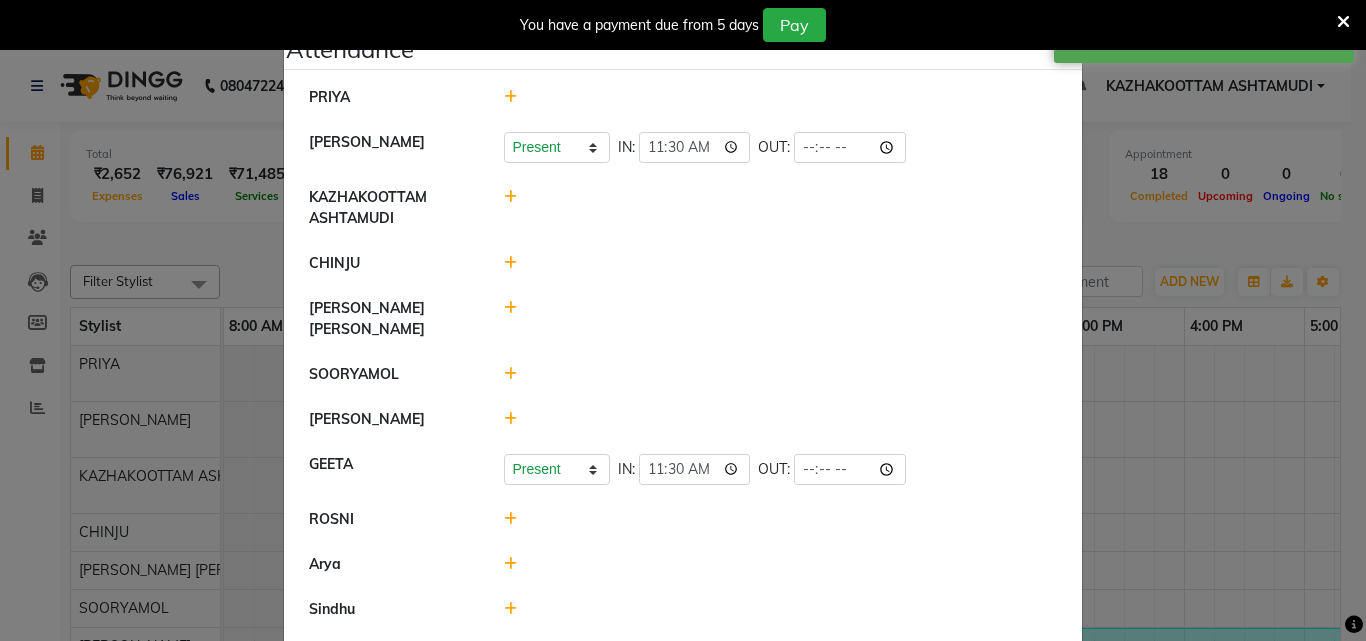 click 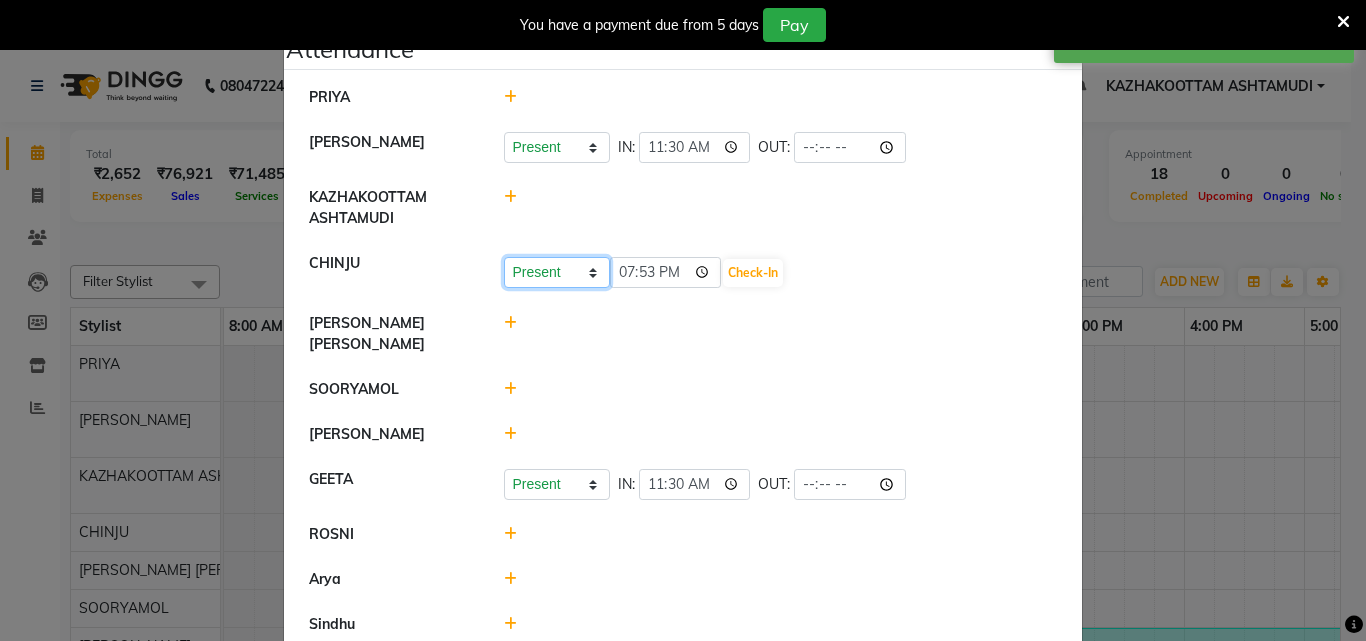 click on "Present Absent Late Half Day Weekly Off" 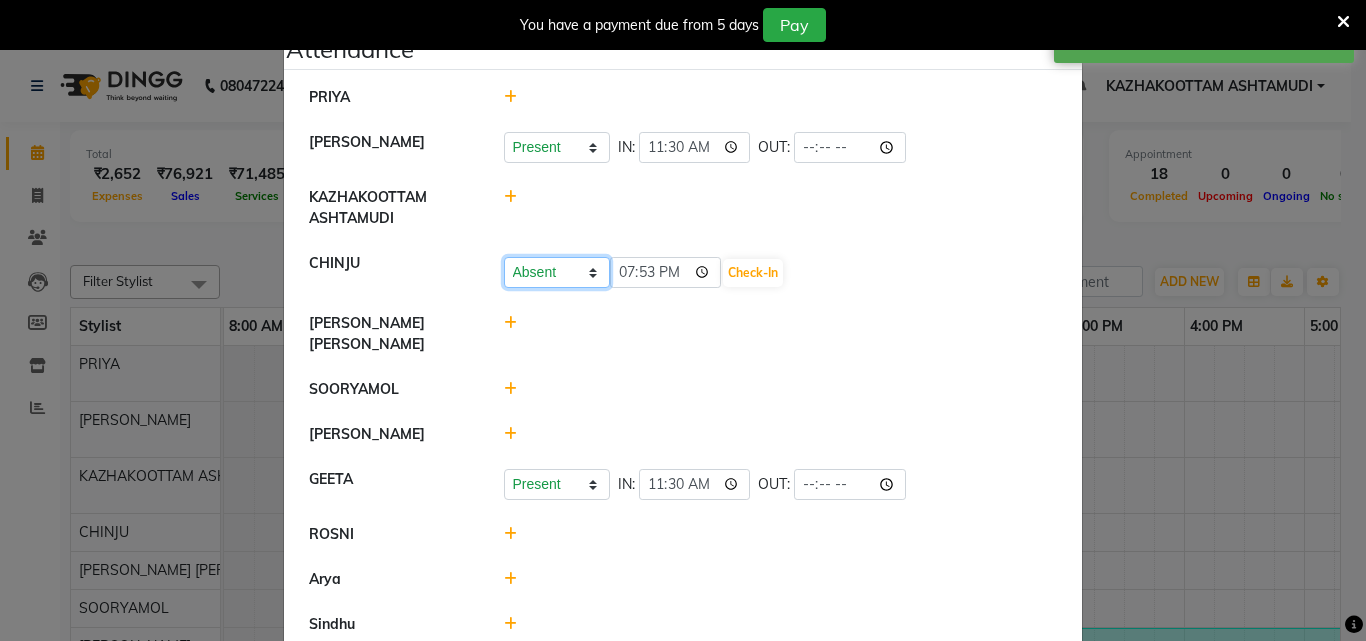 click on "Present Absent Late Half Day Weekly Off" 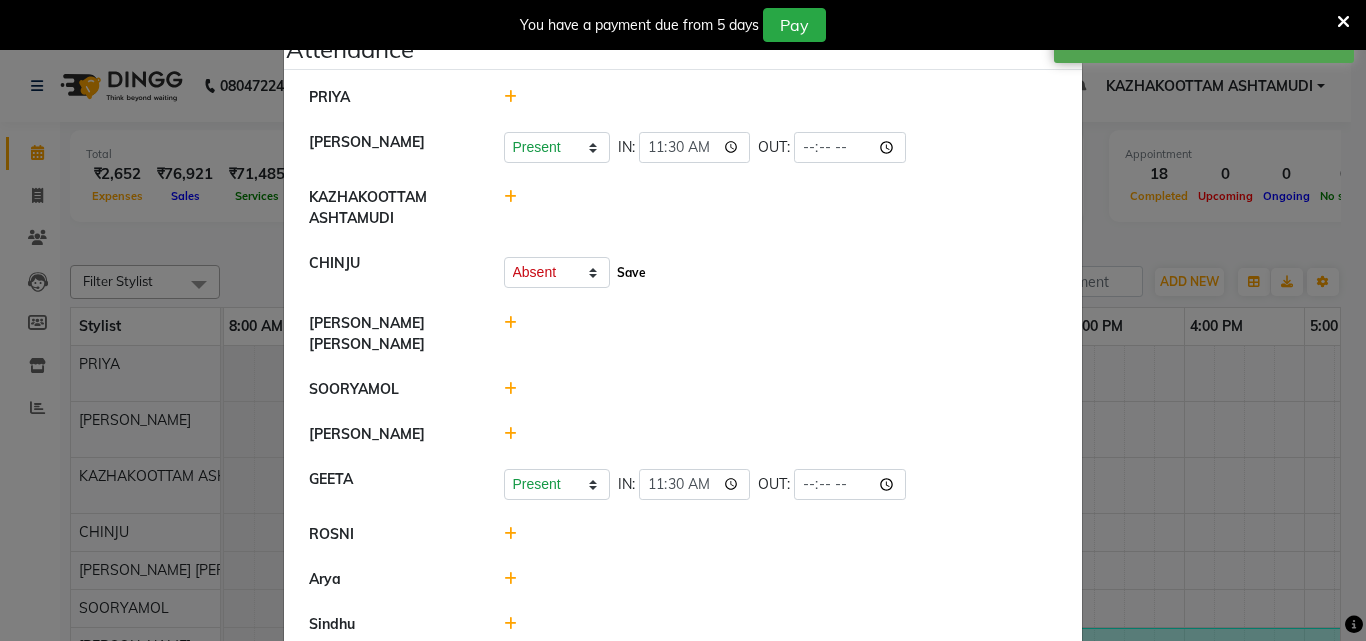 click on "Save" 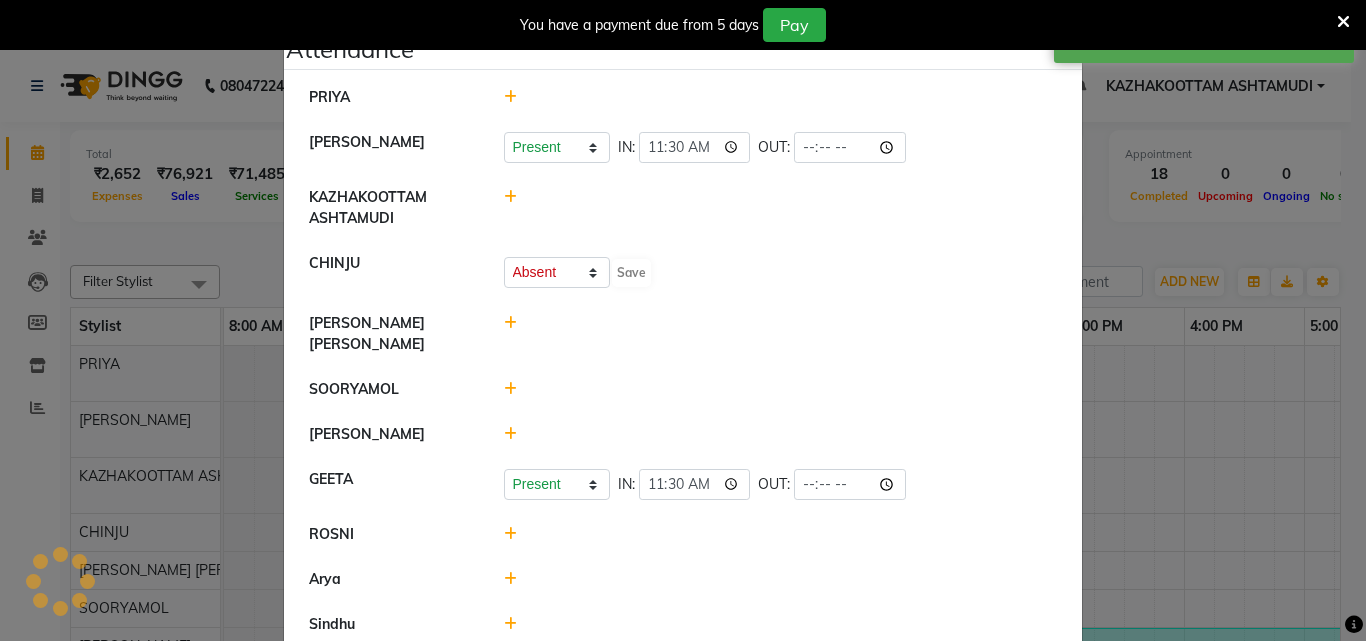 select on "A" 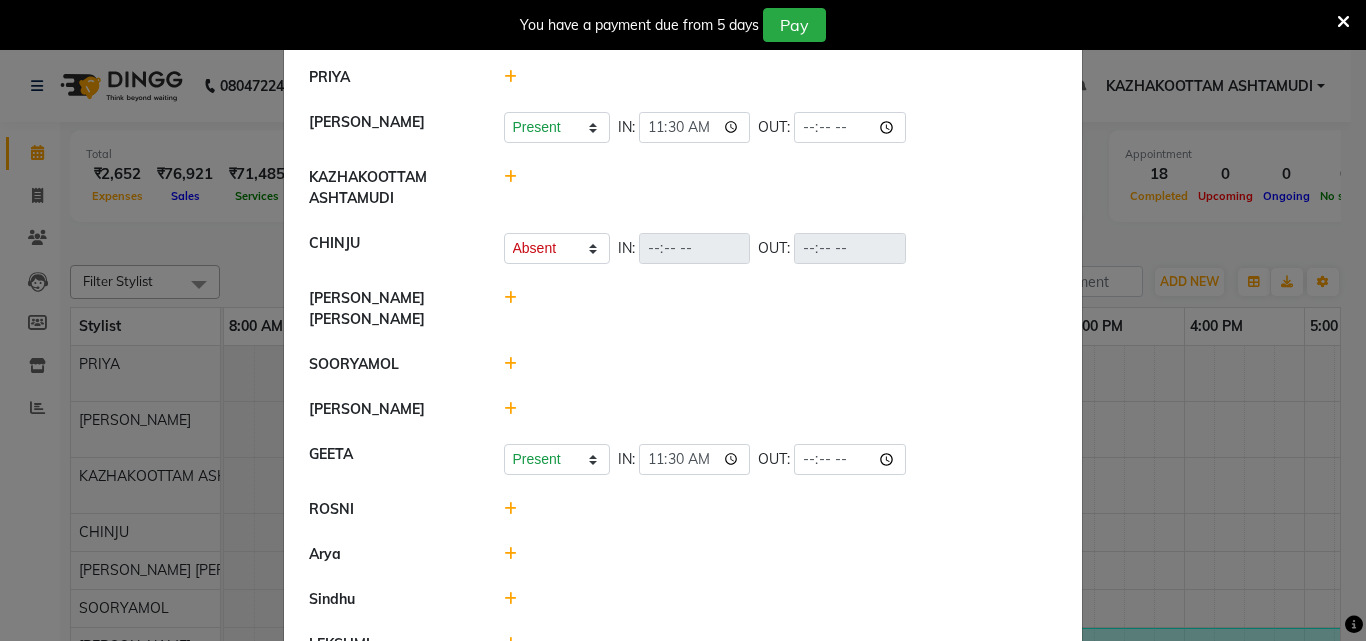 scroll, scrollTop: 0, scrollLeft: 0, axis: both 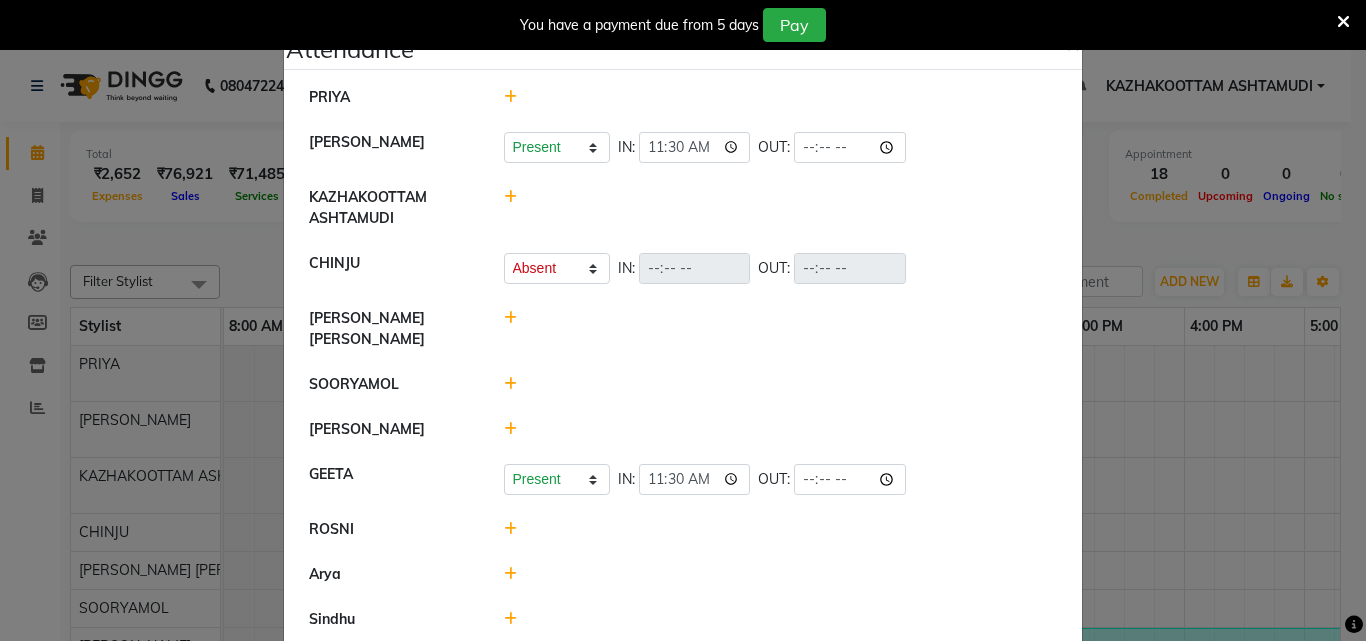 click on "You have a payment due from 5 days   Pay" at bounding box center (683, 25) 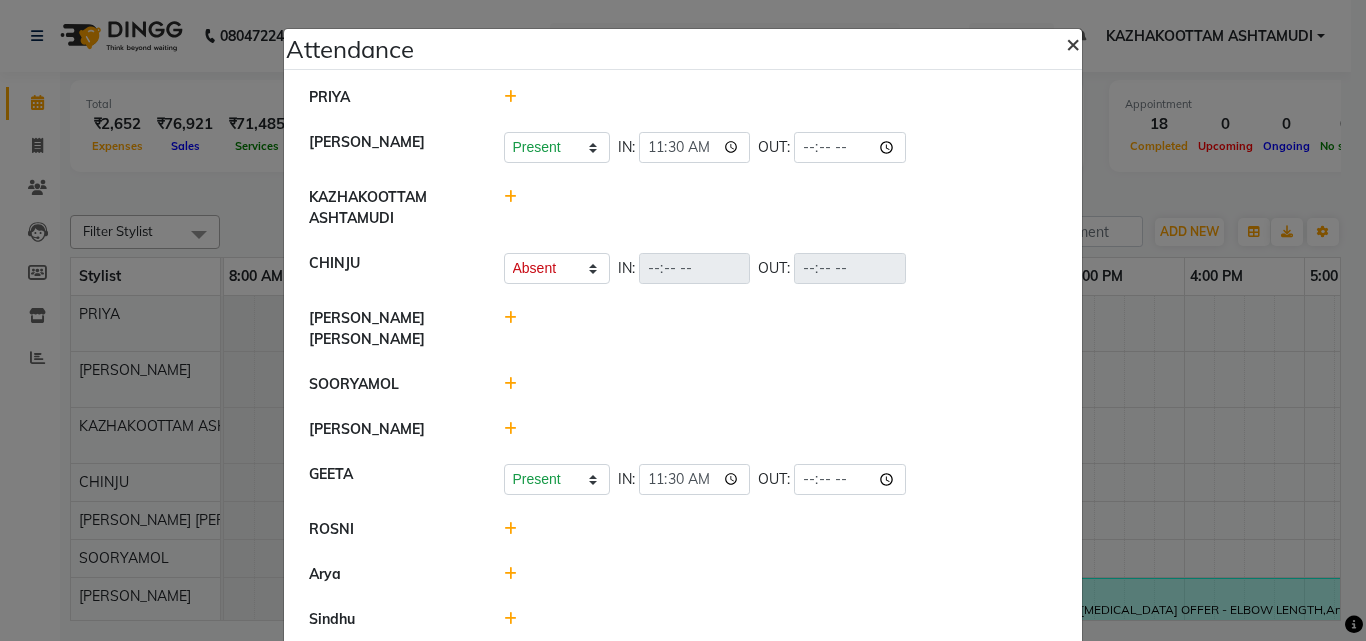 click on "×" 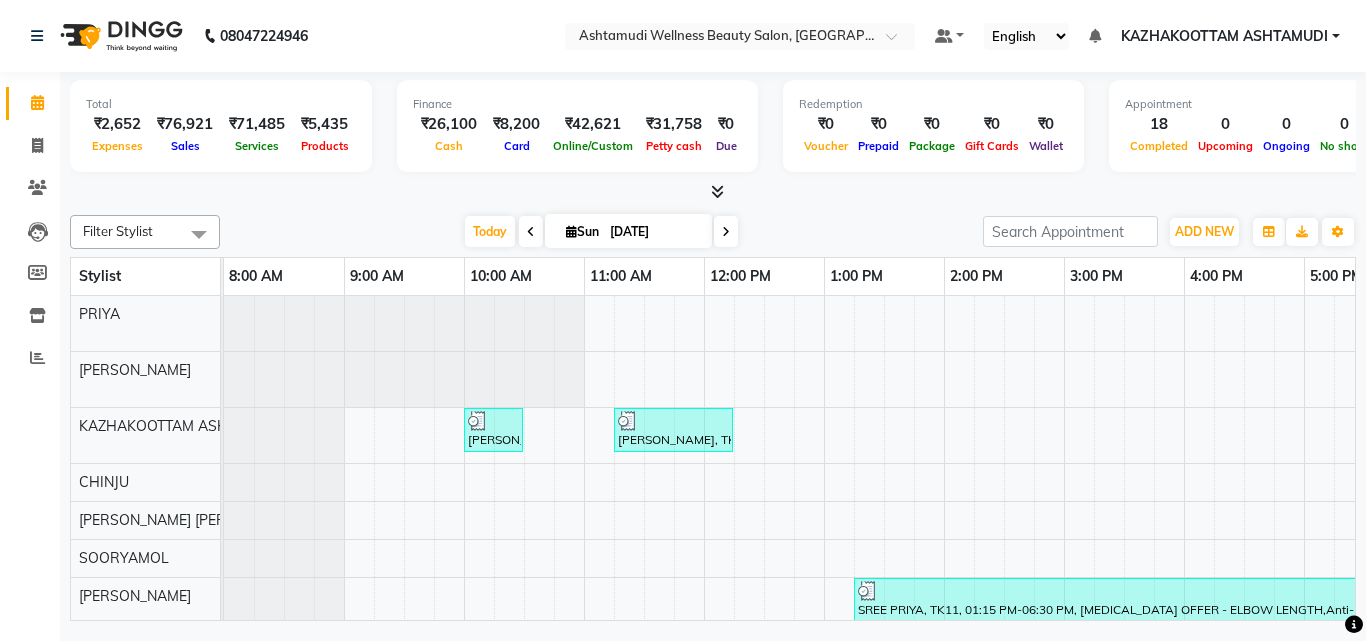 scroll, scrollTop: 180, scrollLeft: 0, axis: vertical 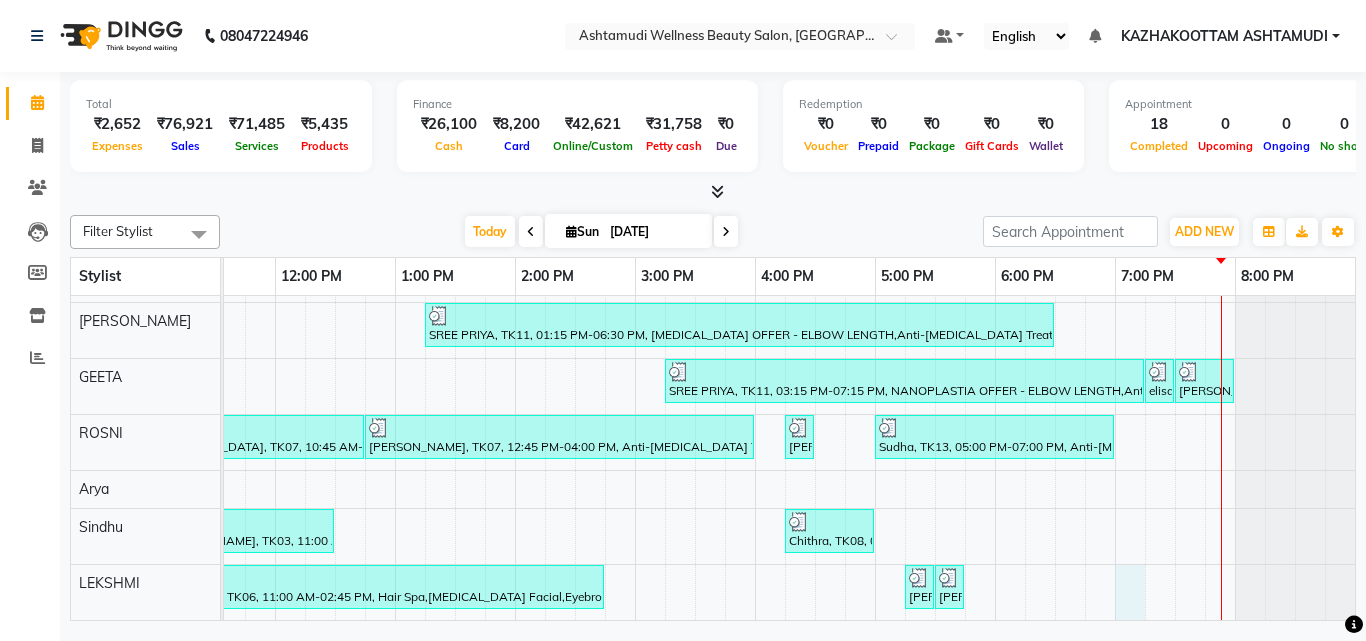 click on "sree leshmi, TK12, 05:30 PM-06:30 PM, Anti-Dandruff Treatment With Spa     SREE PRIYA, TK11, 07:15 PM-08:15 PM, Ice Cream Pedicure     Kasia matuza, TK01, 10:00 AM-10:30 AM, Make up     neethu, TK05, 11:15 AM-12:15 PM, Glass Skin Make up,Ornaments Collection     SREE PRIYA, TK11, 01:15 PM-06:30 PM, BOTOX OFFER - ELBOW LENGTH,Anti-Dandruff Treatment,Layer Cut,Korean Glass Skin Facial,Full Hand D Tan     SREE PRIYA, TK11, 03:15 PM-07:15 PM, NANOPLASTIA OFFER - ELBOW LENGTH,Anti-Dandruff Treatment,Layer Cut     elisabetha, TK14, 07:15 PM-07:30 PM, Eyebrows Threading     athira, TK15, 07:30 PM-08:00 PM, Hot Oil Massage     Vaishnavi, TK07, 10:45 AM-12:45 PM, NANOPLASTIA OFFER - ELBOW LENGTH     Vaishnavi, TK07, 12:45 PM-04:00 PM, Anti-Dandruff Treatment,NANOPLASTIA OFFER - ELBOW LENGTH,Layer Cut,D-Tan Facial,Eyebrows Threading     preethika, TK09, 04:15 PM-04:30 PM, Eyebrows Threading     Sudha, TK13, 05:00 PM-07:00 PM, Anti-Dandruff Treatment,Ceramide  Anti frizz treatment" at bounding box center [575, 320] 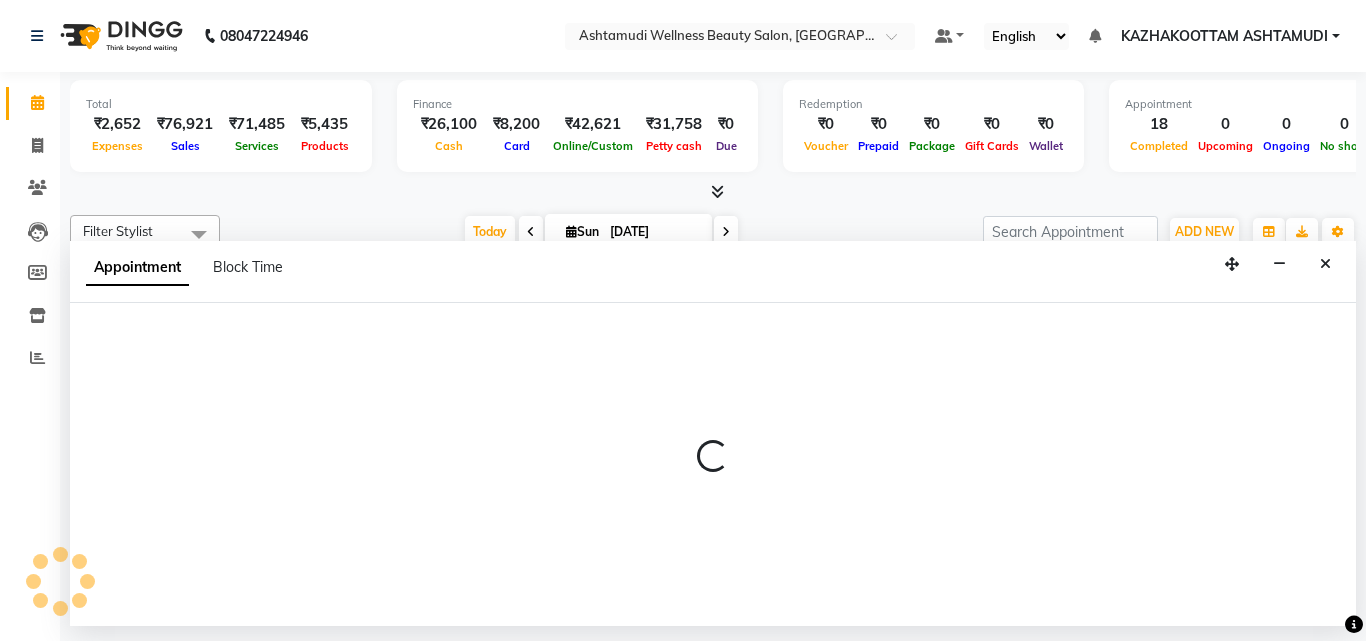 select on "85074" 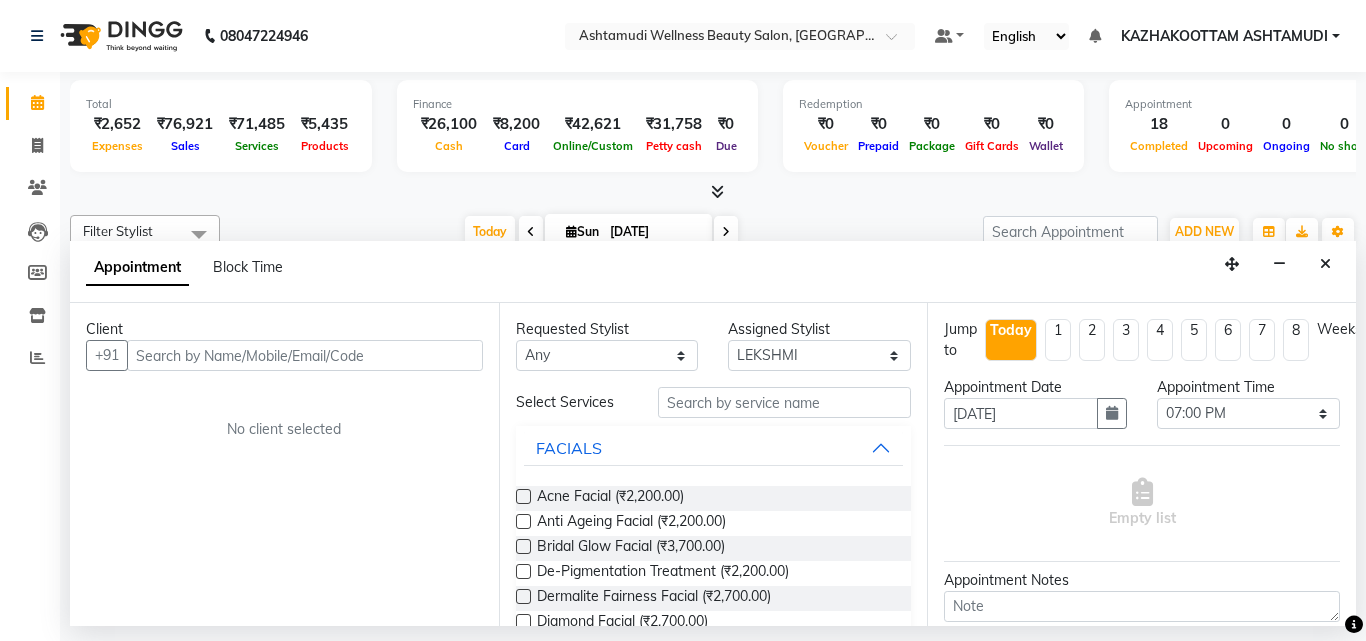 click at bounding box center (305, 355) 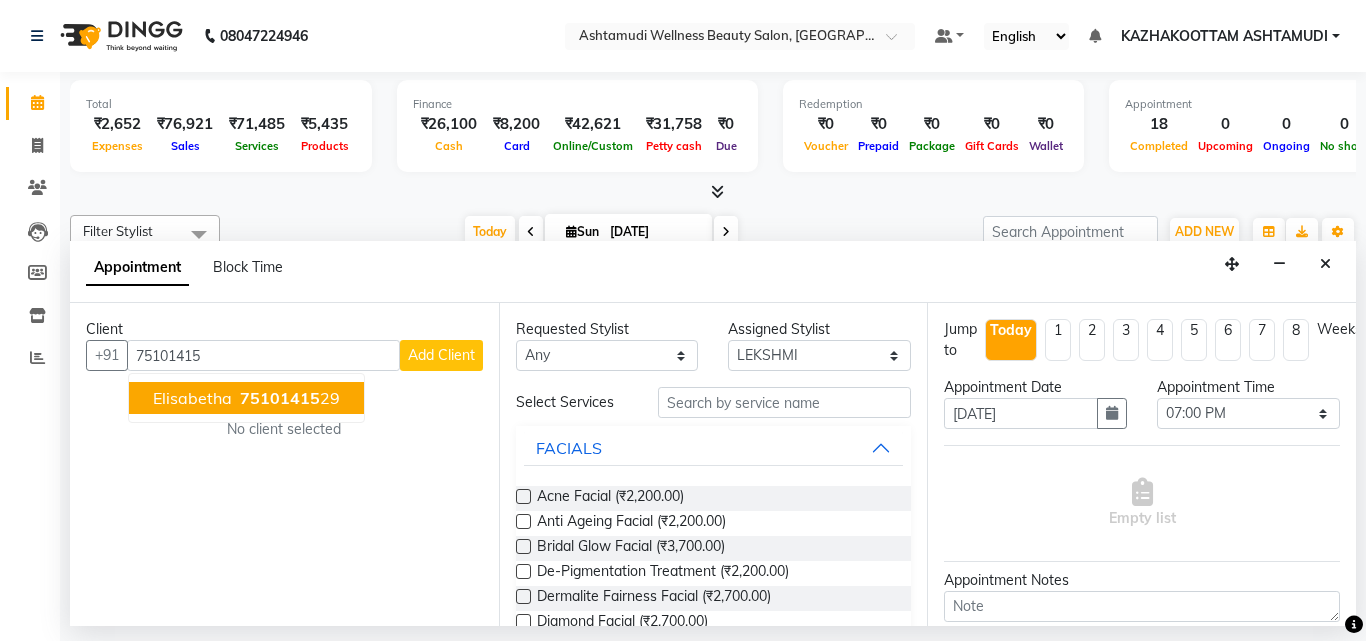 click on "elisabetha   75101415 29" at bounding box center (246, 398) 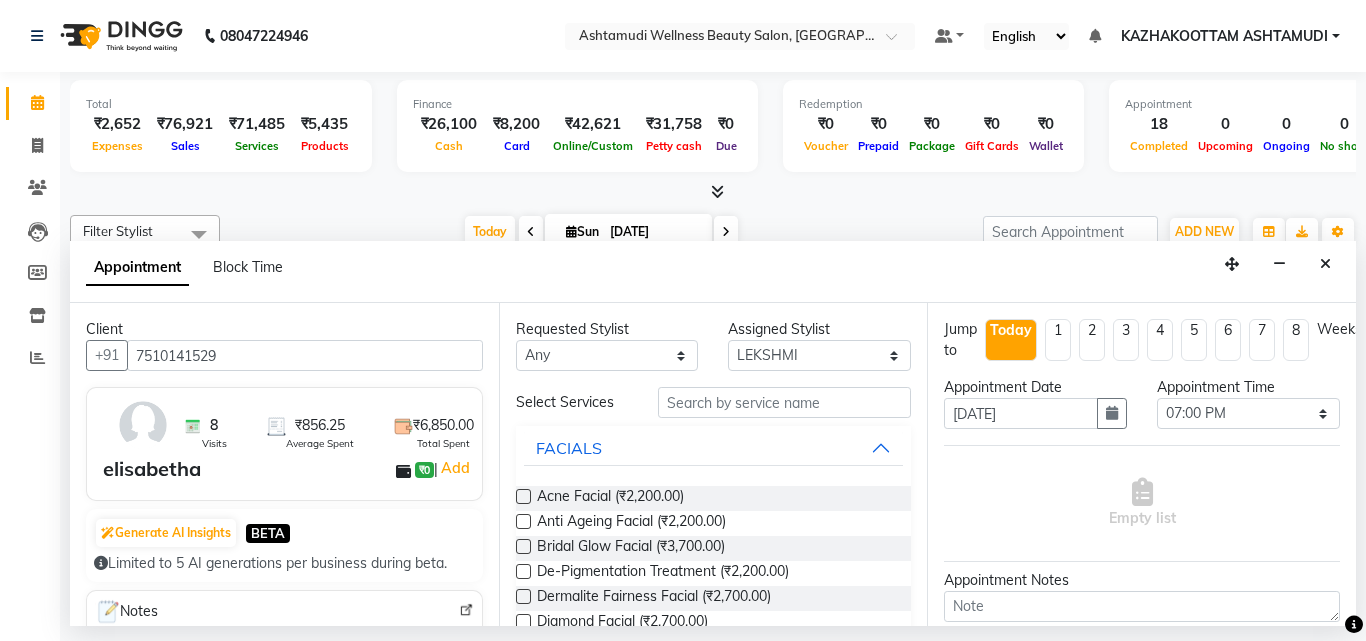 type on "7510141529" 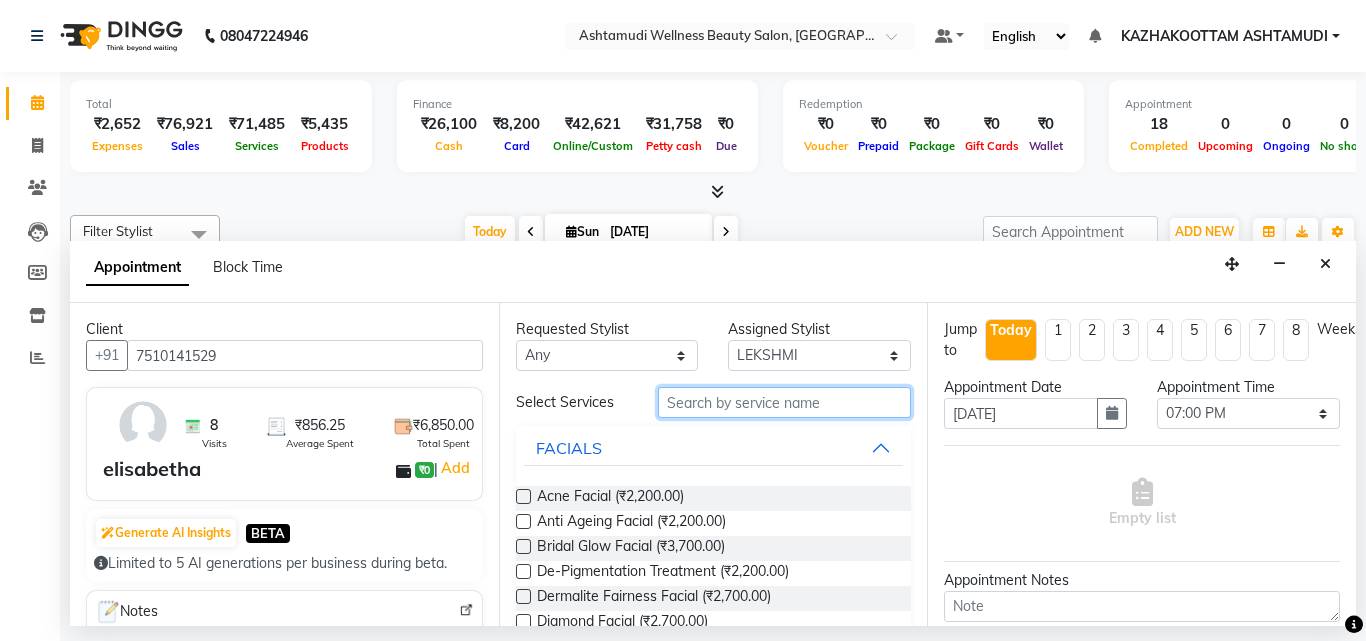 click at bounding box center [785, 402] 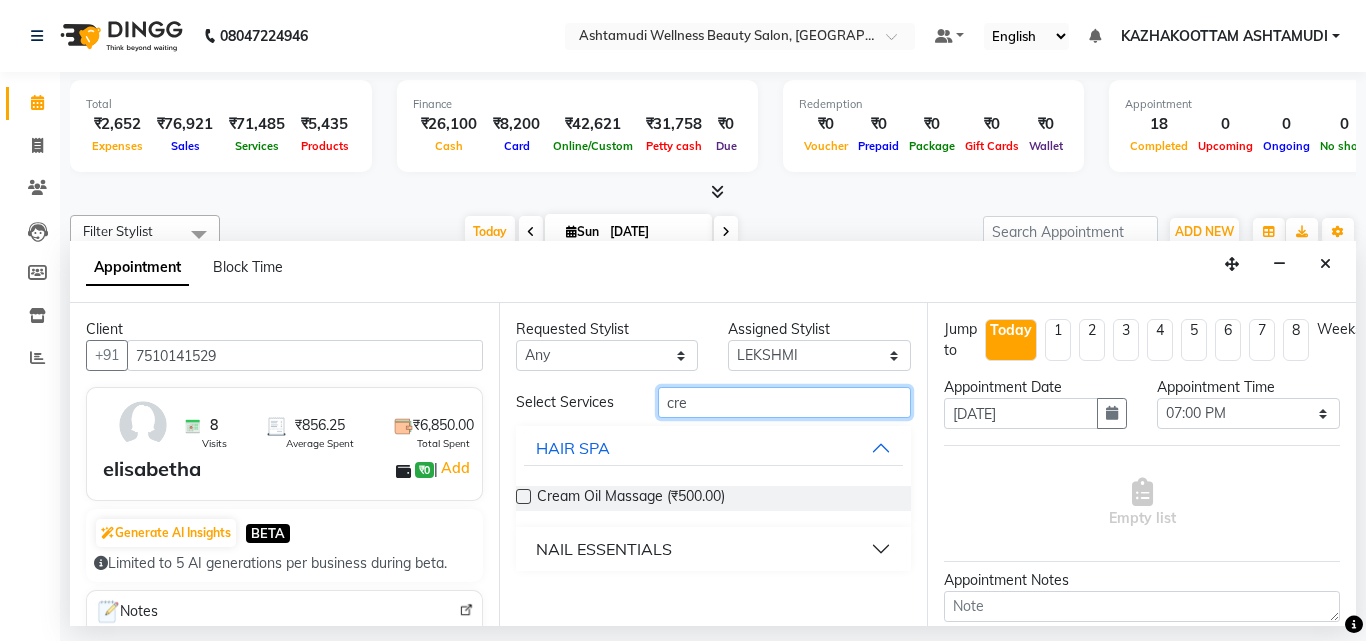 type on "cre" 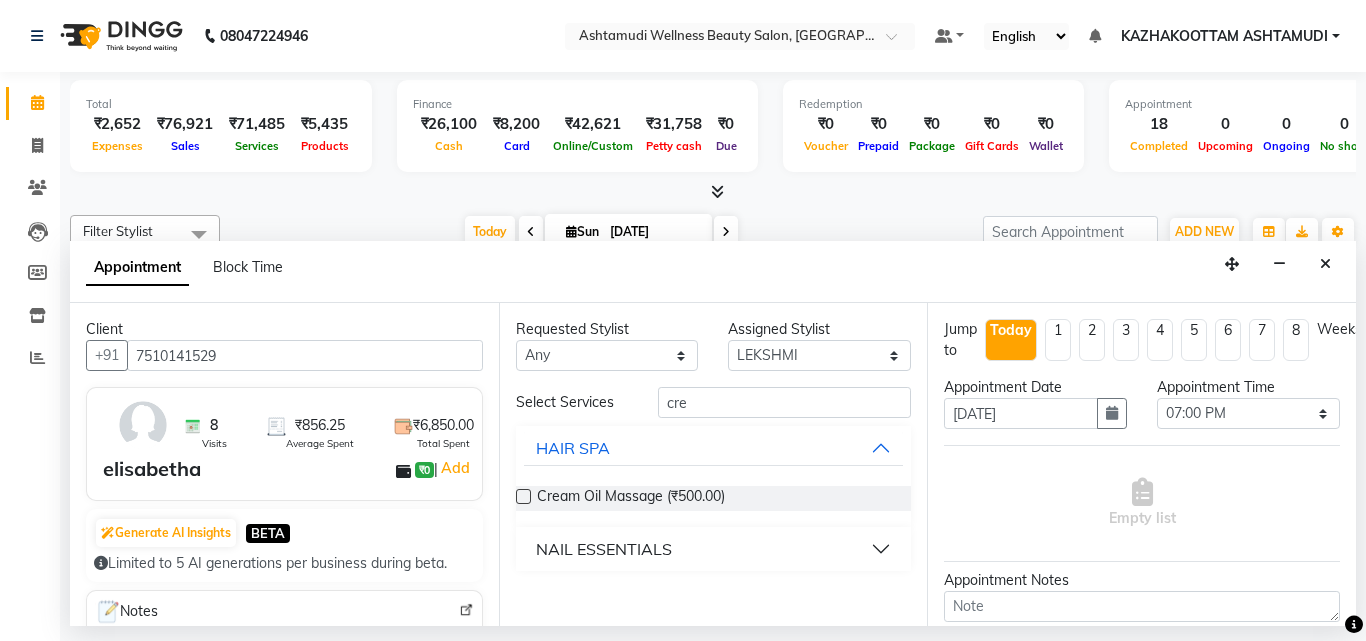 click at bounding box center [523, 496] 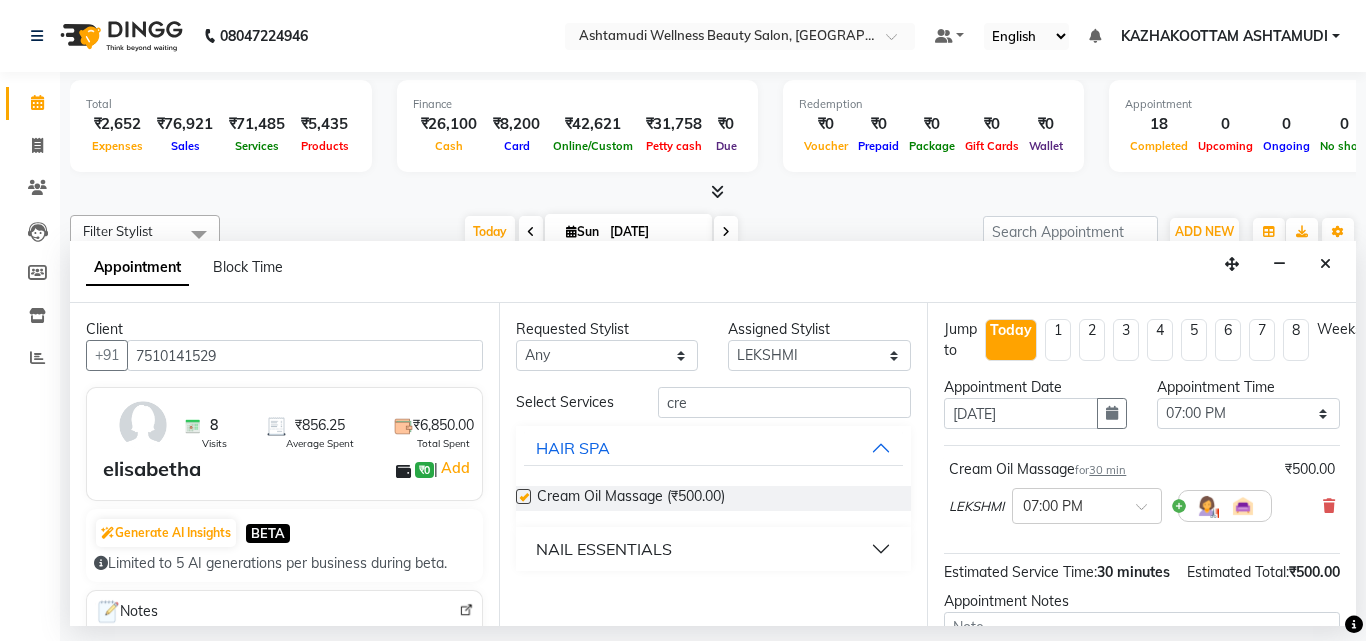 checkbox on "false" 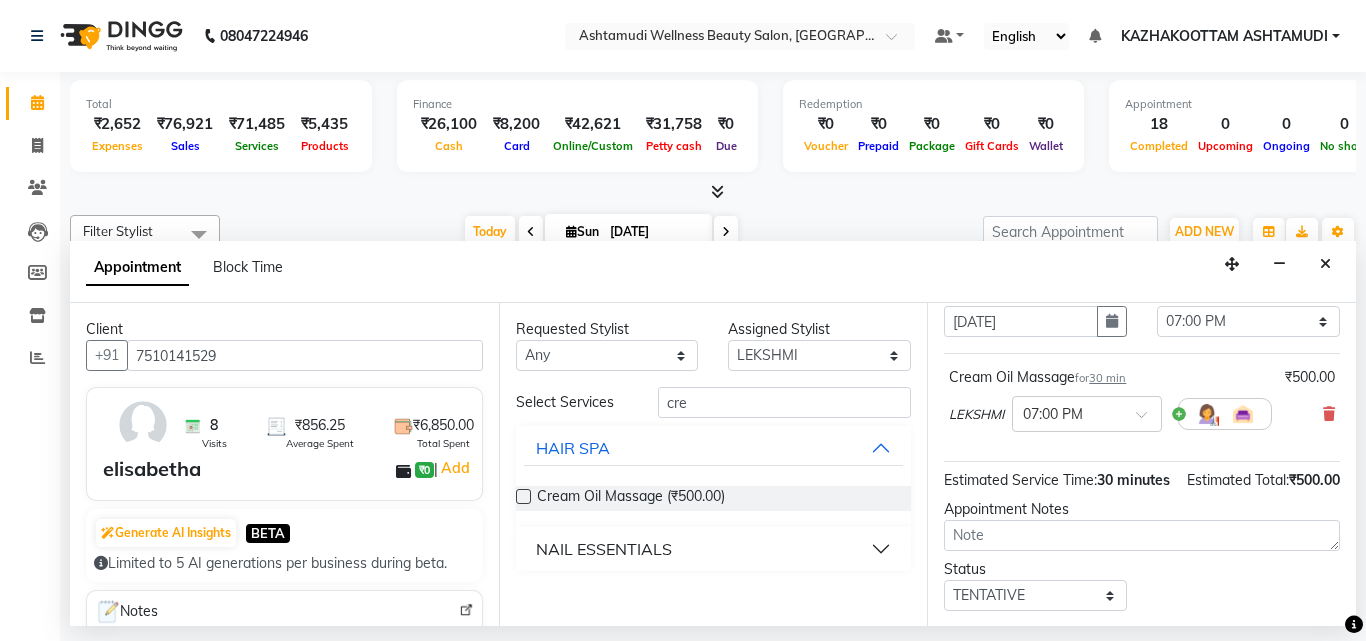scroll, scrollTop: 239, scrollLeft: 0, axis: vertical 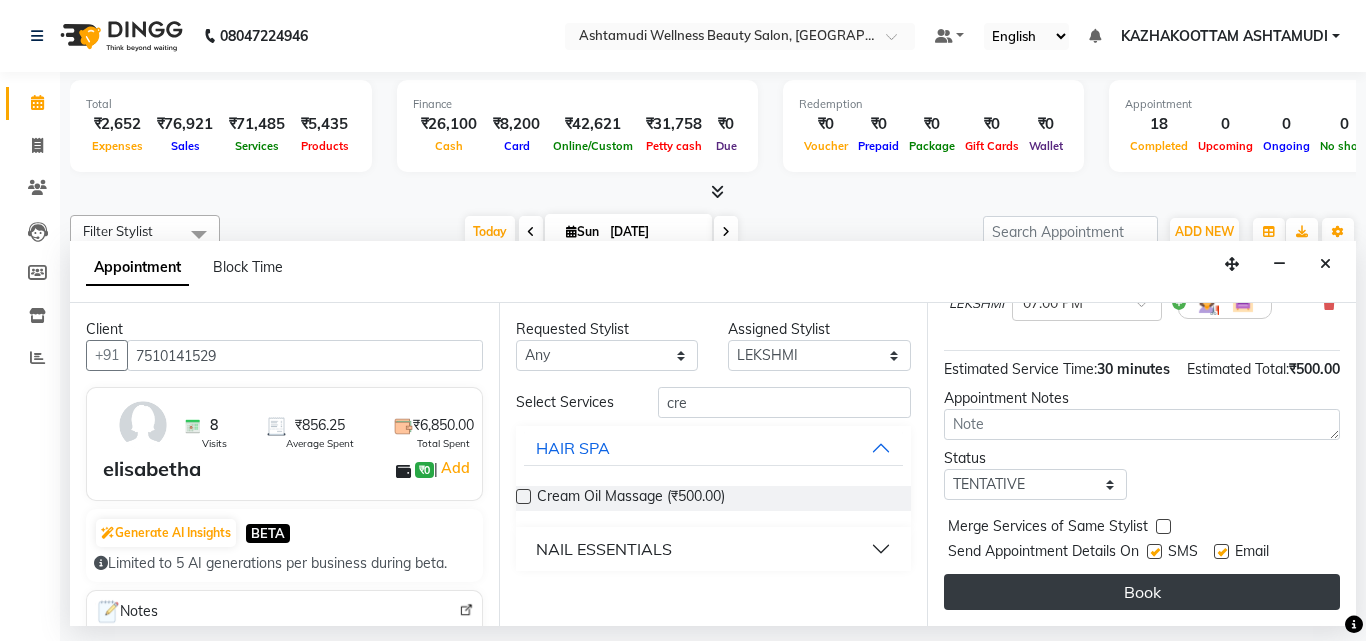 click on "Book" at bounding box center (1142, 592) 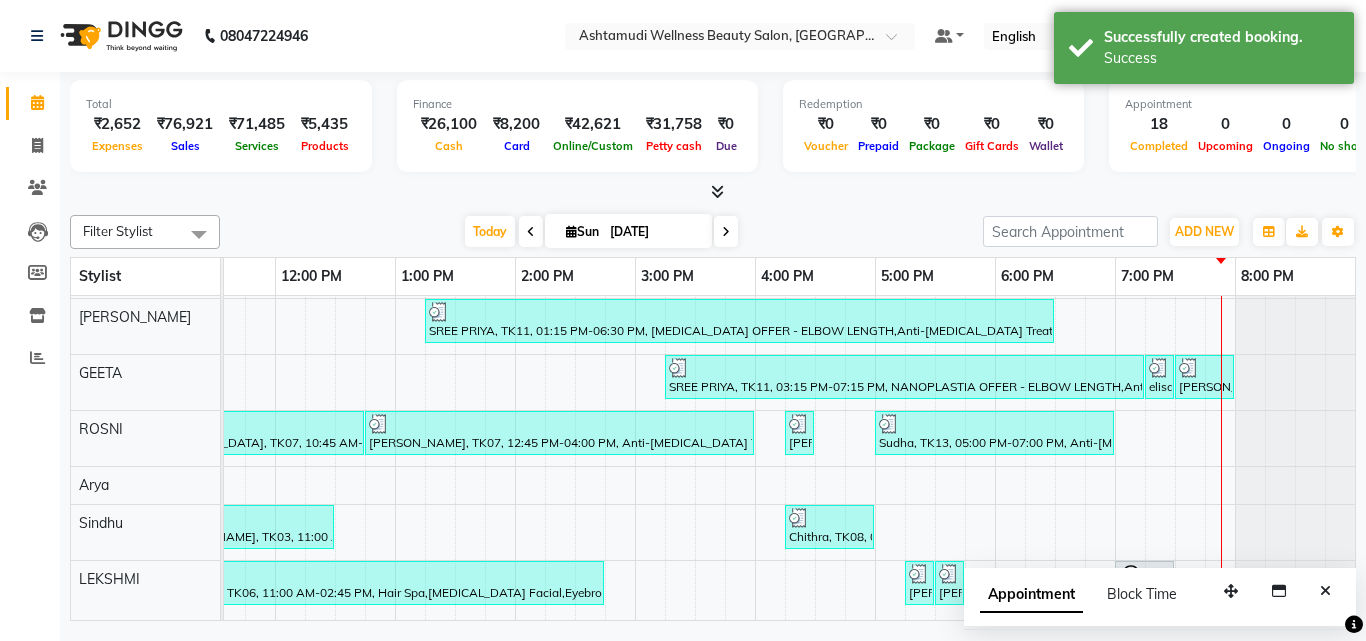 scroll, scrollTop: 294, scrollLeft: 444, axis: both 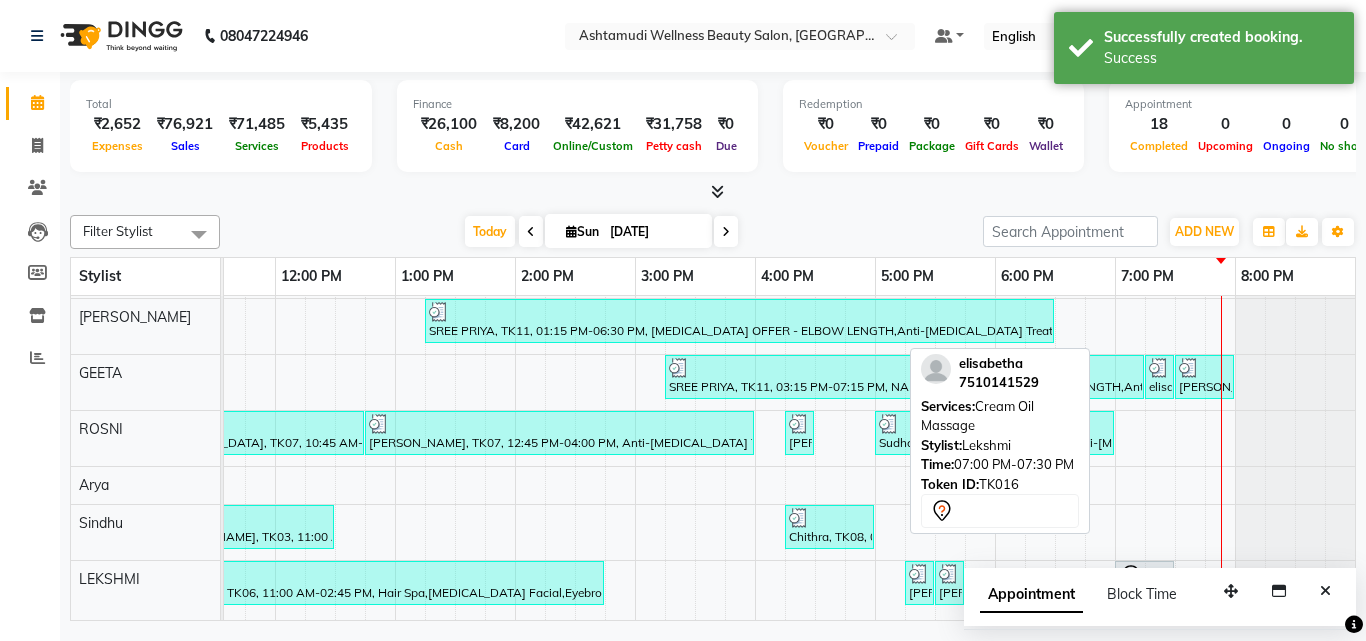 click 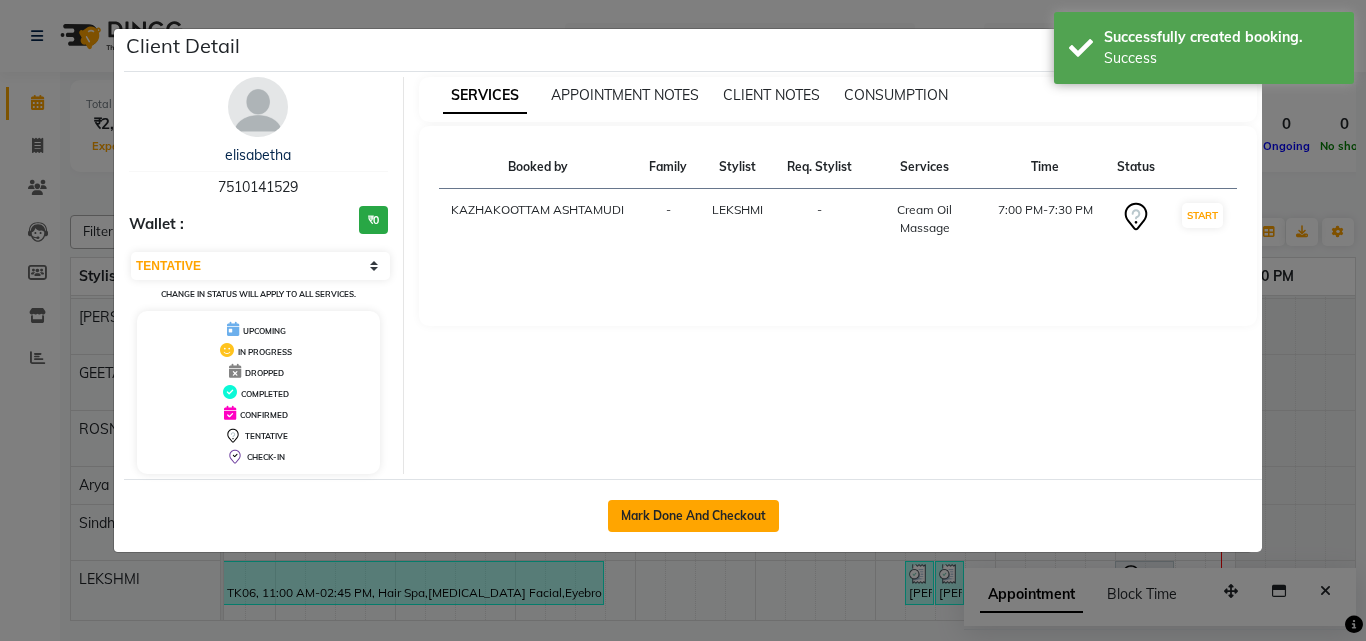 click on "Mark Done And Checkout" 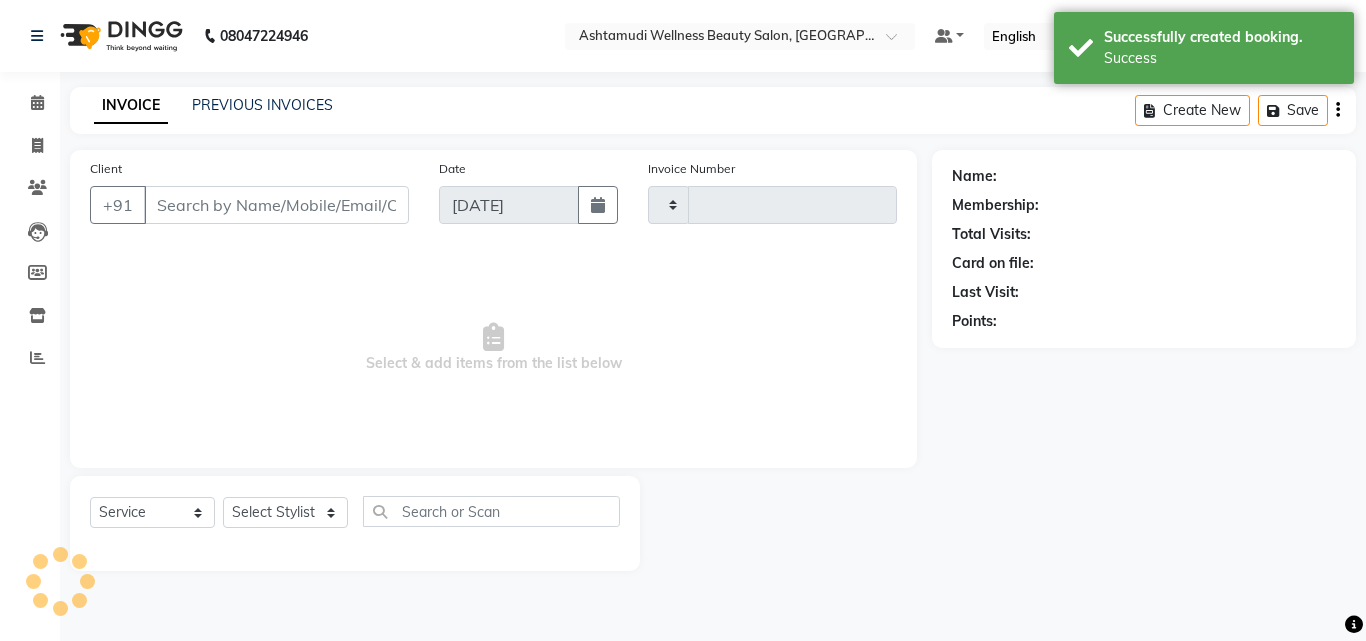 type on "2249" 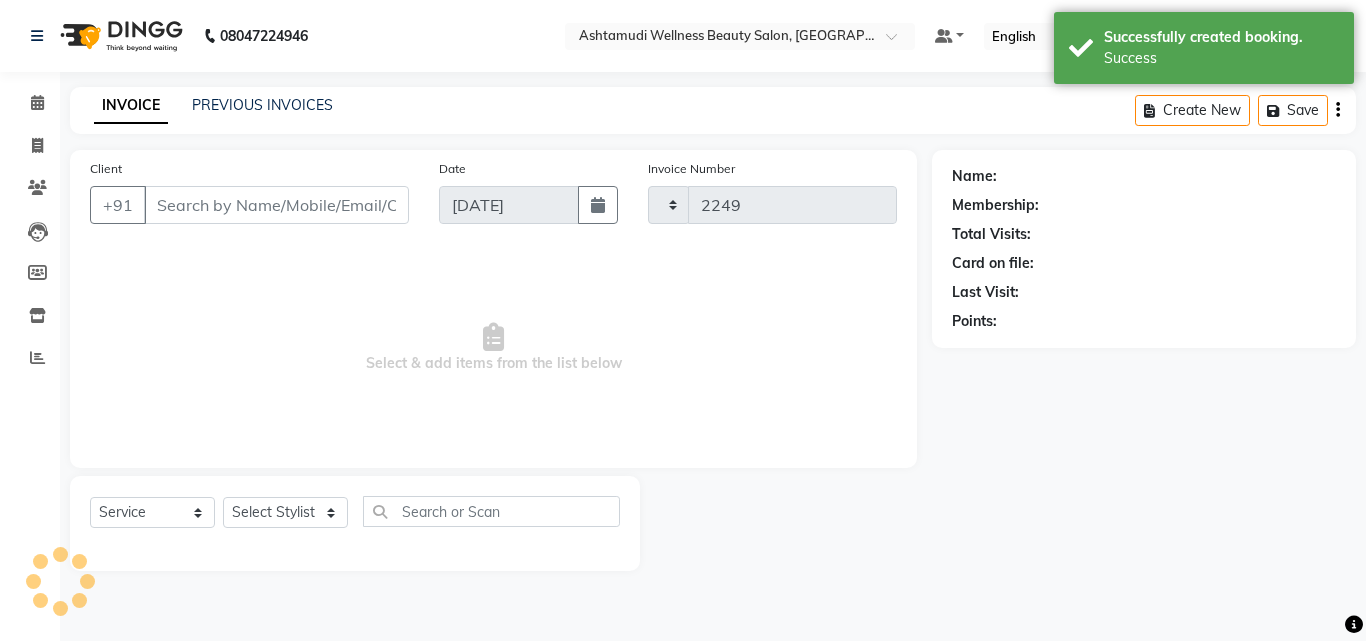 select on "4662" 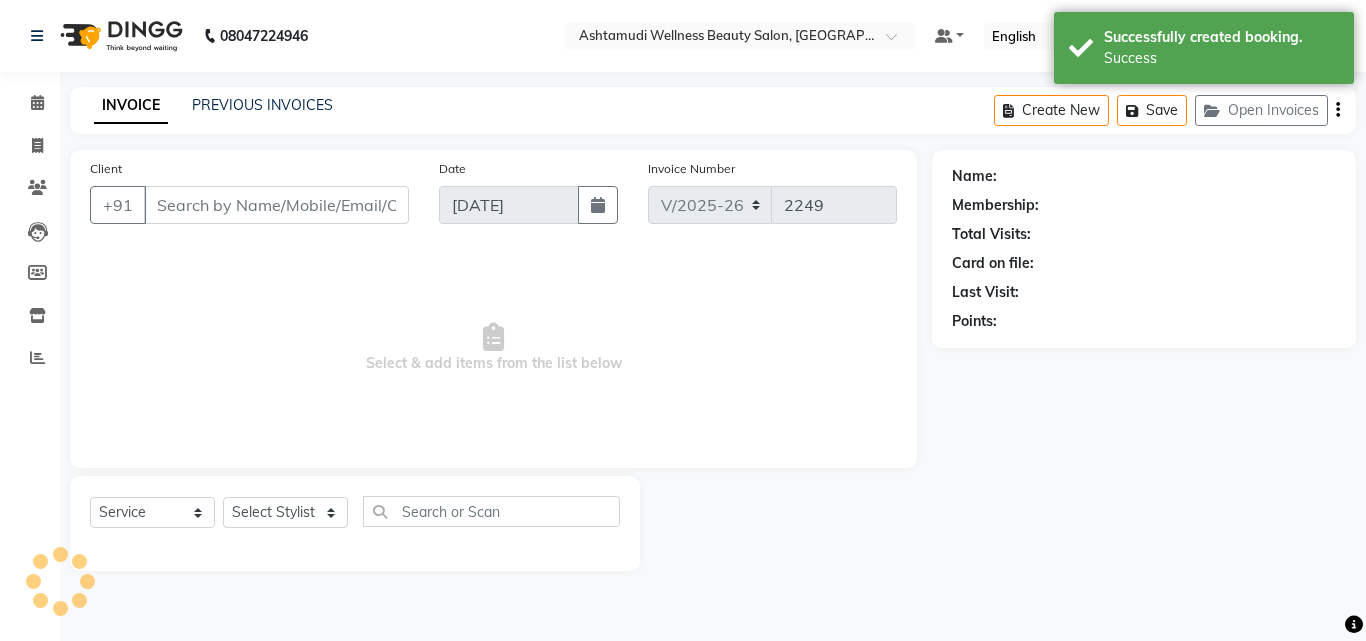 type on "7510141529" 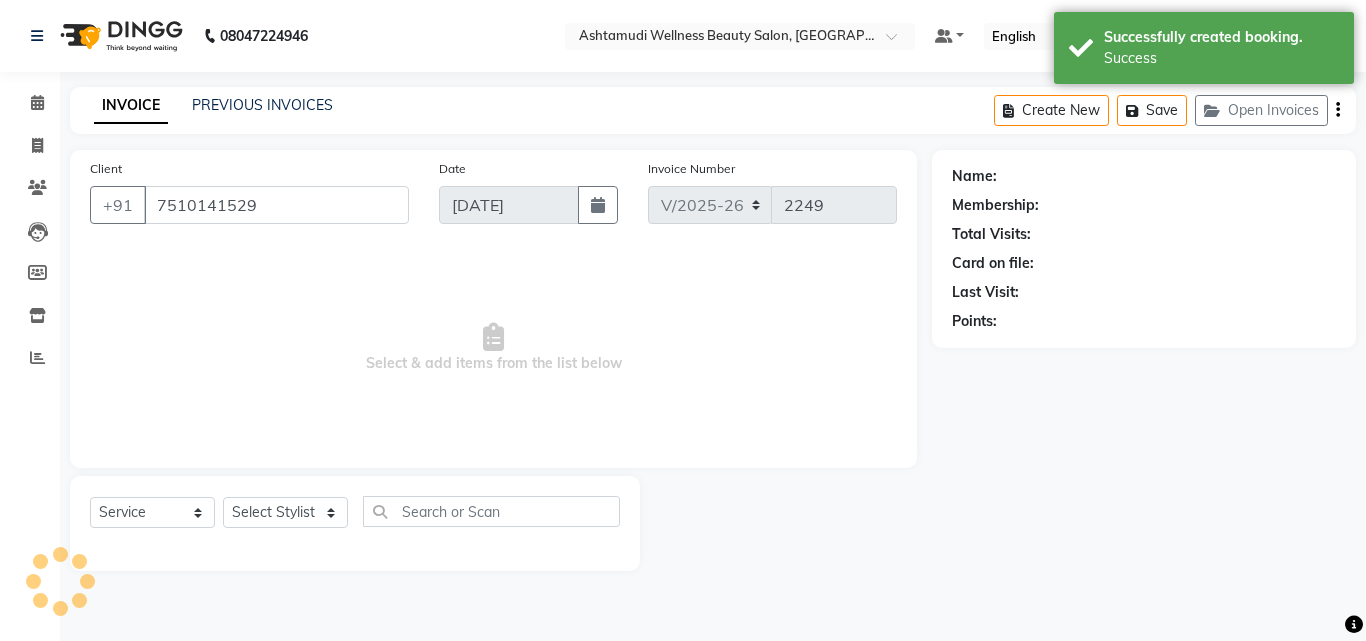 select on "85074" 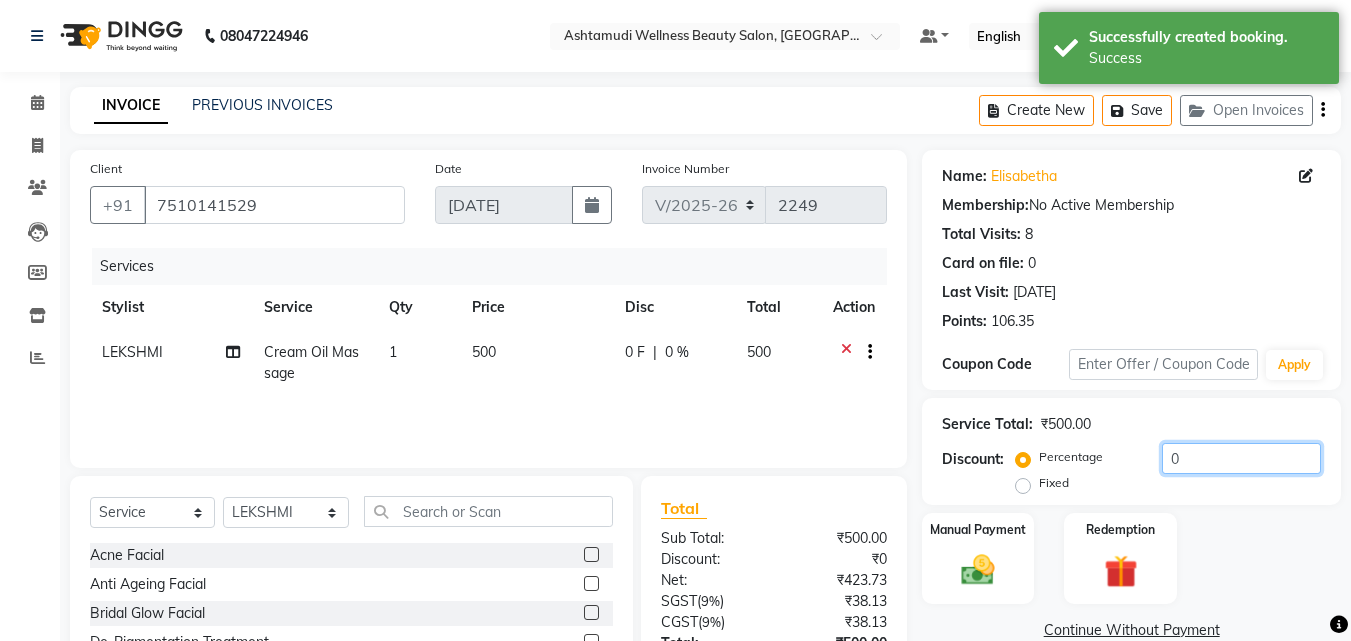 click on "0" 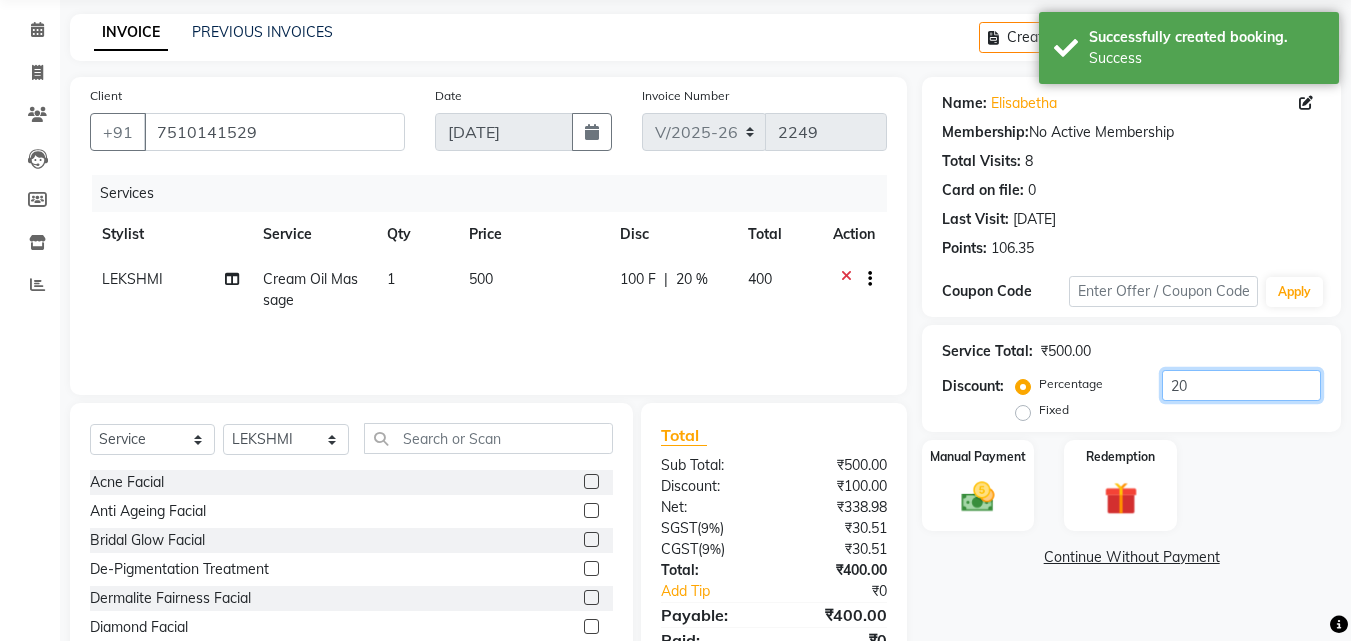 scroll, scrollTop: 160, scrollLeft: 0, axis: vertical 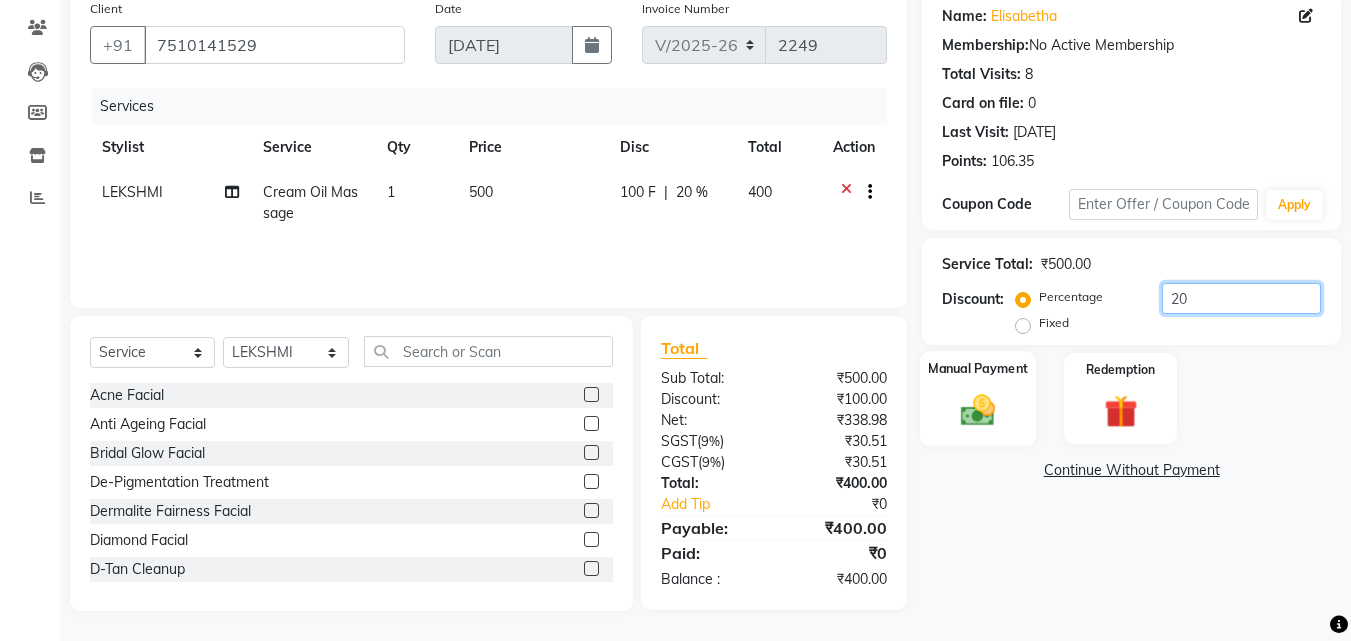 type on "20" 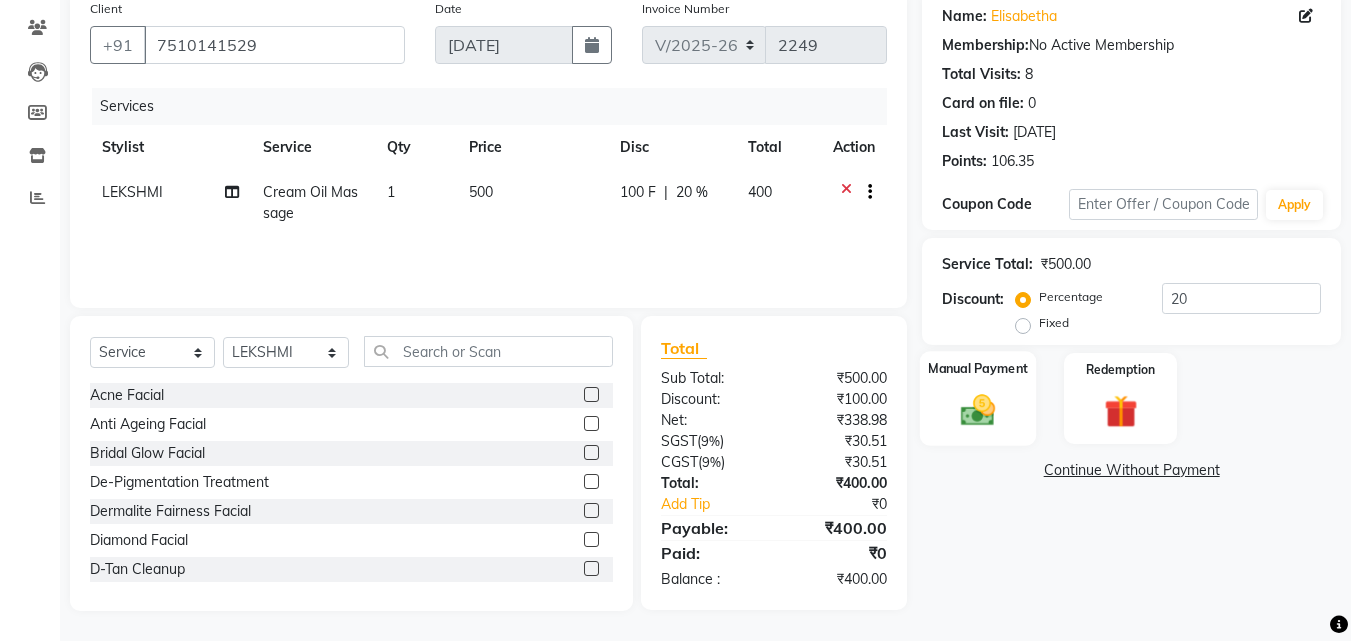 click 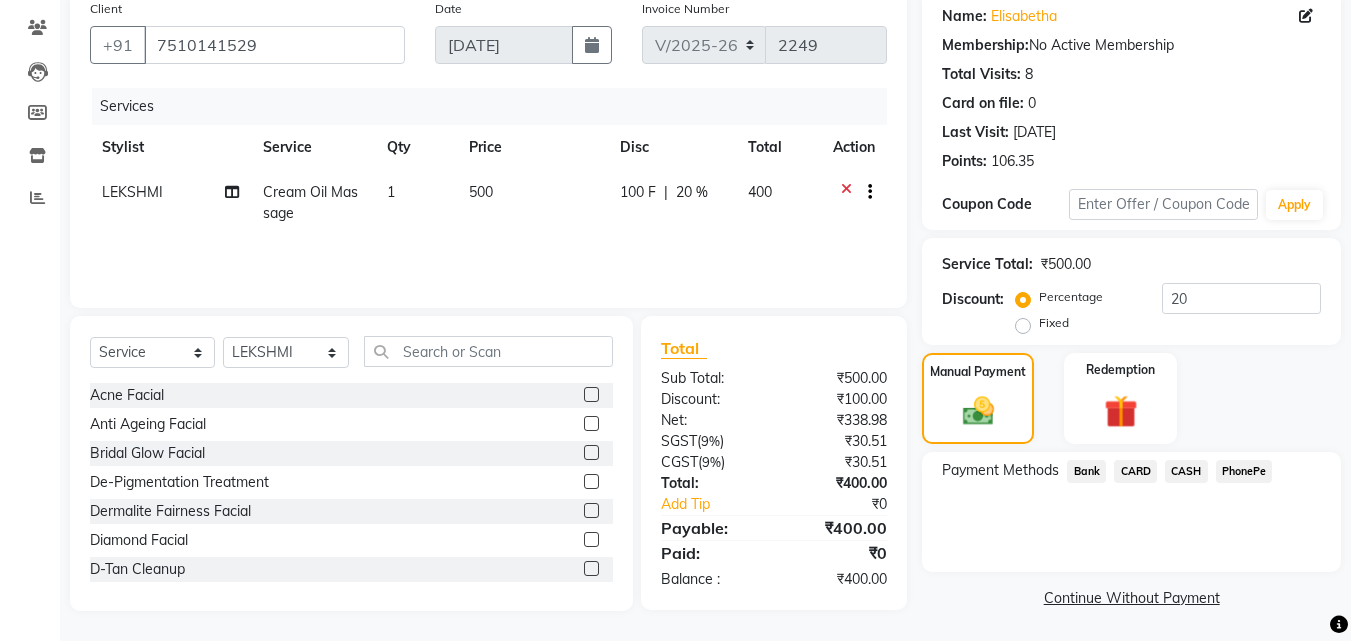 click on "PhonePe" 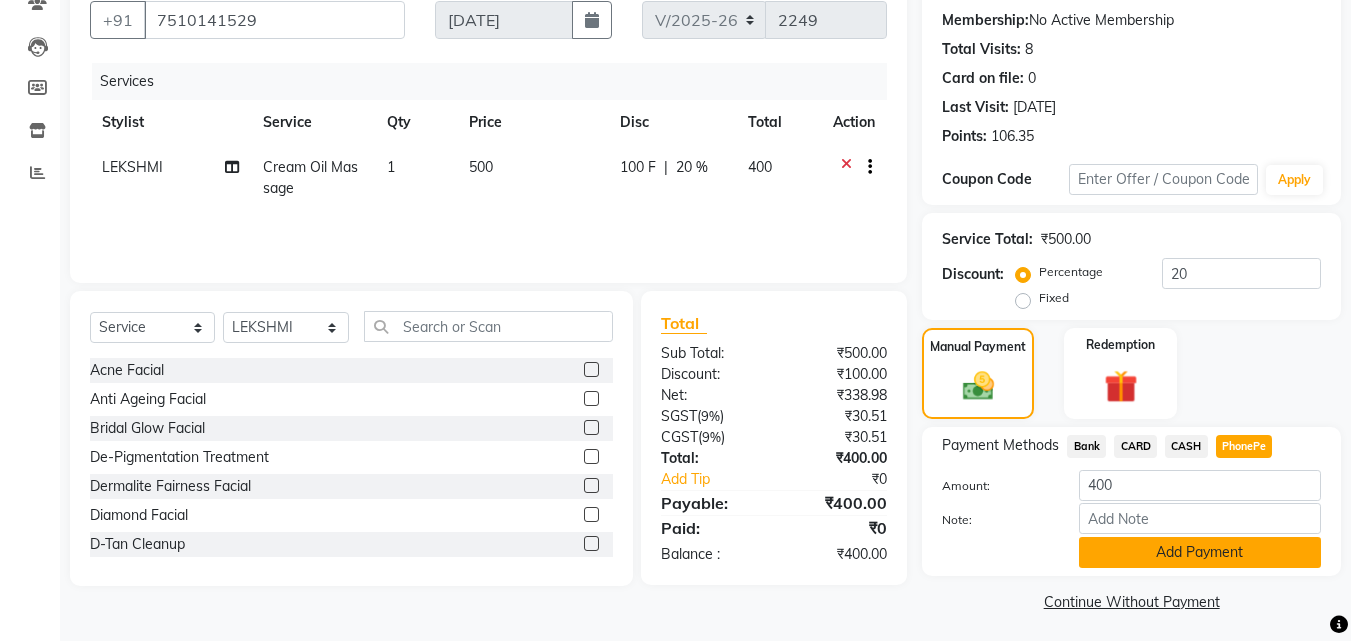 scroll, scrollTop: 191, scrollLeft: 0, axis: vertical 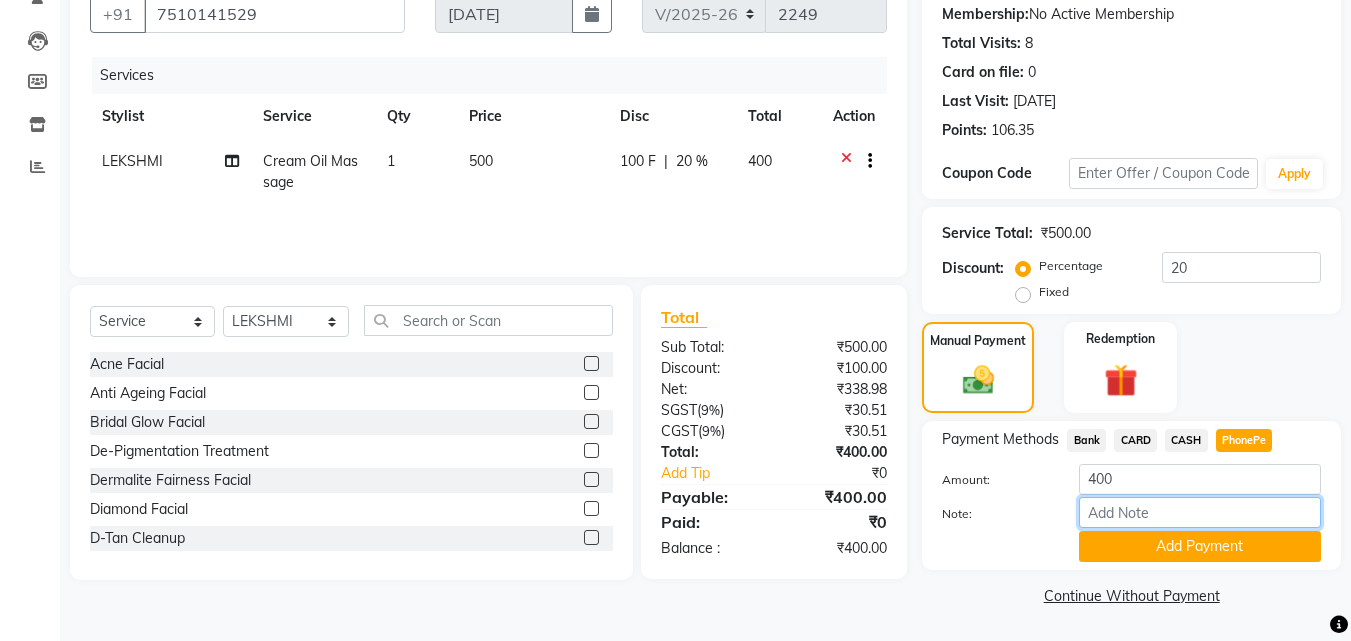 click on "Note:" at bounding box center [1200, 512] 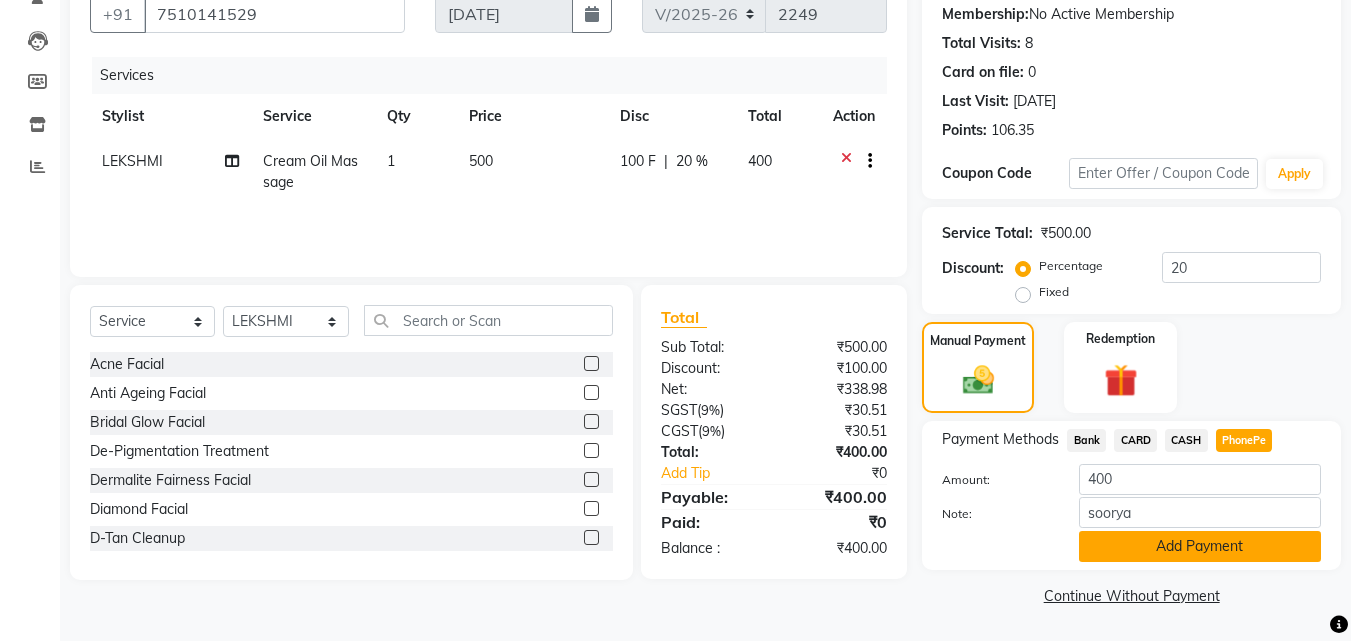 click on "Add Payment" 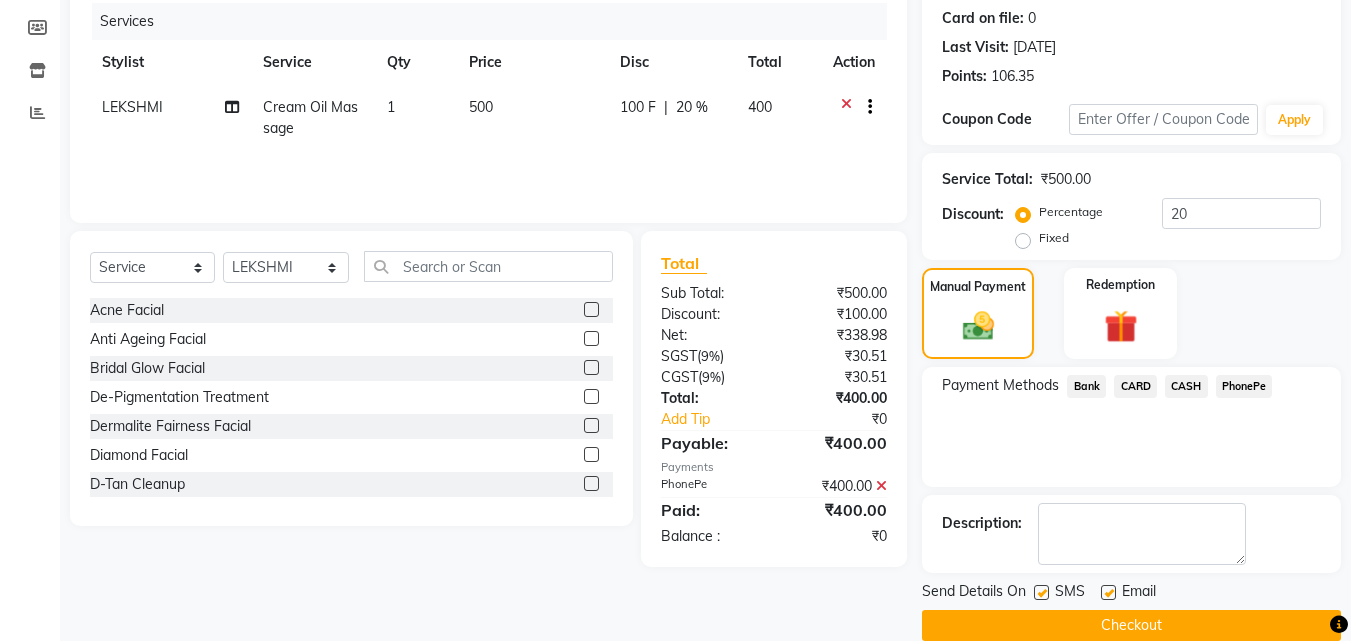 scroll, scrollTop: 275, scrollLeft: 0, axis: vertical 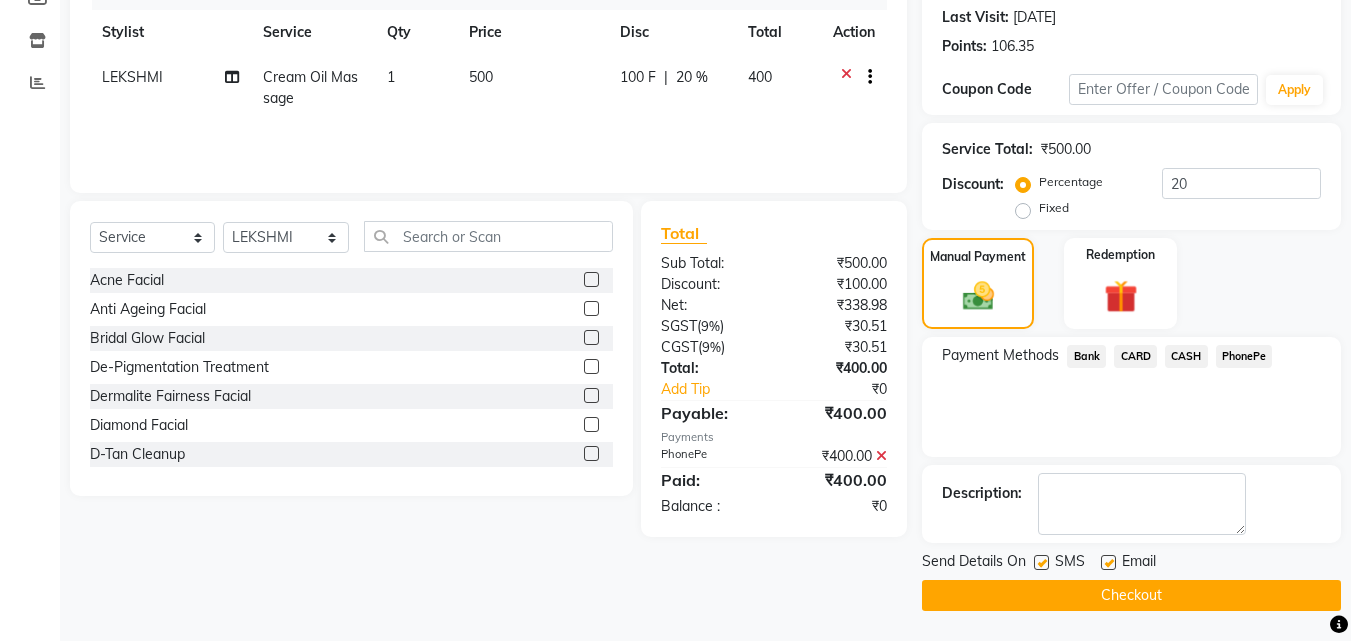 drag, startPoint x: 1041, startPoint y: 558, endPoint x: 1114, endPoint y: 567, distance: 73.552704 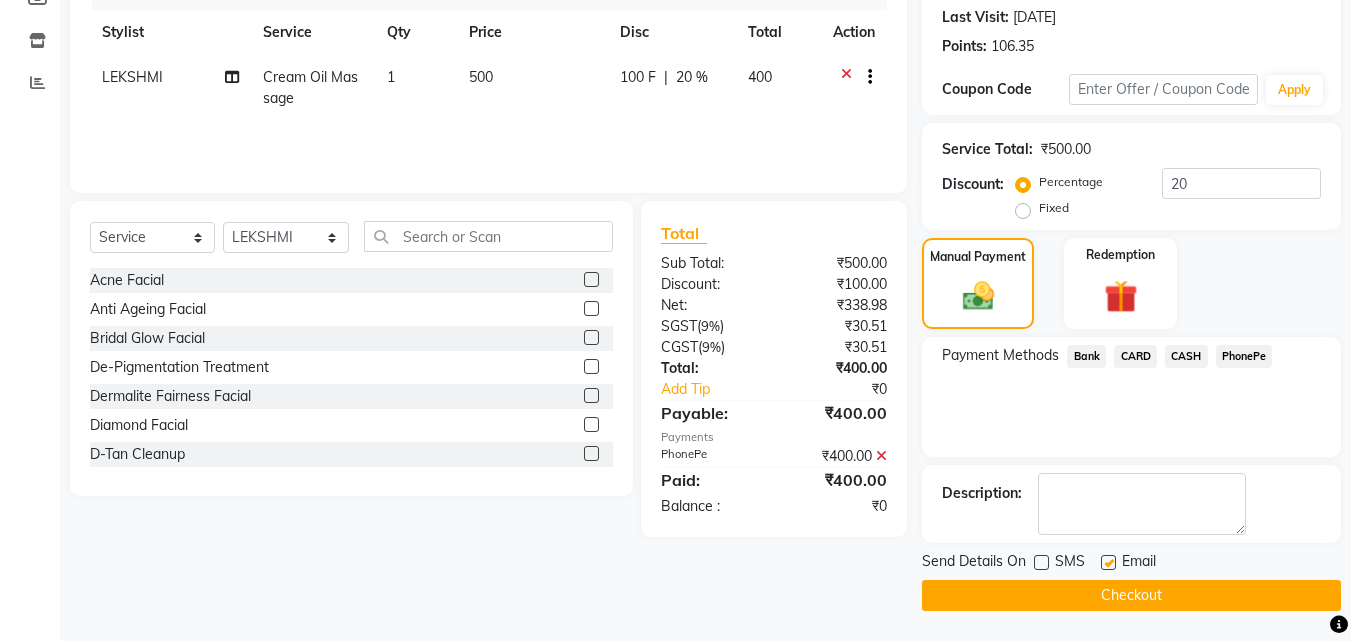 click 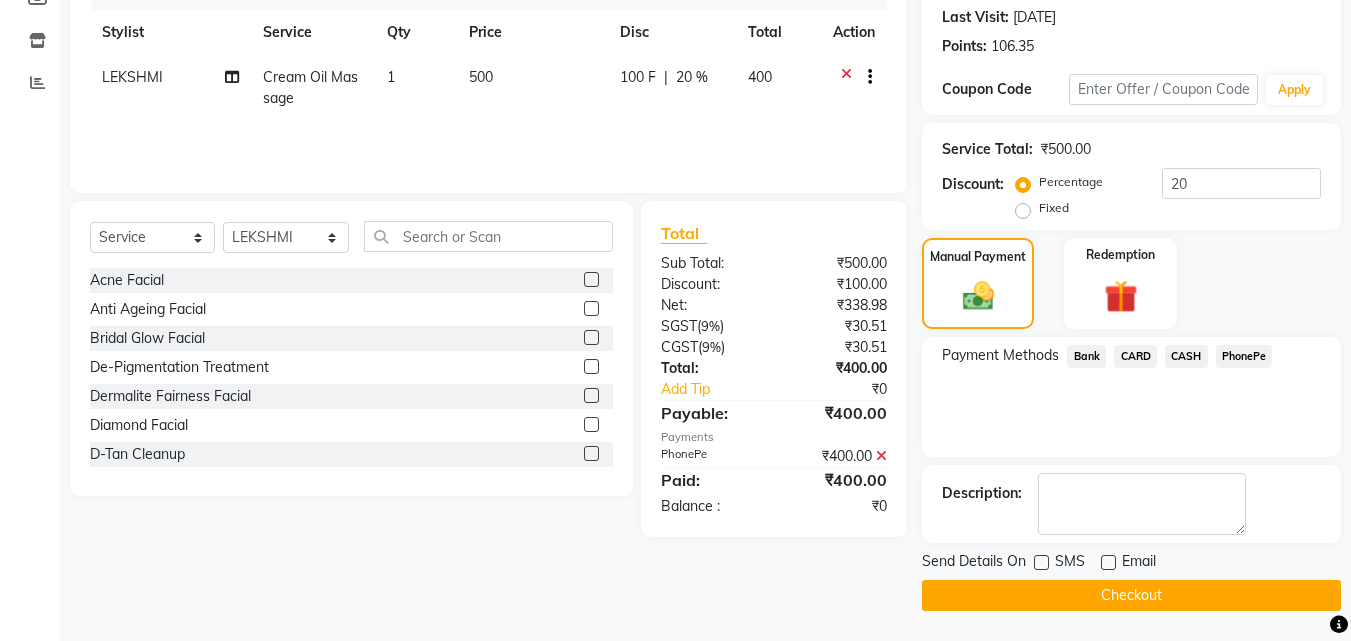 click on "Checkout" 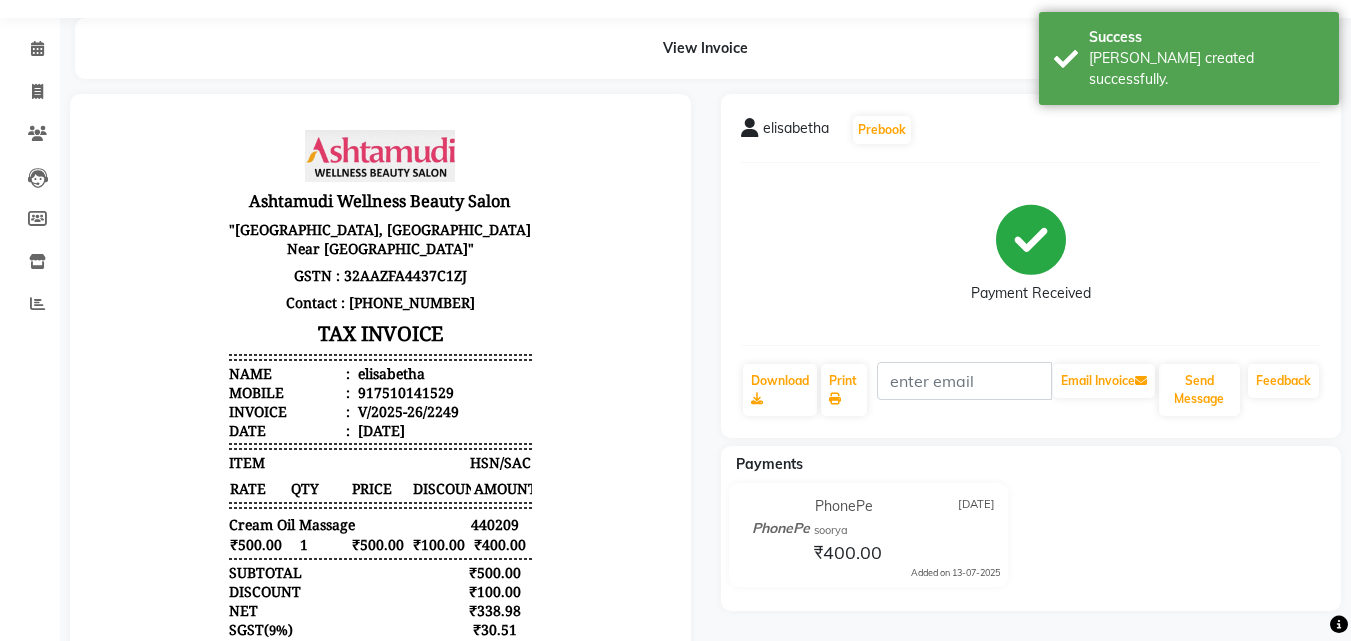 scroll, scrollTop: 0, scrollLeft: 0, axis: both 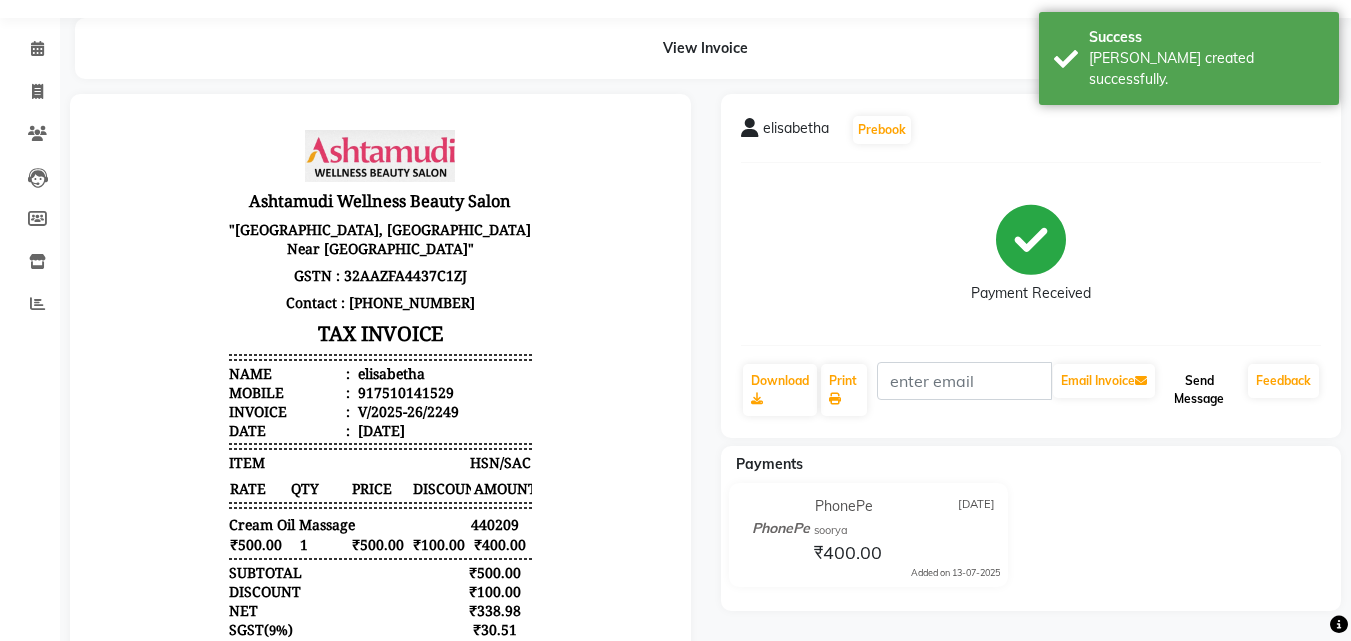 click on "Send Message" 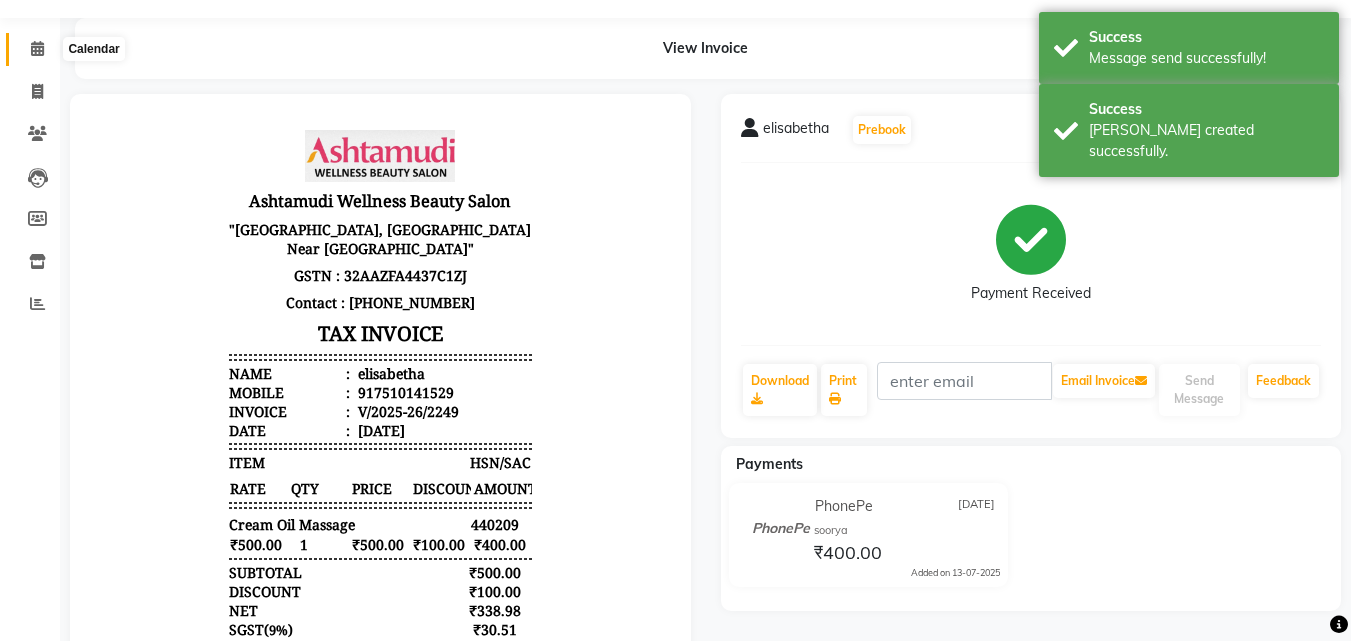 click 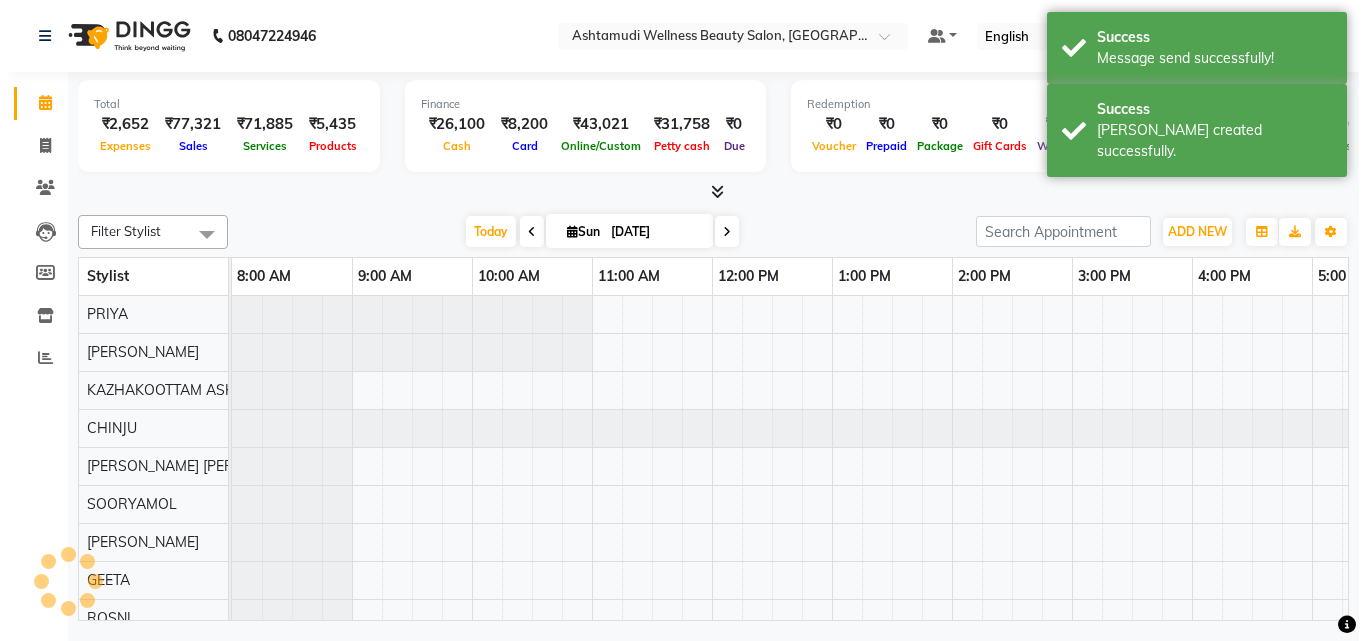 scroll, scrollTop: 0, scrollLeft: 0, axis: both 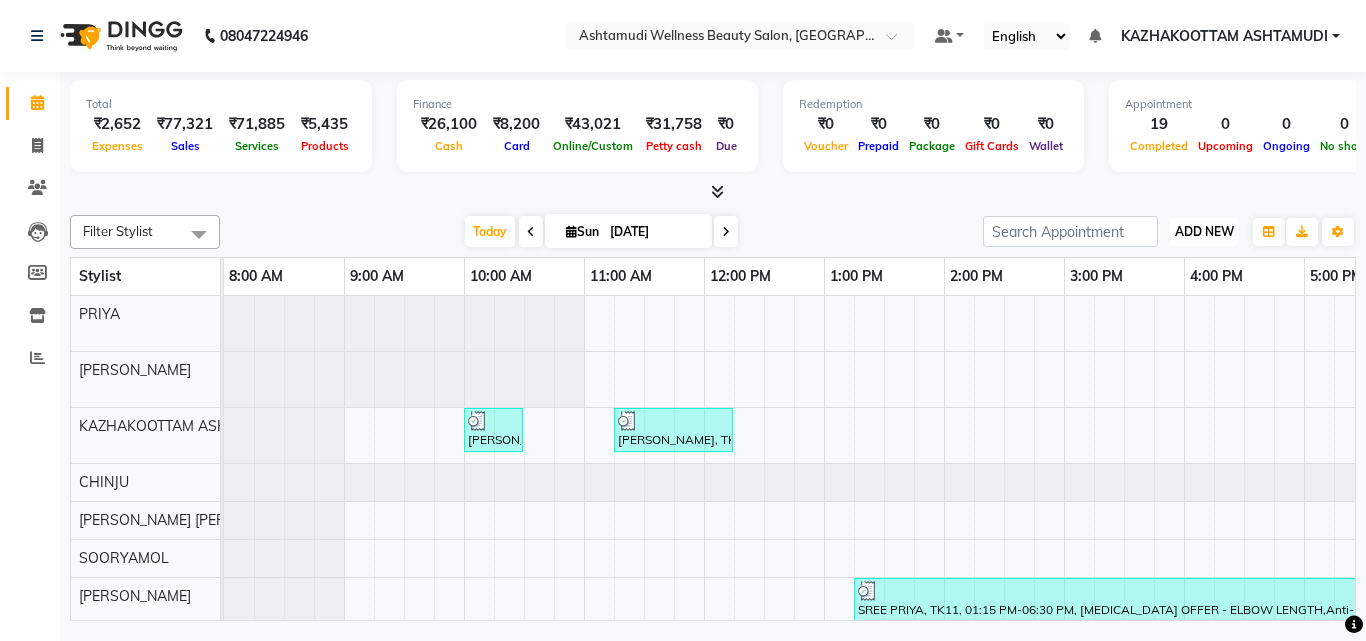 click on "ADD NEW" at bounding box center (1204, 231) 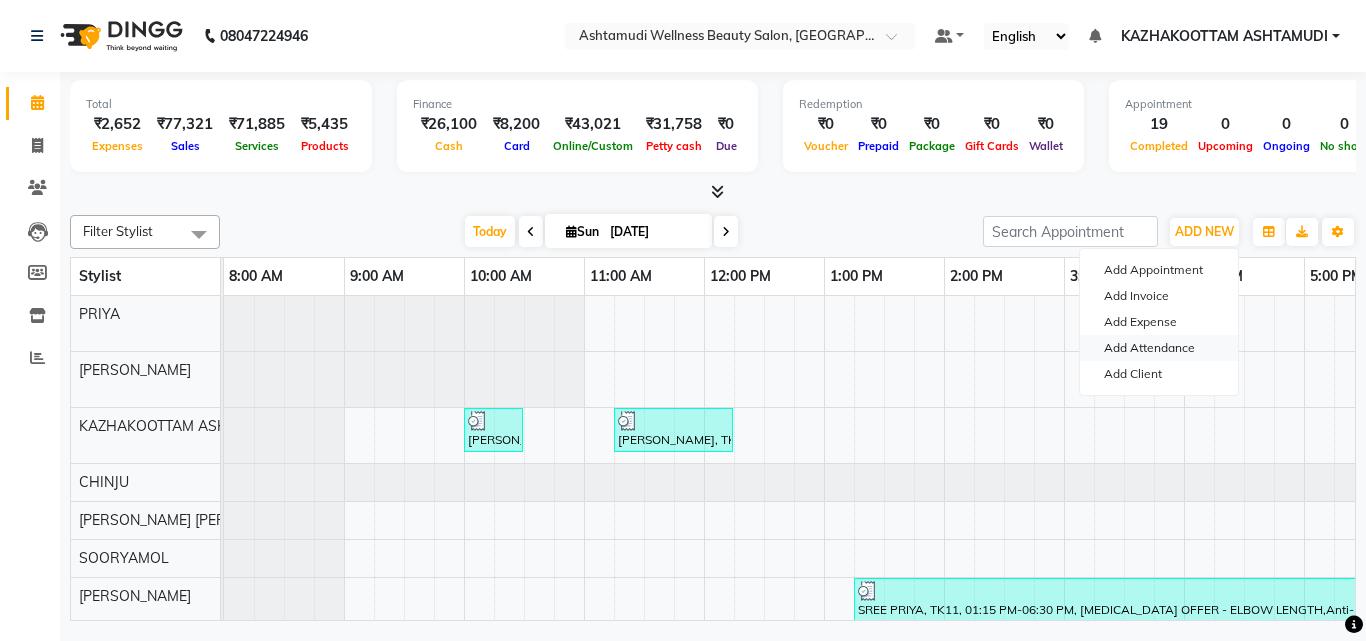 click on "Add Attendance" at bounding box center (1159, 348) 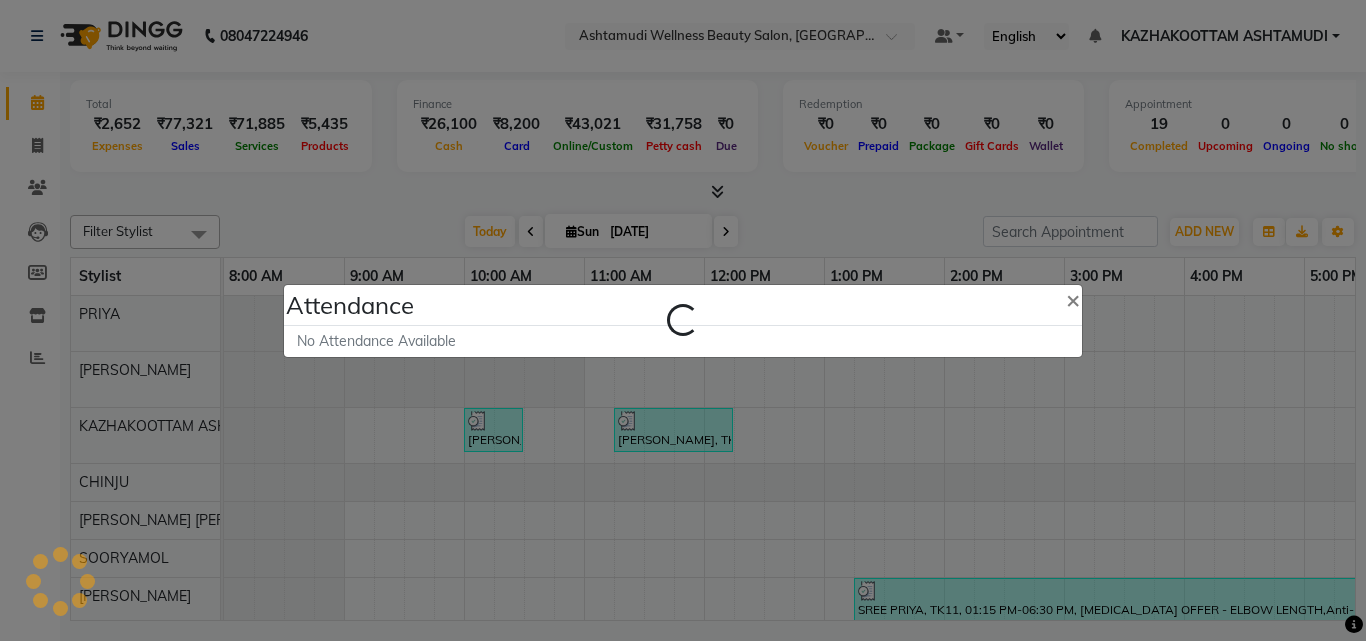 select on "A" 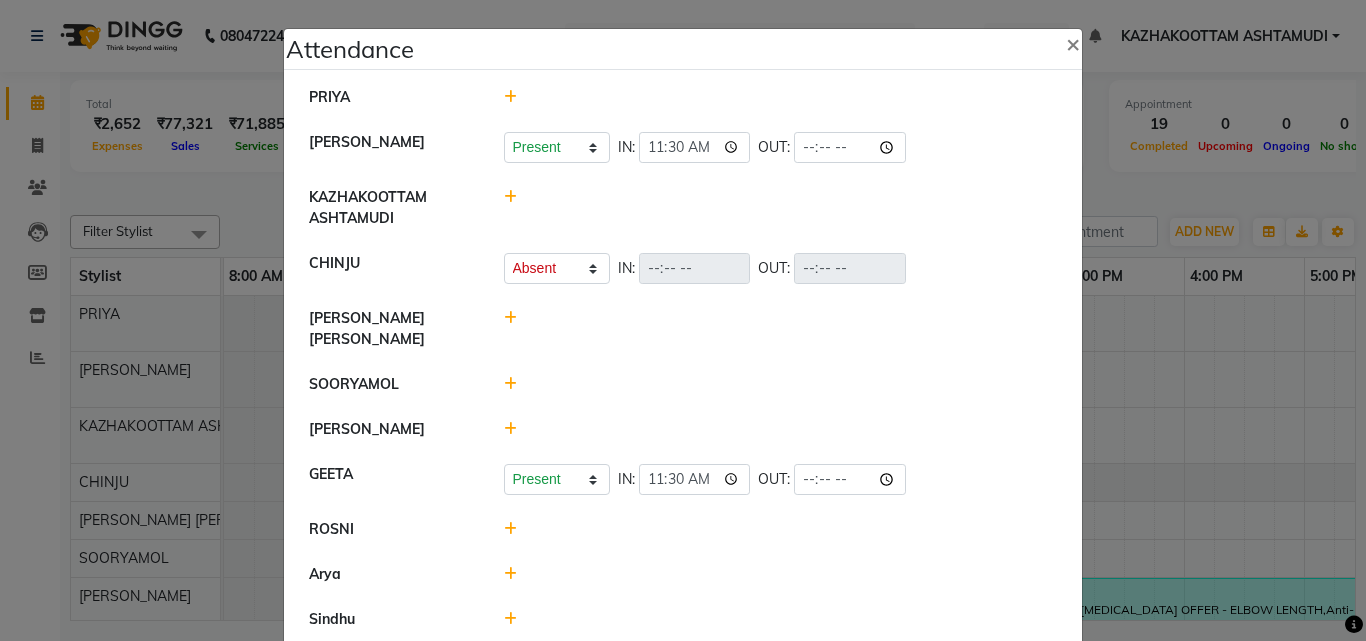 click 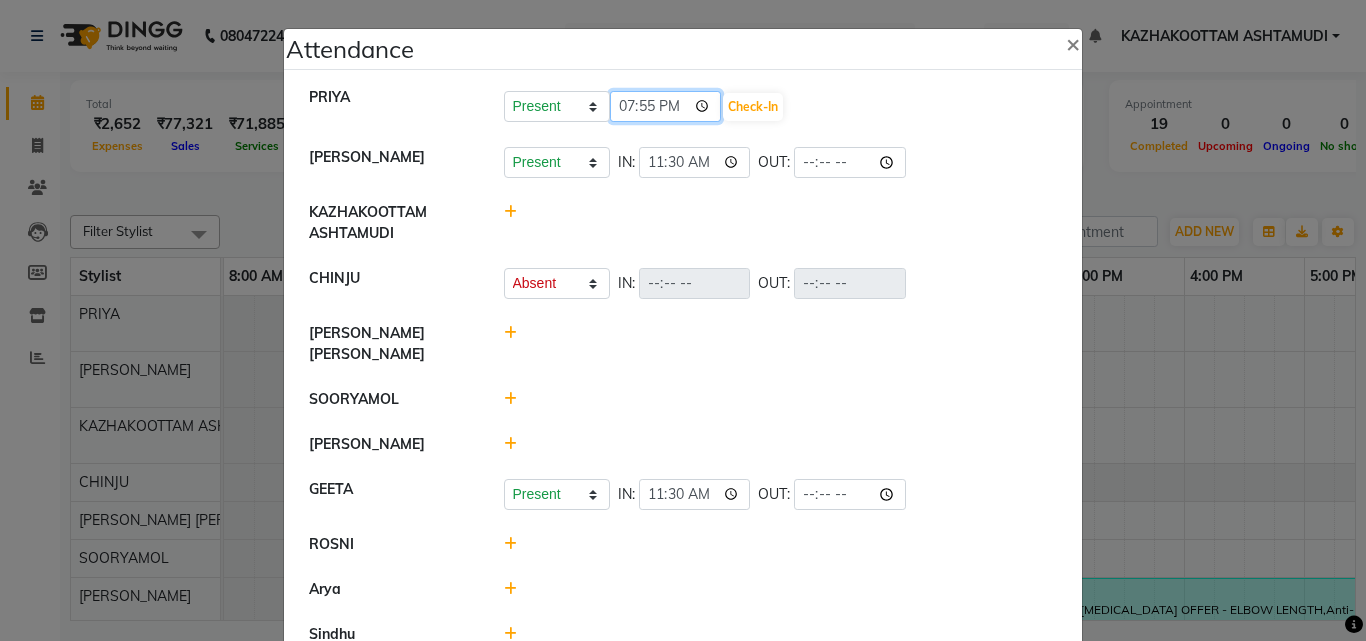 click on "19:55" 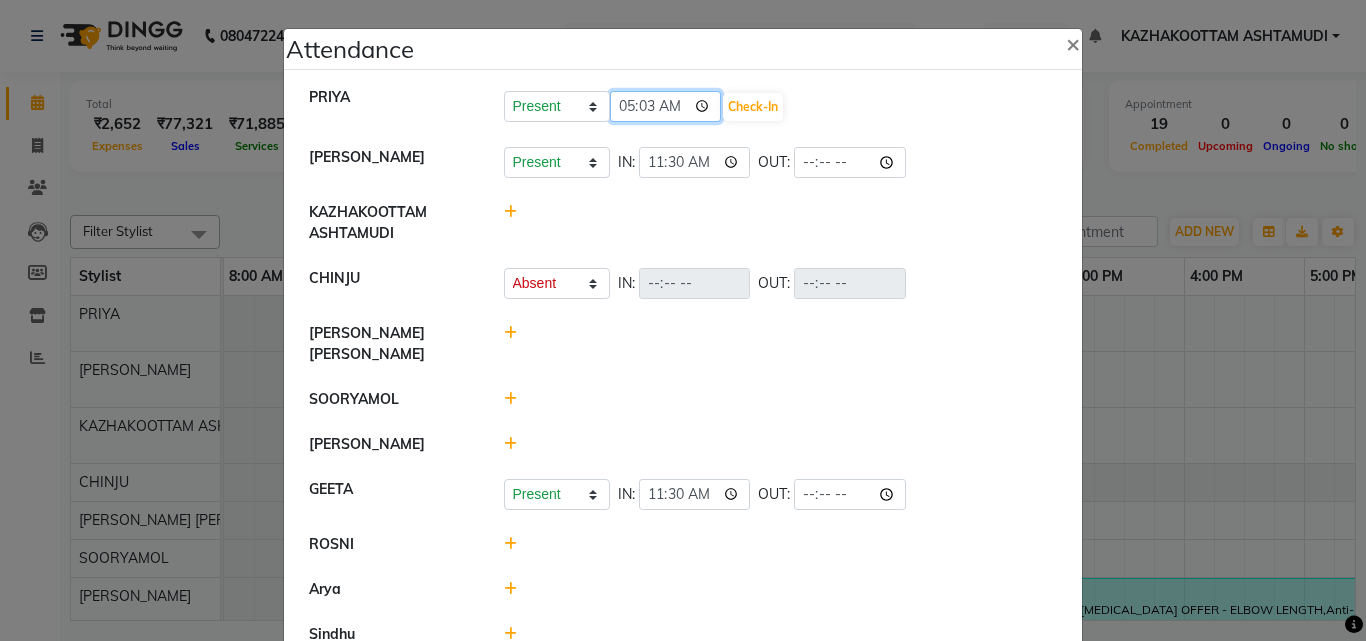 type on "05:30" 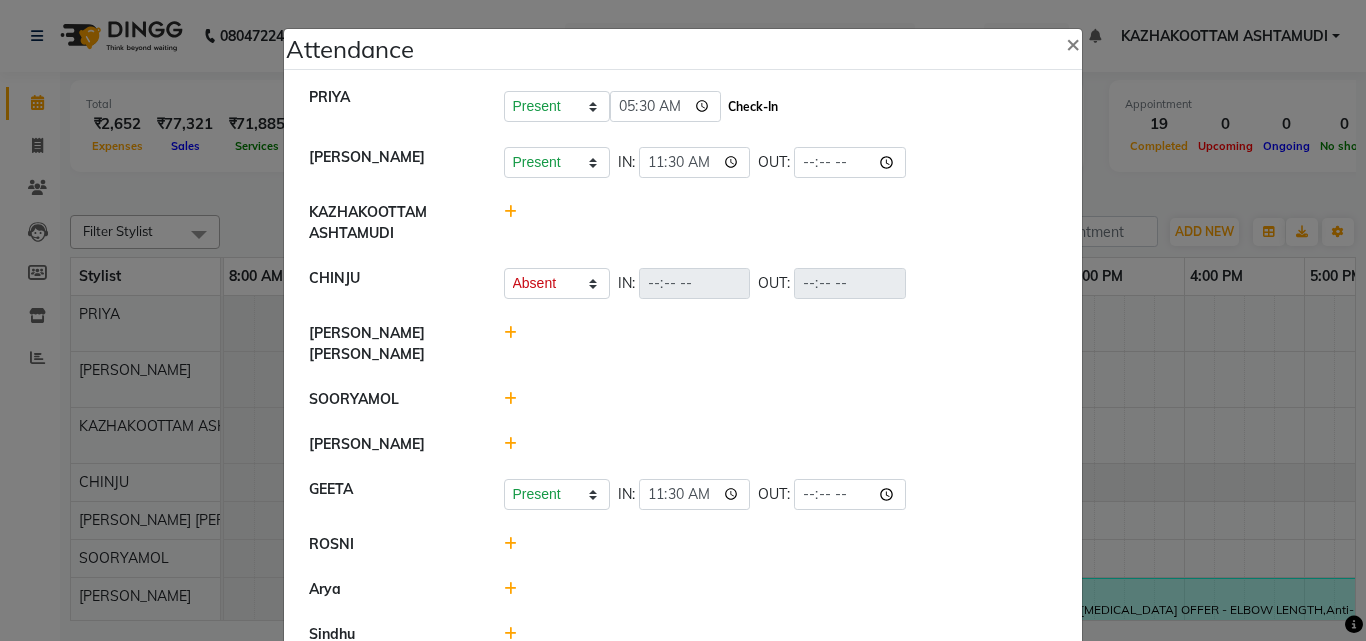 click on "Check-In" 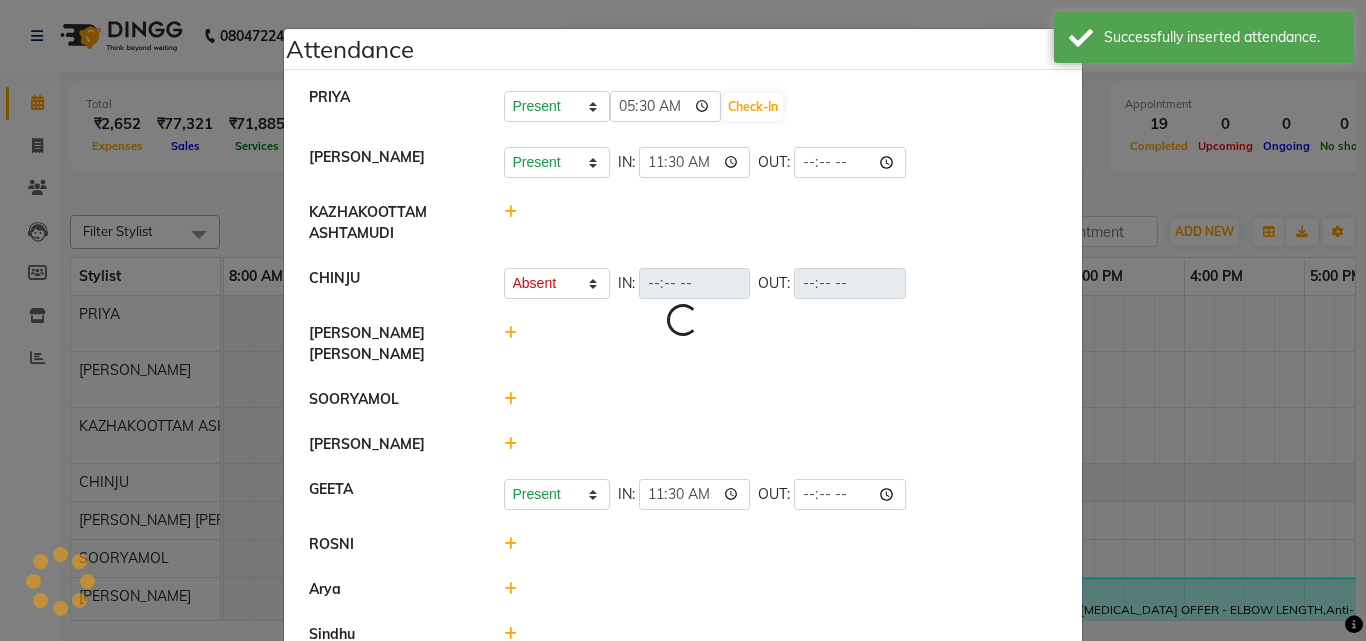 select on "A" 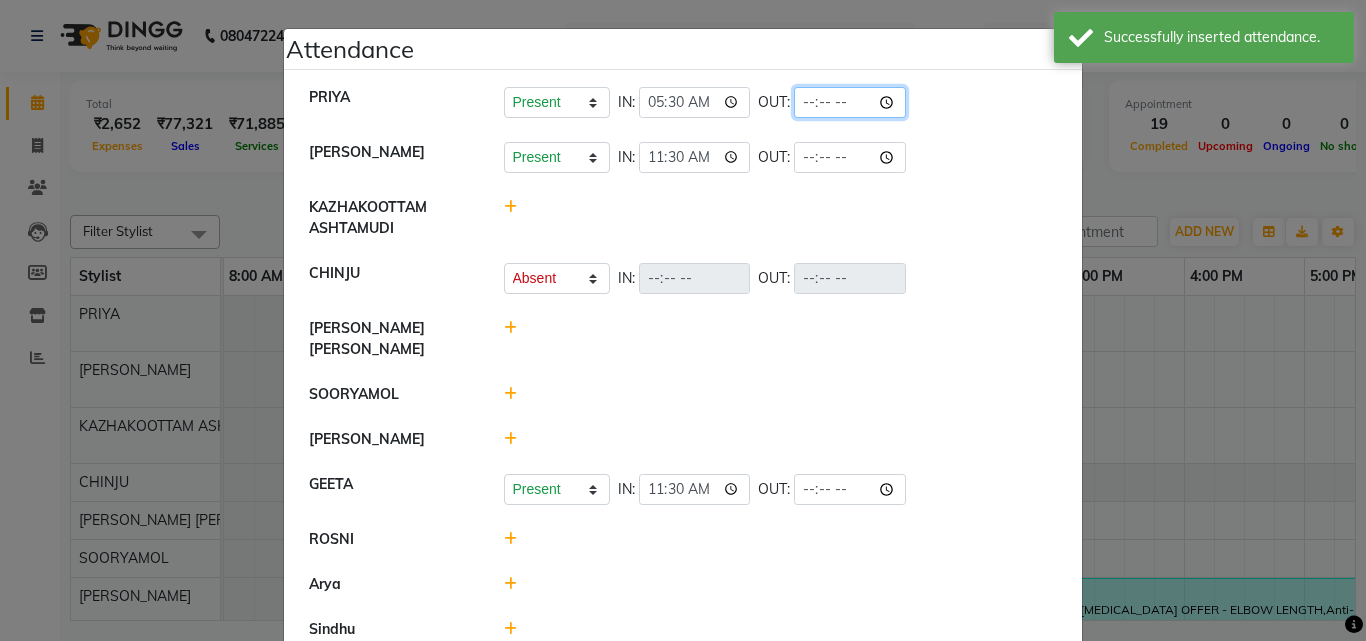 click 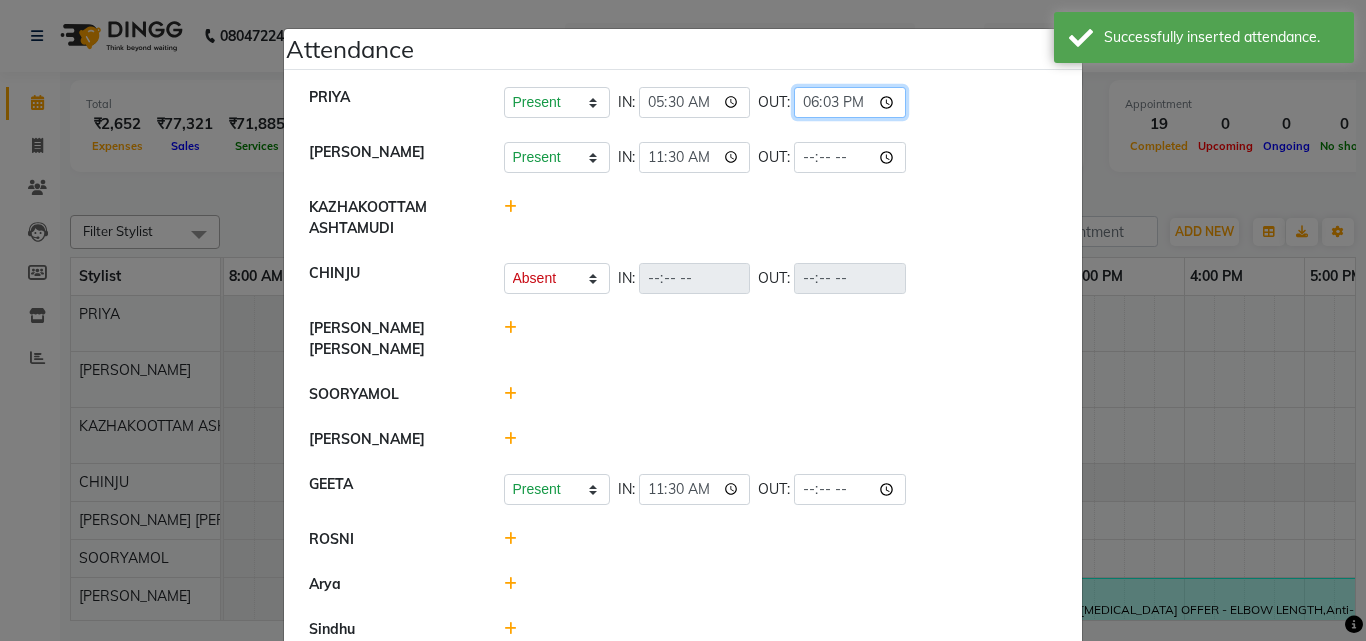 type on "18:31" 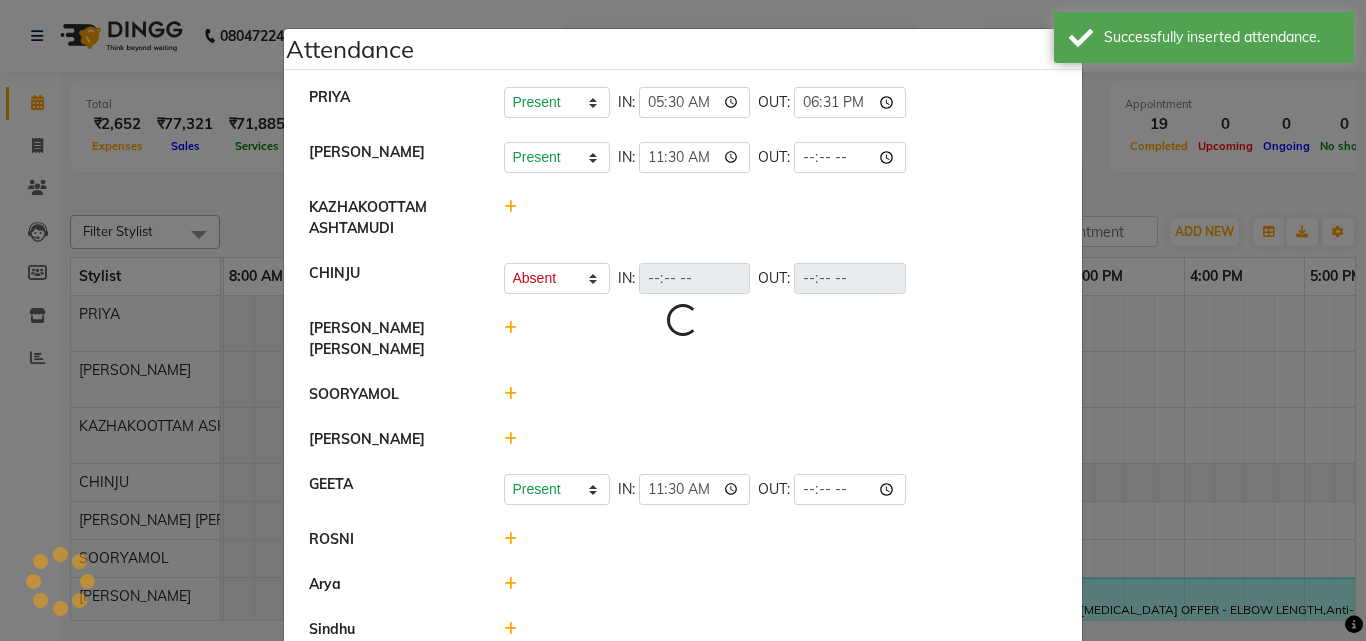 click on "KRISHNA   Present   Absent   Late   Half Day   Weekly Off  IN:  11:30 OUT:" 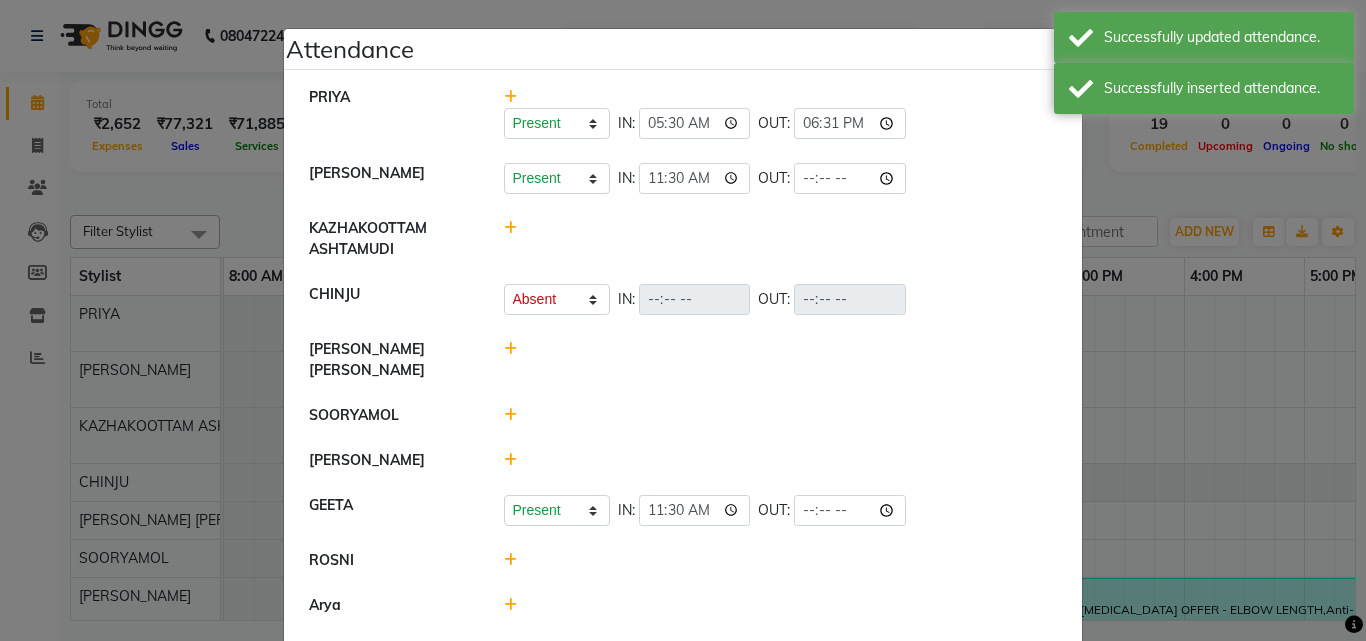 scroll, scrollTop: 90, scrollLeft: 0, axis: vertical 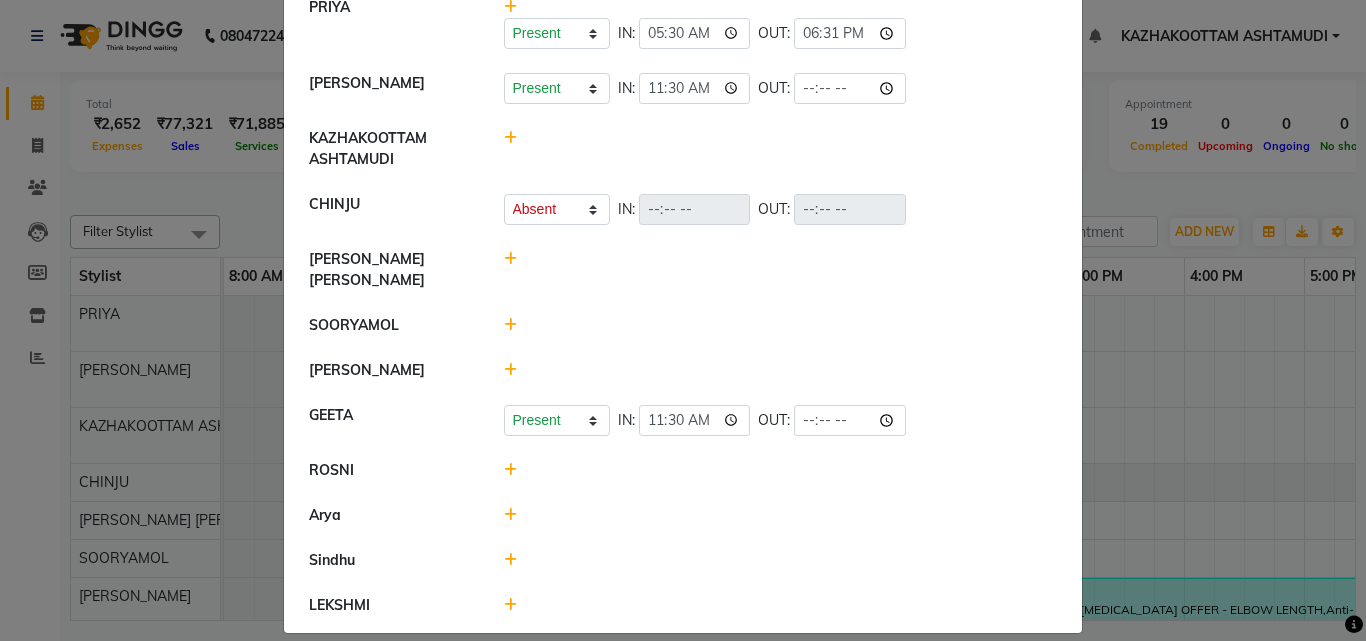 click 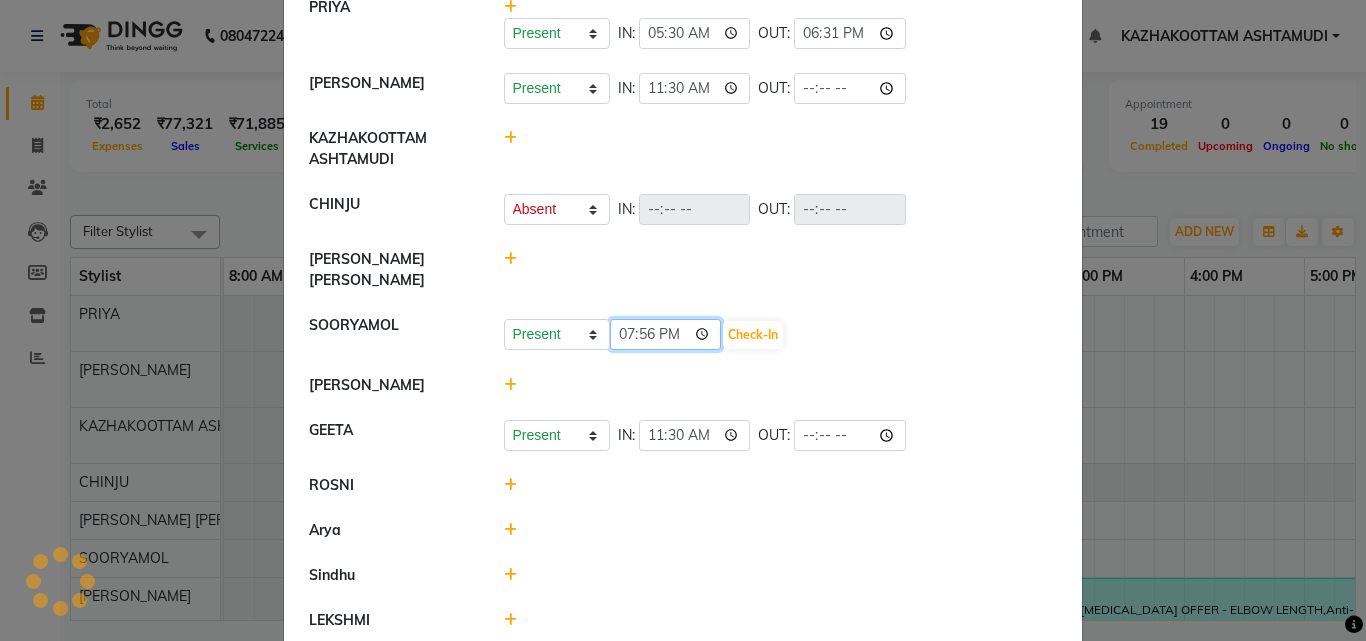 click on "19:56" 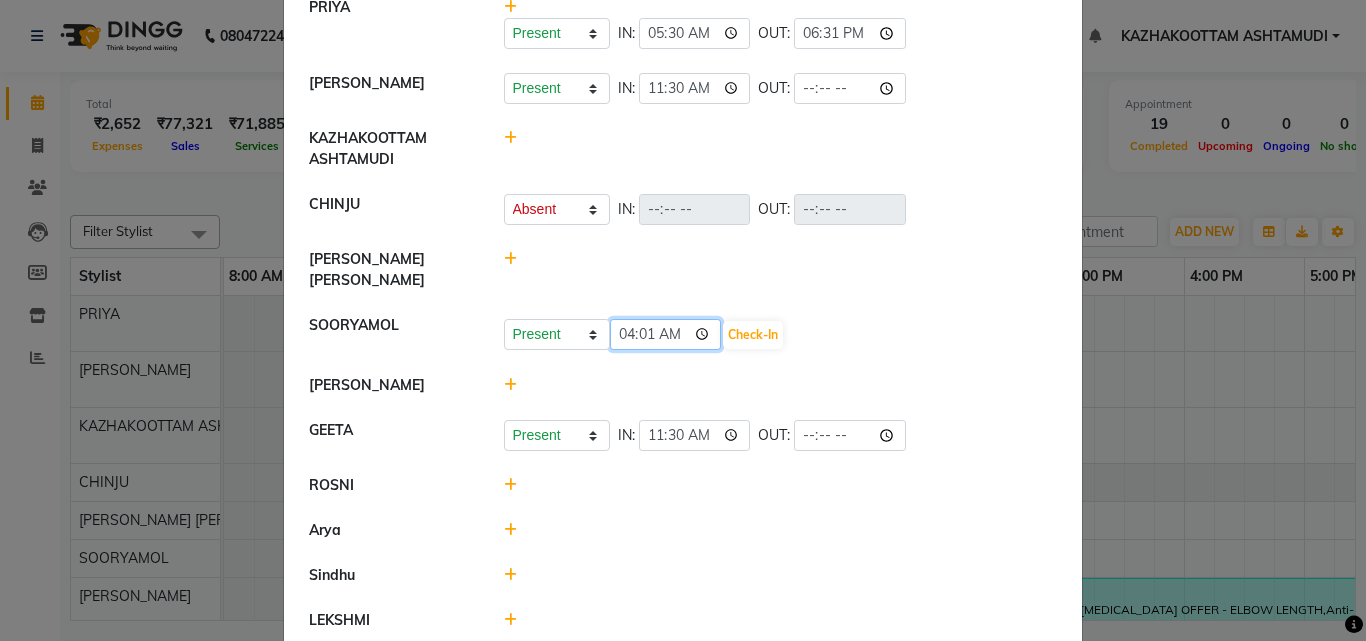 type on "04:14" 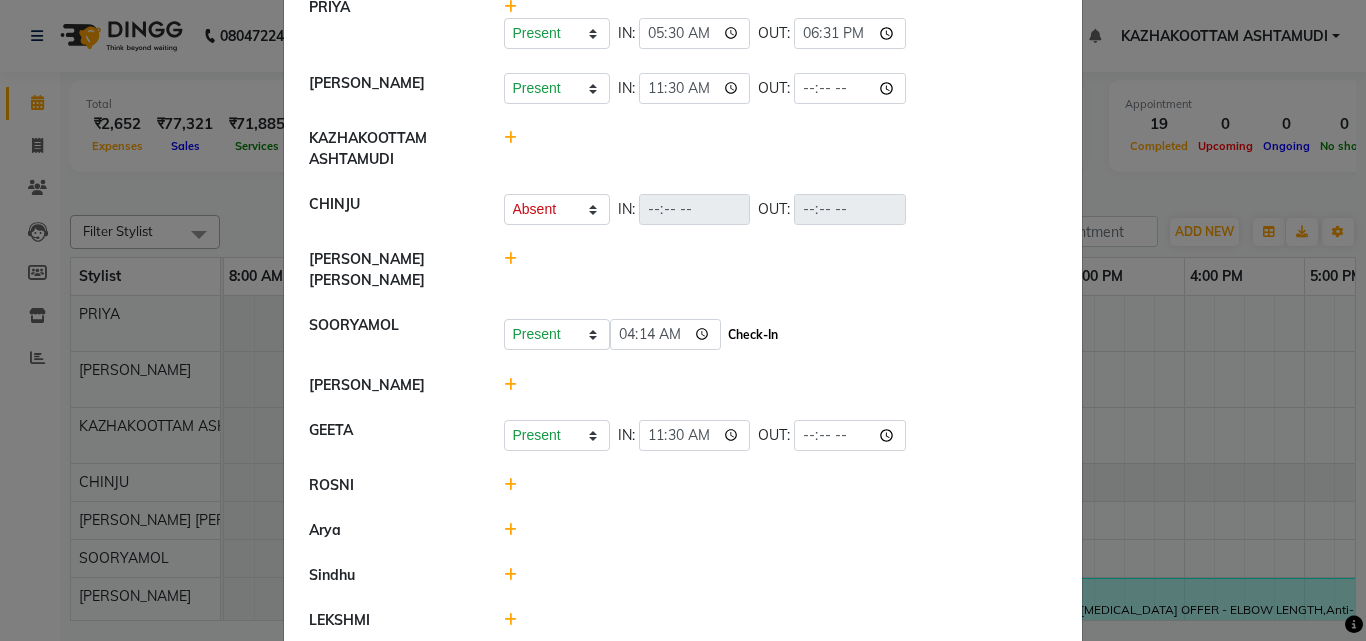 click on "Check-In" 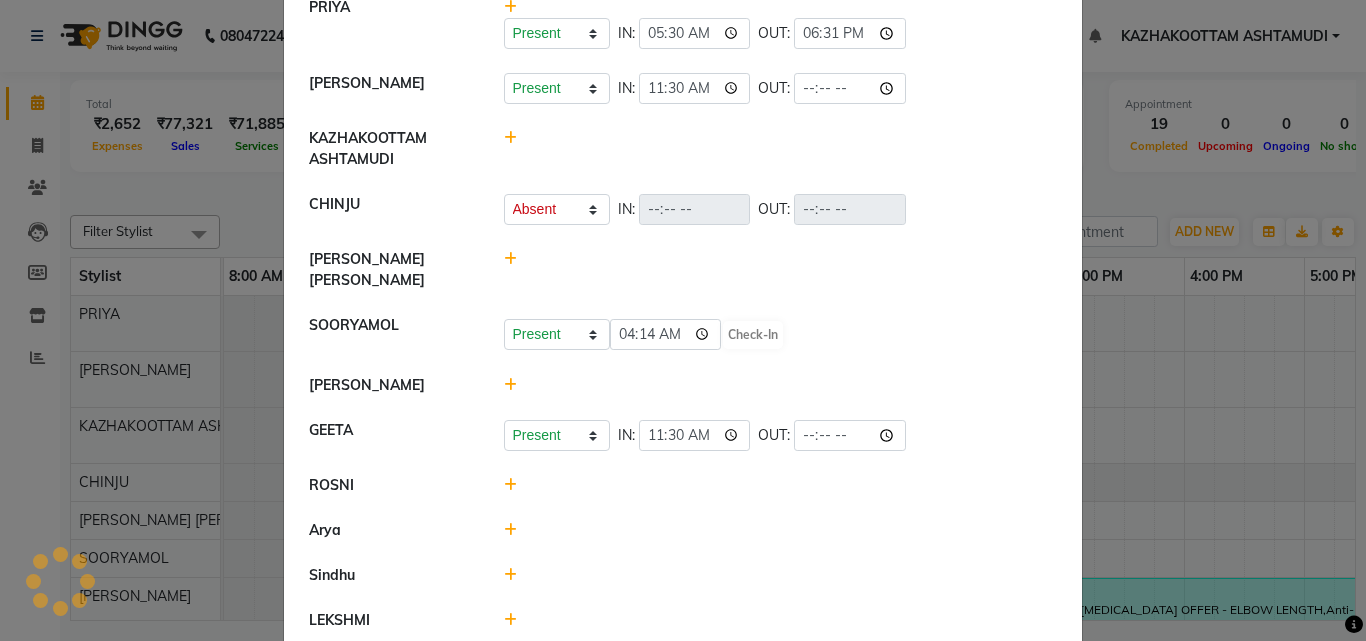 select on "A" 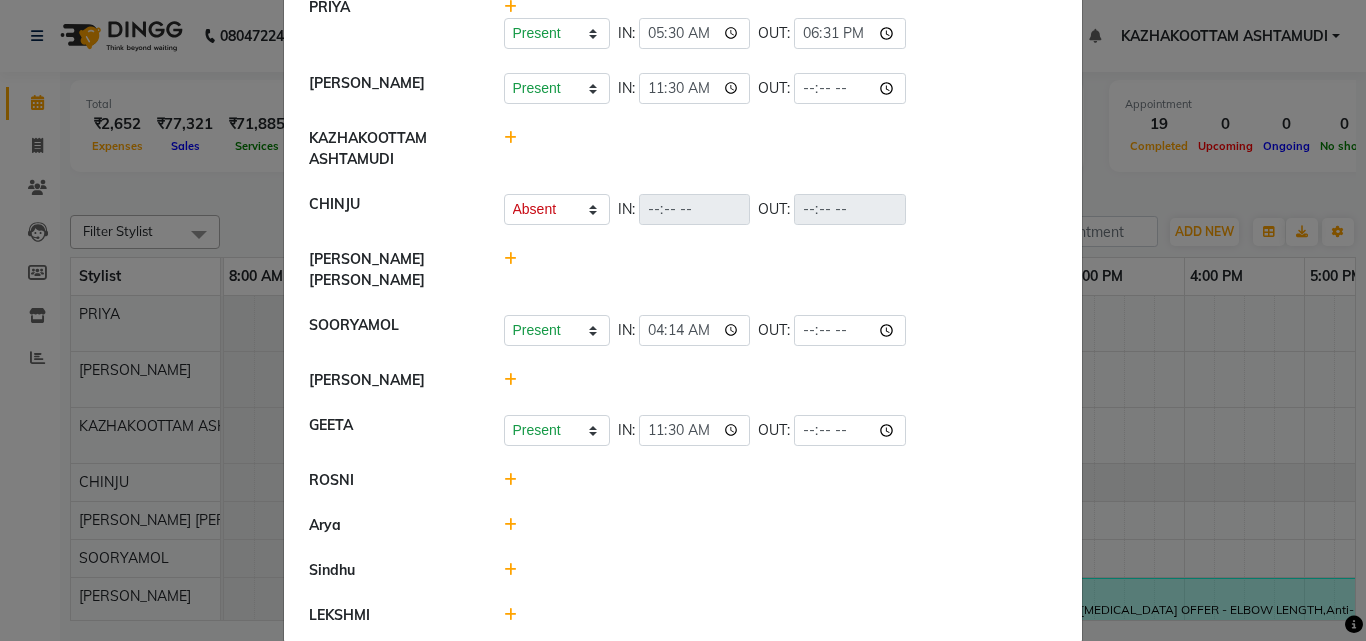 click 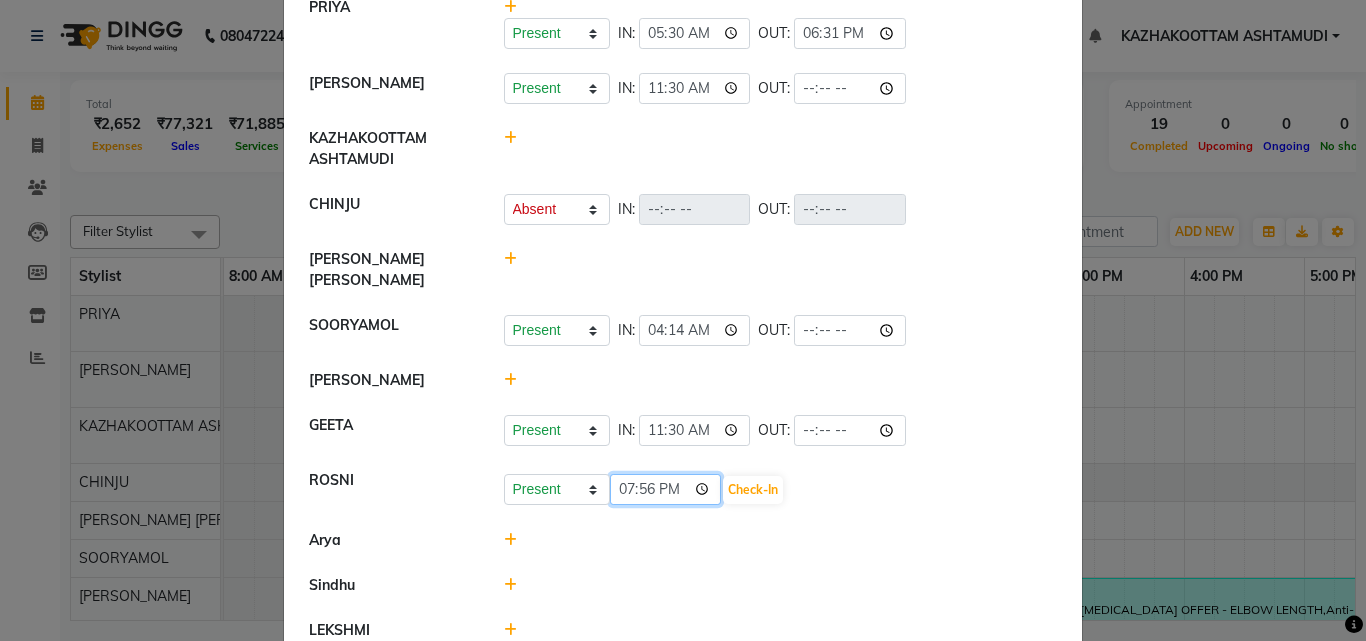 click on "19:56" 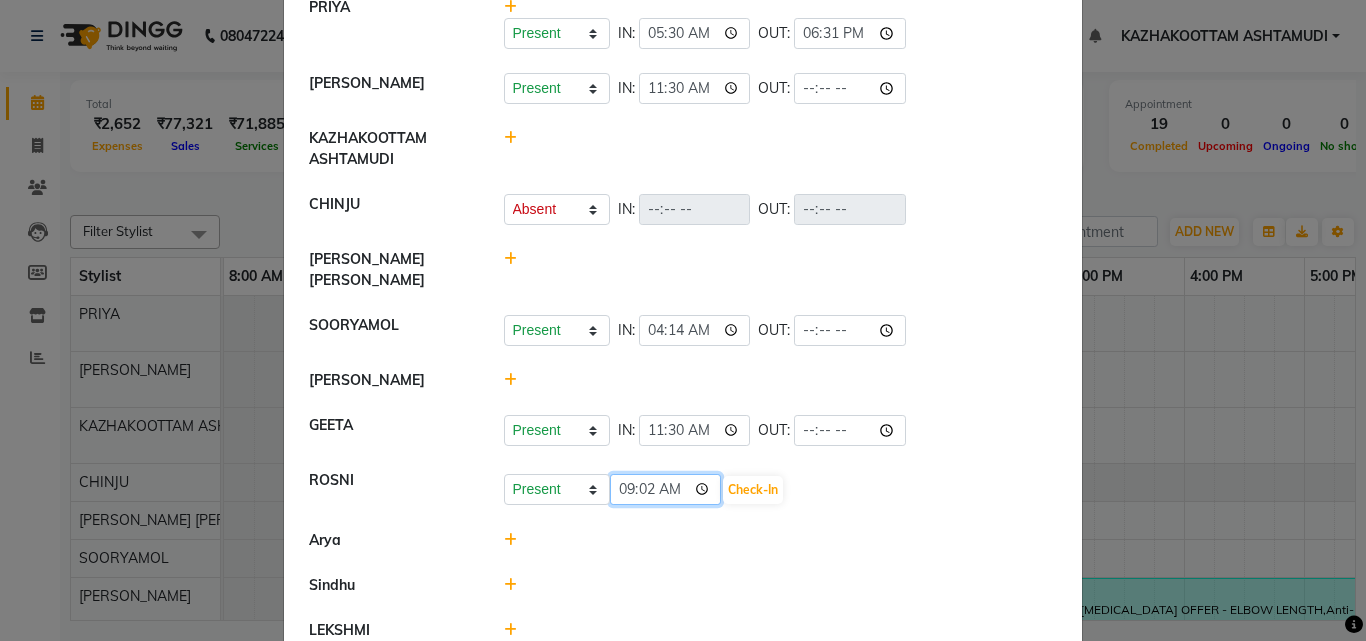 type on "09:25" 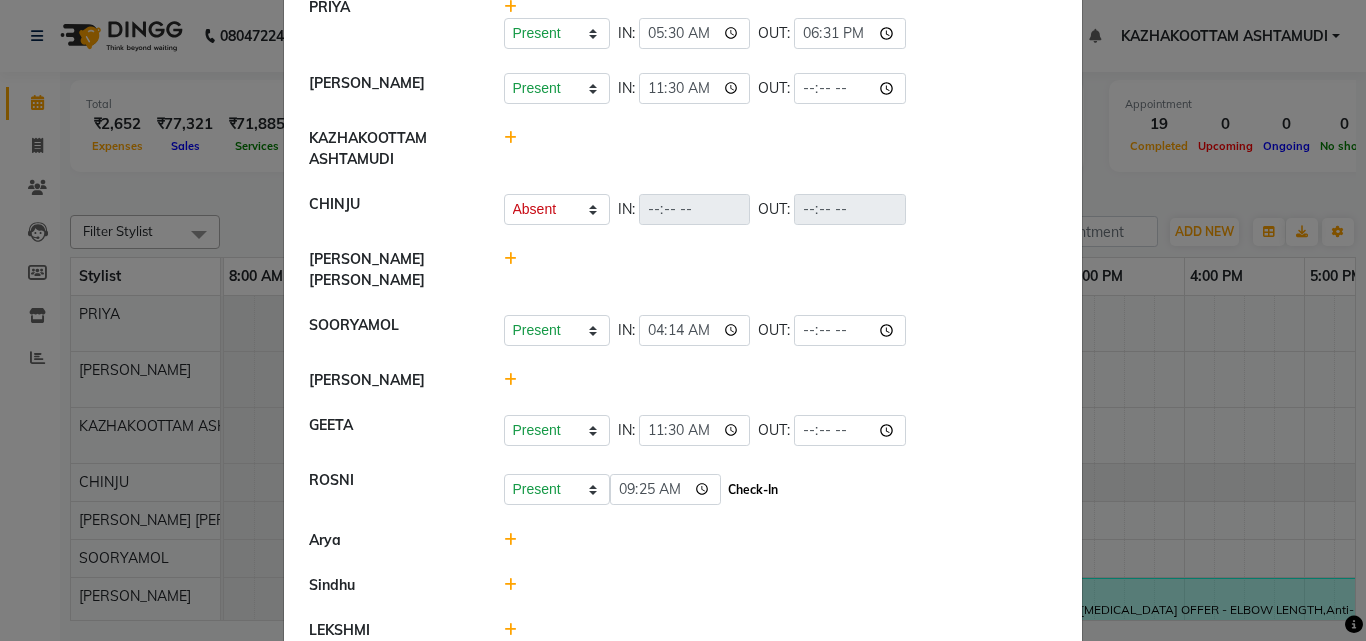 click on "Check-In" 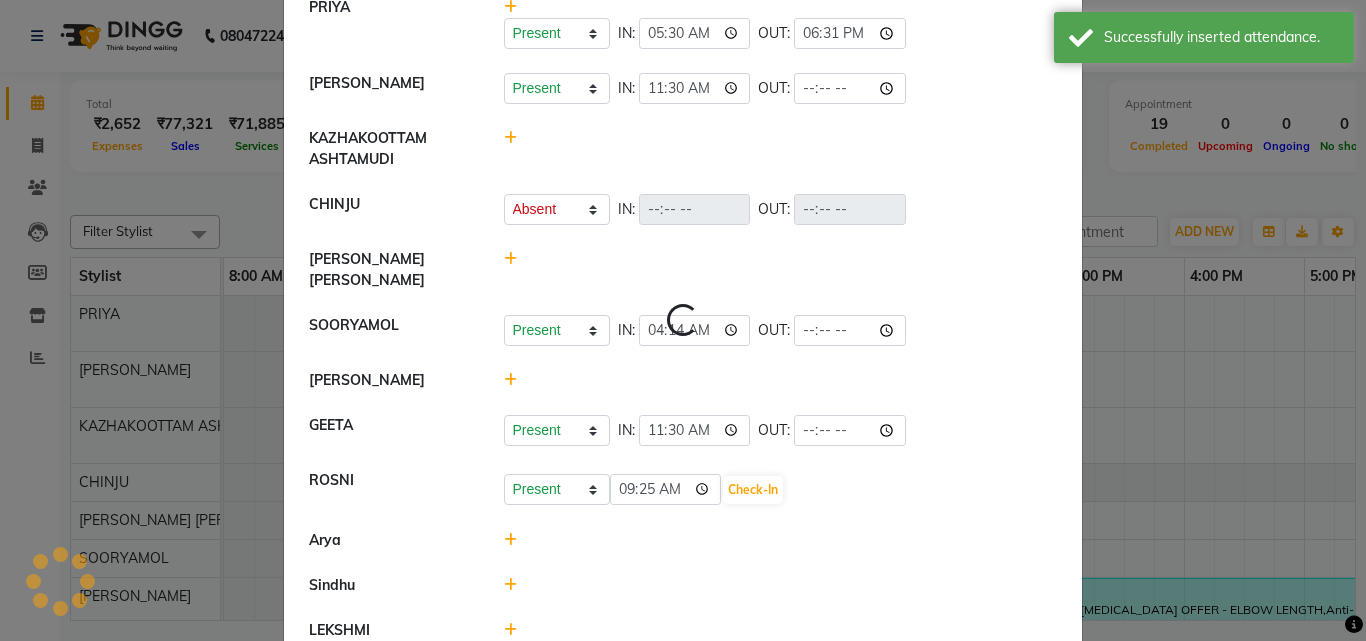 select on "A" 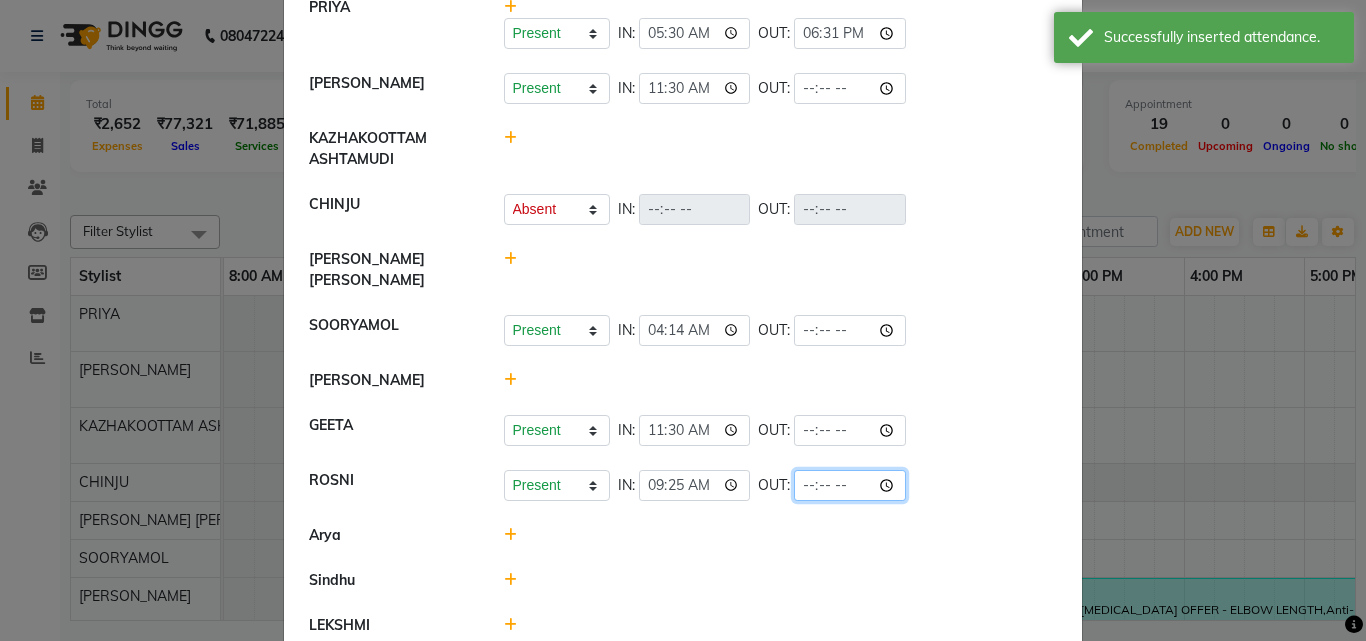 click 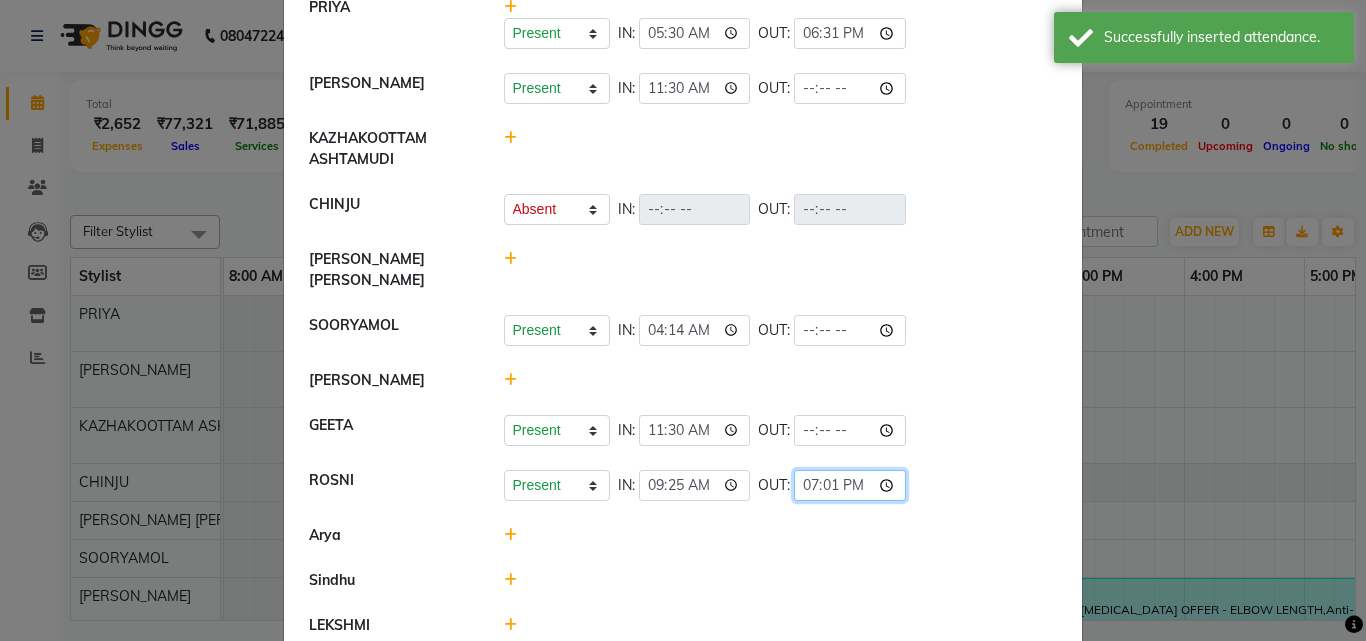 type on "19:11" 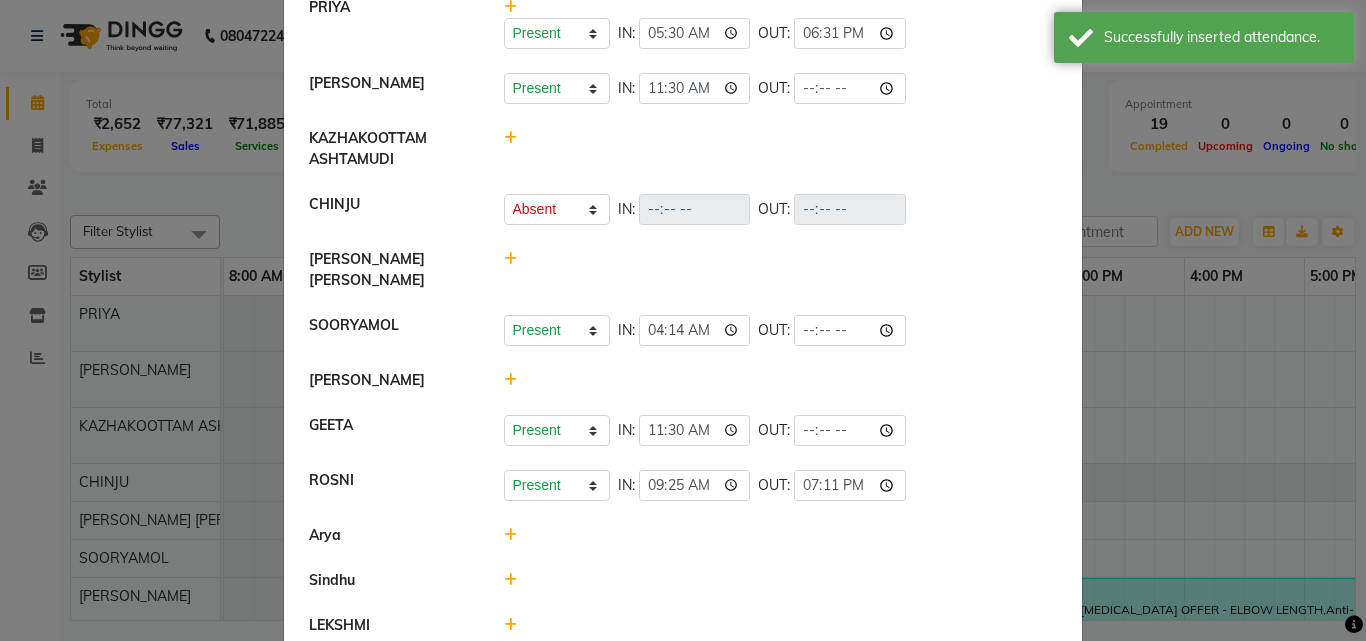 click on "Present   Absent   Late   Half Day   Weekly Off  IN:  11:30 OUT:" 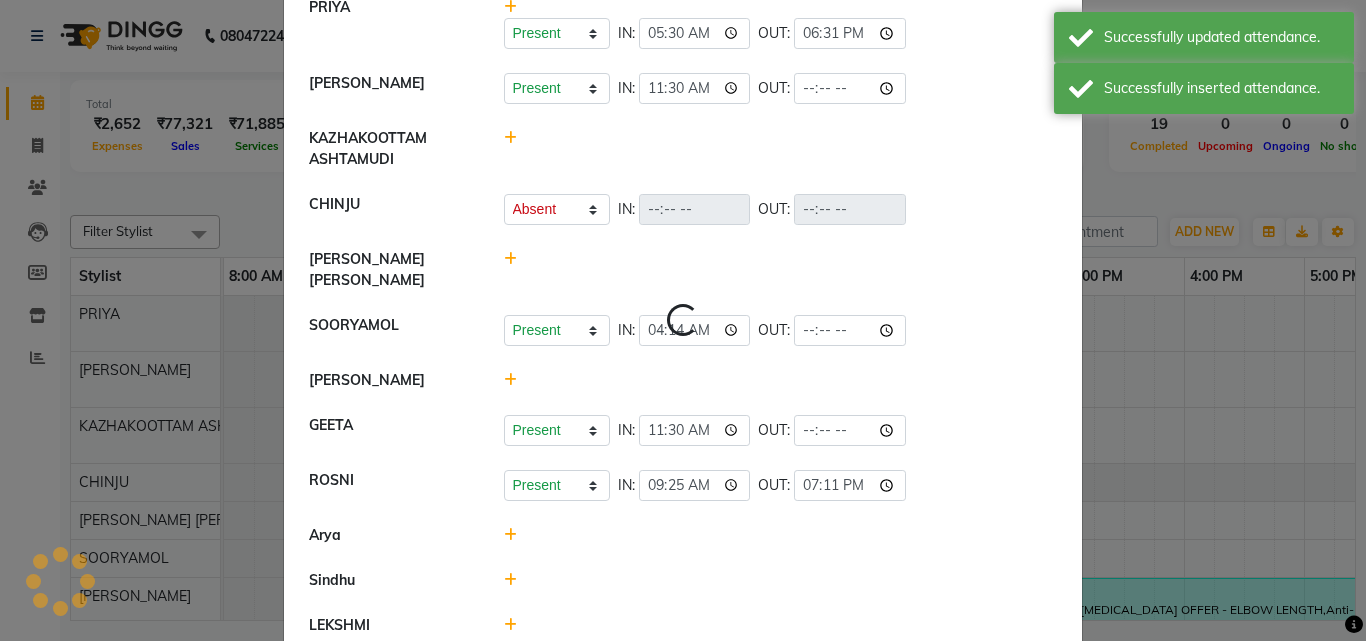 select on "A" 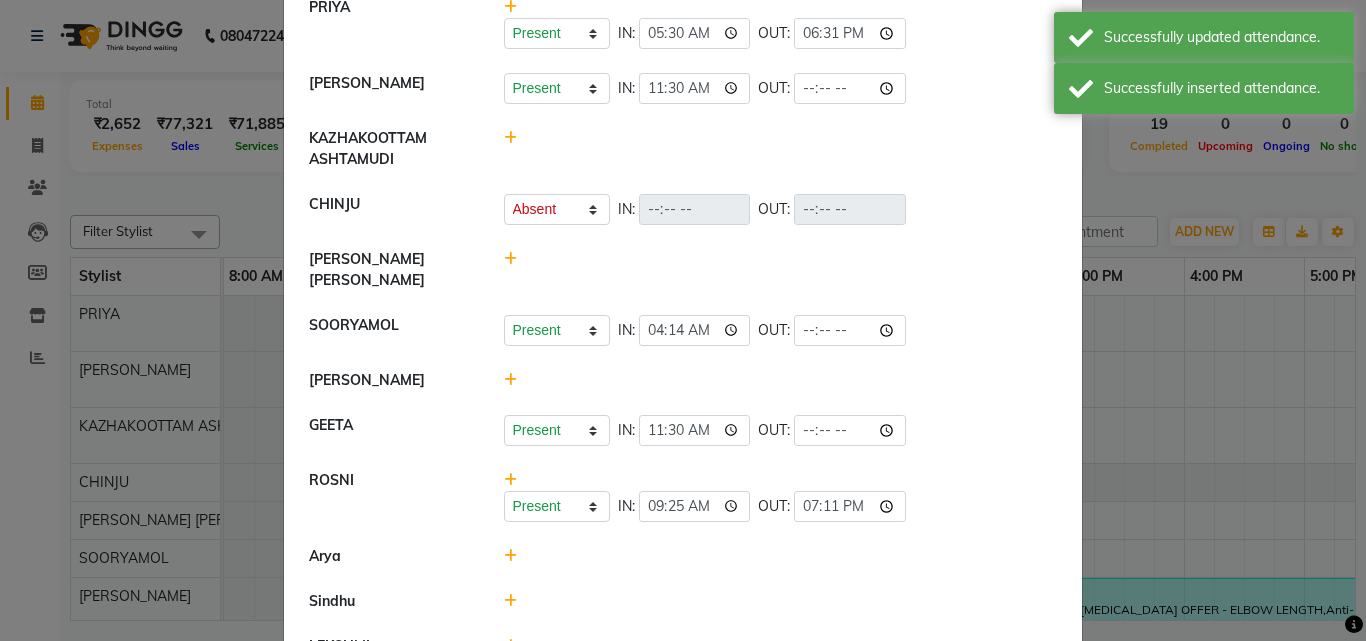 scroll, scrollTop: 131, scrollLeft: 0, axis: vertical 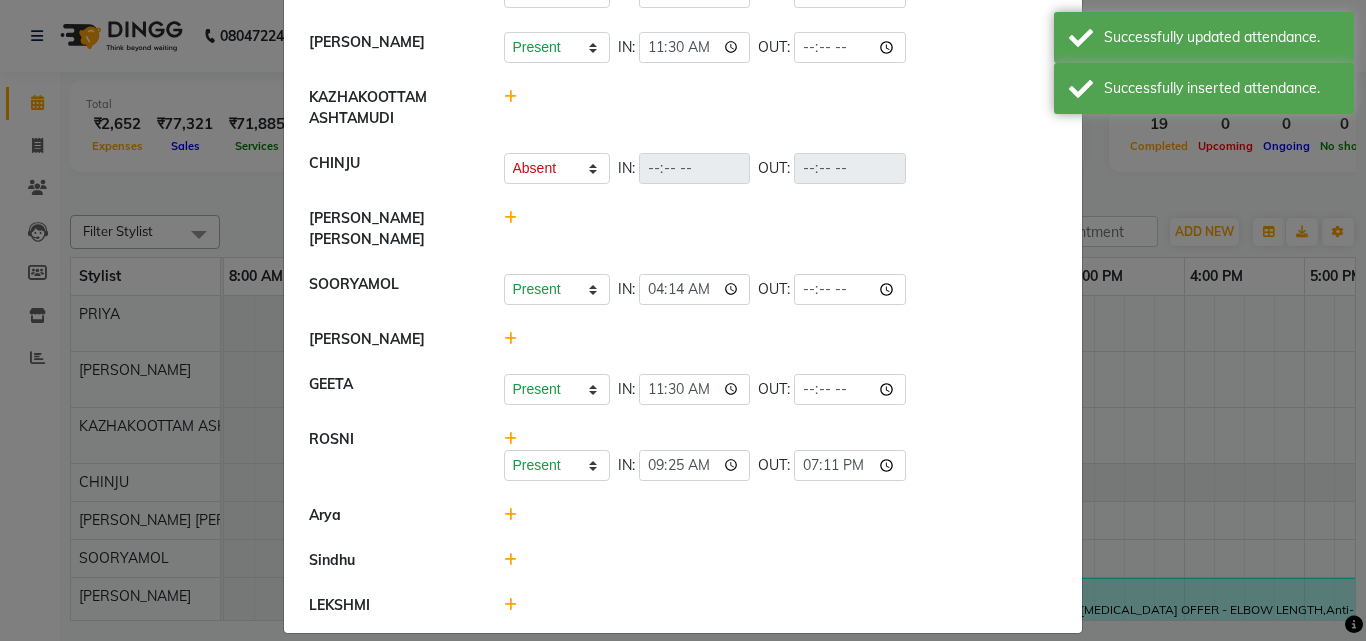 click 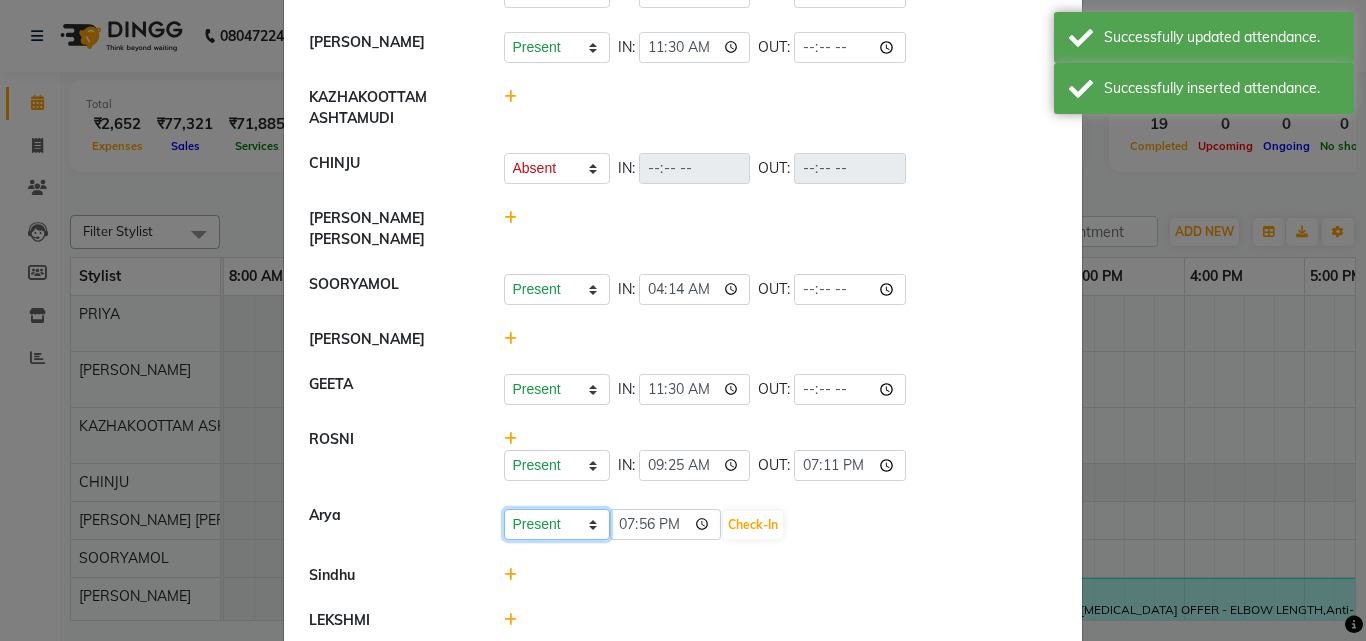click on "Present Absent Late Half Day Weekly Off" 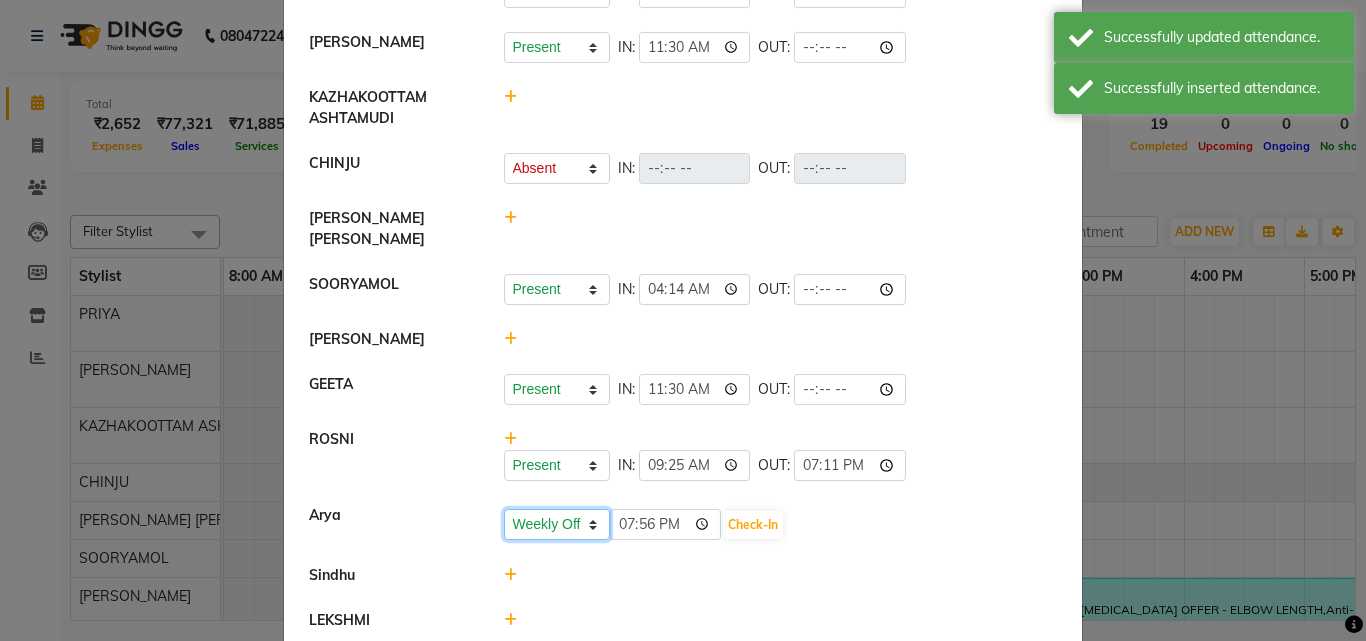click on "Present Absent Late Half Day Weekly Off" 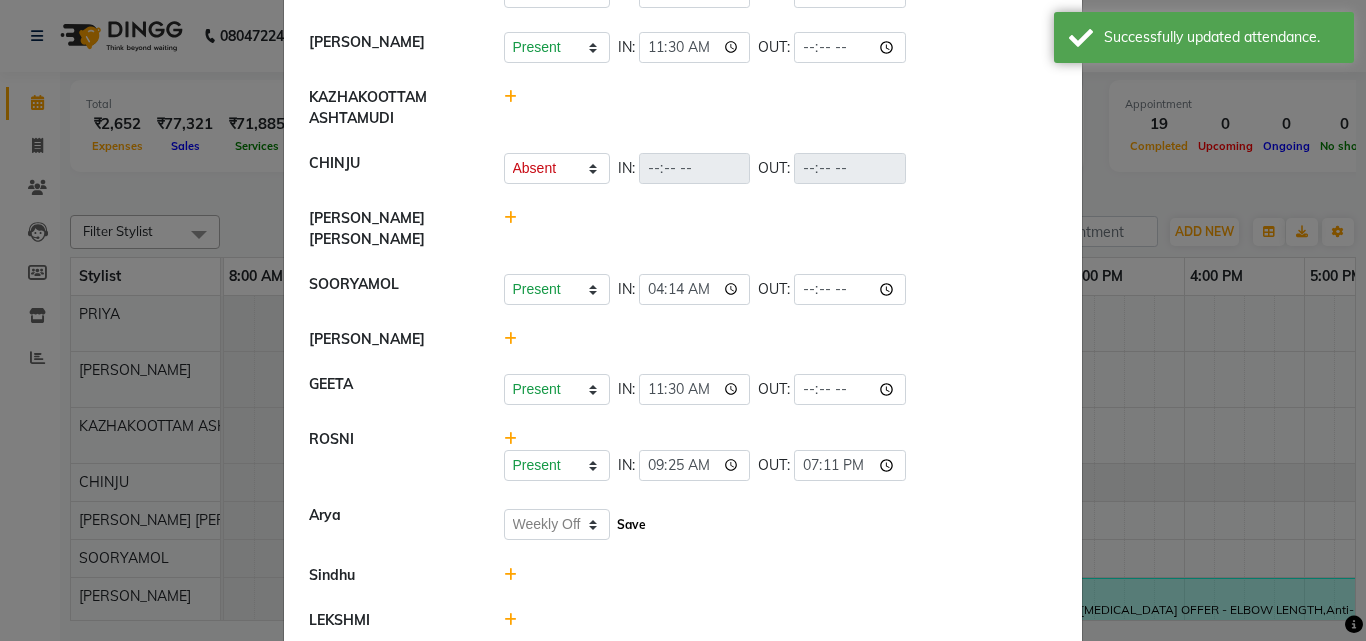 click on "Save" 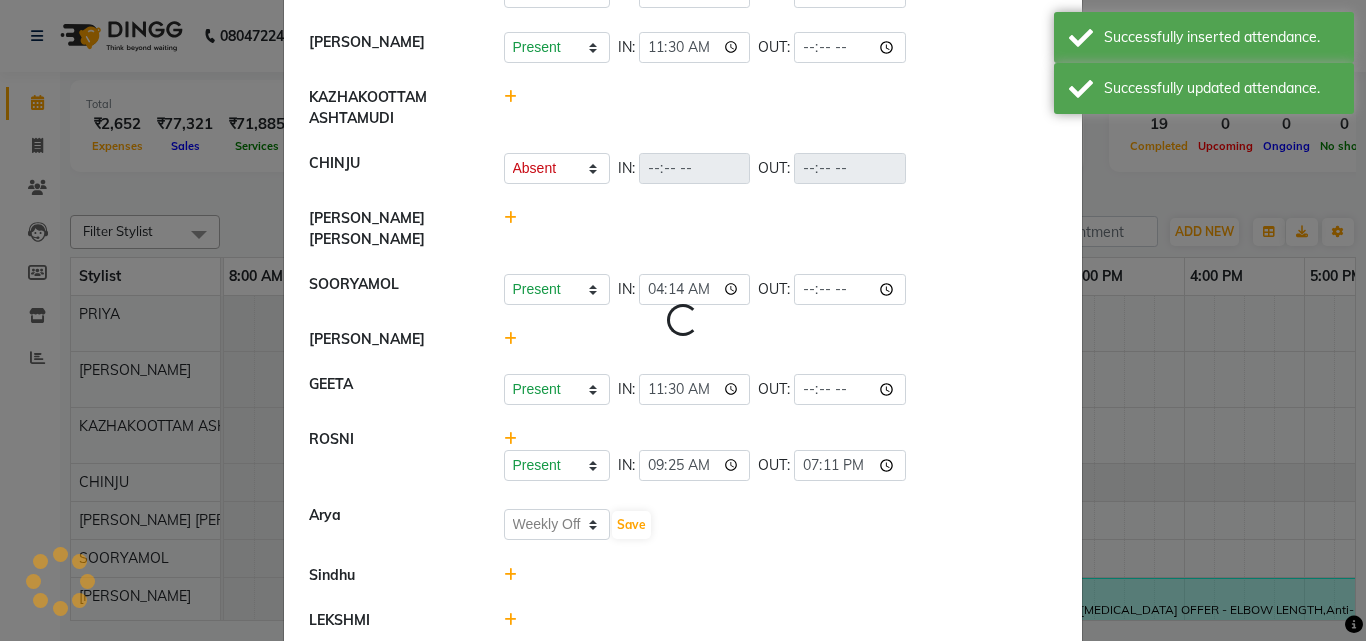select on "A" 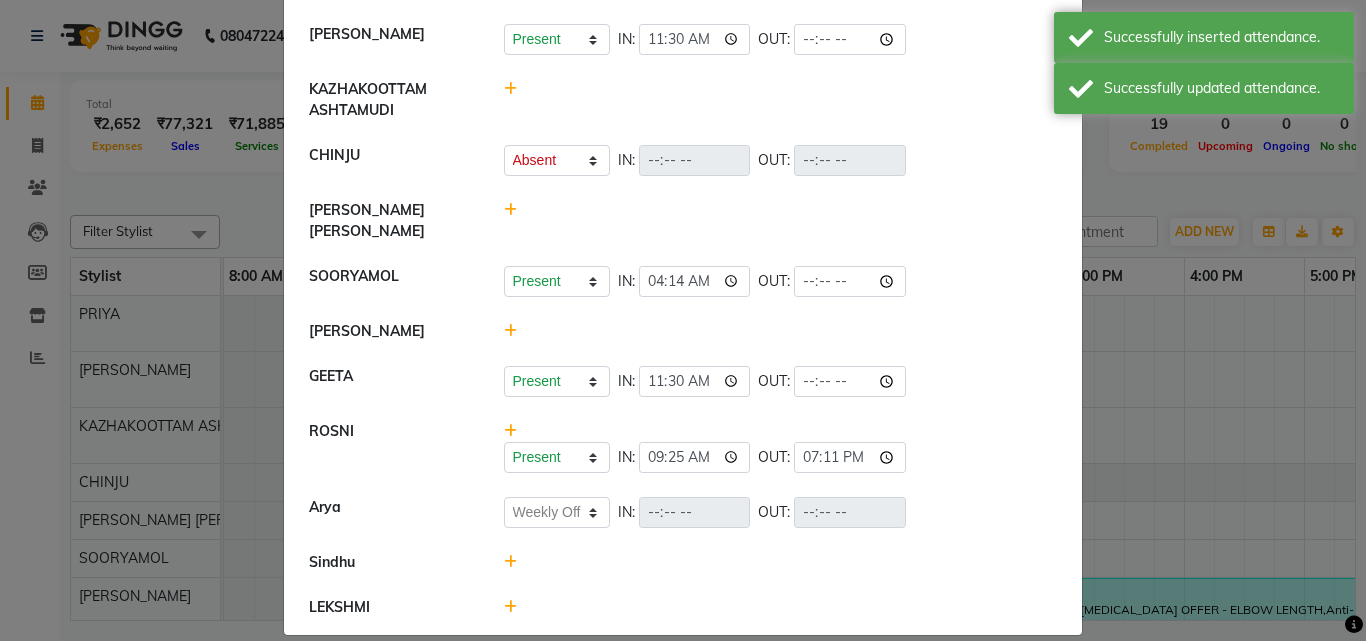 scroll, scrollTop: 141, scrollLeft: 0, axis: vertical 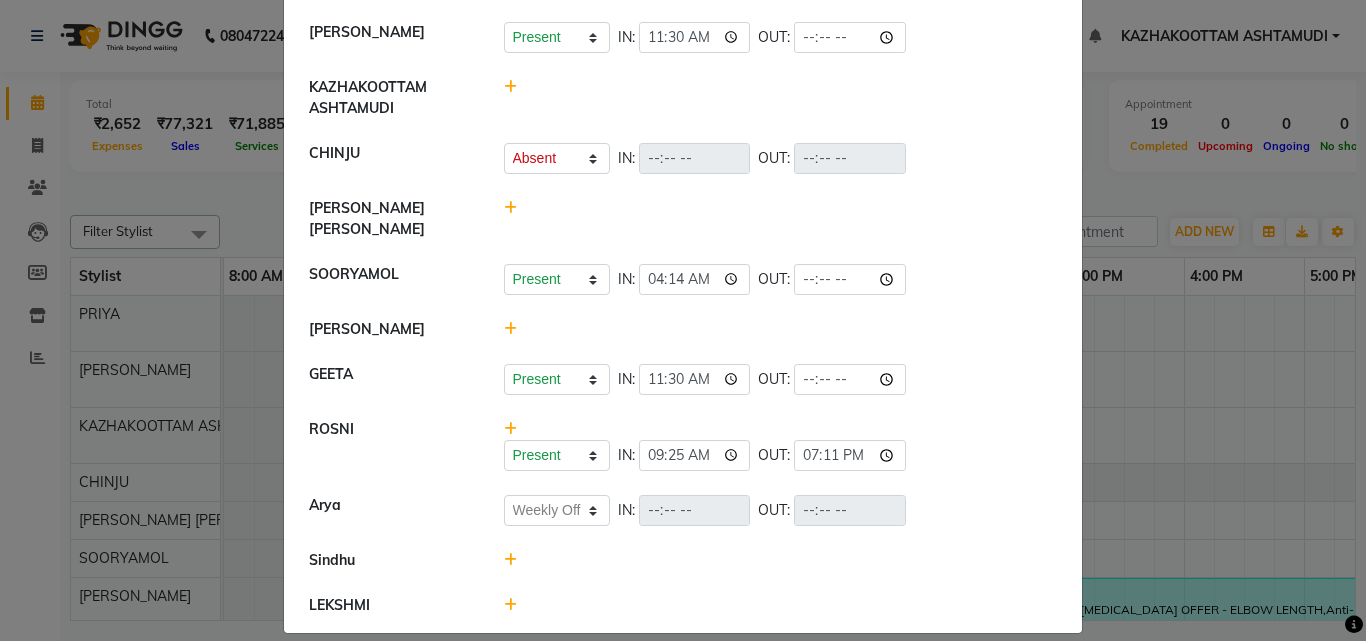 click 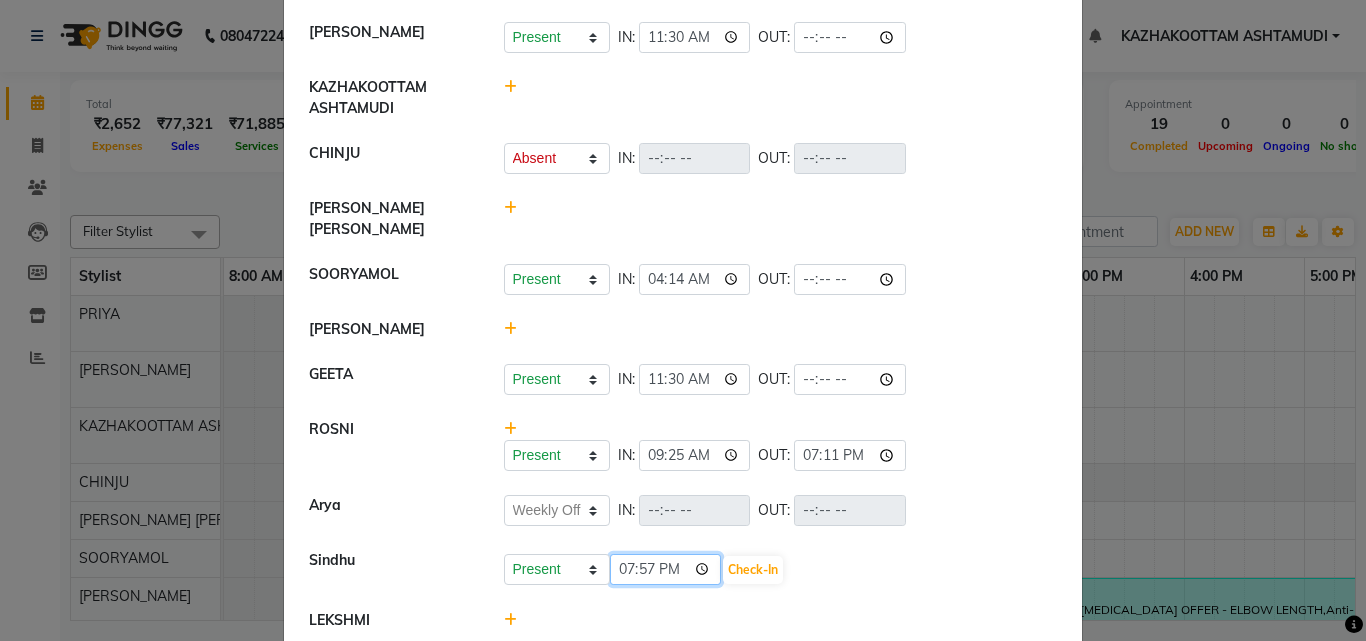 click on "19:57" 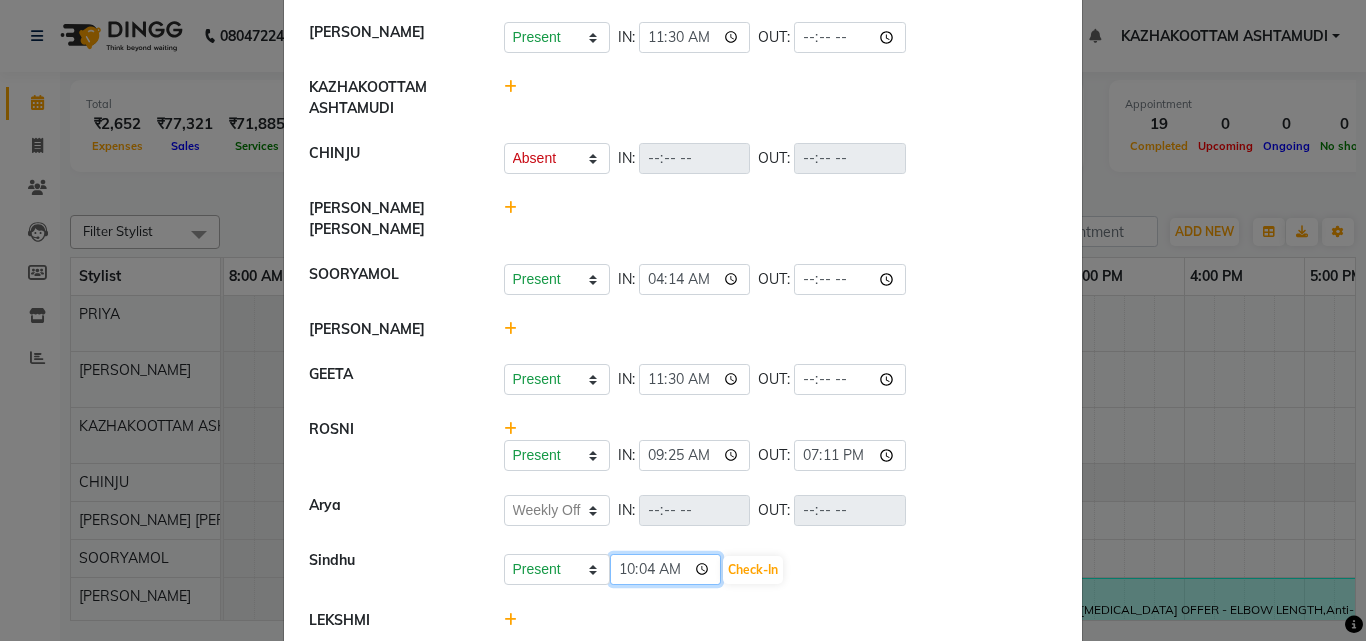 type on "10:46" 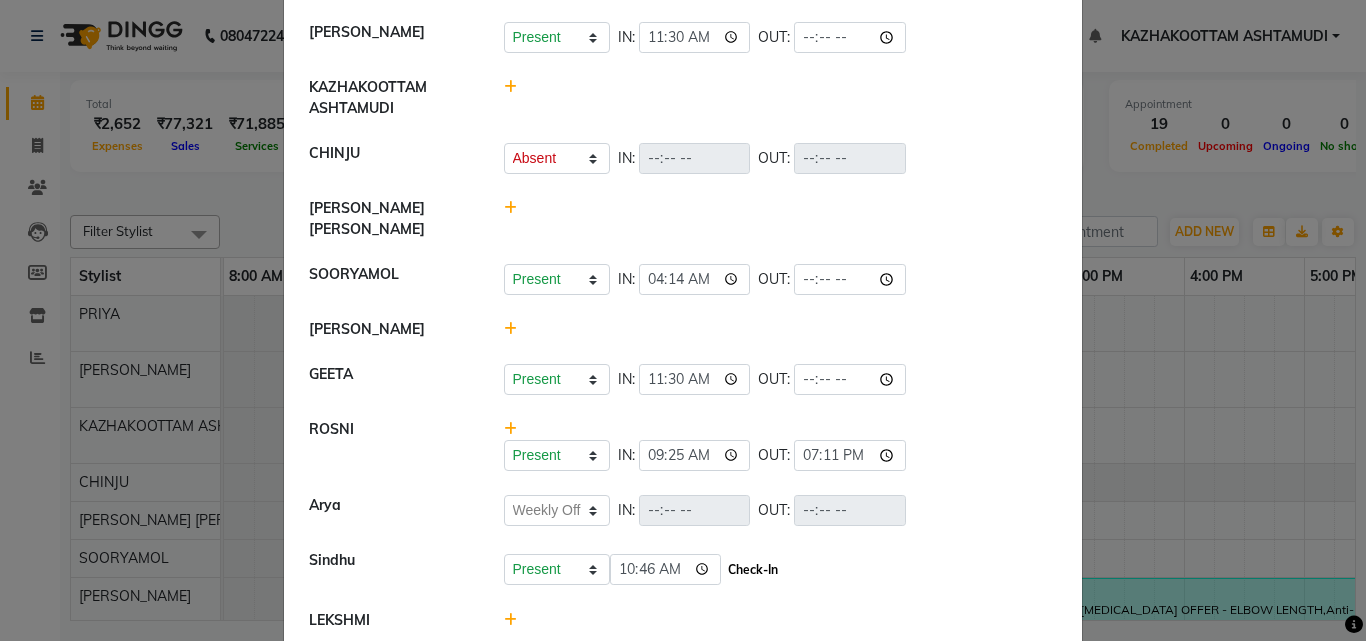 click on "Check-In" 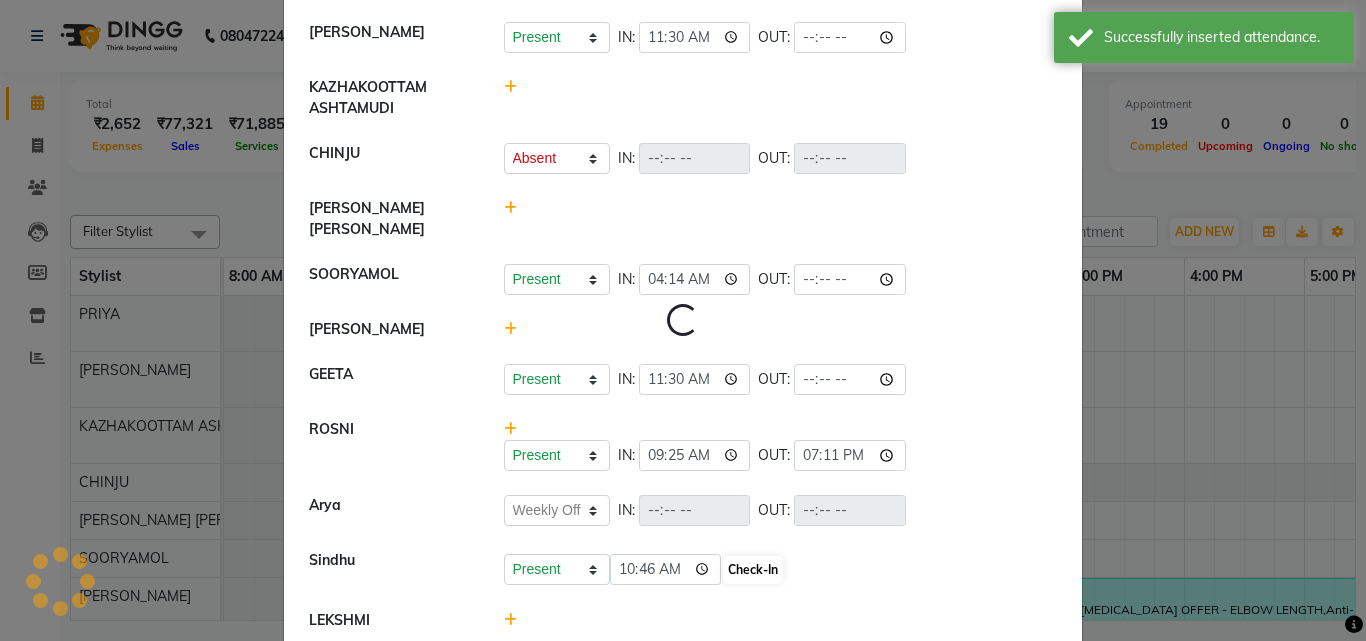 select on "A" 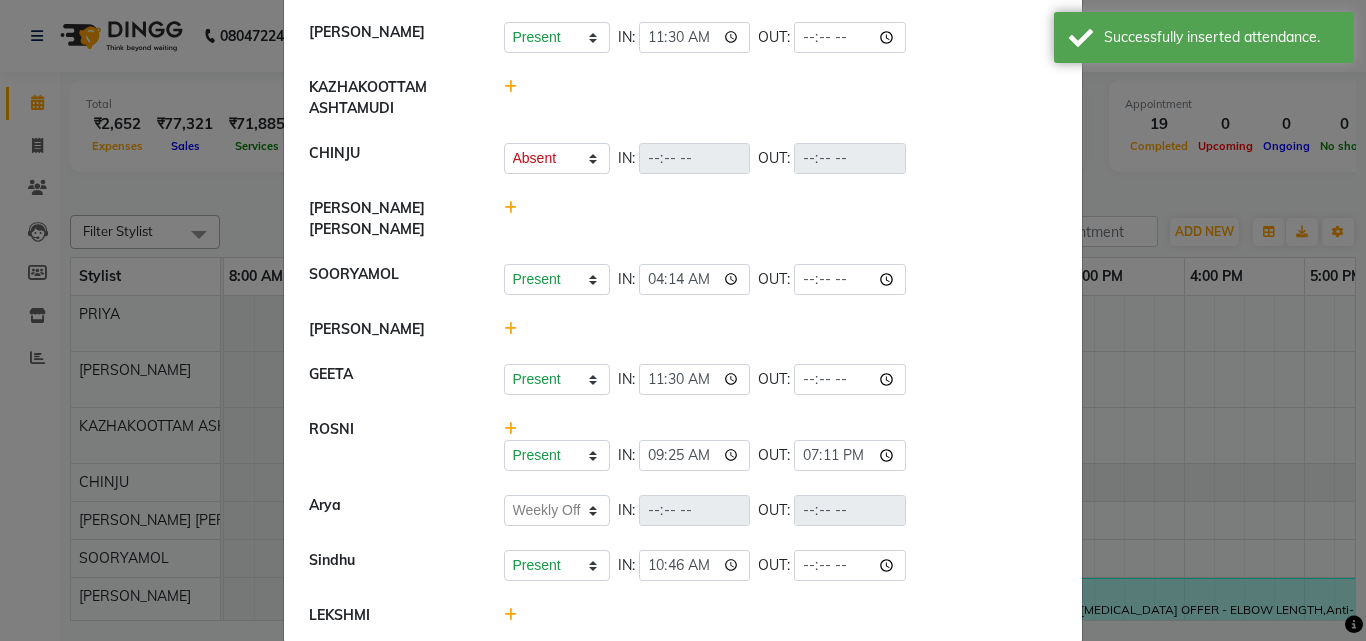 click 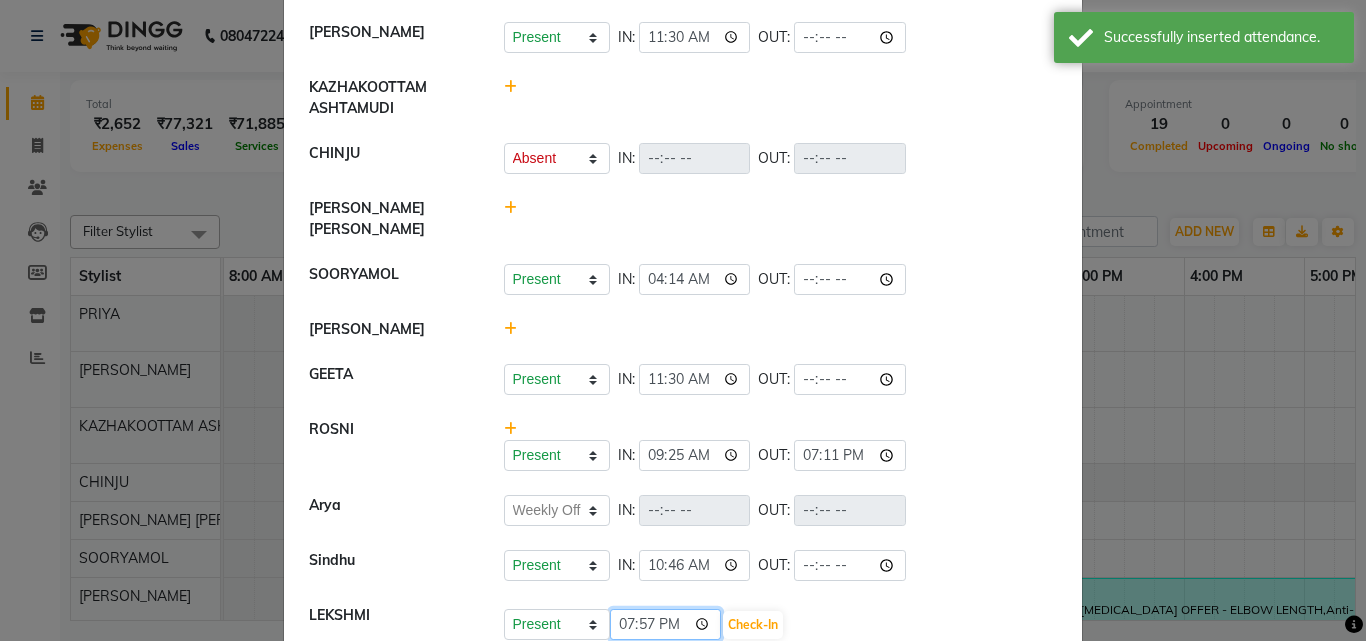 click on "19:57" 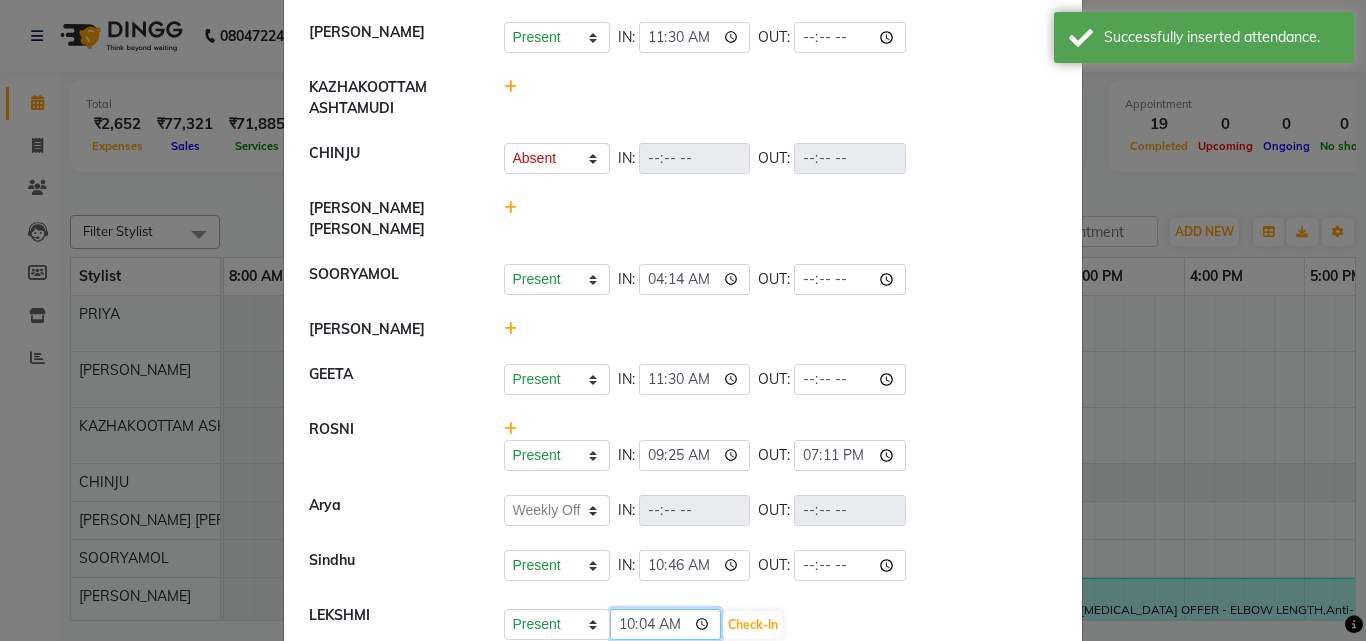type on "10:45" 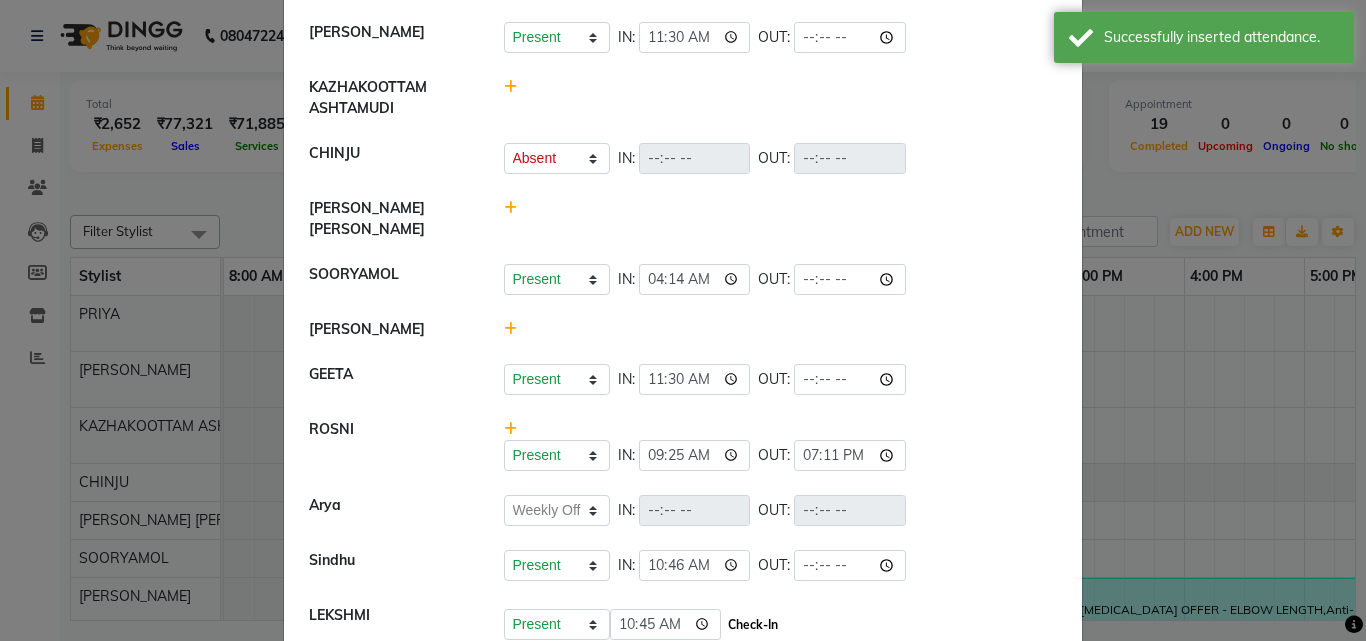 click on "Check-In" 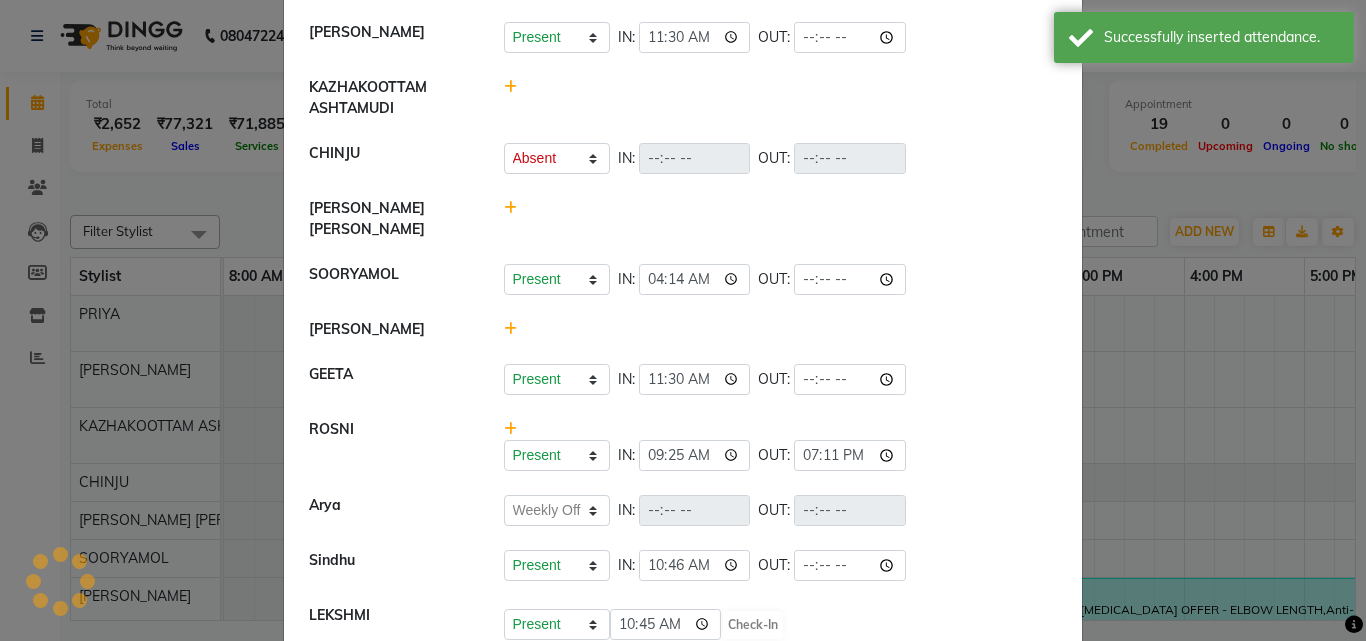 select on "A" 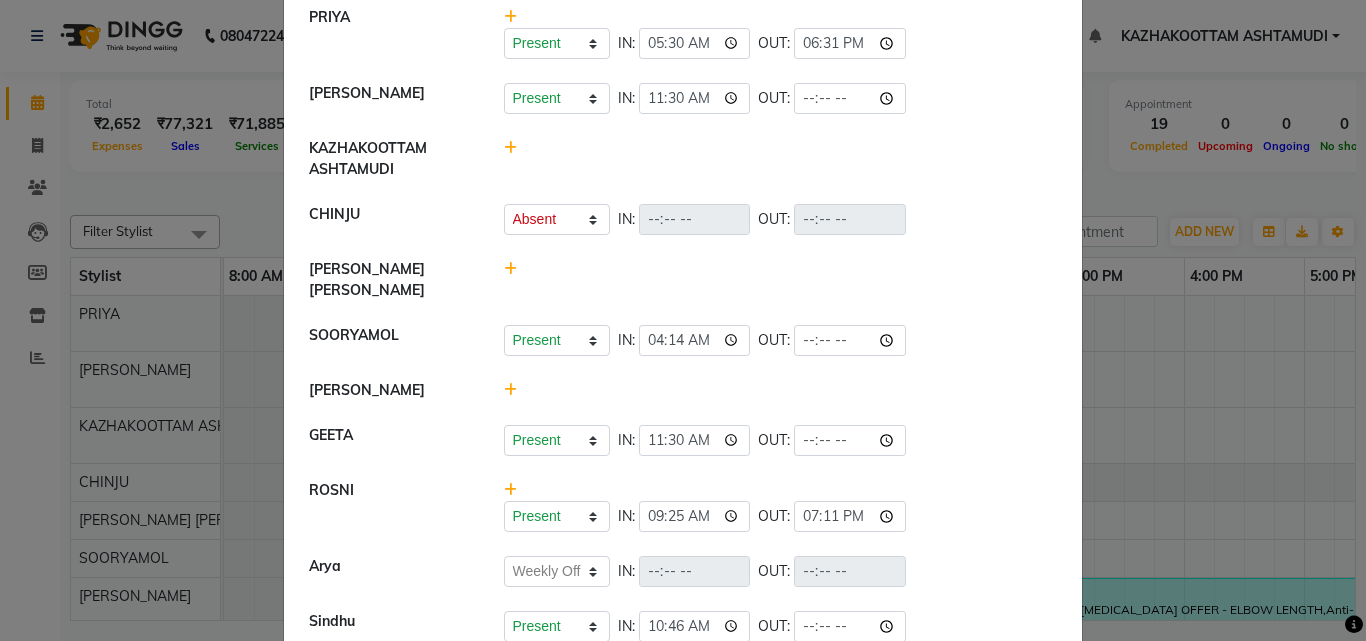 scroll, scrollTop: 0, scrollLeft: 0, axis: both 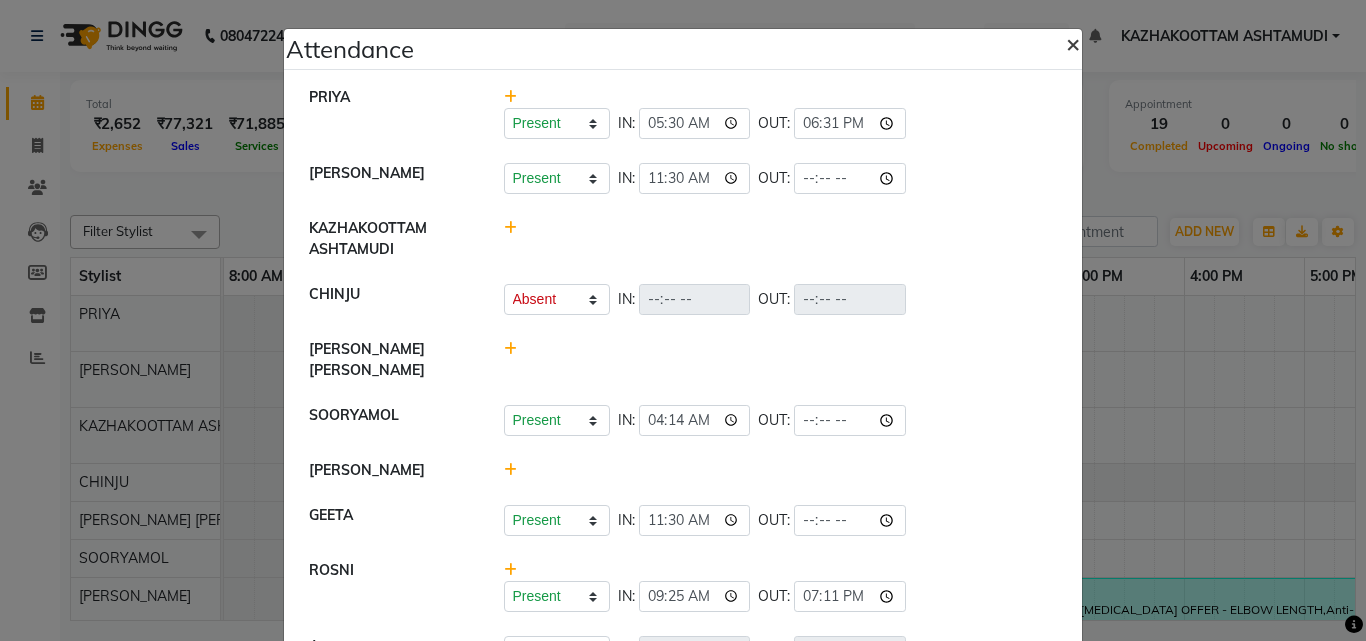 click on "×" 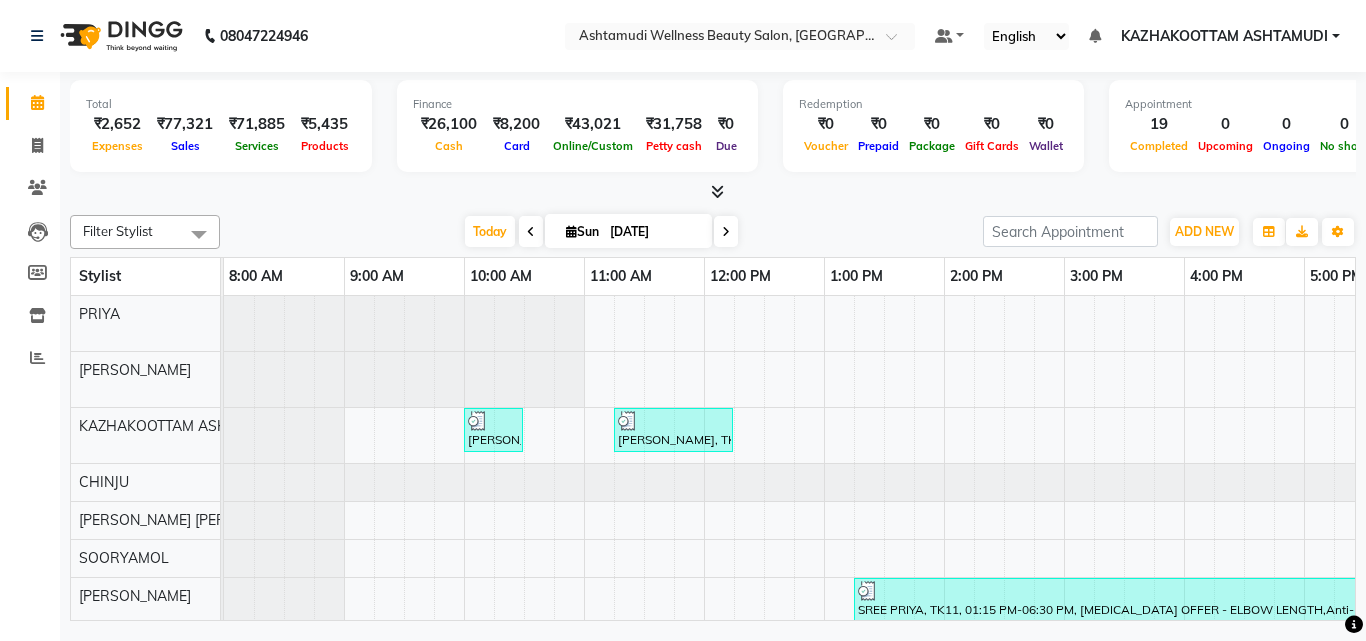 click at bounding box center [717, 191] 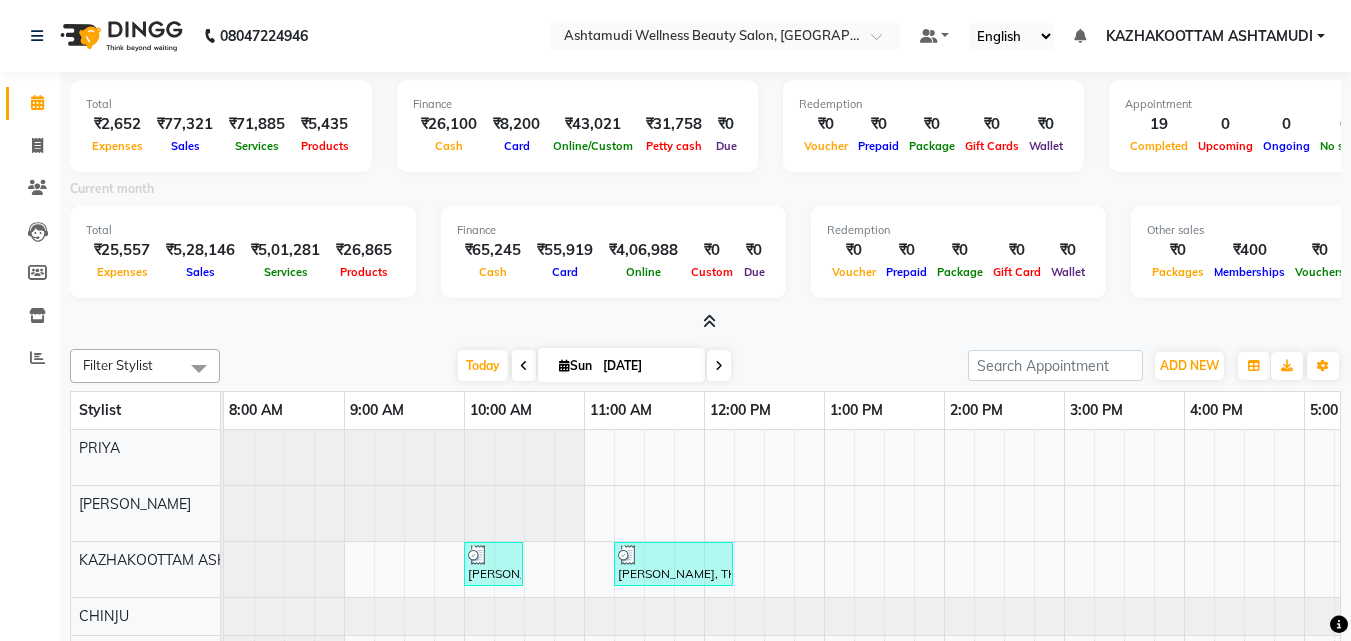 click at bounding box center (709, 321) 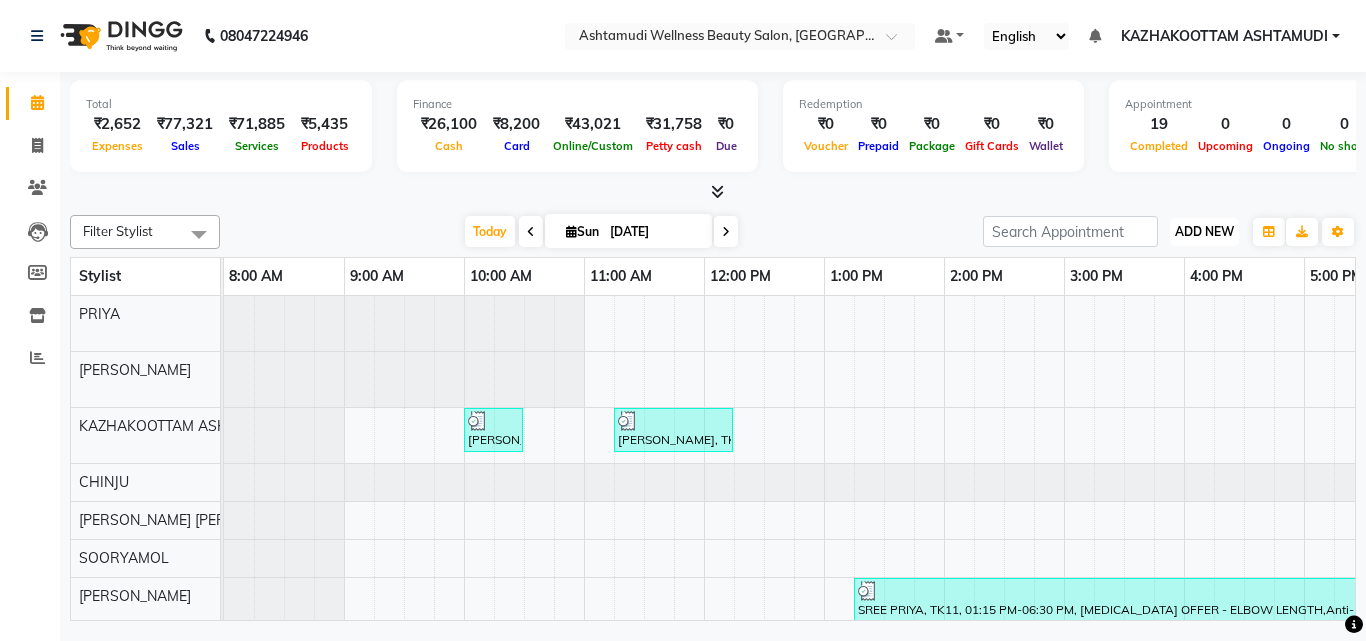 click on "ADD NEW" at bounding box center (1204, 231) 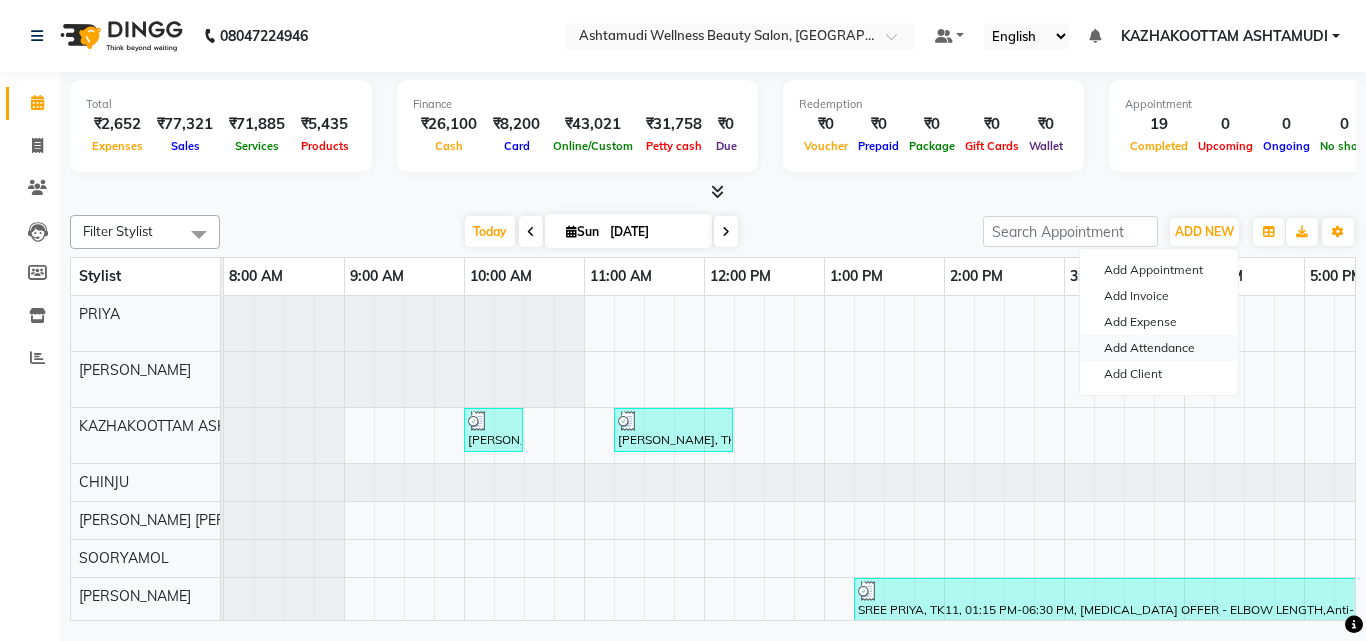 click on "Add Attendance" at bounding box center [1159, 348] 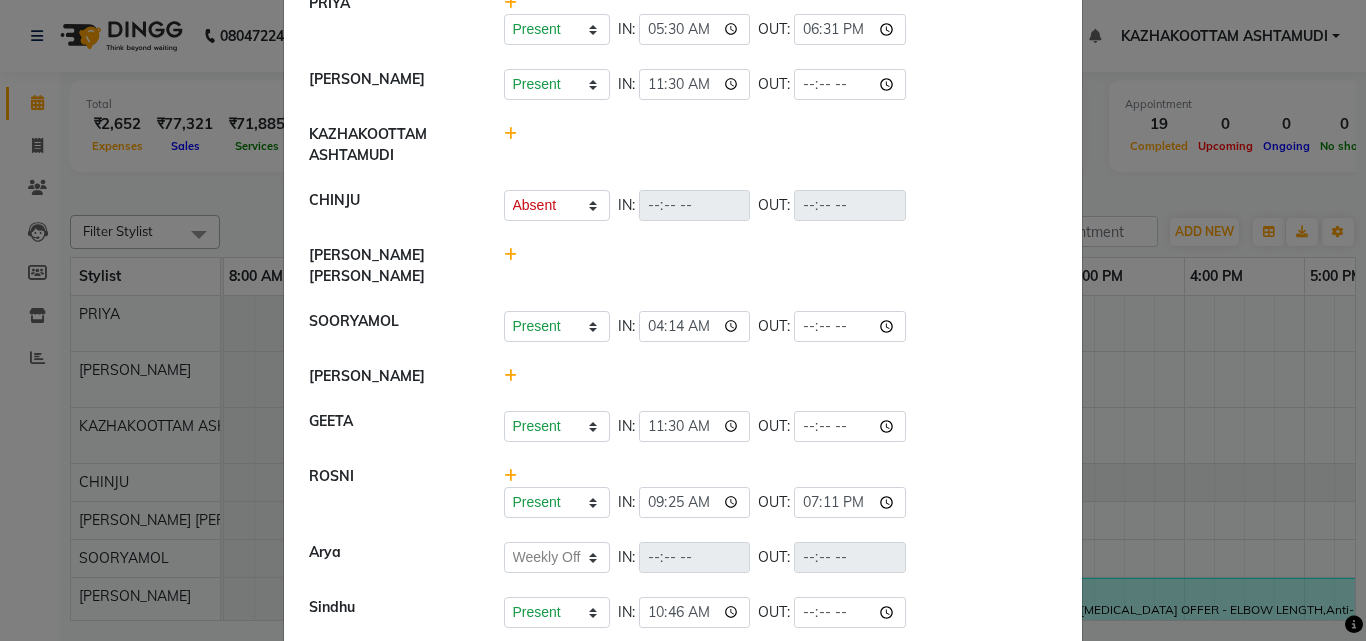 scroll, scrollTop: 161, scrollLeft: 0, axis: vertical 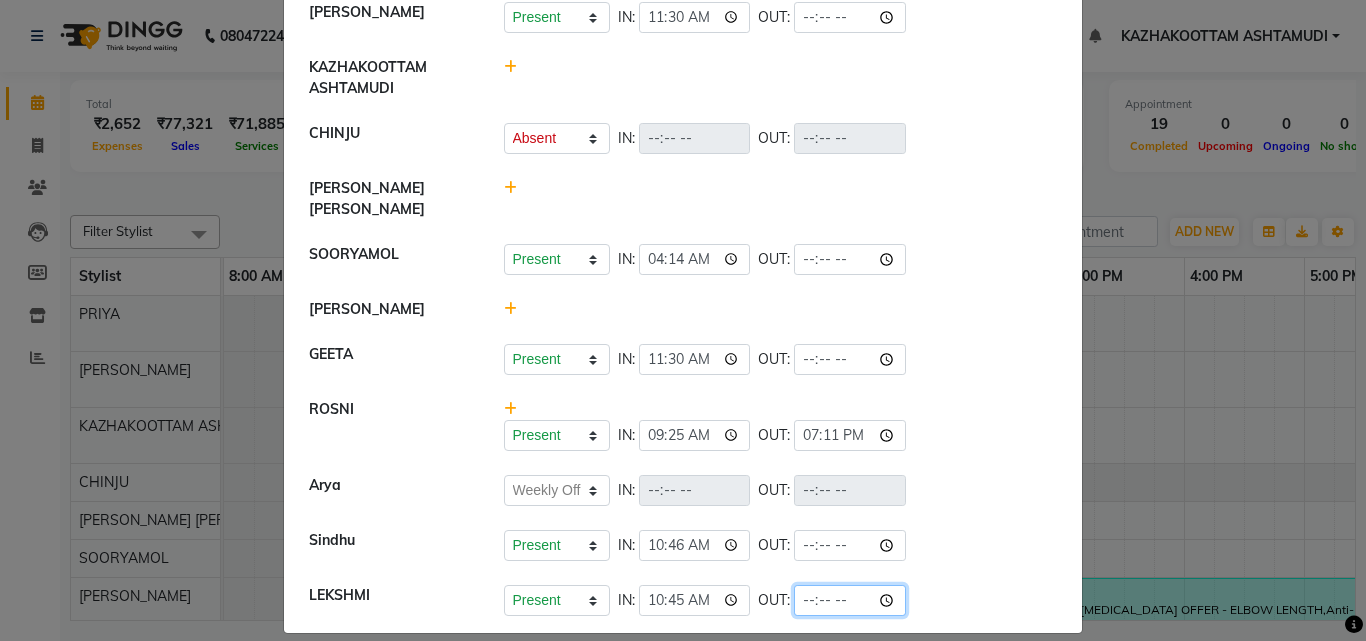 click 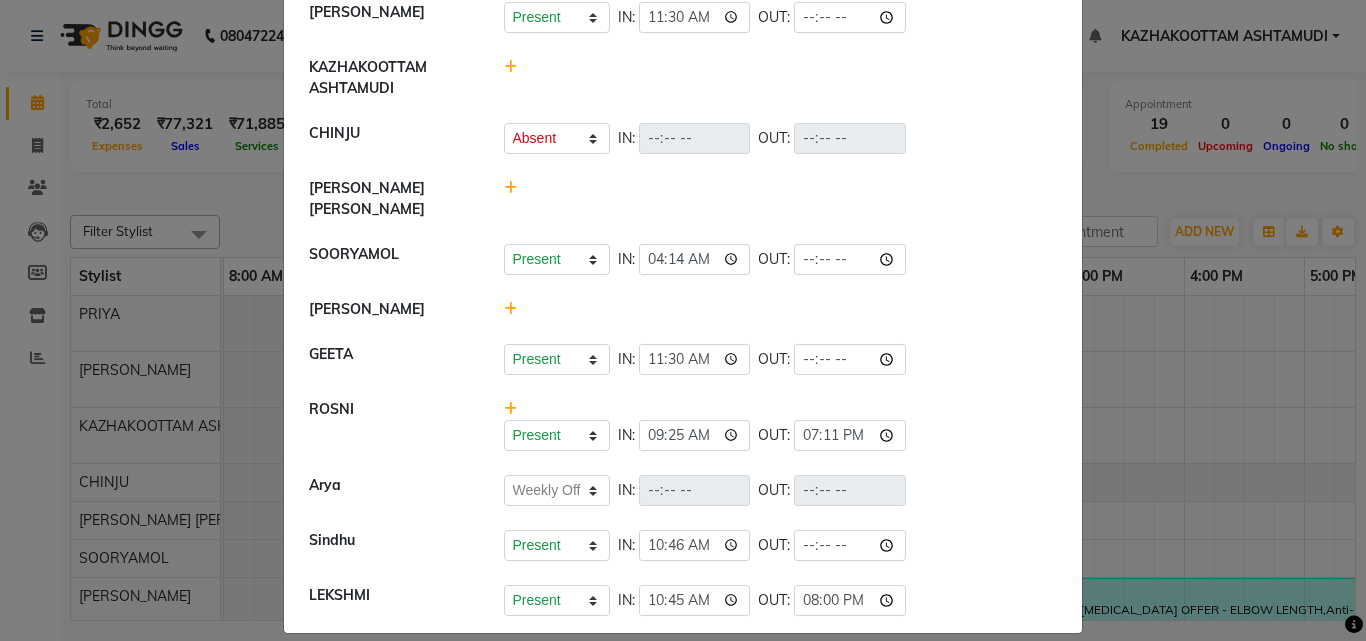 click on "LEKSHMI   Present   Absent   Late   Half Day   Weekly Off  IN:  10:45 OUT:  20:00" 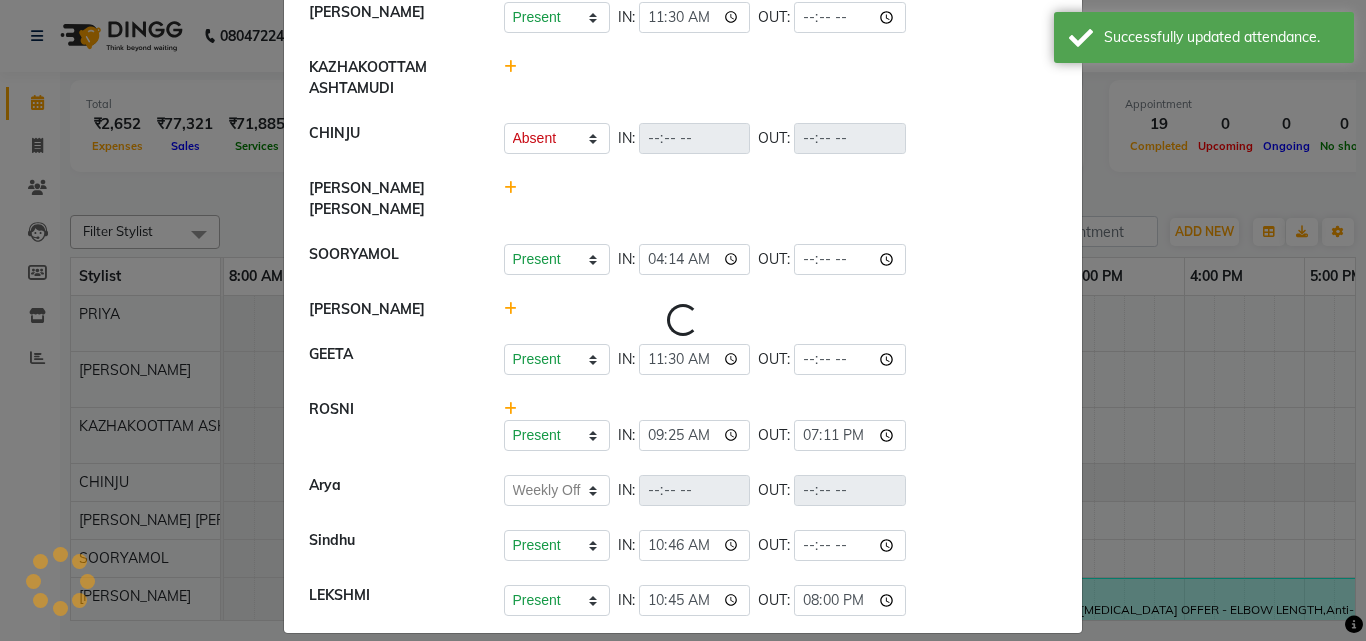 select on "A" 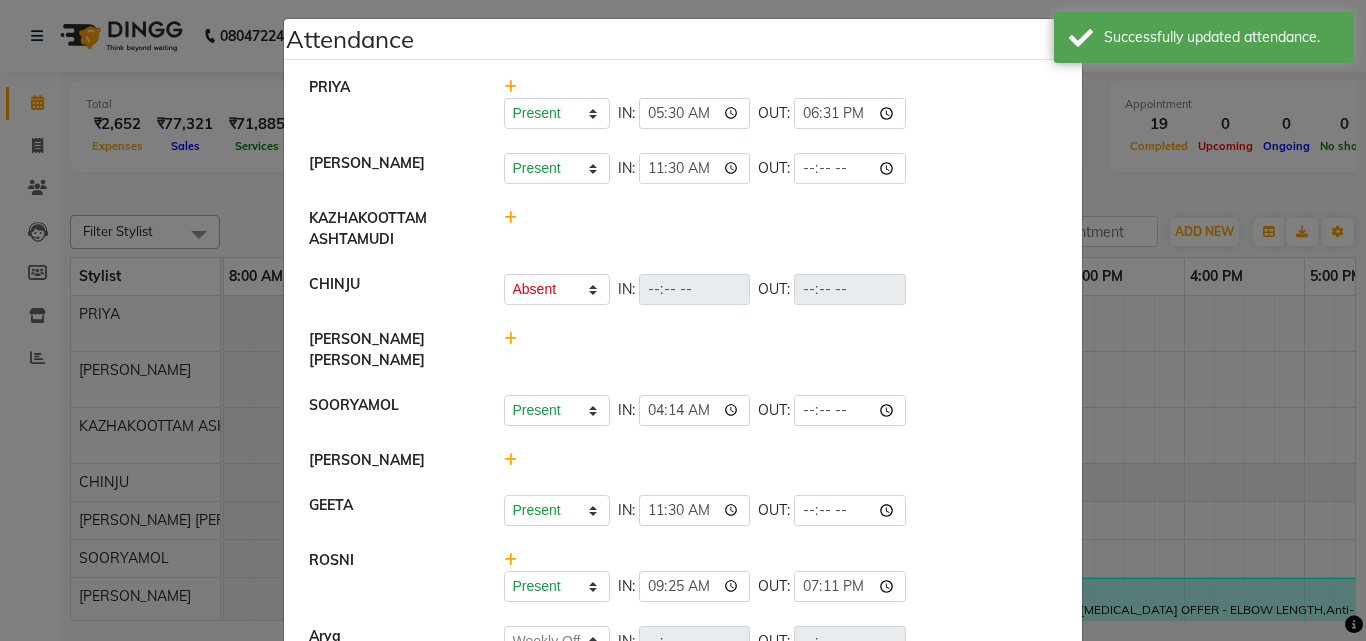 scroll, scrollTop: 0, scrollLeft: 0, axis: both 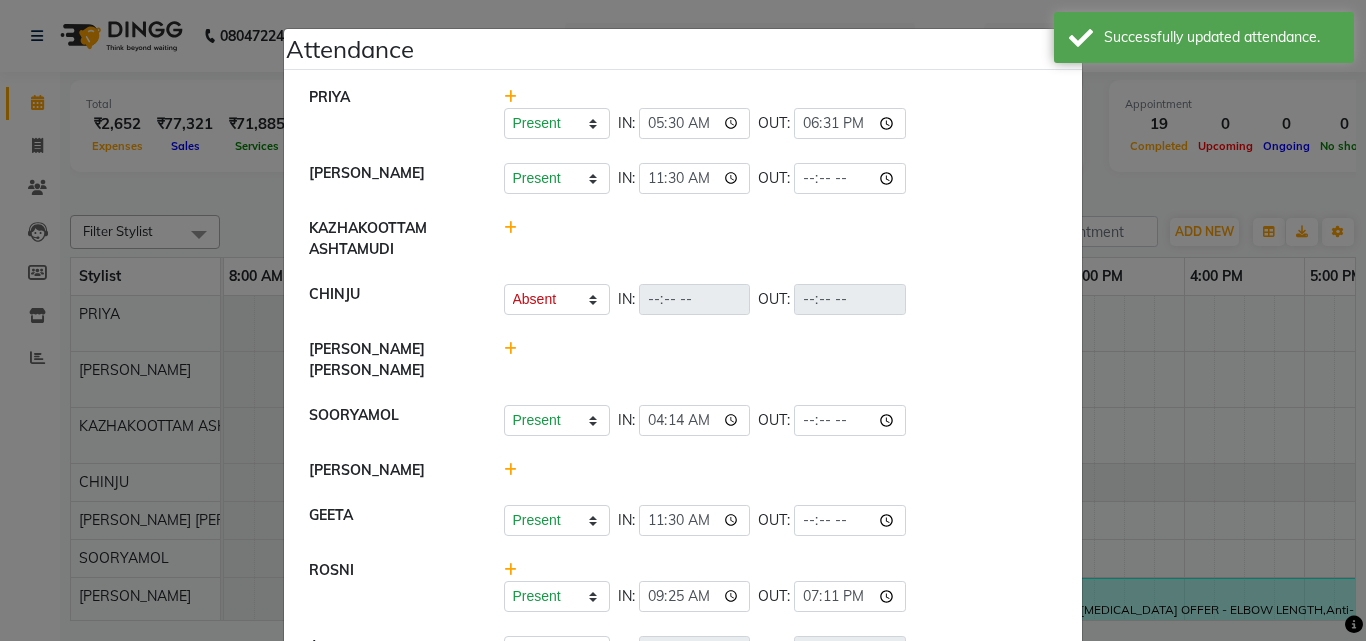 click on "Attendance ×  PRIYA   Present   Absent   Late   Half Day   Weekly Off  IN:  05:30 OUT:  18:31  KRISHNA   Present   Absent   Late   Half Day   Weekly Off  IN:  11:30 OUT:   KAZHAKOOTTAM ASHTAMUDI   CHINJU   Present   Absent   Late   Half Day   Weekly Off  IN:  OUT:   MADONNA MICHAEL   SOORYAMOL   Present   Absent   Late   Half Day   Weekly Off  IN:  04:14 OUT:   Poornima Gopal   GEETA   Present   Absent   Late   Half Day   Weekly Off  IN:  11:30 OUT:   ROSNI   Present   Absent   Late   Half Day   Weekly Off  IN:  09:25 OUT:  19:11  Arya    Present   Absent   Late   Half Day   Weekly Off  IN:  OUT:   Sindhu   Present   Absent   Late   Half Day   Weekly Off  IN:  10:46 OUT:   LEKSHMI   Present   Absent   Late   Half Day   Weekly Off  IN:  10:45 OUT:  20:00" 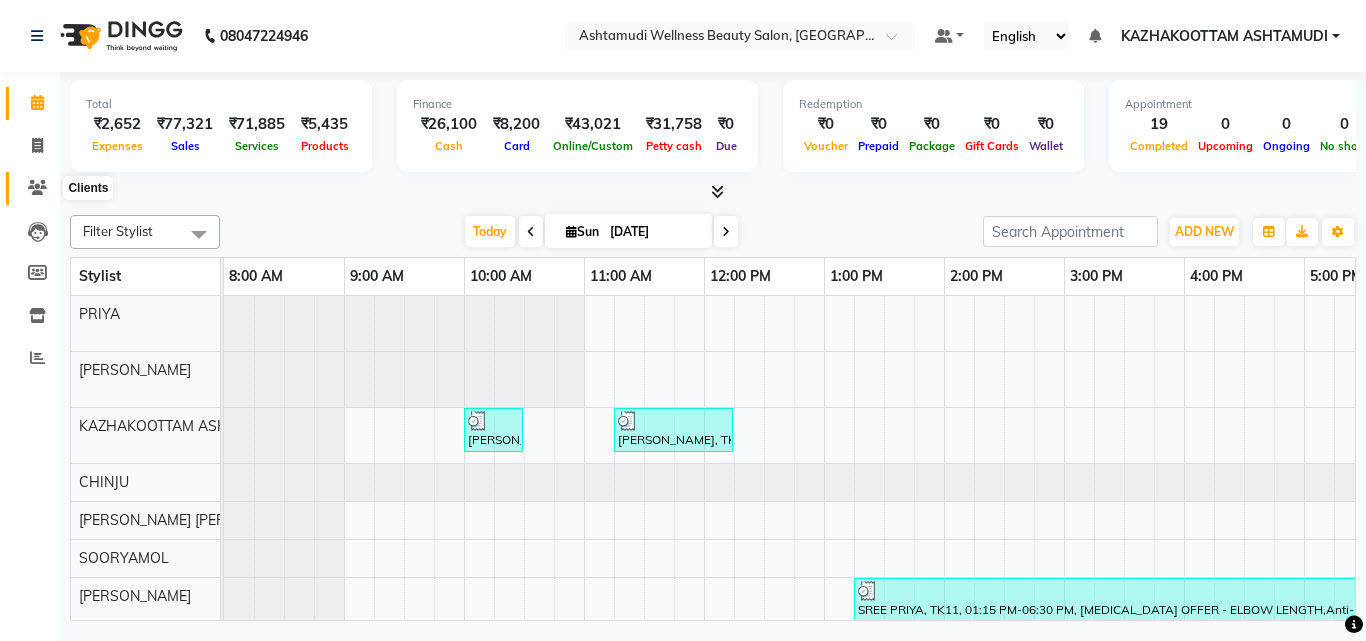 click 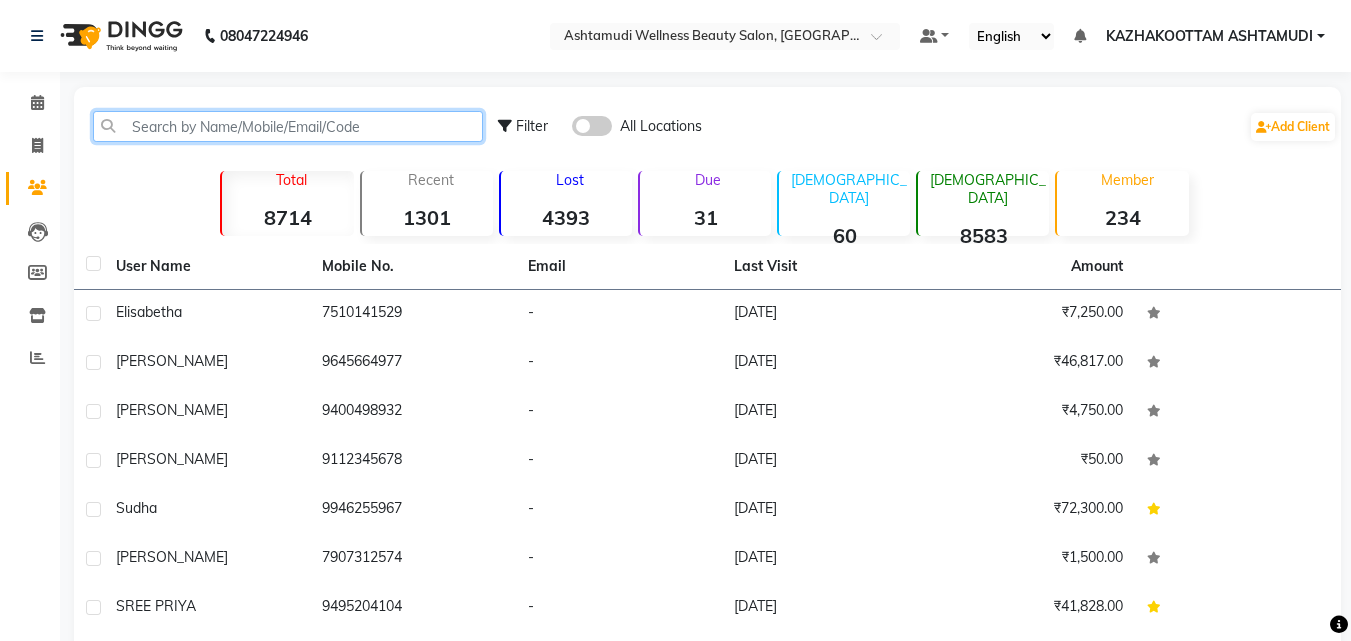 click 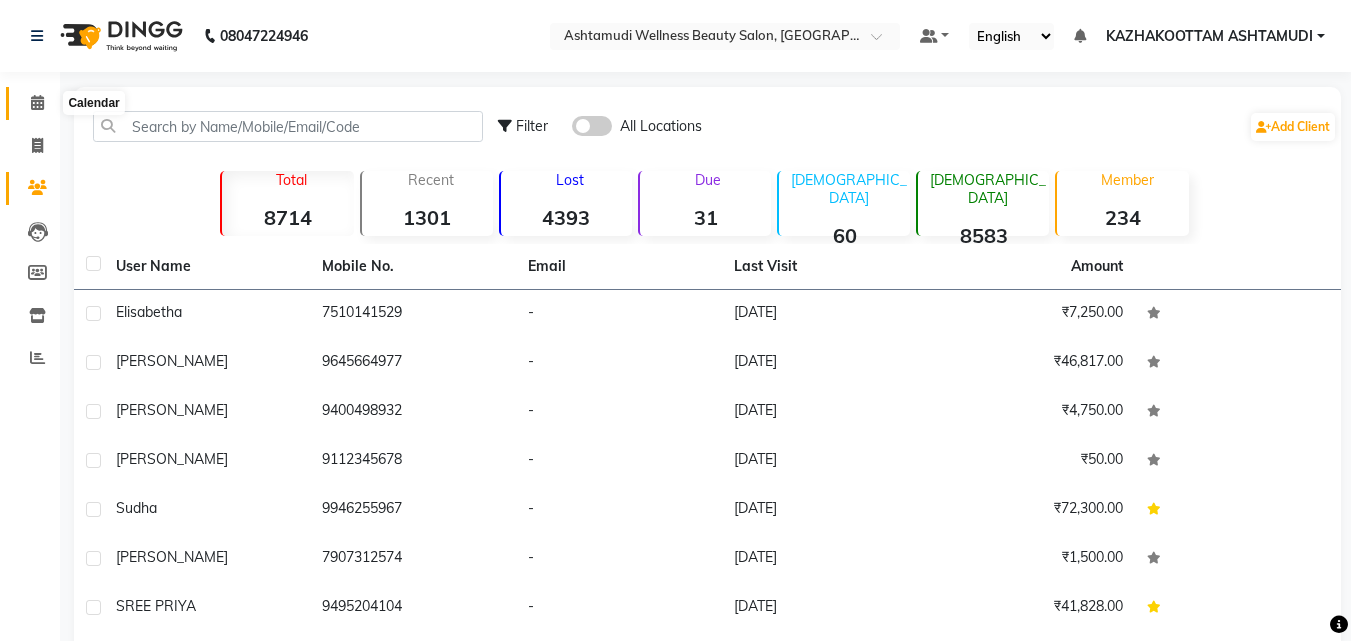 click 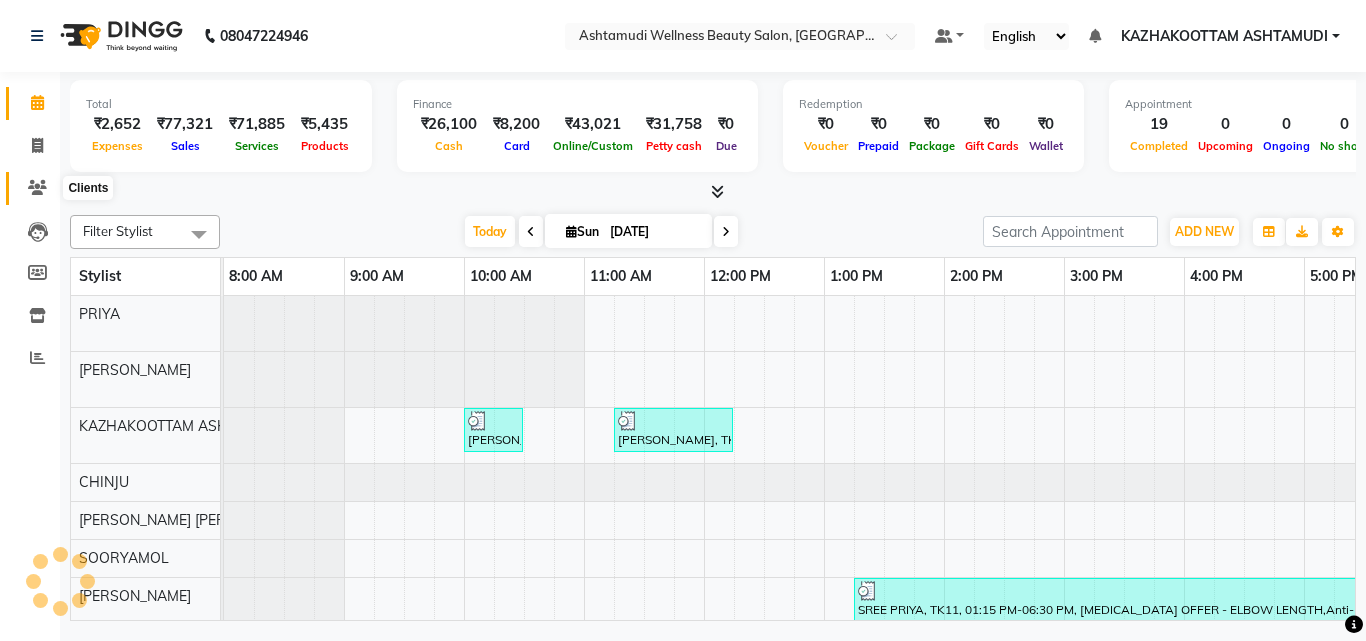 scroll, scrollTop: 0, scrollLeft: 0, axis: both 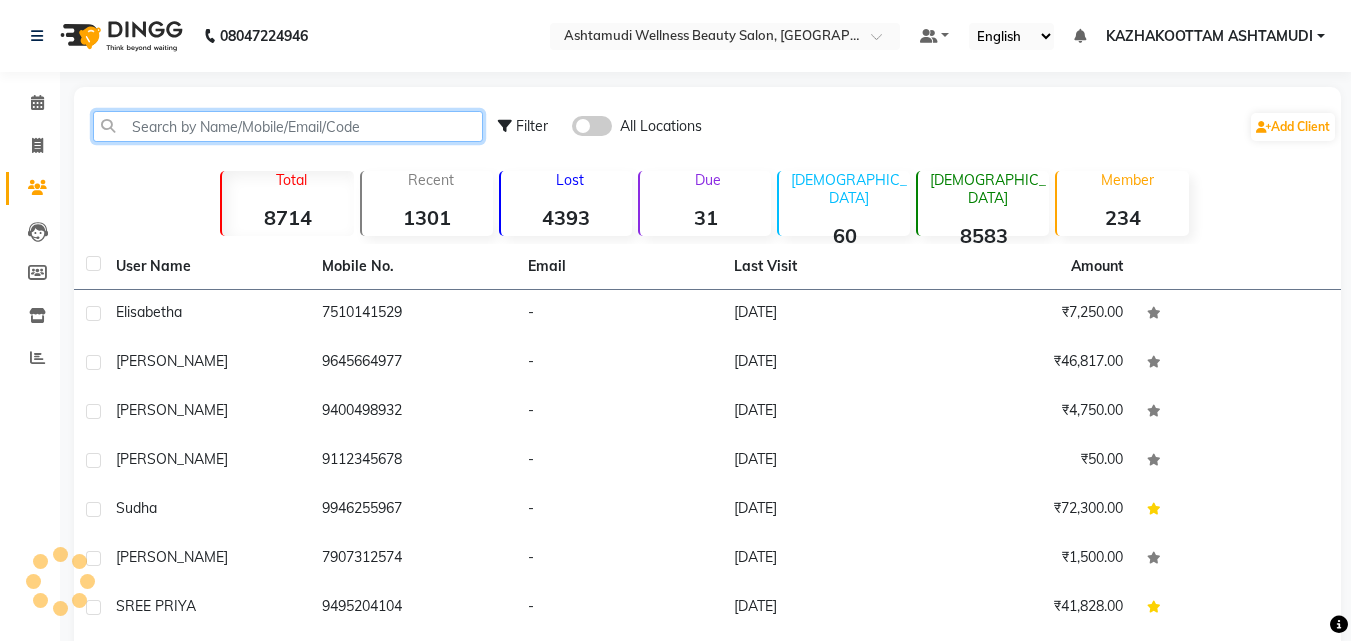 click 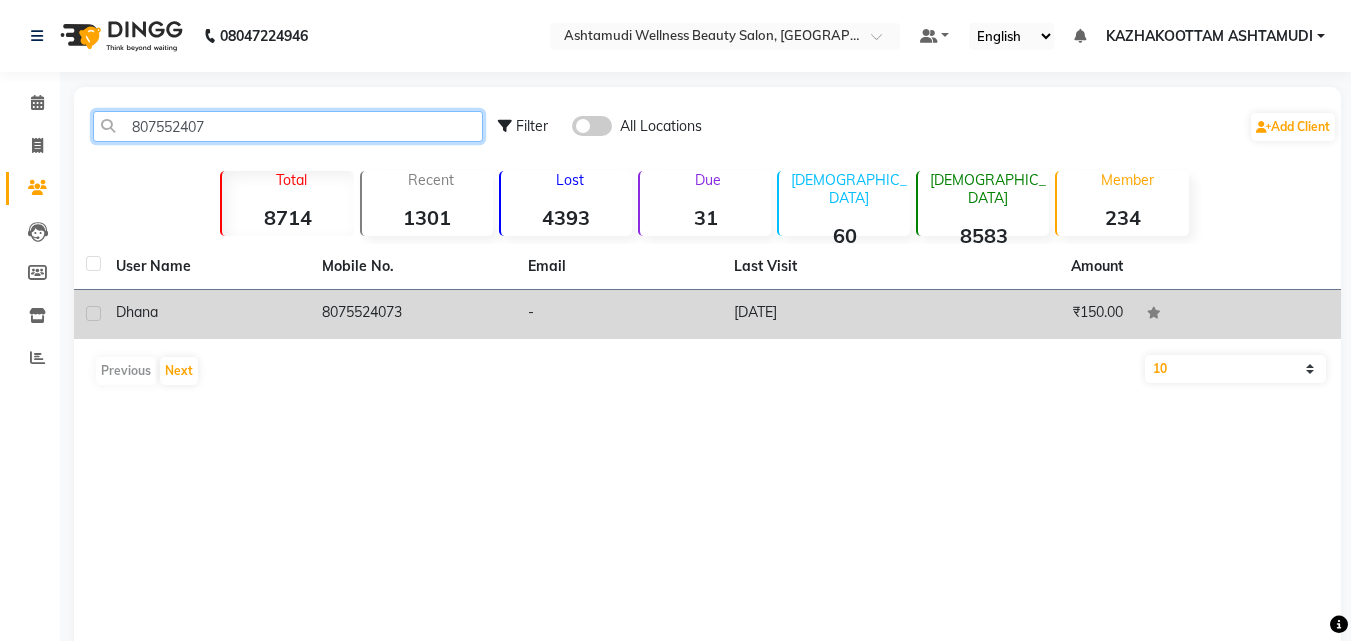 type on "807552407" 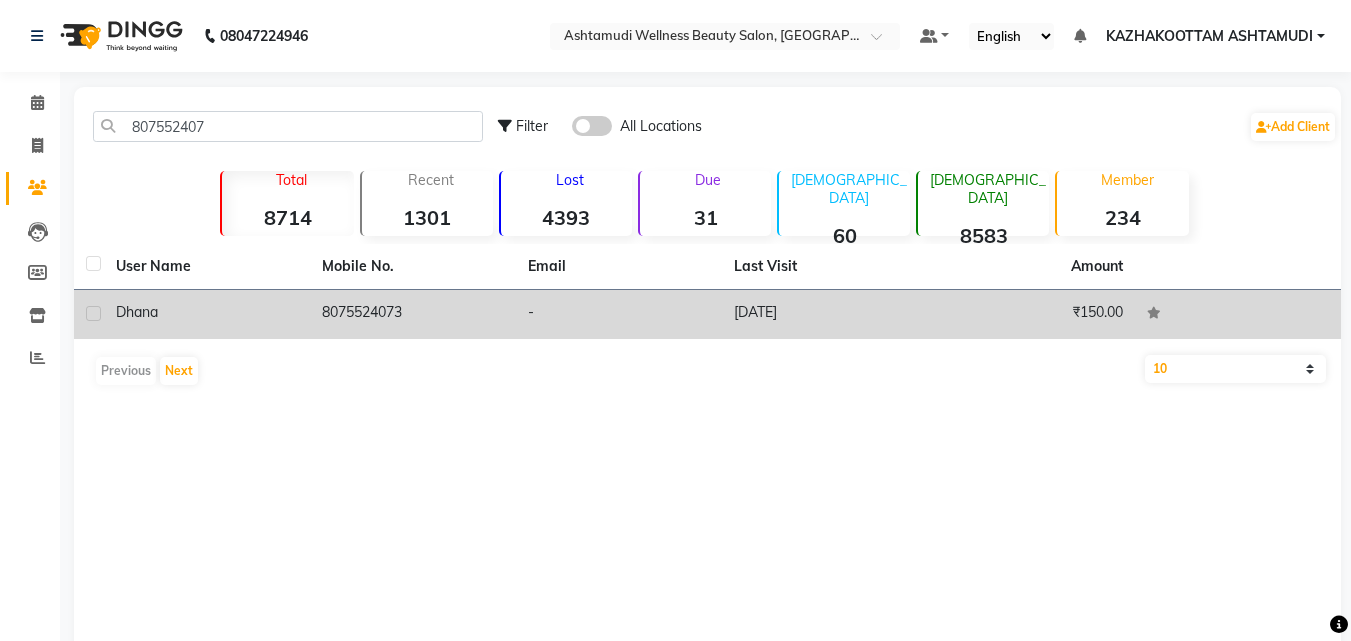 click on "8075524073" 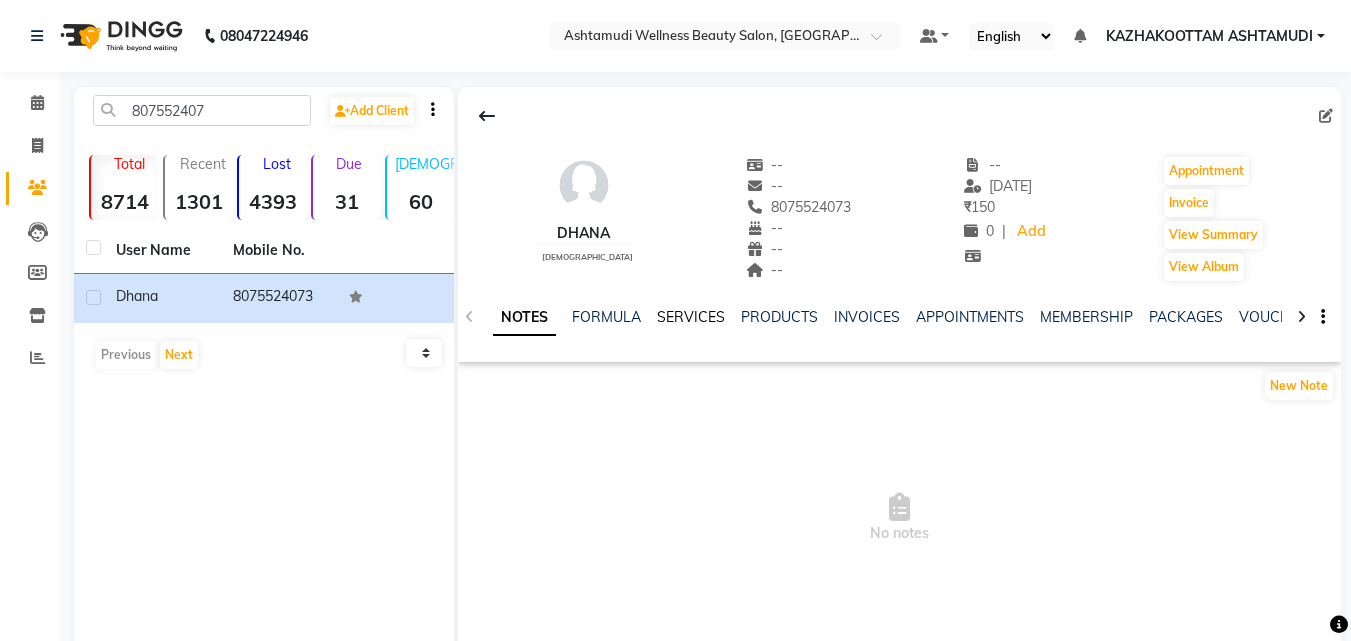 click on "SERVICES" 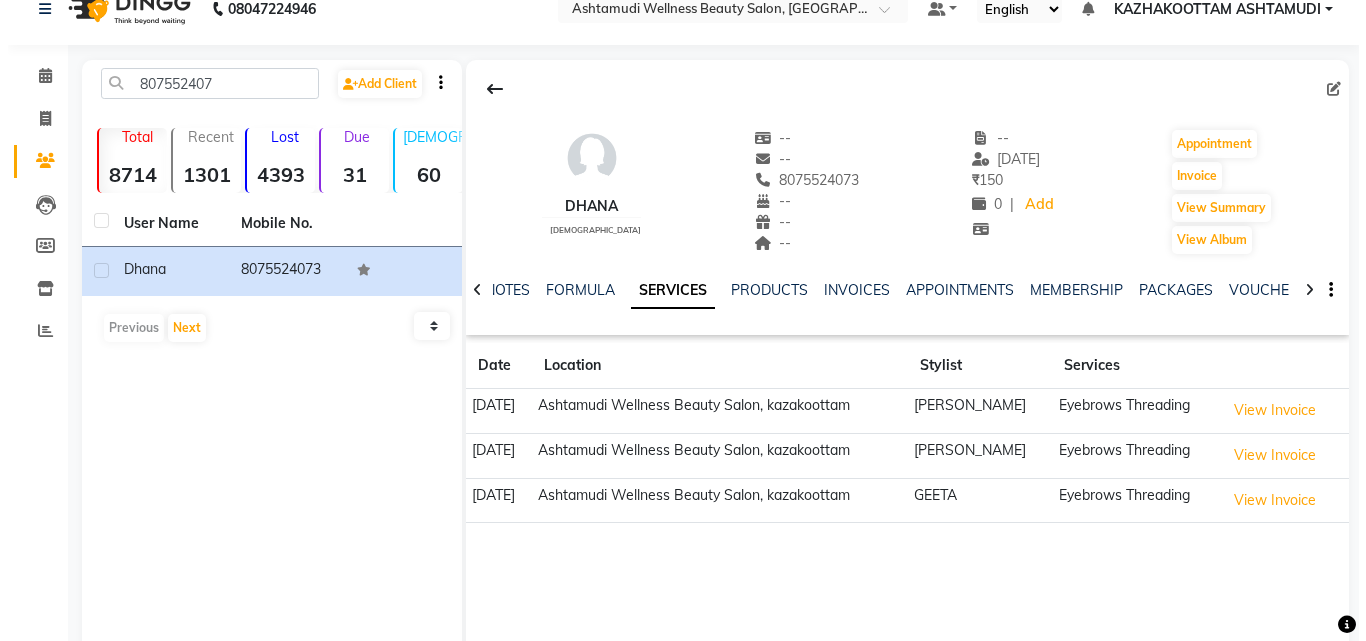 scroll, scrollTop: 0, scrollLeft: 0, axis: both 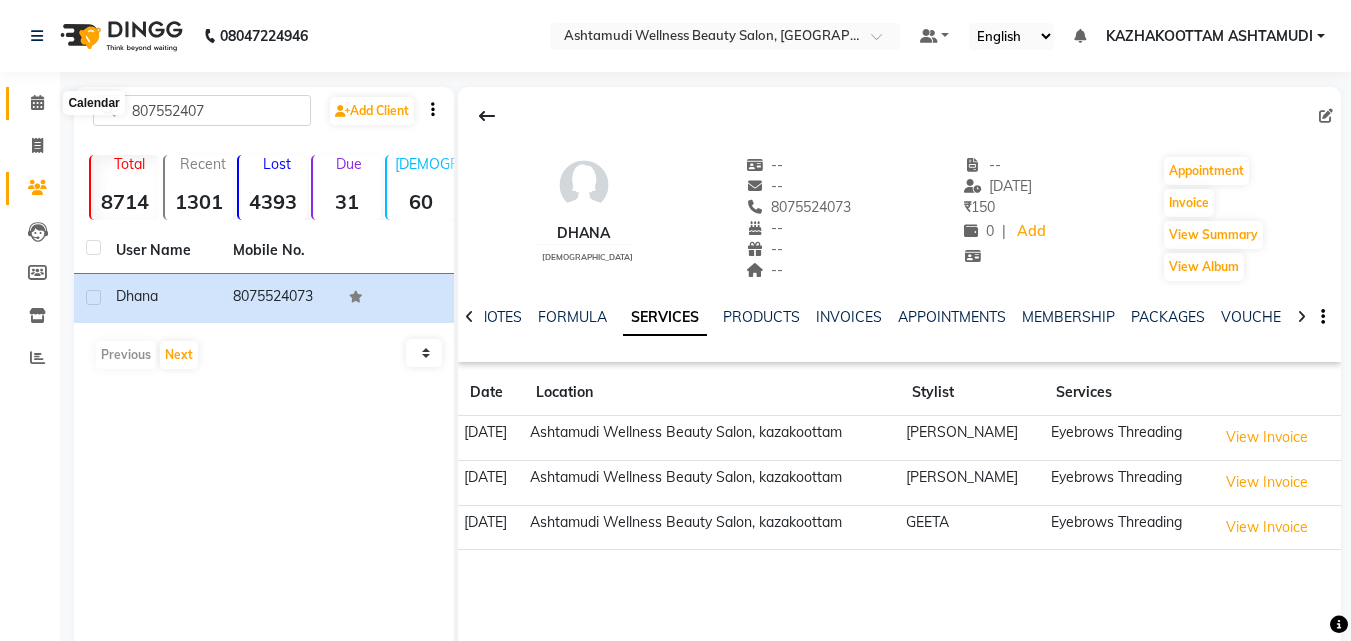click 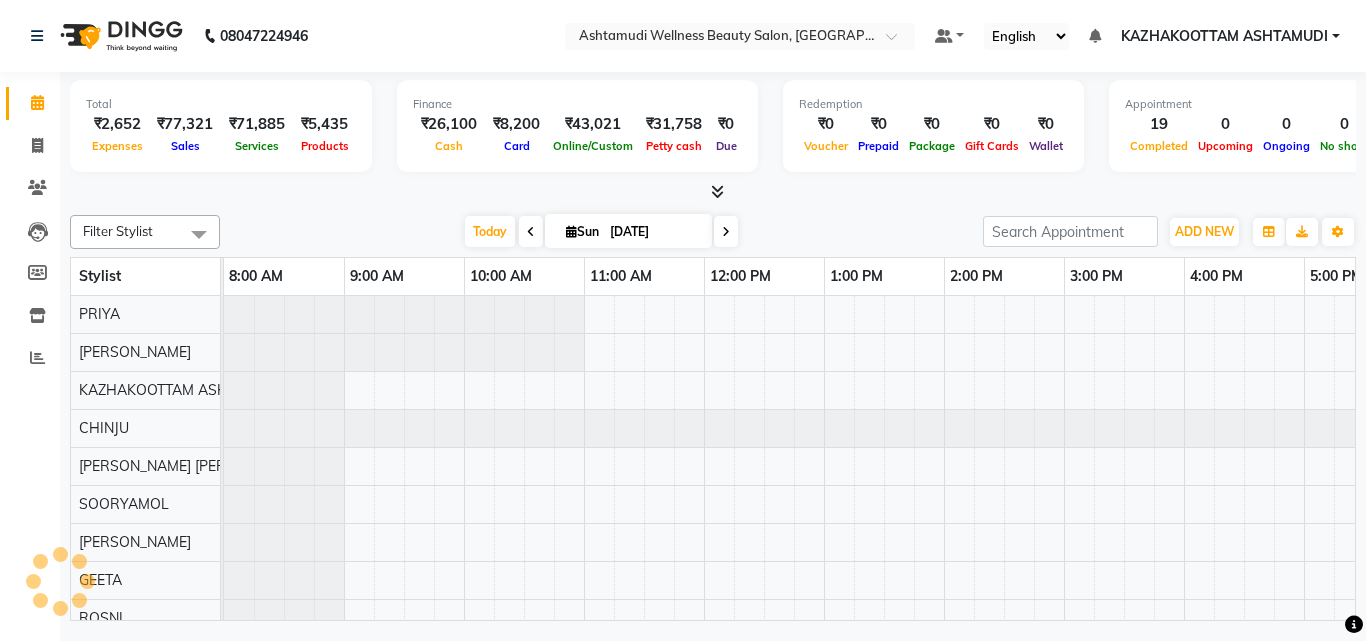 scroll, scrollTop: 0, scrollLeft: 0, axis: both 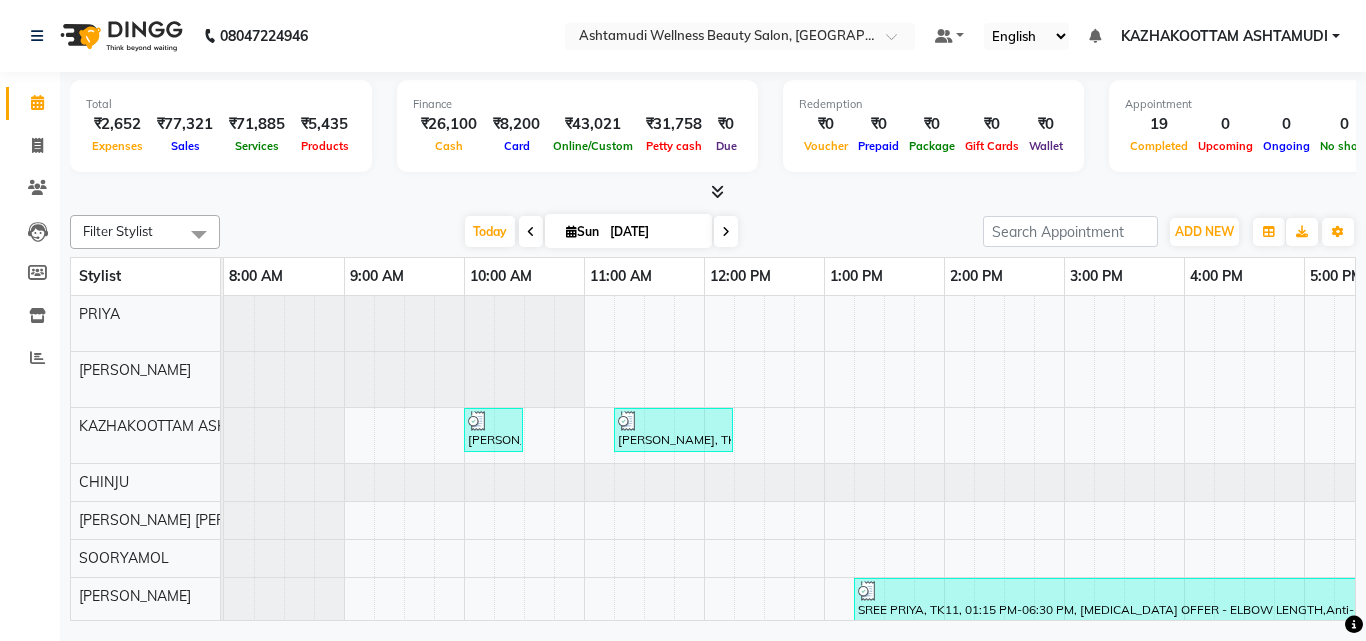 click at bounding box center (717, 191) 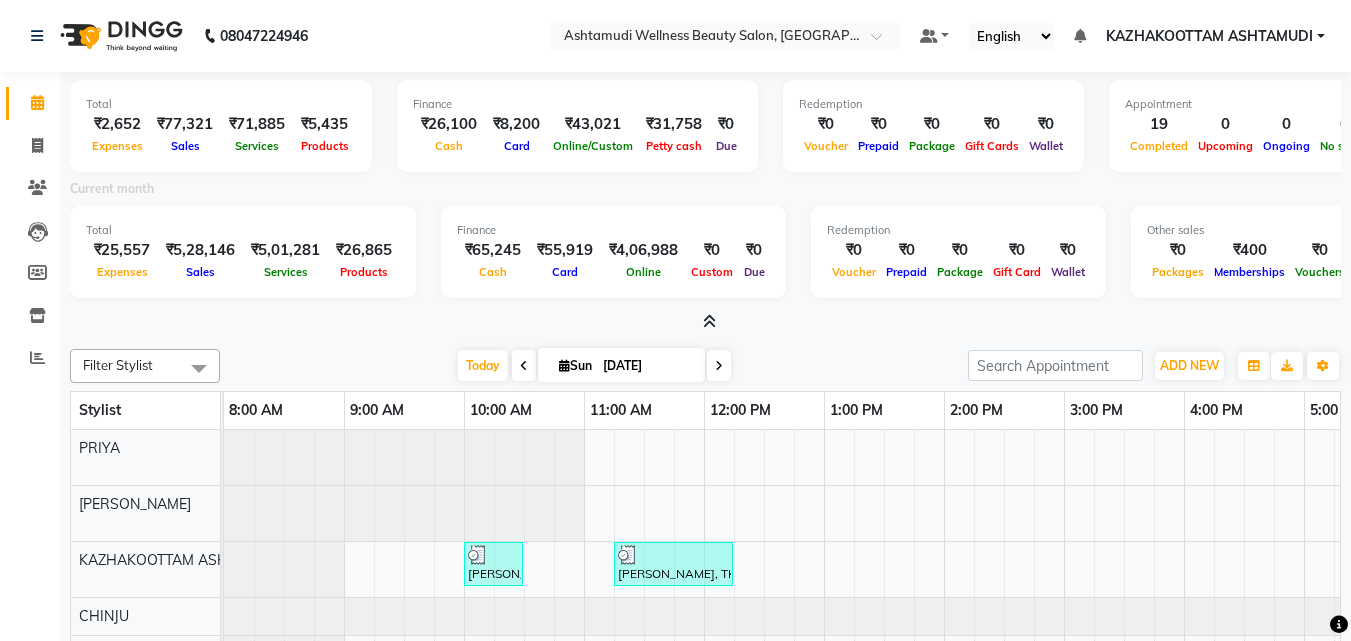click at bounding box center [709, 321] 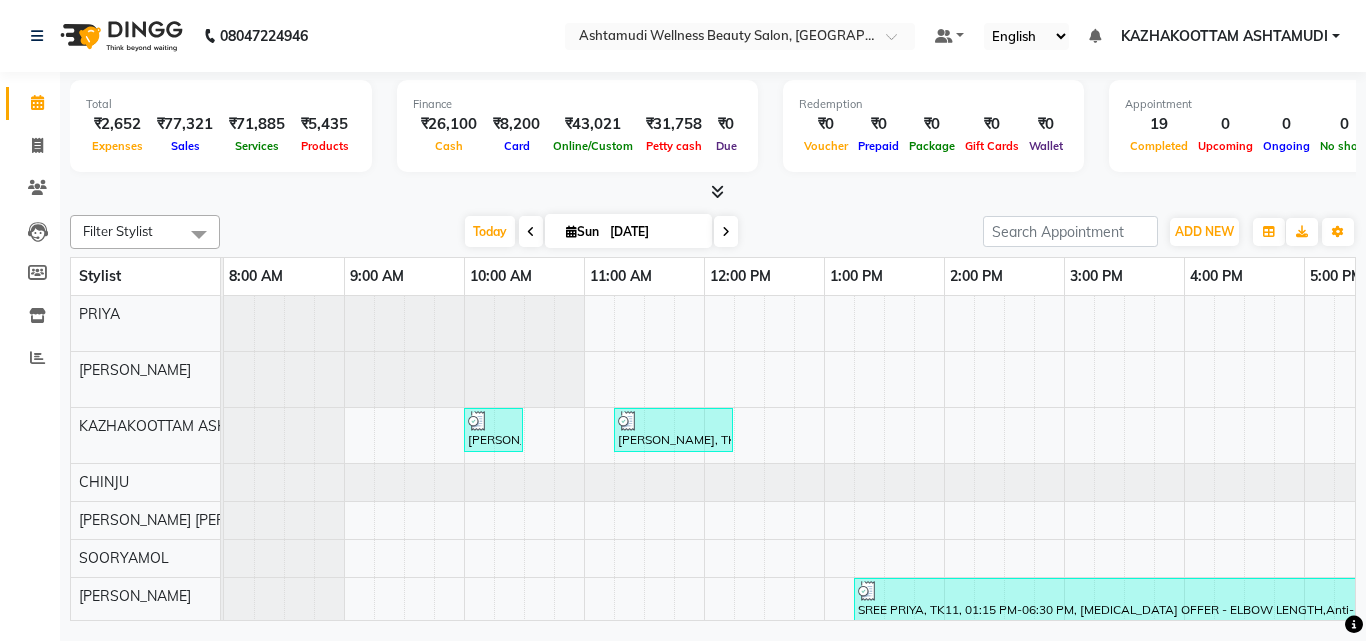 click at bounding box center [726, 232] 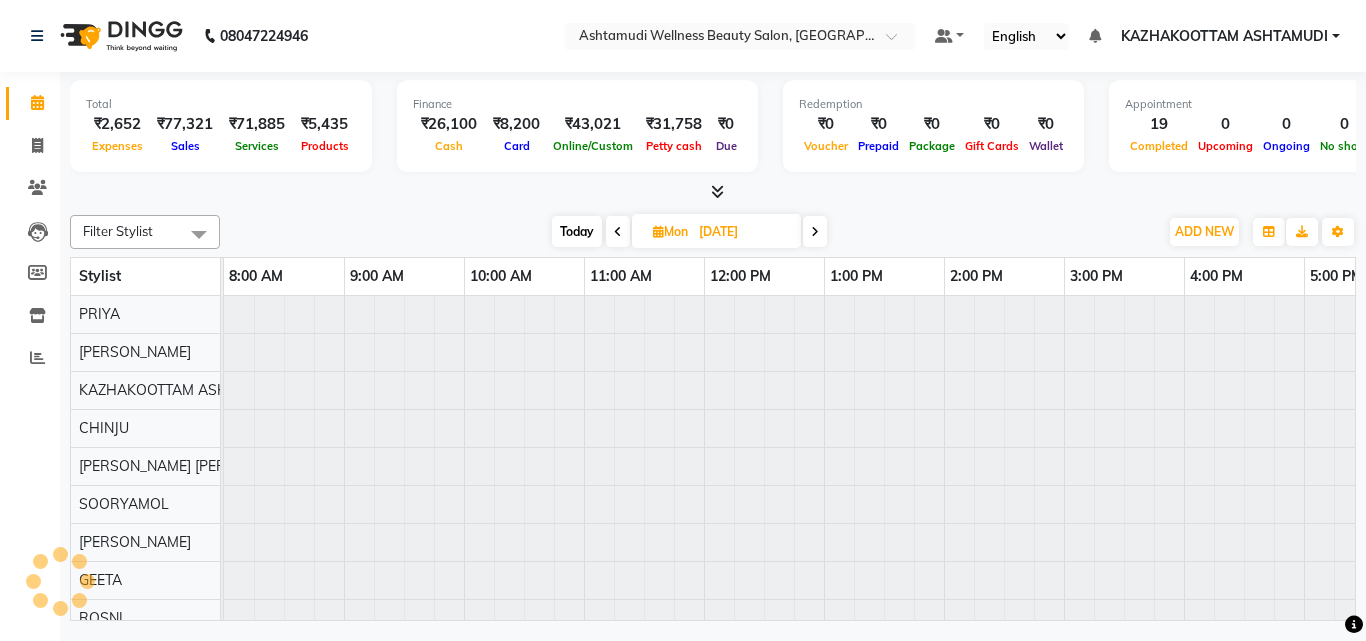 scroll, scrollTop: 0, scrollLeft: 429, axis: horizontal 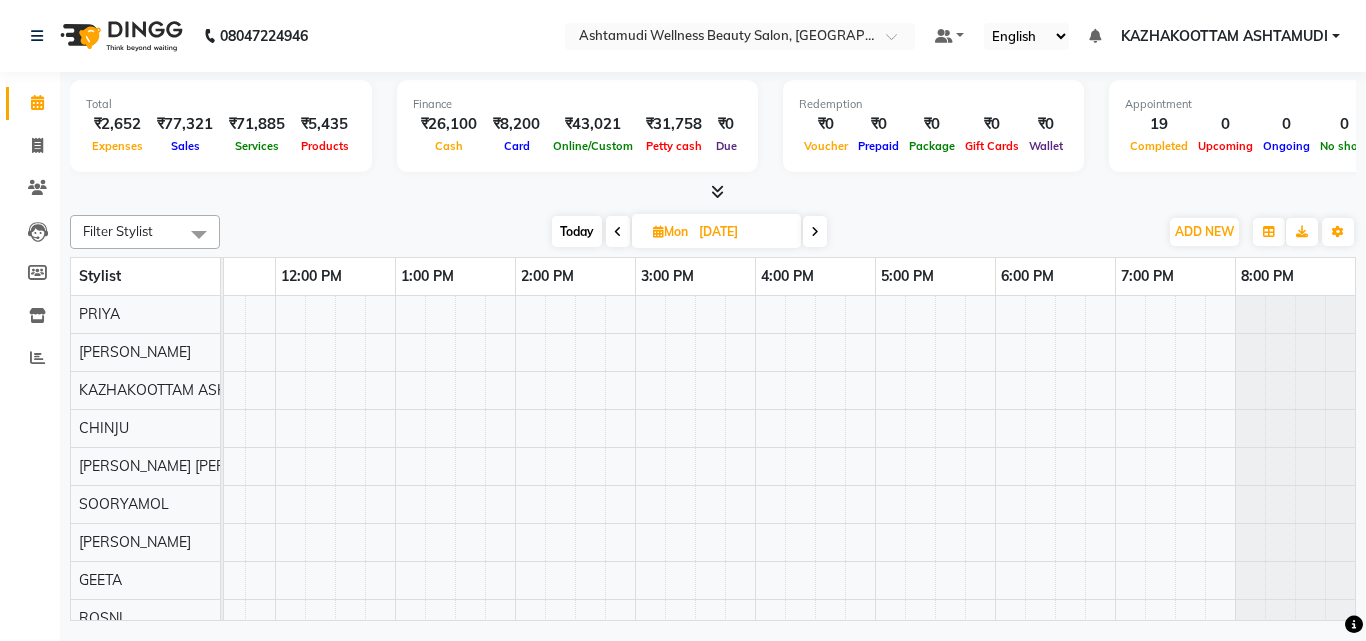 click at bounding box center [618, 232] 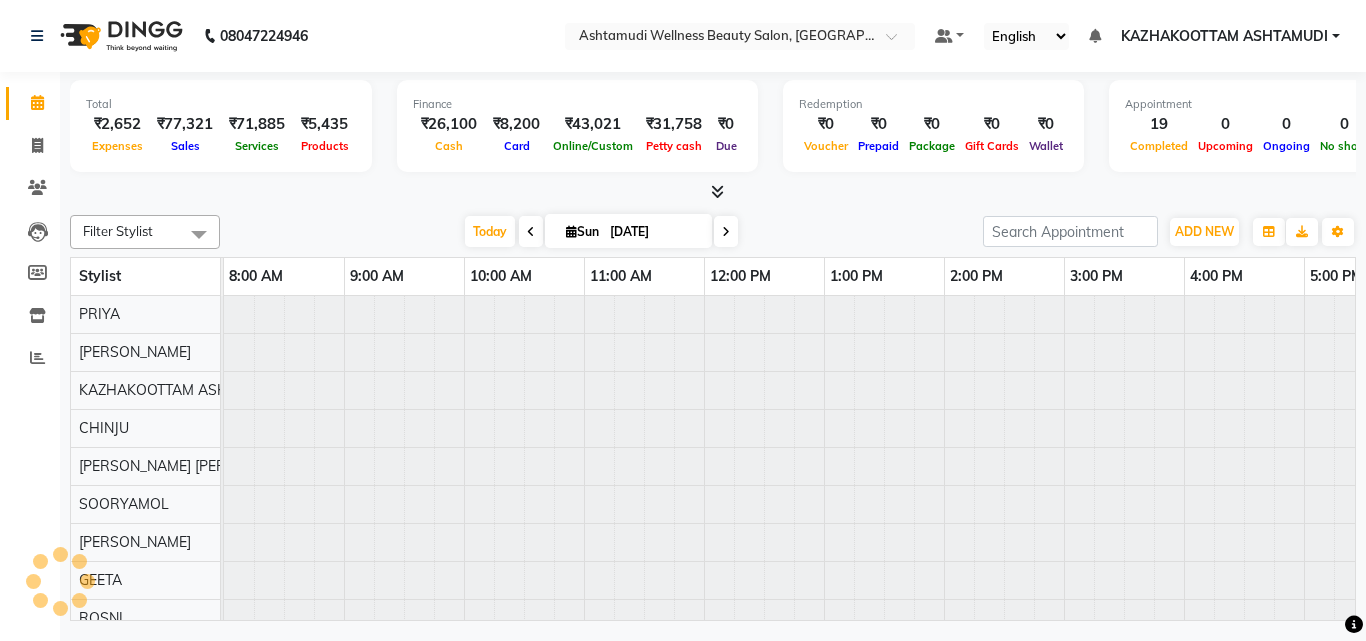scroll, scrollTop: 0, scrollLeft: 429, axis: horizontal 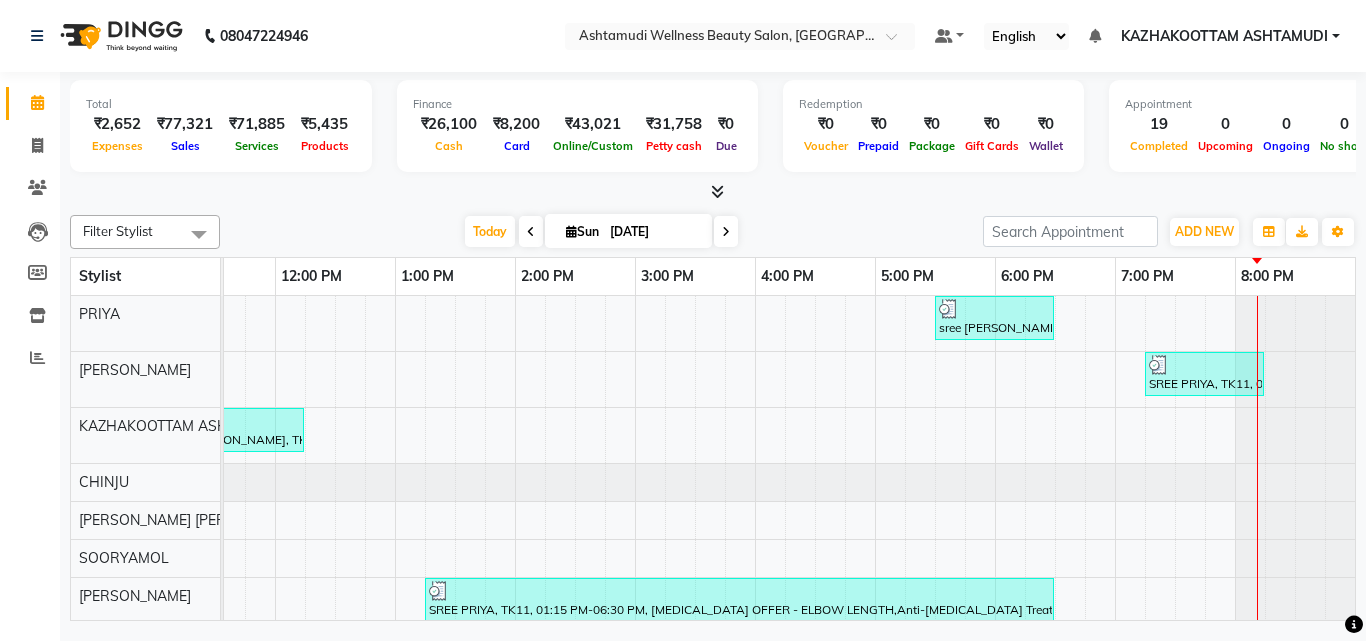 click at bounding box center (717, 191) 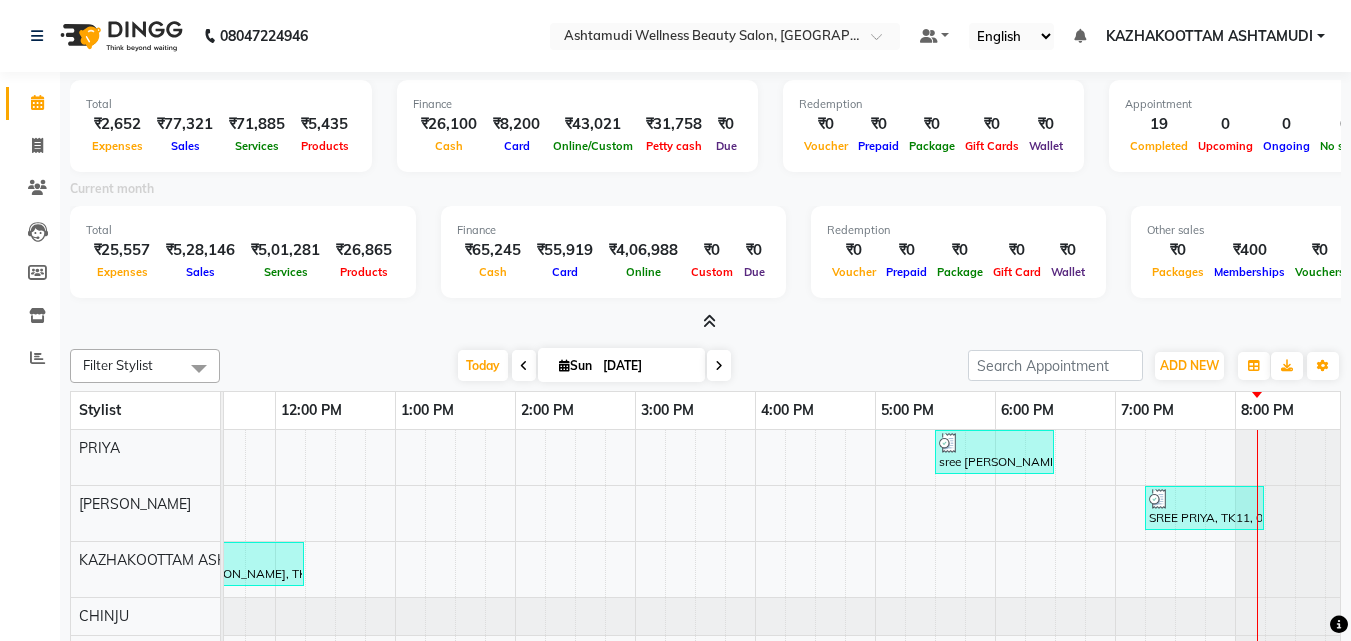 click at bounding box center (709, 321) 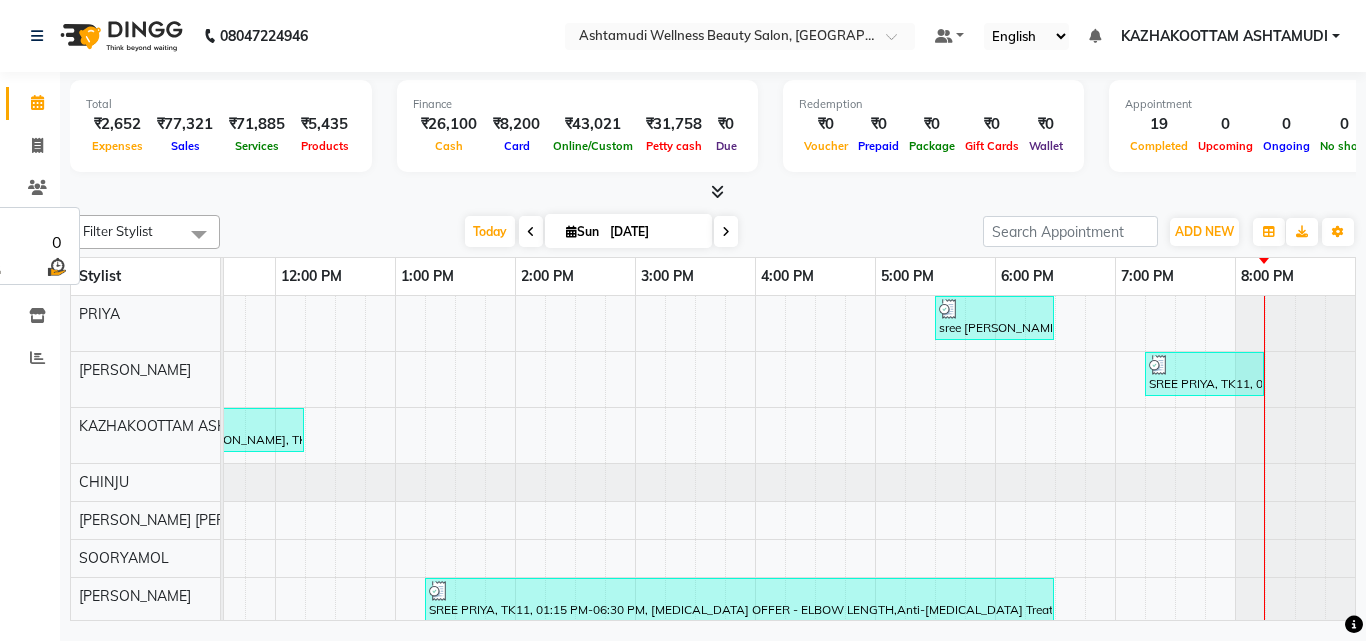scroll, scrollTop: 158, scrollLeft: 0, axis: vertical 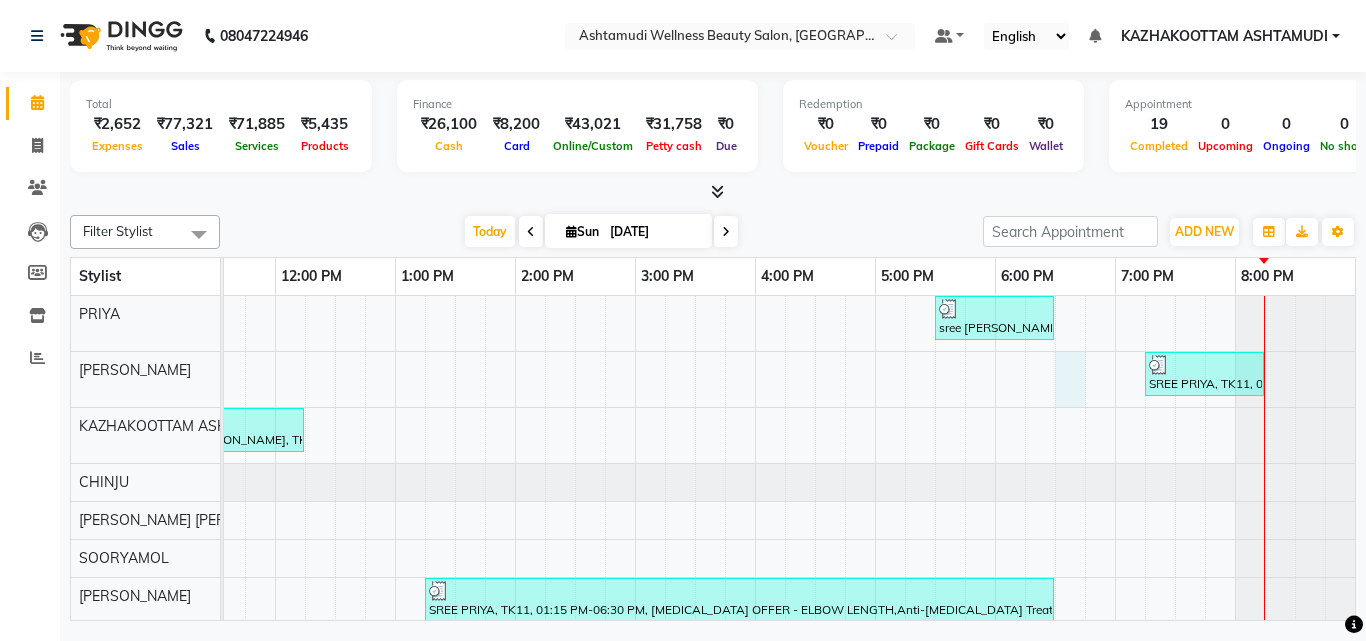 click on "sree leshmi, TK12, 05:30 PM-06:30 PM, Anti-Dandruff Treatment With Spa     SREE PRIYA, TK11, 07:15 PM-08:15 PM, Ice Cream Pedicure     Kasia matuza, TK01, 10:00 AM-10:30 AM, Make up     neethu, TK05, 11:15 AM-12:15 PM, Glass Skin Make up,Ornaments Collection     SREE PRIYA, TK11, 01:15 PM-06:30 PM, BOTOX OFFER - ELBOW LENGTH,Anti-Dandruff Treatment,Layer Cut,Korean Glass Skin Facial,Full Hand D Tan     SREE PRIYA, TK11, 03:15 PM-07:15 PM, NANOPLASTIA OFFER - ELBOW LENGTH,Anti-Dandruff Treatment,Layer Cut     elisabetha, TK14, 07:15 PM-07:30 PM, Eyebrows Threading     athira, TK15, 07:30 PM-08:00 PM, Hot Oil Massage     Vaishnavi, TK07, 10:45 AM-12:45 PM, NANOPLASTIA OFFER - ELBOW LENGTH     Vaishnavi, TK07, 12:45 PM-04:00 PM, Anti-Dandruff Treatment,NANOPLASTIA OFFER - ELBOW LENGTH,Layer Cut,D-Tan Facial,Eyebrows Threading     preethika, TK09, 04:15 PM-04:30 PM, Eyebrows Threading     Sudha, TK13, 05:00 PM-07:00 PM, Anti-Dandruff Treatment,Ceramide  Anti frizz treatment" at bounding box center (575, 595) 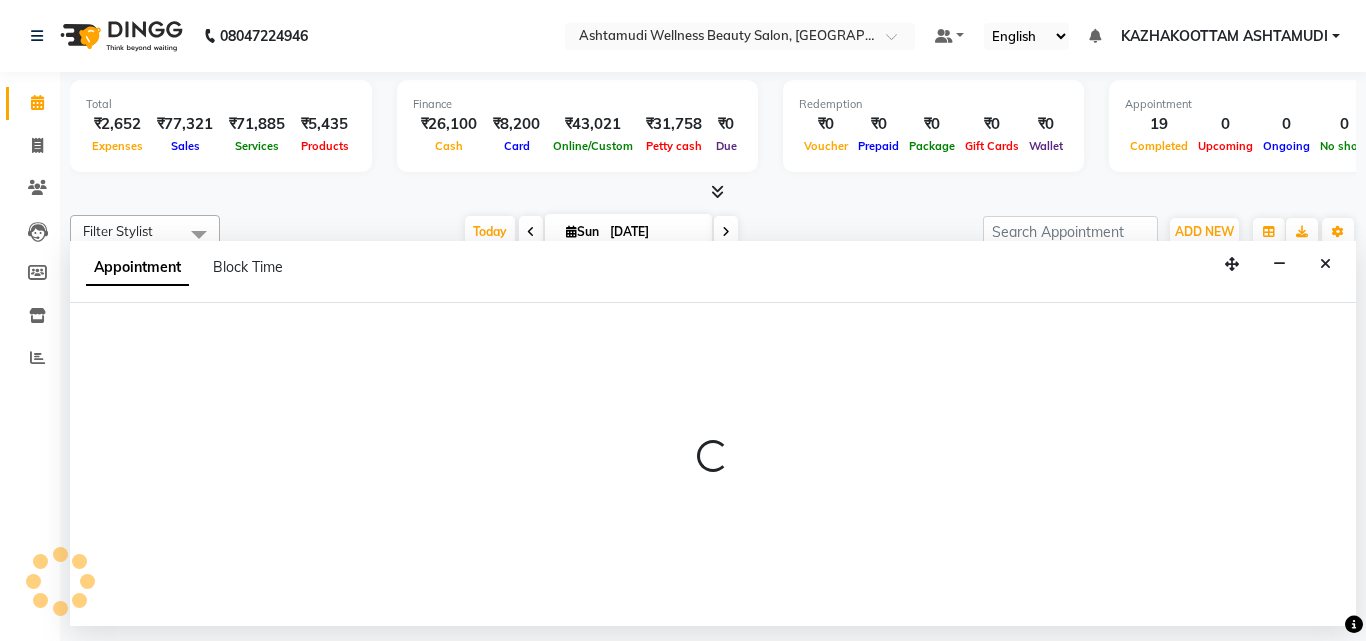 select on "27419" 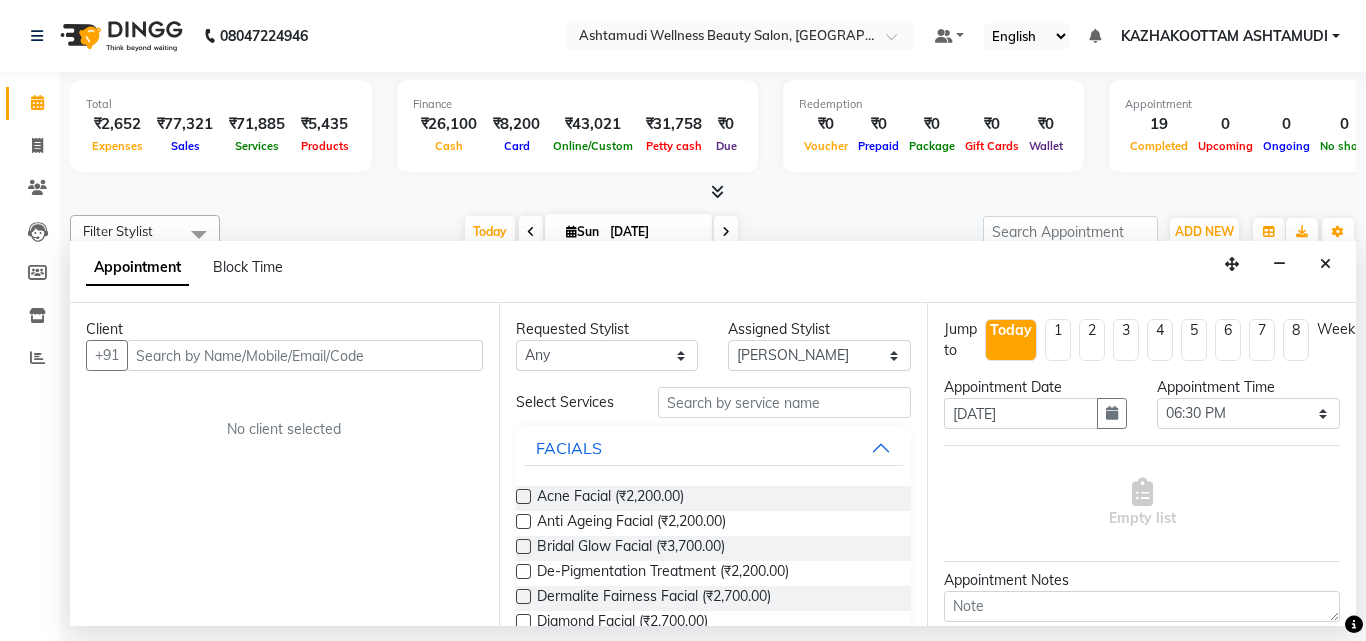 click at bounding box center (305, 355) 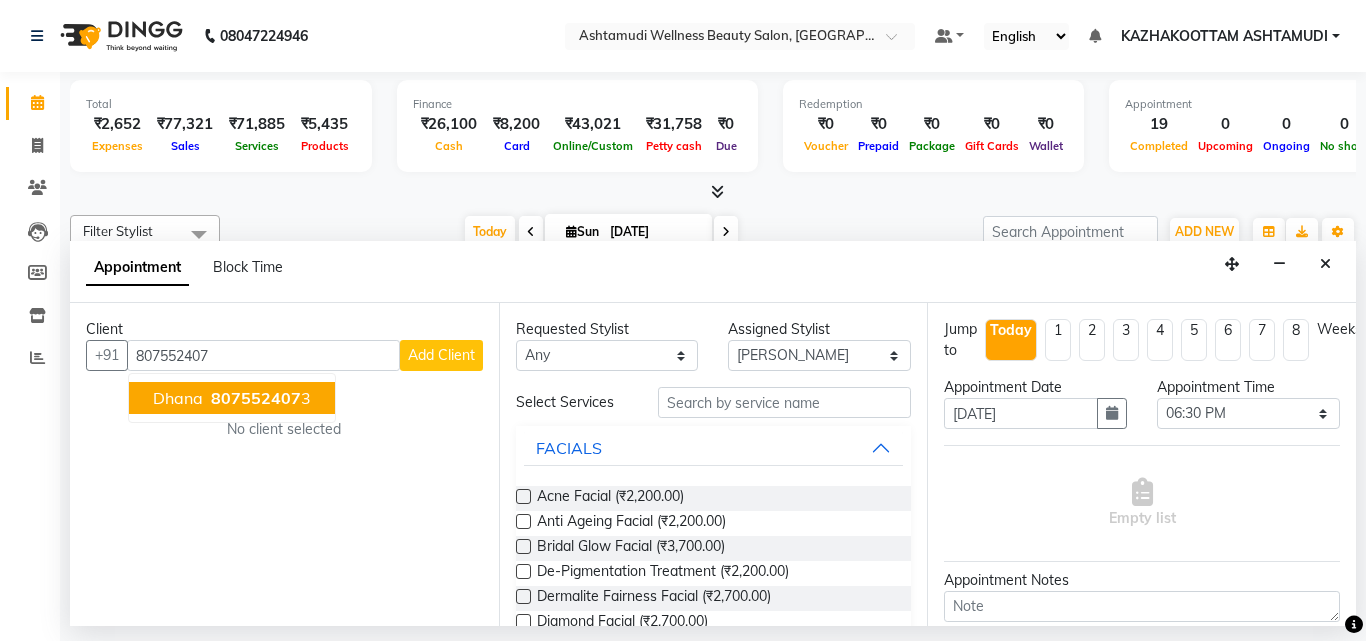 click on "dhana   807552407 3" at bounding box center [232, 398] 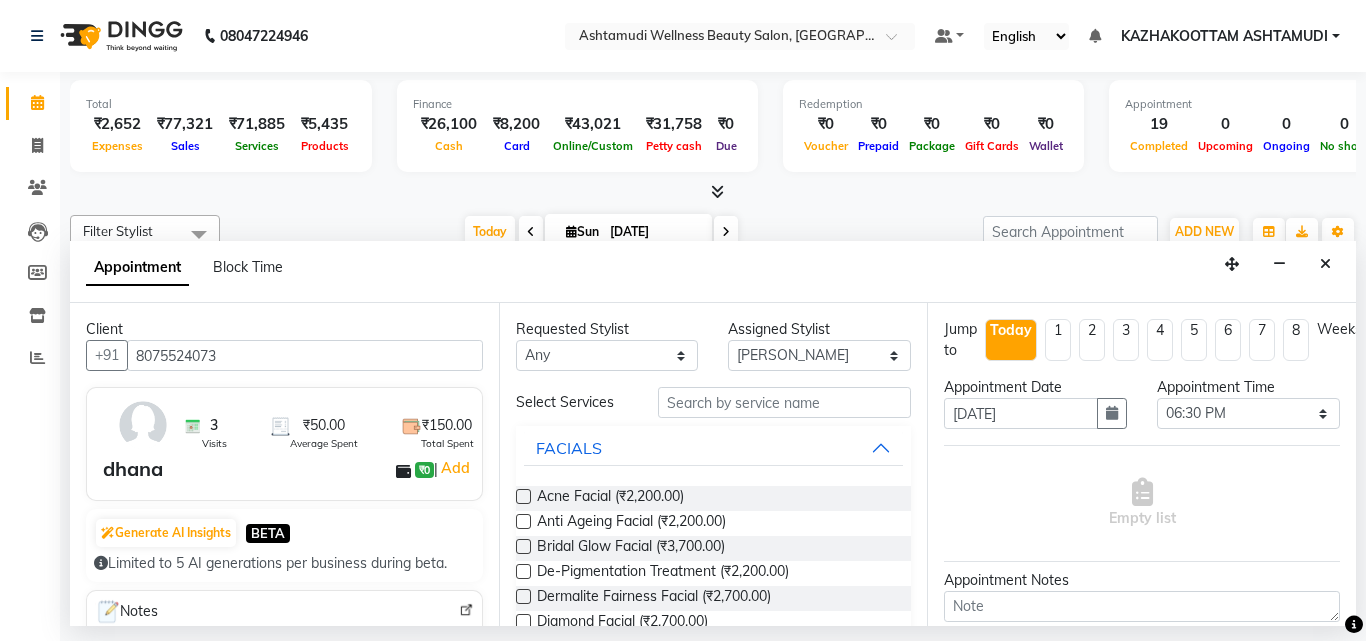type on "8075524073" 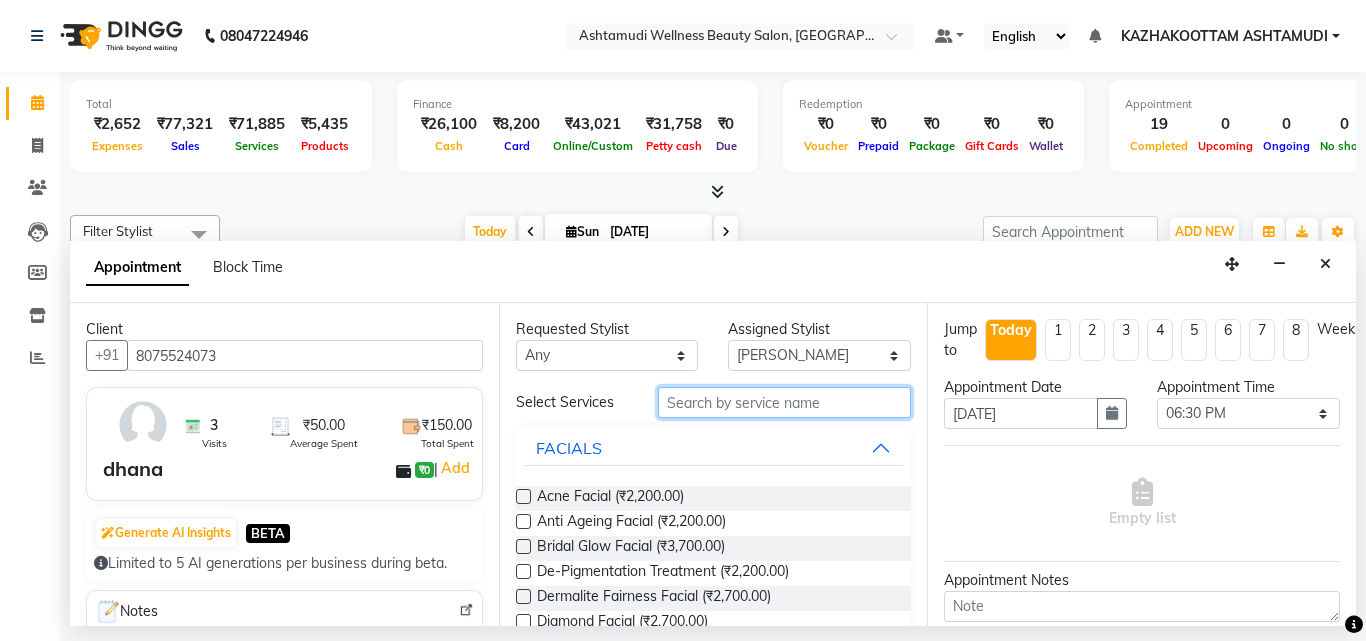 click at bounding box center [785, 402] 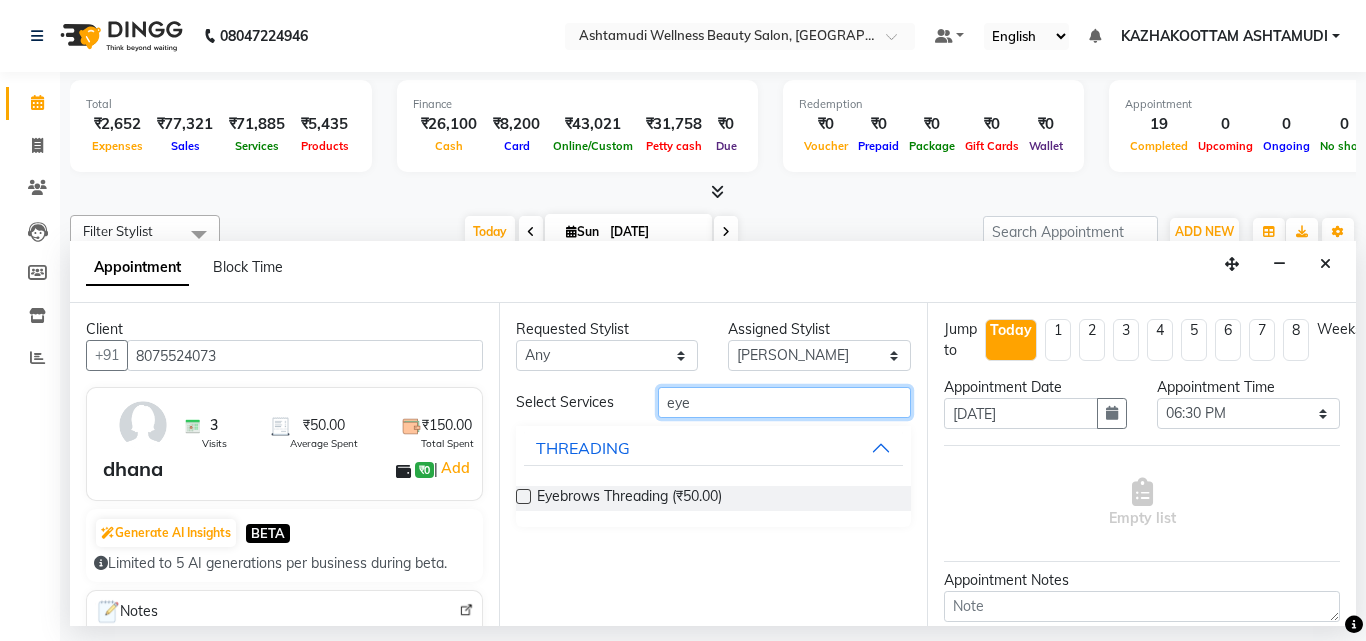 type on "eye" 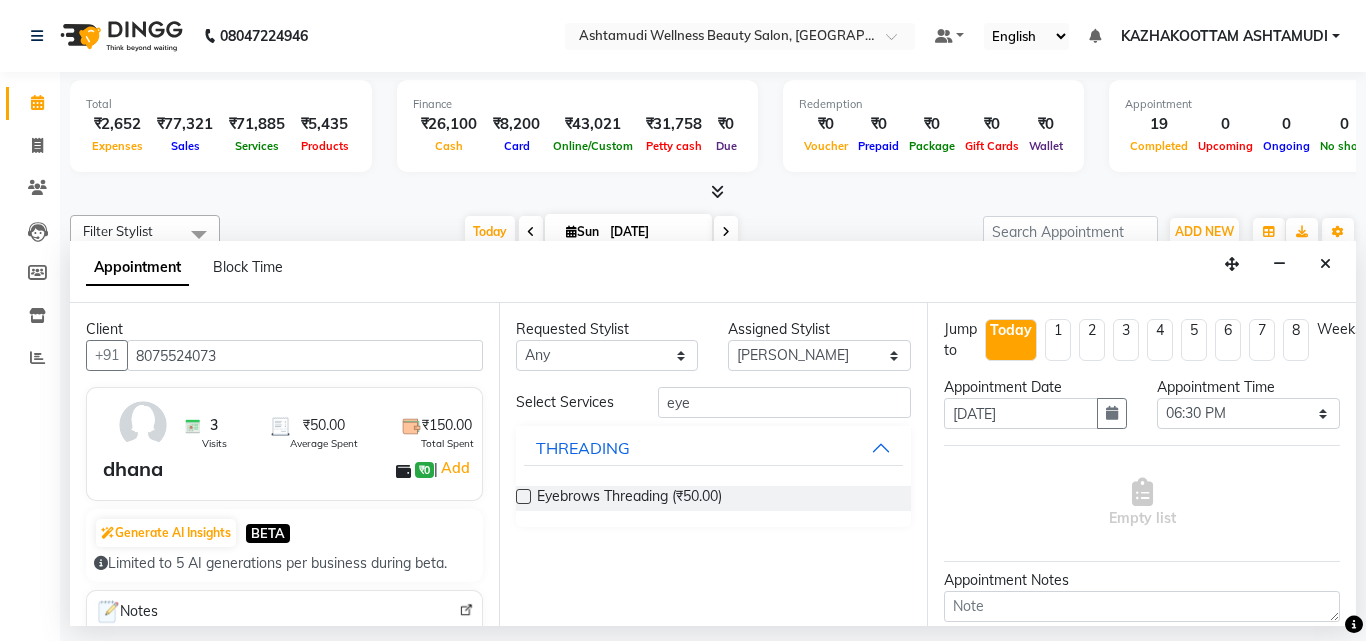 click at bounding box center (523, 496) 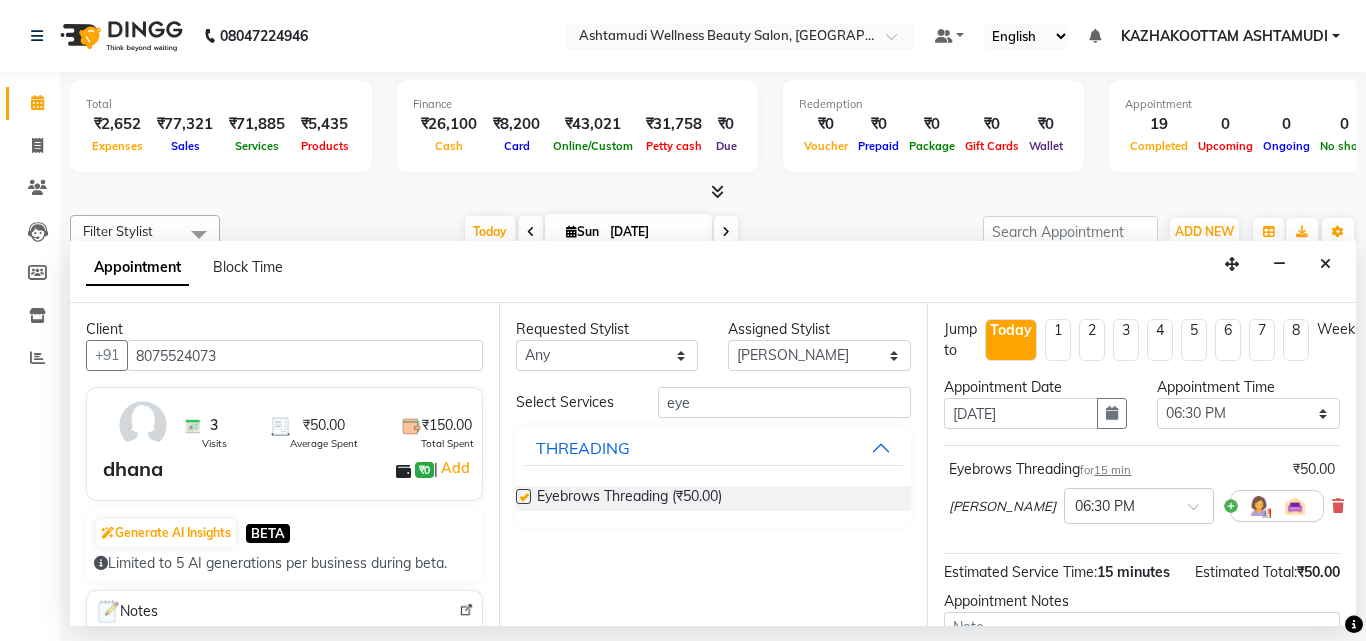 checkbox on "false" 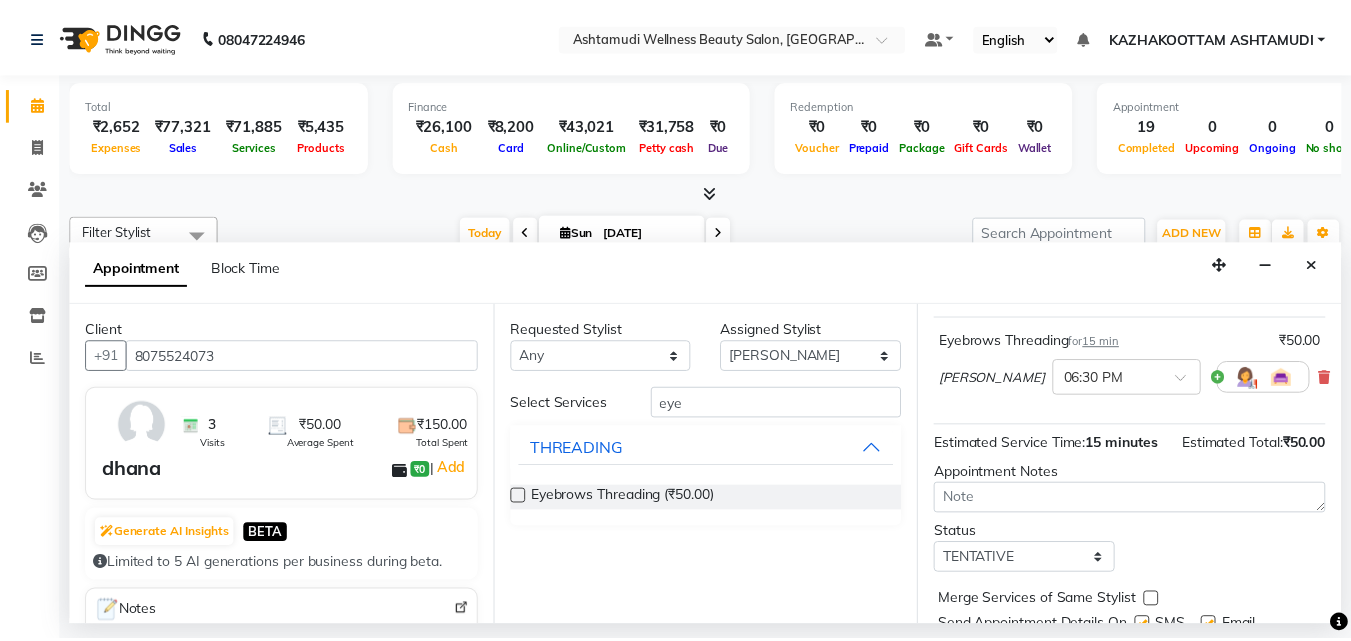 scroll, scrollTop: 239, scrollLeft: 0, axis: vertical 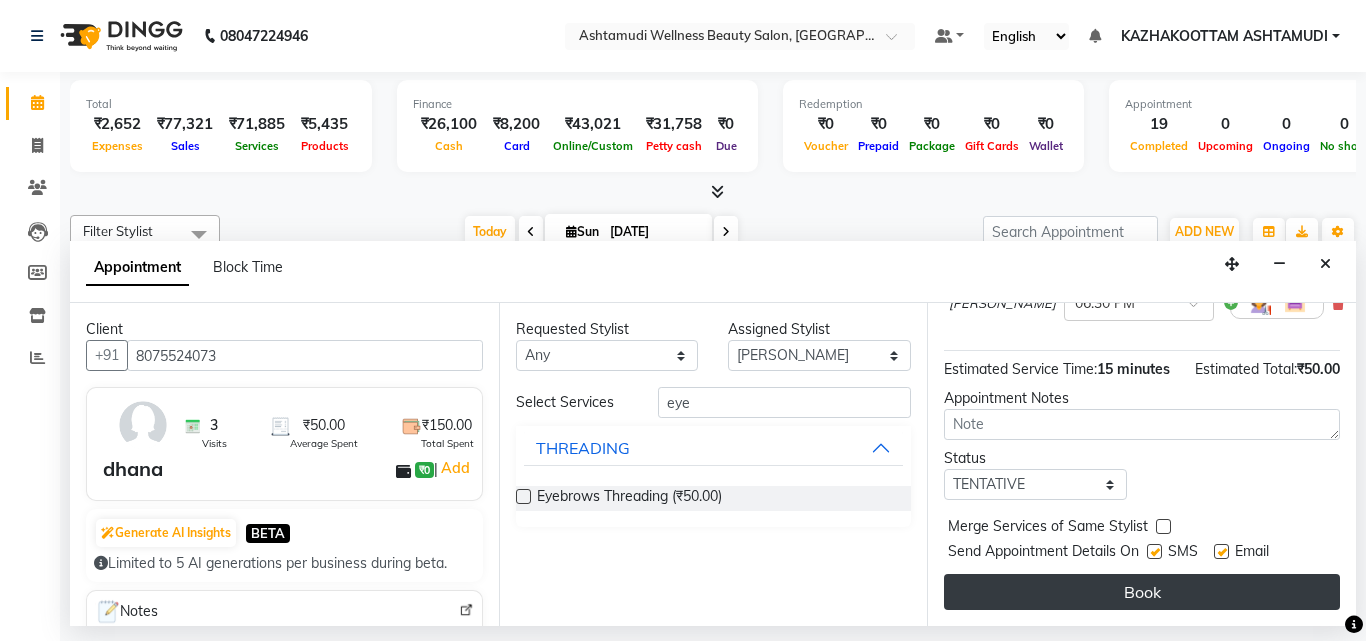 click on "Book" at bounding box center [1142, 592] 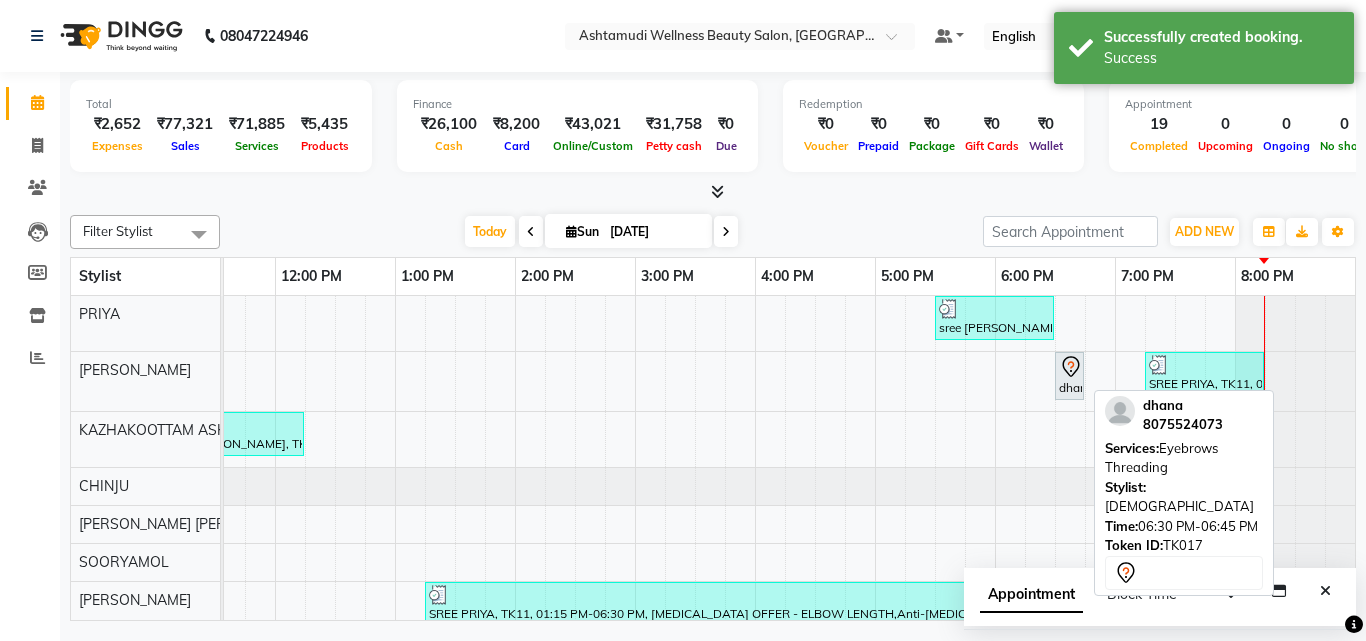 click on "dhana, TK17, 06:30 PM-06:45 PM, Eyebrows Threading" at bounding box center [1069, 376] 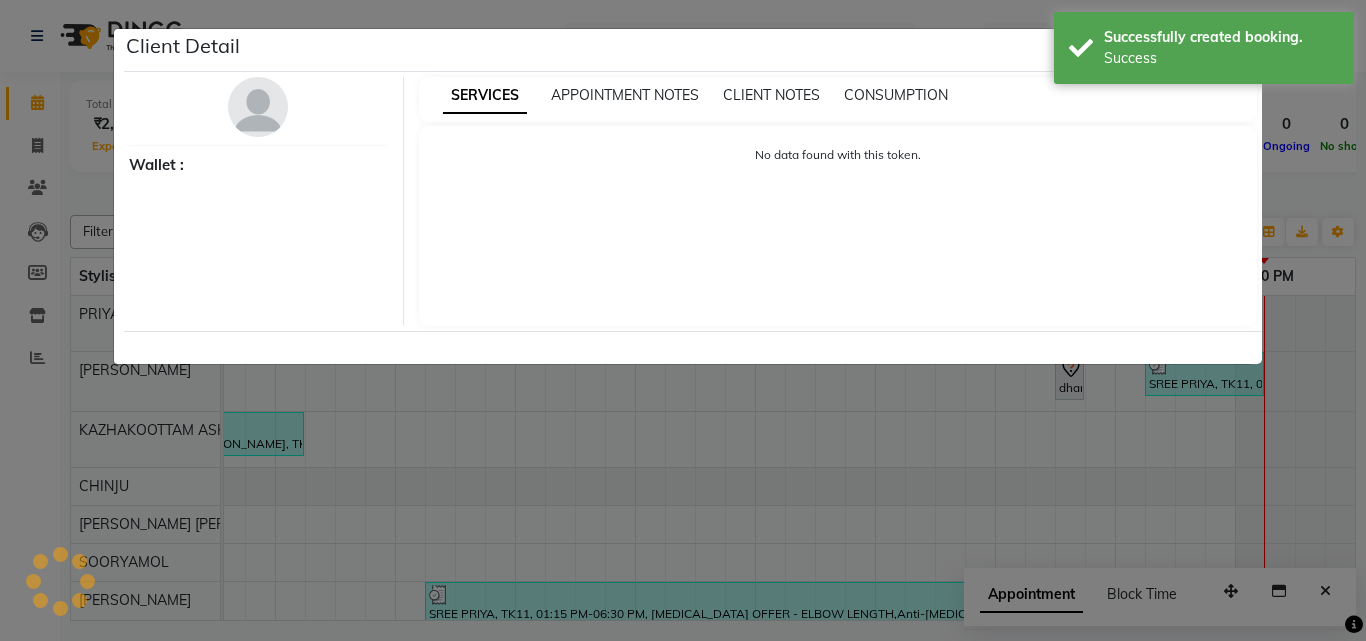select on "7" 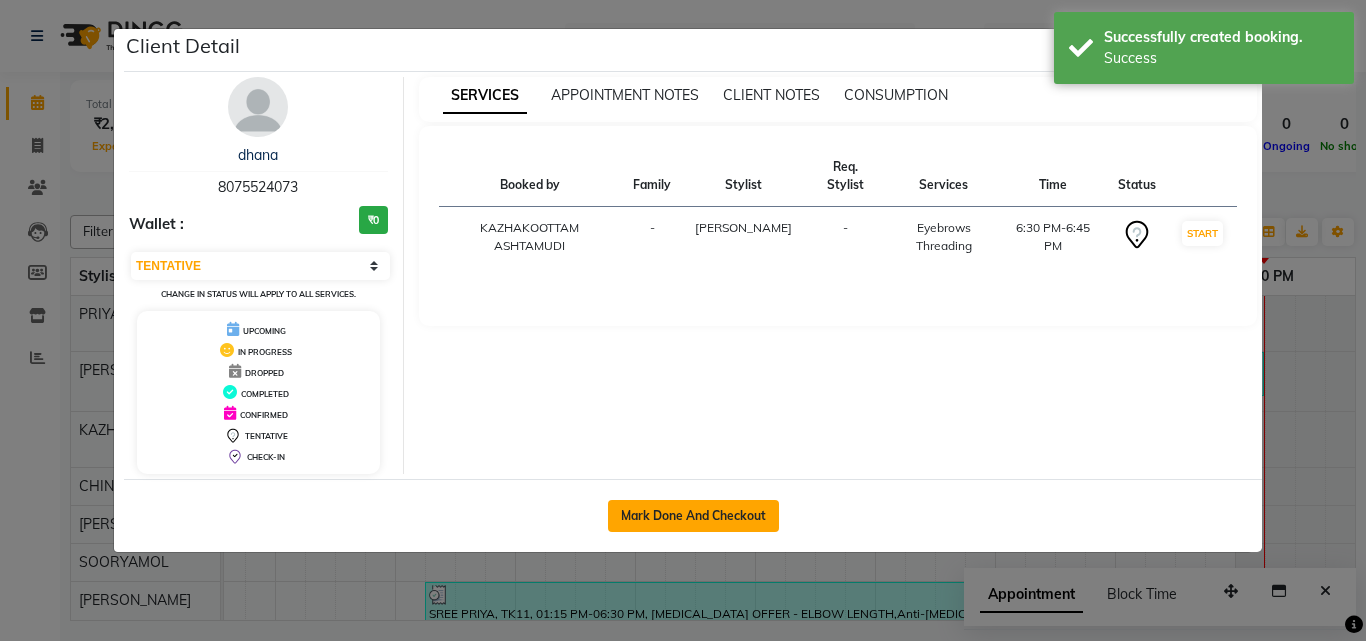 click on "Mark Done And Checkout" 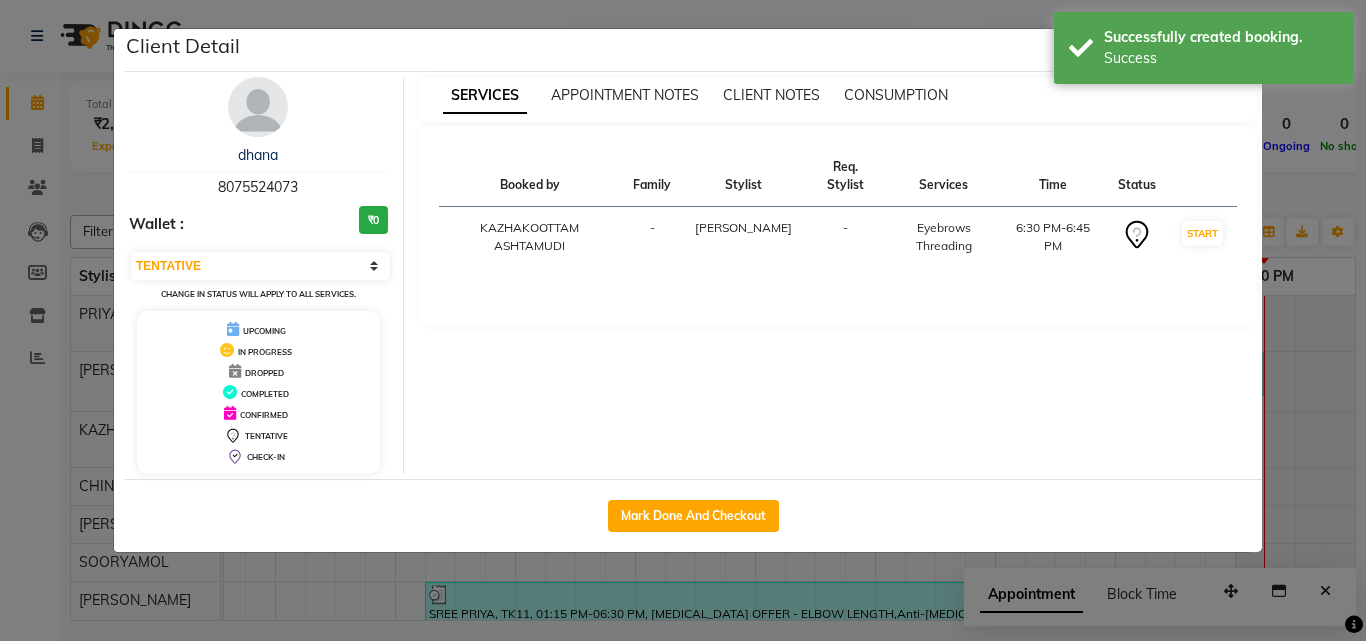 select on "4662" 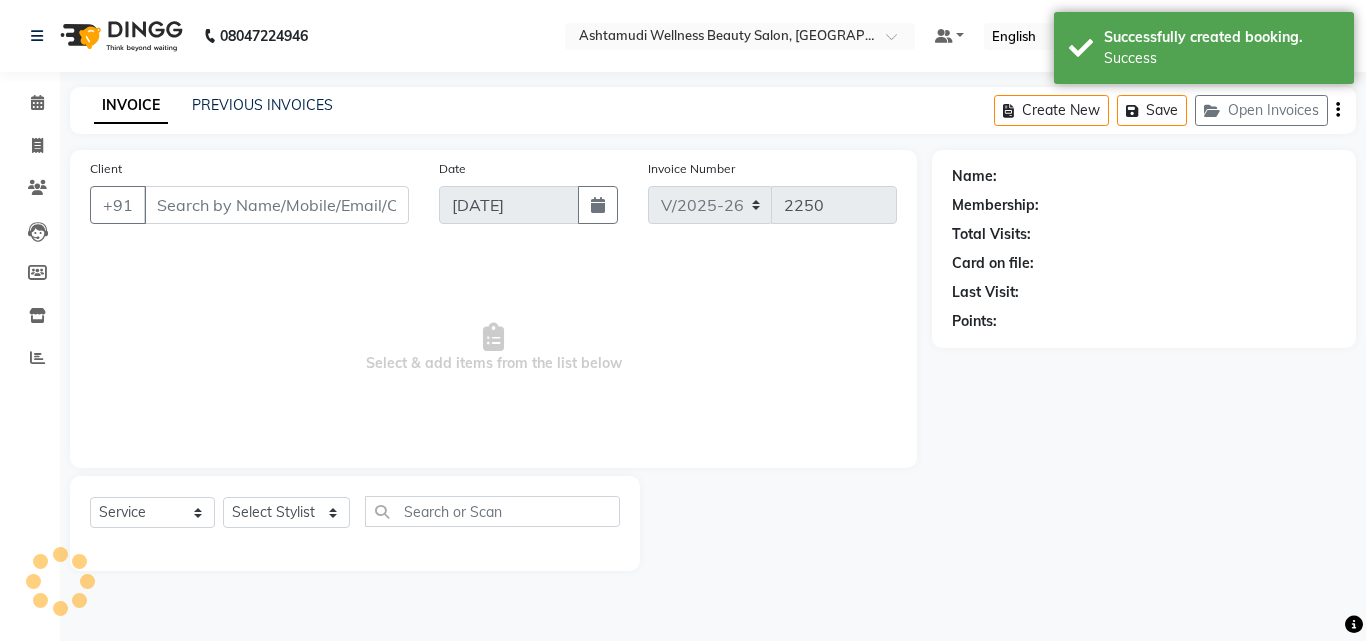 type on "8075524073" 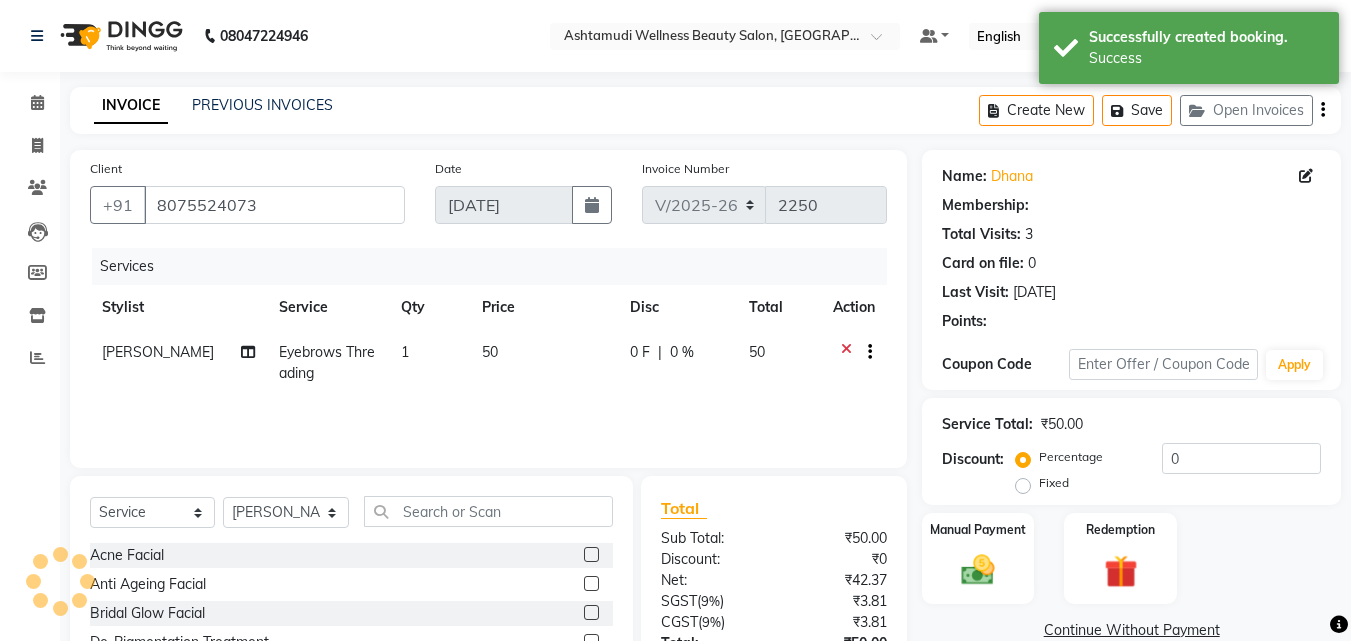 select on "1: Object" 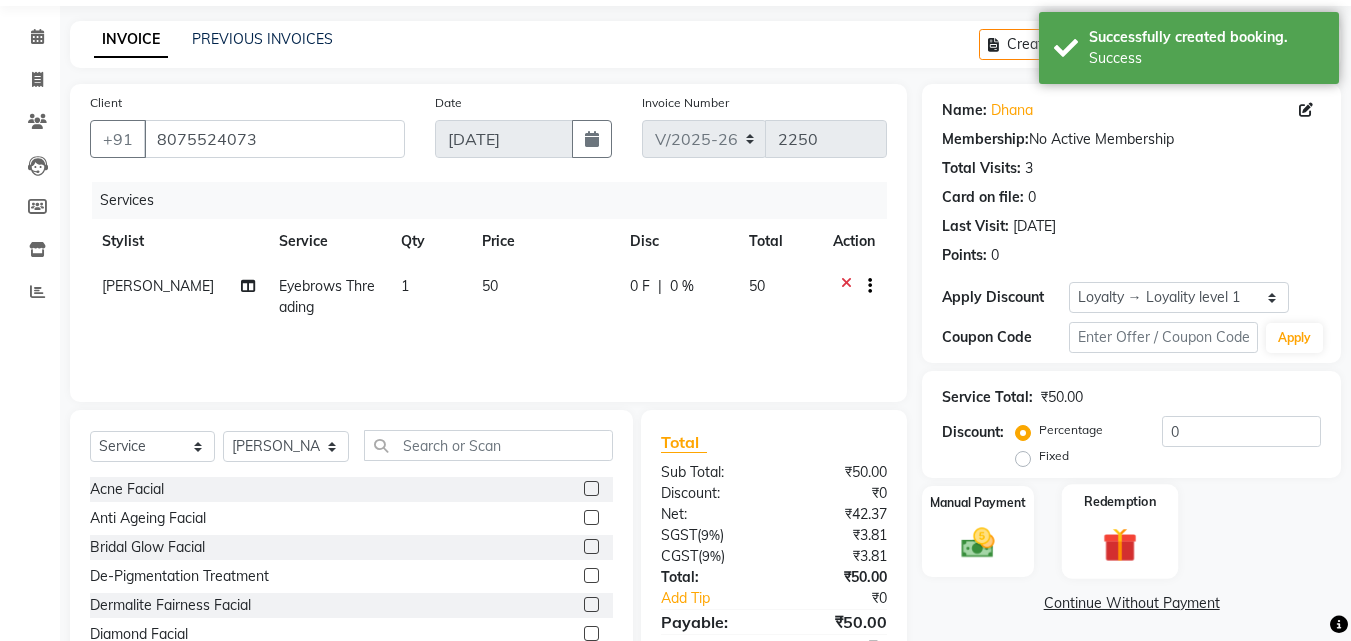 scroll, scrollTop: 160, scrollLeft: 0, axis: vertical 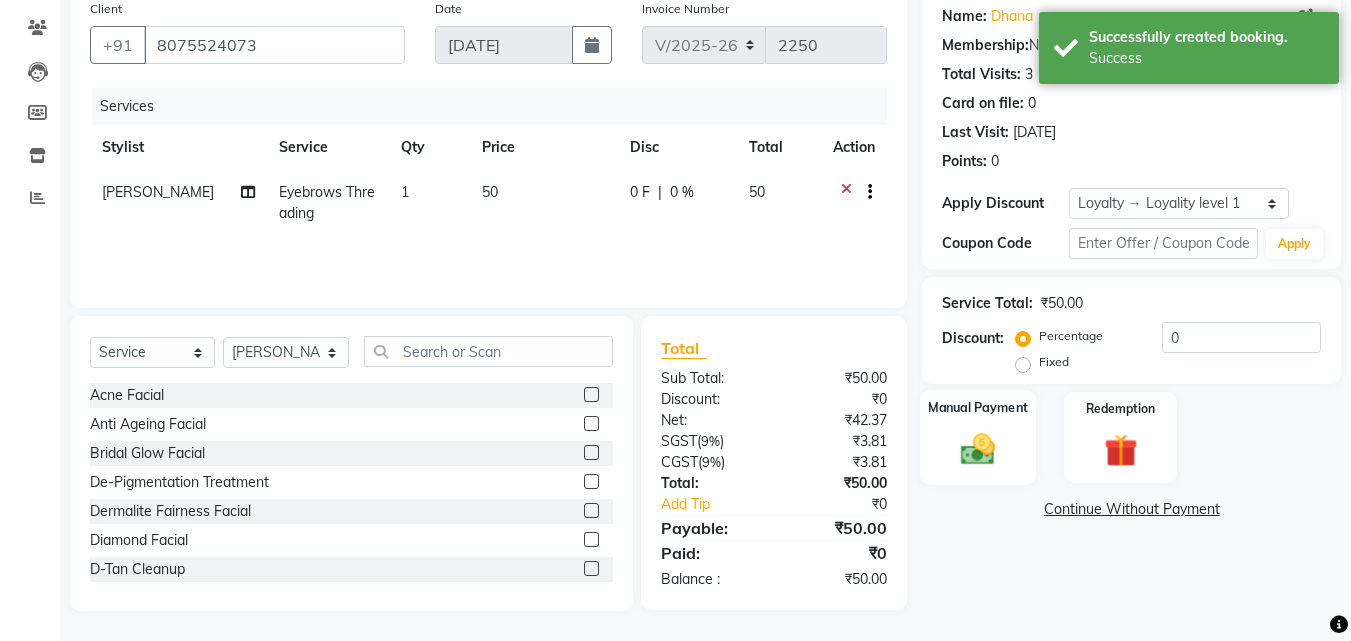 click 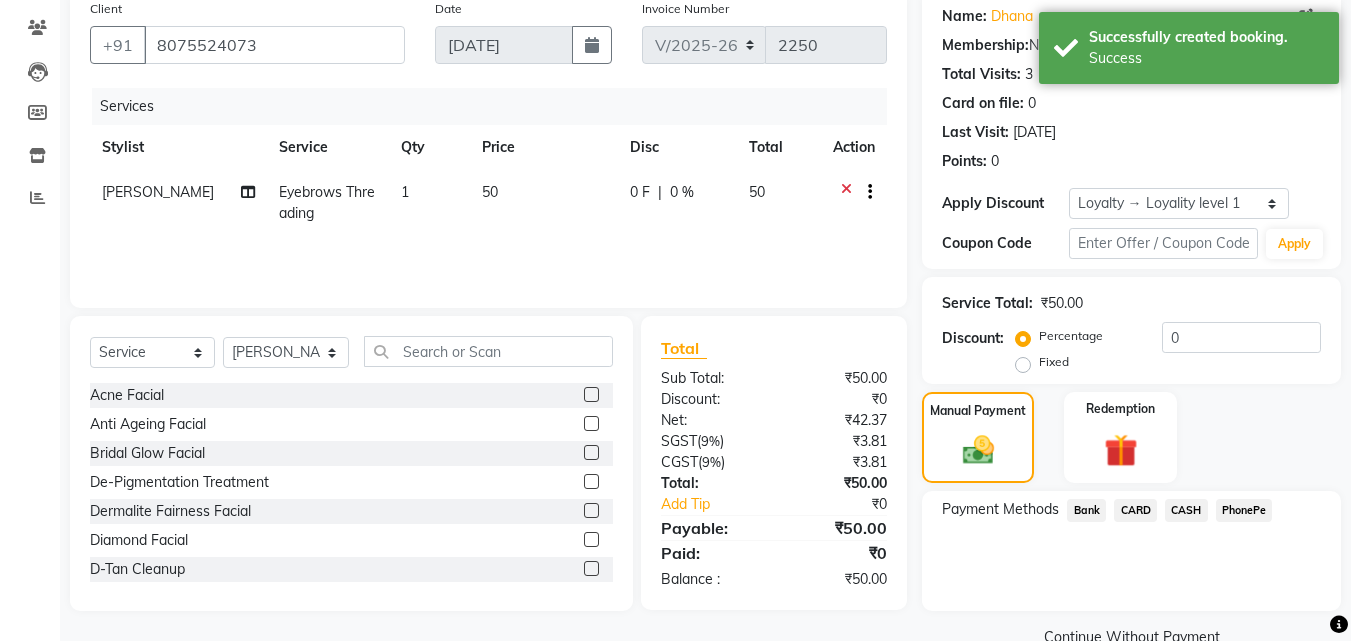 click on "PhonePe" 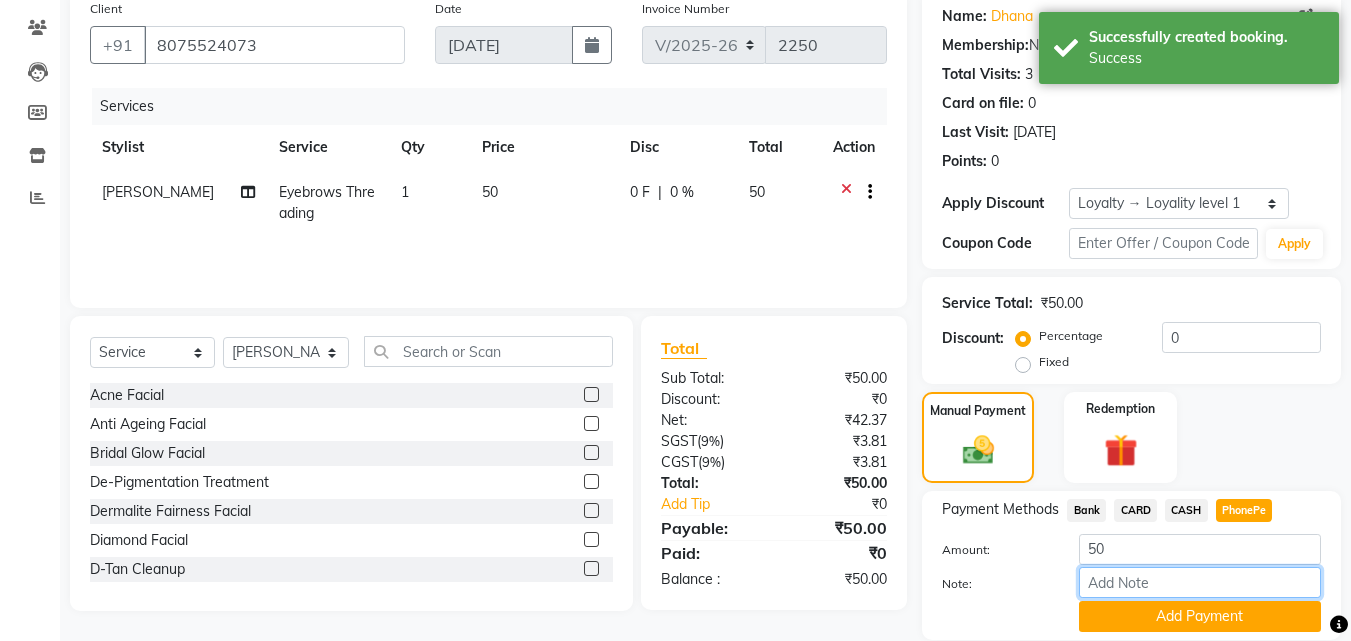 click on "Note:" at bounding box center (1200, 582) 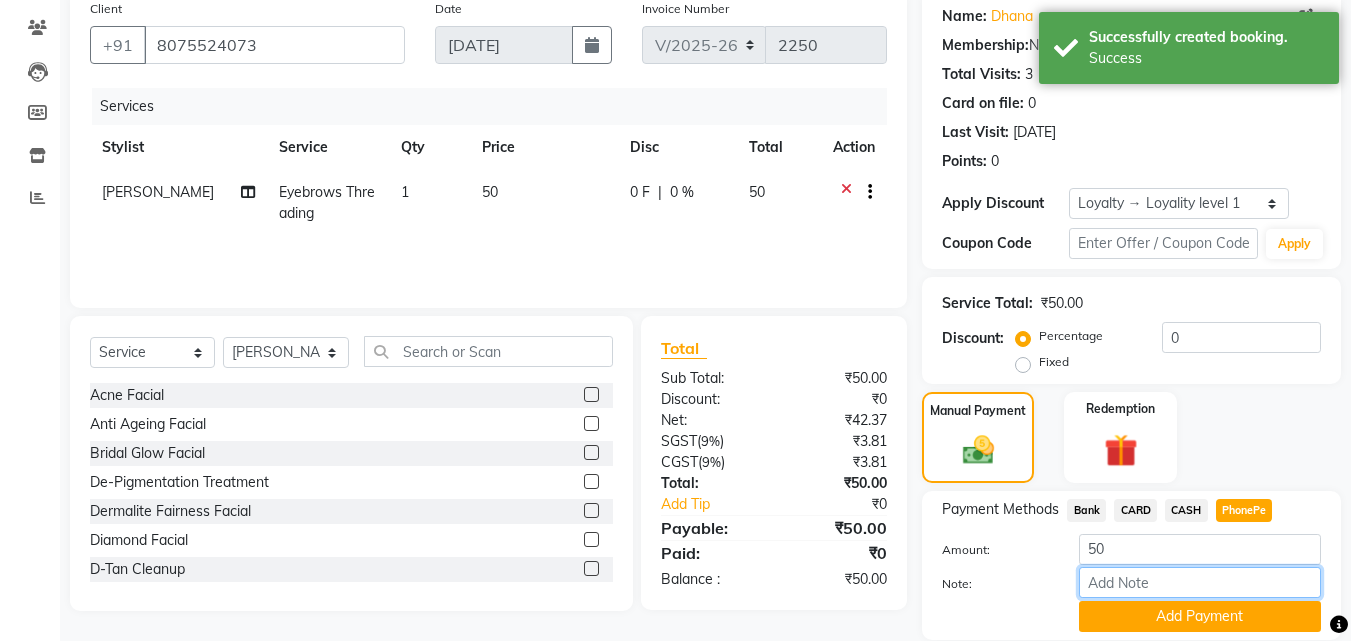 type on "soorya" 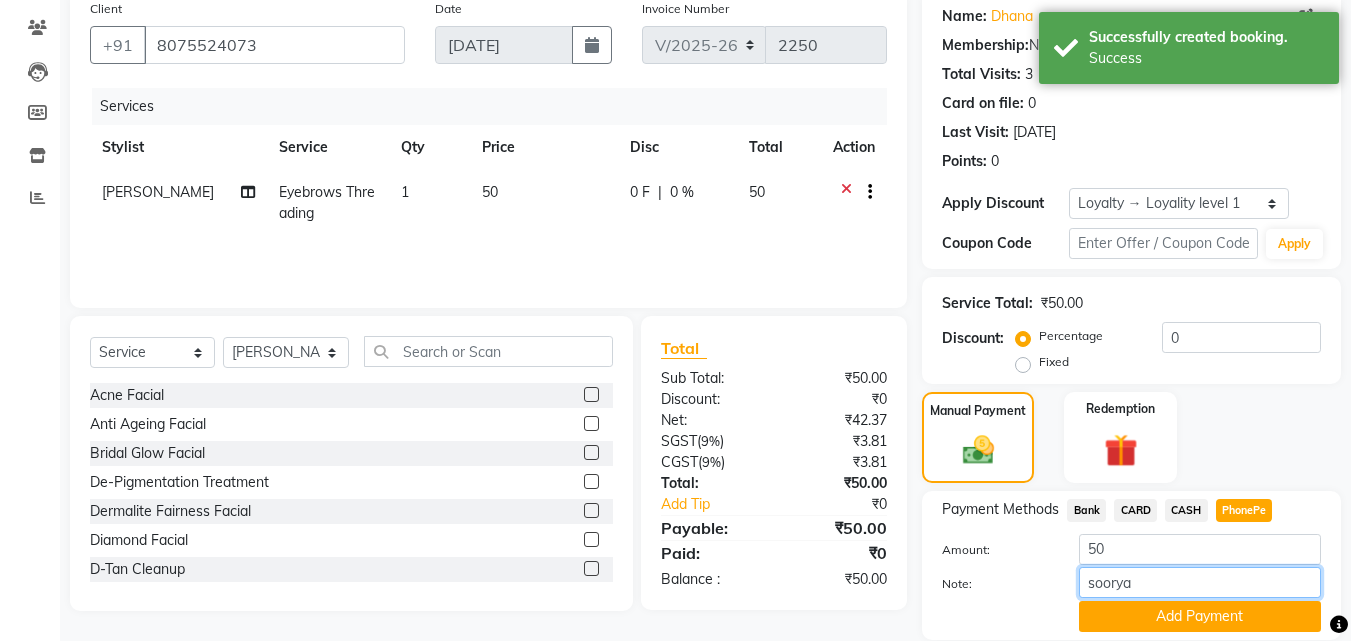 scroll, scrollTop: 230, scrollLeft: 0, axis: vertical 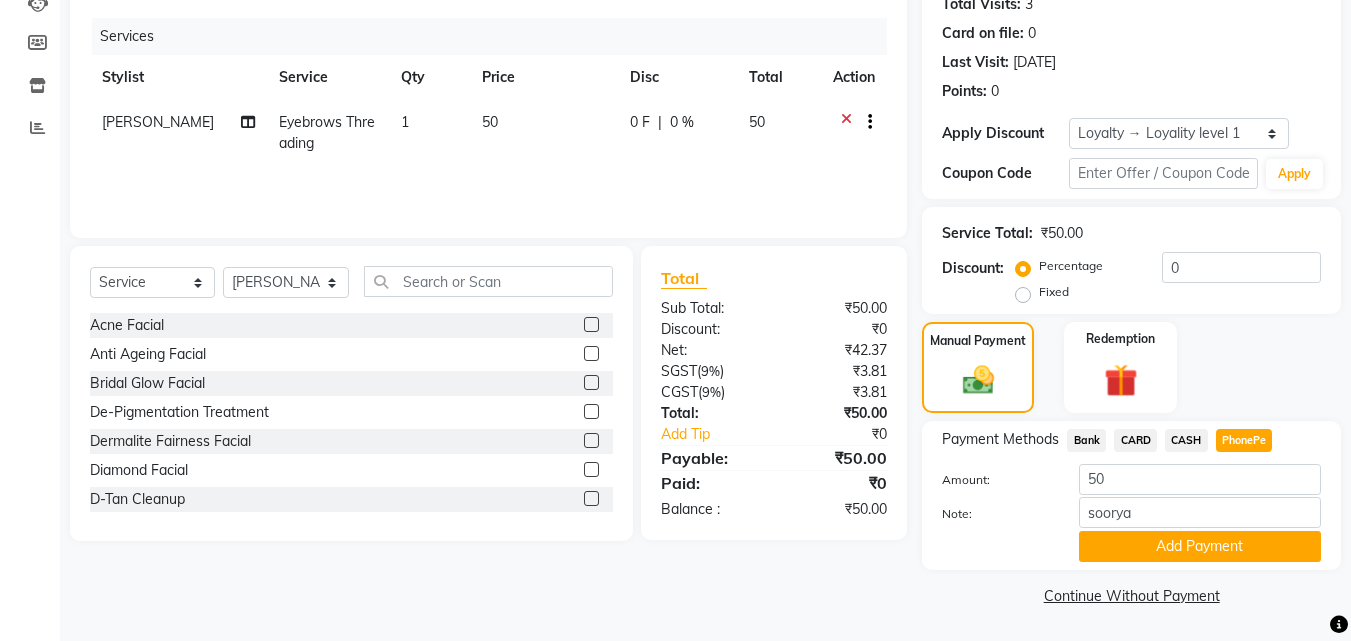 drag, startPoint x: 1217, startPoint y: 546, endPoint x: 1214, endPoint y: 499, distance: 47.095646 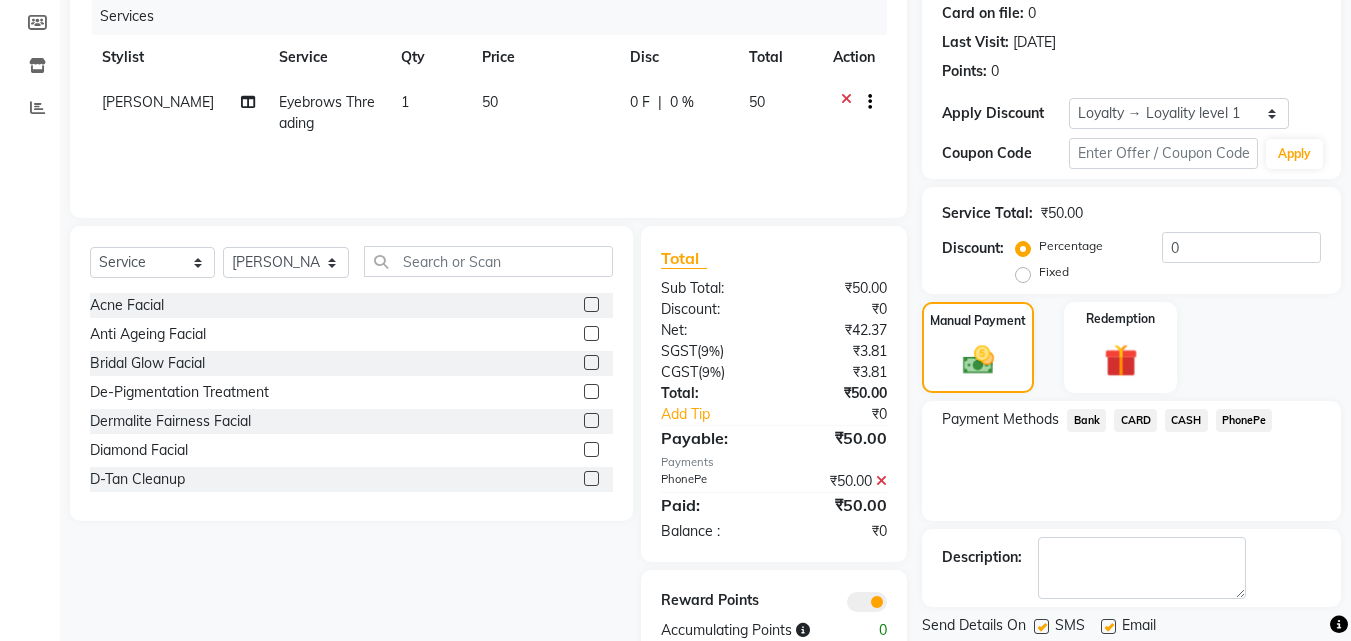 scroll, scrollTop: 314, scrollLeft: 0, axis: vertical 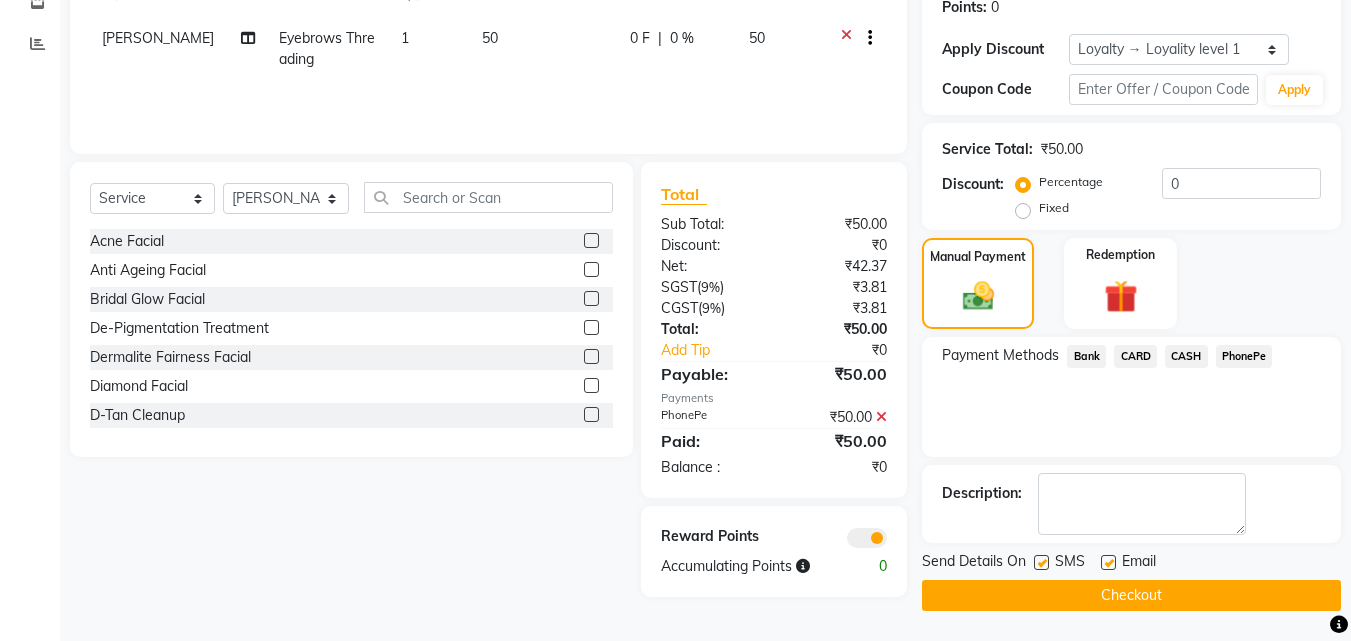 drag, startPoint x: 1037, startPoint y: 559, endPoint x: 1122, endPoint y: 570, distance: 85.70881 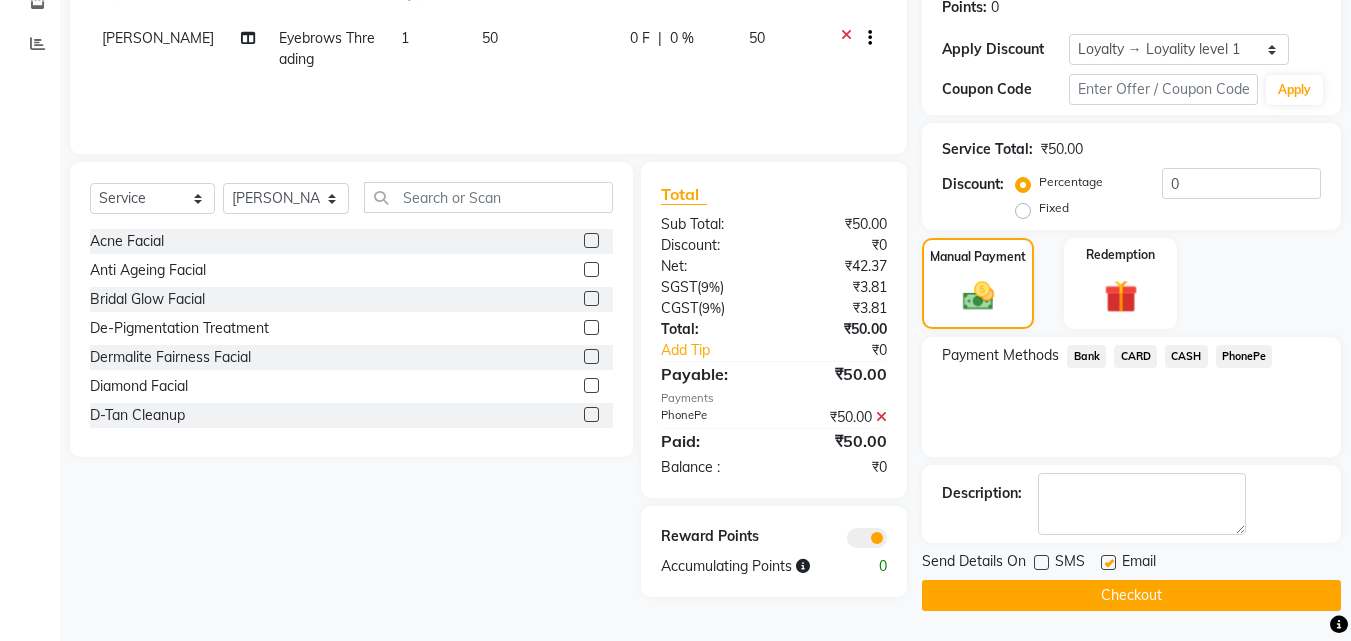 click 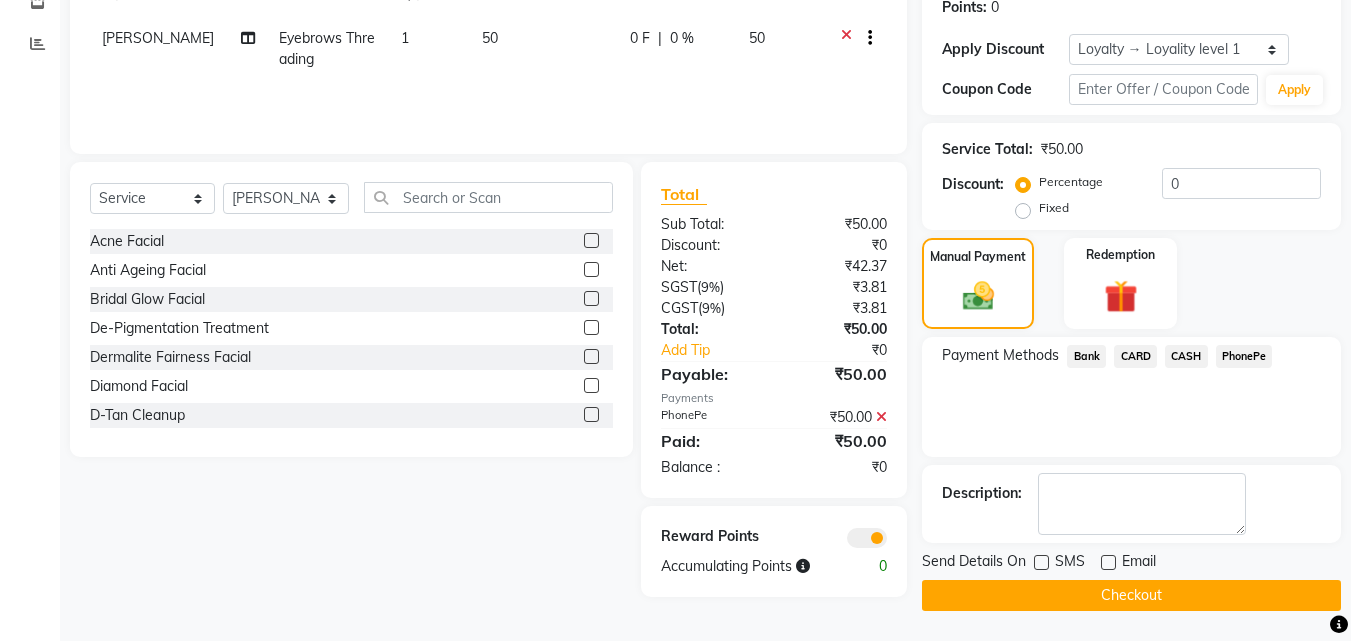 click on "Checkout" 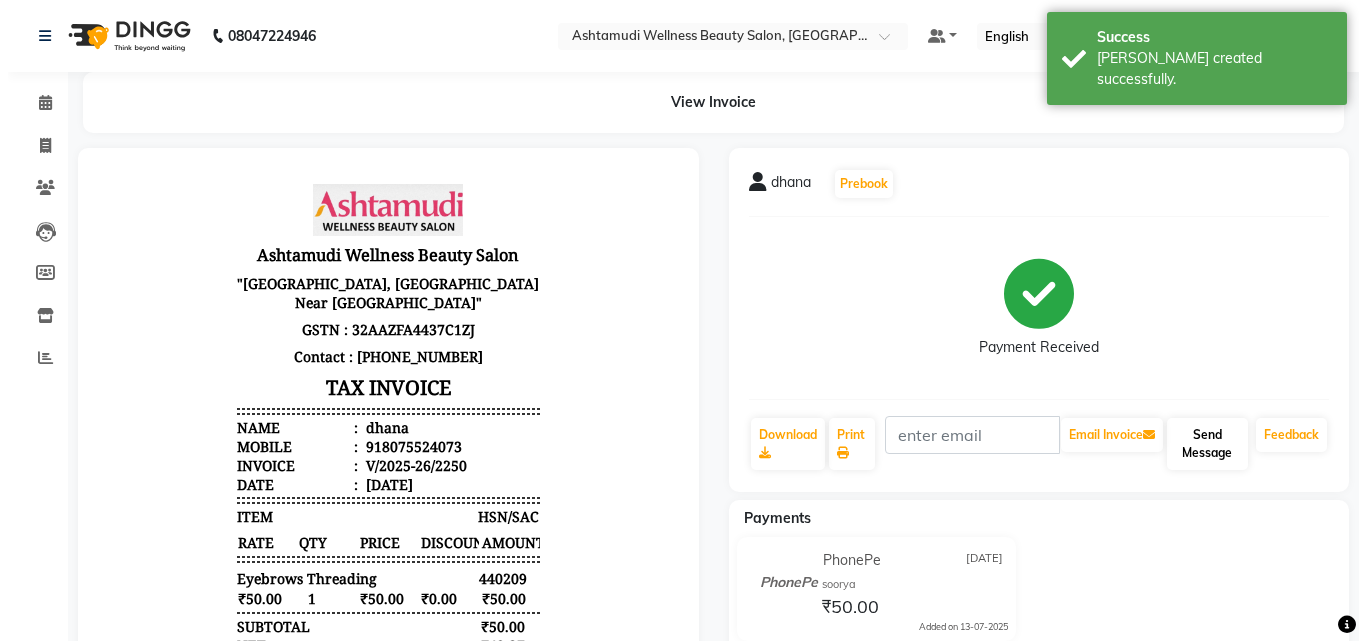 scroll, scrollTop: 0, scrollLeft: 0, axis: both 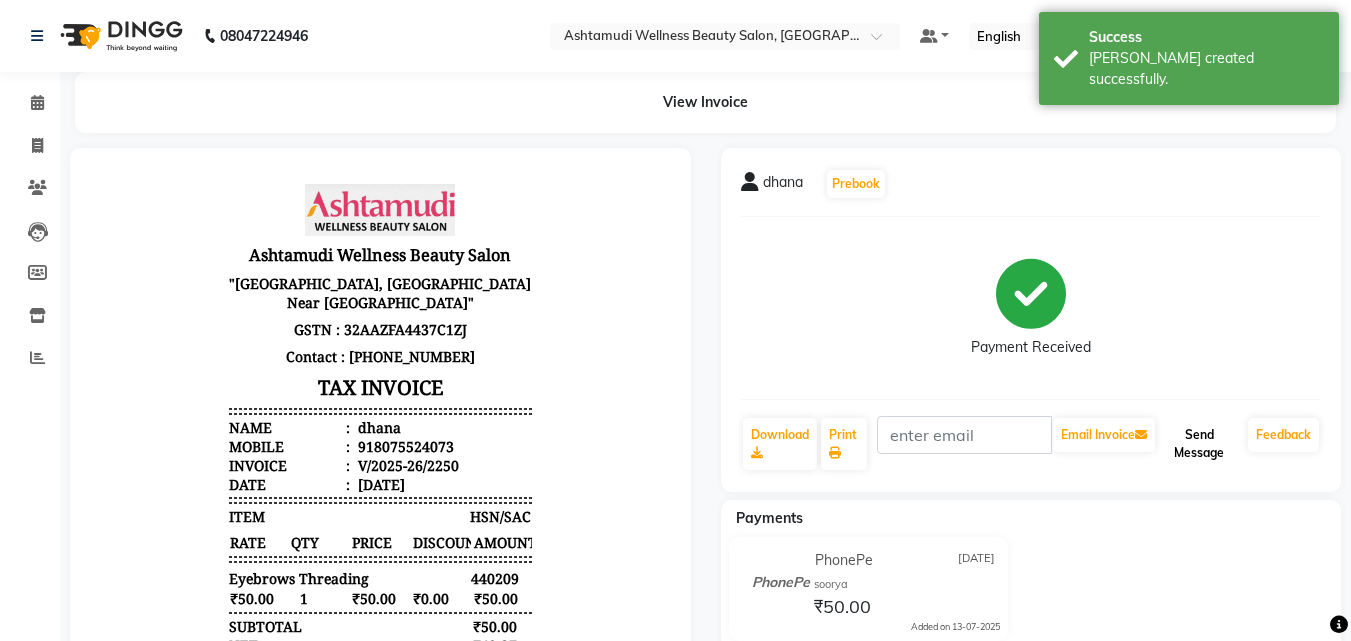 click on "Send Message" 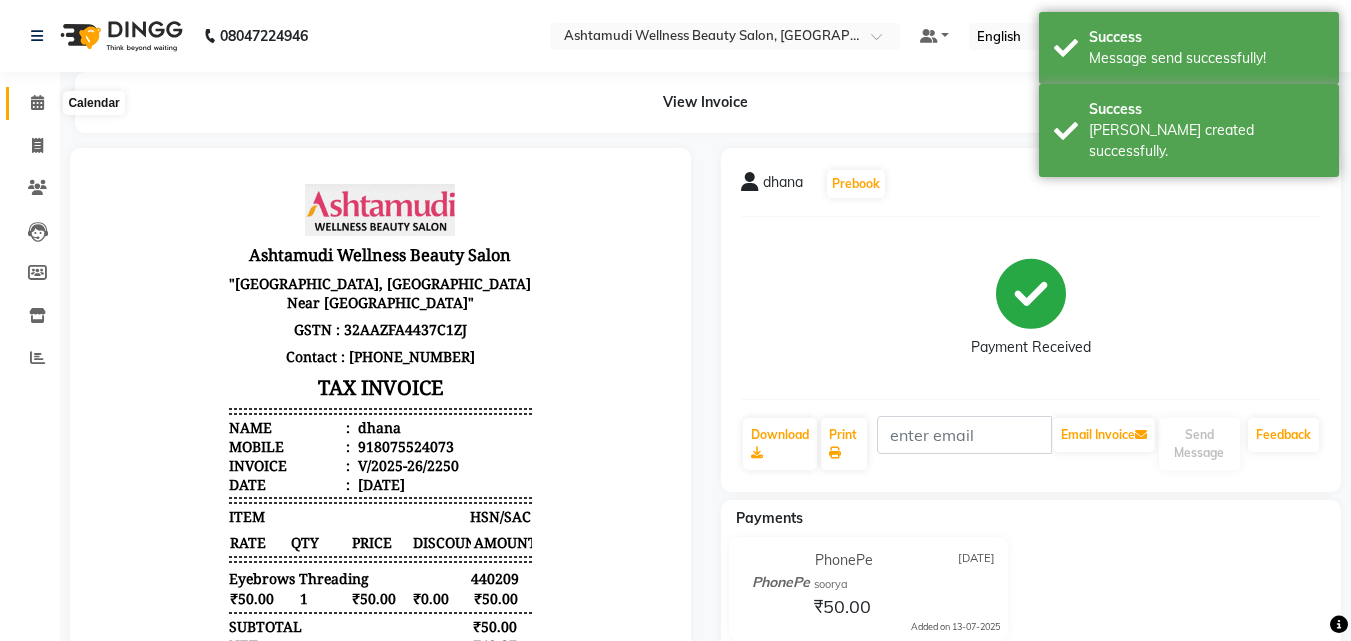 click 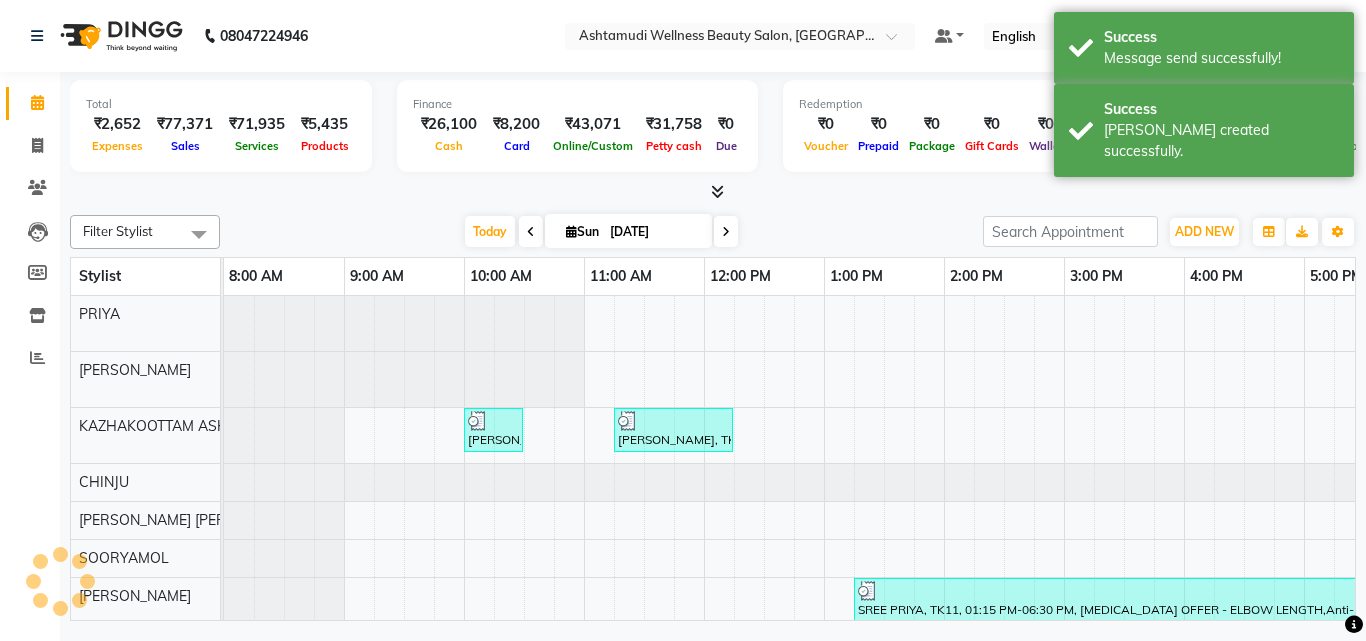 scroll, scrollTop: 0, scrollLeft: 0, axis: both 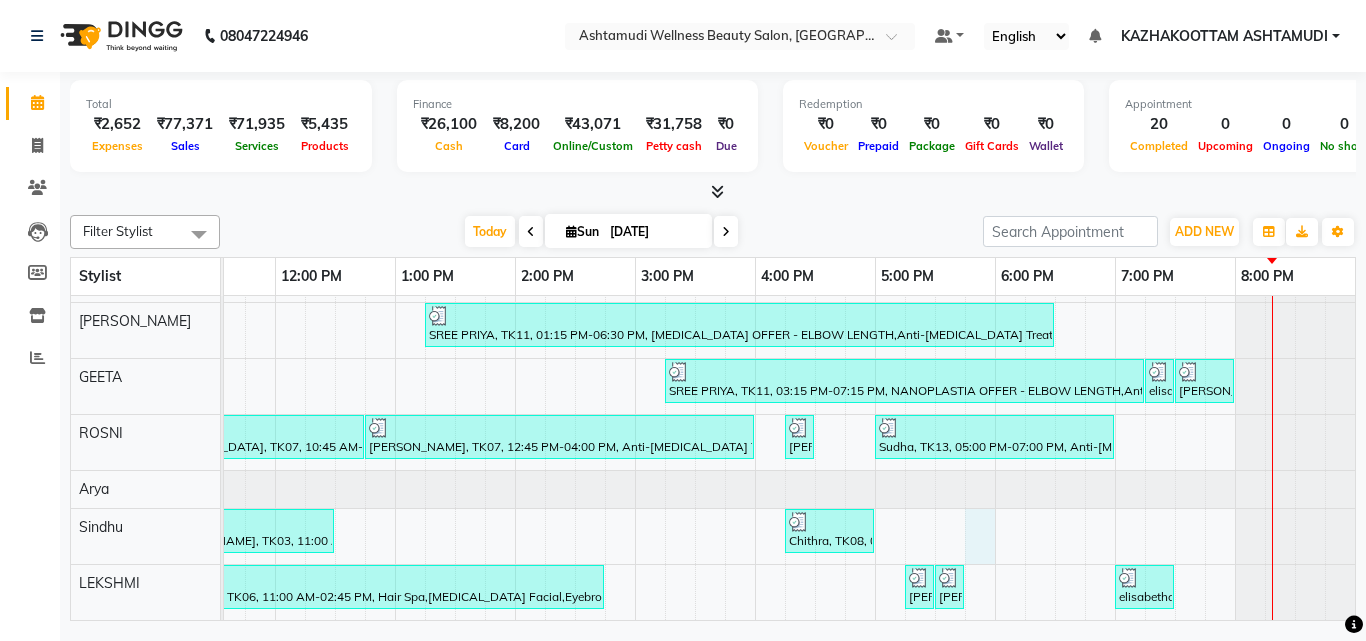 click on "sree leshmi, TK12, 05:30 PM-06:30 PM, Anti-Dandruff Treatment With Spa     dhana, TK17, 06:30 PM-06:45 PM, Eyebrows Threading     SREE PRIYA, TK11, 07:15 PM-08:15 PM, Ice Cream Pedicure     Kasia matuza, TK01, 10:00 AM-10:30 AM, Make up     neethu, TK05, 11:15 AM-12:15 PM, Glass Skin Make up,Ornaments Collection     SREE PRIYA, TK11, 01:15 PM-06:30 PM, BOTOX OFFER - ELBOW LENGTH,Anti-Dandruff Treatment,Layer Cut,Korean Glass Skin Facial,Full Hand D Tan     SREE PRIYA, TK11, 03:15 PM-07:15 PM, NANOPLASTIA OFFER - ELBOW LENGTH,Anti-Dandruff Treatment,Layer Cut     elisabetha, TK14, 07:15 PM-07:30 PM, Eyebrows Threading     athira, TK15, 07:30 PM-08:00 PM, Hot Oil Massage     Vaishnavi, TK07, 10:45 AM-12:45 PM, NANOPLASTIA OFFER - ELBOW LENGTH     Vaishnavi, TK07, 12:45 PM-04:00 PM, Anti-Dandruff Treatment,NANOPLASTIA OFFER - ELBOW LENGTH,Layer Cut,D-Tan Facial,Eyebrows Threading     preethika, TK09, 04:15 PM-04:30 PM, Eyebrows Threading         mahi, TK04, 10:30 AM-10:45 AM, Eyebrows Threading" at bounding box center [575, 320] 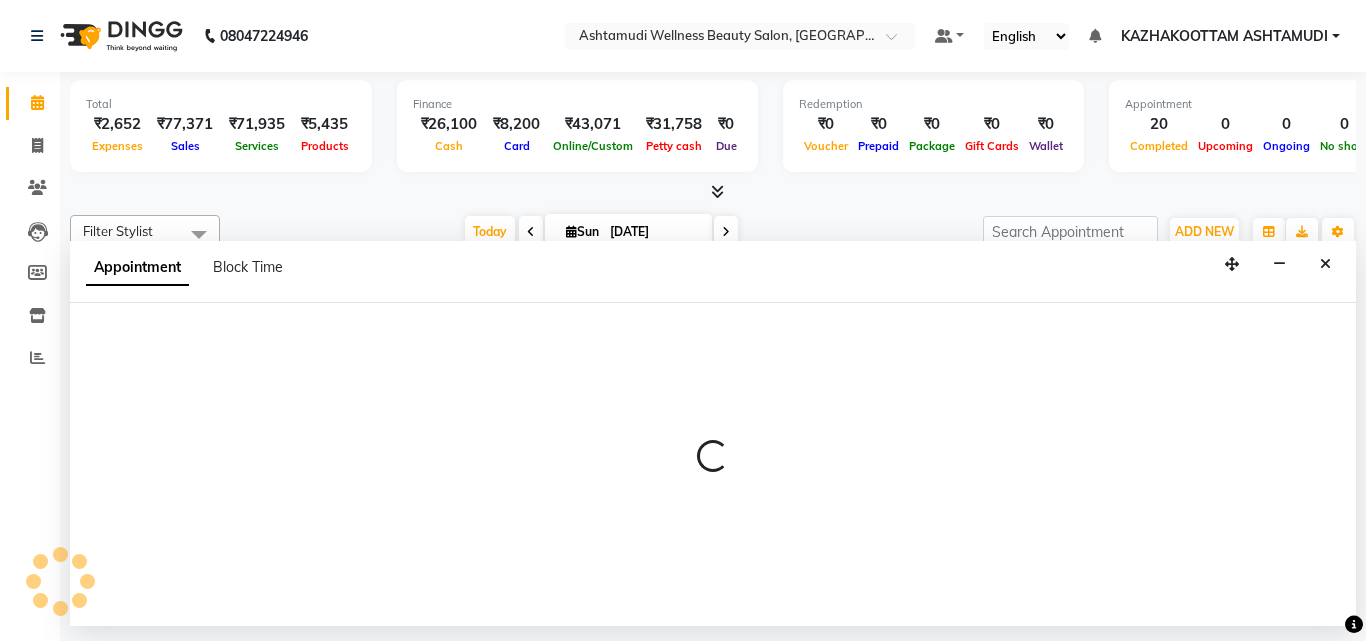 select on "59473" 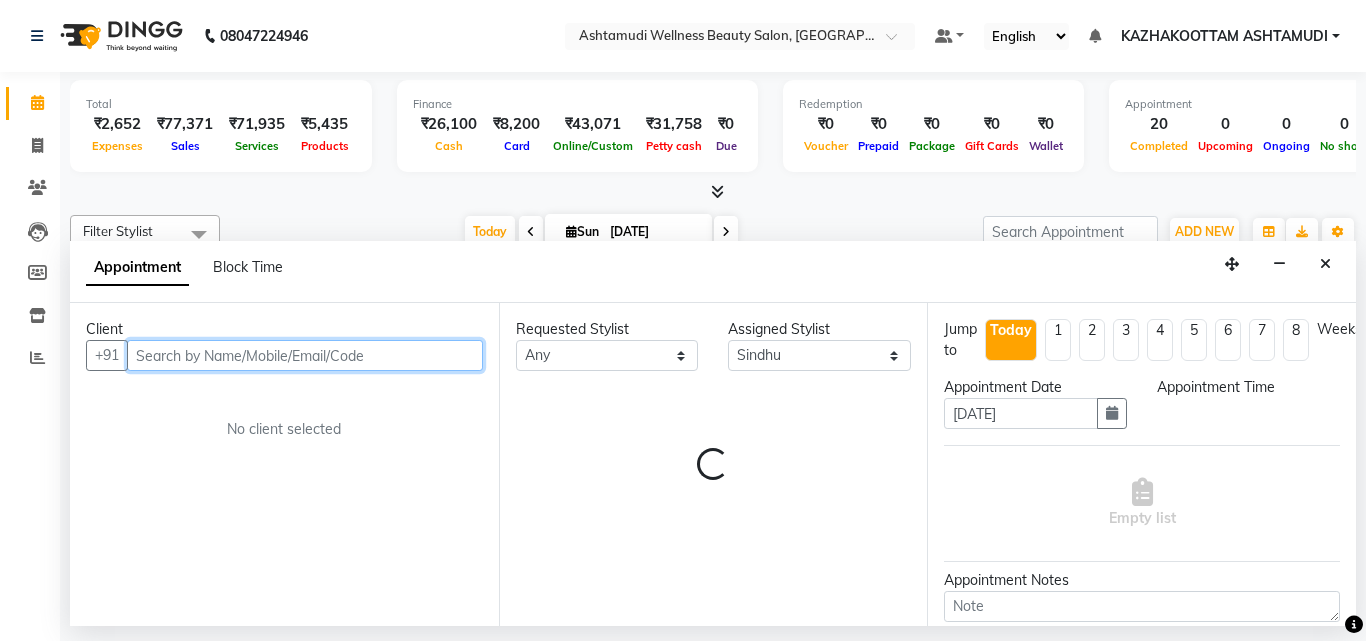 select on "1065" 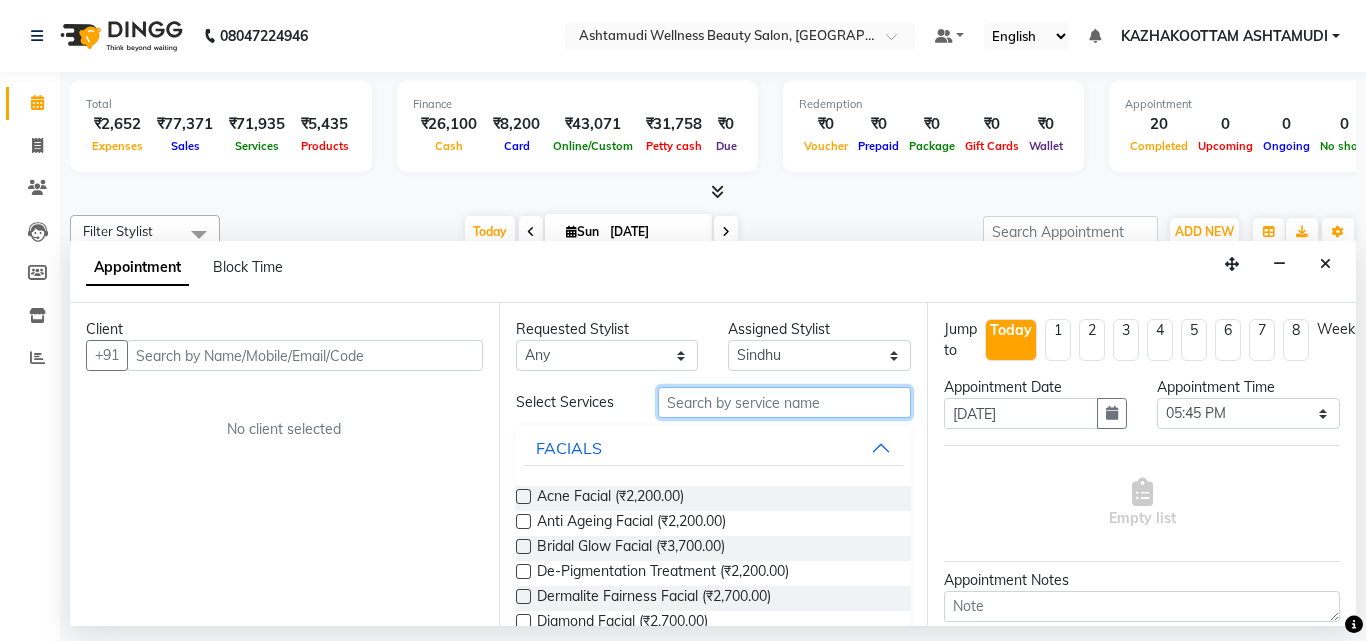 click at bounding box center [785, 402] 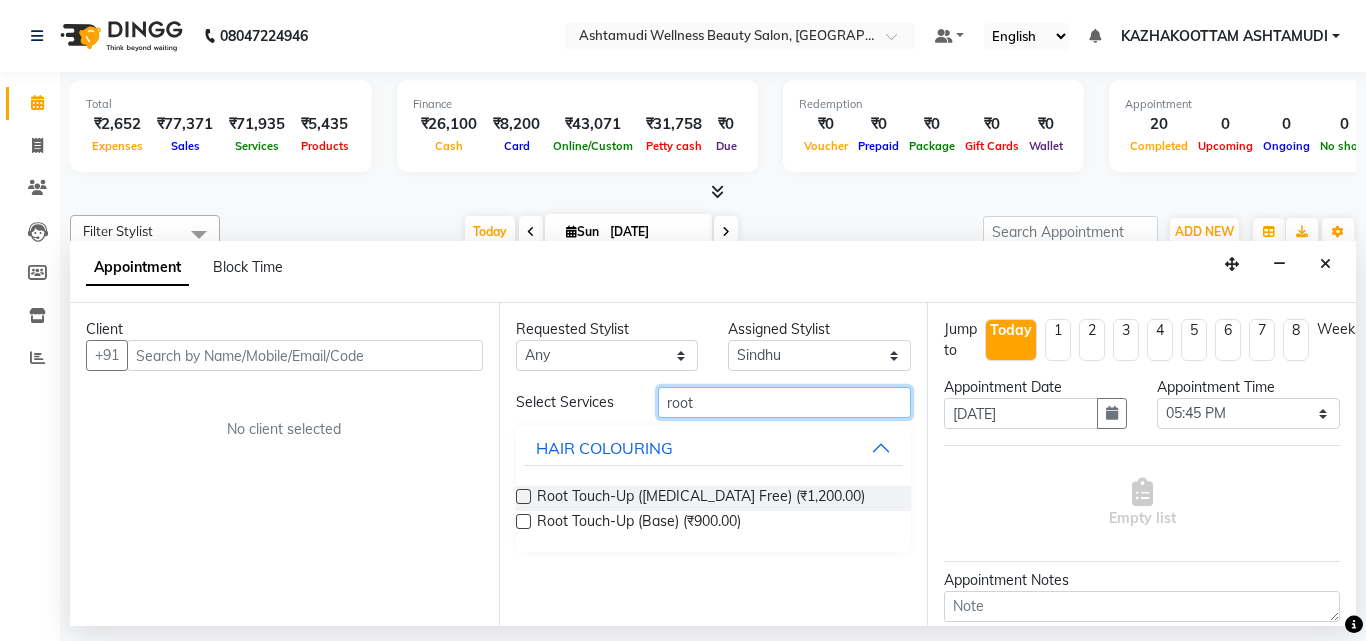 type on "root" 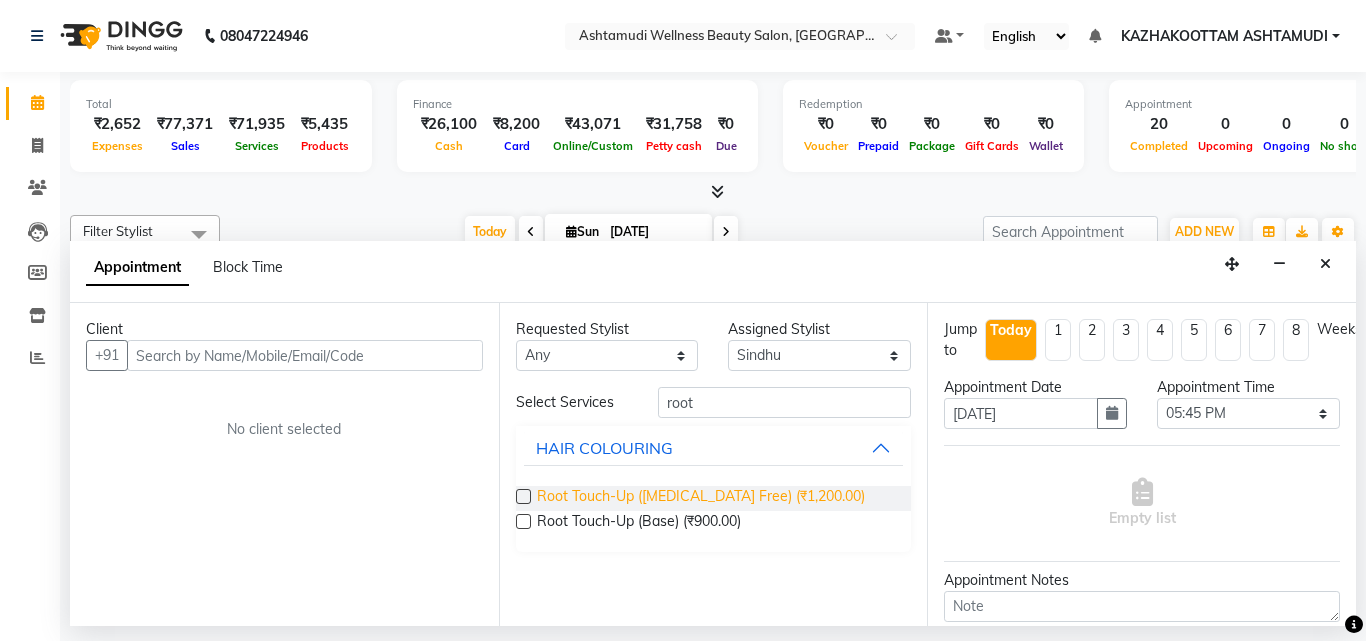 drag, startPoint x: 519, startPoint y: 495, endPoint x: 565, endPoint y: 488, distance: 46.52956 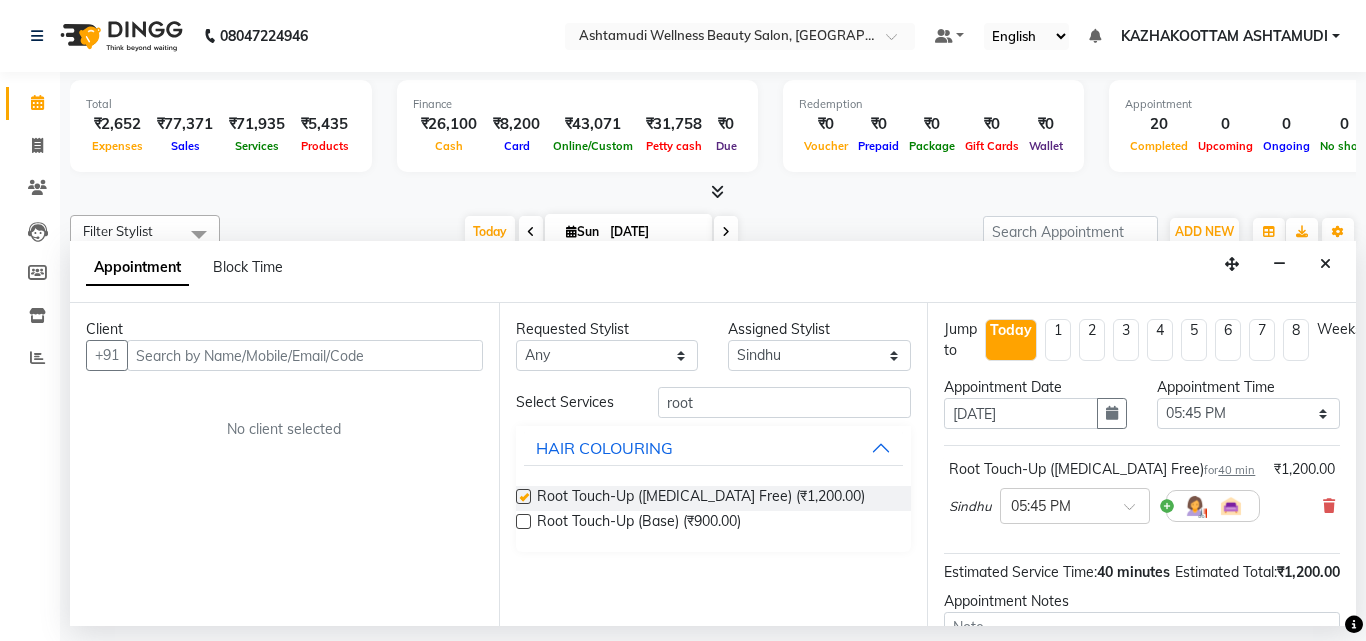 checkbox on "false" 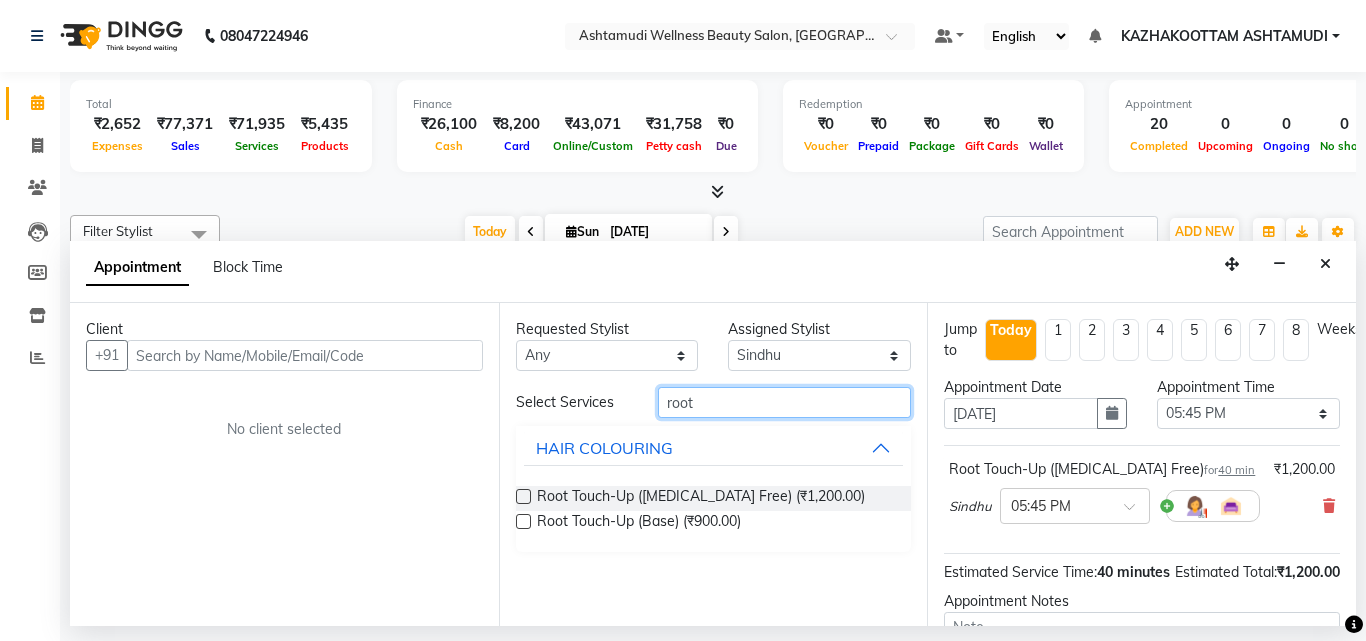 click on "root" at bounding box center [785, 402] 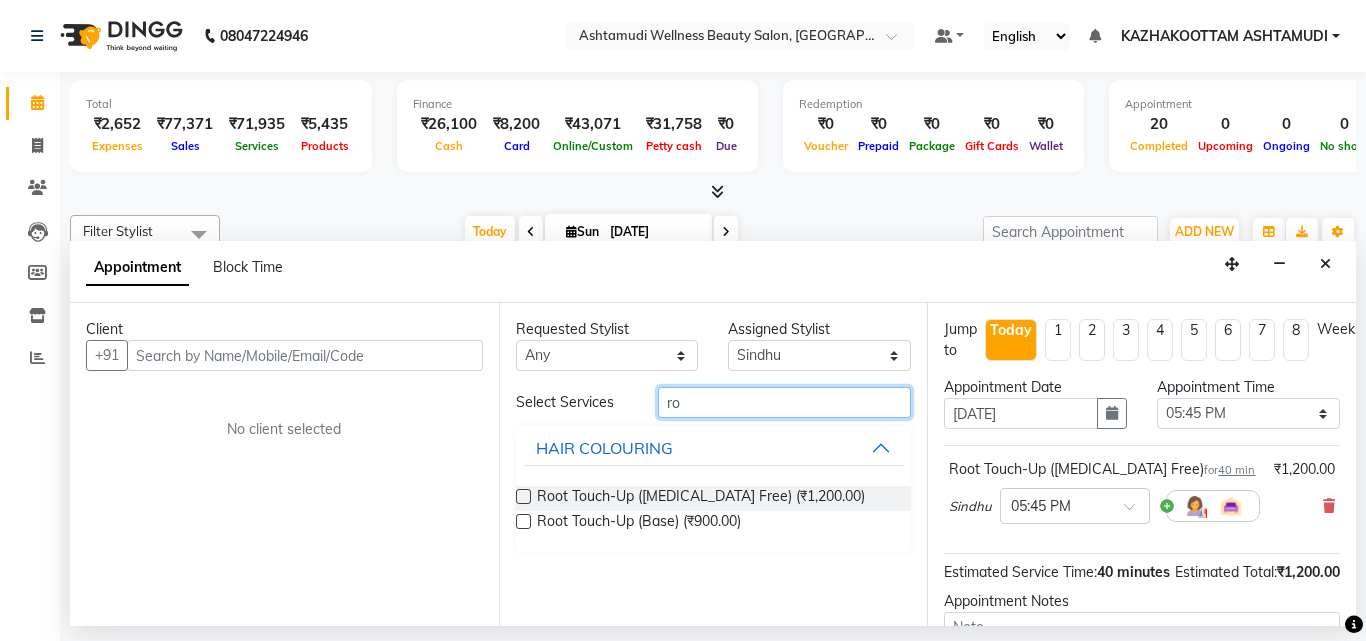 type on "r" 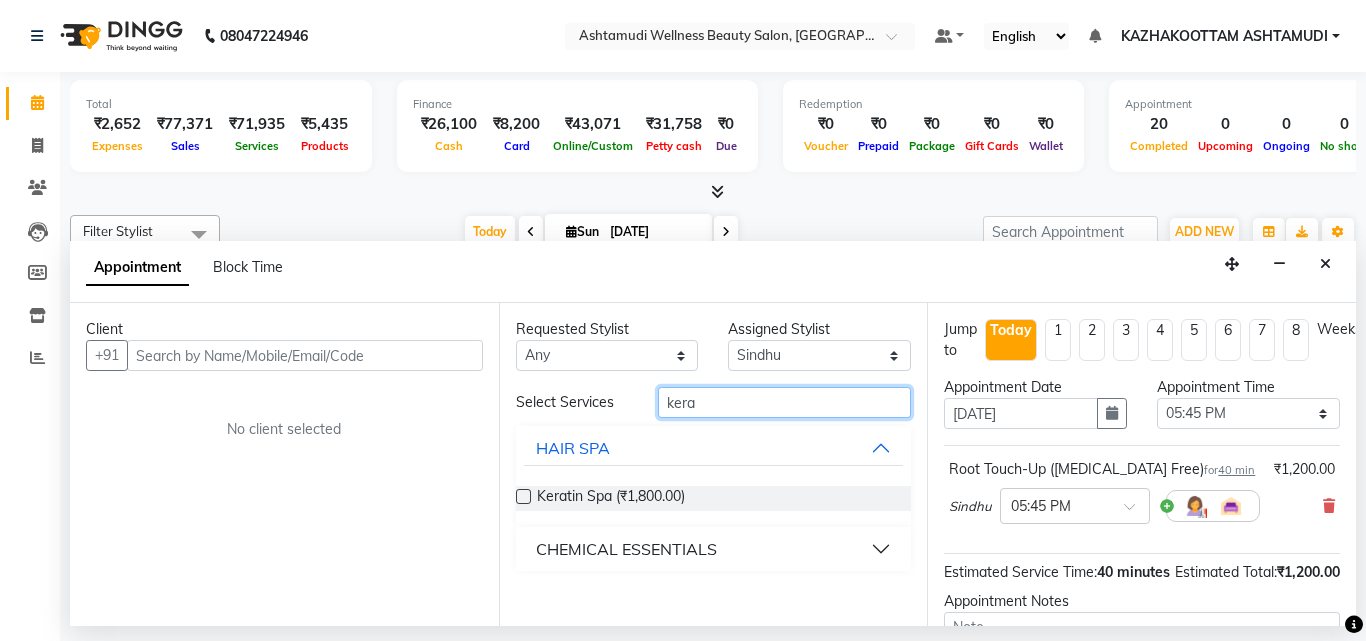 type on "kera" 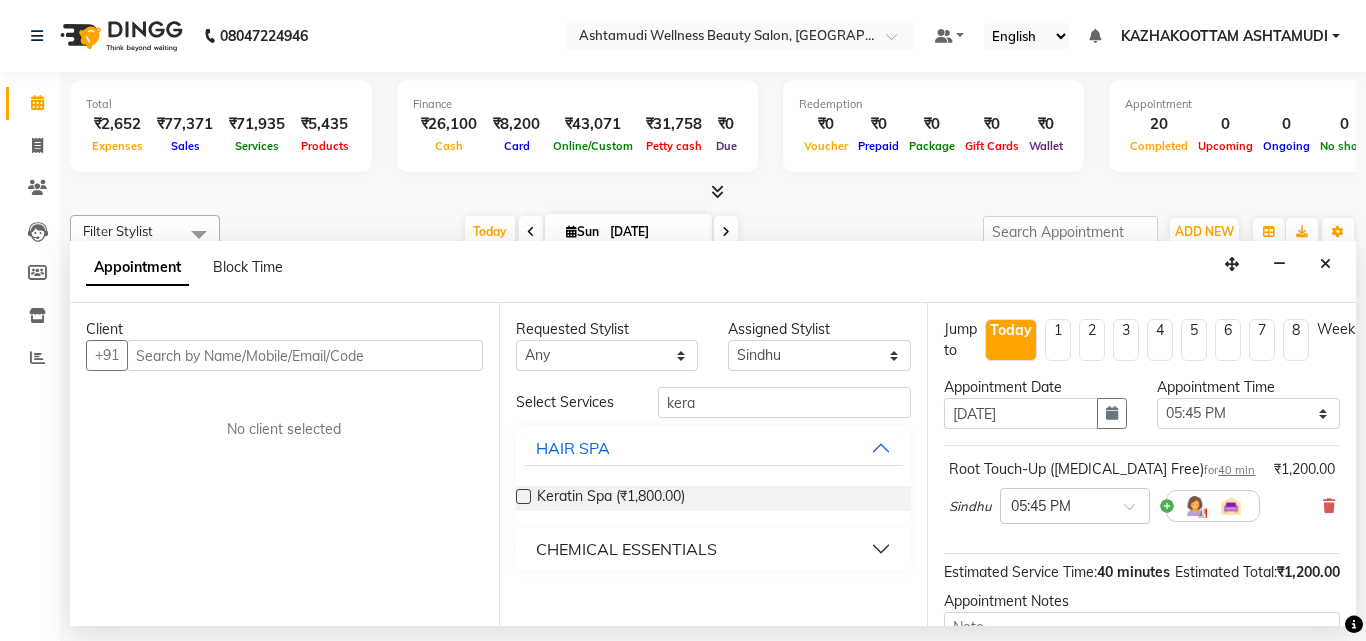 click at bounding box center (523, 496) 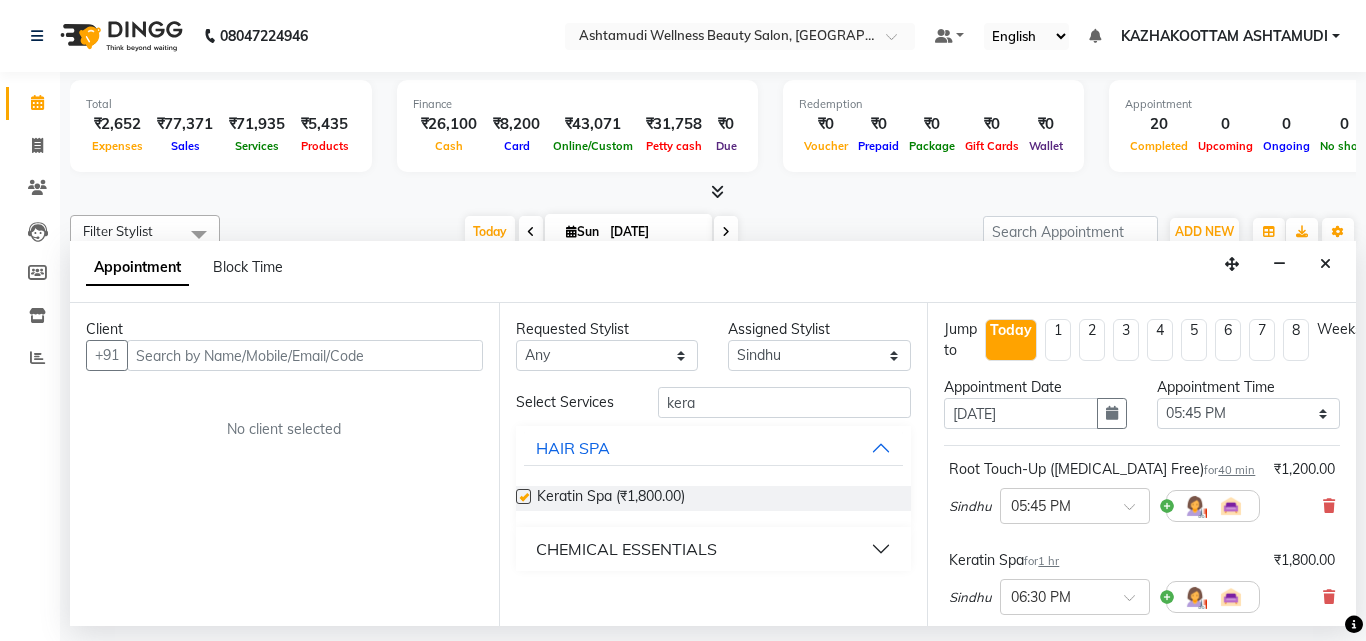 checkbox on "false" 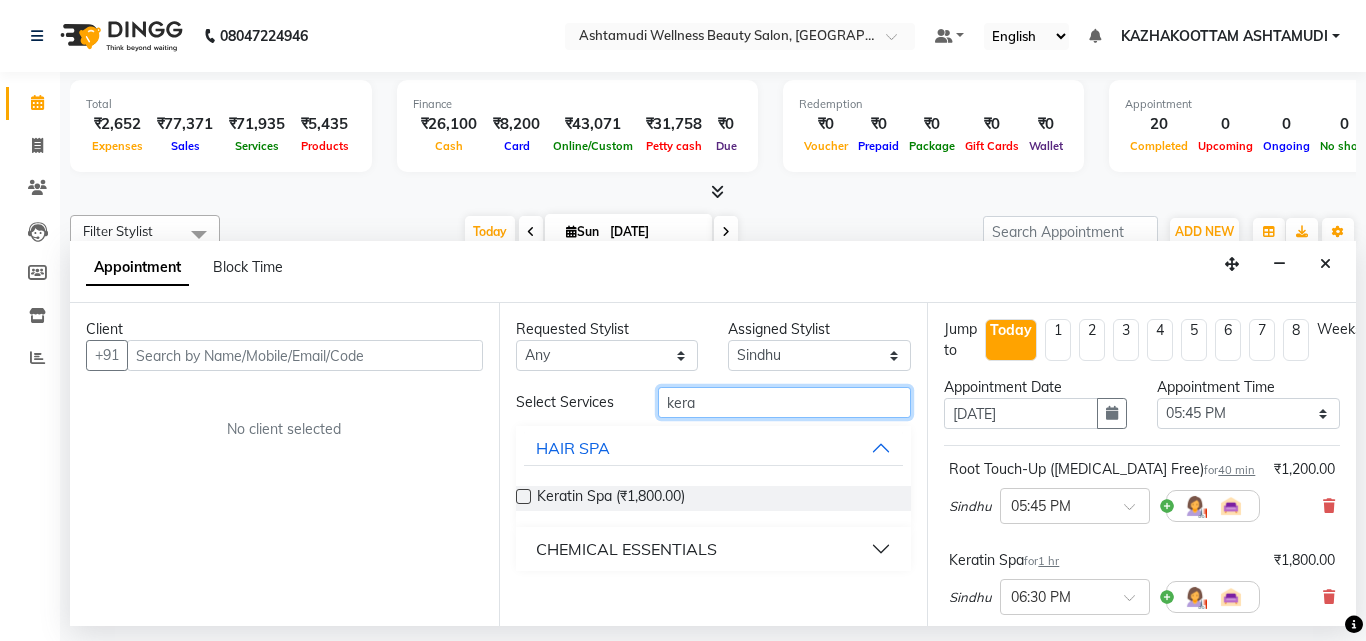 click on "kera" at bounding box center [785, 402] 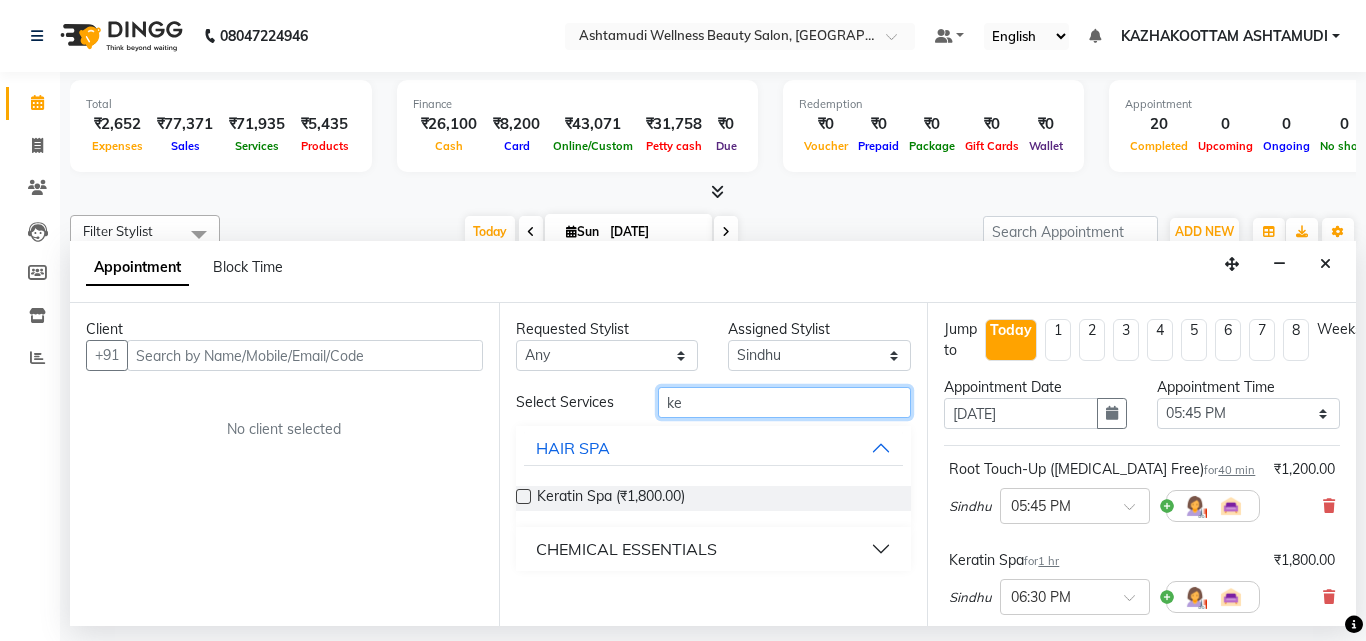 type on "k" 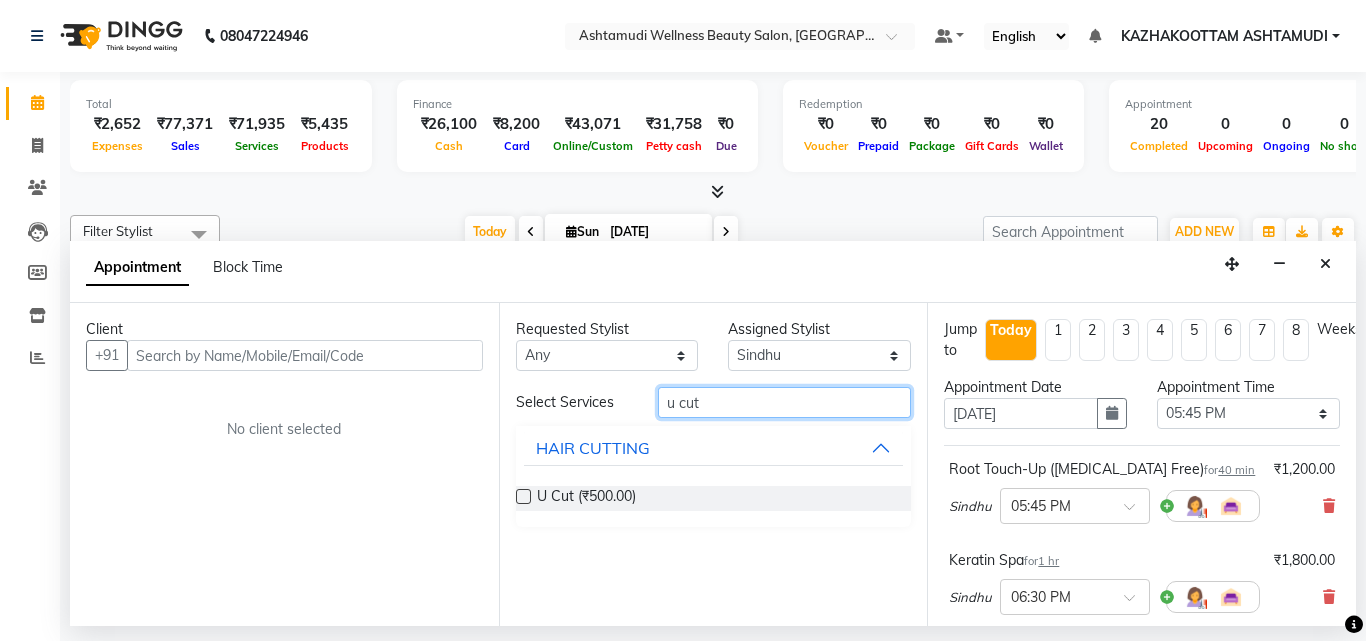 type on "u cut" 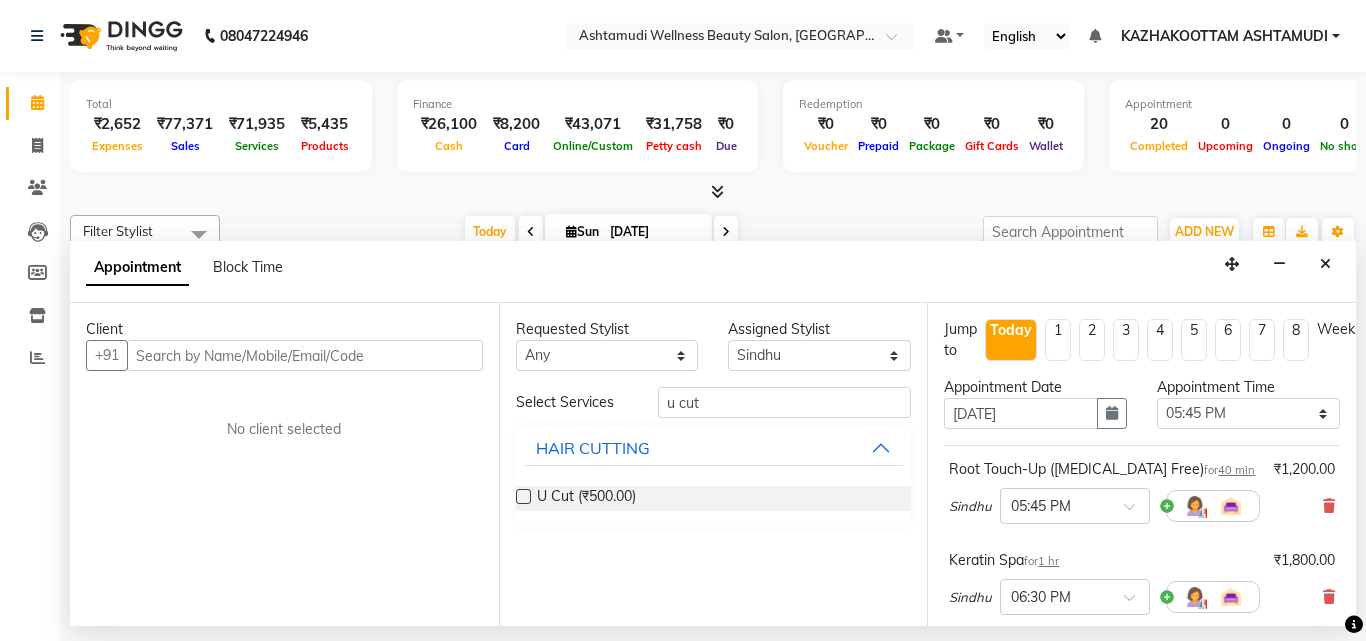 click at bounding box center (523, 496) 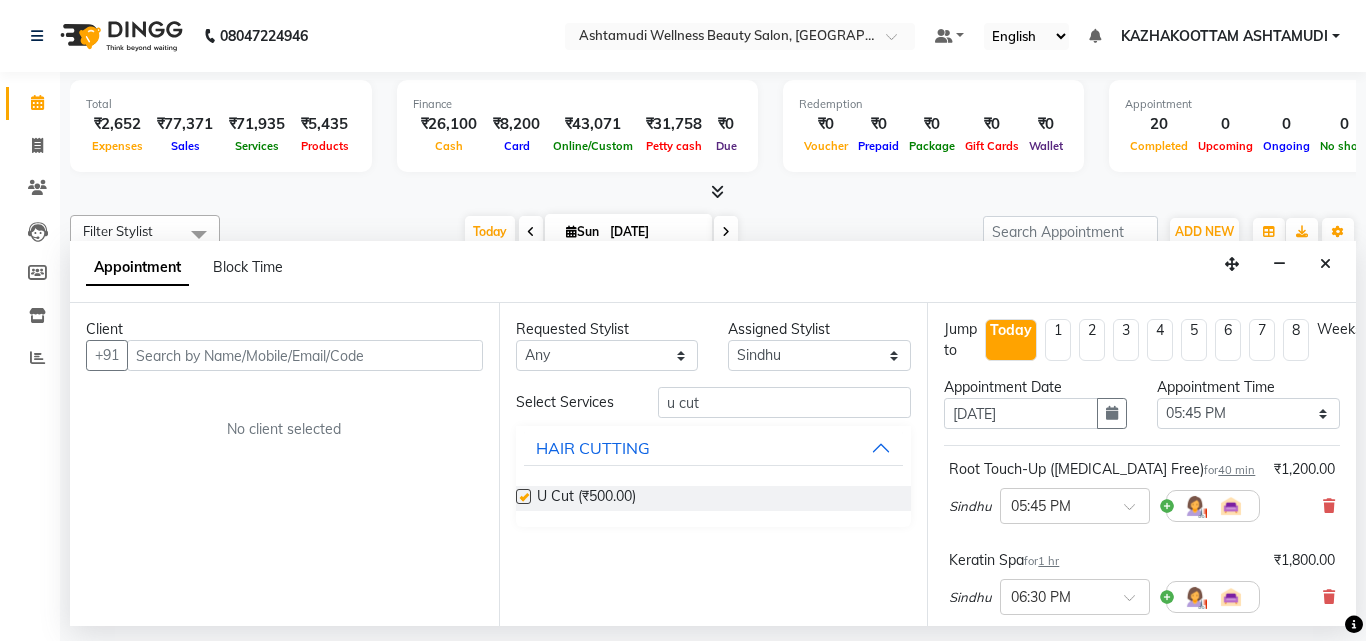 checkbox on "false" 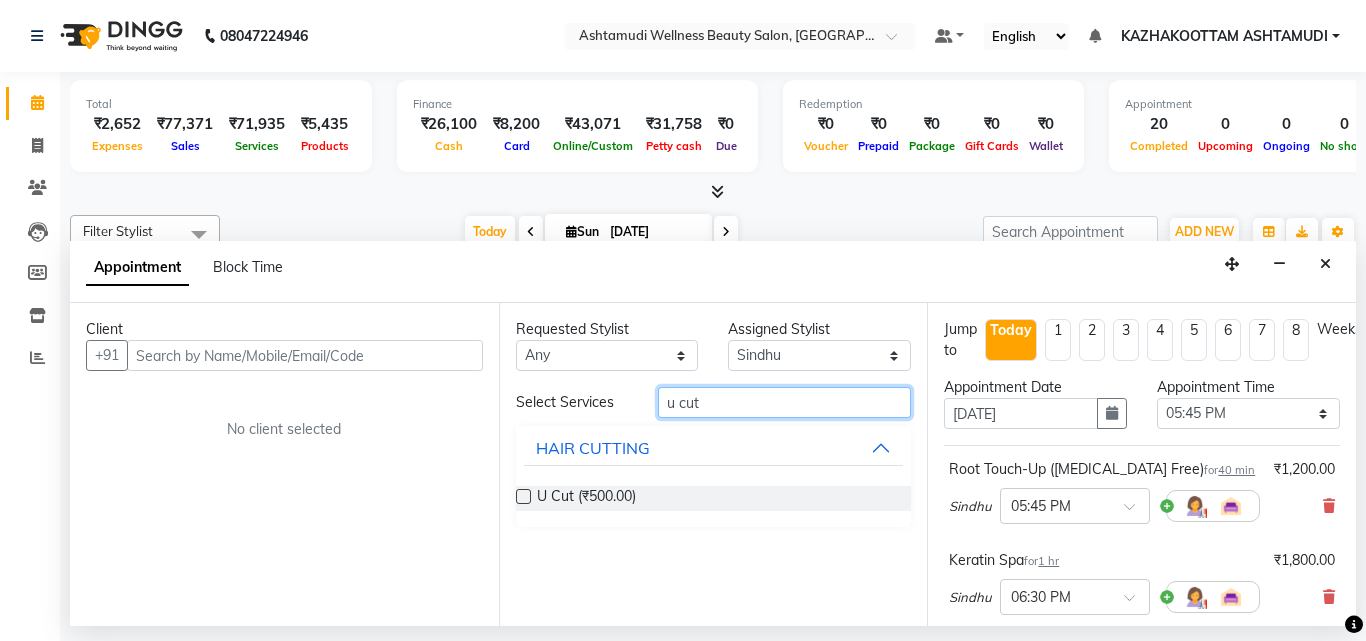 click on "u cut" at bounding box center [785, 402] 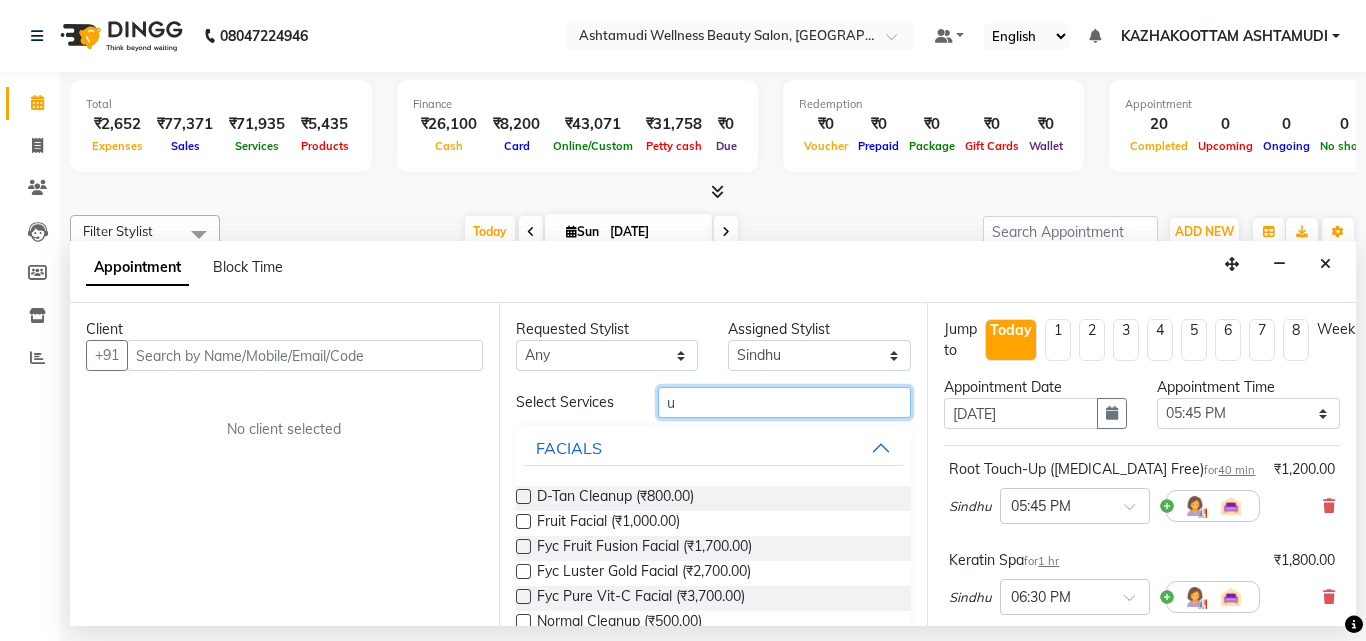 type on "u" 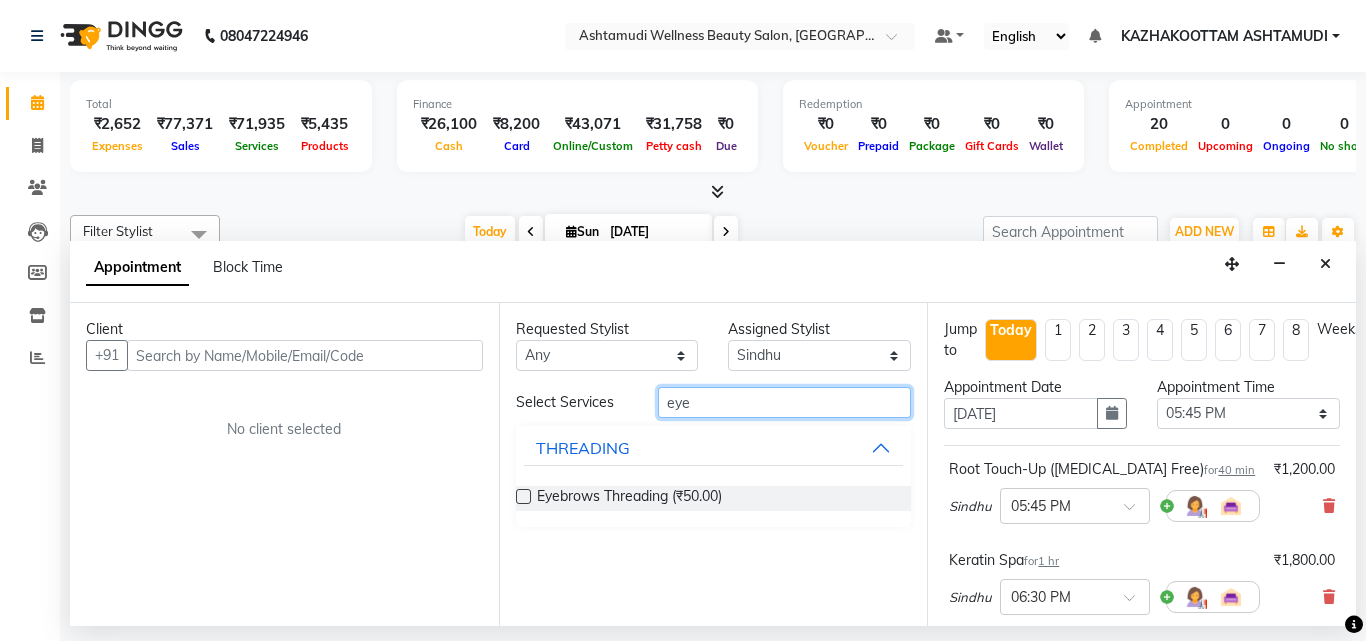type on "eye" 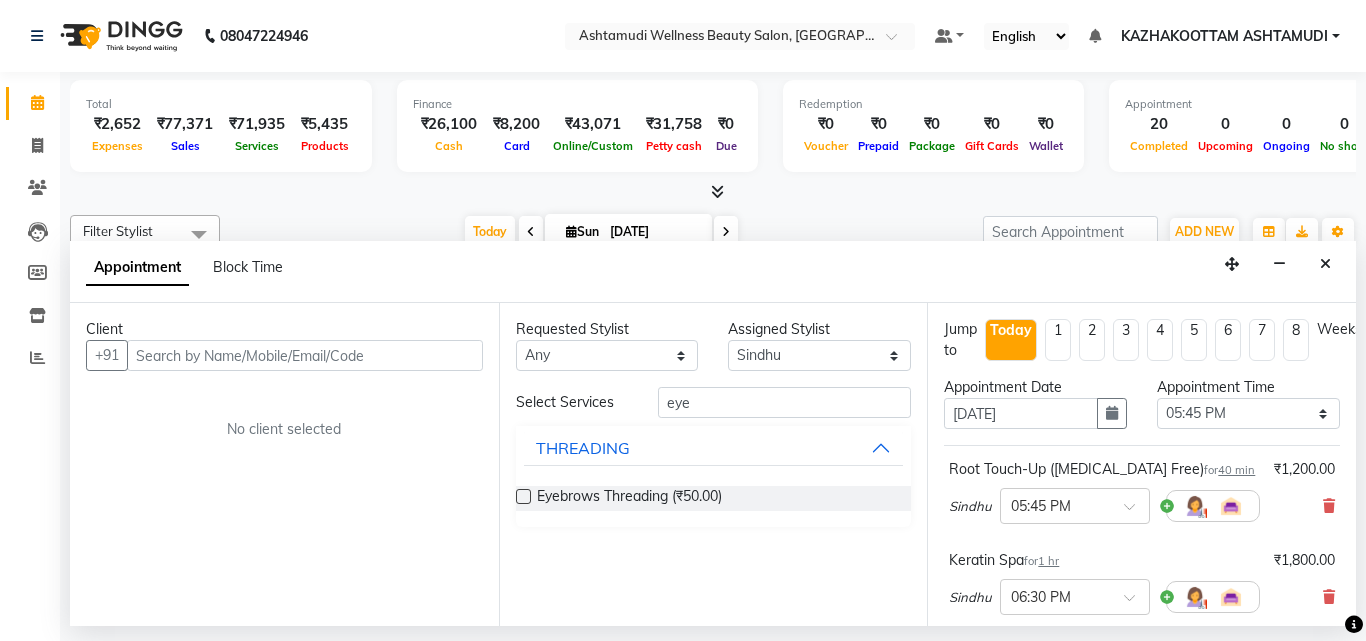 click at bounding box center [523, 496] 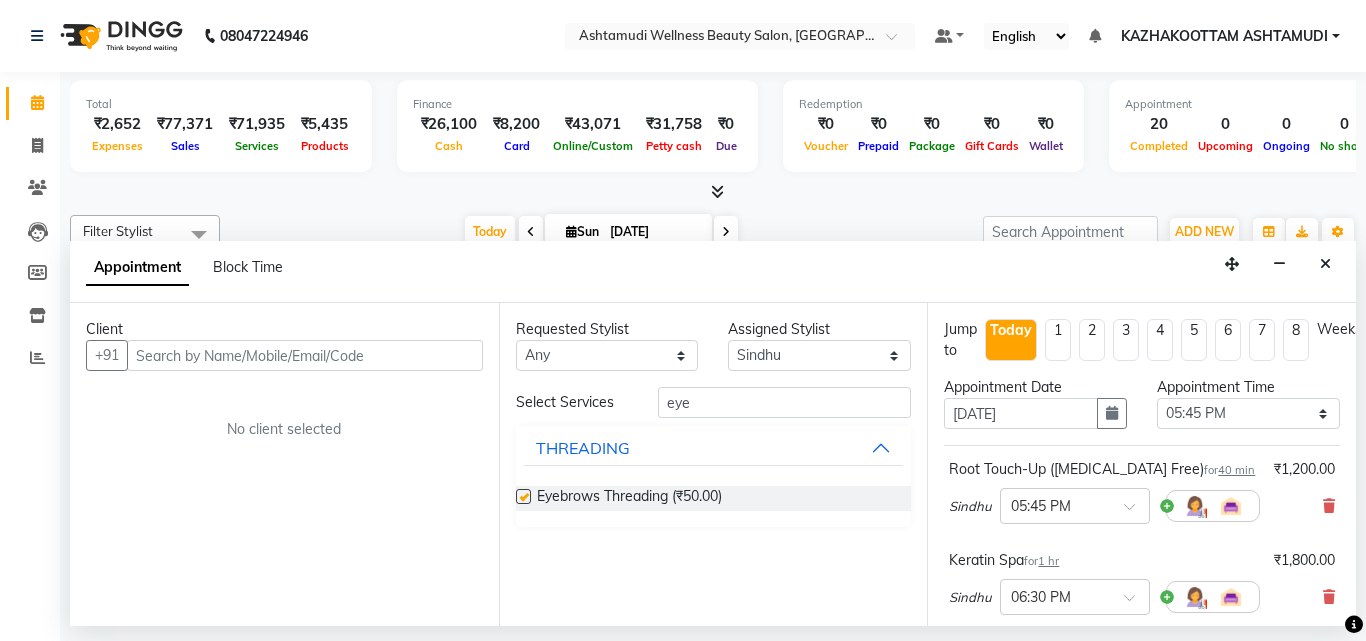 checkbox on "false" 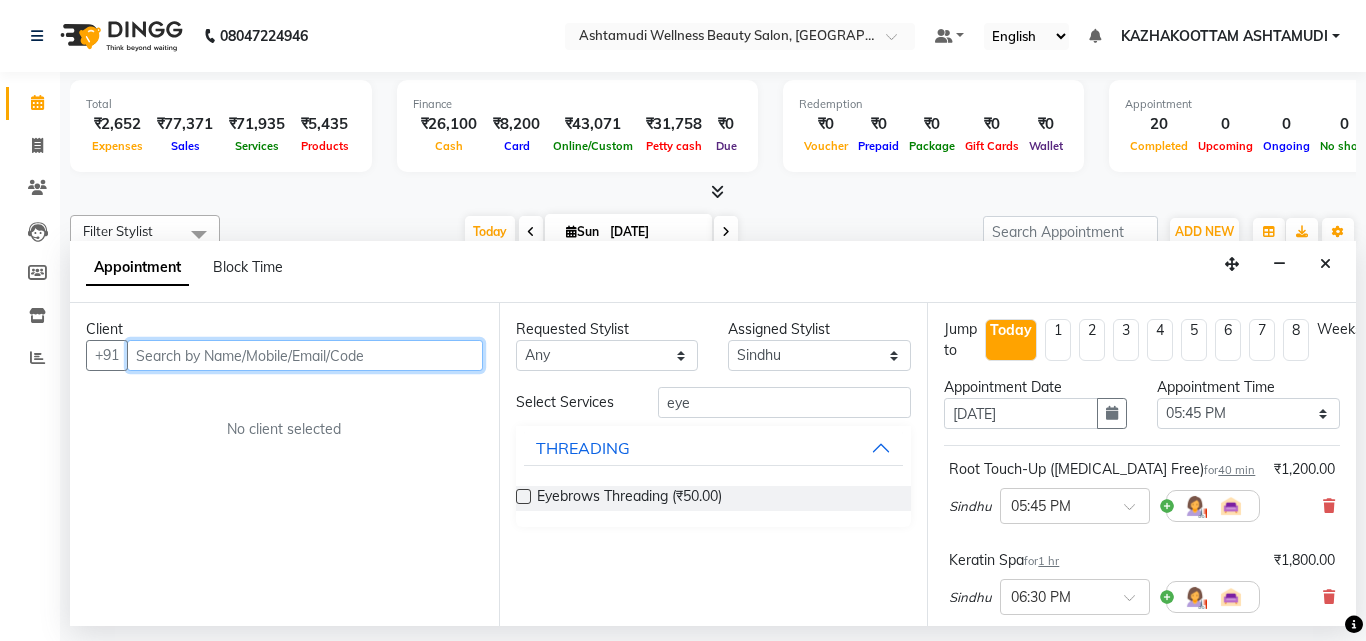 click at bounding box center [305, 355] 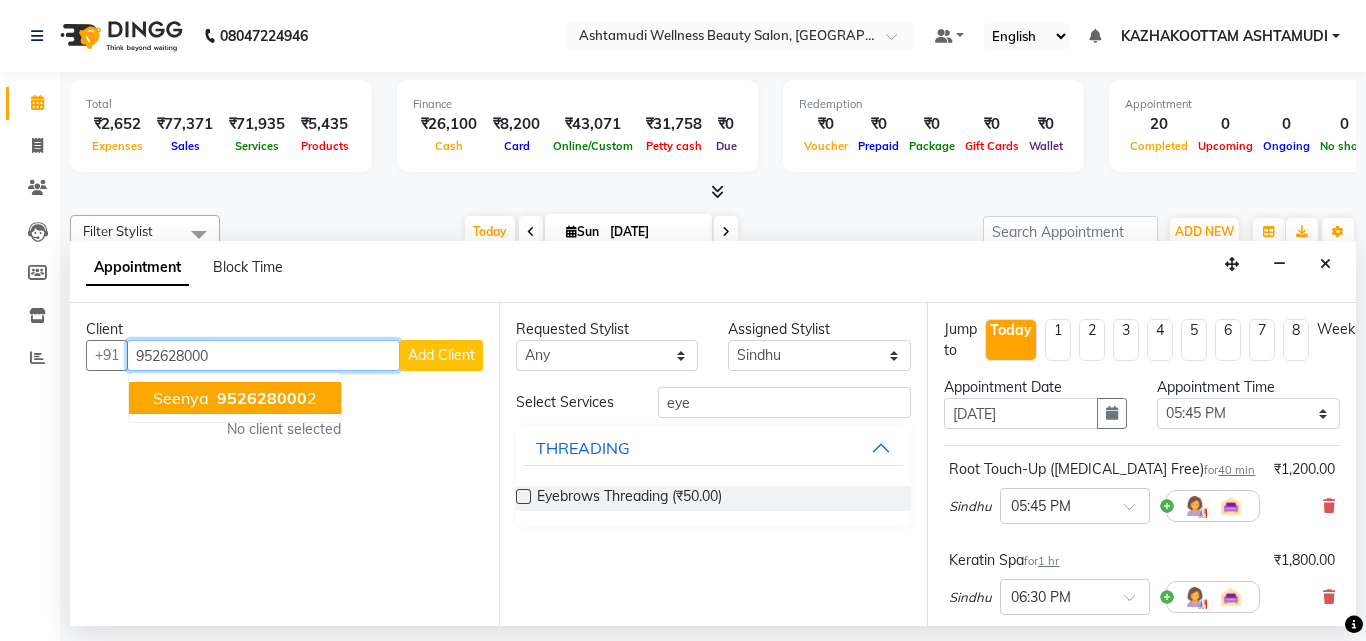 click on "952628000" at bounding box center [262, 398] 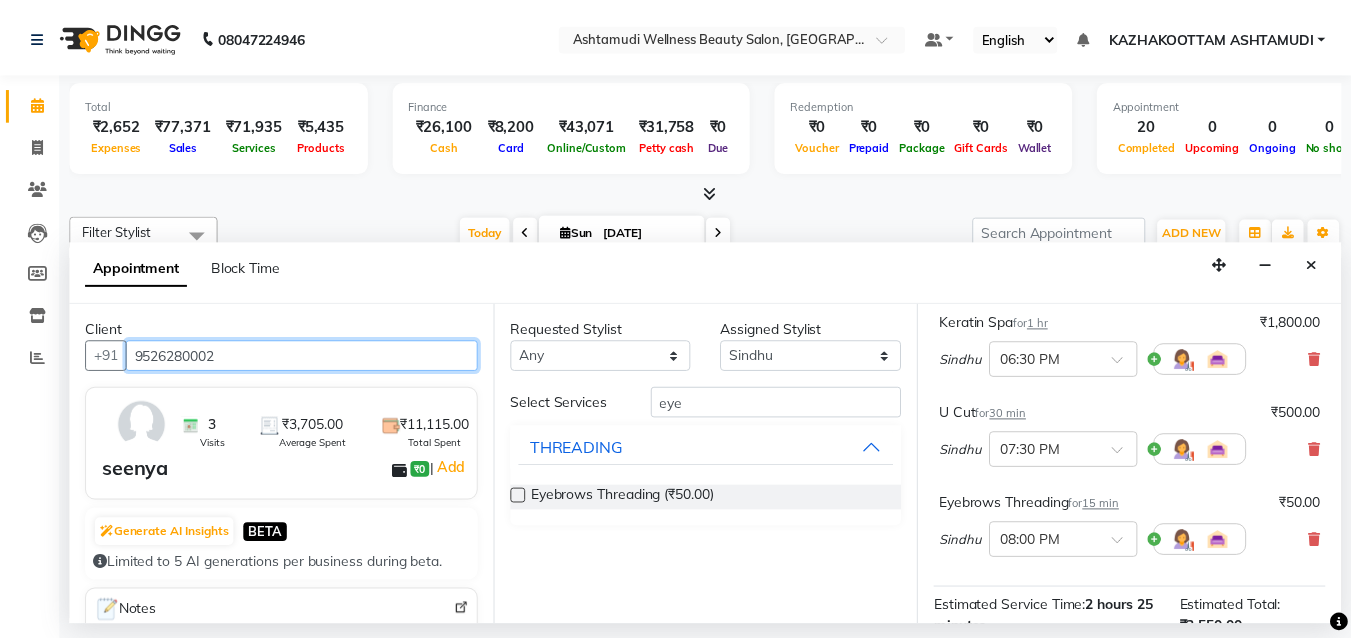 scroll, scrollTop: 512, scrollLeft: 0, axis: vertical 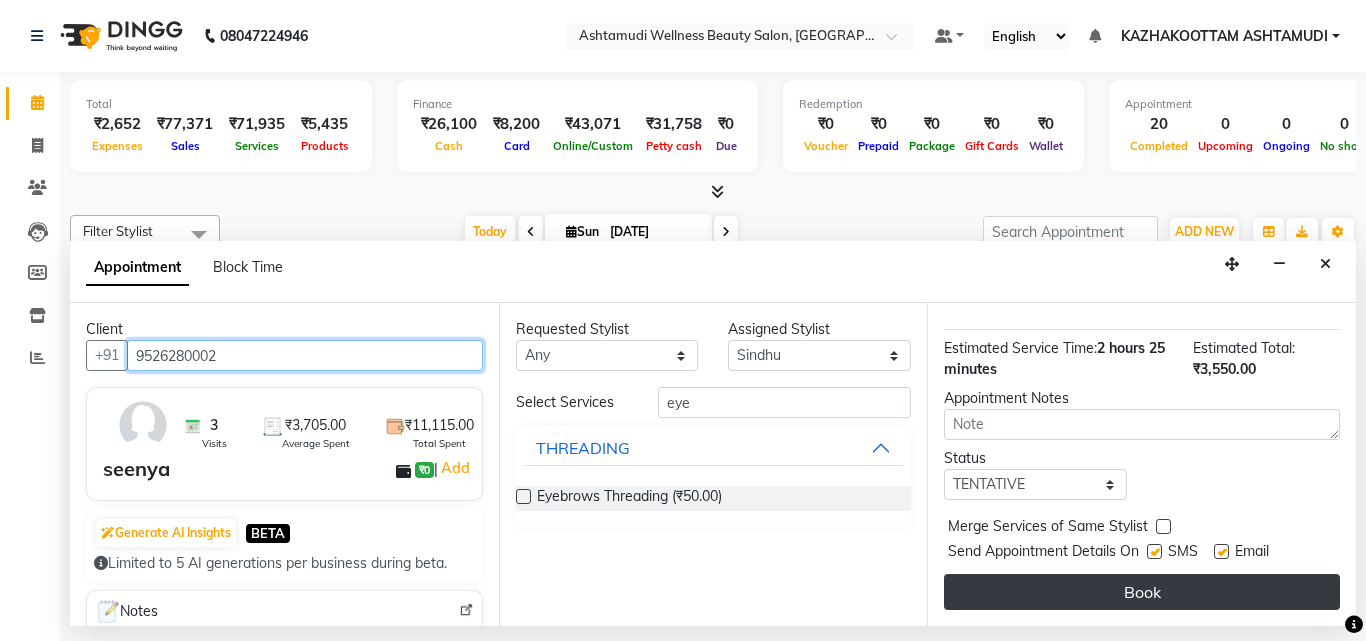 type on "9526280002" 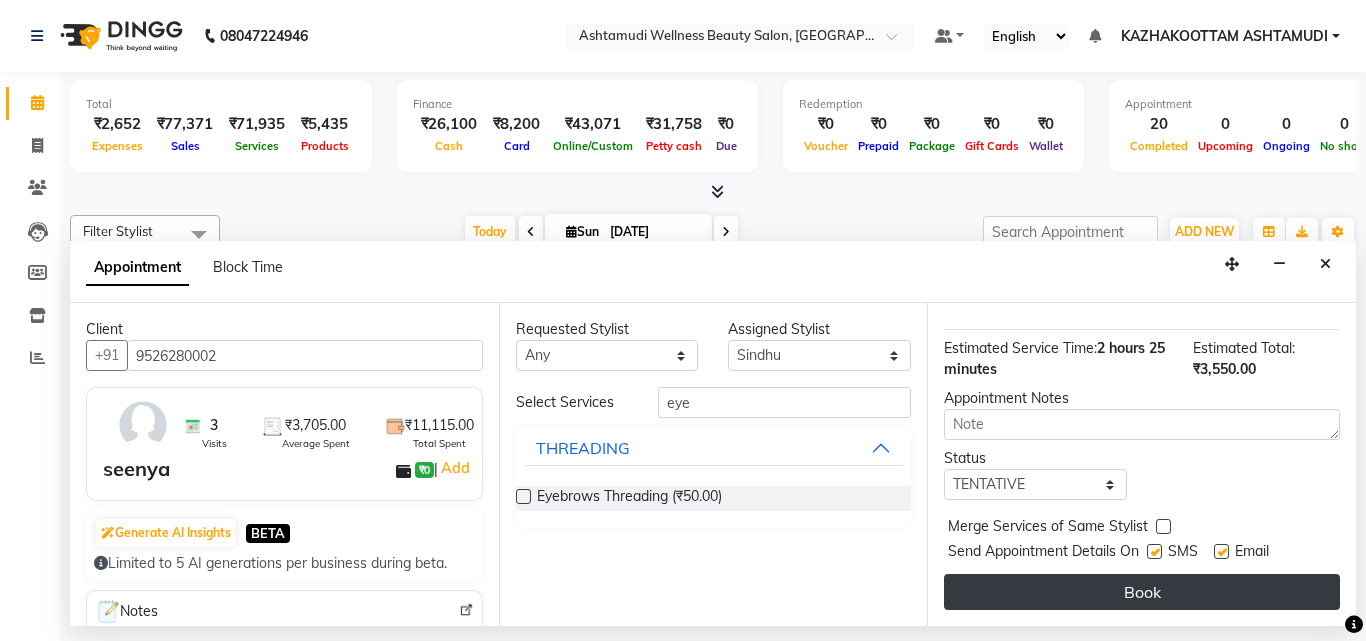 click on "Book" at bounding box center [1142, 592] 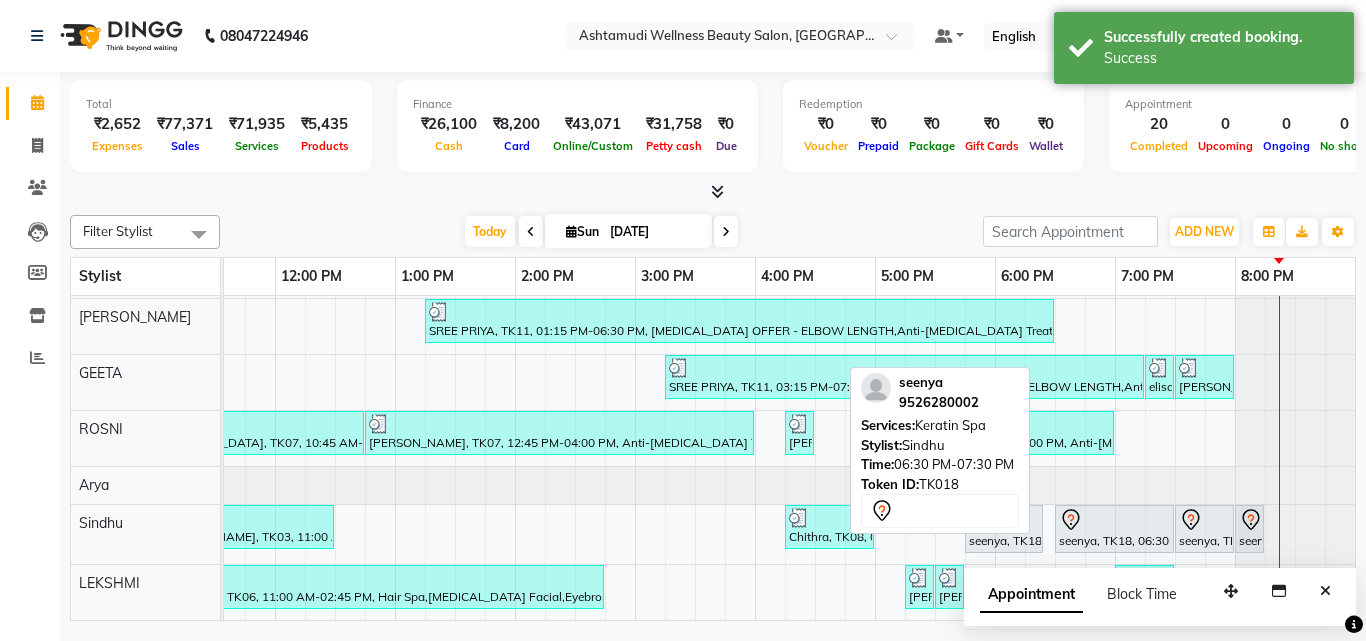 click at bounding box center (1114, 520) 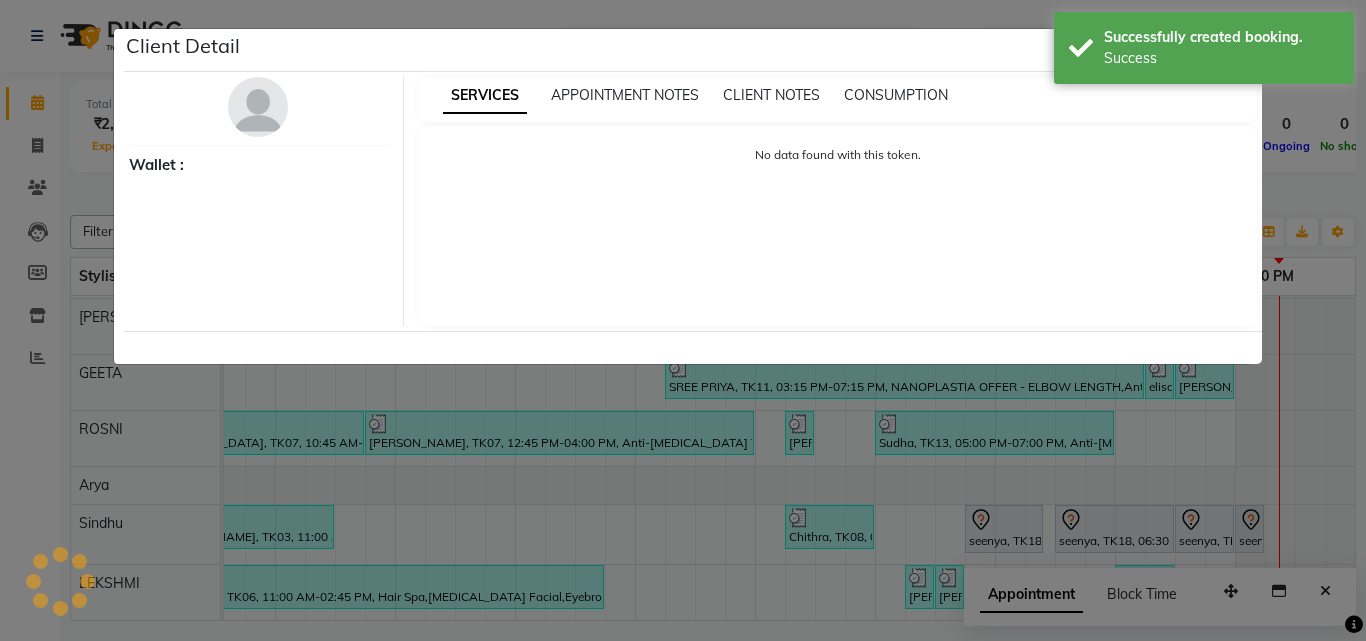 select on "7" 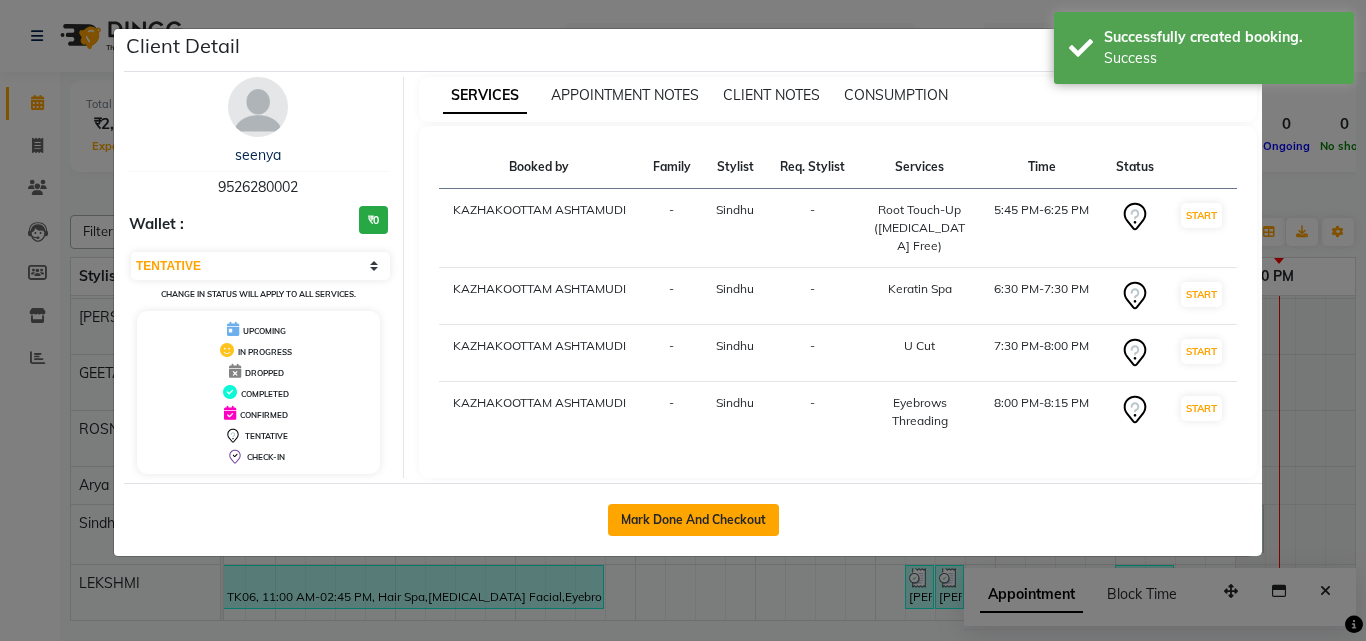 click on "Mark Done And Checkout" 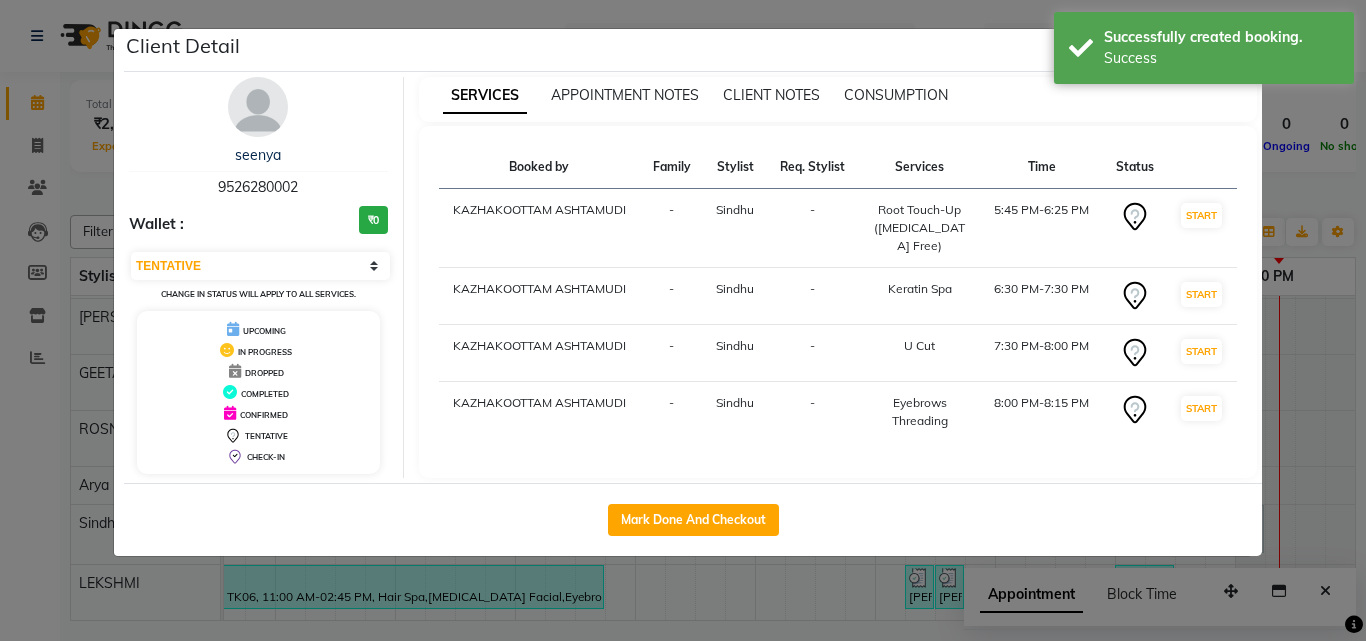 select on "4662" 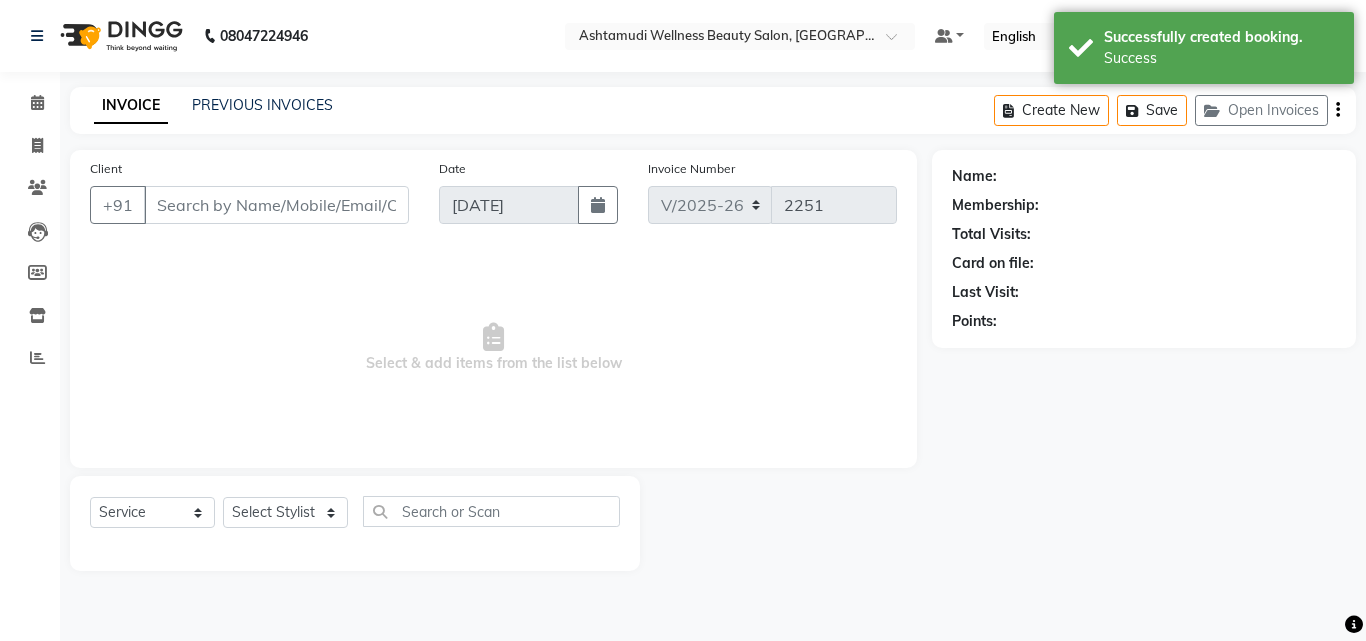 type on "9526280002" 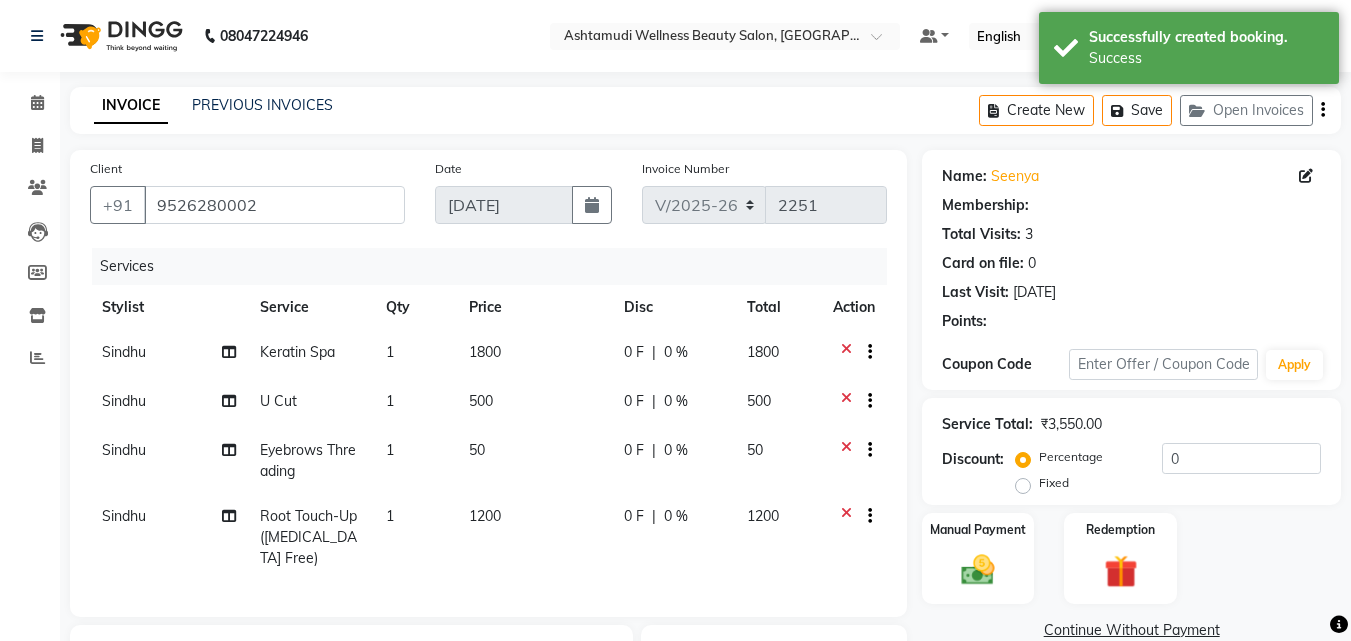 select on "1: Object" 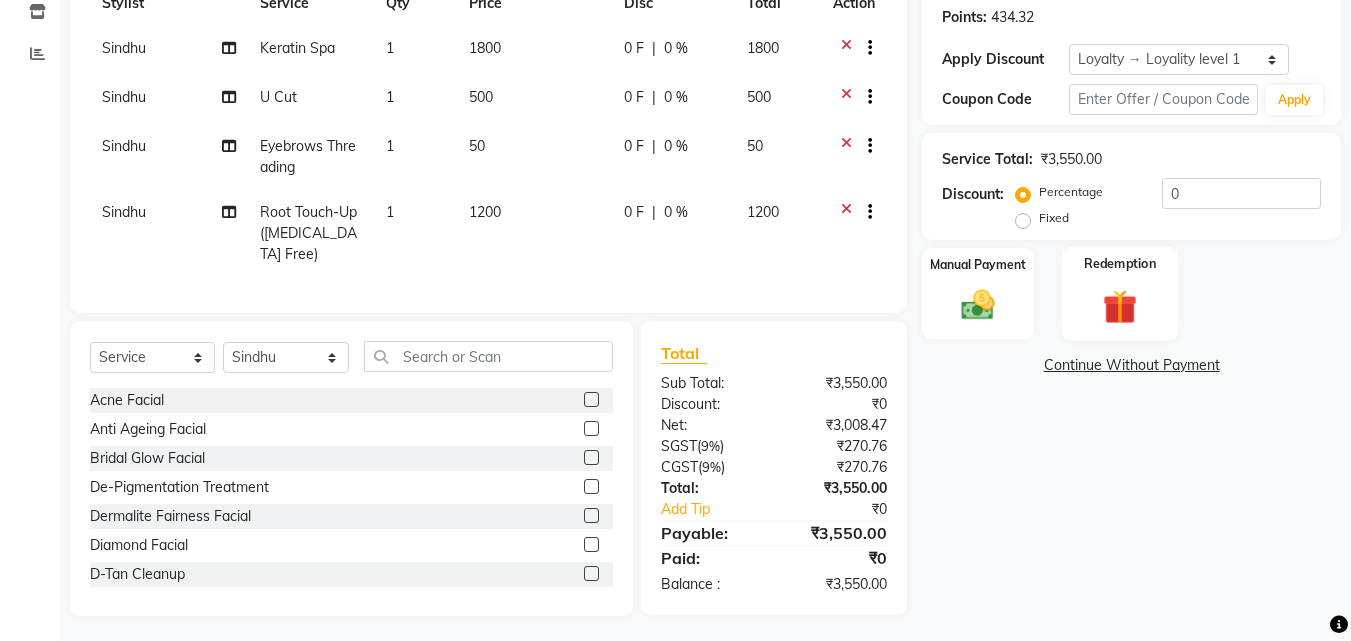 scroll, scrollTop: 324, scrollLeft: 0, axis: vertical 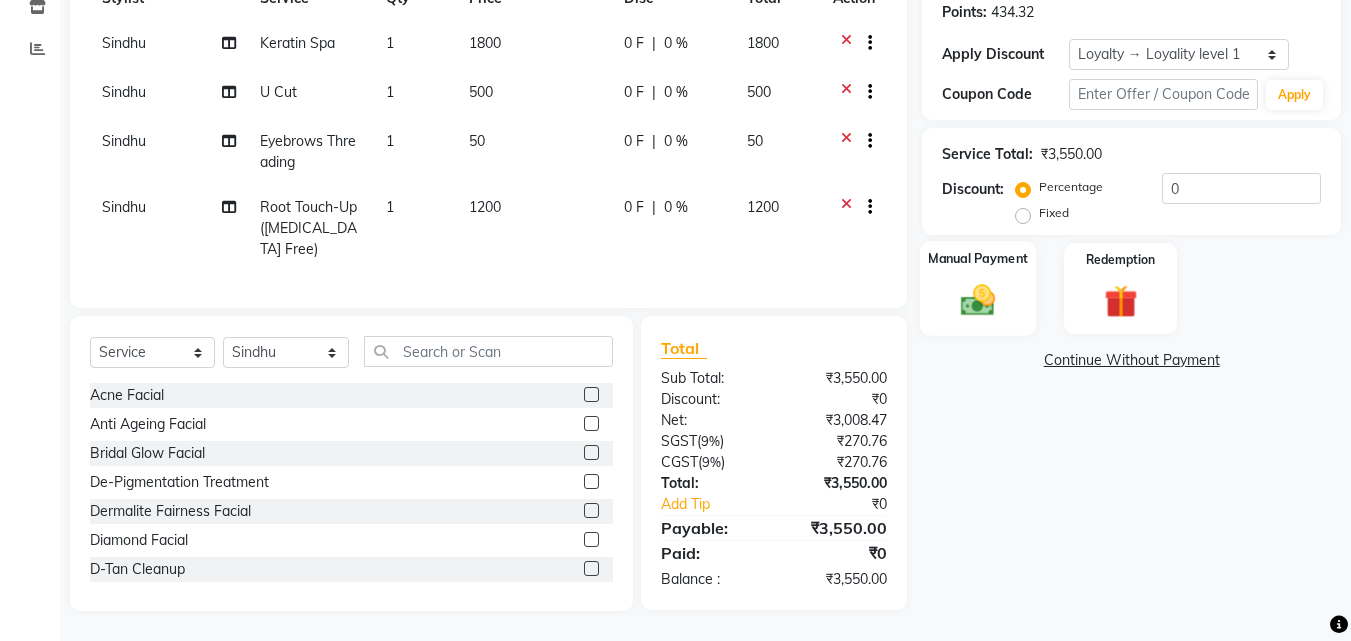 click 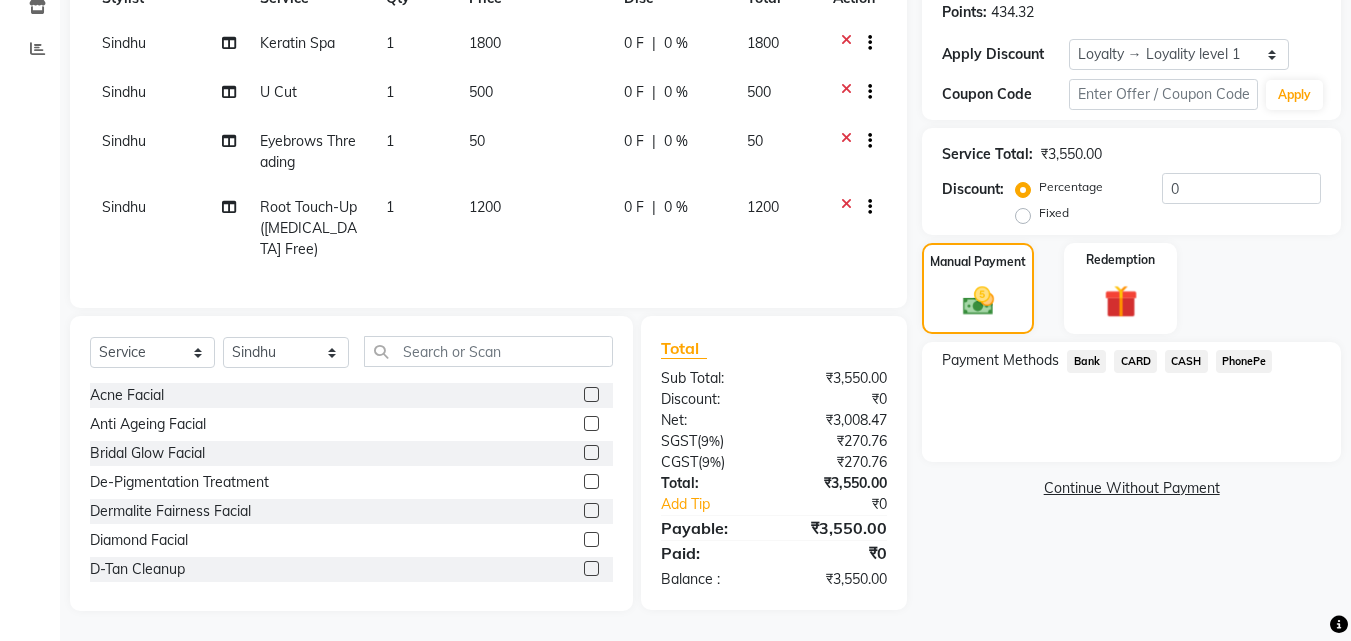 click on "PhonePe" 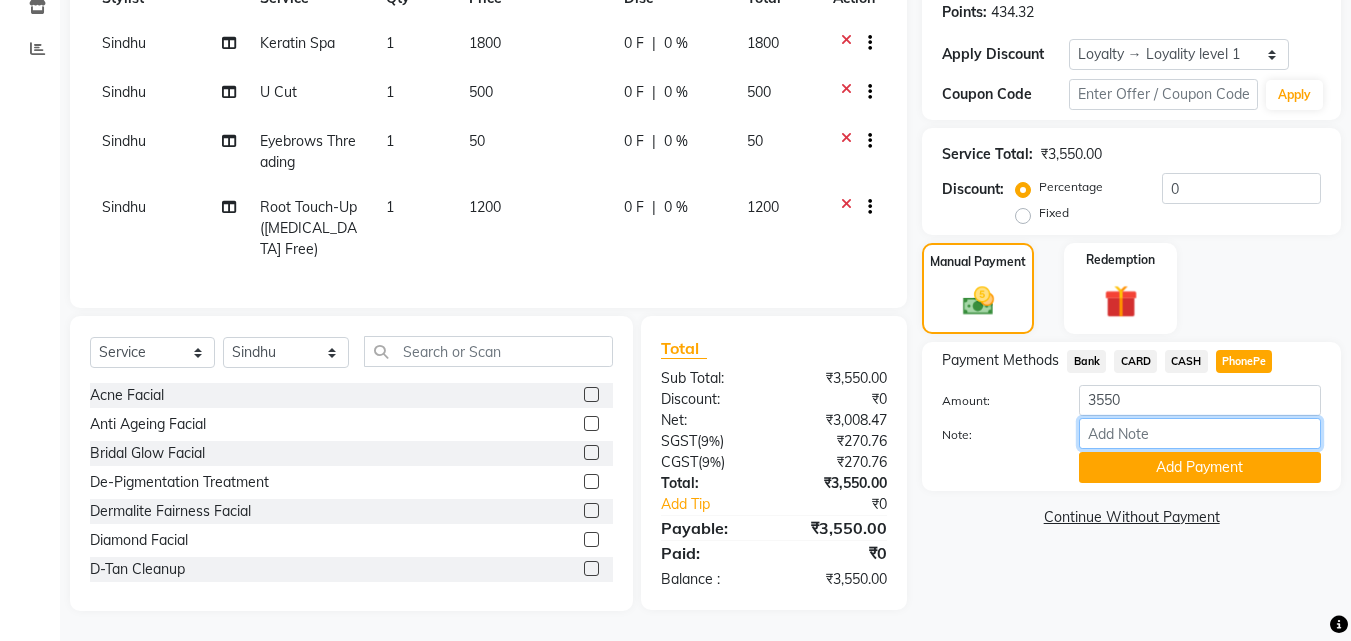 click on "Note:" at bounding box center [1200, 433] 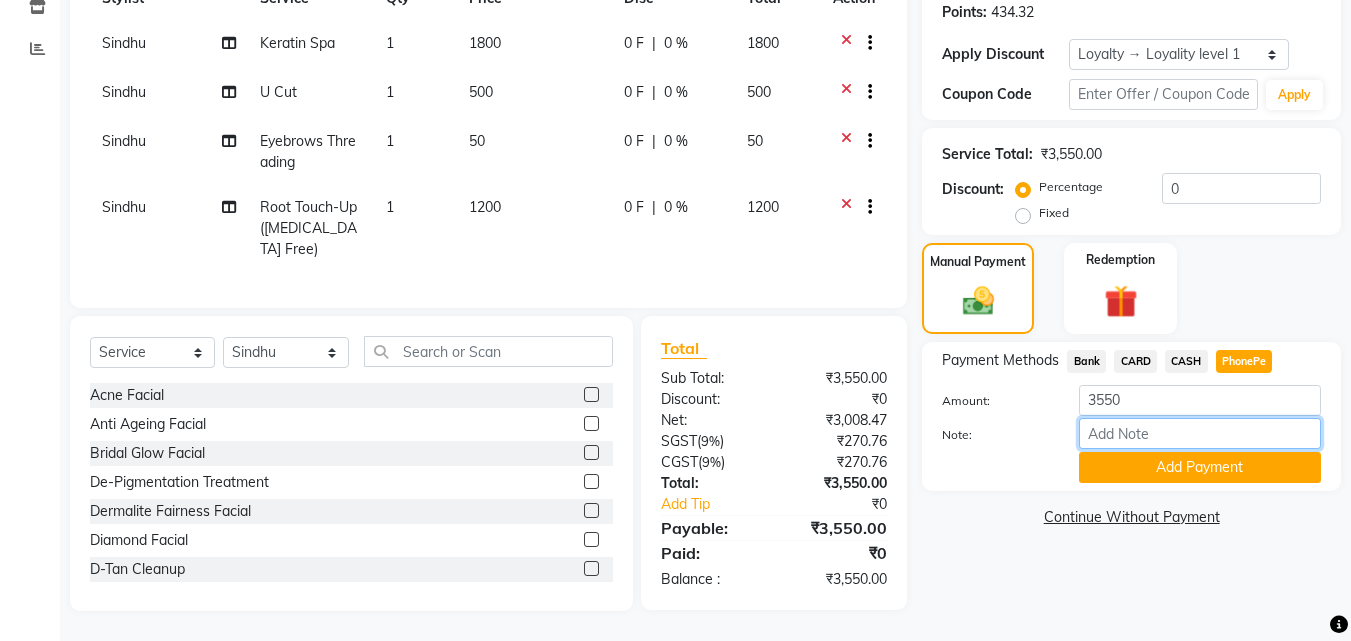 type on "soorya" 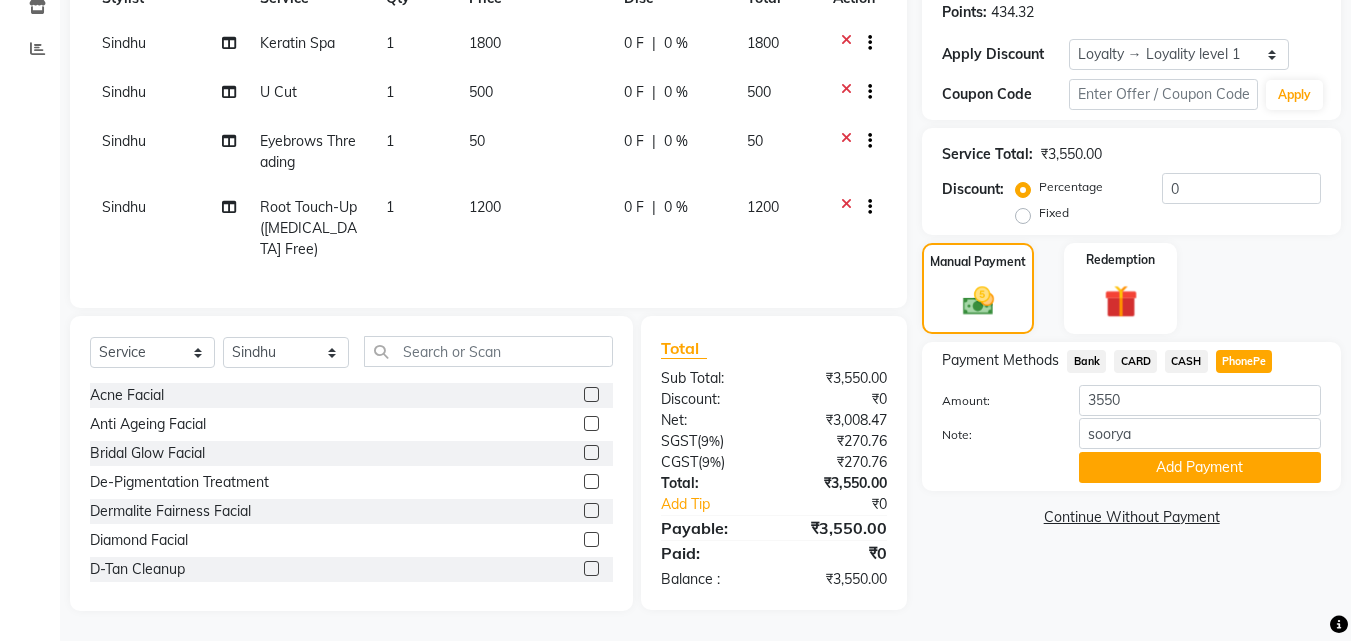 click on "Add Payment" 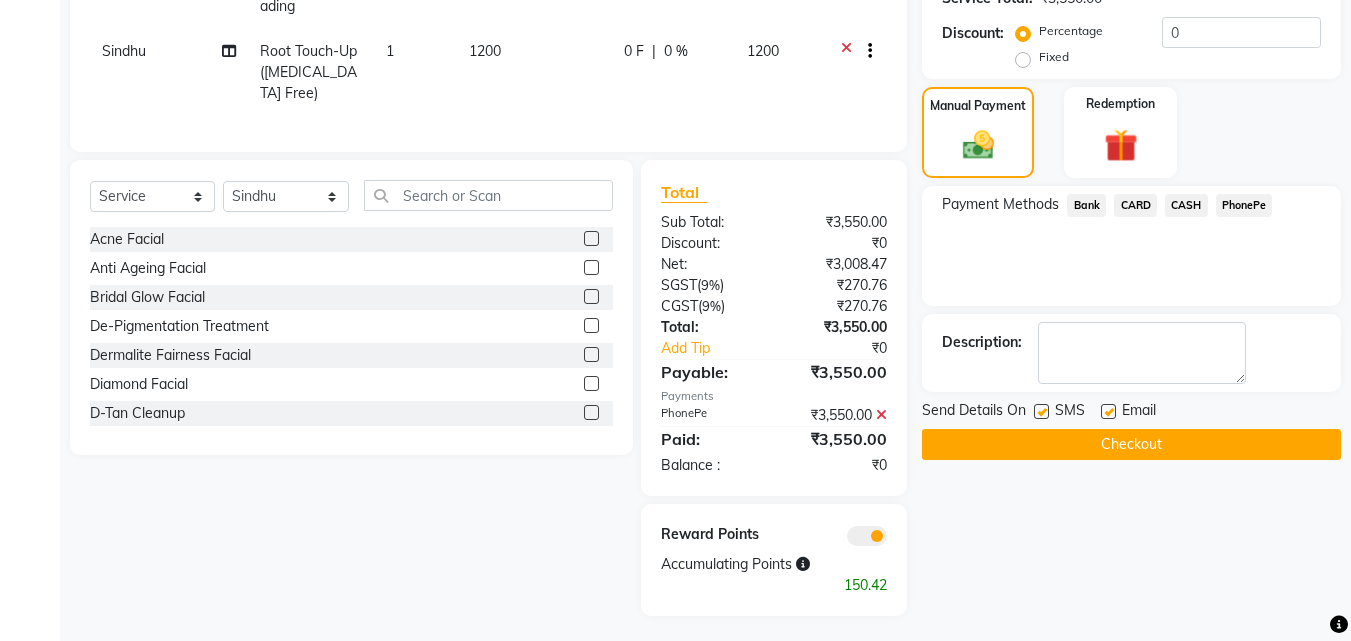 scroll, scrollTop: 485, scrollLeft: 0, axis: vertical 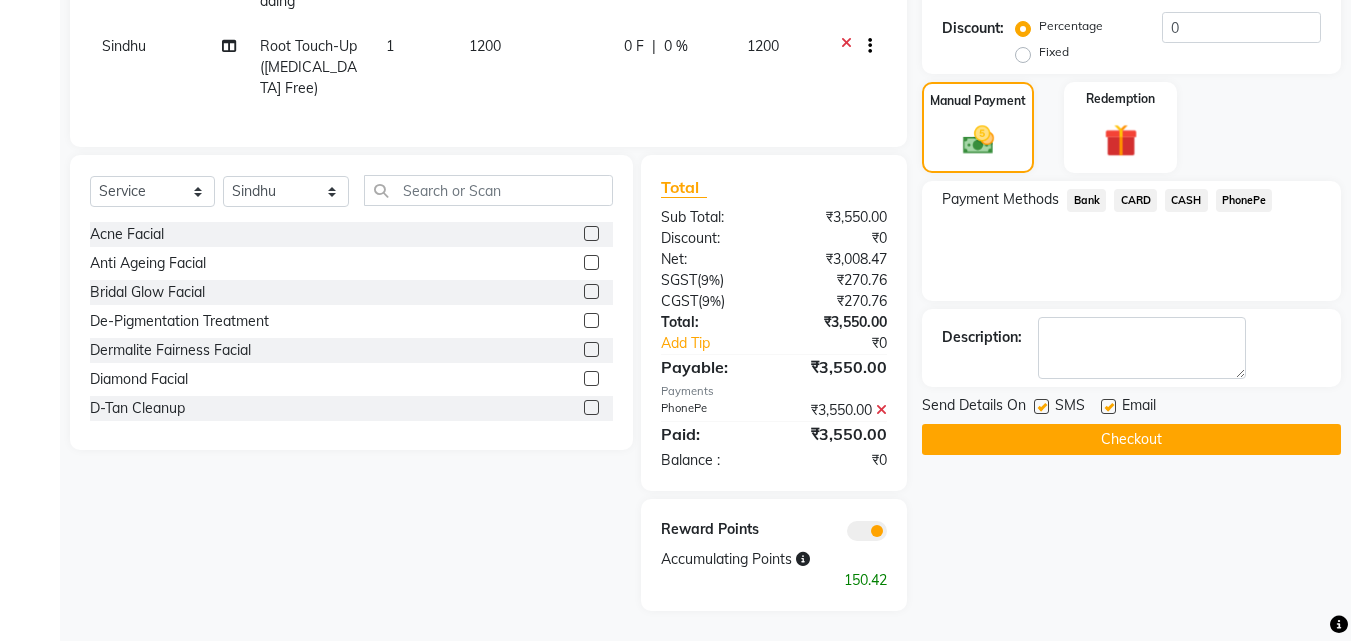 click on "Checkout" 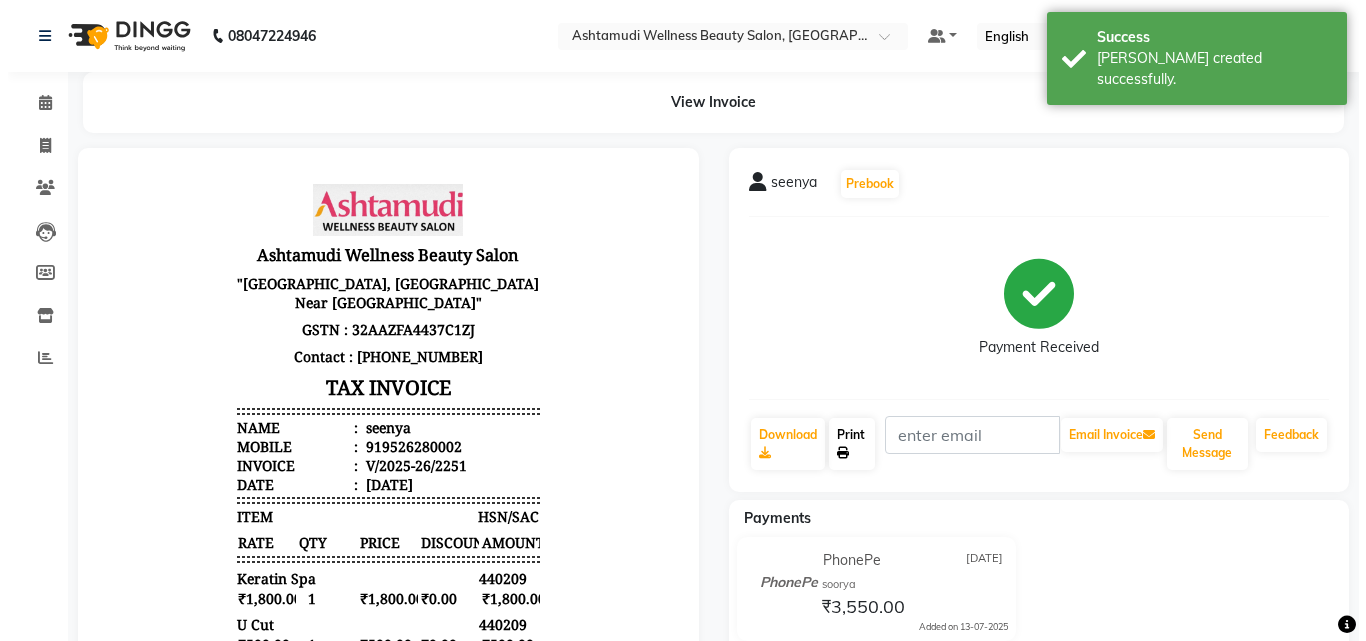 scroll, scrollTop: 0, scrollLeft: 0, axis: both 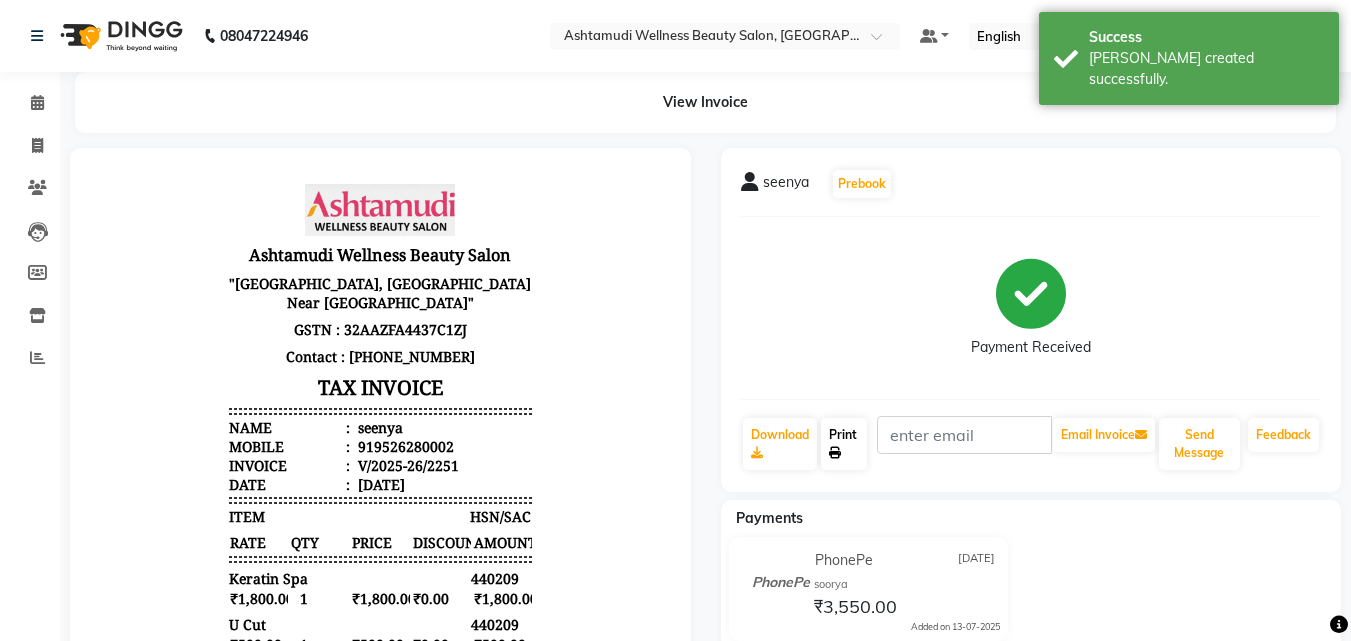 click on "Print" 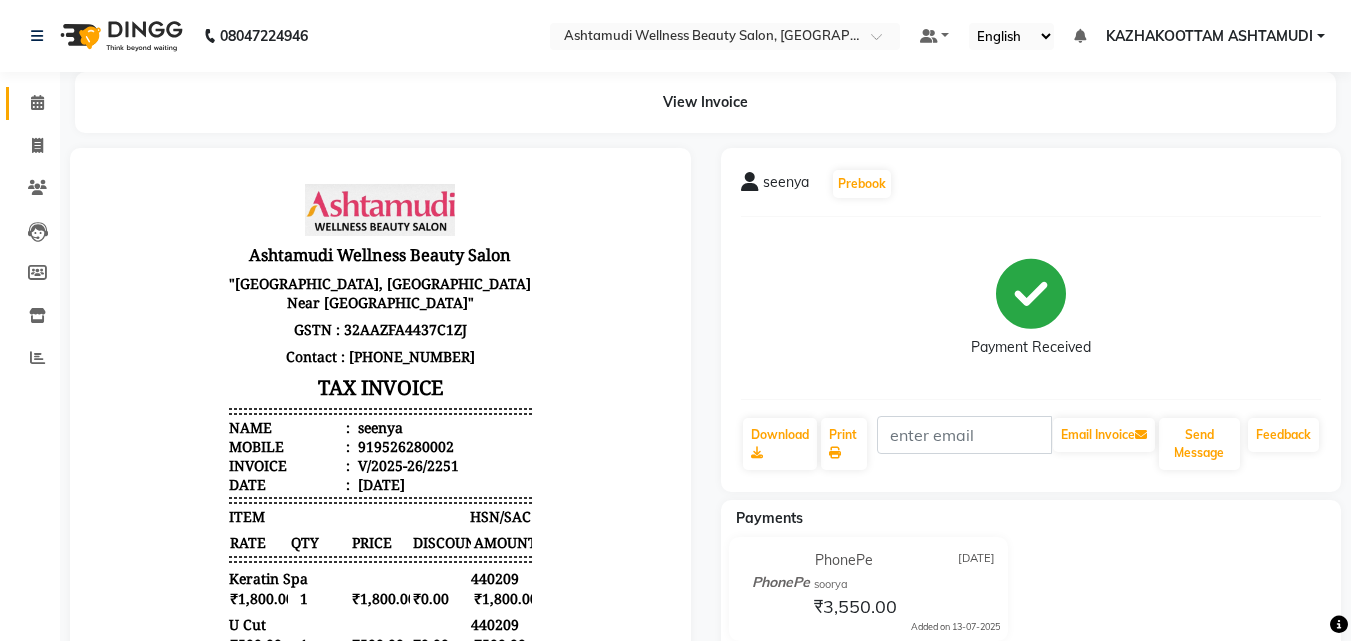 click on "Calendar" 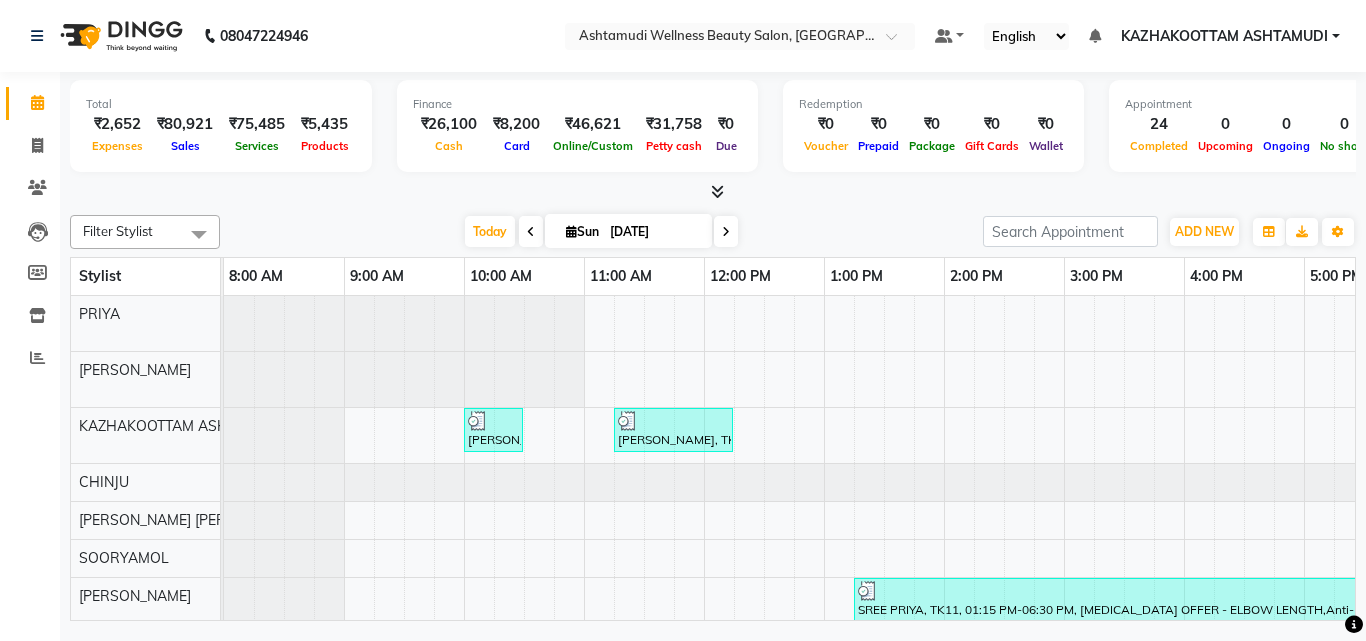 scroll, scrollTop: 70, scrollLeft: 0, axis: vertical 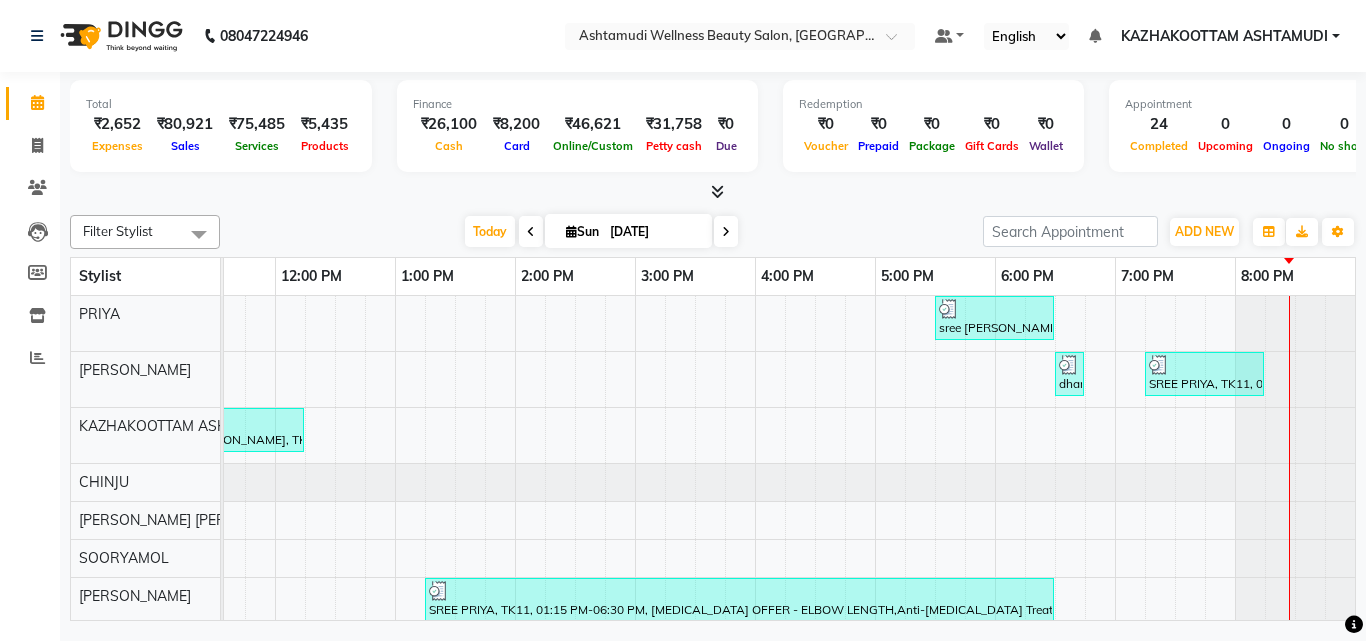 click on "sree leshmi, TK12, 05:30 PM-06:30 PM, Anti-Dandruff Treatment With Spa     dhana, TK17, 06:30 PM-06:45 PM, Eyebrows Threading     SREE PRIYA, TK11, 07:15 PM-08:15 PM, Ice Cream Pedicure     Kasia matuza, TK01, 10:00 AM-10:30 AM, Make up     neethu, TK05, 11:15 AM-12:15 PM, Glass Skin Make up,Ornaments Collection     SREE PRIYA, TK11, 01:15 PM-06:30 PM, BOTOX OFFER - ELBOW LENGTH,Anti-Dandruff Treatment,Layer Cut,Korean Glass Skin Facial,Full Hand D Tan     SREE PRIYA, TK11, 03:15 PM-07:15 PM, NANOPLASTIA OFFER - ELBOW LENGTH,Anti-Dandruff Treatment,Layer Cut     elisabetha, TK14, 07:15 PM-07:30 PM, Eyebrows Threading     athira, TK15, 07:30 PM-08:00 PM, Hot Oil Massage     Vaishnavi, TK07, 10:45 AM-12:45 PM, NANOPLASTIA OFFER - ELBOW LENGTH     Vaishnavi, TK07, 12:45 PM-04:00 PM, Anti-Dandruff Treatment,NANOPLASTIA OFFER - ELBOW LENGTH,Layer Cut,D-Tan Facial,Eyebrows Threading     preethika, TK09, 04:15 PM-04:30 PM, Eyebrows Threading         mahi, TK04, 10:30 AM-10:45 AM, Eyebrows Threading" at bounding box center (575, 595) 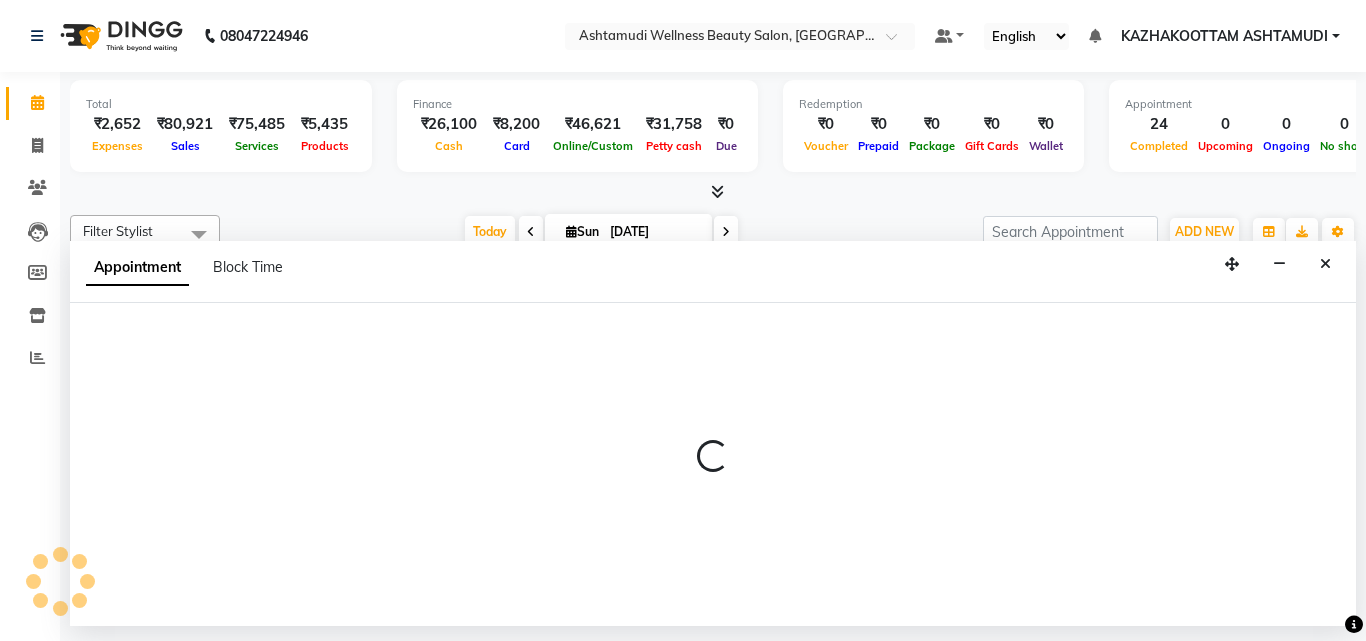 select on "27419" 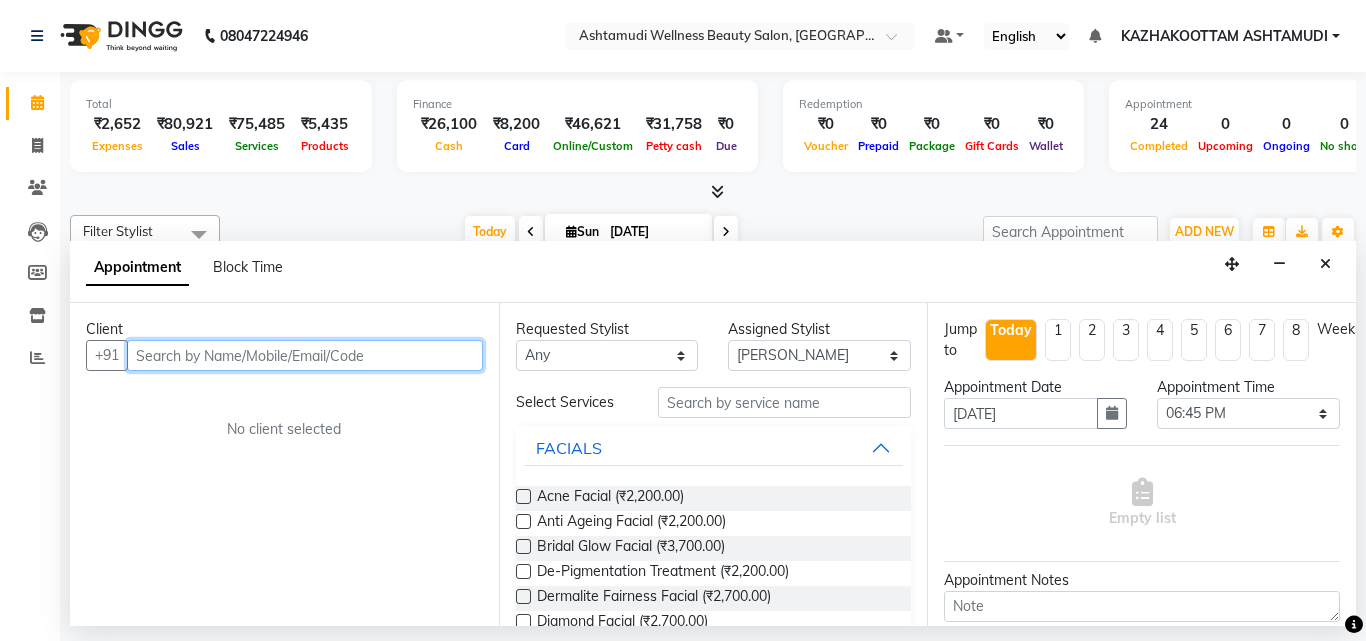 click at bounding box center [305, 355] 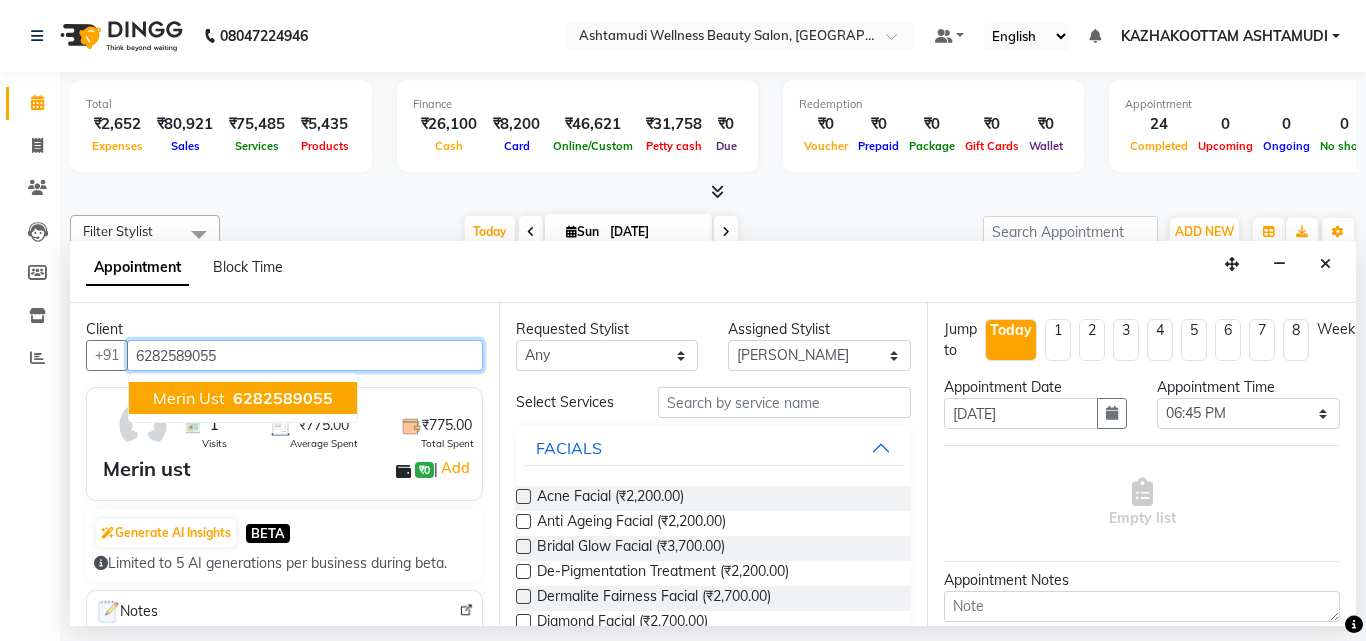 click on "Merin ust   6282589055" at bounding box center (243, 398) 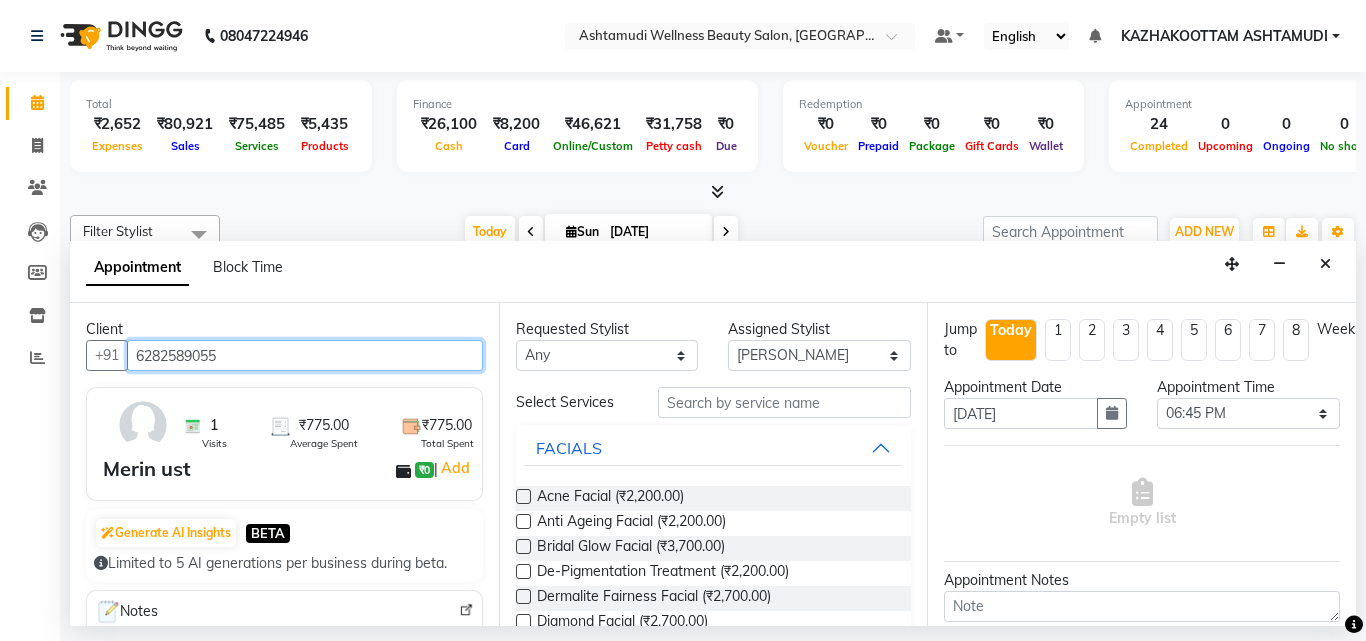 type on "6282589055" 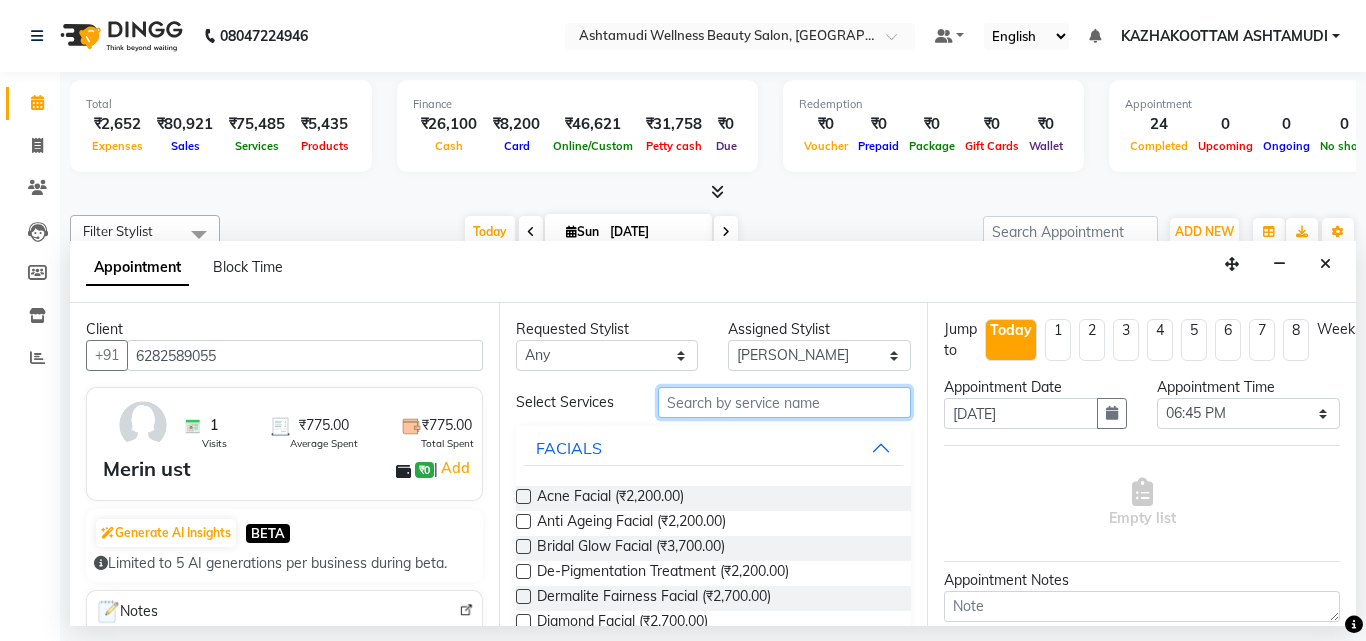 click at bounding box center [785, 402] 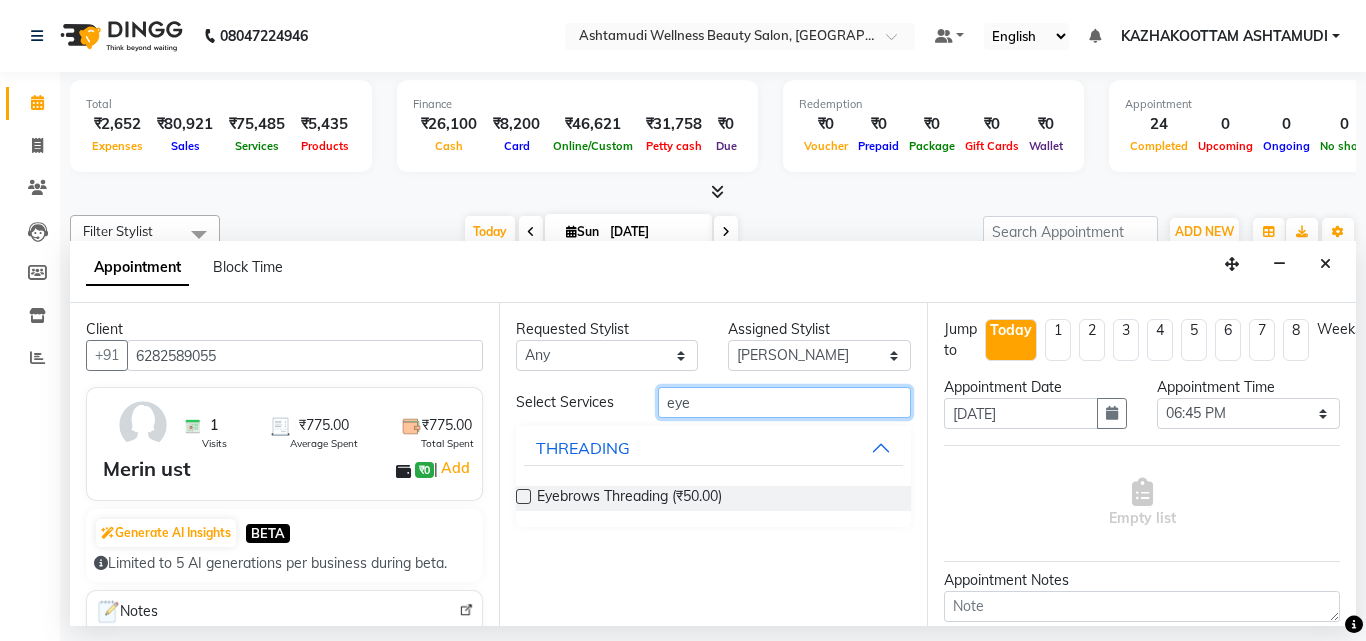 type on "eye" 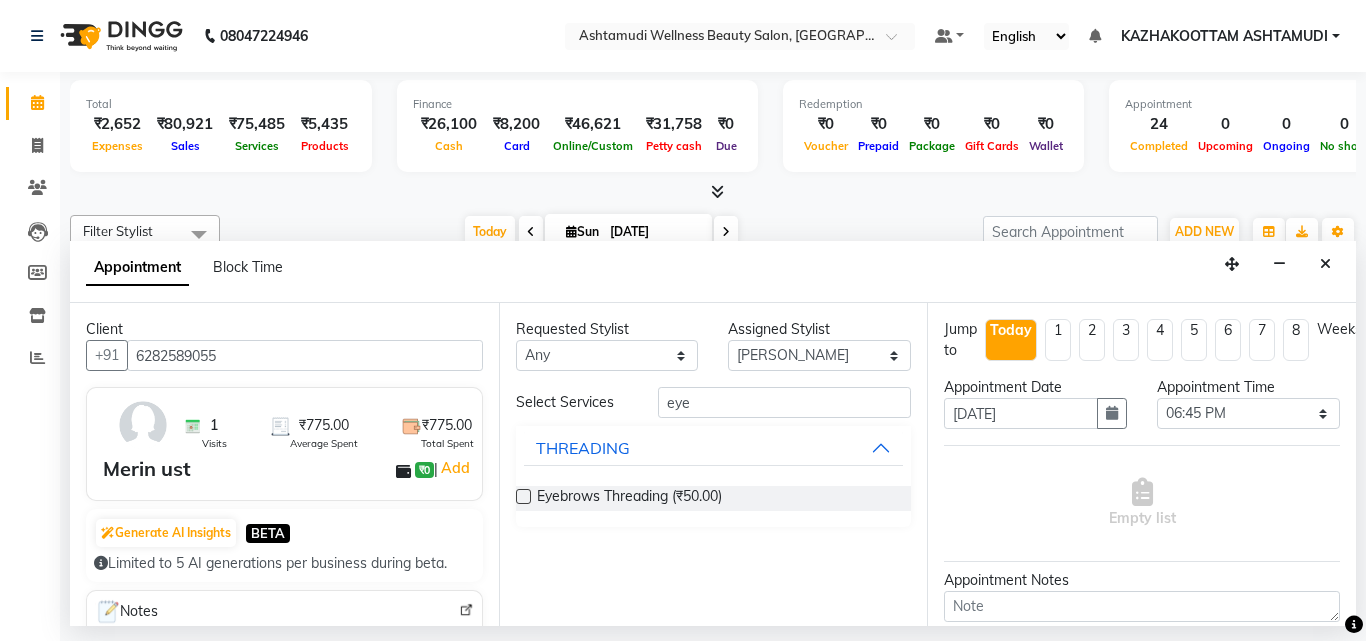 click at bounding box center (523, 496) 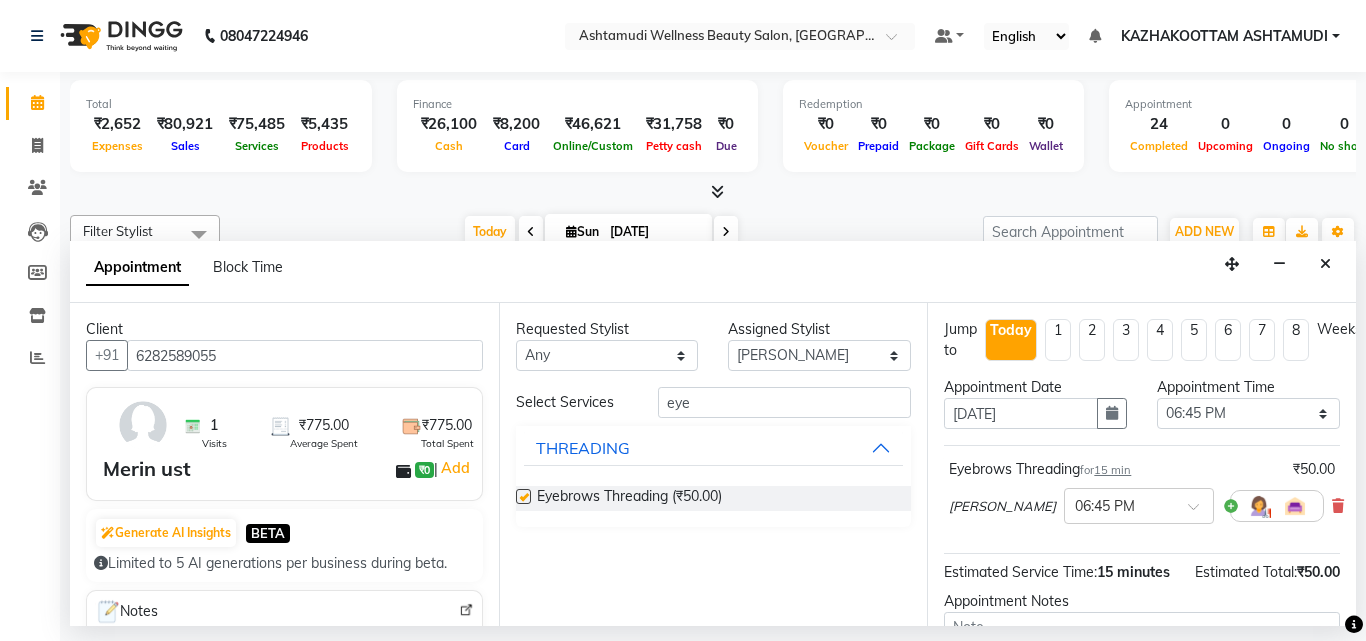 checkbox on "false" 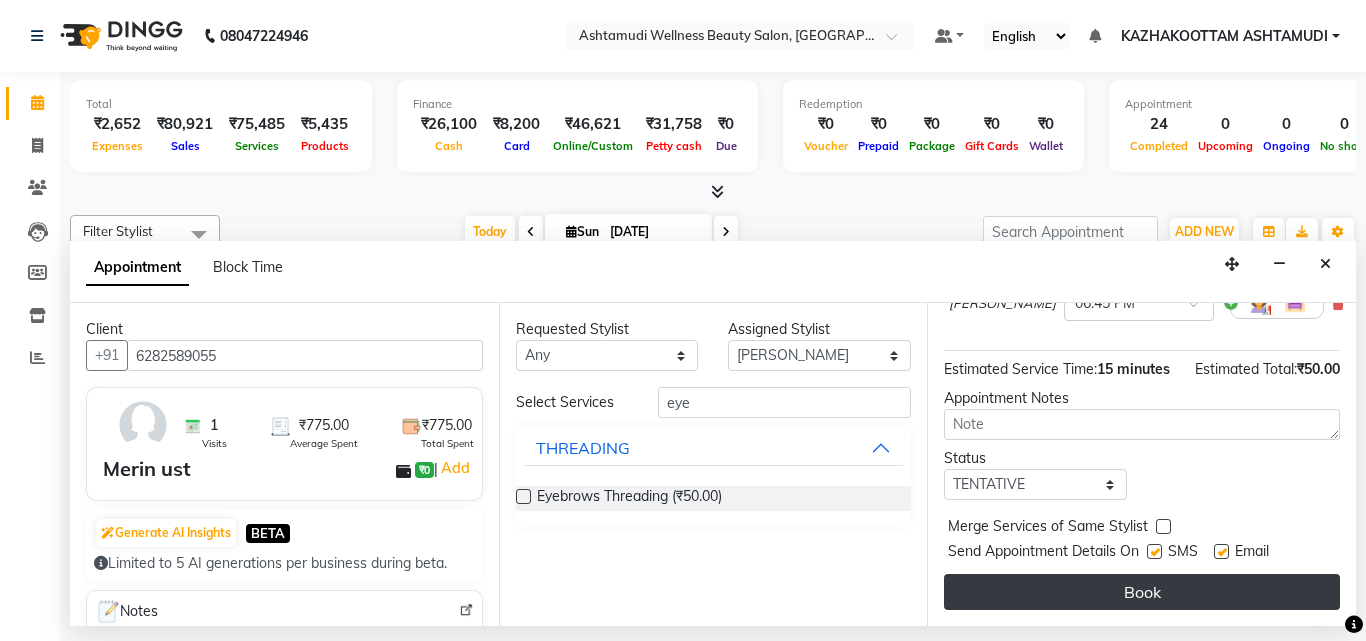 click on "Book" at bounding box center [1142, 592] 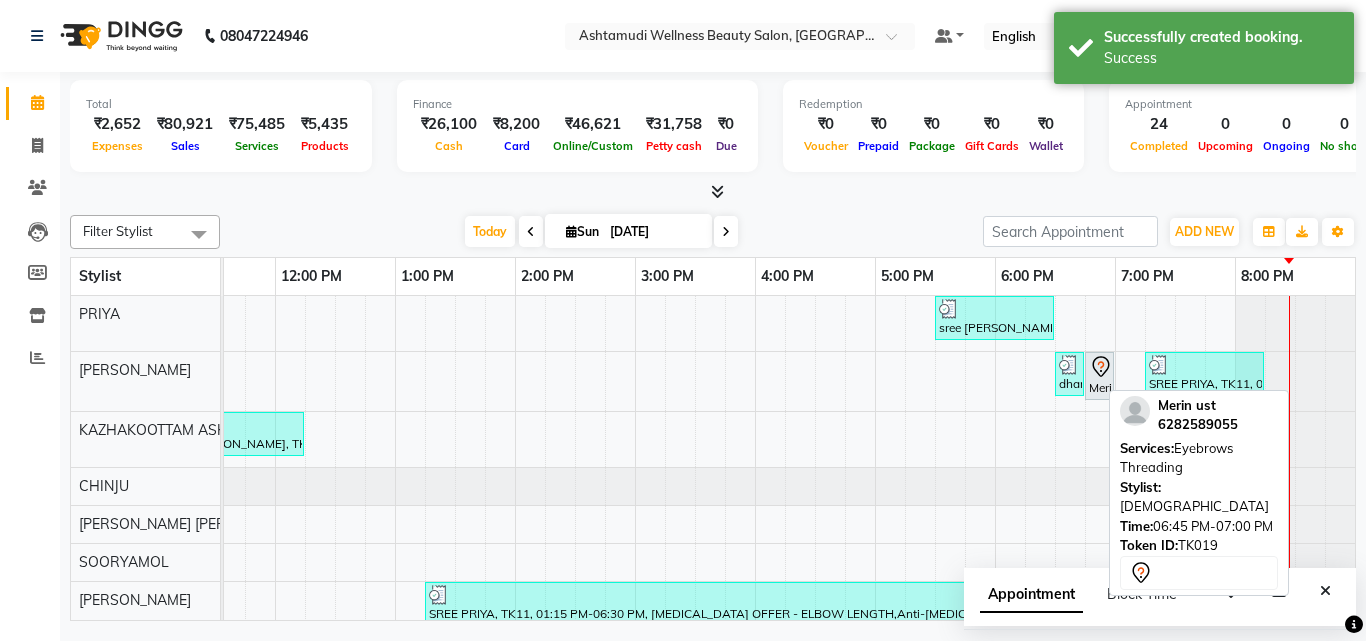 click 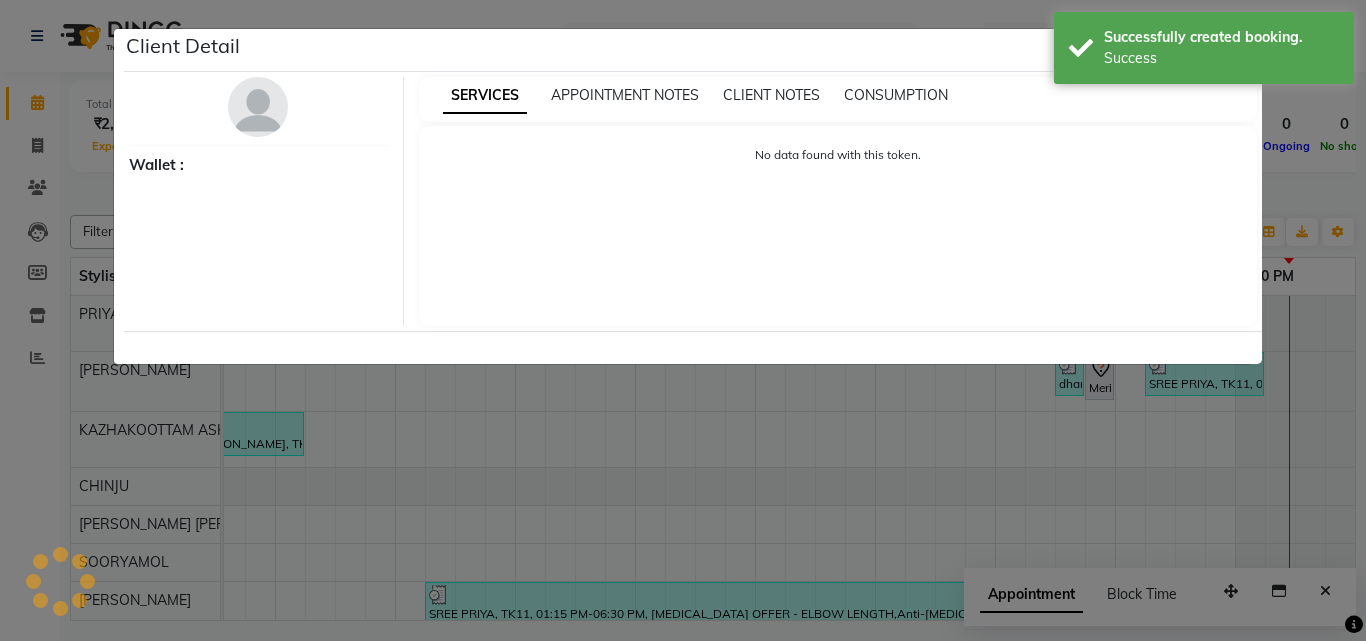 select on "7" 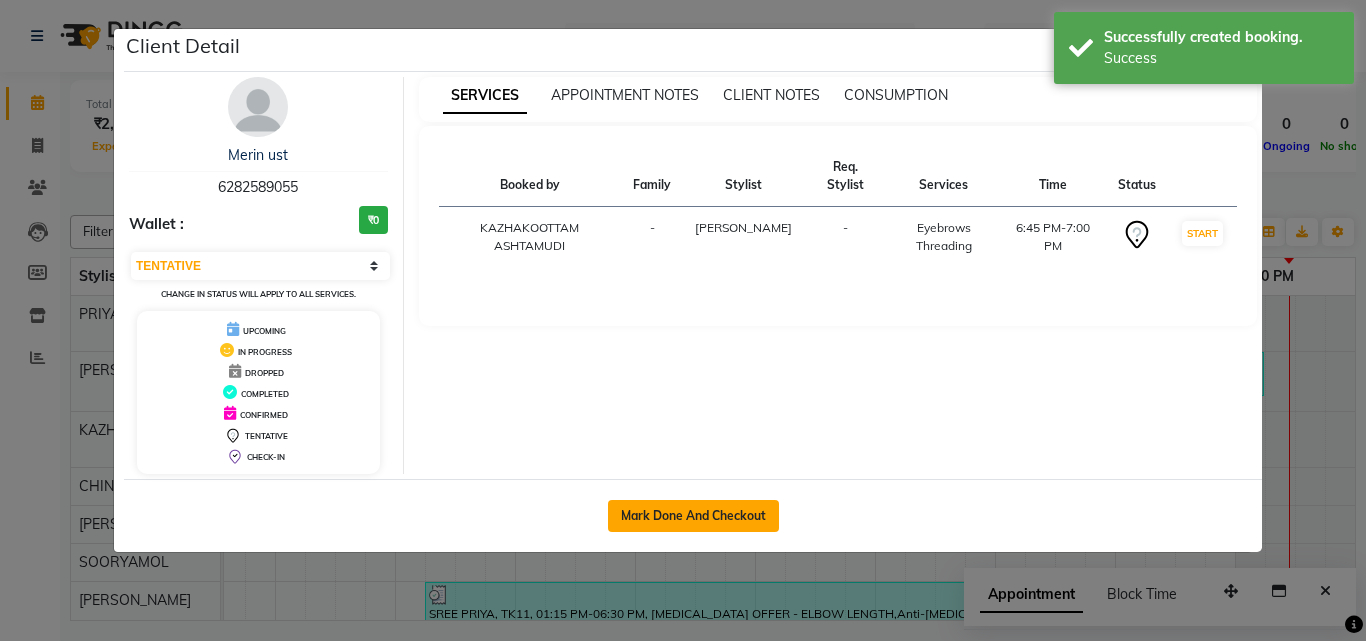 click on "Mark Done And Checkout" 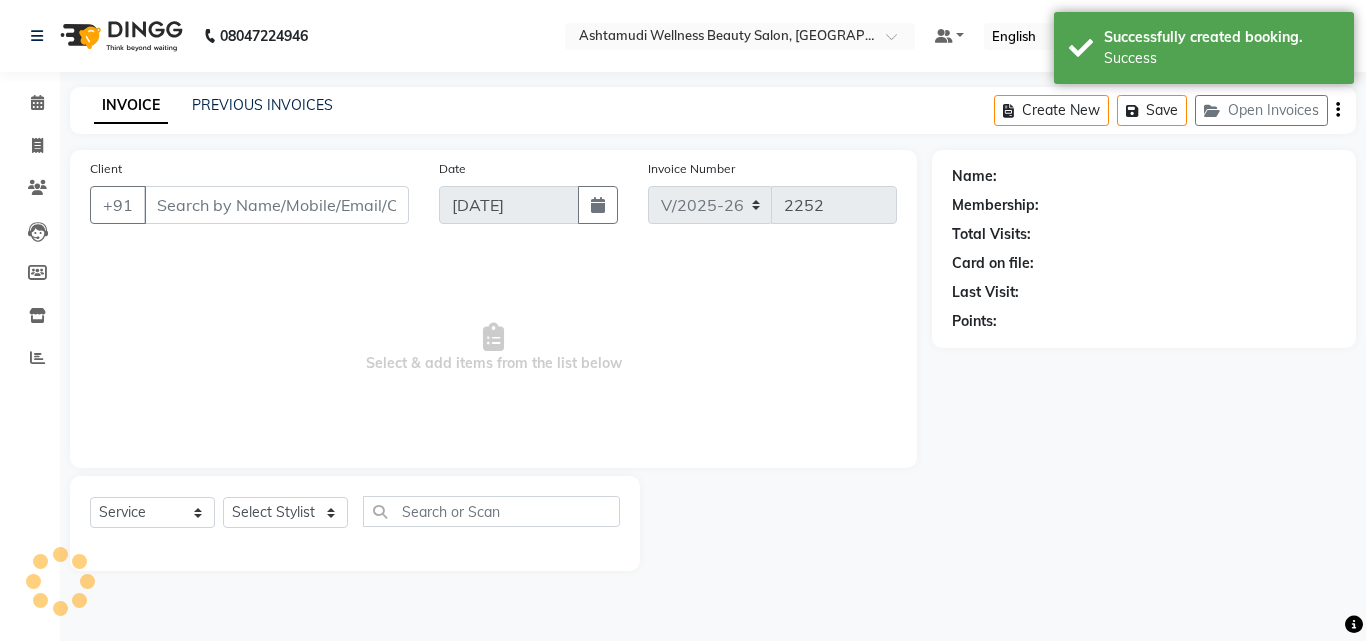 type on "6282589055" 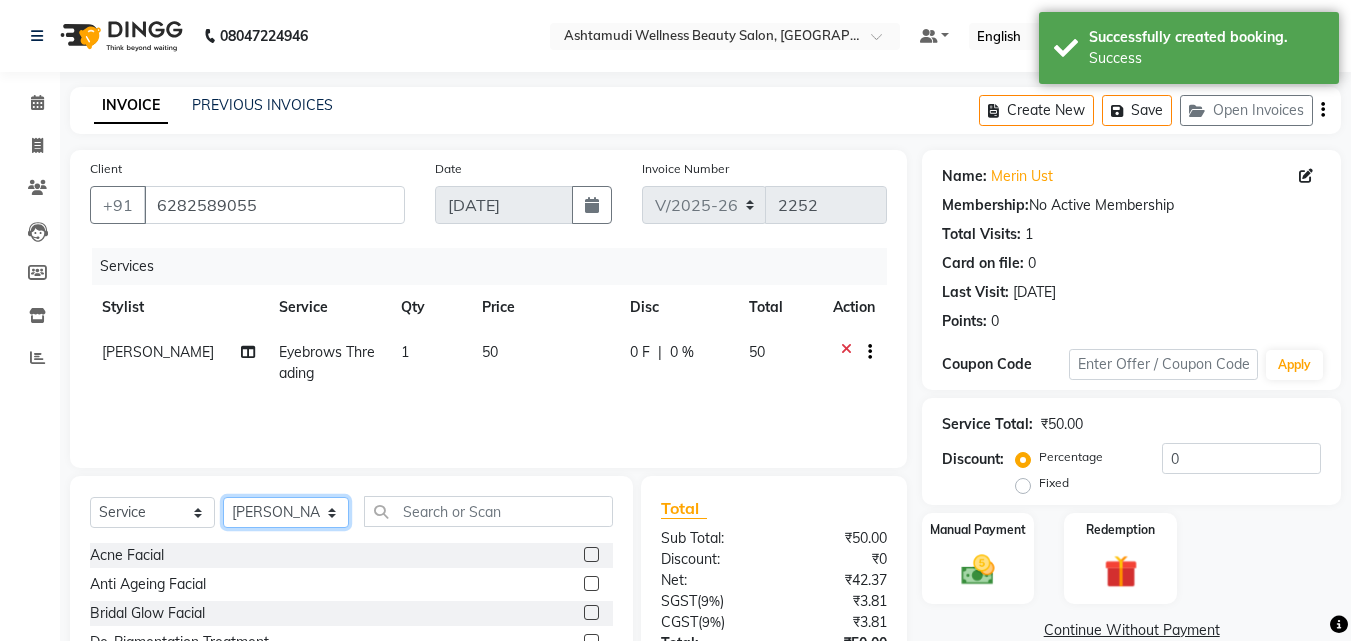 click on "Select Stylist Arya  CHINJU GEETA KAZHAKOOTTAM ASHTAMUDI [PERSON_NAME] [PERSON_NAME] [PERSON_NAME] [PERSON_NAME] SOORYAMOL" 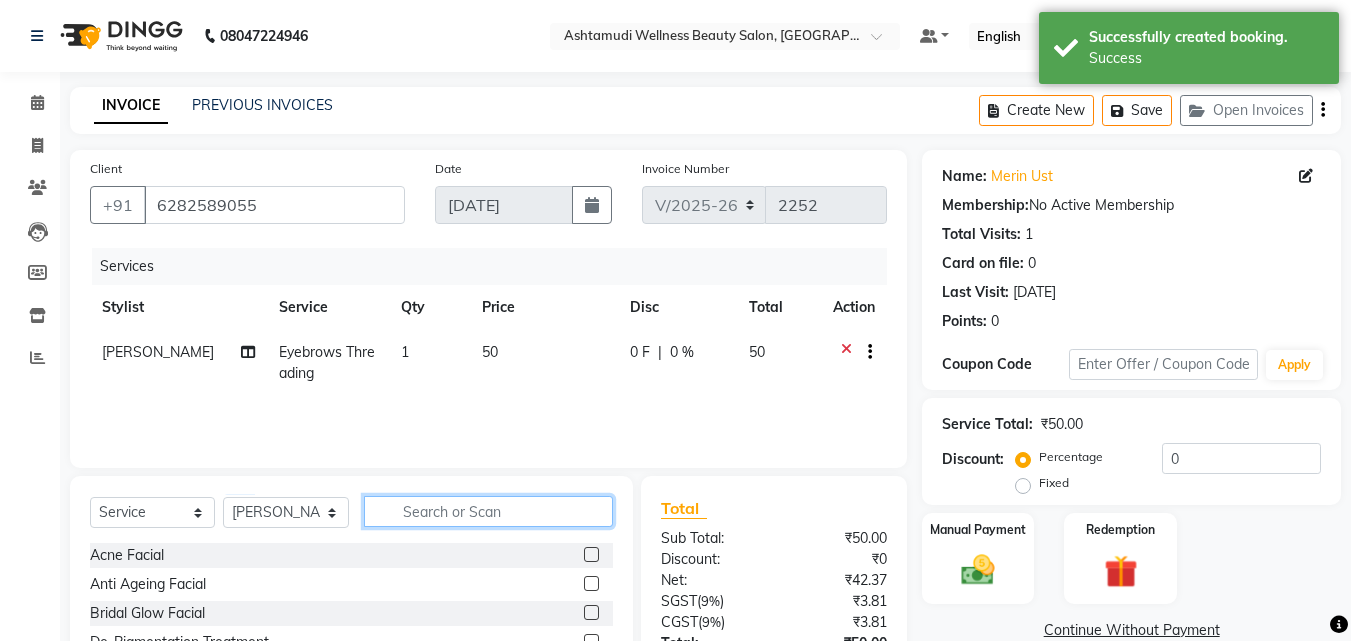 click 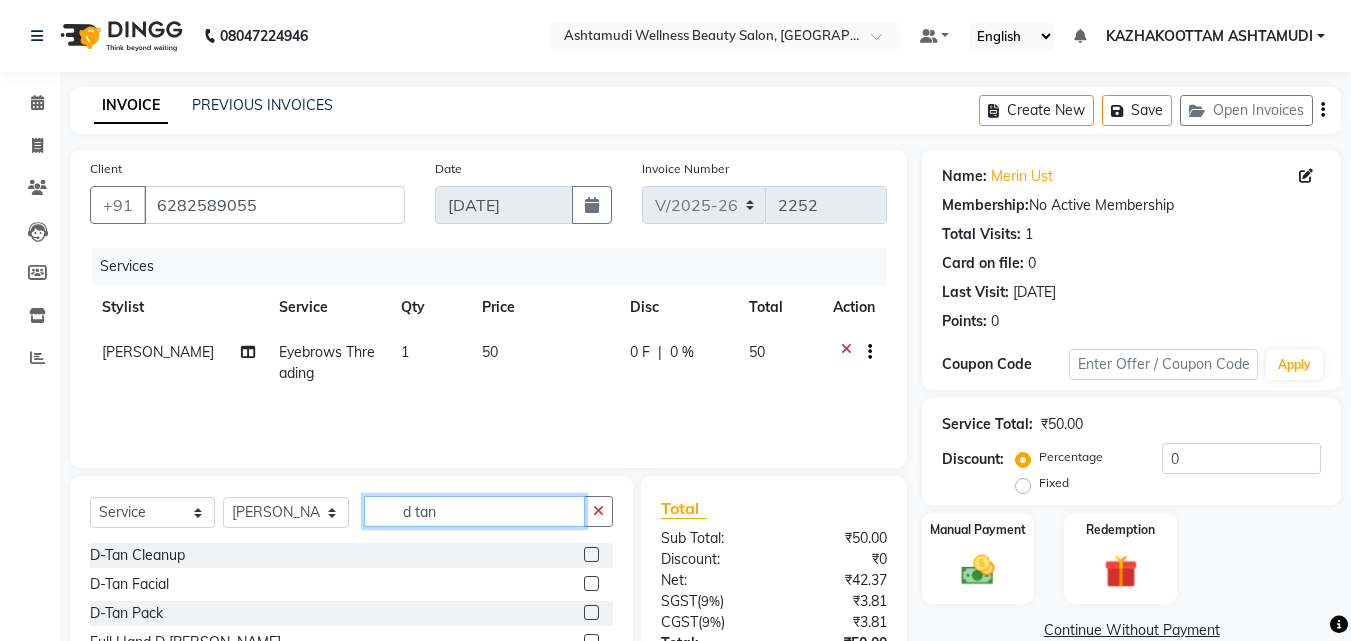 type on "d tan" 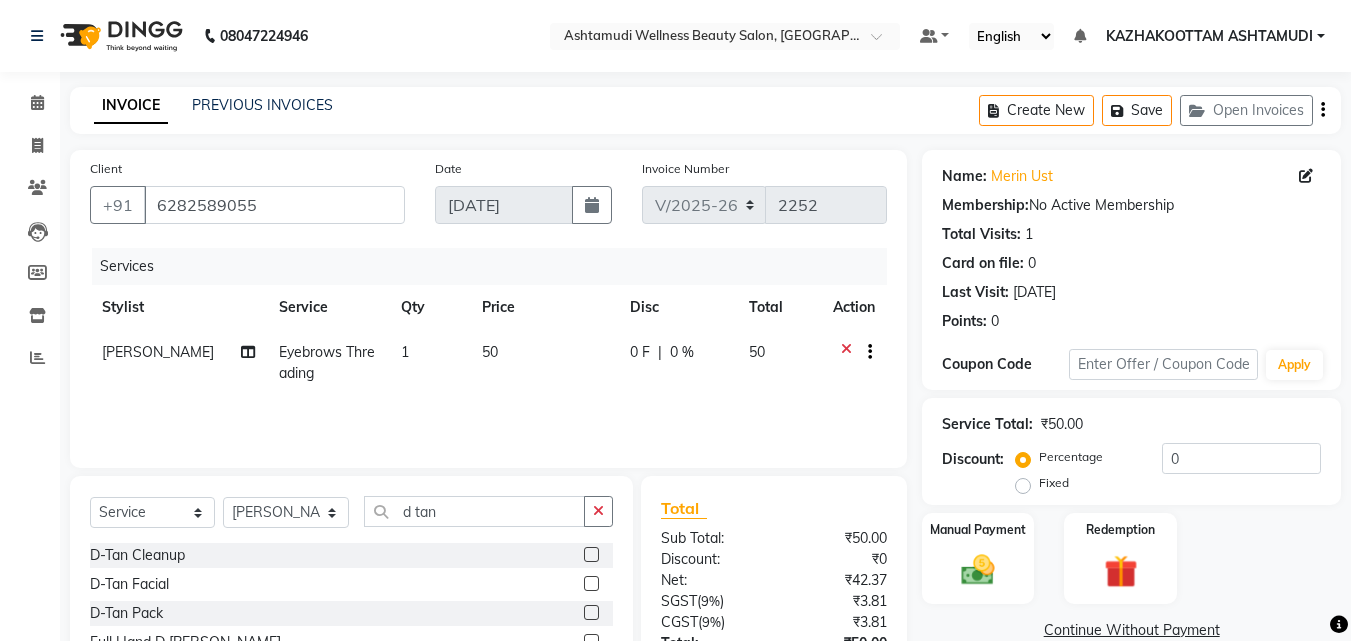 click 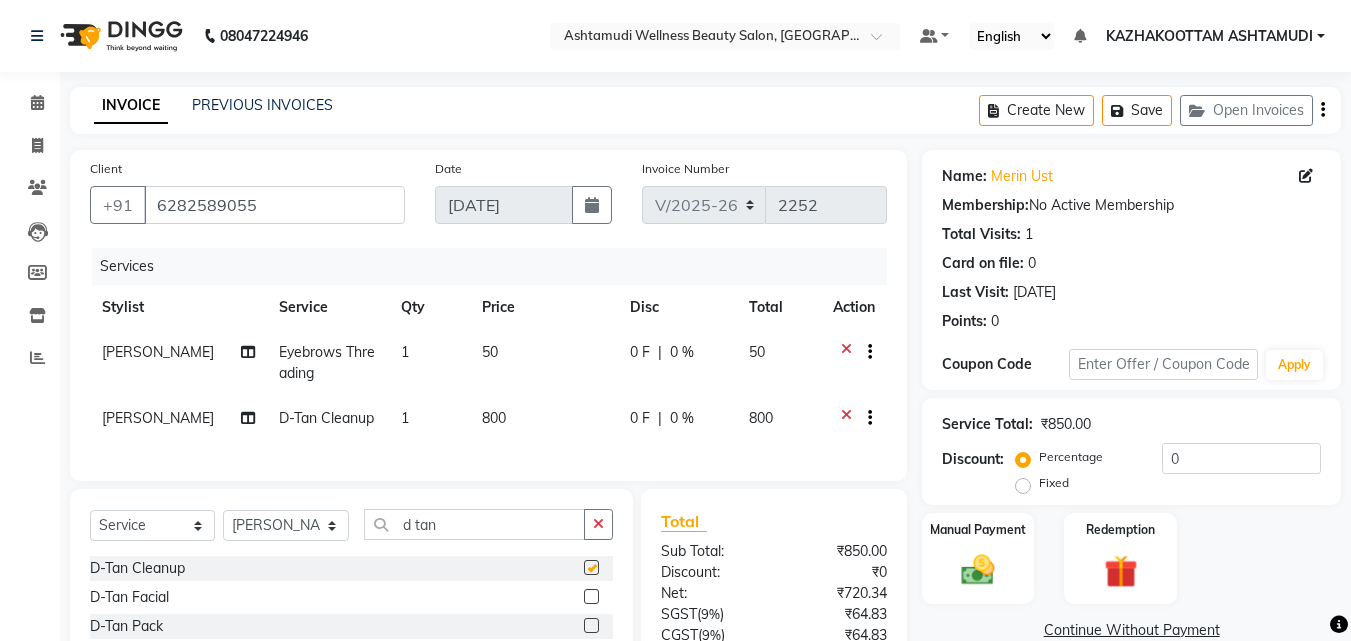 checkbox on "false" 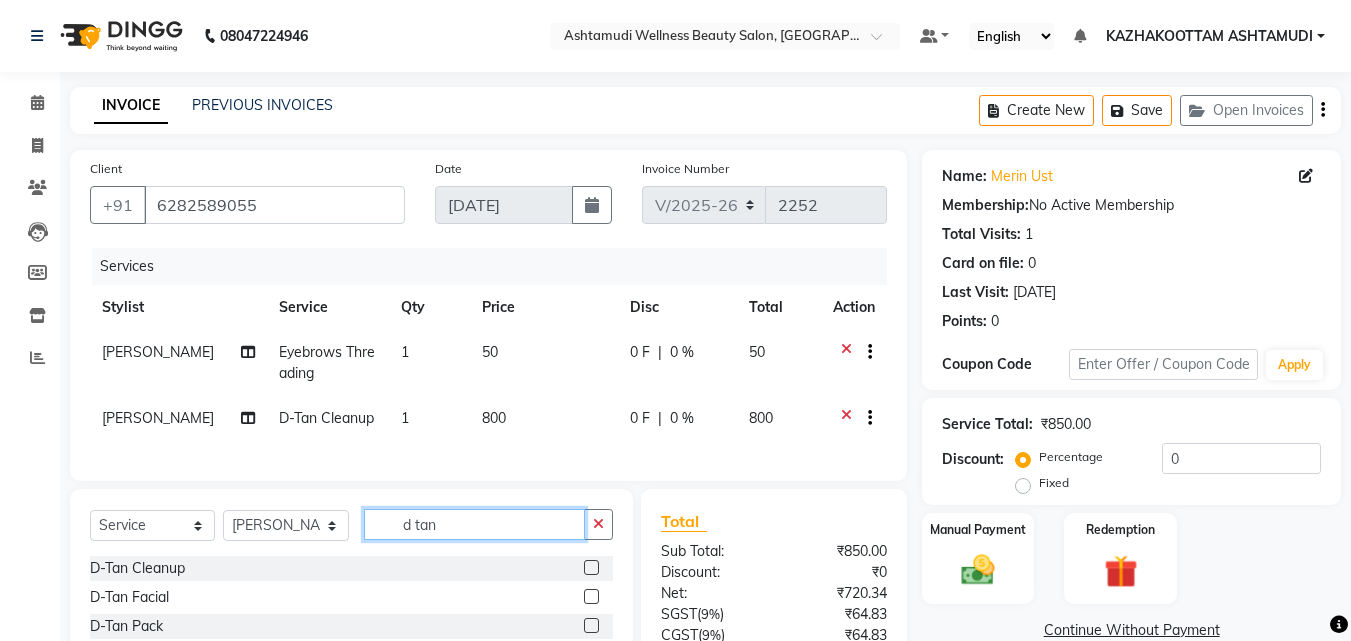 click on "d tan" 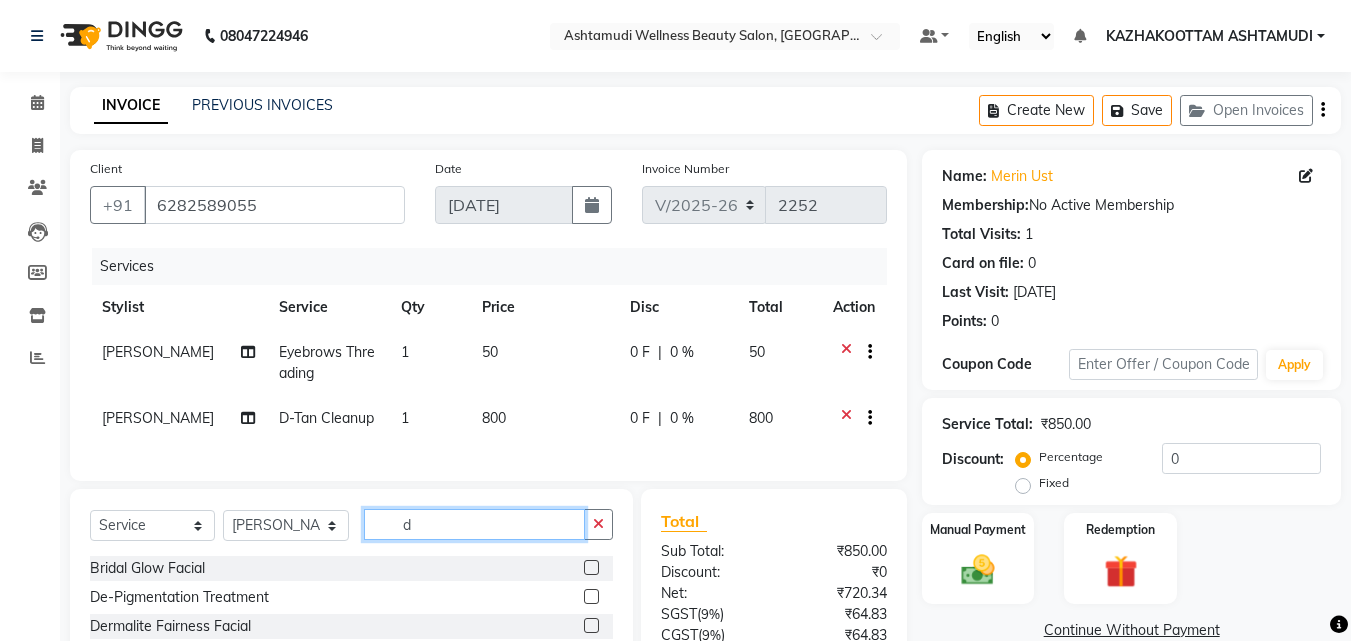 type on "d" 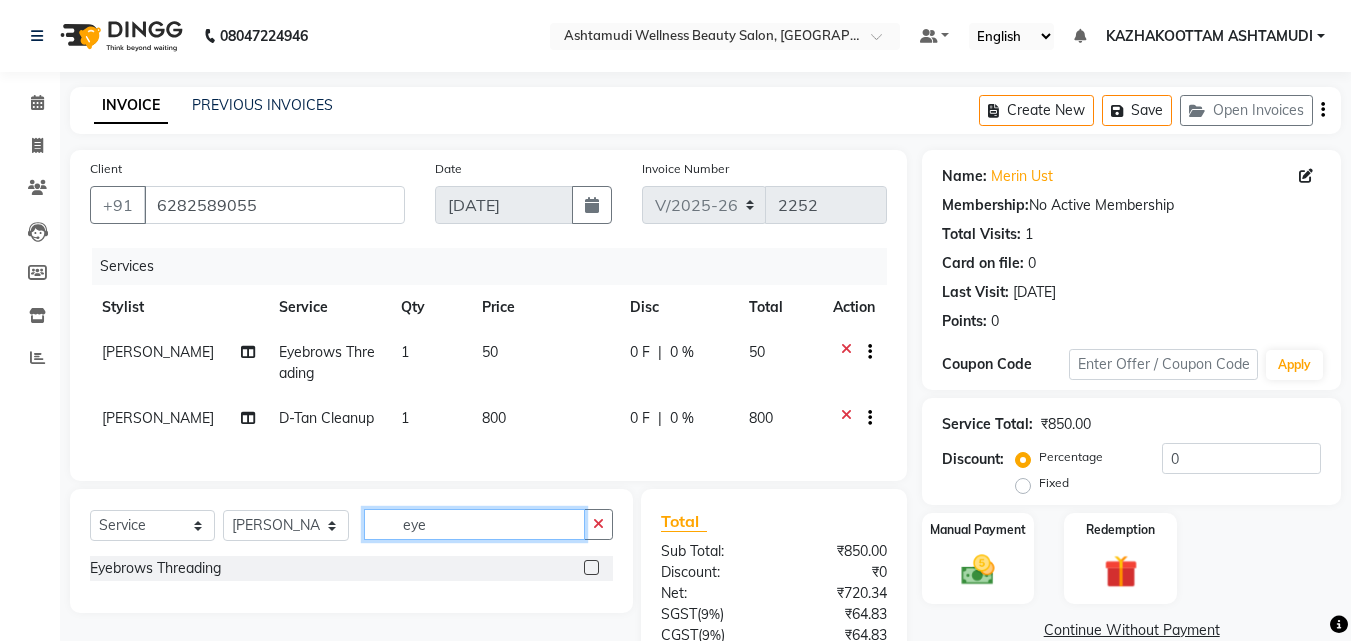 type on "eye" 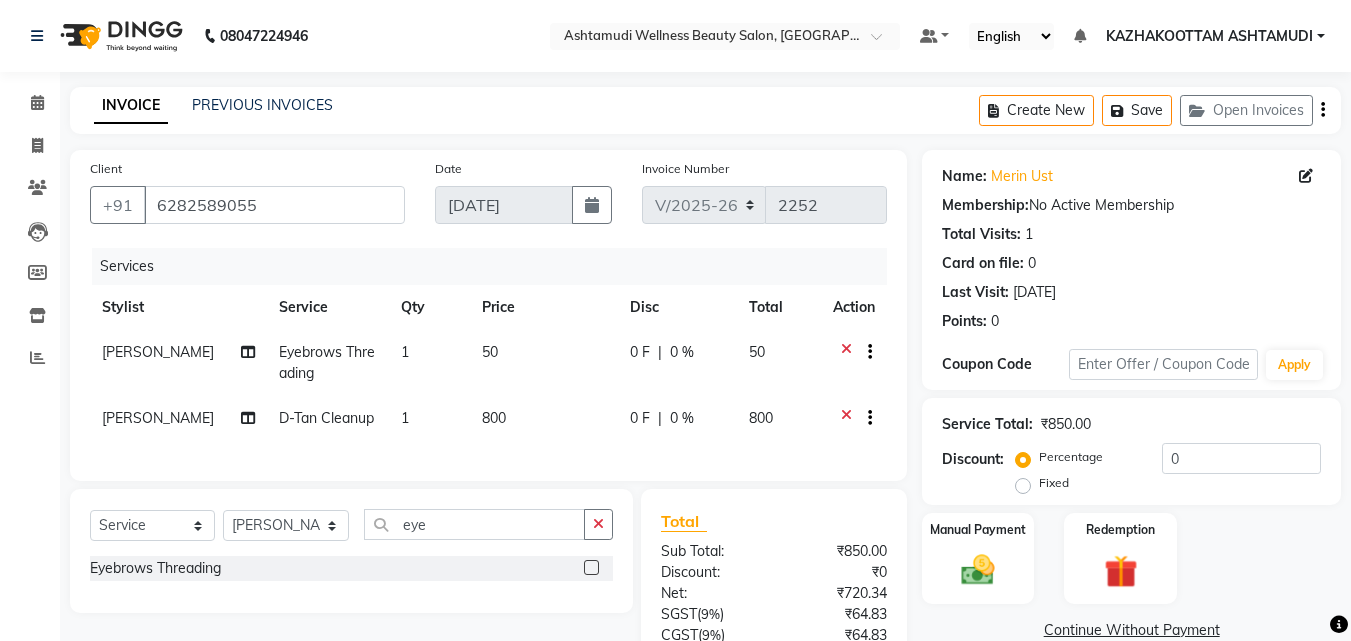 click 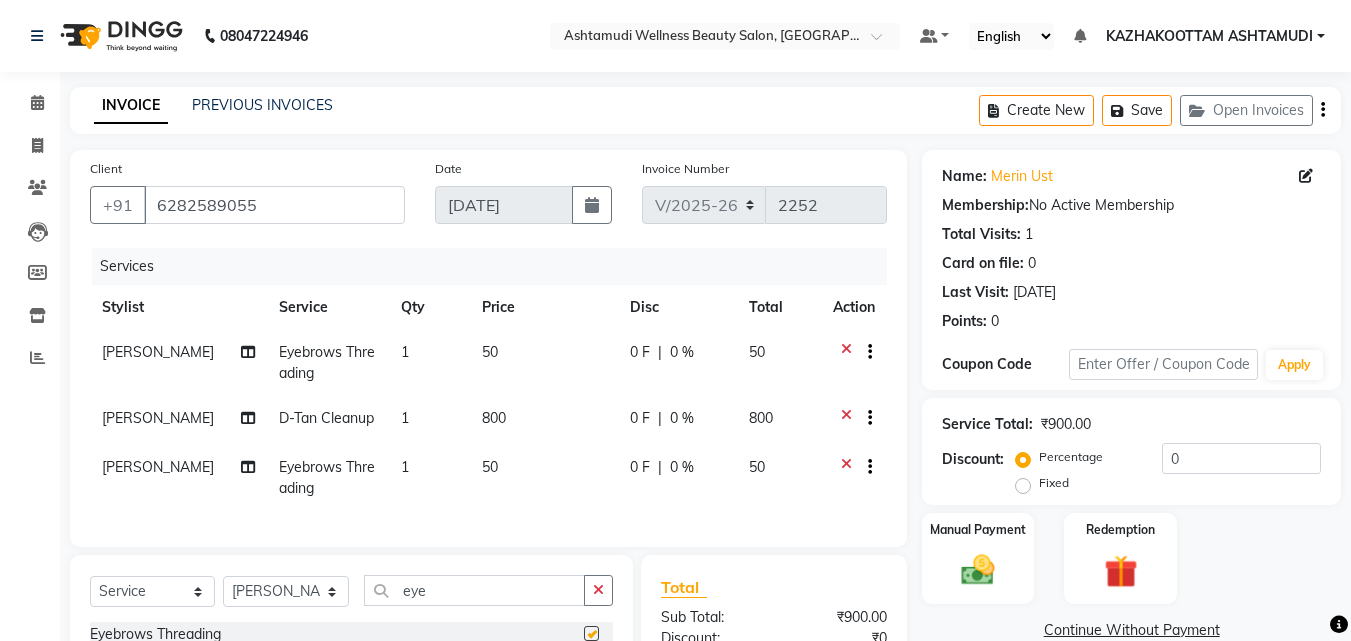 checkbox on "false" 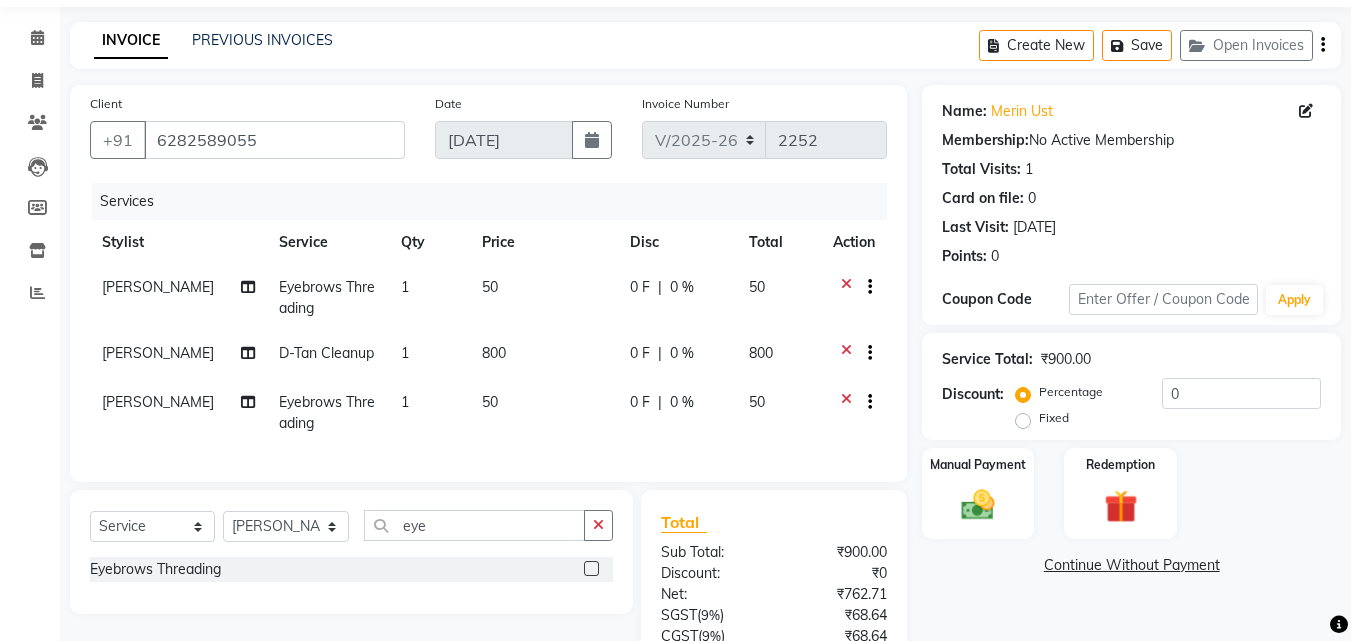 scroll, scrollTop: 100, scrollLeft: 0, axis: vertical 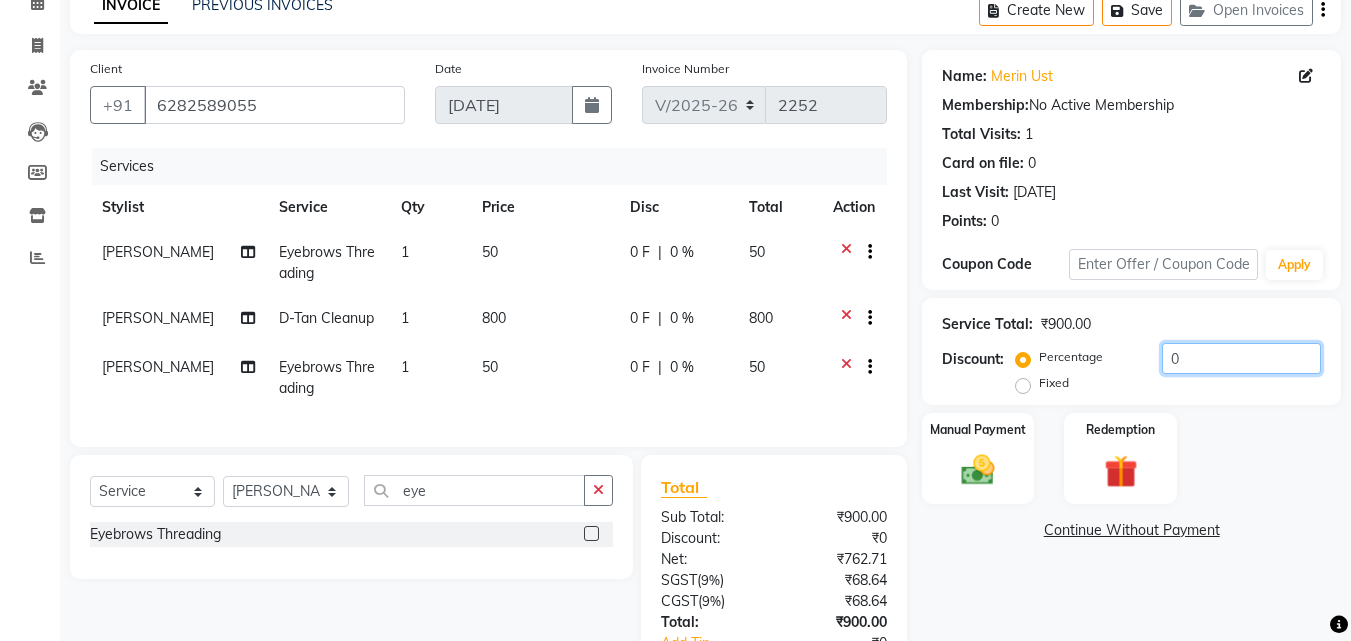 click on "0" 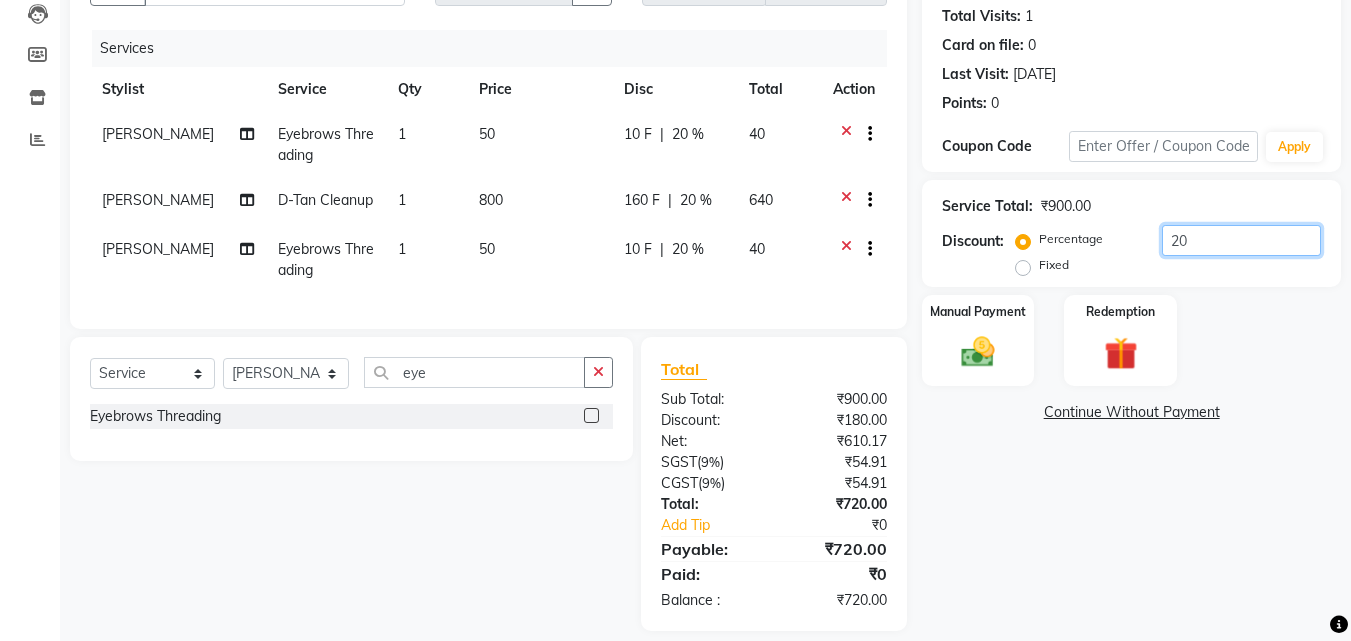 scroll, scrollTop: 253, scrollLeft: 0, axis: vertical 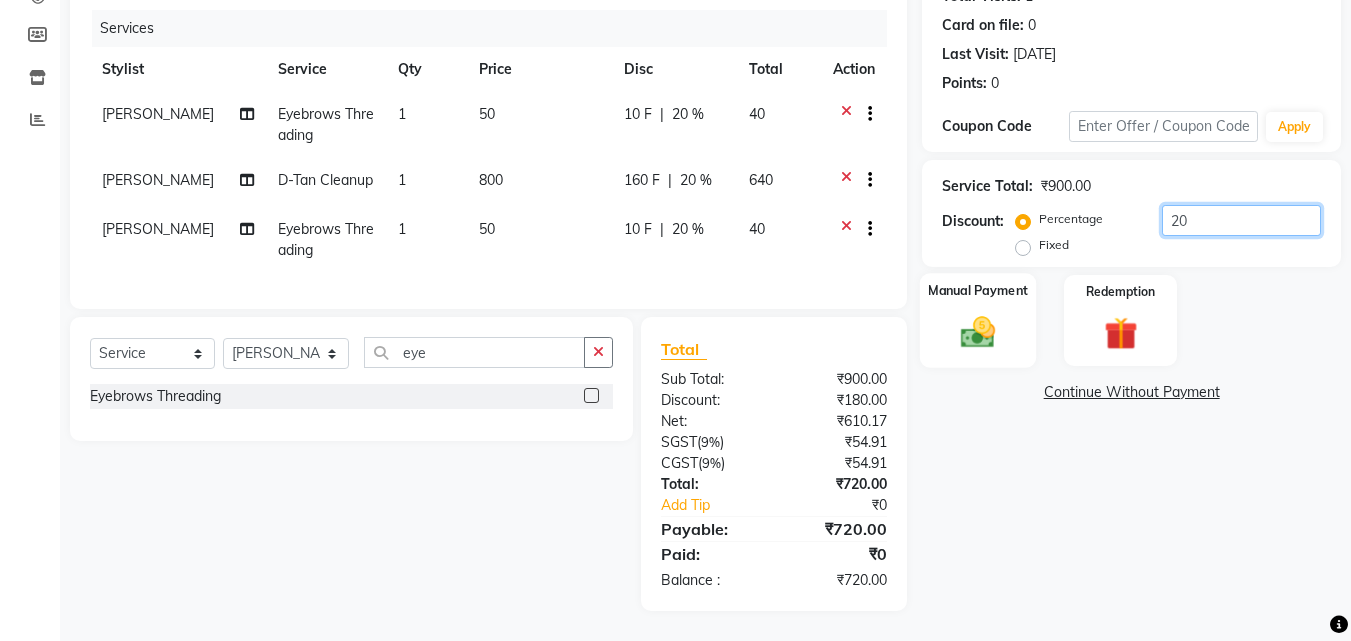 type on "20" 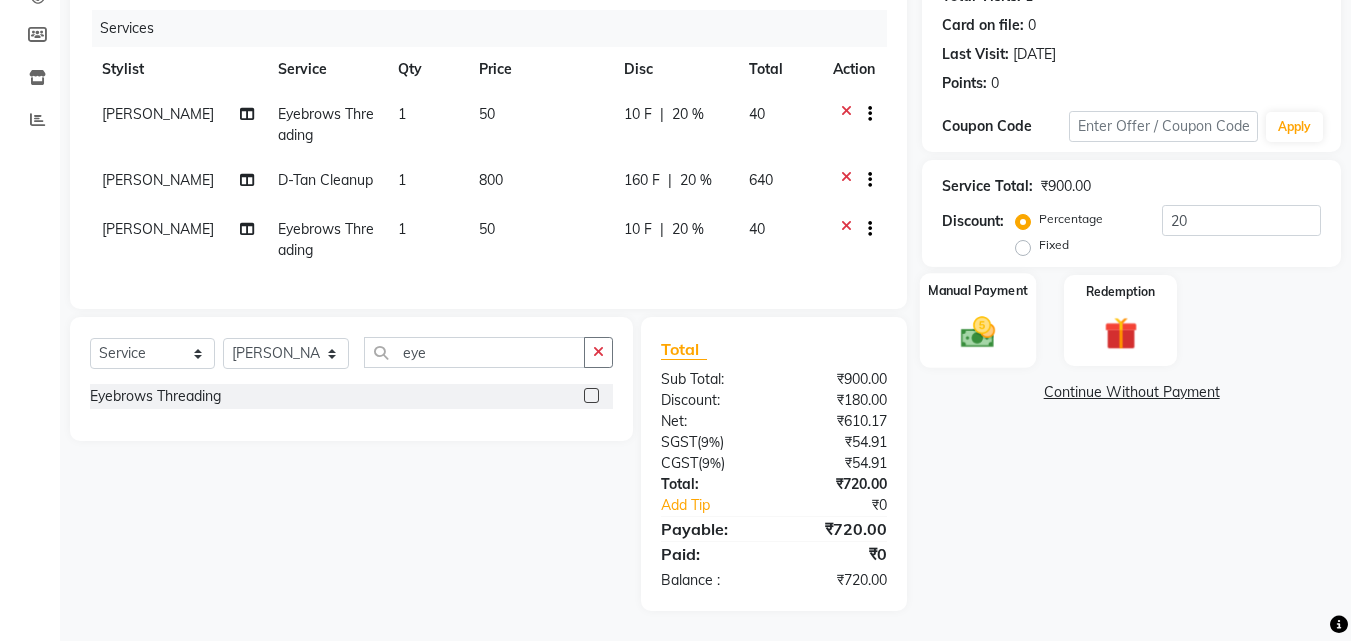 click 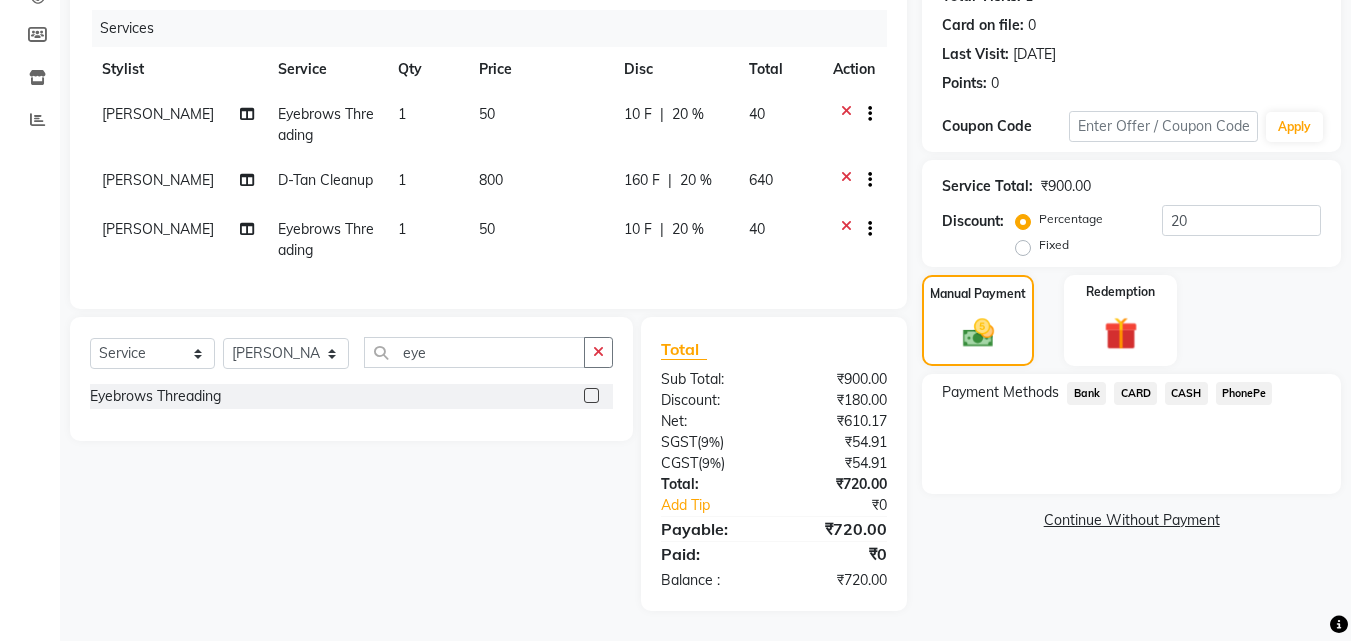 click on "PhonePe" 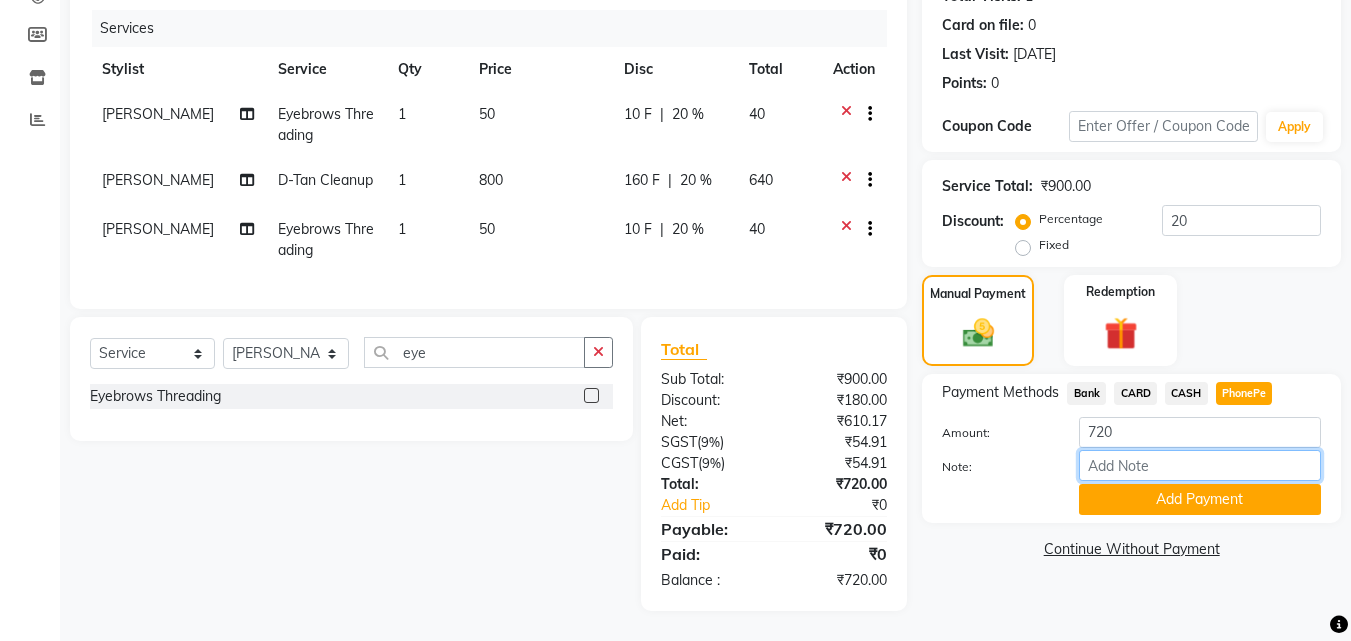 drag, startPoint x: 1162, startPoint y: 450, endPoint x: 1171, endPoint y: 445, distance: 10.29563 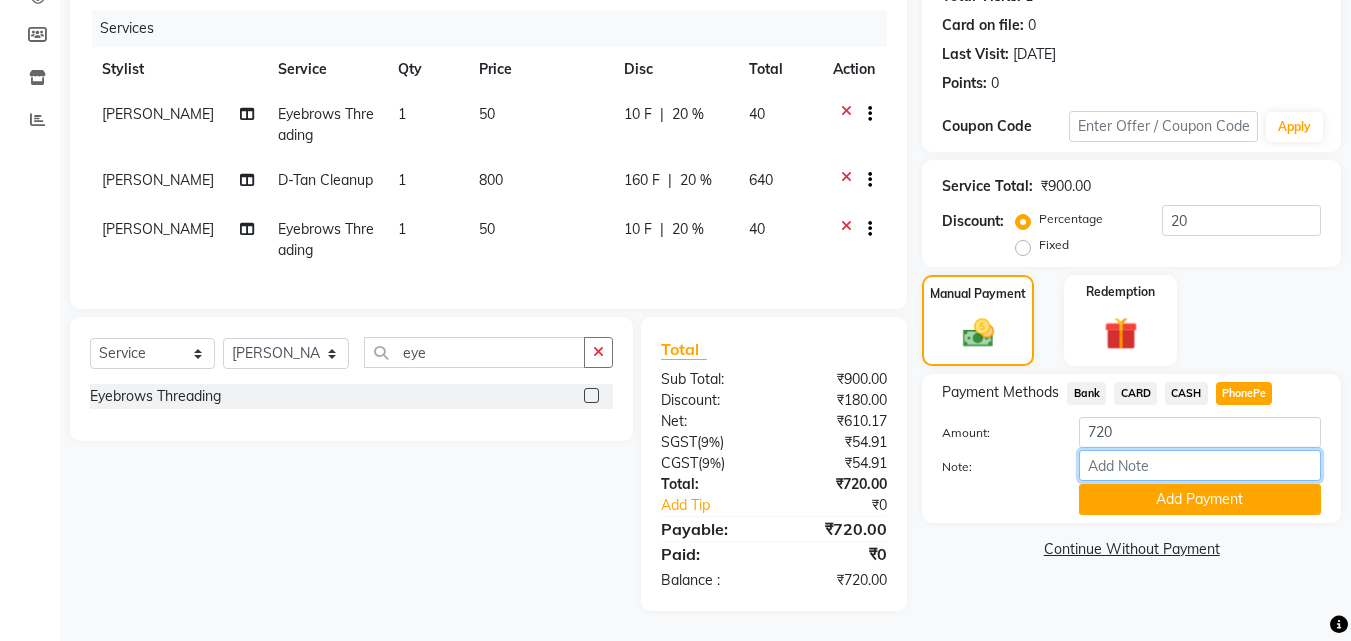 type on "soorya" 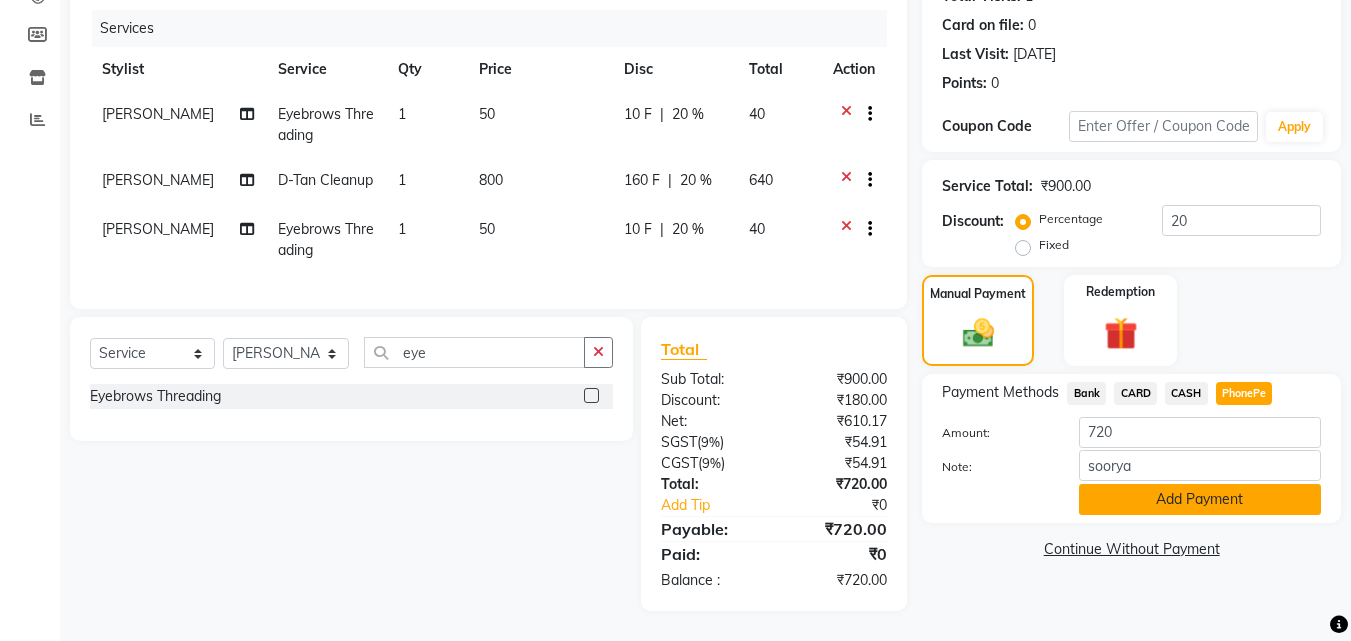 click on "Add Payment" 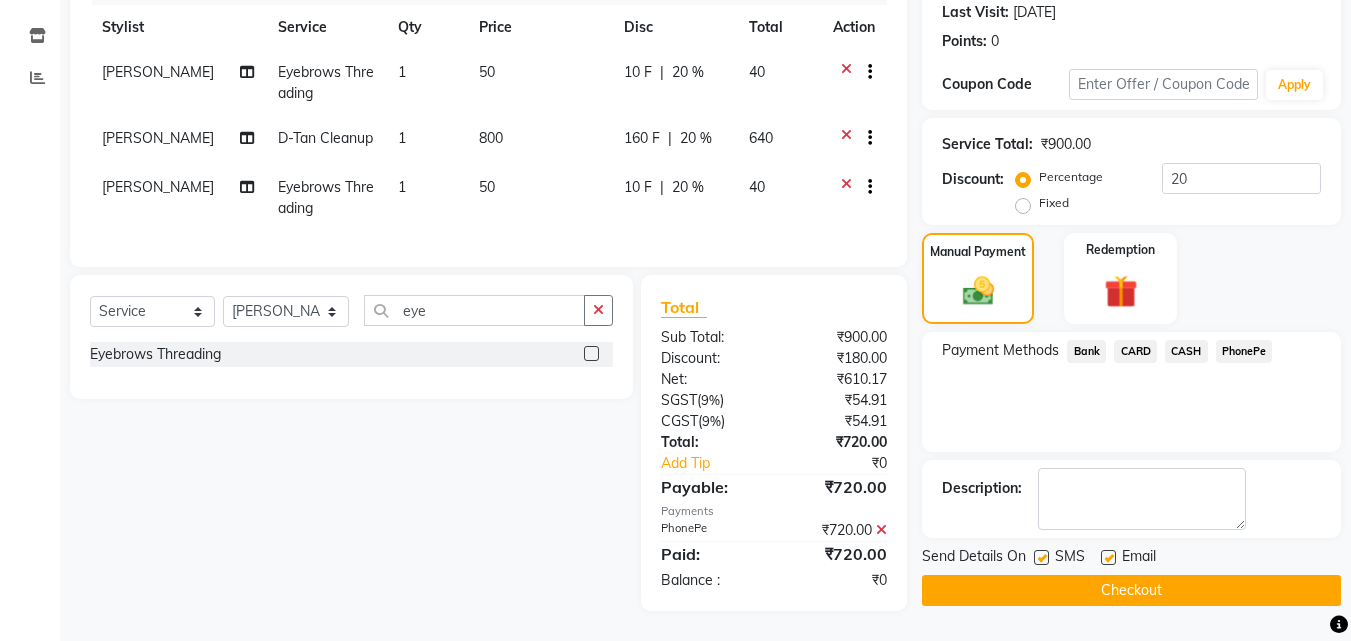scroll, scrollTop: 295, scrollLeft: 0, axis: vertical 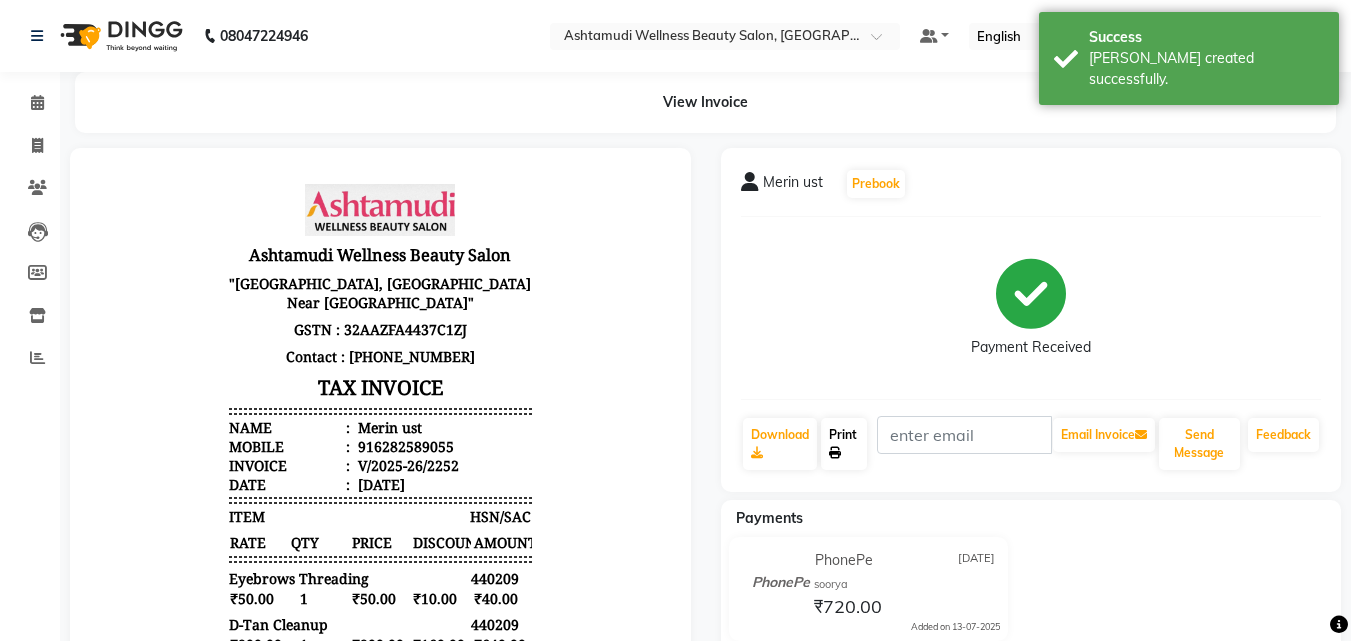 click on "Print" 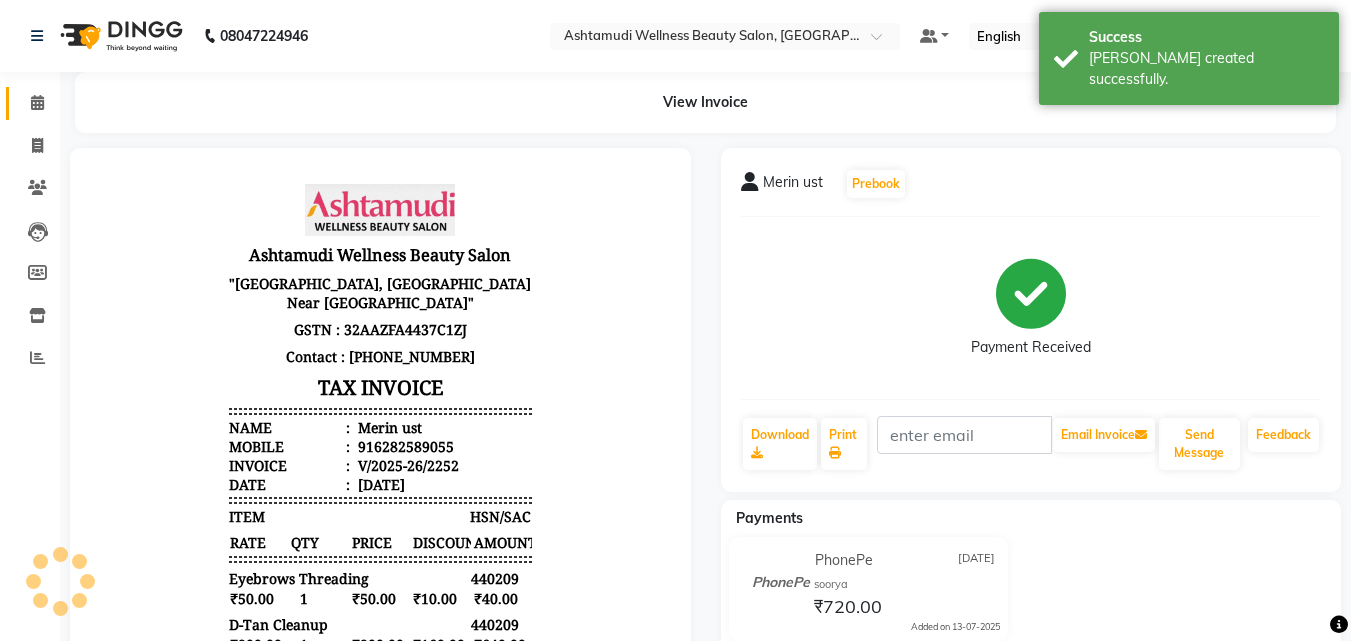 click 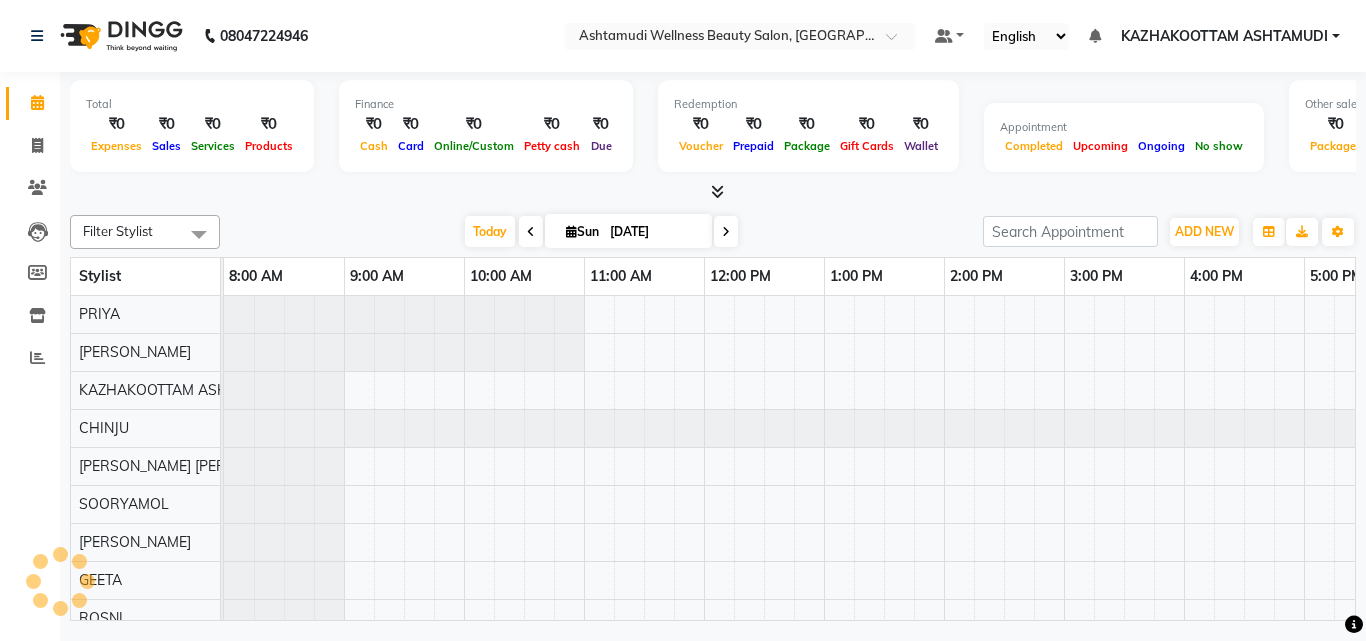 scroll, scrollTop: 0, scrollLeft: 0, axis: both 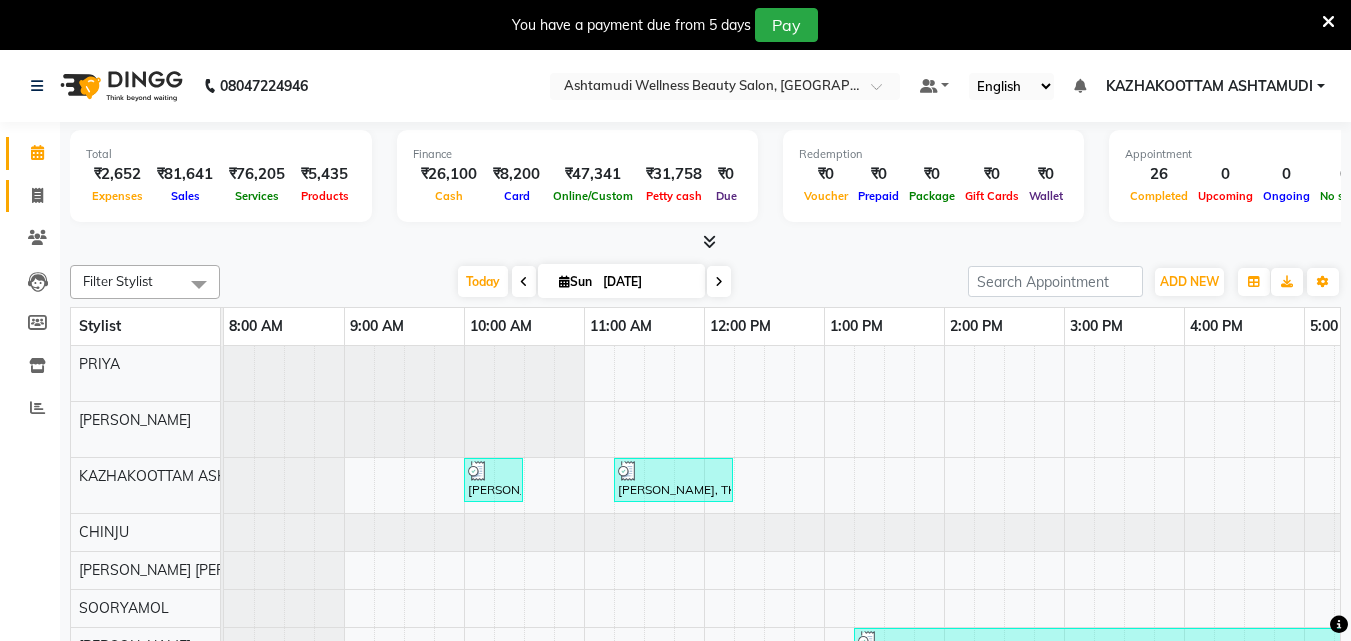 click 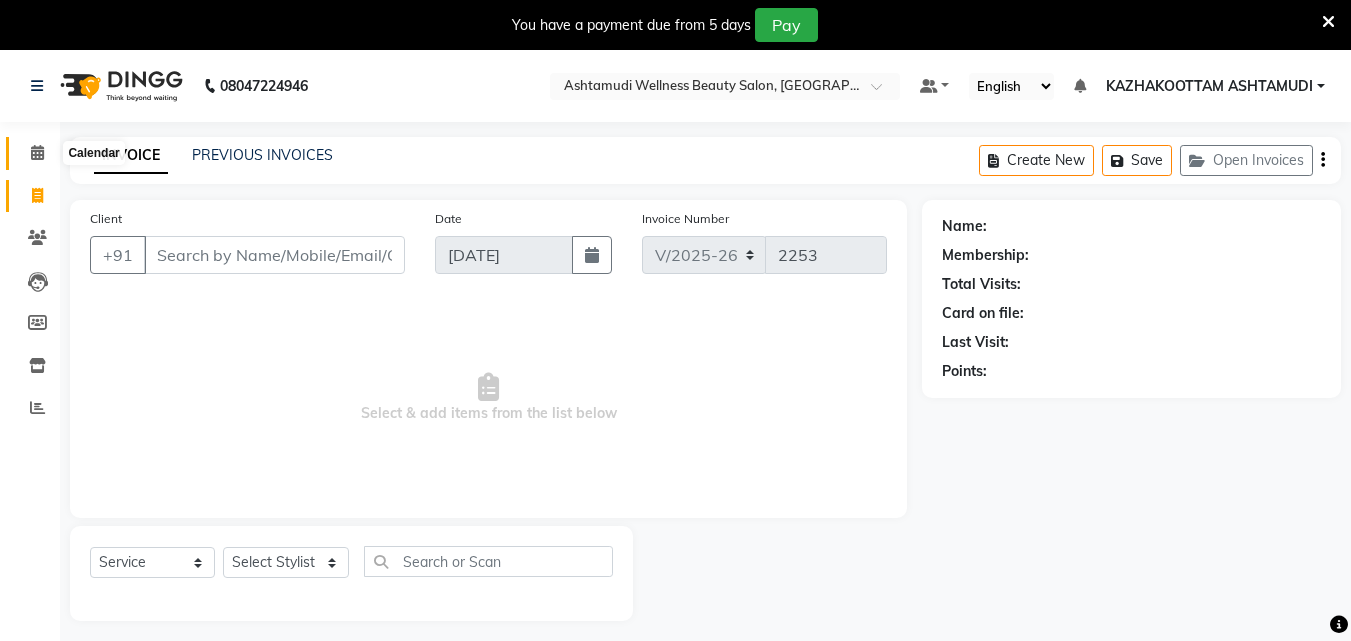 click 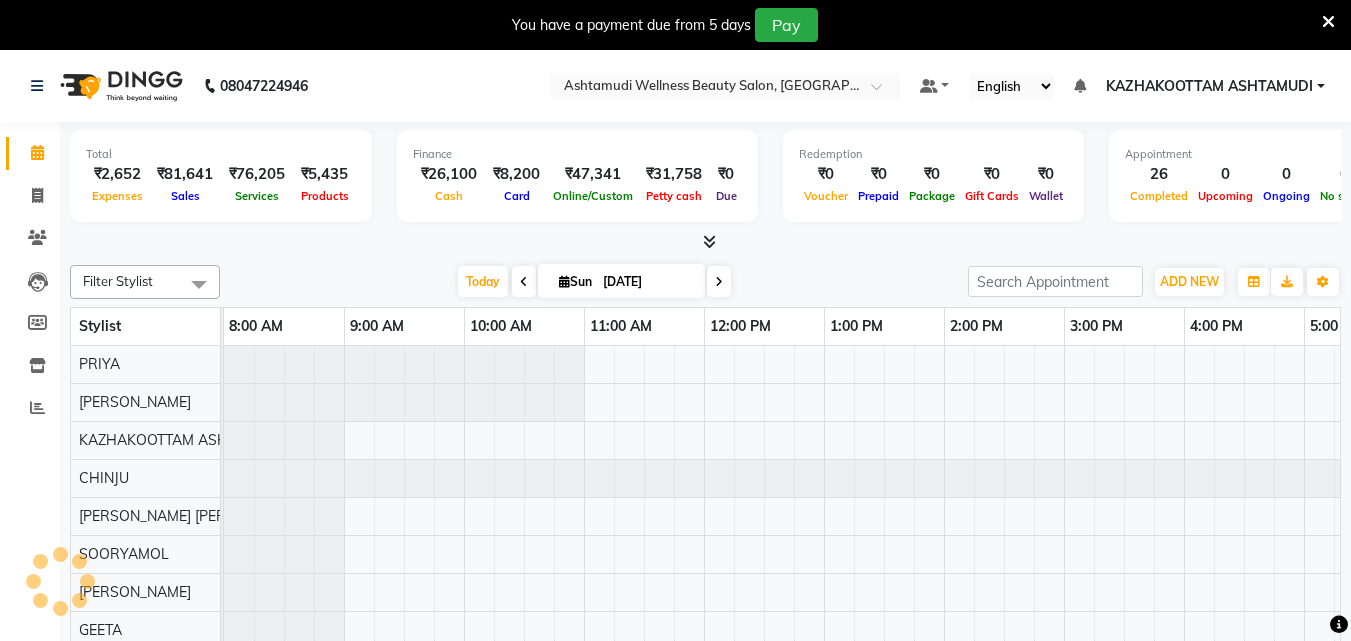 scroll, scrollTop: 0, scrollLeft: 0, axis: both 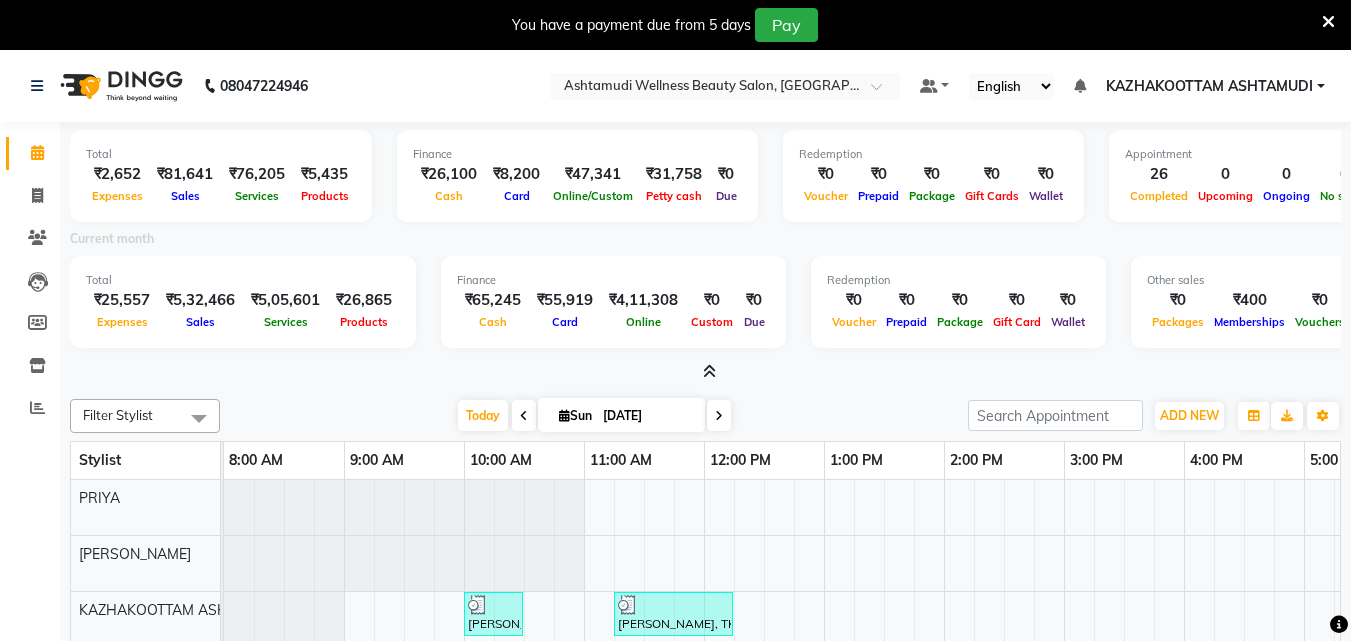 click at bounding box center [709, 371] 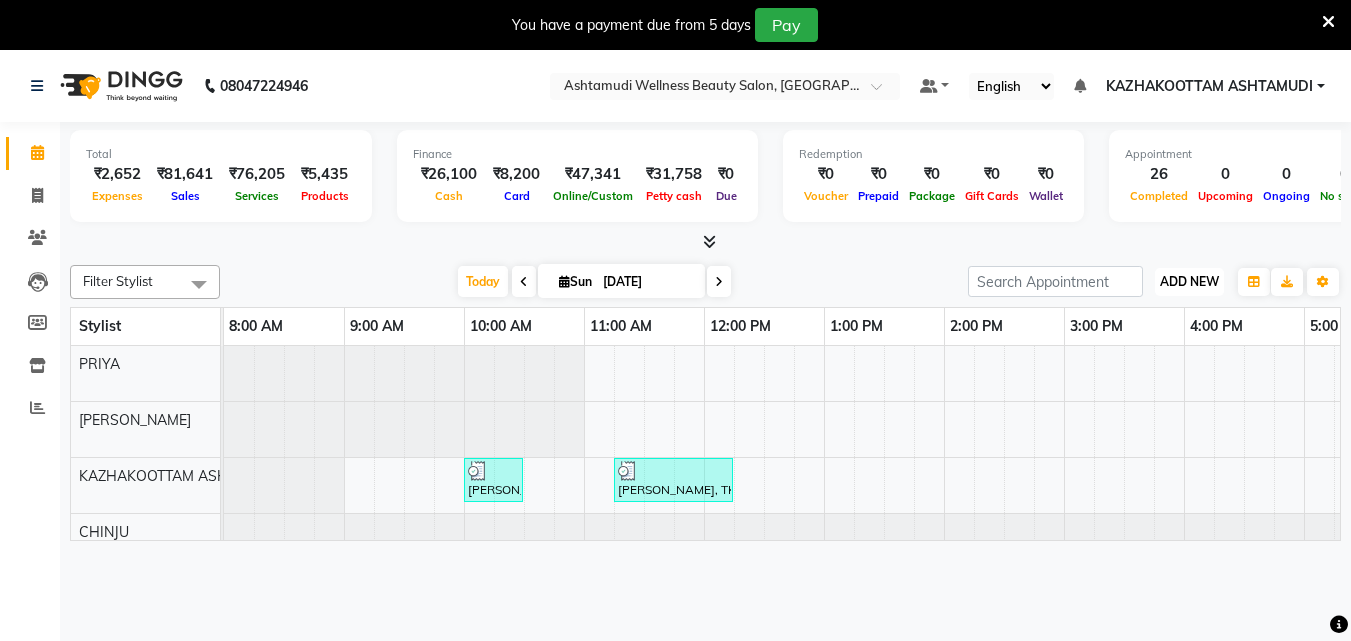 drag, startPoint x: 1181, startPoint y: 274, endPoint x: 1192, endPoint y: 281, distance: 13.038404 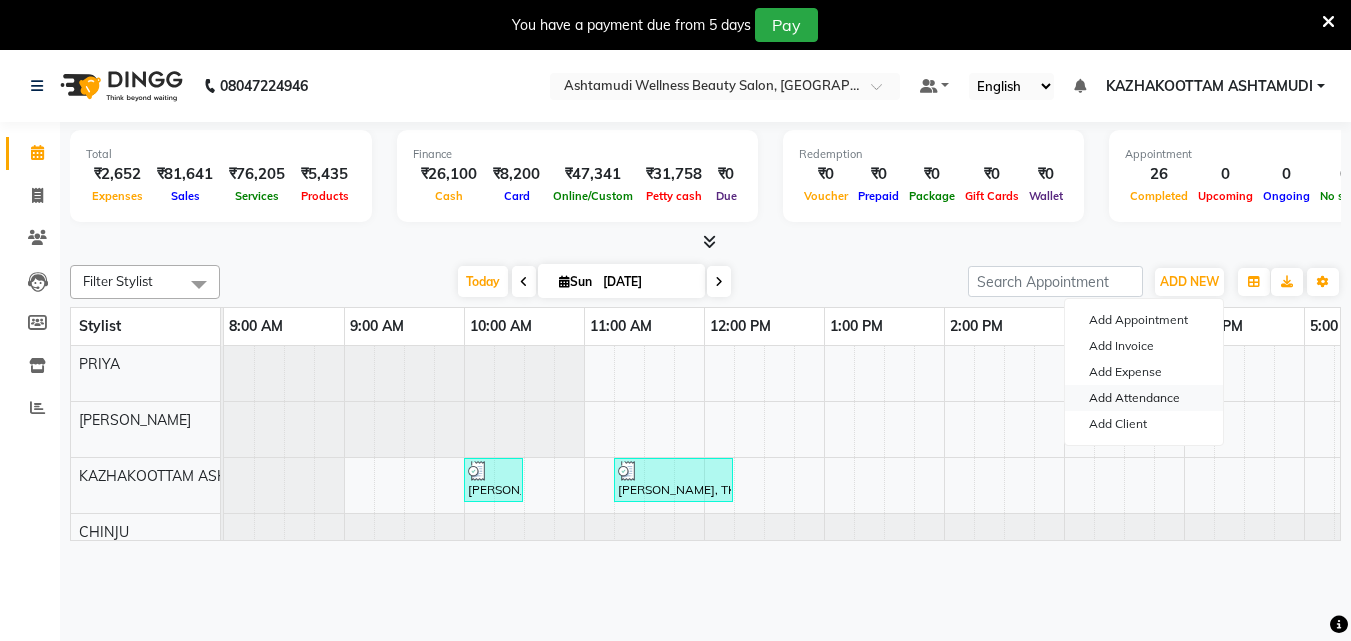 click on "Add Attendance" at bounding box center (1144, 398) 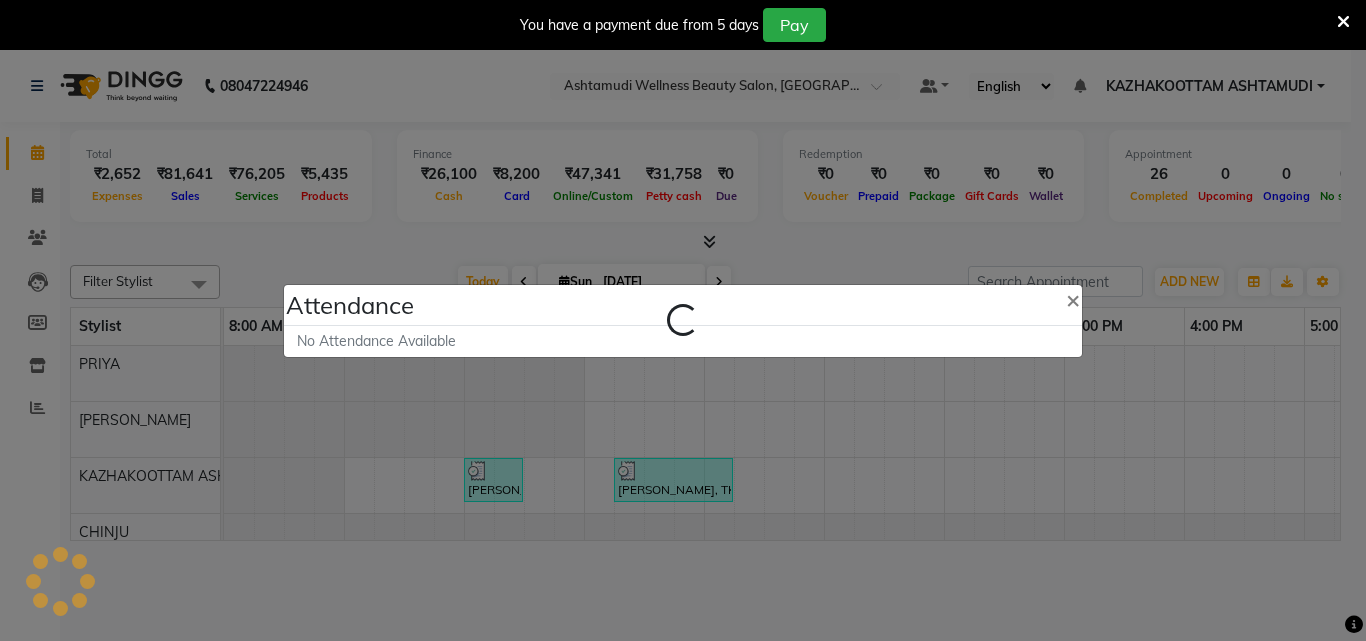 select on "A" 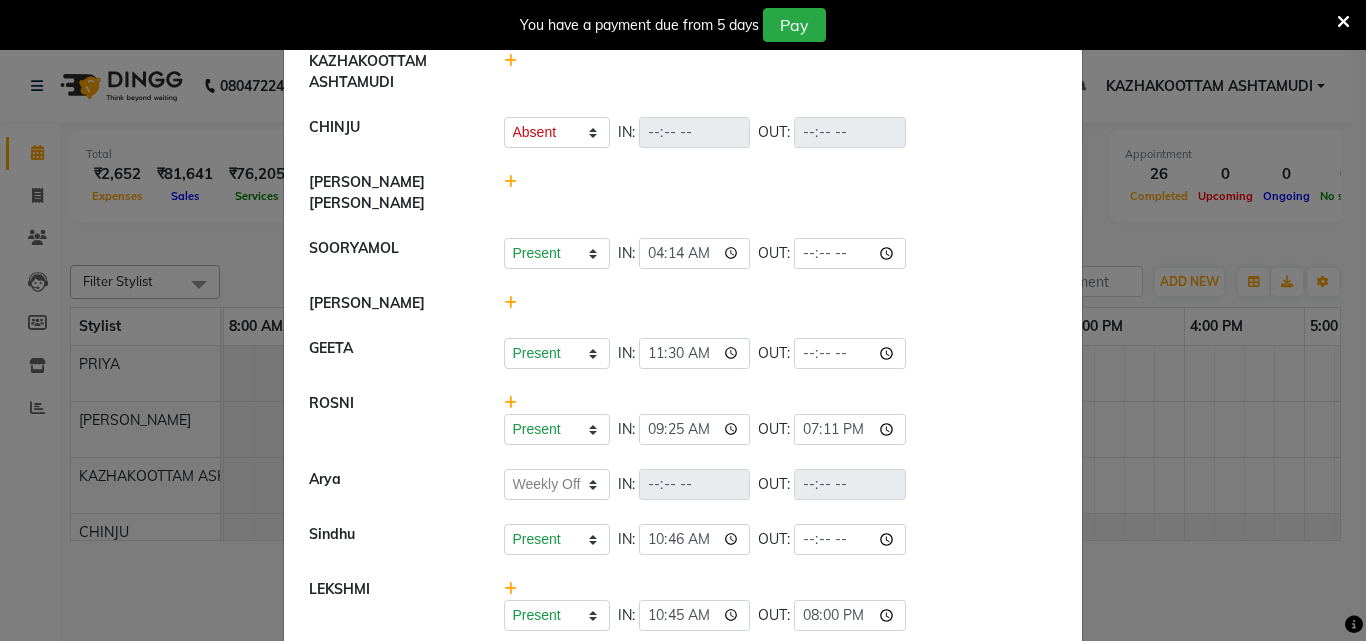 scroll, scrollTop: 182, scrollLeft: 0, axis: vertical 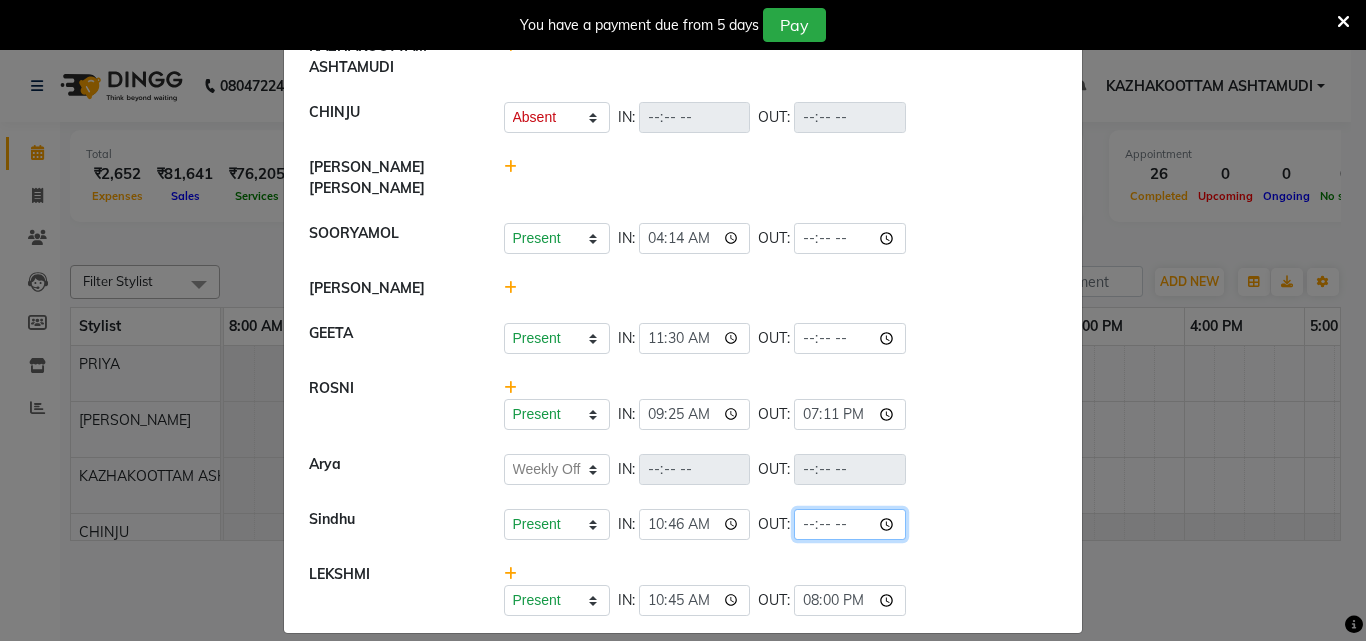 click 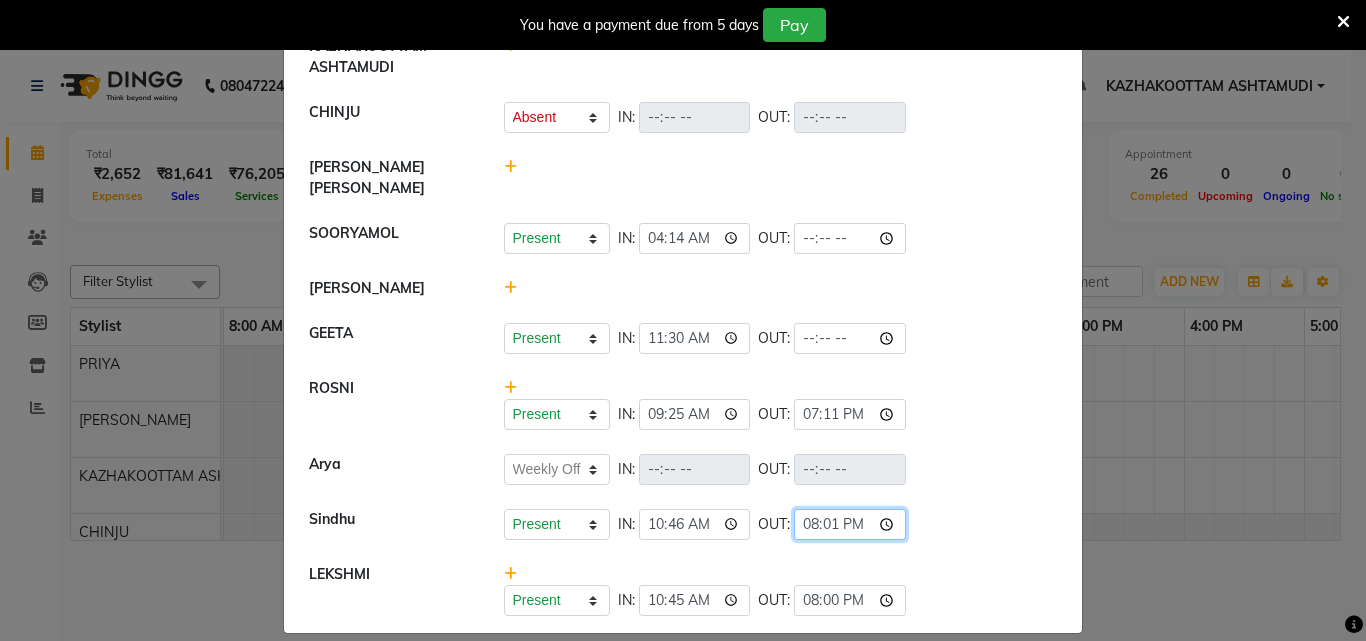 type on "20:10" 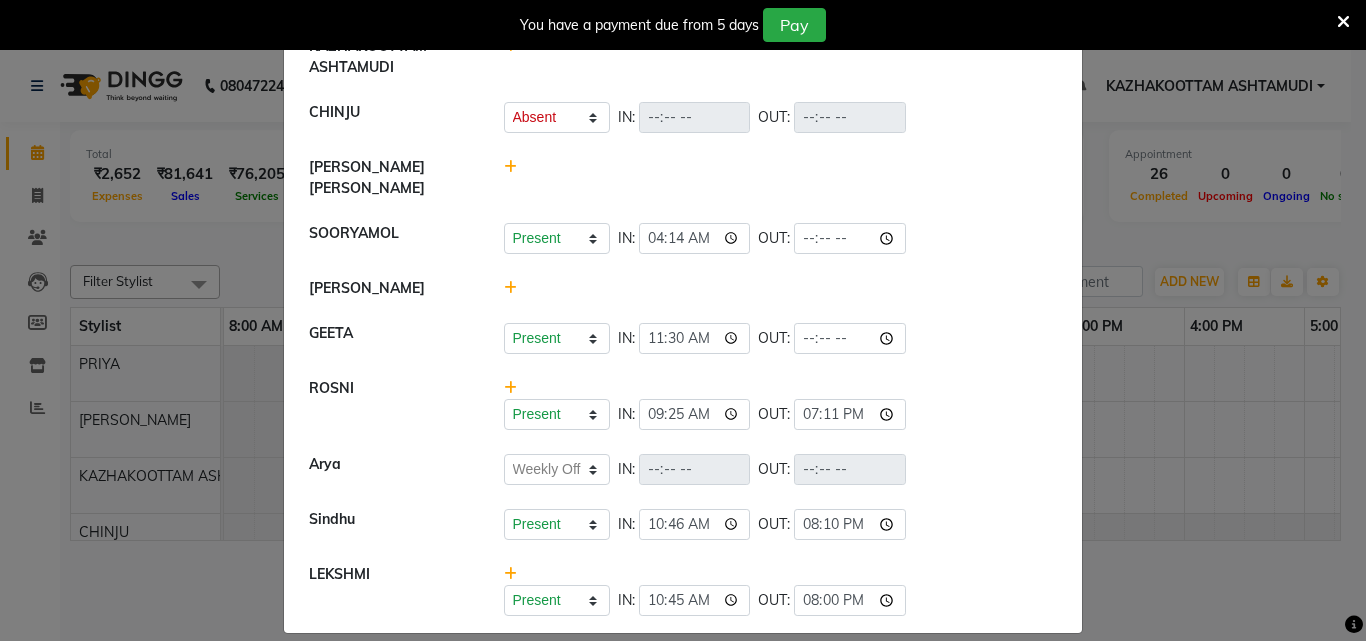 click on "Present   Absent   Late   Half Day   Weekly Off  IN:  09:25 OUT:  19:11" 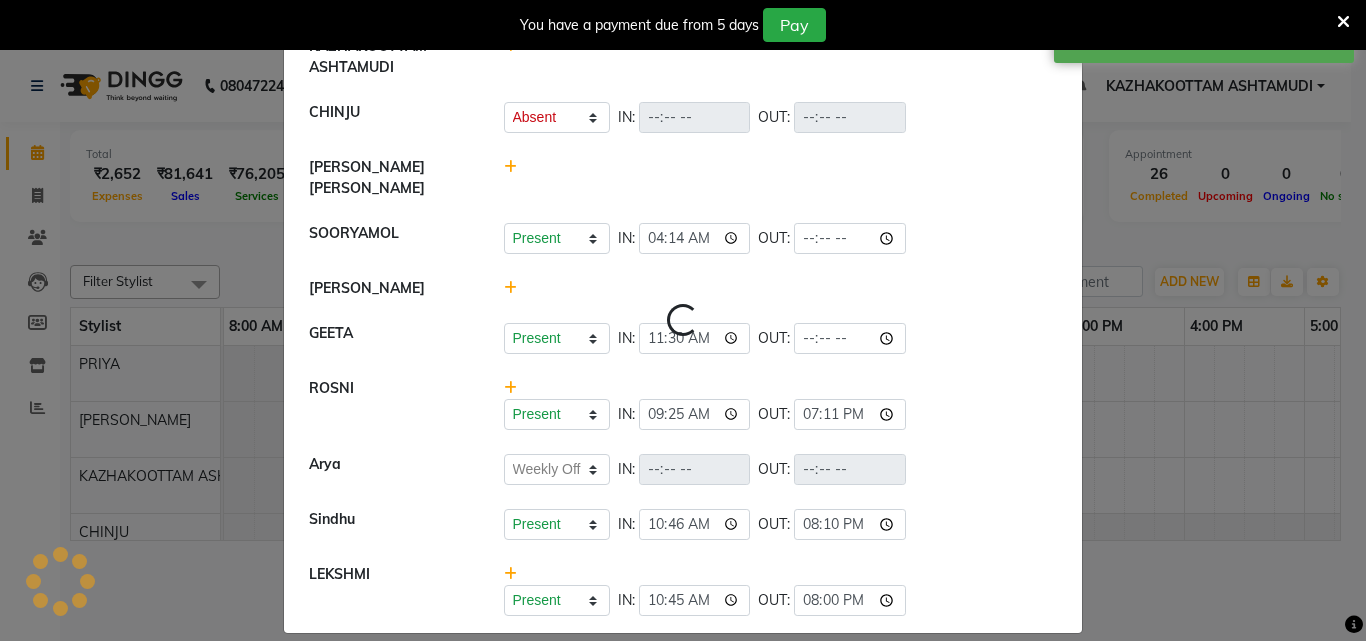 select on "A" 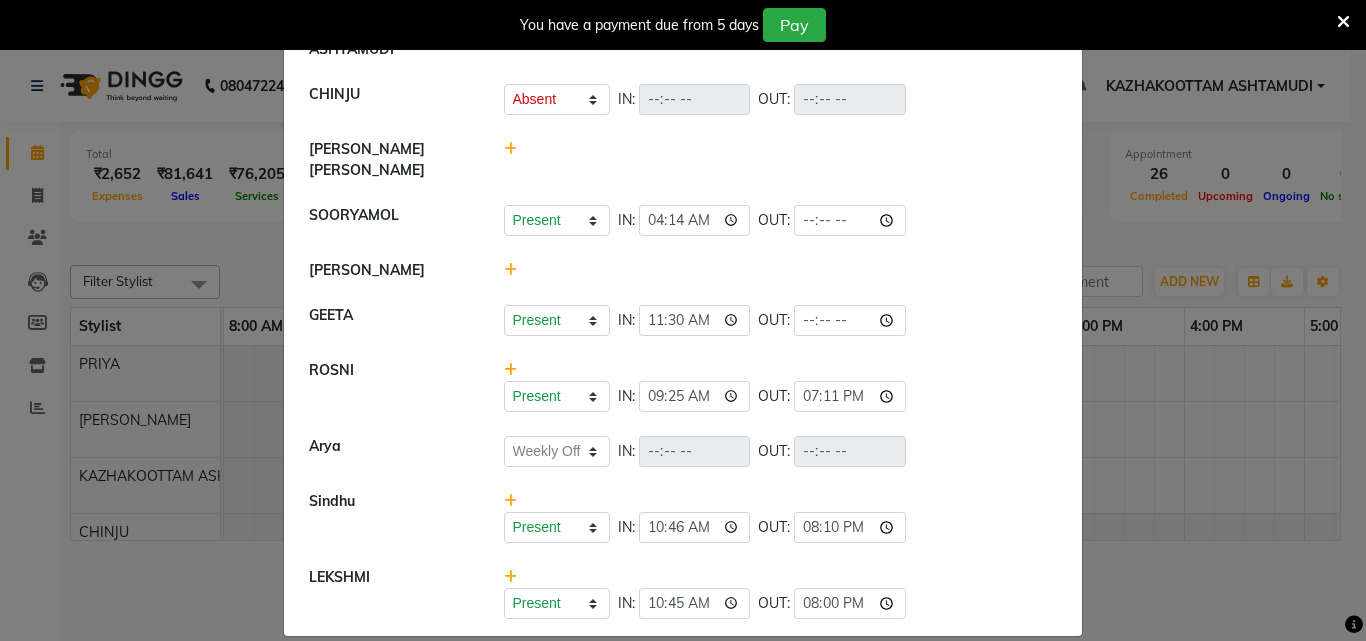 scroll, scrollTop: 203, scrollLeft: 0, axis: vertical 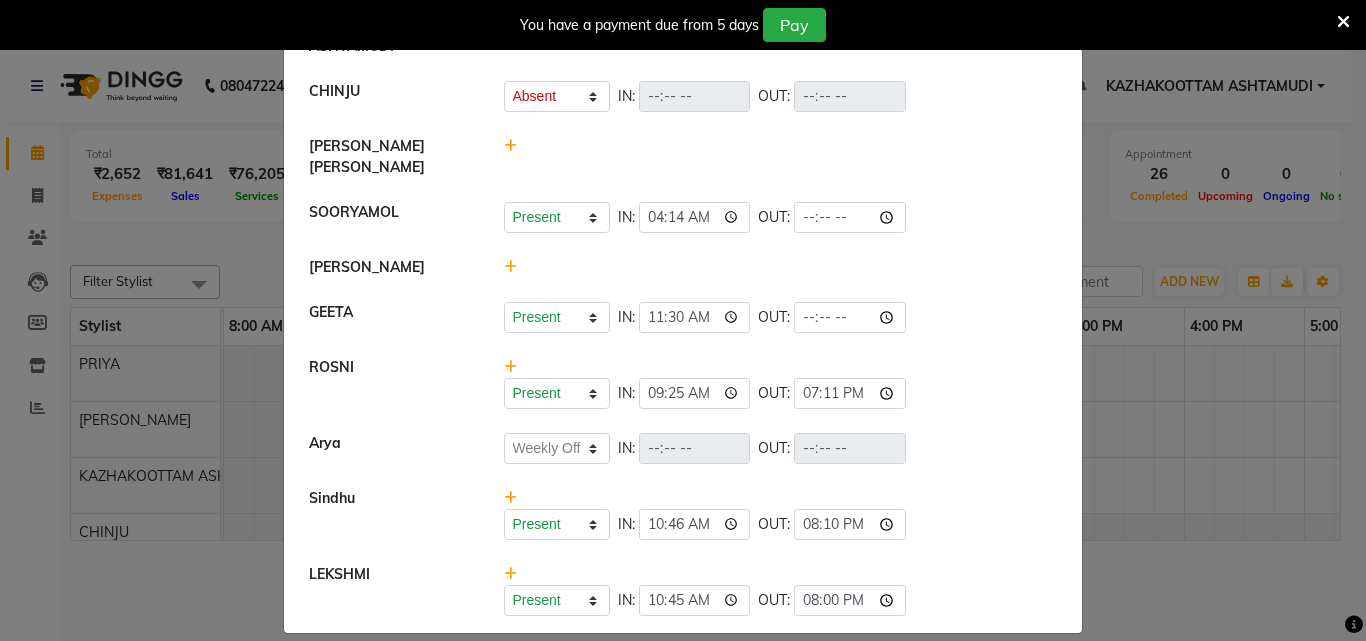 click 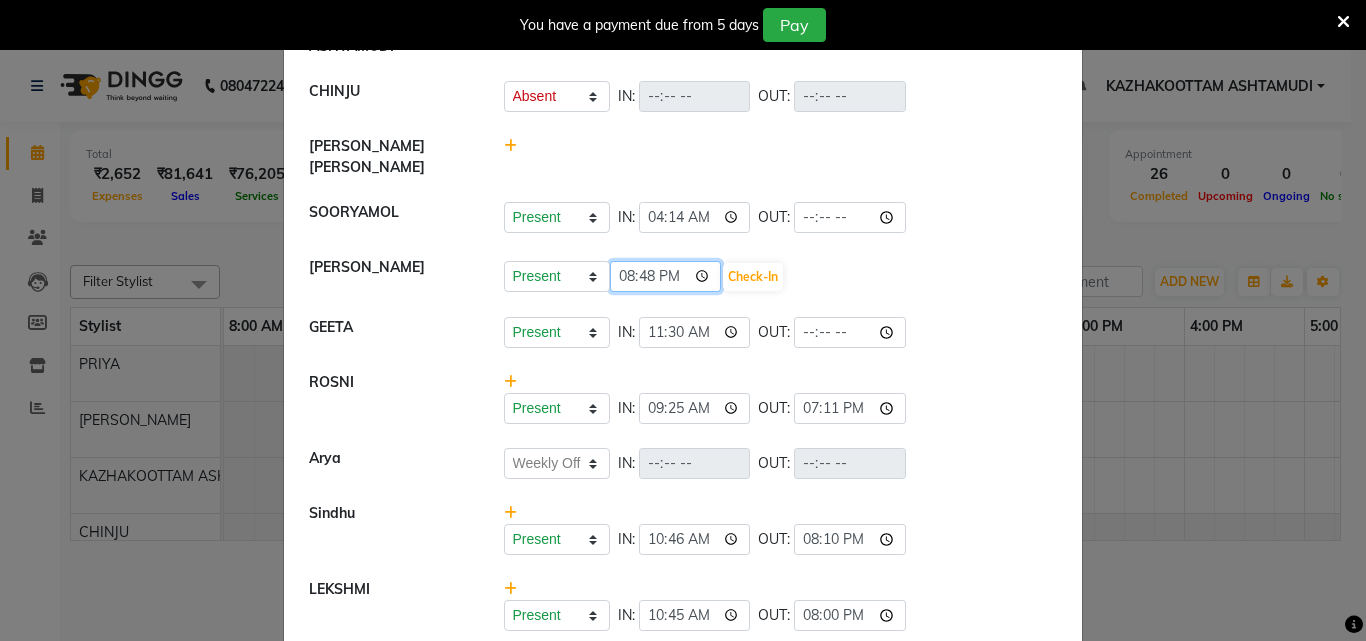 click on "20:48" 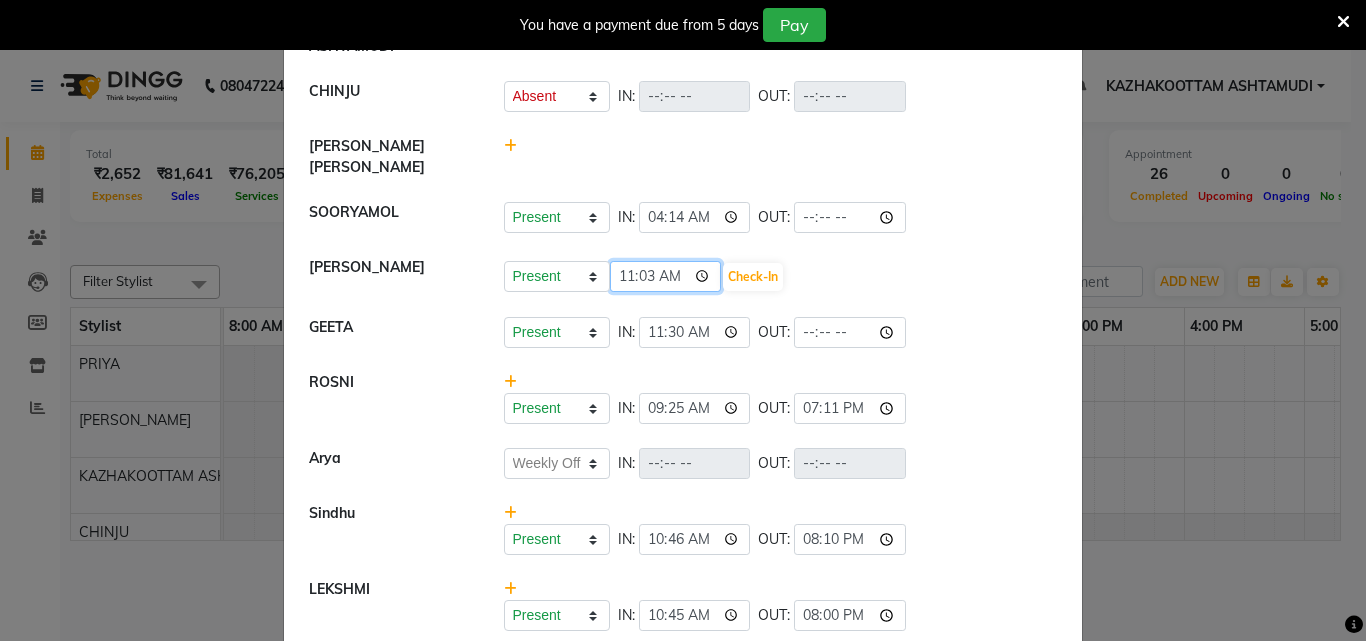 type on "11:30" 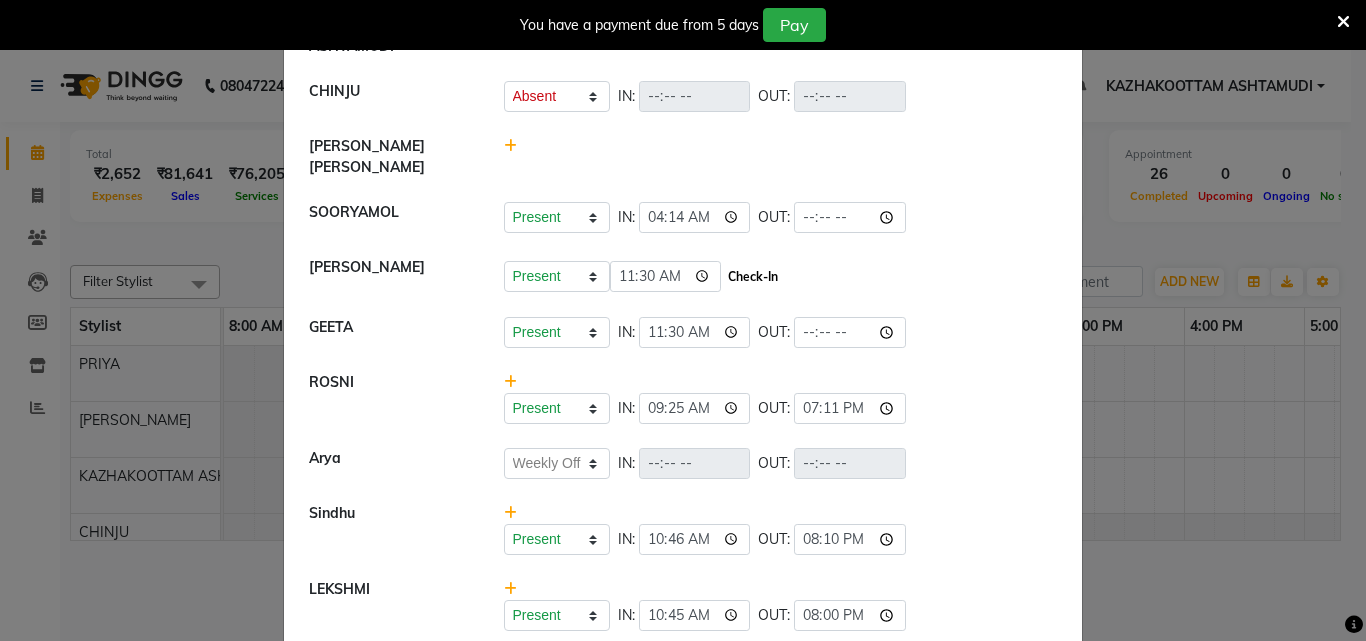 click on "Check-In" 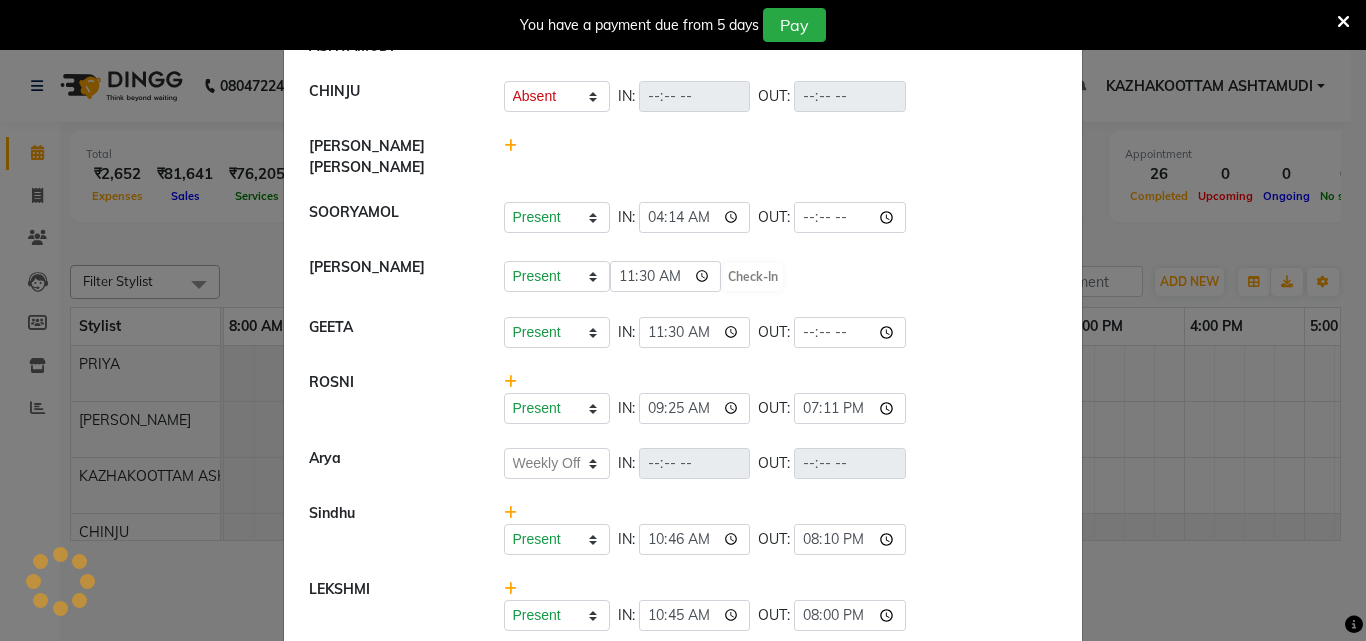 select on "A" 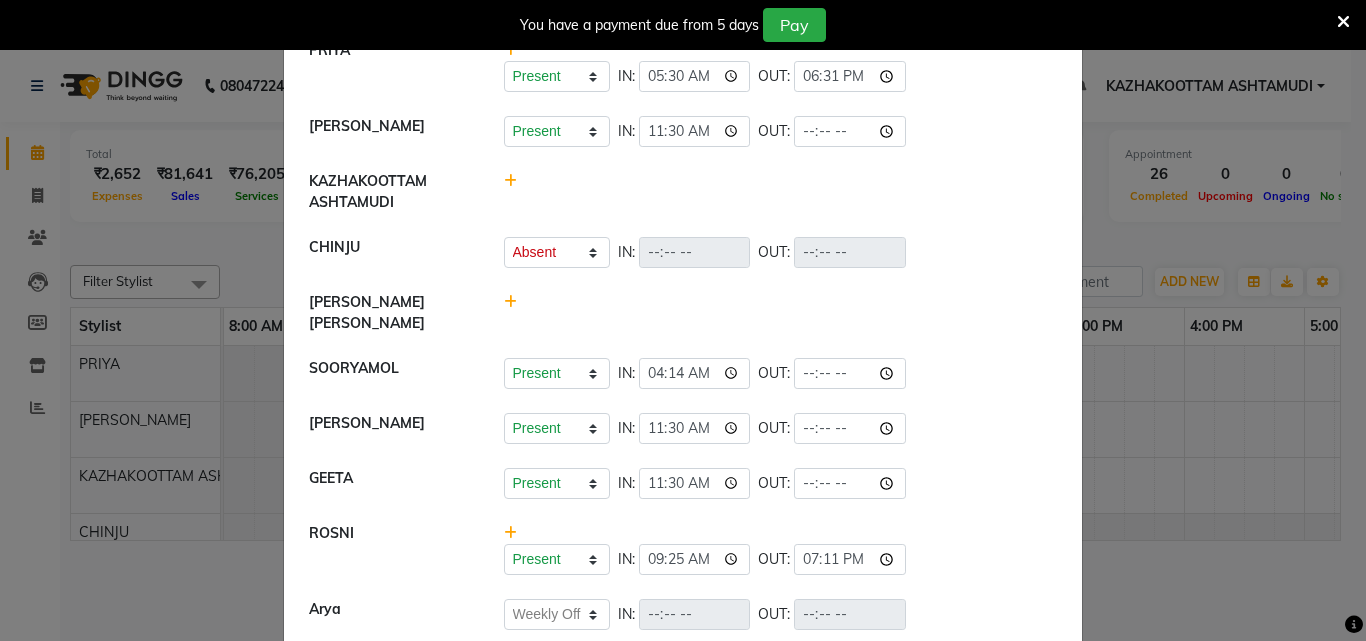 scroll, scrollTop: 0, scrollLeft: 0, axis: both 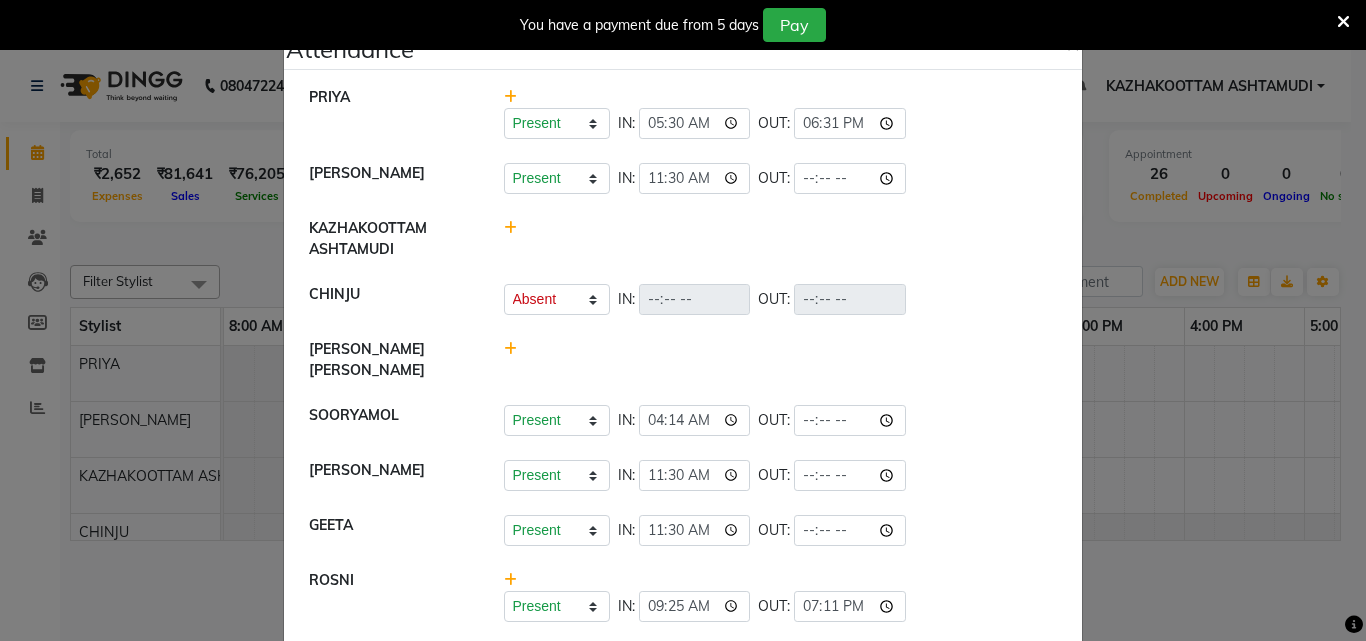 click on "You have a payment due from 5 days   Pay" at bounding box center (672, 25) 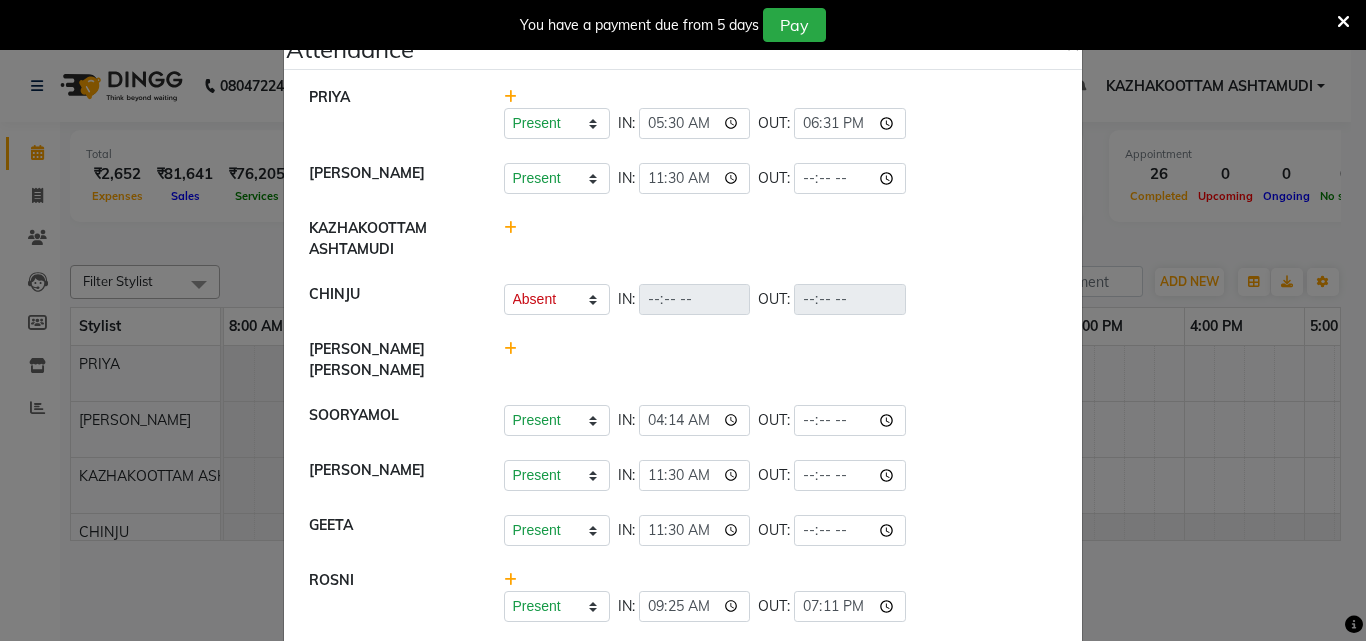 drag, startPoint x: 1344, startPoint y: 14, endPoint x: 1275, endPoint y: 37, distance: 72.73238 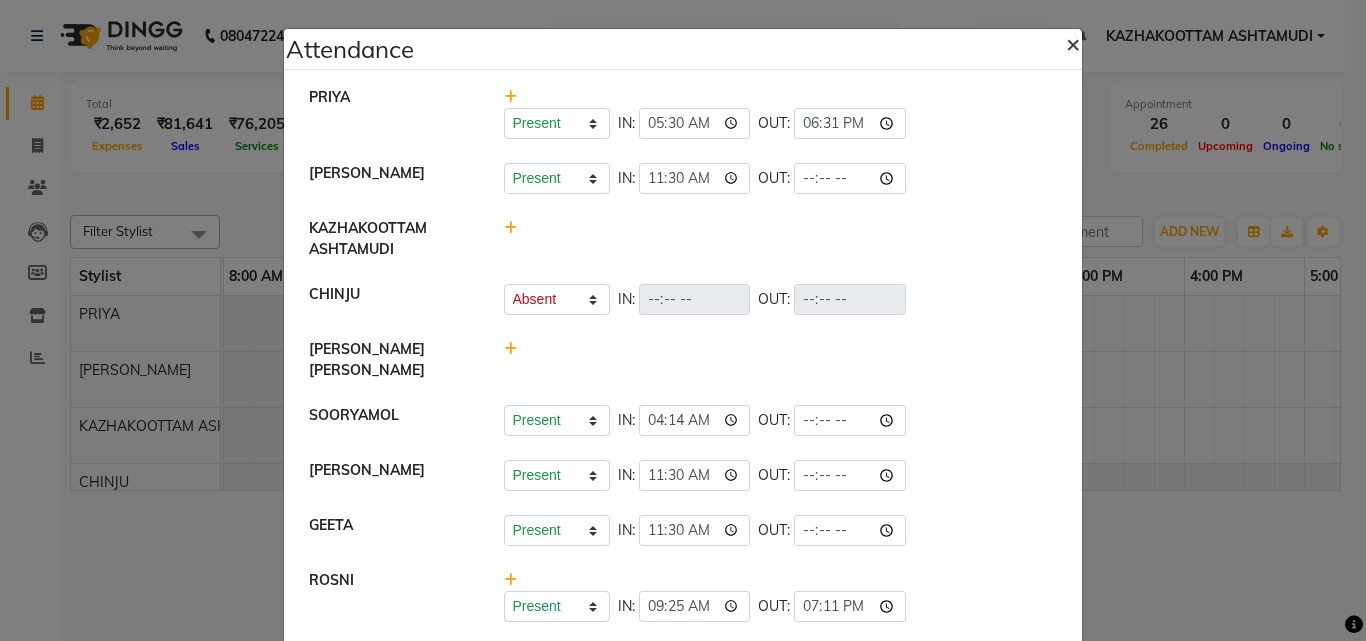 click on "×" 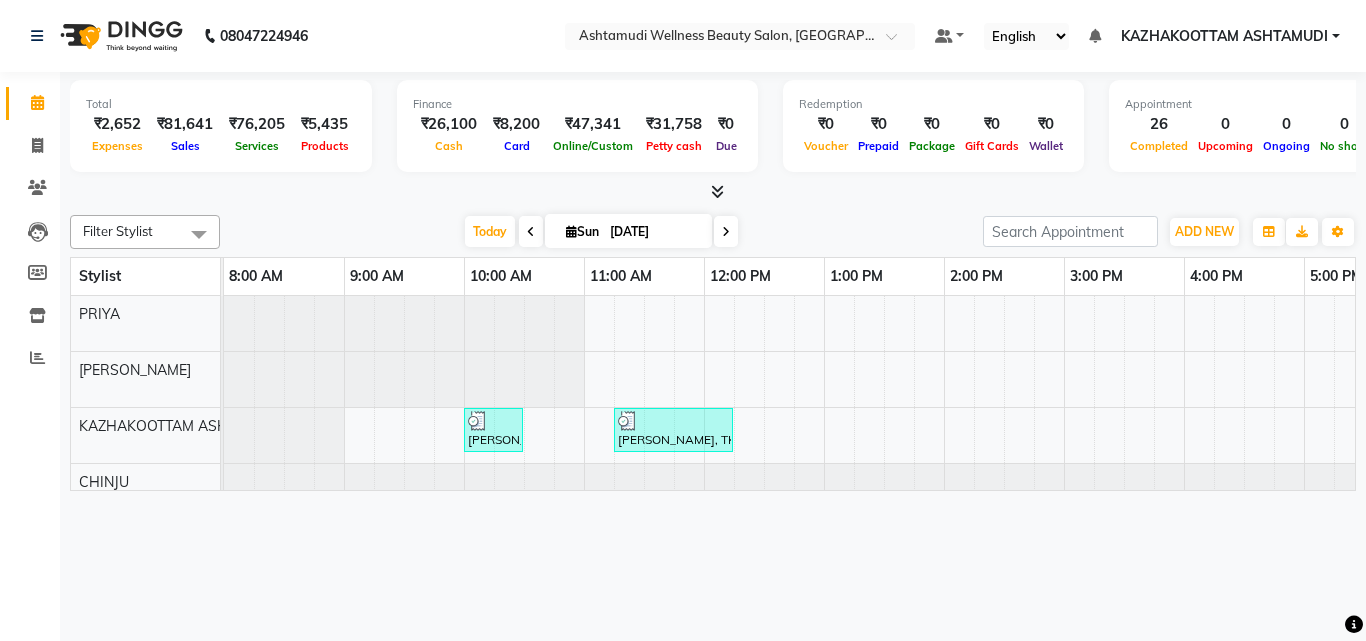 click at bounding box center [717, 191] 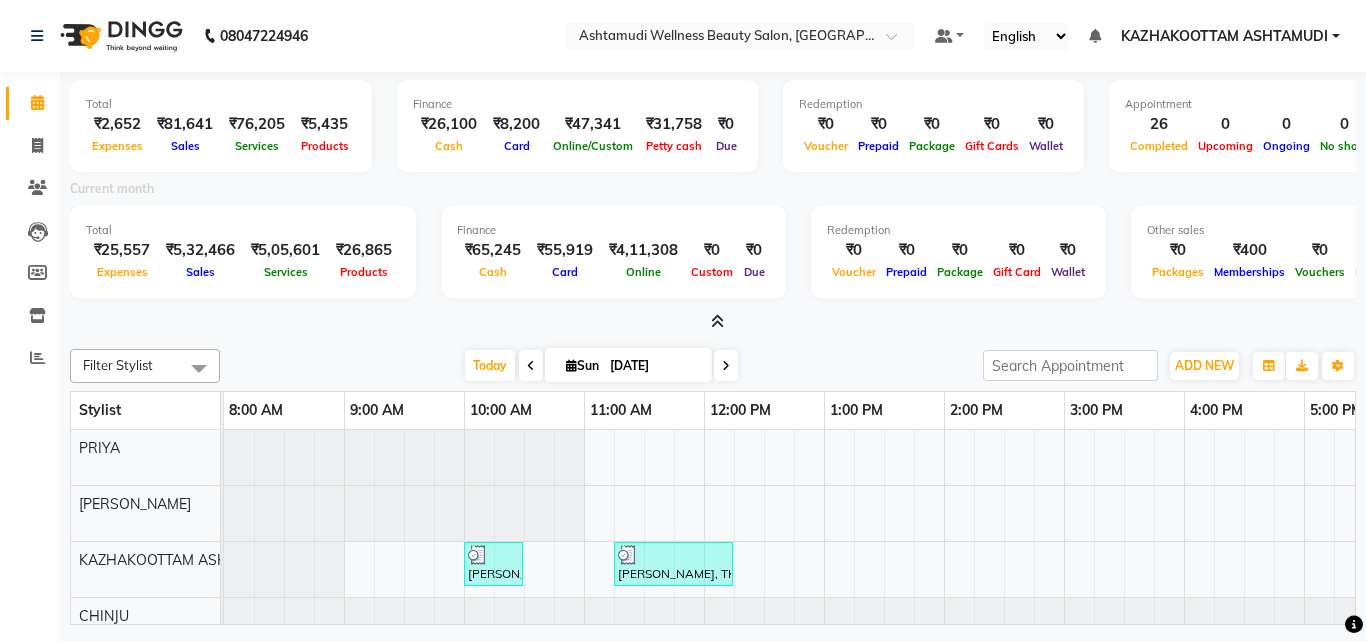 click at bounding box center (717, 321) 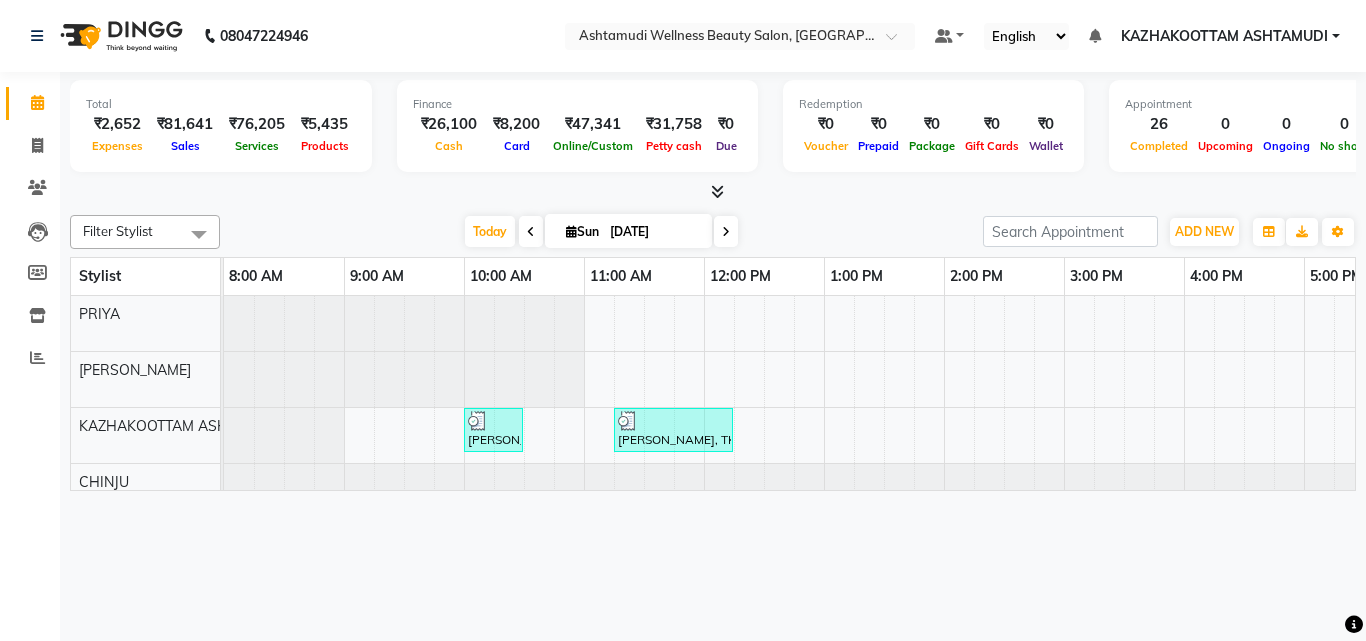 scroll, scrollTop: 90, scrollLeft: 0, axis: vertical 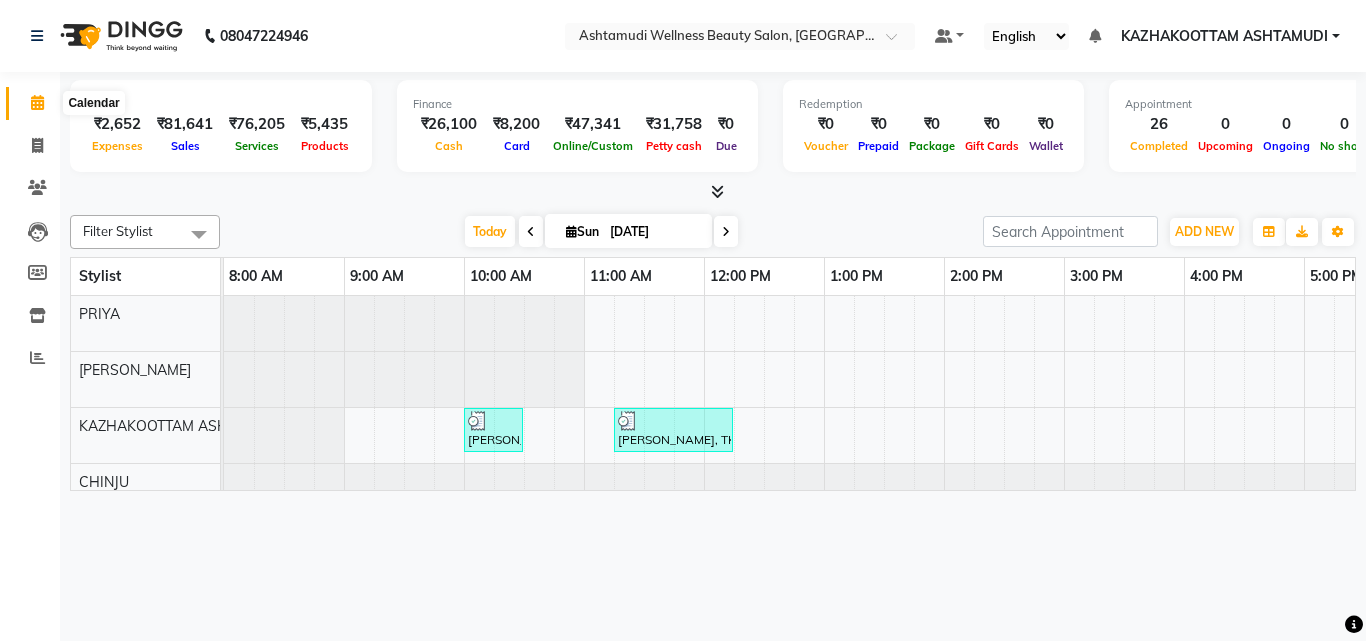 click 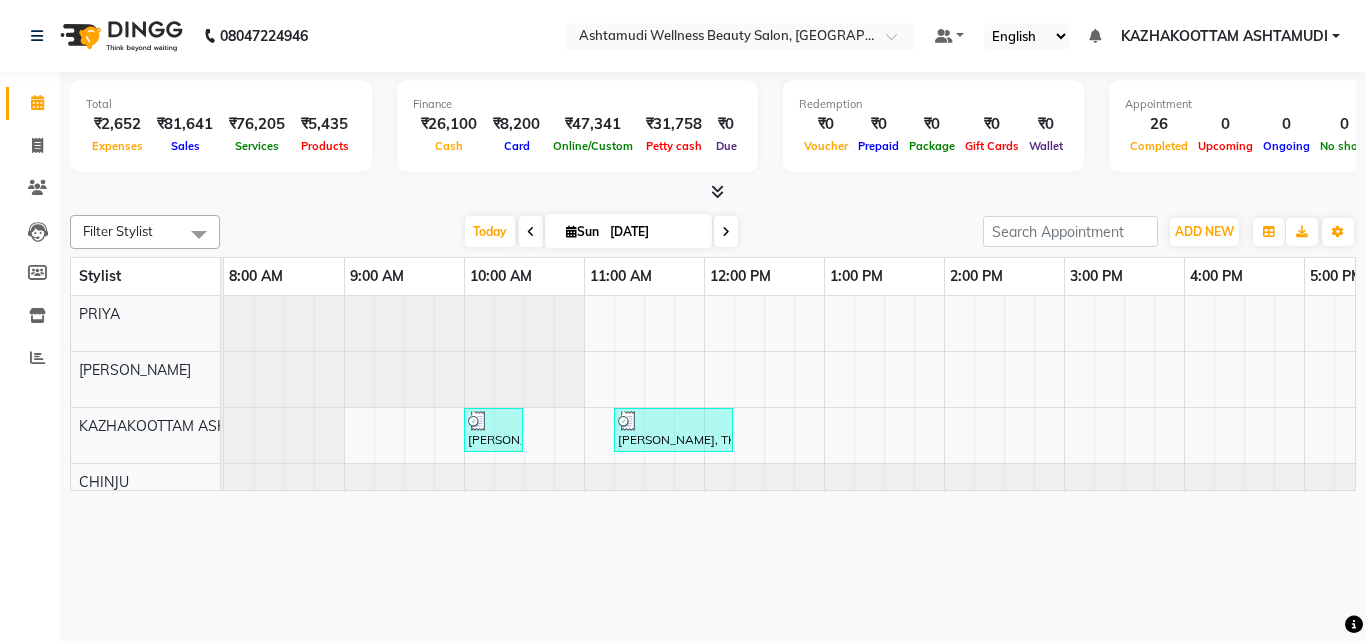 click at bounding box center [717, 191] 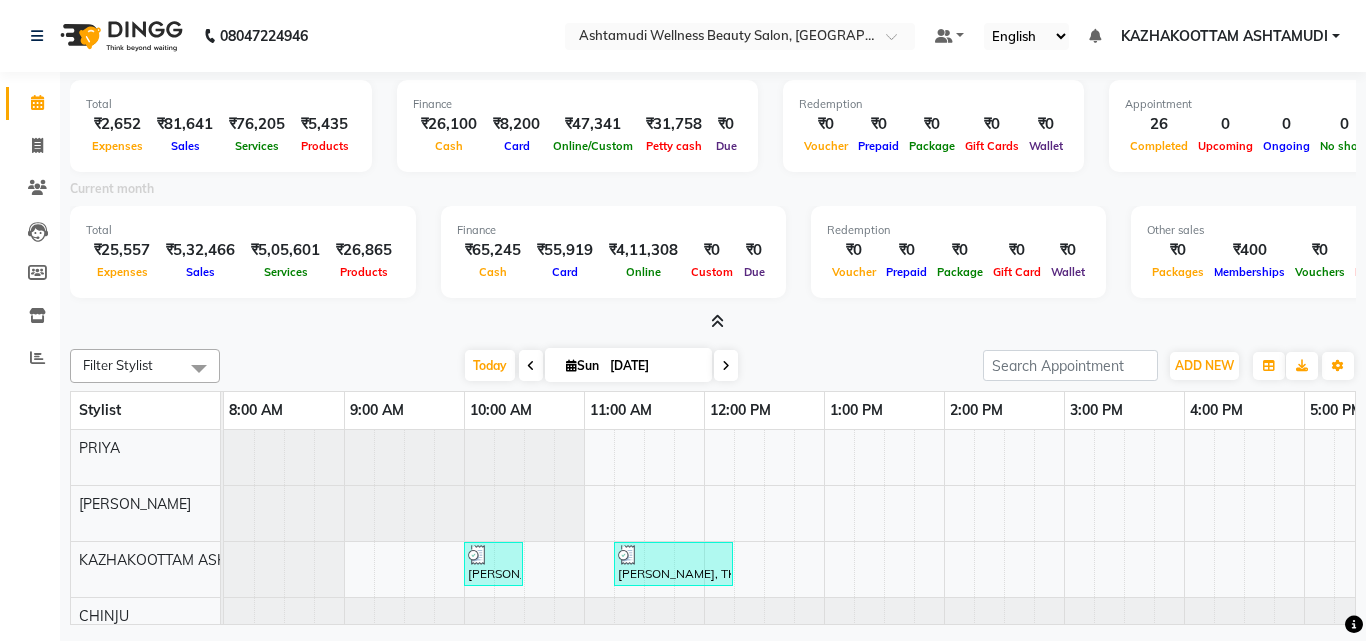 click at bounding box center [717, 321] 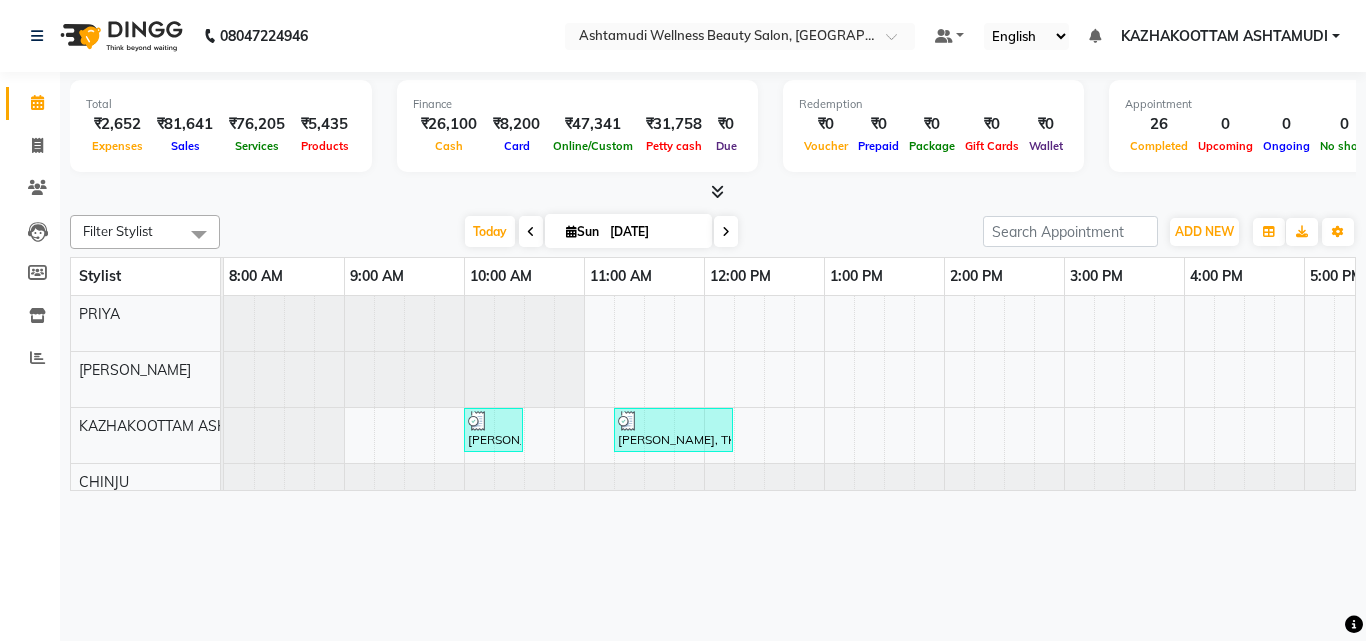 scroll, scrollTop: 129, scrollLeft: 0, axis: vertical 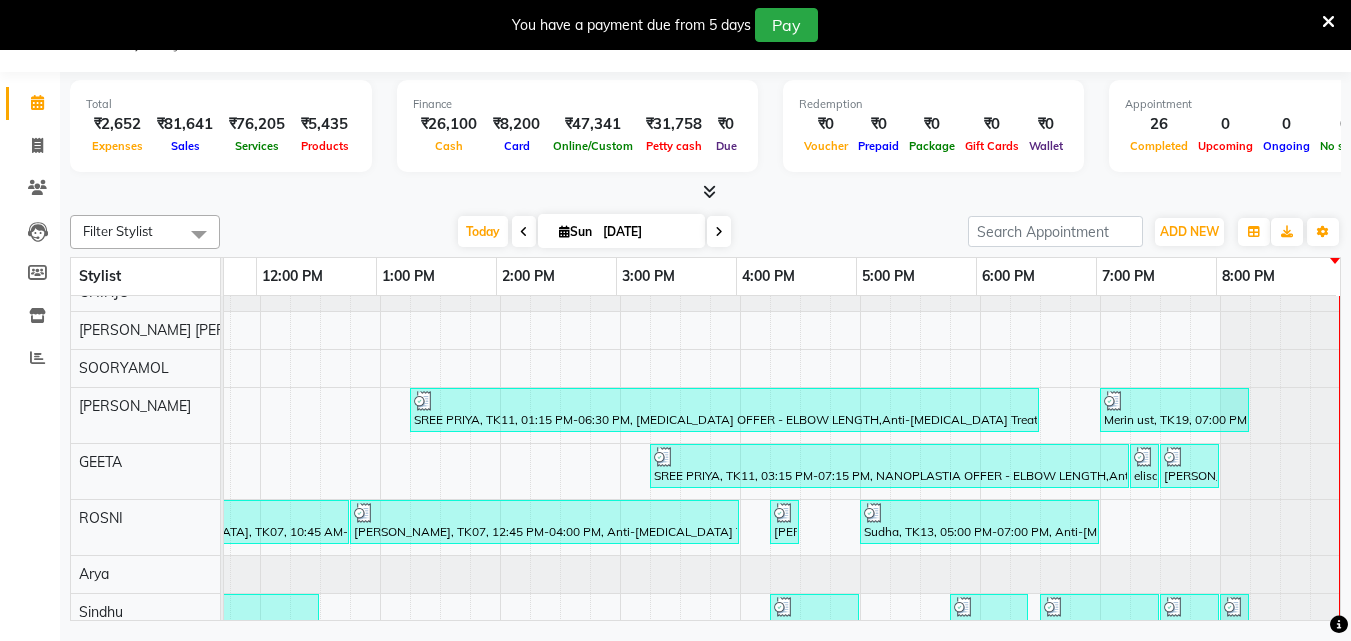 click at bounding box center [1280, 471] 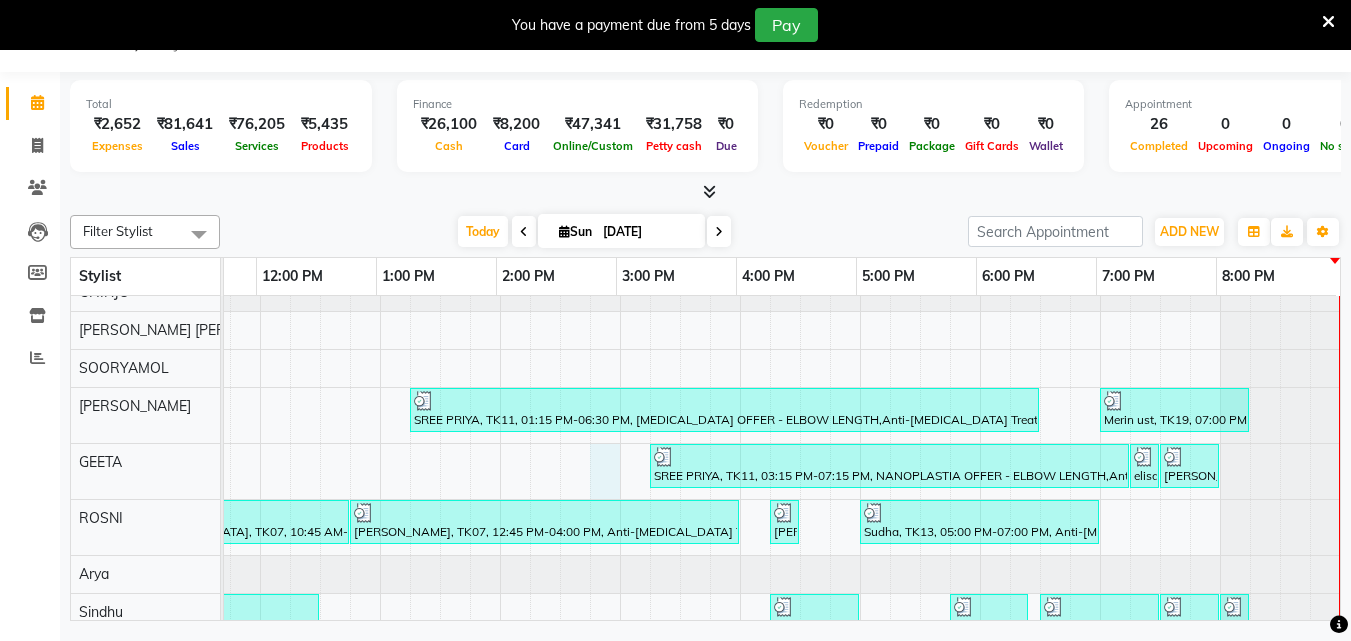 click on "sree leshmi, TK12, 05:30 PM-06:30 PM, Anti-Dandruff Treatment With Spa     dhana, TK17, 06:30 PM-06:45 PM, Eyebrows Threading     Merin ust, TK19, 06:45 PM-07:00 PM, Eyebrows Threading     SREE PRIYA, TK11, 07:15 PM-08:15 PM, Ice Cream Pedicure     Kasia matuza, TK01, 10:00 AM-10:30 AM, Make up     neethu, TK05, 11:15 AM-12:15 PM, Glass Skin Make up,Ornaments Collection     SREE PRIYA, TK11, 01:15 PM-06:30 PM, BOTOX OFFER - ELBOW LENGTH,Anti-Dandruff Treatment,Layer Cut,Korean Glass Skin Facial,Full Hand D Tan     Merin ust, TK19, 07:00 PM-08:15 PM, D-Tan Cleanup,Eyebrows Threading     SREE PRIYA, TK11, 03:15 PM-07:15 PM, NANOPLASTIA OFFER - ELBOW LENGTH,Anti-Dandruff Treatment,Layer Cut     elisabetha, TK14, 07:15 PM-07:30 PM, Eyebrows Threading     athira, TK15, 07:30 PM-08:00 PM, Hot Oil Massage     Vaishnavi, TK07, 10:45 AM-12:45 PM, NANOPLASTIA OFFER - ELBOW LENGTH         preethika, TK09, 04:15 PM-04:30 PM, Eyebrows Threading         mahi, TK04, 10:30 AM-10:45 AM, Eyebrows Threading" at bounding box center (560, 405) 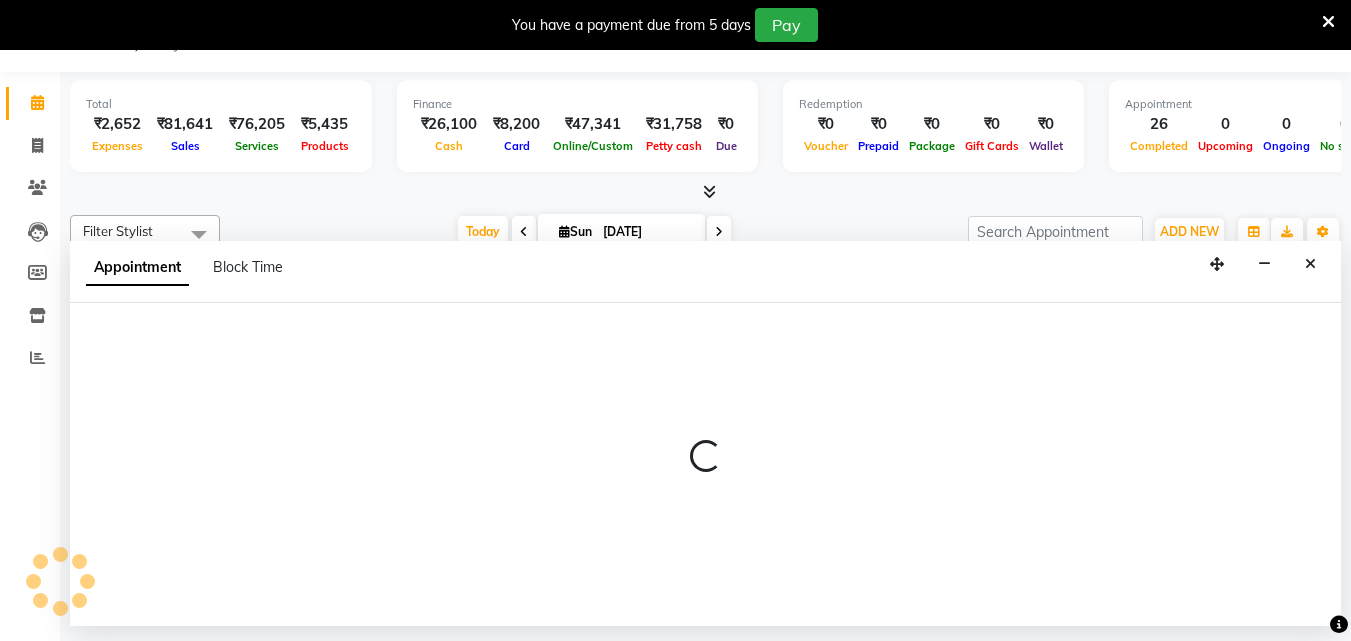 select on "49717" 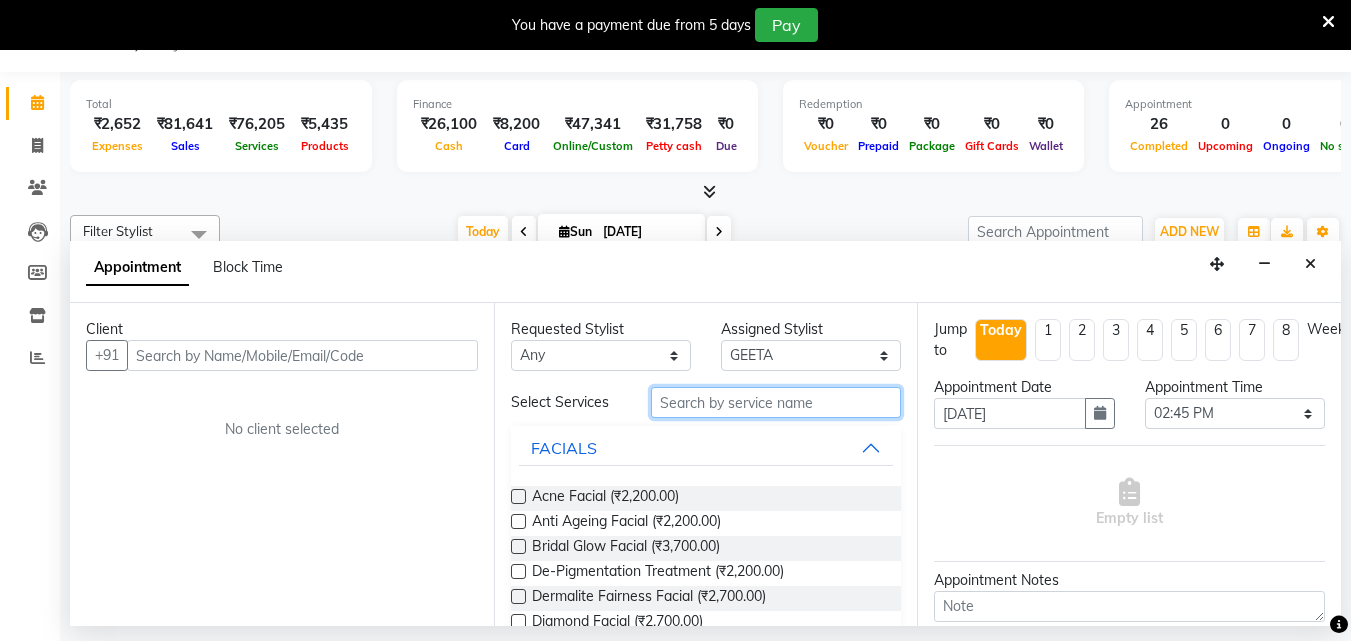 click at bounding box center [776, 402] 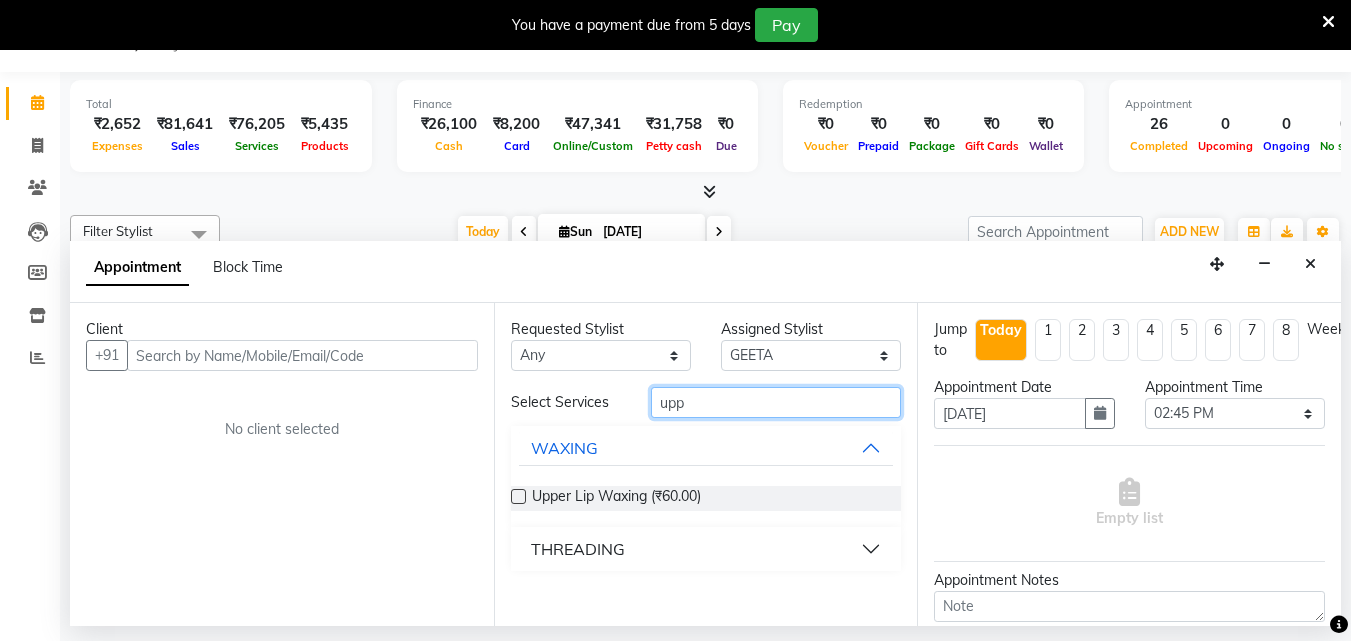 type on "upp" 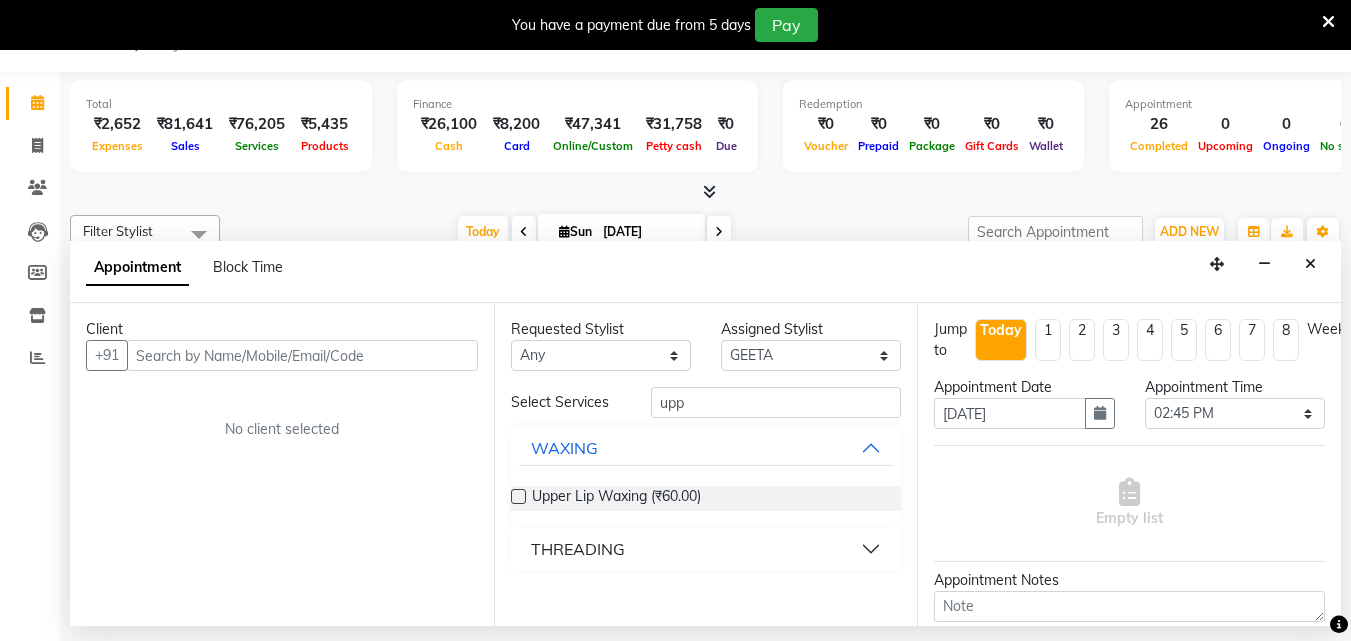 click at bounding box center (518, 496) 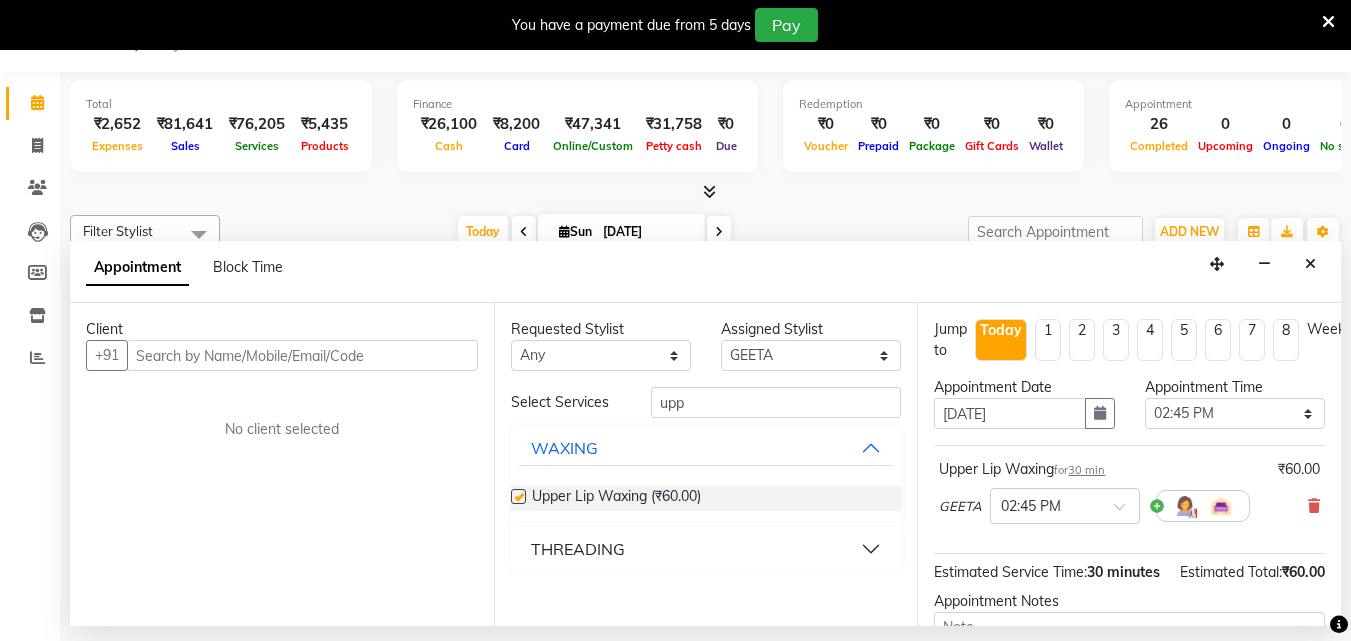 checkbox on "false" 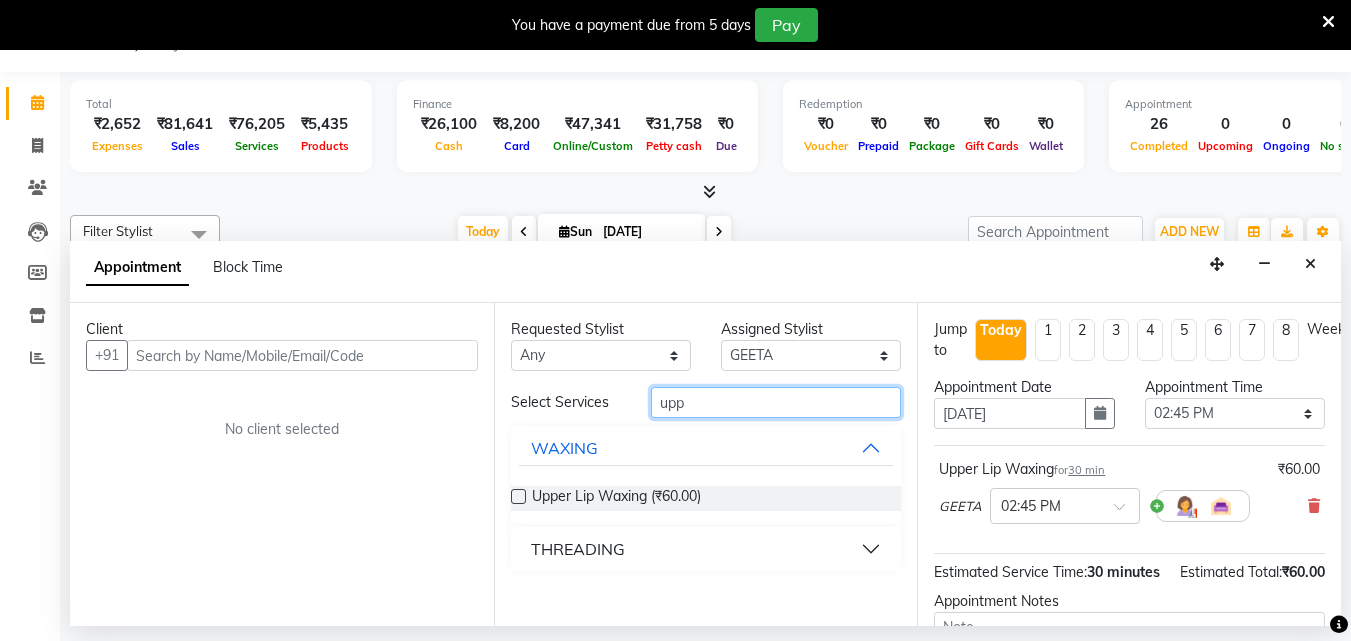 click on "upp" at bounding box center (776, 402) 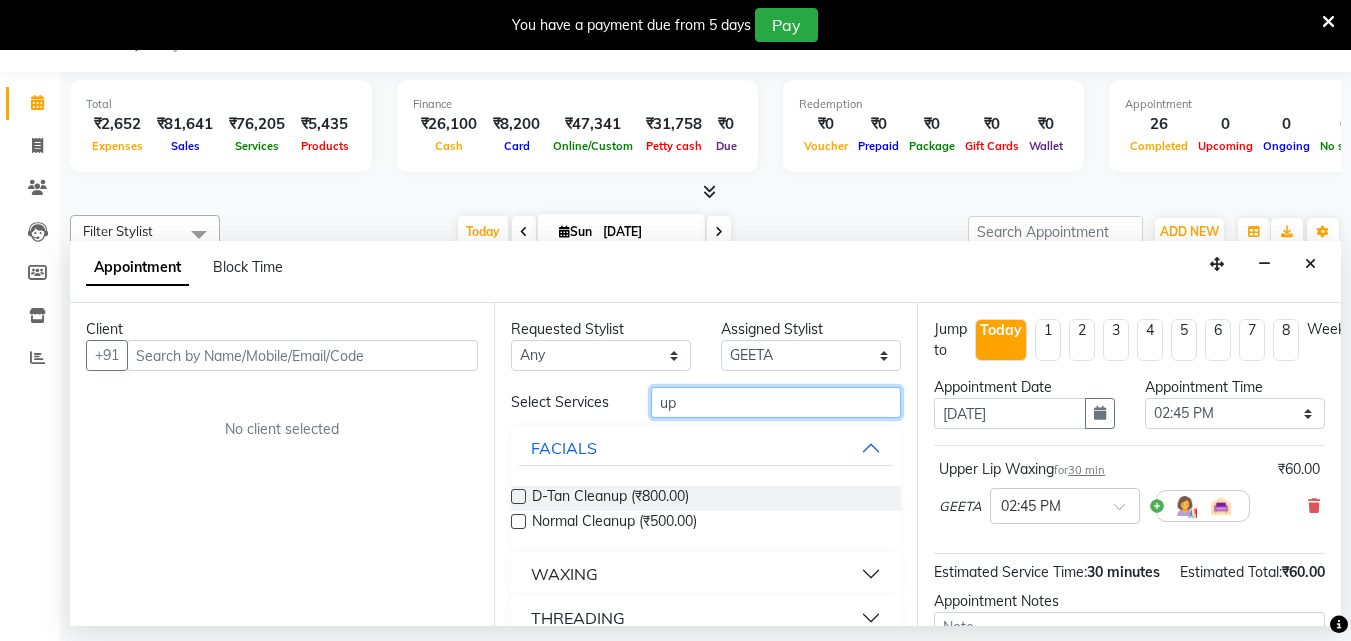 type on "u" 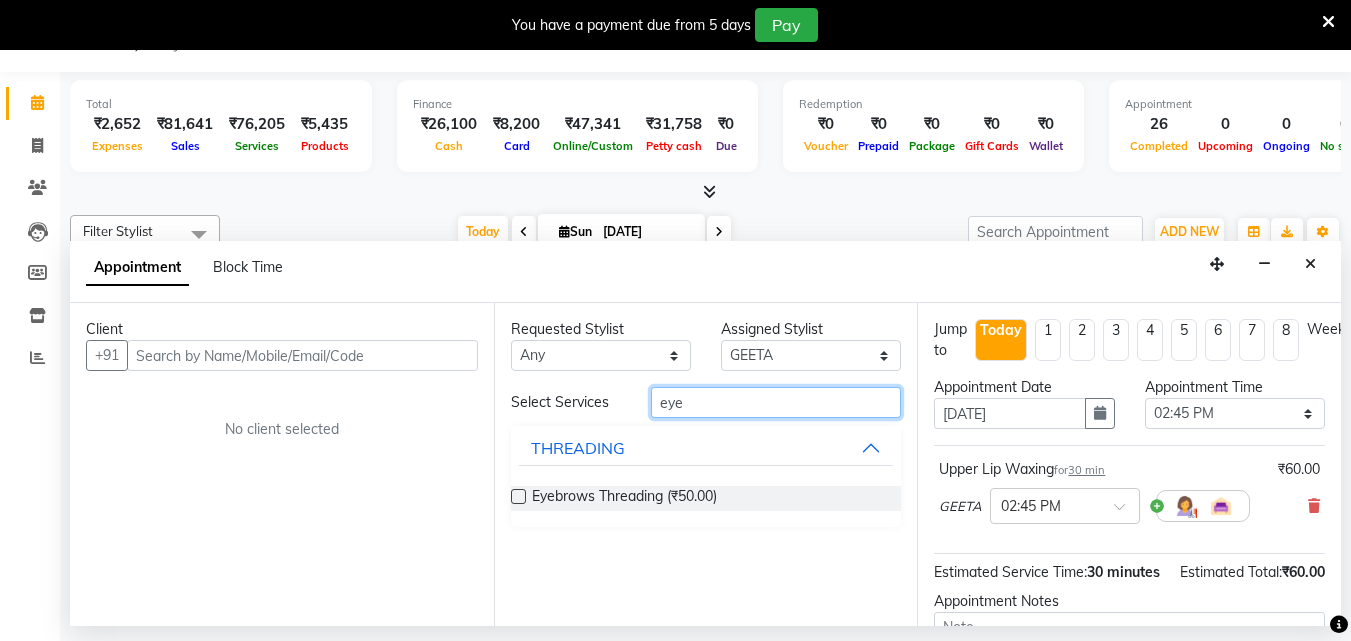 type on "eye" 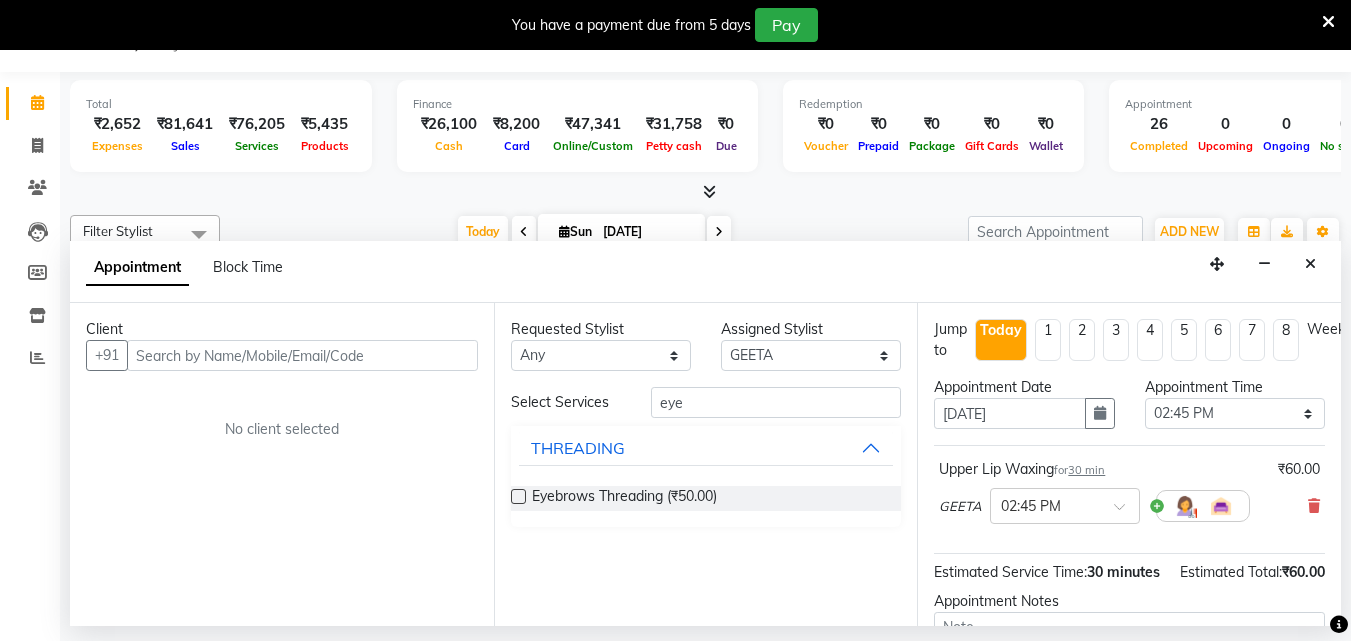 drag, startPoint x: 512, startPoint y: 495, endPoint x: 525, endPoint y: 492, distance: 13.341664 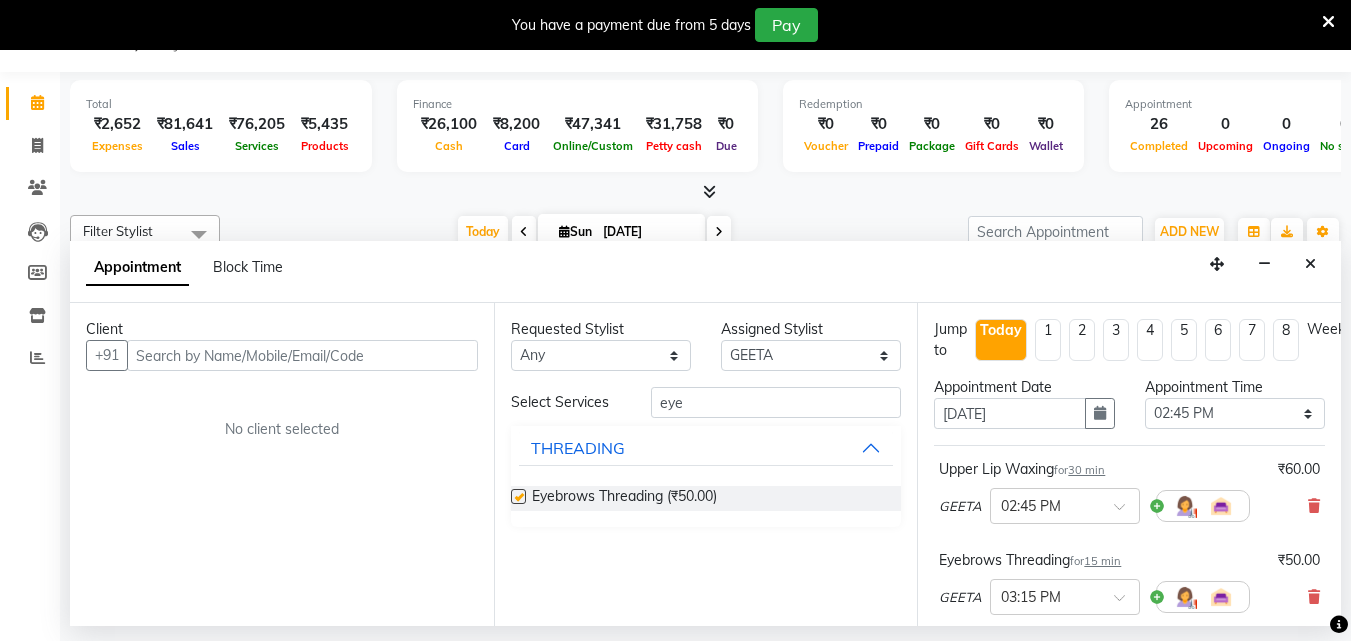 checkbox on "false" 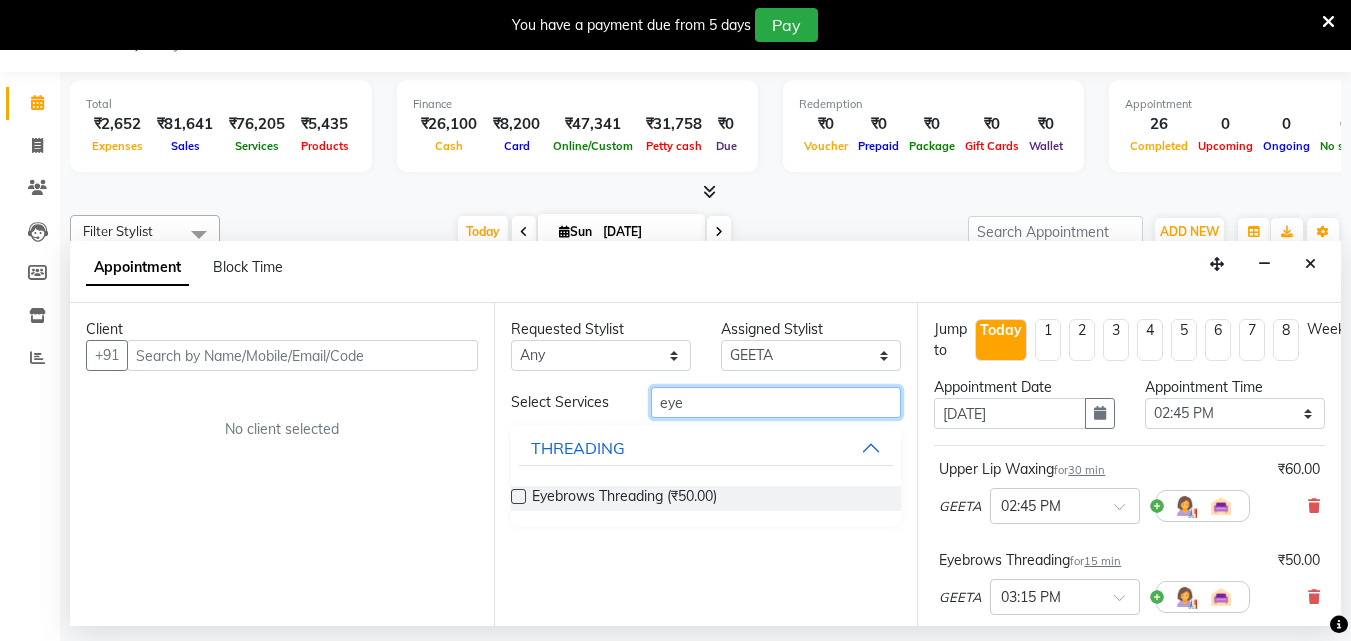 click on "eye" at bounding box center [776, 402] 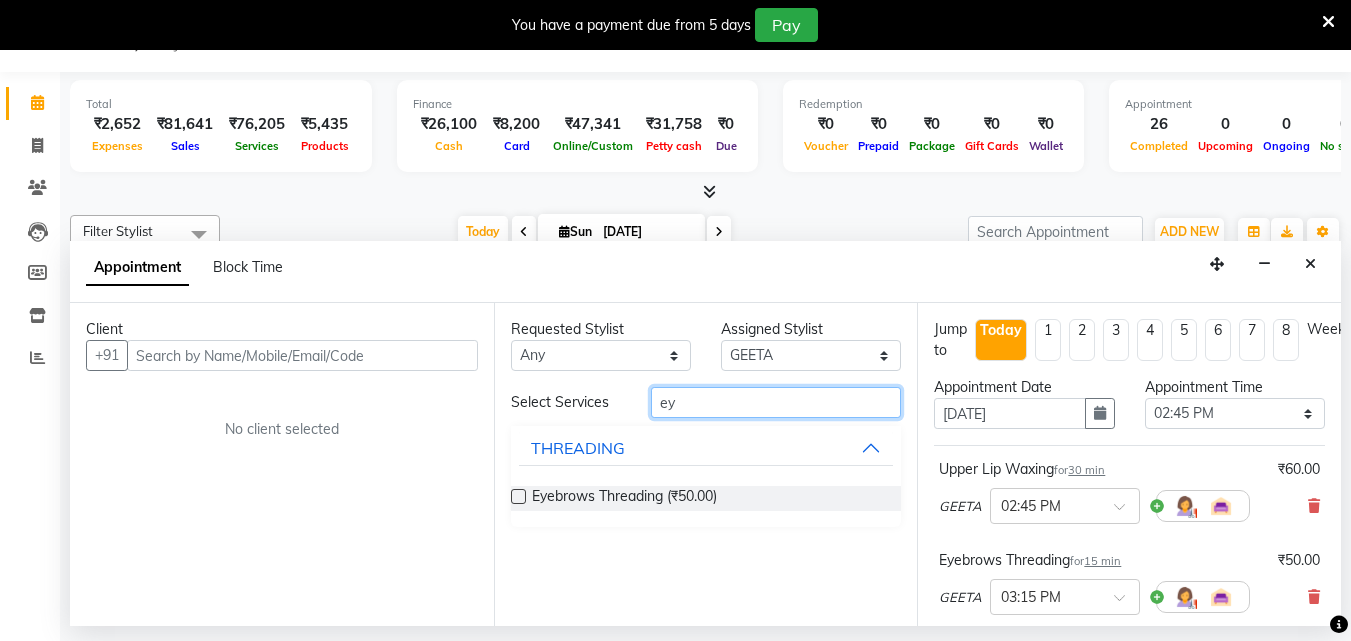 type on "e" 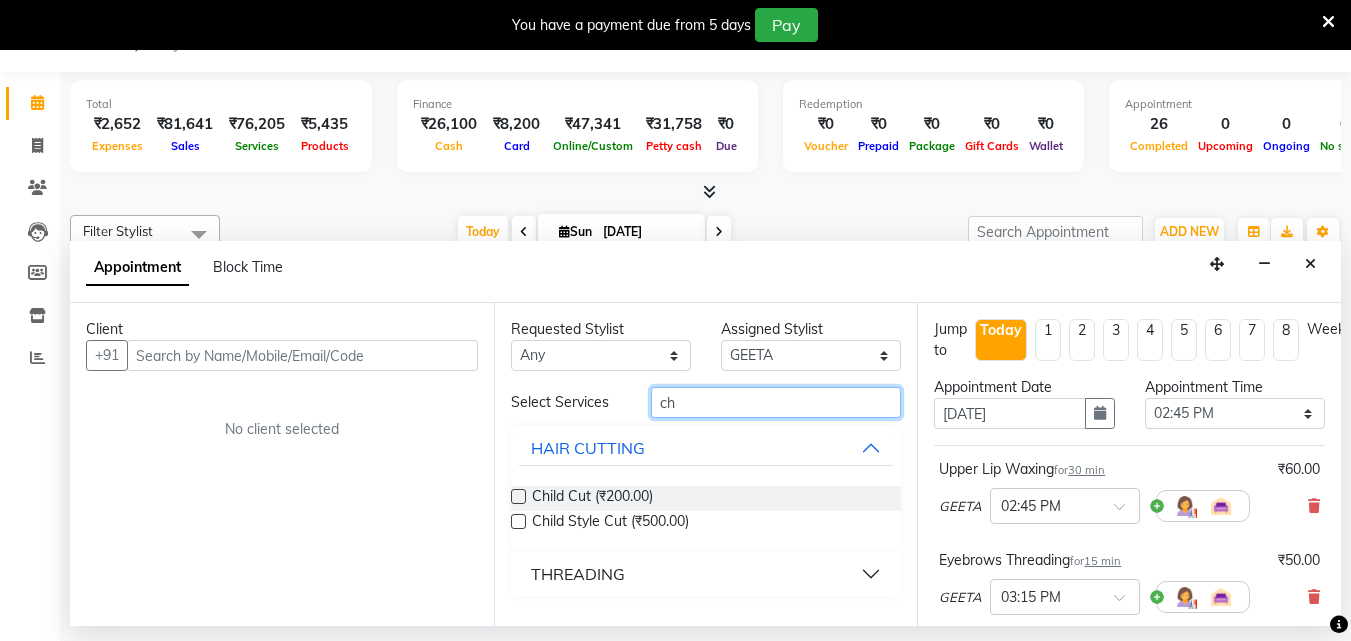 type on "c" 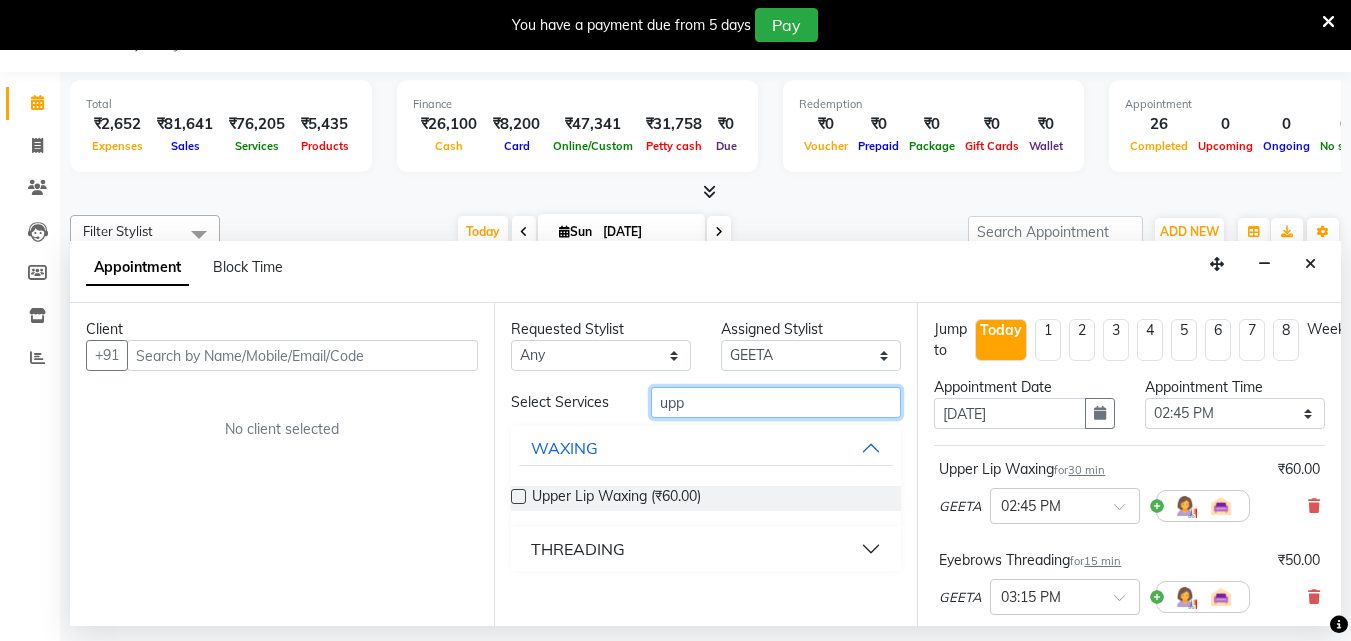 type on "upp" 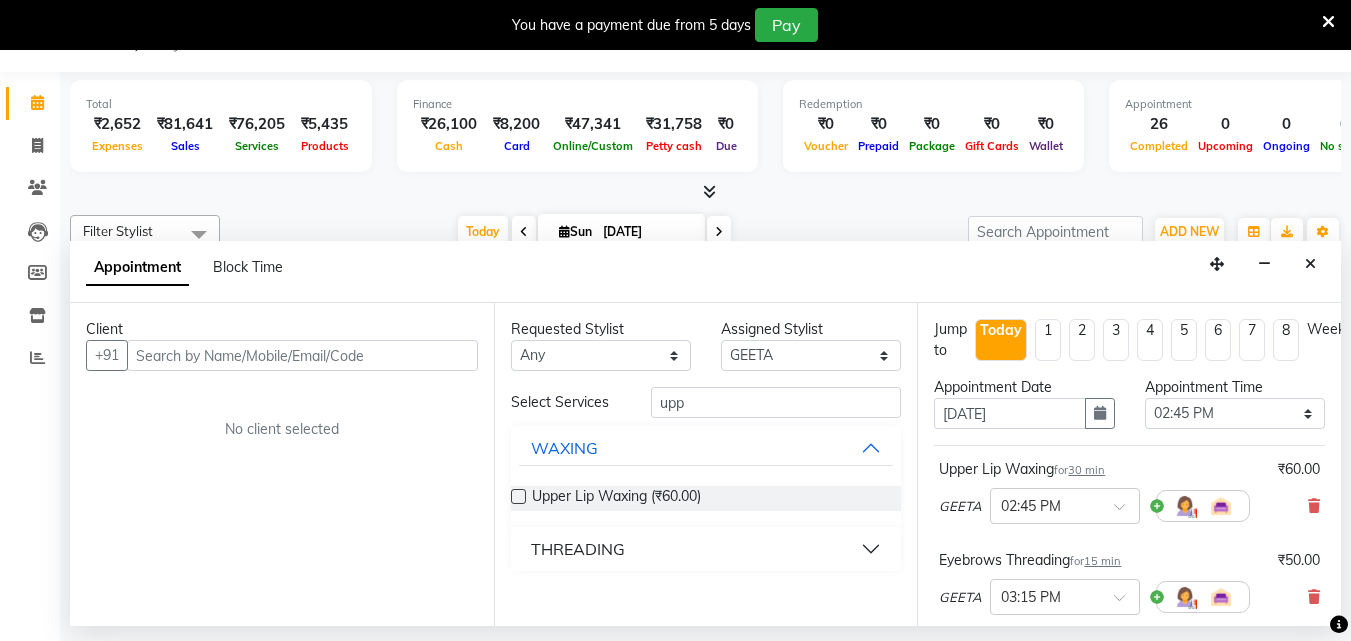 click at bounding box center (518, 496) 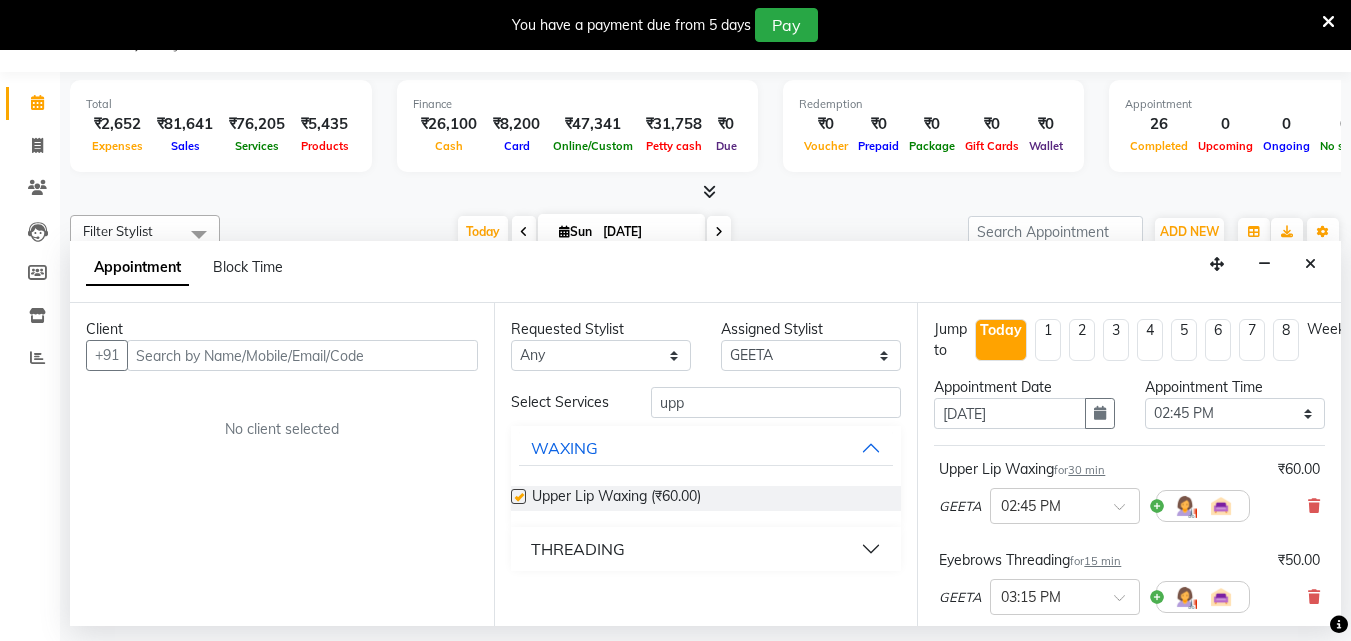 checkbox on "false" 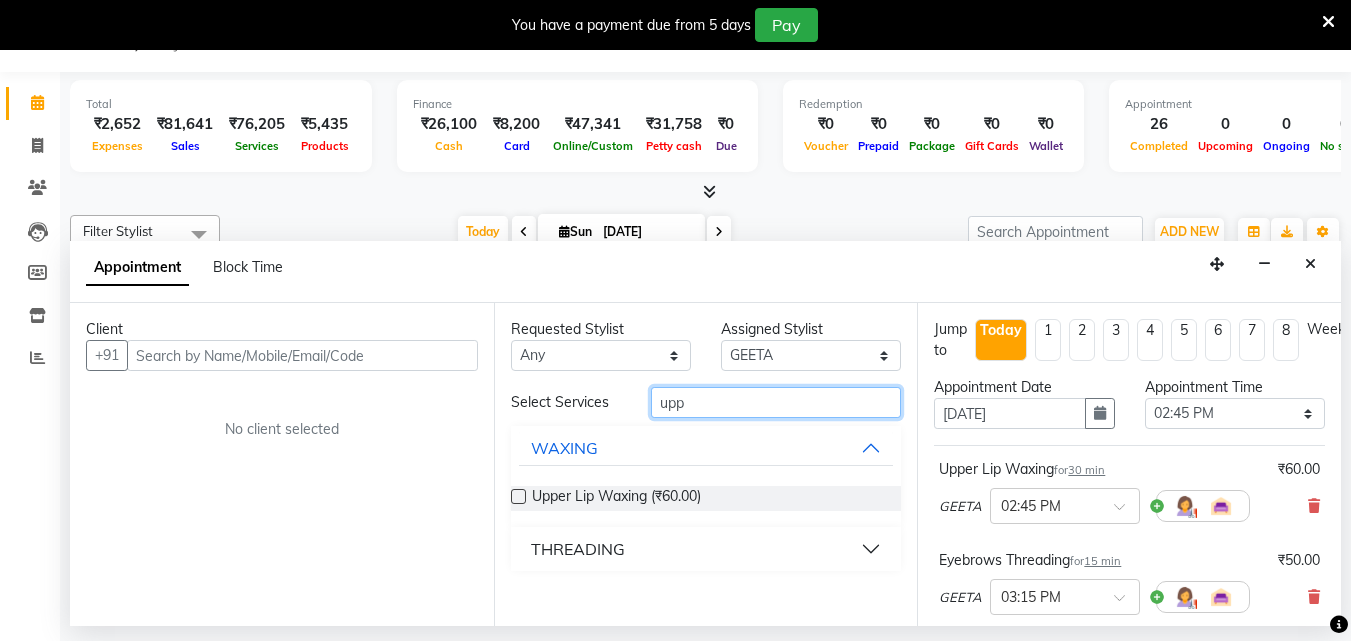 click on "upp" at bounding box center (776, 402) 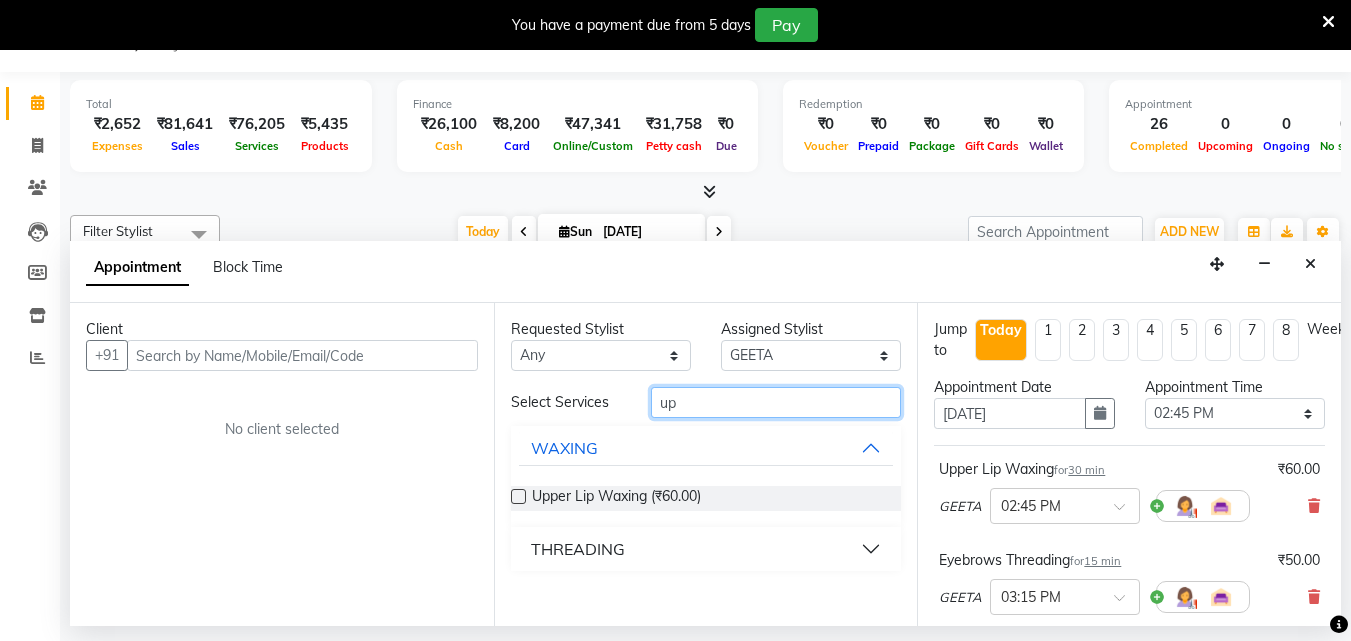 type on "u" 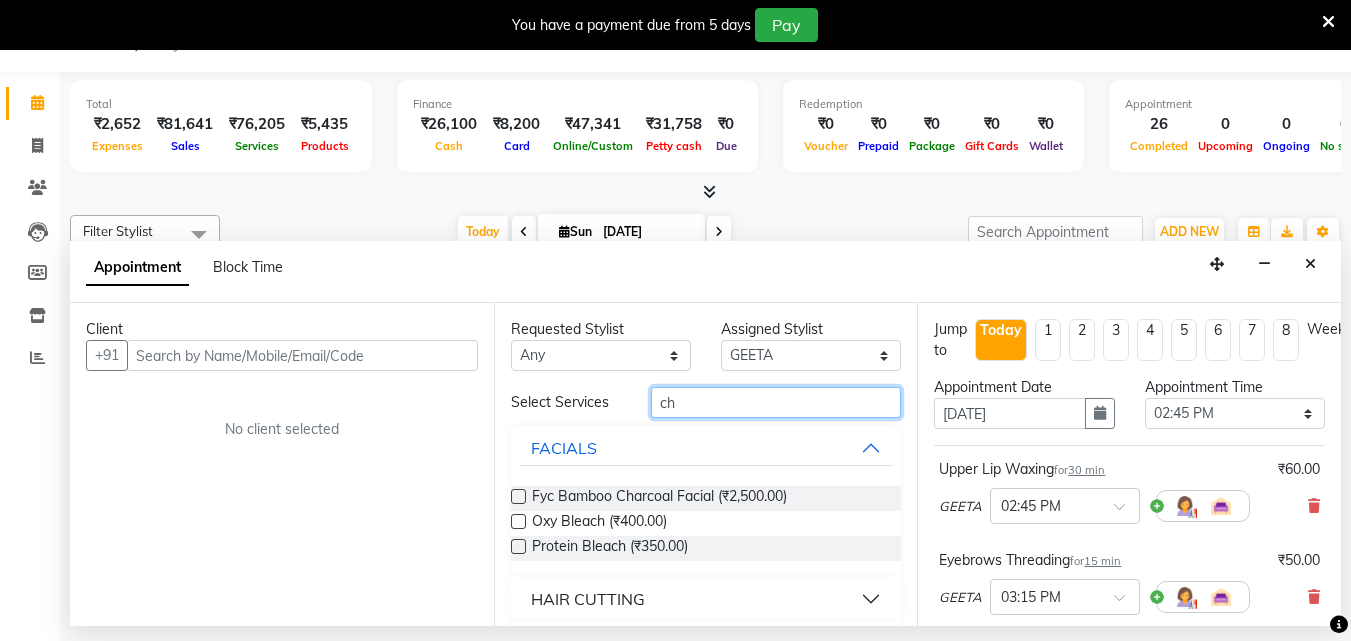 type on "c" 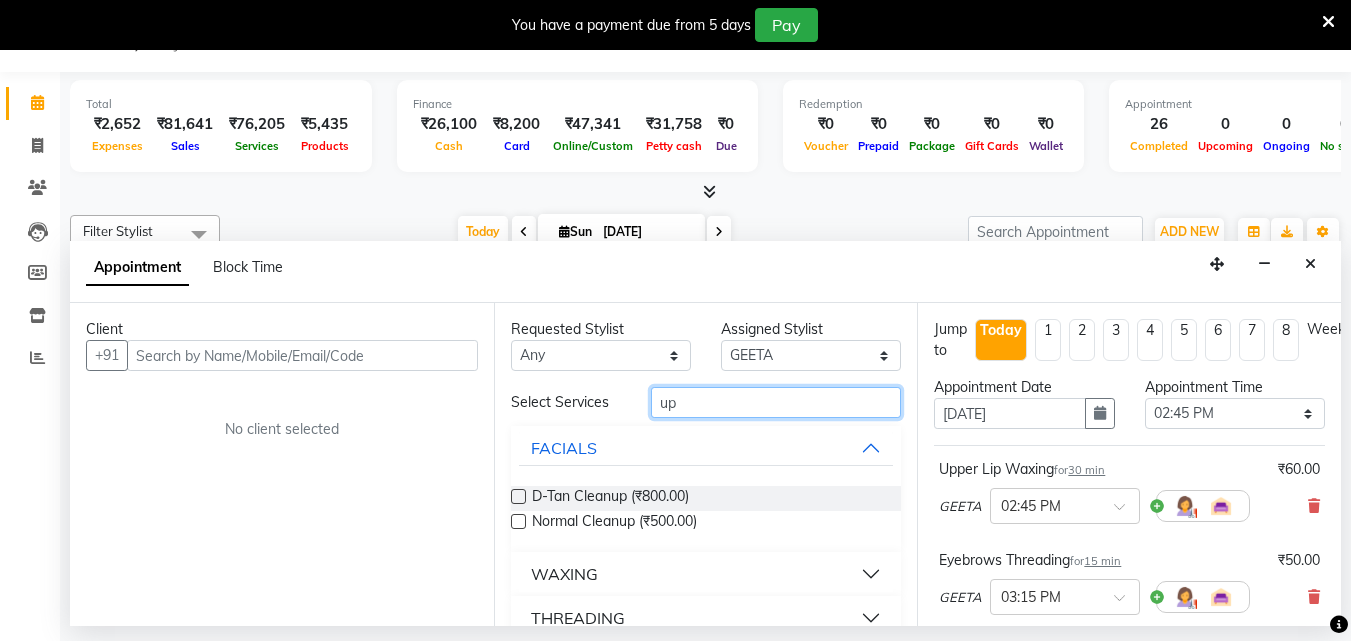 type on "upp" 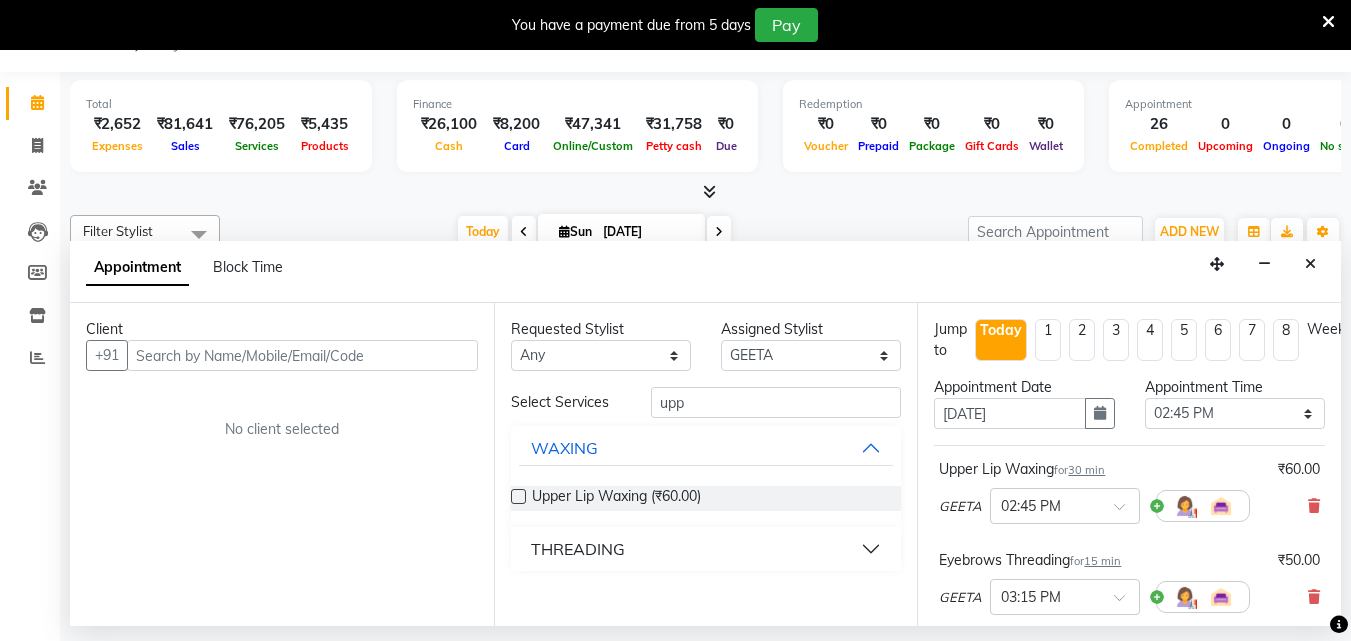 click at bounding box center [518, 496] 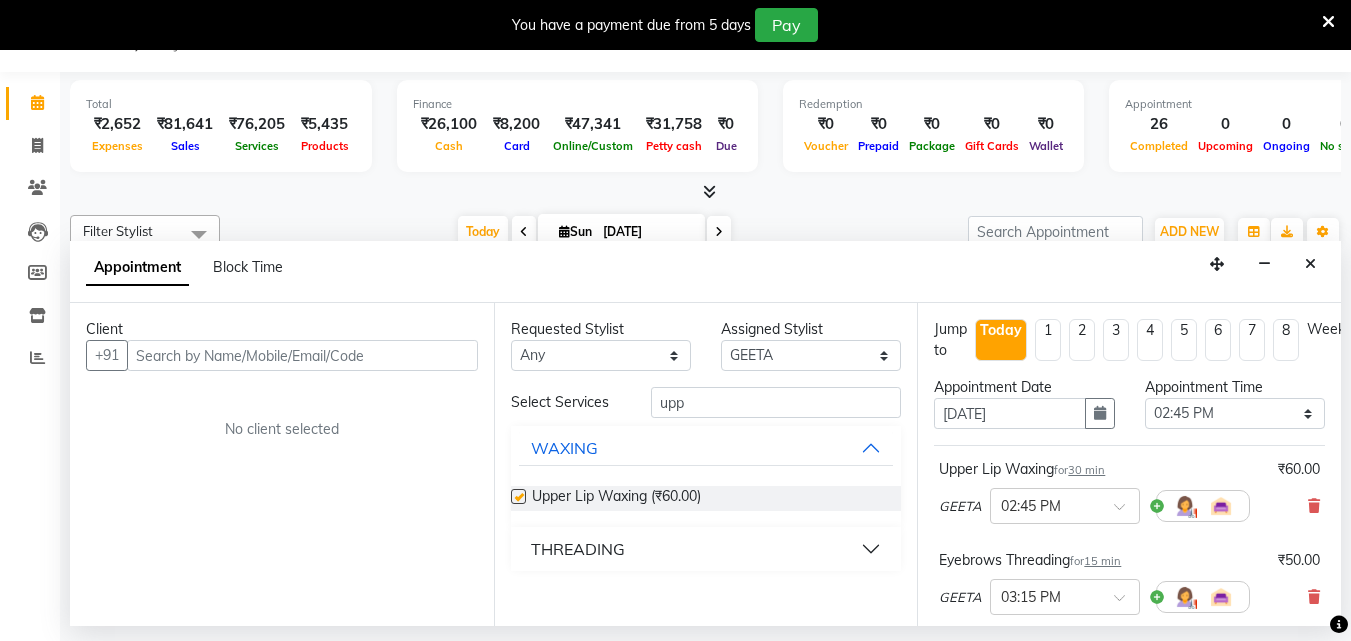 checkbox on "false" 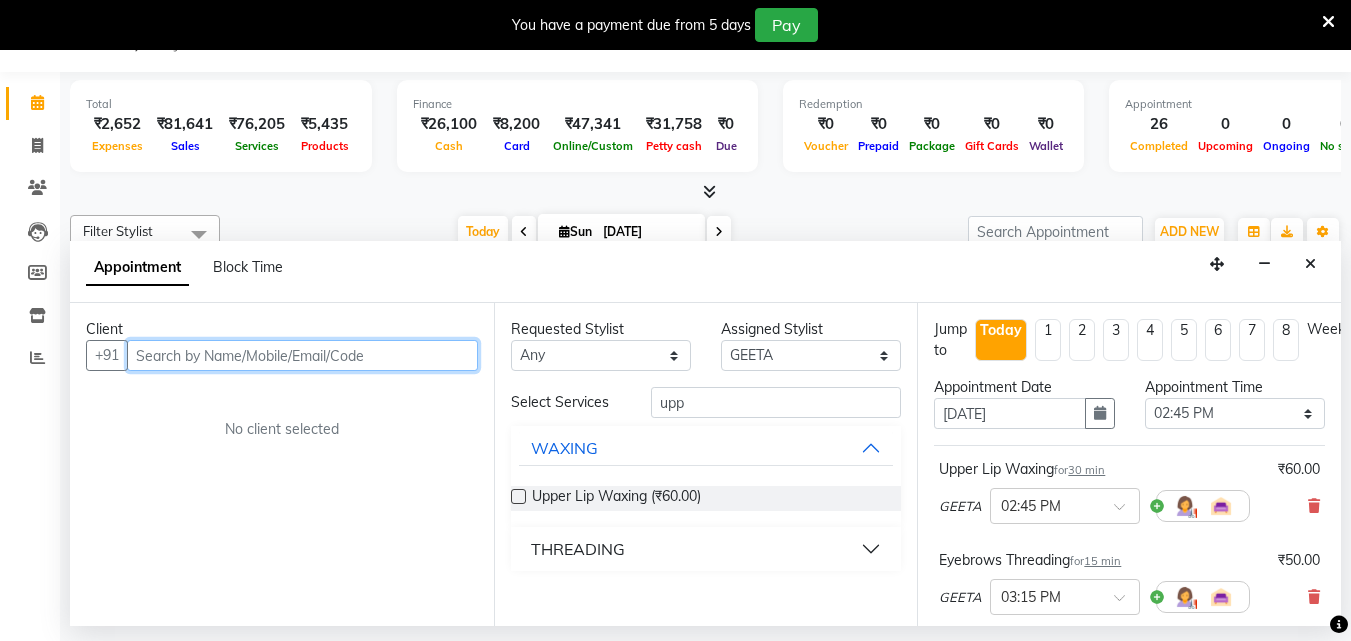 click at bounding box center (302, 355) 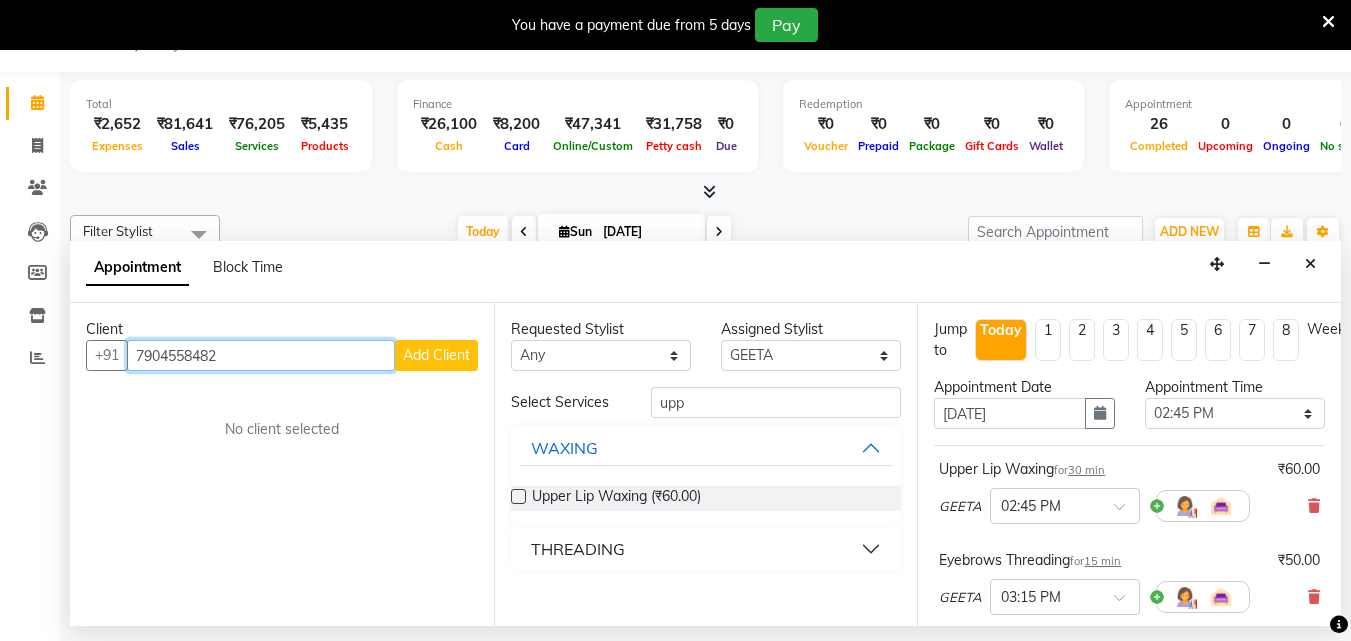 type on "7904558482" 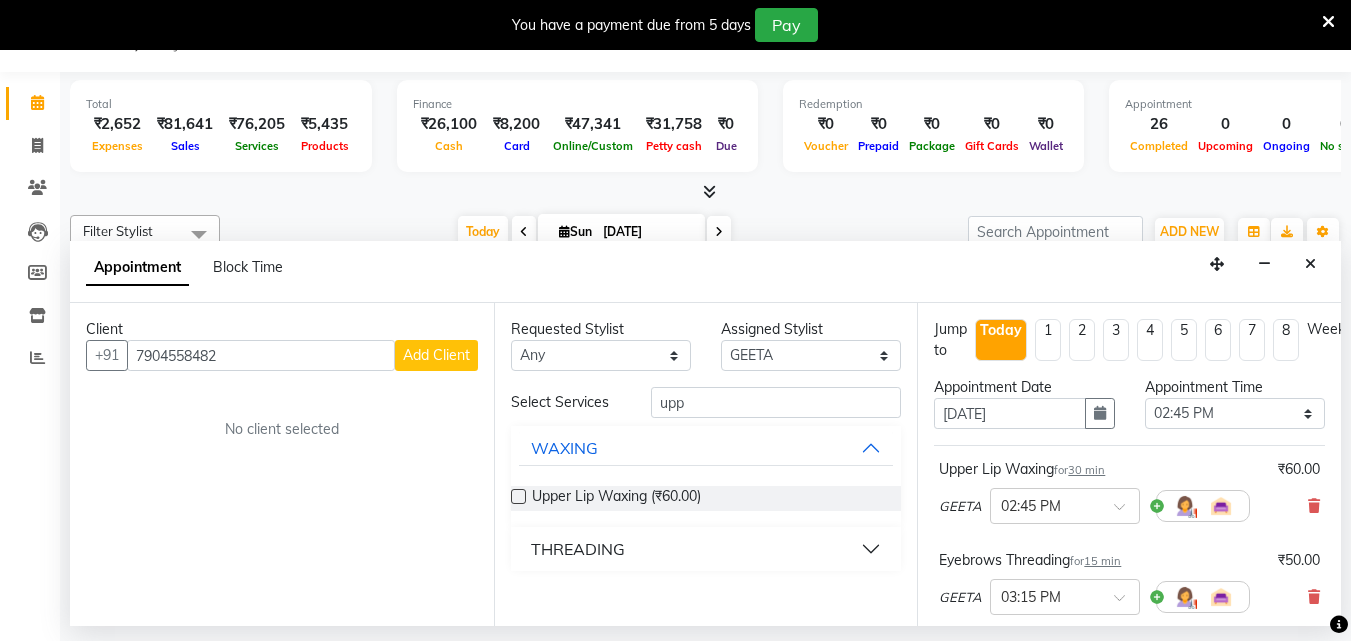 click on "Add Client" at bounding box center (436, 355) 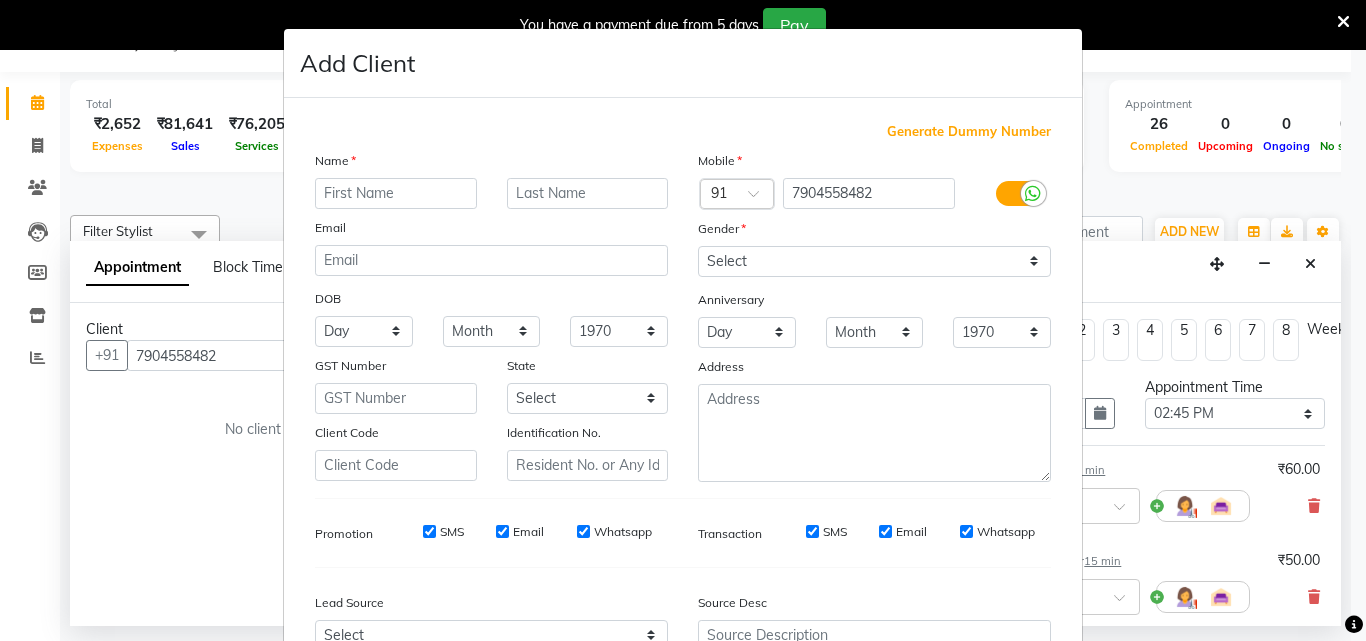 click at bounding box center [396, 193] 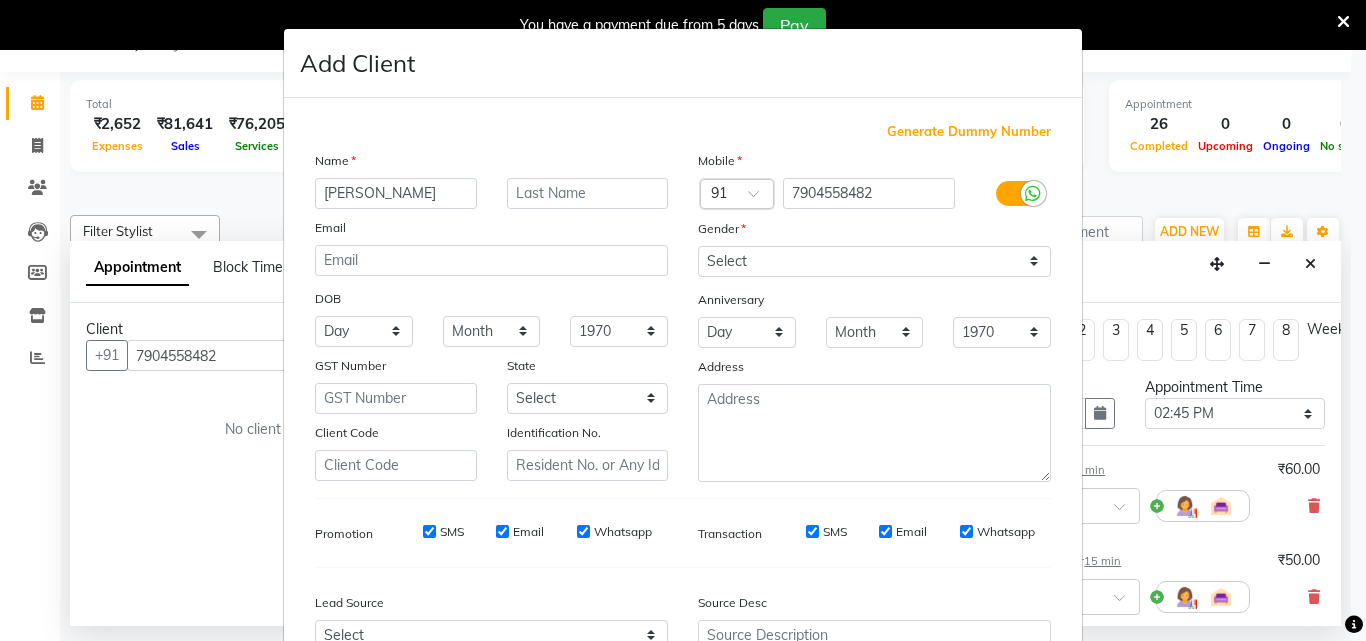 type on "rajasree" 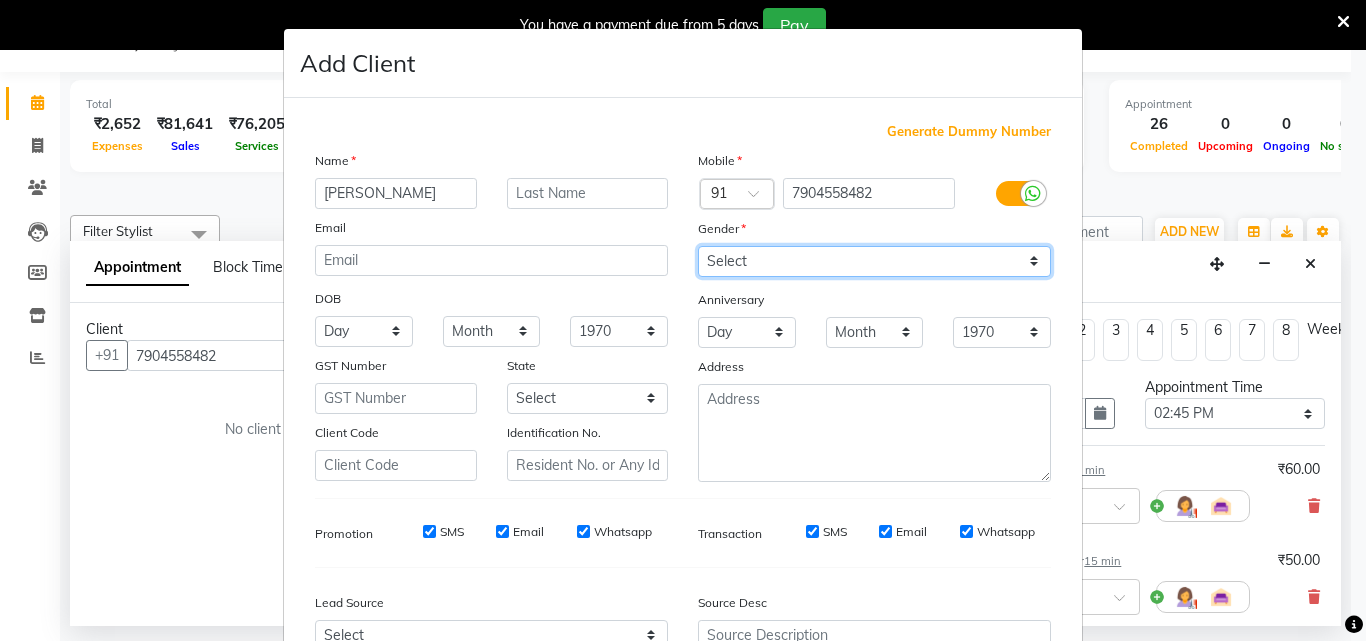click on "Select [DEMOGRAPHIC_DATA] [DEMOGRAPHIC_DATA] Other Prefer Not To Say" at bounding box center [874, 261] 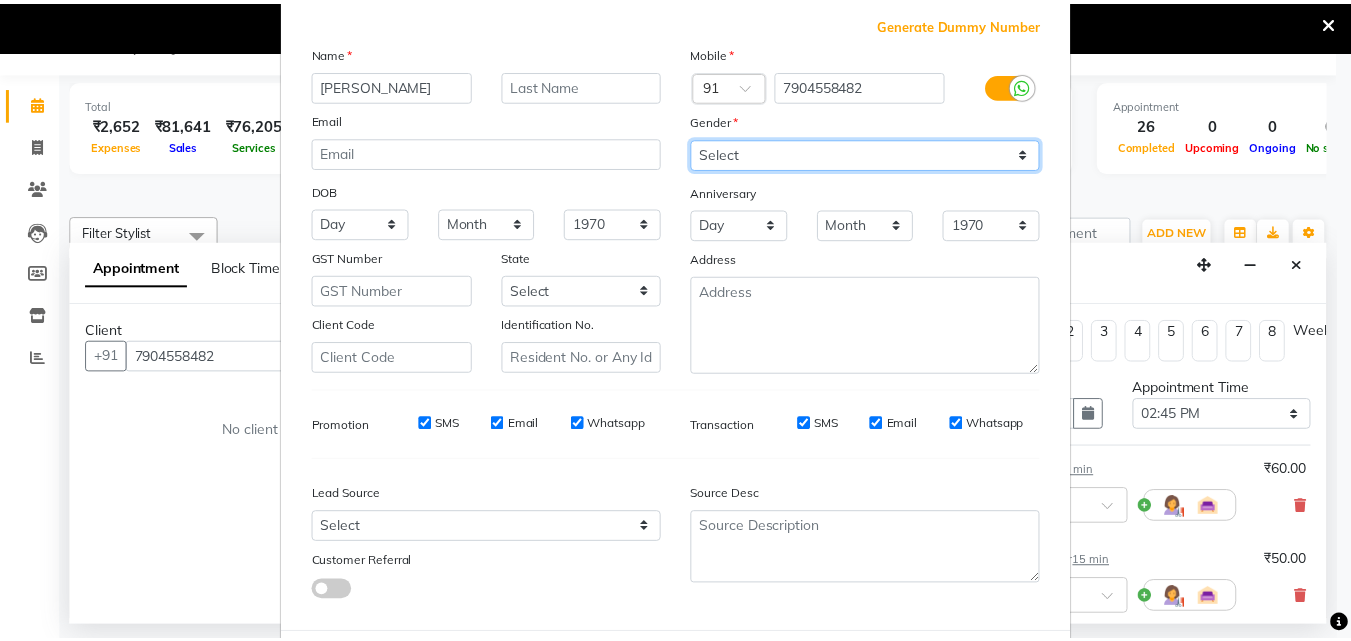 scroll, scrollTop: 208, scrollLeft: 0, axis: vertical 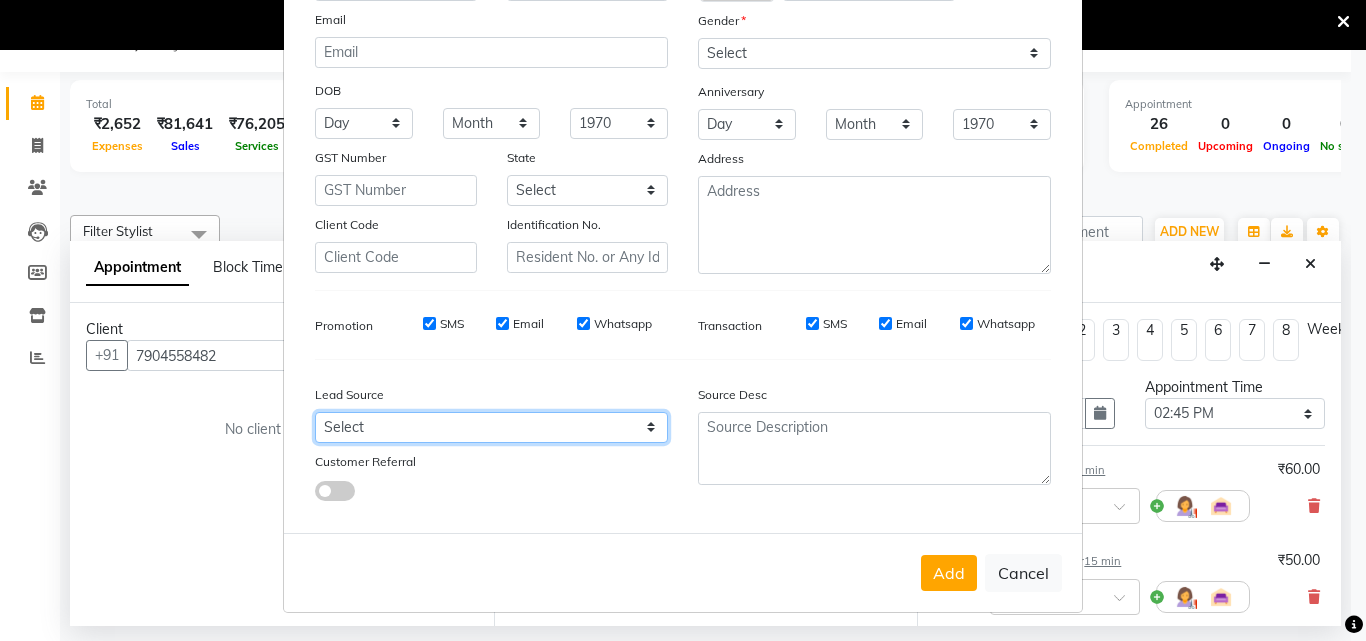 click on "Select Walk-in Referral Internet Friend Word of Mouth Advertisement Facebook JustDial Google Other Instagram  YouTube  WhatsApp" at bounding box center [491, 427] 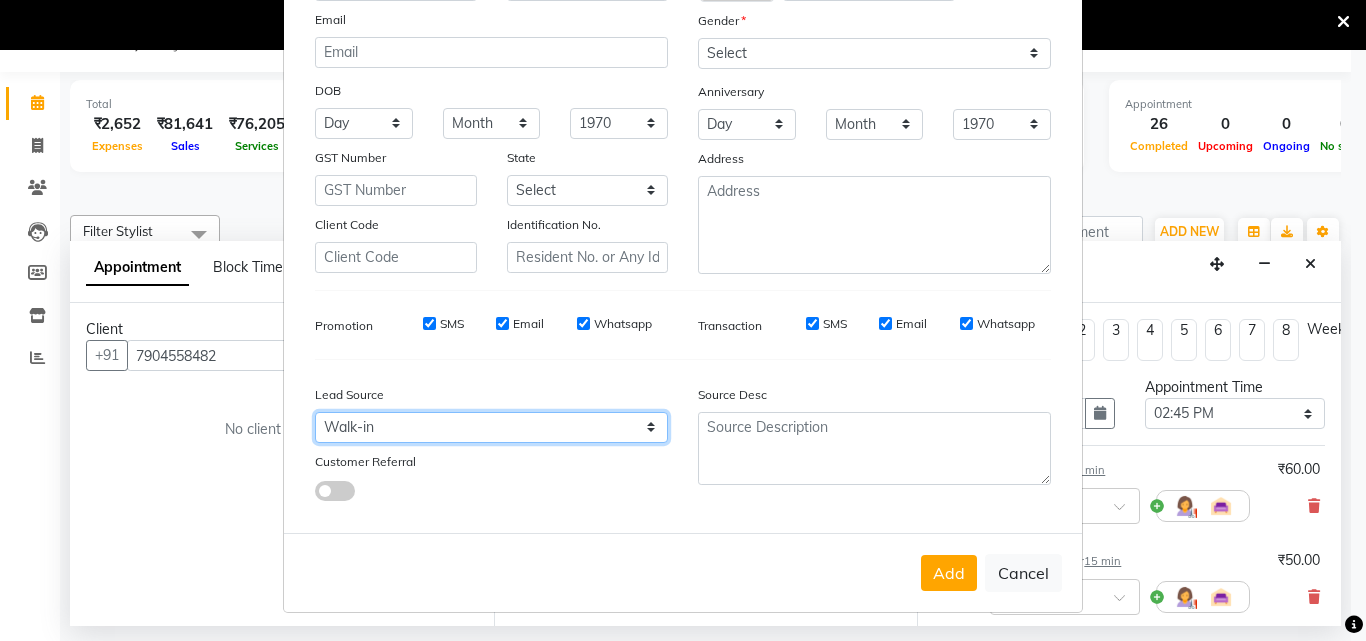 click on "Select Walk-in Referral Internet Friend Word of Mouth Advertisement Facebook JustDial Google Other Instagram  YouTube  WhatsApp" at bounding box center (491, 427) 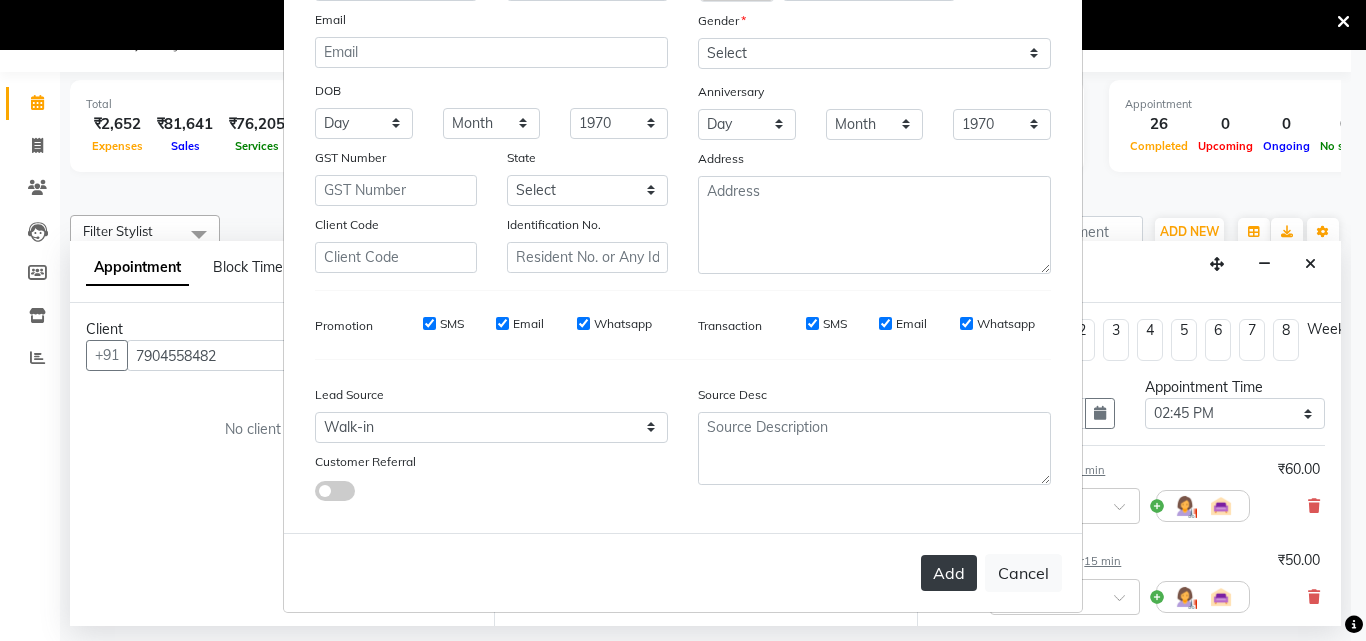 click on "Add" at bounding box center (949, 573) 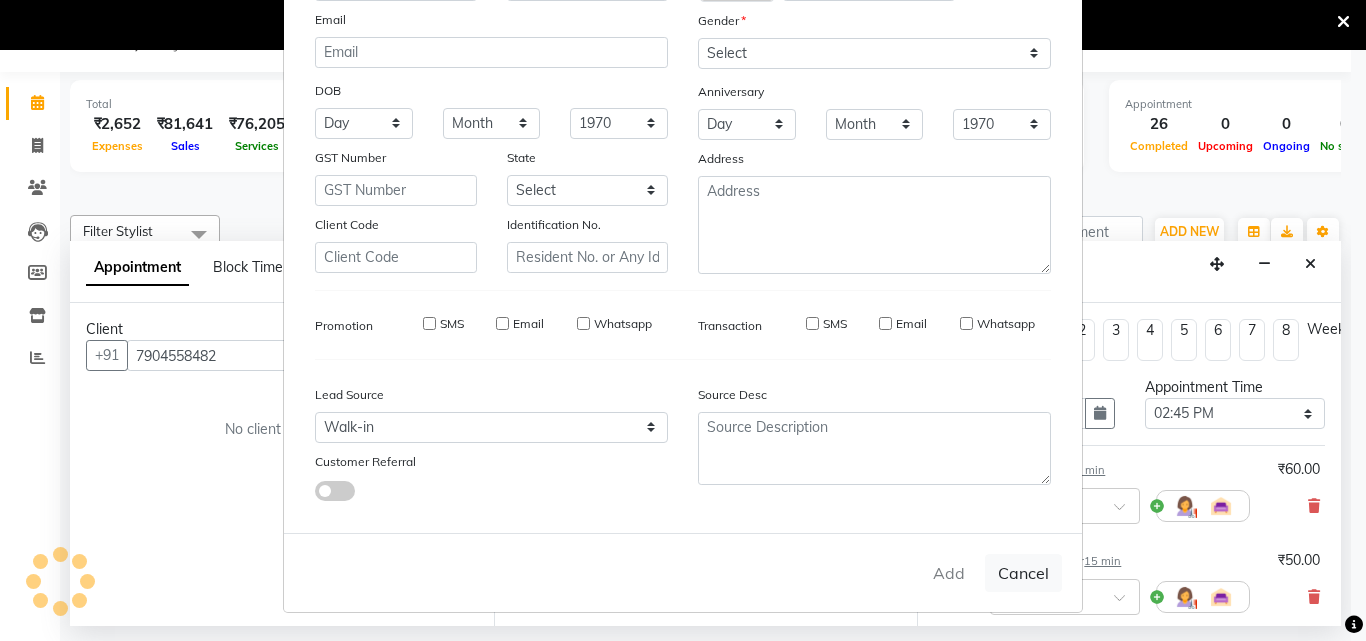 type 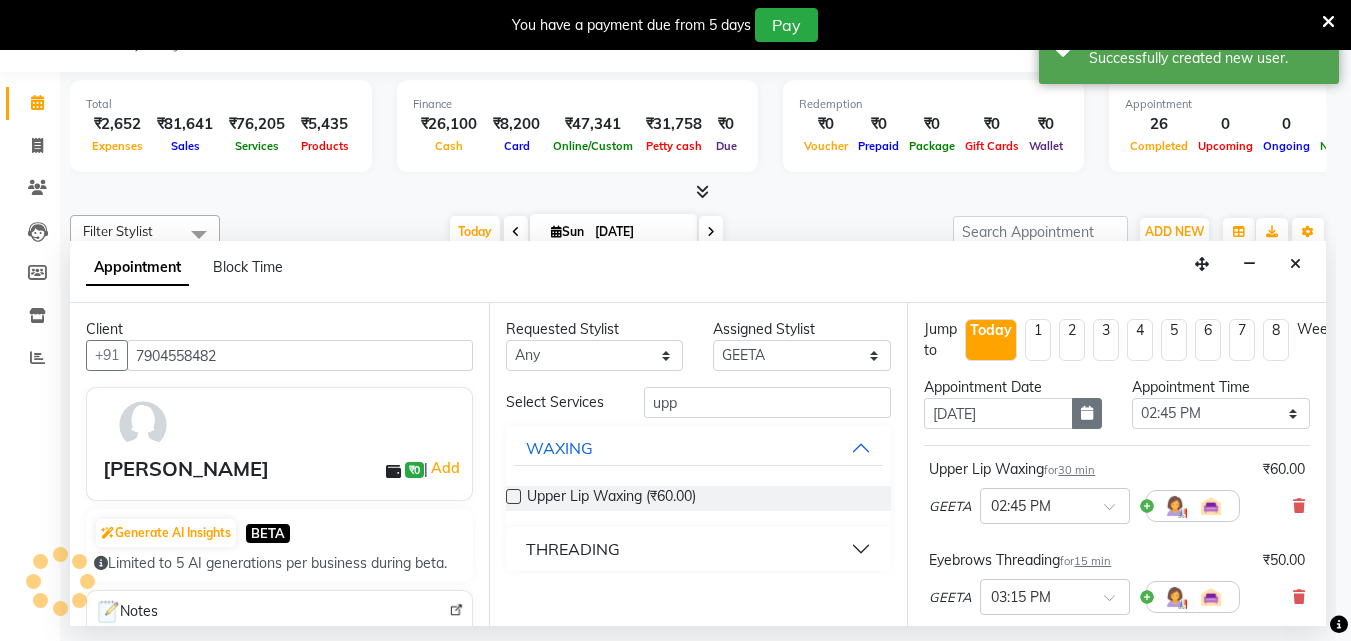 scroll, scrollTop: 0, scrollLeft: 433, axis: horizontal 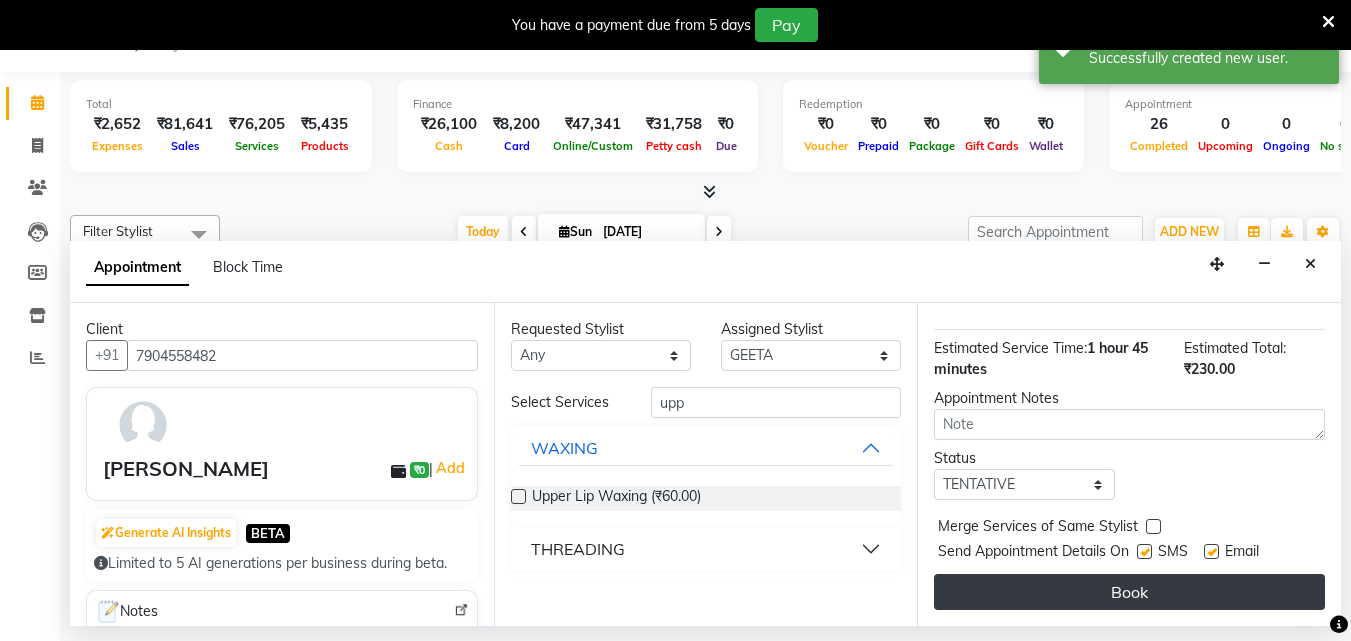 click on "Book" at bounding box center (1129, 592) 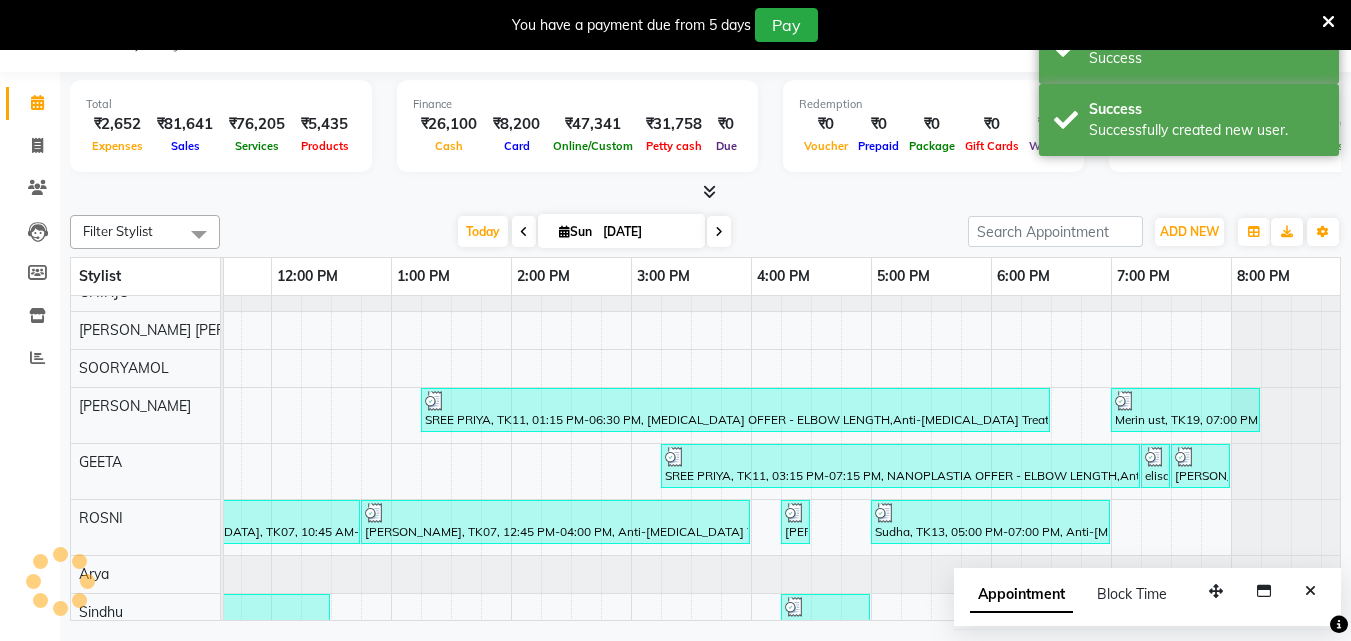 scroll, scrollTop: 0, scrollLeft: 0, axis: both 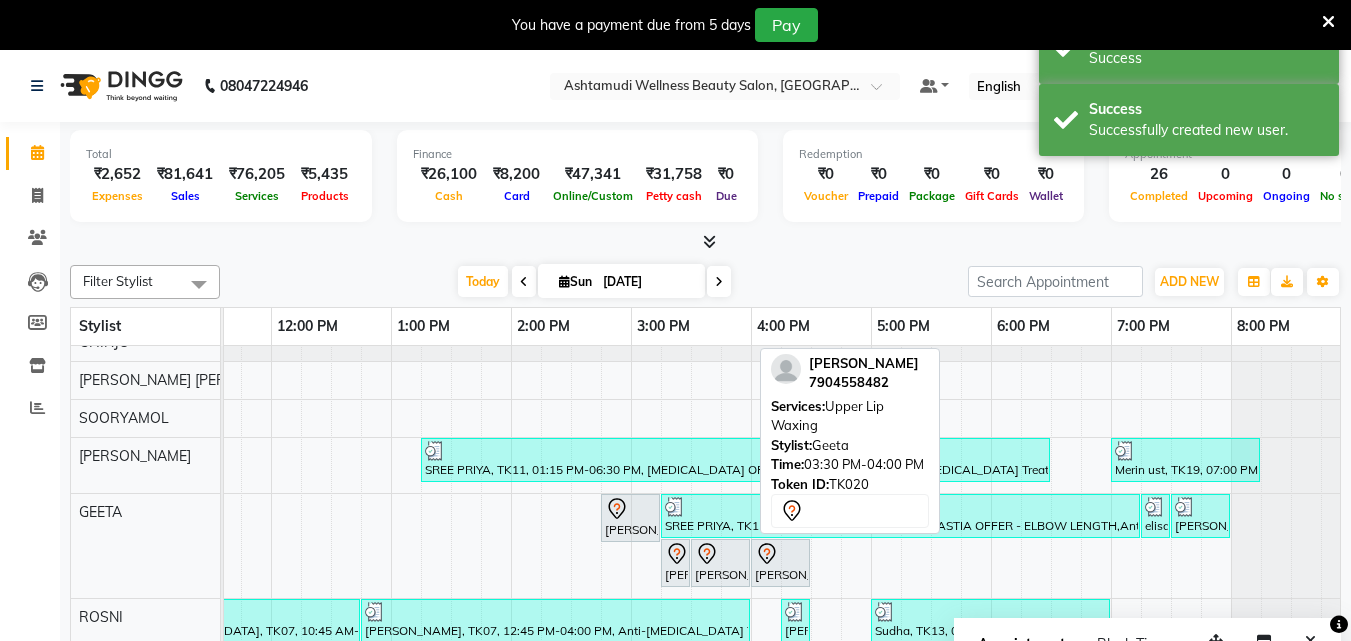 click on "rajasree, TK20, 03:30 PM-04:00 PM, Upper Lip Waxing" at bounding box center (720, 563) 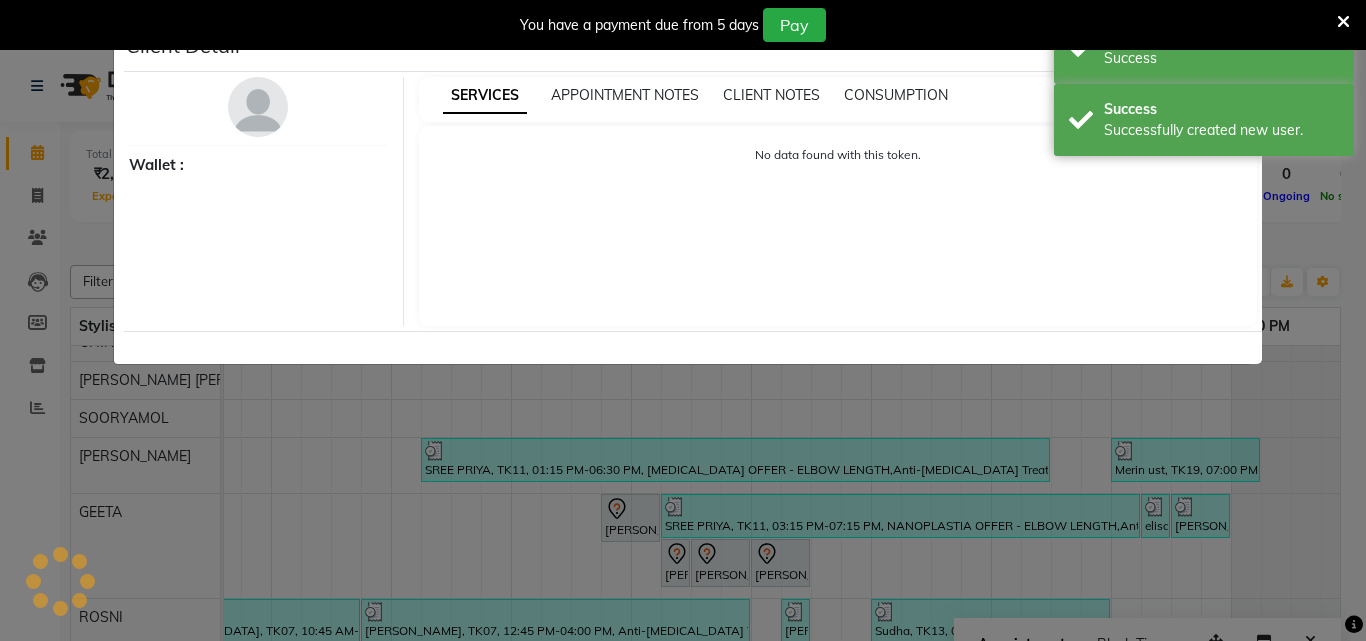 select on "7" 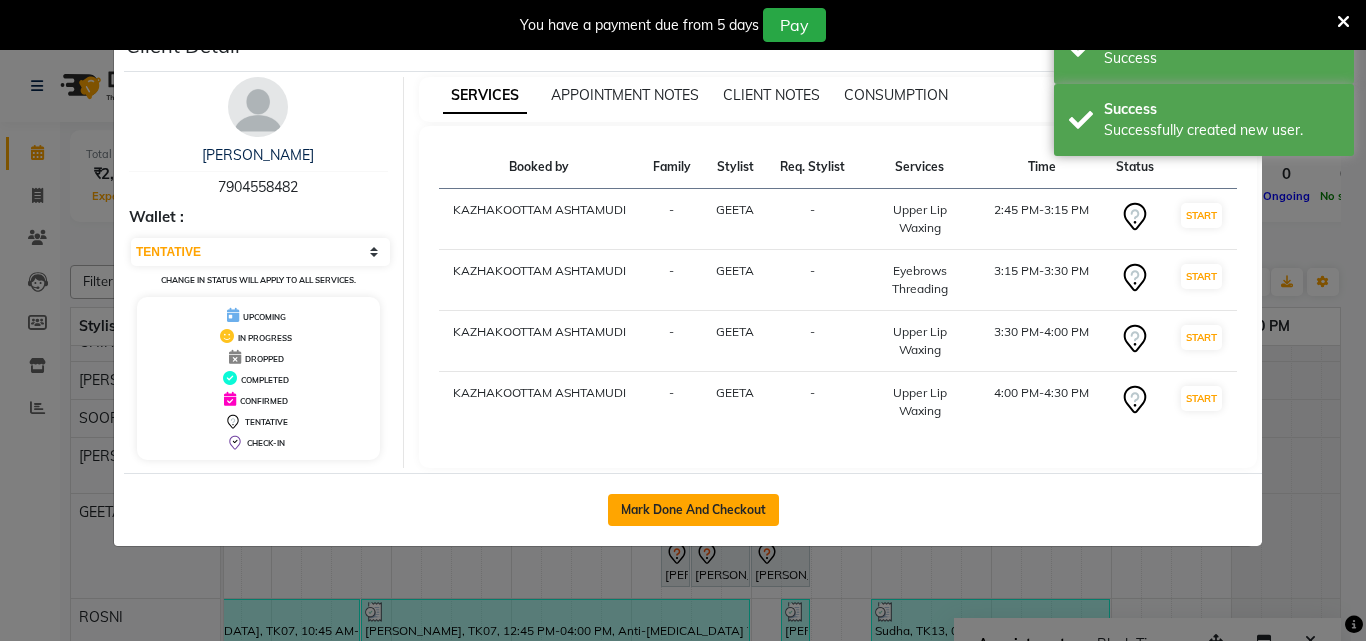 click on "Mark Done And Checkout" 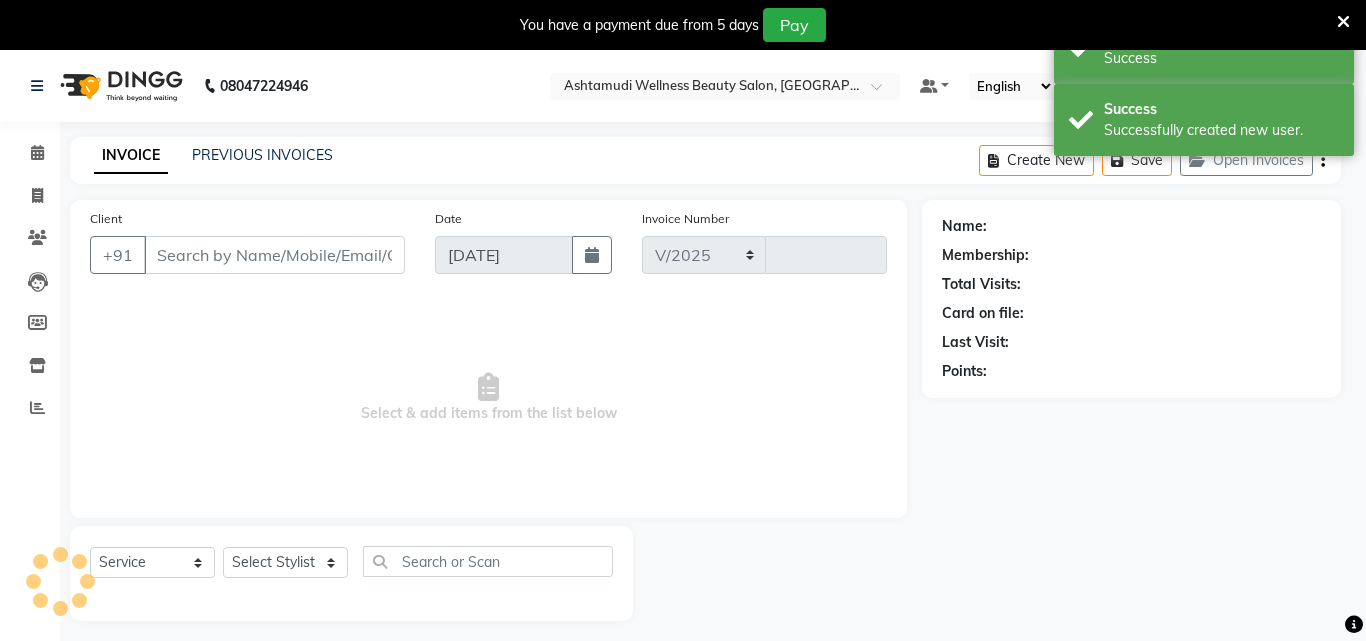 select on "4662" 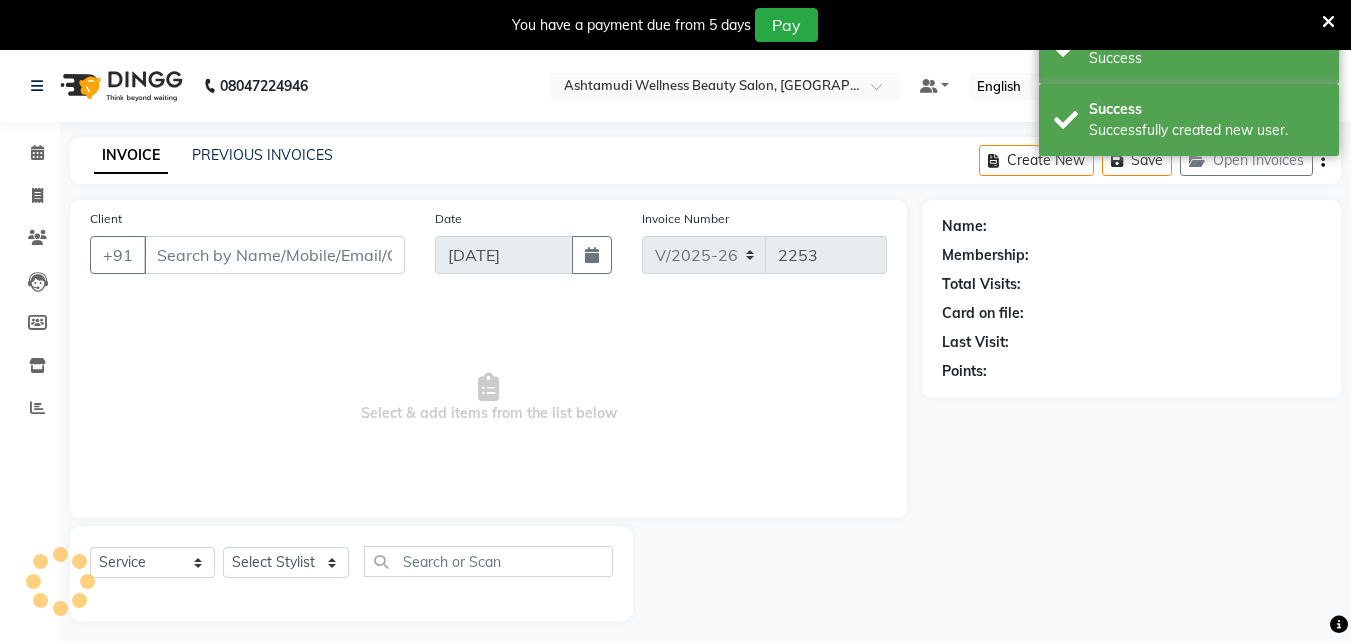 type on "7904558482" 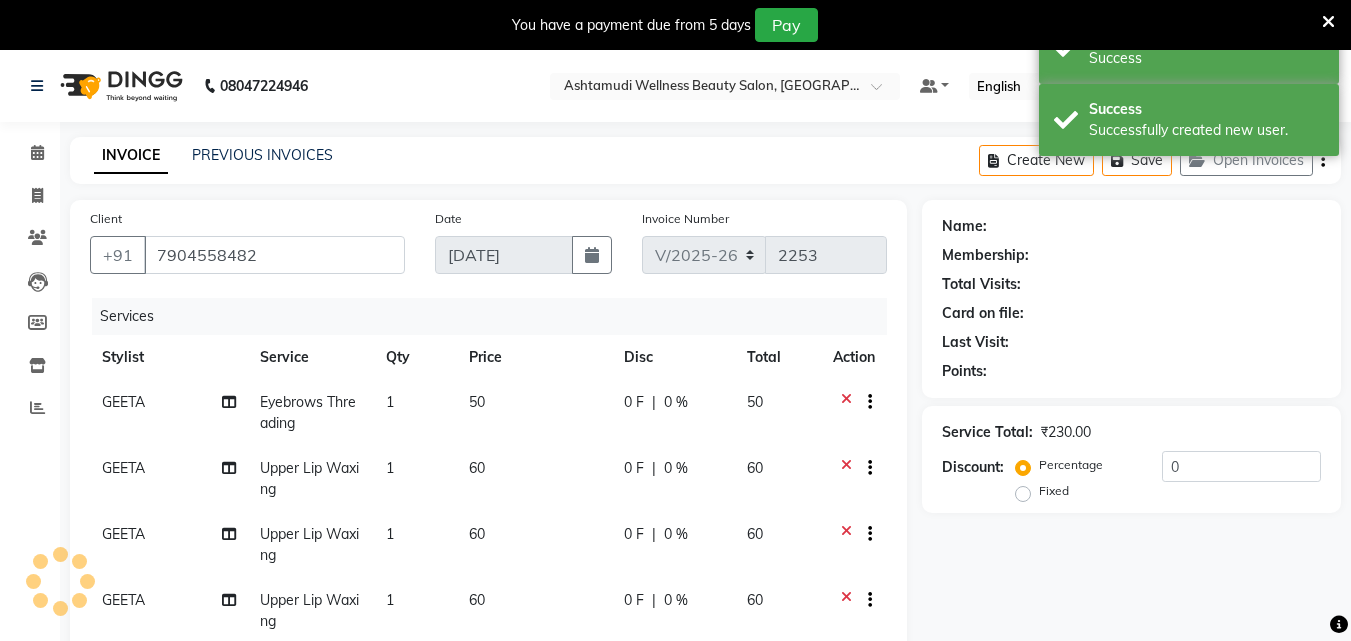 select on "1: Object" 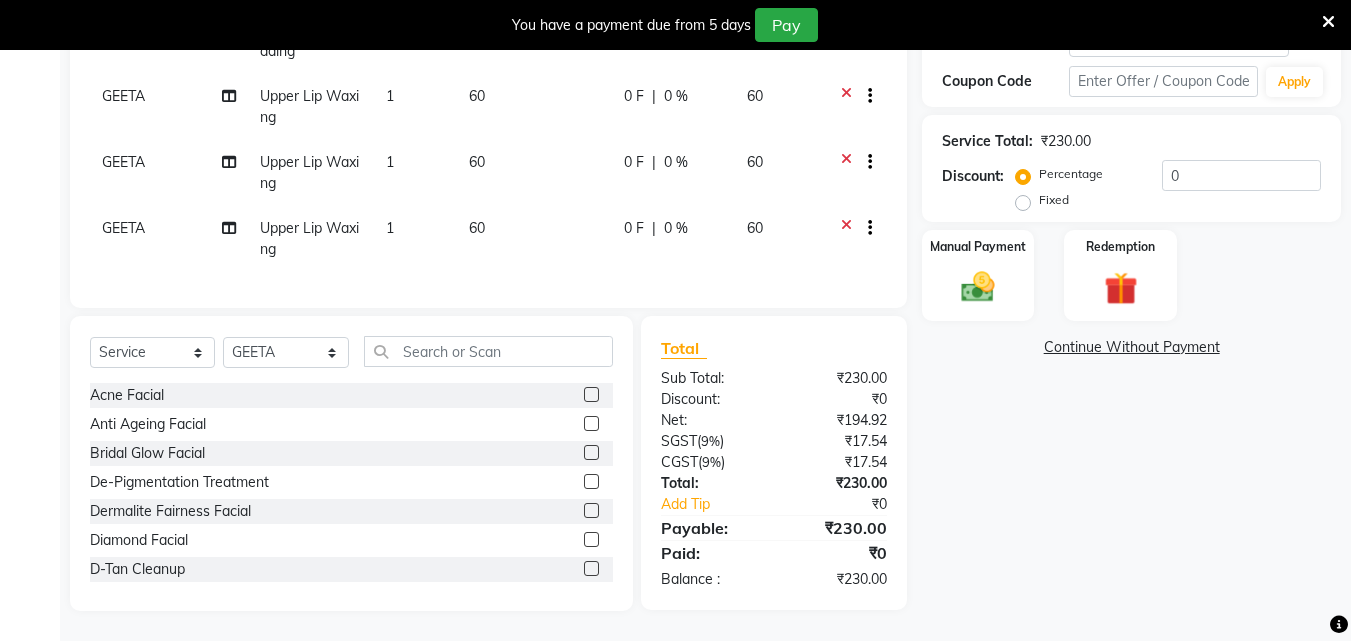 scroll, scrollTop: 387, scrollLeft: 0, axis: vertical 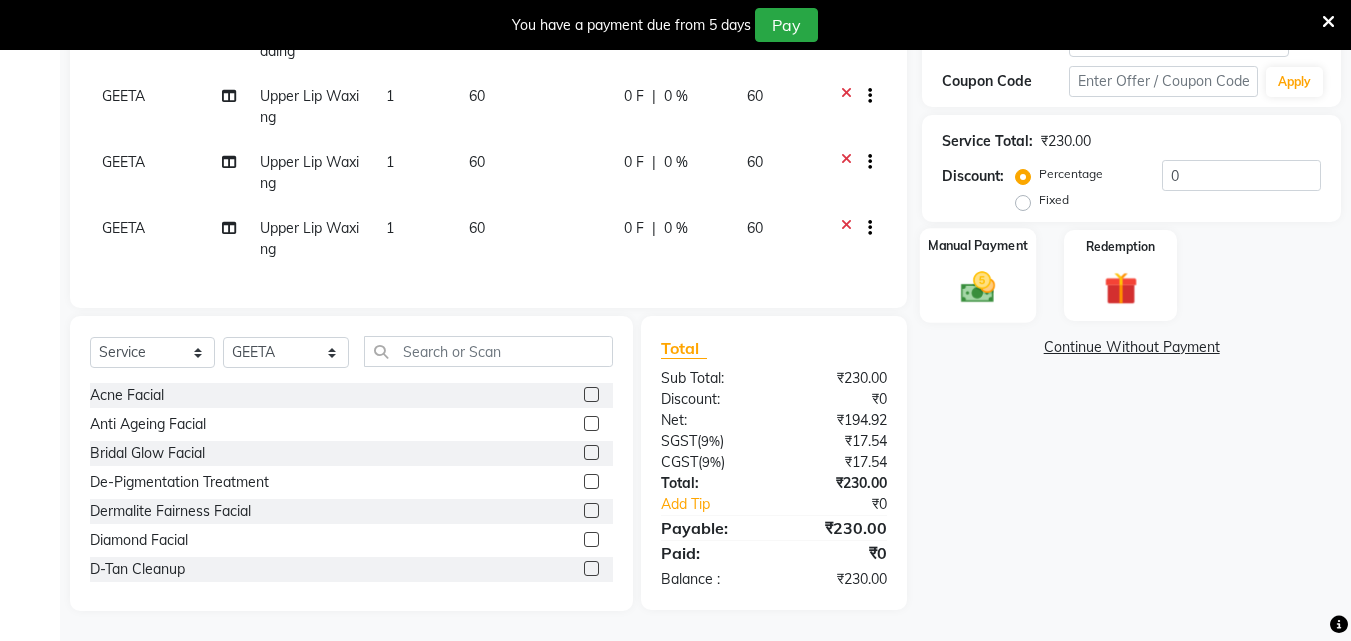 click 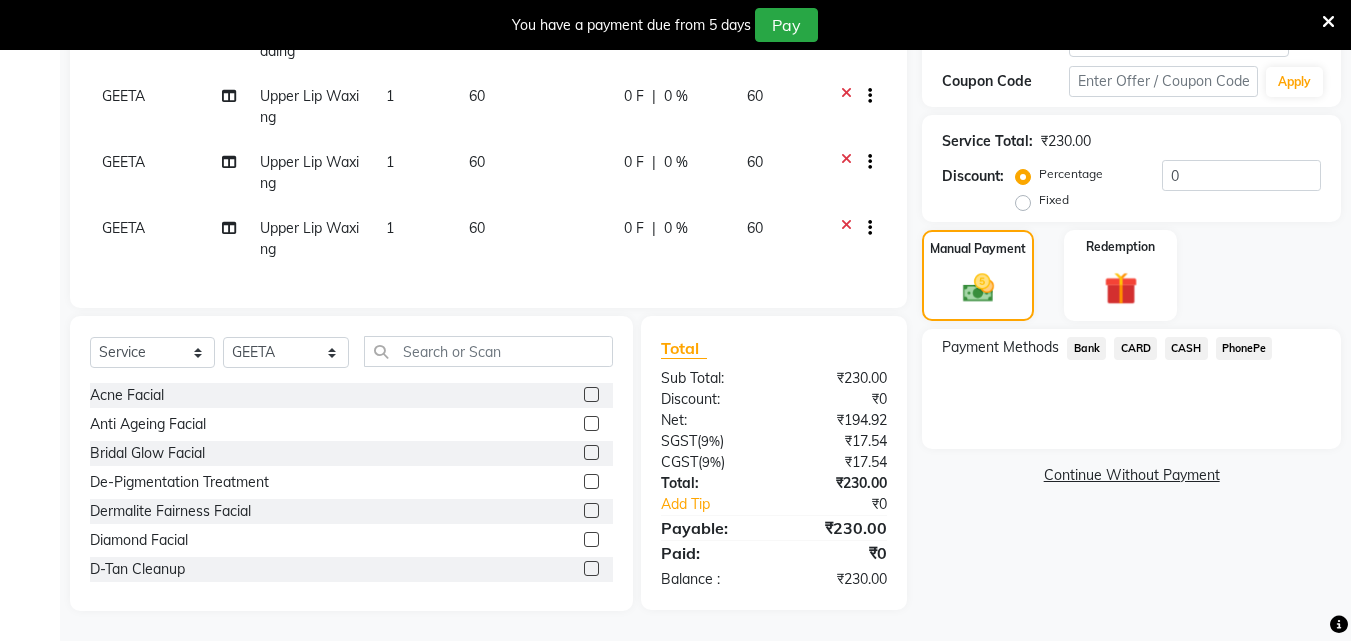 click on "PhonePe" 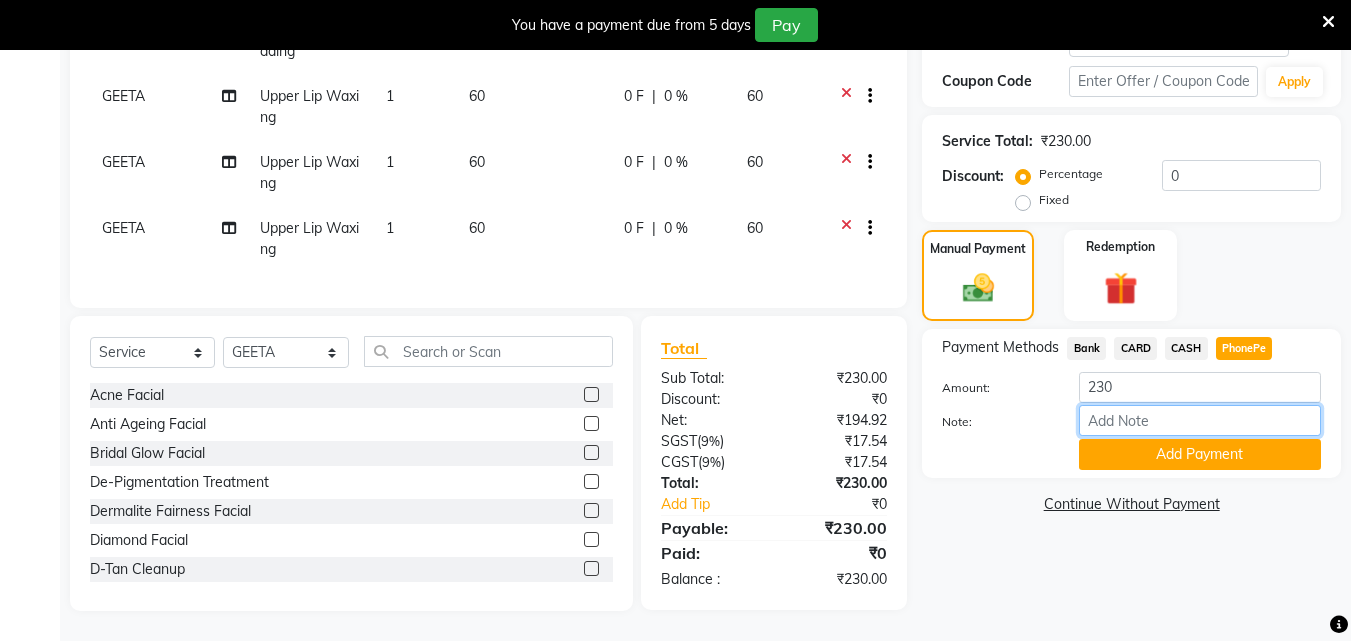 click on "Note:" at bounding box center (1200, 420) 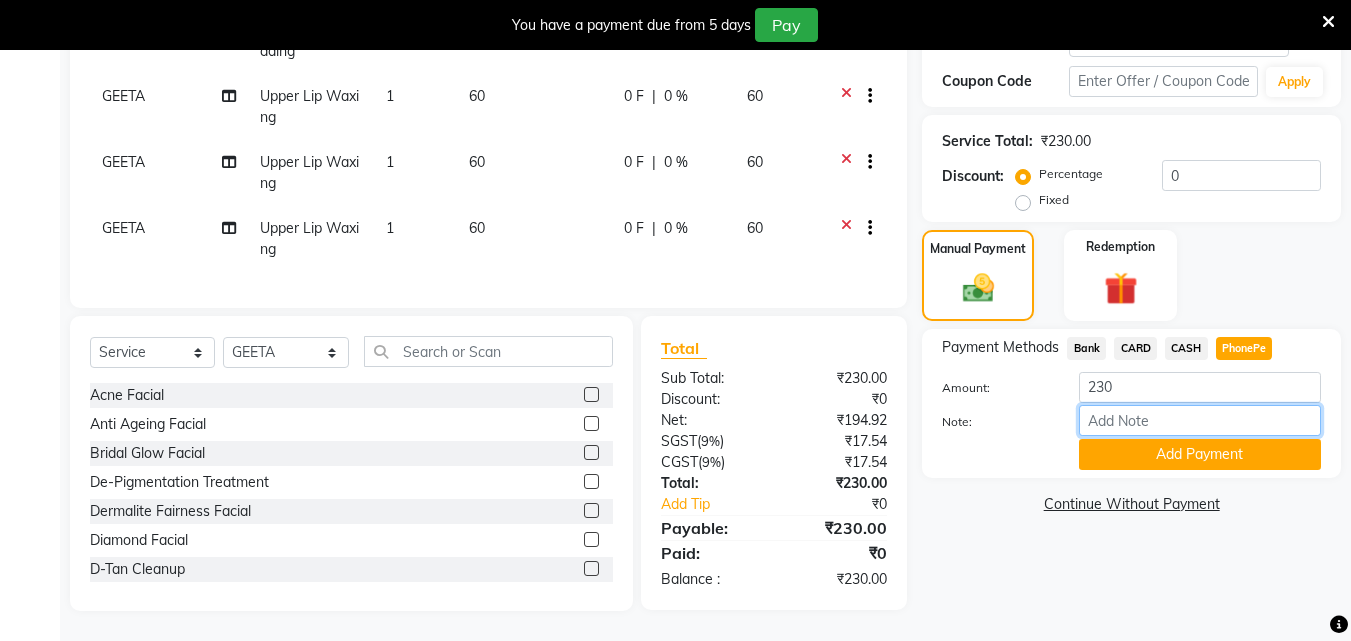 type on "soorya" 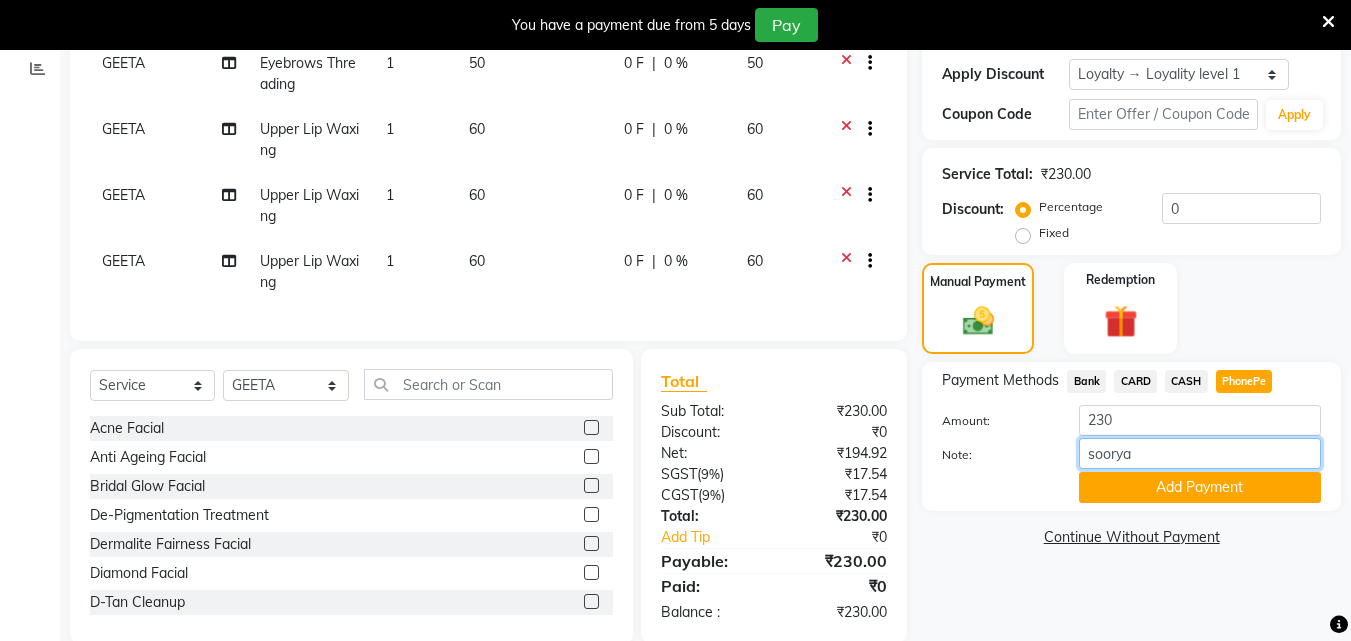 scroll, scrollTop: 387, scrollLeft: 0, axis: vertical 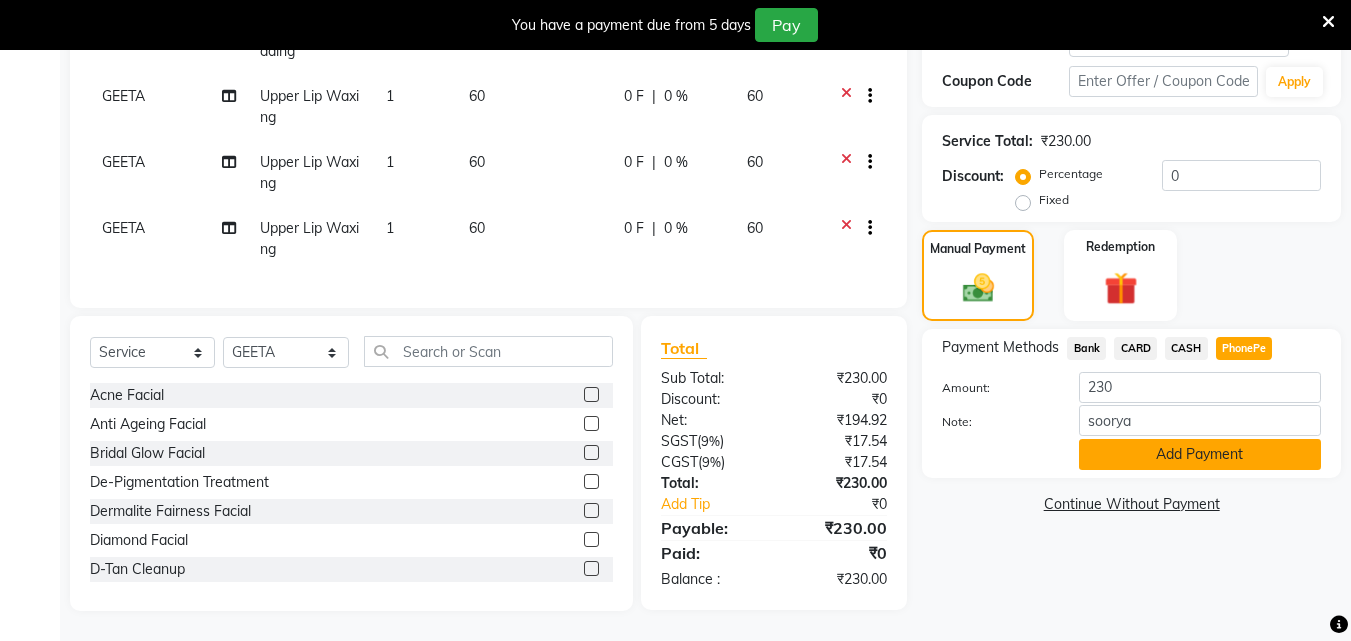 click on "Add Payment" 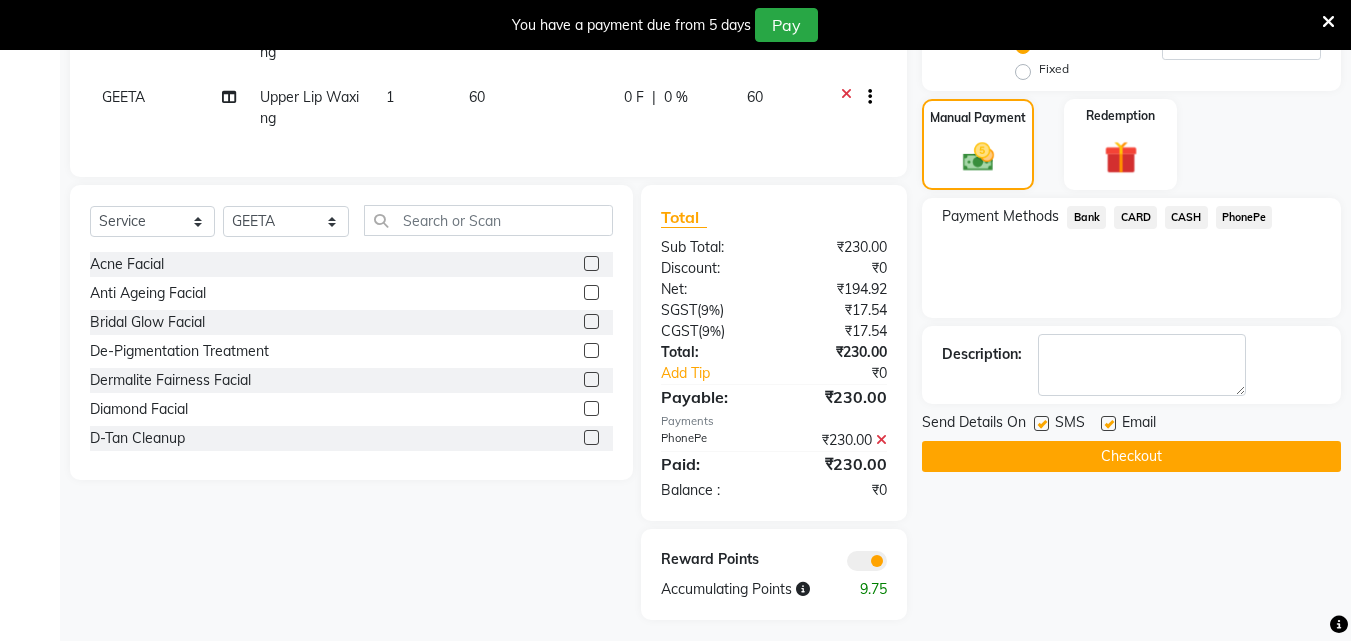 scroll, scrollTop: 527, scrollLeft: 0, axis: vertical 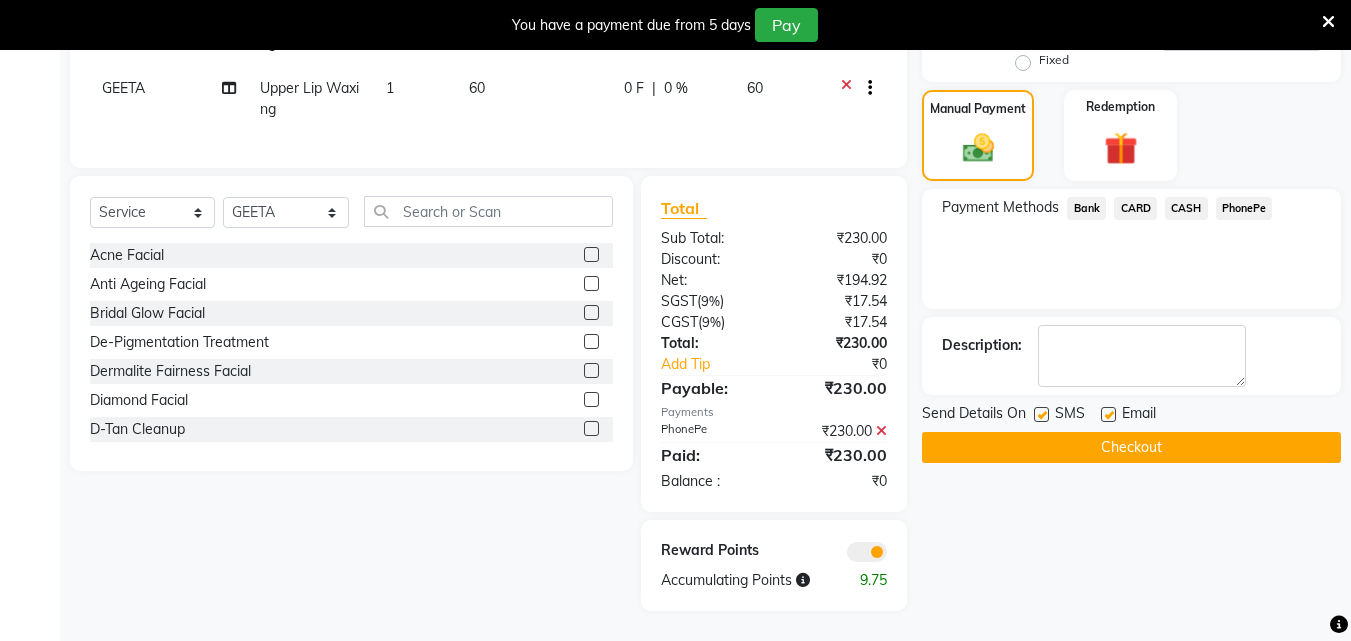 drag, startPoint x: 1040, startPoint y: 395, endPoint x: 1105, endPoint y: 395, distance: 65 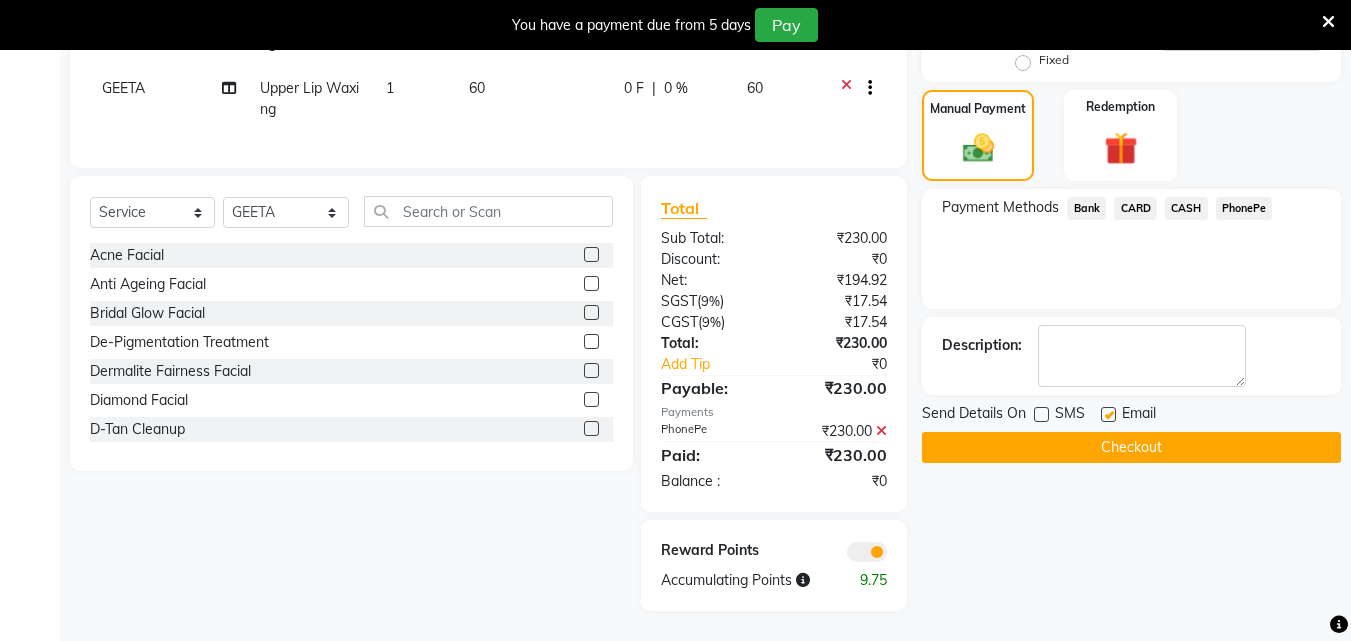 click 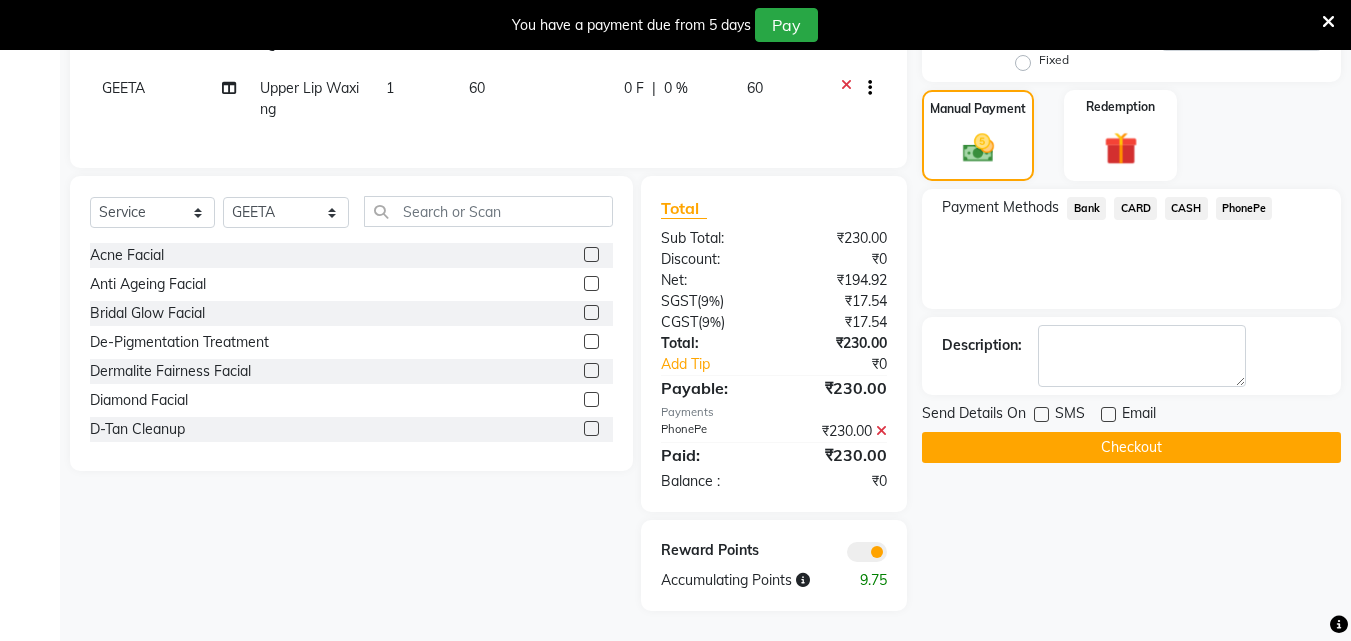 click on "Checkout" 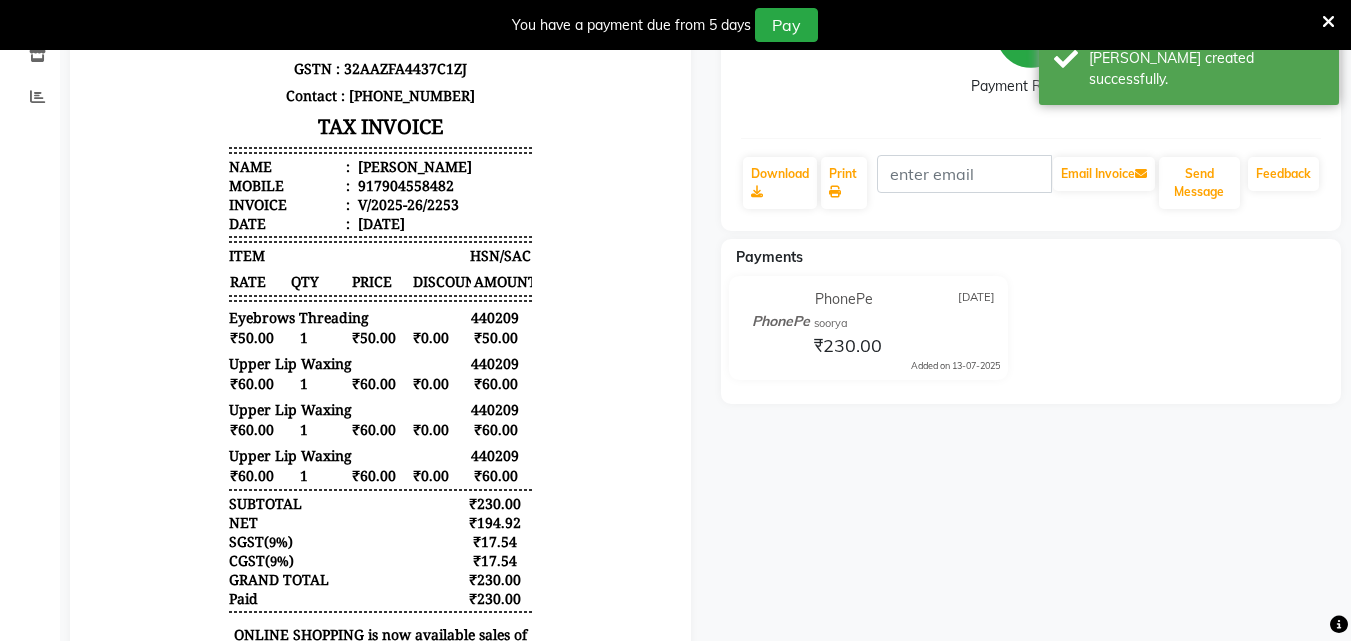 scroll, scrollTop: 192, scrollLeft: 0, axis: vertical 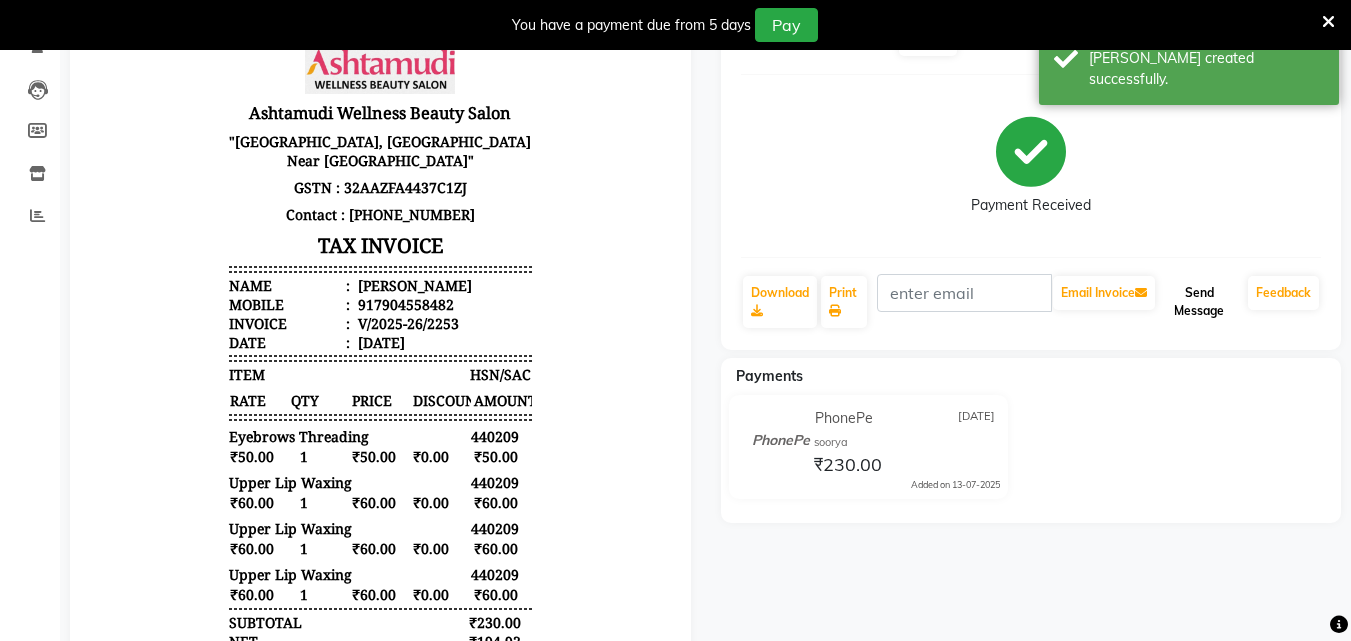 click on "Send Message" 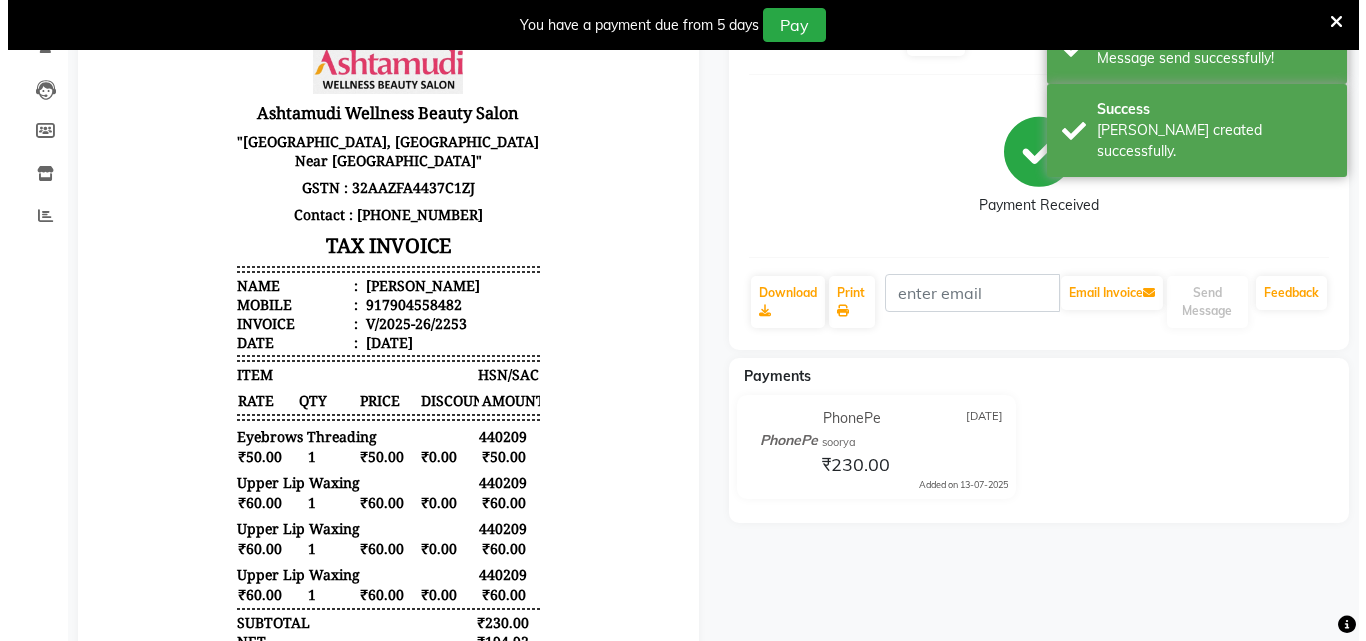 scroll, scrollTop: 0, scrollLeft: 0, axis: both 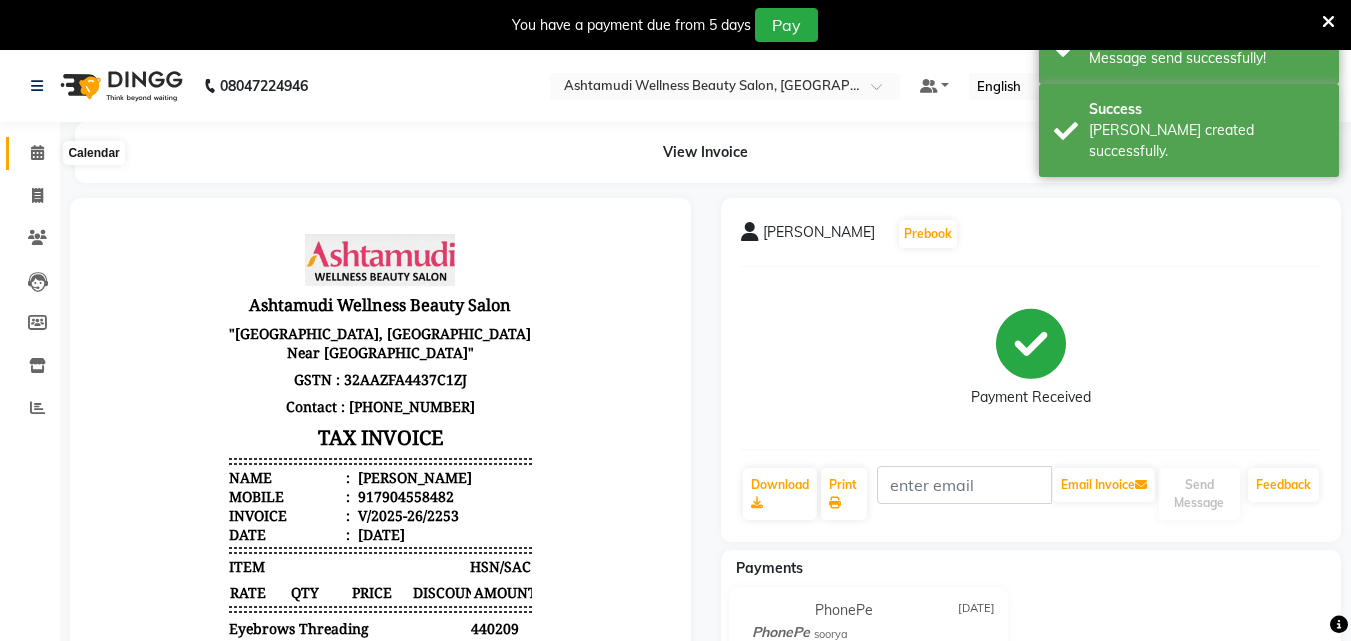 click 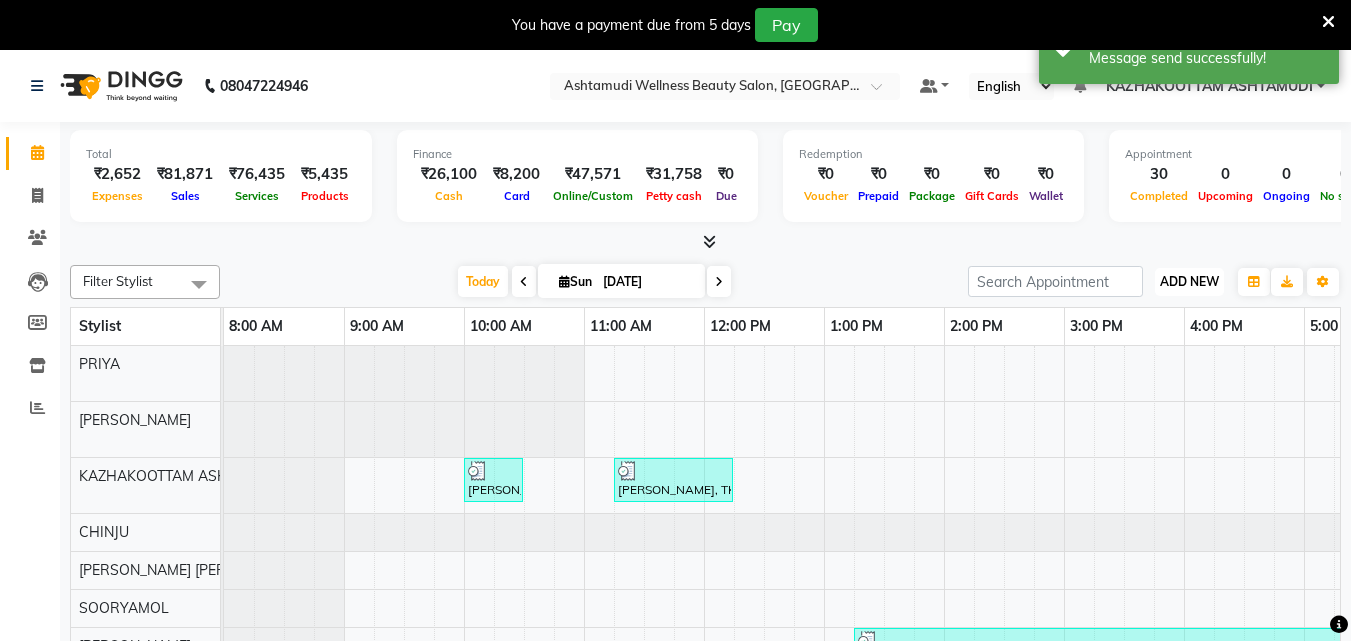 click on "ADD NEW" at bounding box center (1189, 281) 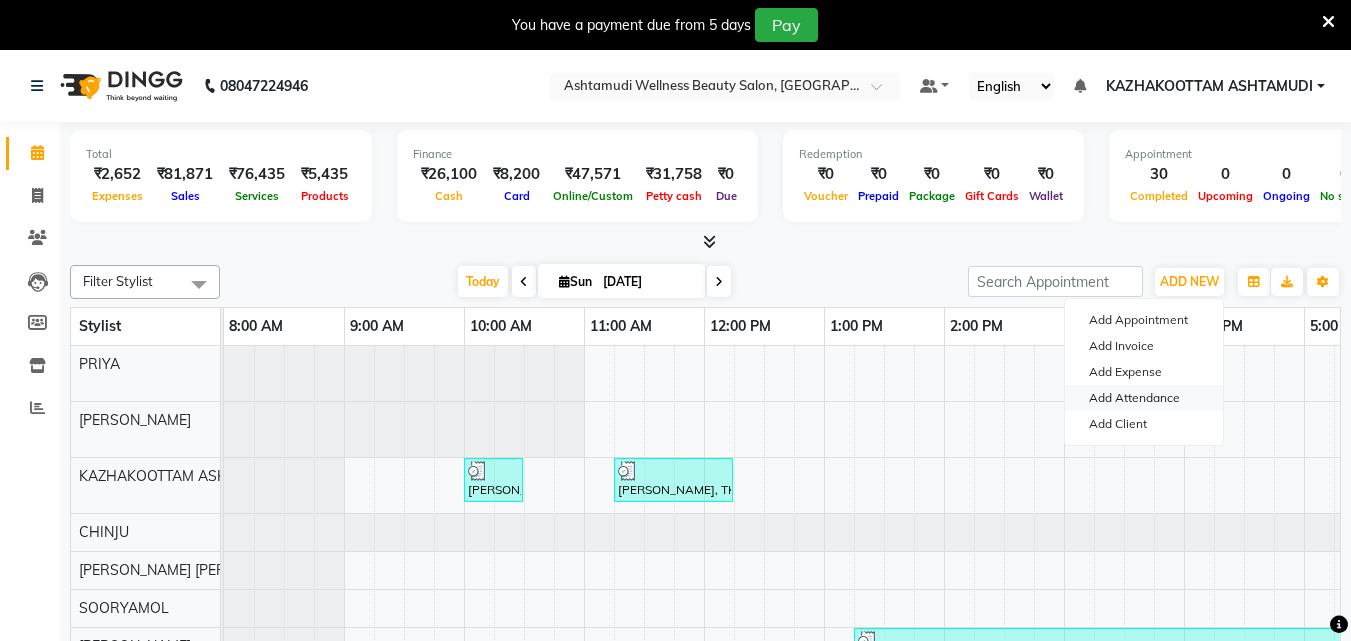 click on "Add Attendance" at bounding box center [1144, 398] 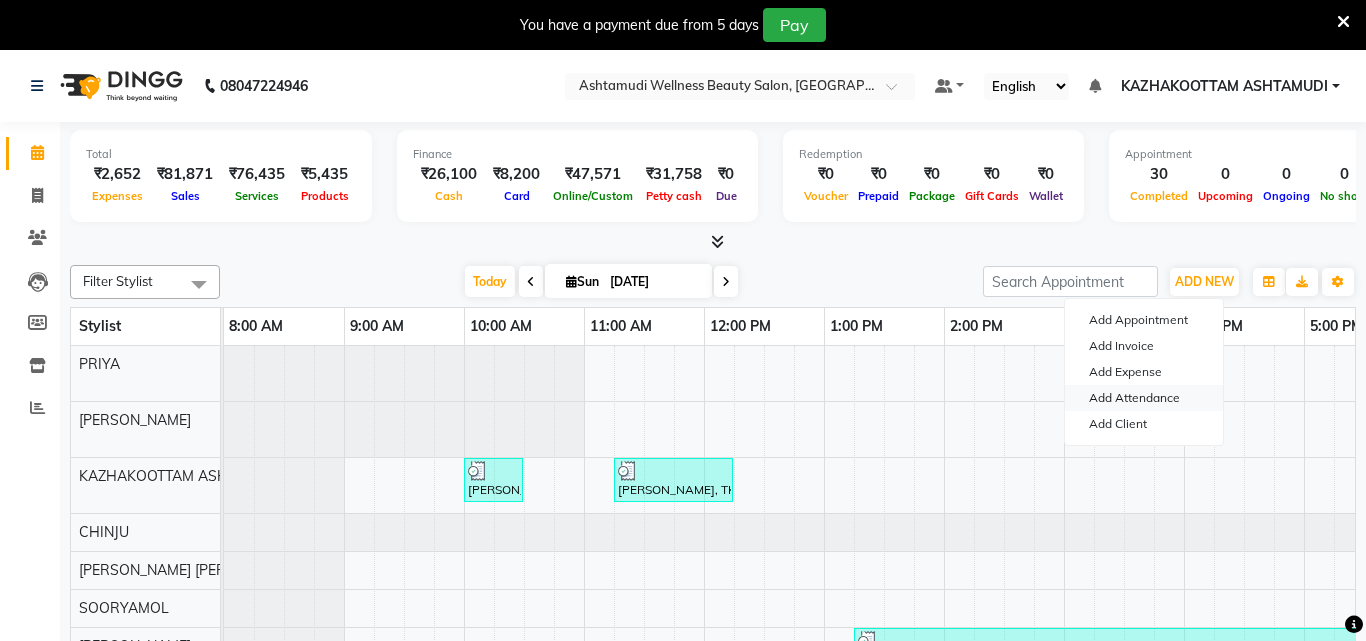 select on "A" 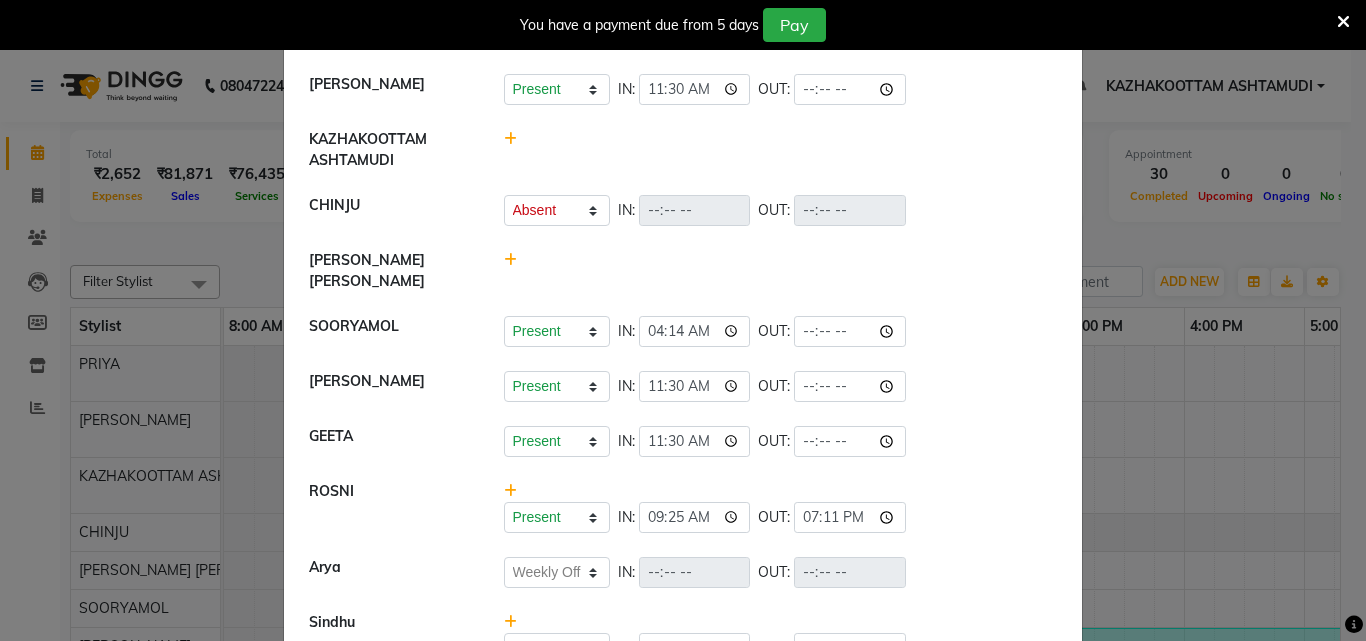 scroll, scrollTop: 200, scrollLeft: 0, axis: vertical 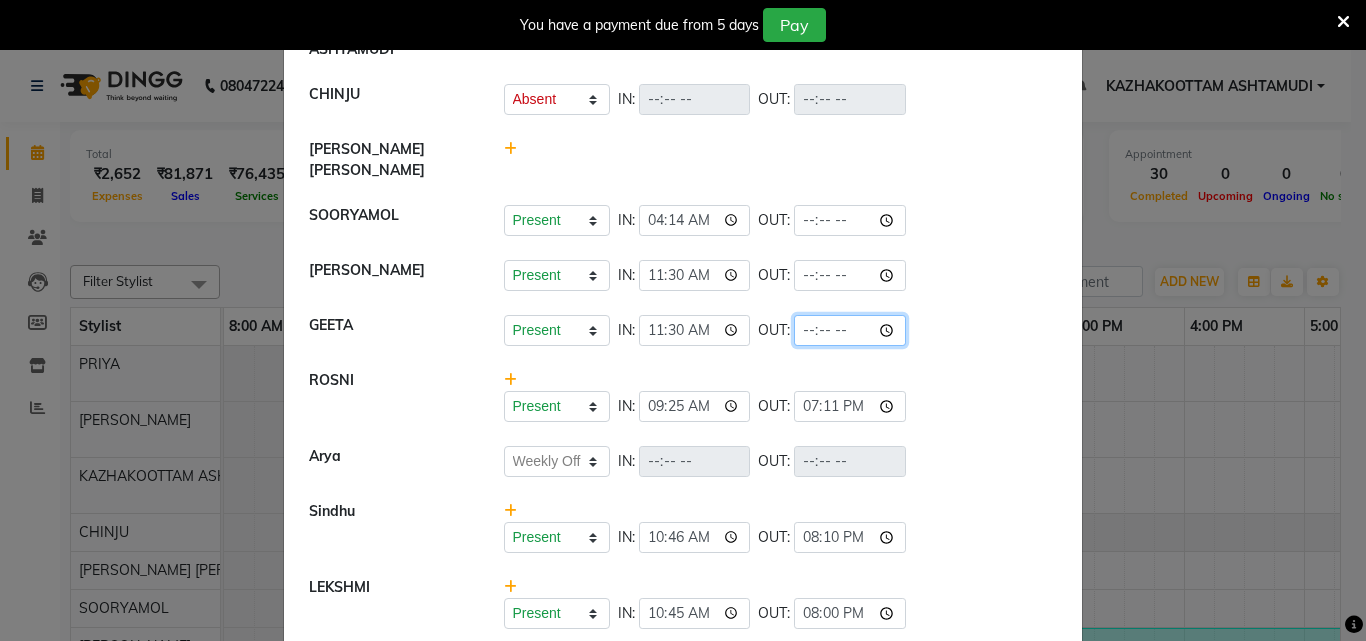 click 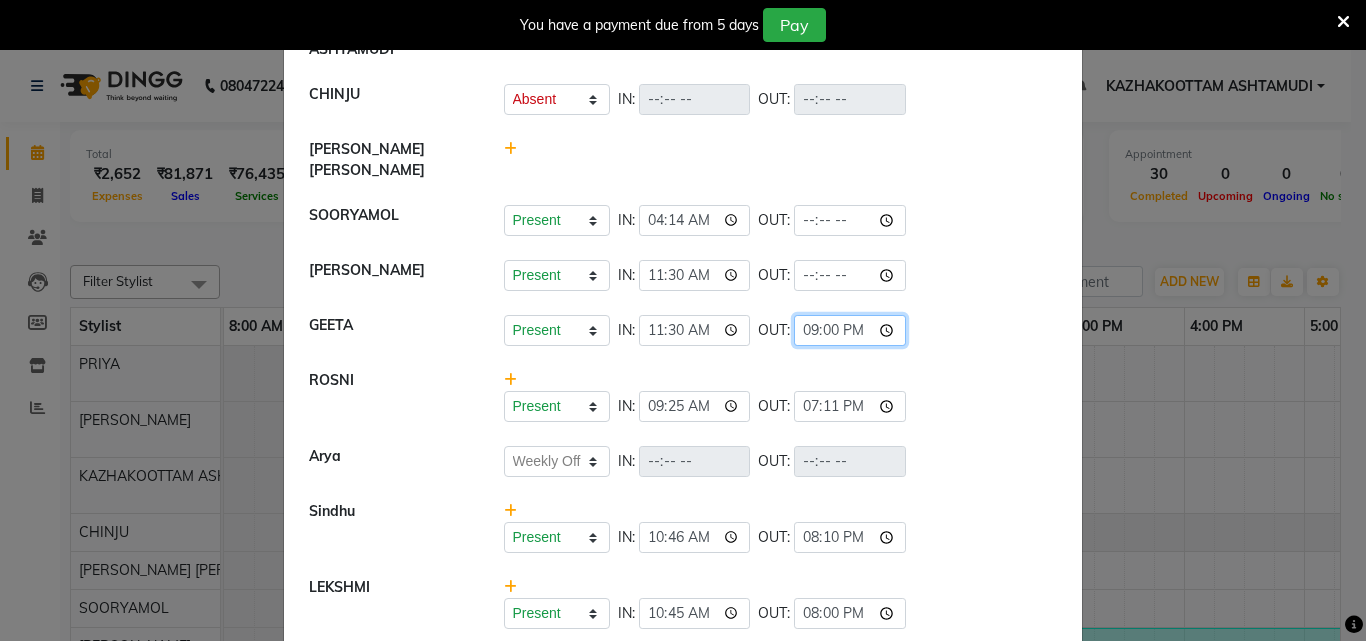 type on "21:09" 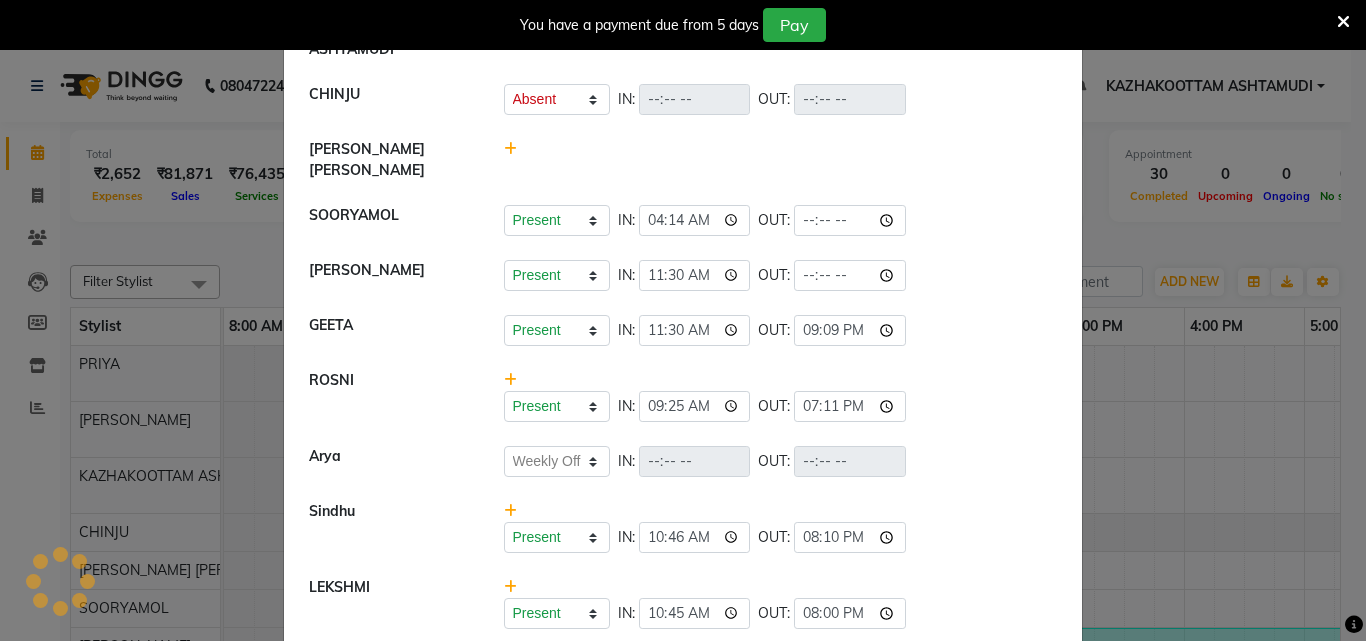 click on "Present   Absent   Late   Half Day   Weekly Off  IN:  11:30 OUT:  21:09" 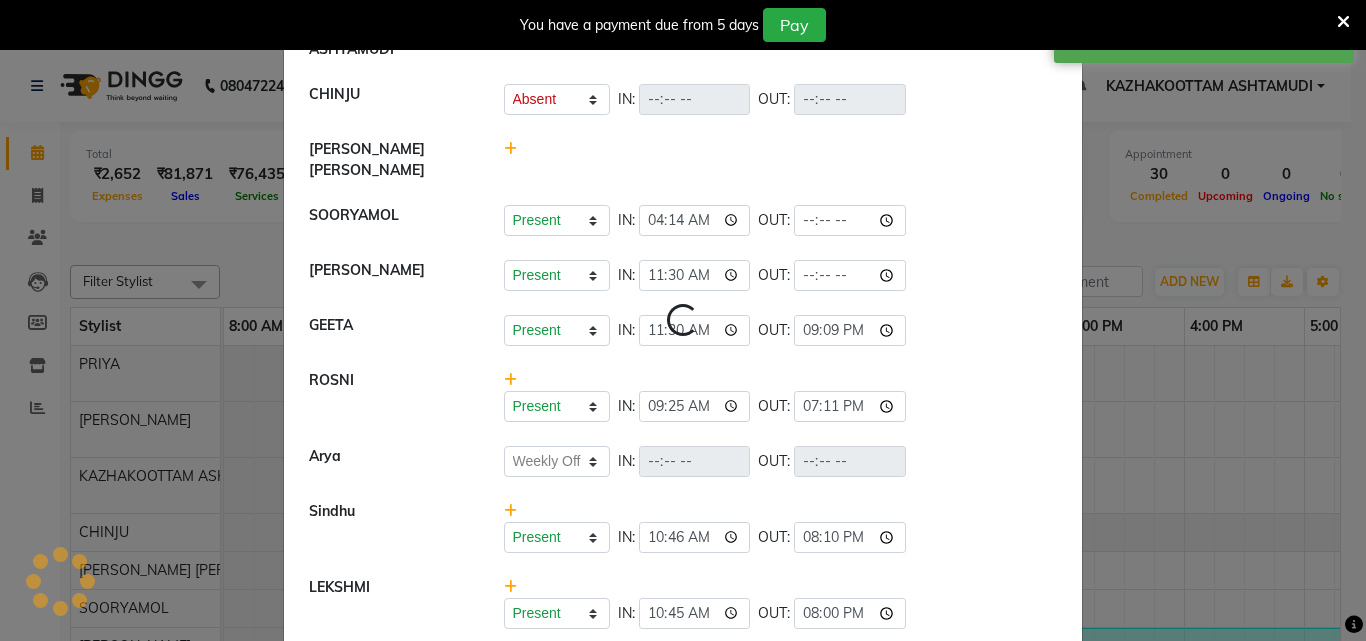 select on "A" 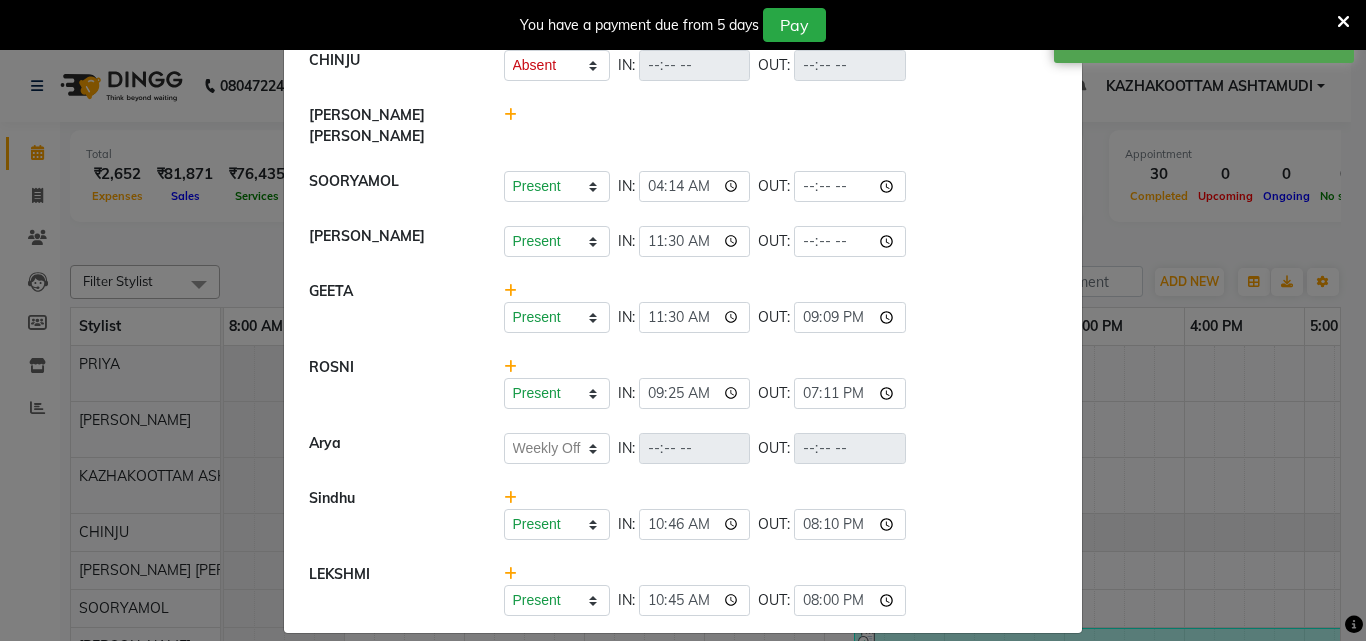 scroll, scrollTop: 0, scrollLeft: 0, axis: both 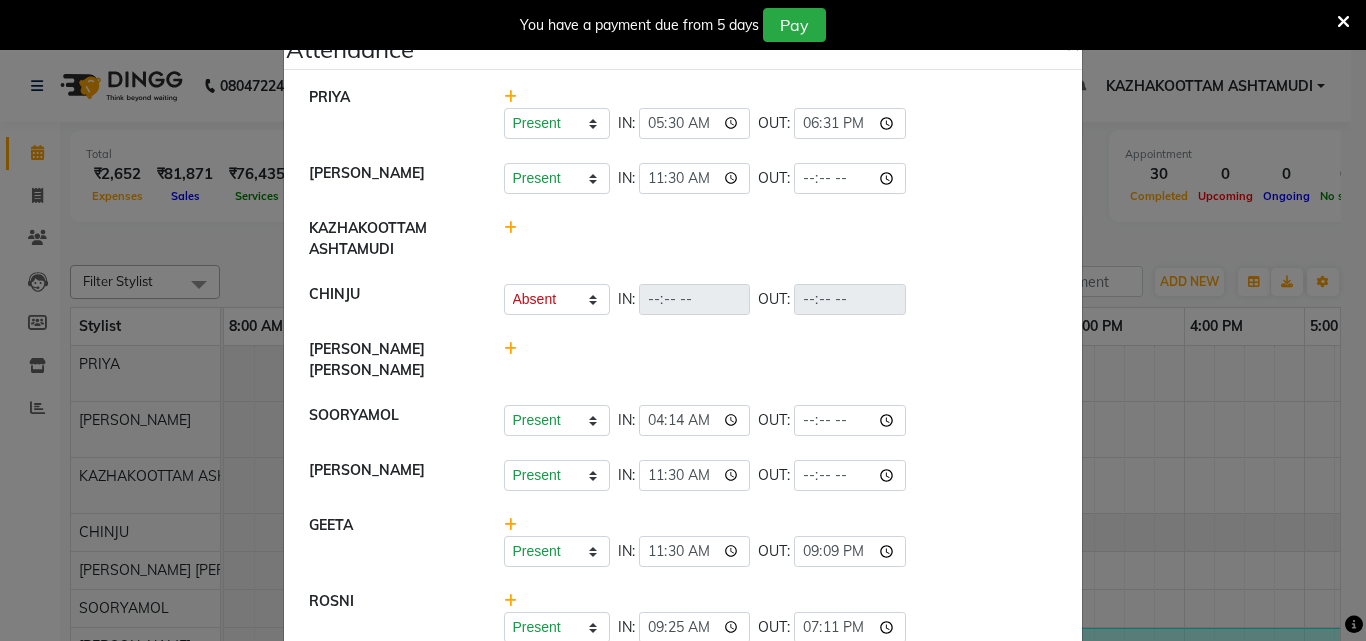 drag, startPoint x: 1131, startPoint y: 13, endPoint x: 1257, endPoint y: 31, distance: 127.27922 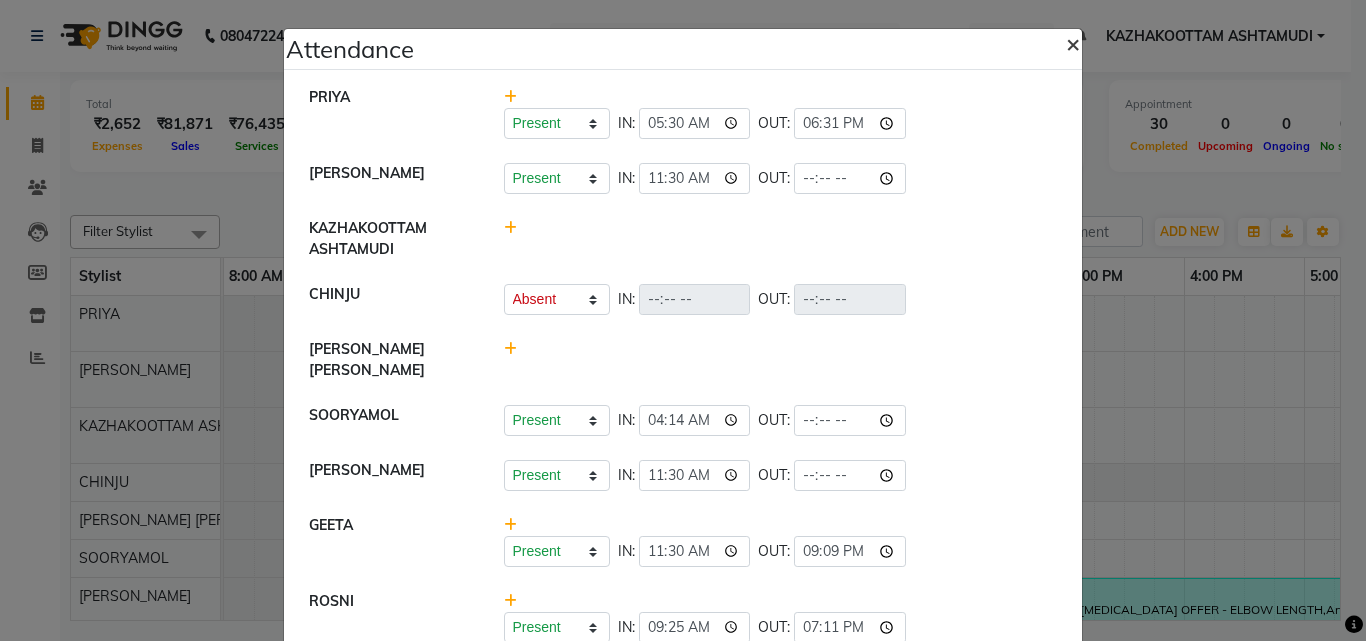 click on "×" 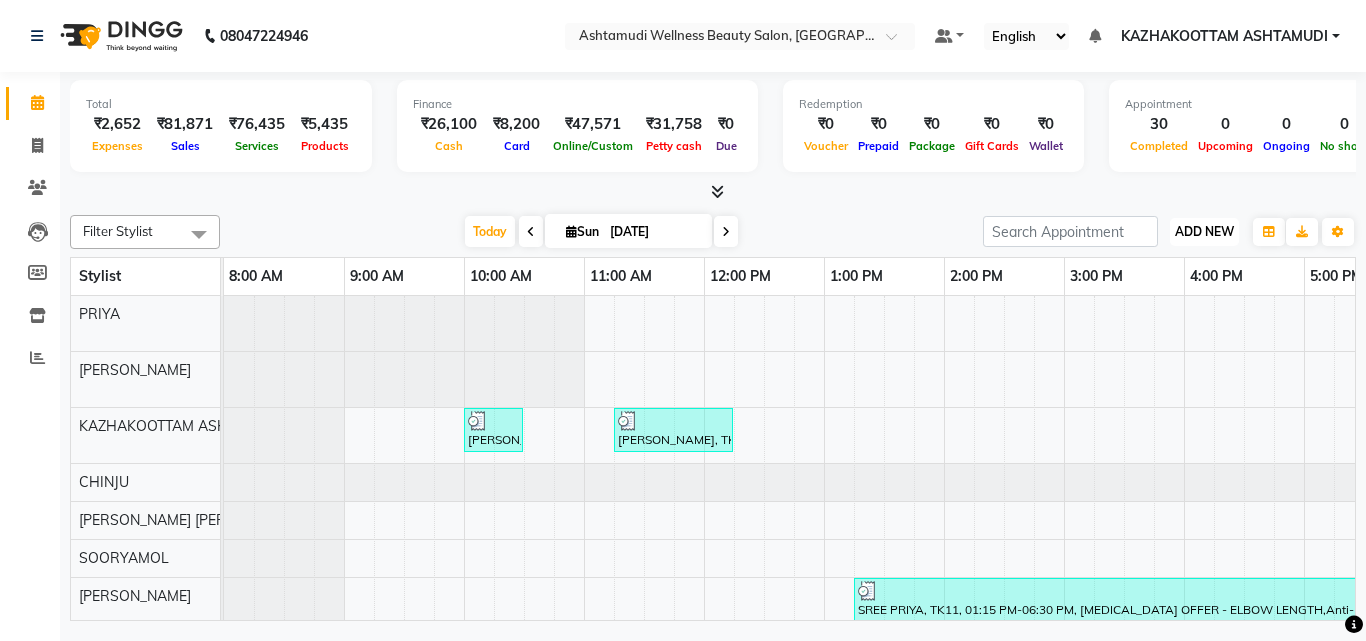 click on "ADD NEW" at bounding box center [1204, 231] 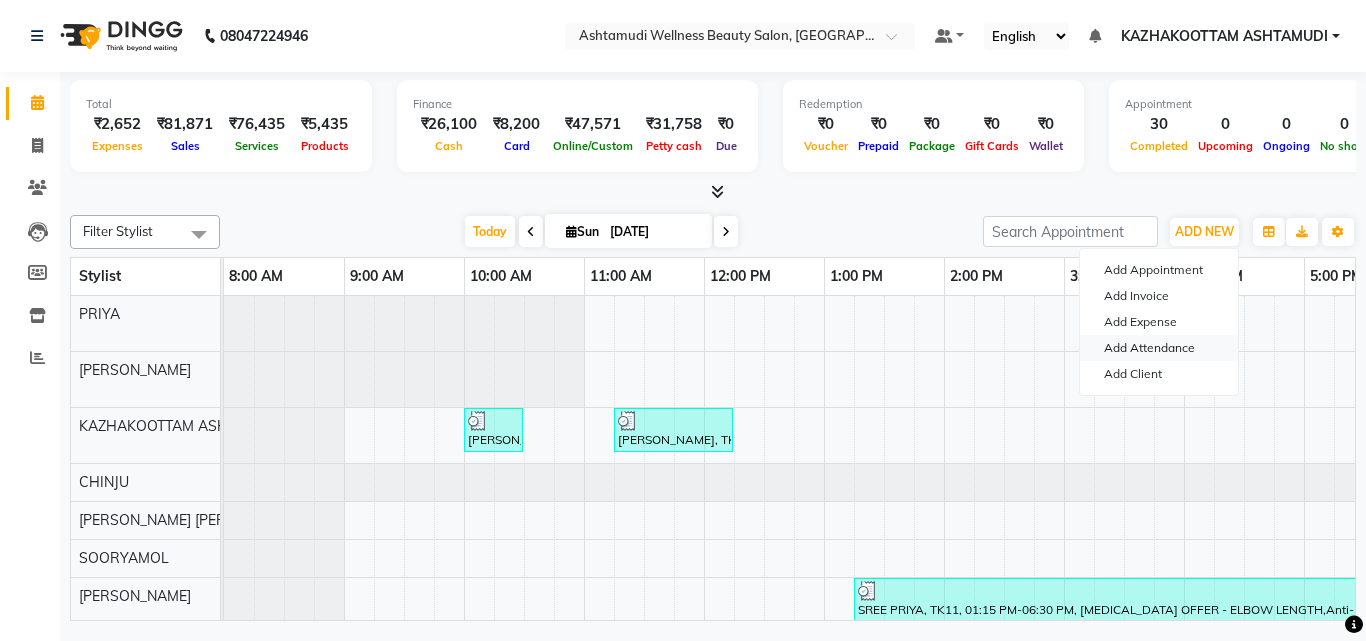 click on "Add Attendance" at bounding box center [1159, 348] 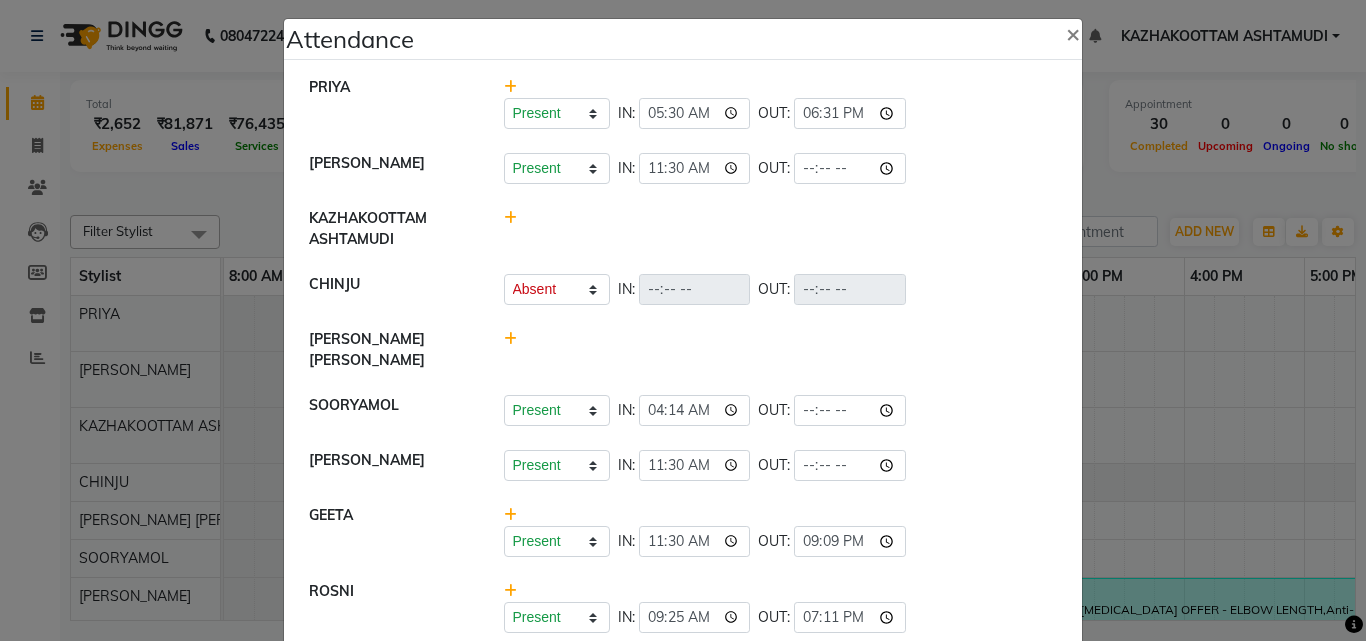 scroll, scrollTop: 0, scrollLeft: 0, axis: both 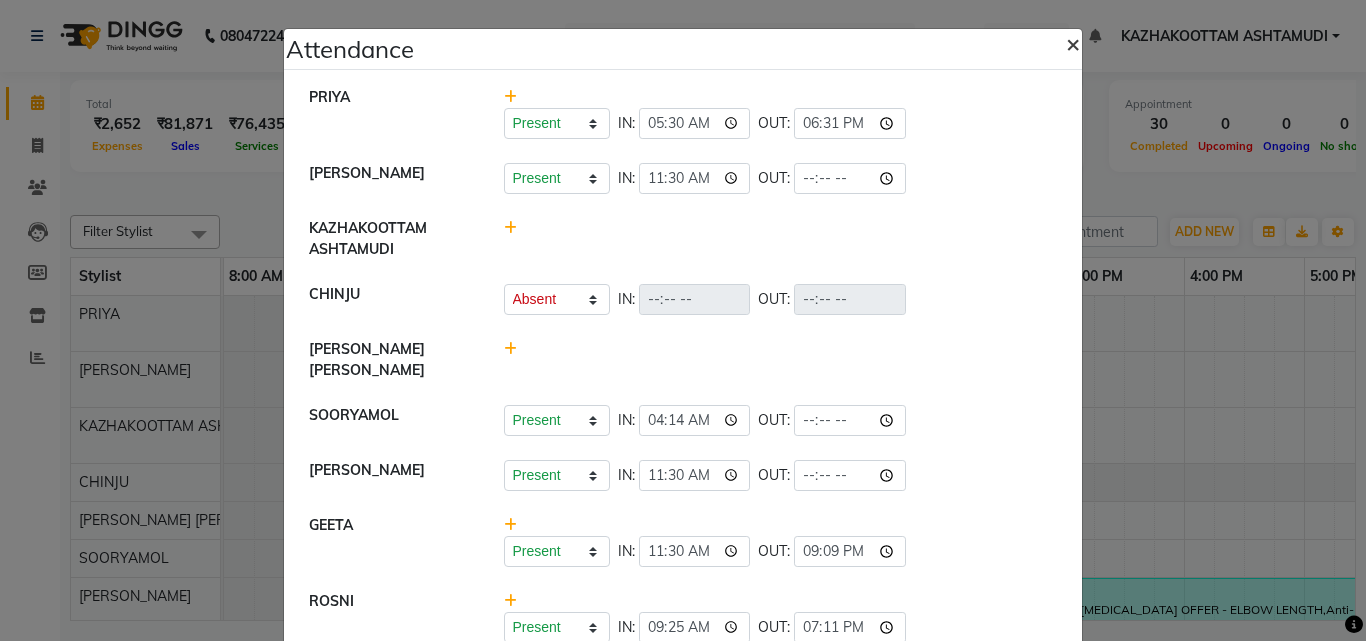 click on "×" 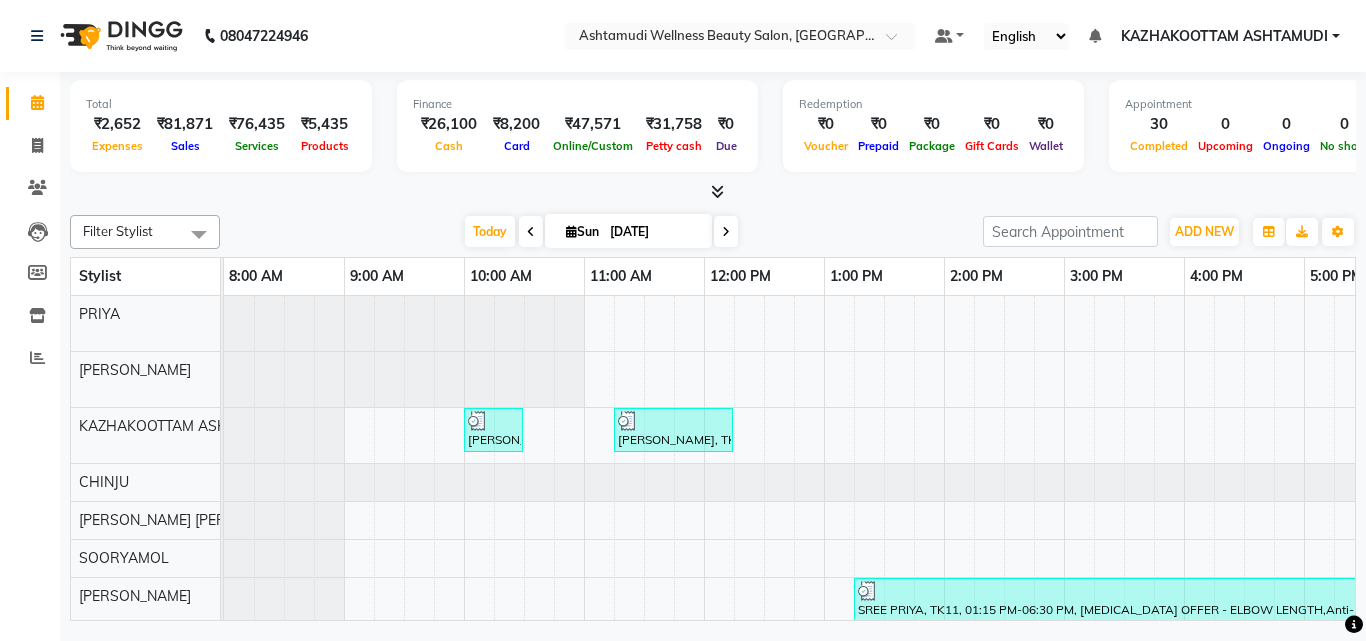 click at bounding box center (717, 191) 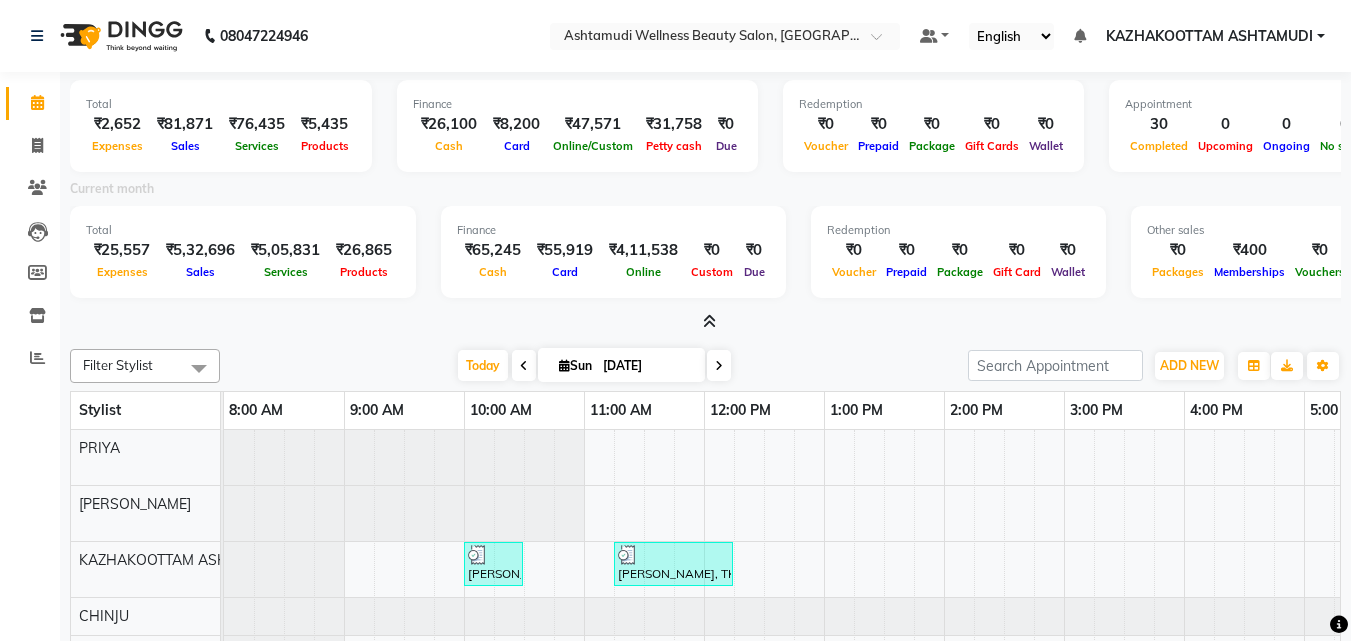 click at bounding box center [709, 321] 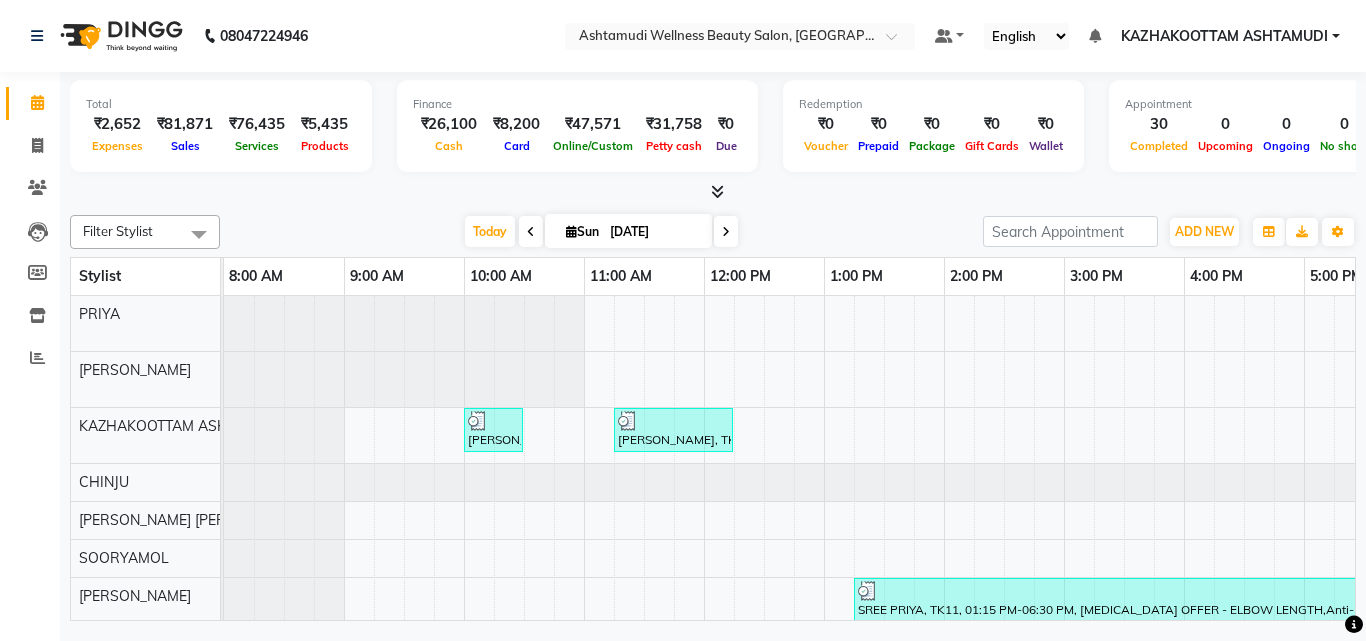 scroll, scrollTop: 100, scrollLeft: 0, axis: vertical 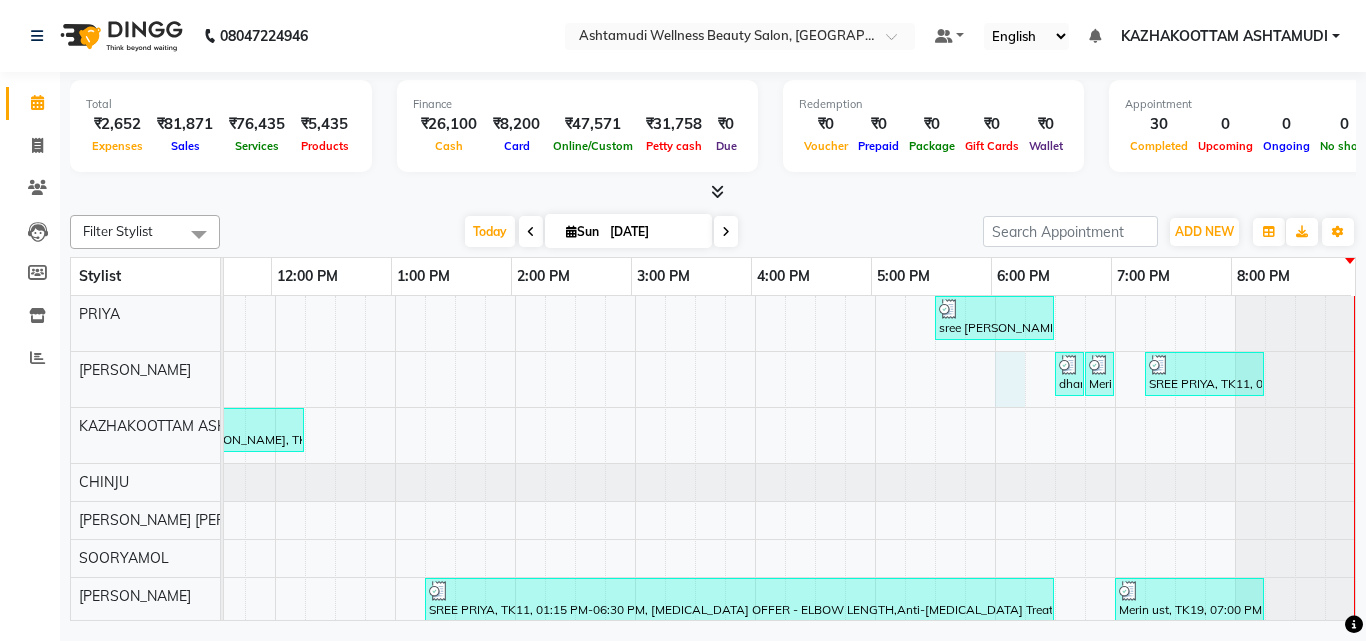 click on "sree leshmi, TK12, 05:30 PM-06:30 PM, Anti-Dandruff Treatment With Spa     dhana, TK17, 06:30 PM-06:45 PM, Eyebrows Threading     Merin ust, TK19, 06:45 PM-07:00 PM, Eyebrows Threading     SREE PRIYA, TK11, 07:15 PM-08:15 PM, Ice Cream Pedicure     Kasia matuza, TK01, 10:00 AM-10:30 AM, Make up     neethu, TK05, 11:15 AM-12:15 PM, Glass Skin Make up,Ornaments Collection     SREE PRIYA, TK11, 01:15 PM-06:30 PM, BOTOX OFFER - ELBOW LENGTH,Anti-Dandruff Treatment,Layer Cut,Korean Glass Skin Facial,Full Hand D Tan     Merin ust, TK19, 07:00 PM-08:15 PM, D-Tan Cleanup,Eyebrows Threading     rajasree, TK20, 02:45 PM-03:15 PM, Upper Lip Waxing     SREE PRIYA, TK11, 03:15 PM-07:15 PM, NANOPLASTIA OFFER - ELBOW LENGTH,Anti-Dandruff Treatment,Layer Cut     elisabetha, TK14, 07:15 PM-07:30 PM, Eyebrows Threading     athira, TK15, 07:30 PM-08:00 PM, Hot Oil Massage     rajasree, TK20, 03:15 PM-03:30 PM, Eyebrows Threading     rajasree, TK20, 03:30 PM-04:00 PM, Upper Lip Waxing" at bounding box center (575, 618) 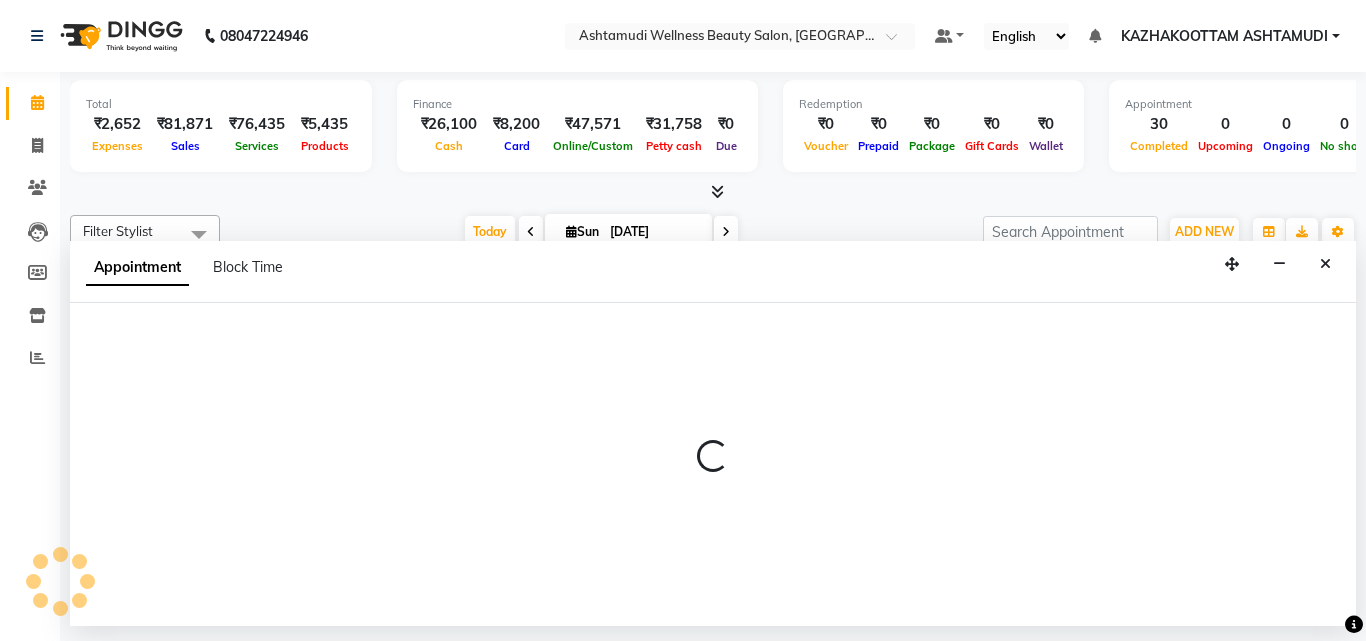 select on "27419" 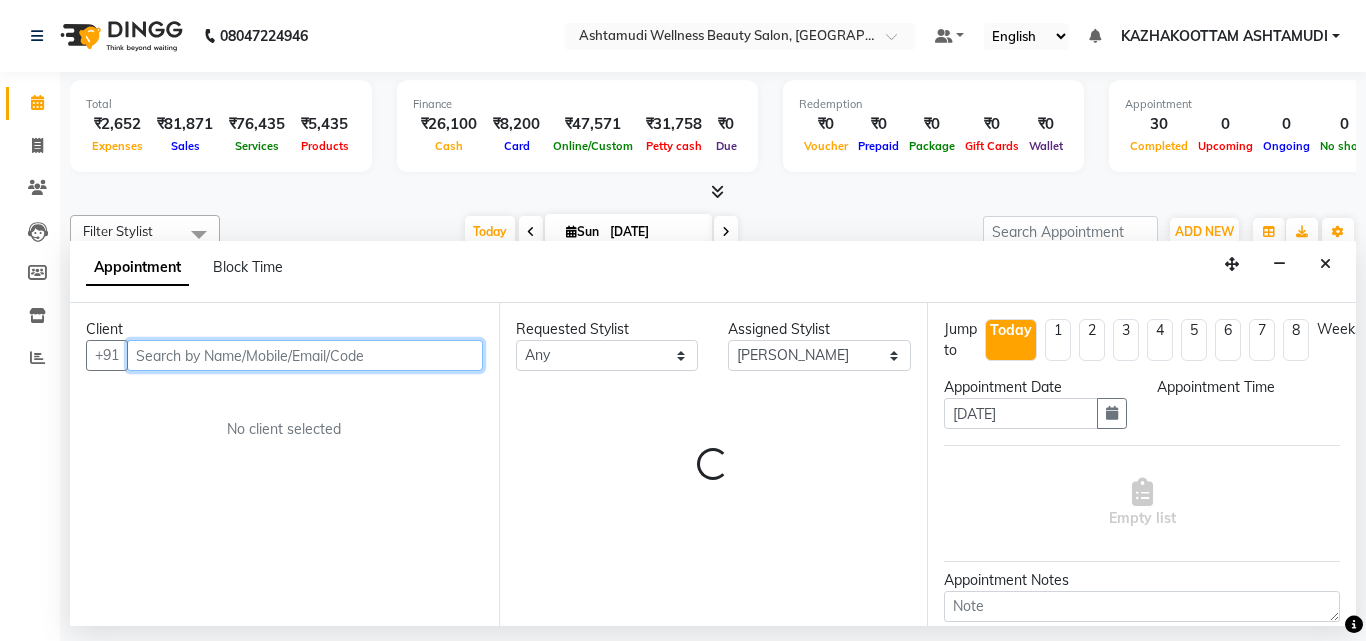 select on "1080" 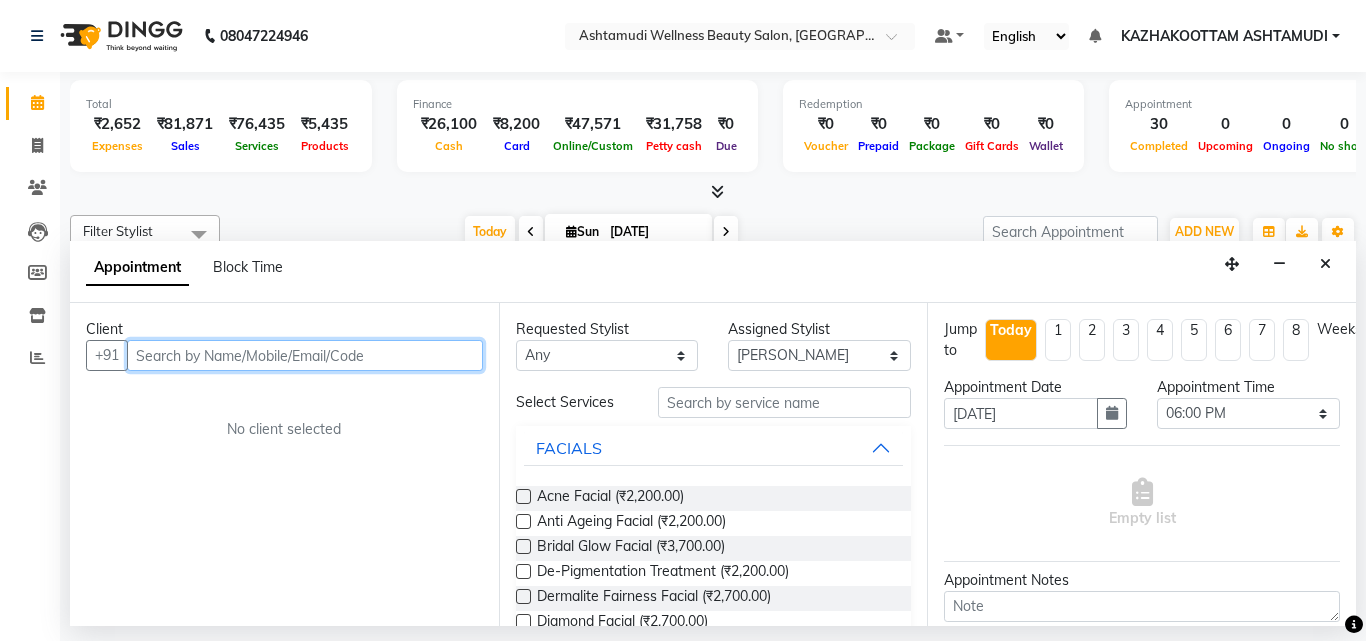click at bounding box center [305, 355] 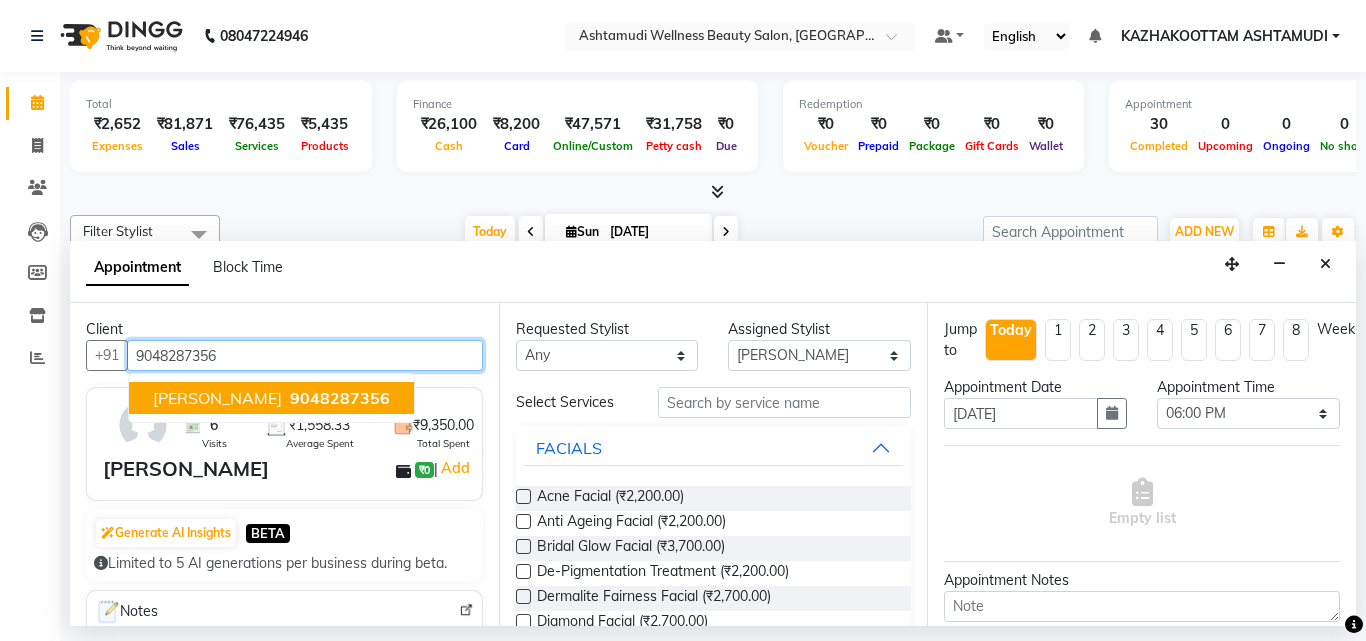 click on "9048287356" at bounding box center [340, 398] 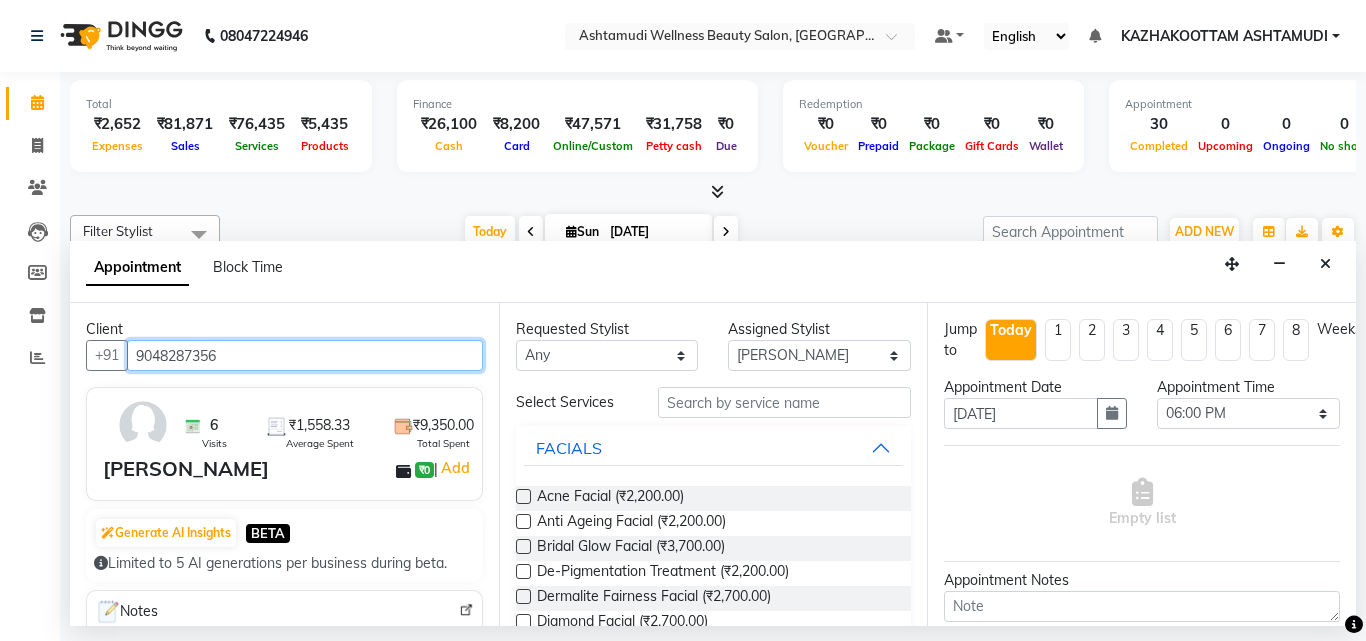 type on "9048287356" 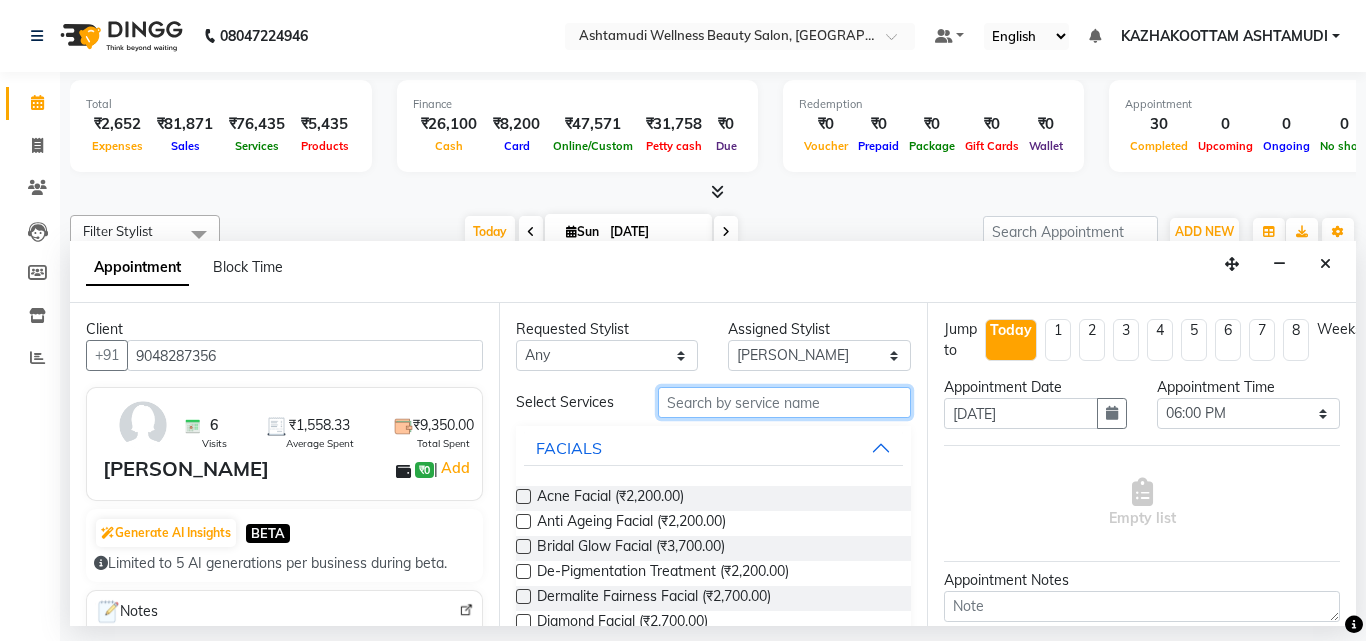click at bounding box center [785, 402] 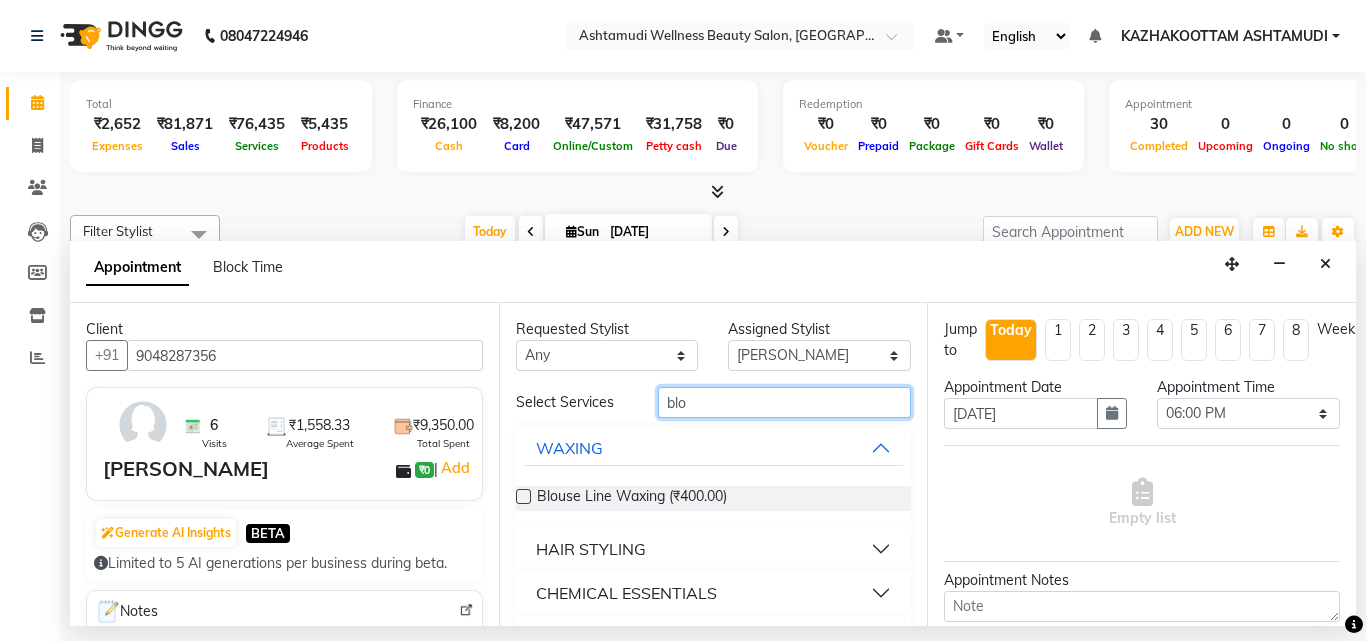 type on "blo" 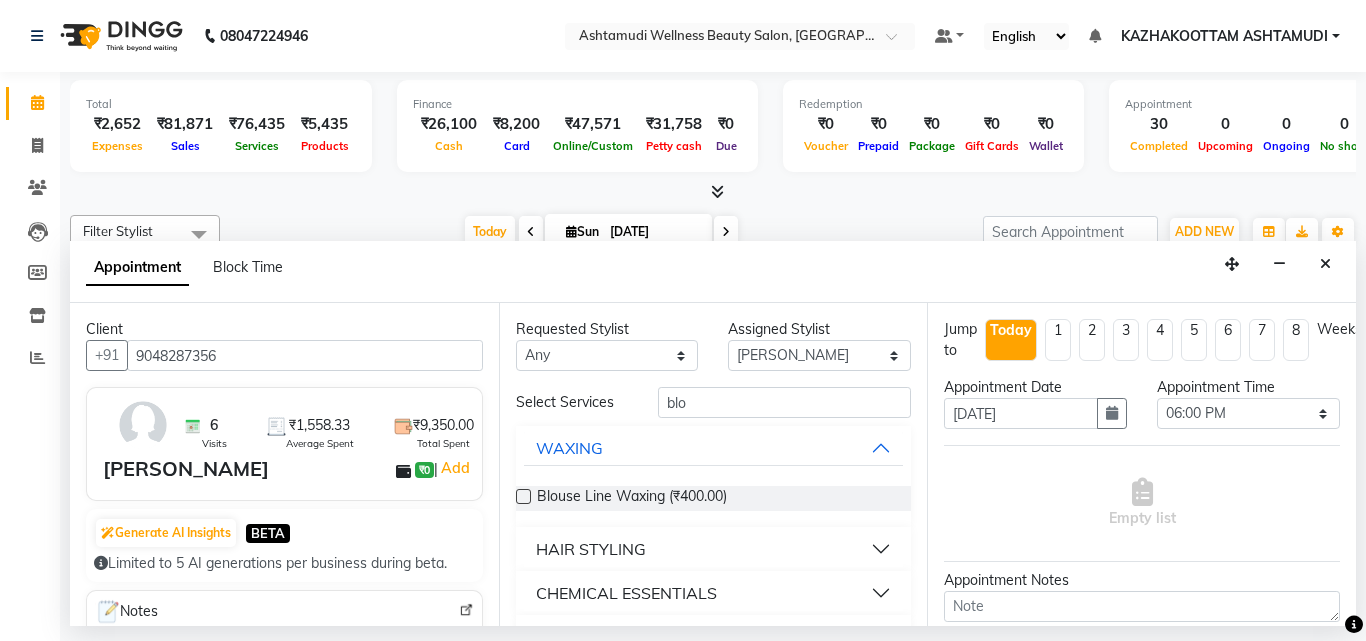 click on "HAIR STYLING" at bounding box center [591, 549] 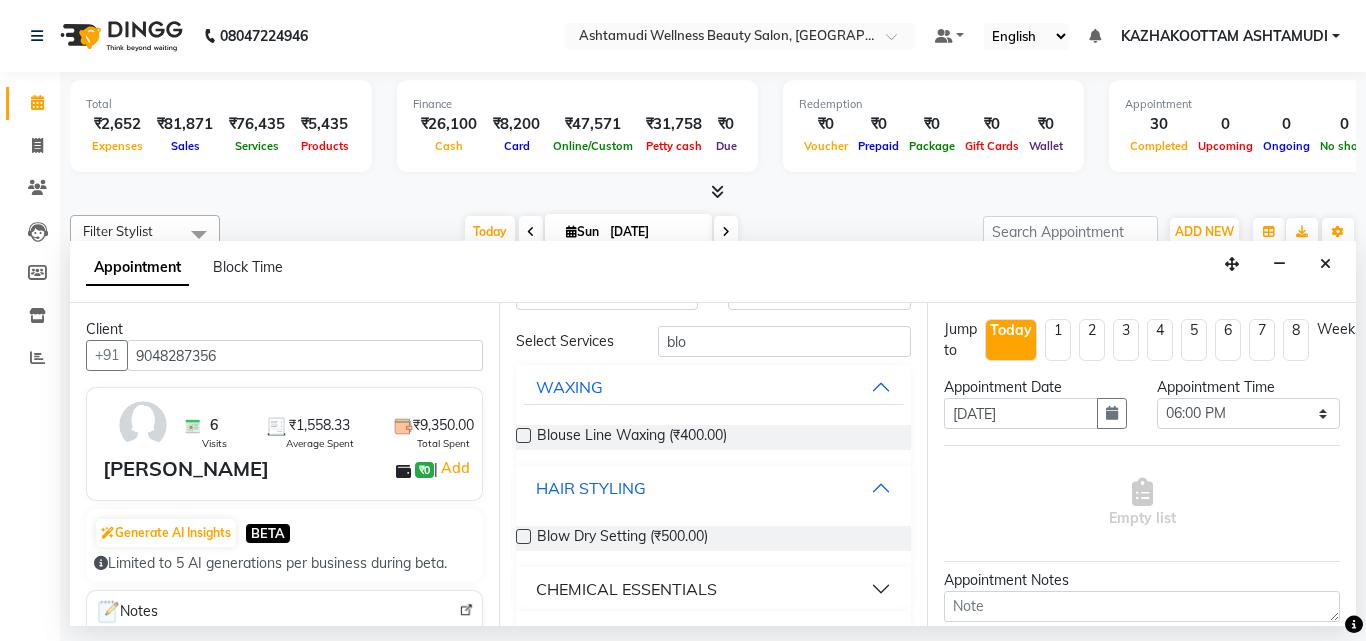scroll, scrollTop: 104, scrollLeft: 0, axis: vertical 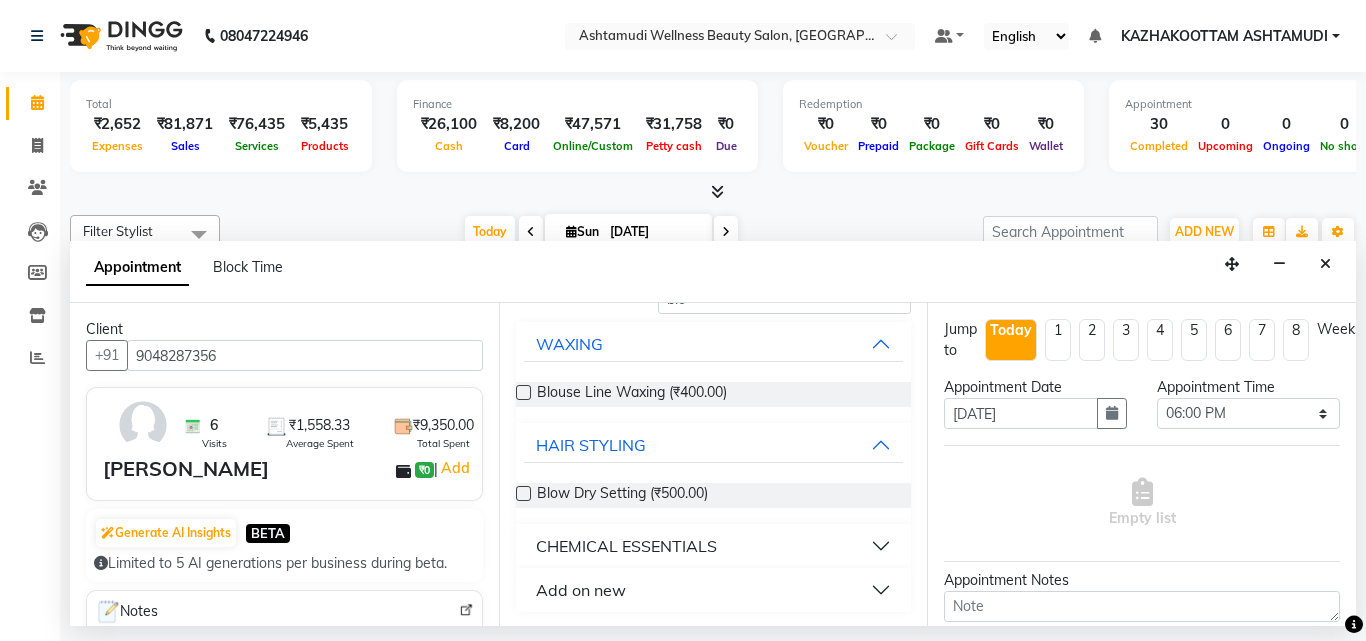 drag, startPoint x: 522, startPoint y: 492, endPoint x: 709, endPoint y: 476, distance: 187.68324 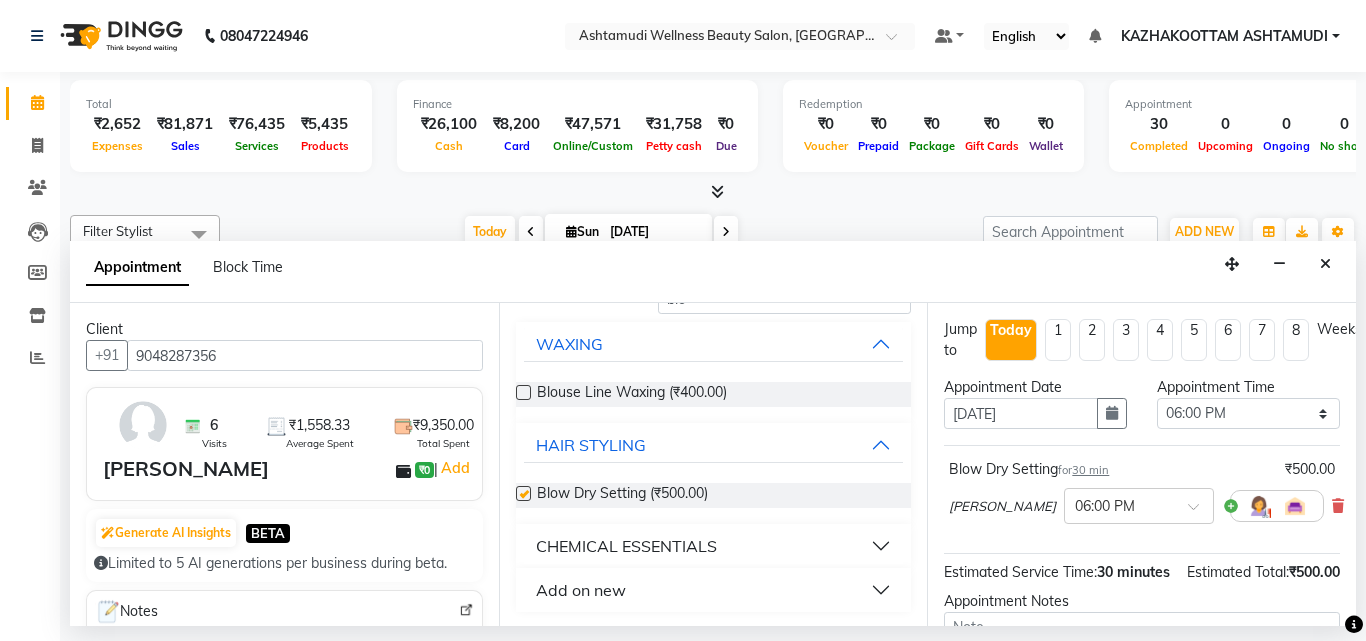 checkbox on "false" 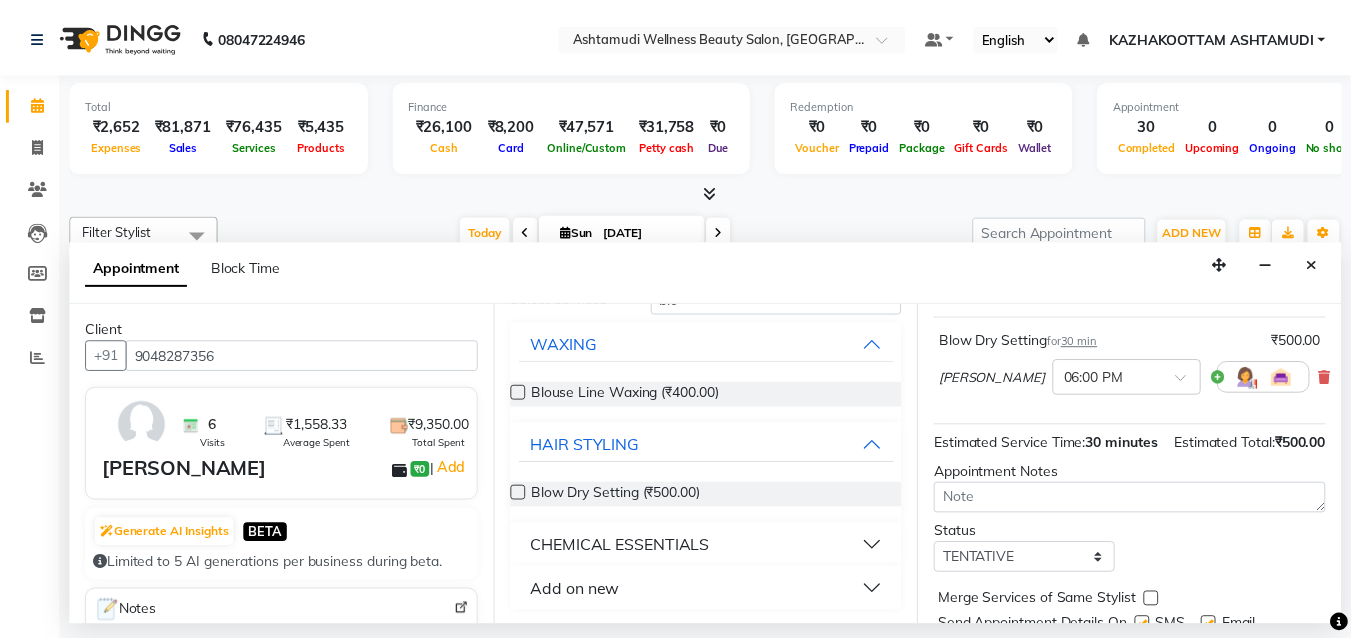 scroll, scrollTop: 239, scrollLeft: 0, axis: vertical 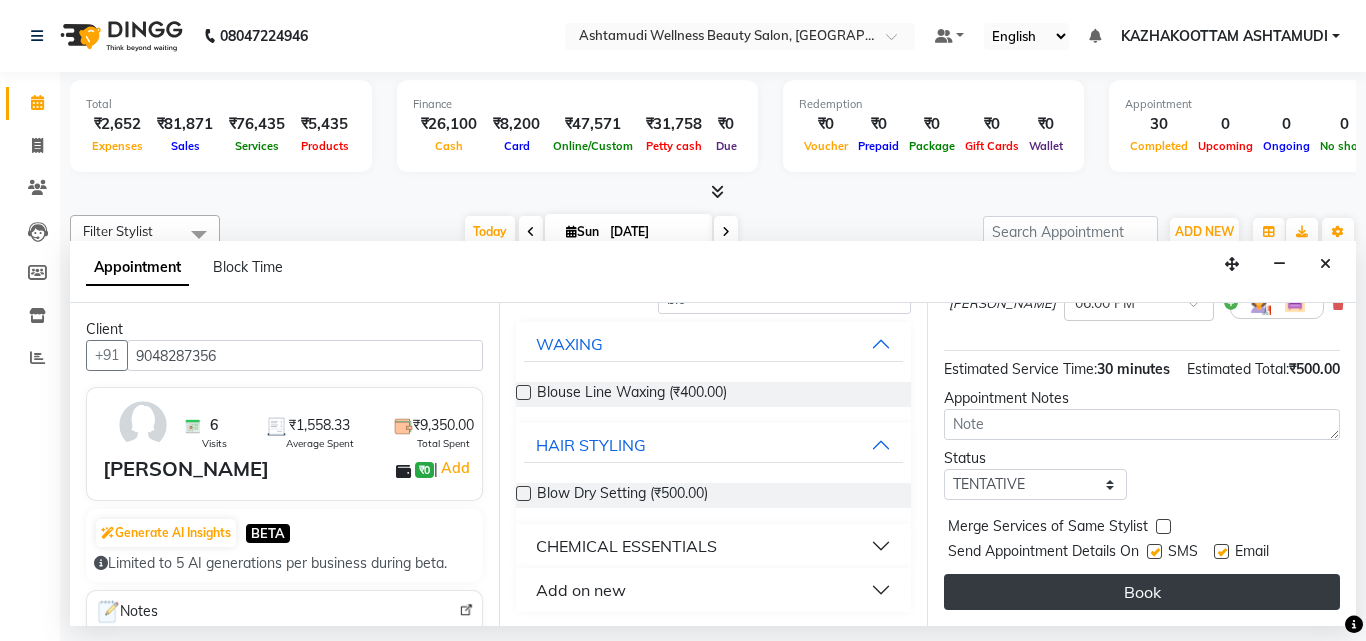 click on "Book" at bounding box center [1142, 592] 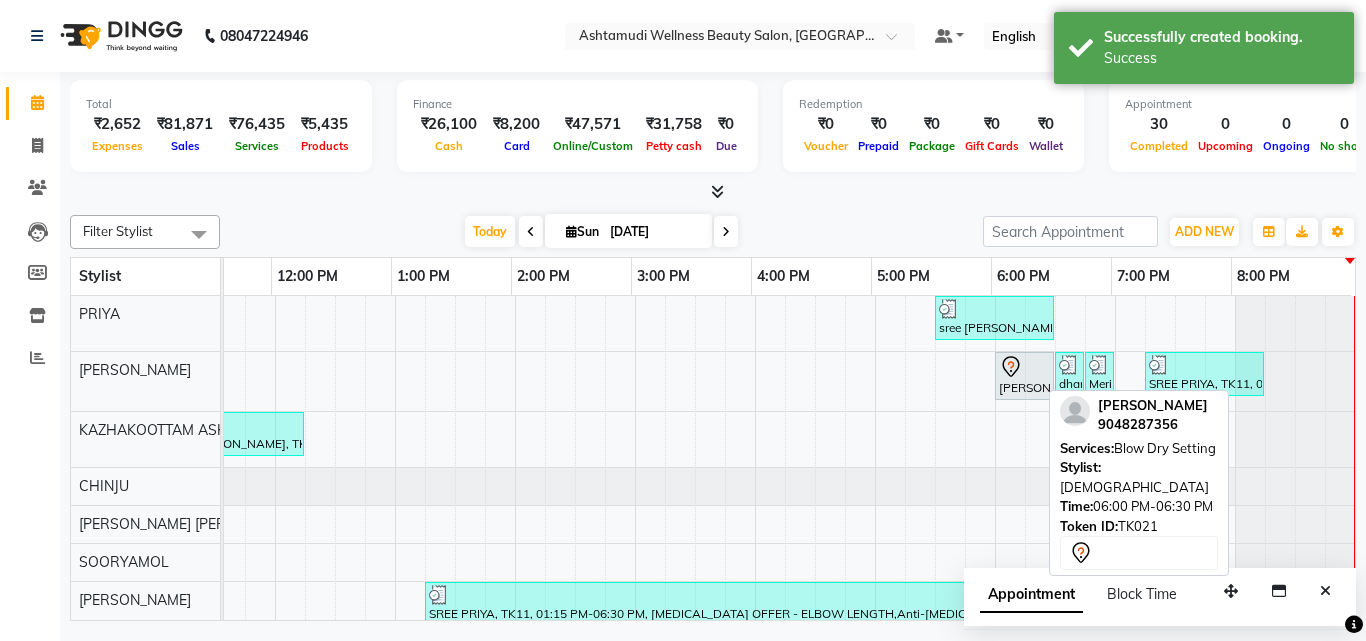 click on "AISWARYA, TK21, 06:00 PM-06:30 PM, Blow Dry Setting" at bounding box center (1024, 376) 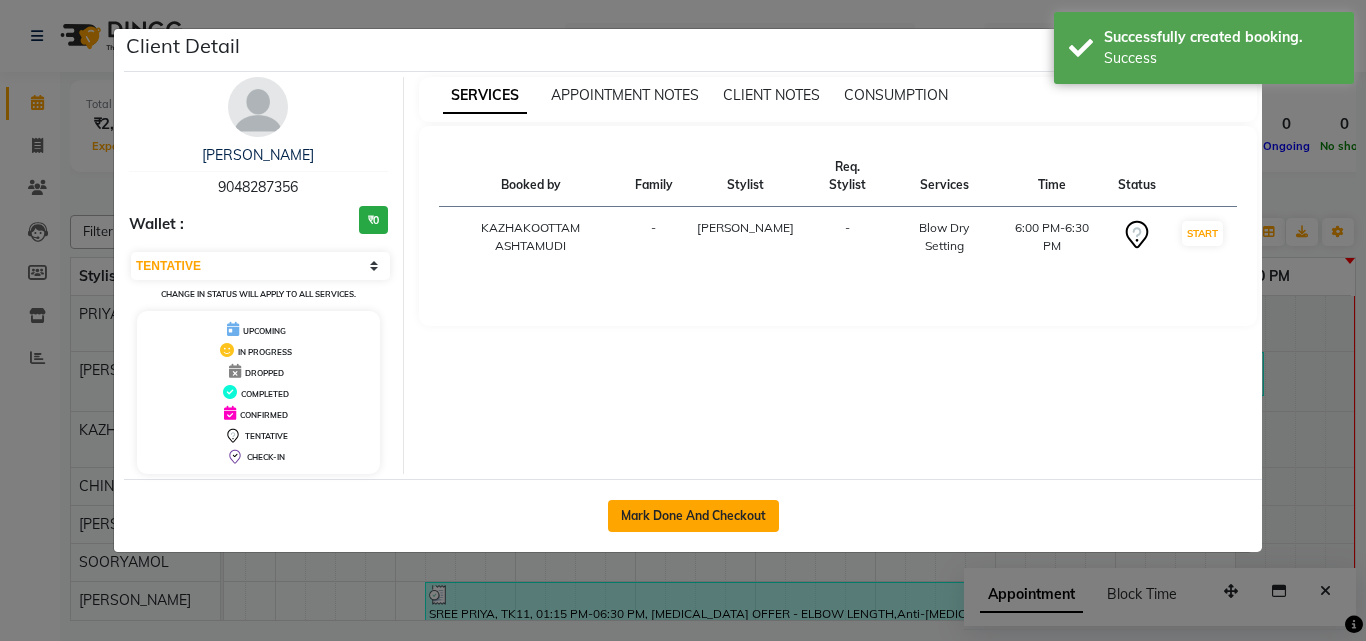 click on "Mark Done And Checkout" 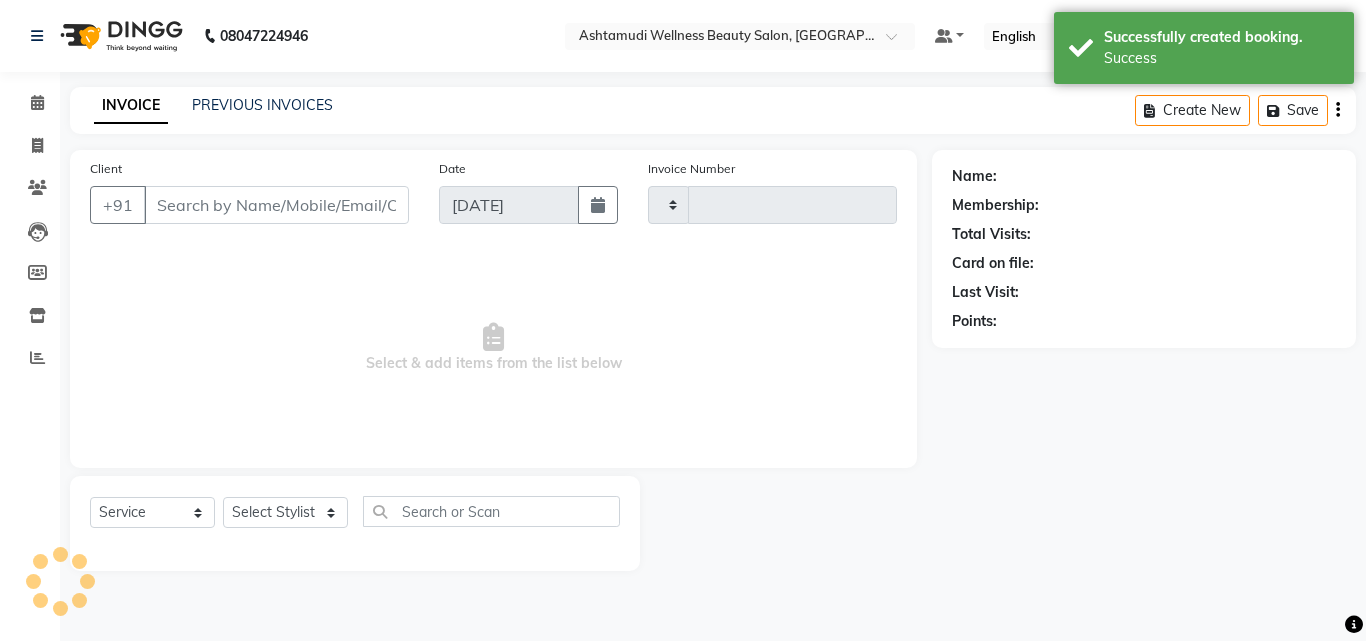 type on "2254" 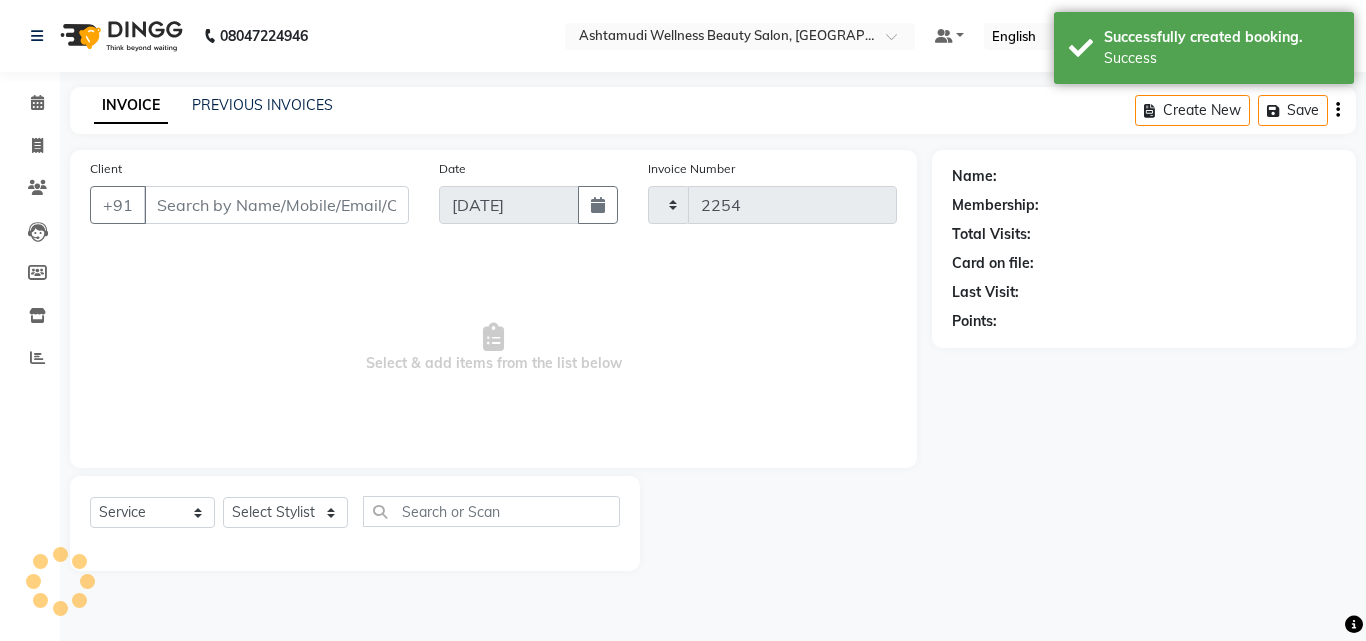 select on "4662" 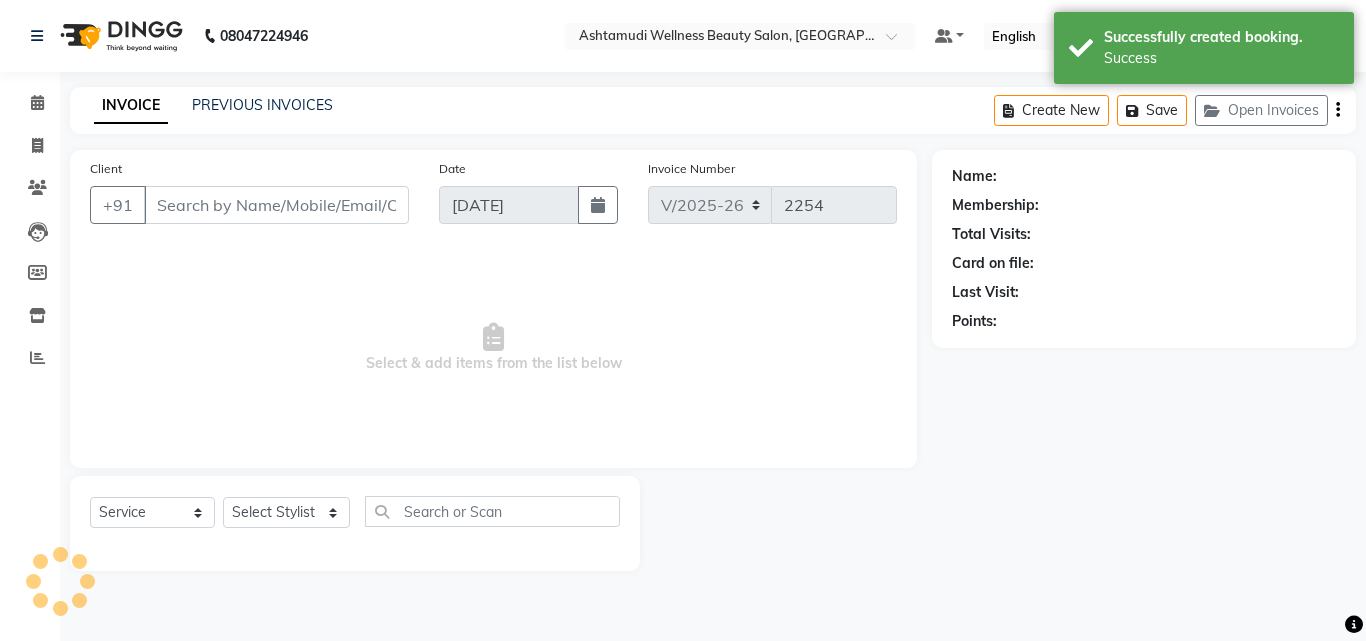 type on "9048287356" 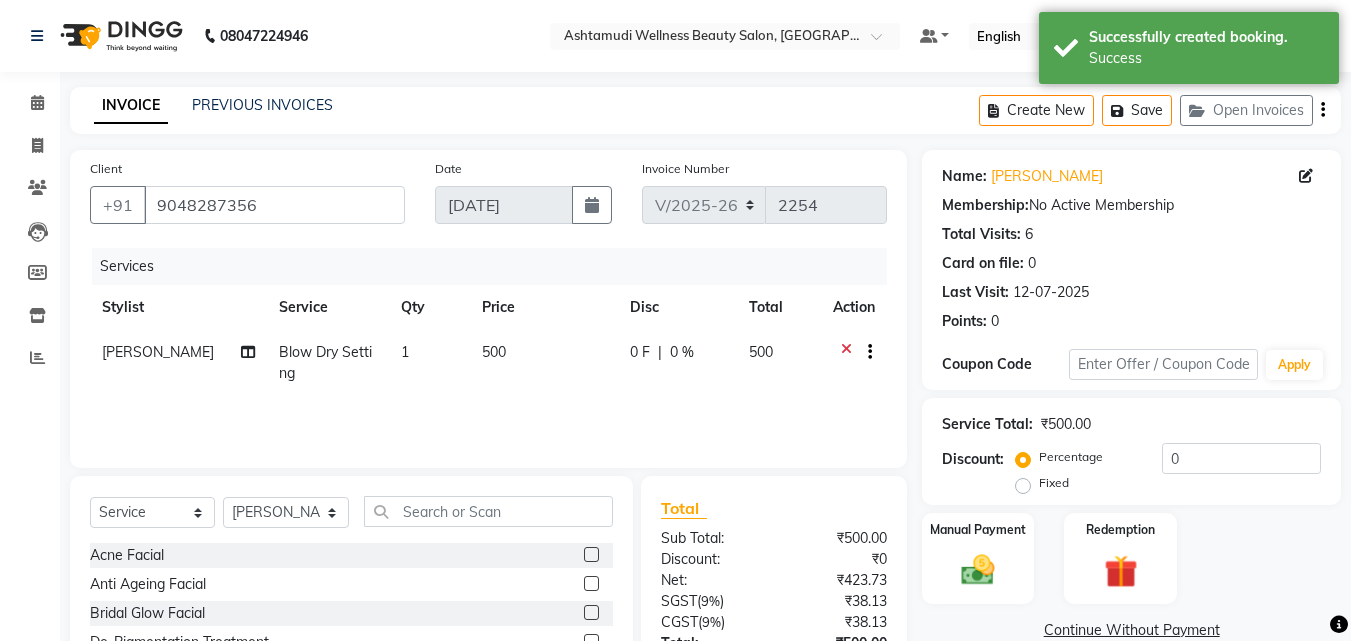 scroll, scrollTop: 100, scrollLeft: 0, axis: vertical 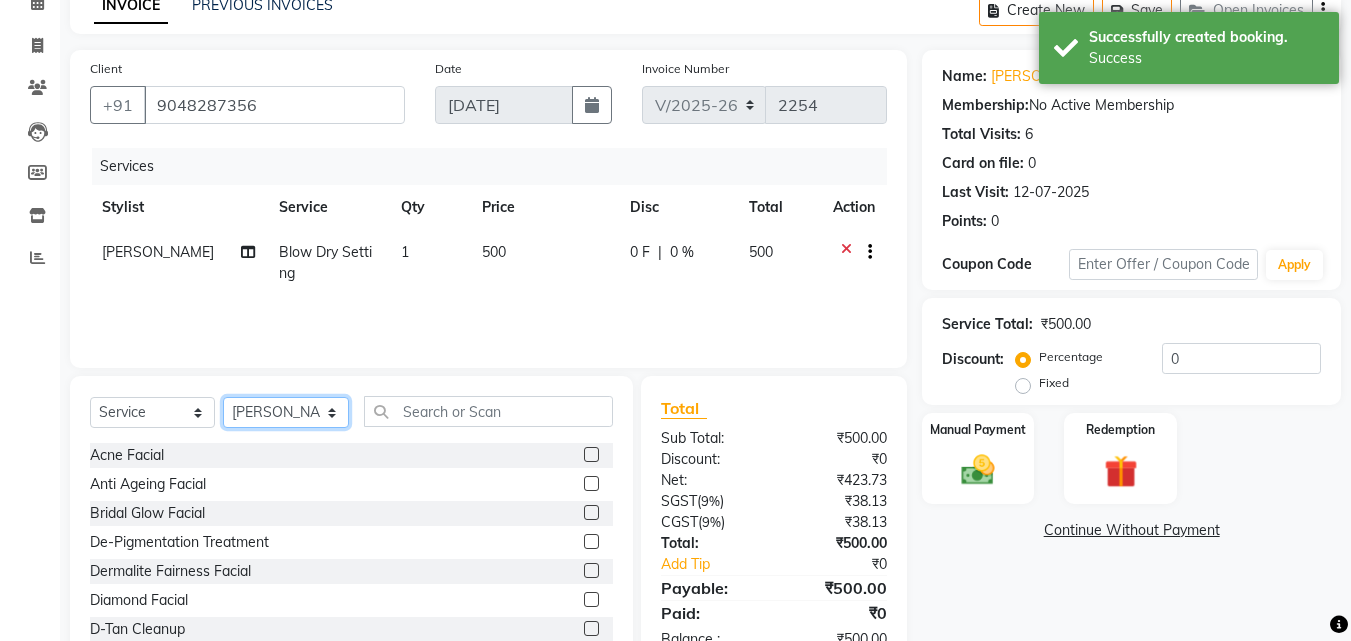 click on "Select Stylist Arya  CHINJU GEETA KAZHAKOOTTAM ASHTAMUDI [PERSON_NAME] [PERSON_NAME] [PERSON_NAME] [PERSON_NAME] SOORYAMOL" 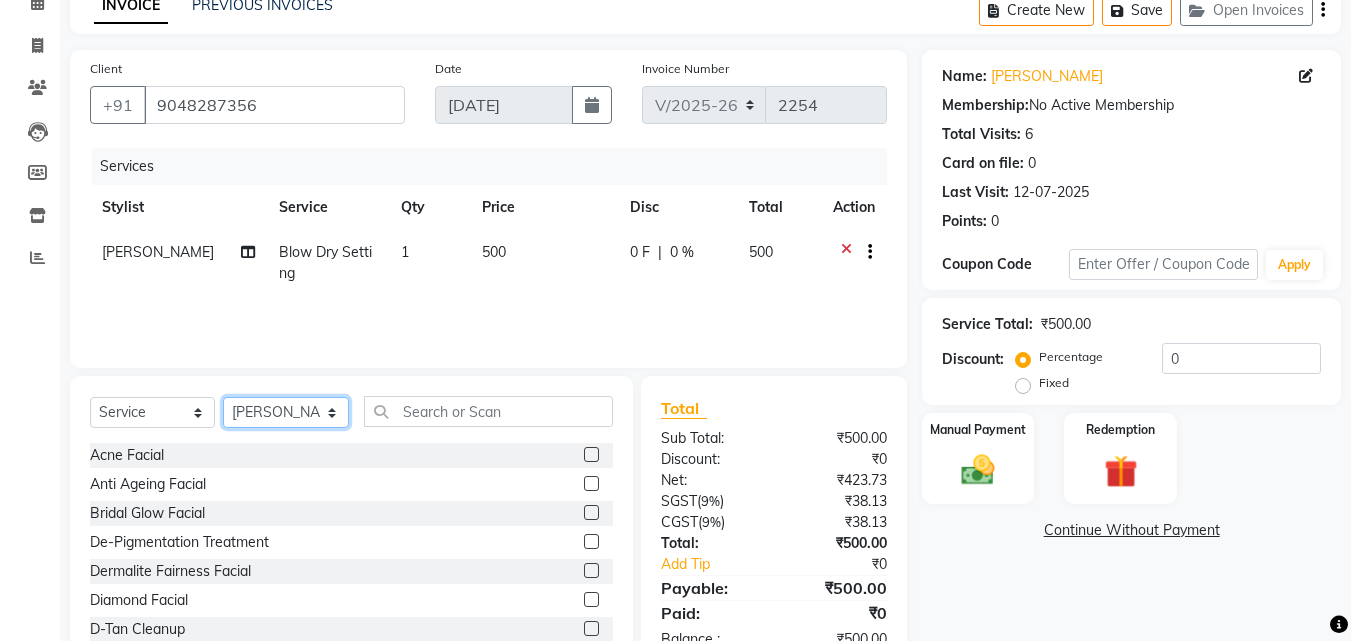 select on "49525" 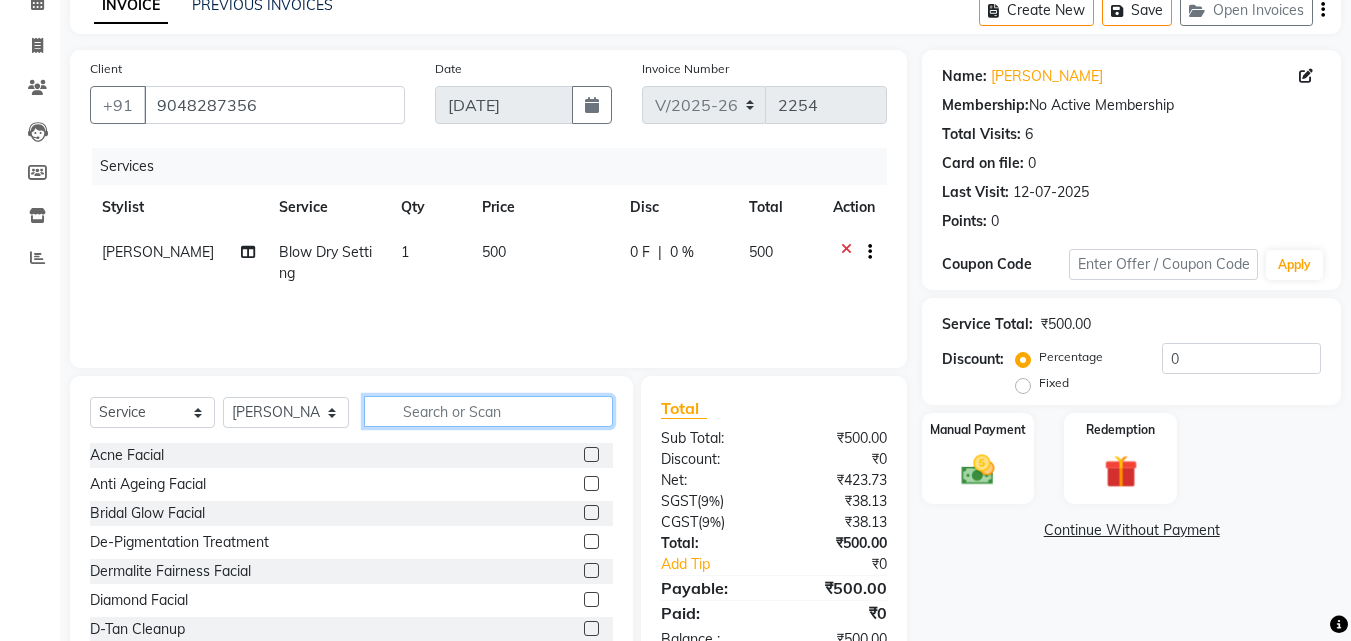 click 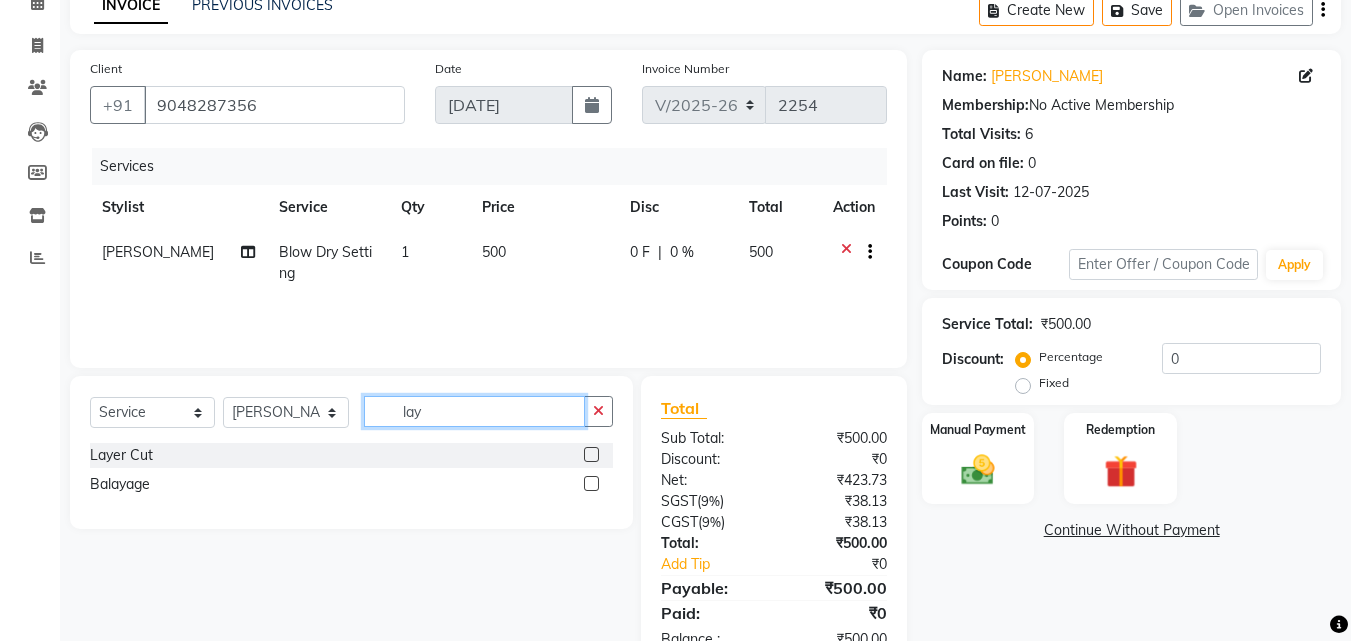type on "lay" 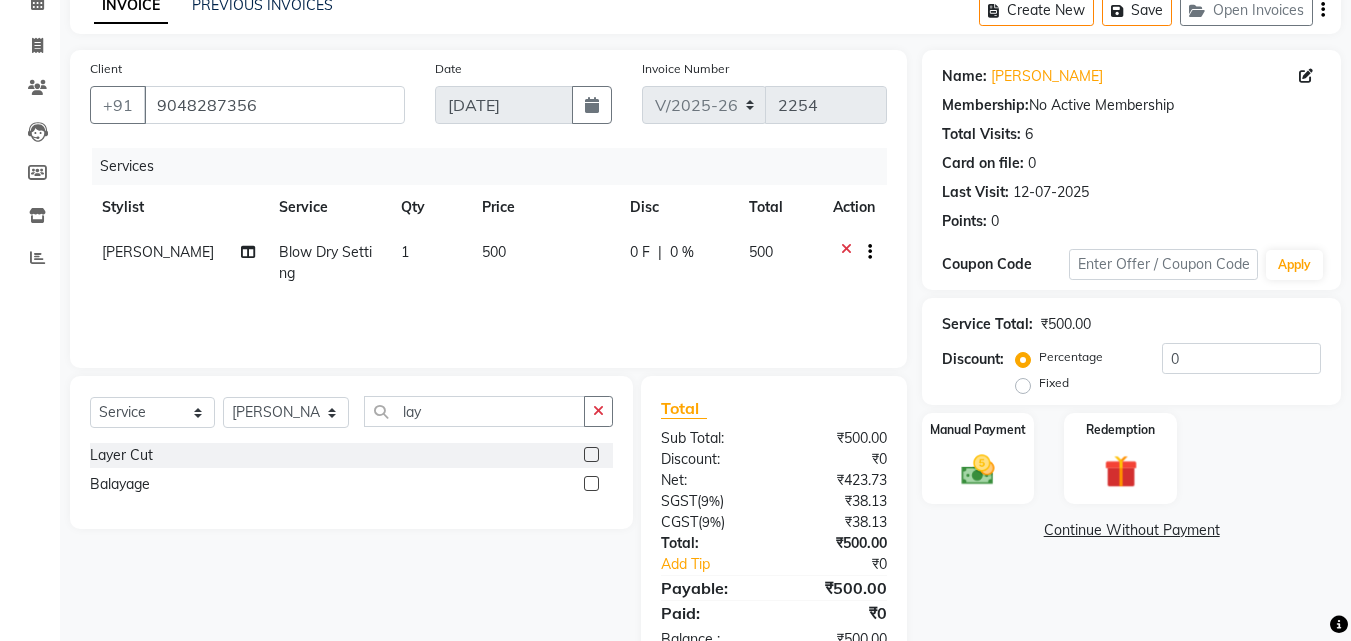 click 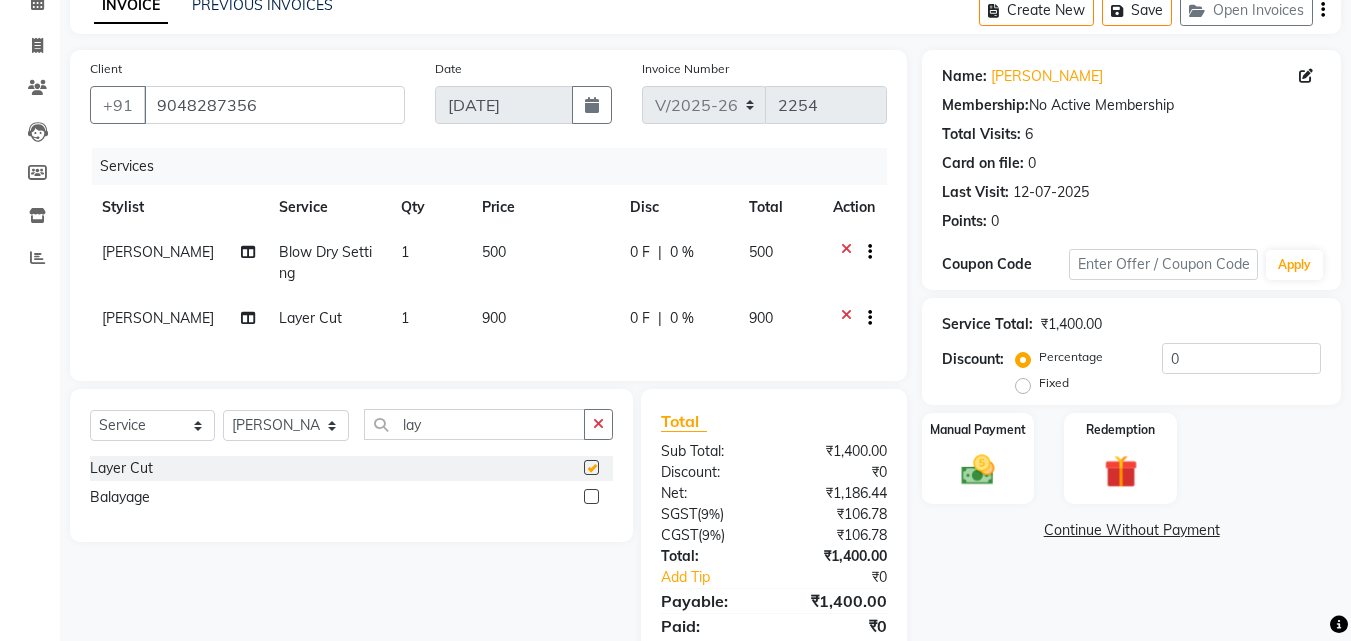 checkbox on "false" 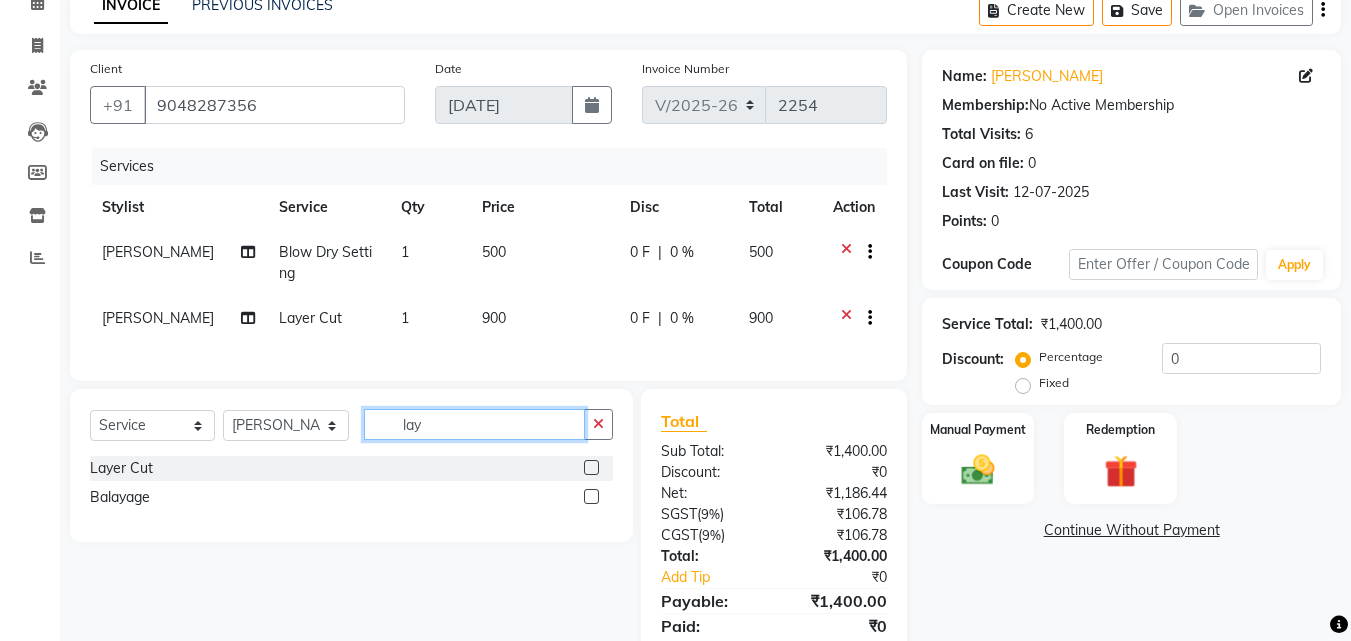 click on "lay" 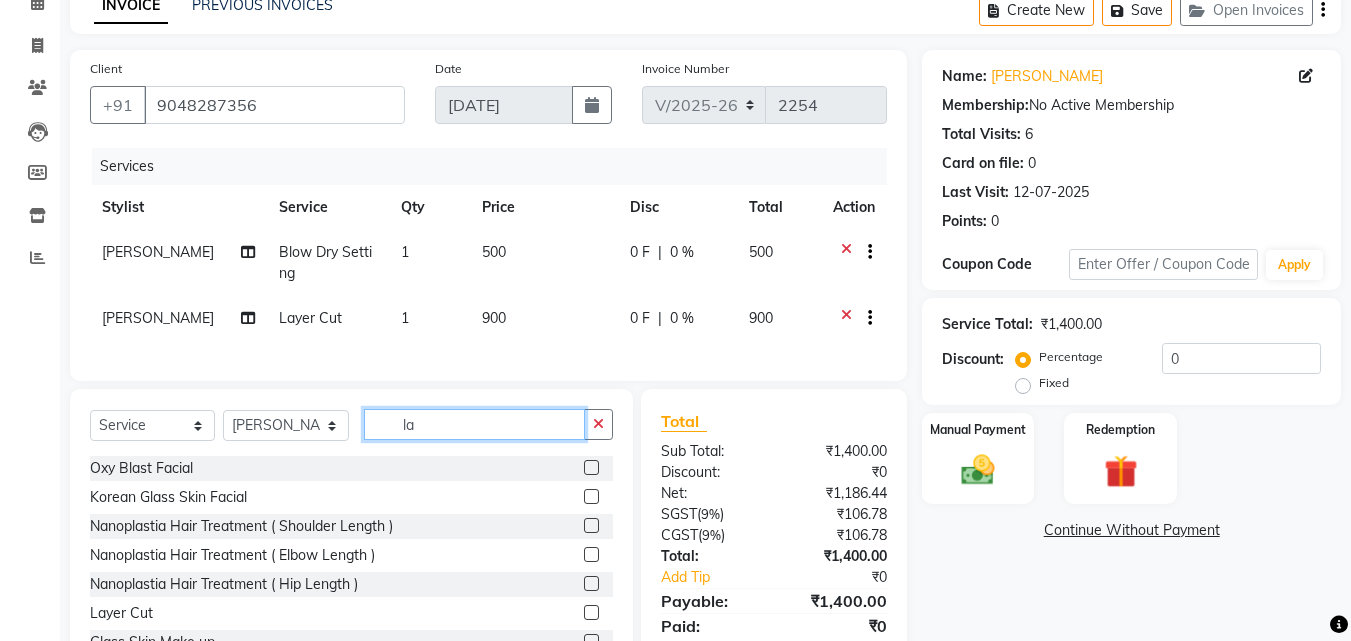 type on "l" 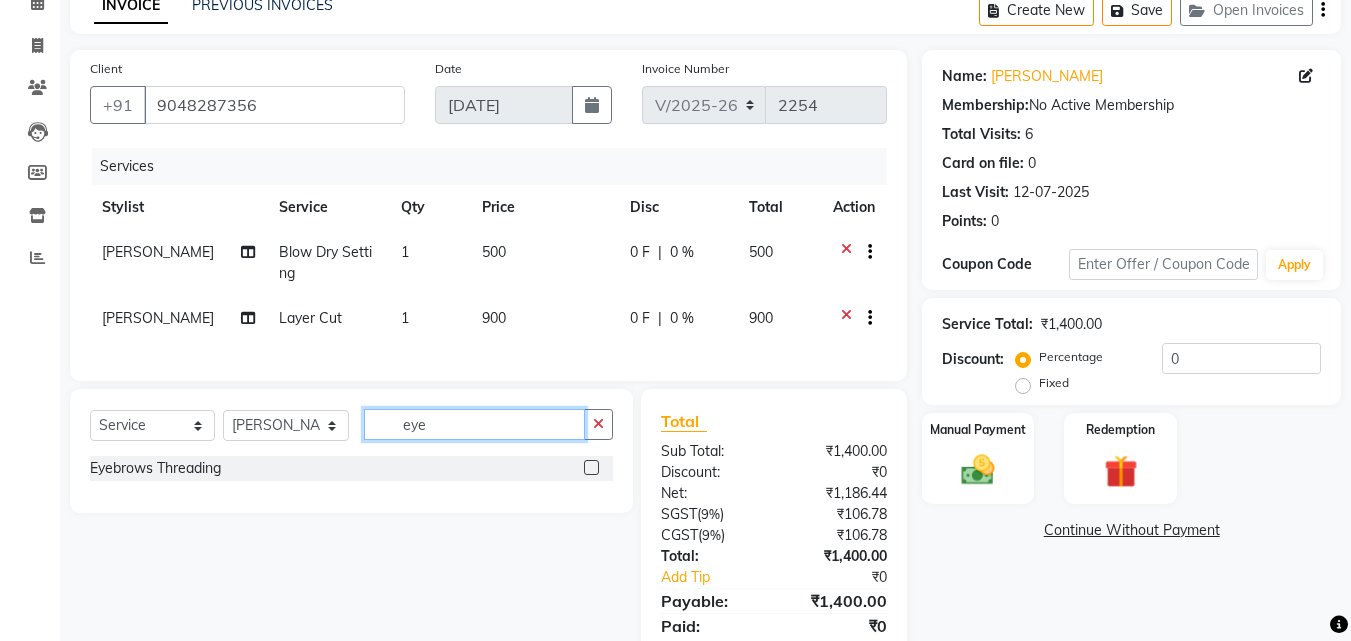 type on "eye" 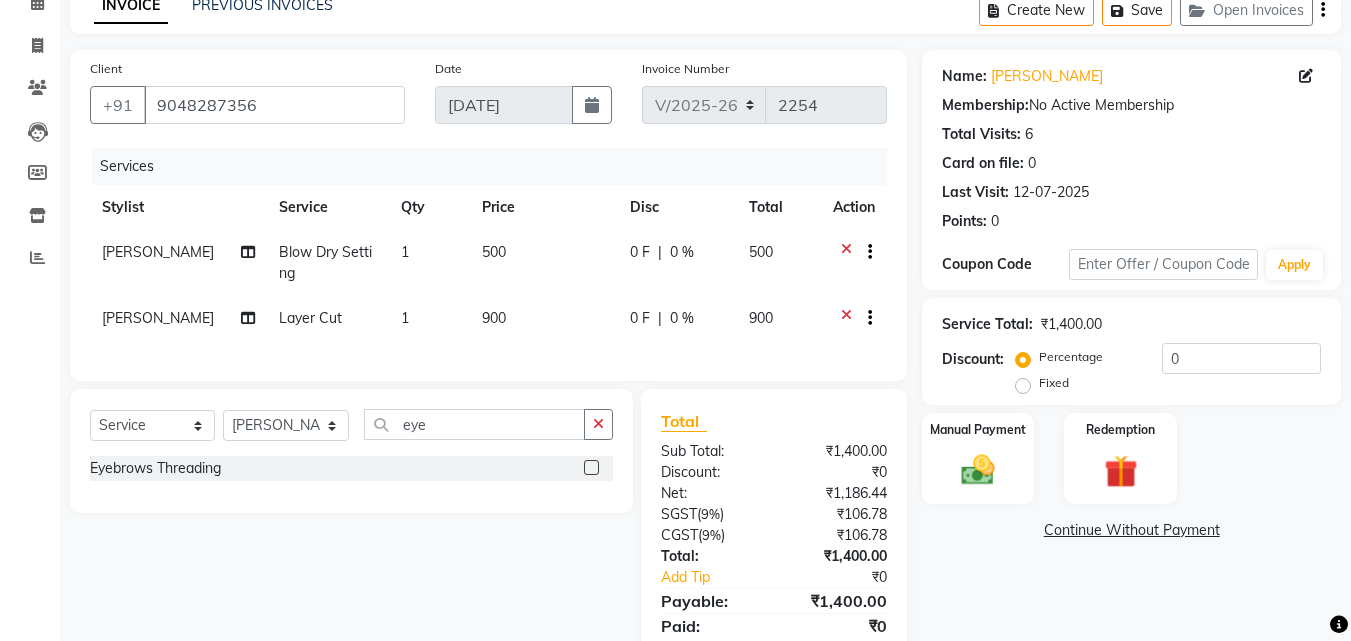 click 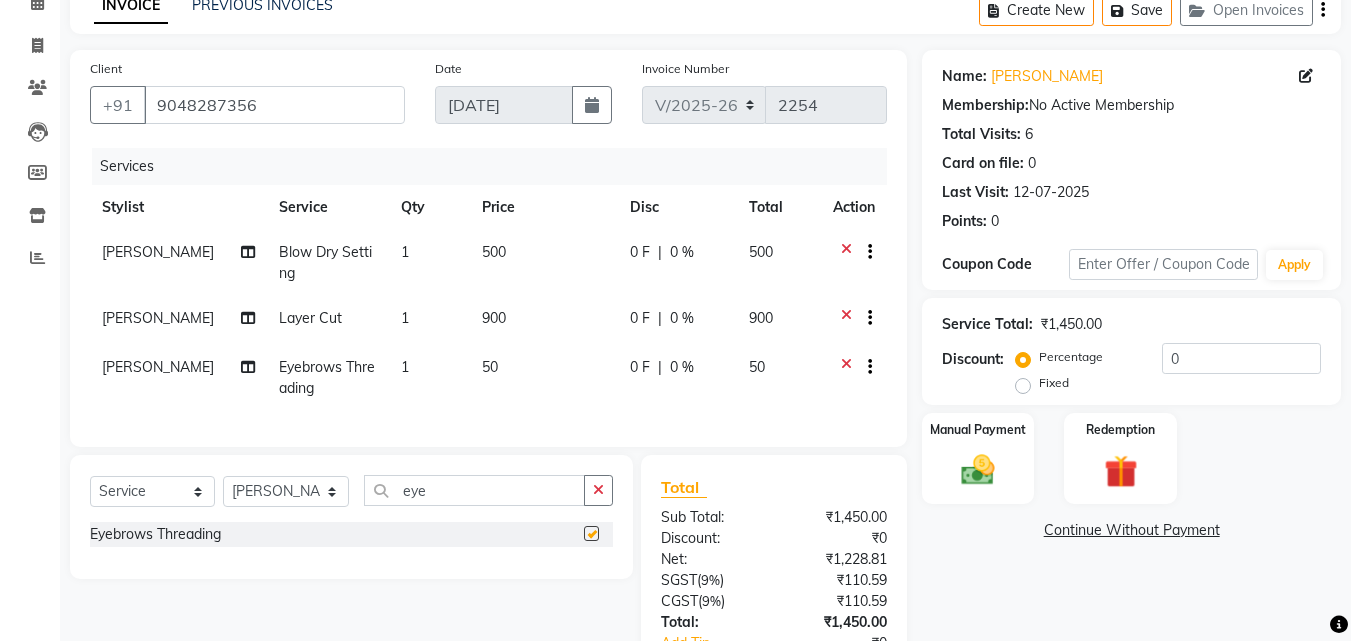 checkbox on "false" 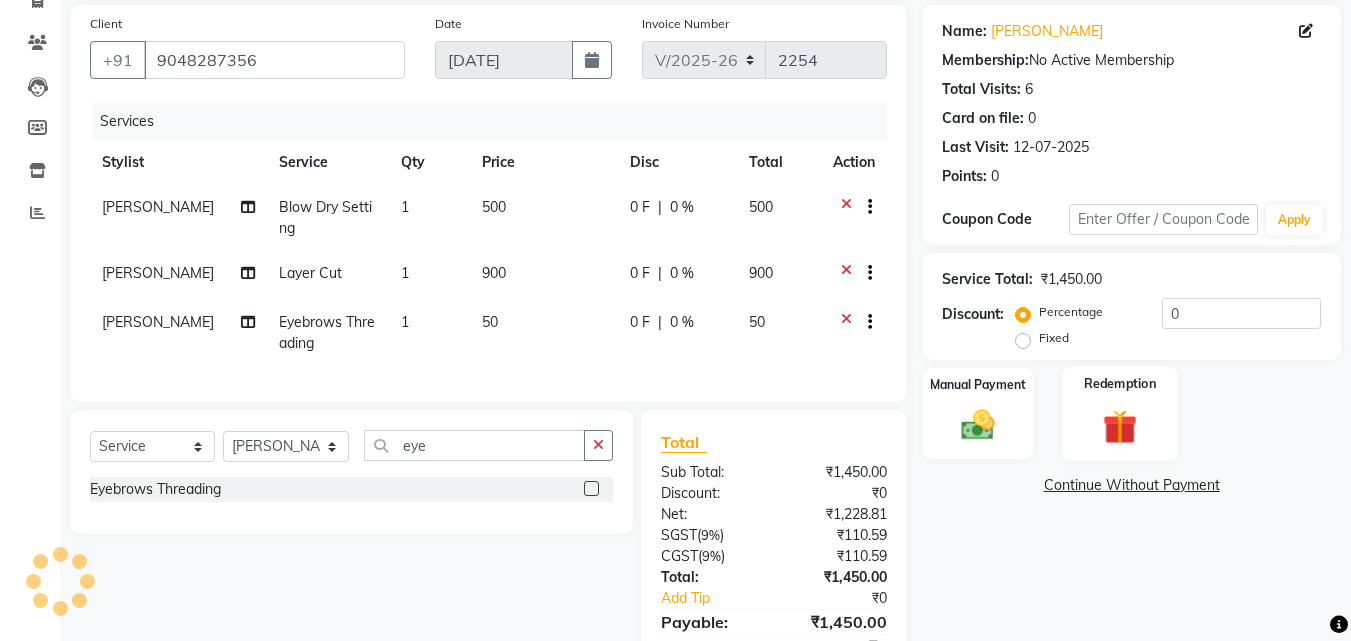 scroll, scrollTop: 200, scrollLeft: 0, axis: vertical 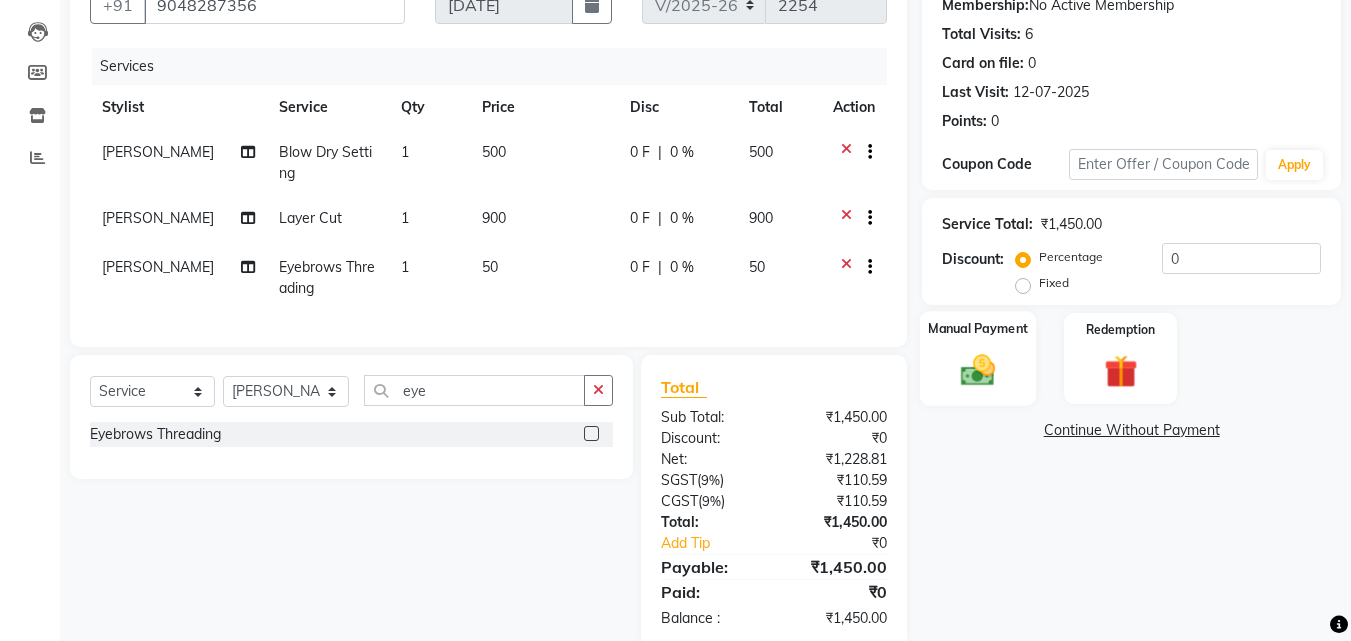 click 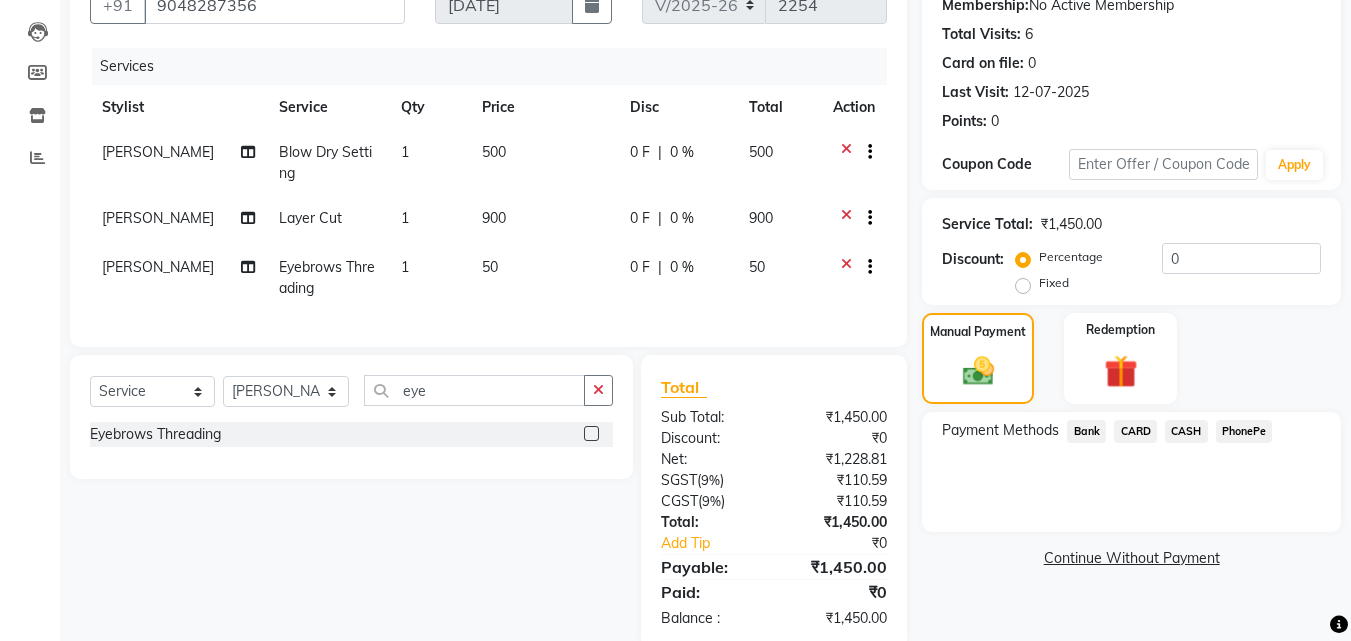 click on "CARD" 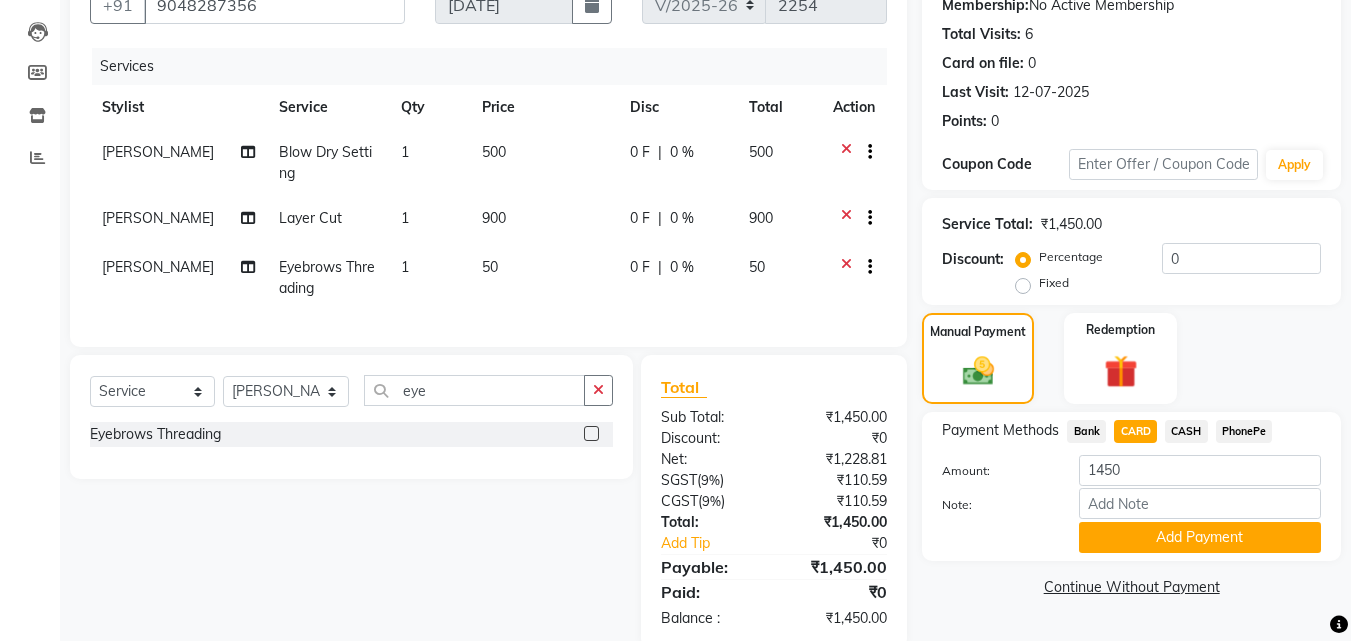 scroll, scrollTop: 253, scrollLeft: 0, axis: vertical 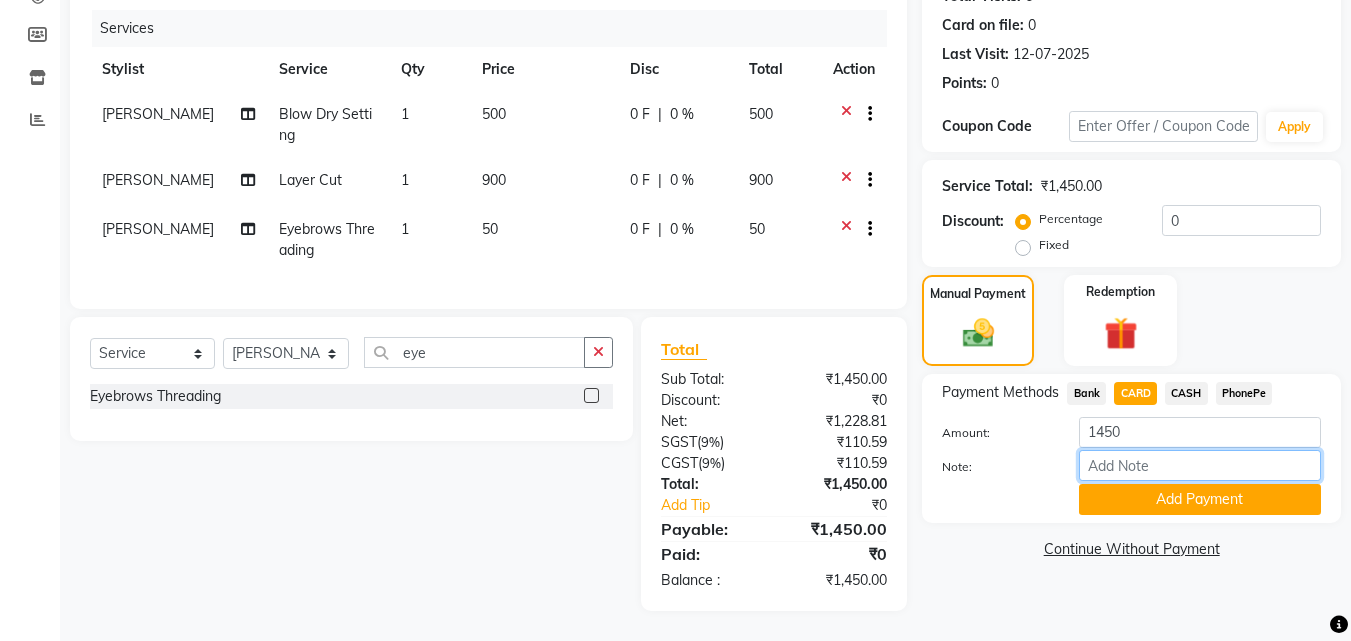 click on "Note:" at bounding box center (1200, 465) 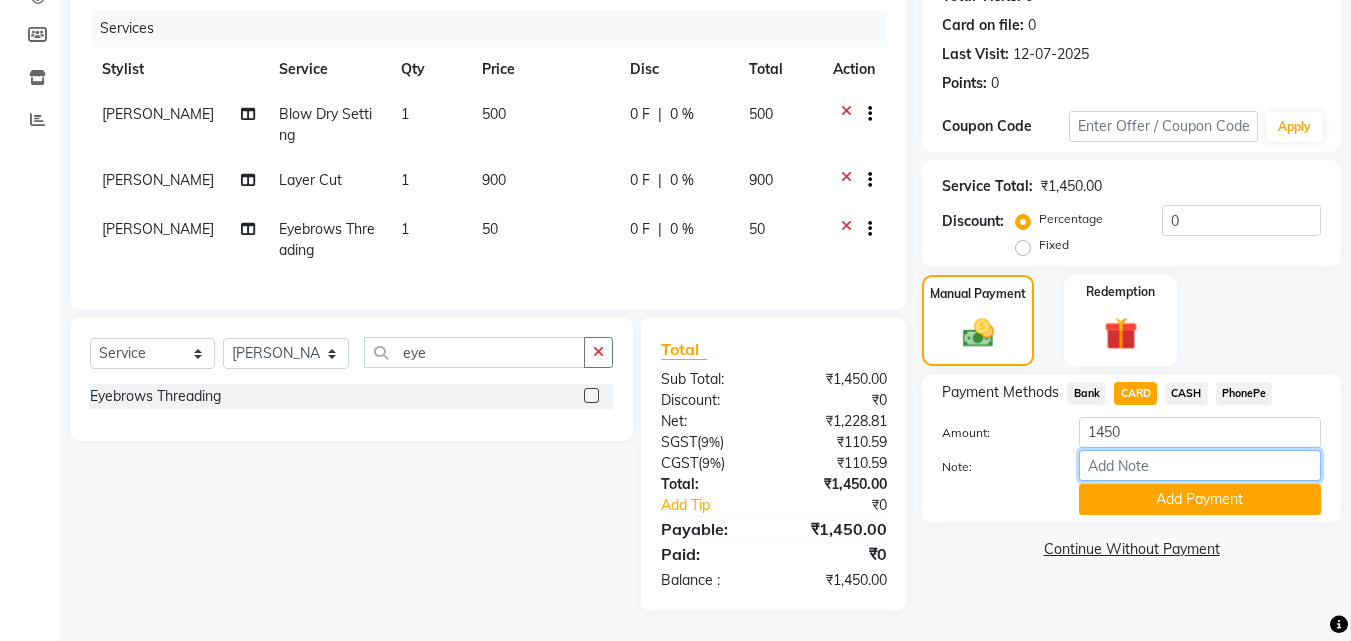 type on "soorya" 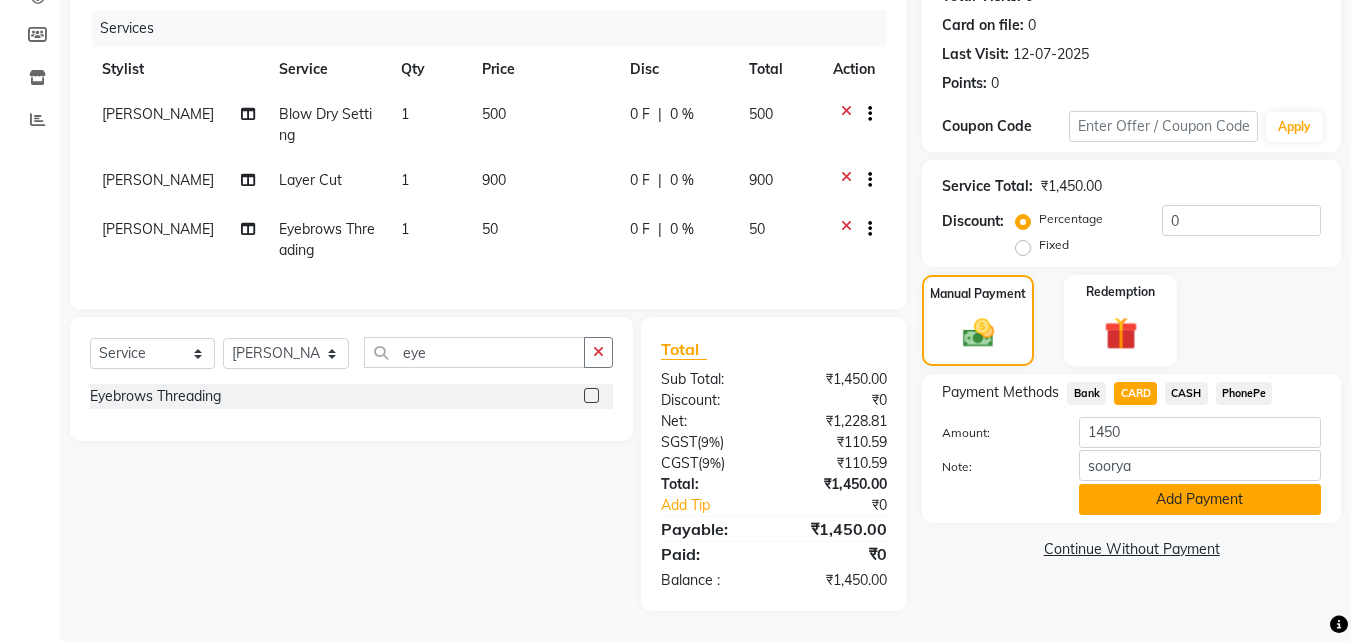 click on "Add Payment" 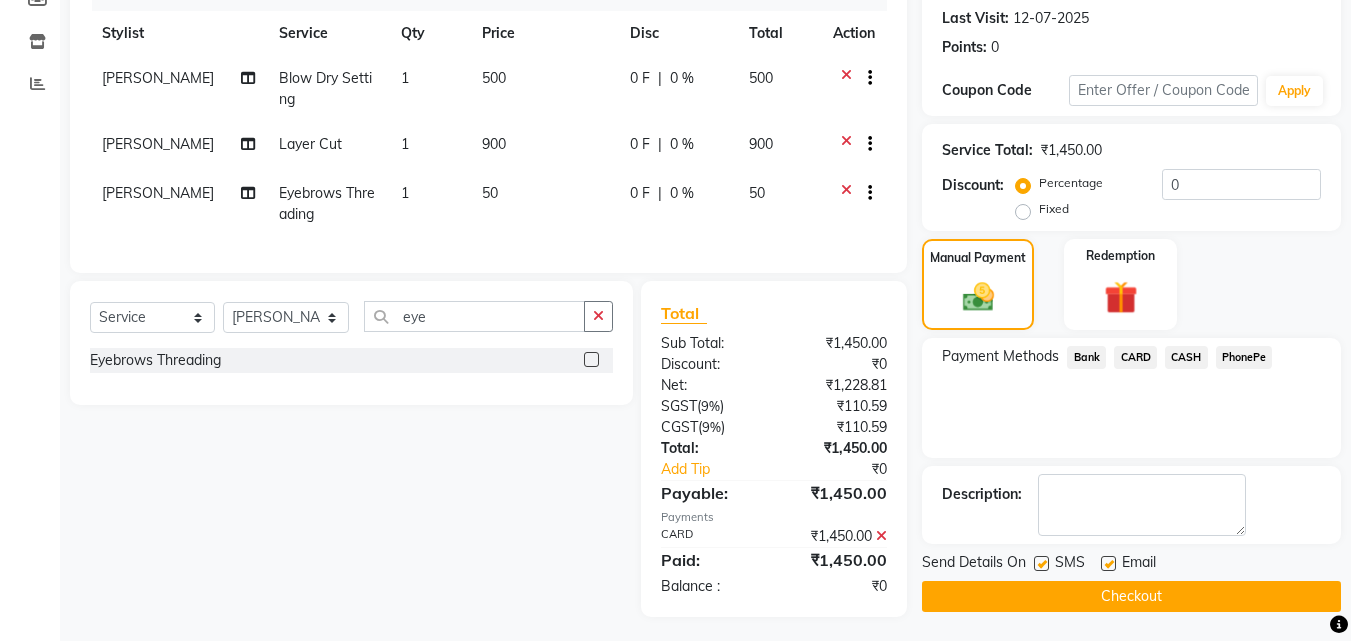scroll, scrollTop: 295, scrollLeft: 0, axis: vertical 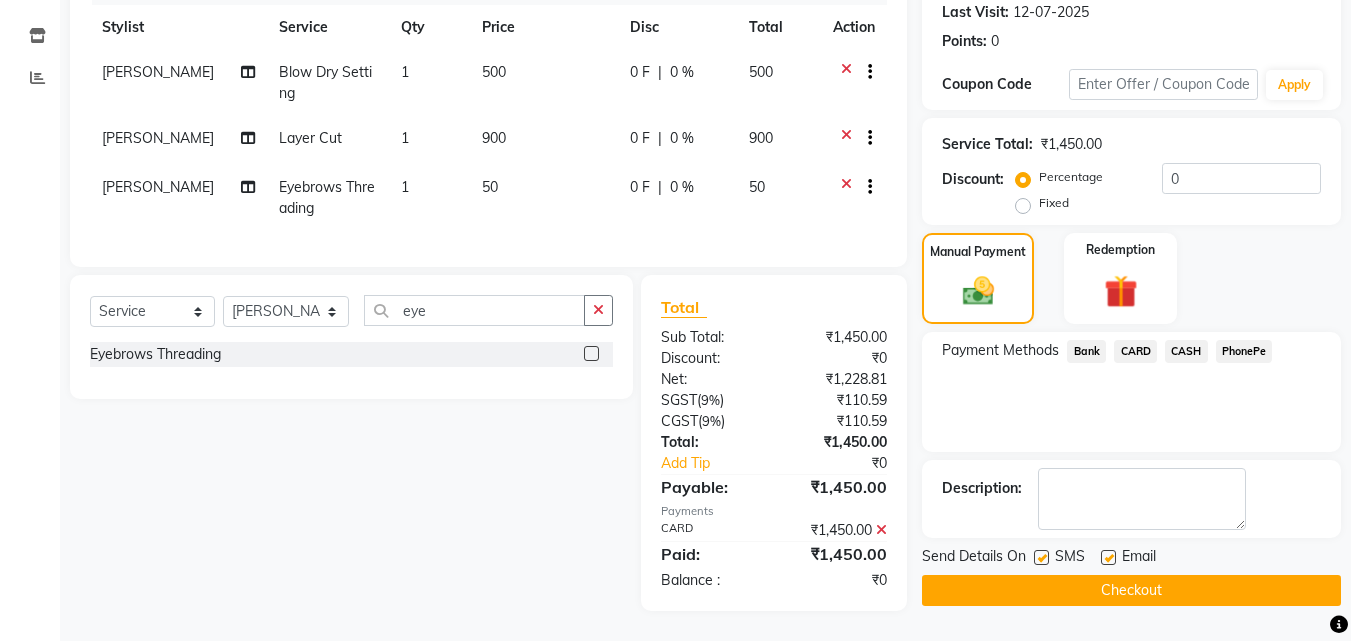 drag, startPoint x: 1041, startPoint y: 540, endPoint x: 1091, endPoint y: 543, distance: 50.08992 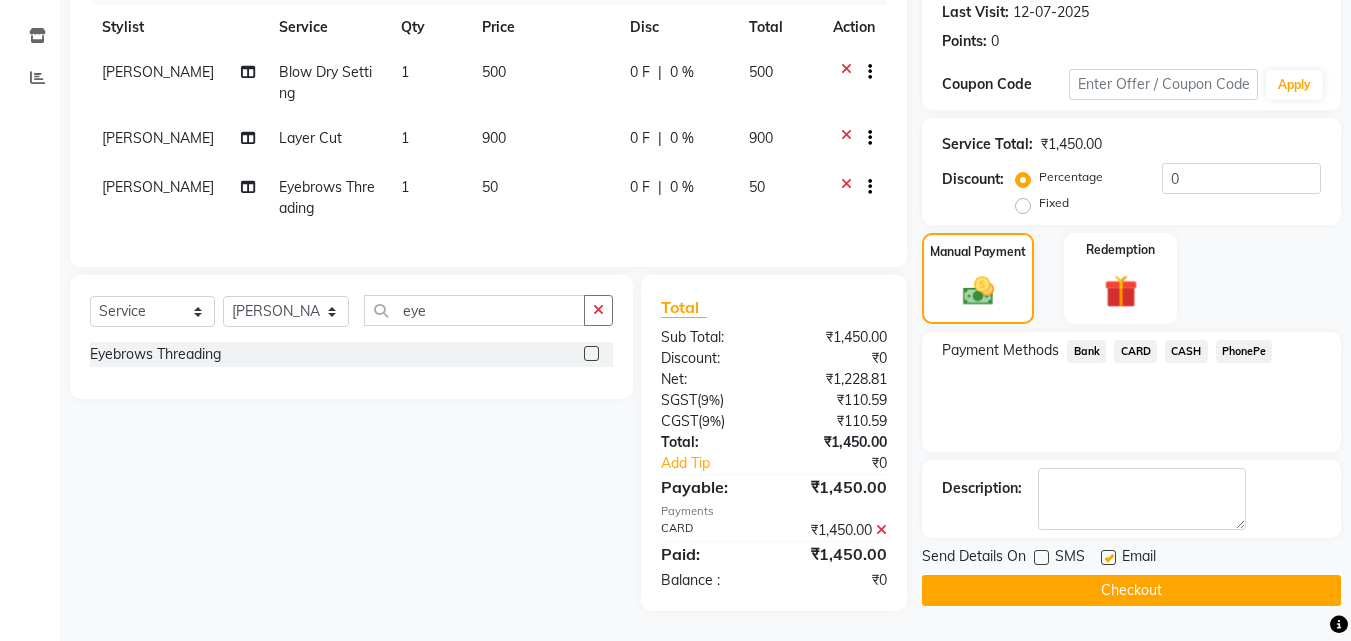 click 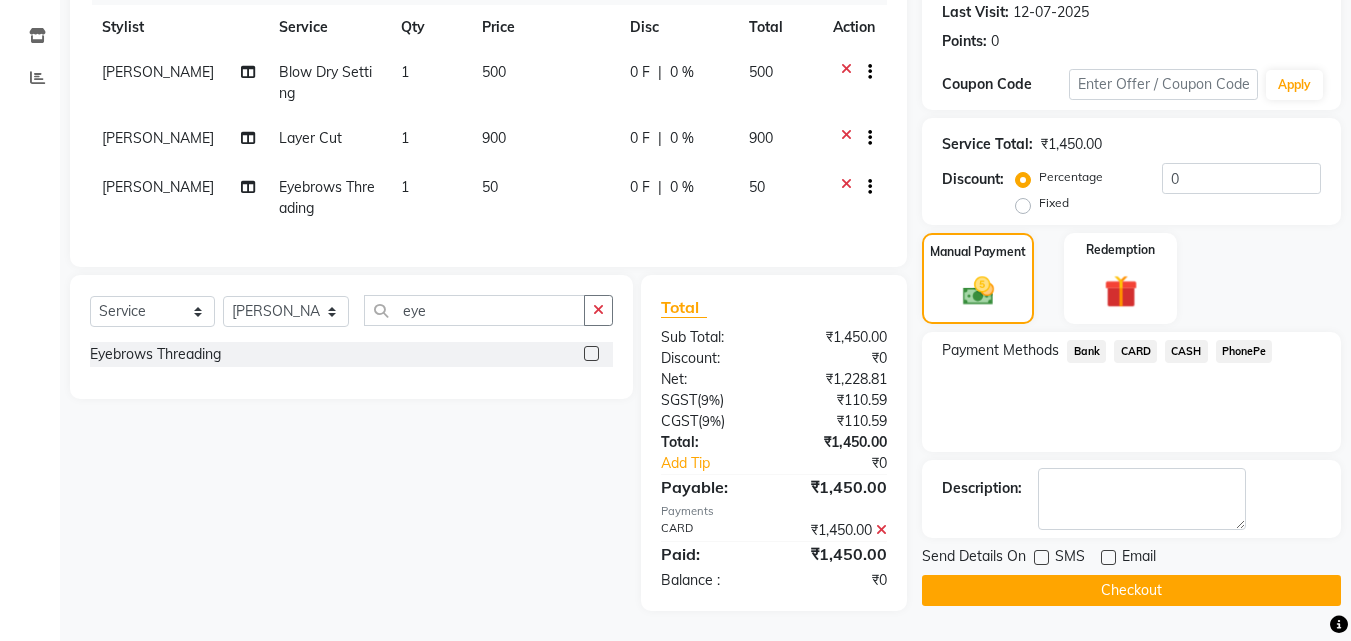 click on "Checkout" 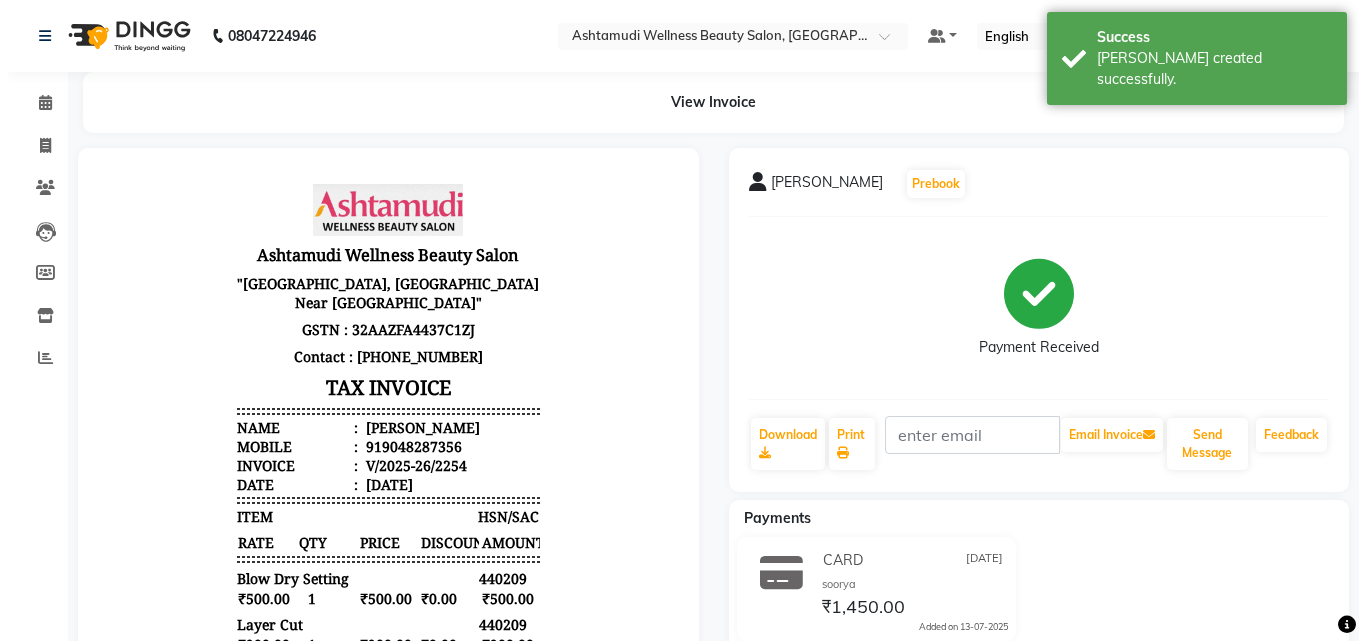 scroll, scrollTop: 0, scrollLeft: 0, axis: both 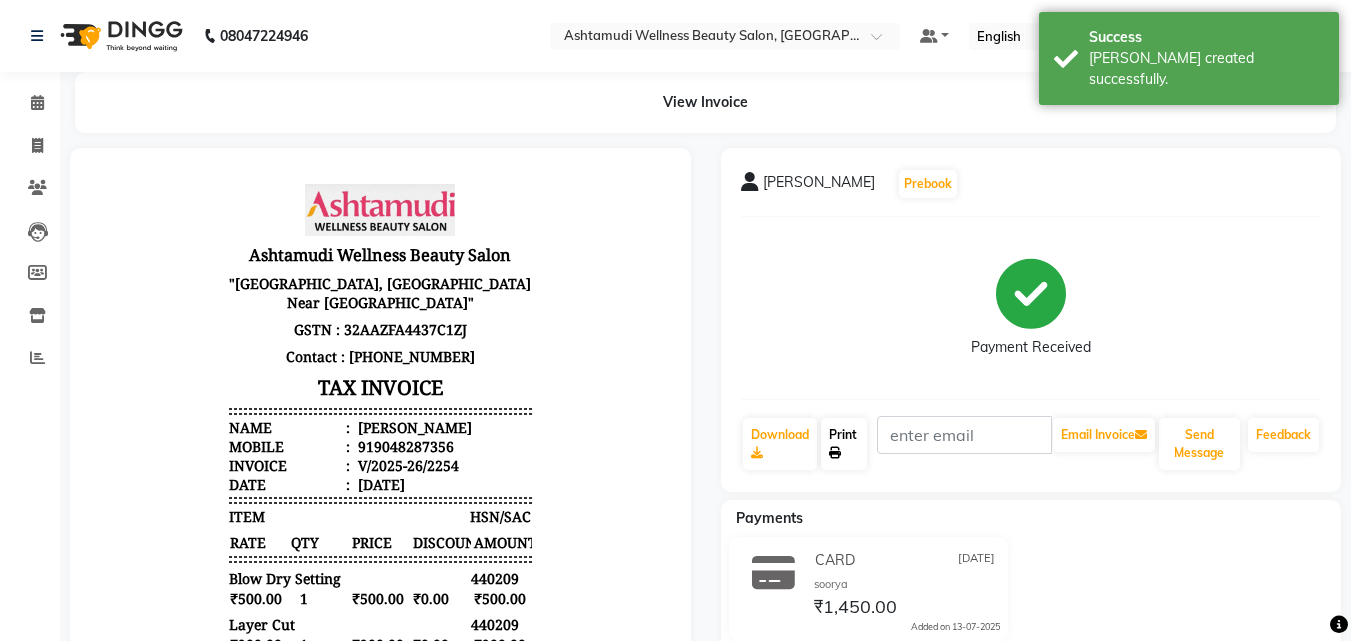 click on "Print" 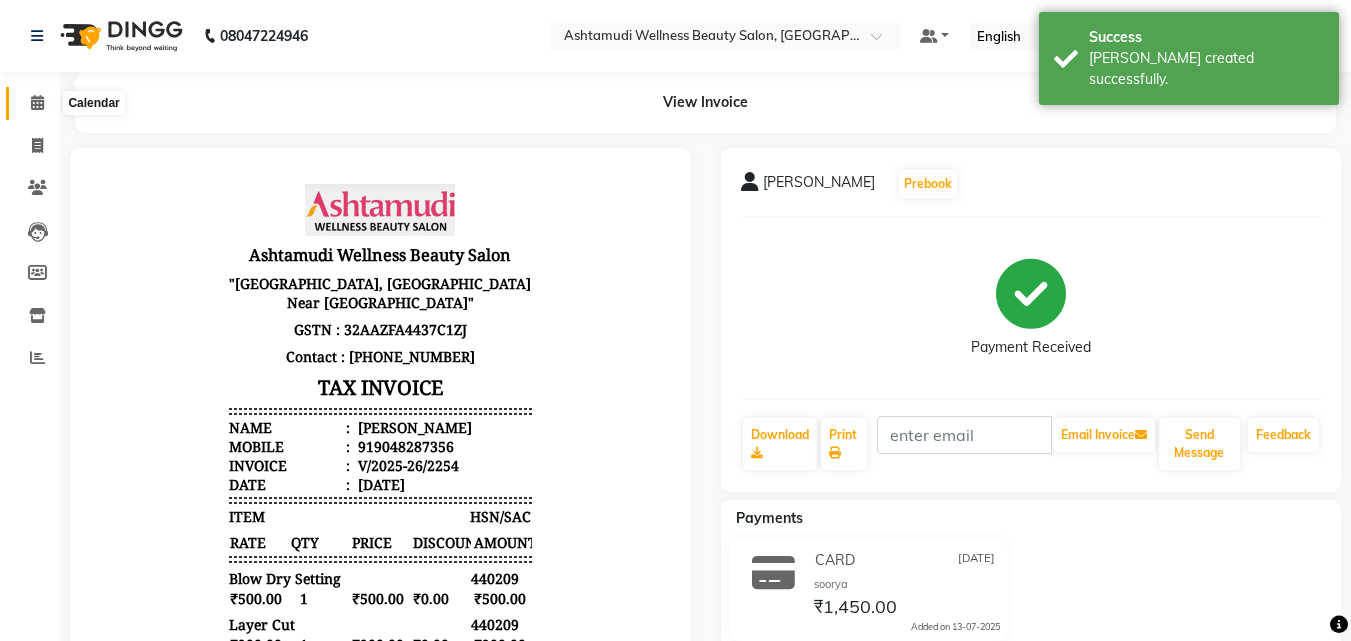 click 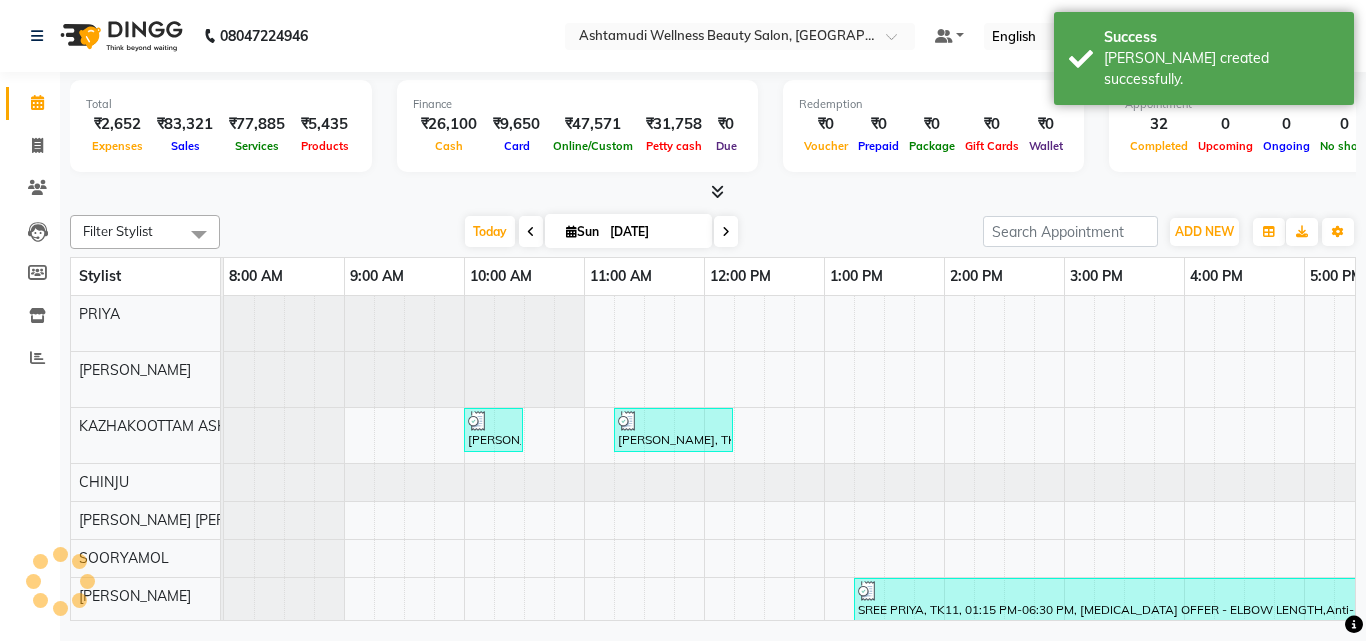 scroll, scrollTop: 0, scrollLeft: 0, axis: both 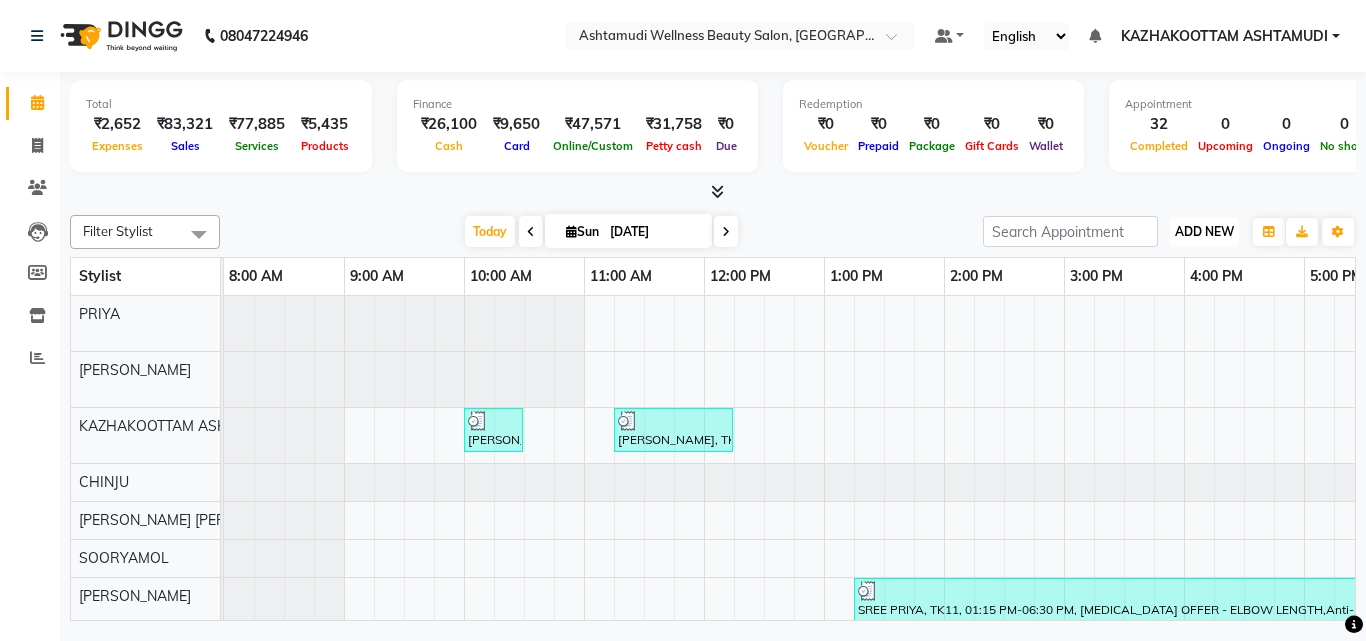 click on "ADD NEW" at bounding box center (1204, 231) 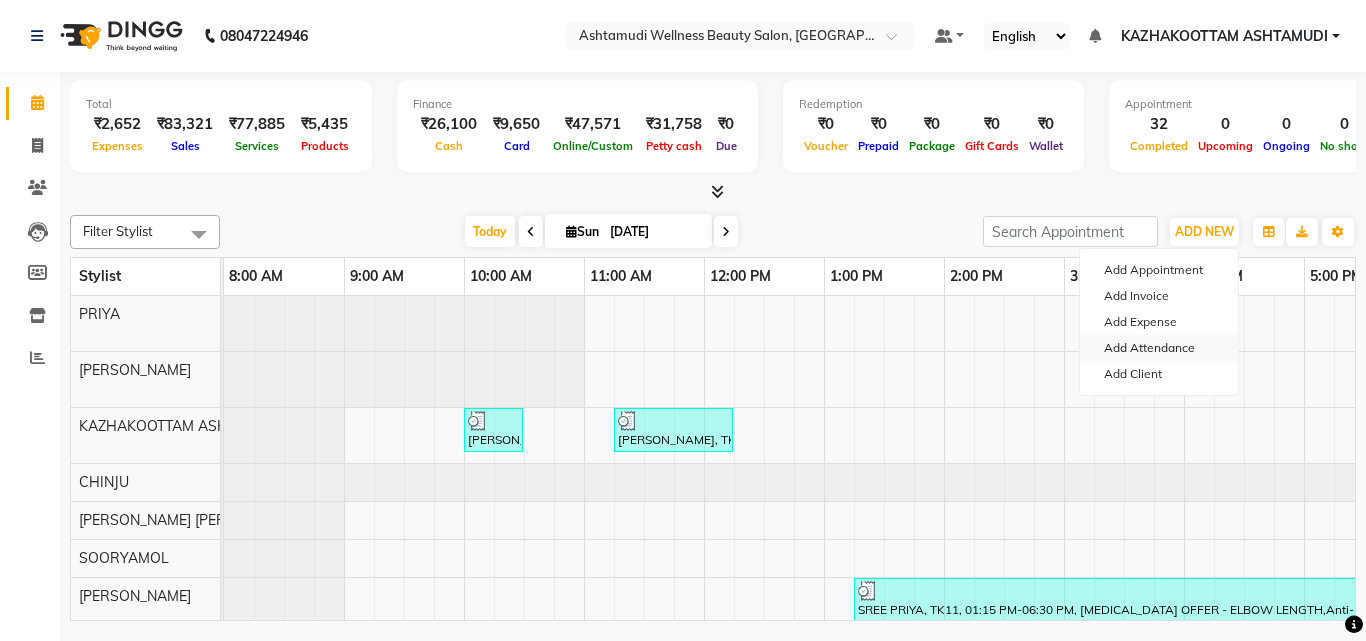 click on "Add Attendance" at bounding box center (1159, 348) 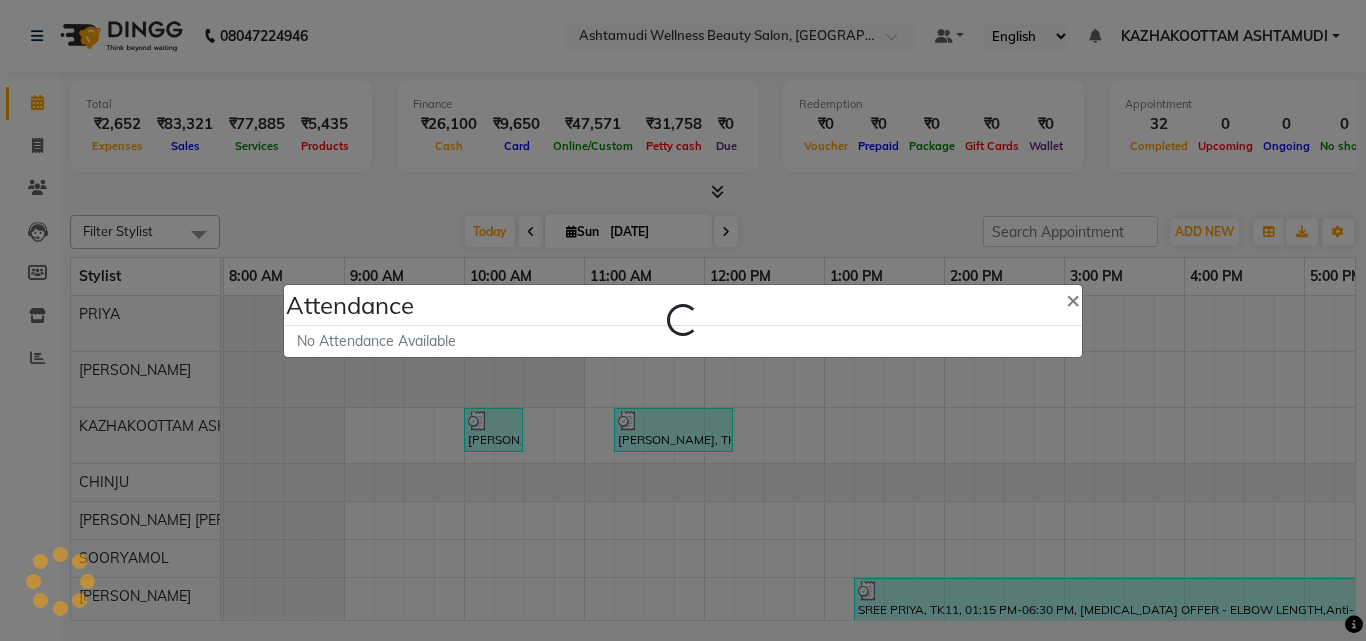 select on "A" 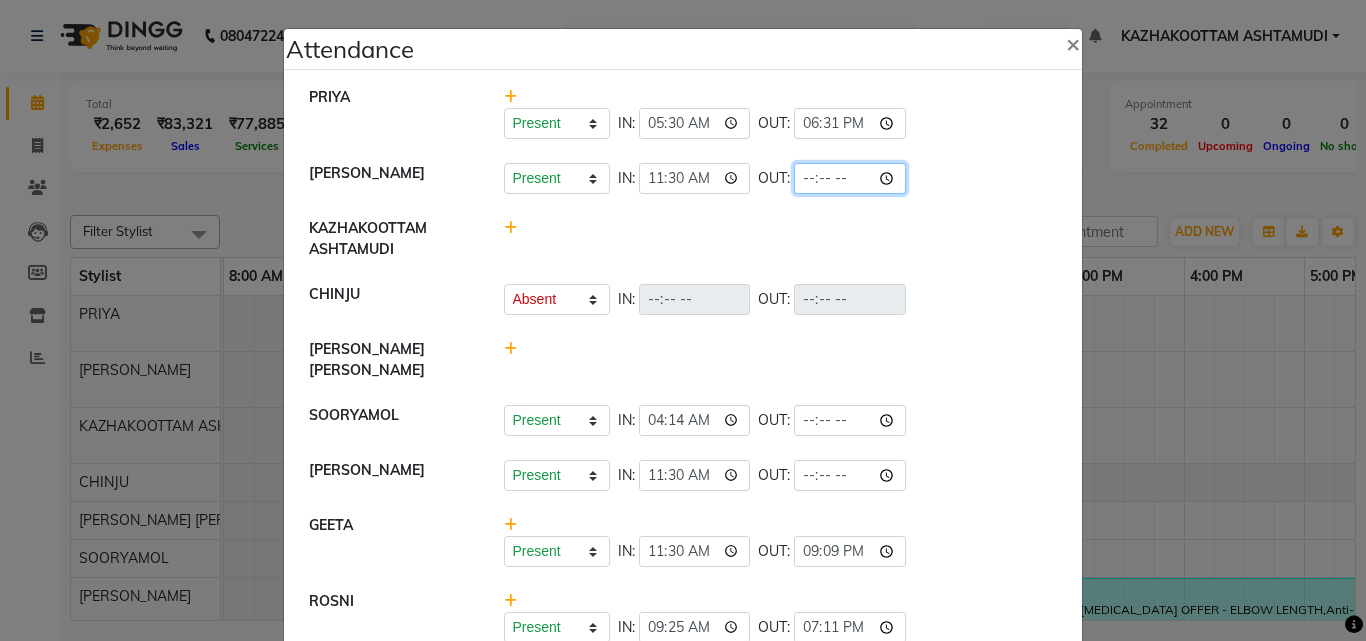 click 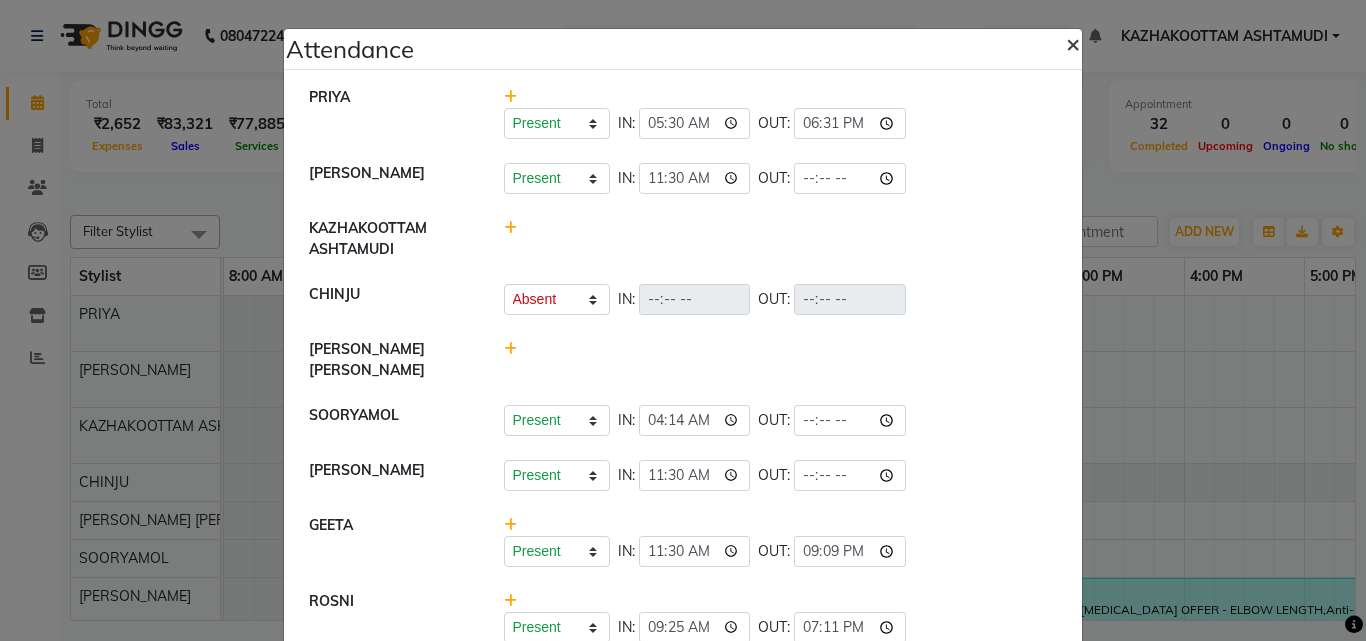 click on "×" 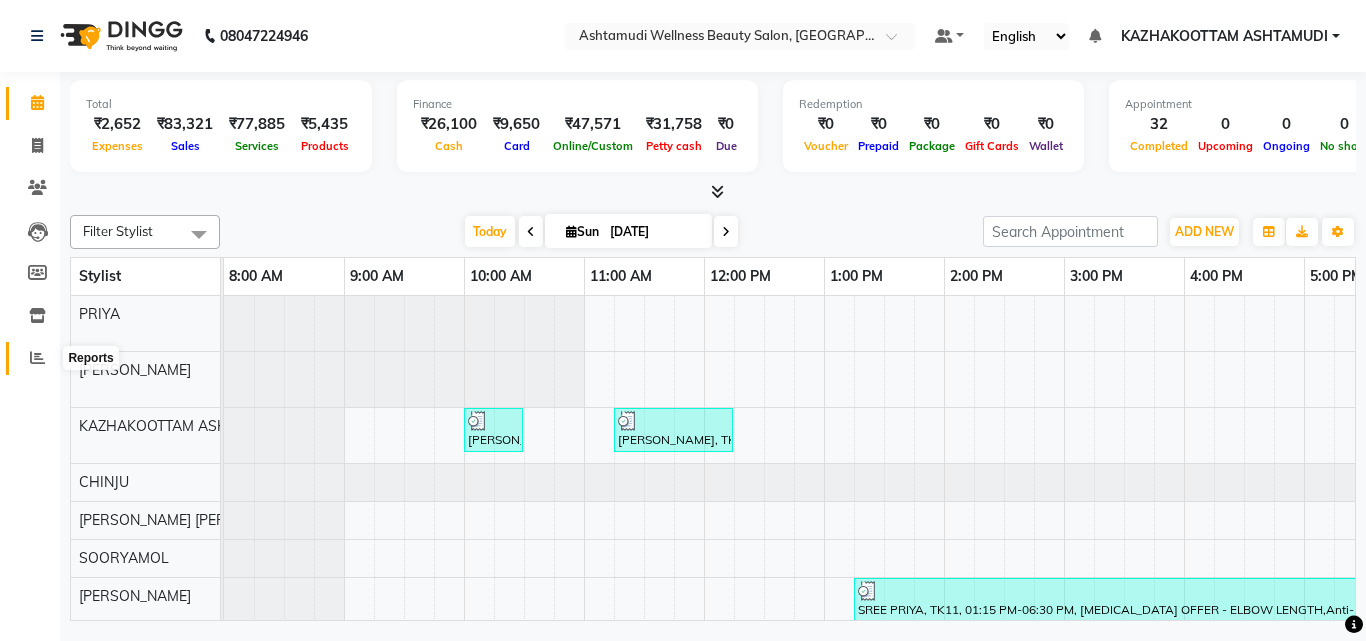 click 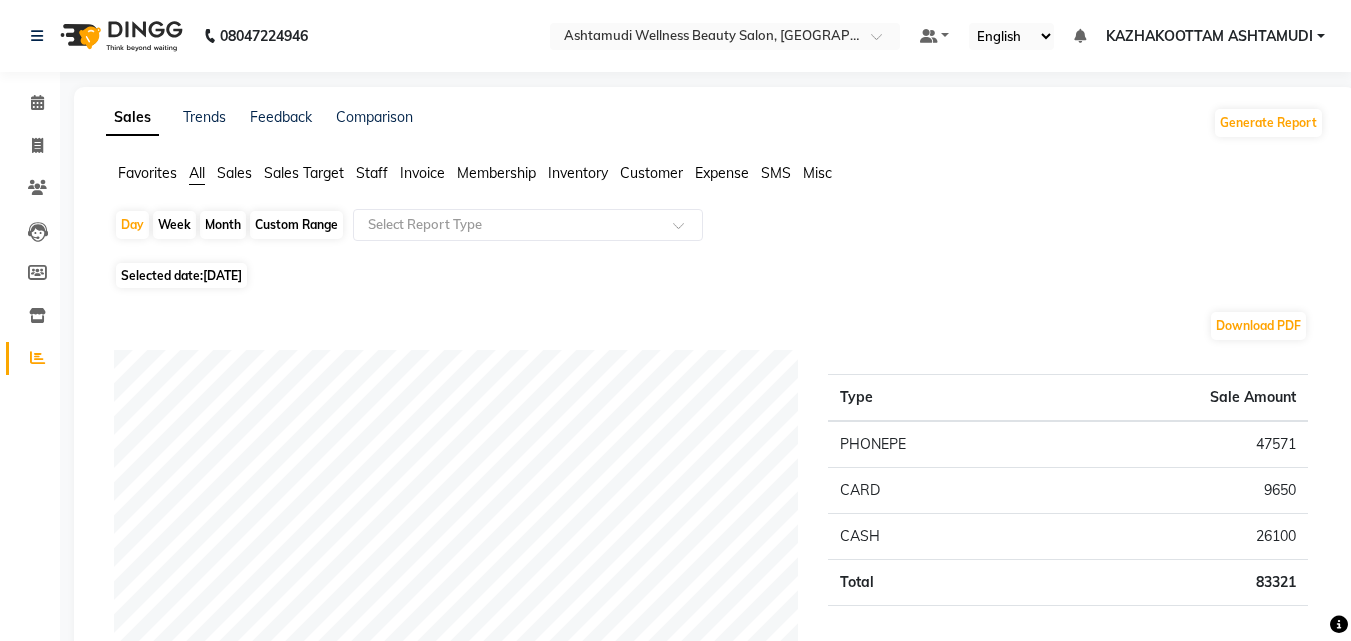 click on "Customer" 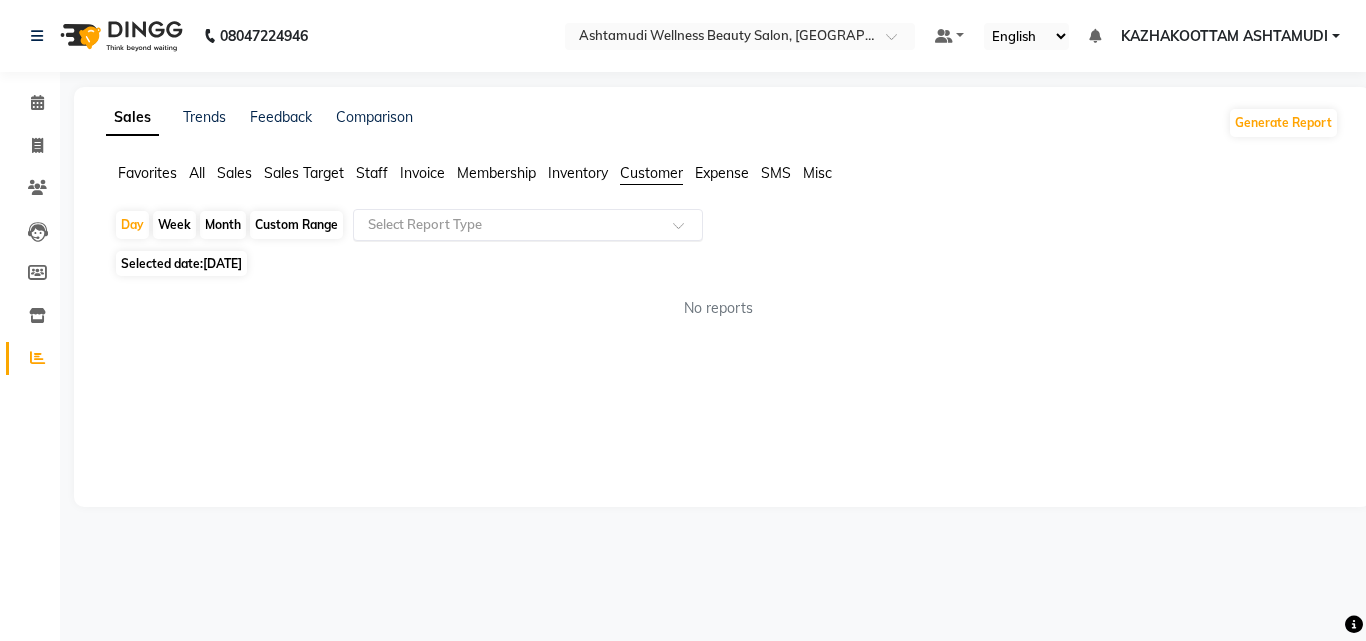 click 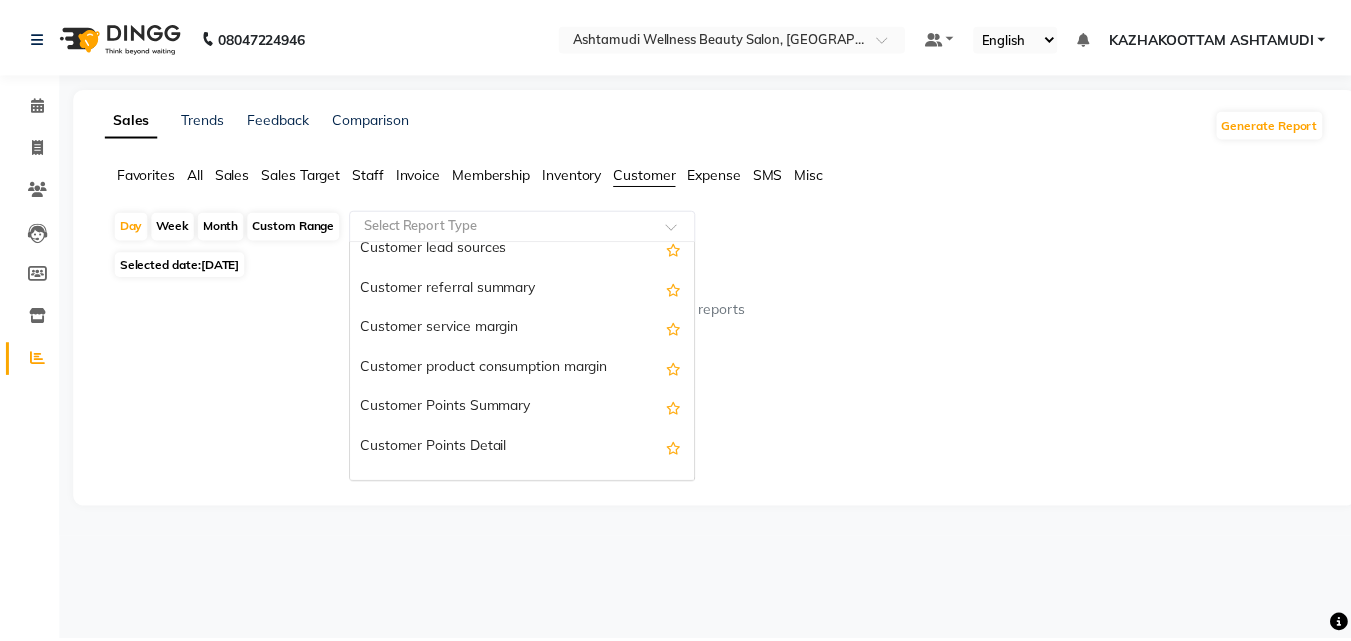 scroll, scrollTop: 160, scrollLeft: 0, axis: vertical 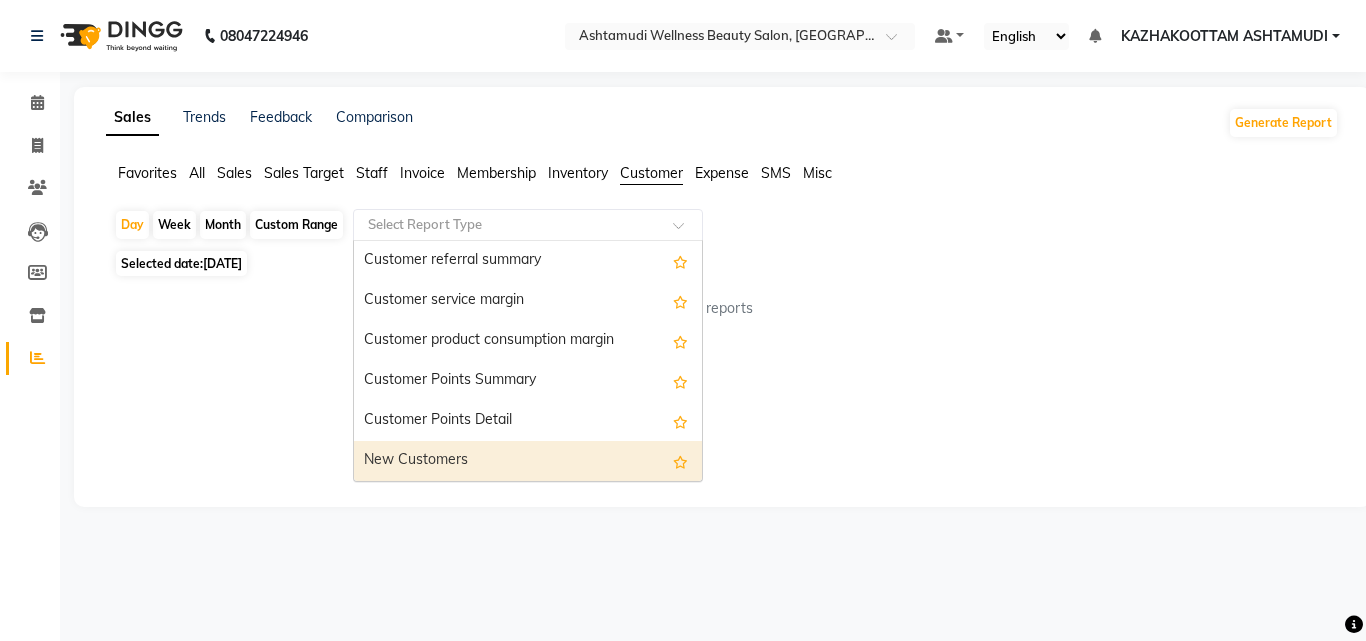 click on "New Customers" at bounding box center (528, 461) 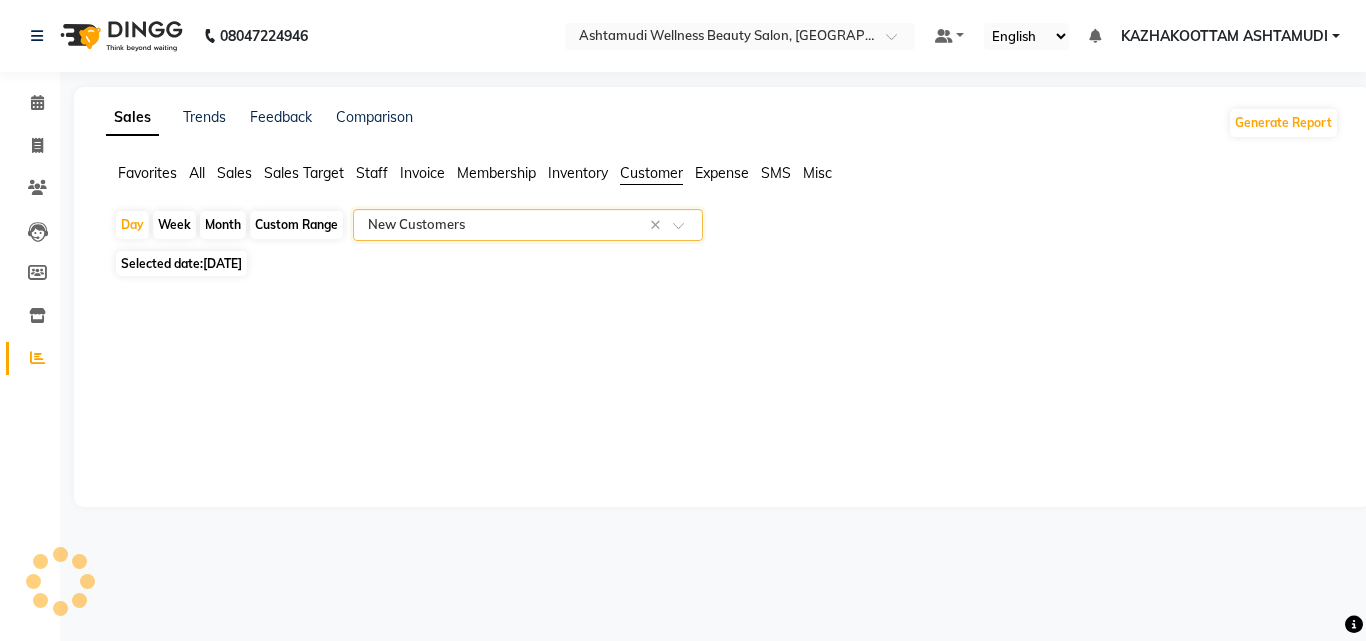 select on "full_report" 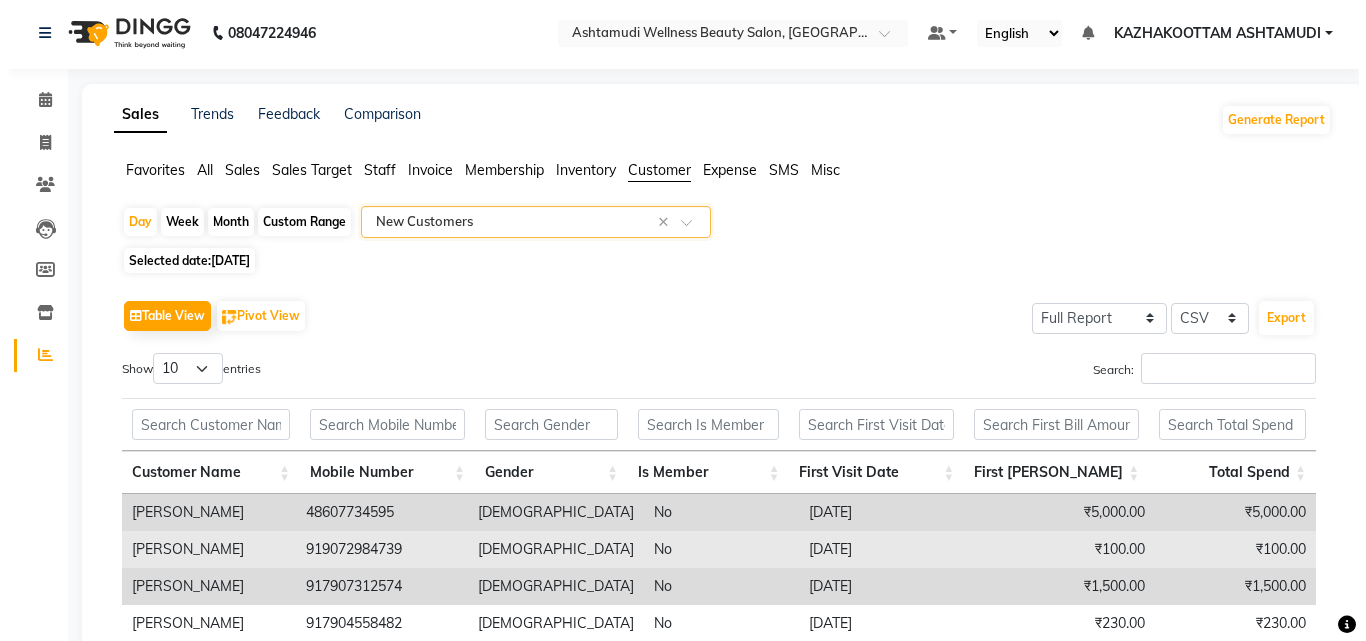 scroll, scrollTop: 0, scrollLeft: 0, axis: both 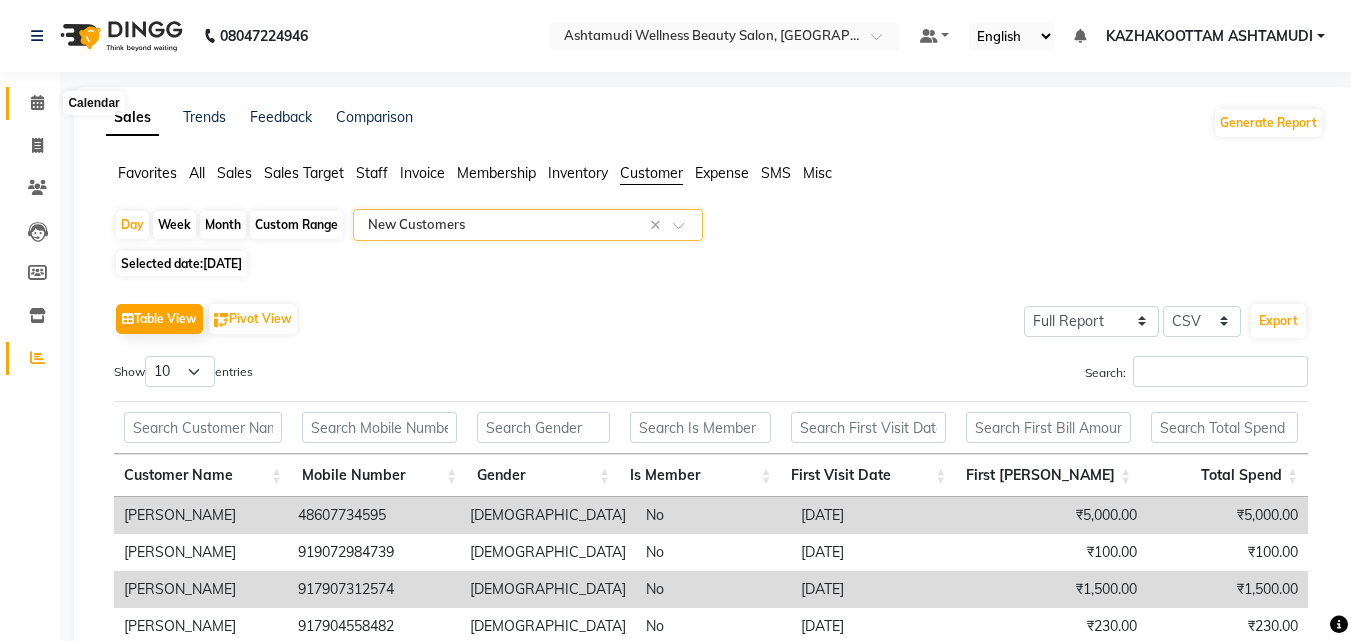 click 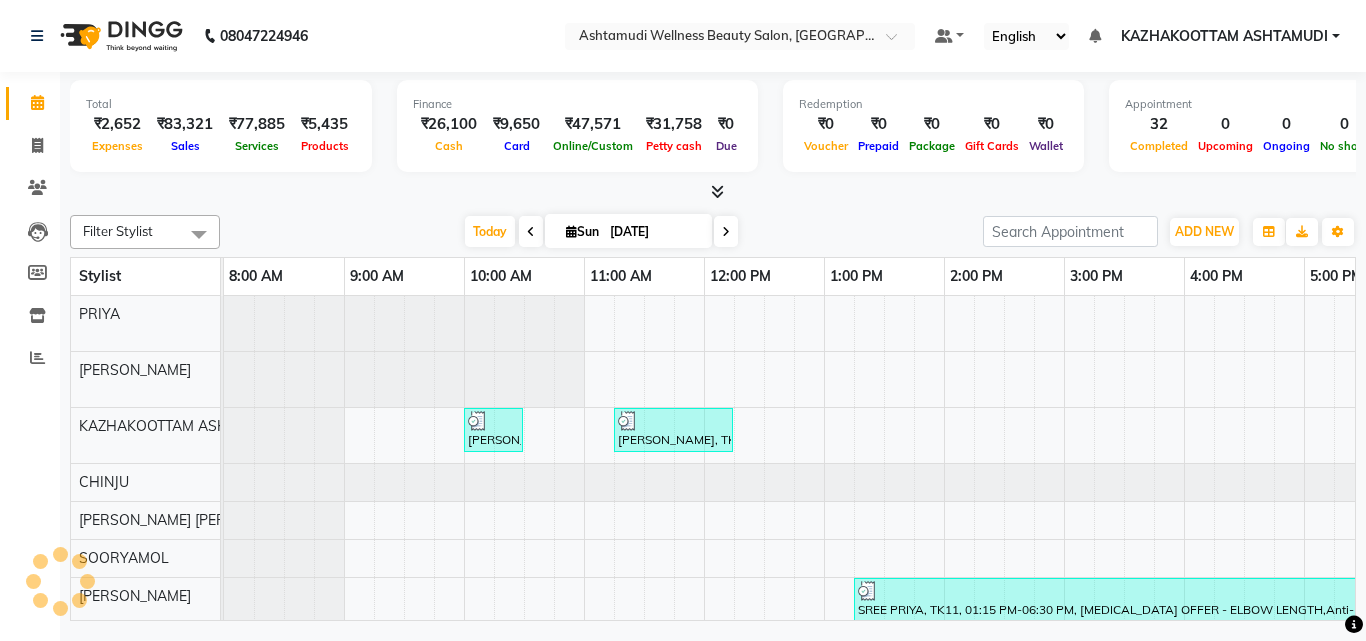 scroll, scrollTop: 0, scrollLeft: 0, axis: both 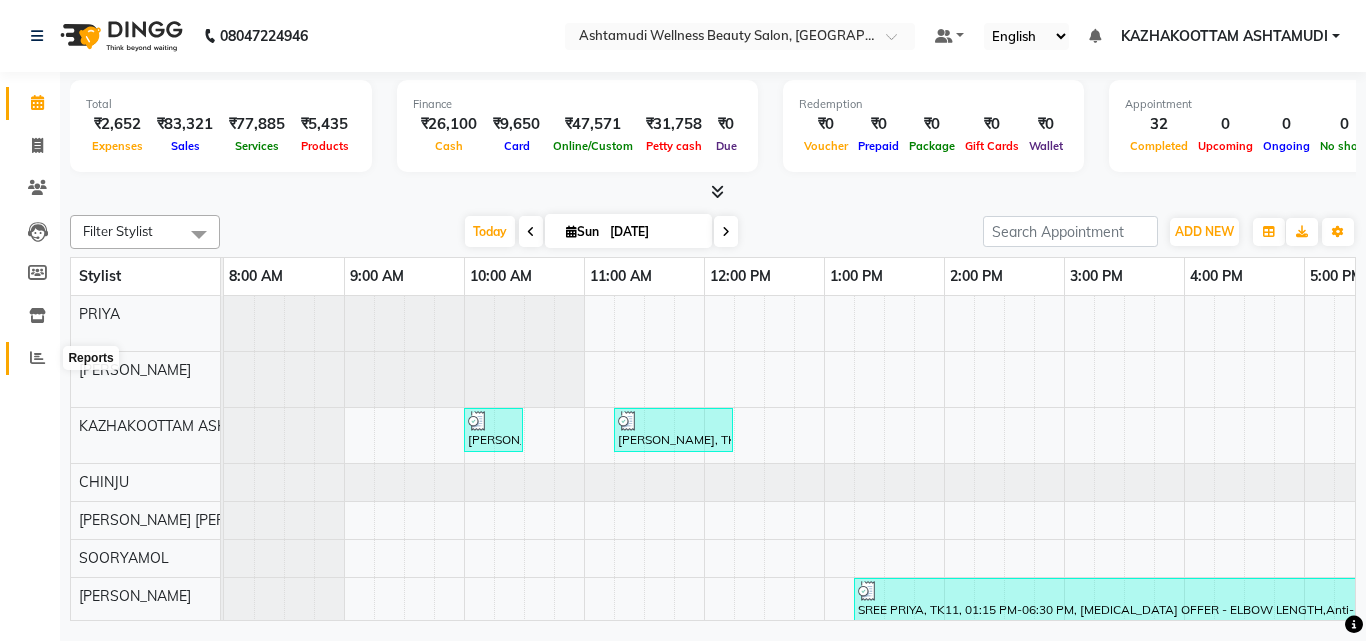 click 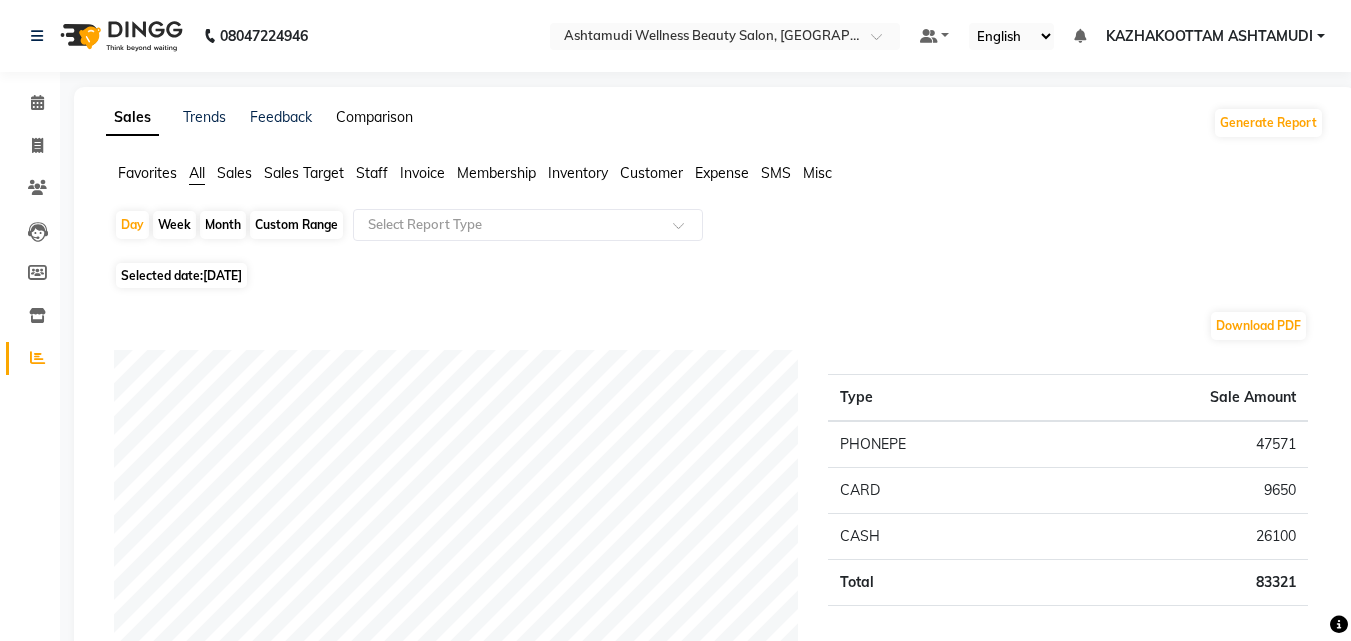 click on "Comparison" 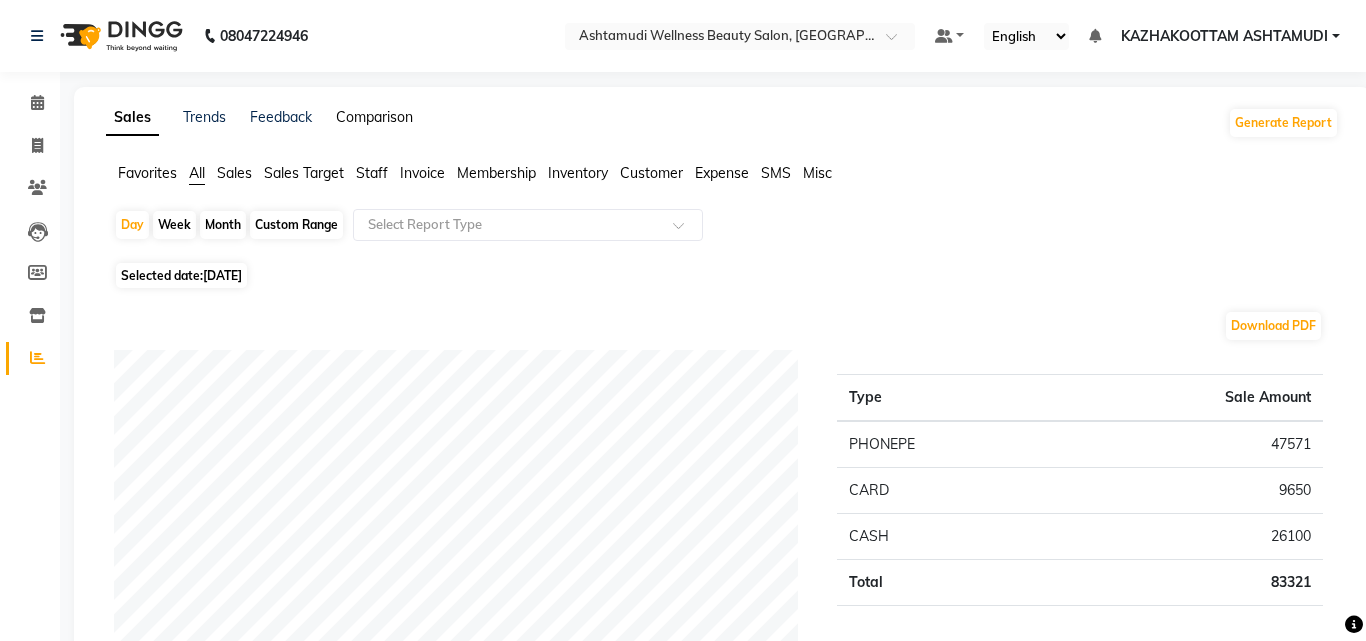 select on "single_date" 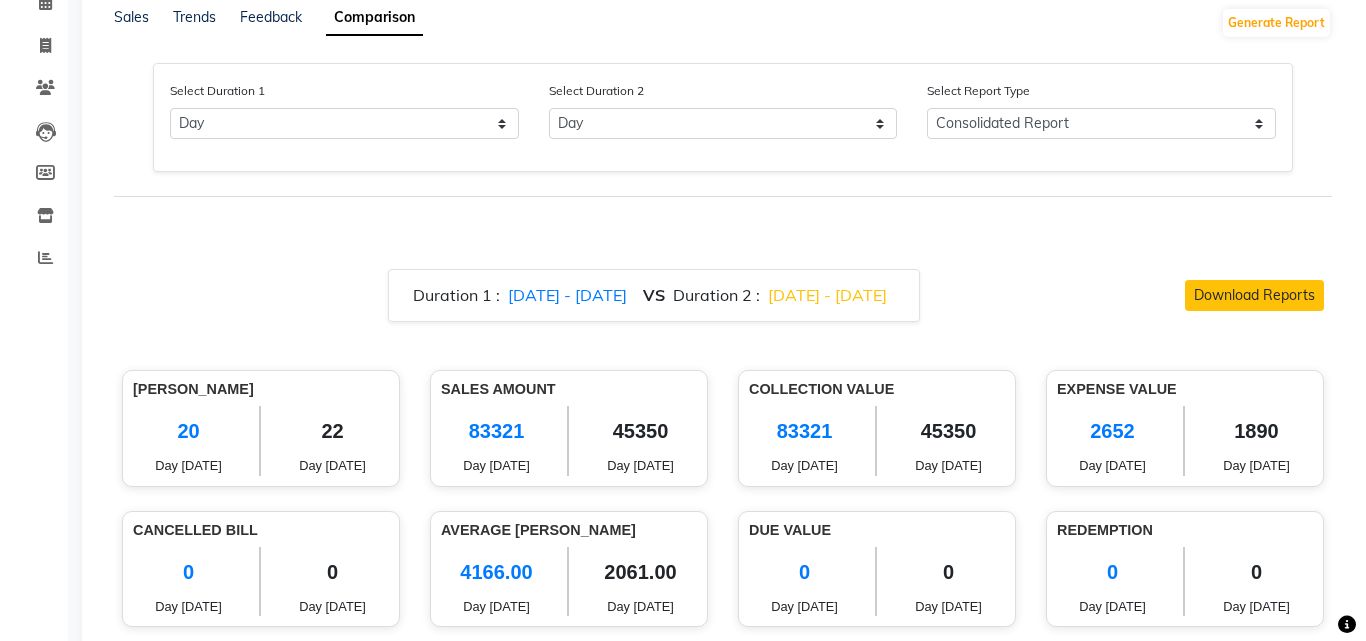 scroll, scrollTop: 0, scrollLeft: 0, axis: both 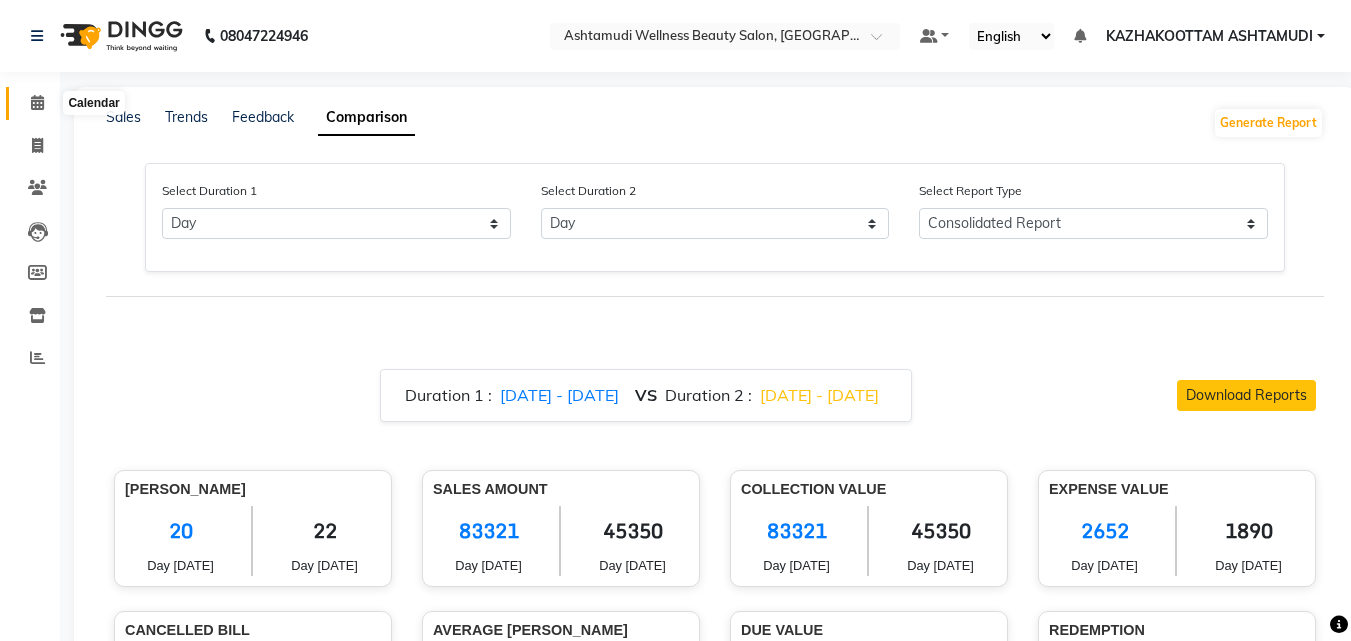 click 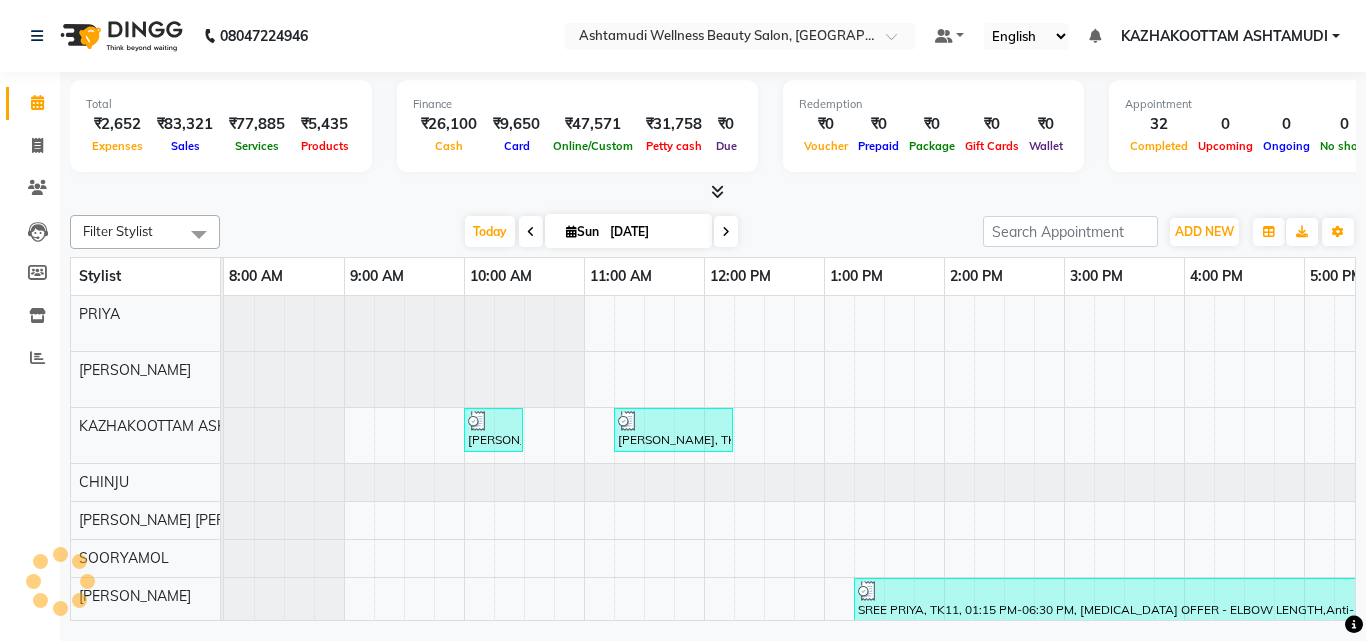 scroll, scrollTop: 0, scrollLeft: 433, axis: horizontal 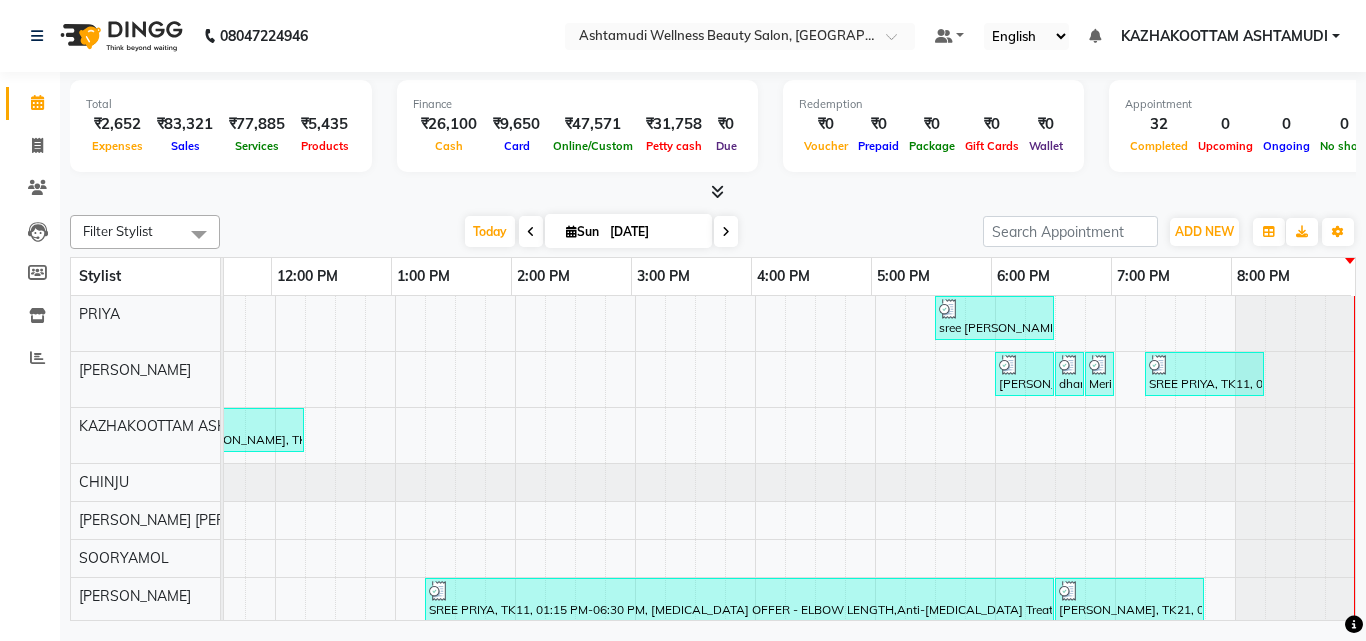 click at bounding box center (717, 191) 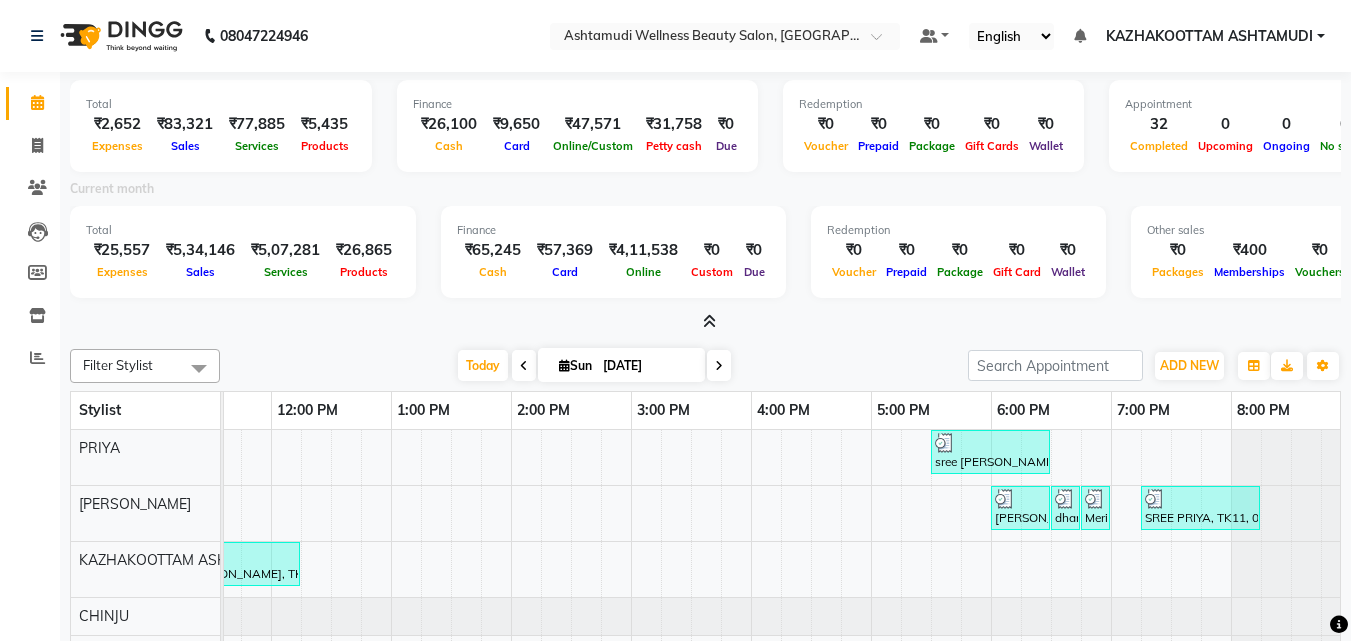 click at bounding box center (709, 321) 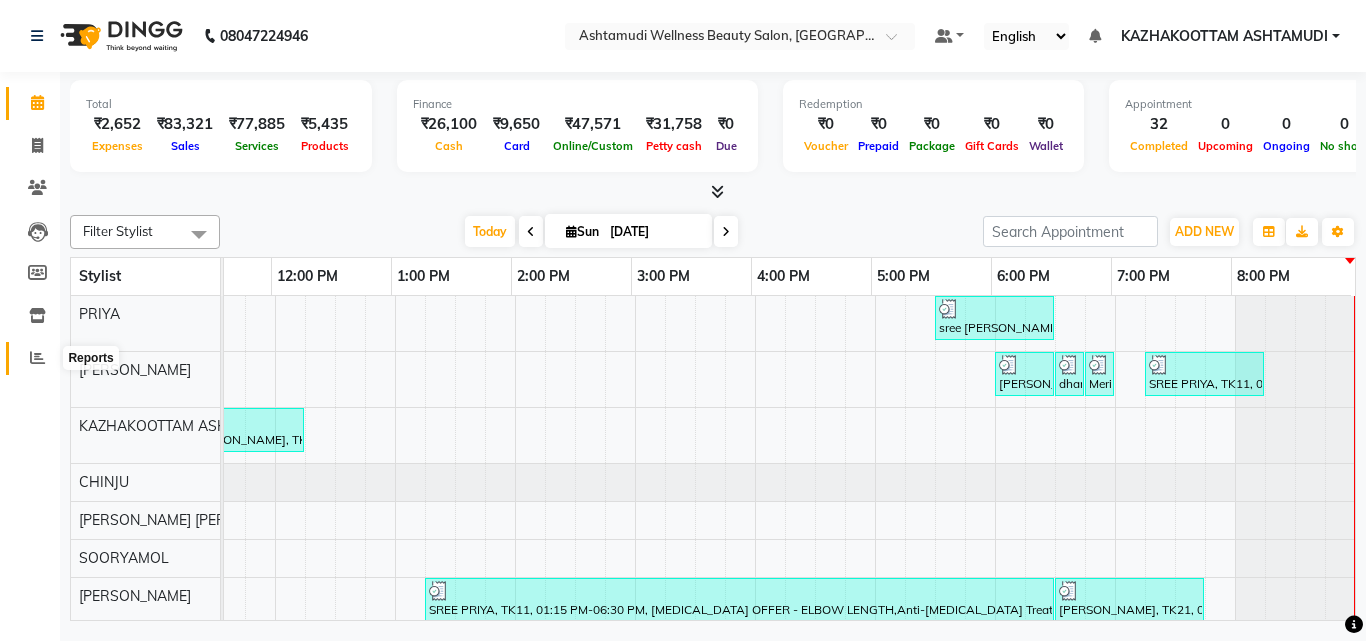 click 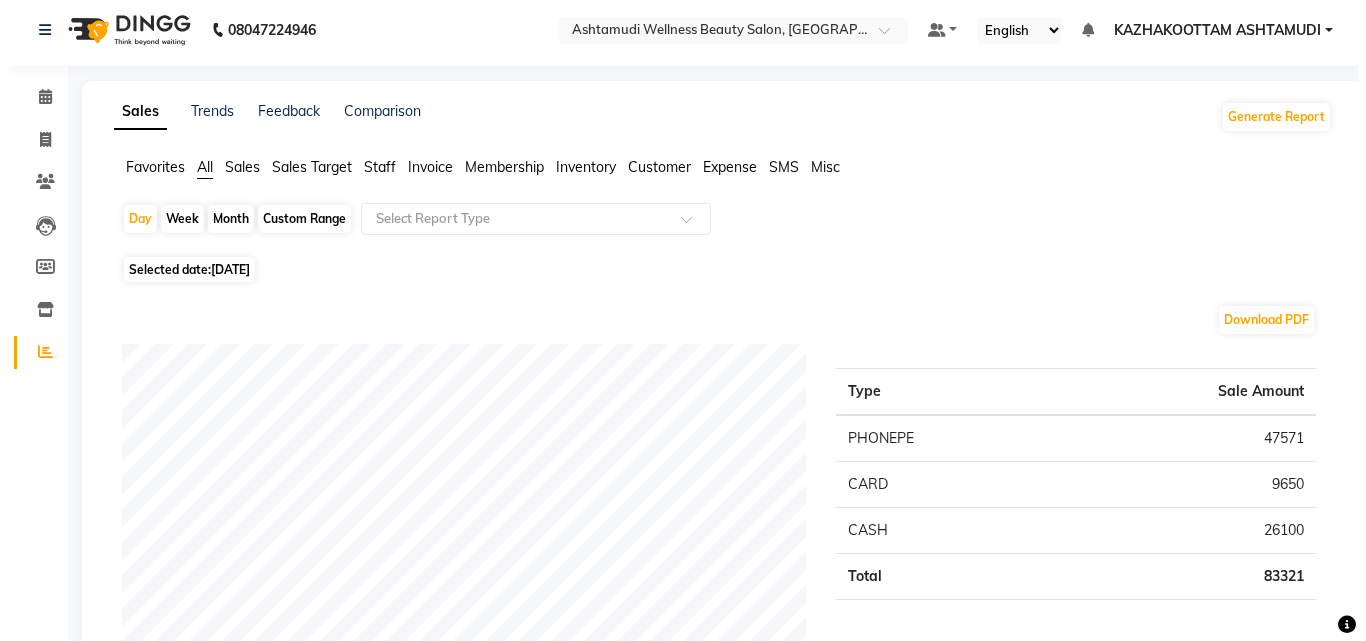 scroll, scrollTop: 0, scrollLeft: 0, axis: both 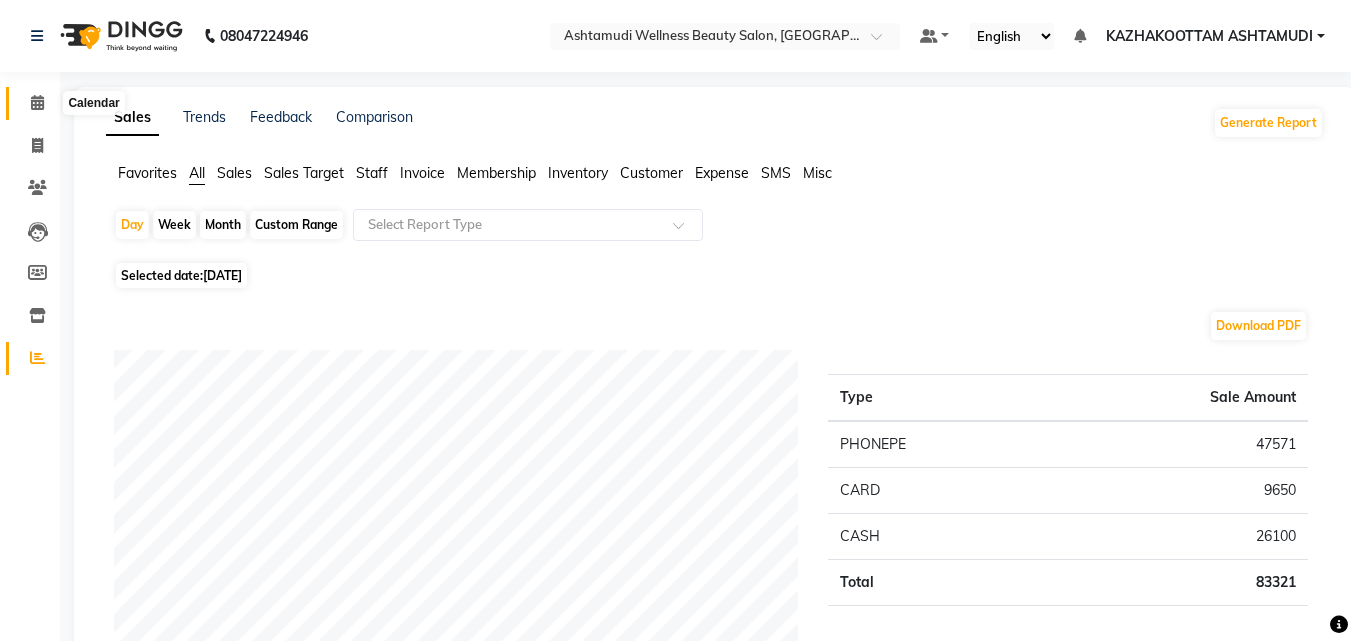click 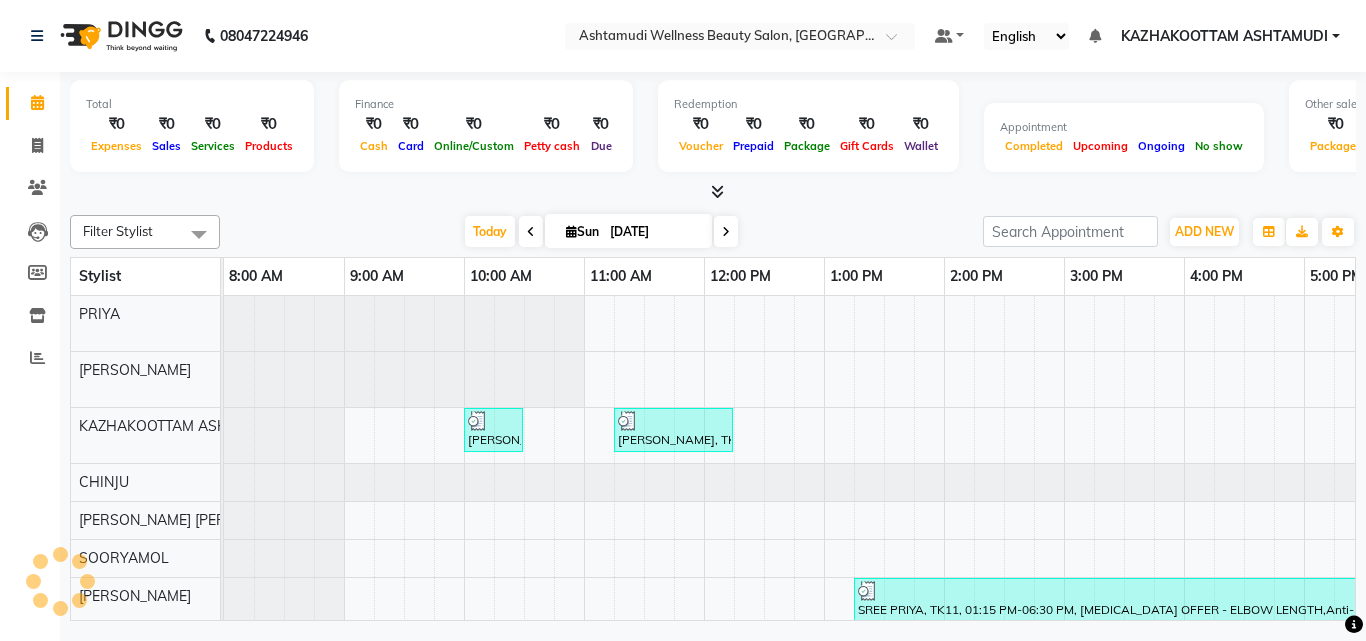 scroll, scrollTop: 0, scrollLeft: 313, axis: horizontal 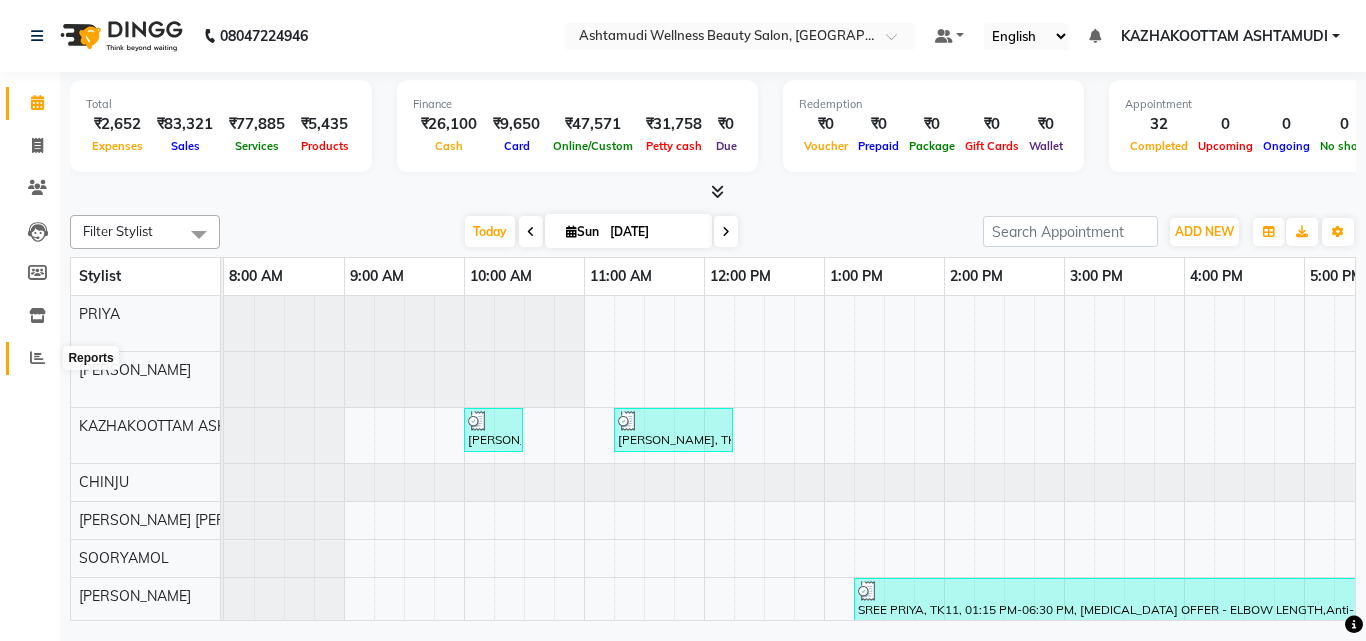 click 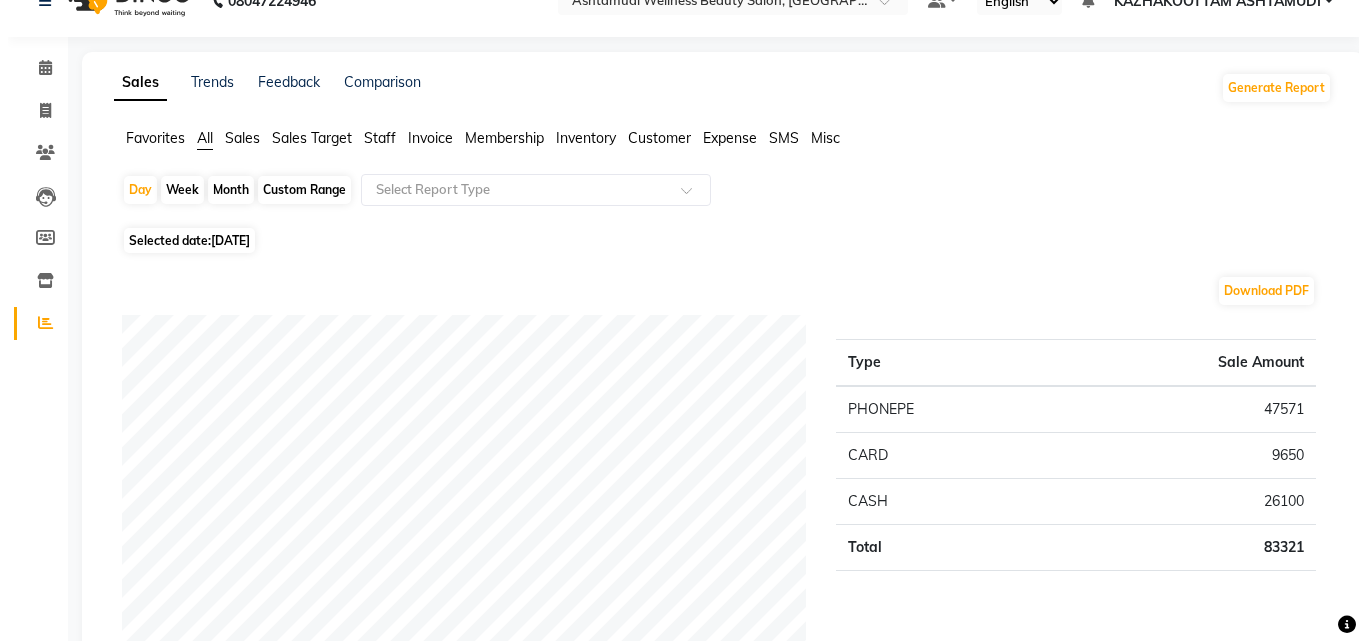 scroll, scrollTop: 0, scrollLeft: 0, axis: both 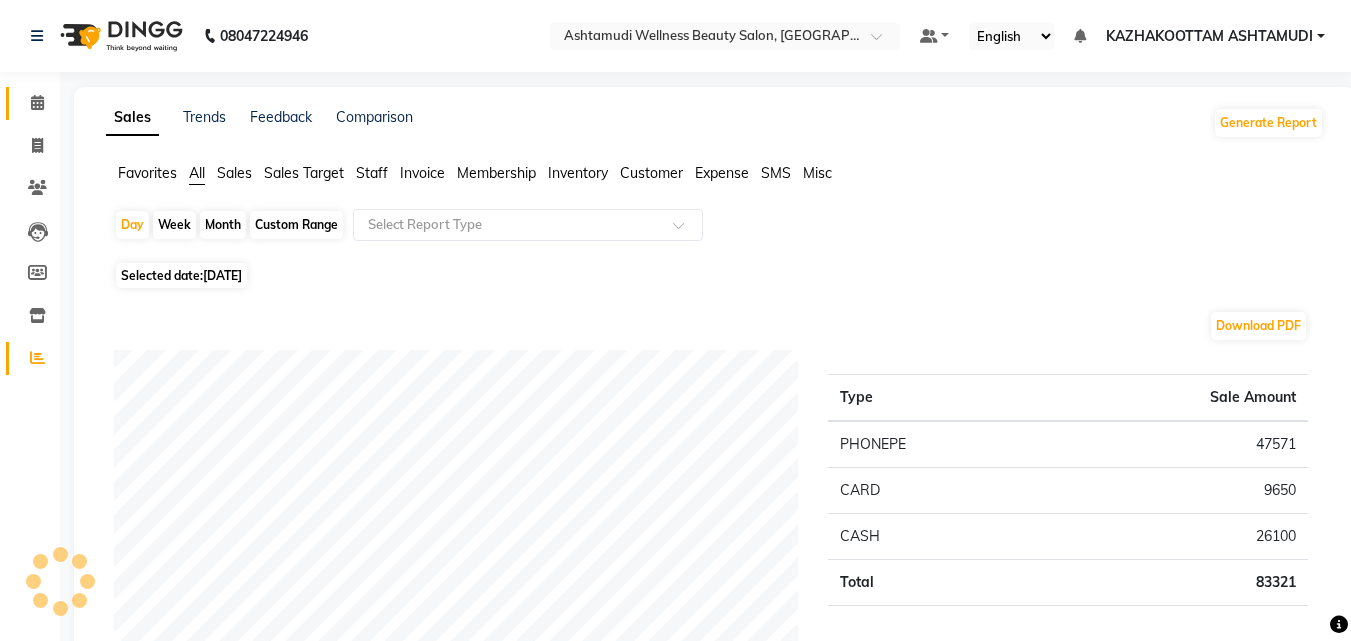 click 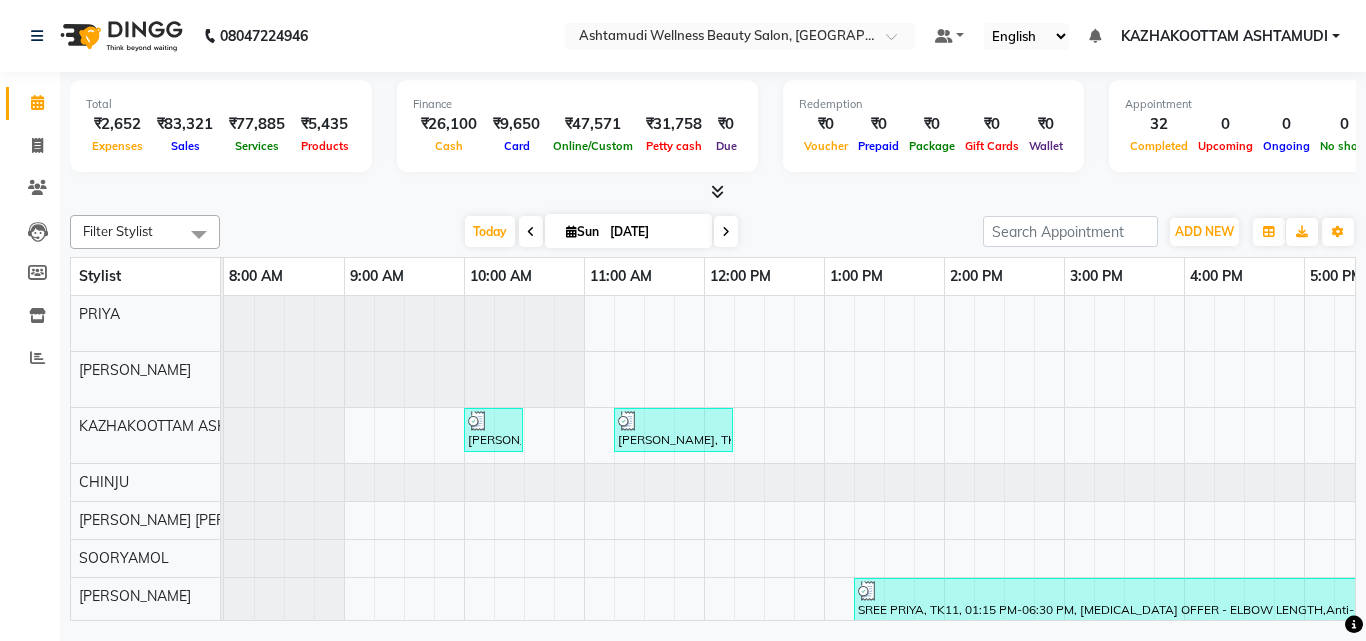 click at bounding box center [717, 191] 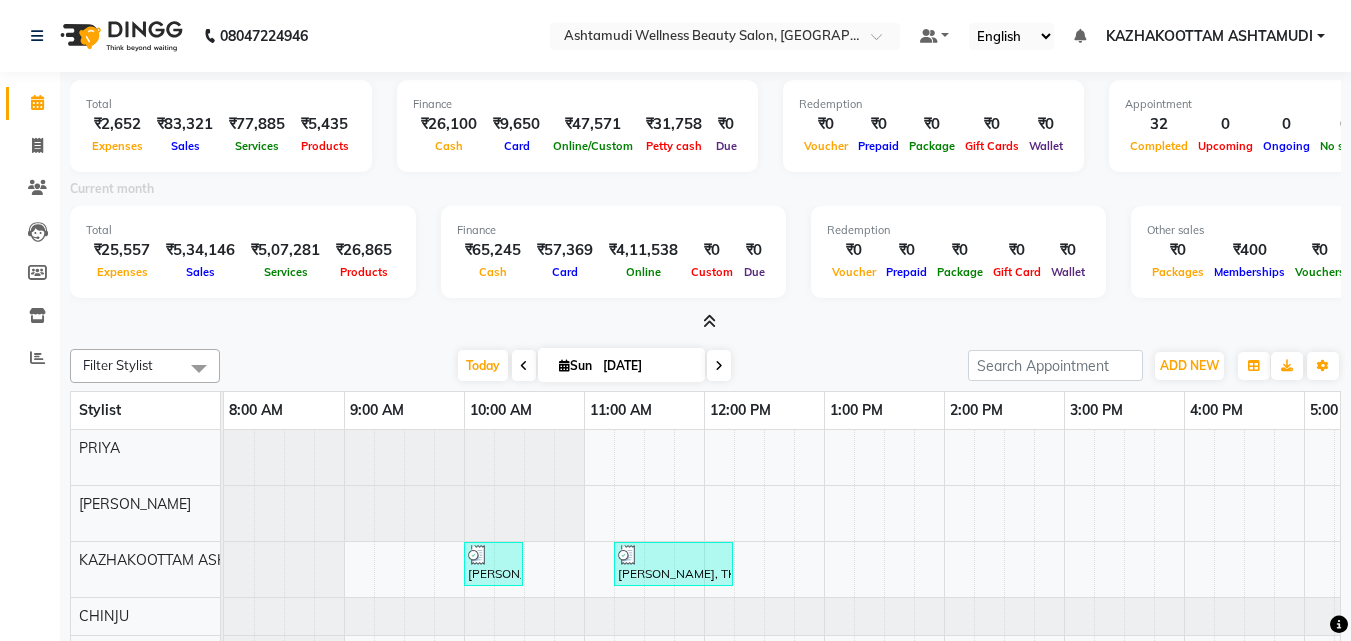 click at bounding box center (709, 321) 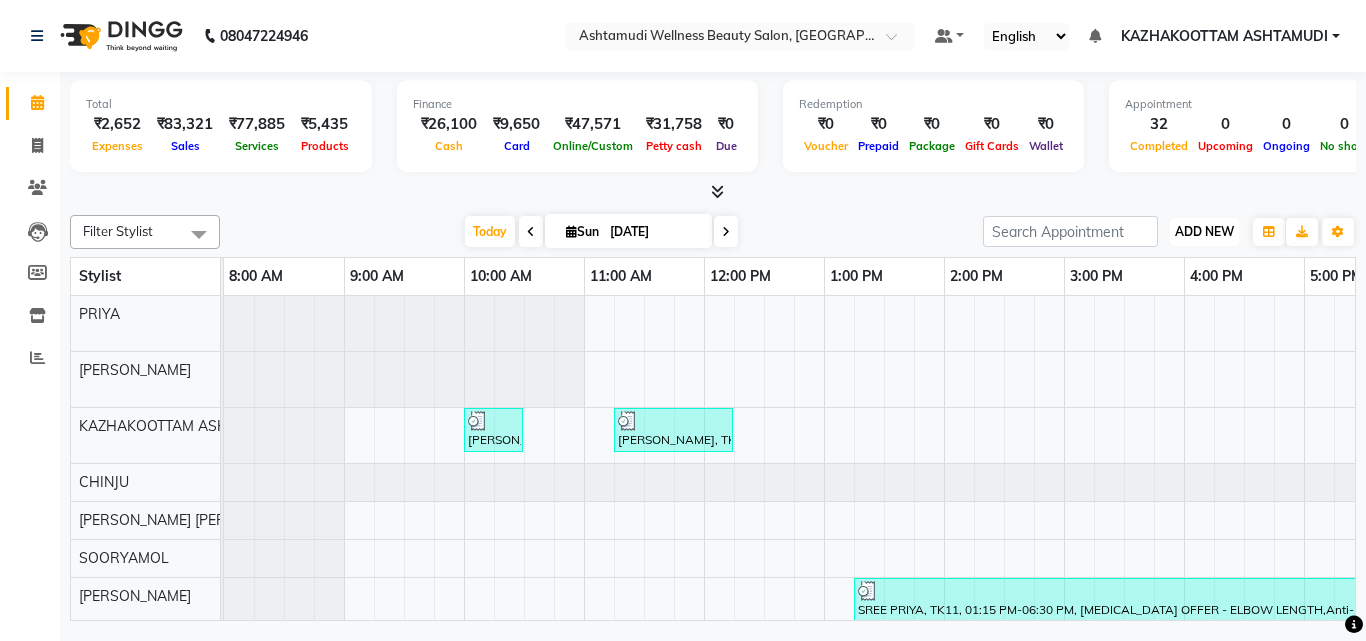 click on "ADD NEW" at bounding box center (1204, 231) 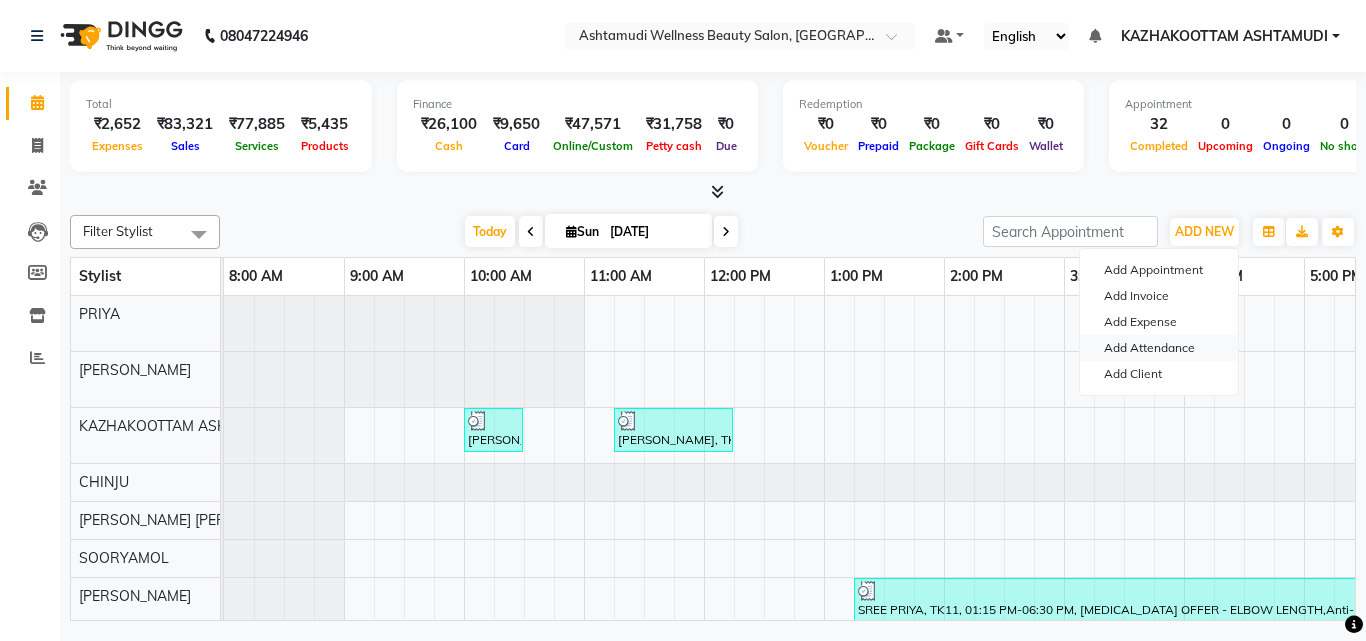 click on "Add Attendance" at bounding box center [1159, 348] 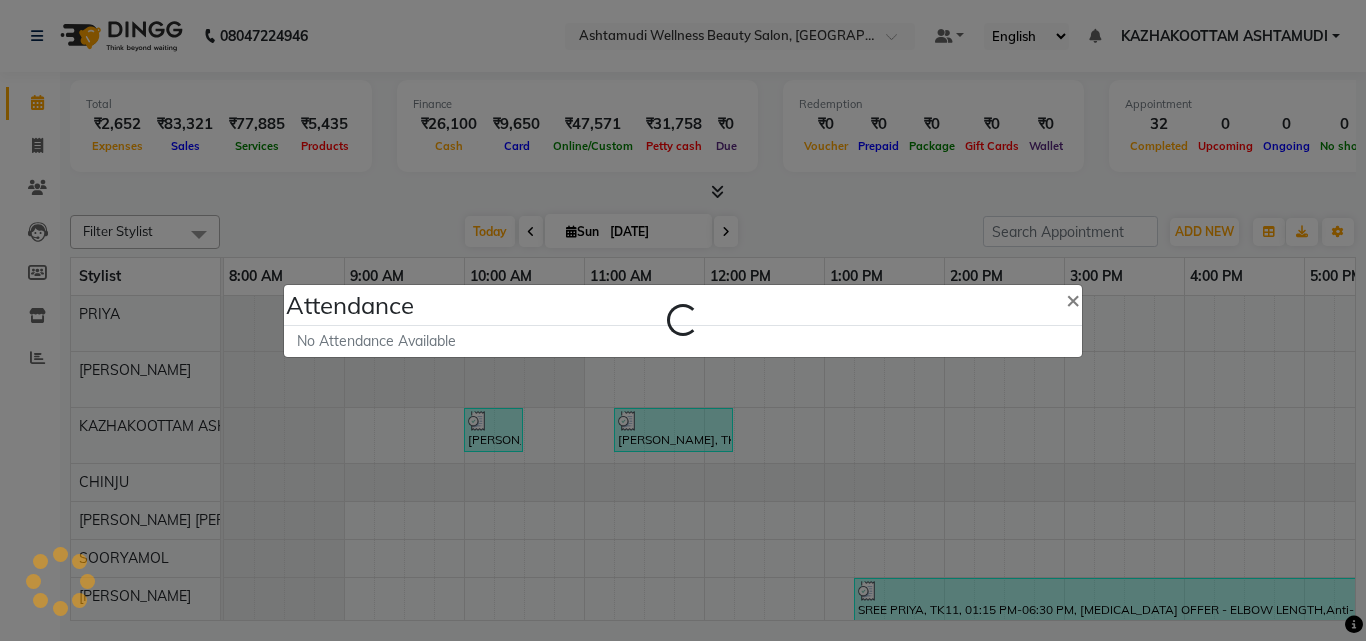 select on "A" 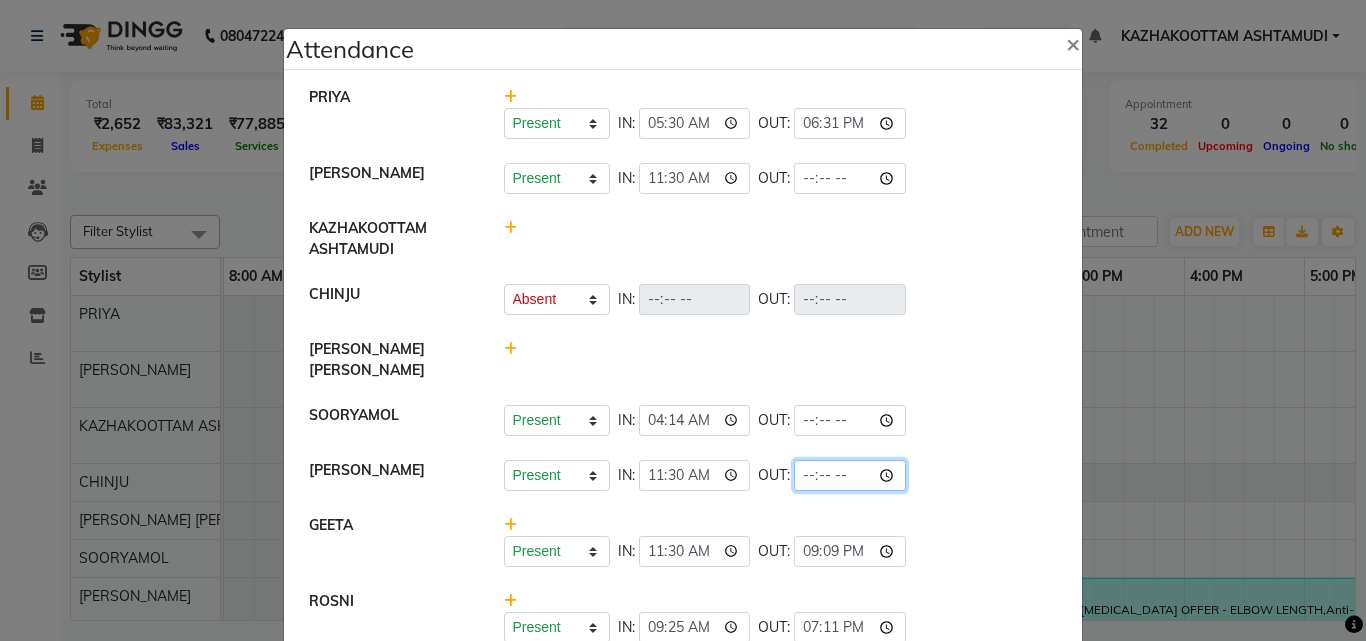 click 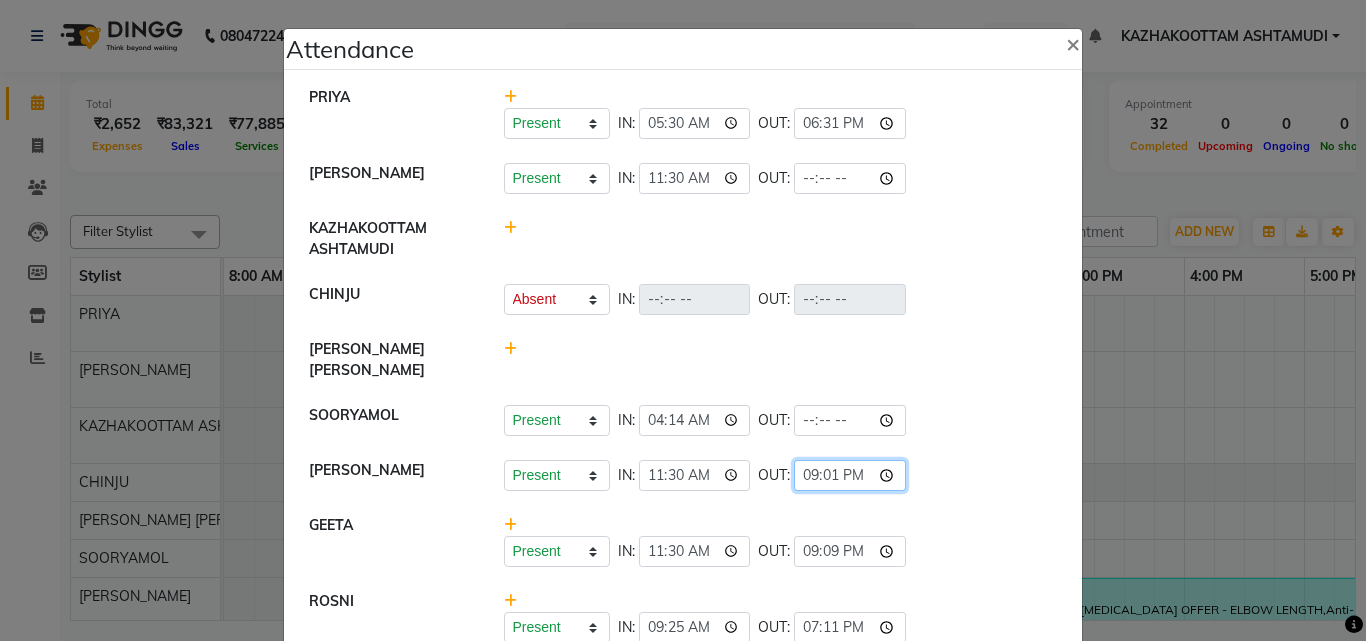 type on "21:15" 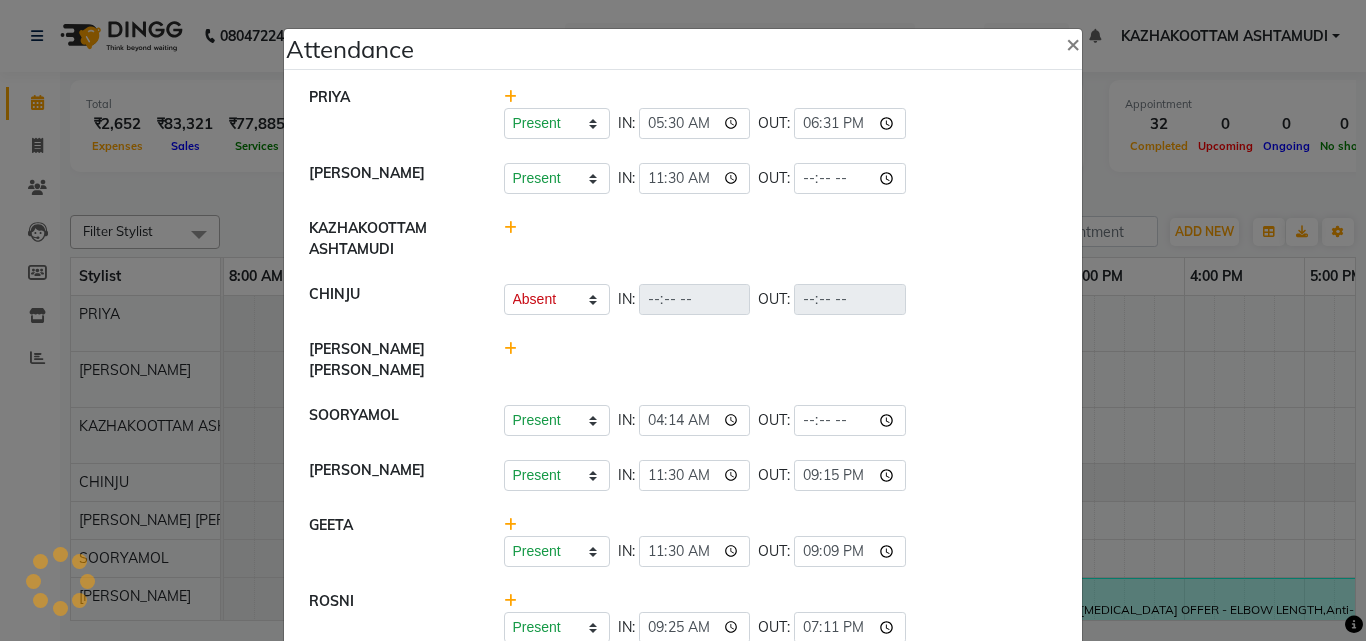click on "Present   Absent   Late   Half Day   Weekly Off  IN:  11:30 OUT:  21:15" 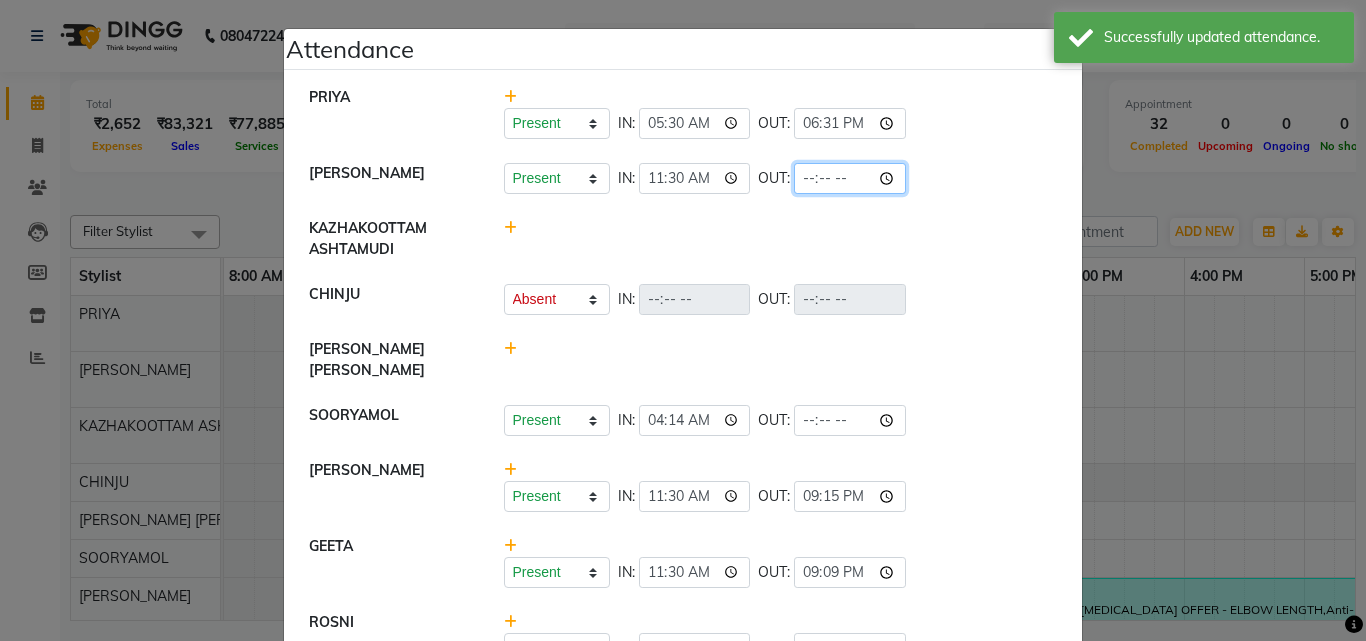 click 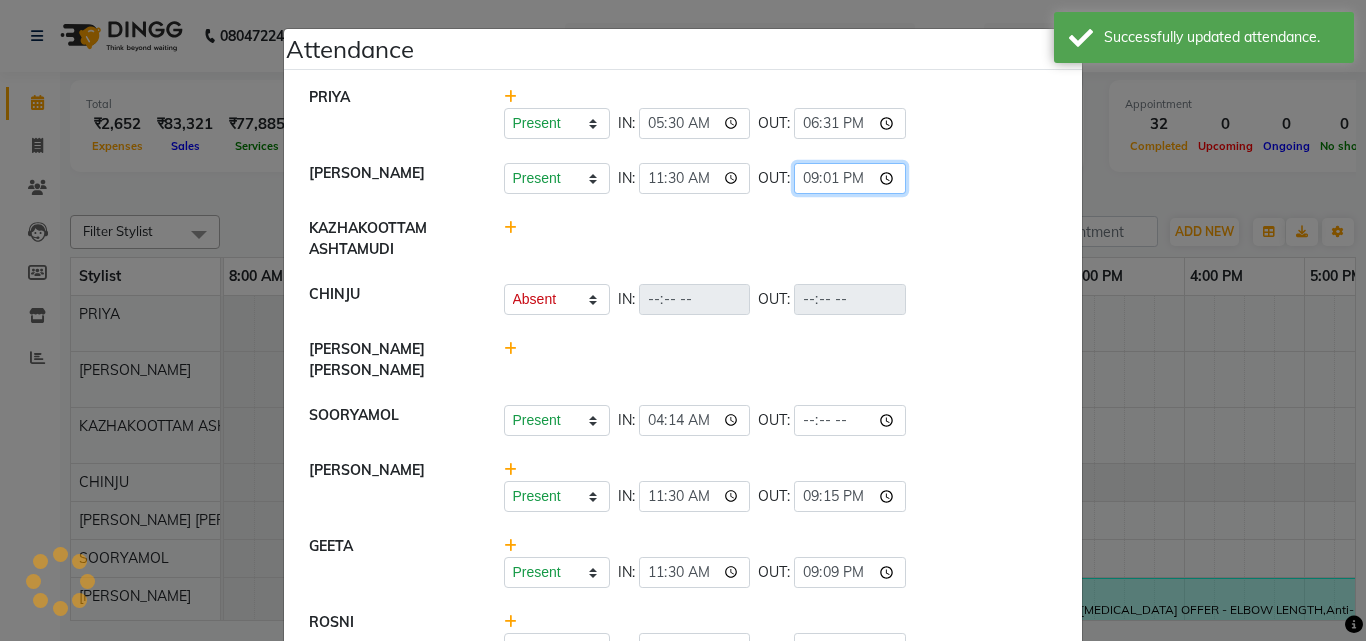 type on "21:15" 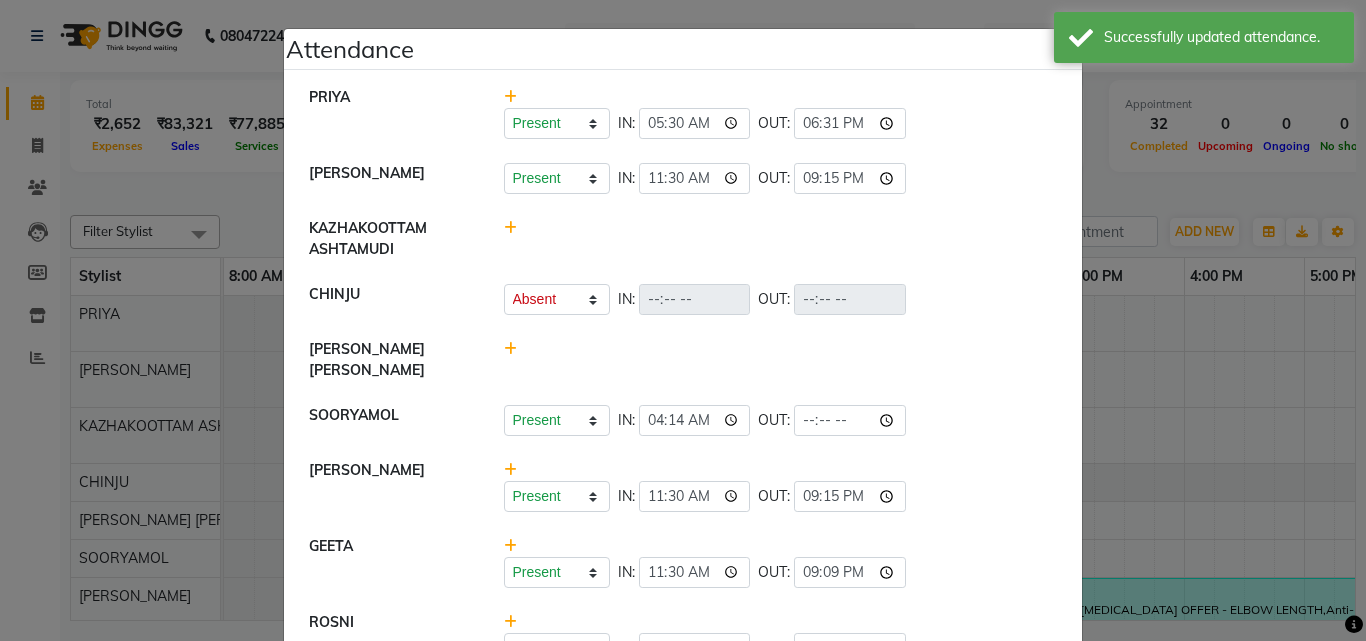 click on "KRISHNA   Present   Absent   Late   Half Day   Weekly Off  IN:  11:30 OUT:  21:15" 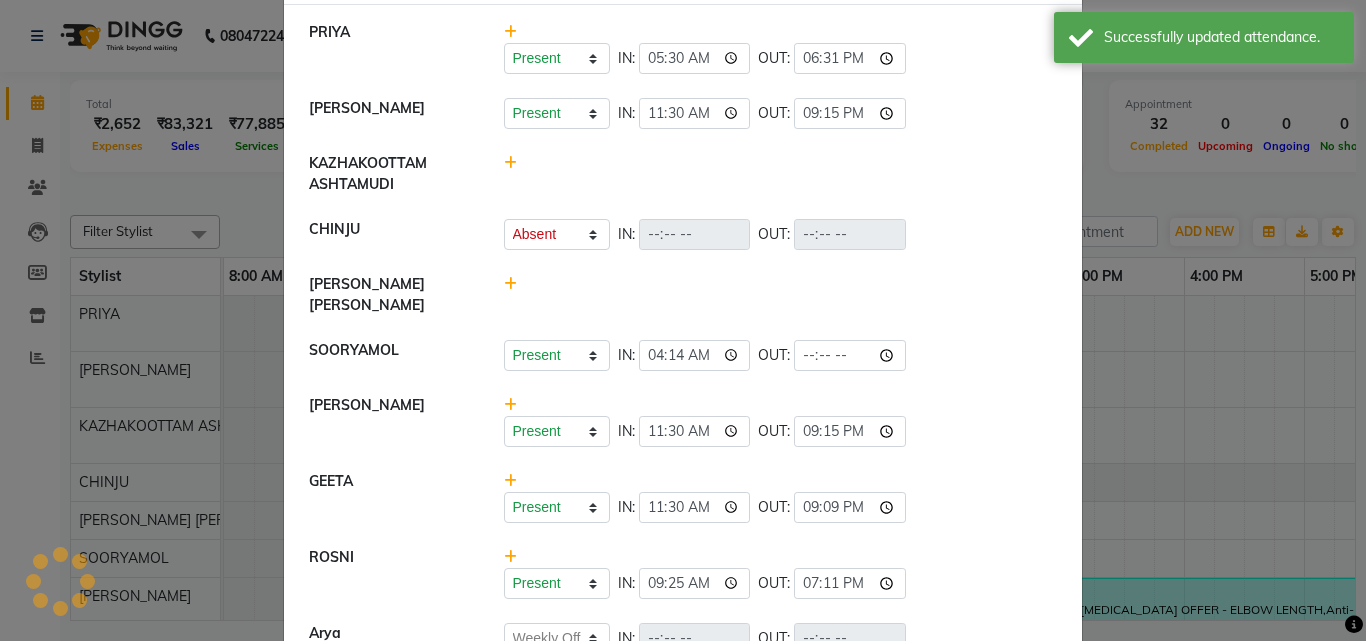 scroll, scrollTop: 200, scrollLeft: 0, axis: vertical 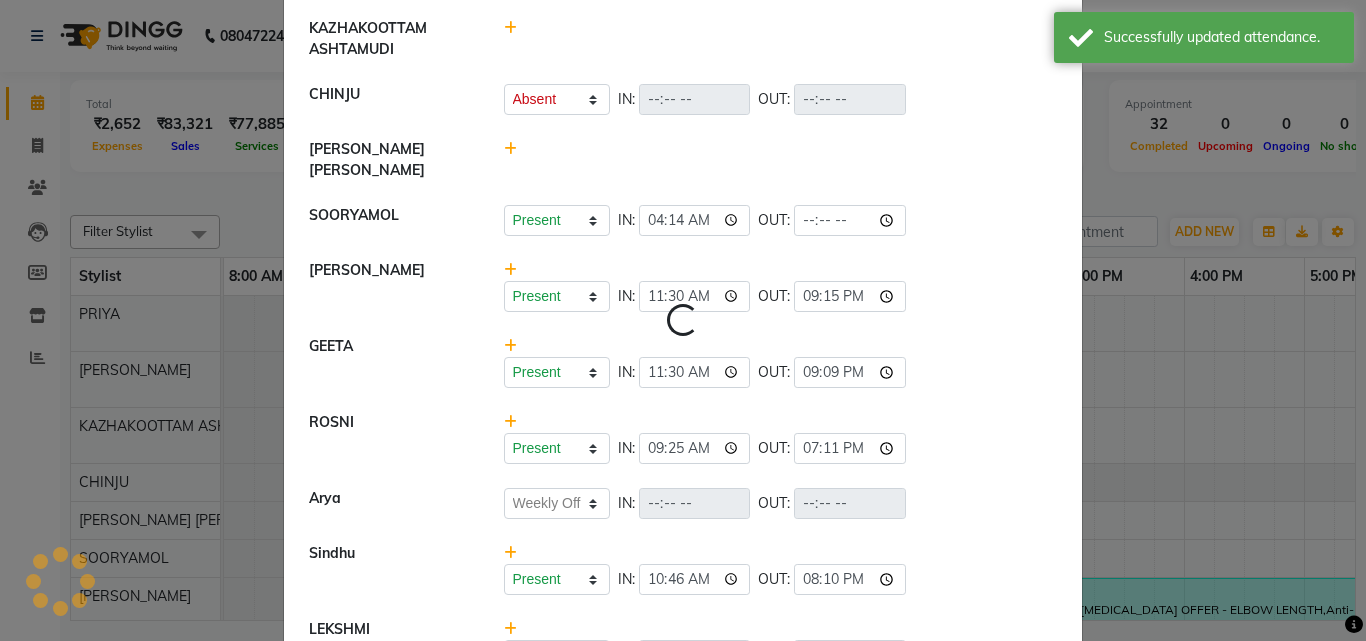select on "A" 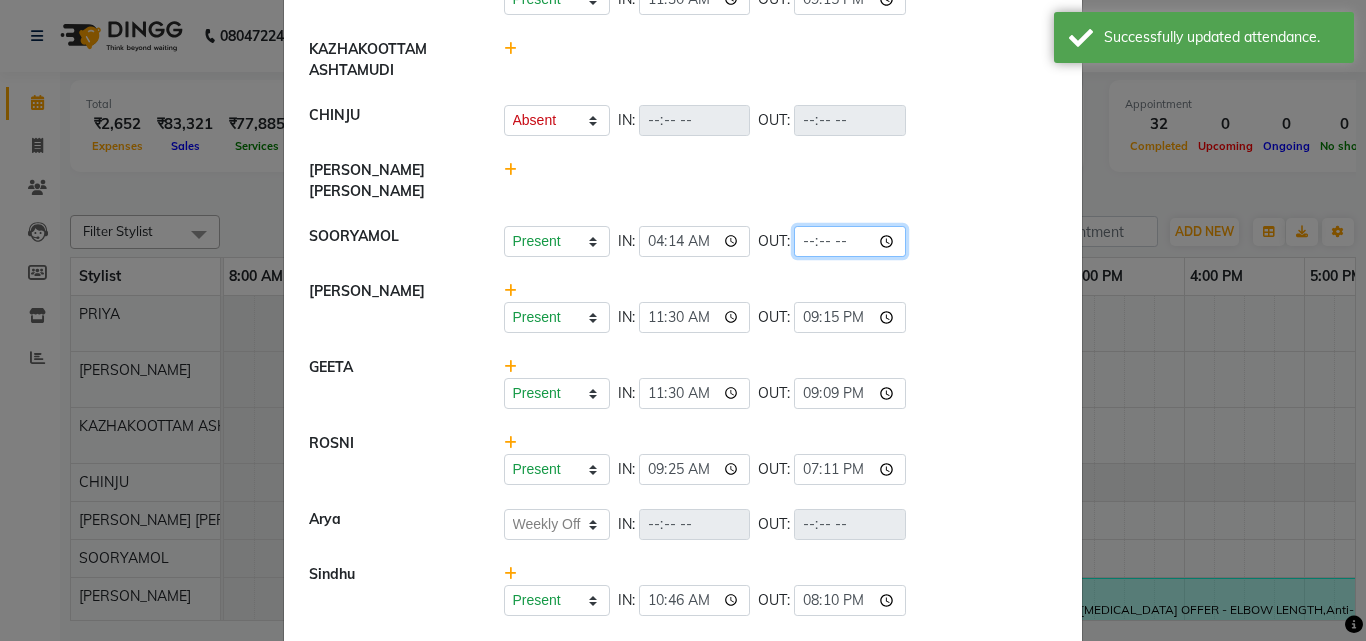 click 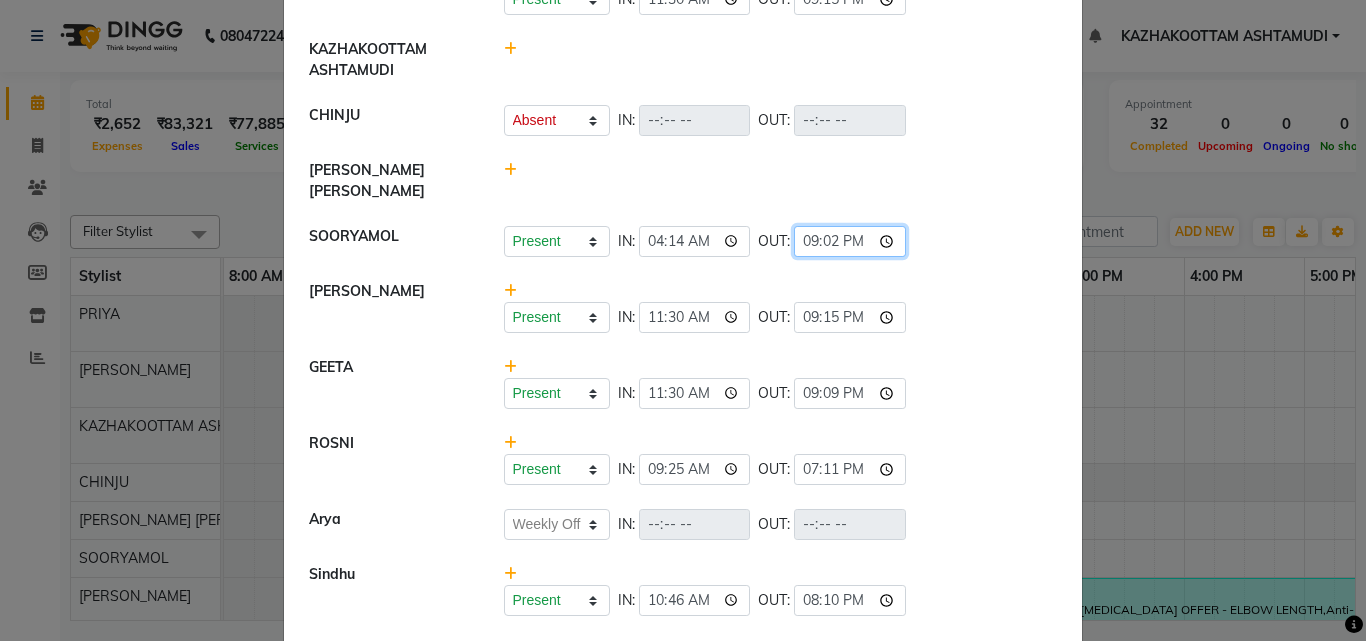type on "21:27" 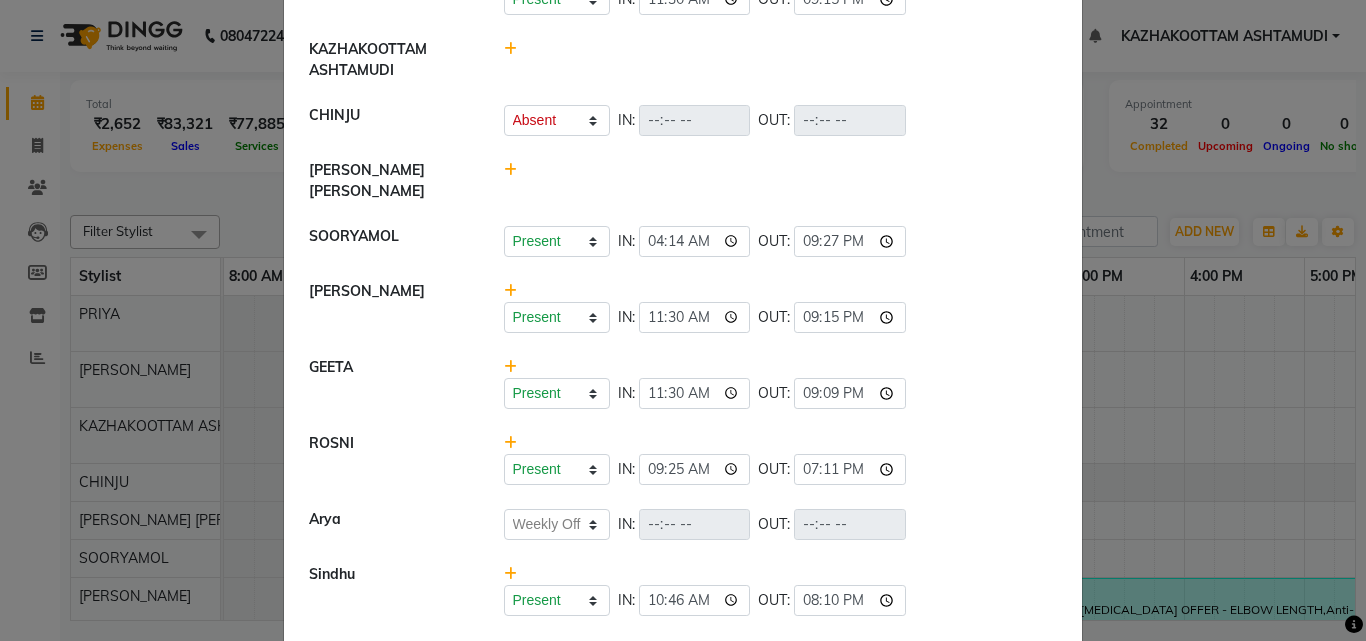 click on "Present   Absent   Late   Half Day   Weekly Off  IN:  11:30 OUT:  21:15" 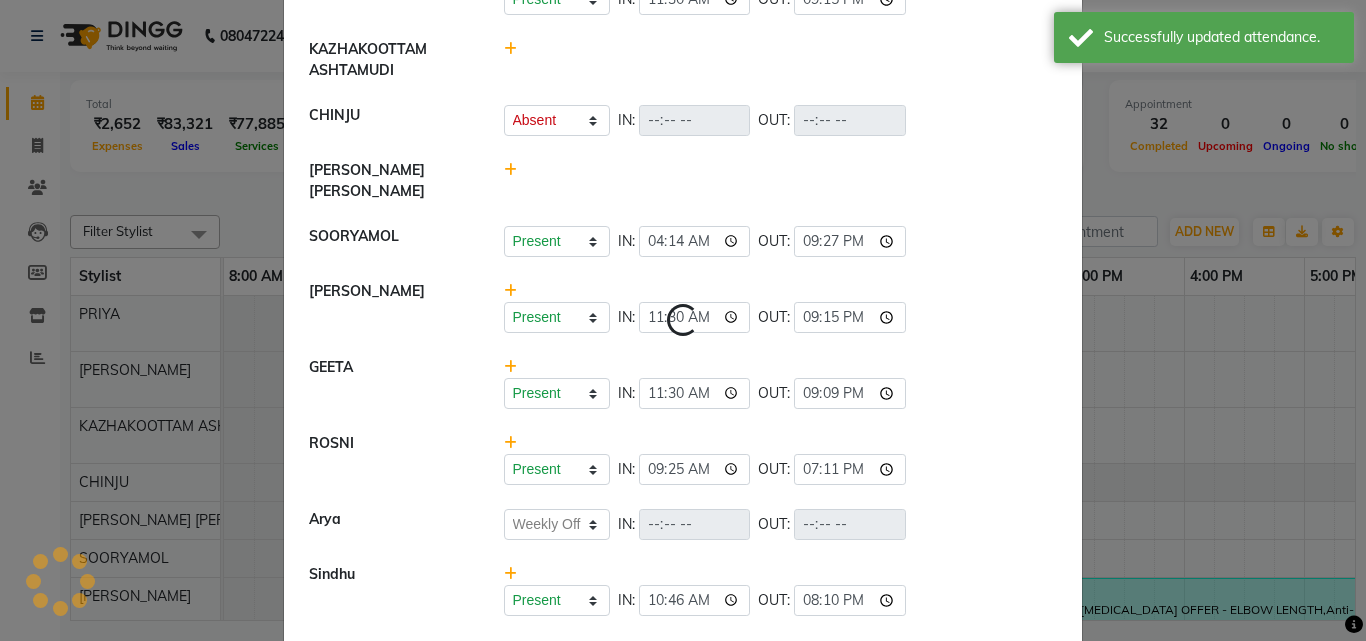 select on "A" 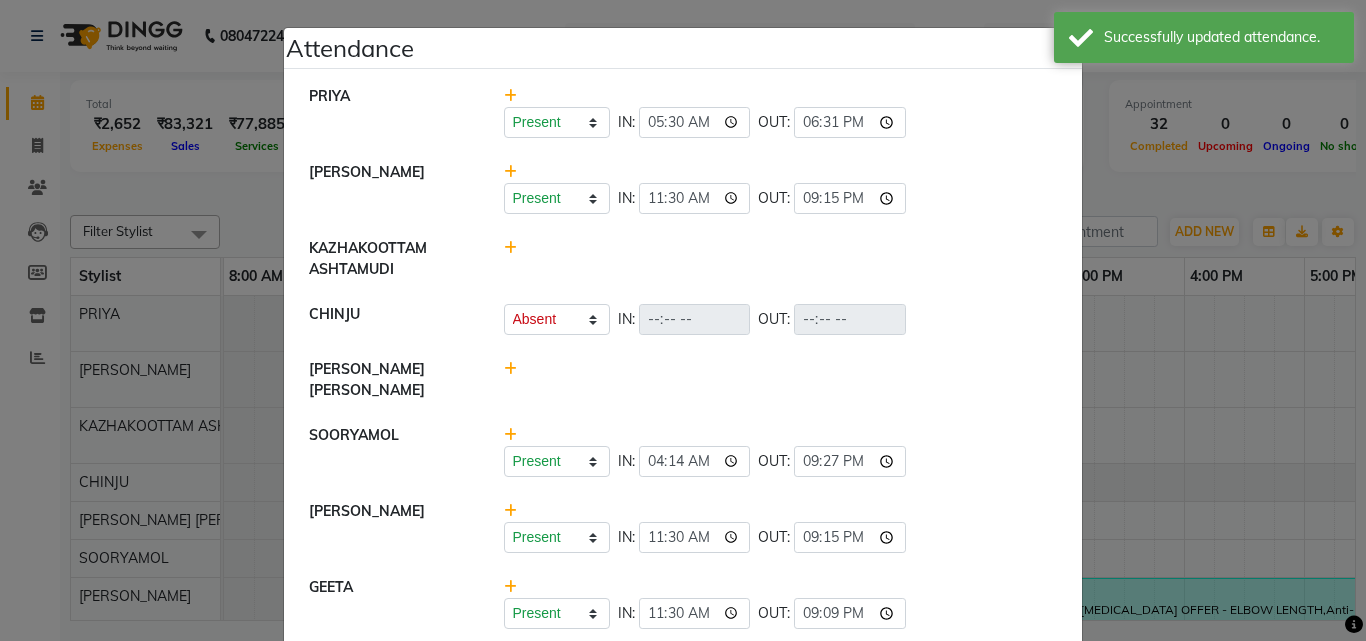 scroll, scrollTop: 0, scrollLeft: 0, axis: both 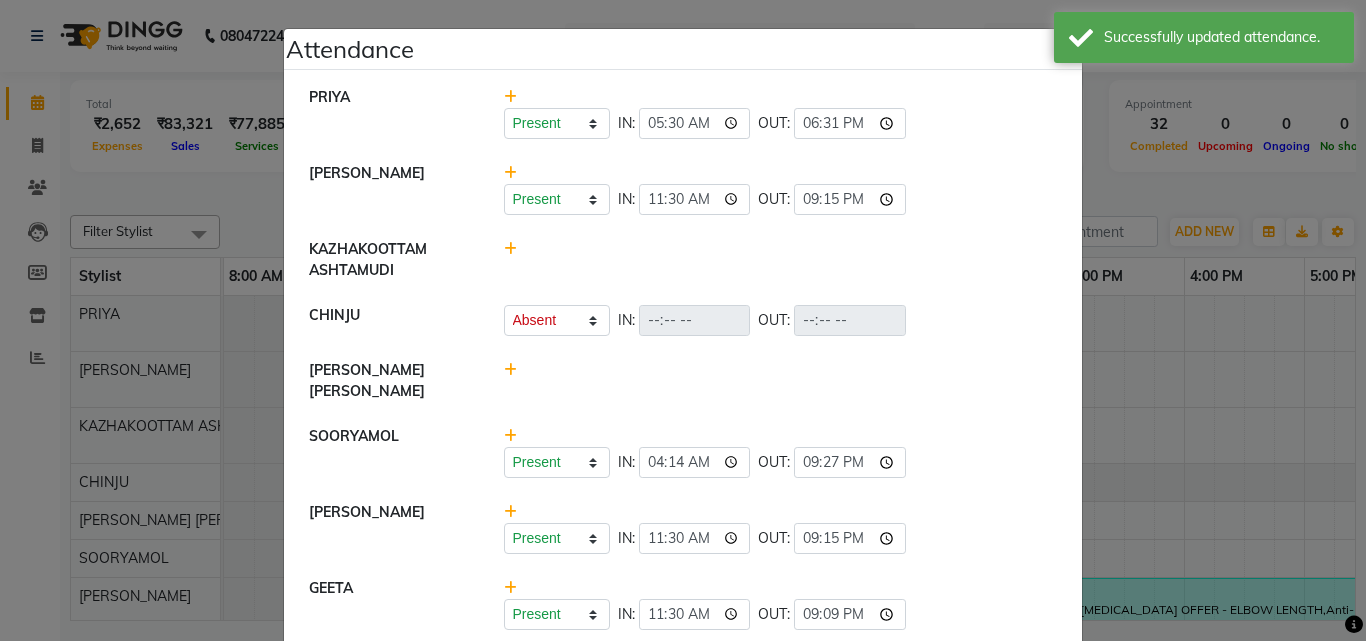click on "Attendance ×  PRIYA   Present   Absent   Late   Half Day   Weekly Off  IN:  05:30 OUT:  18:31  KRISHNA   Present   Absent   Late   Half Day   Weekly Off  IN:  11:30 OUT:  21:15  KAZHAKOOTTAM ASHTAMUDI   CHINJU   Present   Absent   Late   Half Day   Weekly Off  IN:  OUT:   MADONNA MICHAEL   SOORYAMOL   Present   Absent   Late   Half Day   Weekly Off  IN:  04:14 OUT:  21:27  Poornima Gopal   Present   Absent   Late   Half Day   Weekly Off  IN:  11:30 OUT:  21:15  GEETA   Present   Absent   Late   Half Day   Weekly Off  IN:  11:30 OUT:  21:09  ROSNI   Present   Absent   Late   Half Day   Weekly Off  IN:  09:25 OUT:  19:11  Arya    Present   Absent   Late   Half Day   Weekly Off  IN:  OUT:   Sindhu   Present   Absent   Late   Half Day   Weekly Off  IN:  10:46 OUT:  20:10  LEKSHMI   Present   Absent   Late   Half Day   Weekly Off  IN:  10:45 OUT:  20:00" 